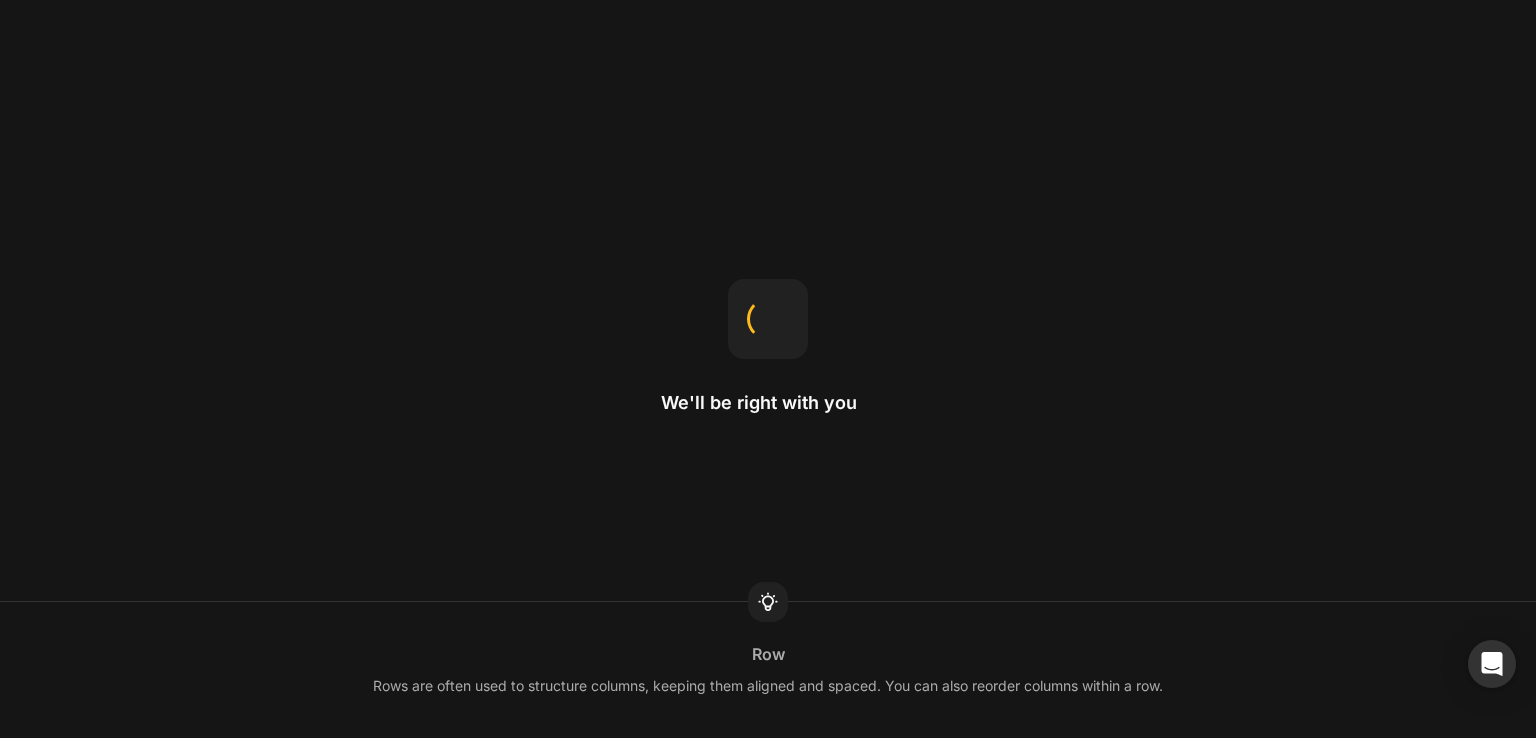 scroll, scrollTop: 0, scrollLeft: 0, axis: both 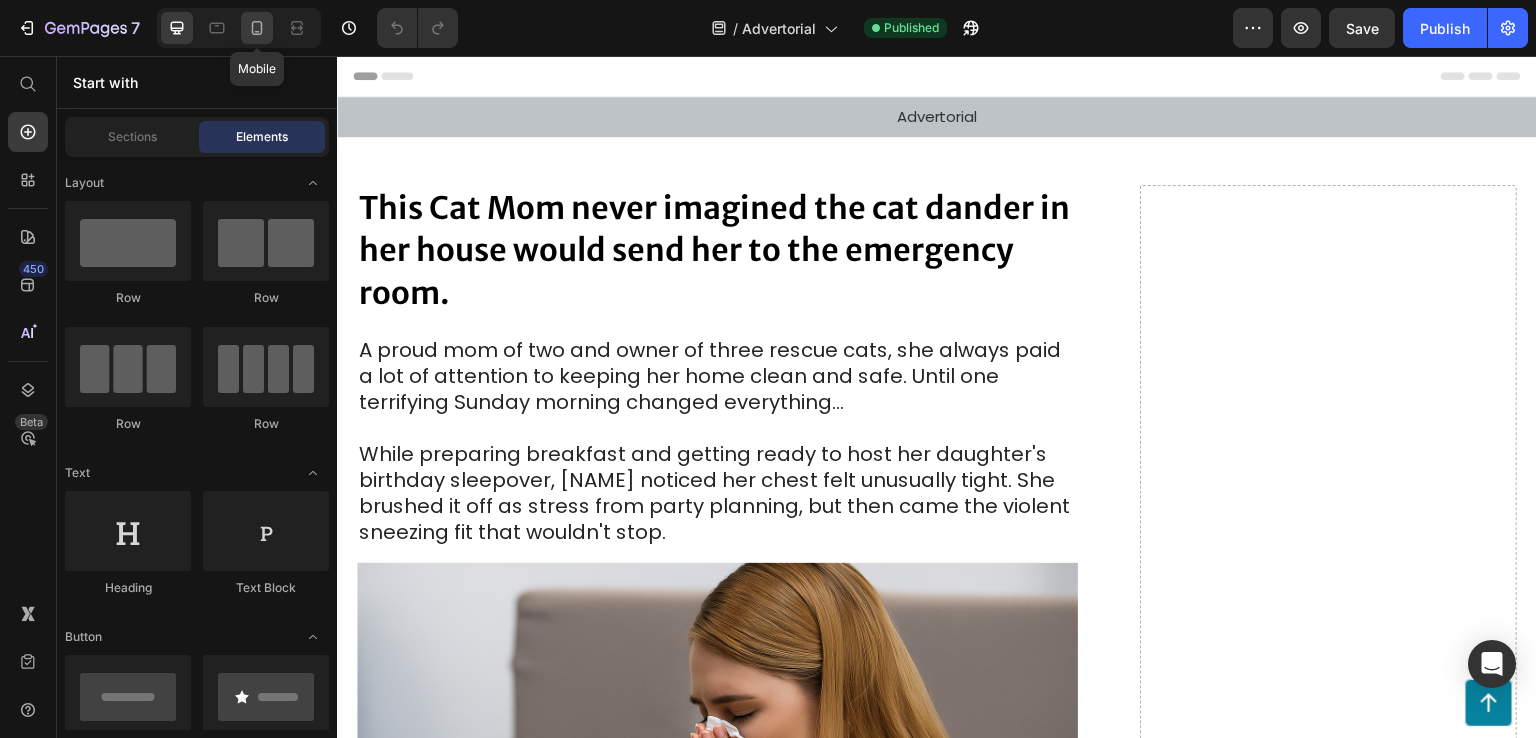 click 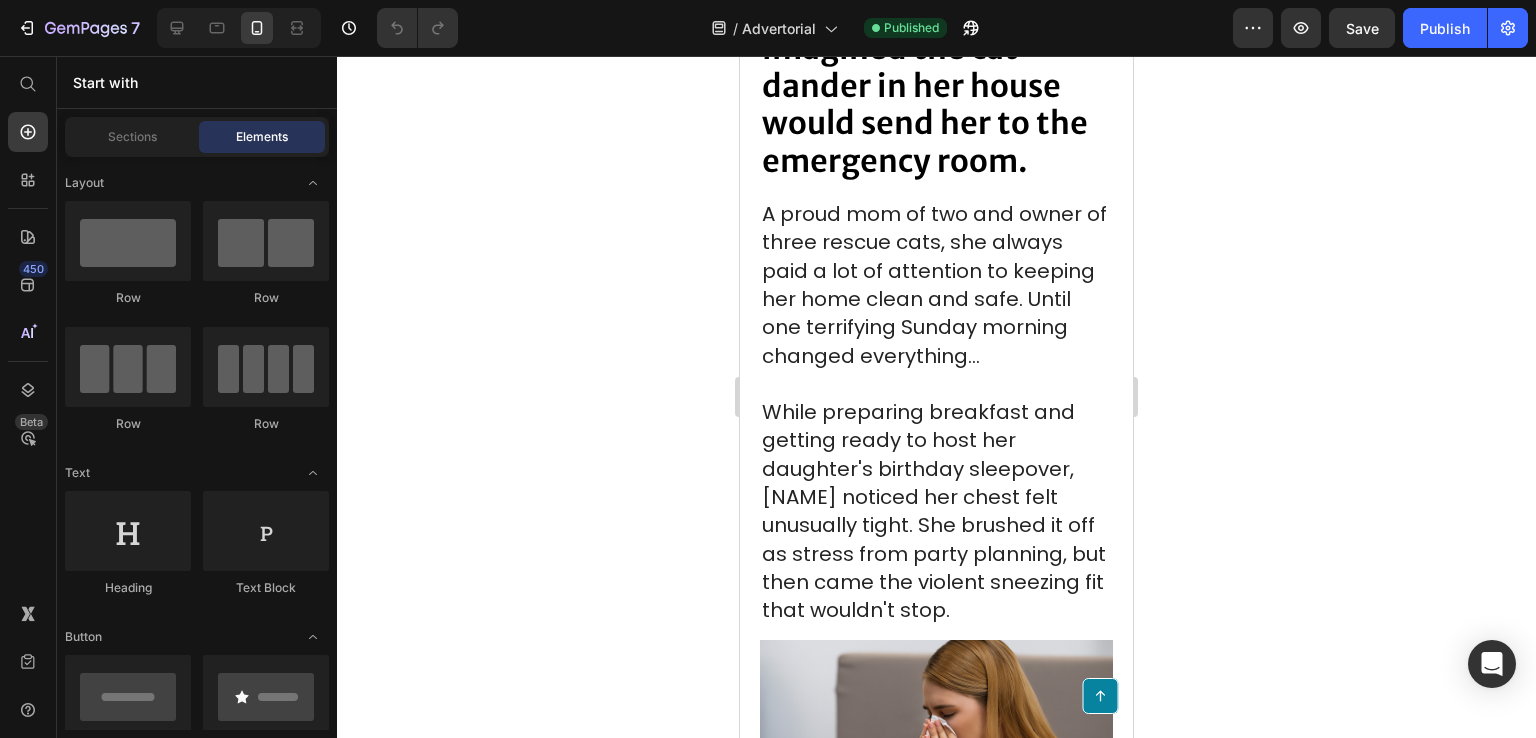 scroll, scrollTop: 200, scrollLeft: 0, axis: vertical 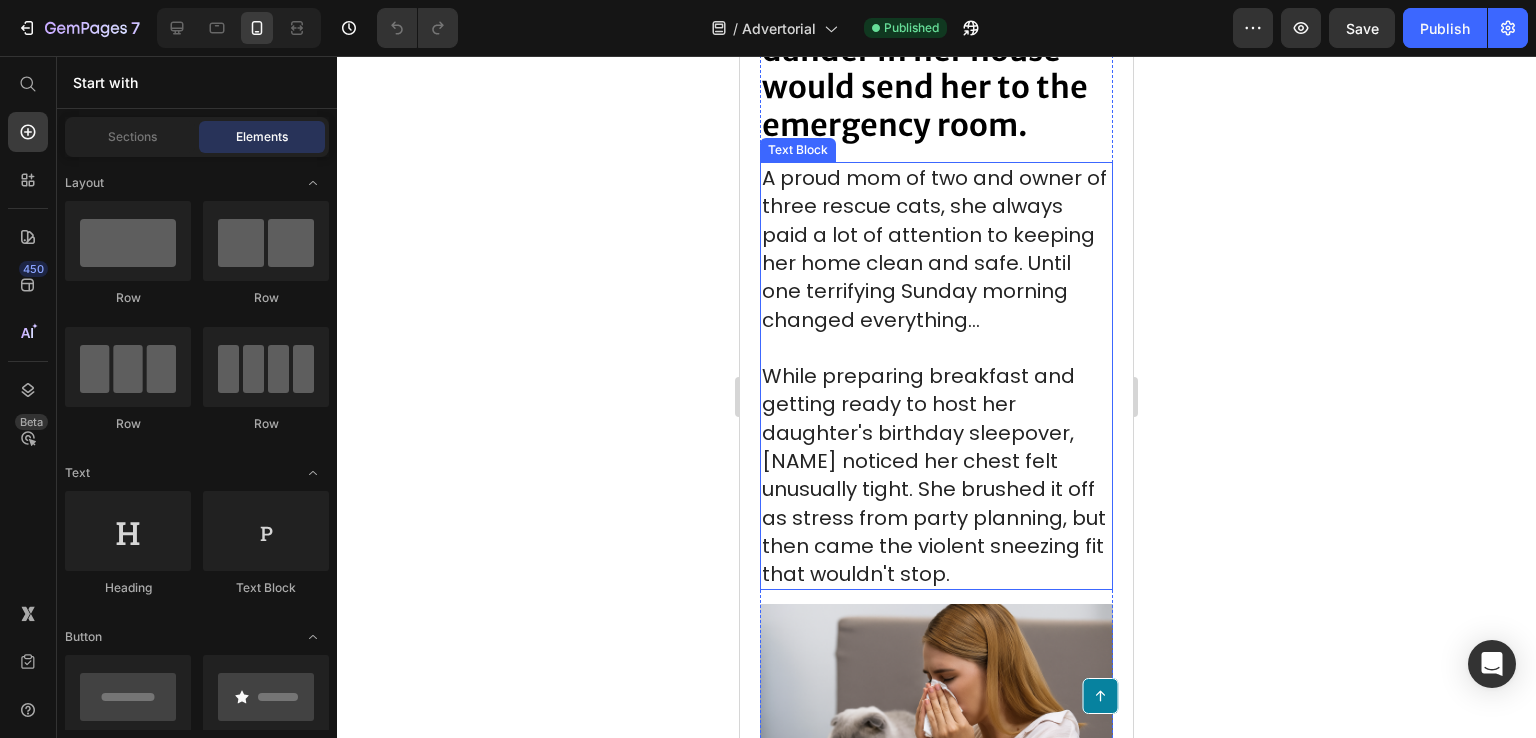 click on "A proud mom of two and owner of three rescue cats, she always paid a lot of attention to keeping her home clean and safe. Until one terrifying Sunday morning changed everything…" at bounding box center (934, 248) 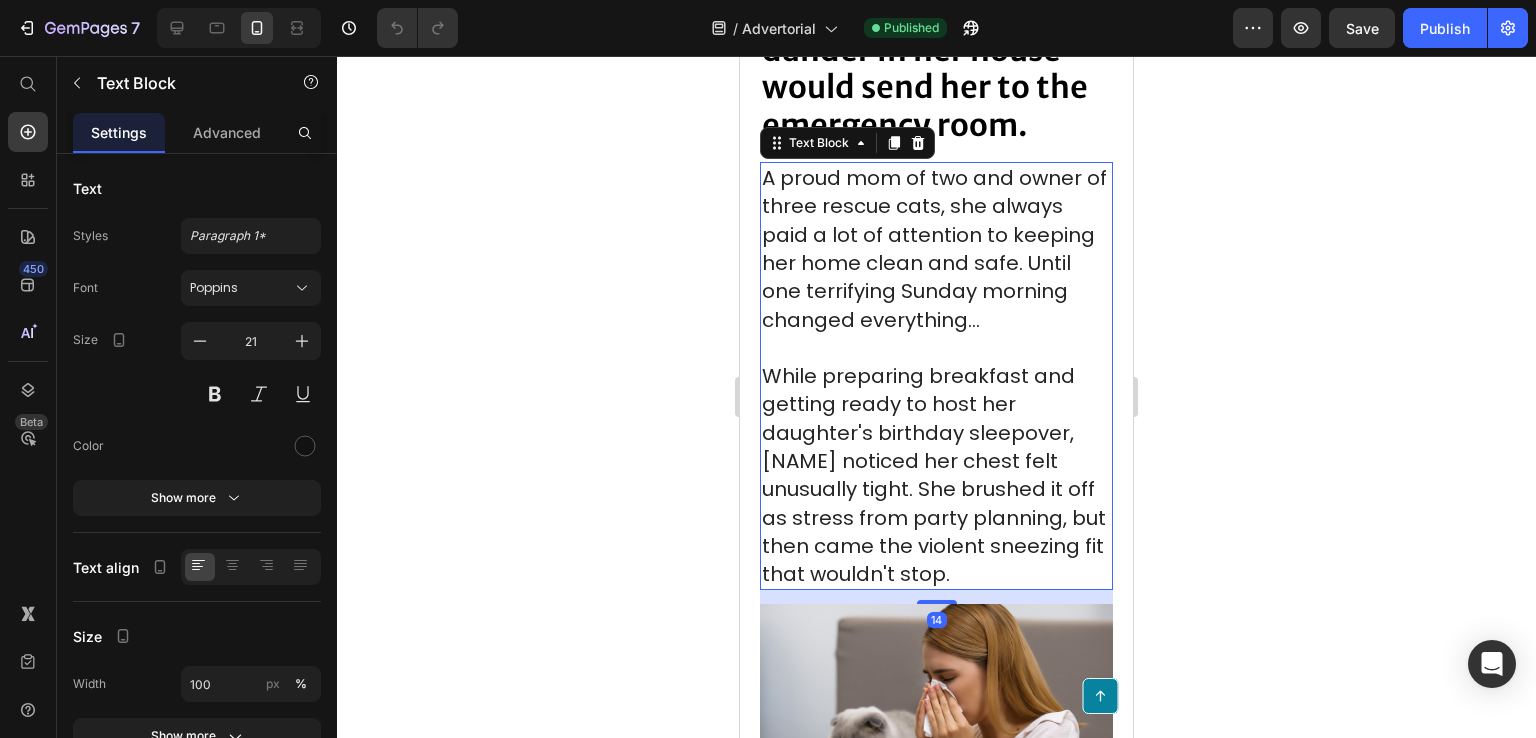 click on "A proud mom of two and owner of three rescue cats, she always paid a lot of attention to keeping her home clean and safe. Until one terrifying Sunday morning changed everything…" at bounding box center (934, 248) 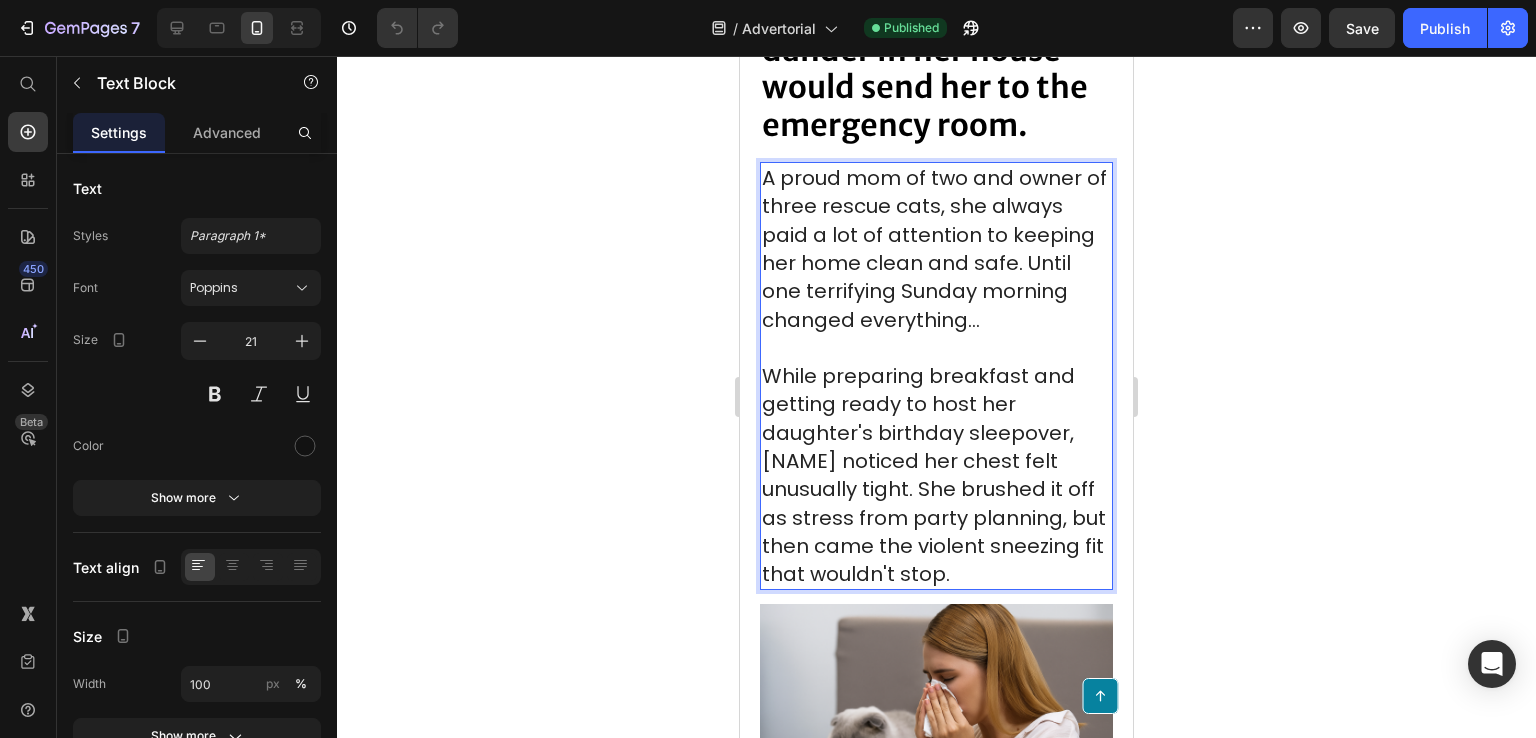 click on "A proud mom of two and owner of three rescue cats, she always paid a lot of attention to keeping her home clean and safe. Until one terrifying Sunday morning changed everything…" at bounding box center [934, 248] 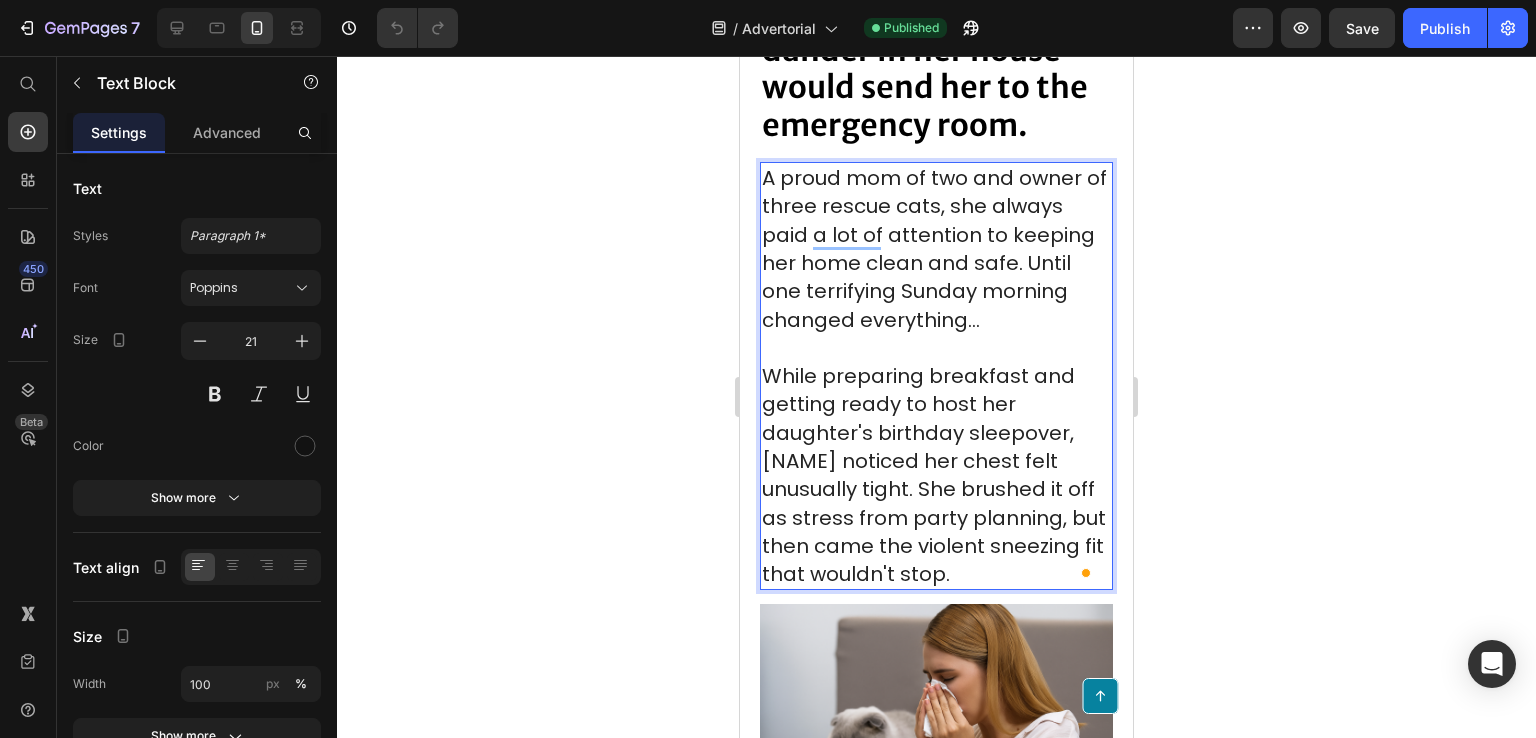 click on "A proud mom of two and owner of three rescue cats, she always paid a lot of attention to keeping her home clean and safe. Until one terrifying Sunday morning changed everything…" at bounding box center (934, 248) 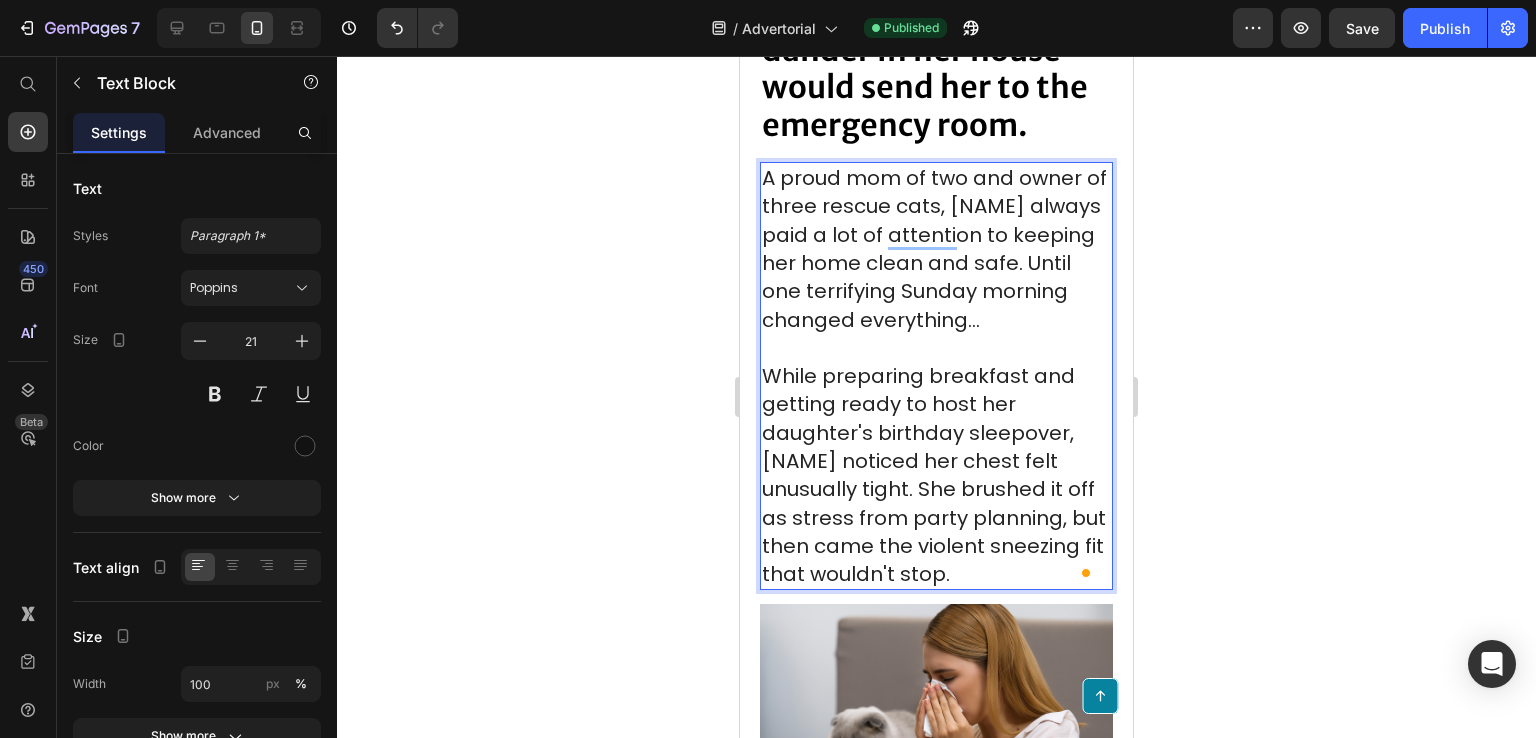 click on "A proud mom of two and owner of three rescue cats, [NAME] always paid a lot of attention to keeping her home clean and safe. Until one terrifying Sunday morning changed everything…" at bounding box center (934, 248) 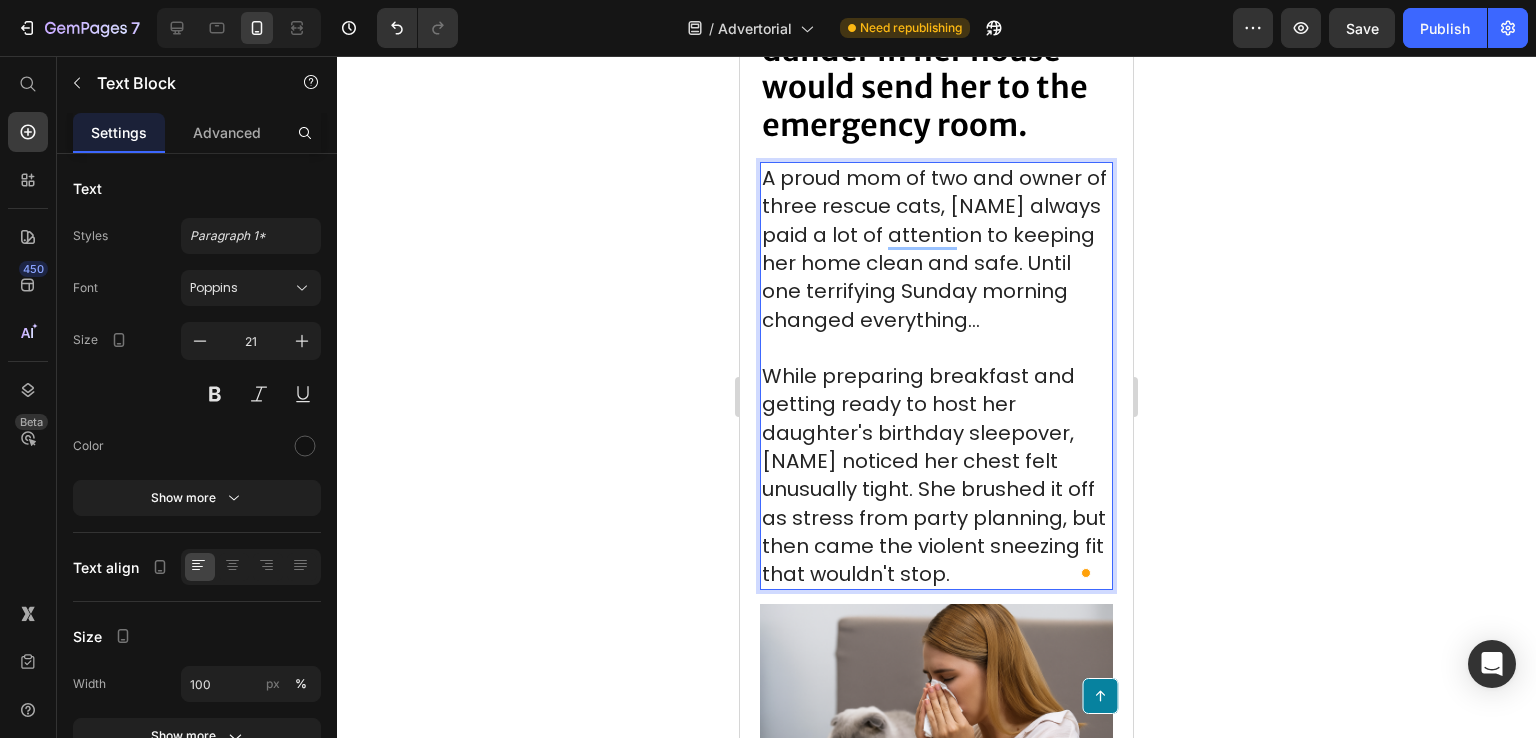 drag, startPoint x: 1027, startPoint y: 212, endPoint x: 1039, endPoint y: 218, distance: 13.416408 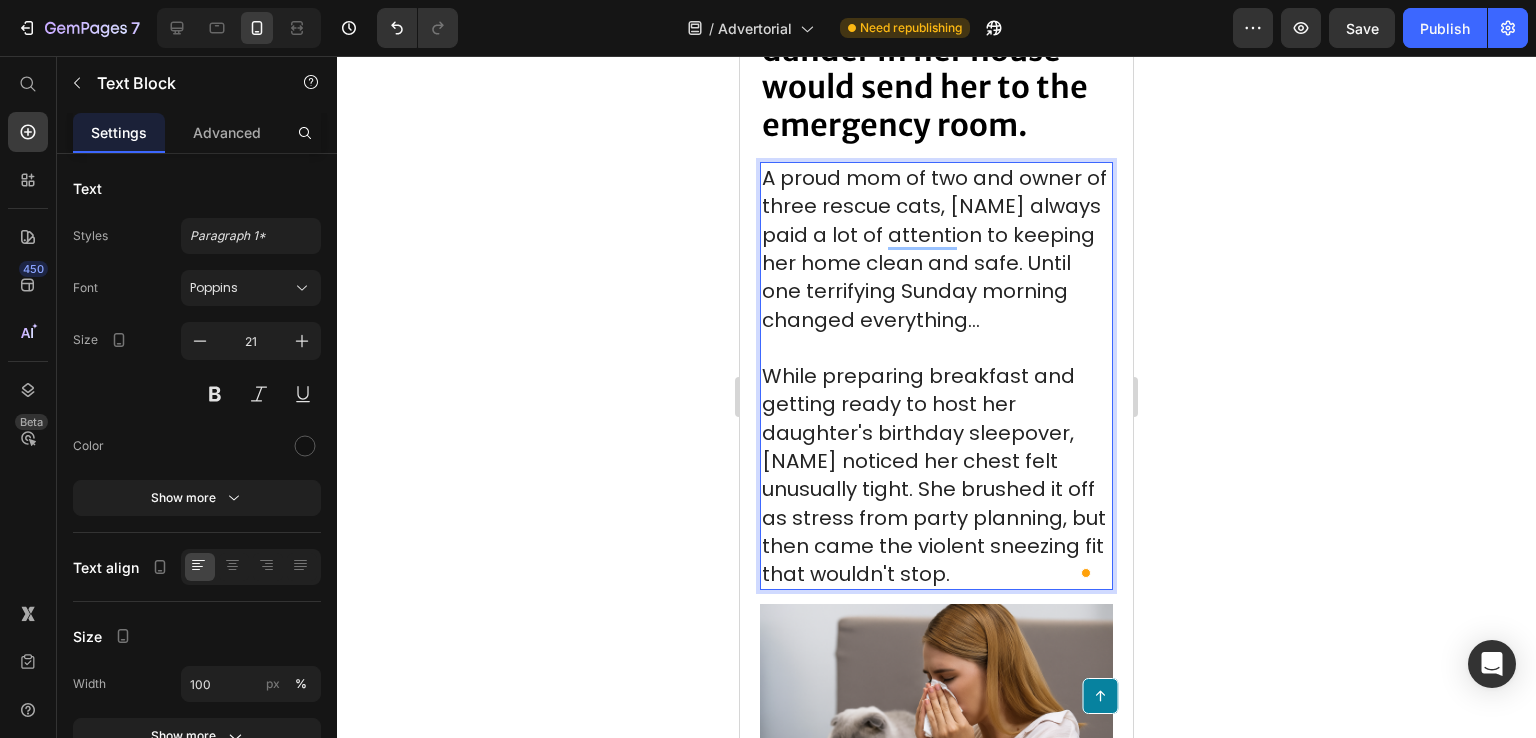 click 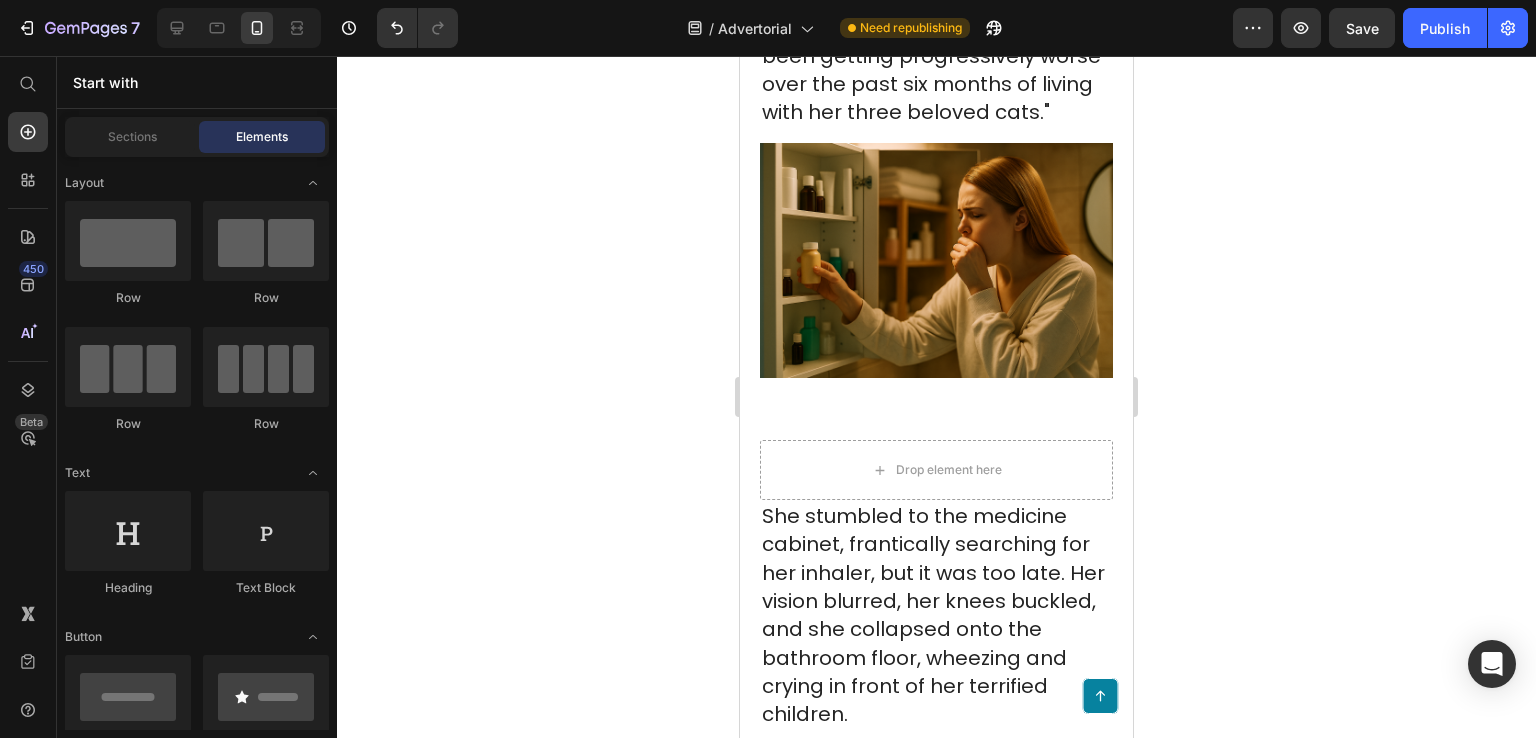 scroll, scrollTop: 1600, scrollLeft: 0, axis: vertical 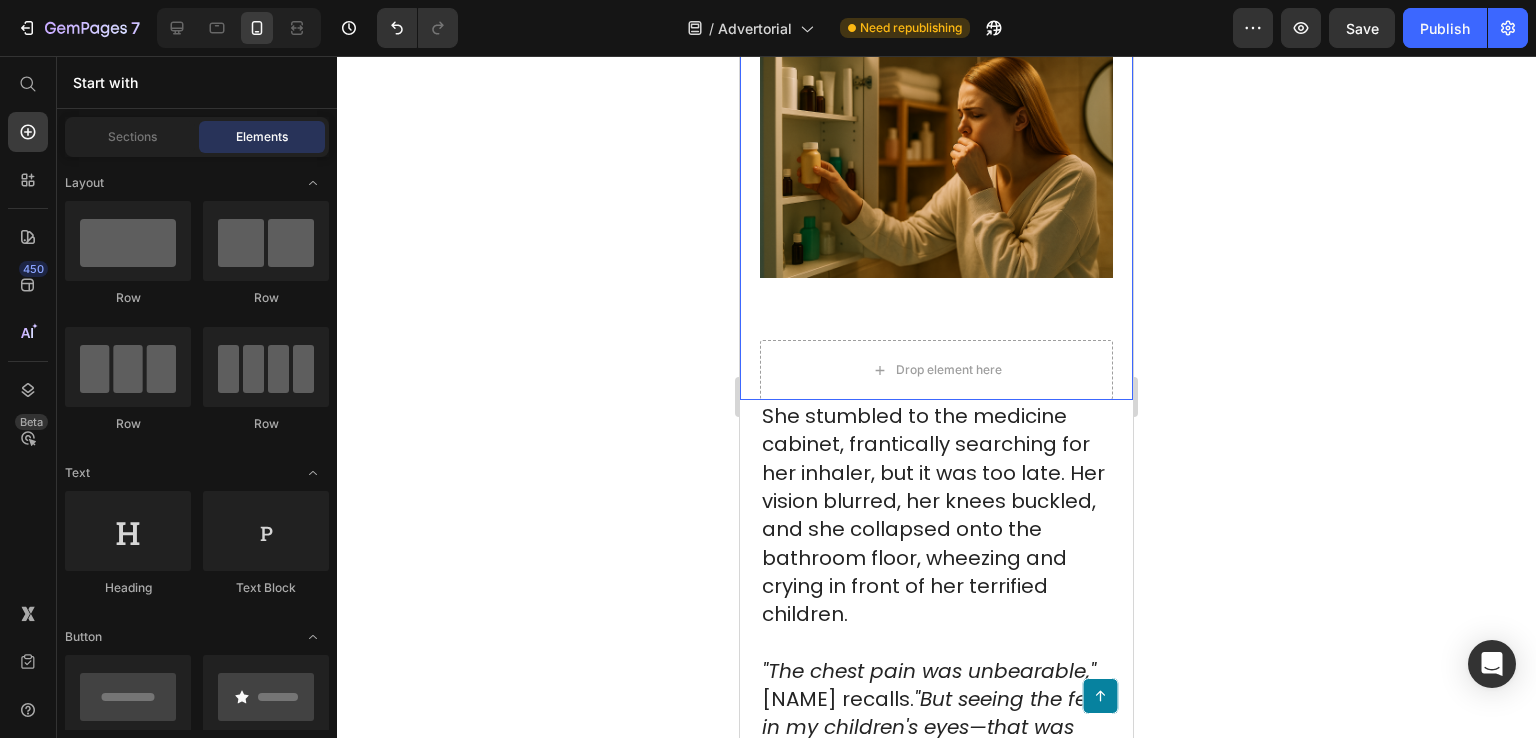 click on "This Cat Mom never imagined the cat dander in her house would send her to the emergency room.  Heading A proud mom of two and owner of three rescue cats, Sarah always paid a lot of attention to keeping her home clean and safe. Until one terrifying Sunday morning changed everything…   While preparing breakfast and getting ready to host her daughter's birthday sleepover, Sarah noticed her chest felt unusually tight. She brushed it off as stress from party planning, but then came the violent sneezing fit that wouldn't stop.  Text Block Image ACHOO! ACHOO! ACHOO!    Each sneeze felt like a knife piercing through her ribs. Her eyes swelled shut, tears streaming down her face as she gasped for air between the relentless attacks.  "Mom, are you okay?" her 8-year-old daughter Emma asked, her voice trembling with fear.   Text Block Image Row
Drop element here Row" at bounding box center [936, -523] 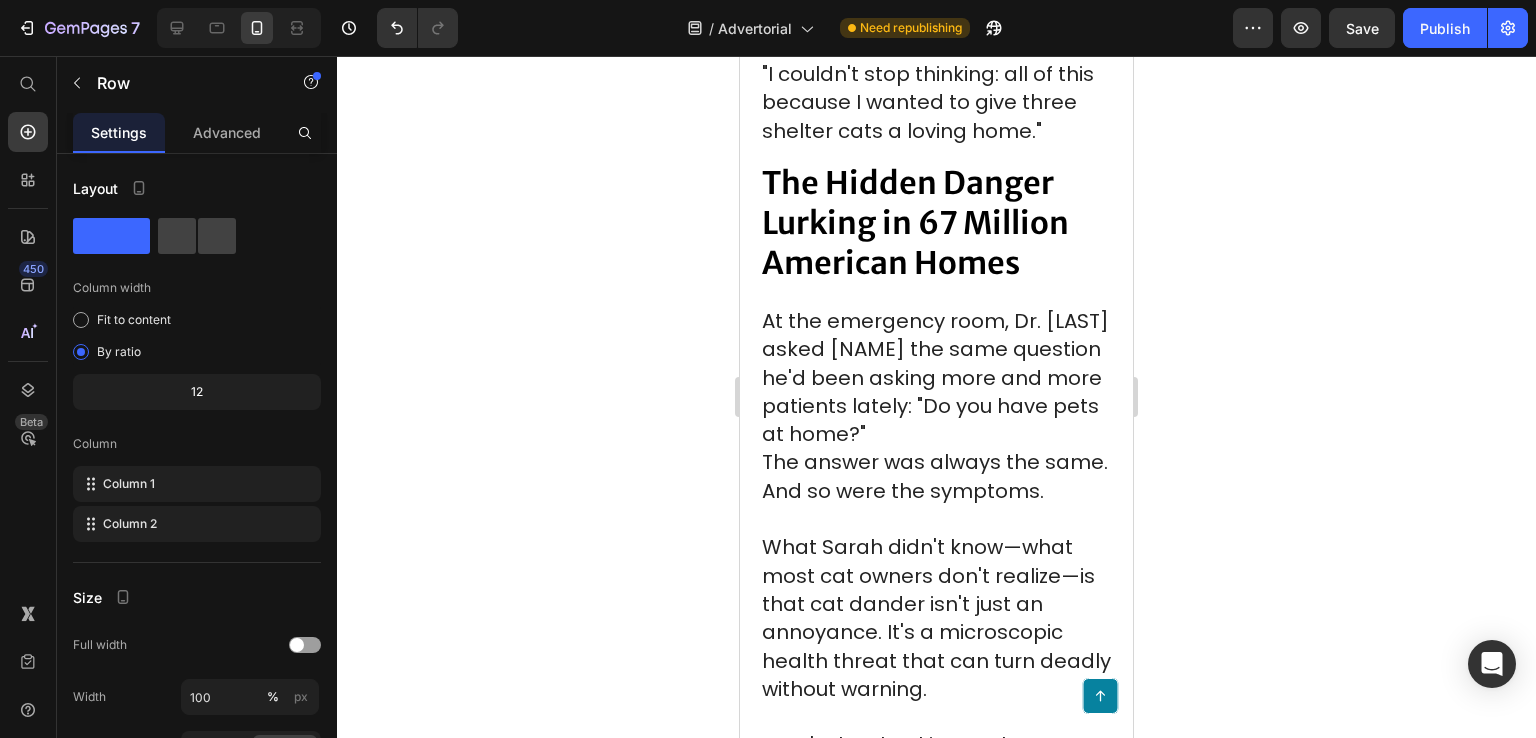 scroll, scrollTop: 2400, scrollLeft: 0, axis: vertical 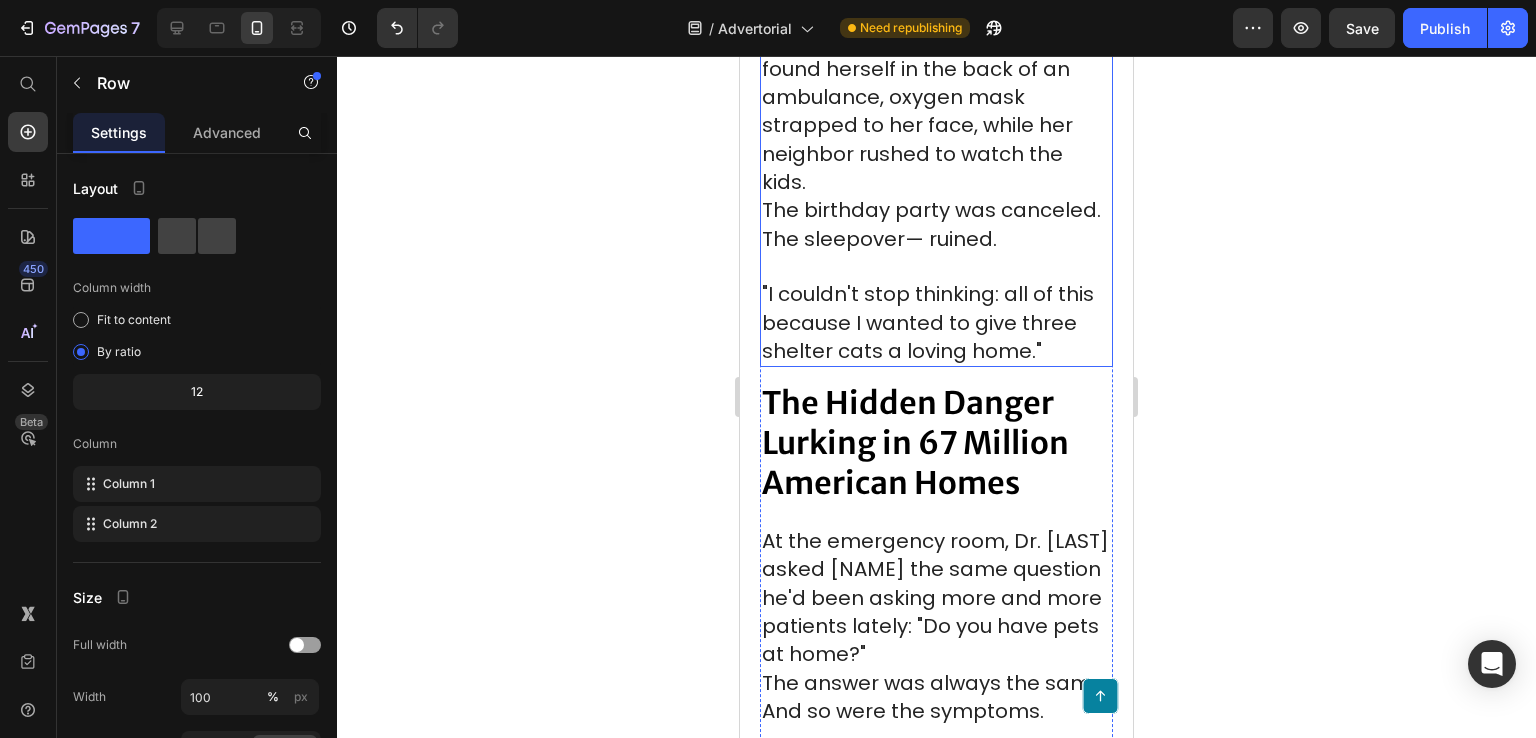 click on ""I couldn't stop thinking: all of this because I wanted to give three shelter cats a loving home."" at bounding box center (928, 322) 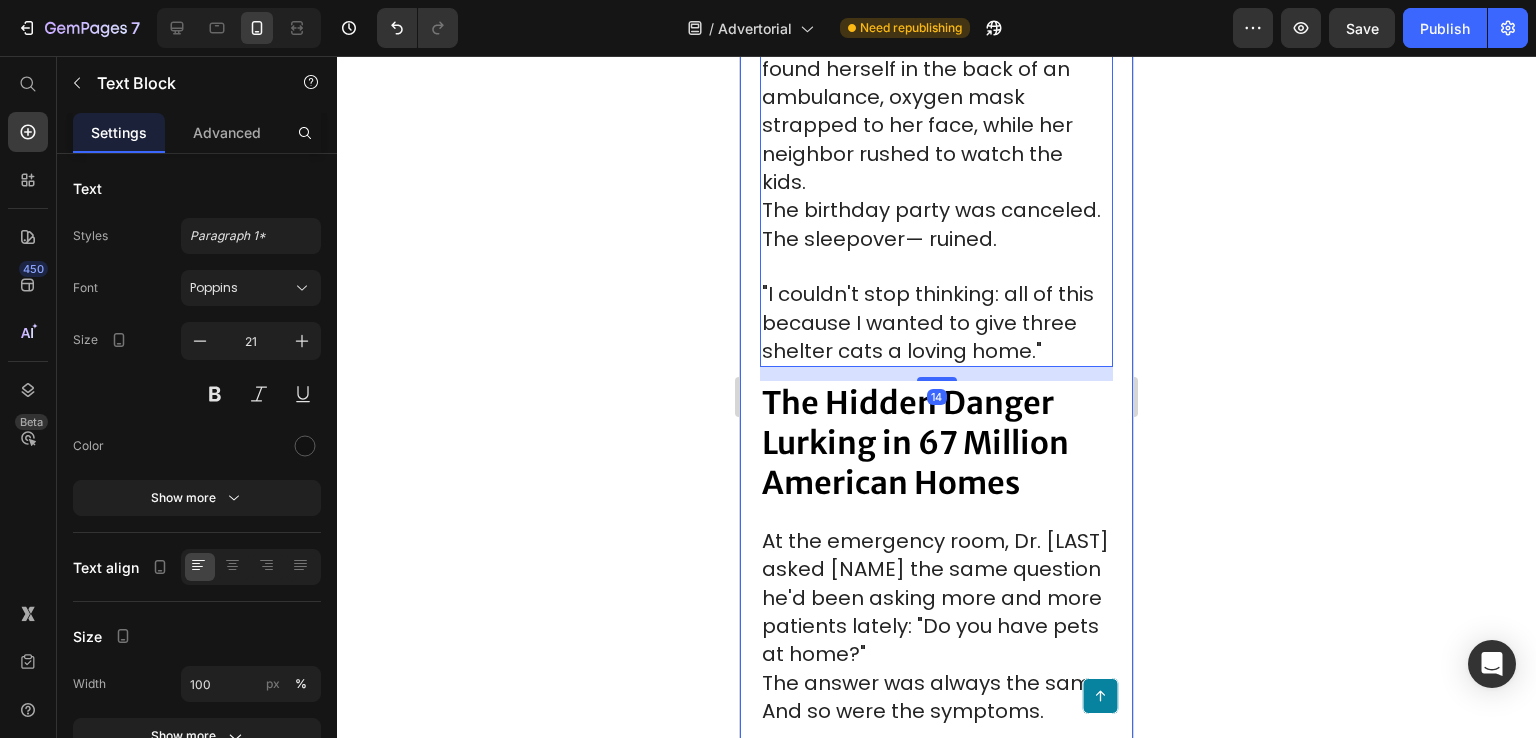 click 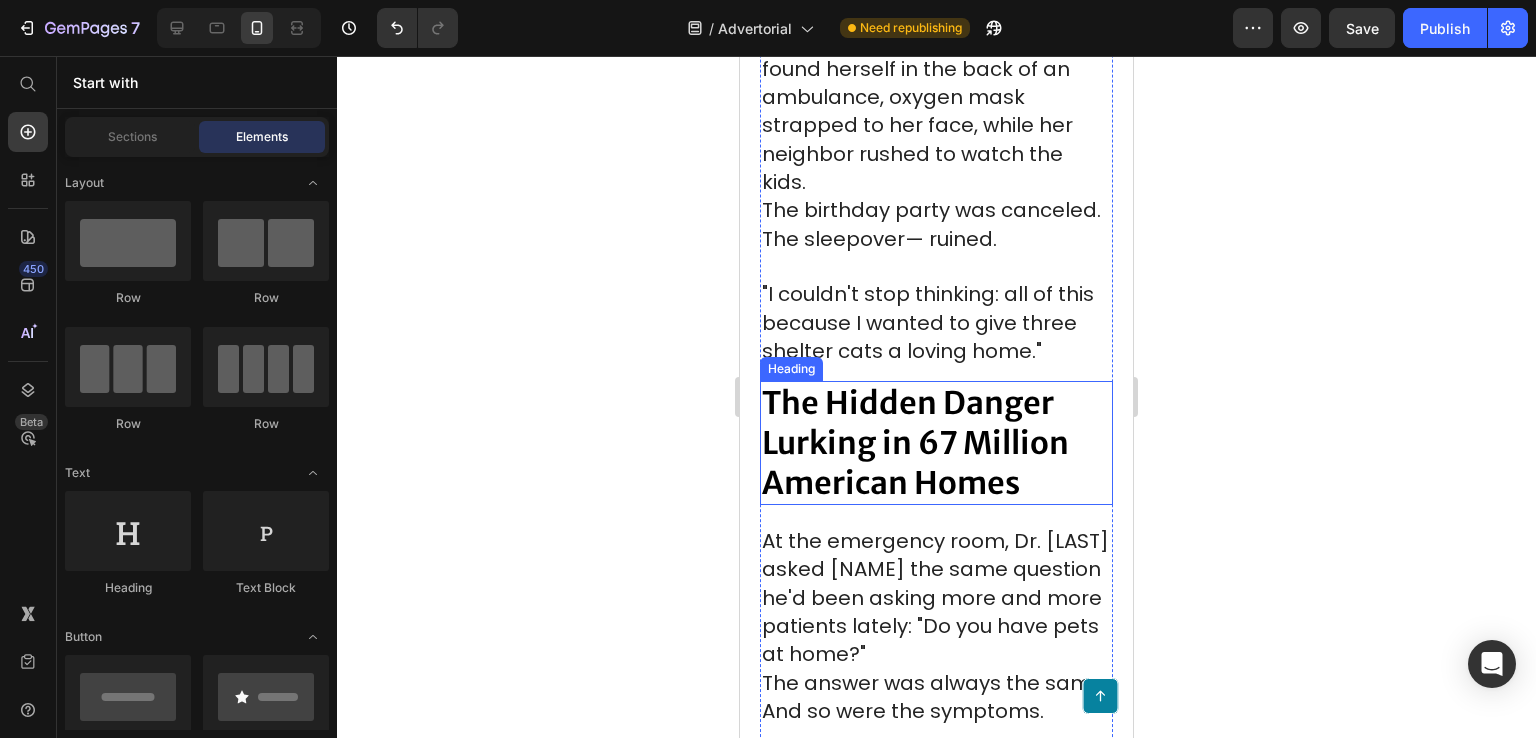 click on "The Hidden Danger Lurking in 67 Million American Homes" at bounding box center [915, 442] 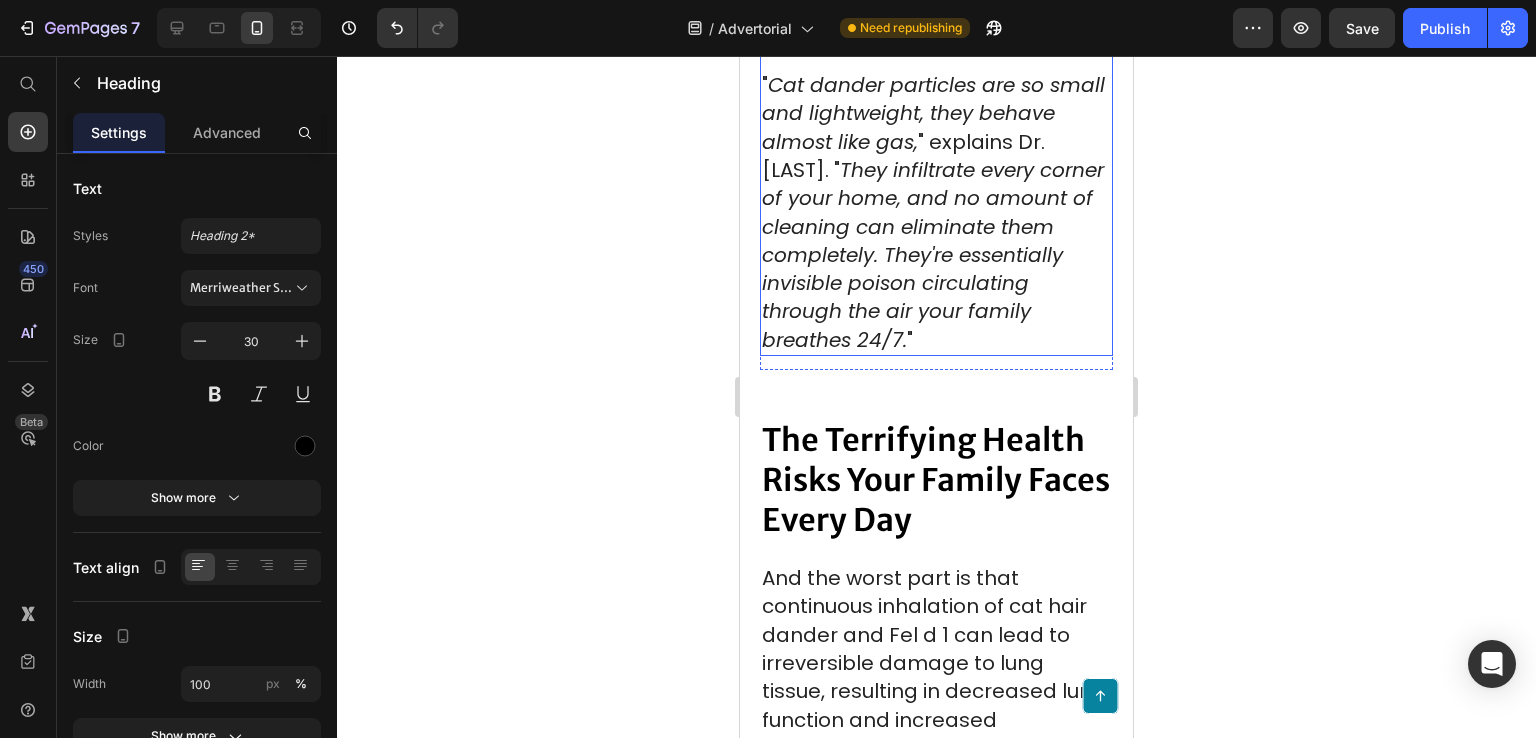 scroll, scrollTop: 4300, scrollLeft: 0, axis: vertical 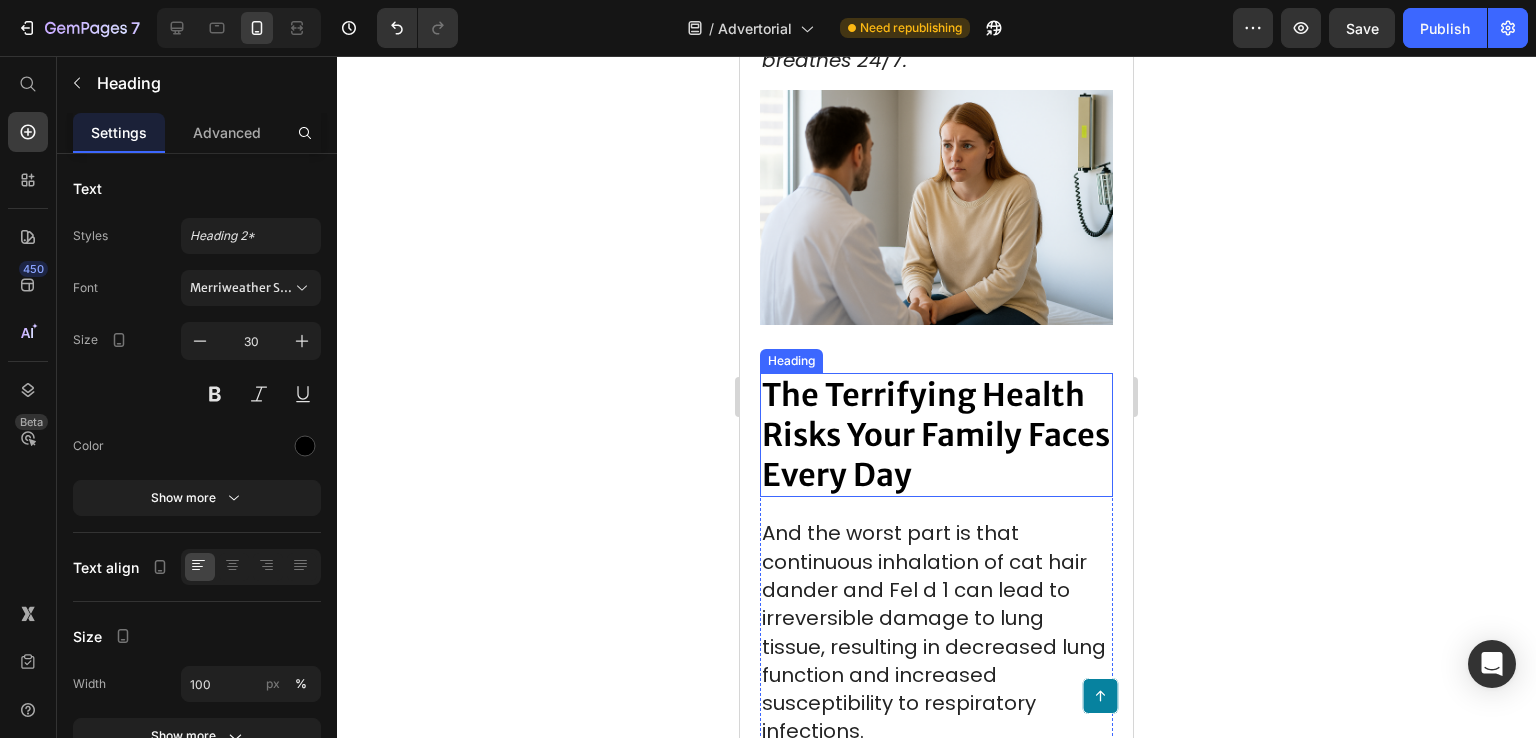 click on "The Terrifying Health Risks Your Family Faces Every Day" at bounding box center (936, 434) 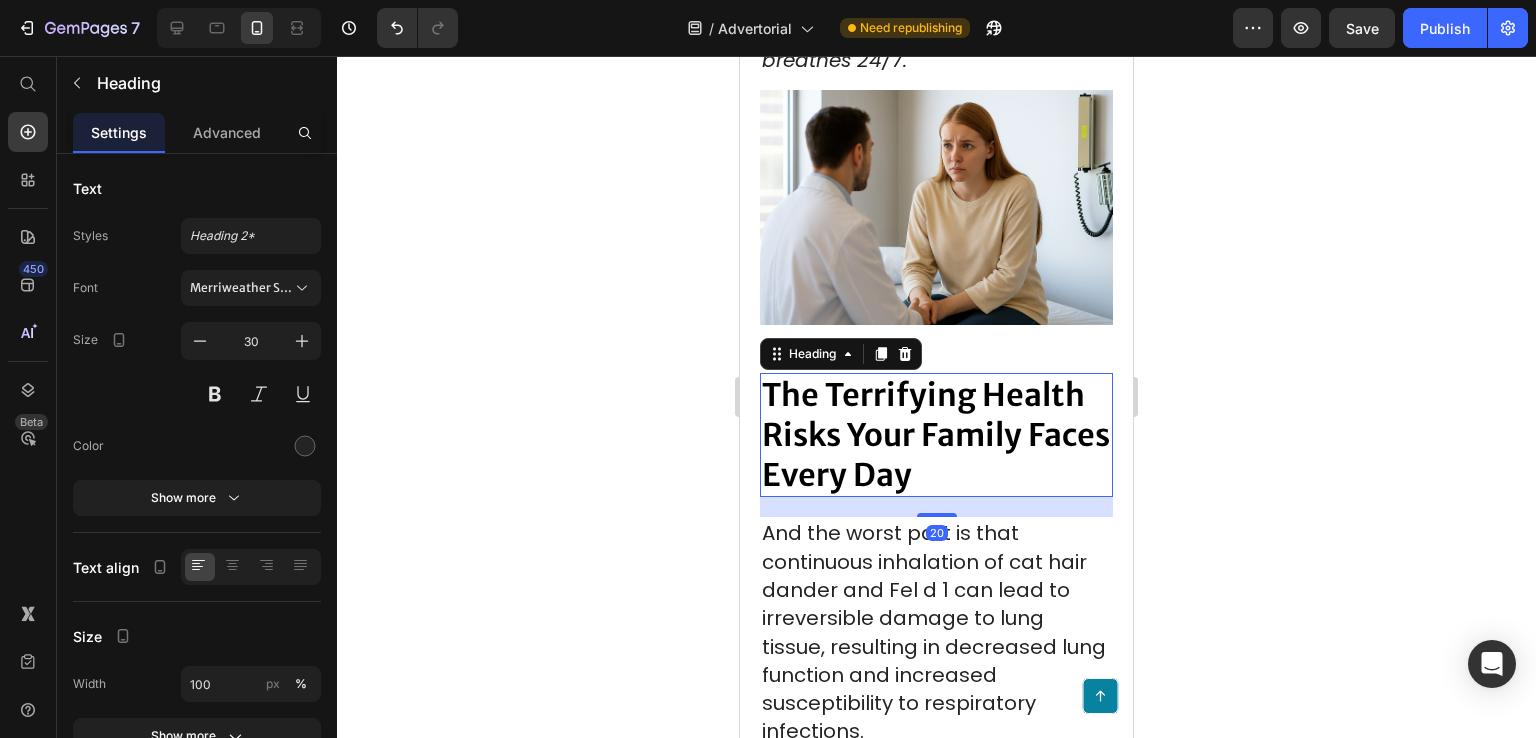 click 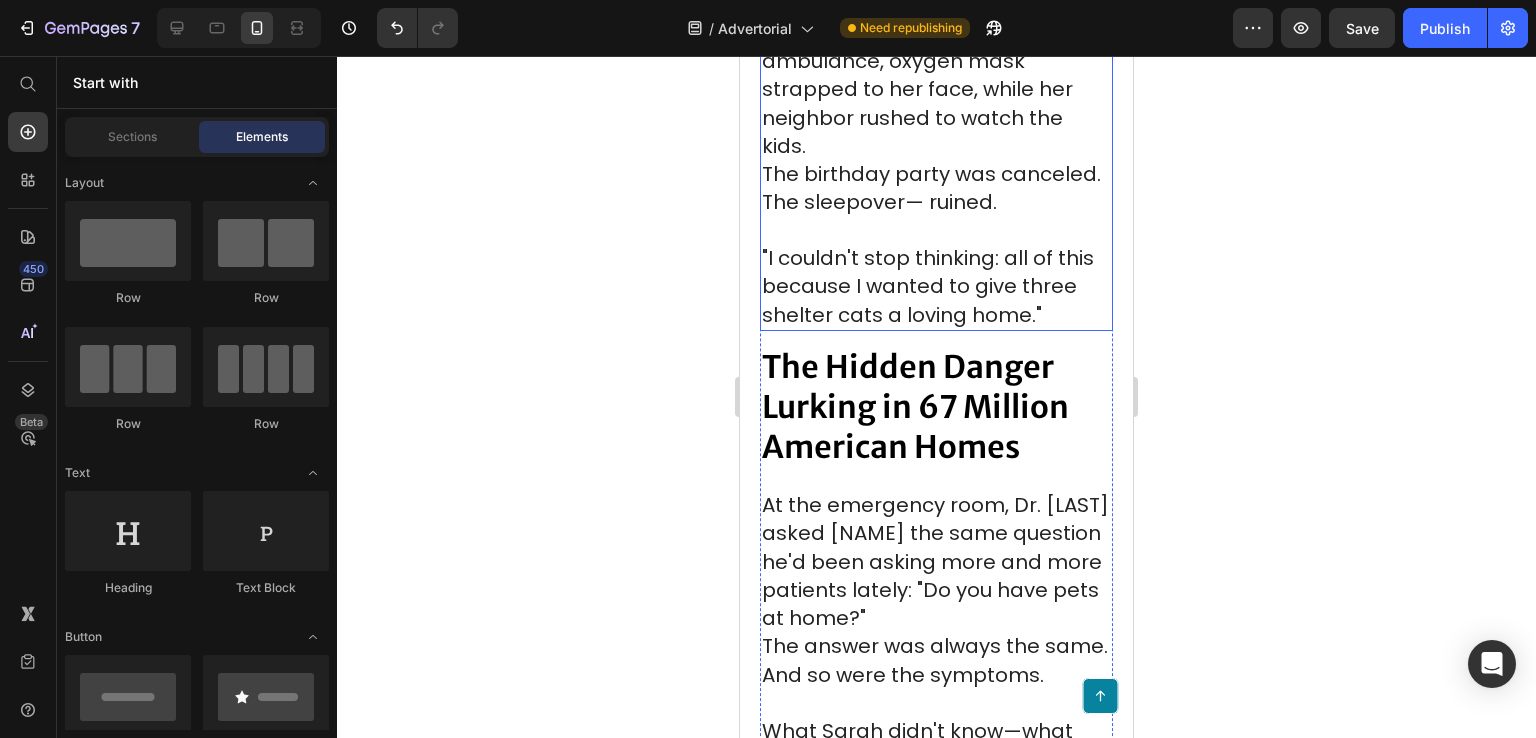 scroll, scrollTop: 2500, scrollLeft: 0, axis: vertical 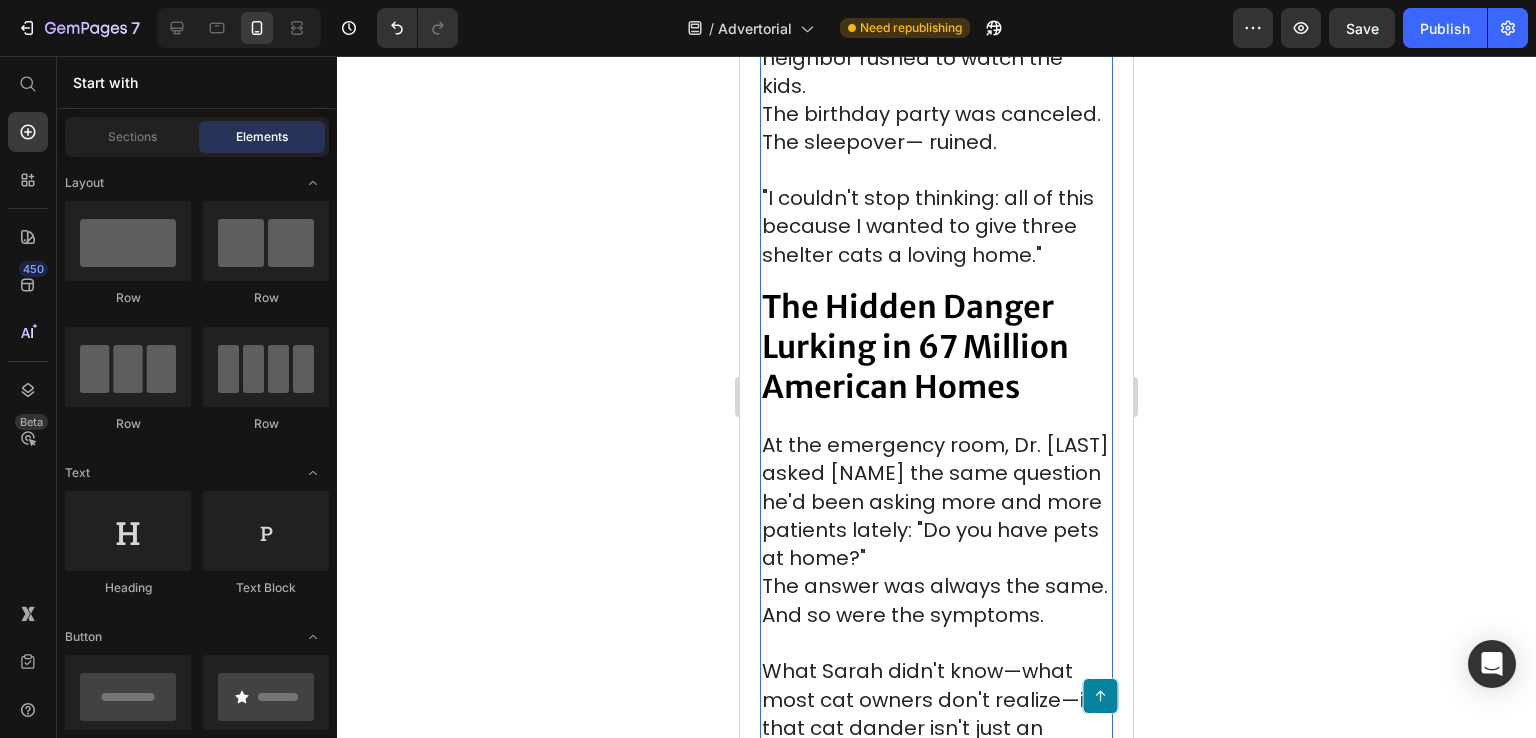 click on ""I couldn't stop thinking: all of this because I wanted to give three shelter cats a loving home."" at bounding box center (928, 226) 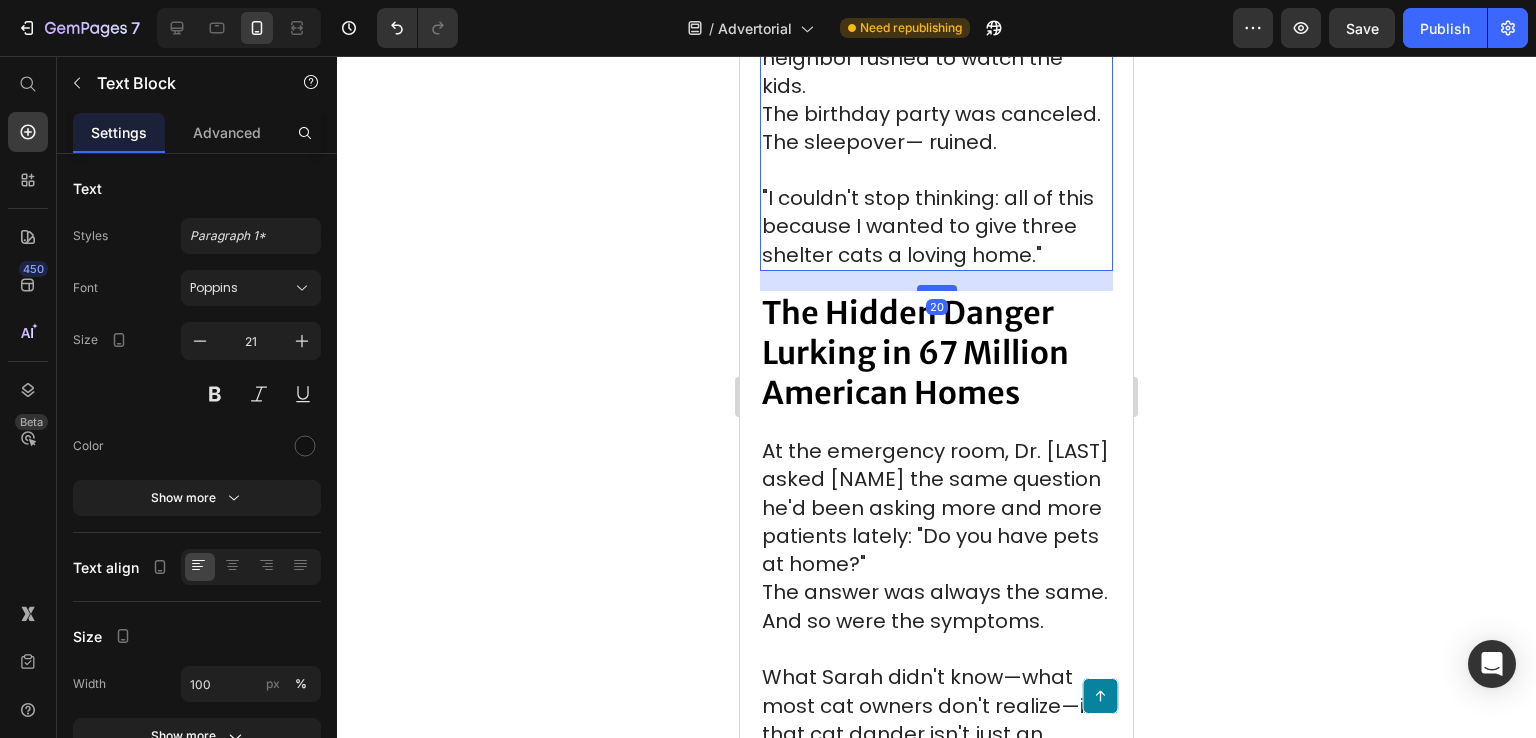 click at bounding box center (937, 288) 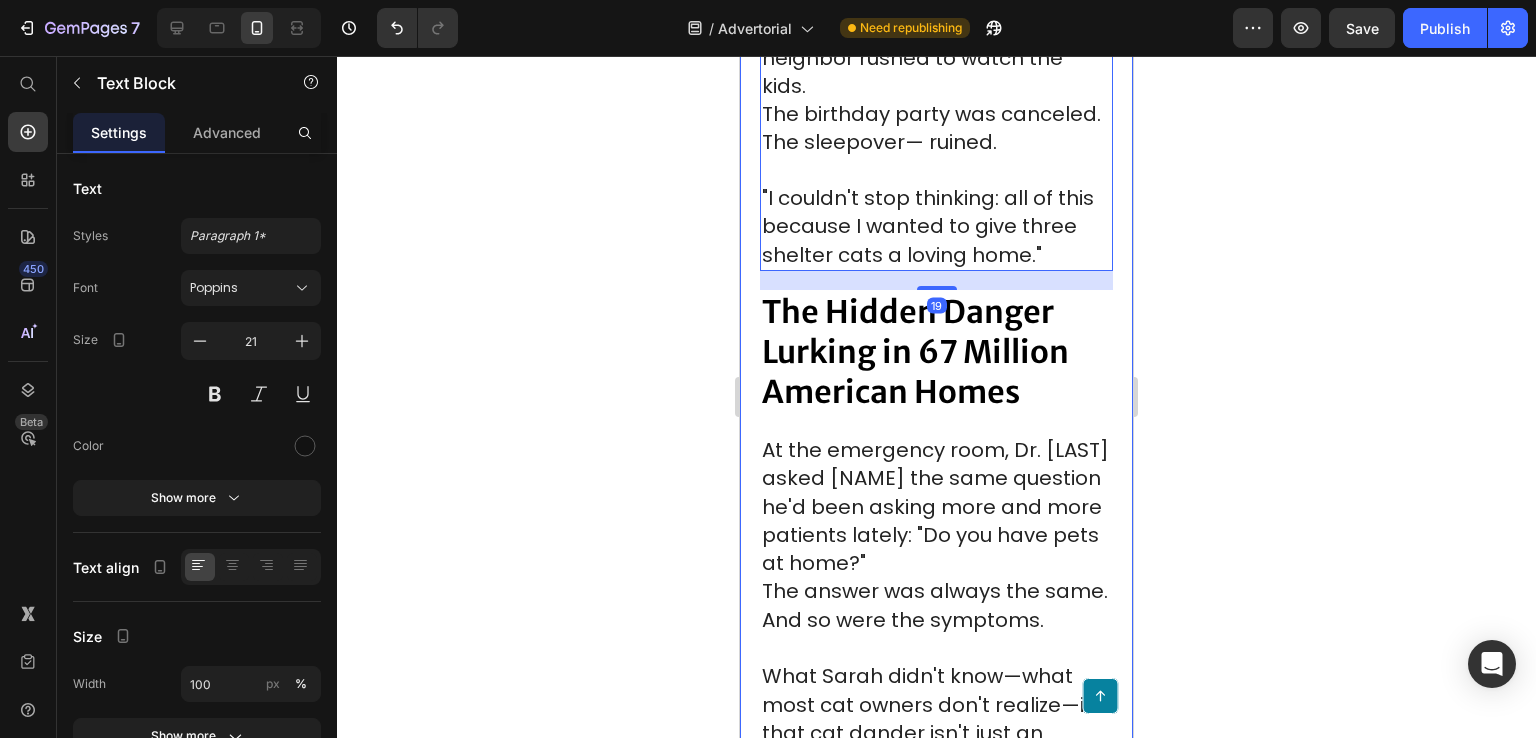 click 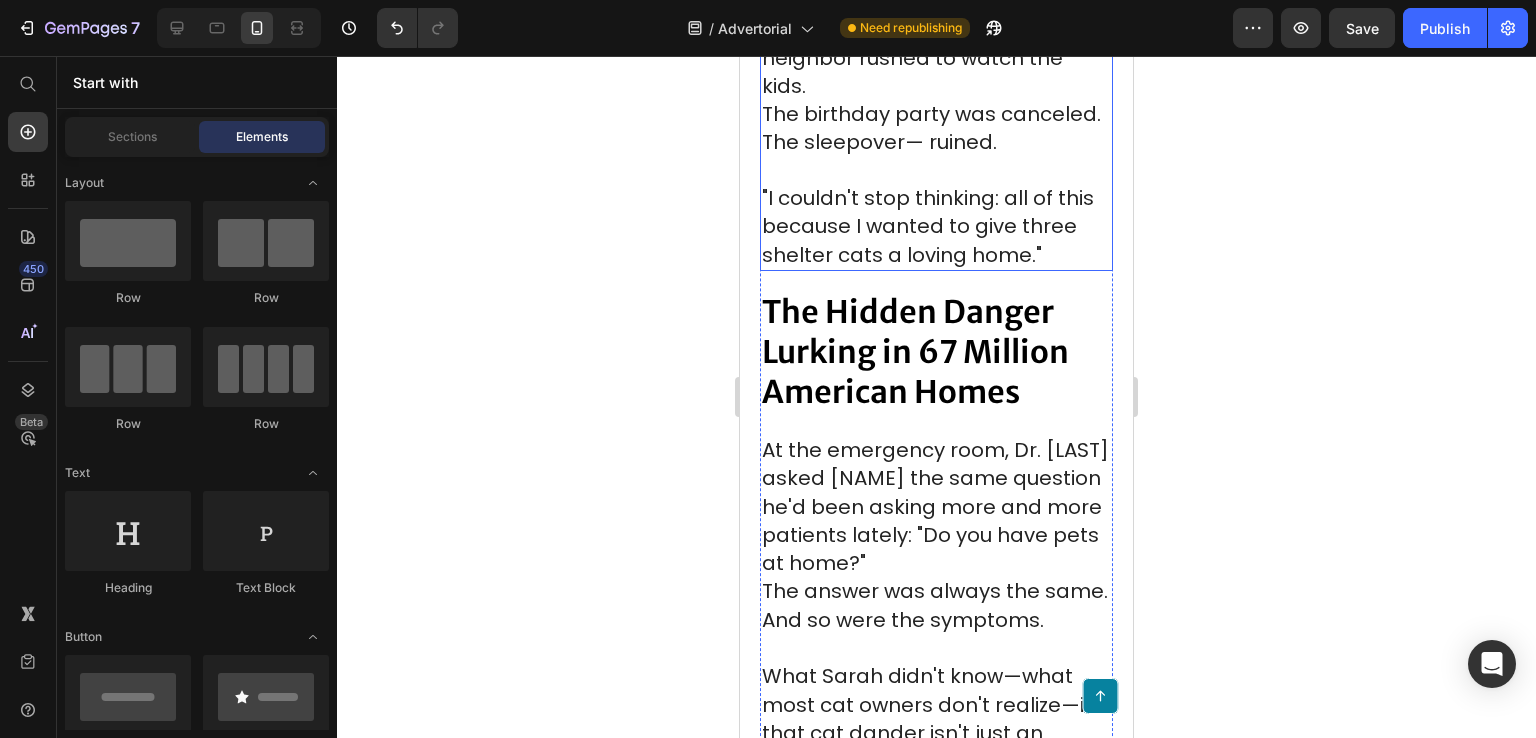 click on ""I couldn't stop thinking: all of this because I wanted to give three shelter cats a loving home."" at bounding box center [928, 226] 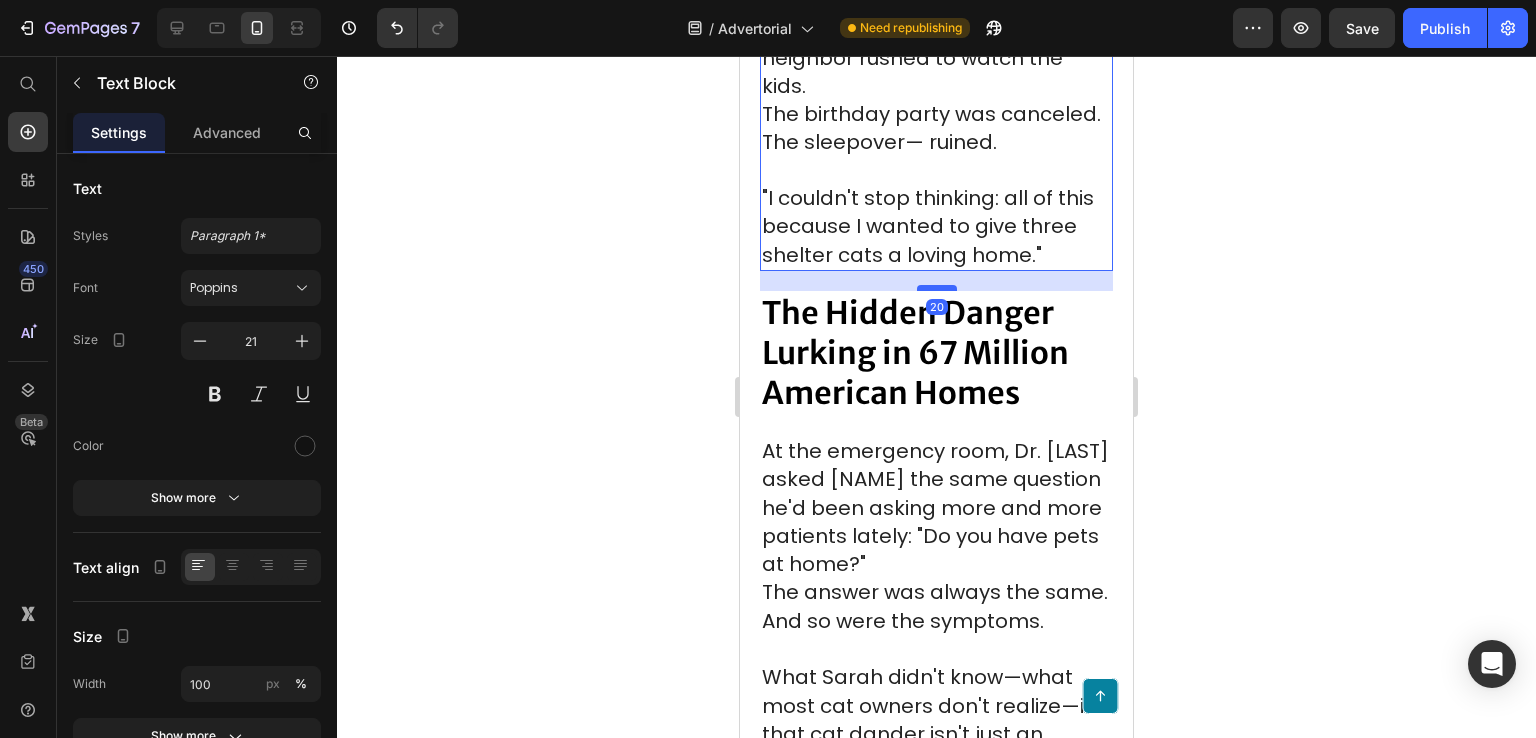 click at bounding box center (937, 288) 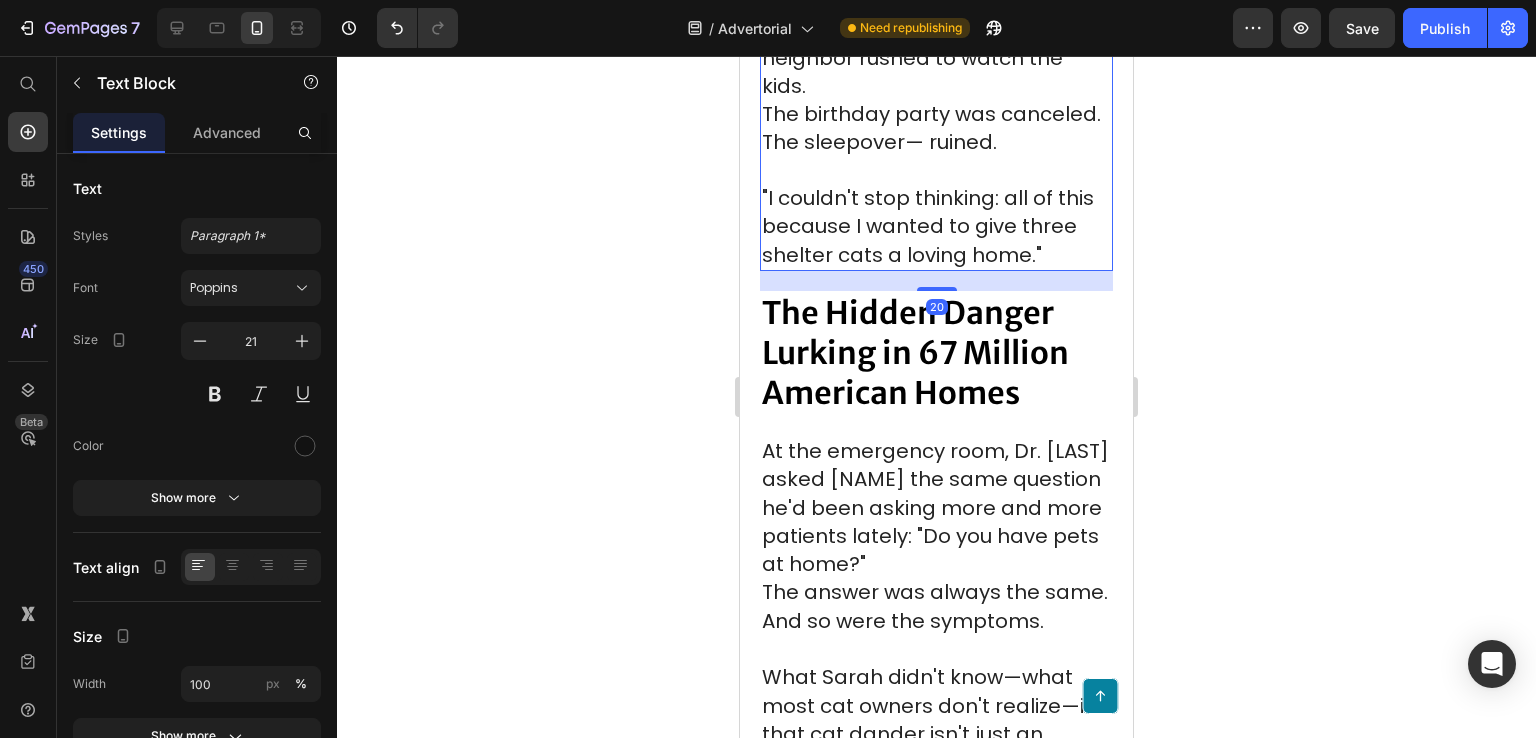 click 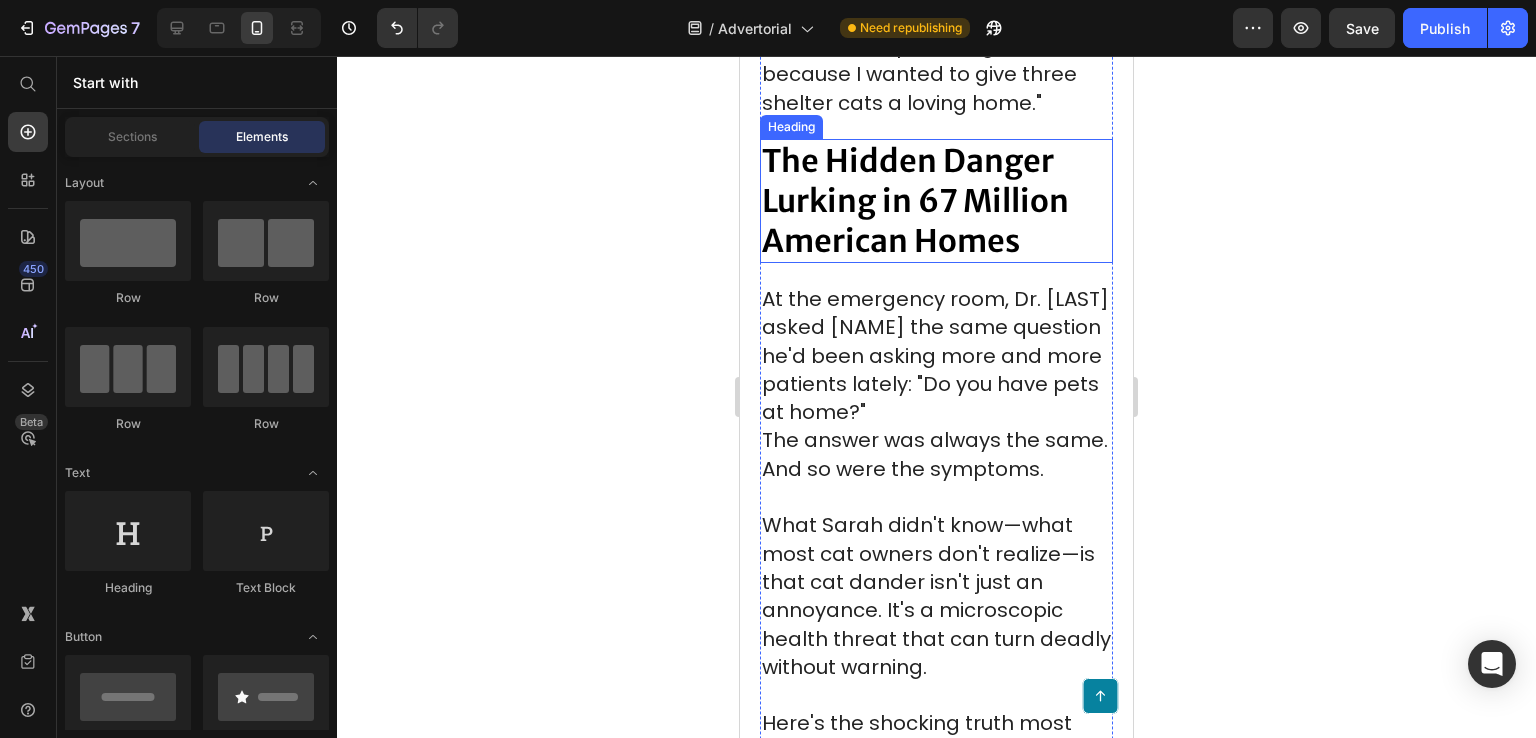 scroll, scrollTop: 2700, scrollLeft: 0, axis: vertical 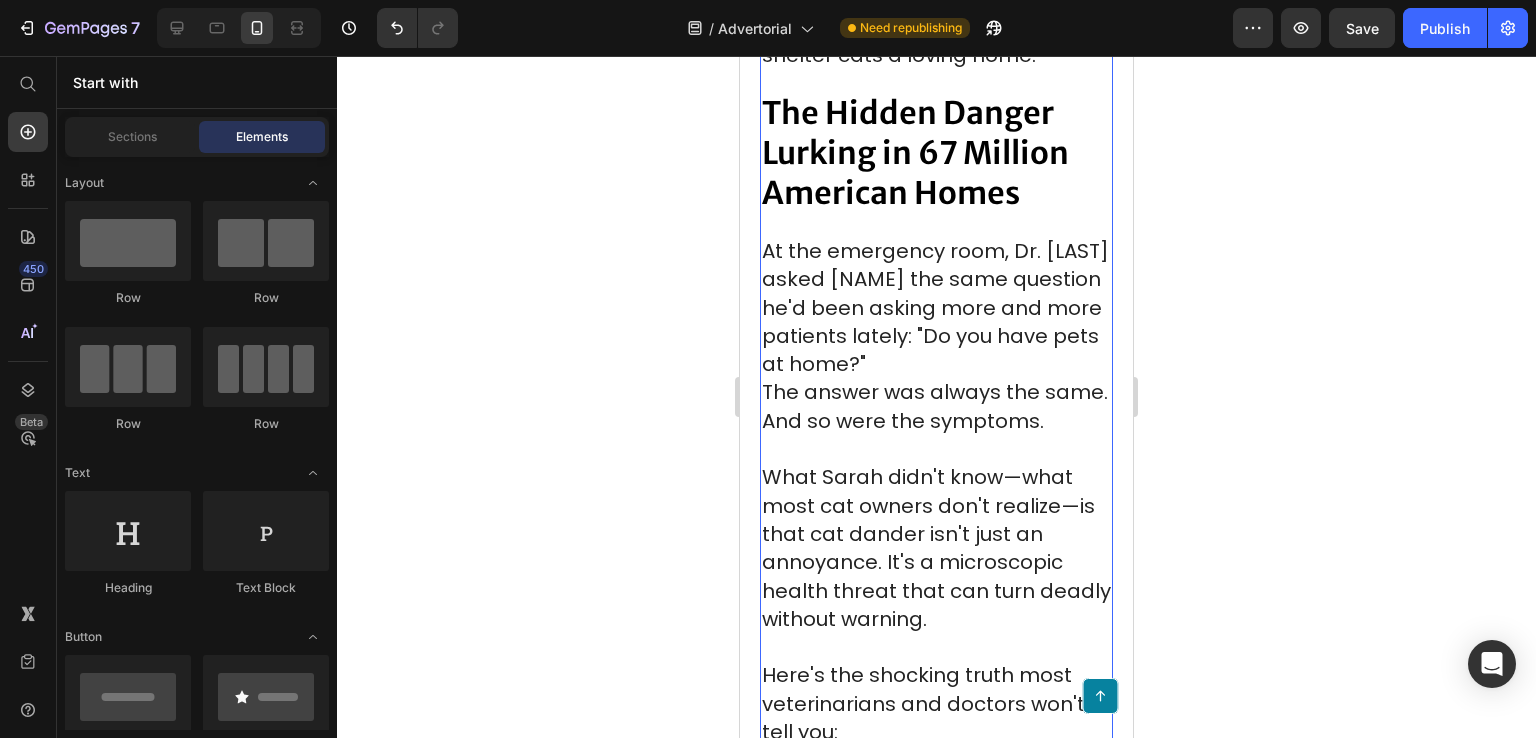 click on "The Hidden Danger Lurking in 67 Million American Homes" at bounding box center (915, 152) 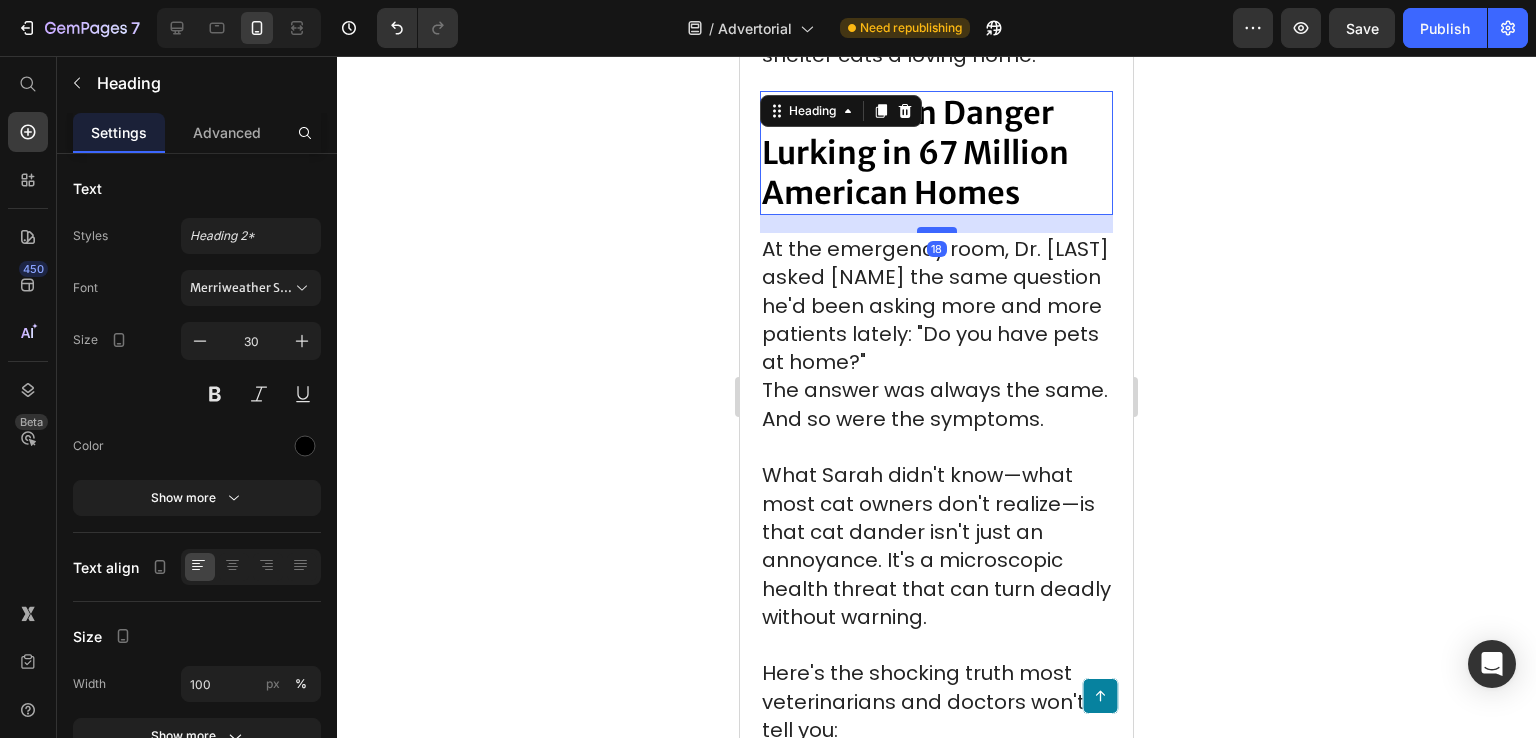 click at bounding box center [937, 230] 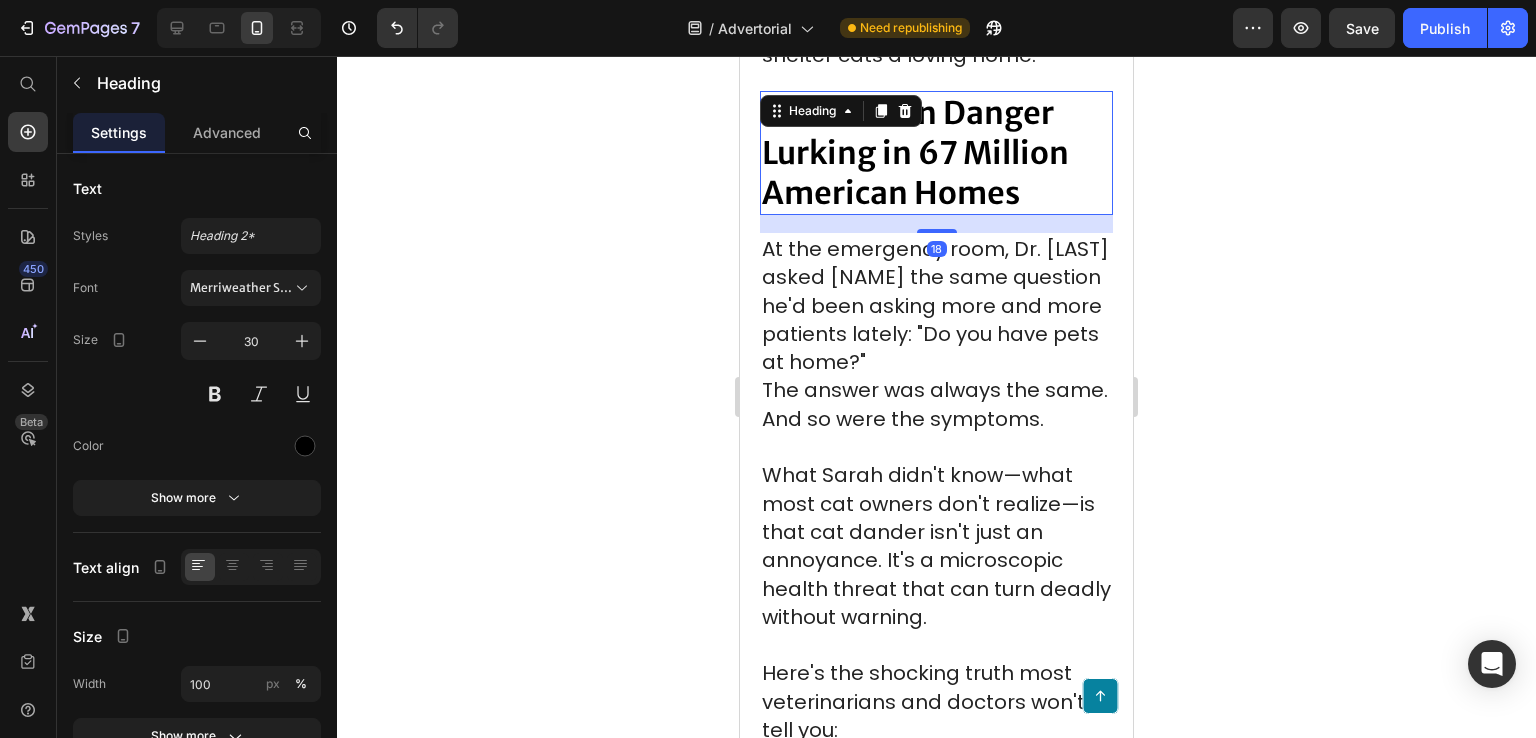 click 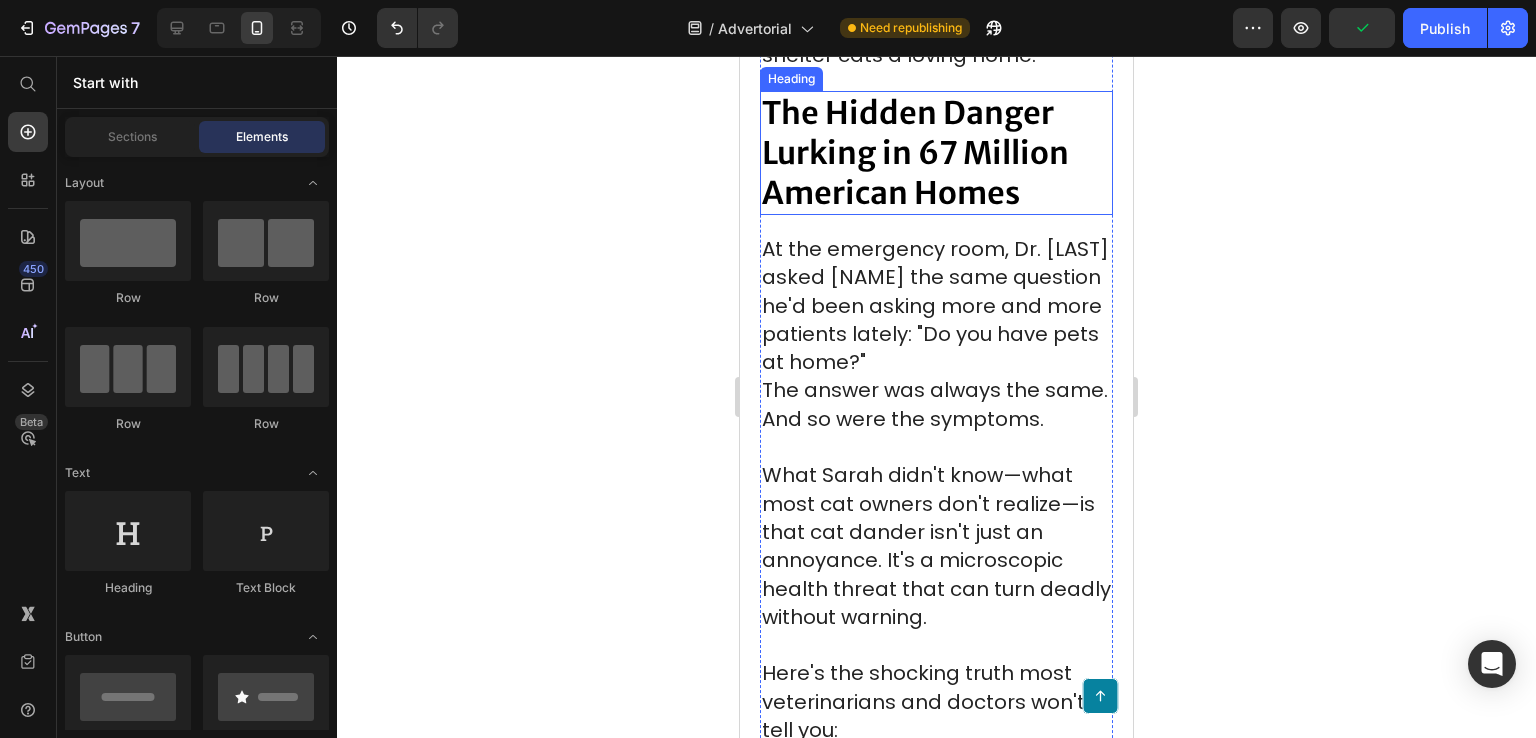 click on "The Hidden Danger Lurking in 67 Million American Homes" at bounding box center (915, 152) 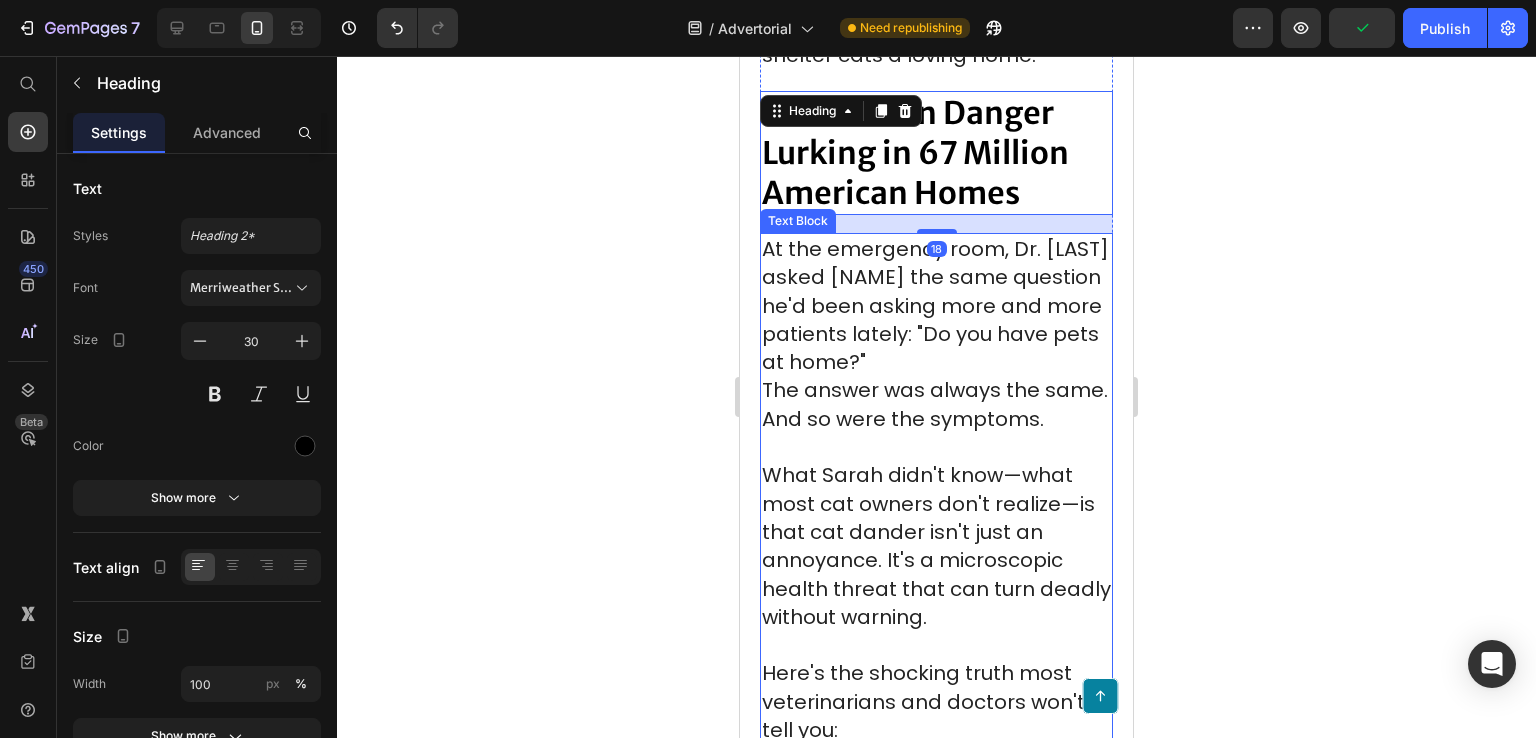 click on "At the emergency room, Dr. Martinez asked Sarah the same question he'd been asking more and more patients lately: "Do you have pets at home?"" at bounding box center [935, 305] 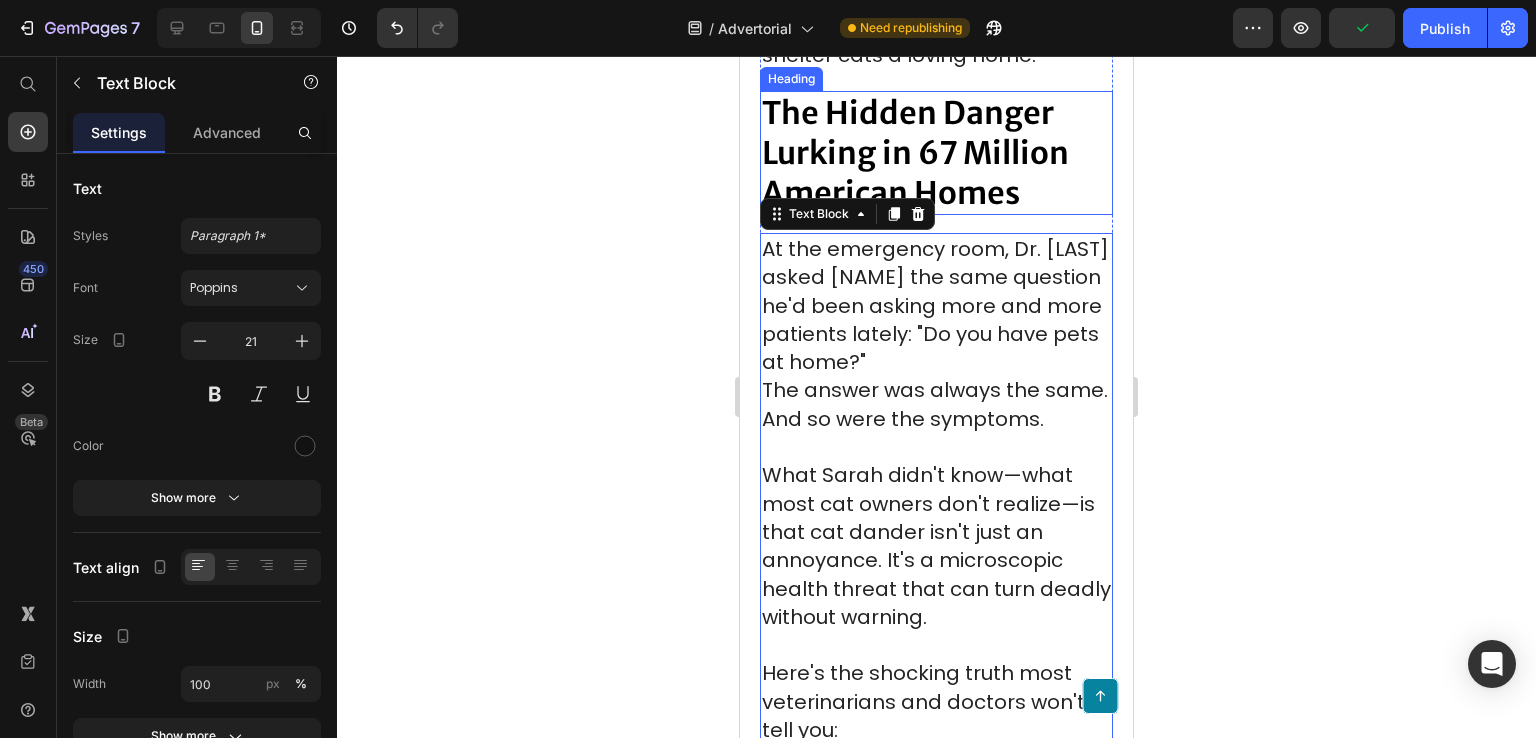 click on "The Hidden Danger Lurking in 67 Million American Homes" at bounding box center [915, 152] 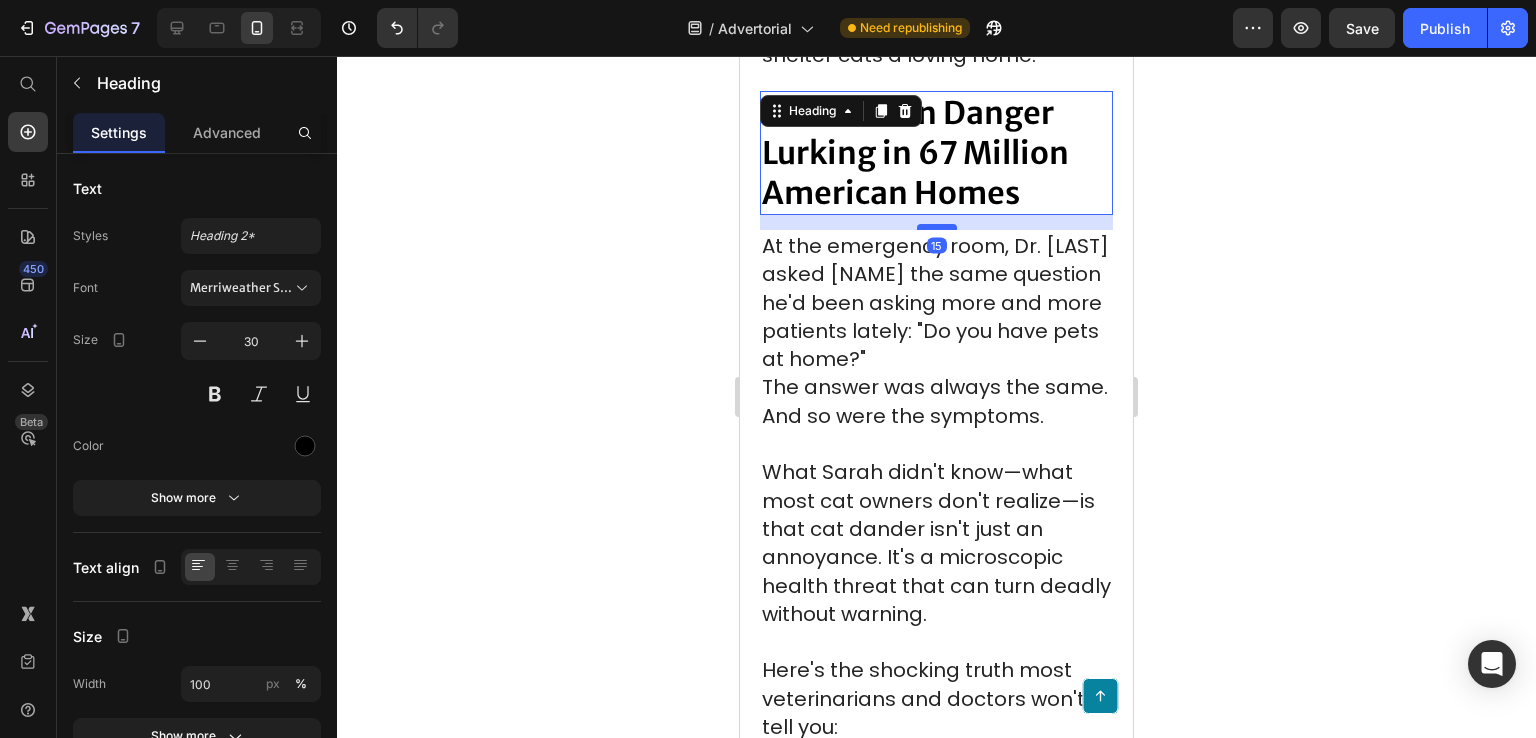 click at bounding box center [937, 227] 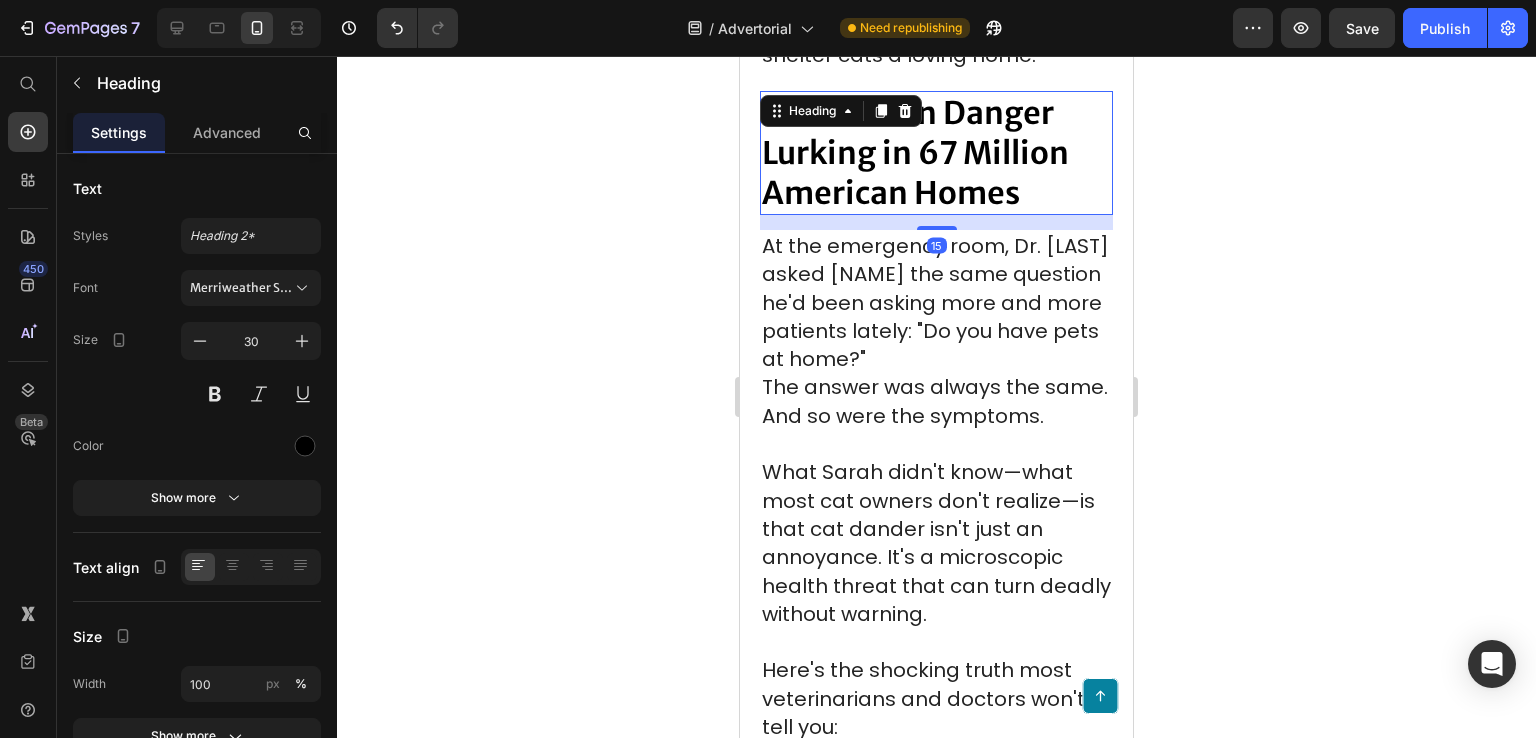 click 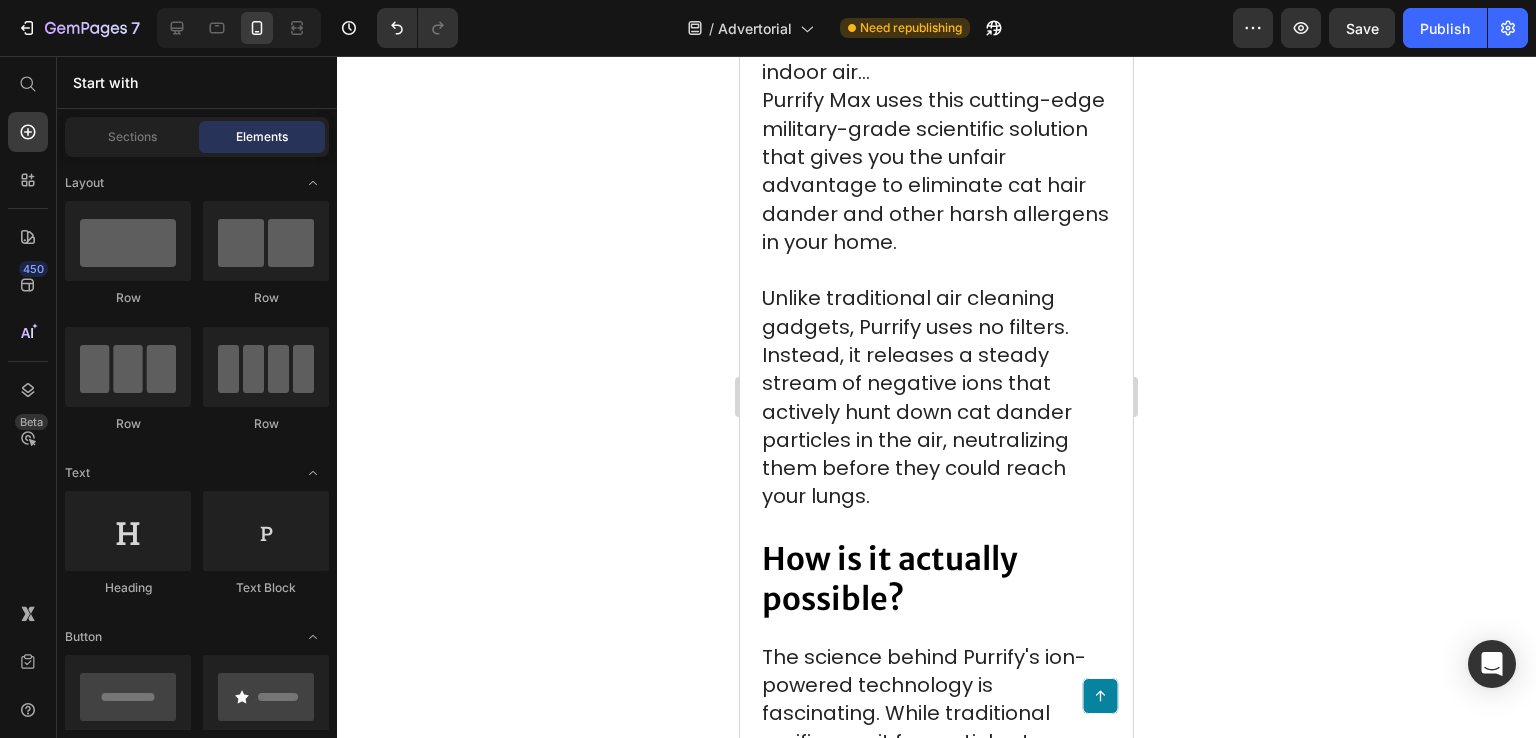 scroll, scrollTop: 11520, scrollLeft: 0, axis: vertical 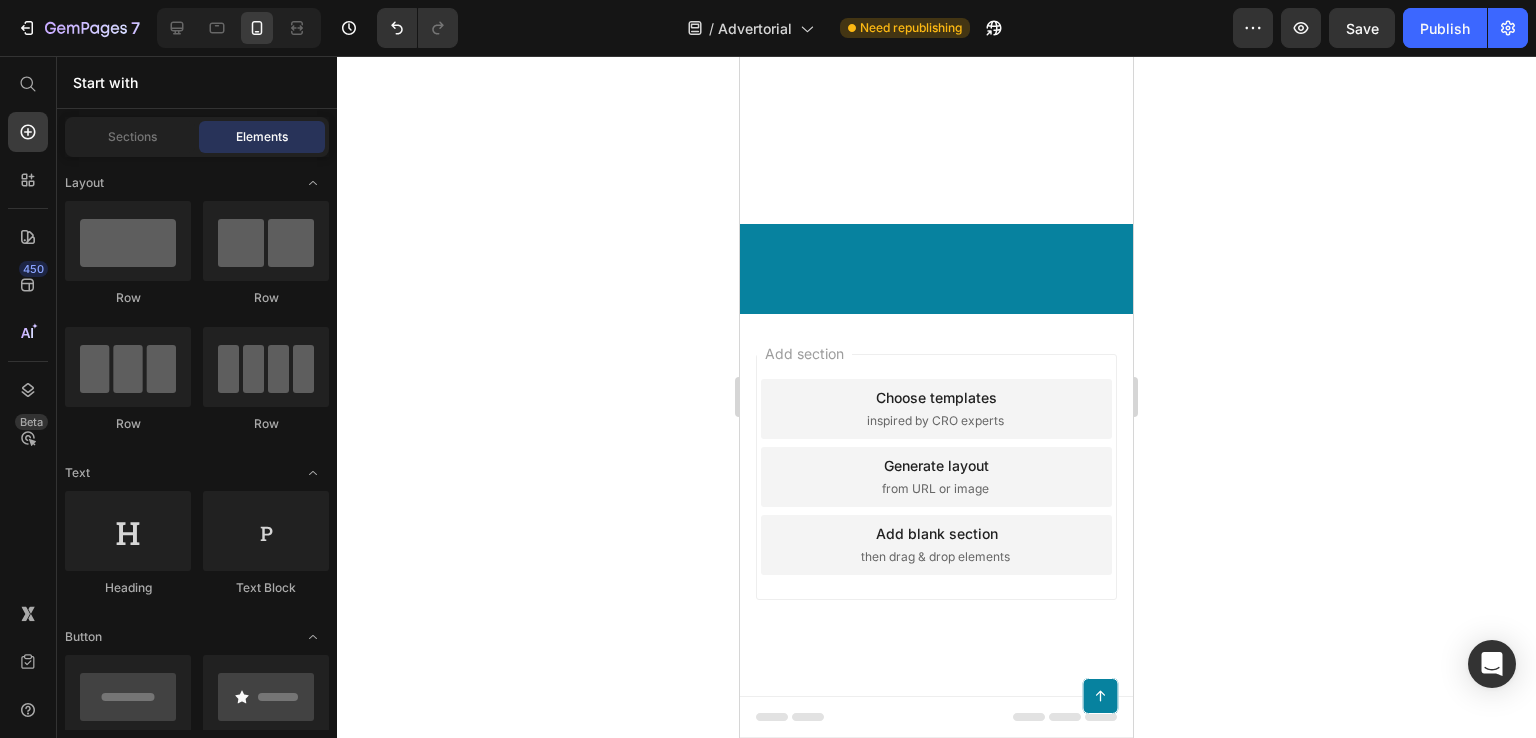 click on "retail-" at bounding box center (952, -947) 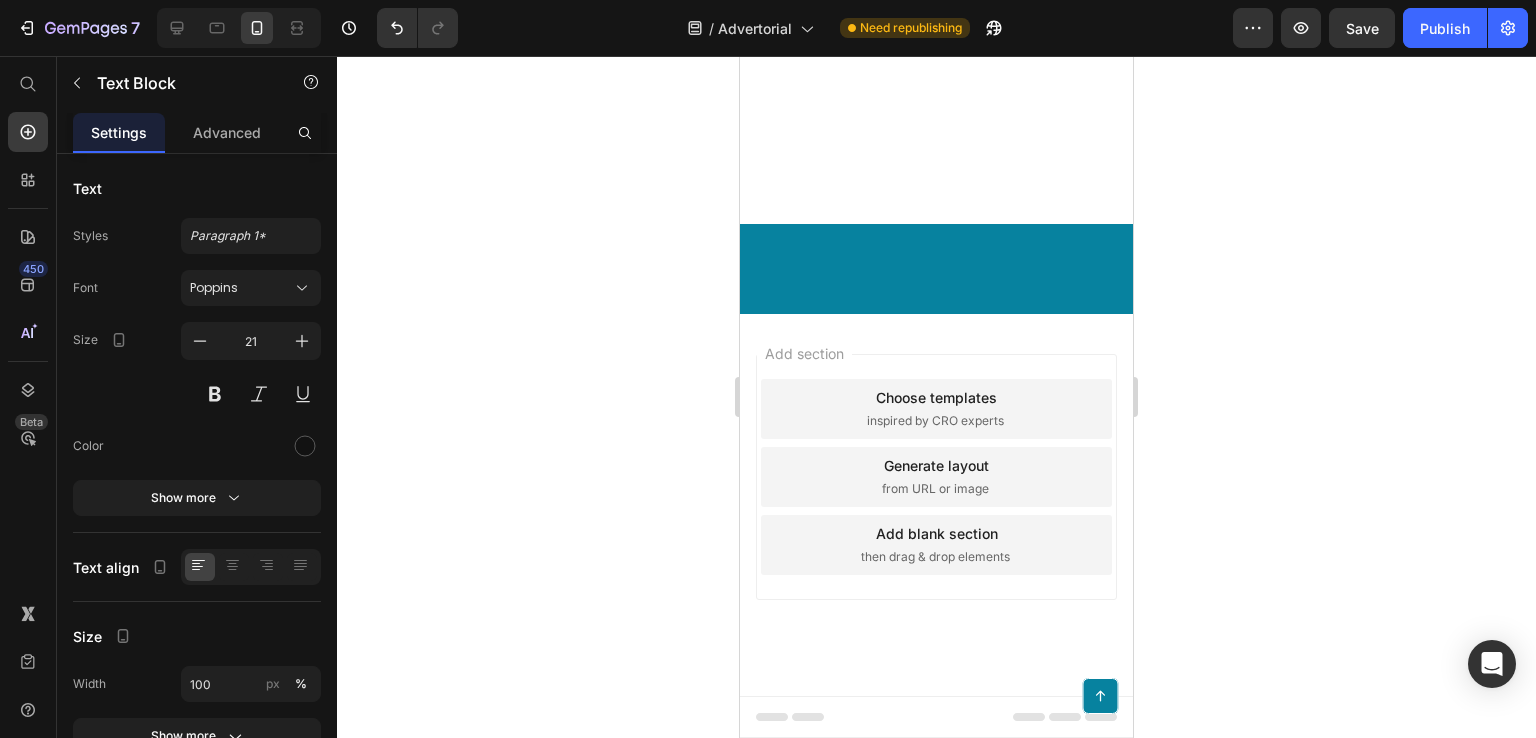 click on "If you're tired of choosing between your health and your beloved pet, this might be your last chance to get Purrify at  -up to 72% off   retail-" at bounding box center (936, -987) 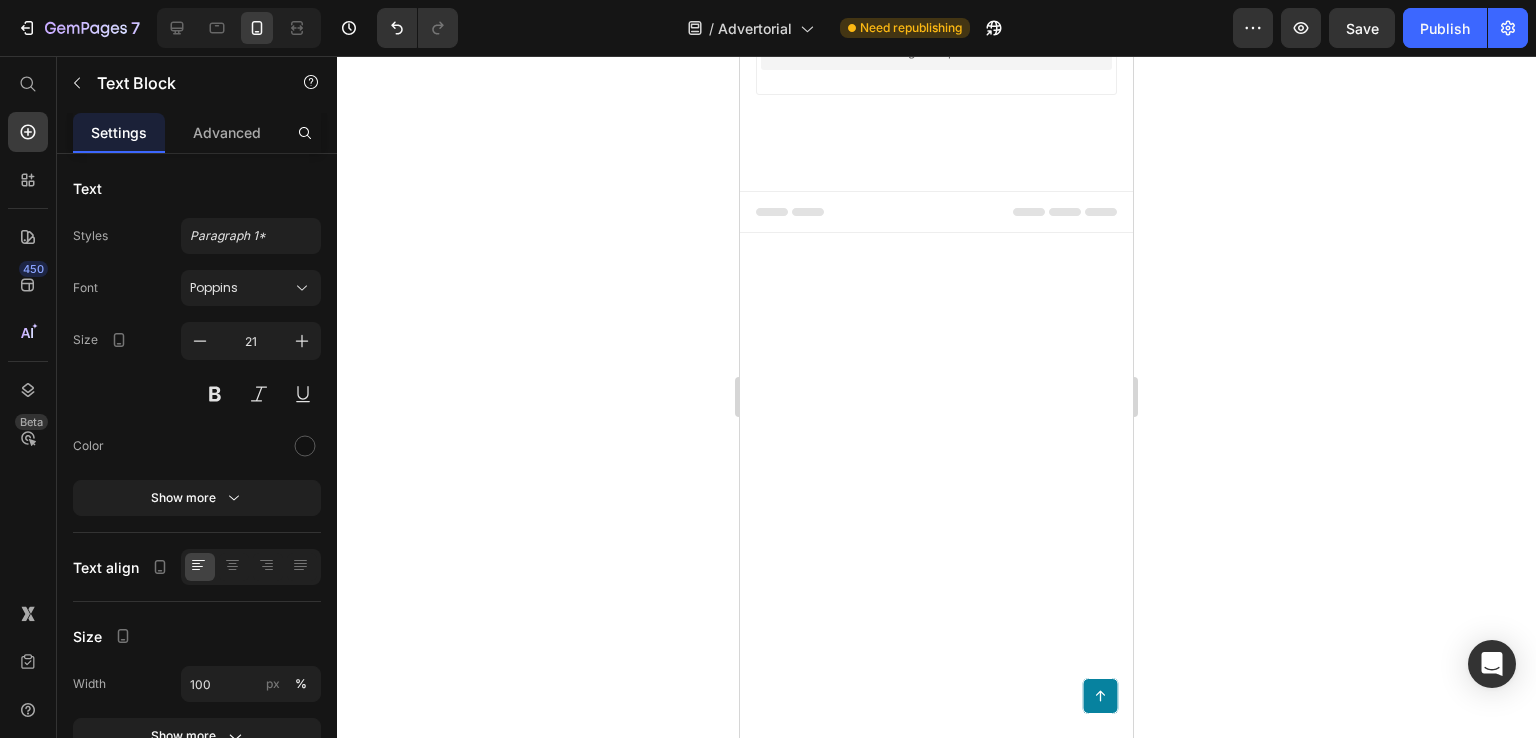 drag, startPoint x: 1024, startPoint y: 290, endPoint x: 758, endPoint y: 293, distance: 266.0169 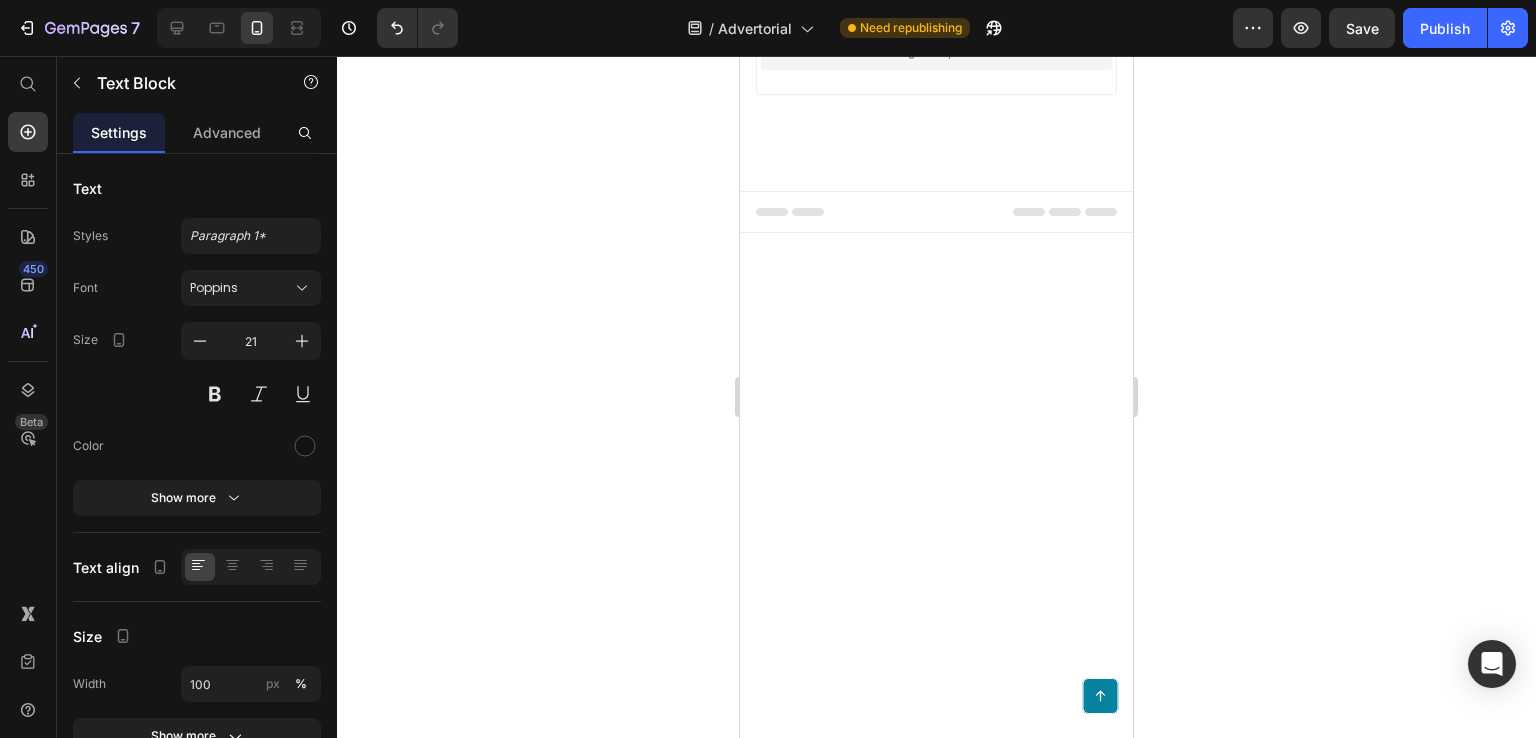 click on "If you're tired of choosing between your health and your beloved pet, this might be your last chance to get Purrify at  ⁠⁠⁠⁠⁠⁠⁠their biggest disount" at bounding box center (936, -1492) 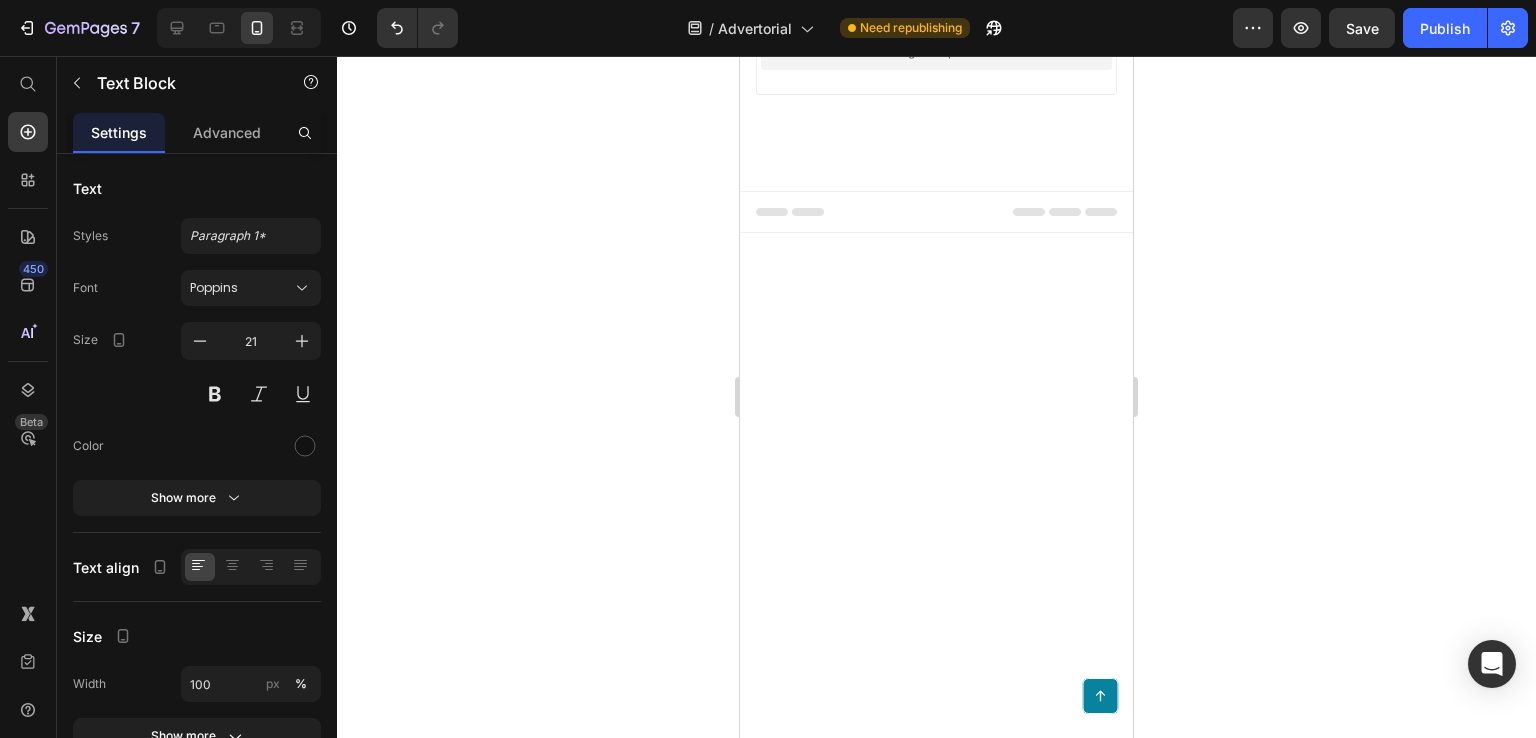 click 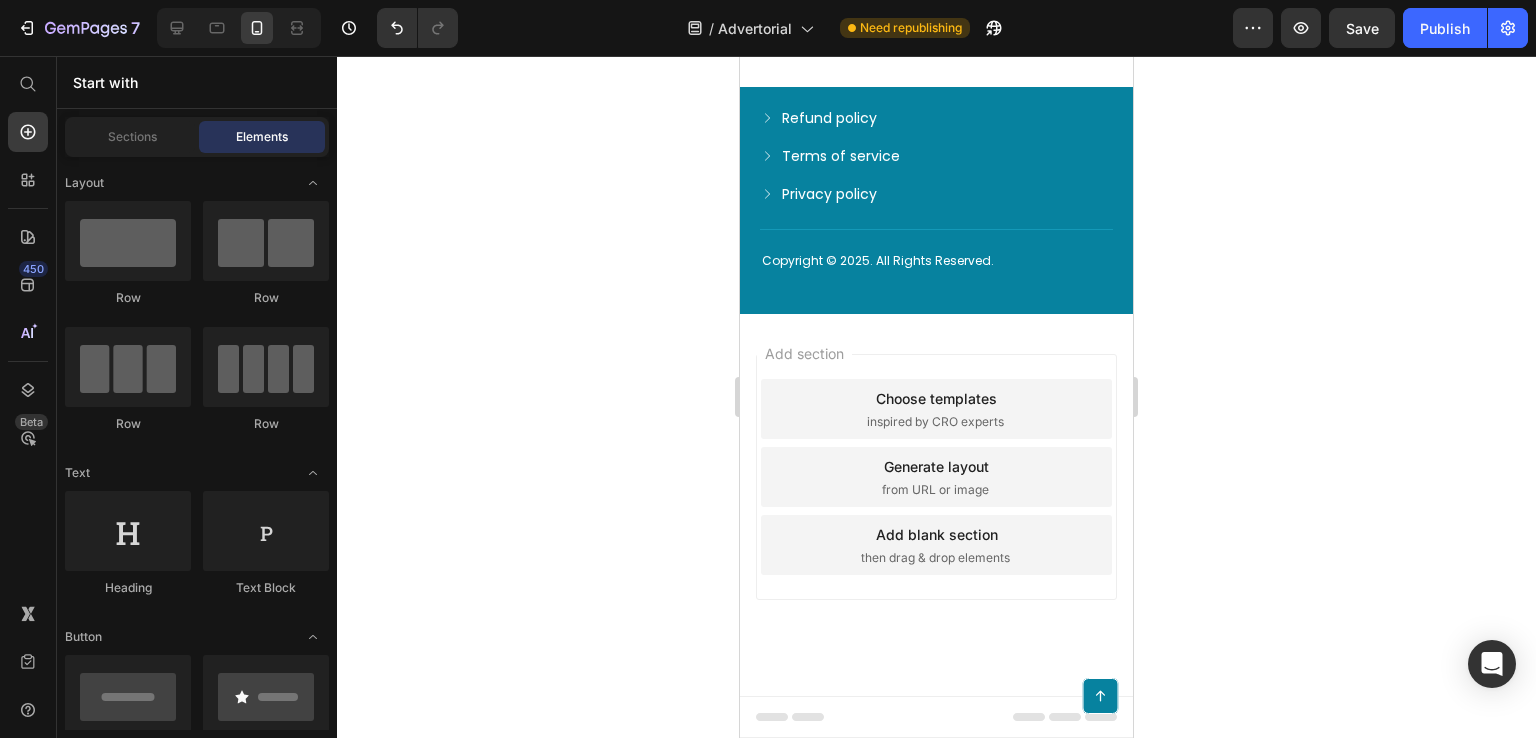scroll, scrollTop: 27520, scrollLeft: 0, axis: vertical 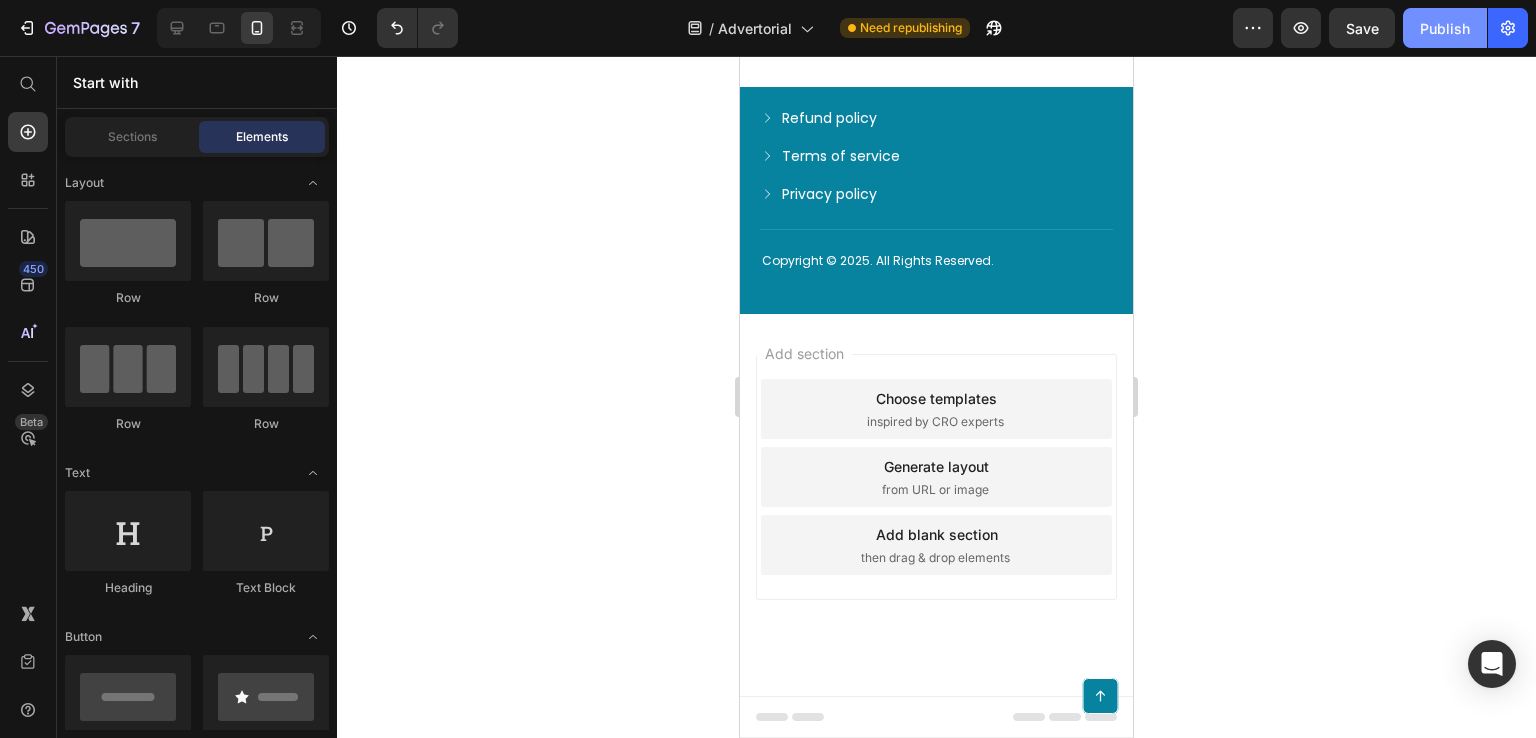 click on "Publish" at bounding box center (1445, 28) 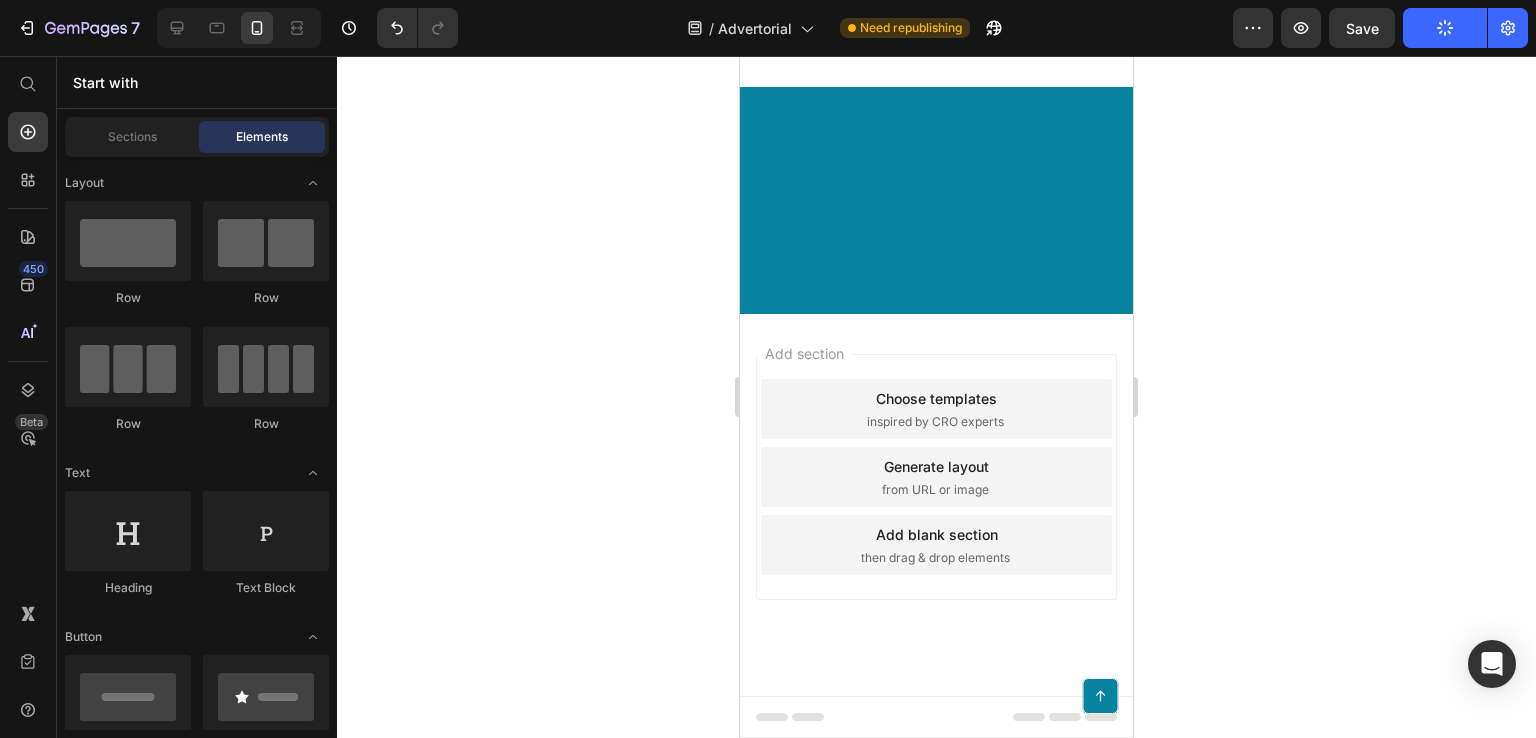 scroll, scrollTop: 26820, scrollLeft: 0, axis: vertical 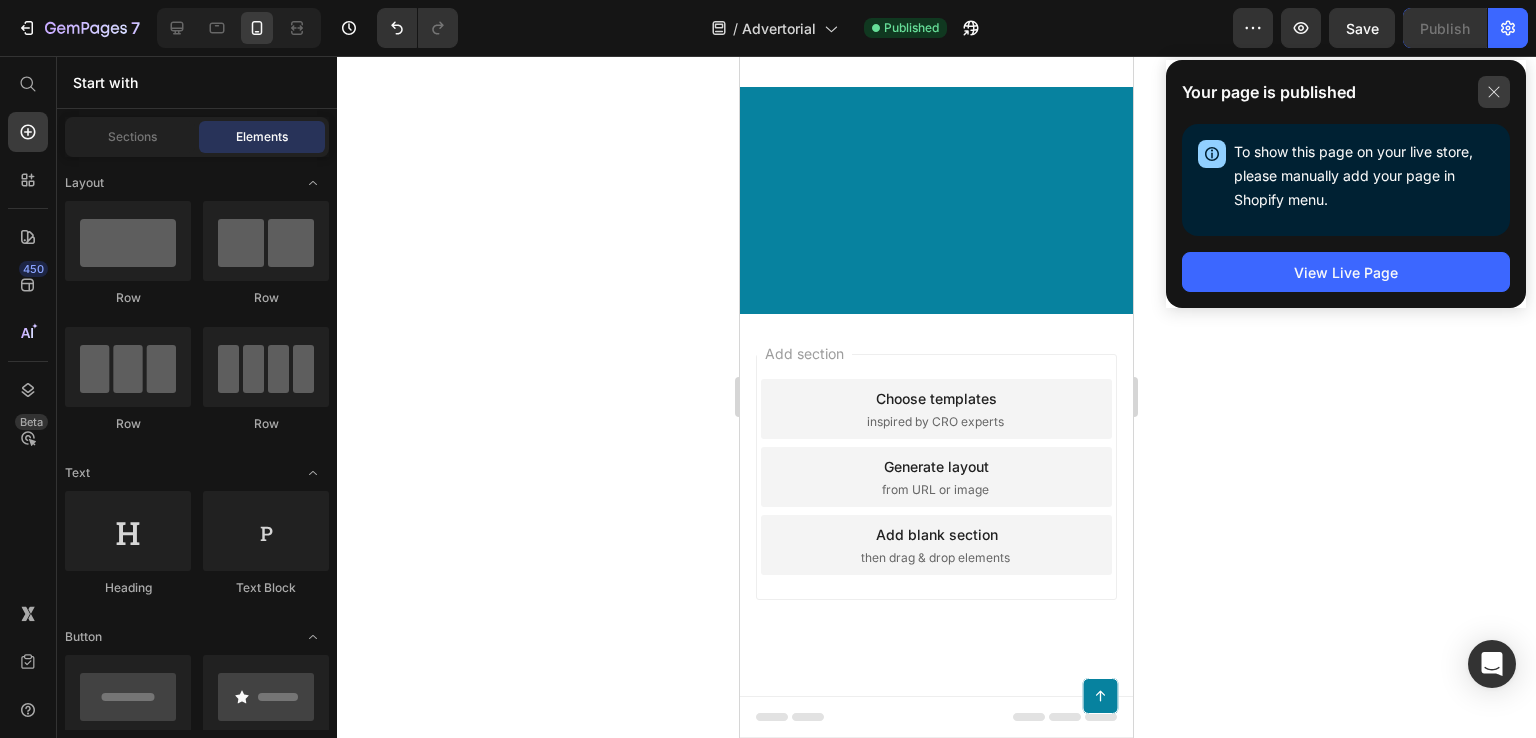 click 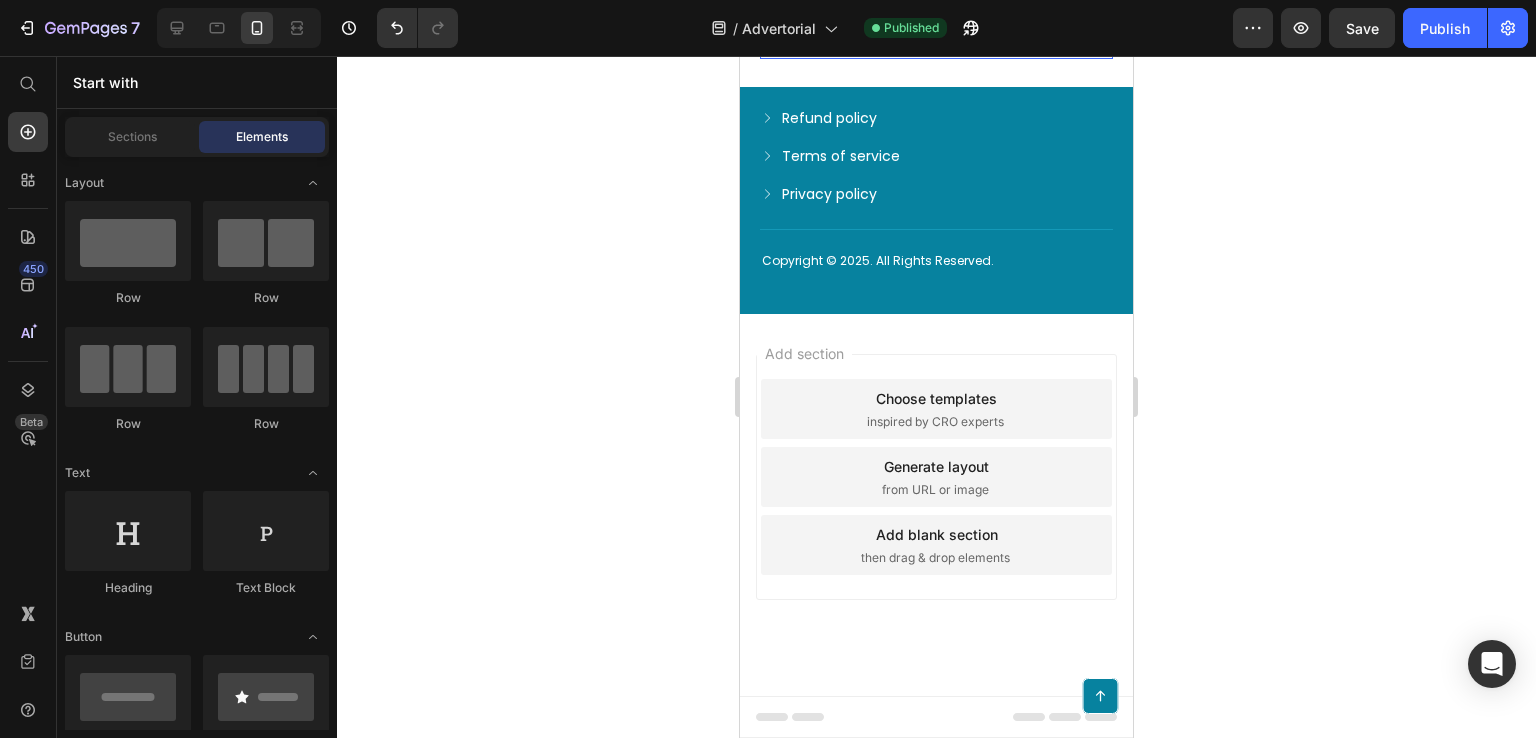 scroll, scrollTop: 27020, scrollLeft: 0, axis: vertical 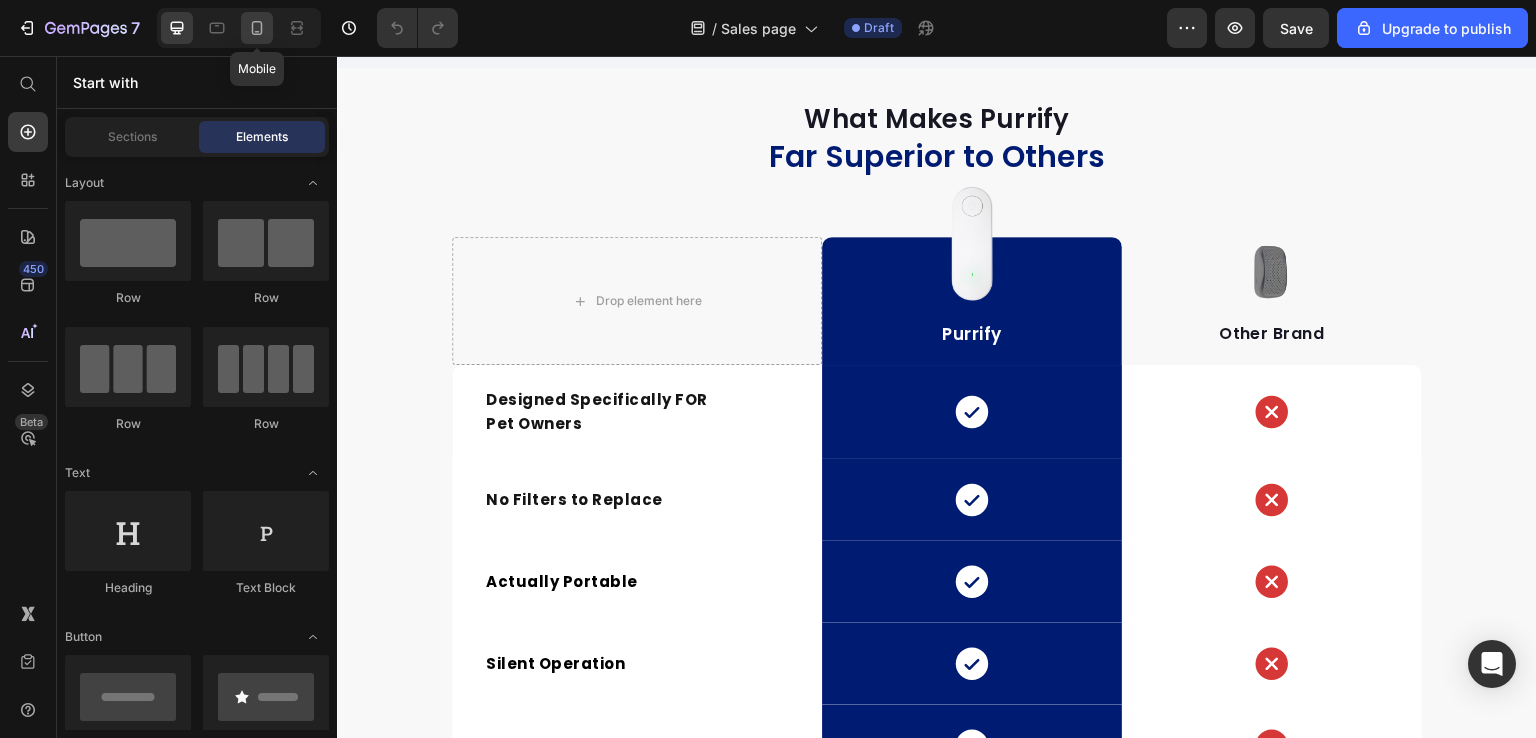 click 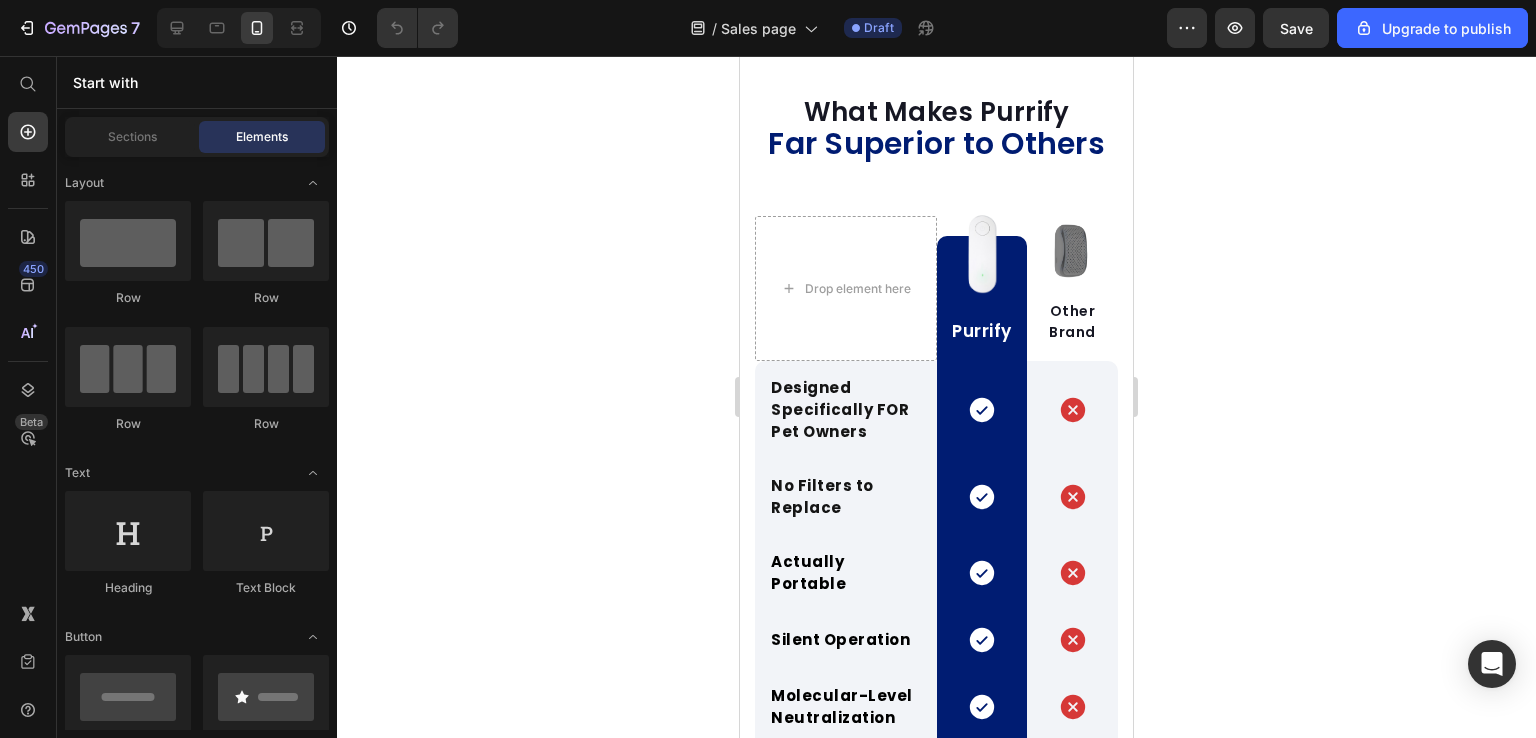 scroll, scrollTop: 5517, scrollLeft: 0, axis: vertical 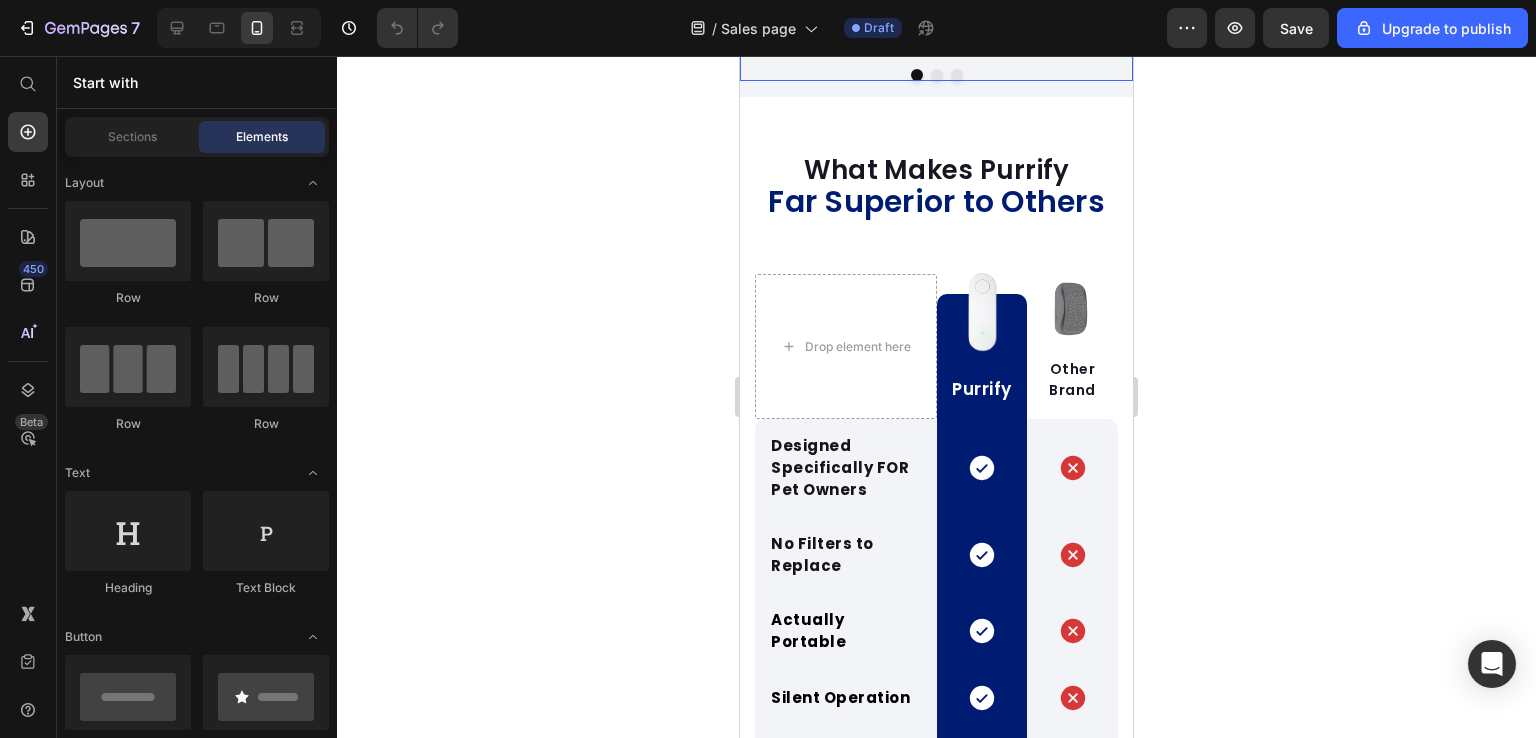 click 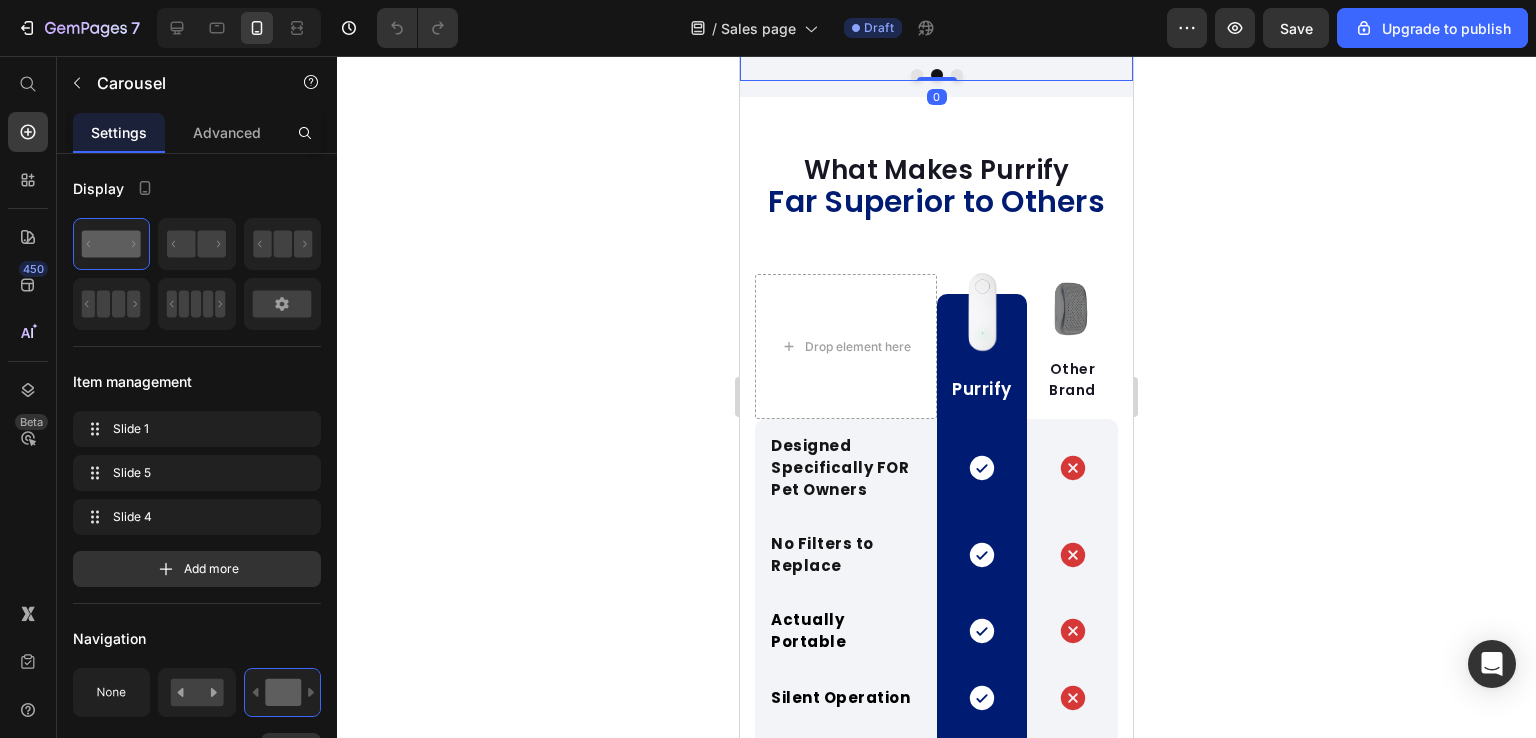 click 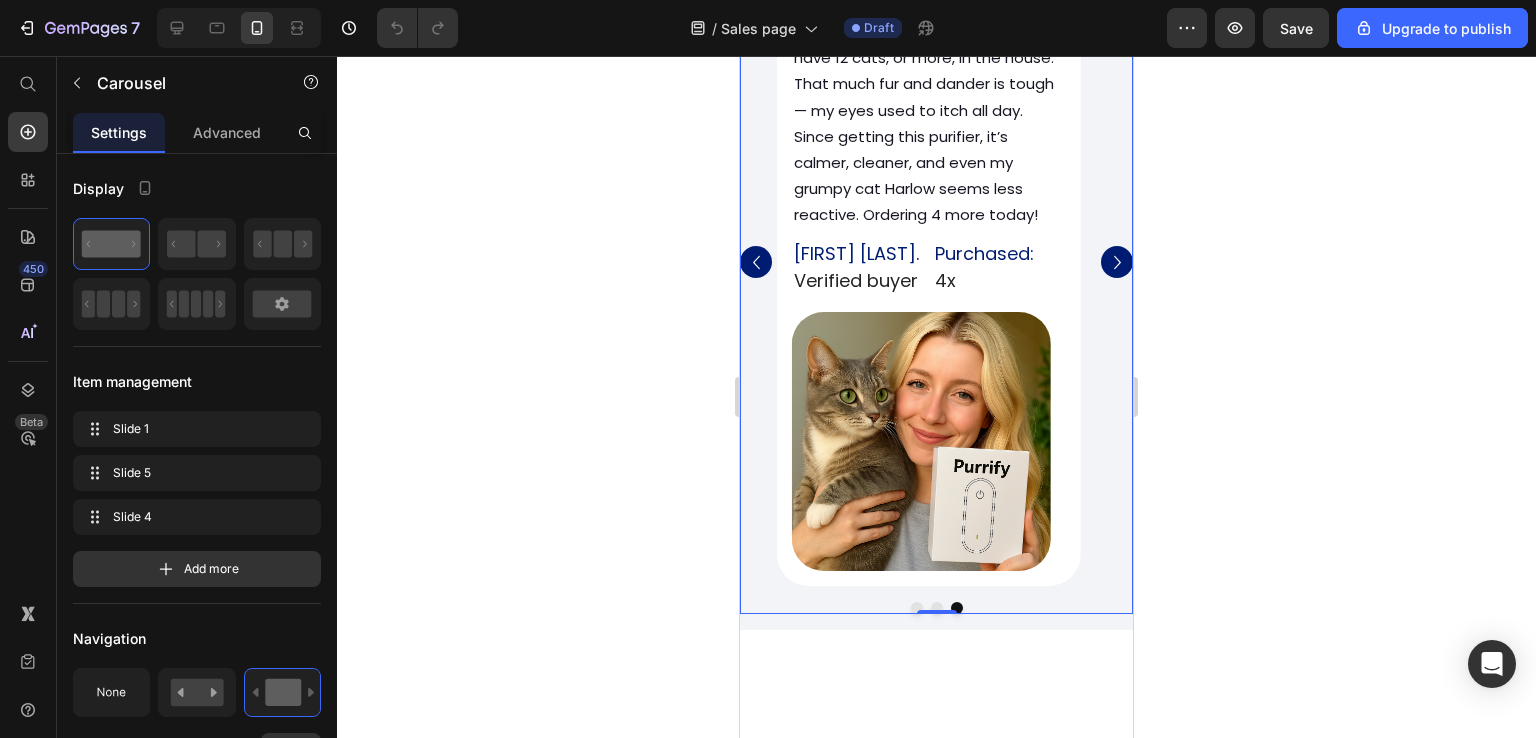 scroll, scrollTop: 4817, scrollLeft: 0, axis: vertical 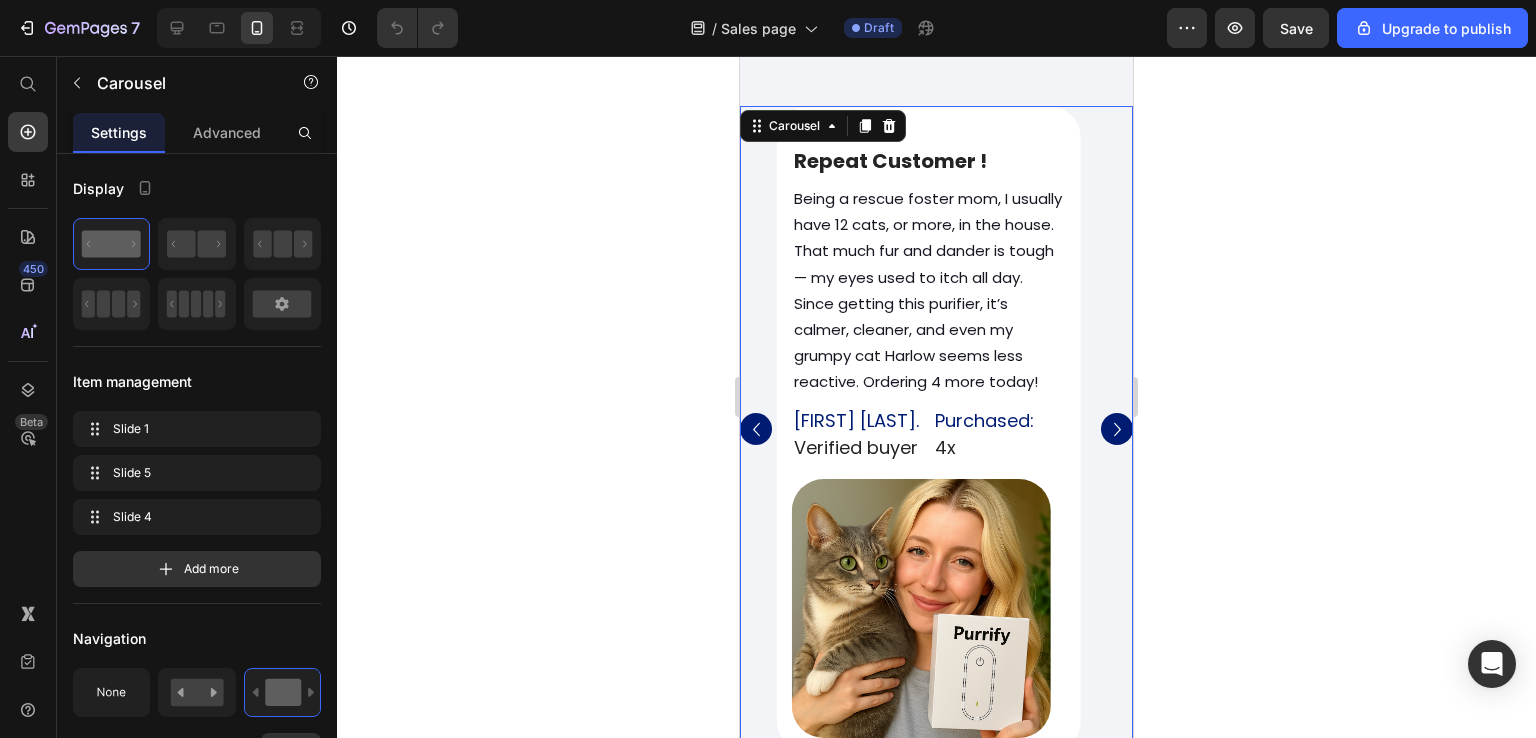 click on "Image How It Works ? Heading Purrify Max uses Negative-Ions Filtration technology specifically designed for pet owners to eliminate flying hair particles in the air. Text Block Having Purrify Max around your home keeps your air crispy fresh and free of fur automatically, ensuring a peaceful, fresh environment. Text Block Image Row Image Row Row 93% Reduction of  allergic symptoms Text Block 76%   Say They Sleep Better at Night Text Block Row Image Row Image Row Row 88%  Notice Fresher Air  in Just 48 Hours Text Block 78%  Felt More Bonded  with Their Cat  After Use Text Block Row
30-day money back guarantee Item list Row Section 6" at bounding box center (936, -499) 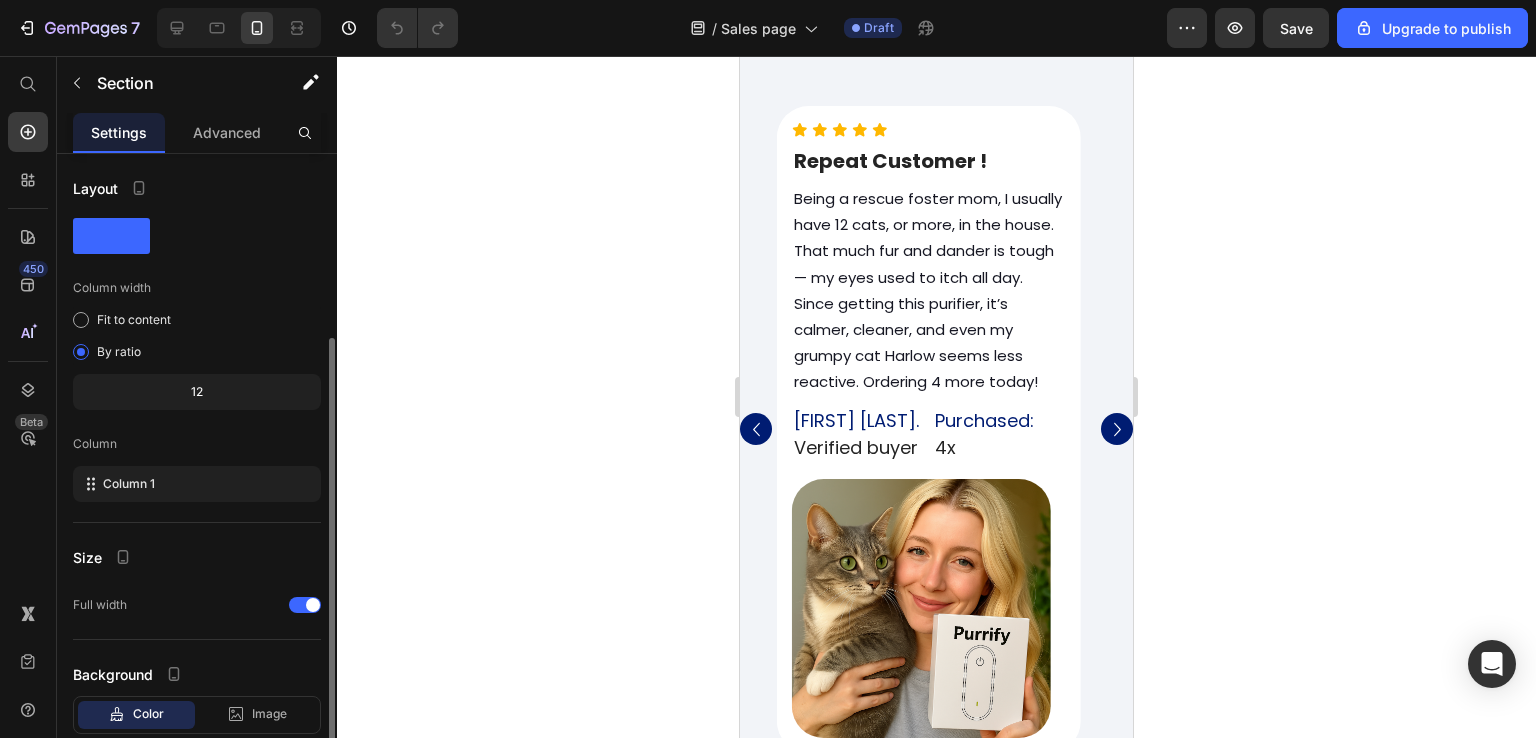 scroll, scrollTop: 121, scrollLeft: 0, axis: vertical 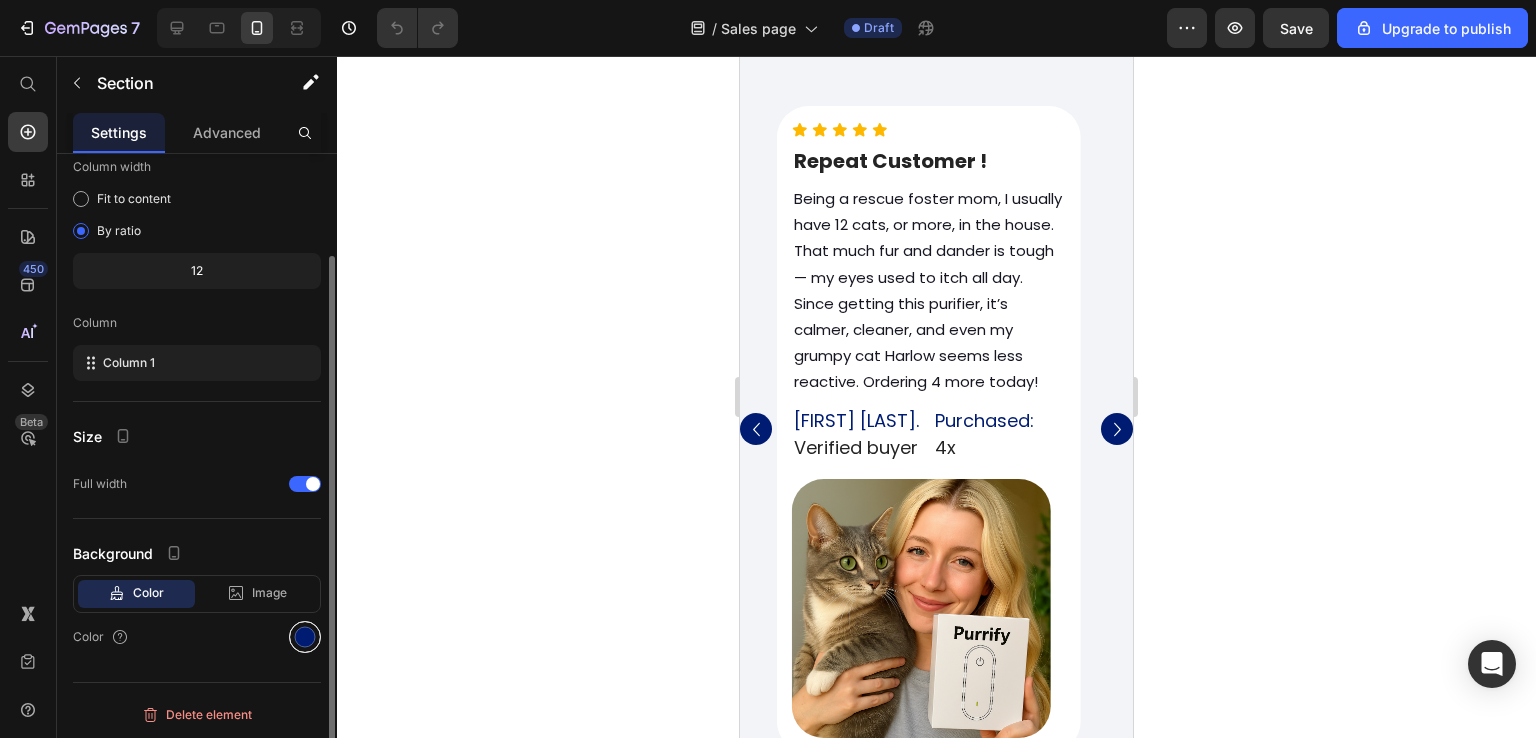 click at bounding box center (305, 637) 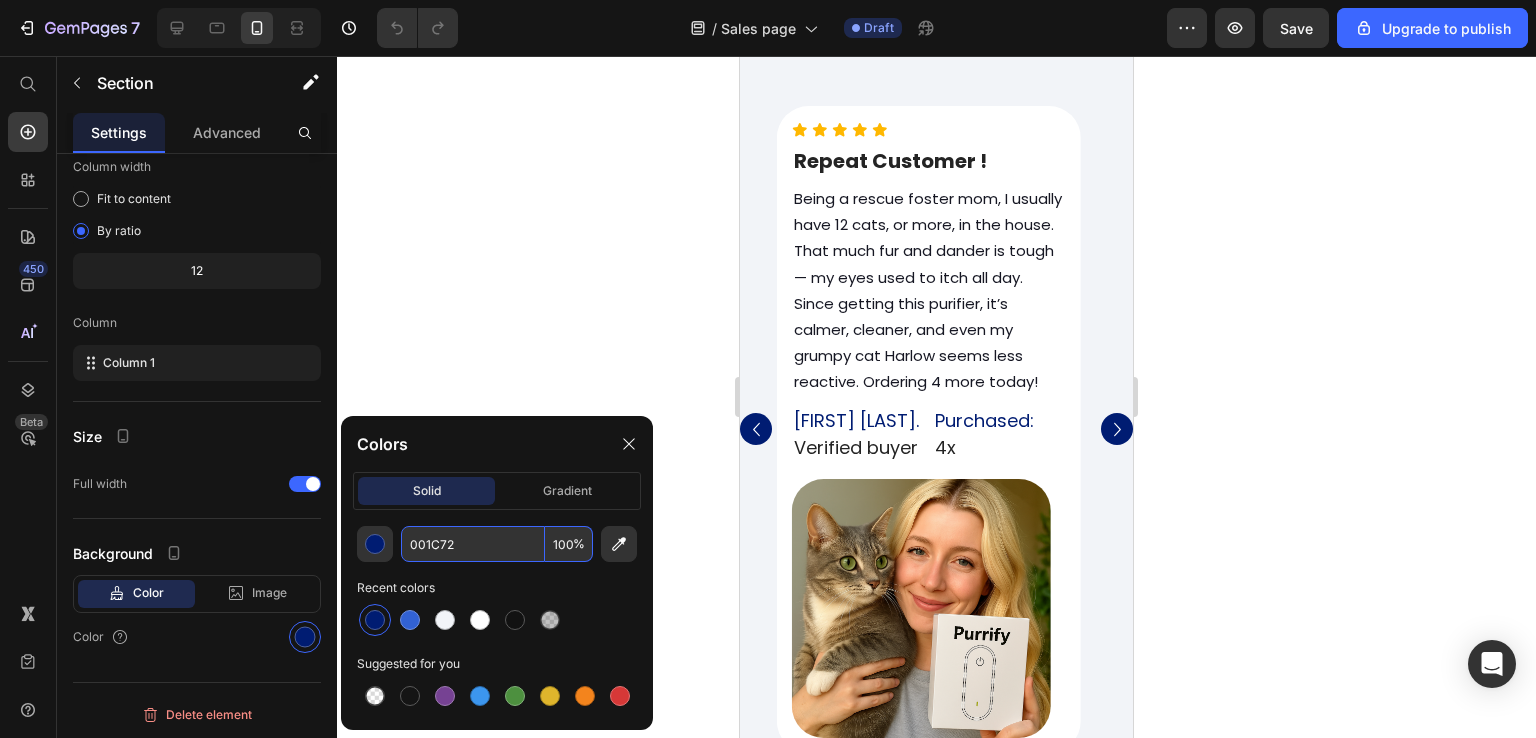 click on "001C72" at bounding box center (473, 544) 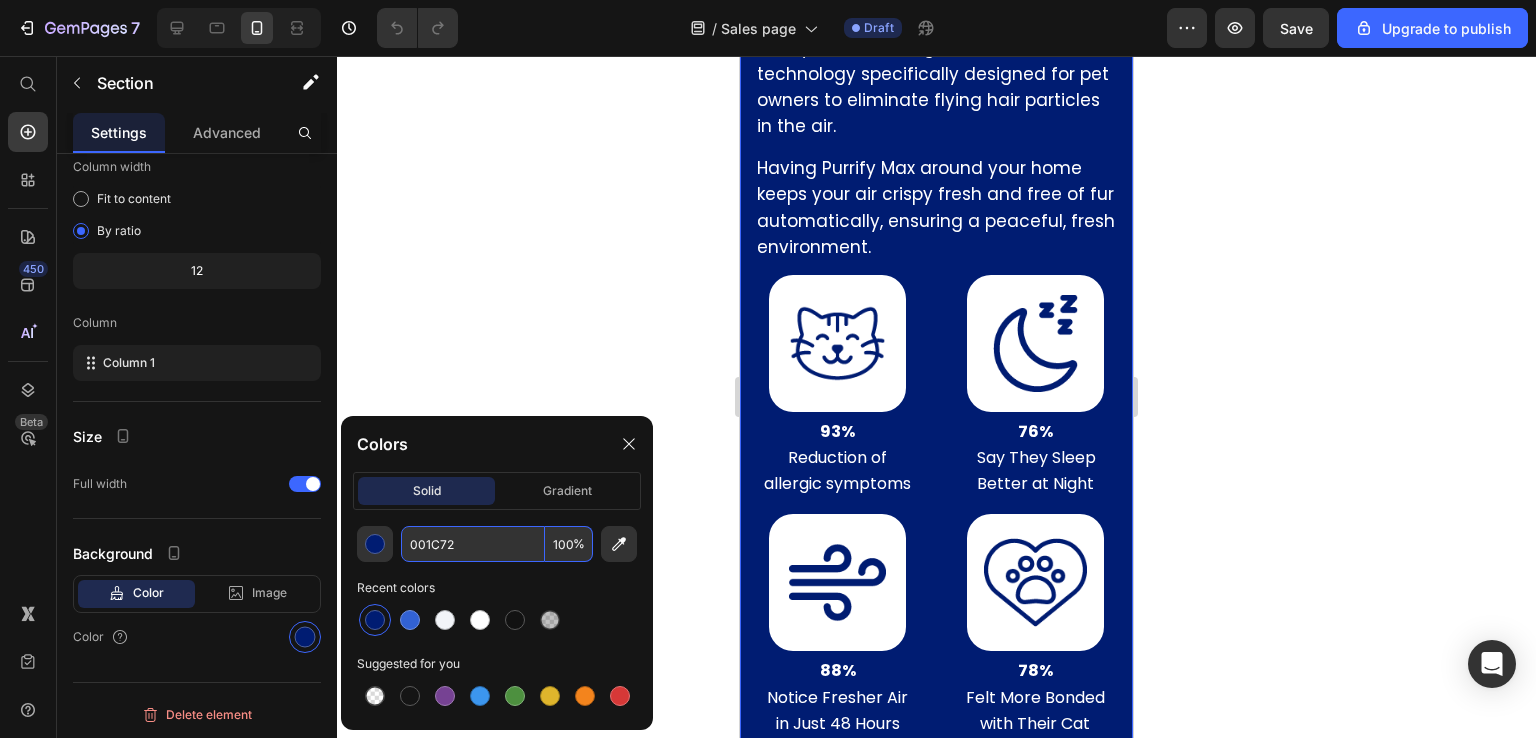 scroll, scrollTop: 4086, scrollLeft: 0, axis: vertical 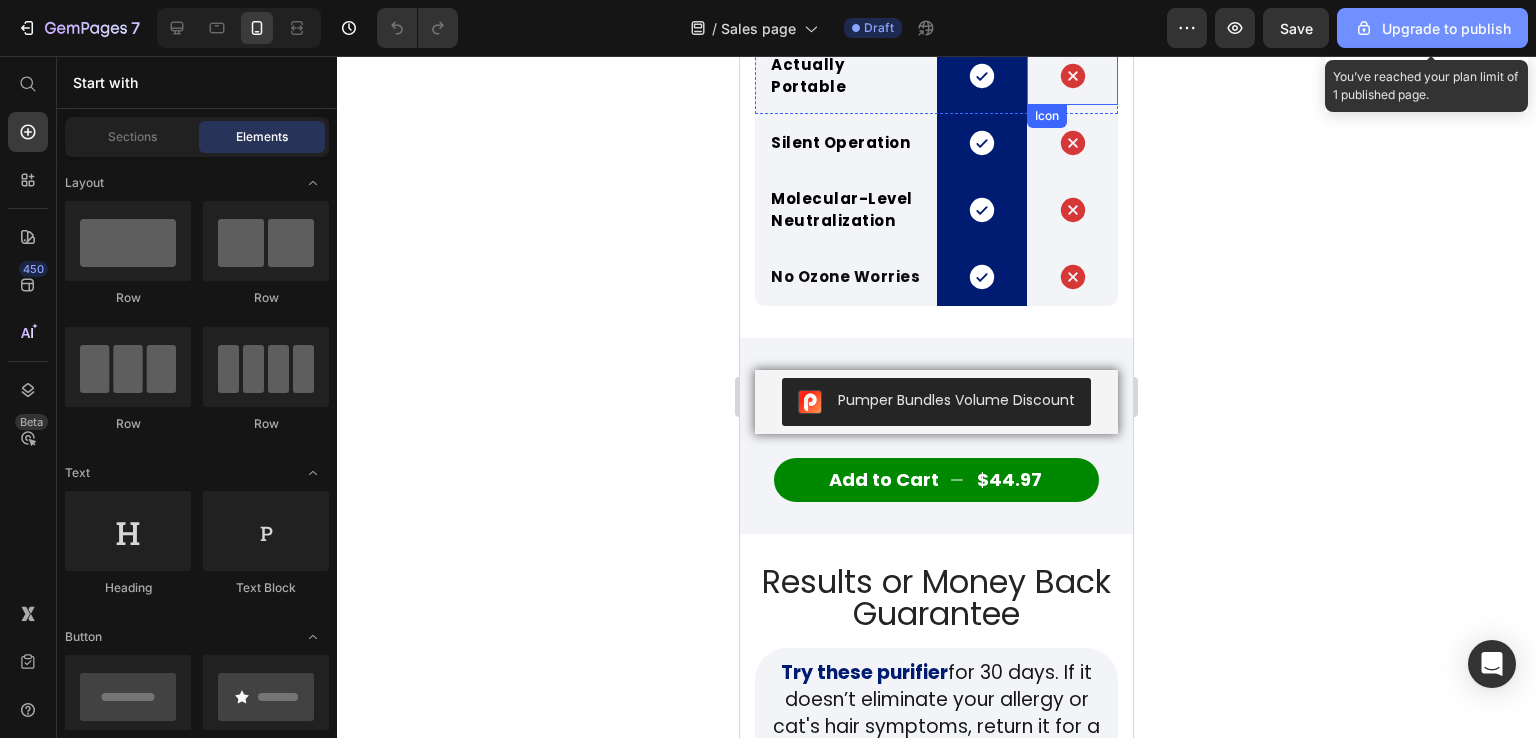 click on "Upgrade to publish" at bounding box center (1432, 28) 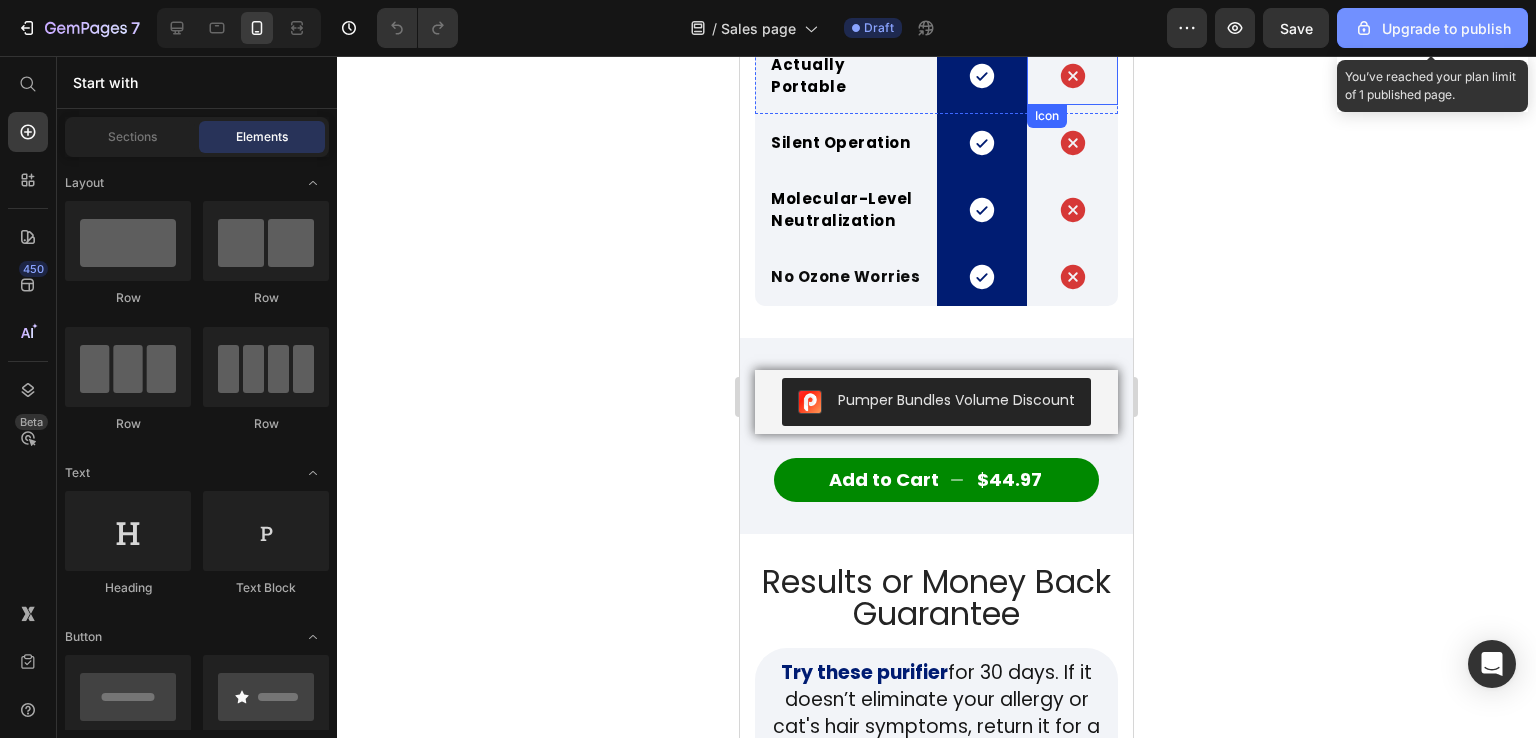 click on "Upgrade to publish" at bounding box center (1432, 28) 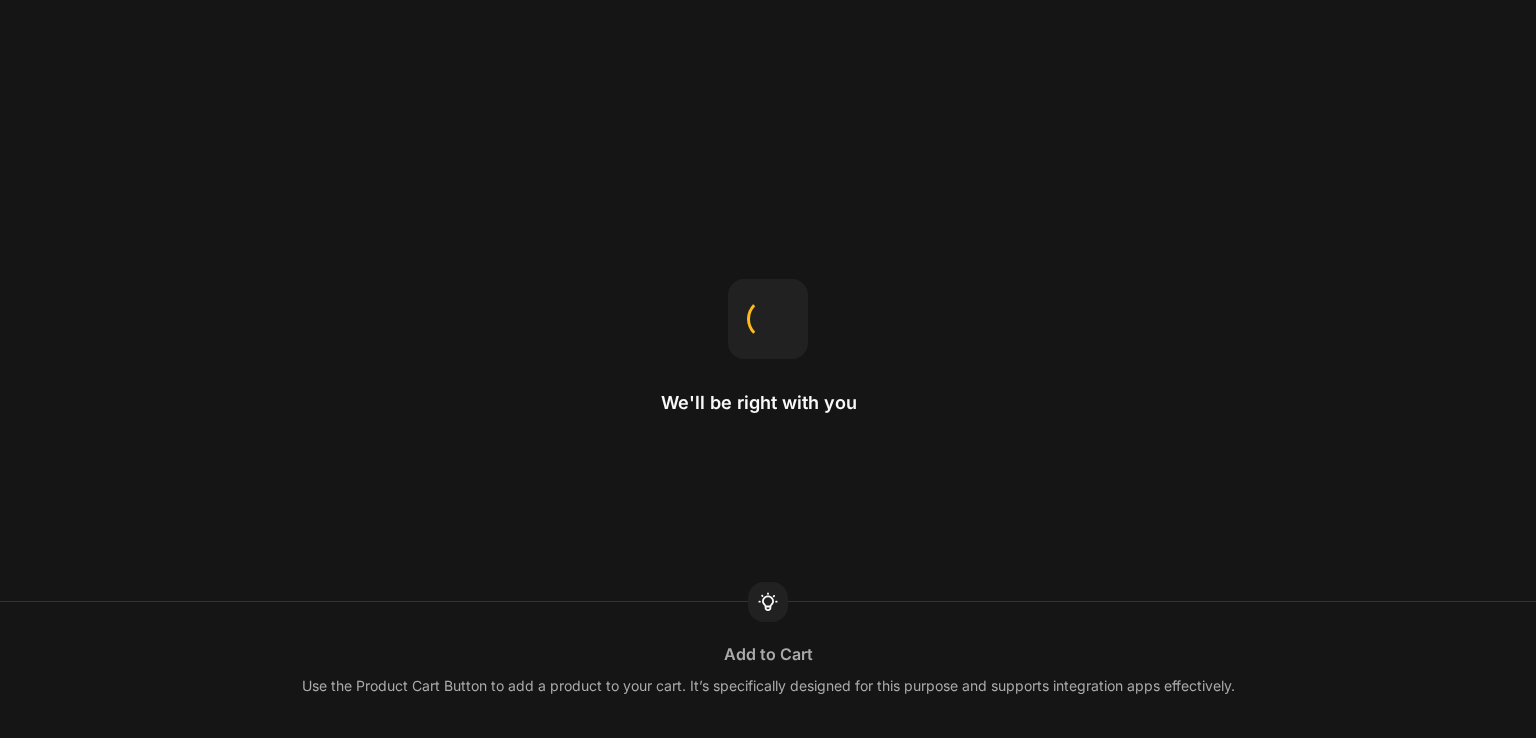 scroll, scrollTop: 0, scrollLeft: 0, axis: both 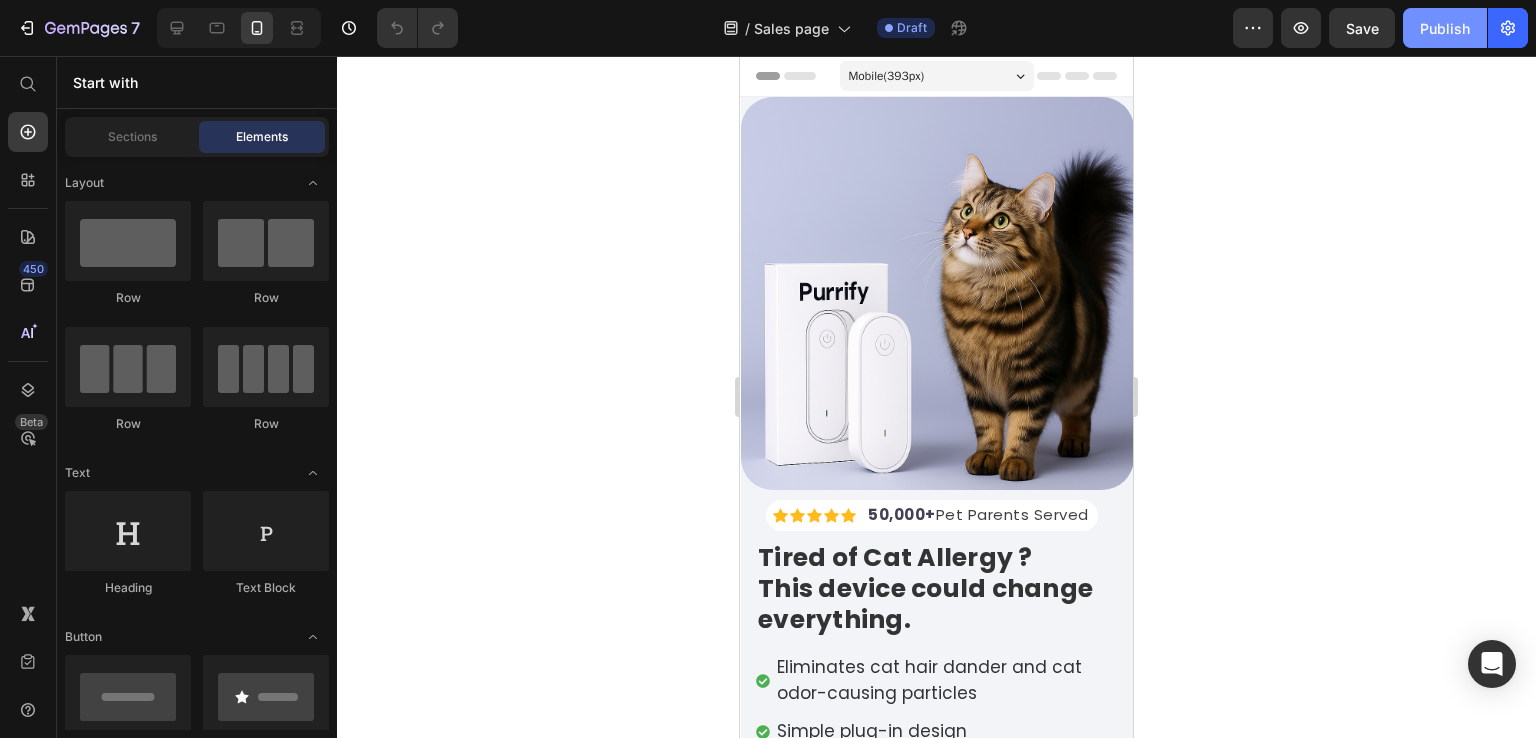 click on "Publish" at bounding box center [1445, 28] 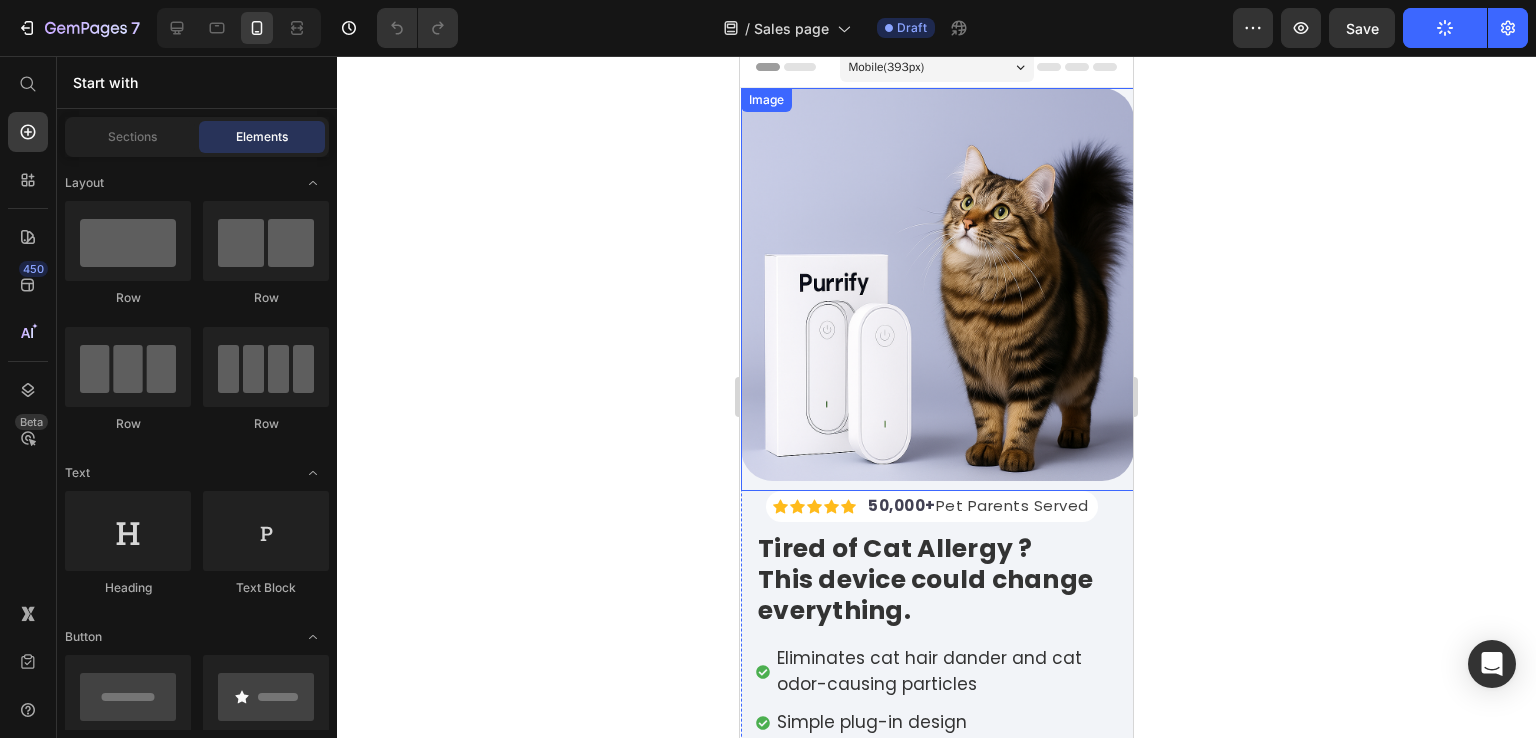 scroll, scrollTop: 0, scrollLeft: 0, axis: both 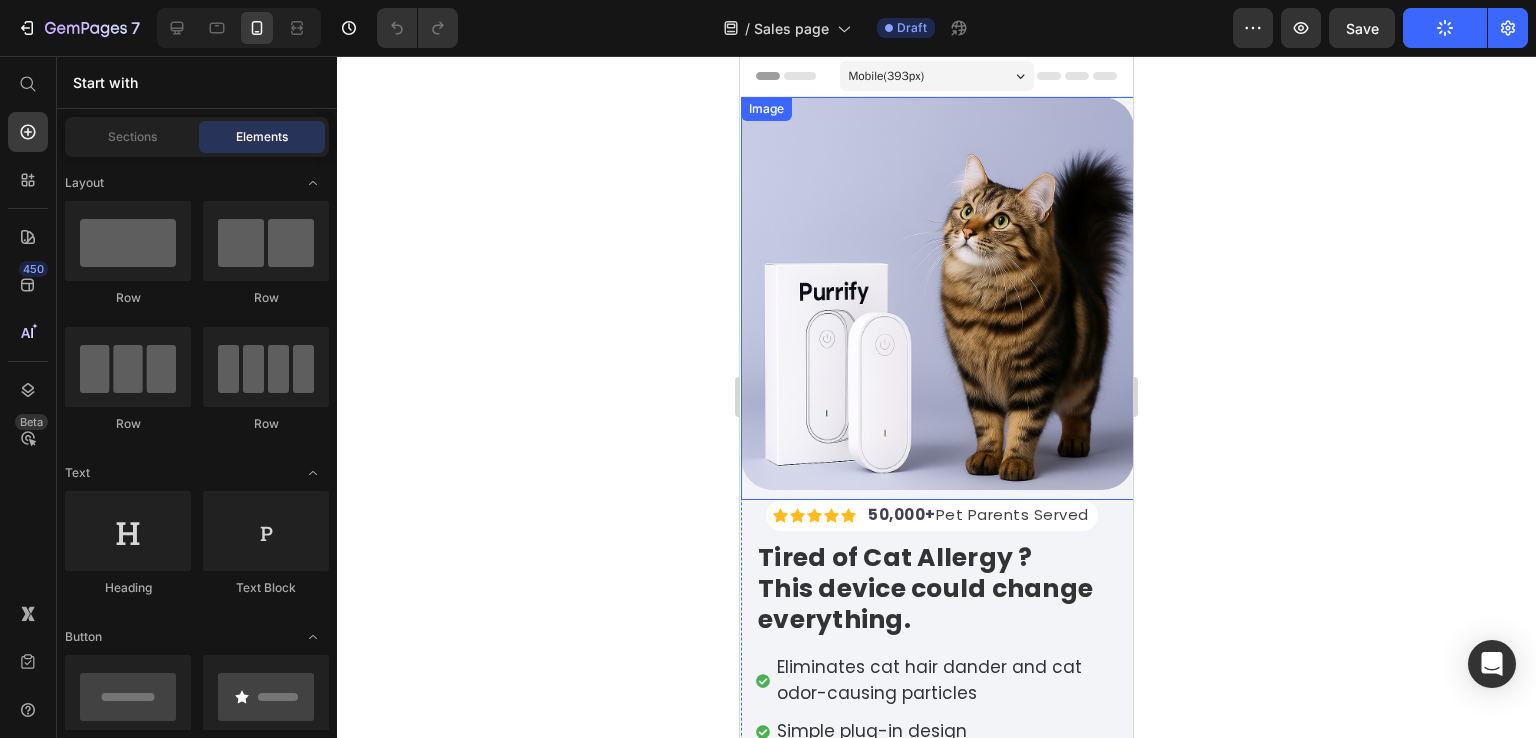click at bounding box center (937, 298) 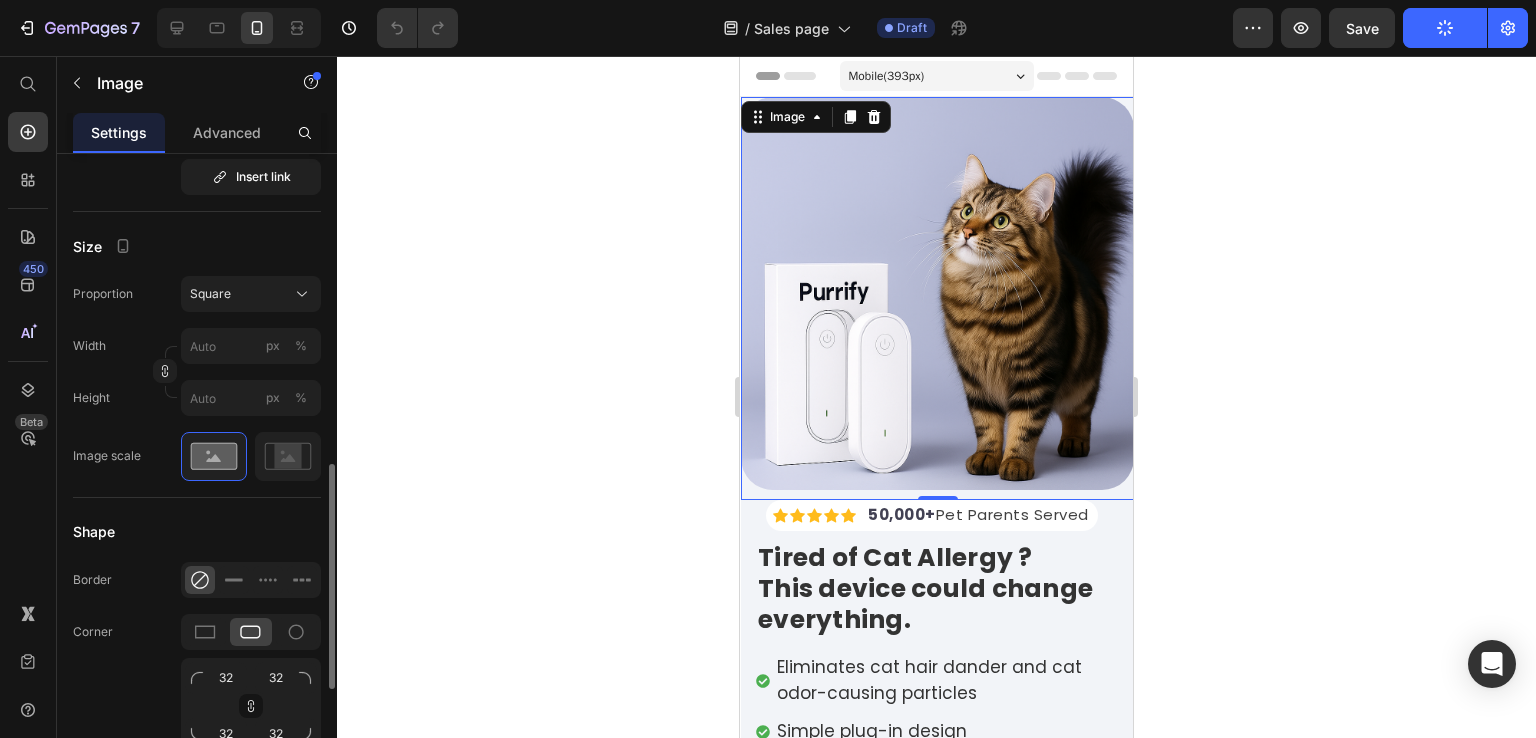 scroll, scrollTop: 600, scrollLeft: 0, axis: vertical 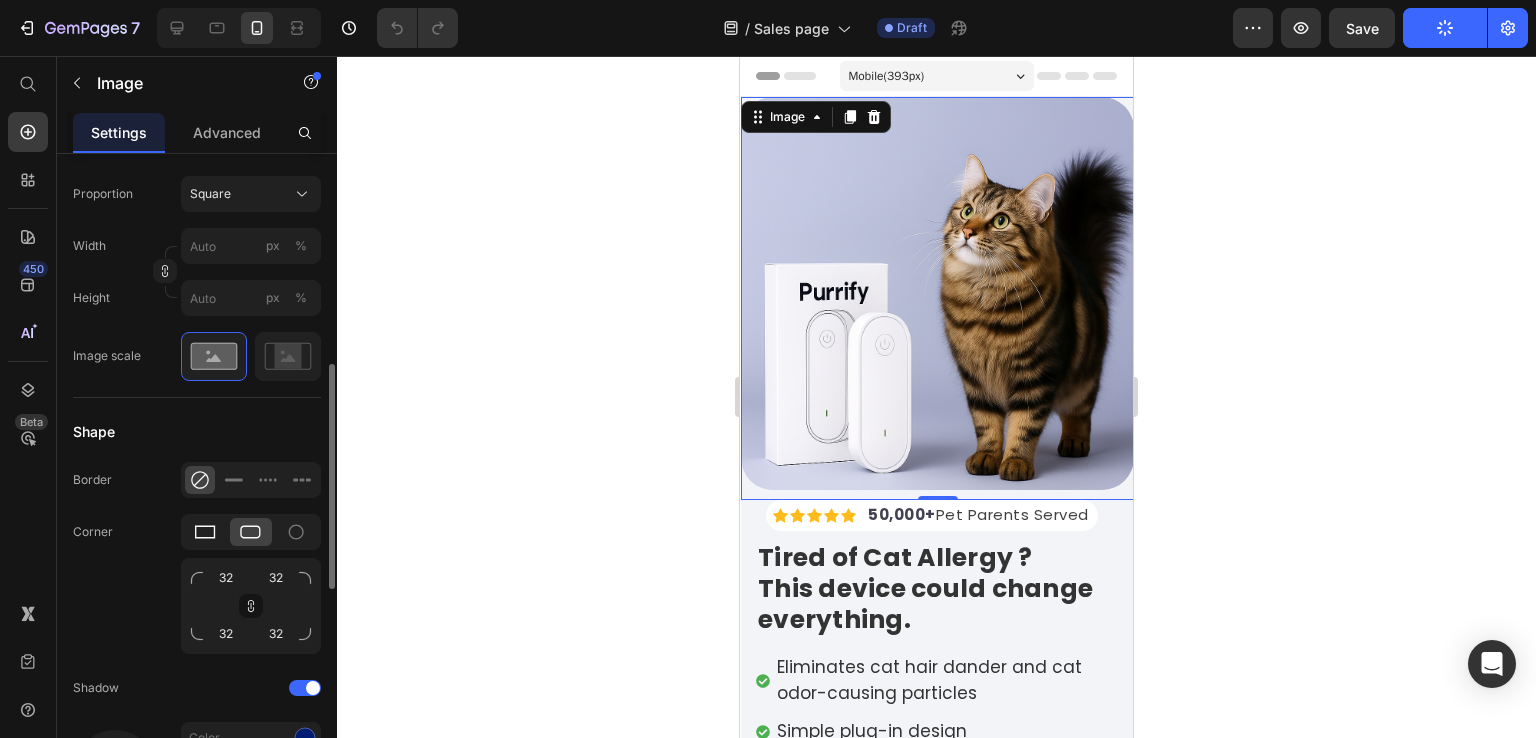 click 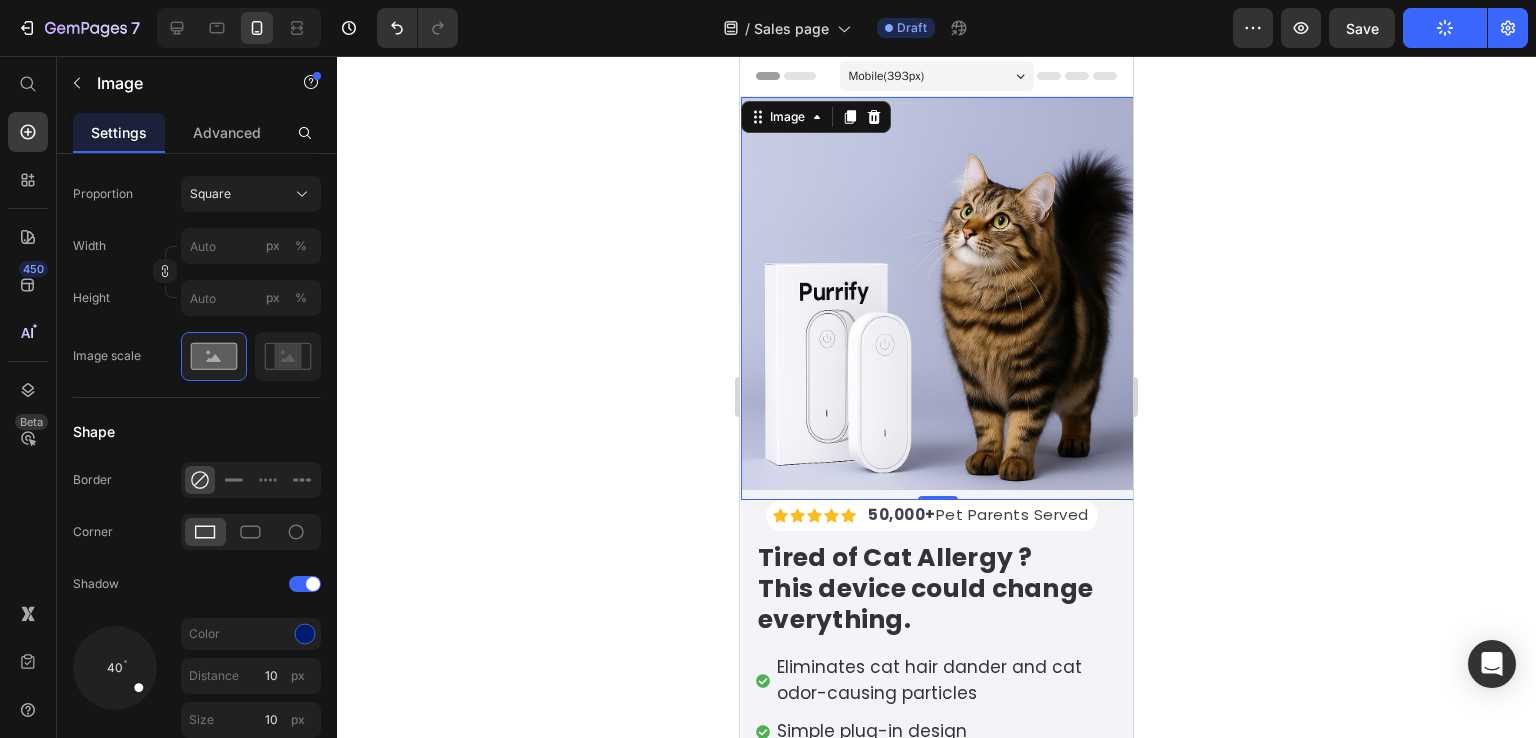 click 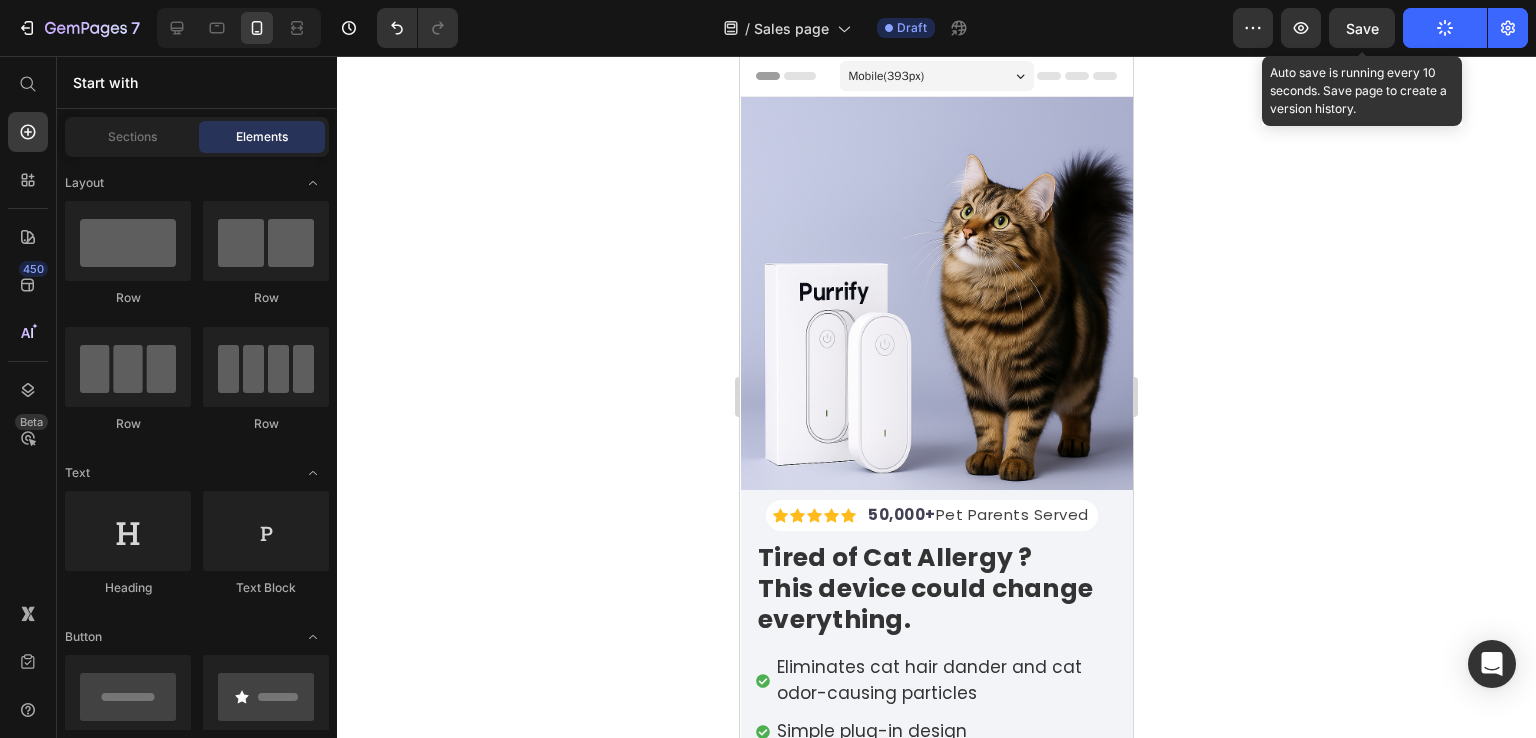 drag, startPoint x: 1355, startPoint y: 41, endPoint x: 1321, endPoint y: 117, distance: 83.25864 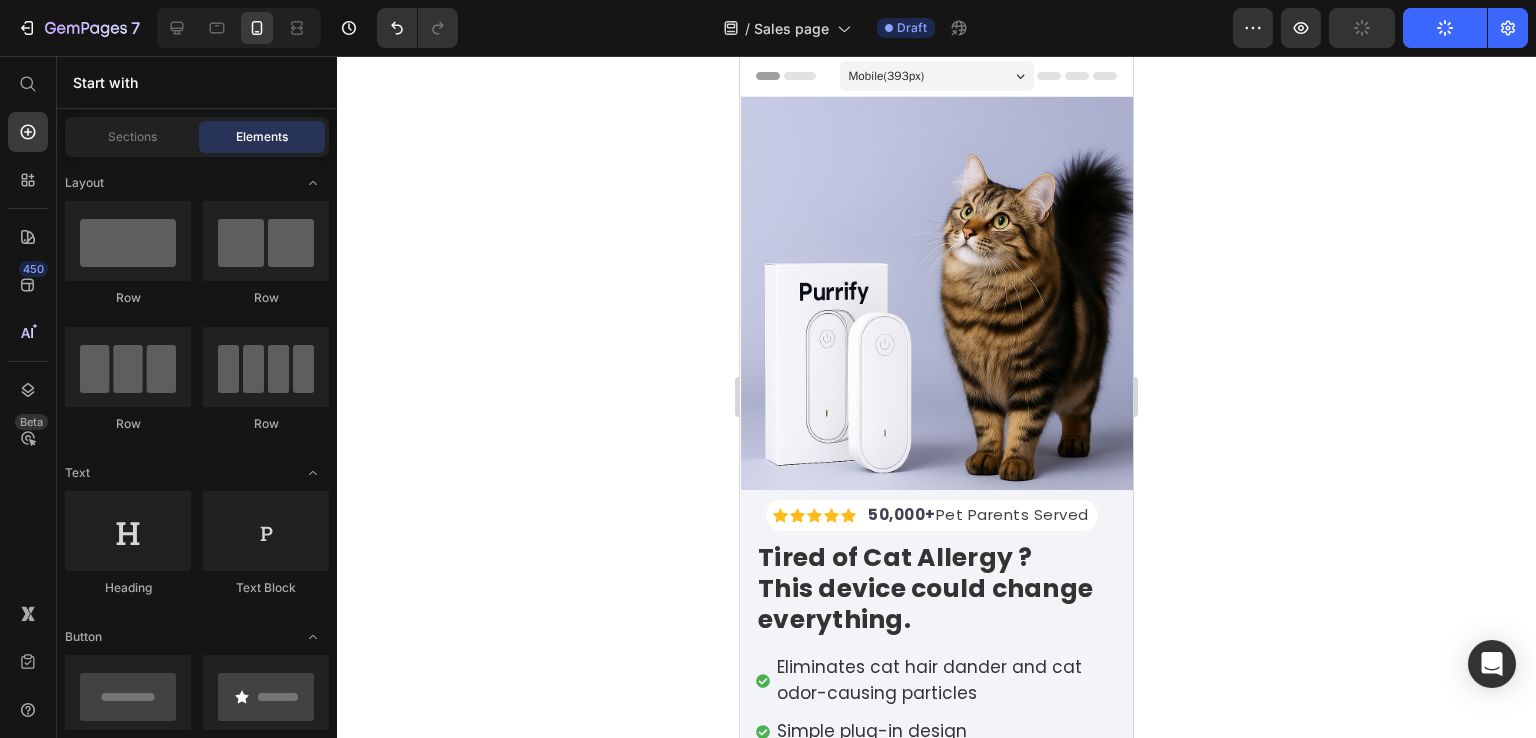 type 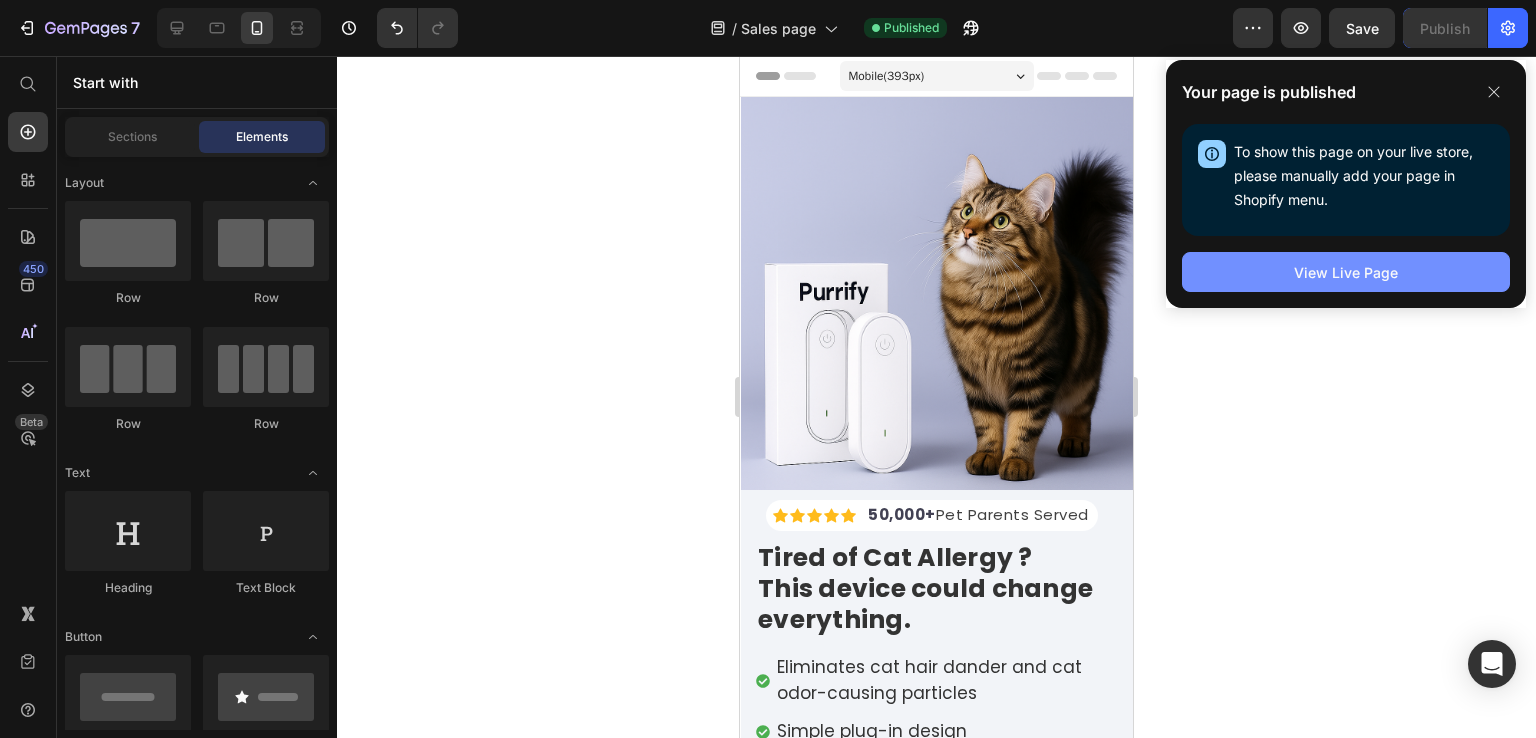 click on "View Live Page" at bounding box center [1346, 272] 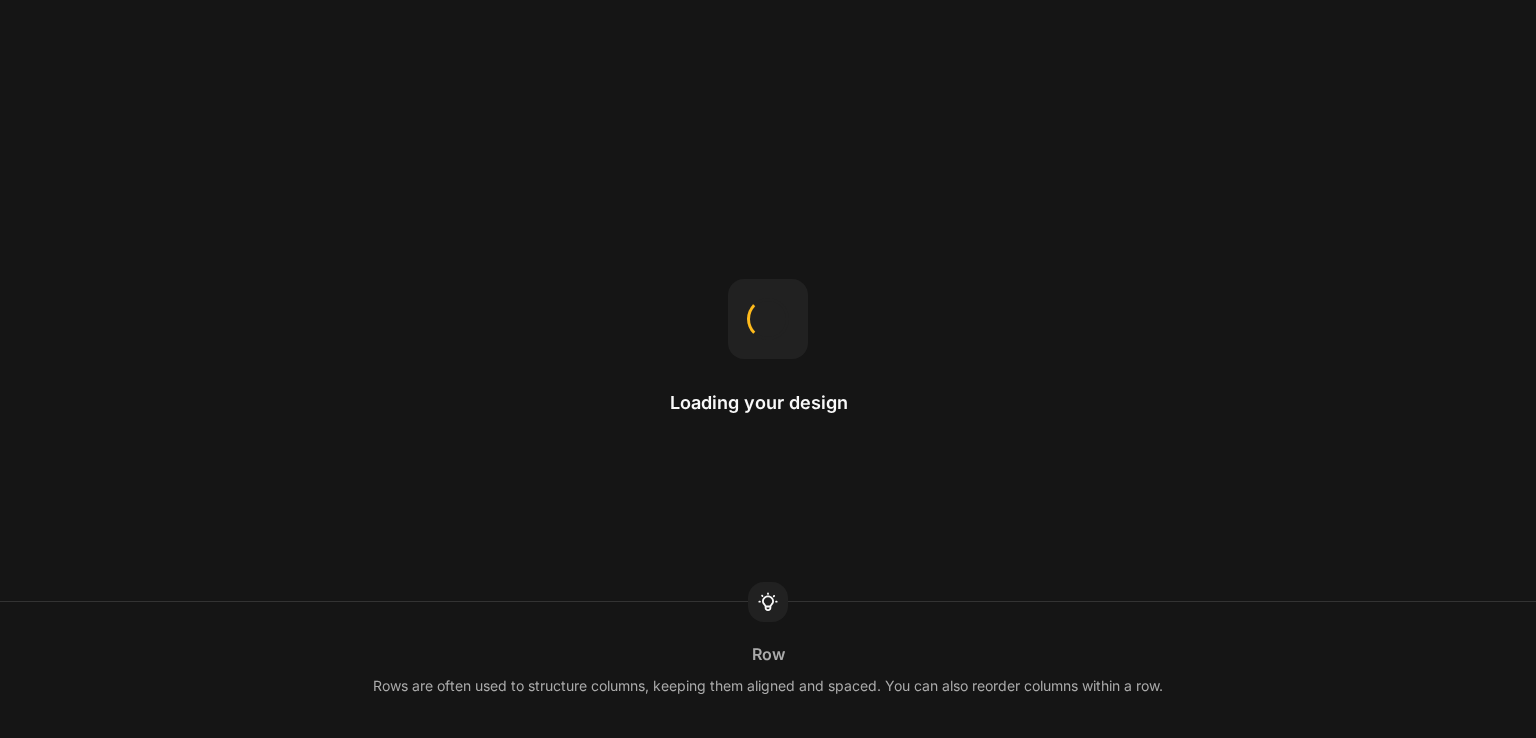 scroll, scrollTop: 0, scrollLeft: 0, axis: both 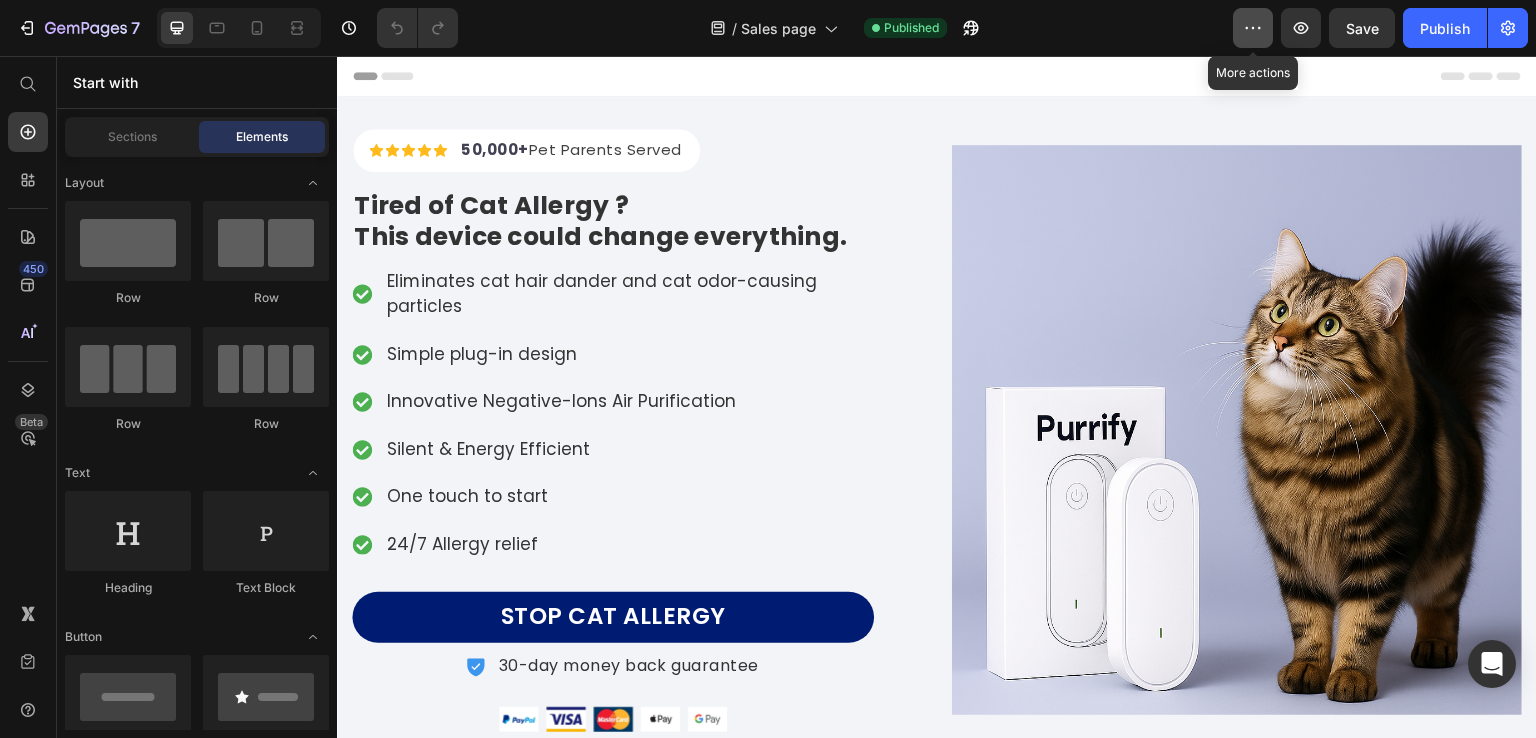 click 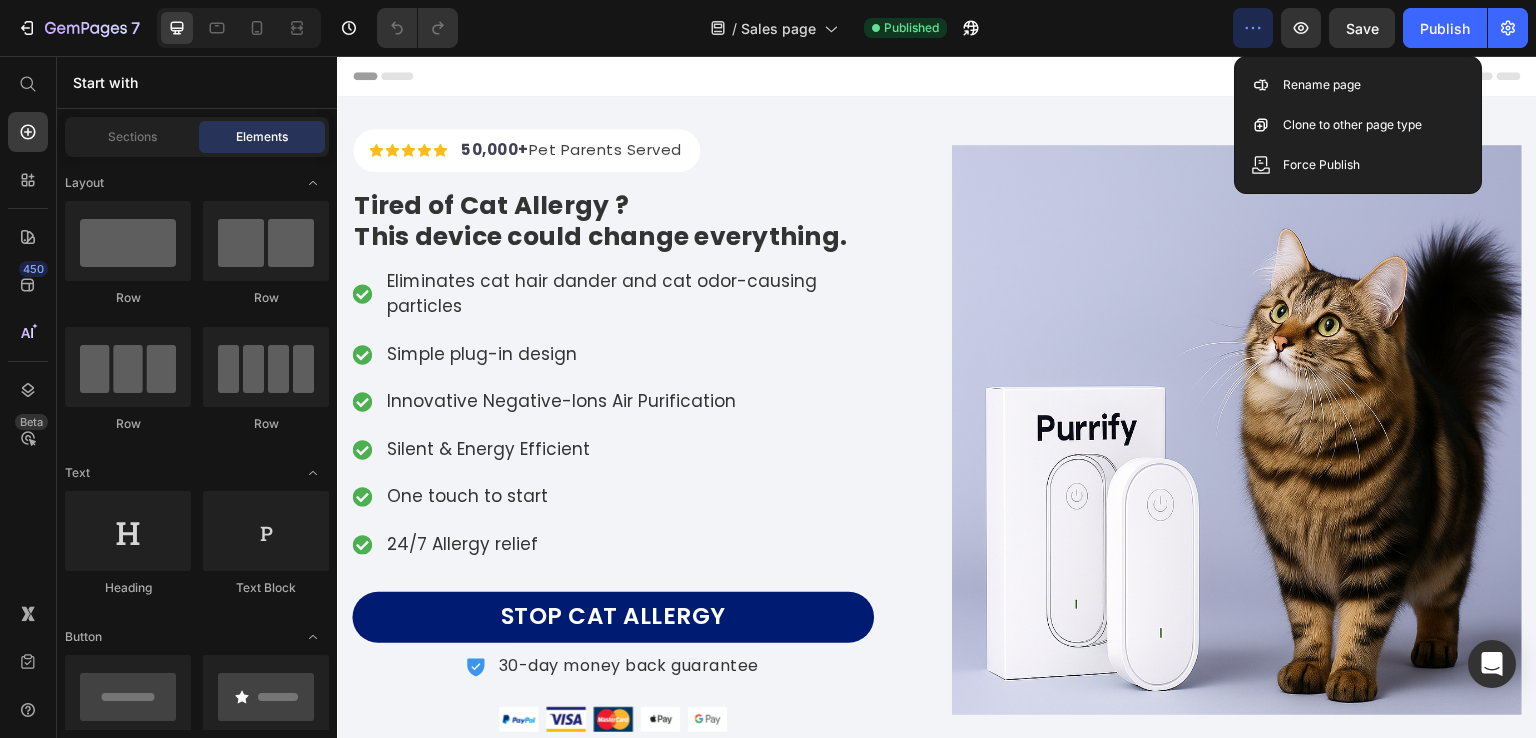 click on "/  Sales page Published" 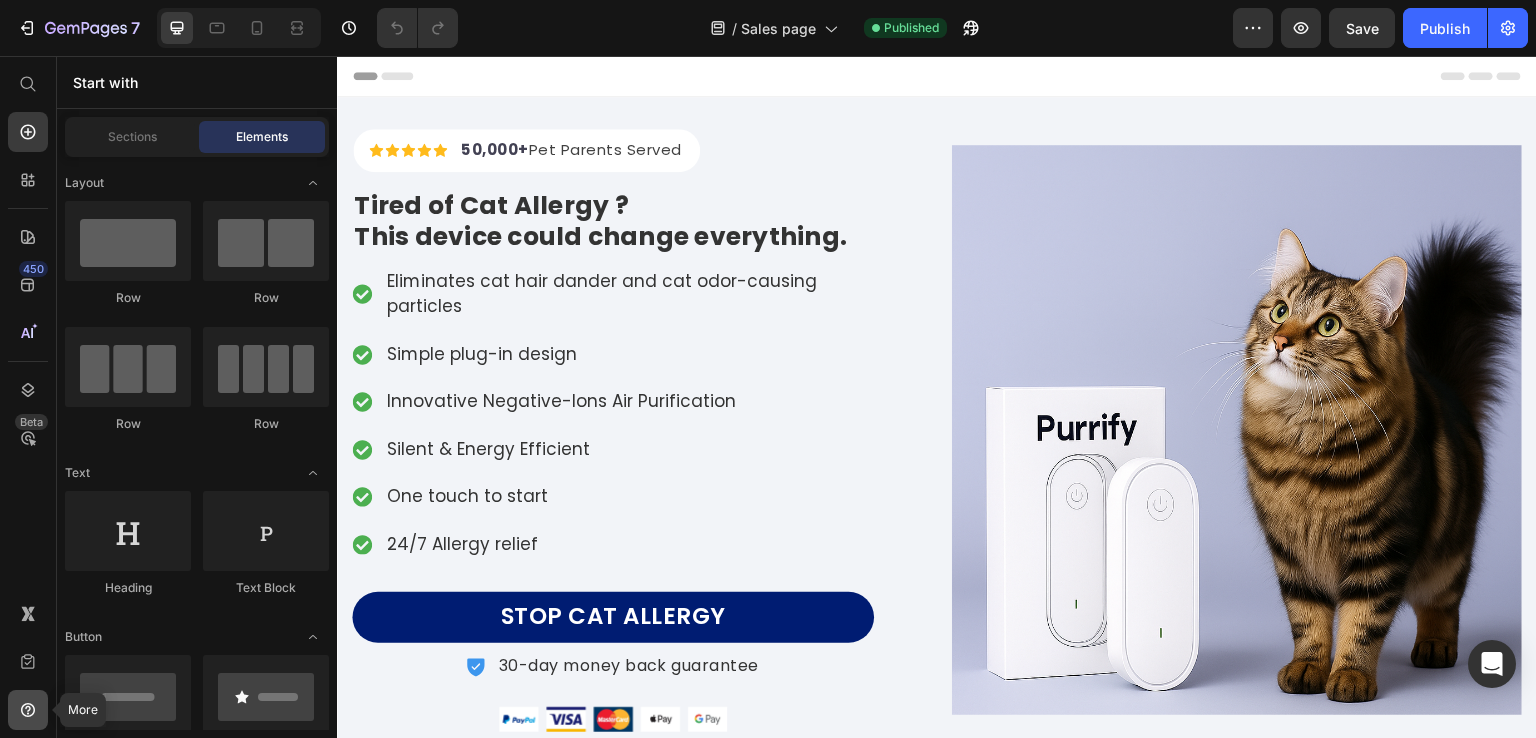 click 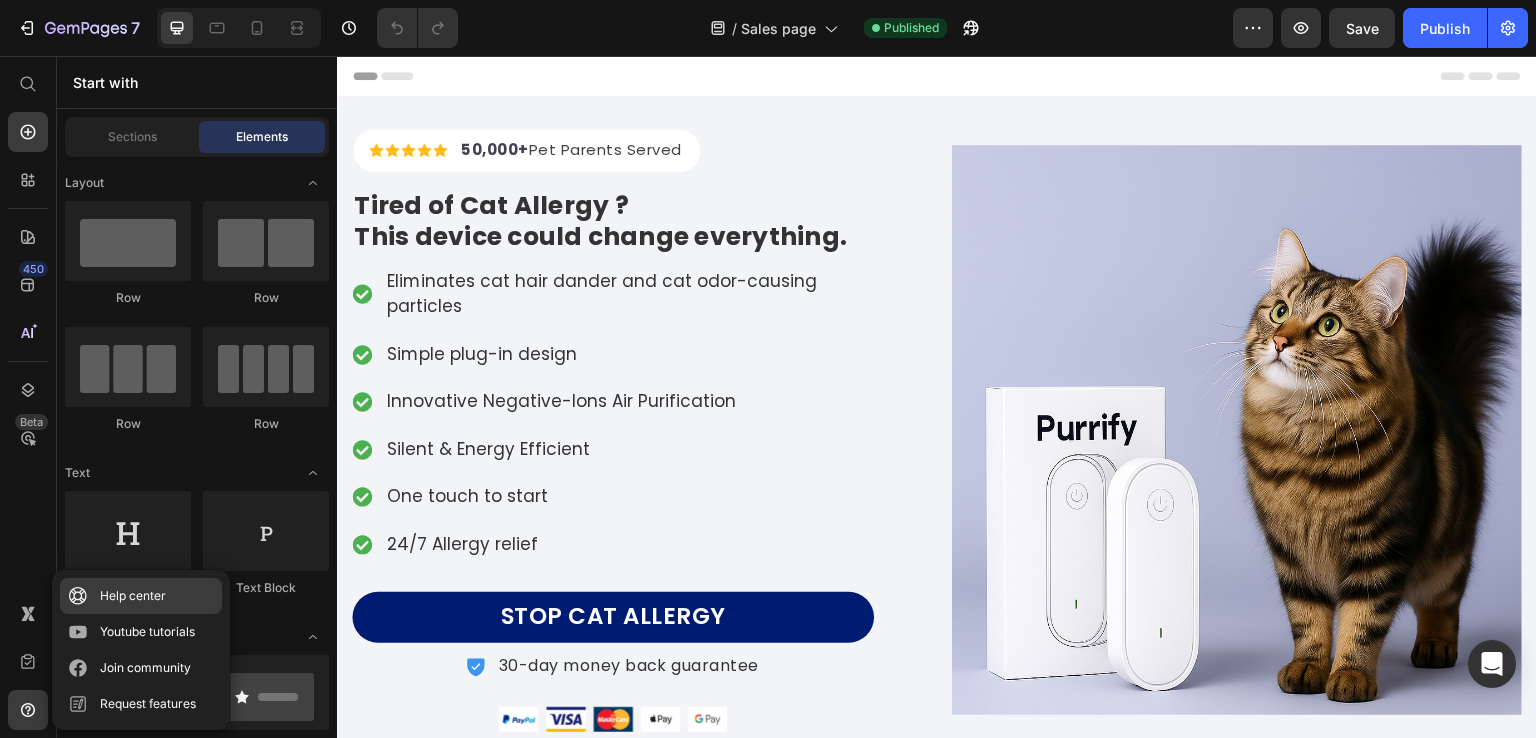 click on "Help center" at bounding box center [133, 596] 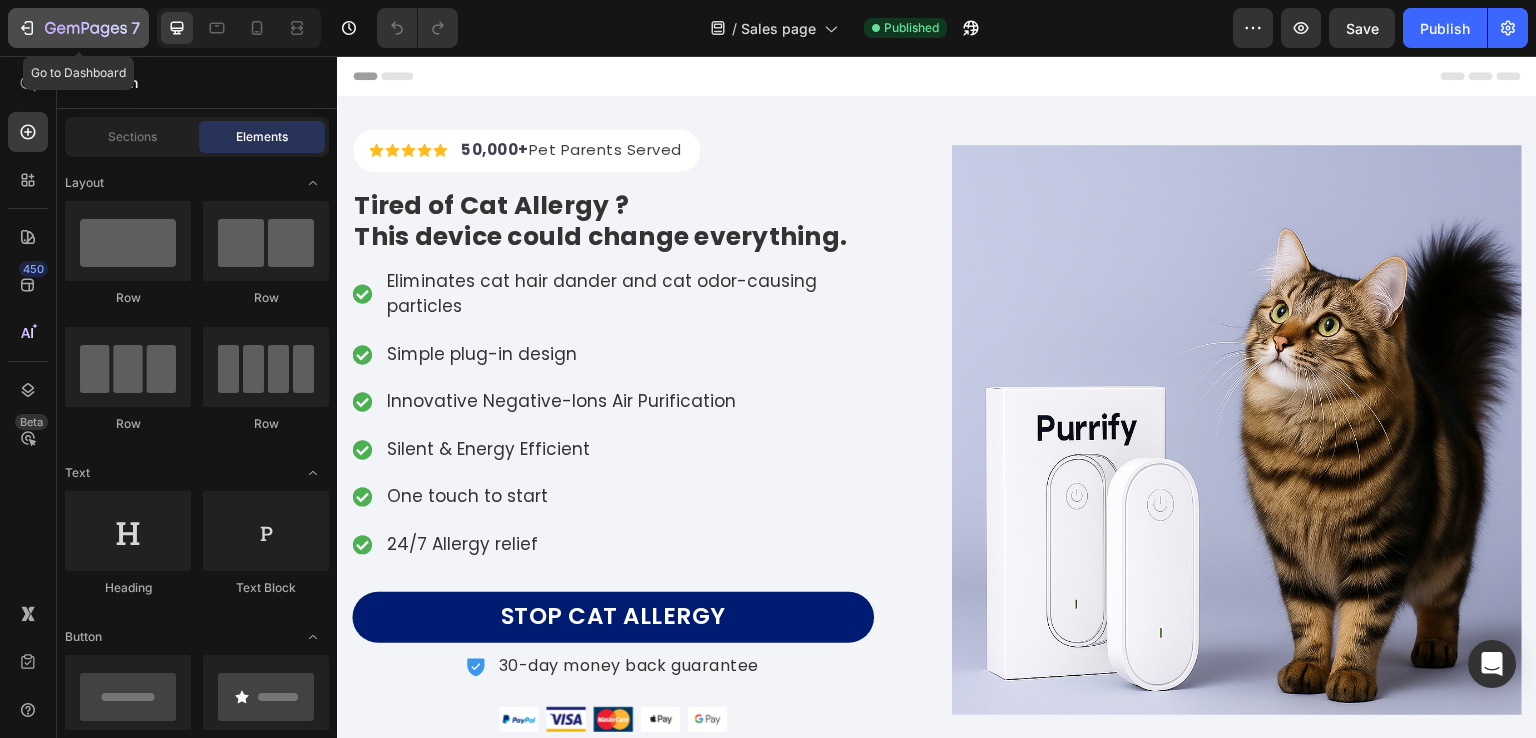 click 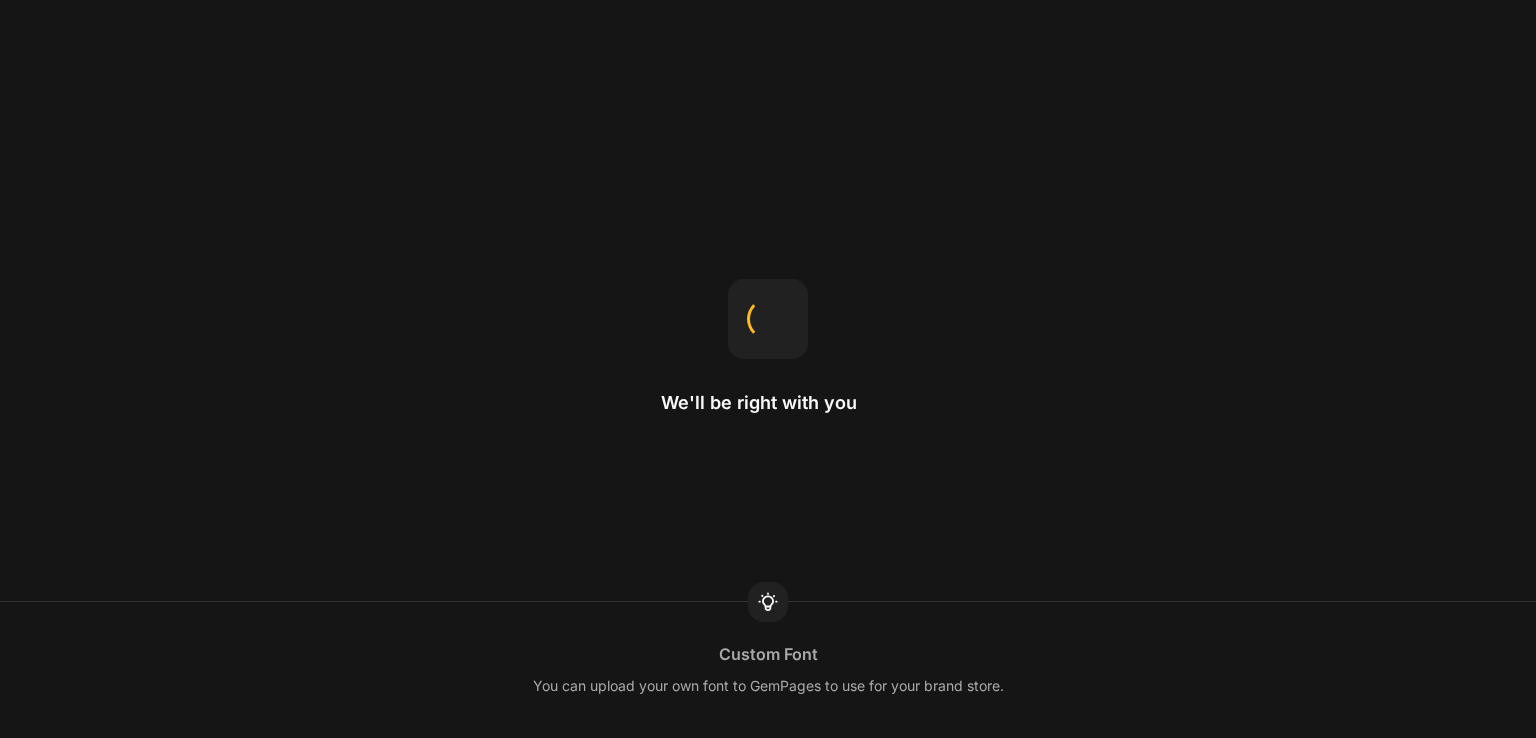 scroll, scrollTop: 0, scrollLeft: 0, axis: both 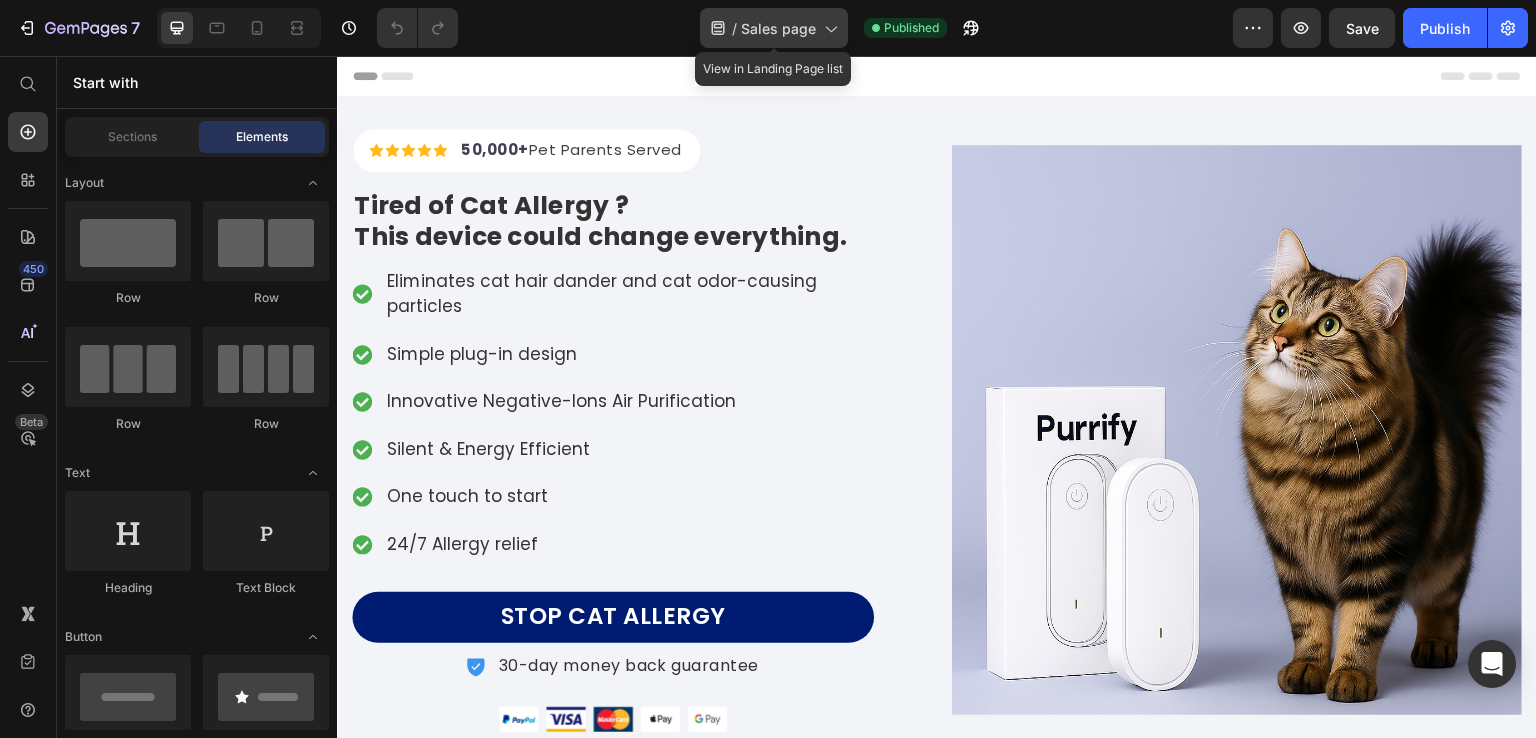 click on "Sales page" at bounding box center [778, 28] 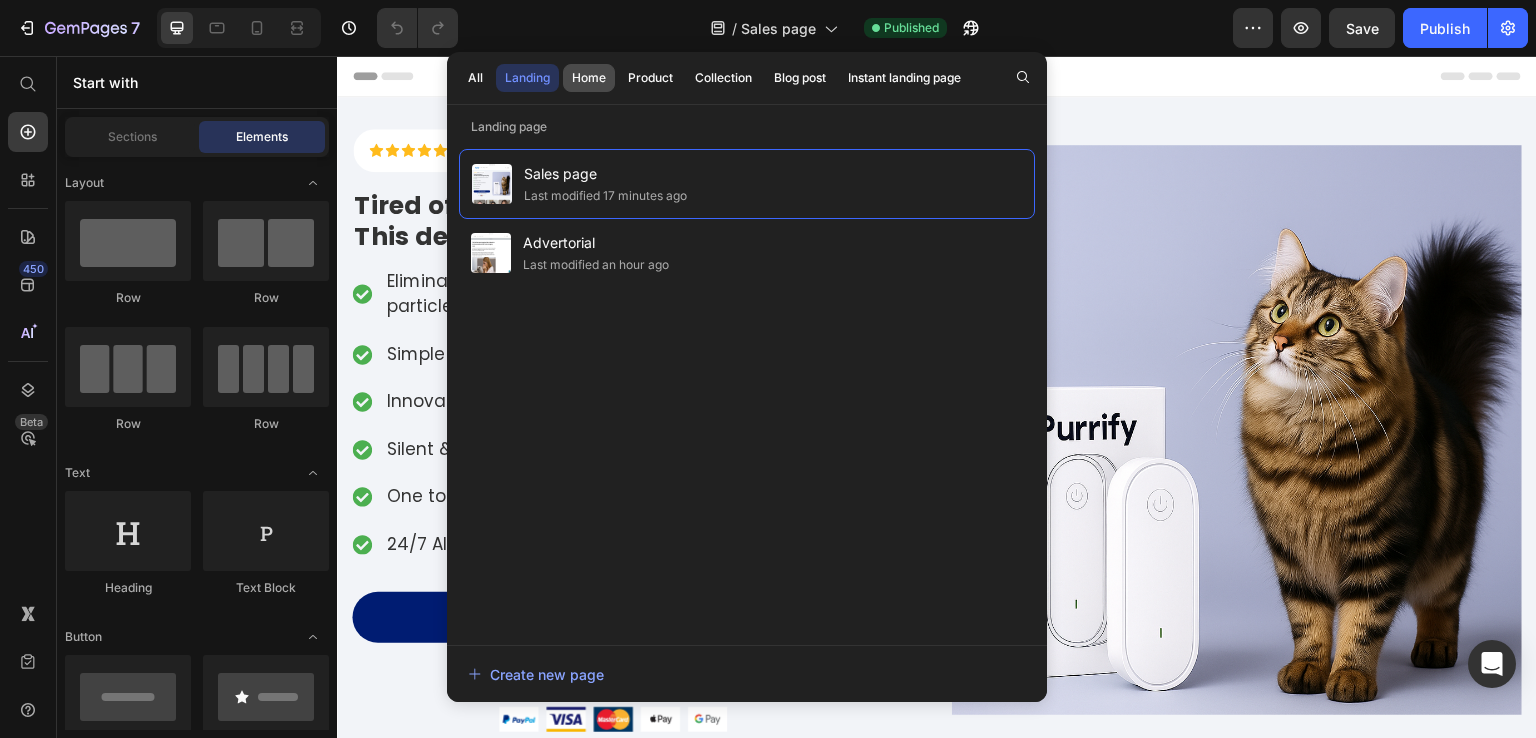 click on "Home" at bounding box center [589, 78] 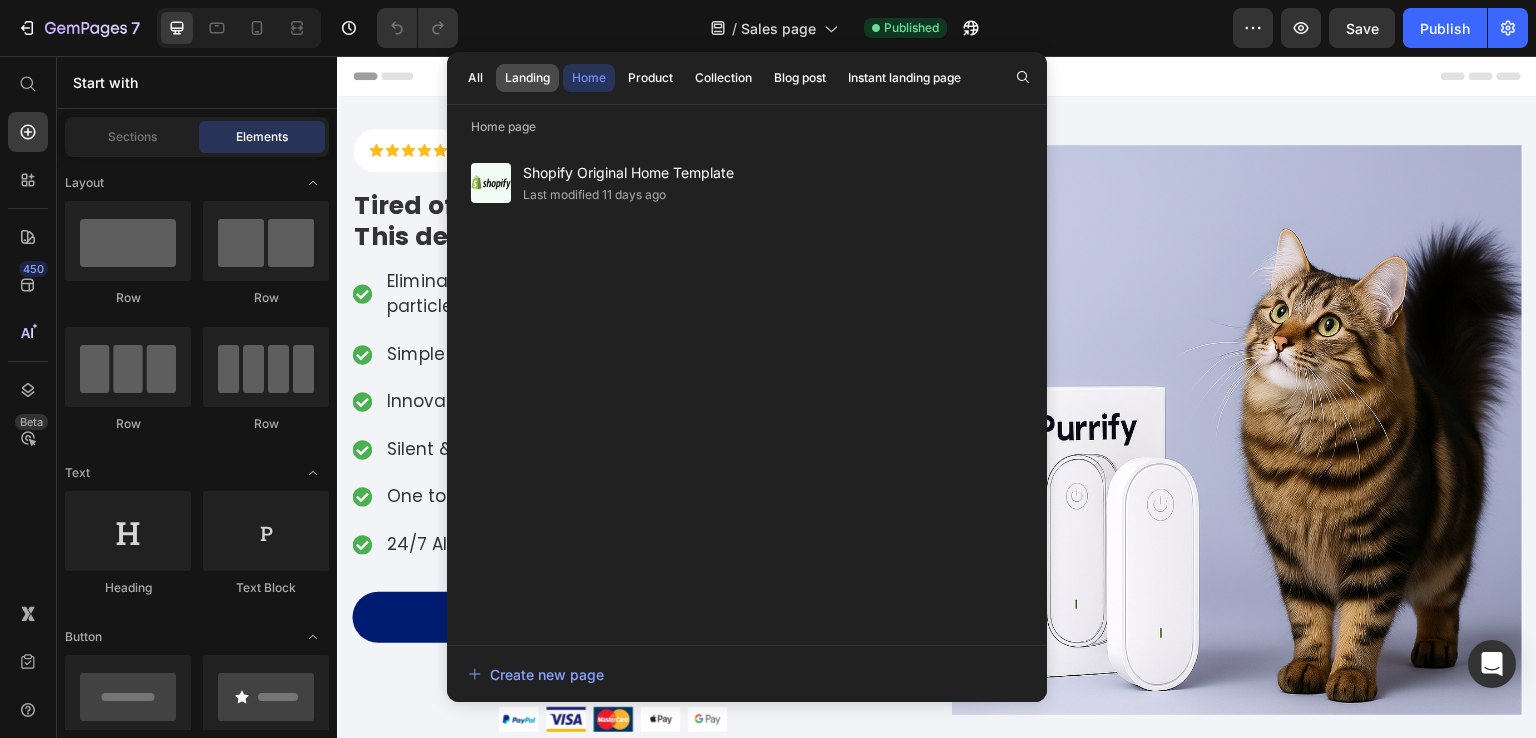 click on "Landing" at bounding box center (527, 78) 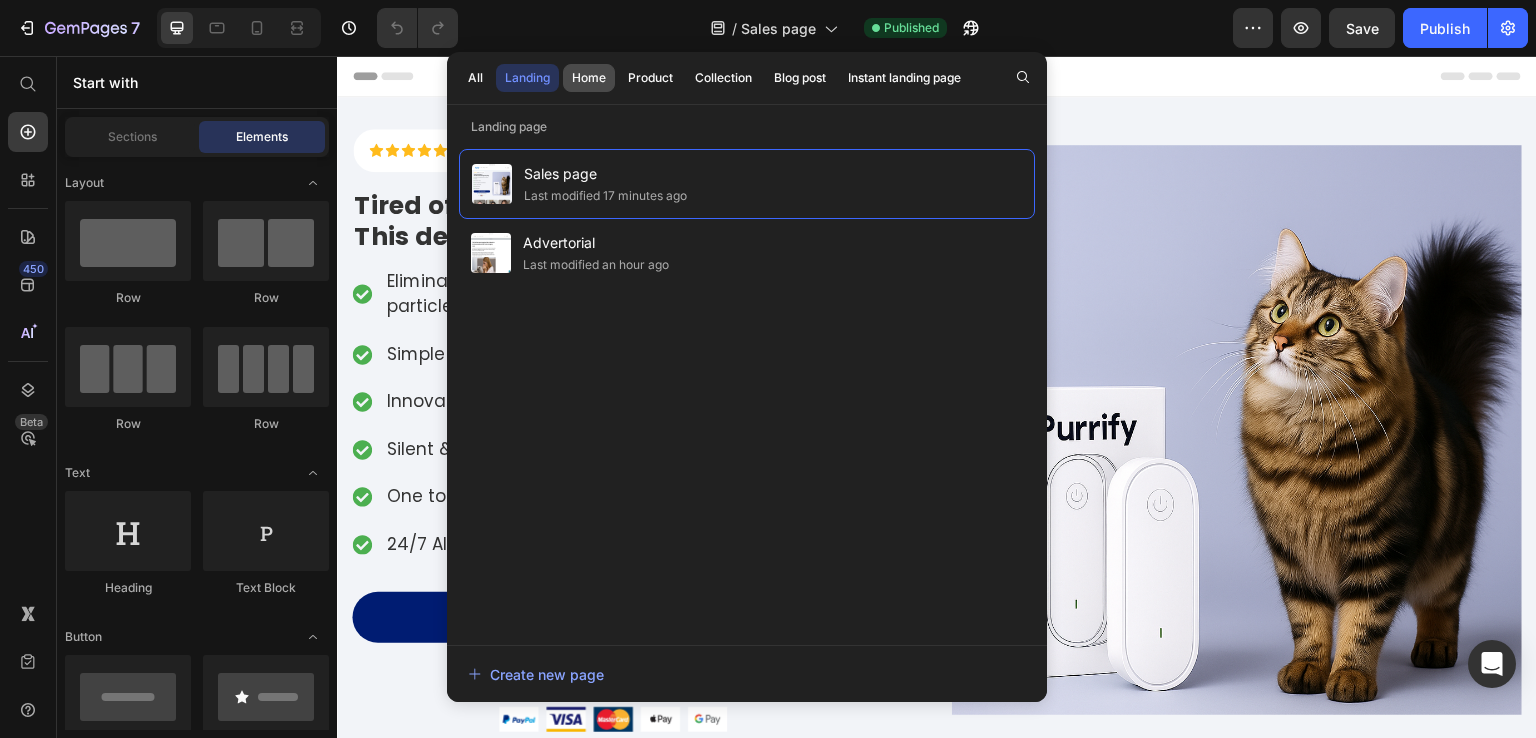 click on "Home" at bounding box center [589, 78] 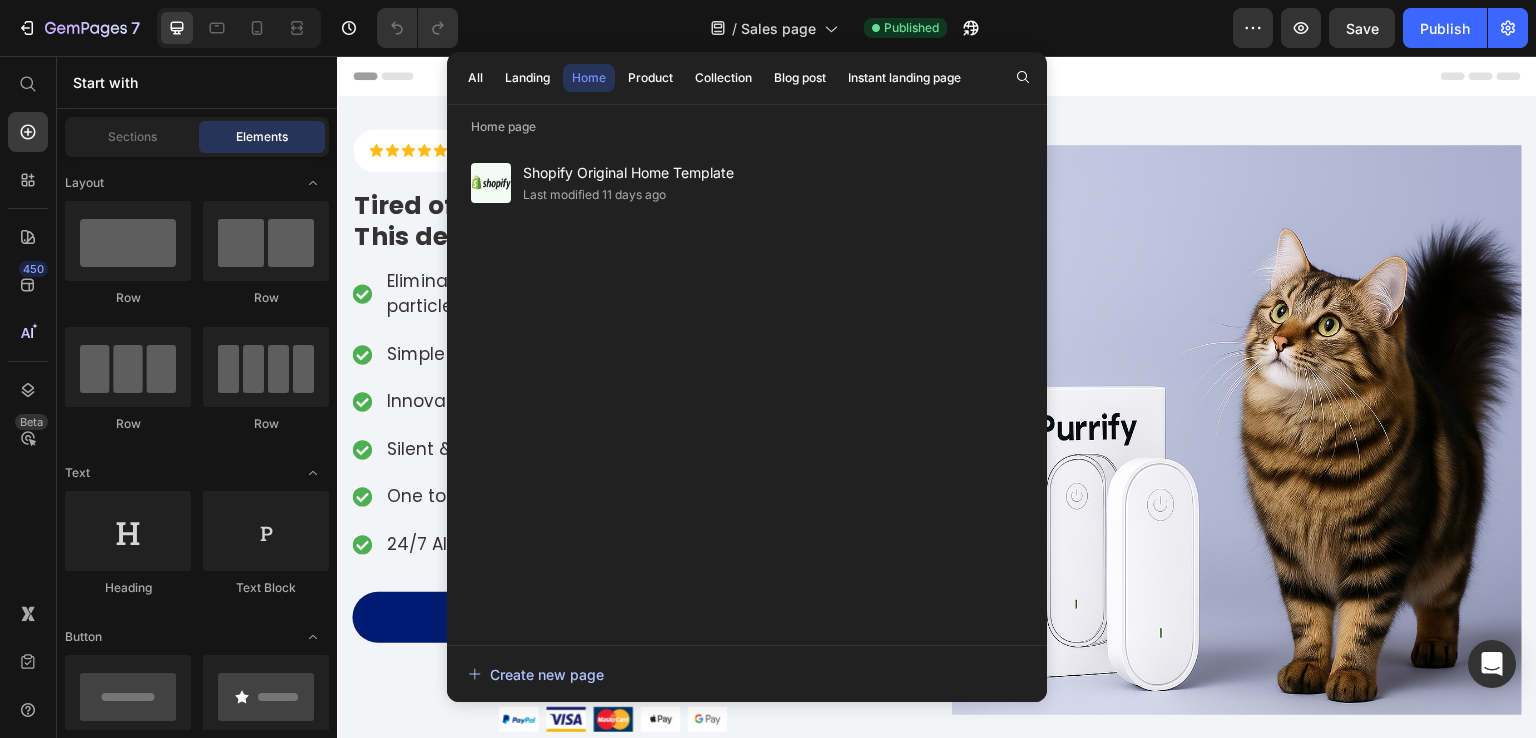 click on "Create new page" at bounding box center (536, 674) 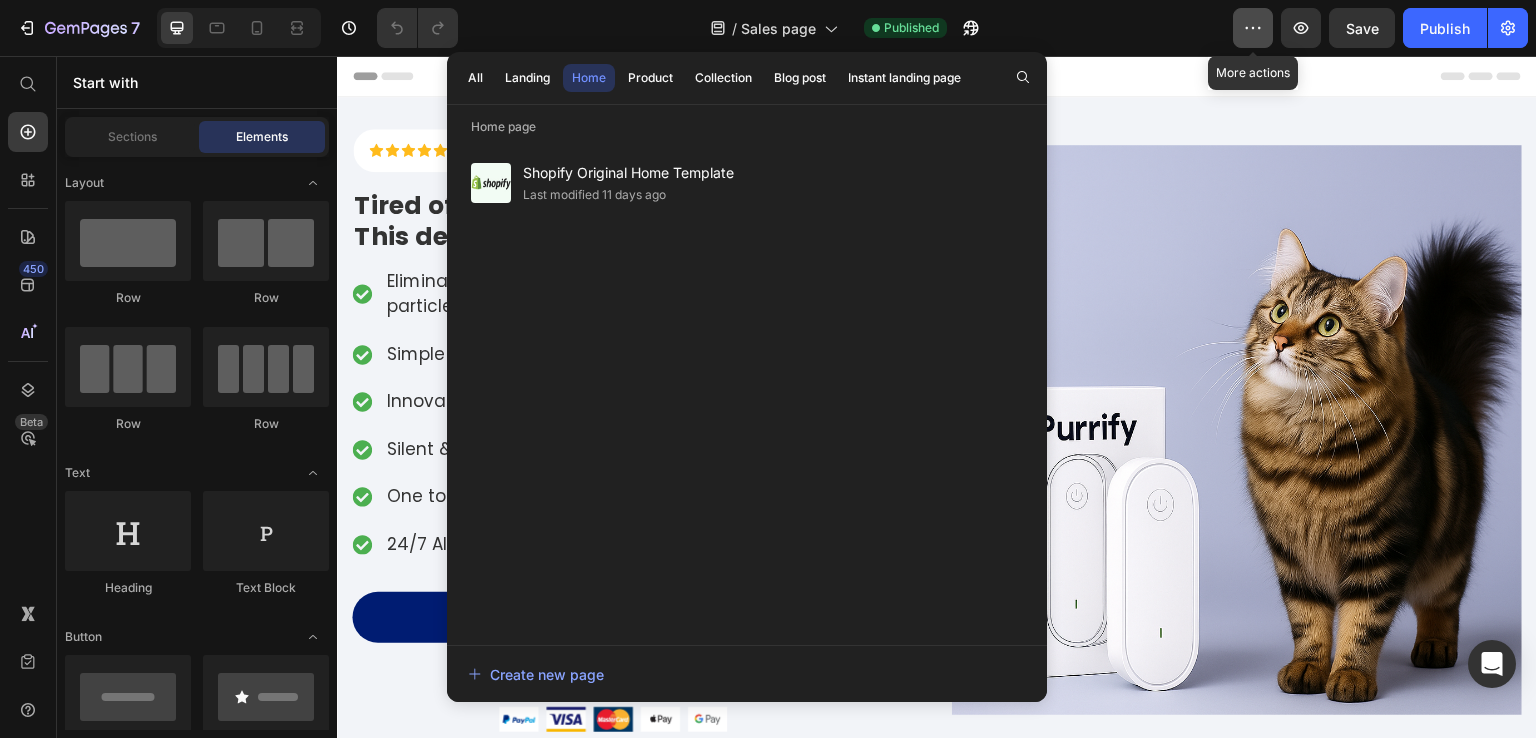 click 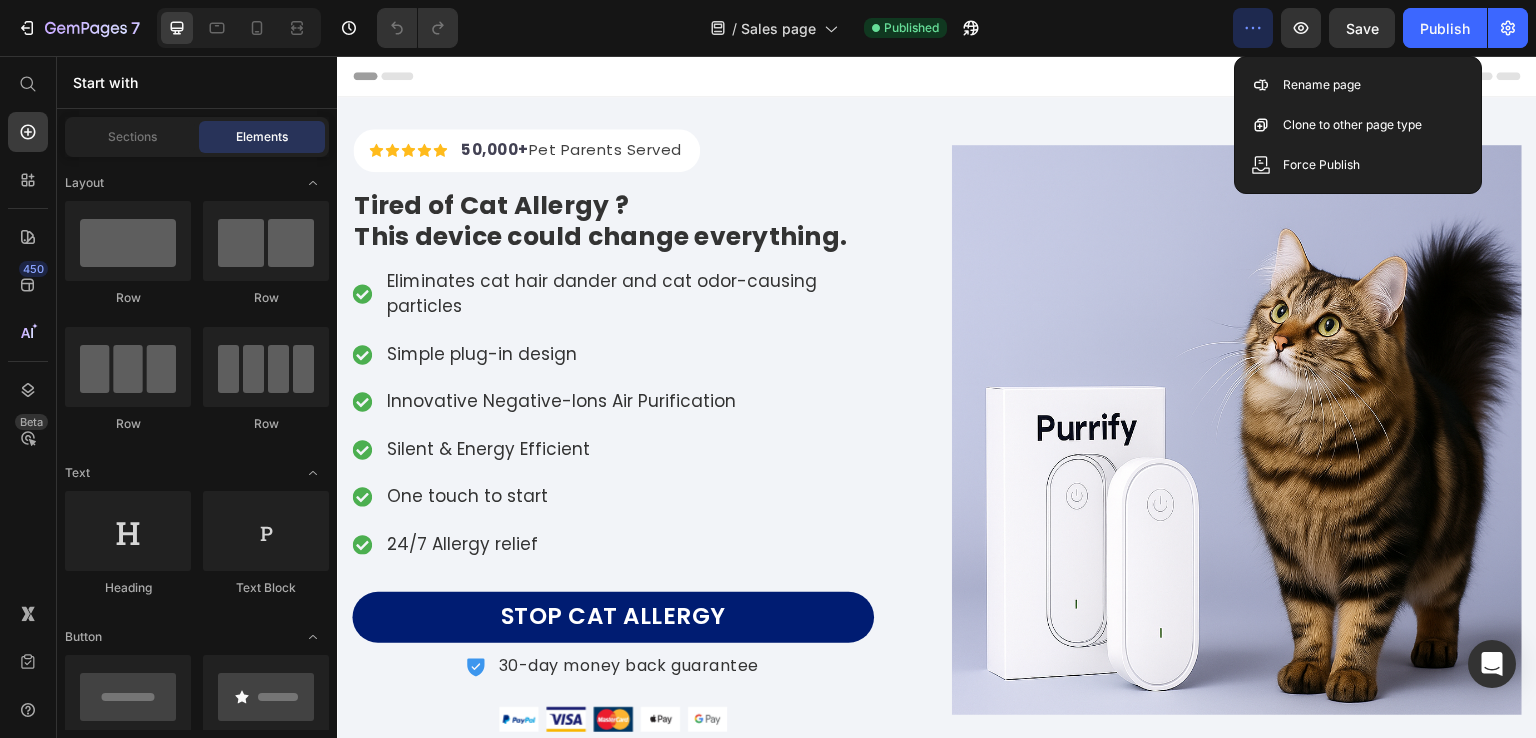 click on "/  Sales page Published" 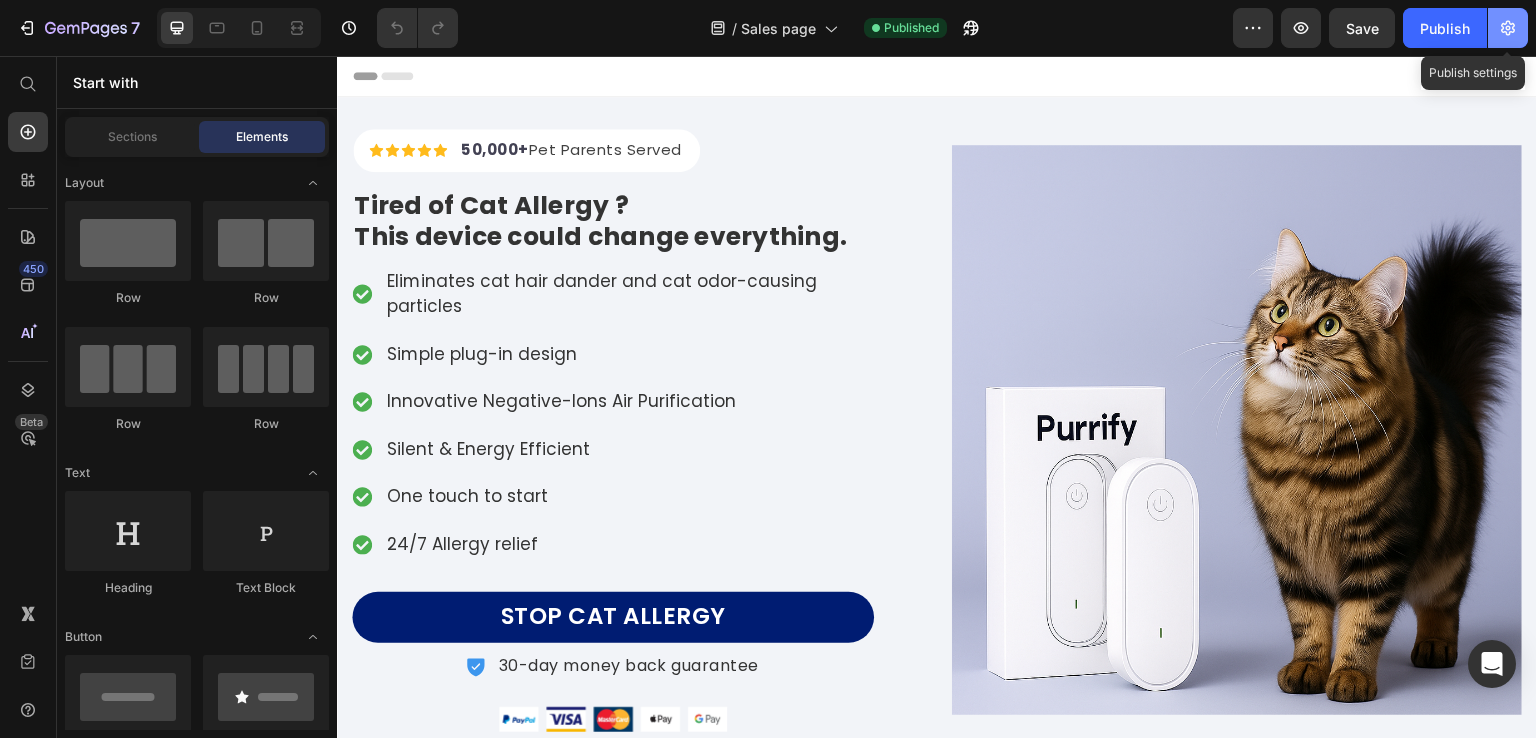 click 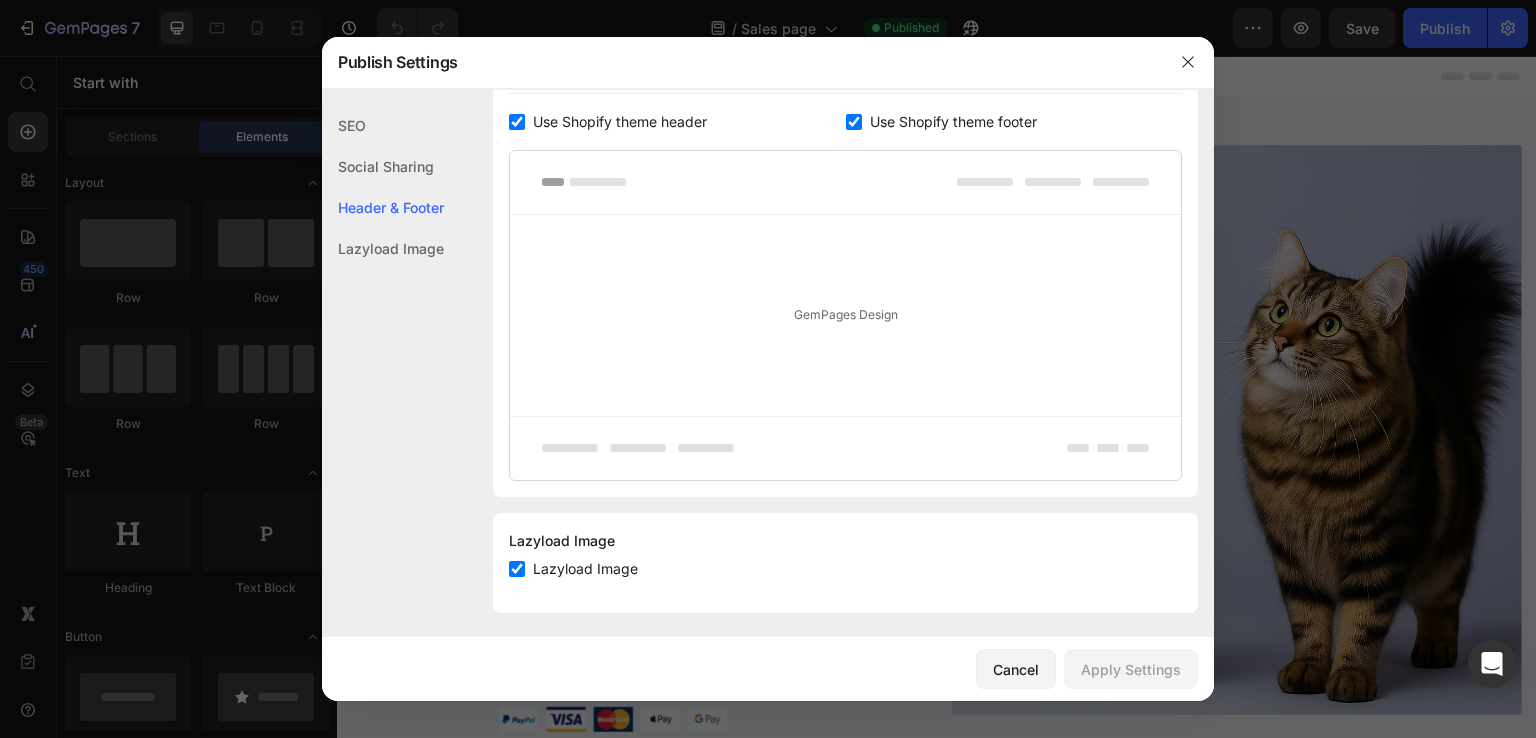 scroll, scrollTop: 1037, scrollLeft: 0, axis: vertical 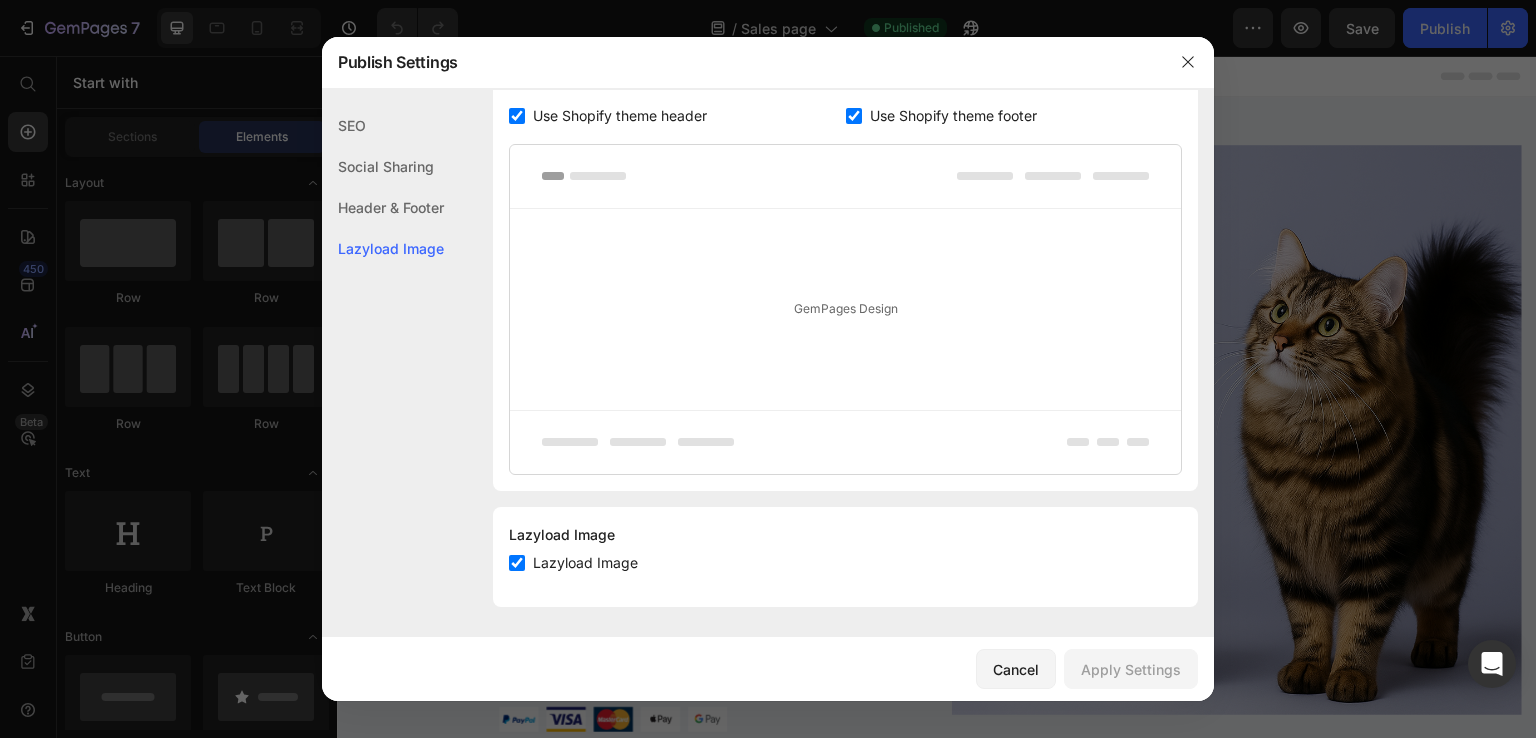 click on "Header & Footer" 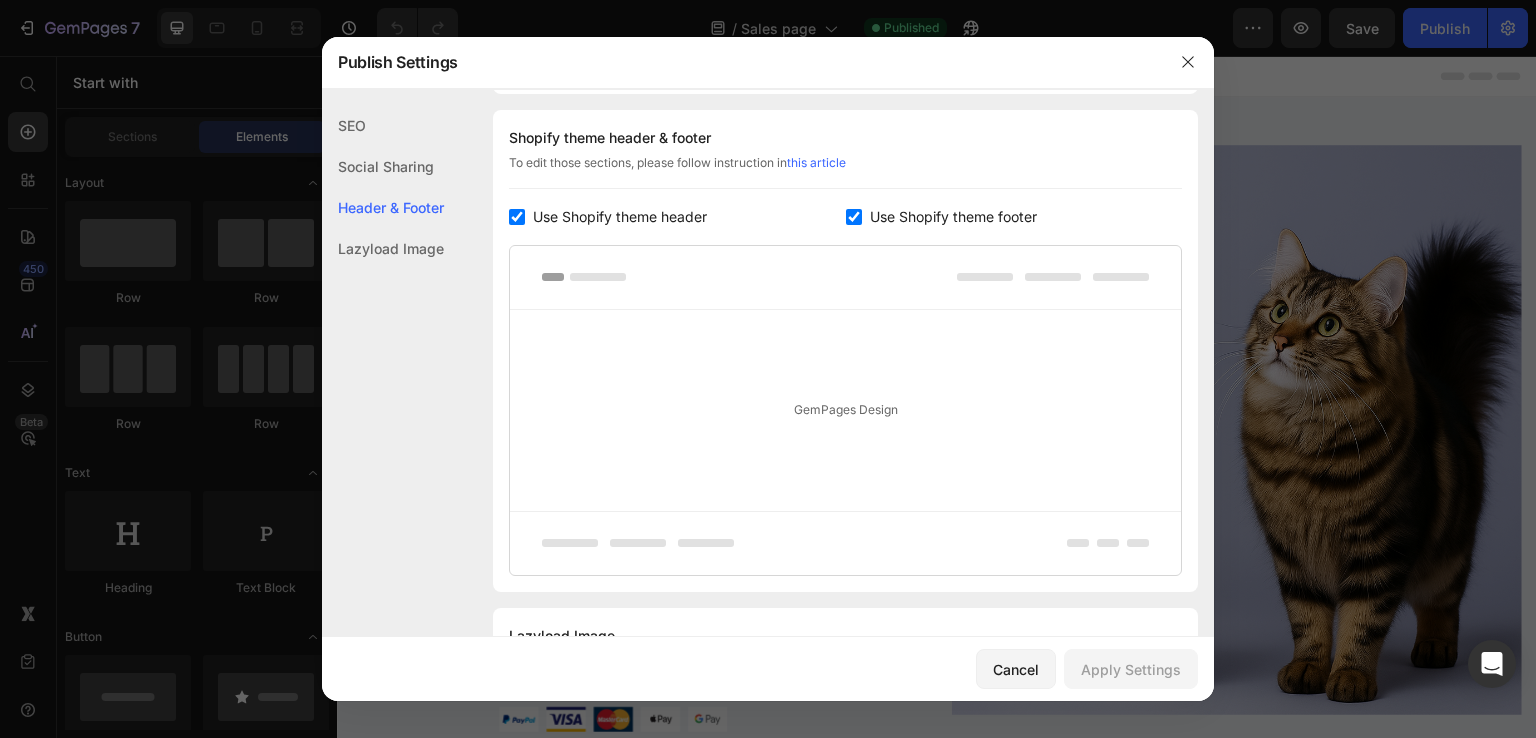 click on "Social Sharing" 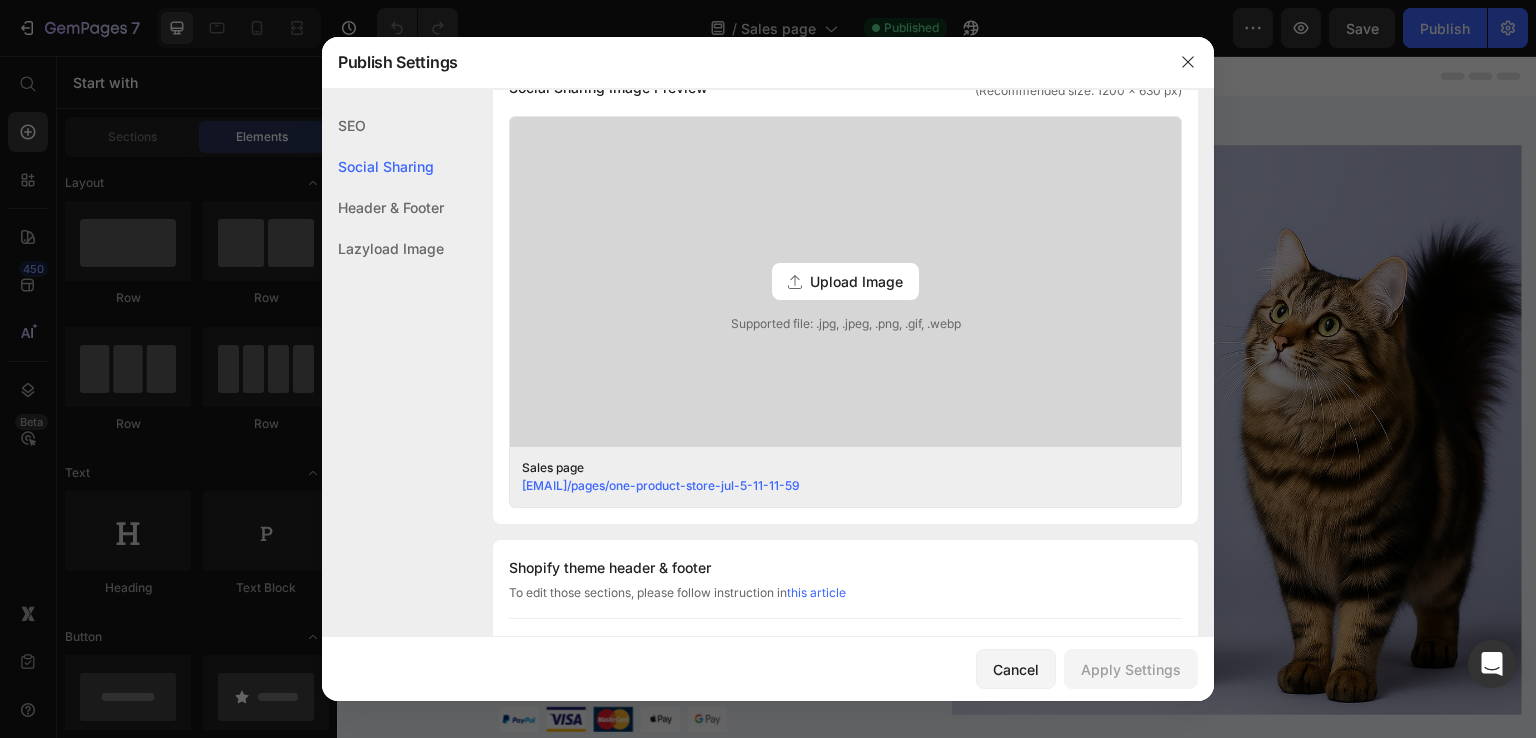 click on "SEO" 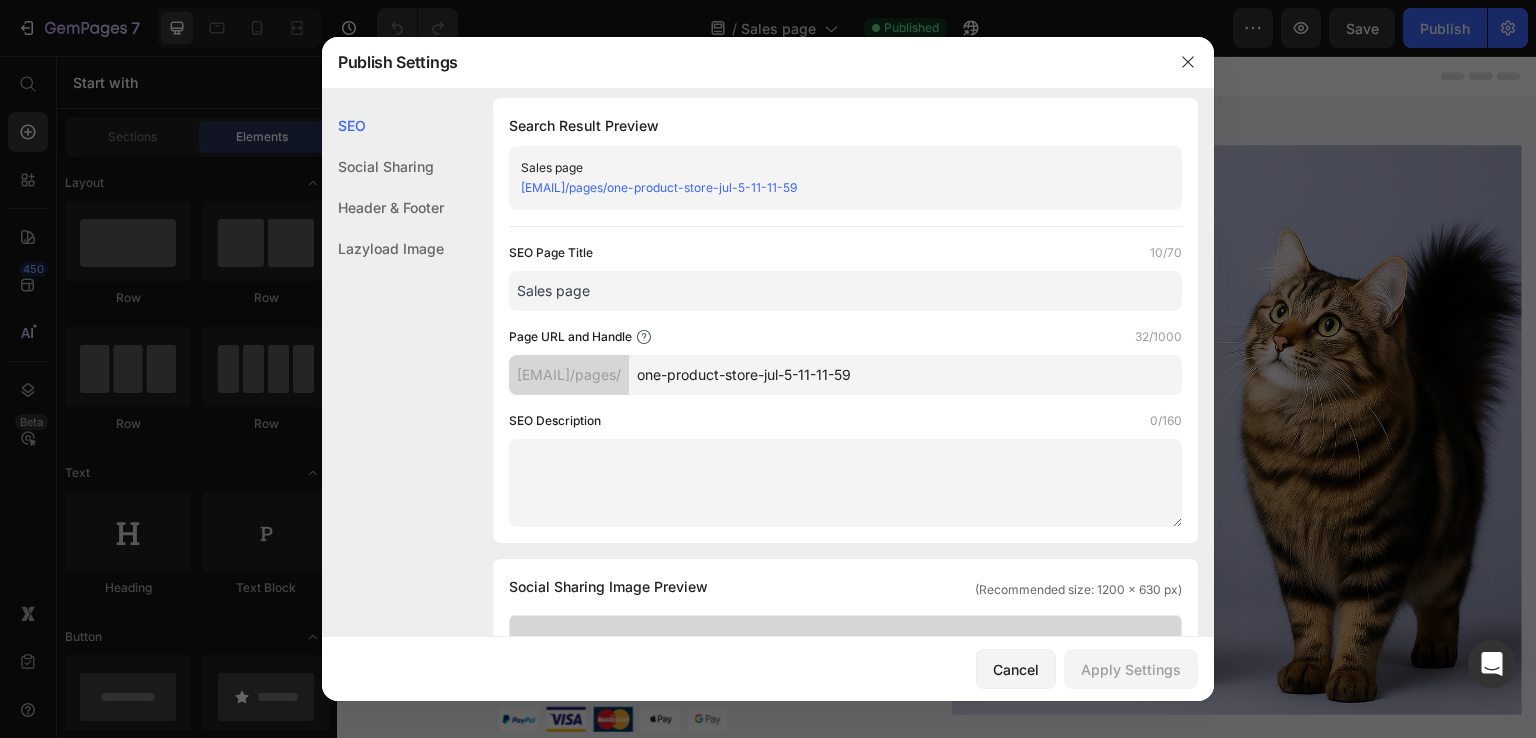 scroll, scrollTop: 0, scrollLeft: 0, axis: both 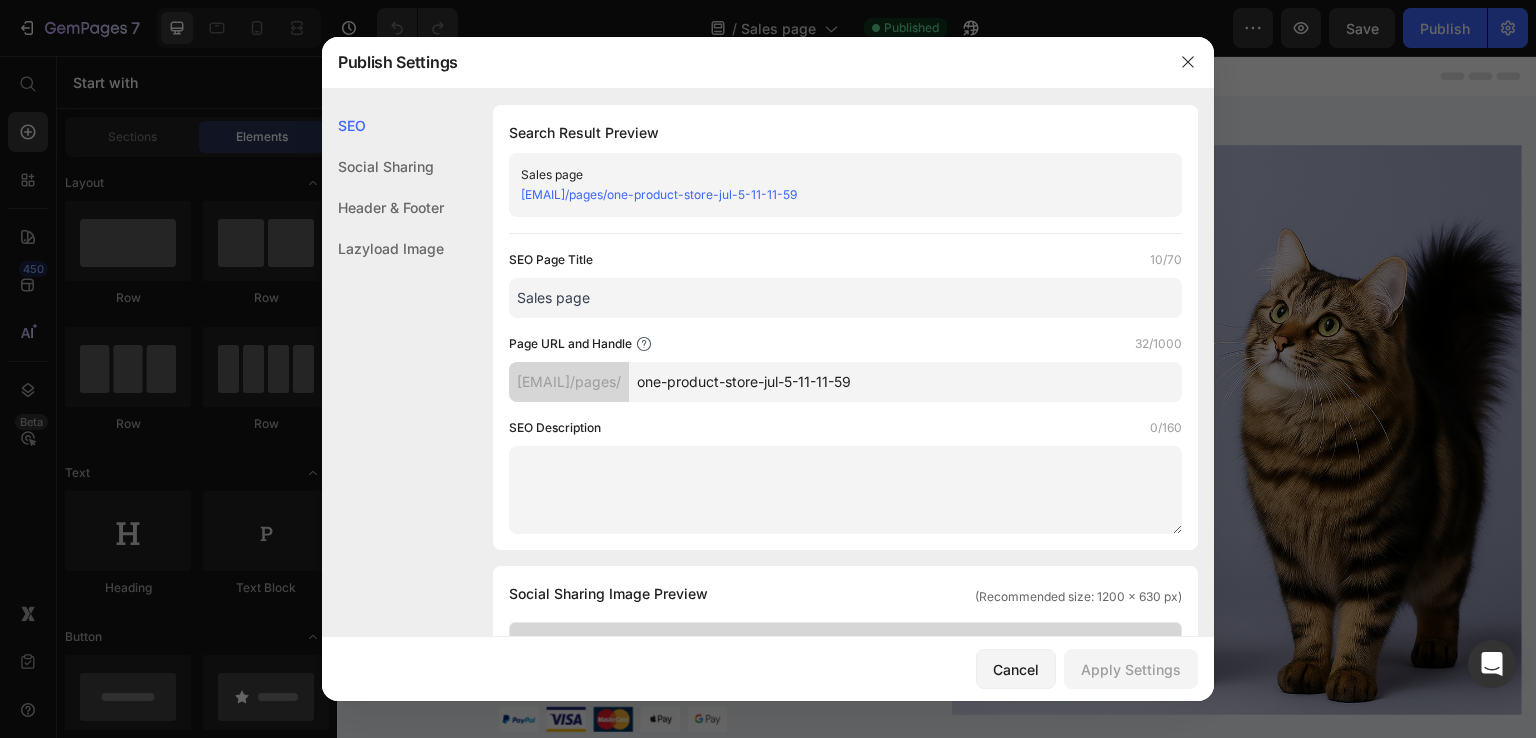 click at bounding box center (768, 369) 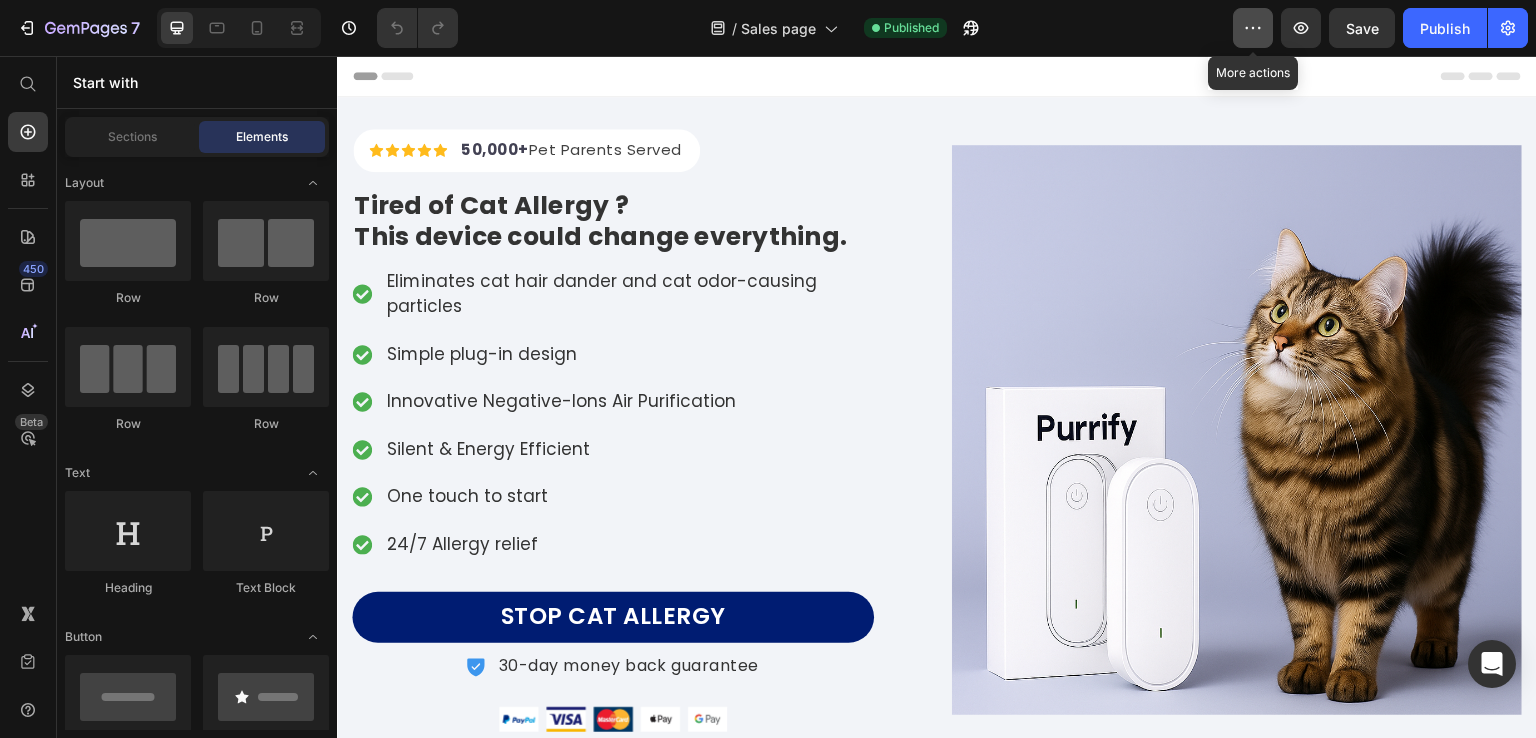 click 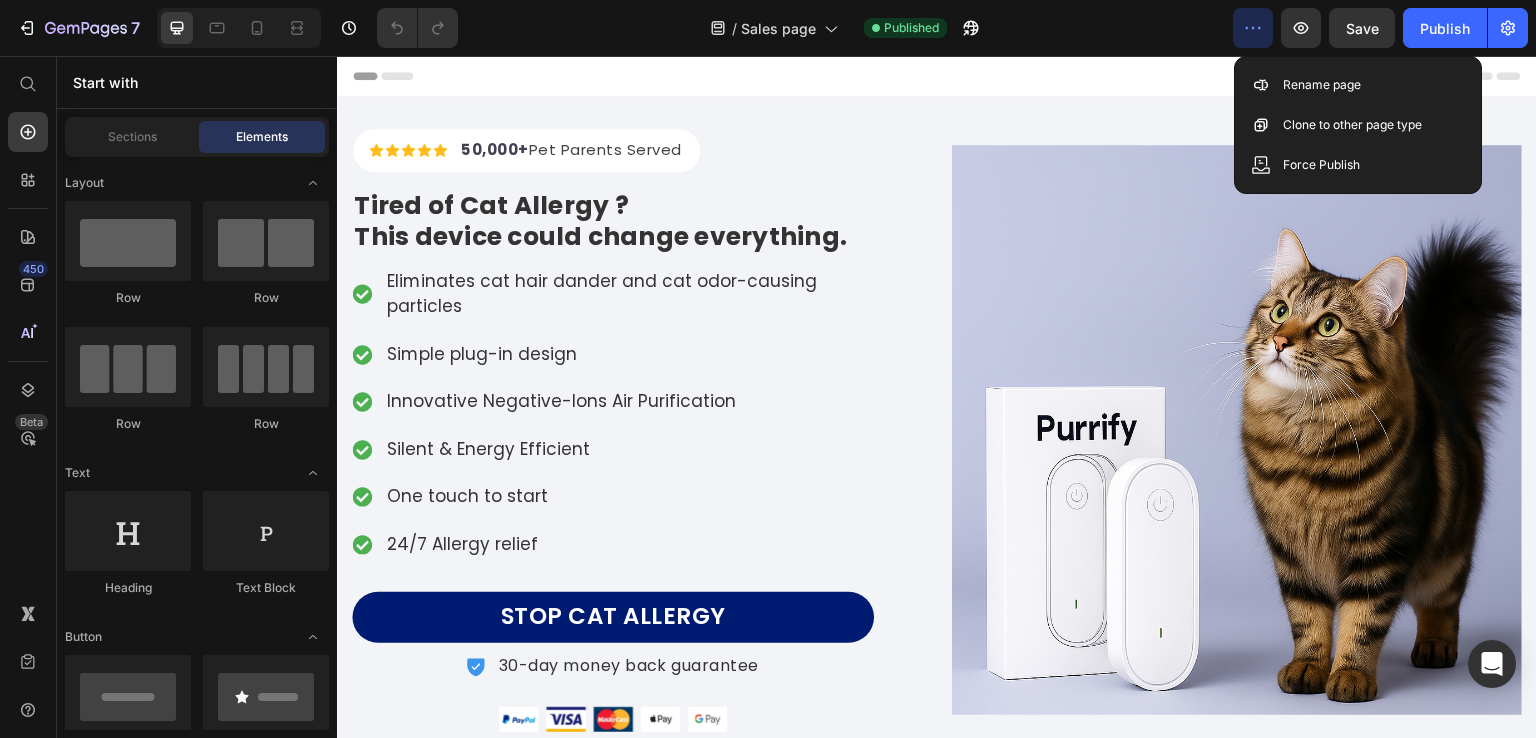 click 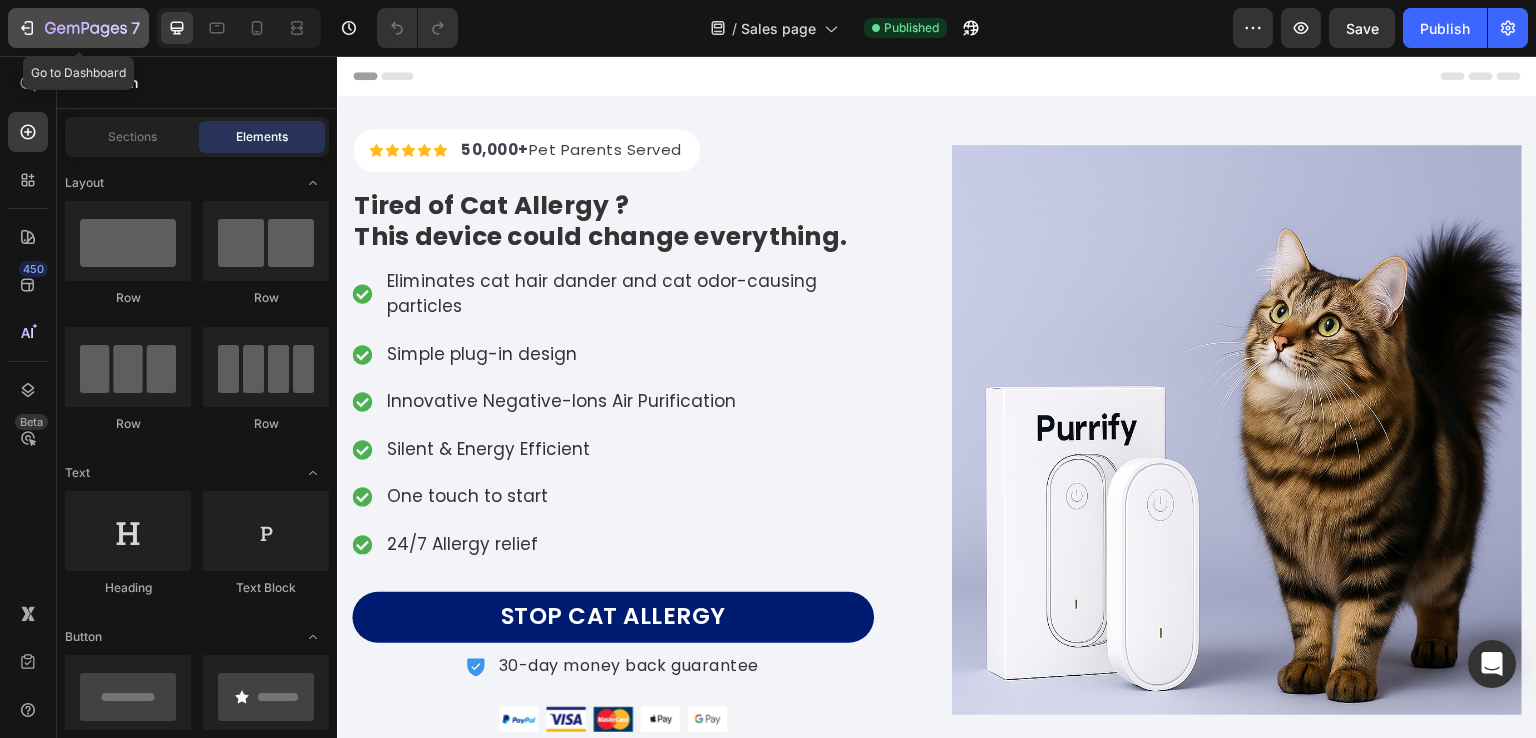 click 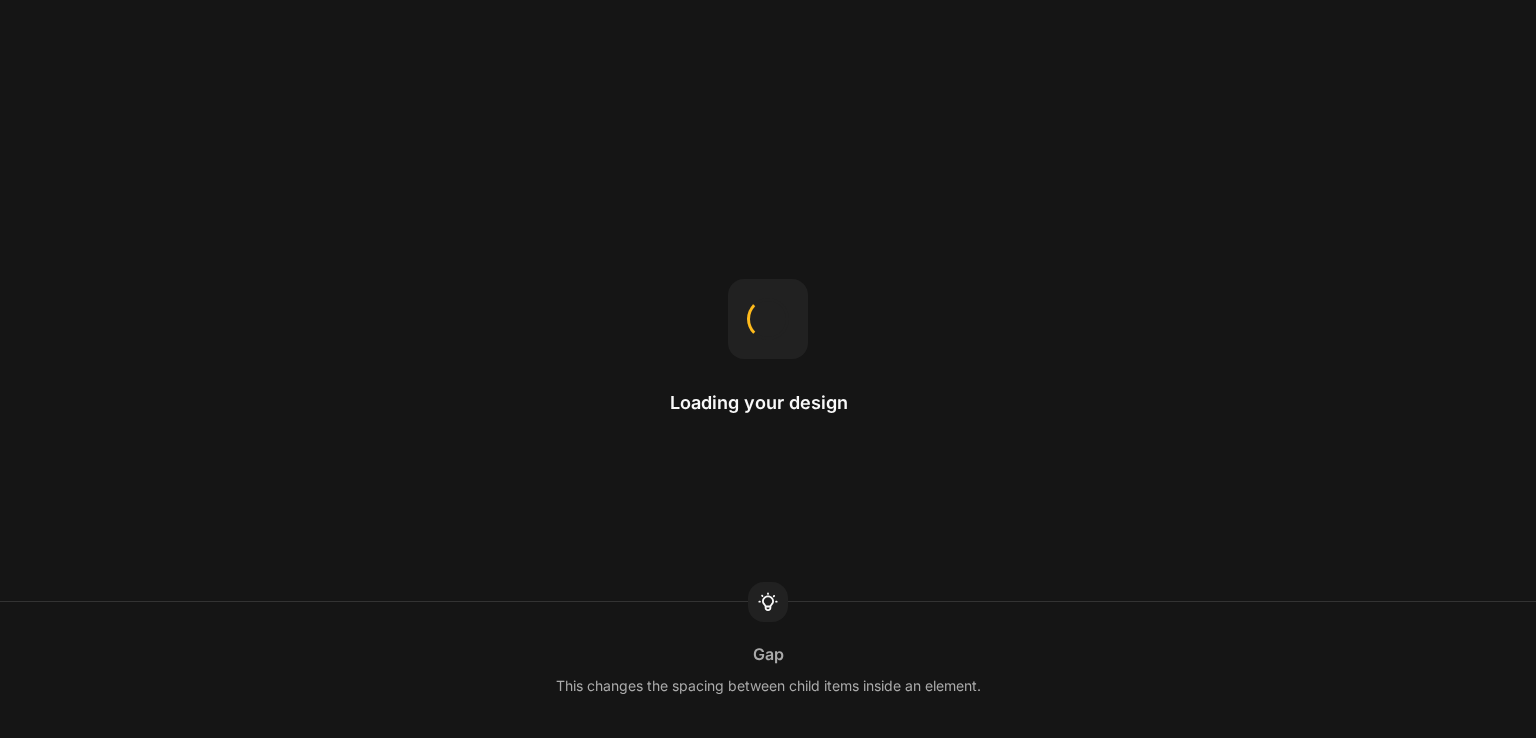 scroll, scrollTop: 0, scrollLeft: 0, axis: both 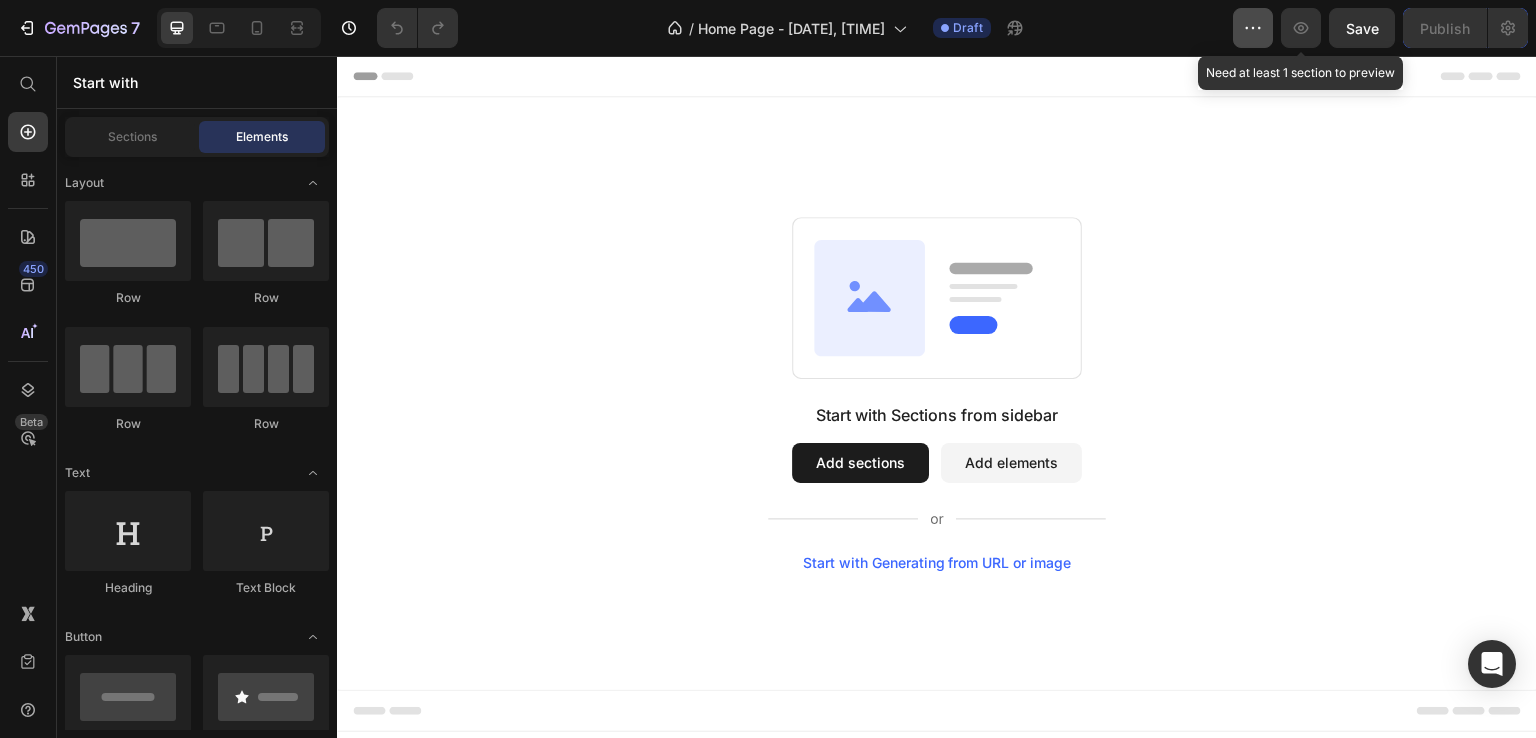 click 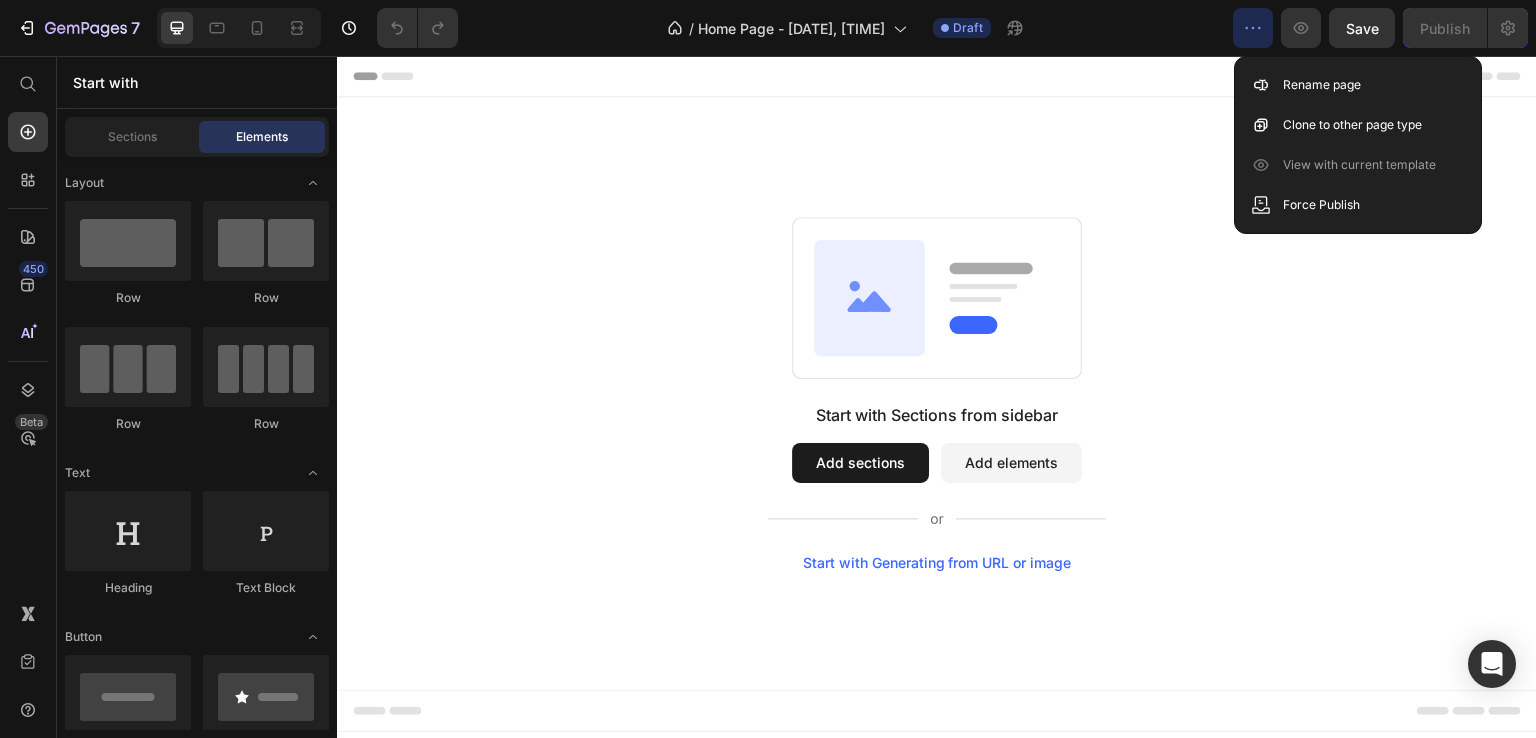 click on "Start with Sections from sidebar Add sections Add elements Start with Generating from URL or image" at bounding box center [937, 393] 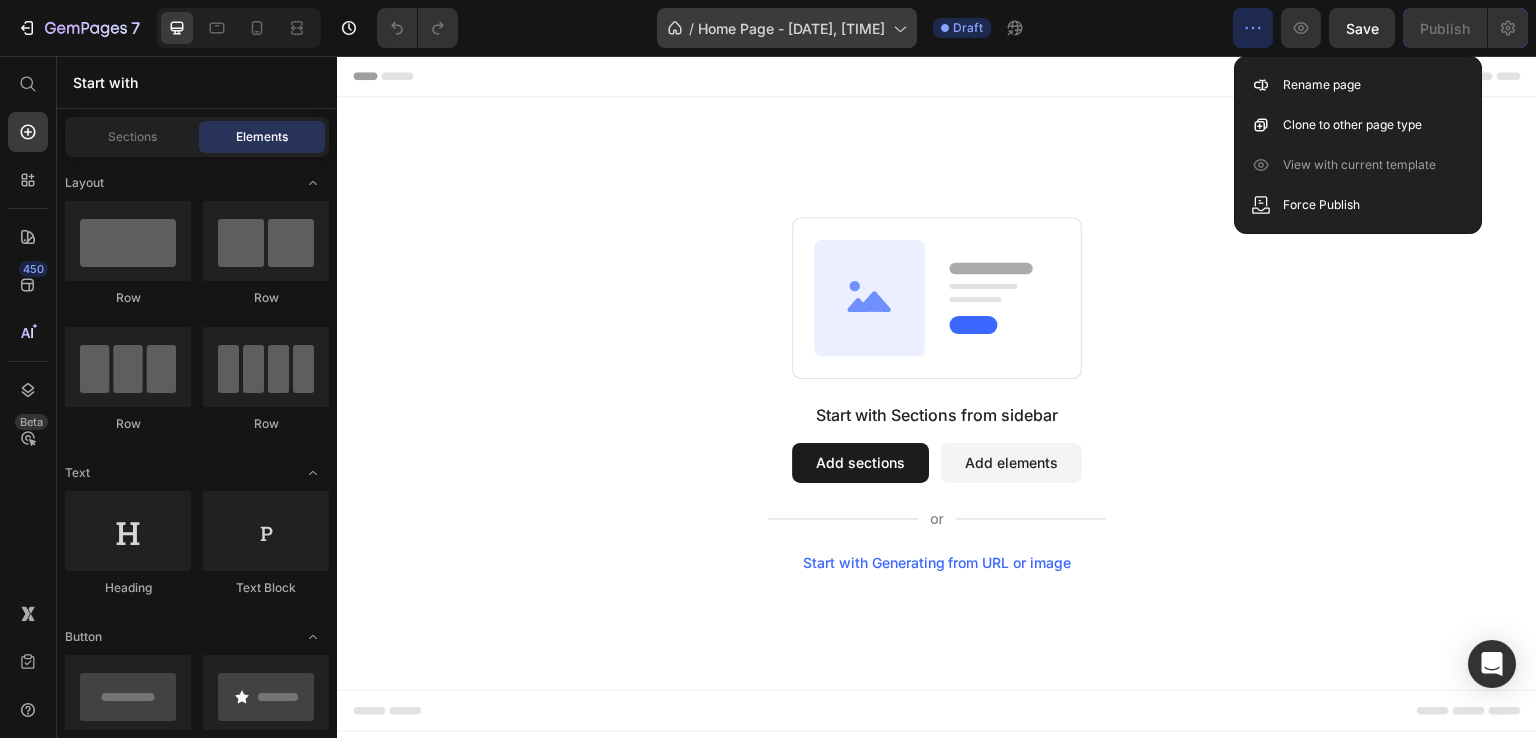 click on "/  Home Page - [DATE], [TIME]" 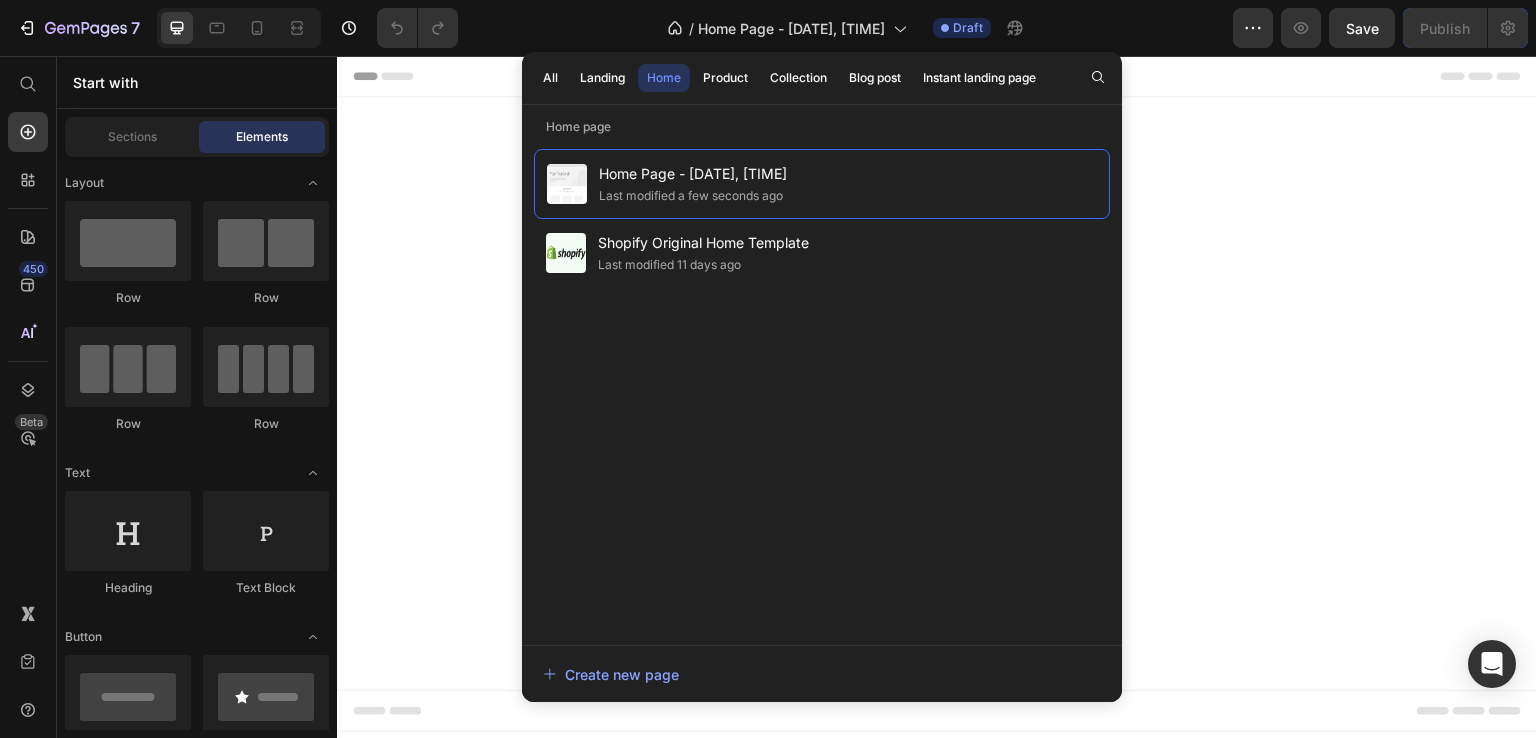 click on "Start with Sections from sidebar Add sections Add elements Start with Generating from URL or image" at bounding box center (937, 394) 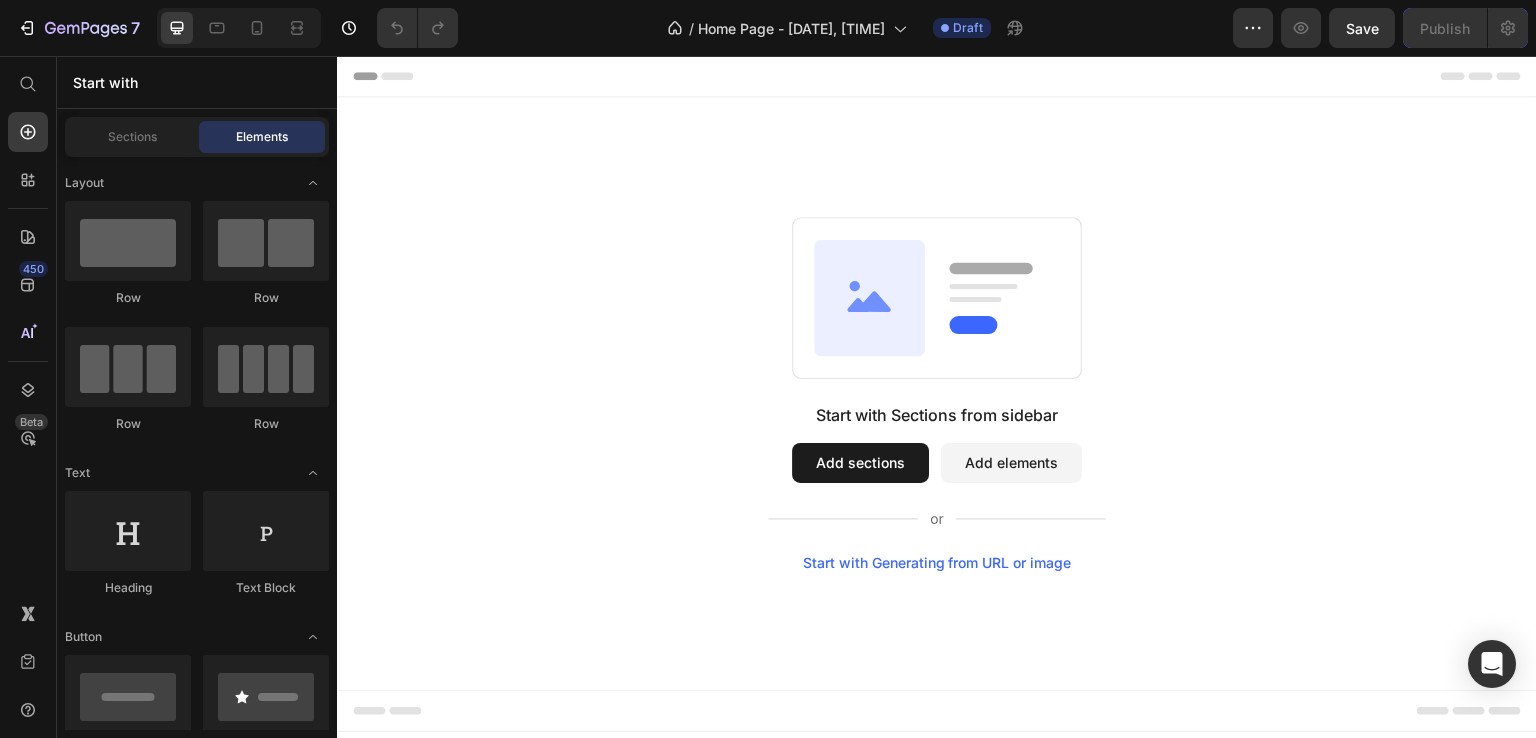 click on "Add sections" at bounding box center [860, 463] 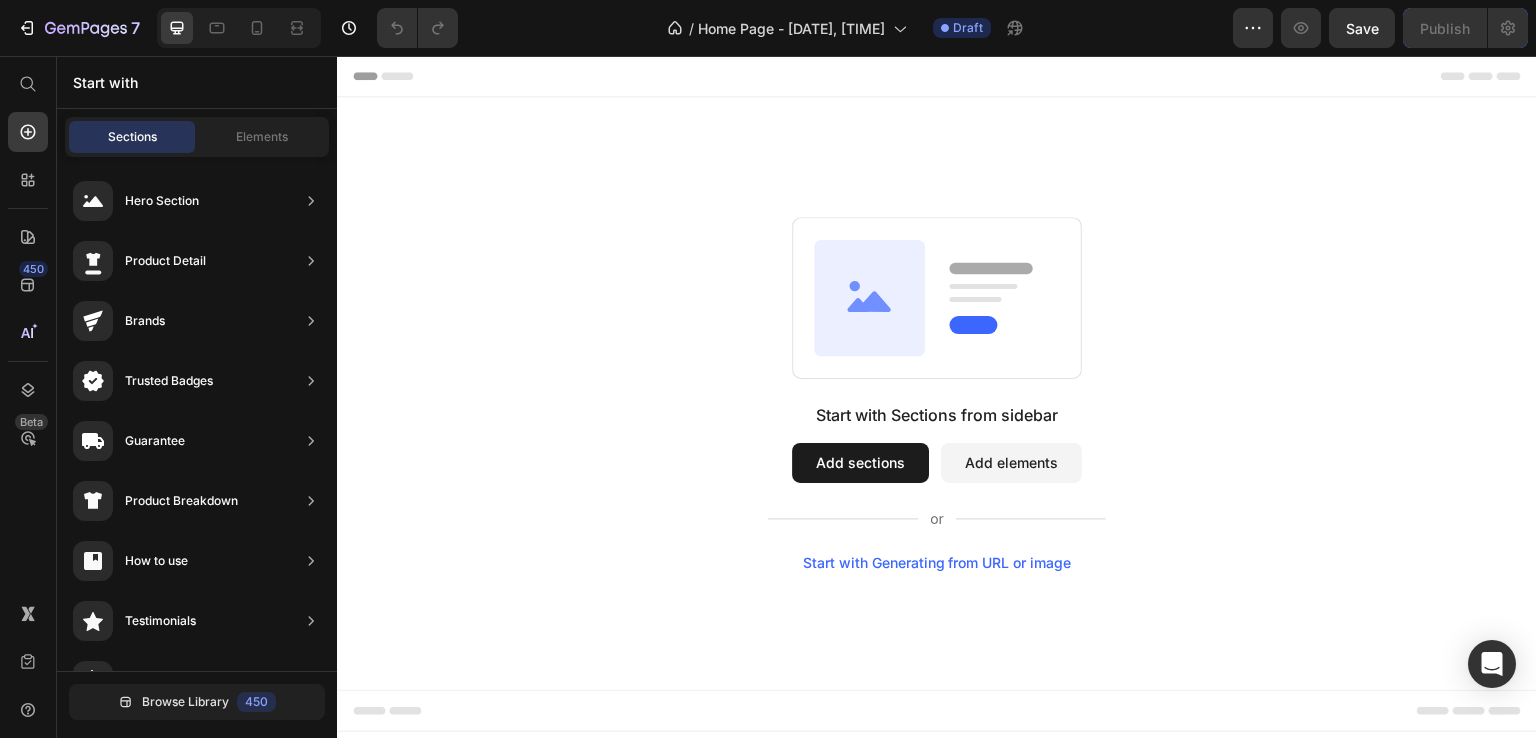 click on "Start with Generating from URL or image" at bounding box center (937, 563) 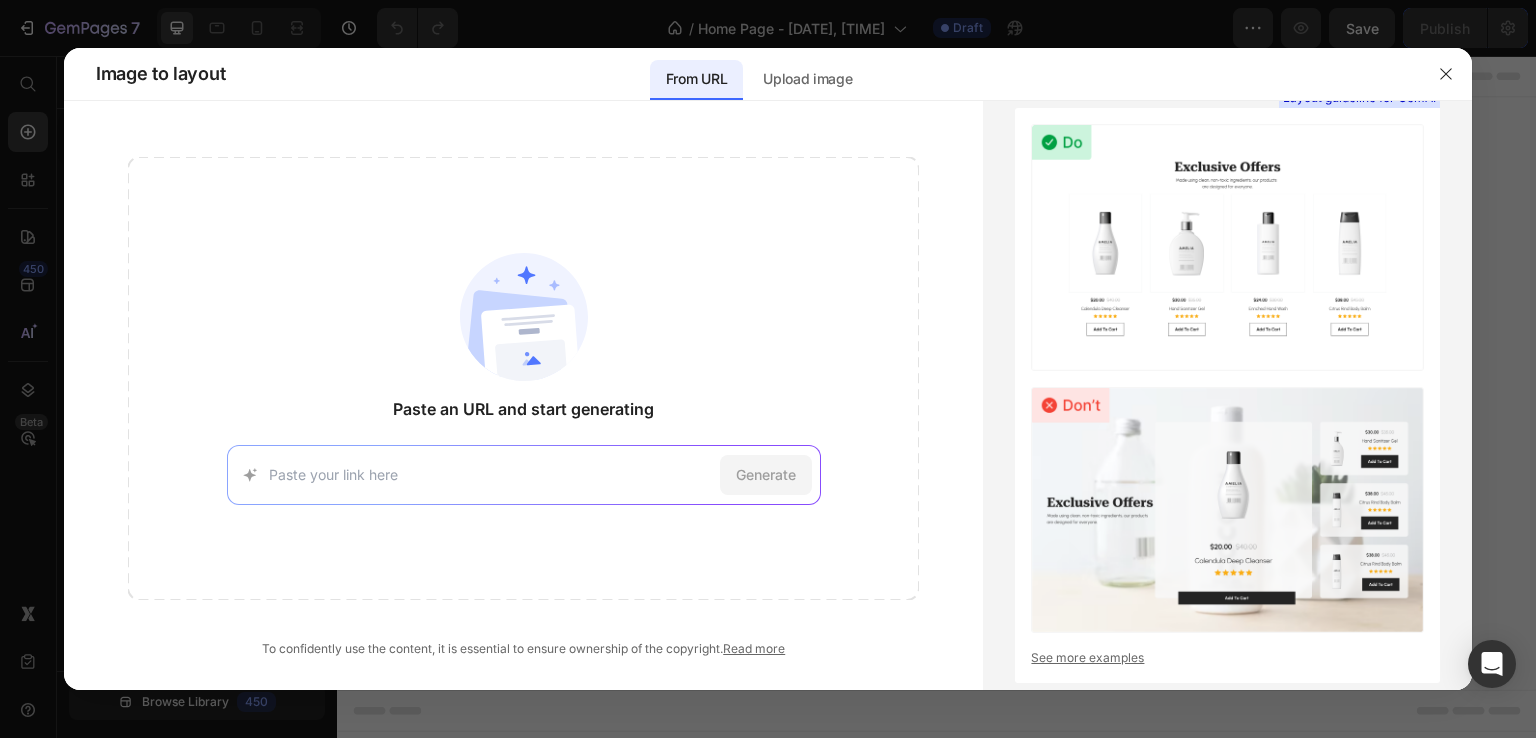 click on "Generate" at bounding box center (524, 475) 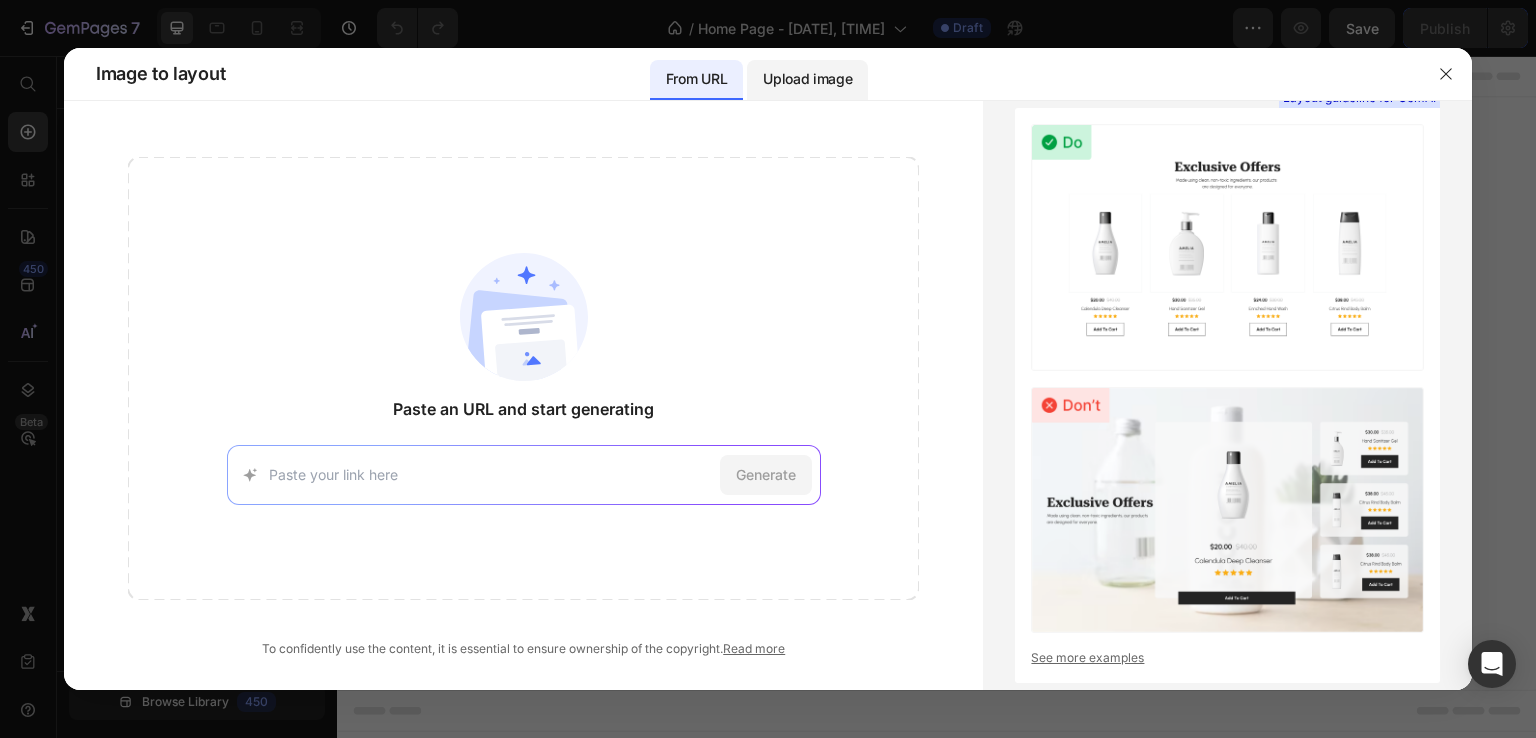 click on "Upload image" at bounding box center (807, 79) 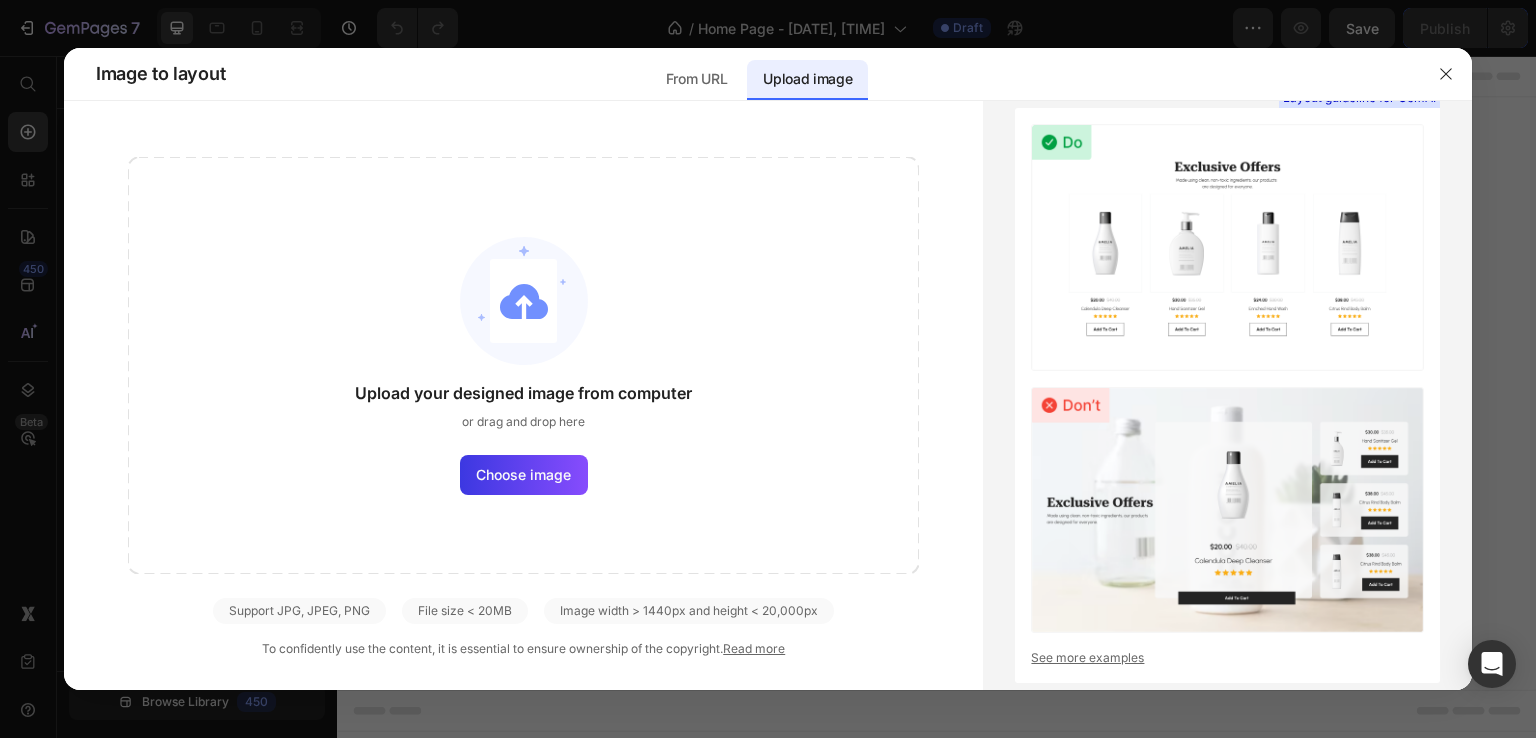 click at bounding box center (768, 369) 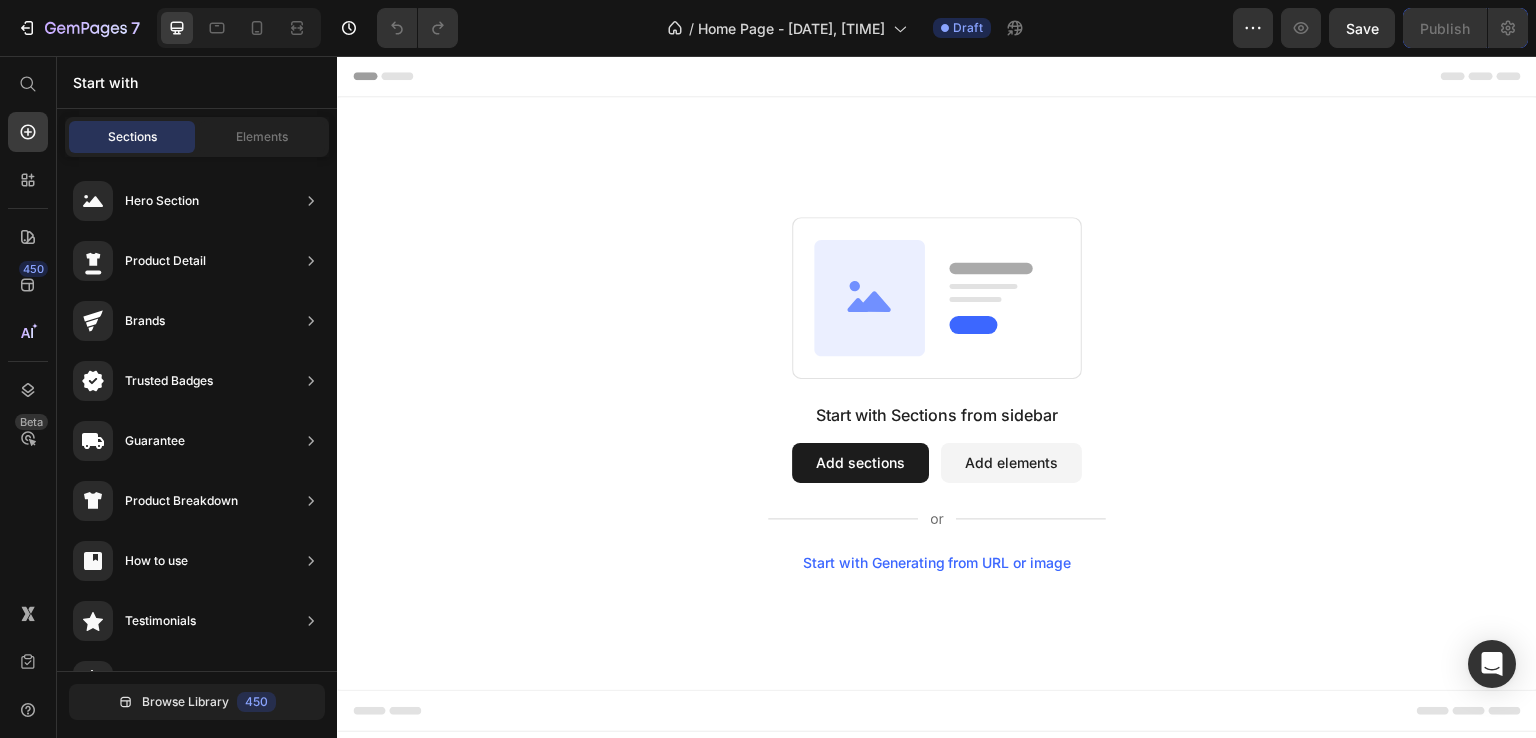 click on "Start with Generating from URL or image" at bounding box center (937, 563) 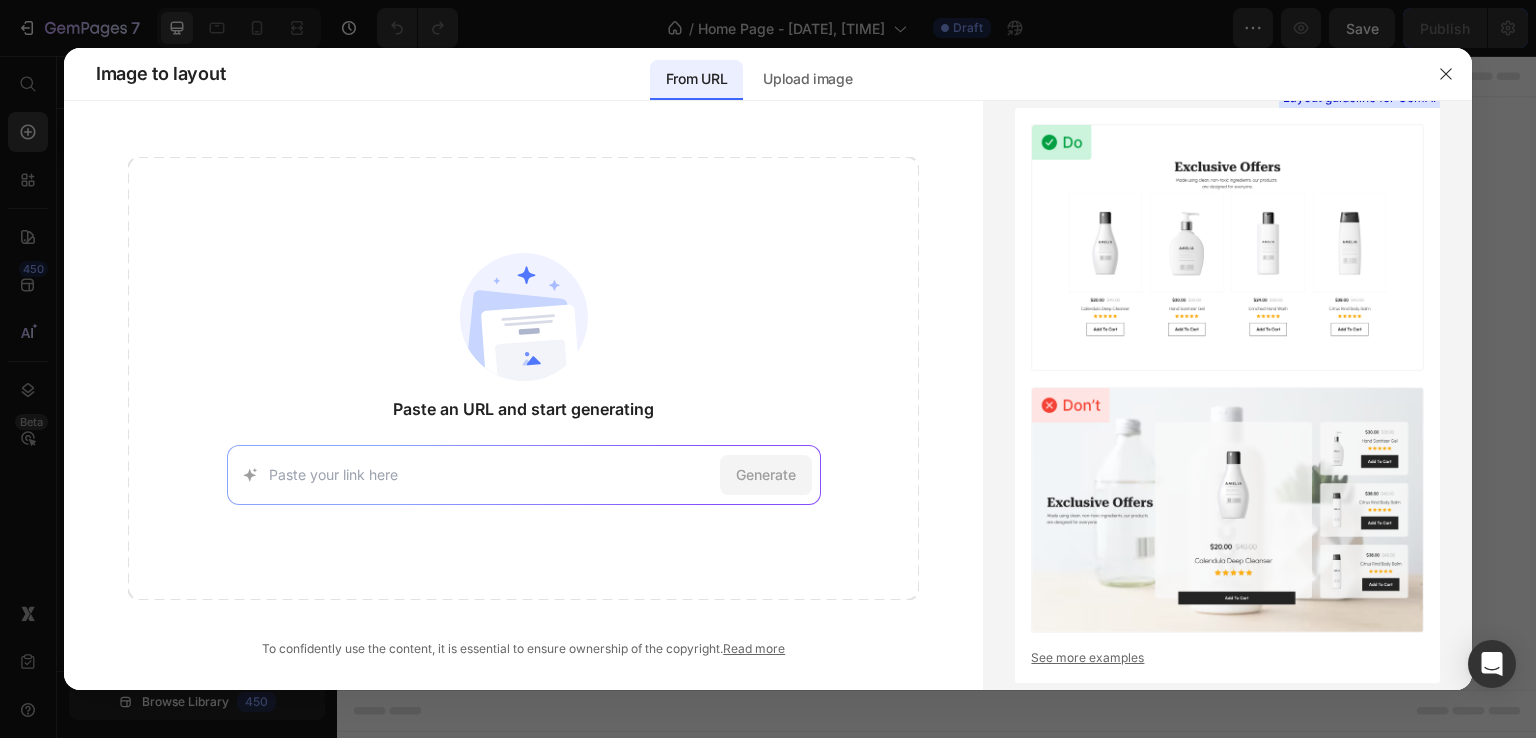 click at bounding box center (490, 474) 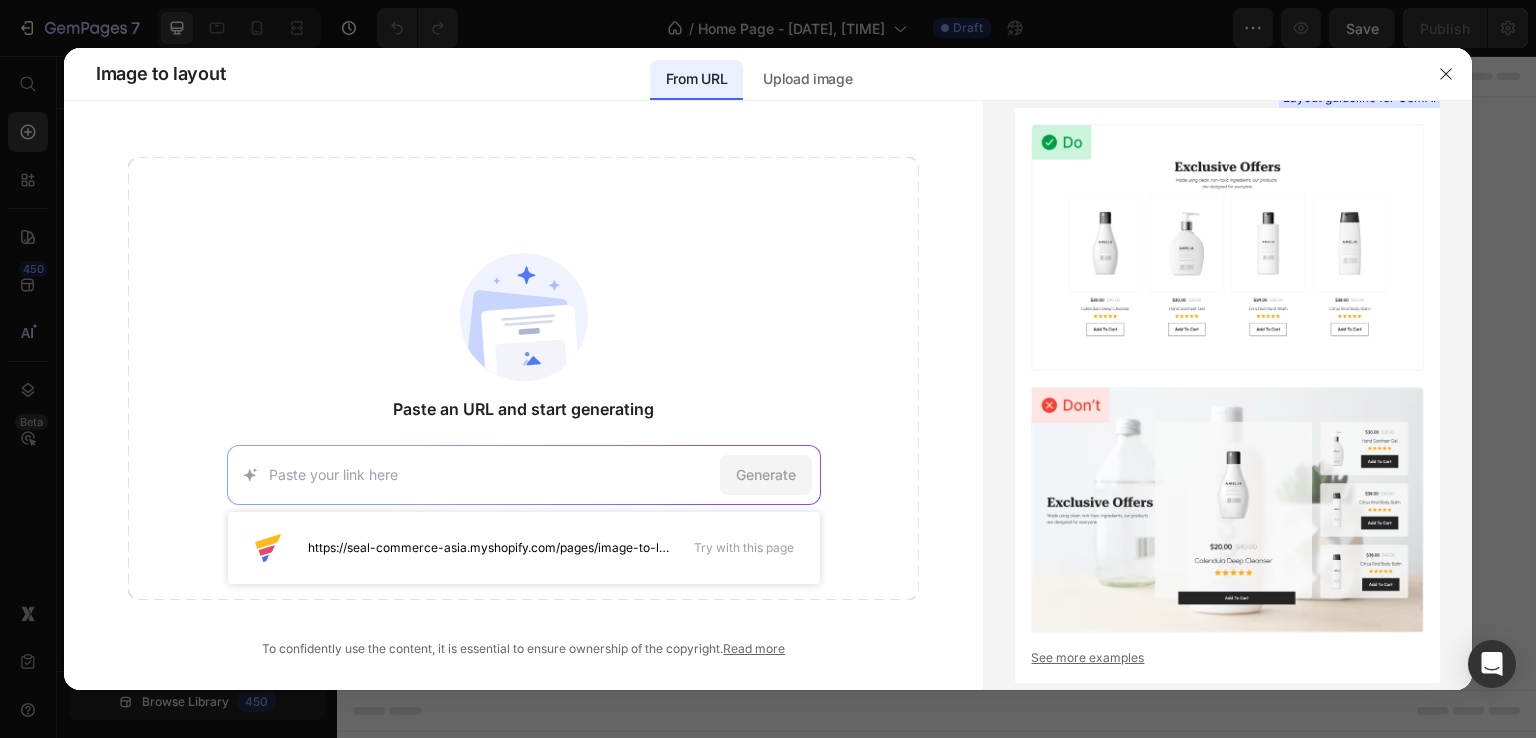 paste on "https://itspurrify.com/pages/one-product-store-jul-5-11-11-59?_ab=0&key=1752344434974" 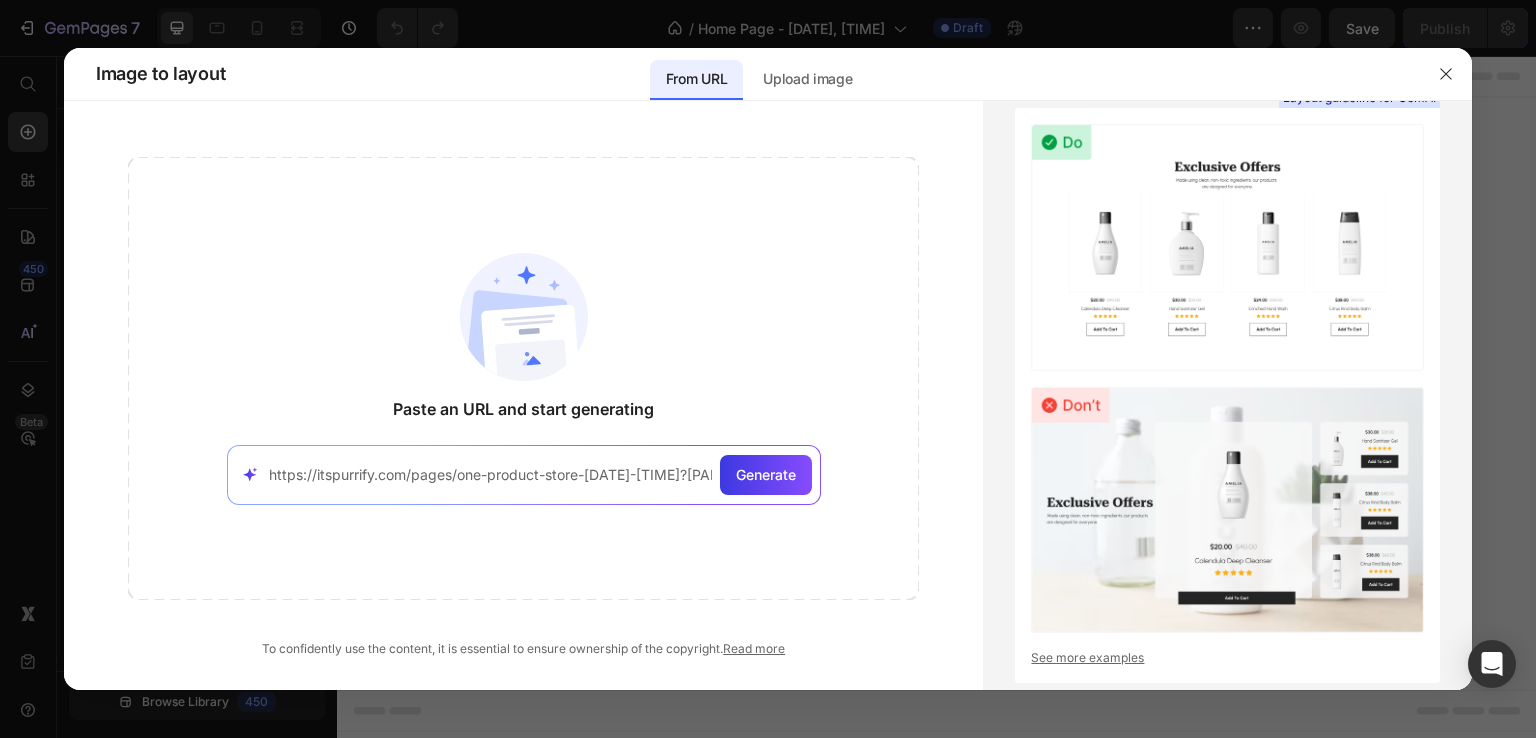 scroll, scrollTop: 0, scrollLeft: 163, axis: horizontal 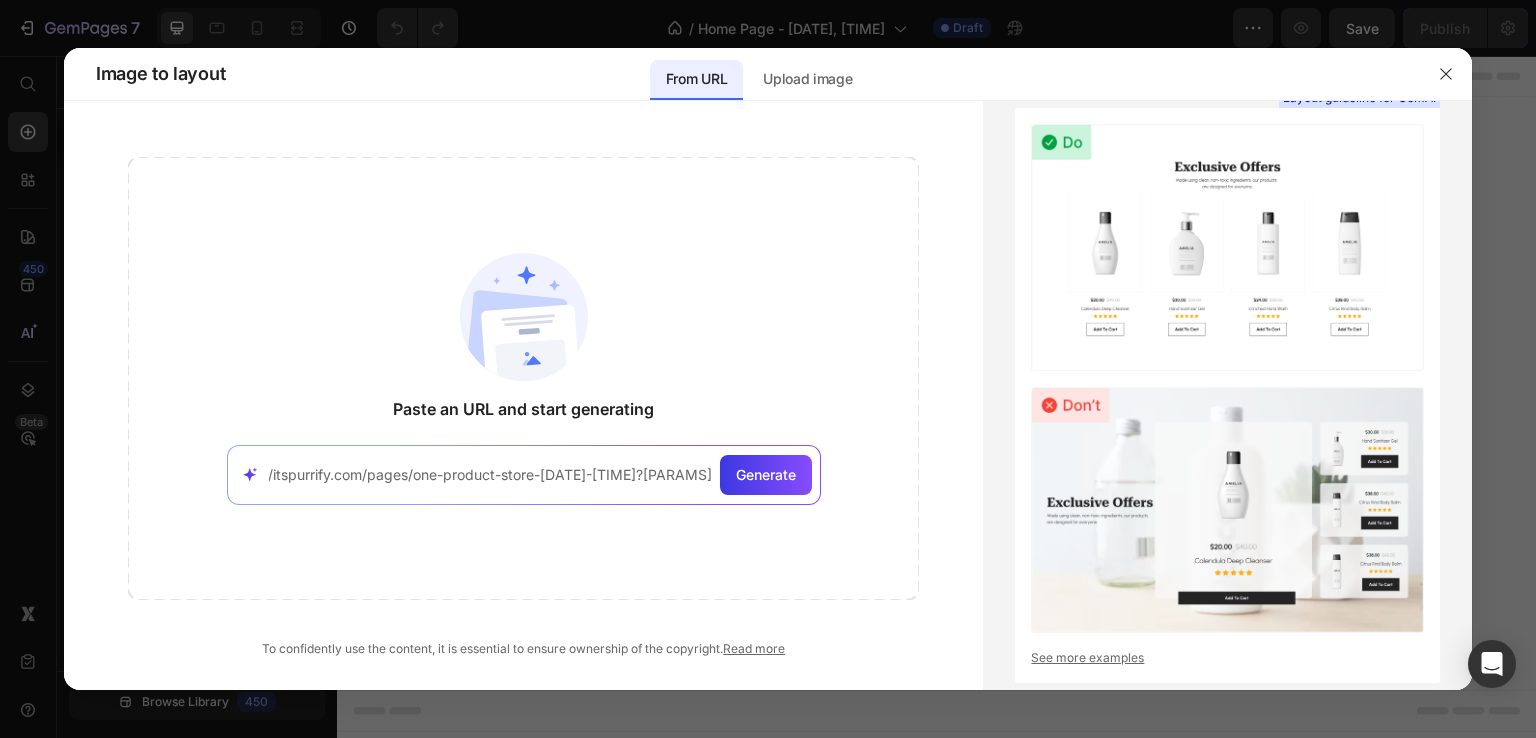 click on "https://itspurrify.com/pages/one-product-store-jul-5-11-11-59?_ab=0&key=1752344434974" at bounding box center [490, 474] 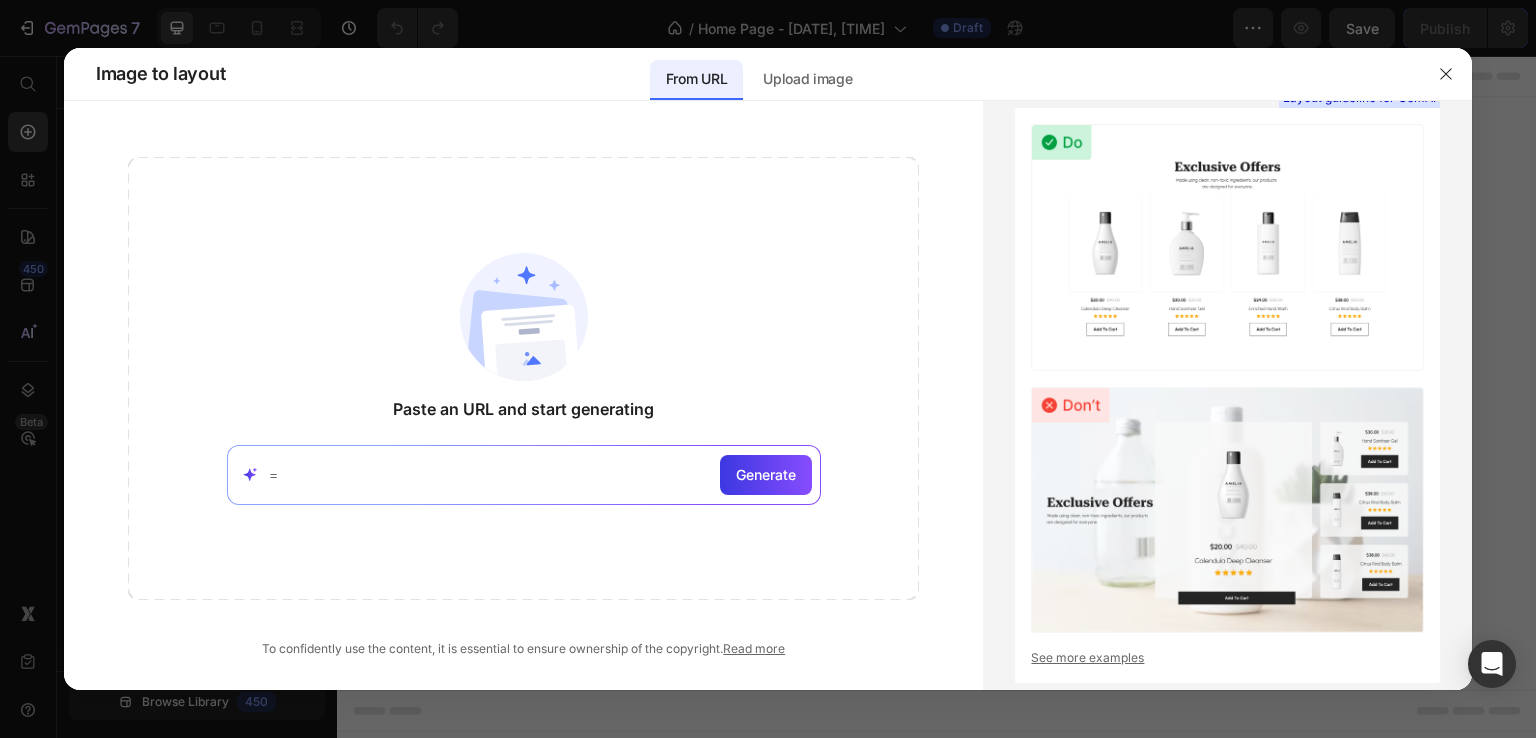 scroll, scrollTop: 0, scrollLeft: 0, axis: both 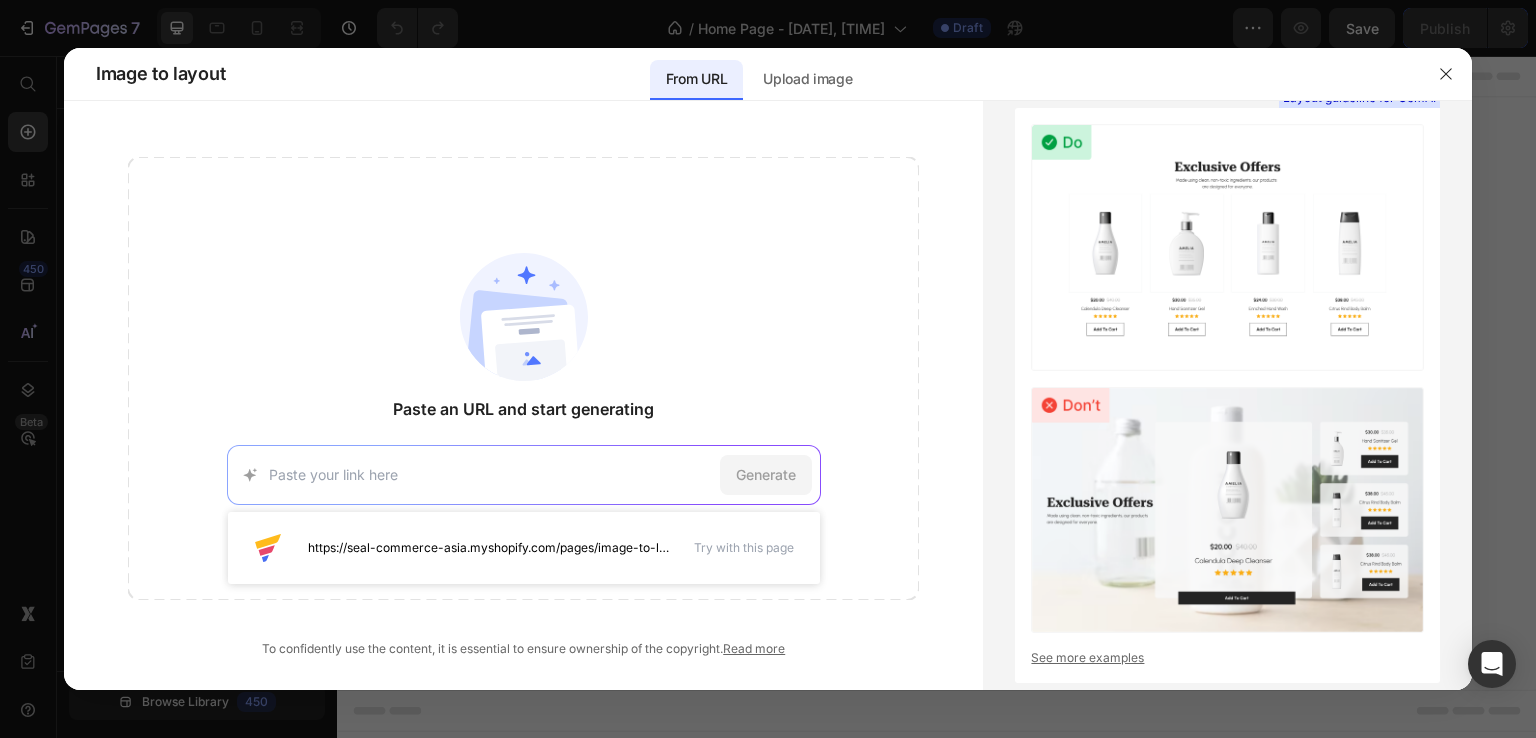 click at bounding box center (490, 474) 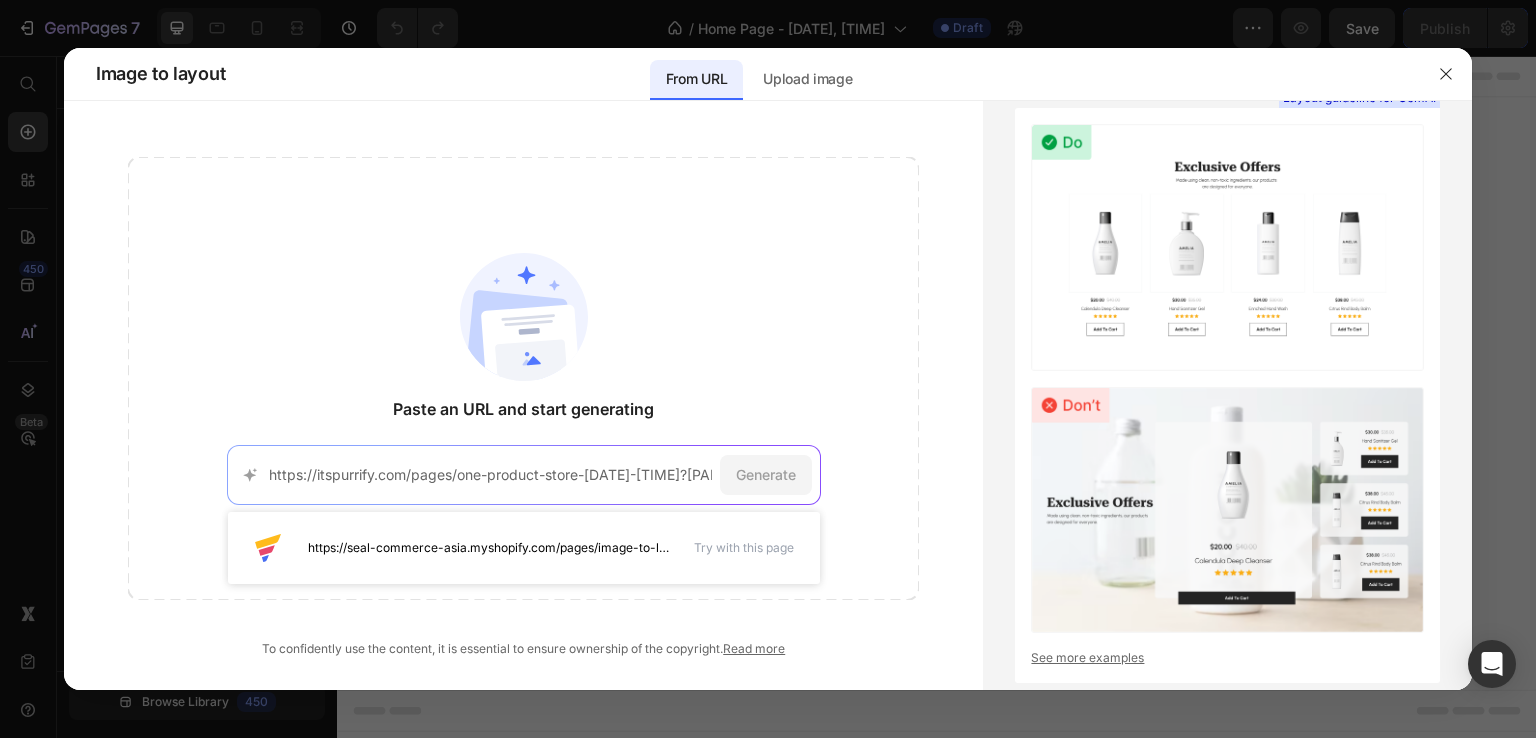 scroll, scrollTop: 0, scrollLeft: 163, axis: horizontal 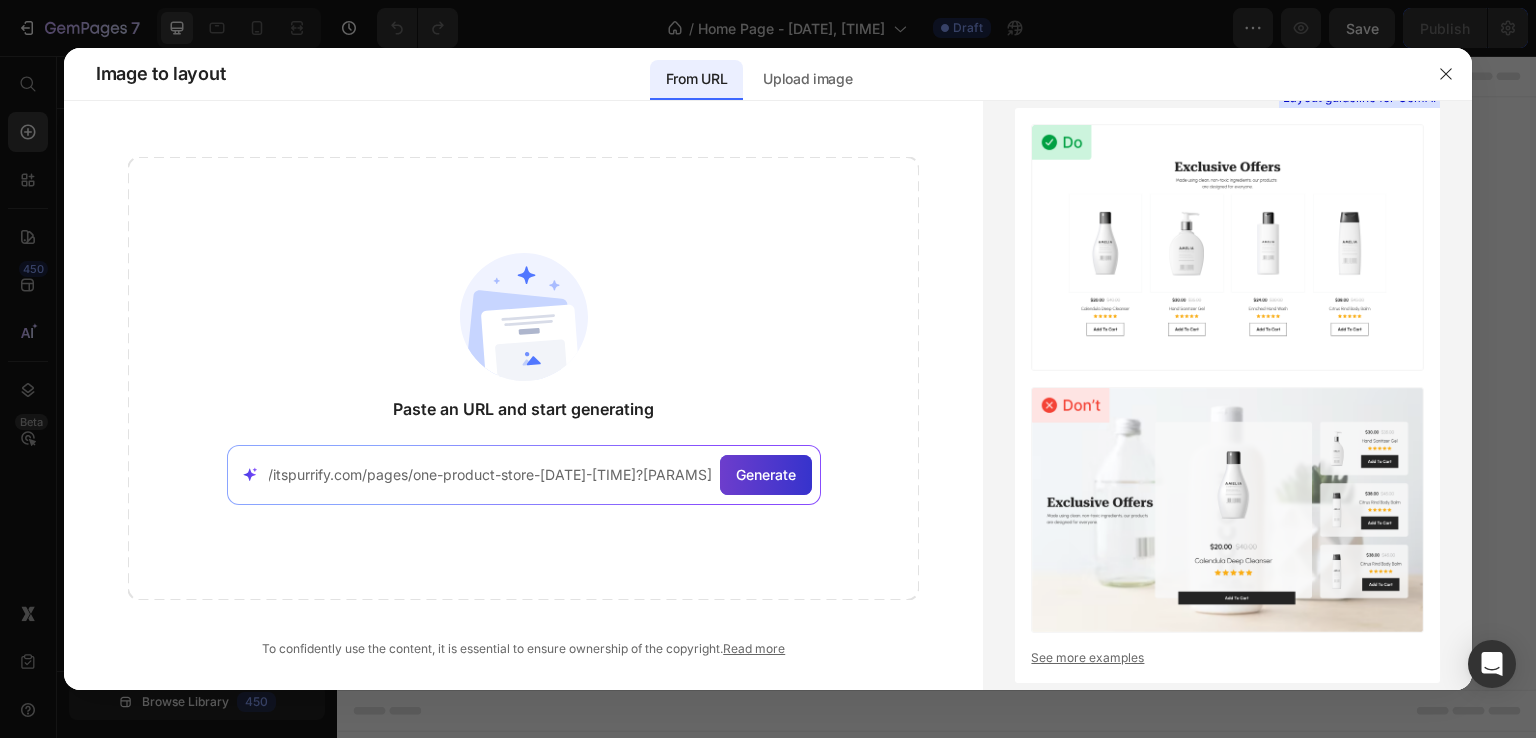 type on "https://itspurrify.com/pages/one-product-store-jul-5-11-11-59?_ab=0&key=1752344434974" 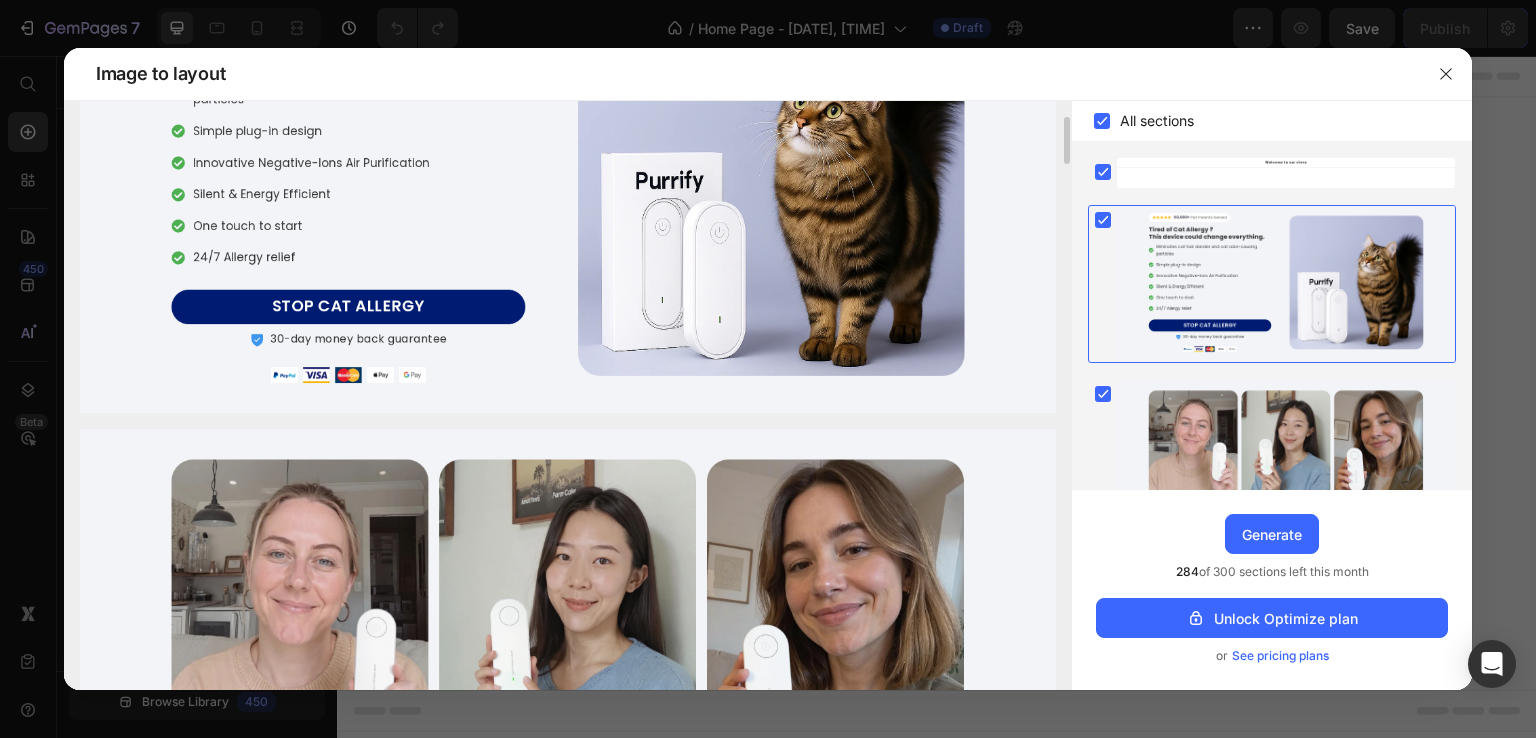 scroll, scrollTop: 600, scrollLeft: 0, axis: vertical 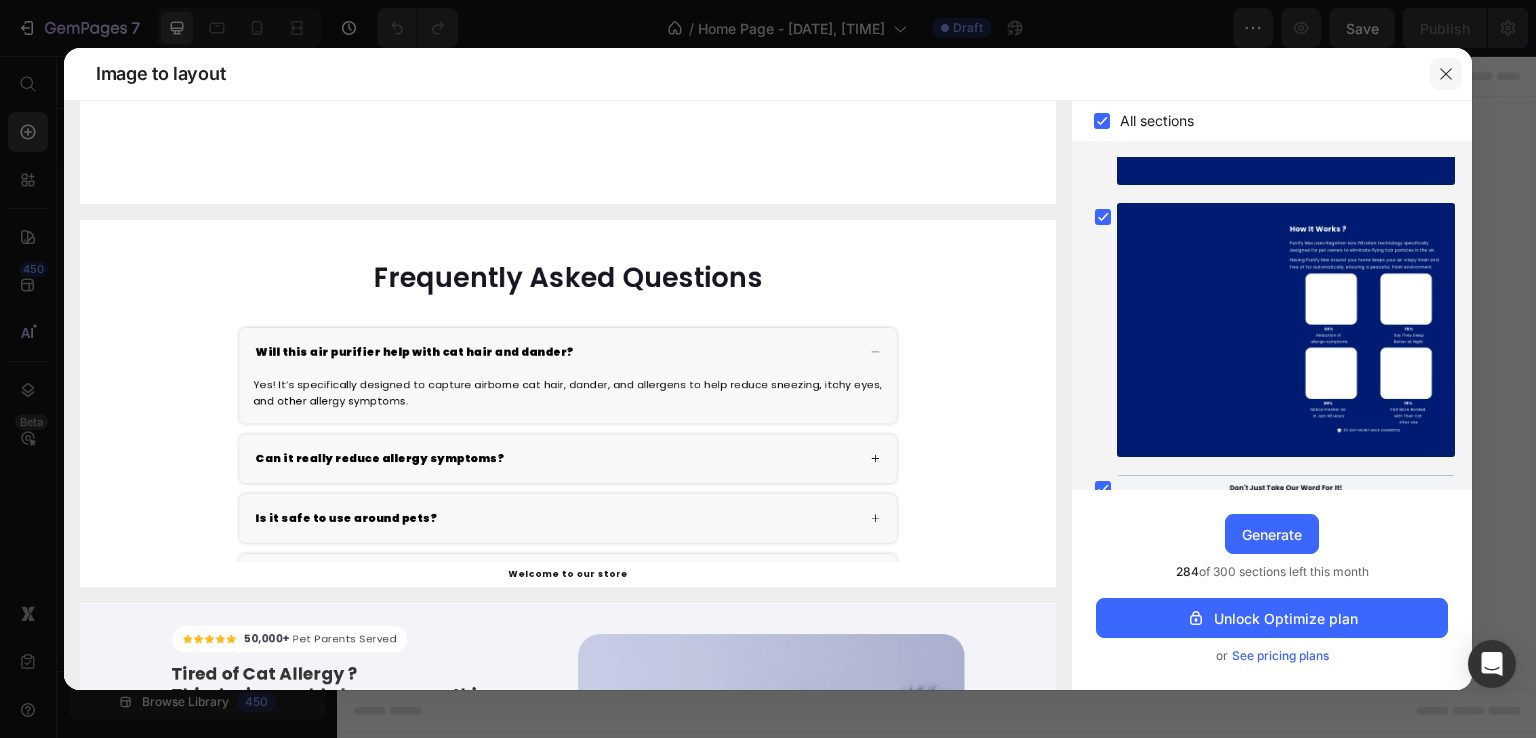 click 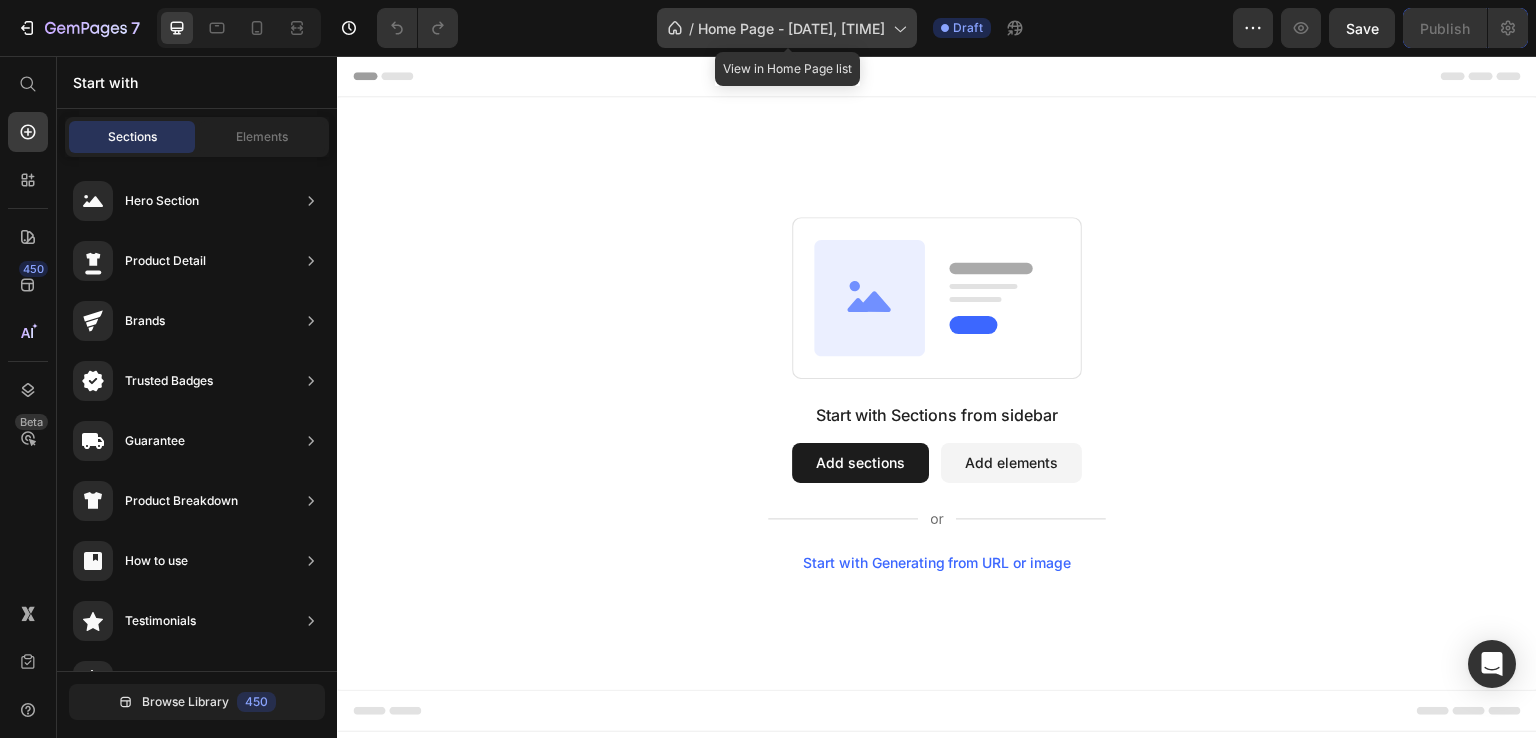 click on "Home Page - Jul 12, 20:13:32" at bounding box center [791, 28] 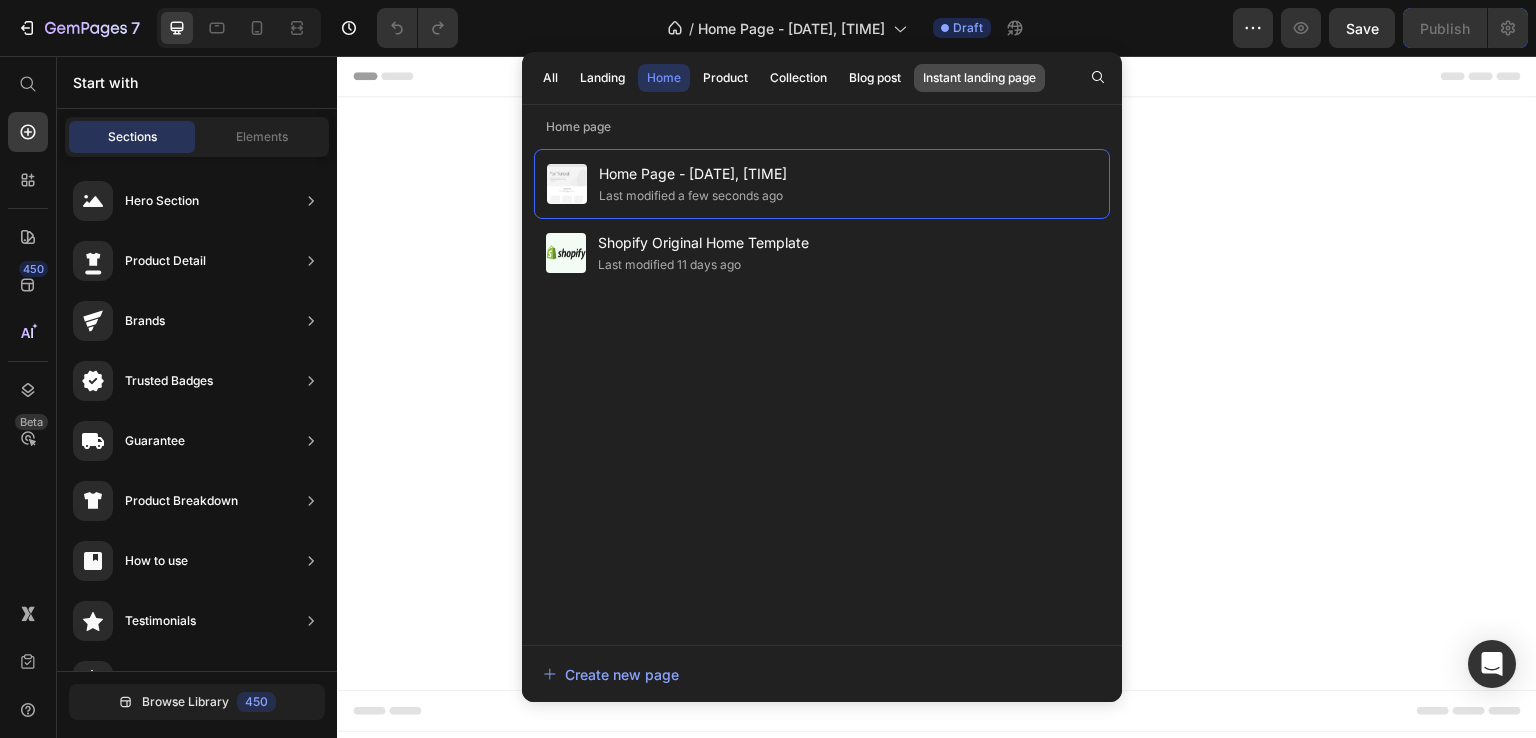click on "Instant landing page" at bounding box center (979, 78) 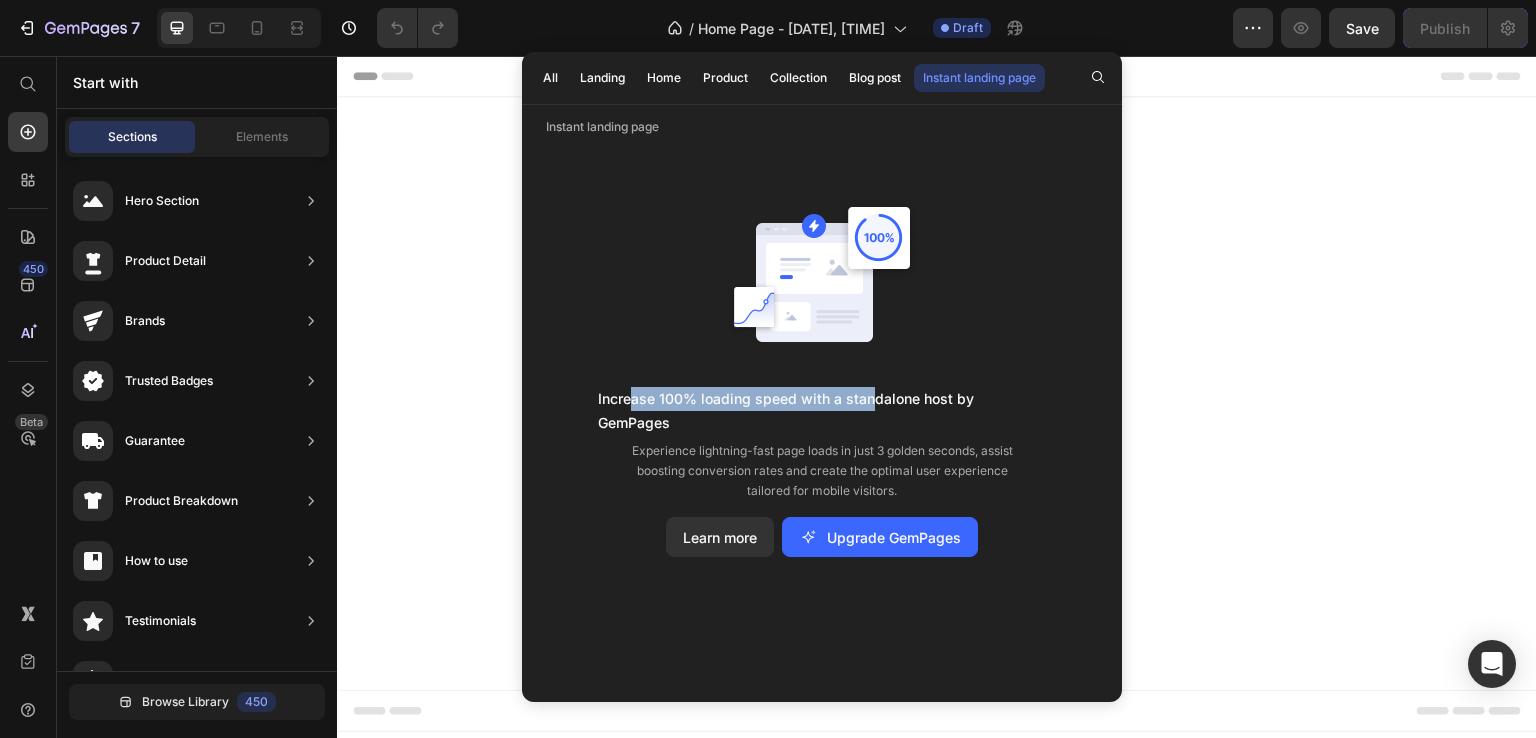 drag, startPoint x: 625, startPoint y: 390, endPoint x: 844, endPoint y: 398, distance: 219.14607 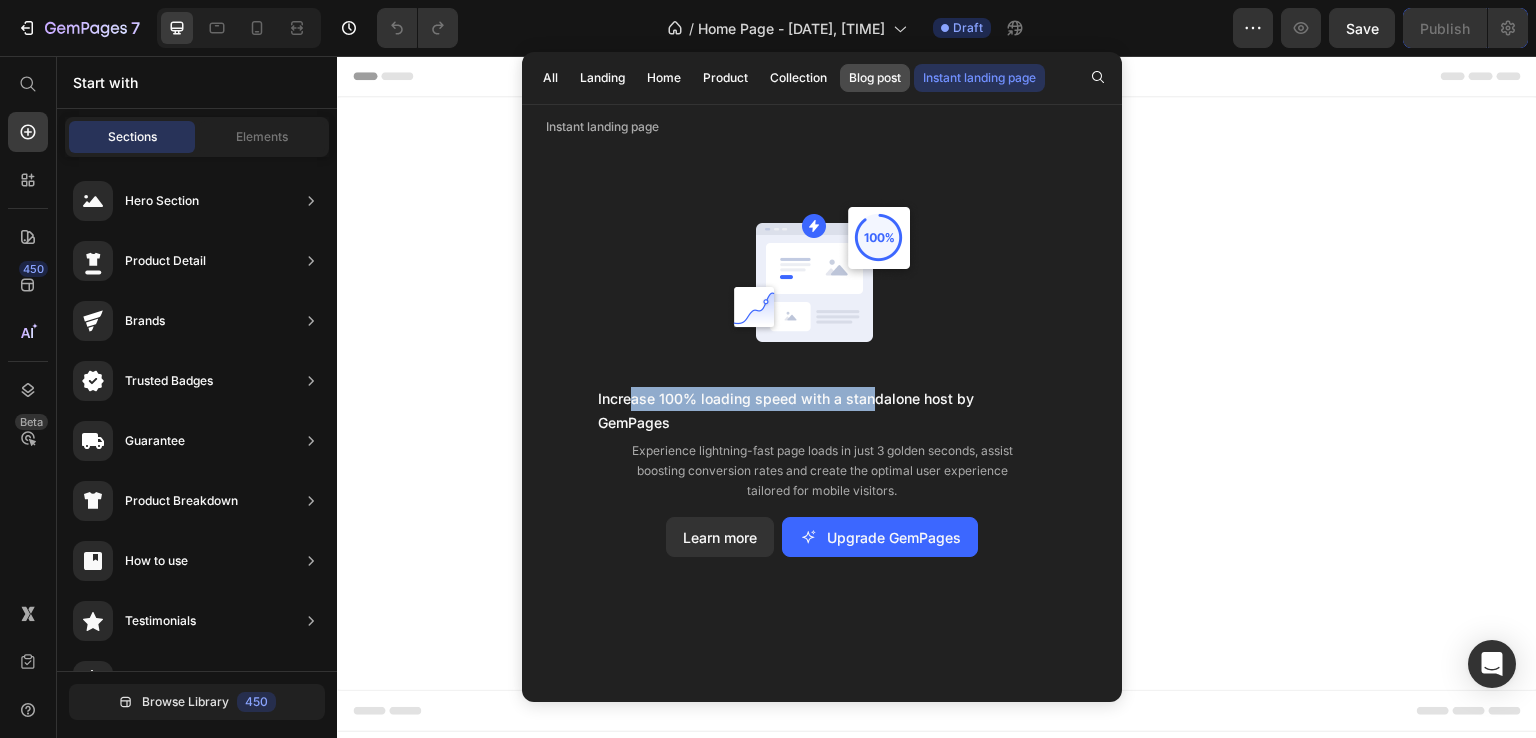 click on "Blog post" 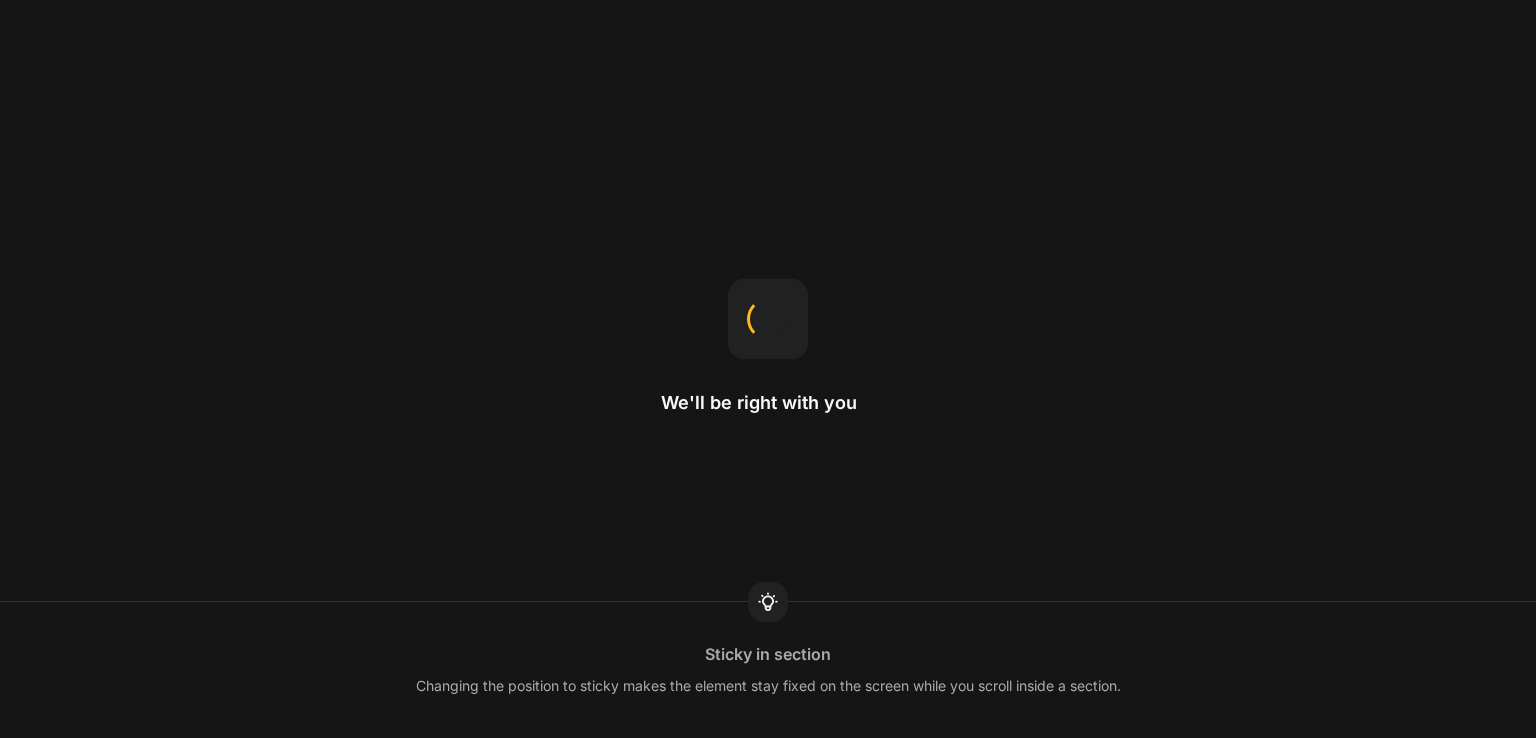 scroll, scrollTop: 0, scrollLeft: 0, axis: both 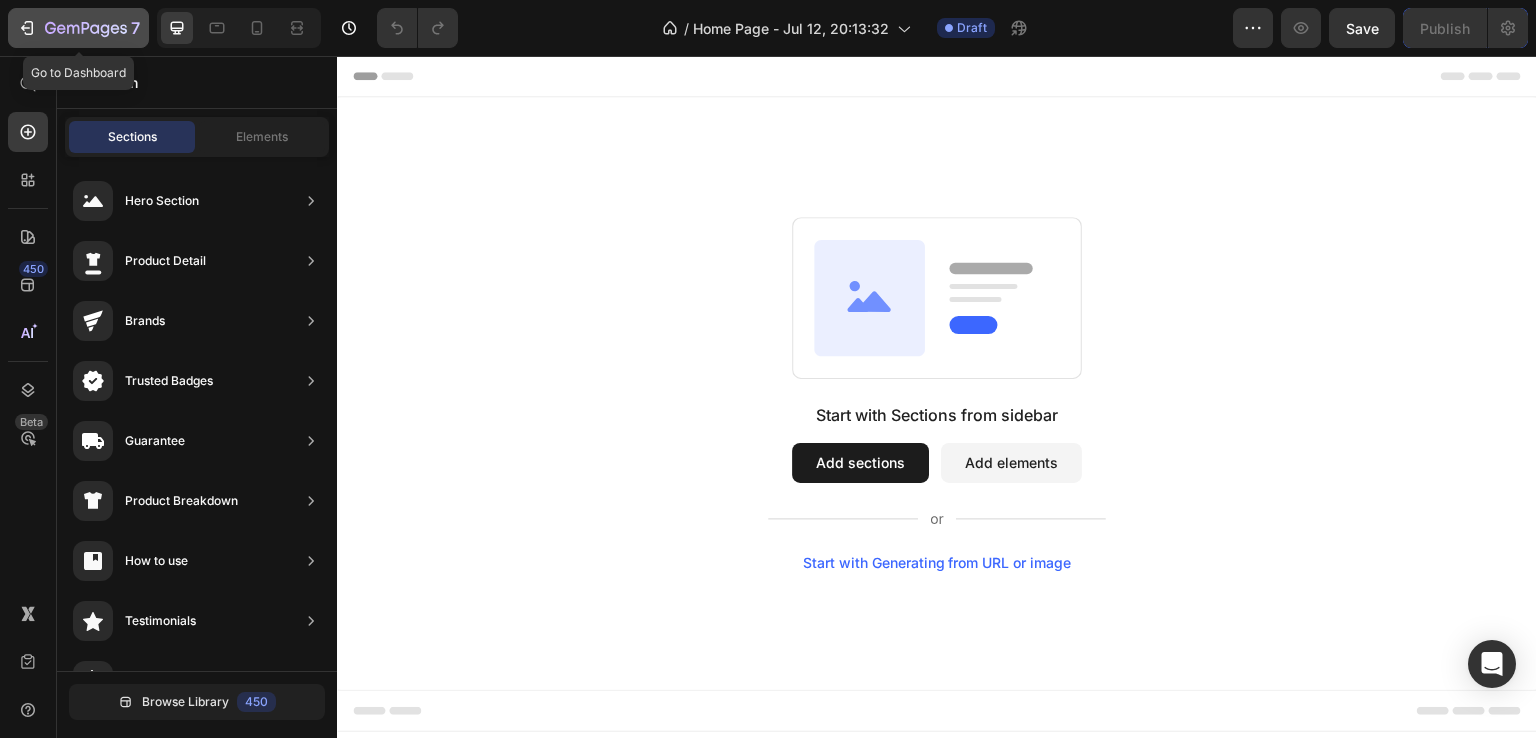 click 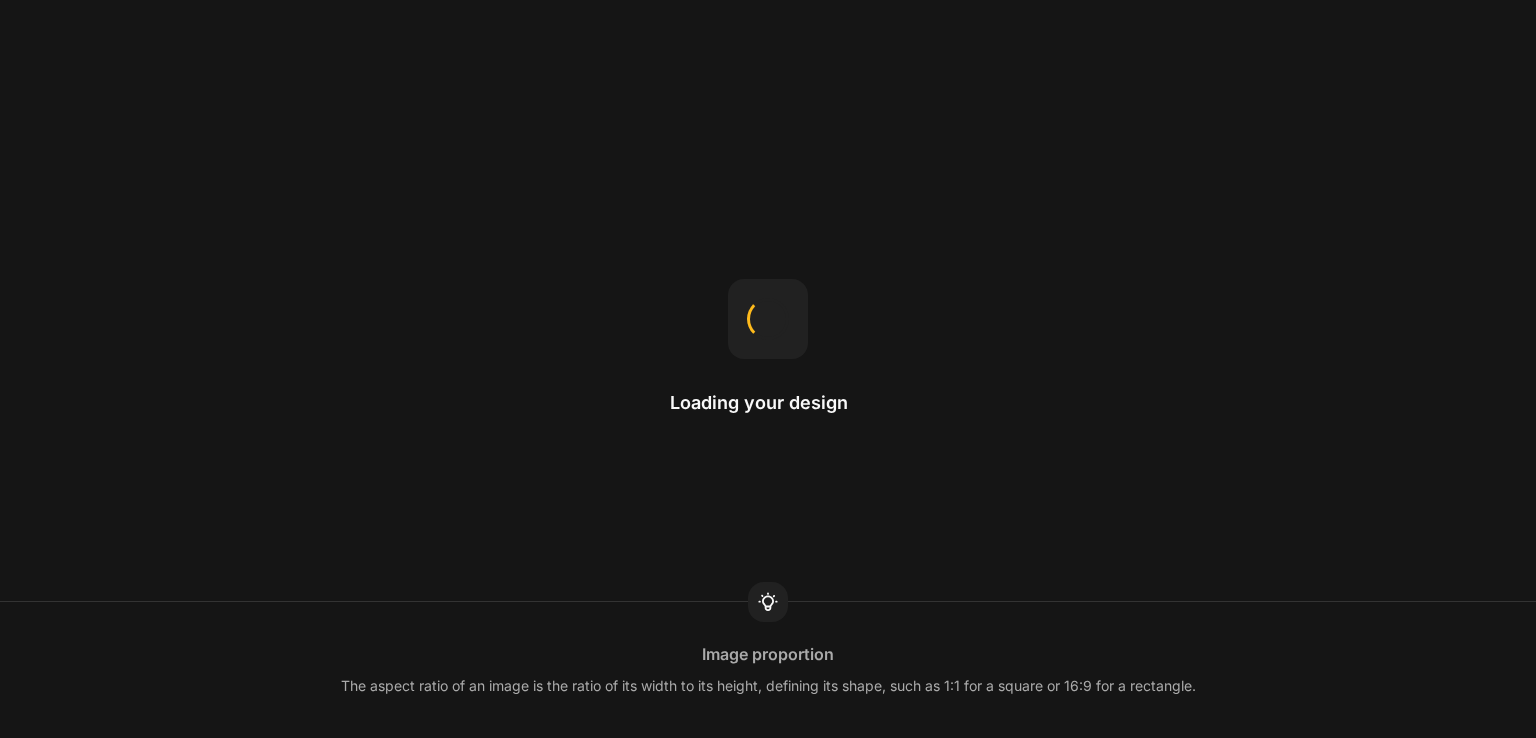 scroll, scrollTop: 0, scrollLeft: 0, axis: both 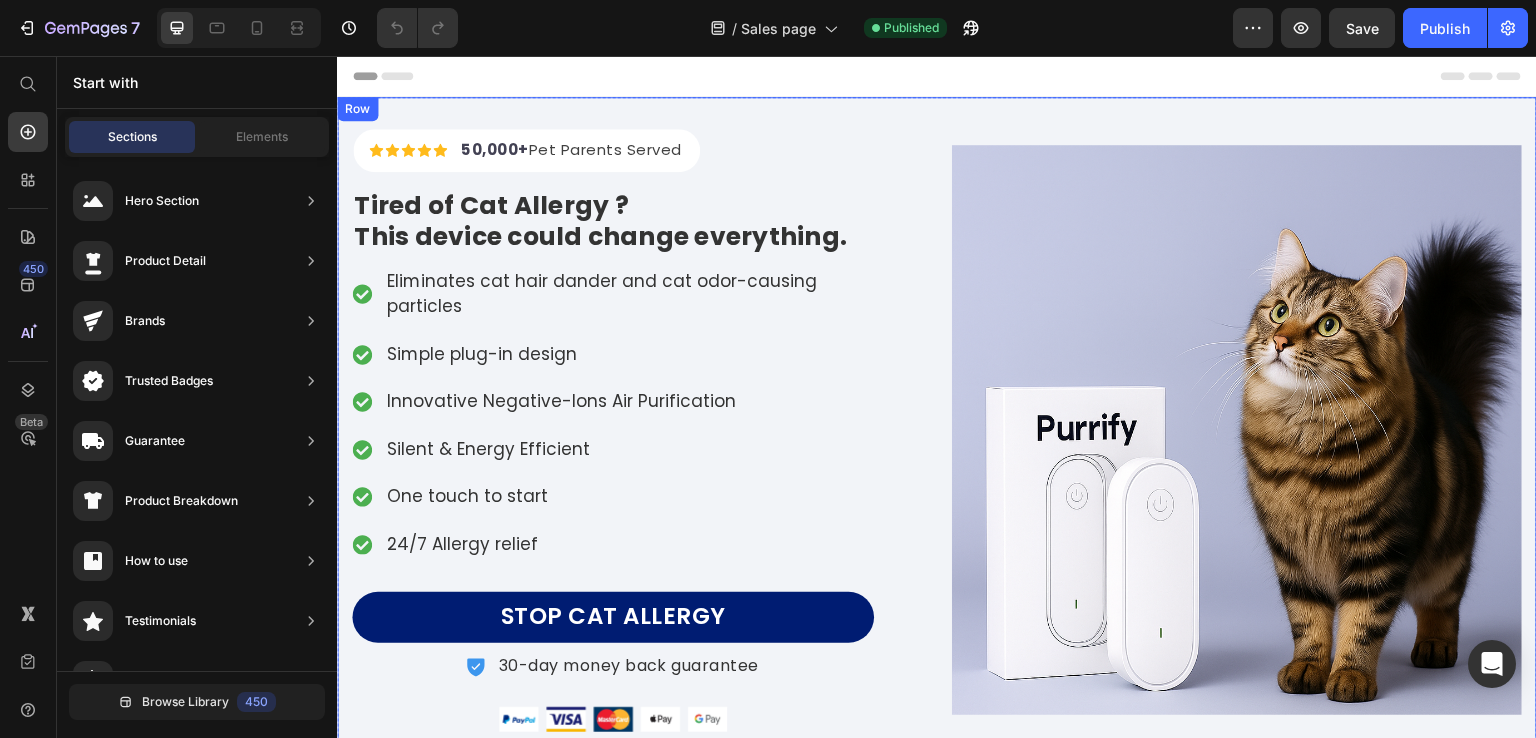 click on "Icon Icon Icon Icon Icon Icon List Hoz 50,000+  Pet Parents Served Text block Row Tired of Cat Allergy ? This device could change everything. Heading Eliminates cat hair dander and cat odor-causing particles Simple plug-in design Innovative Negative-Ions Air Purification Silent & Energy Efficient One touch to start 24/7 Allergy relief Item list STOP CAT ALLERGY Button
30-day money back guarantee Item list Image Row Row Image Row Row" at bounding box center [937, 447] 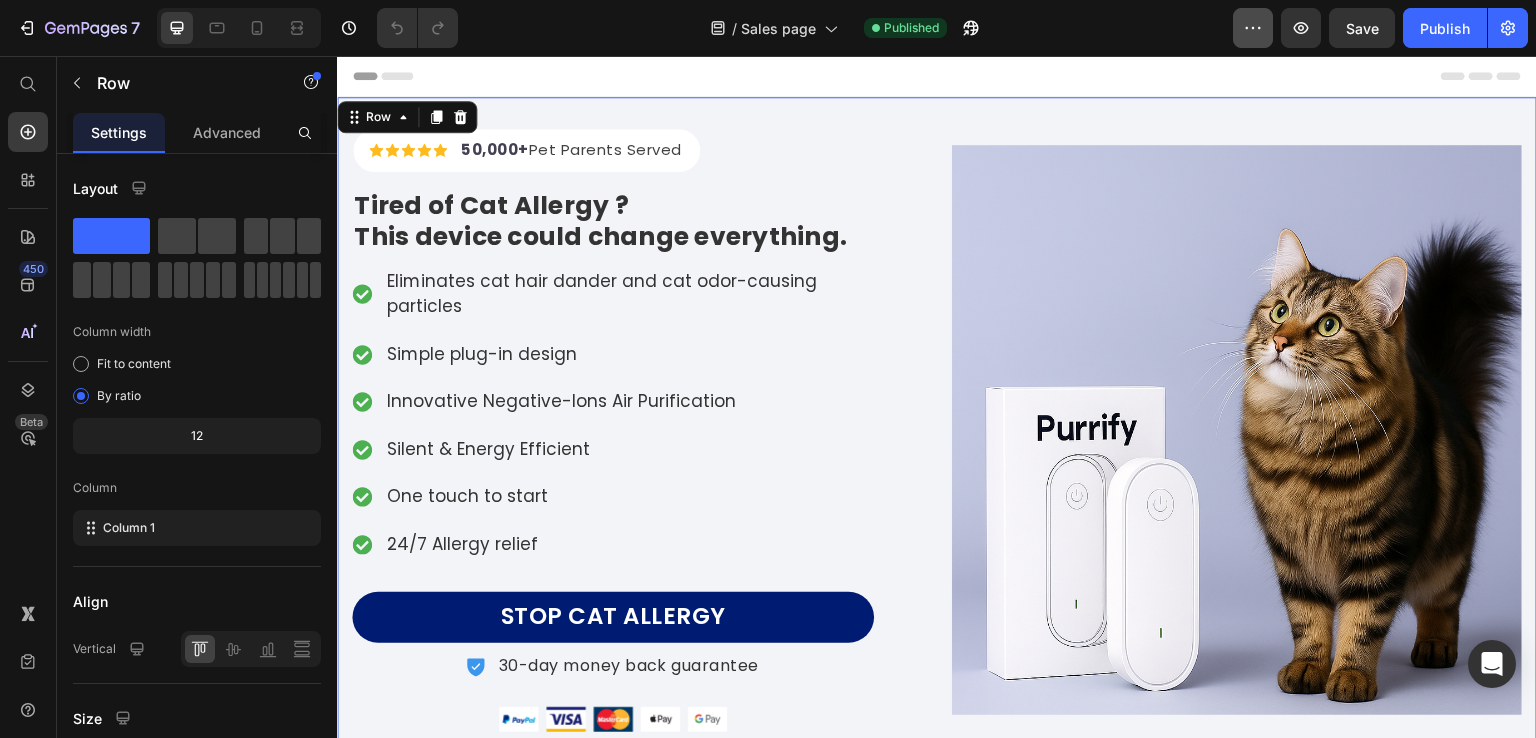 click 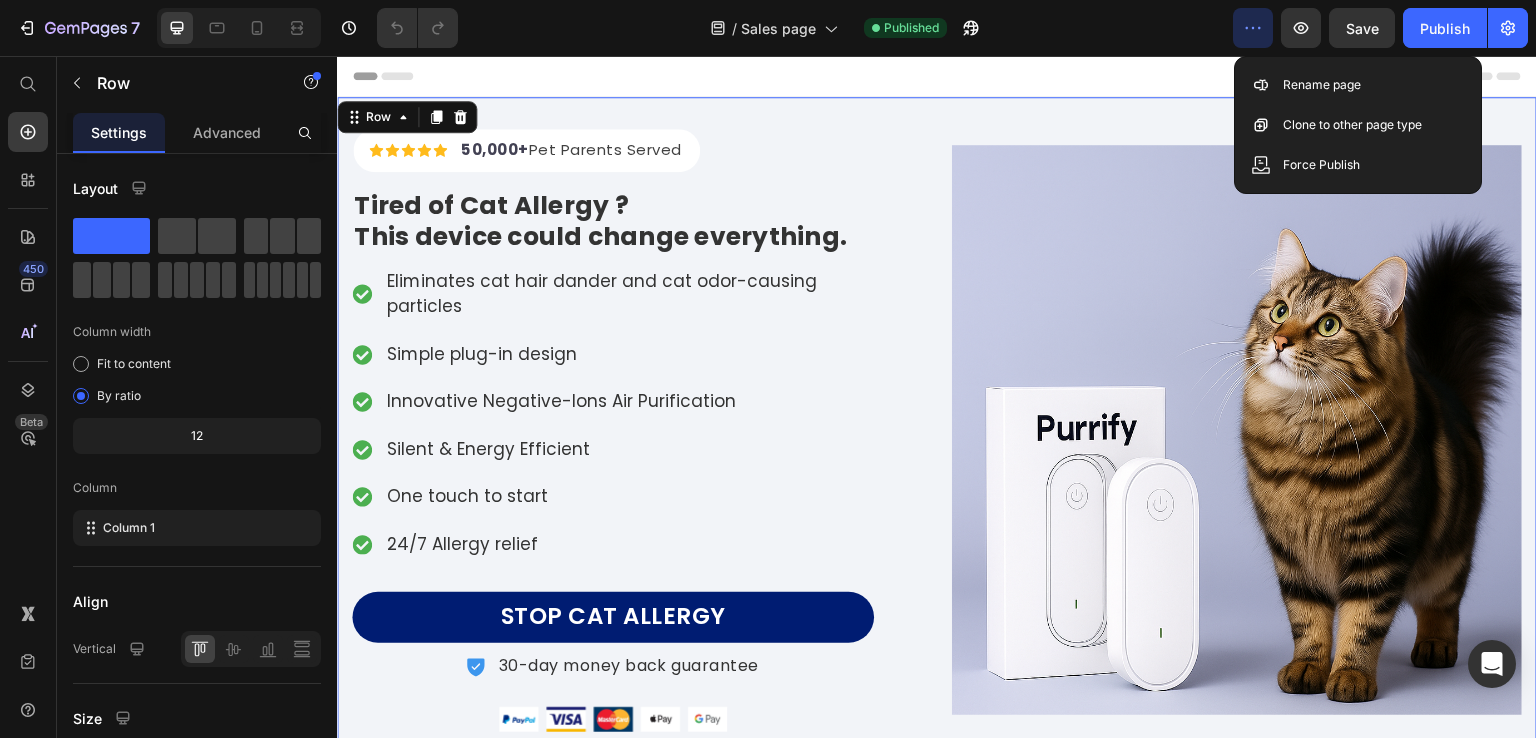 click on "Header" at bounding box center [937, 76] 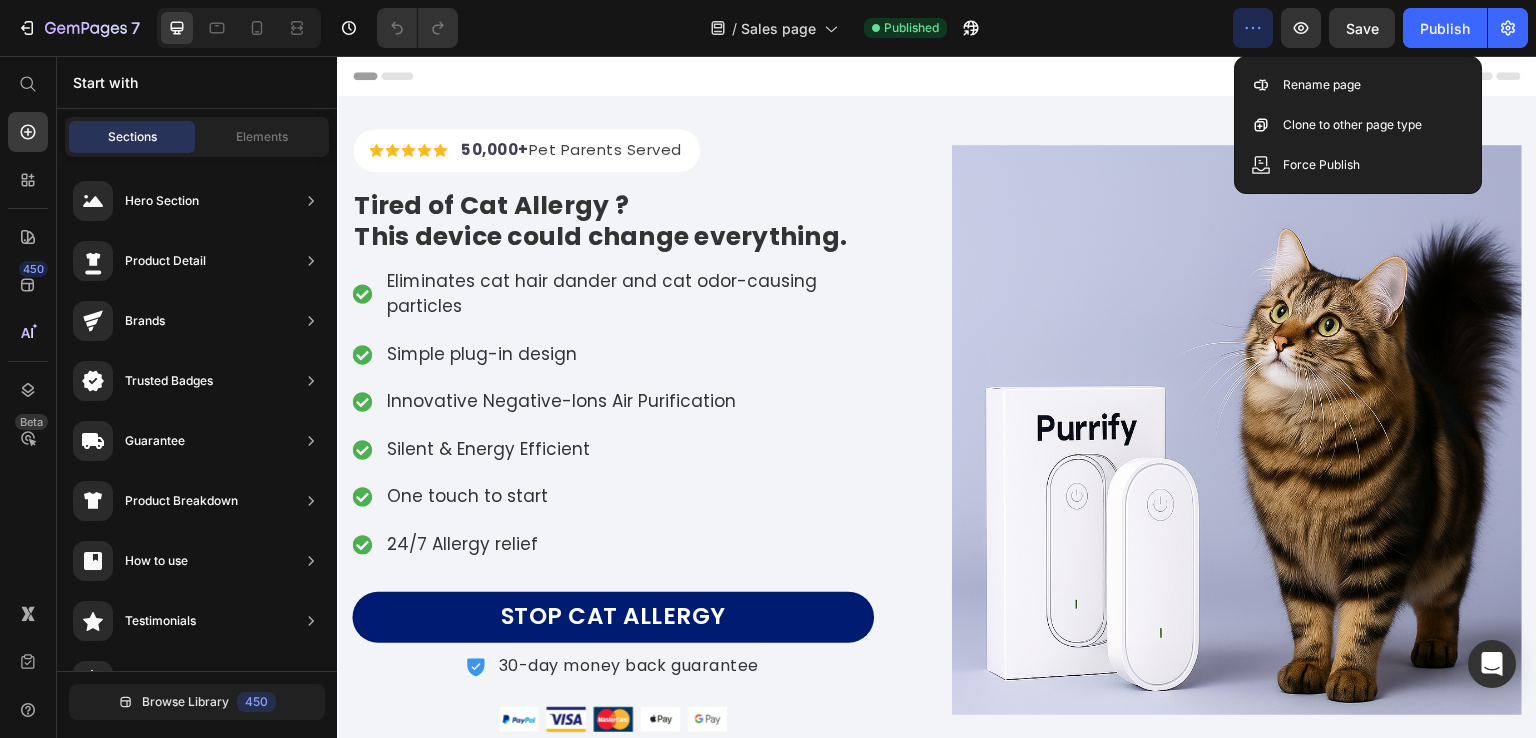 click on "/  Sales page Published" 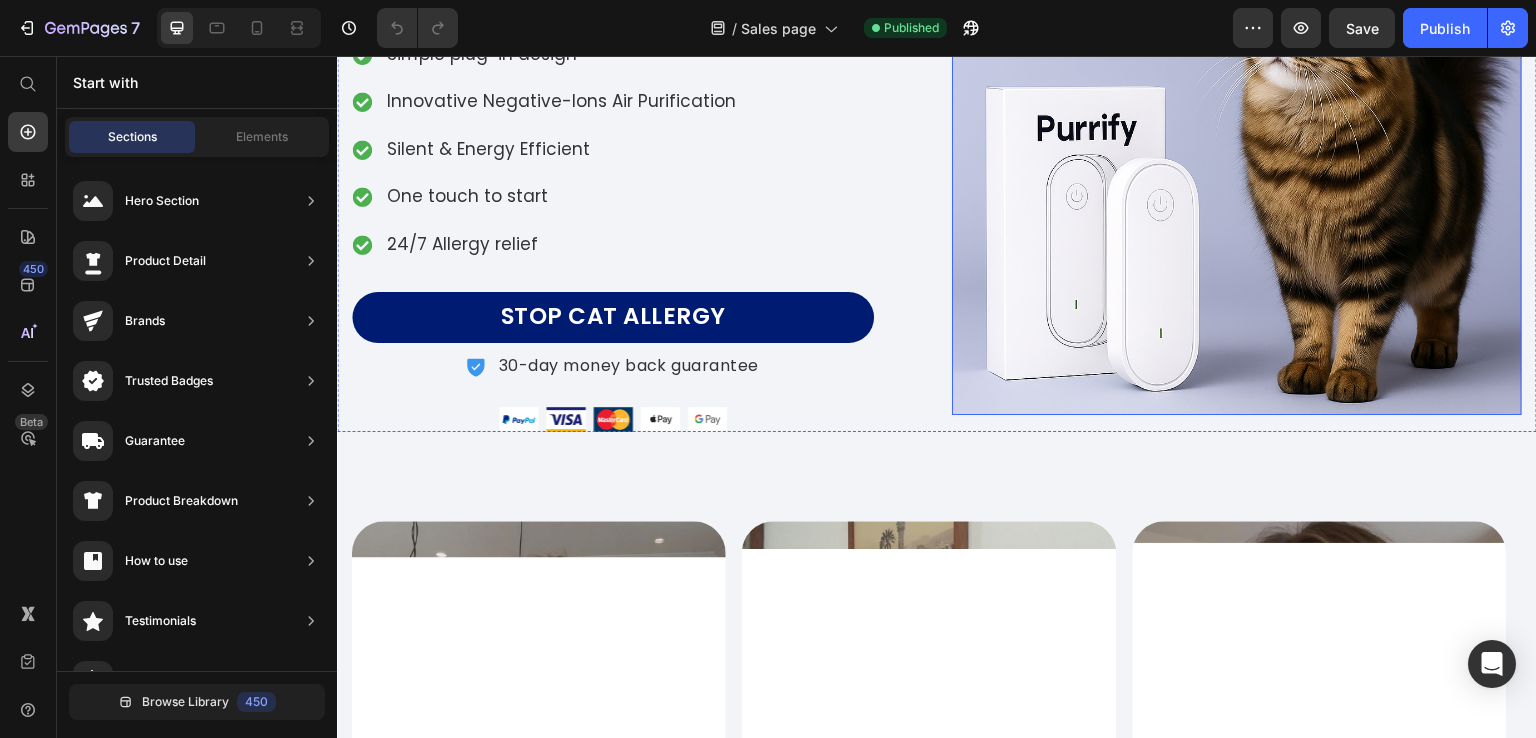 scroll, scrollTop: 0, scrollLeft: 0, axis: both 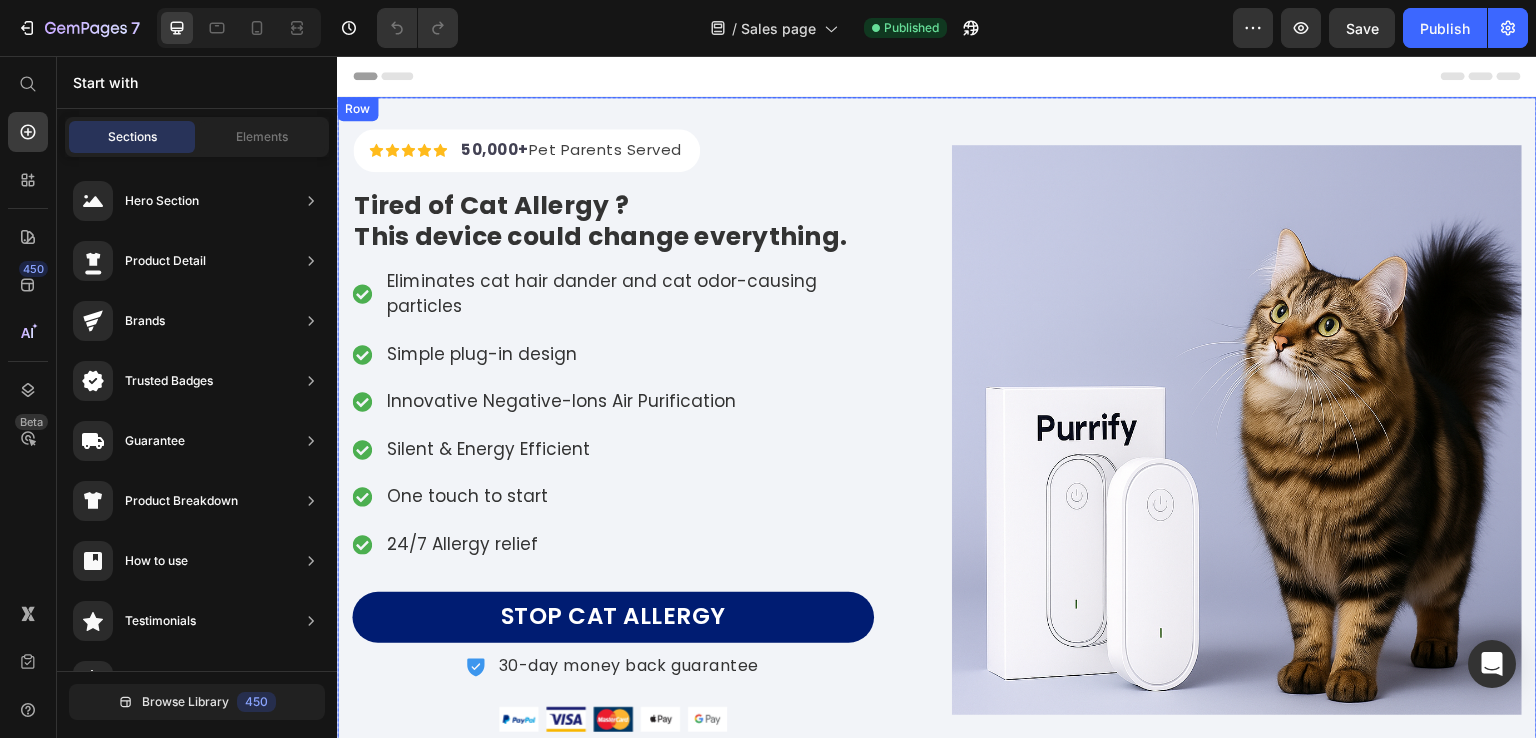 click on "Icon Icon Icon Icon Icon Icon List Hoz 50,000+  Pet Parents Served Text block Row Tired of Cat Allergy ? This device could change everything. Heading Eliminates cat hair dander and cat odor-causing particles Simple plug-in design Innovative Negative-Ions Air Purification Silent & Energy Efficient One touch to start 24/7 Allergy relief Item list STOP CAT ALLERGY Button
30-day money back guarantee Item list Image Row Row Image Row Row" at bounding box center (937, 447) 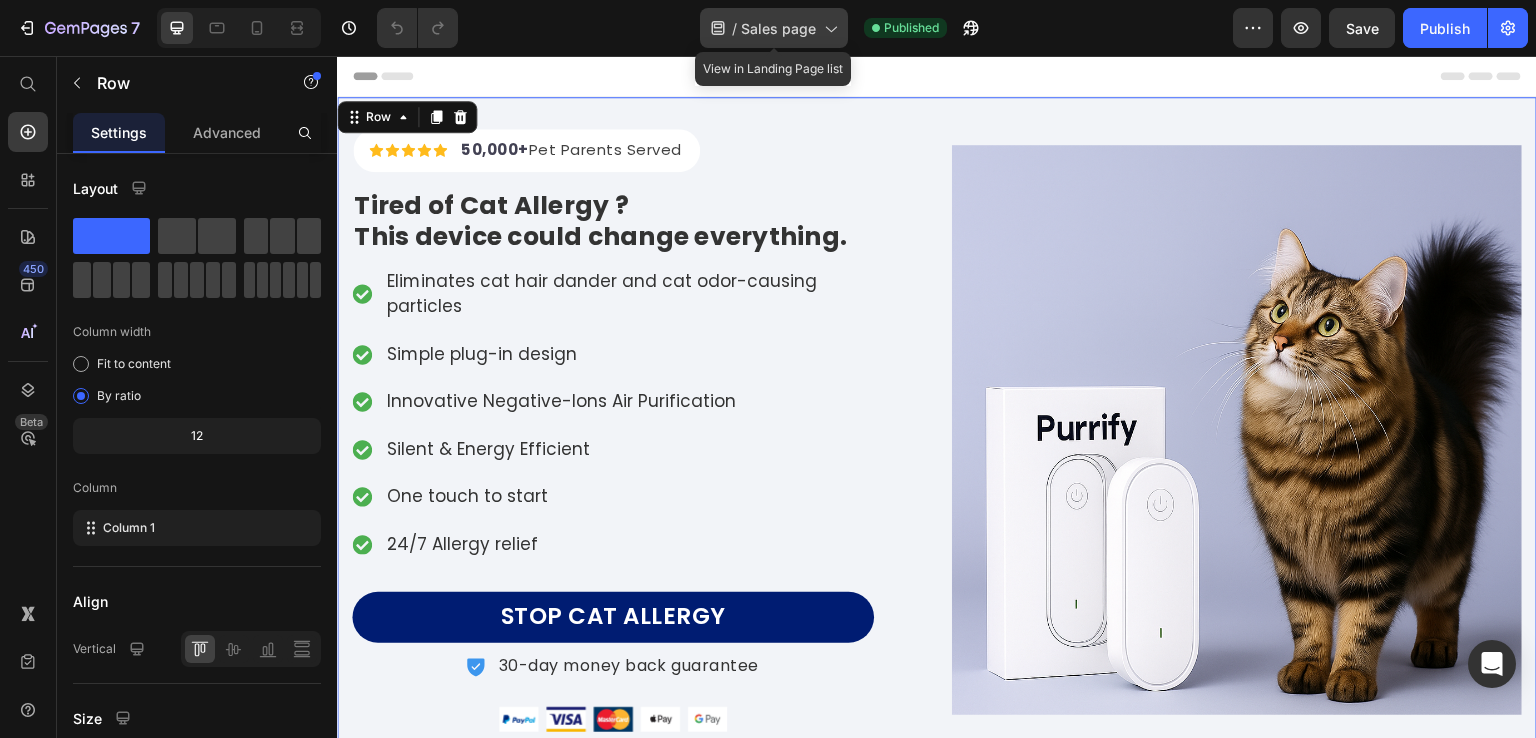 click on "Sales page" at bounding box center [778, 28] 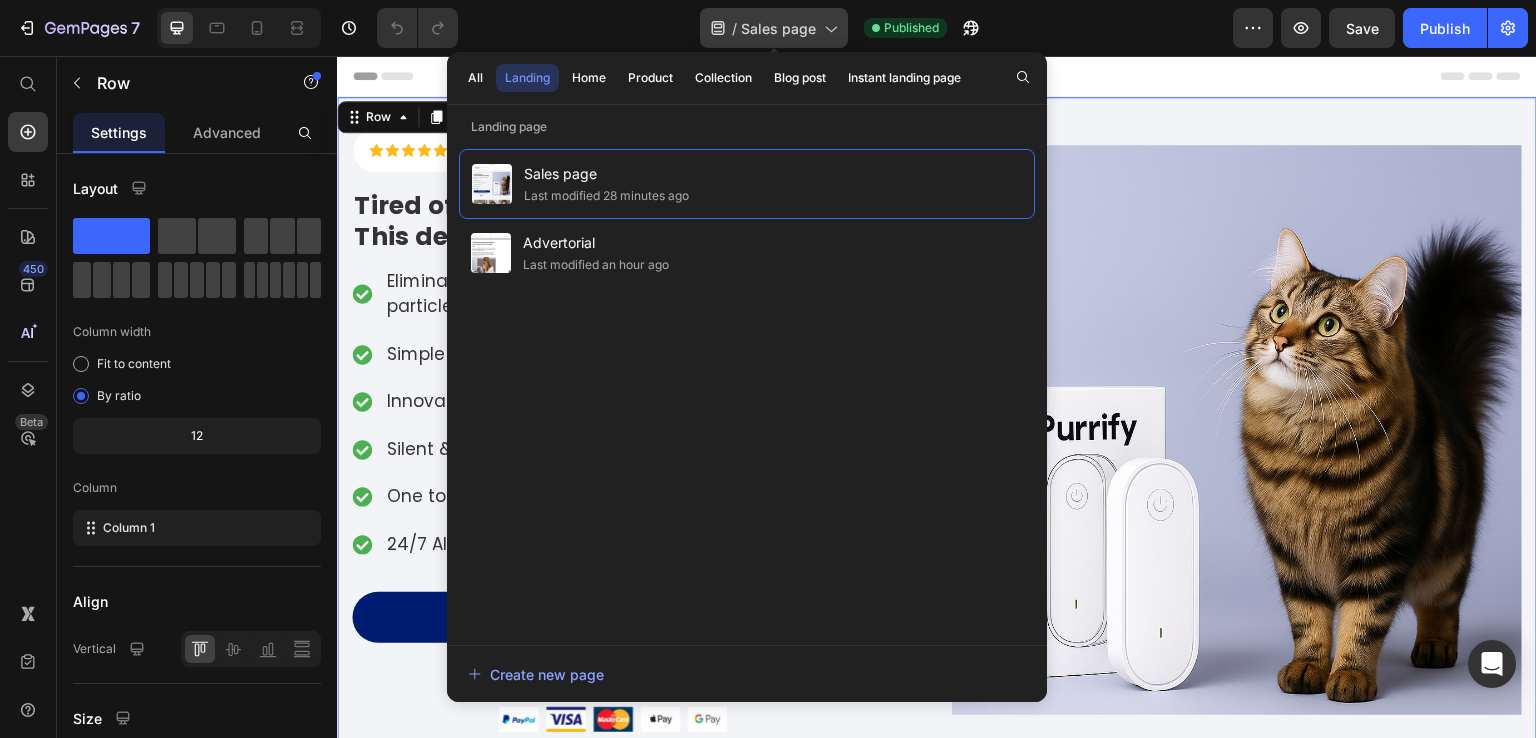 click on "Sales page" at bounding box center (778, 28) 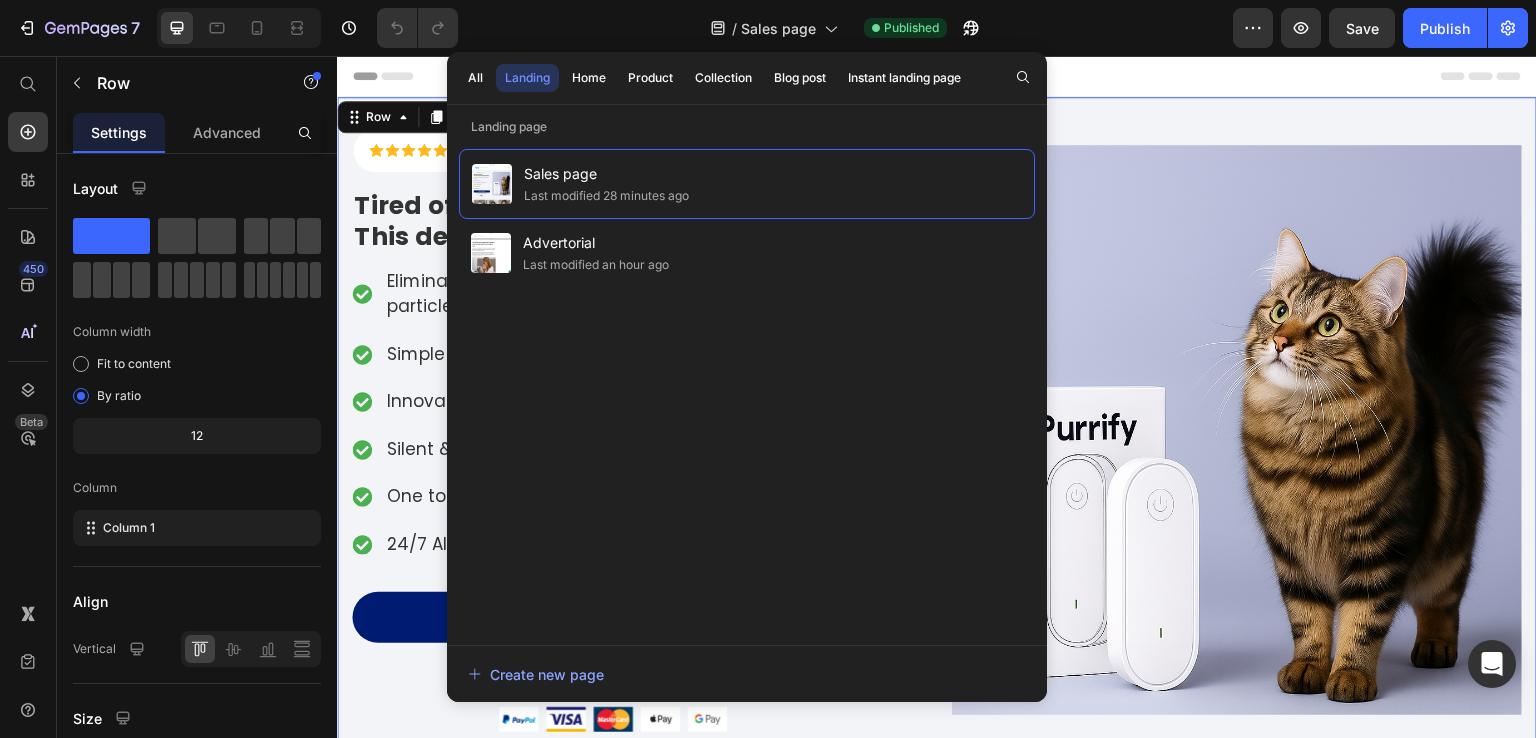 click on "Header" at bounding box center (937, 76) 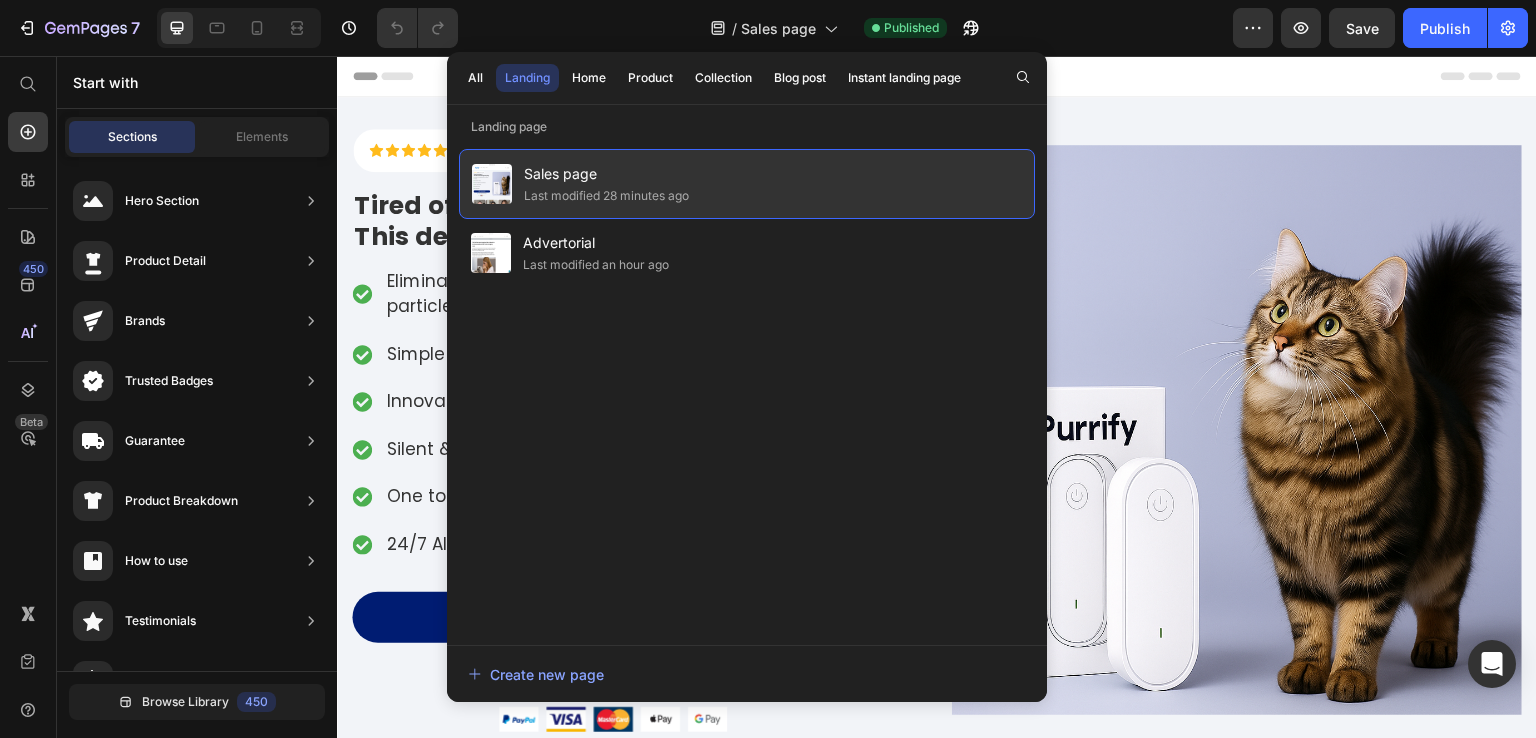 click on "Sales page" at bounding box center (606, 174) 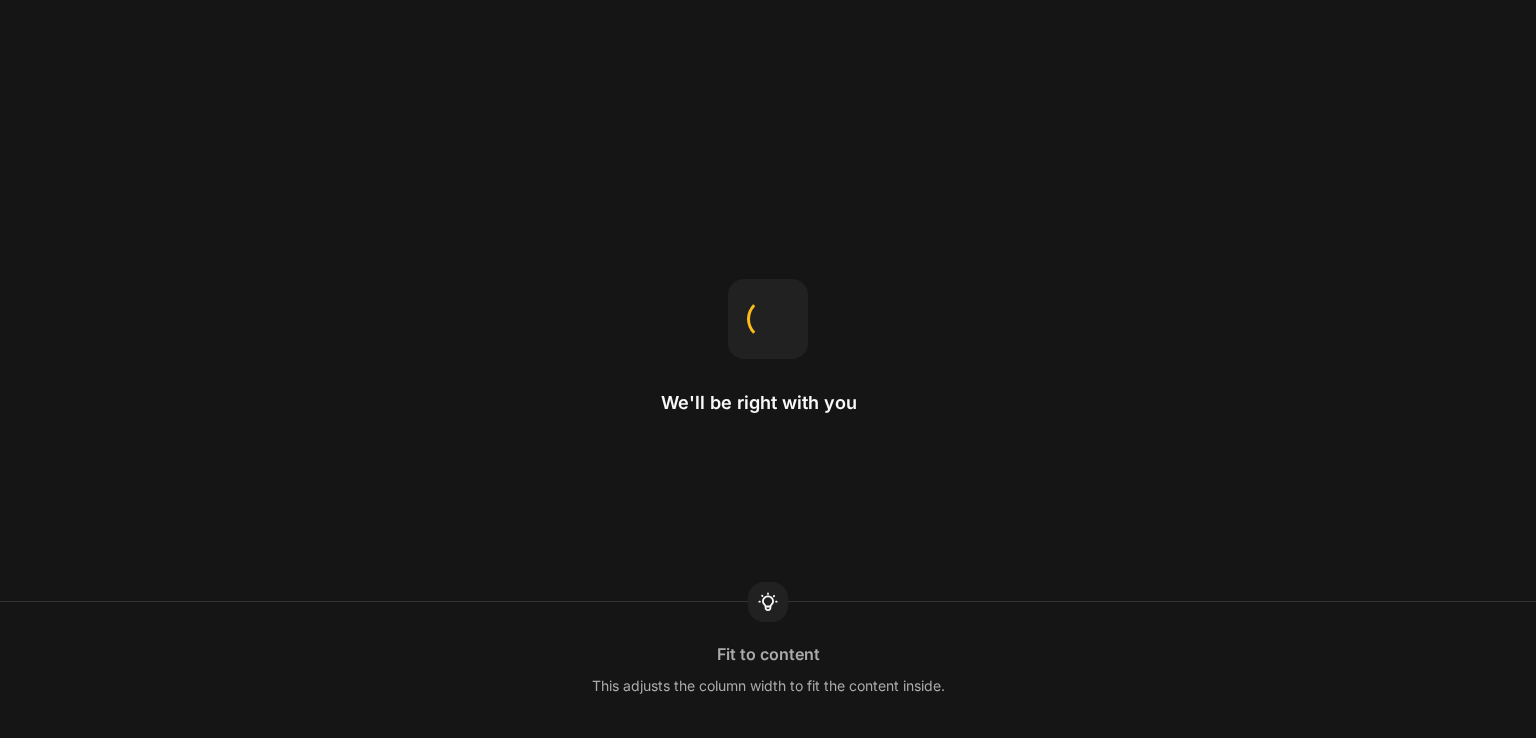 scroll, scrollTop: 0, scrollLeft: 0, axis: both 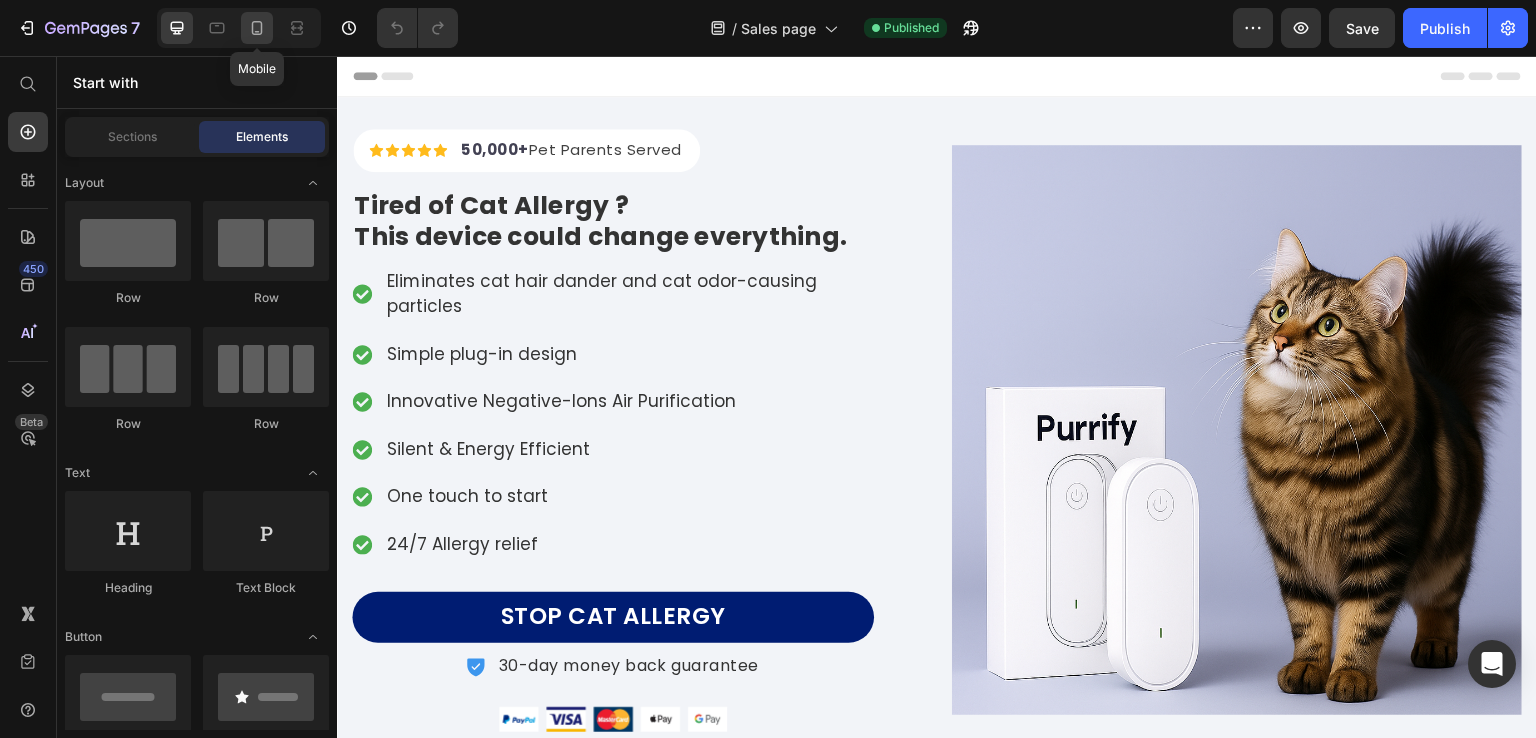 click 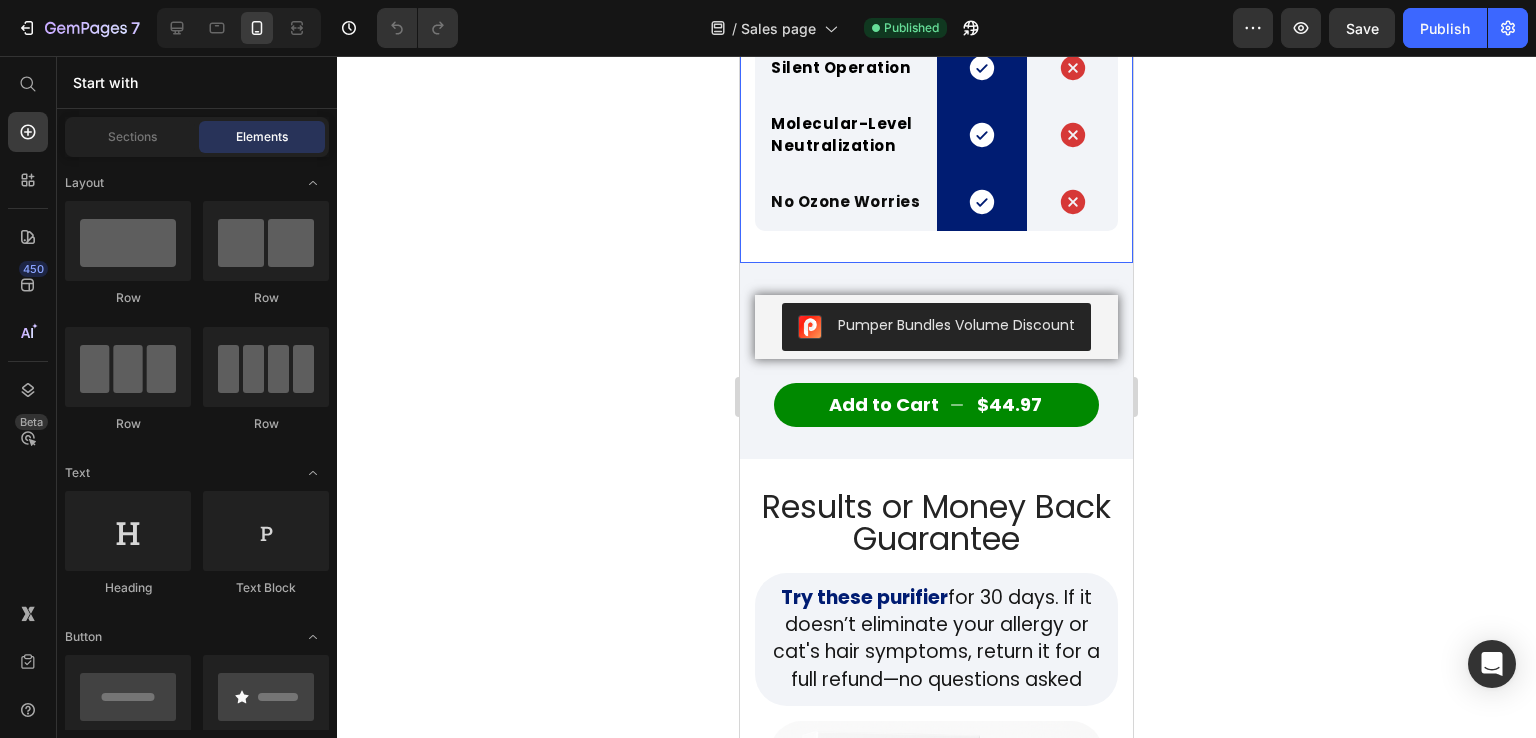 scroll, scrollTop: 8300, scrollLeft: 0, axis: vertical 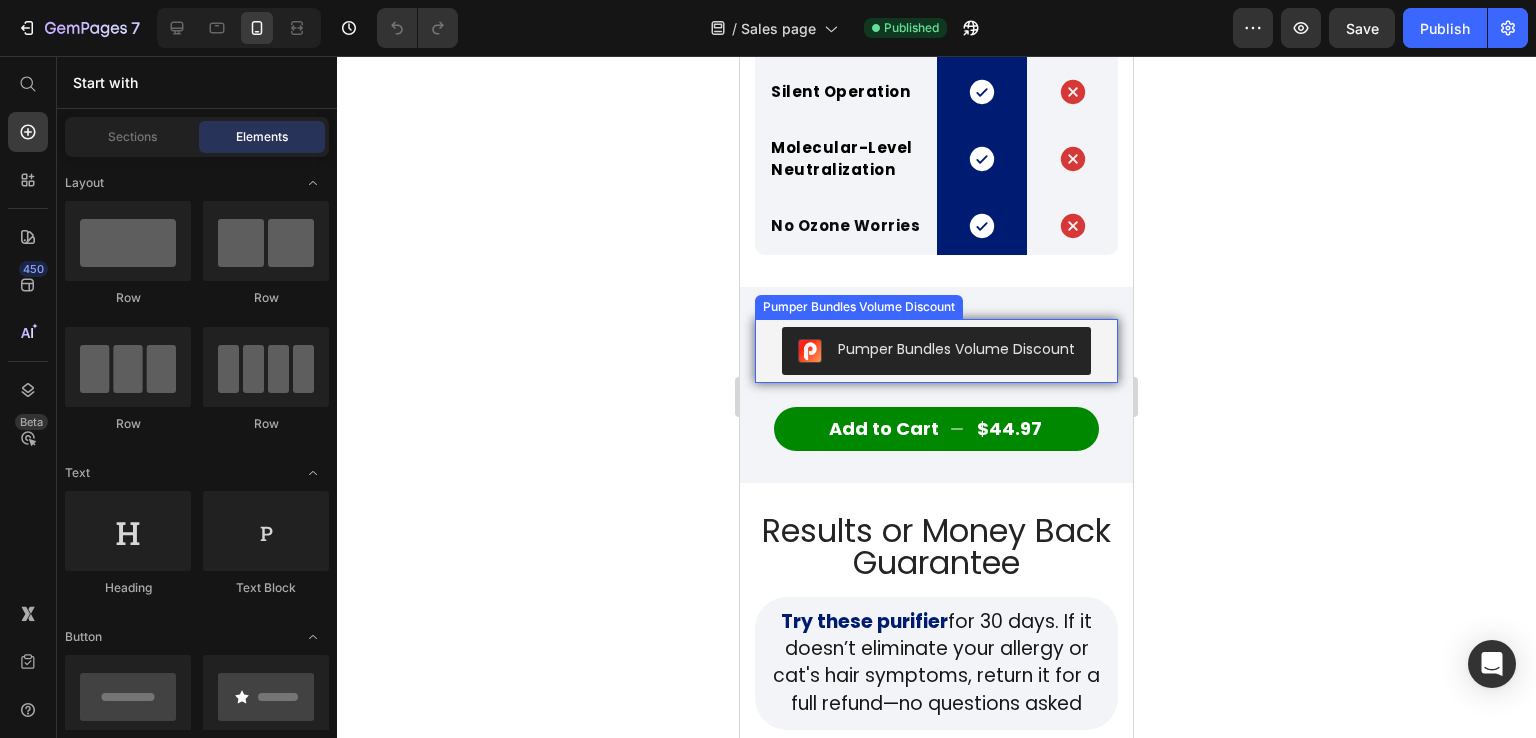 click on "Pumper Bundles Volume Discount" at bounding box center [936, 351] 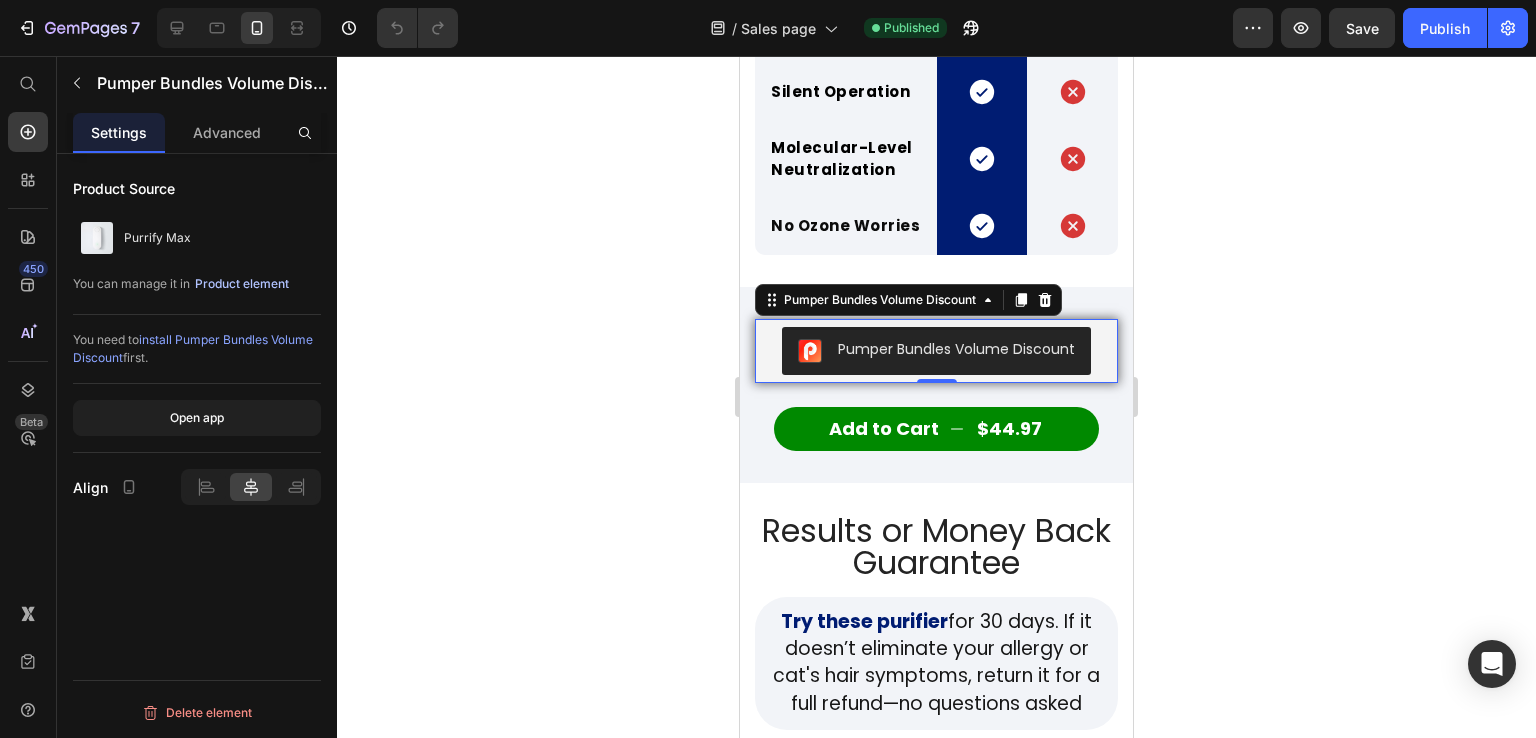 click on "Product element" at bounding box center [242, 284] 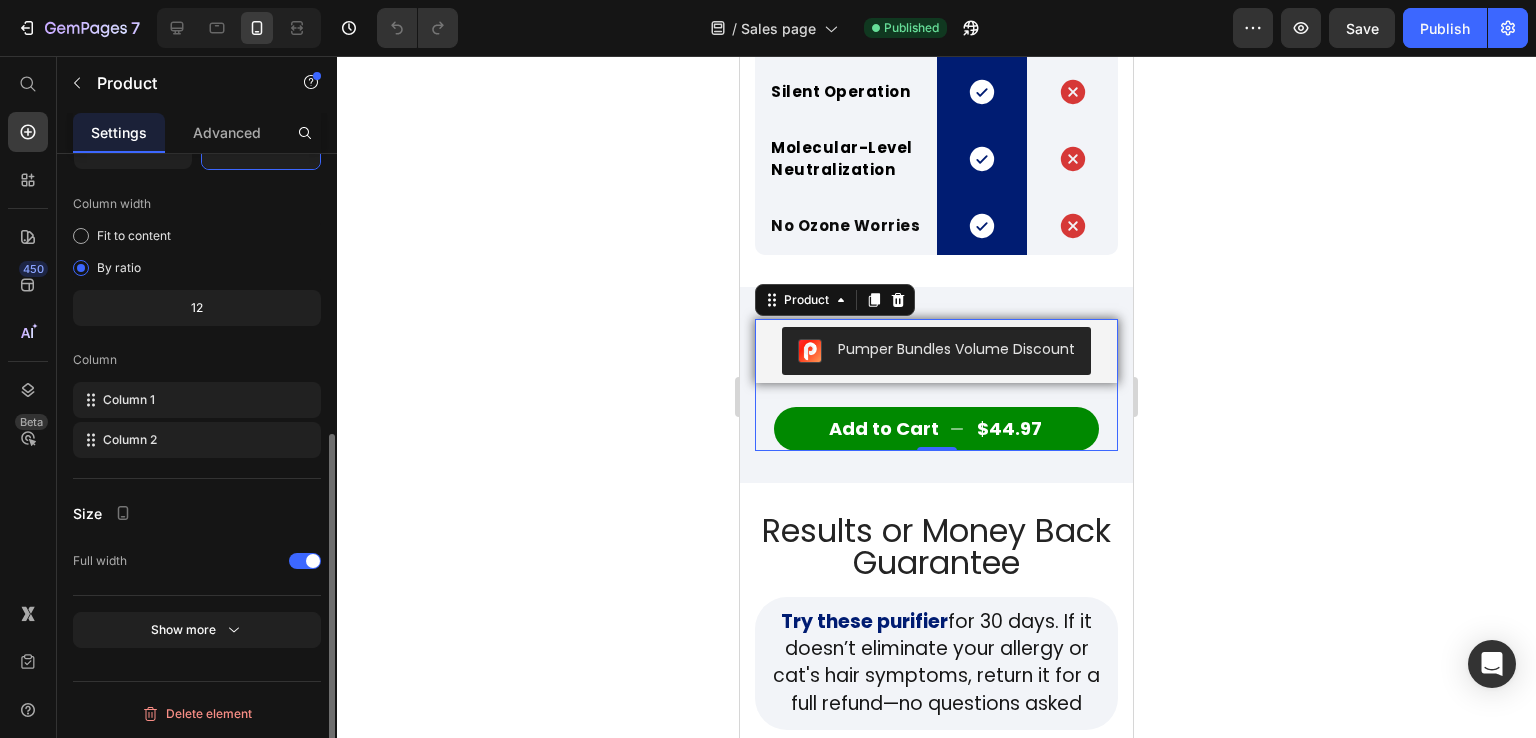 scroll, scrollTop: 196, scrollLeft: 0, axis: vertical 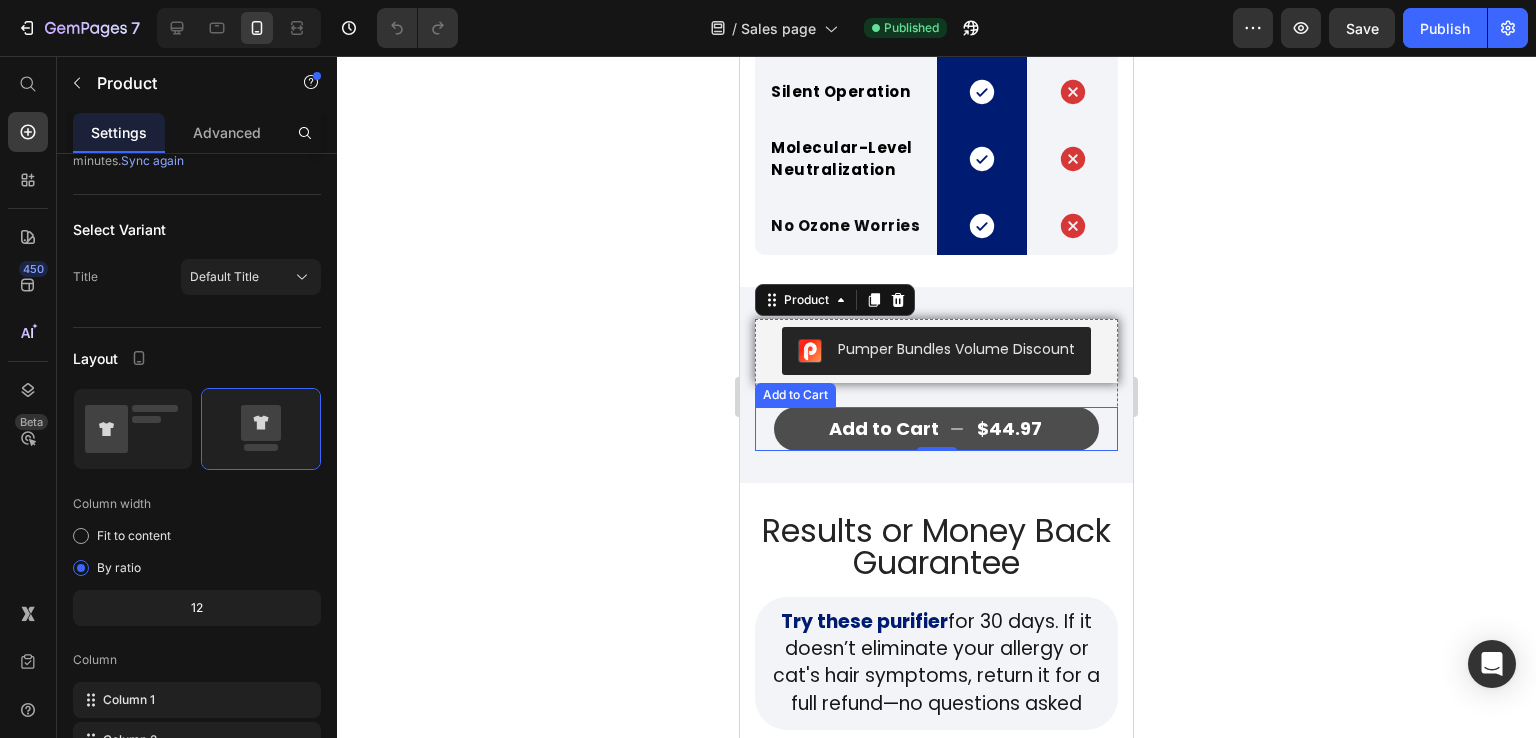 click on "Add to Cart
$44.97" at bounding box center [936, 429] 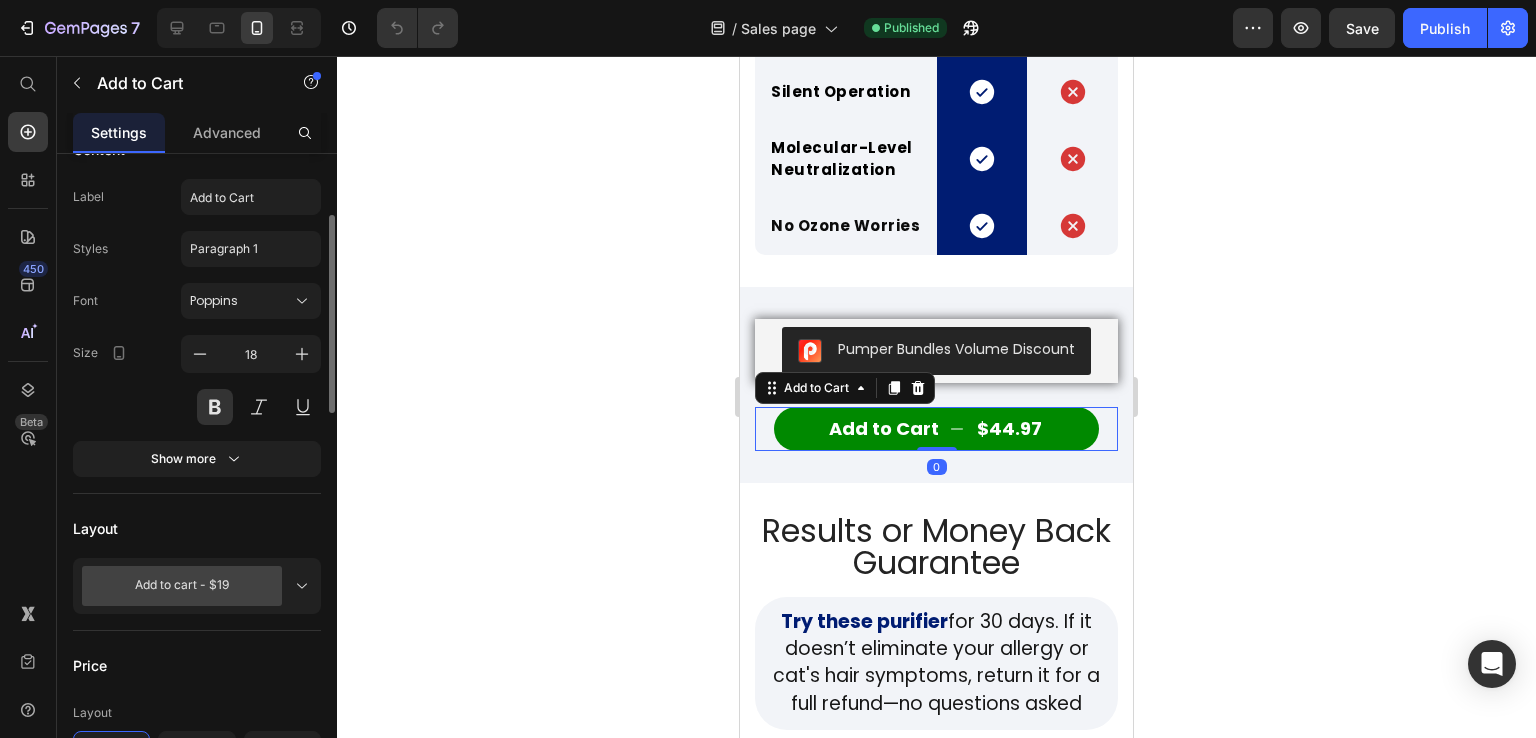 scroll, scrollTop: 300, scrollLeft: 0, axis: vertical 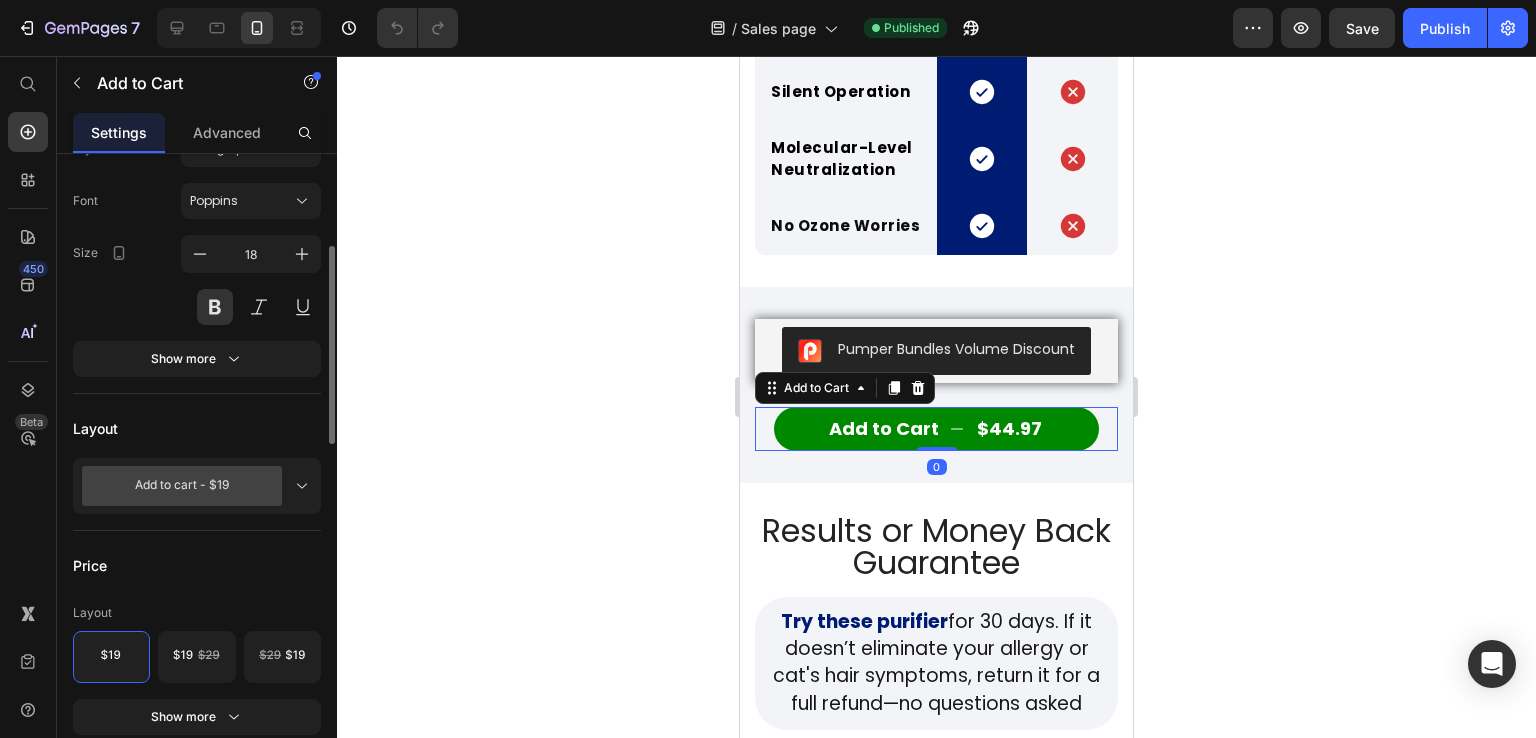 click 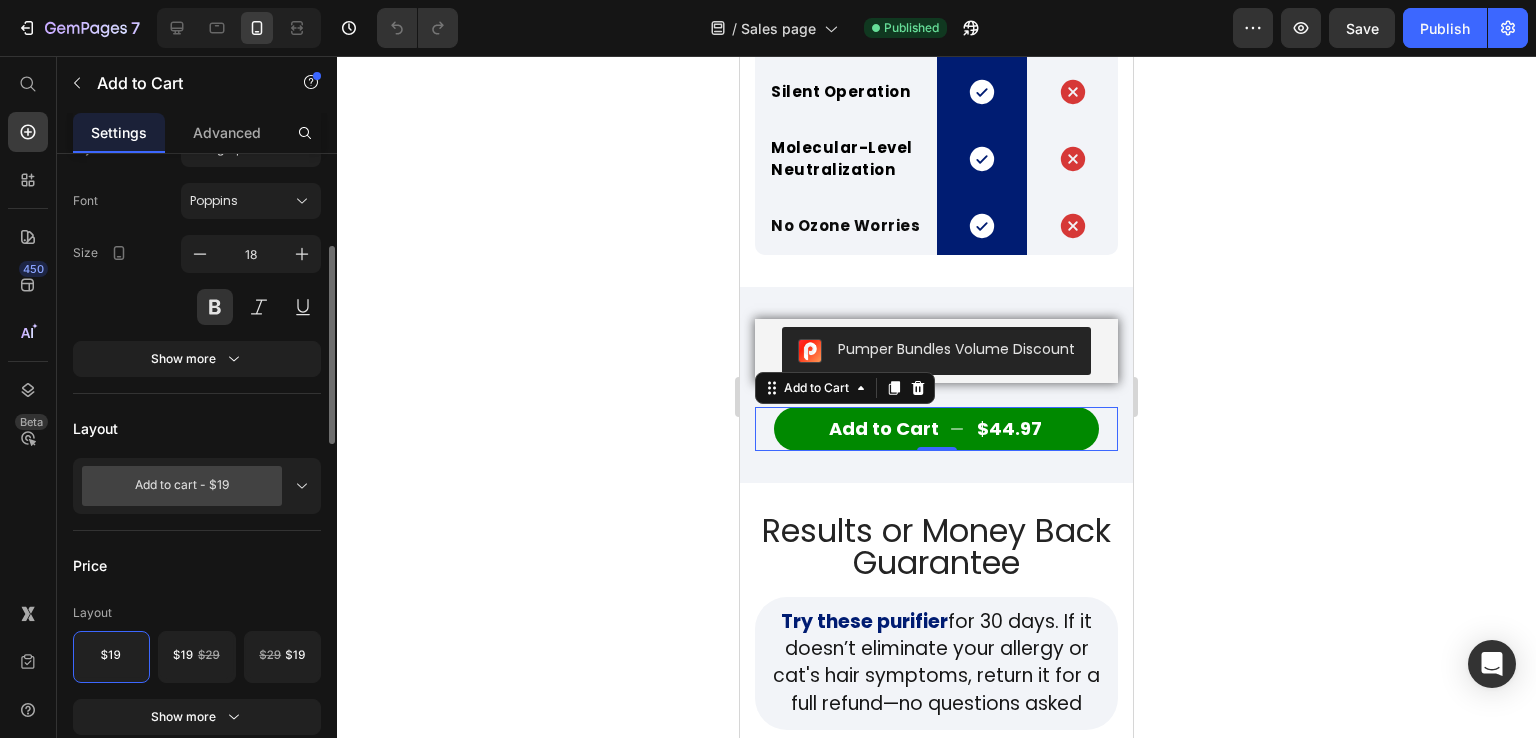 click on "Product Source Purrify Max  You can manage it in   Product element  Content Label Add to Cart Styles Paragraph 1 Font Poppins Size 18 Show more Layout Add to cart  -  $19 Price Layout Show more Add to cart action After click Go to checkout Size Width 325 px % Height 44 px Show more Color & shape Normal Hover Background color Text color Border Corner 32 32 32 32 Shadow Out of stock button Message Out of stock Custom style Align" at bounding box center (197, 842) 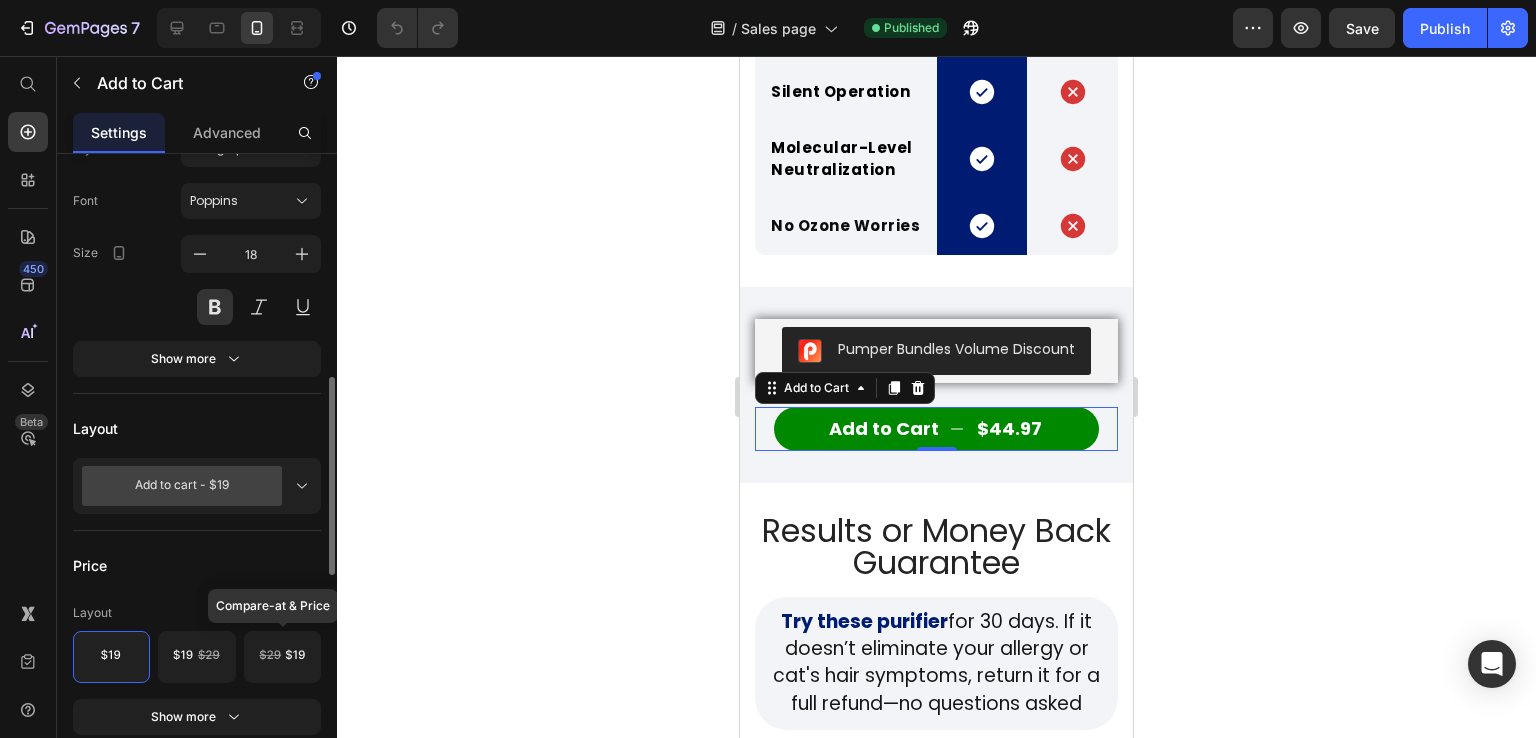 scroll, scrollTop: 400, scrollLeft: 0, axis: vertical 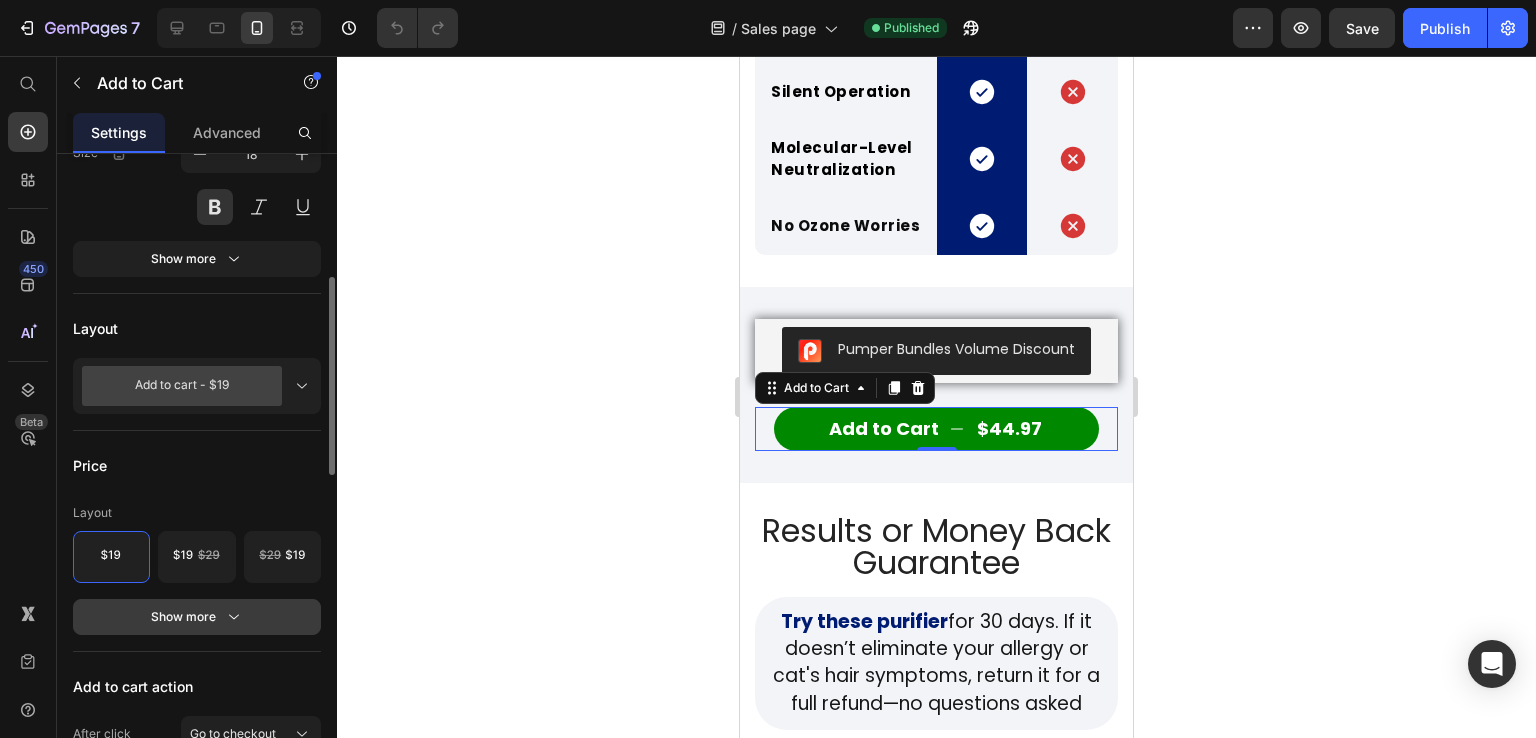 click on "Show more" at bounding box center (197, 617) 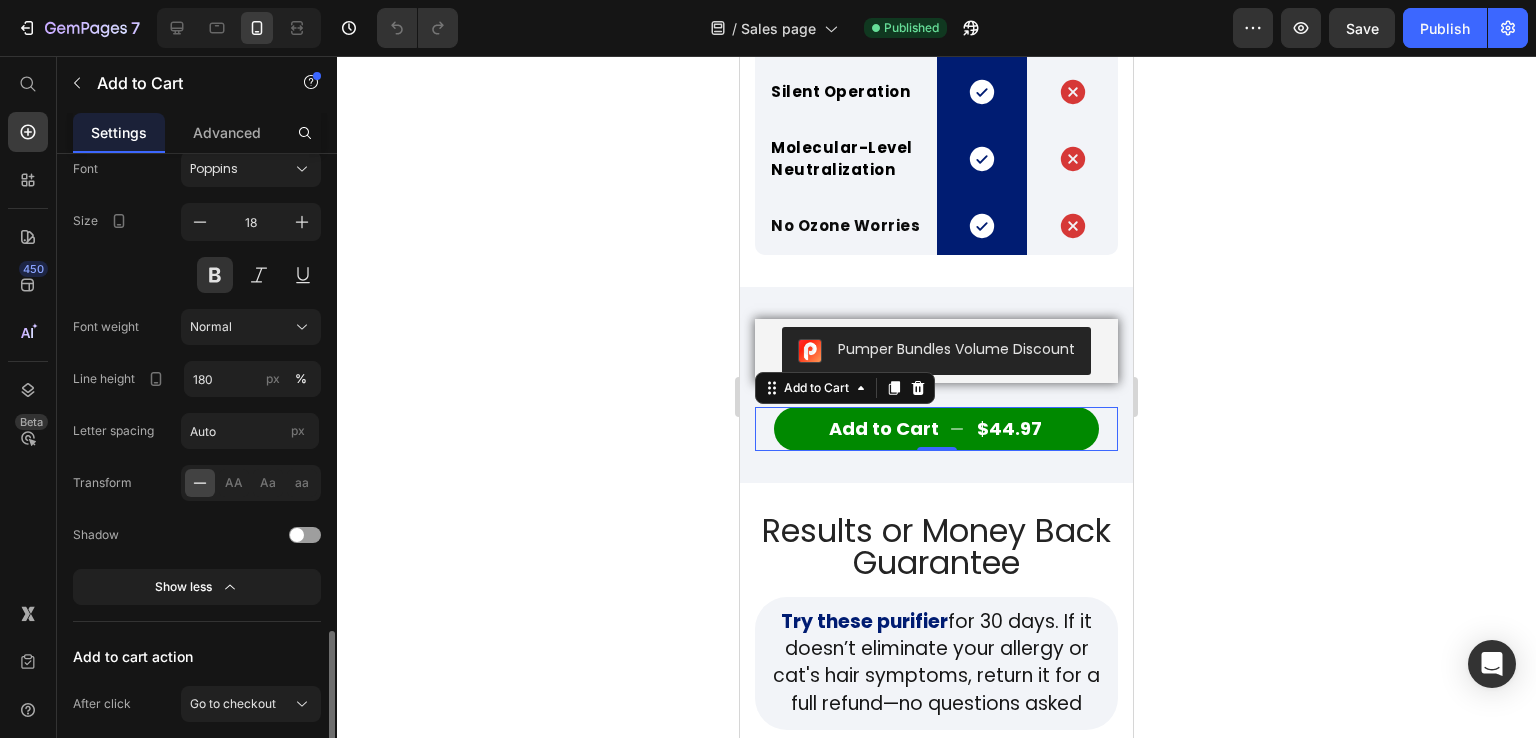scroll, scrollTop: 1100, scrollLeft: 0, axis: vertical 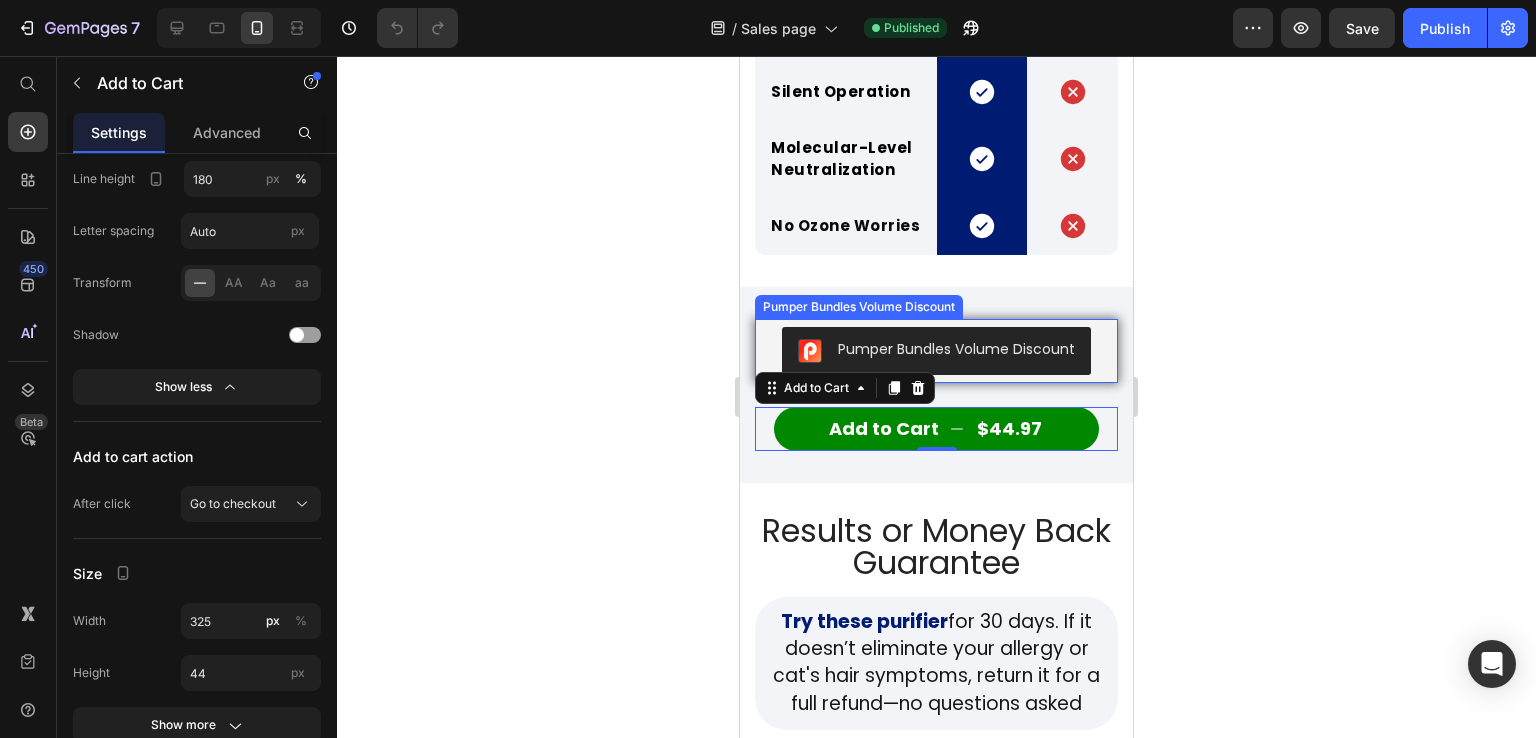 click on "Pumper Bundles Volume Discount" at bounding box center (936, 351) 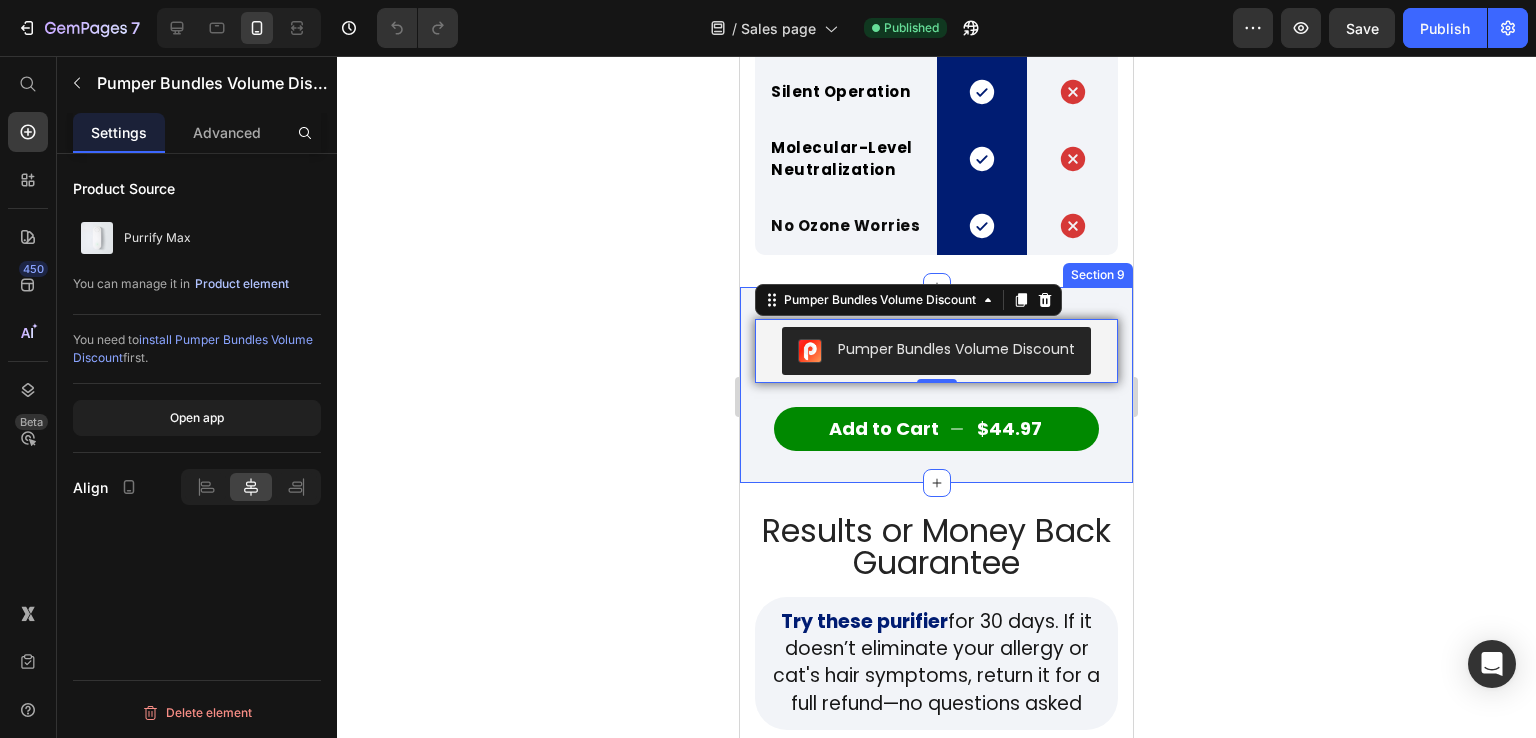 click on "Product element" at bounding box center (242, 284) 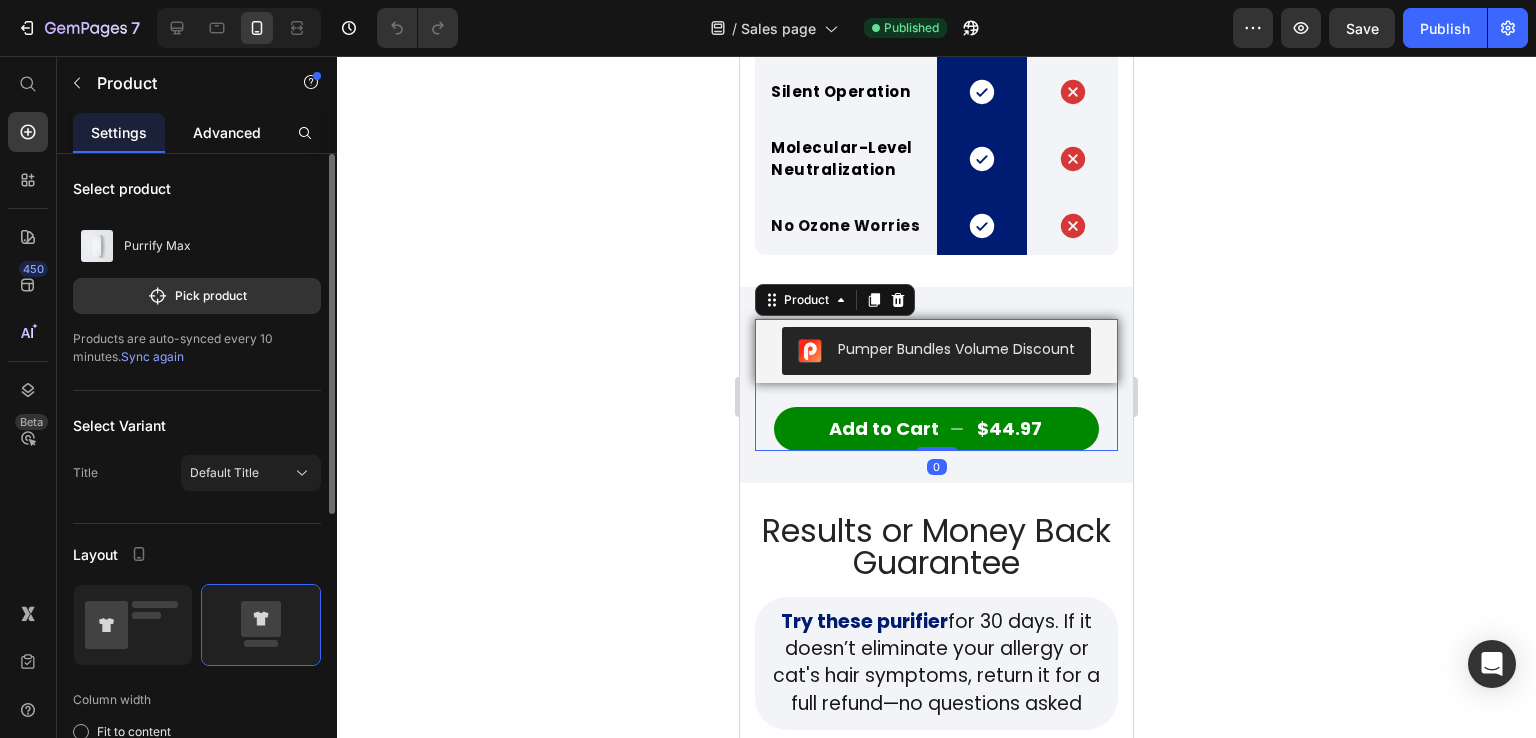 click on "Advanced" 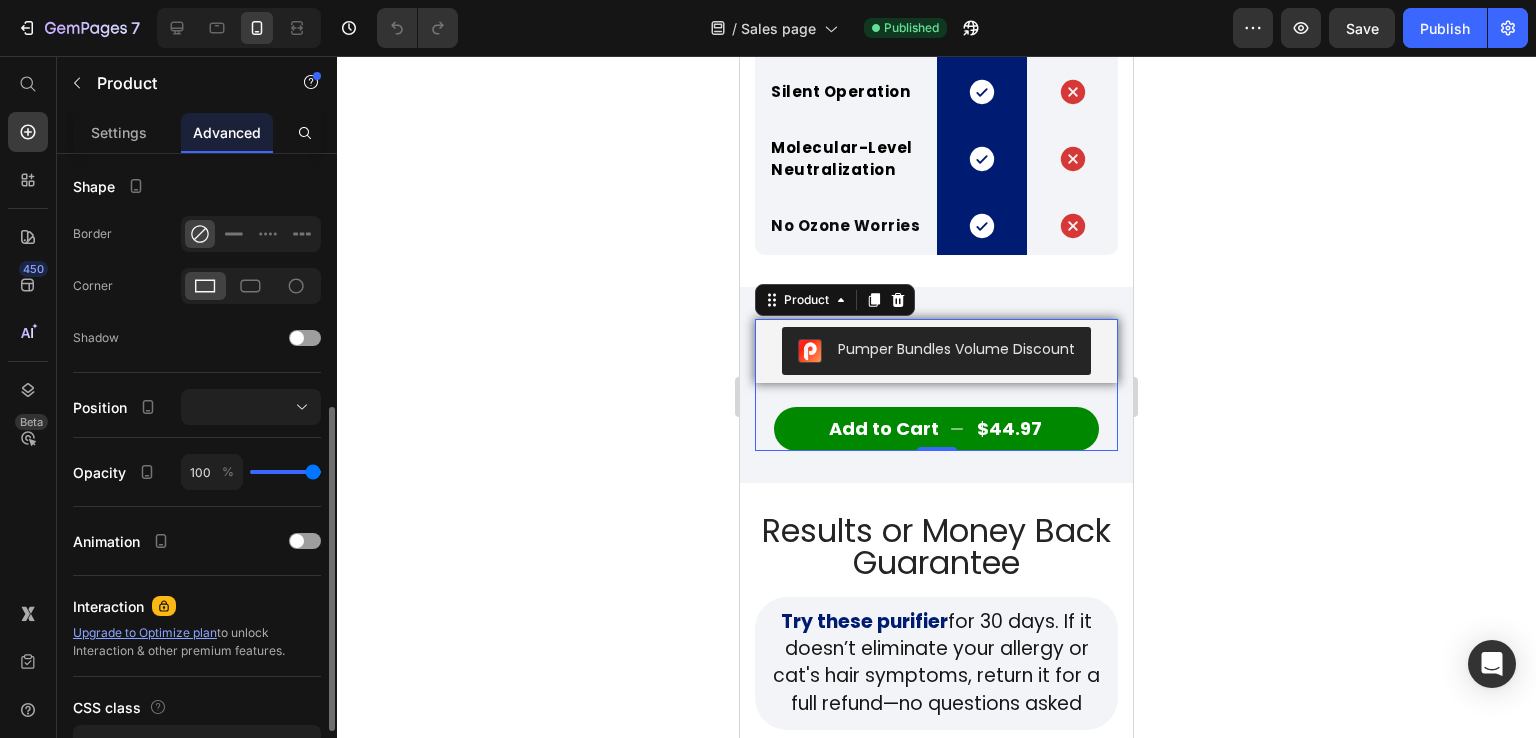 scroll, scrollTop: 600, scrollLeft: 0, axis: vertical 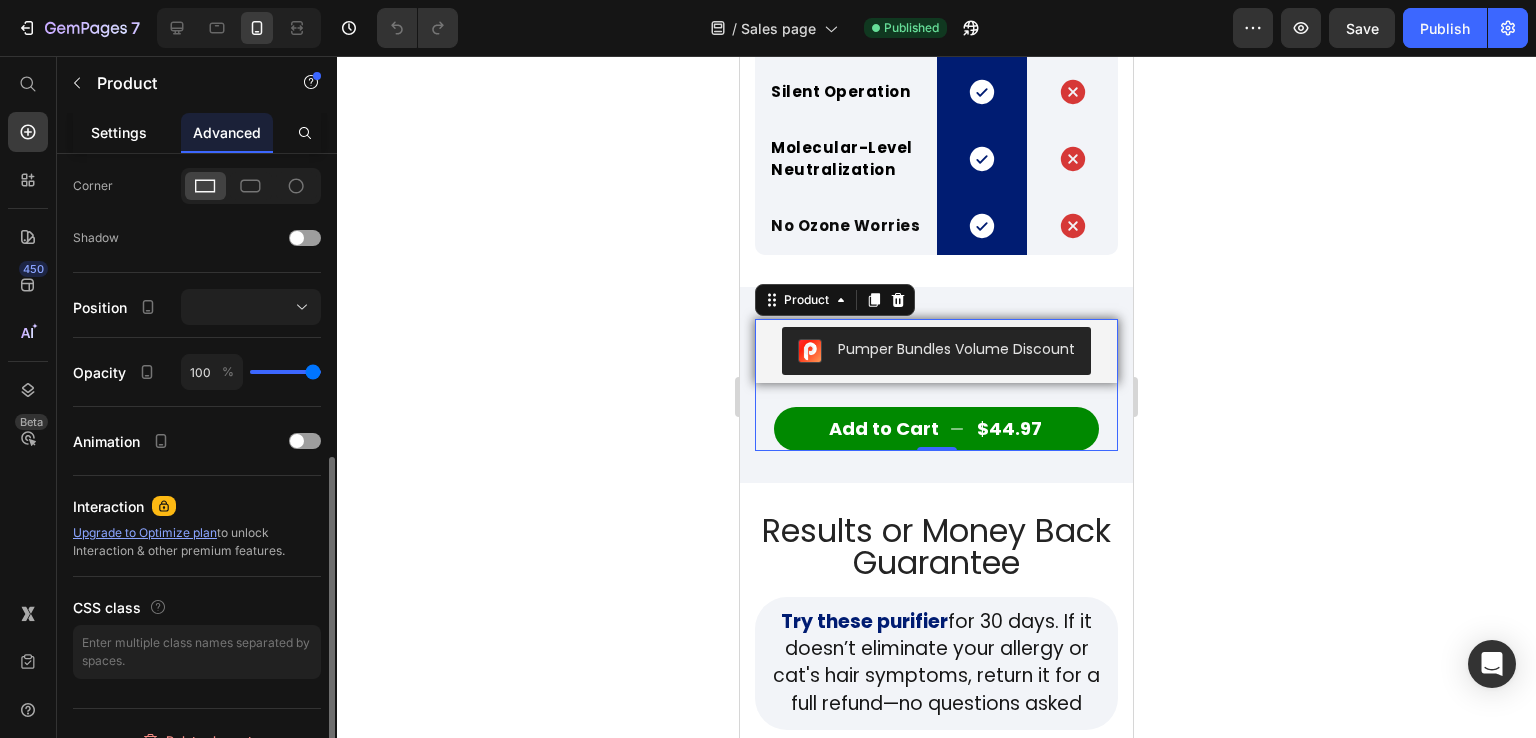 click on "Settings" at bounding box center [119, 132] 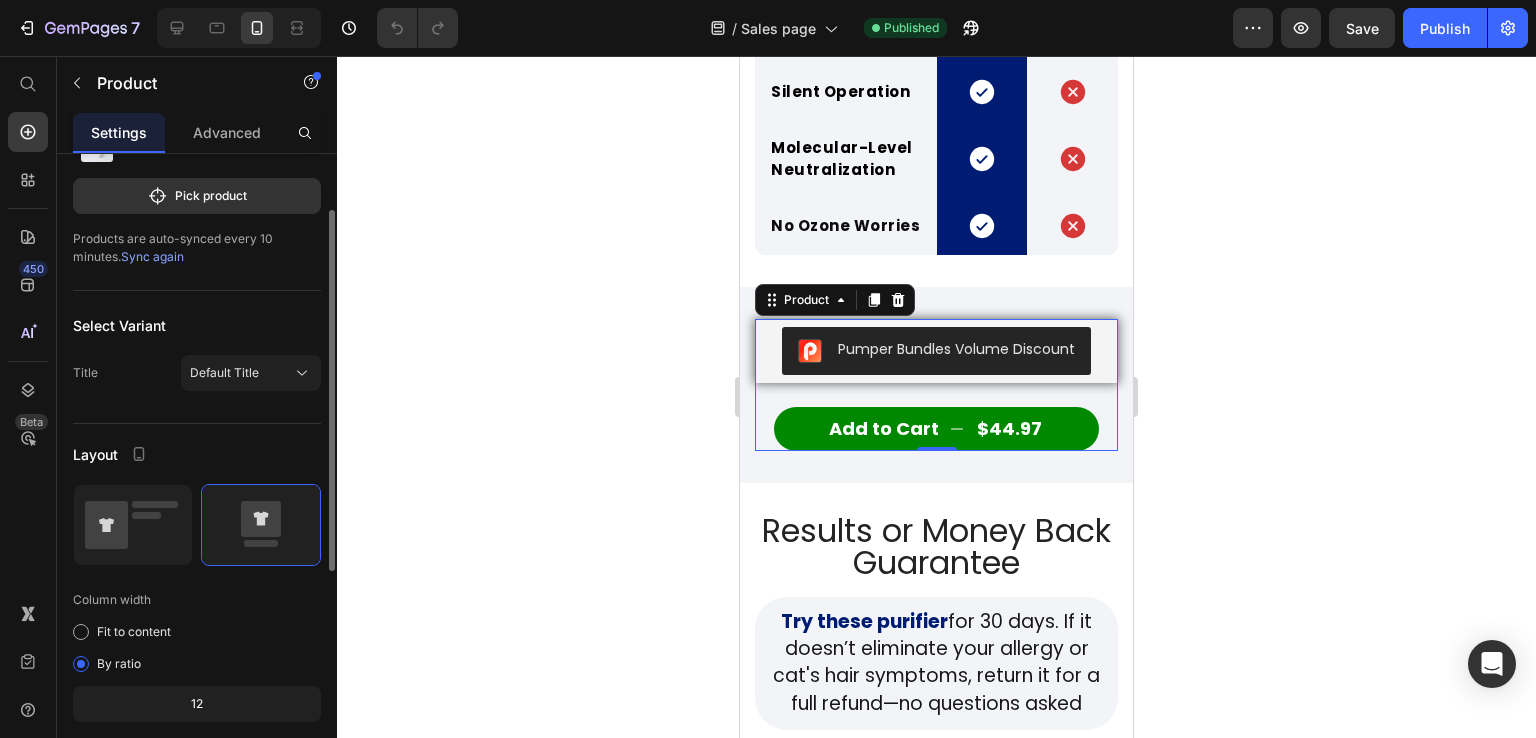 scroll, scrollTop: 200, scrollLeft: 0, axis: vertical 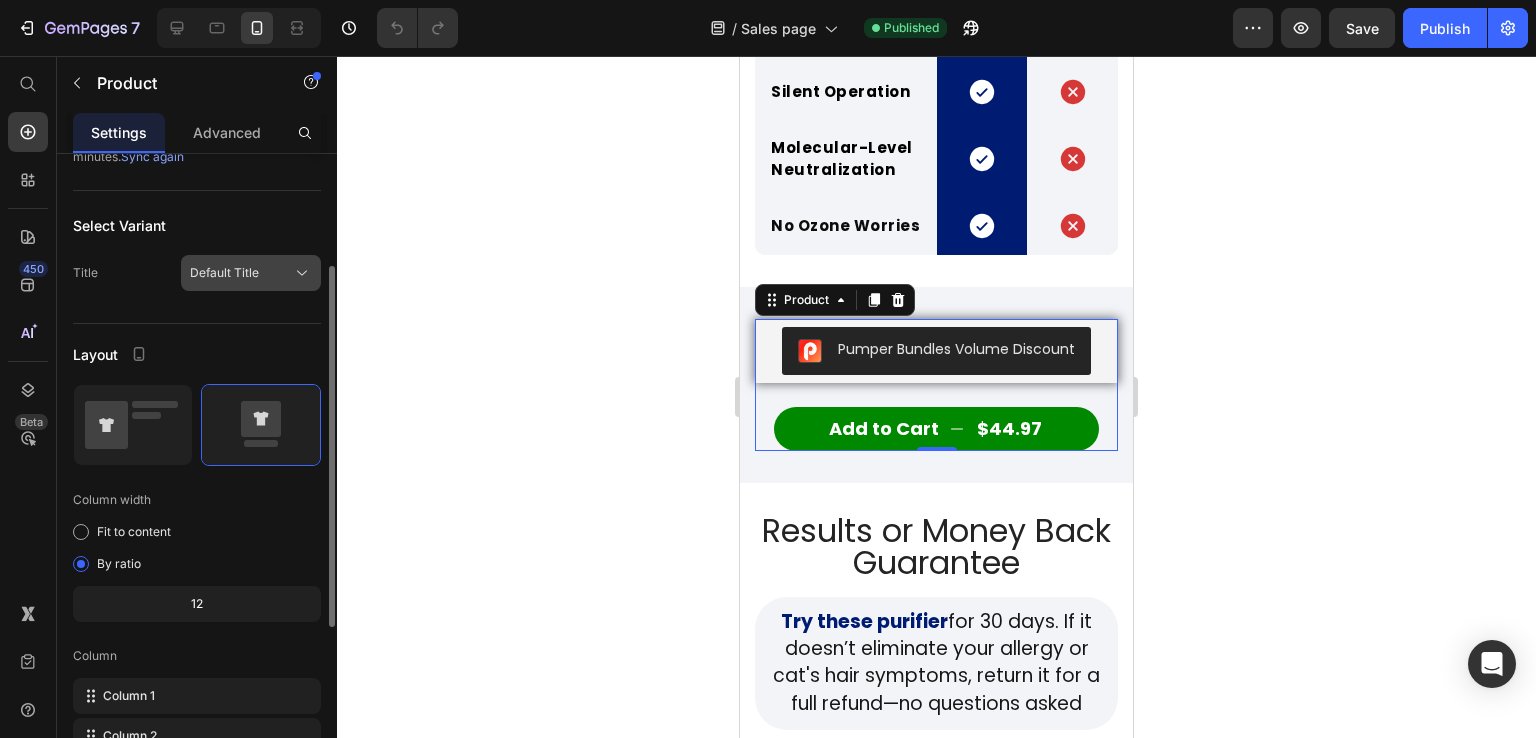 click on "Default Title" at bounding box center (224, 273) 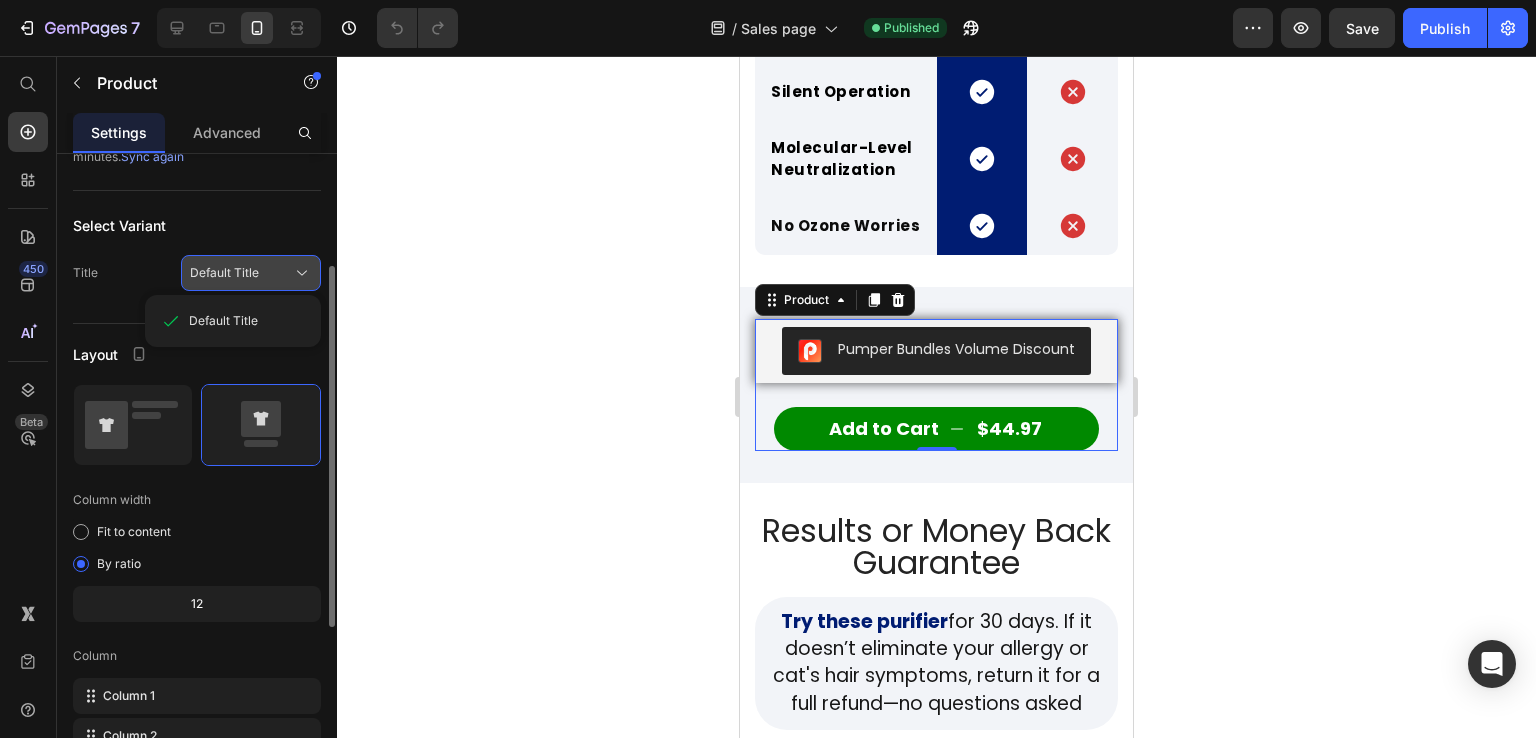 click on "Default Title" at bounding box center [224, 273] 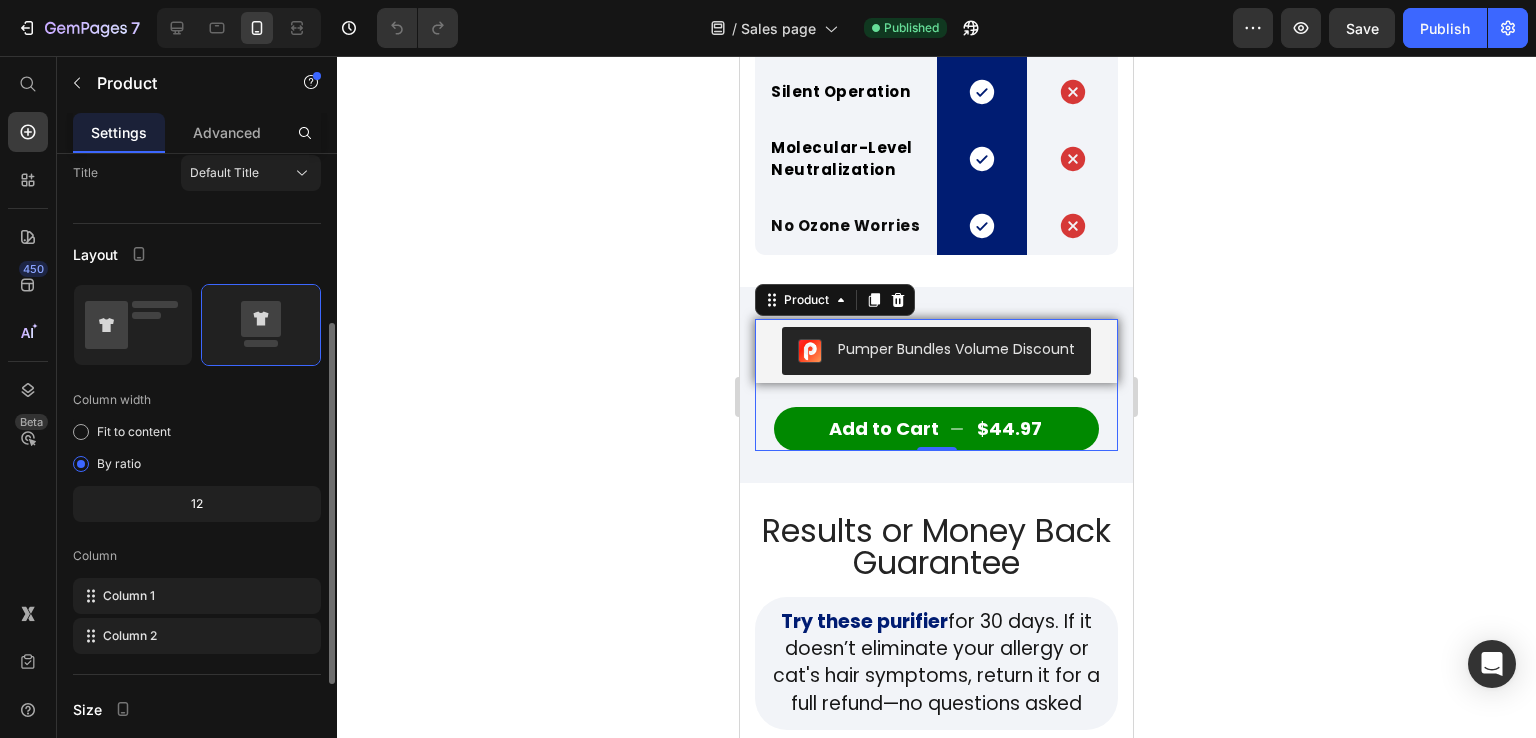 scroll, scrollTop: 400, scrollLeft: 0, axis: vertical 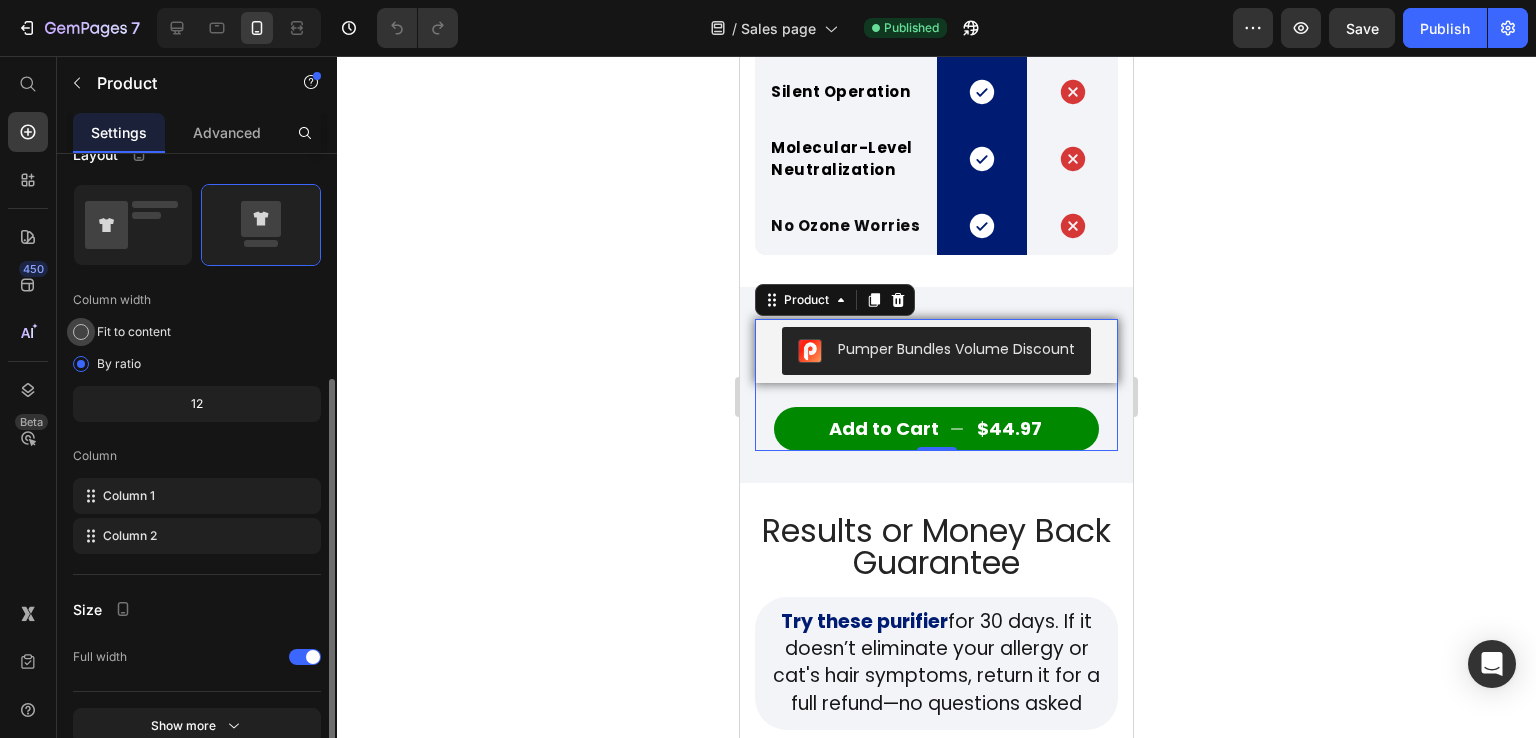 click on "Fit to content" at bounding box center (134, 332) 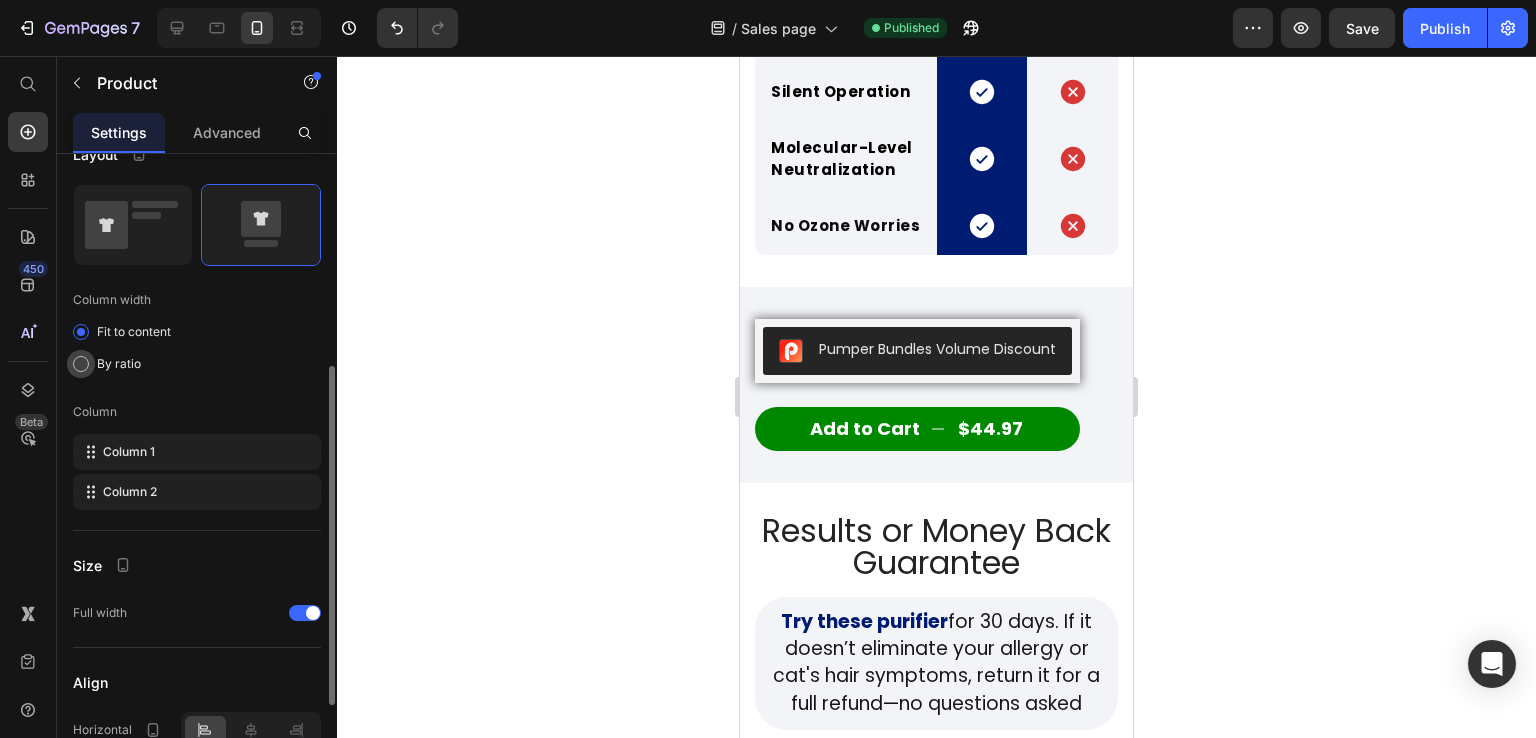 click on "By ratio" at bounding box center (119, 364) 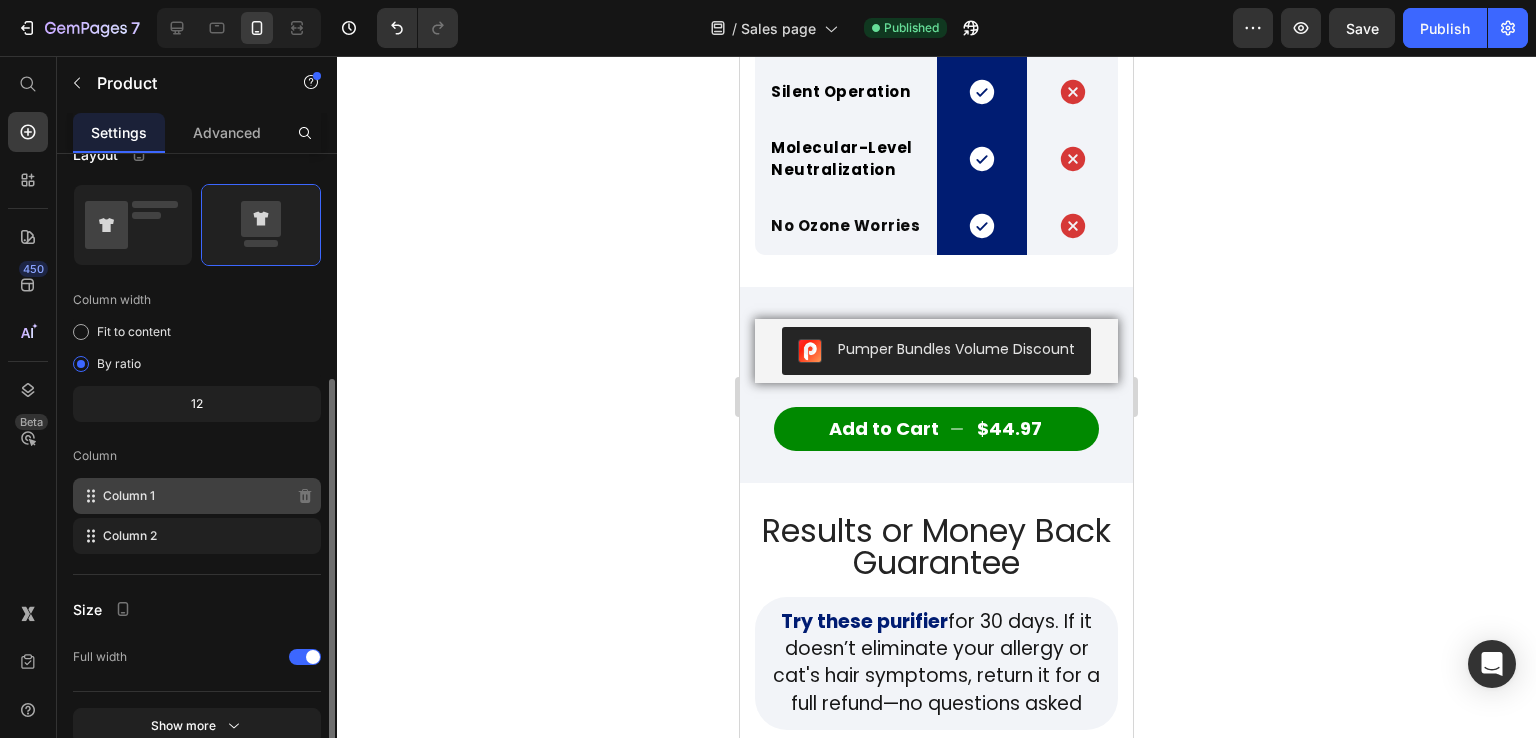 scroll, scrollTop: 496, scrollLeft: 0, axis: vertical 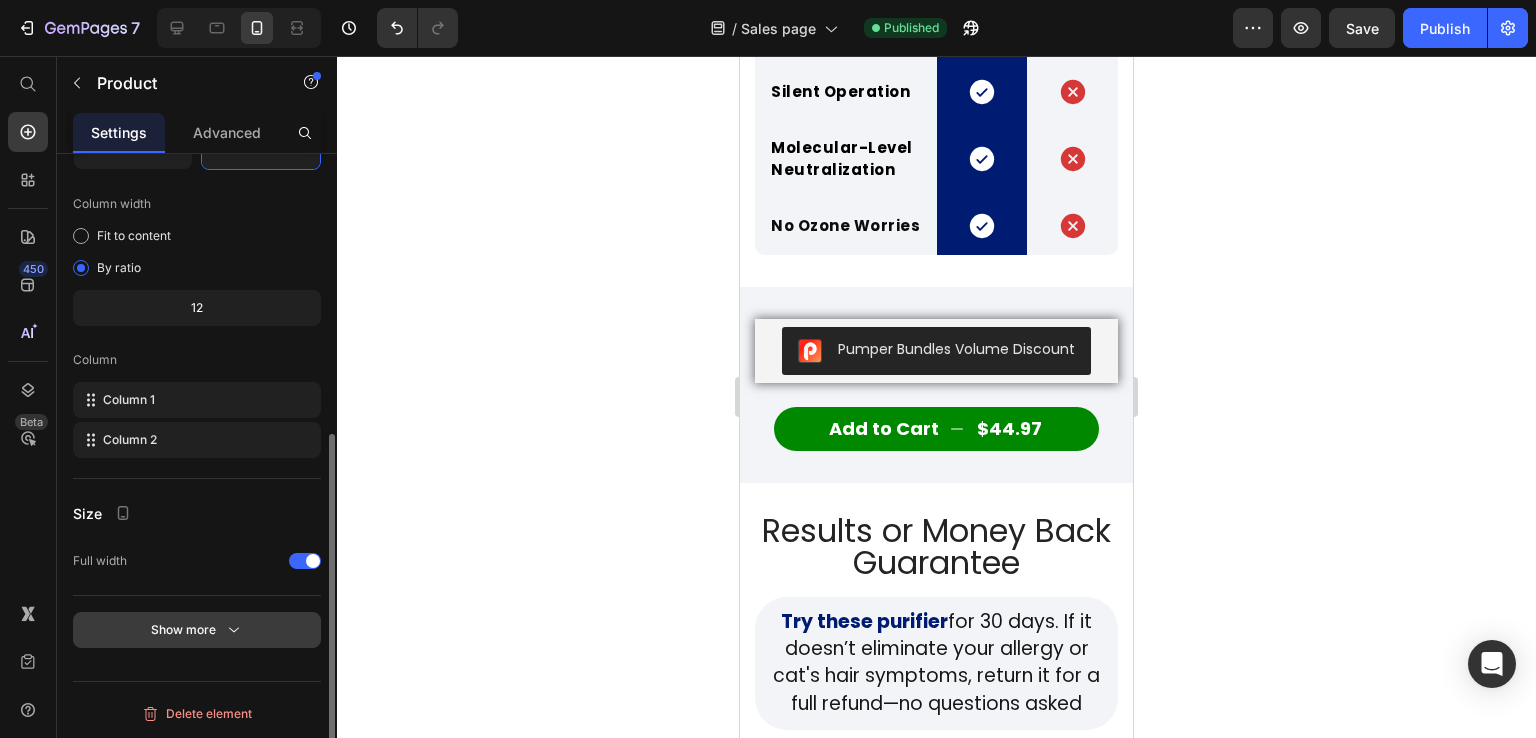 click on "Show more" at bounding box center [197, 630] 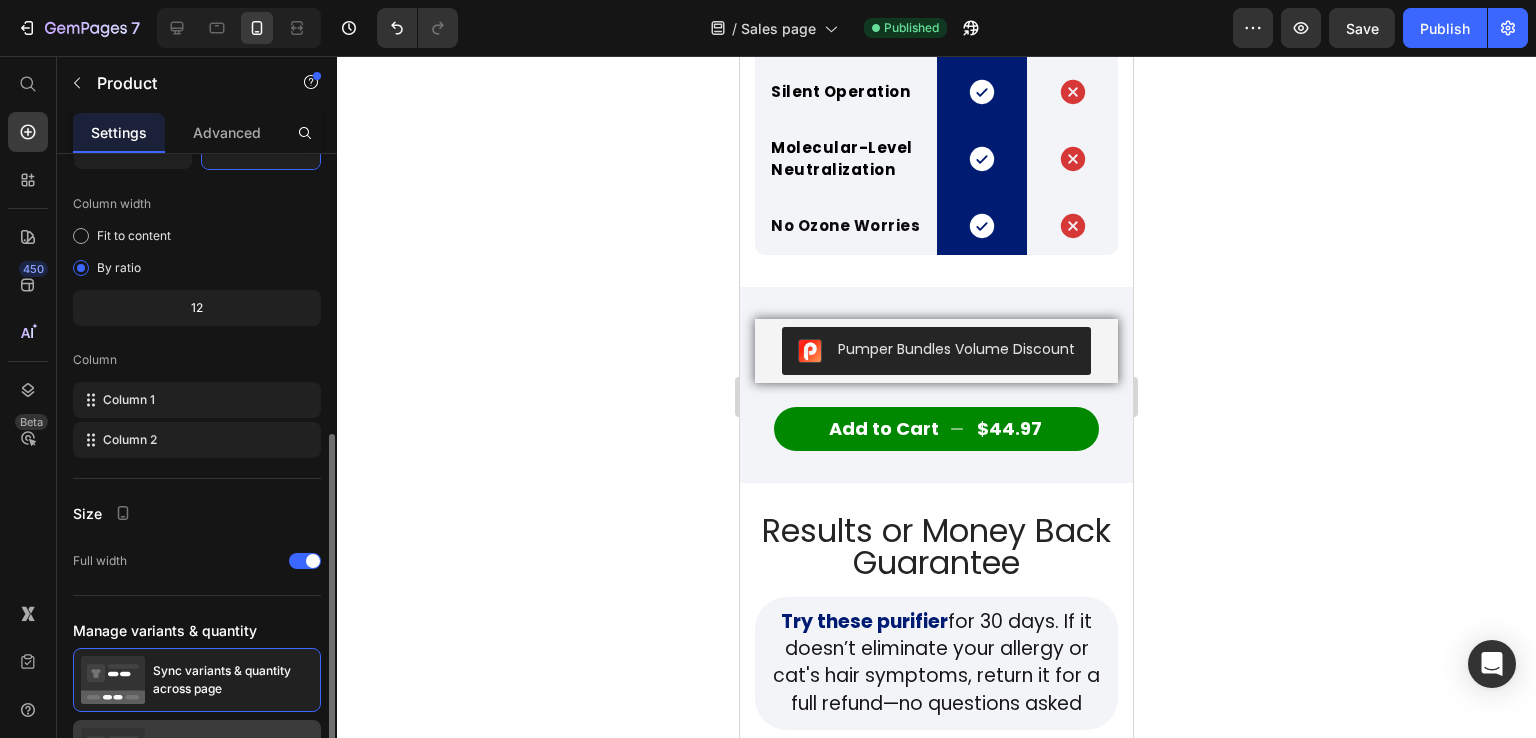 scroll, scrollTop: 679, scrollLeft: 0, axis: vertical 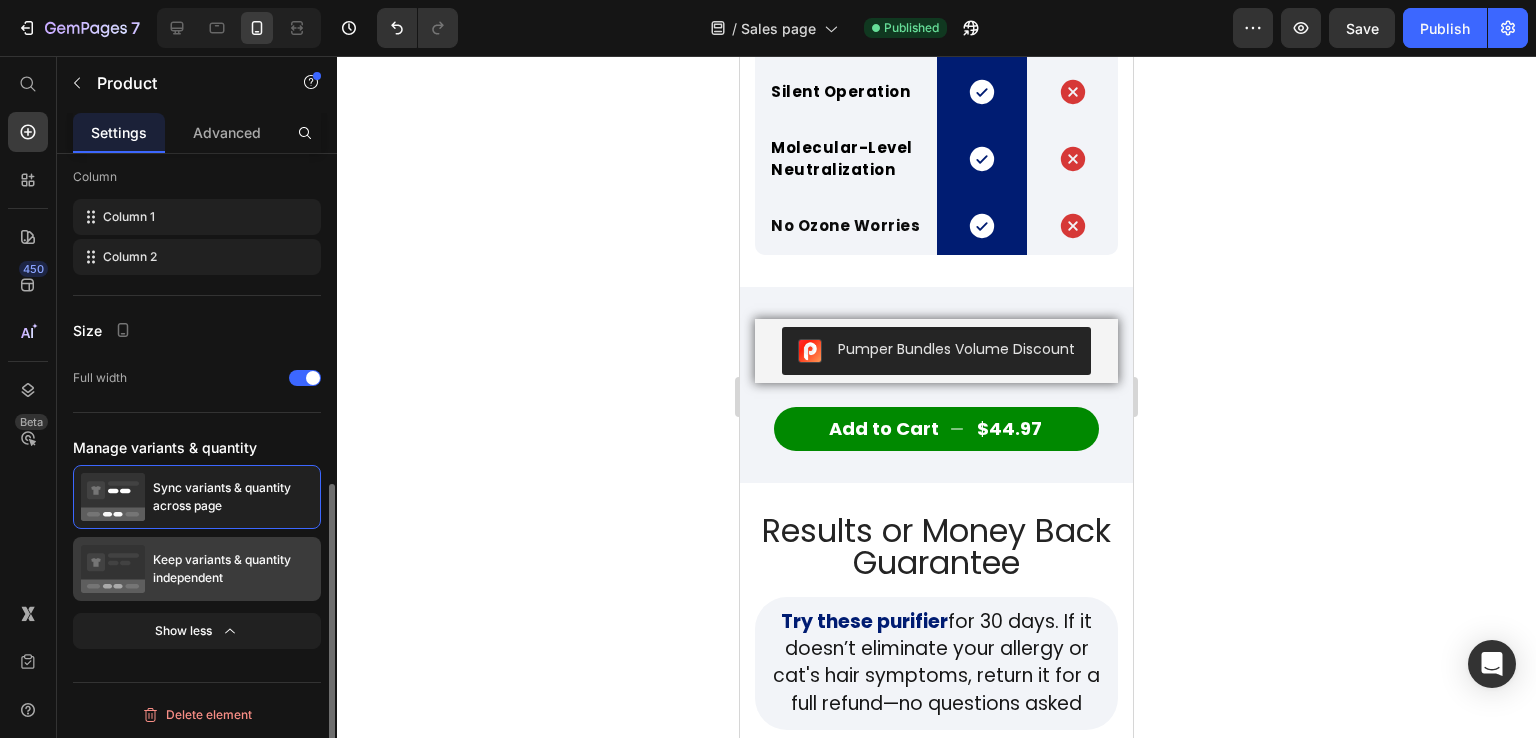 click on "Keep variants & quantity independent" at bounding box center [233, 569] 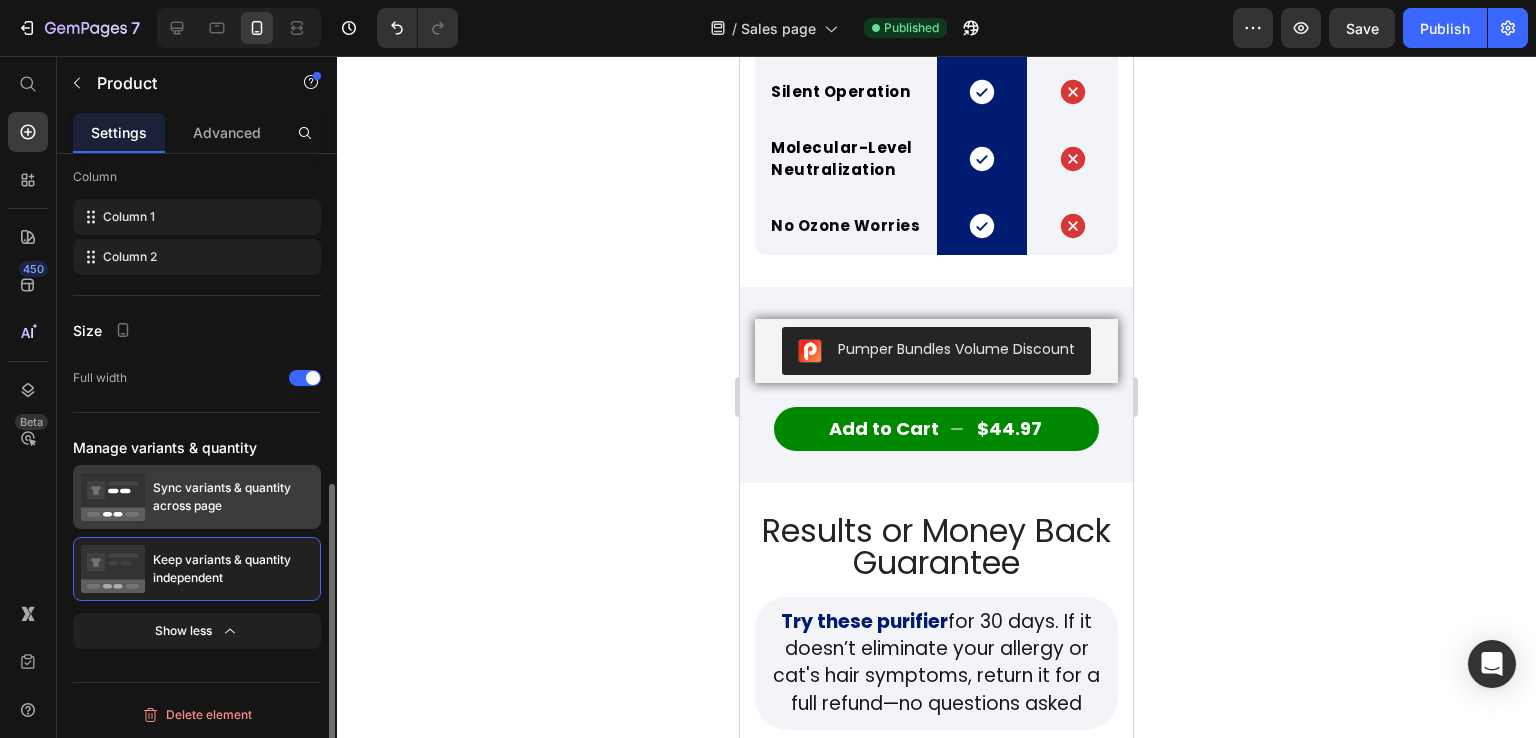 click on "Sync variants & quantity across page" at bounding box center [233, 497] 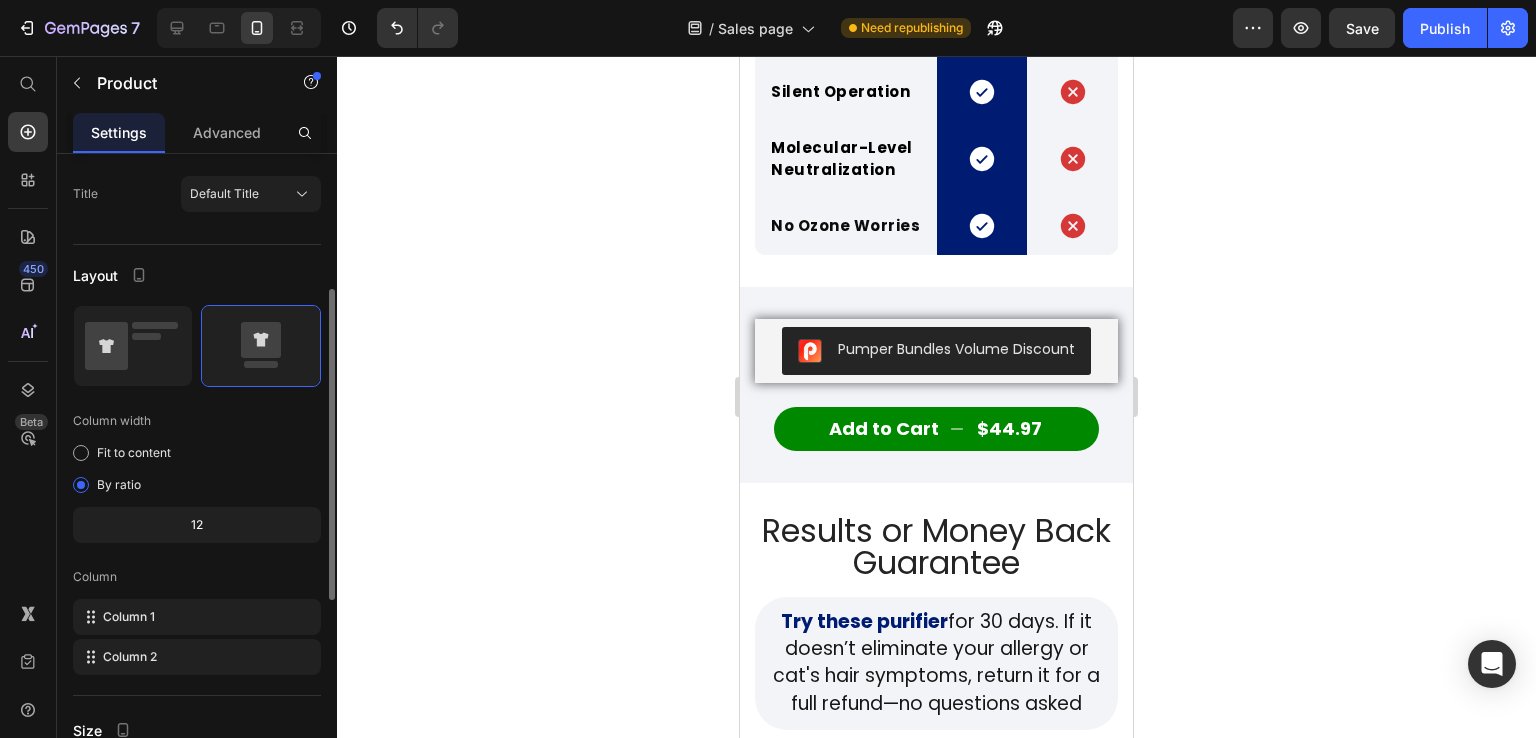 scroll, scrollTop: 179, scrollLeft: 0, axis: vertical 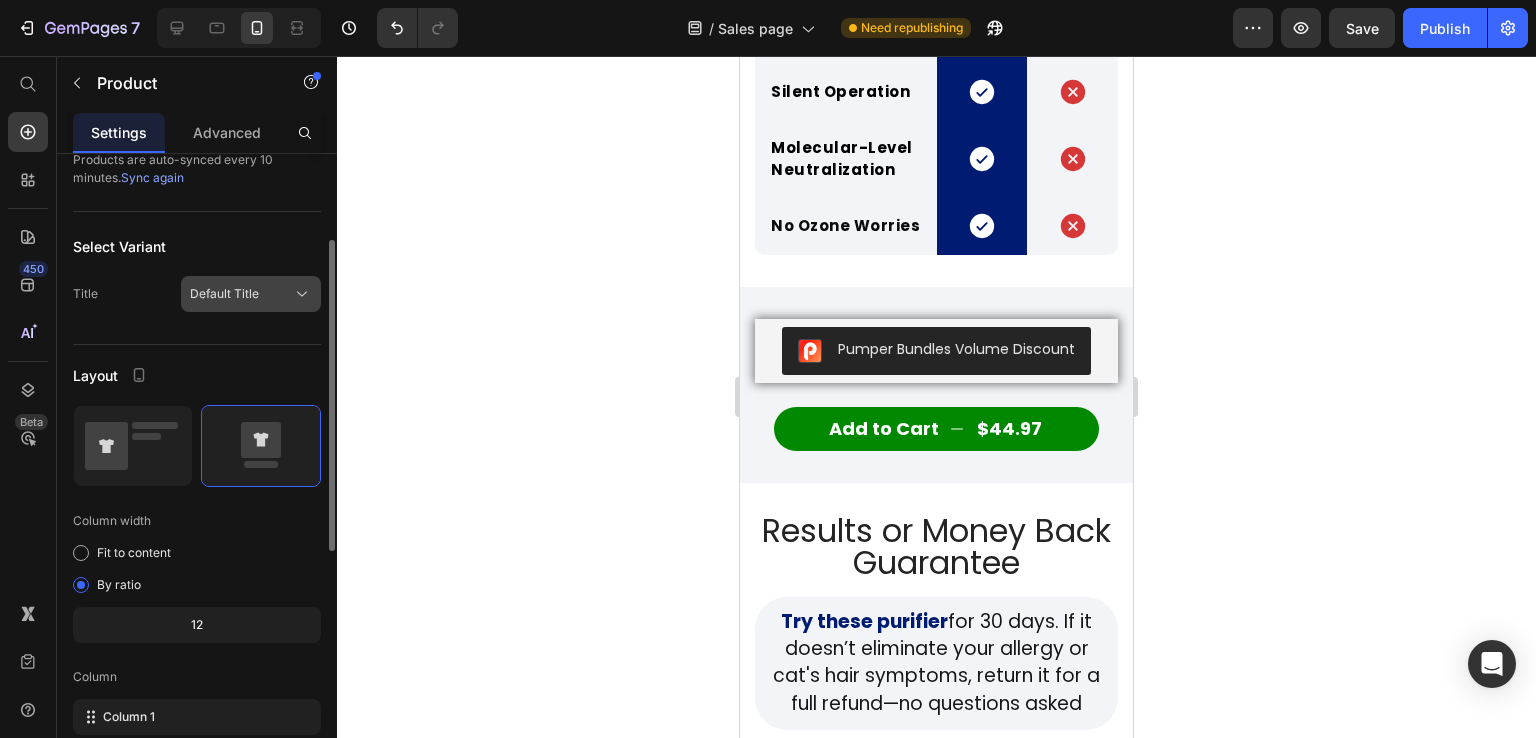 click on "Default Title" at bounding box center (224, 294) 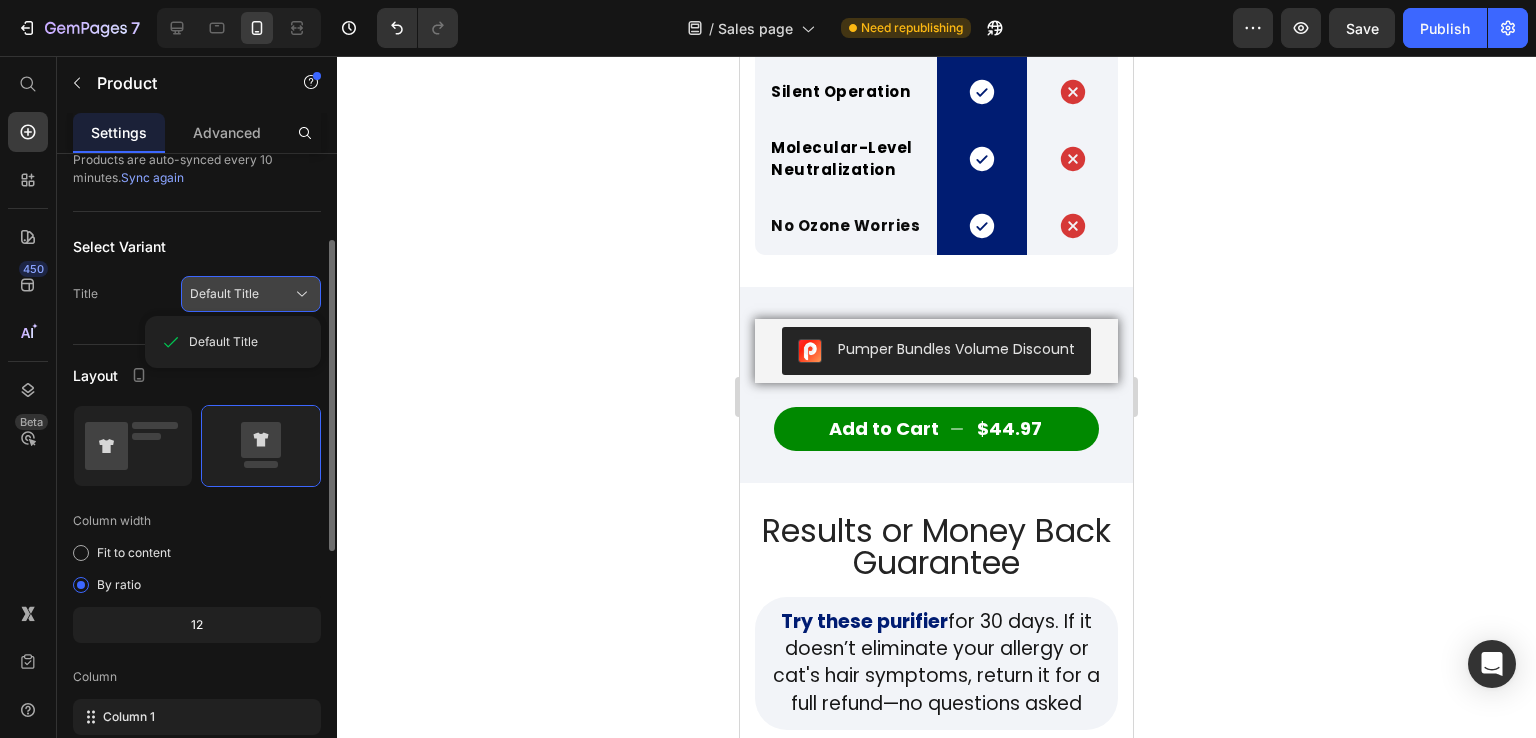 click on "Default Title" at bounding box center [224, 294] 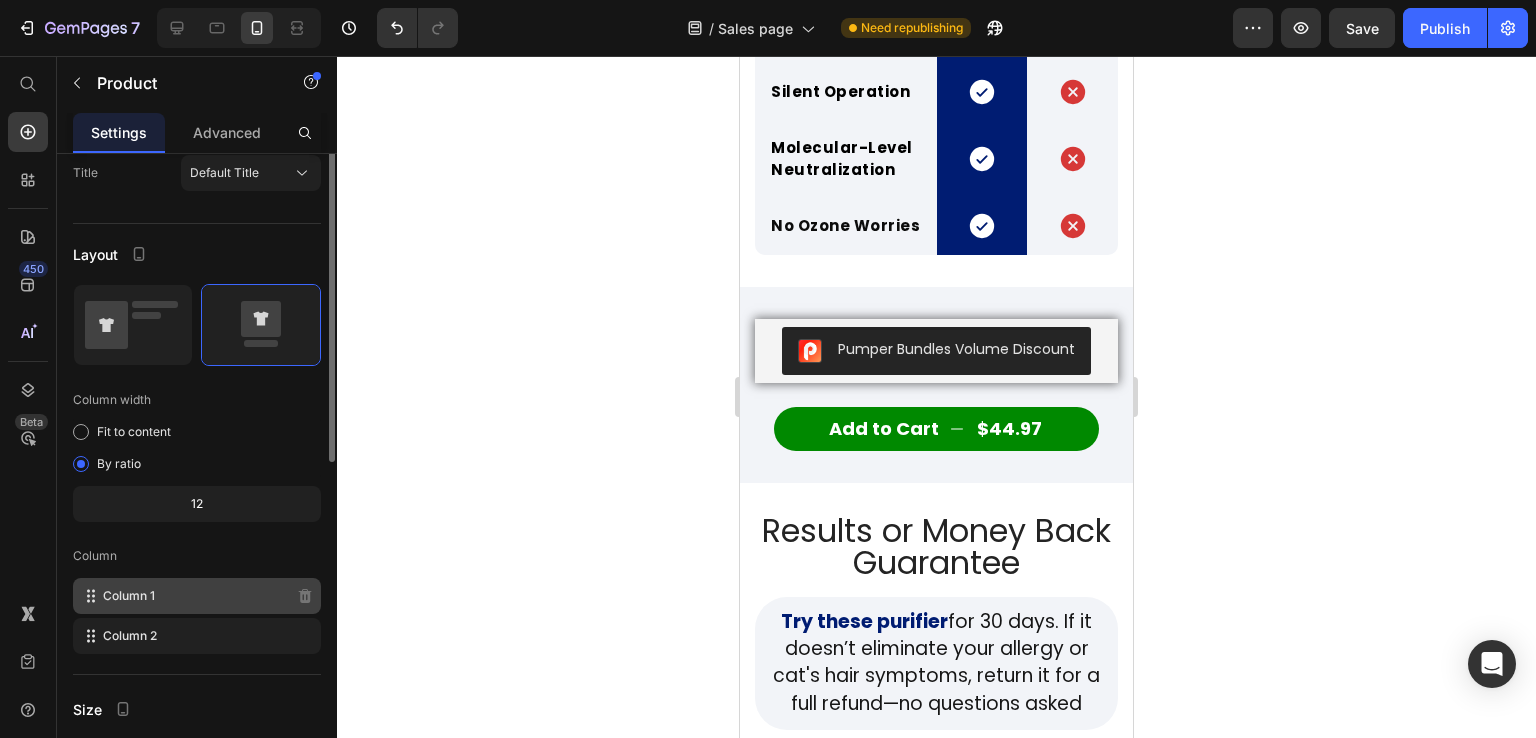 scroll, scrollTop: 400, scrollLeft: 0, axis: vertical 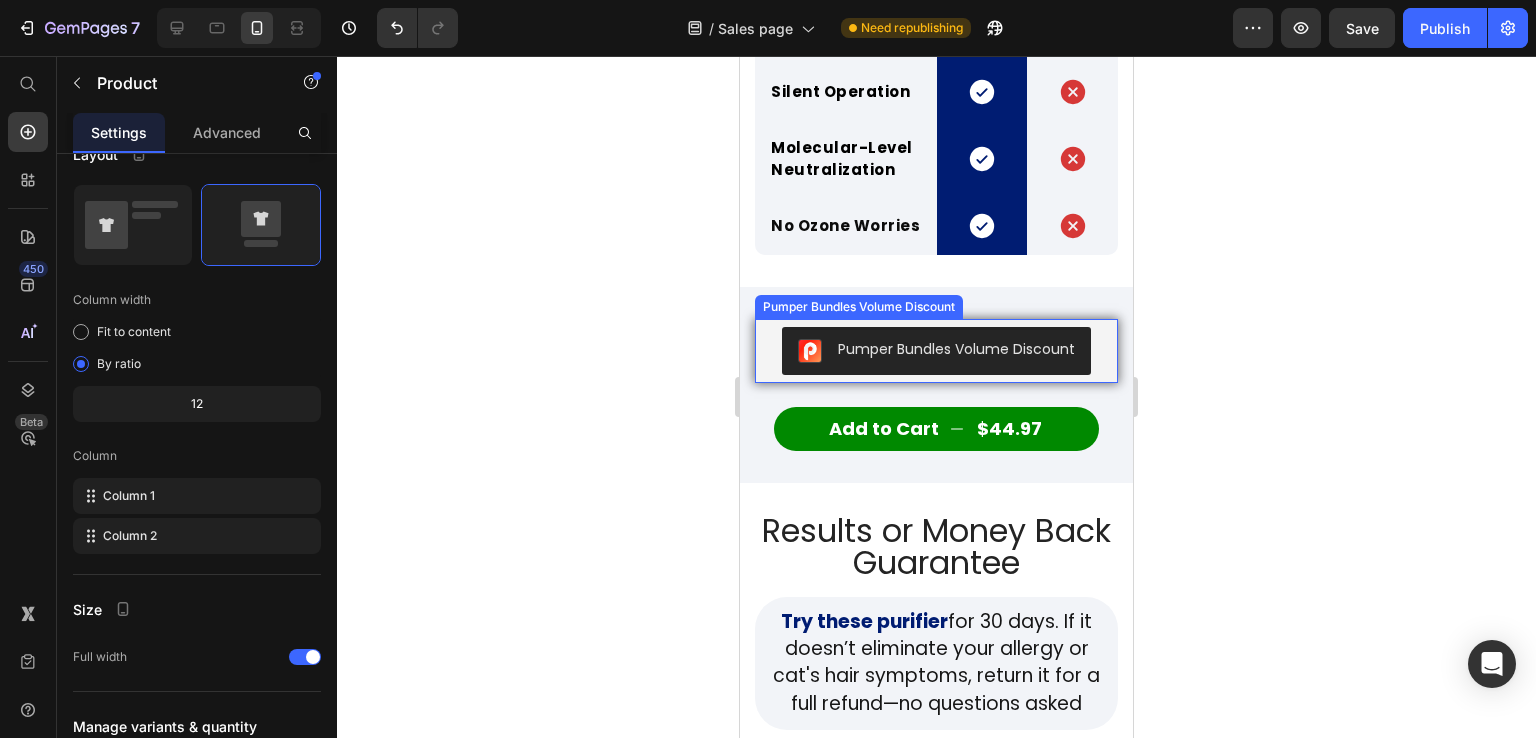 click on "Pumper Bundles Volume Discount" at bounding box center [936, 351] 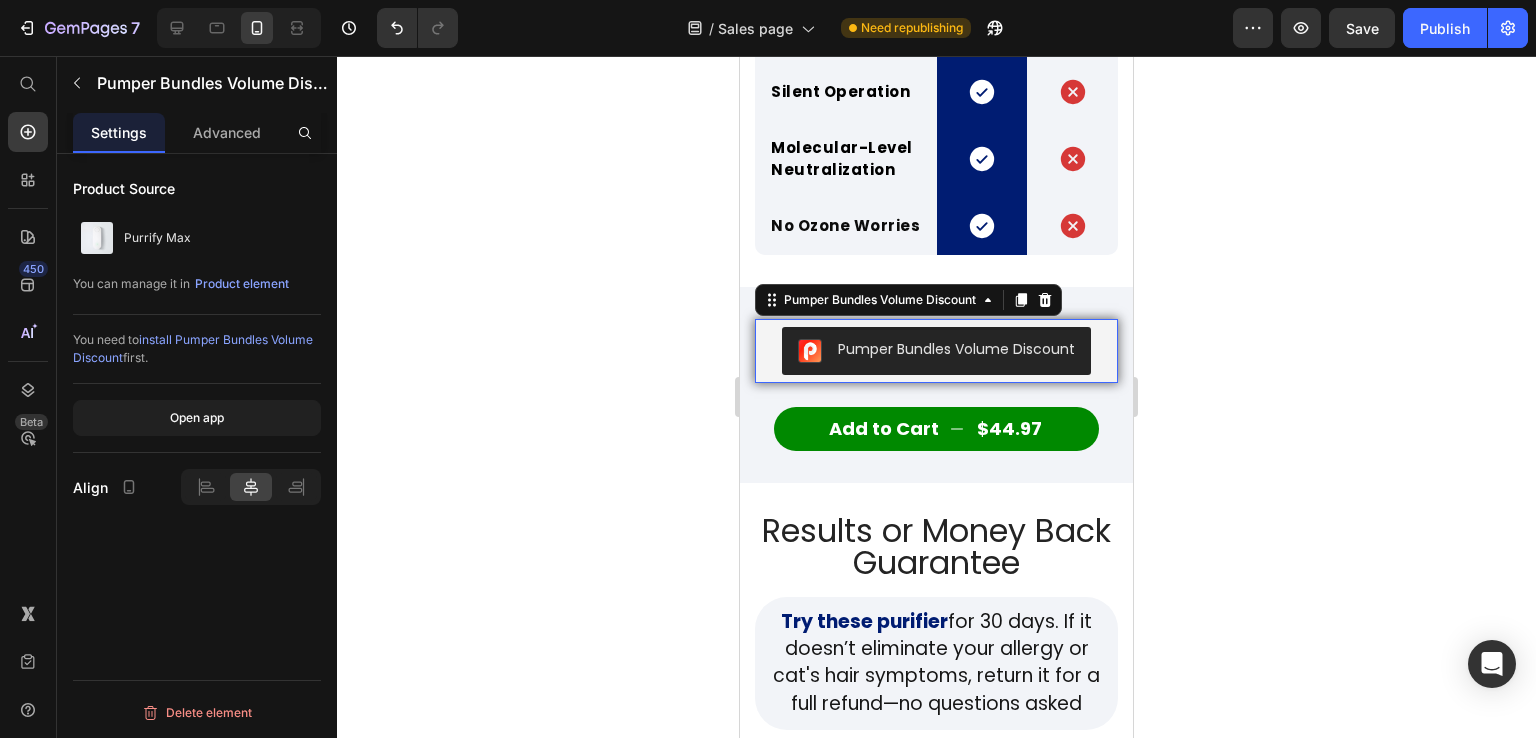 scroll, scrollTop: 0, scrollLeft: 0, axis: both 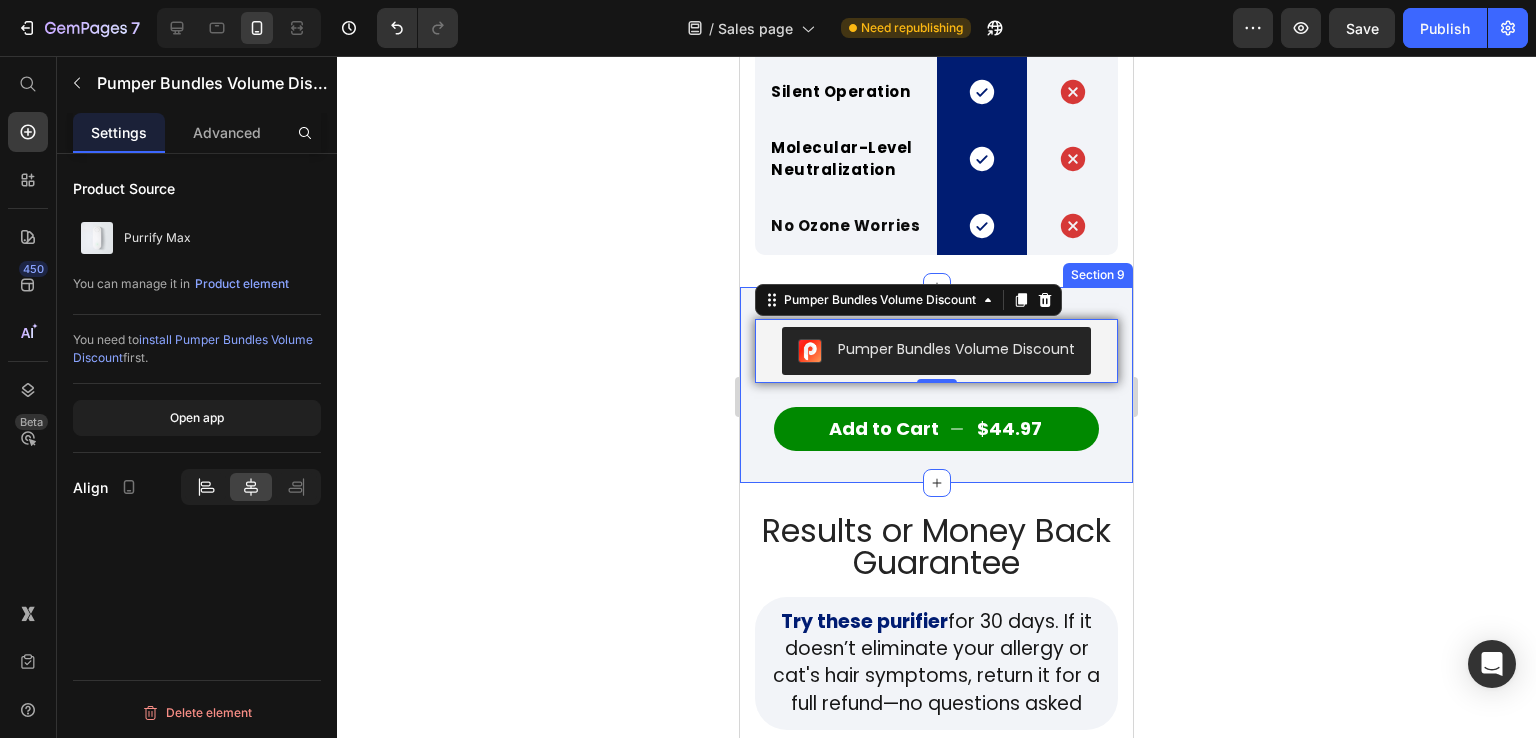 click 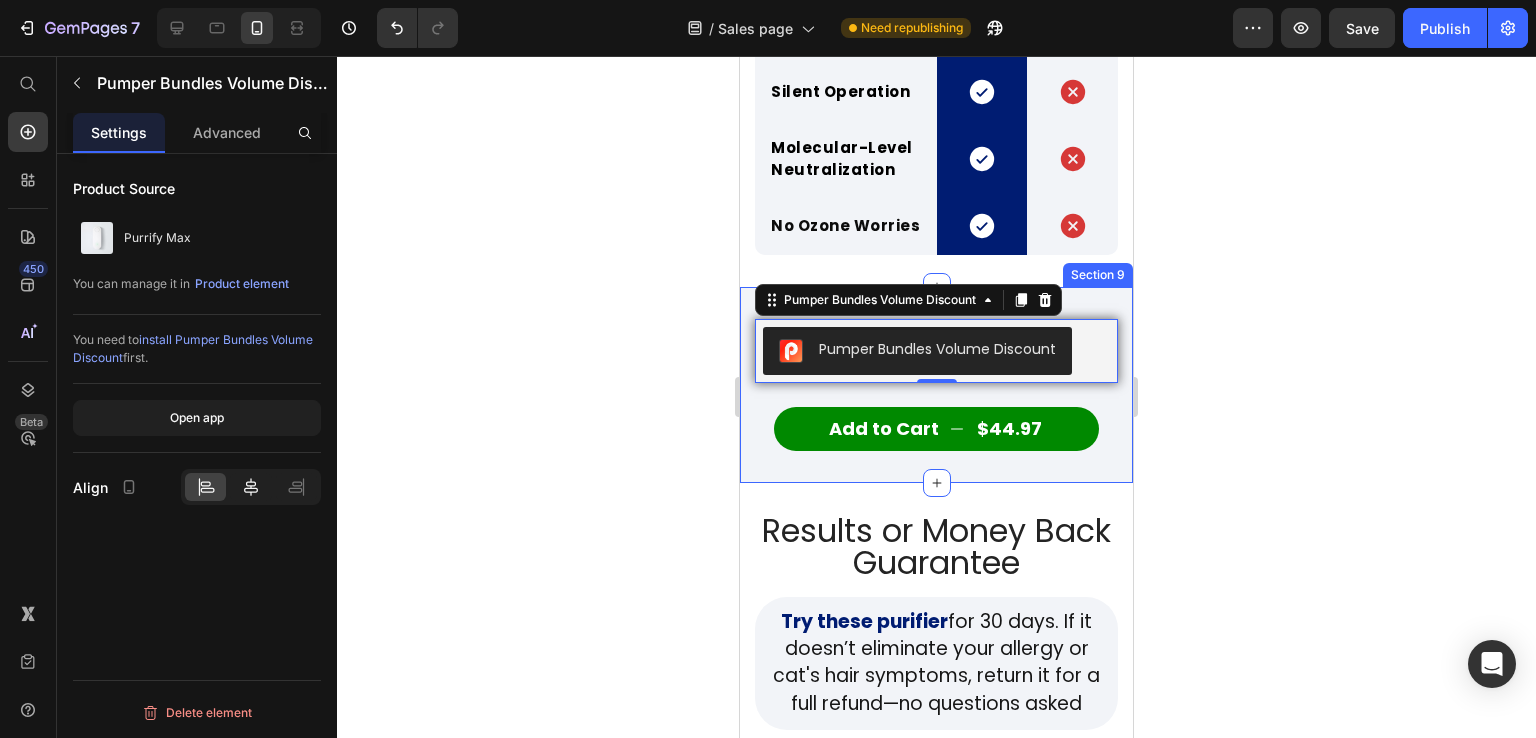click 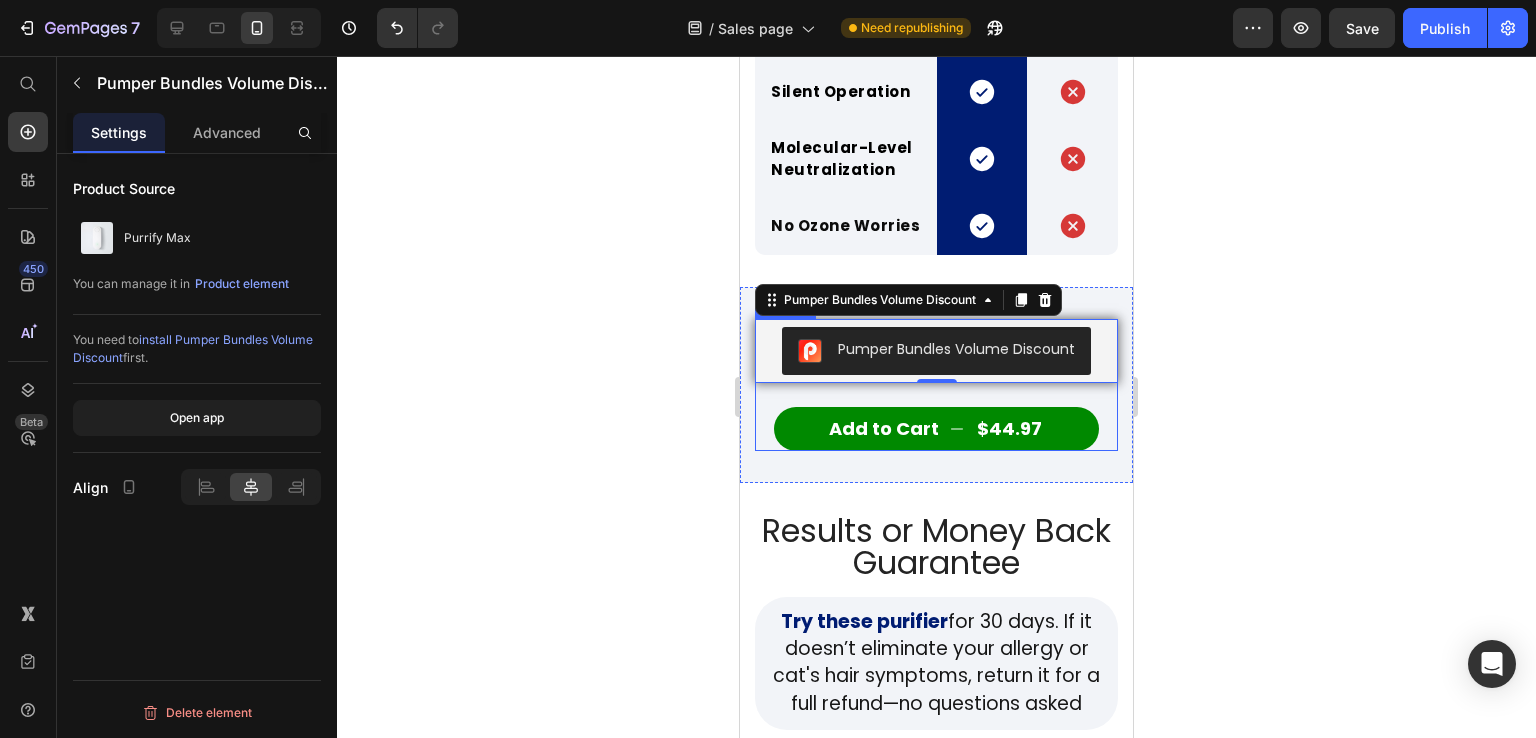 click on "Add to Cart
$44.97 Add to Cart" at bounding box center (936, 417) 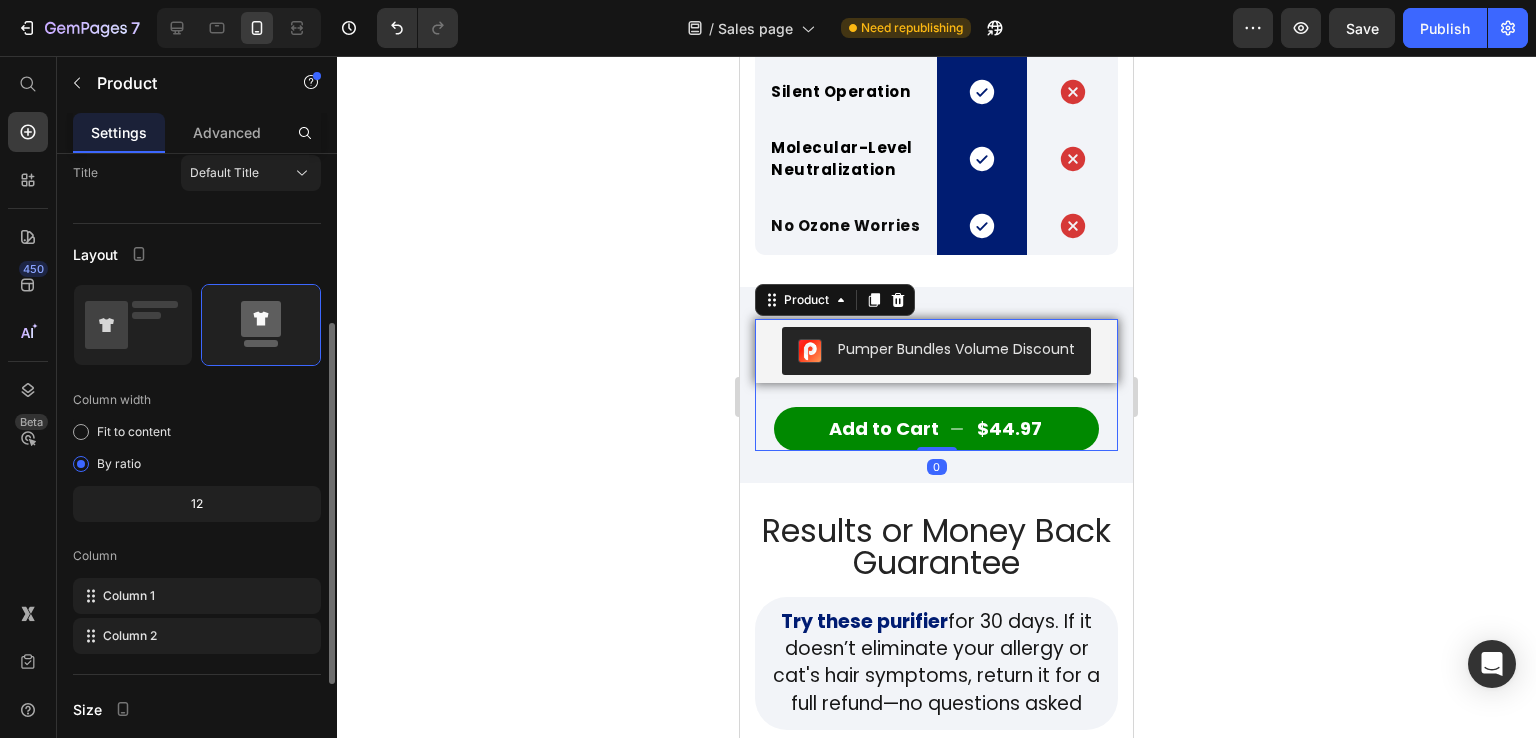 scroll, scrollTop: 496, scrollLeft: 0, axis: vertical 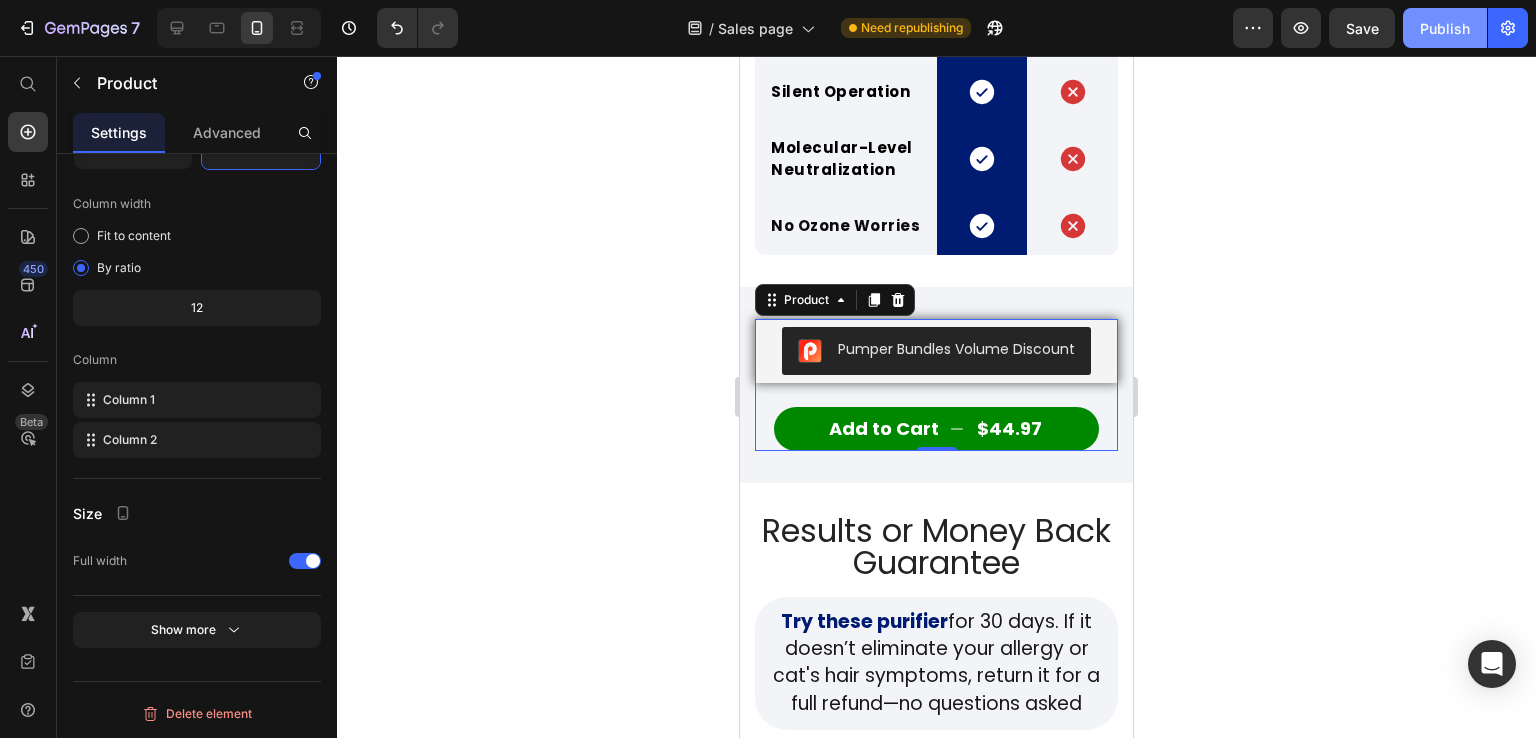 click on "Publish" at bounding box center [1445, 28] 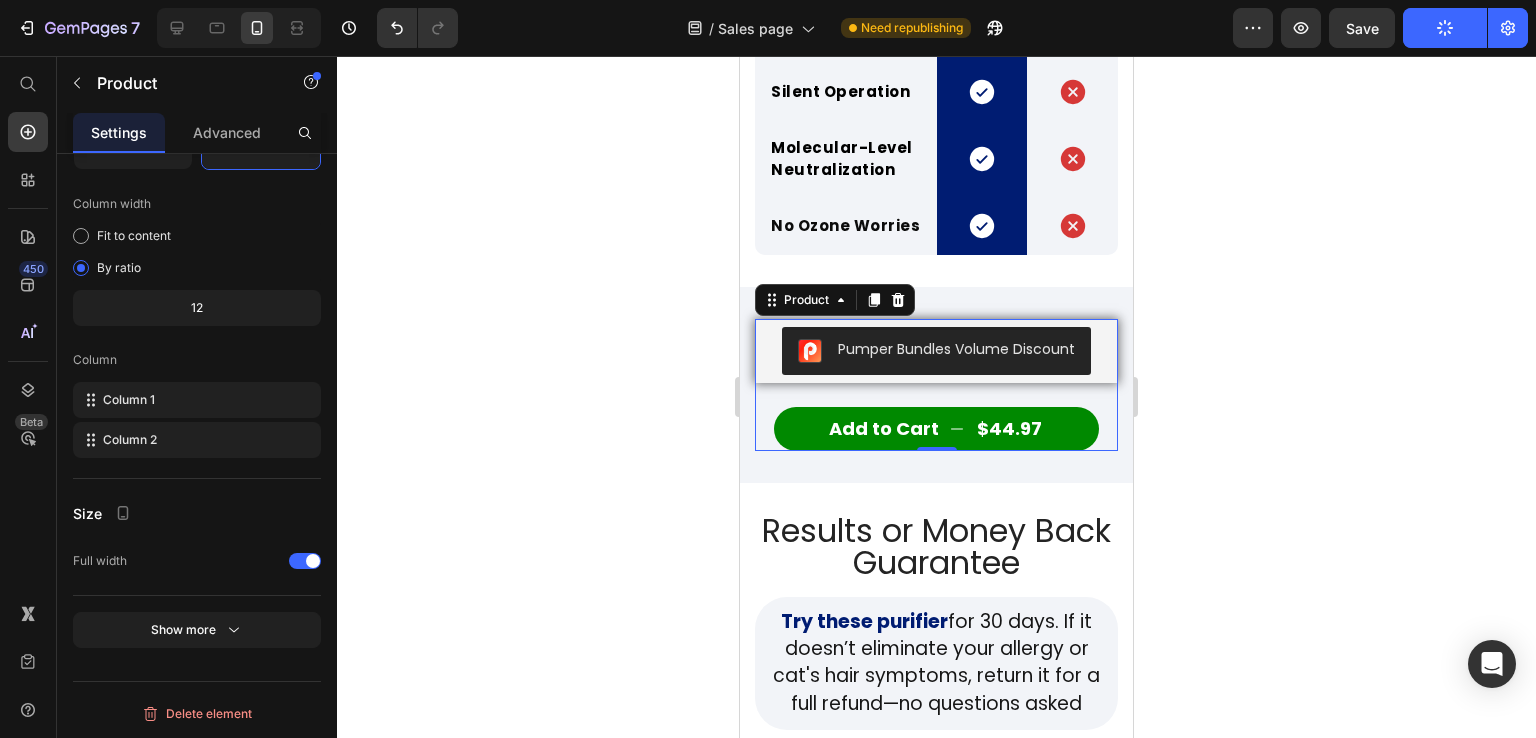 type 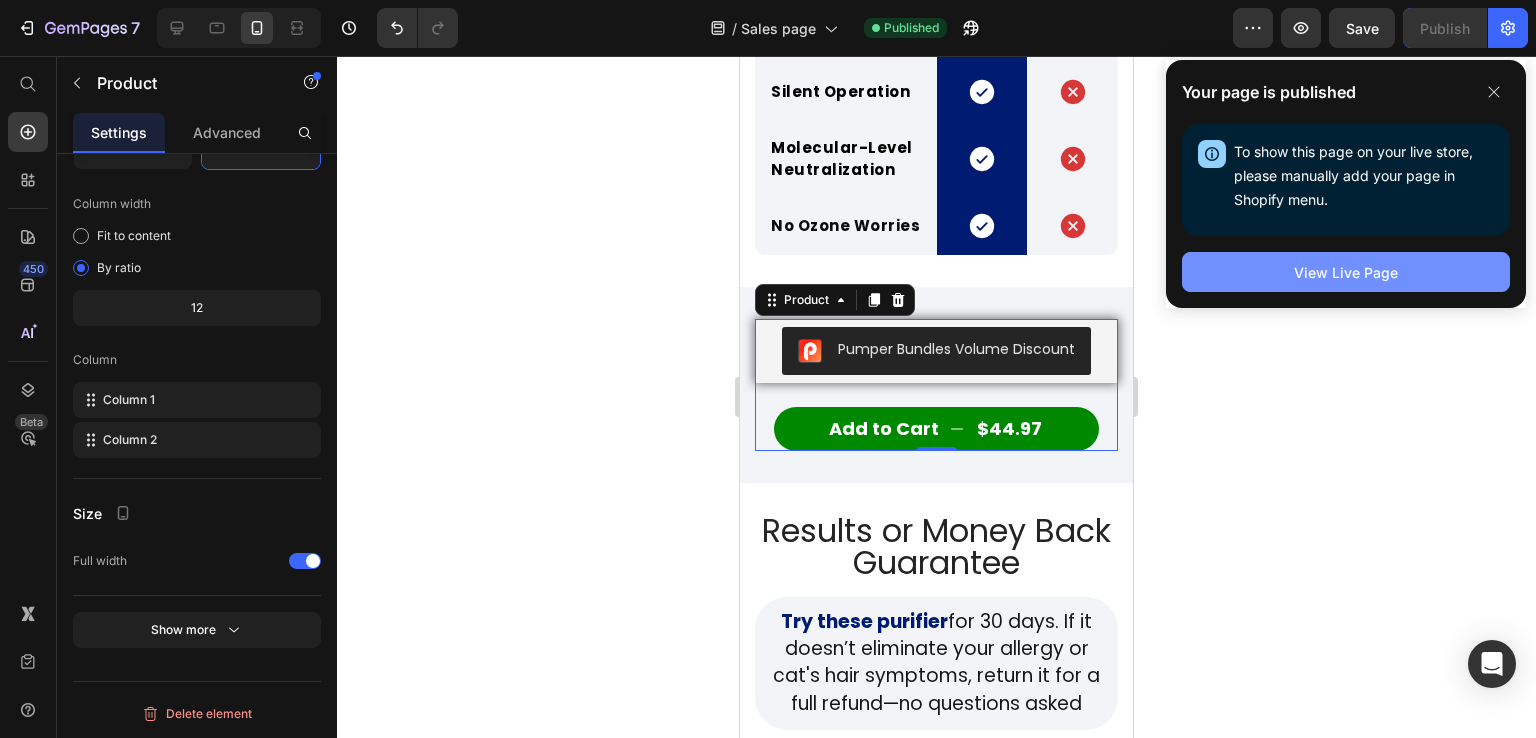 click on "View Live Page" at bounding box center (1346, 272) 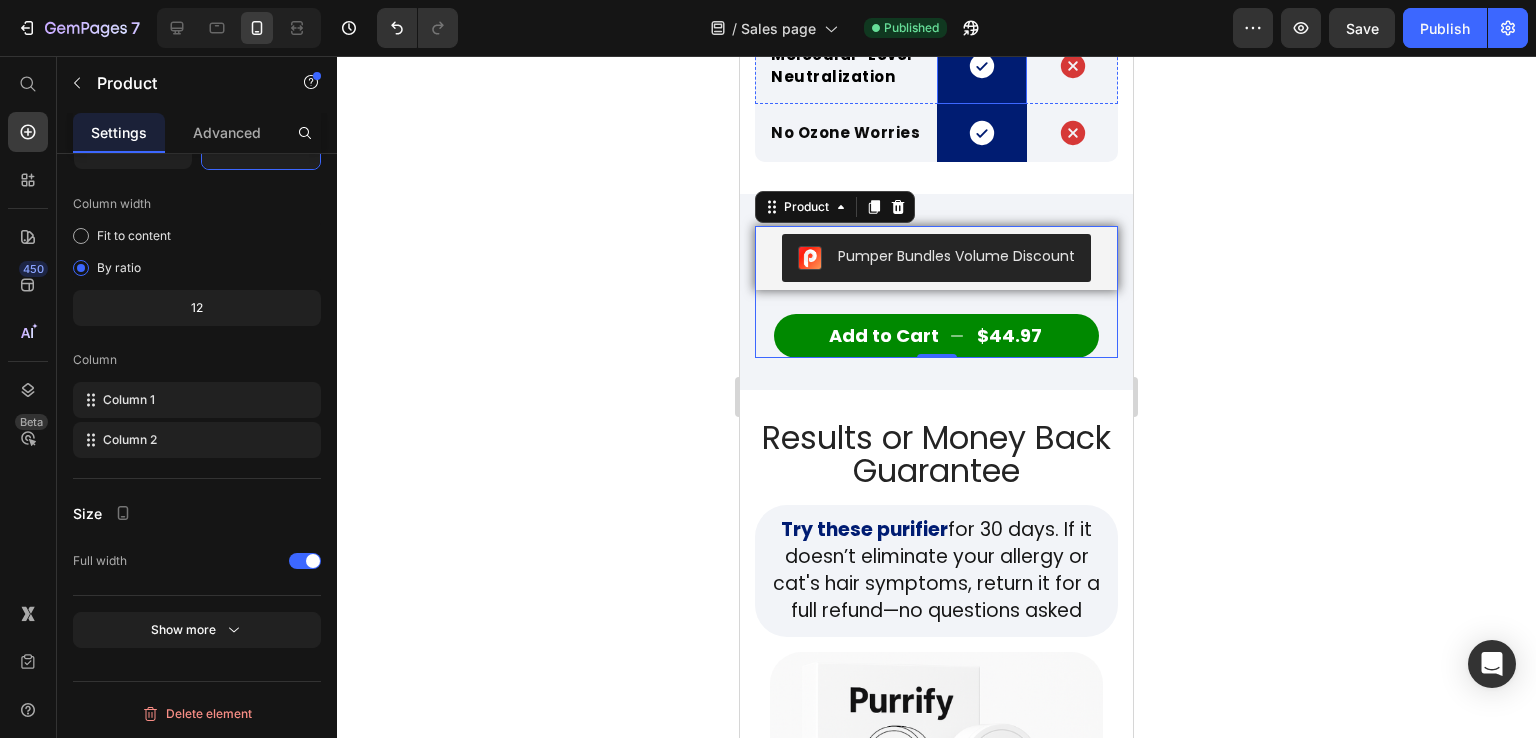 scroll, scrollTop: 8200, scrollLeft: 0, axis: vertical 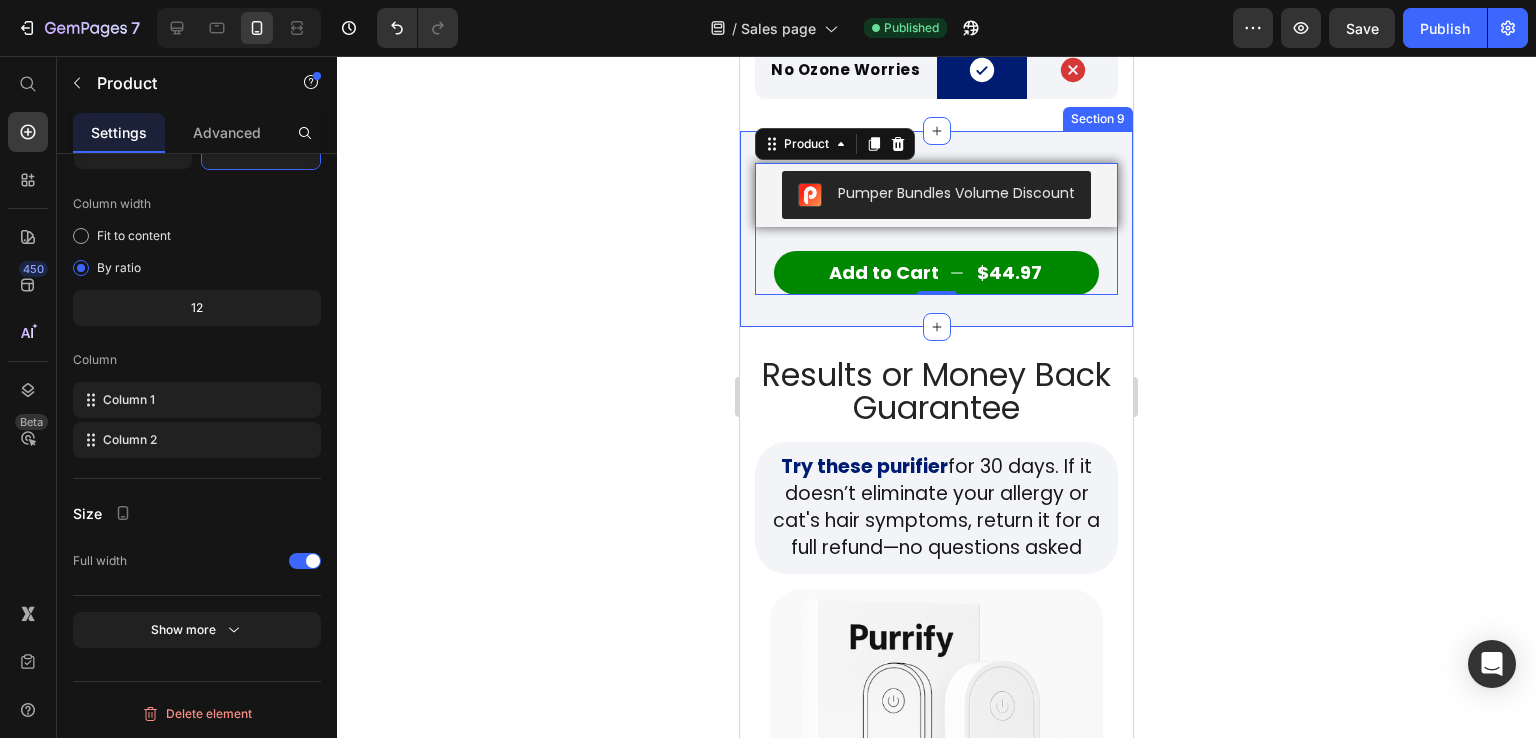 click on "Pumper Bundles Volume Discount Pumper Bundles Volume Discount Row Add to Cart
$44.97 Add to Cart Product   0 Section 9" at bounding box center [936, 229] 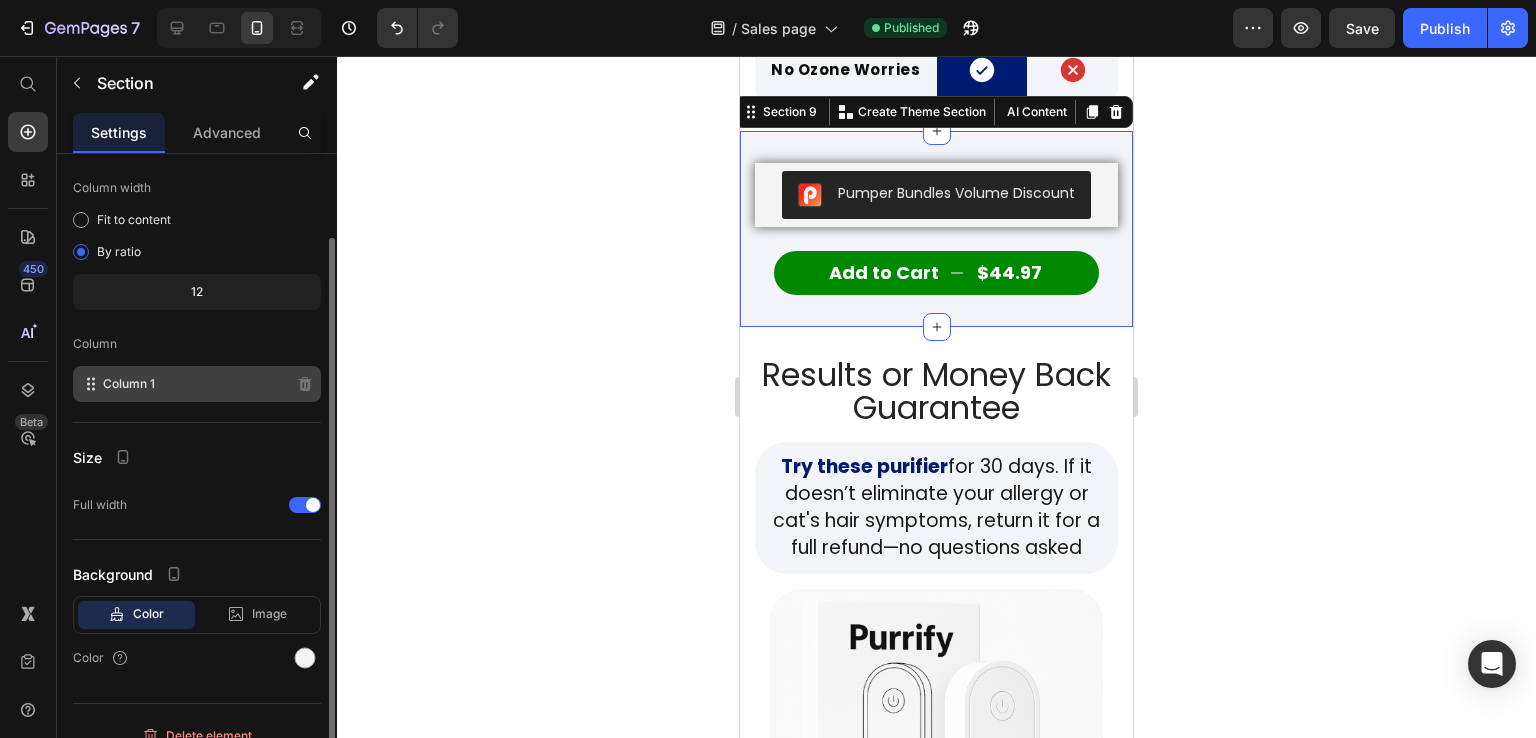 scroll, scrollTop: 121, scrollLeft: 0, axis: vertical 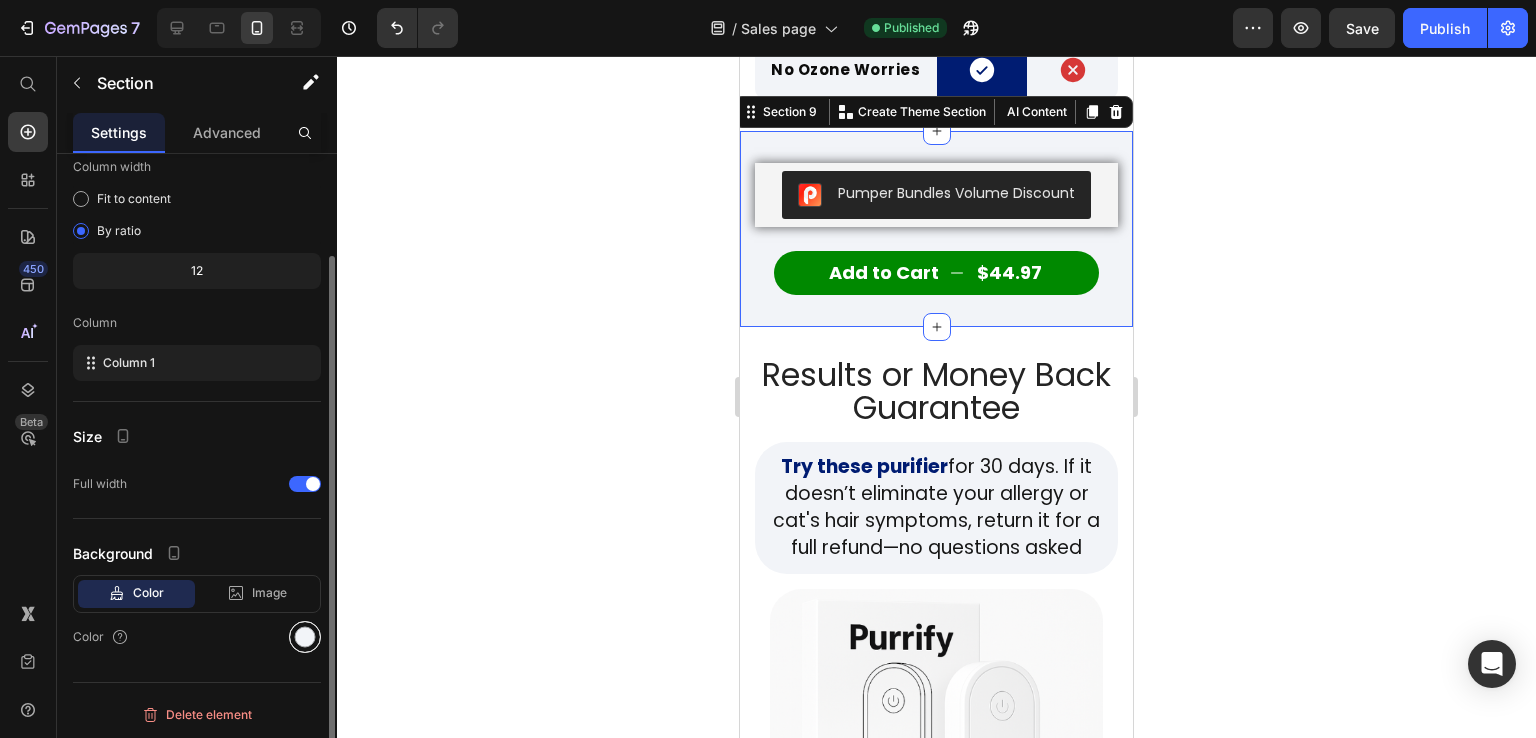 click at bounding box center (305, 637) 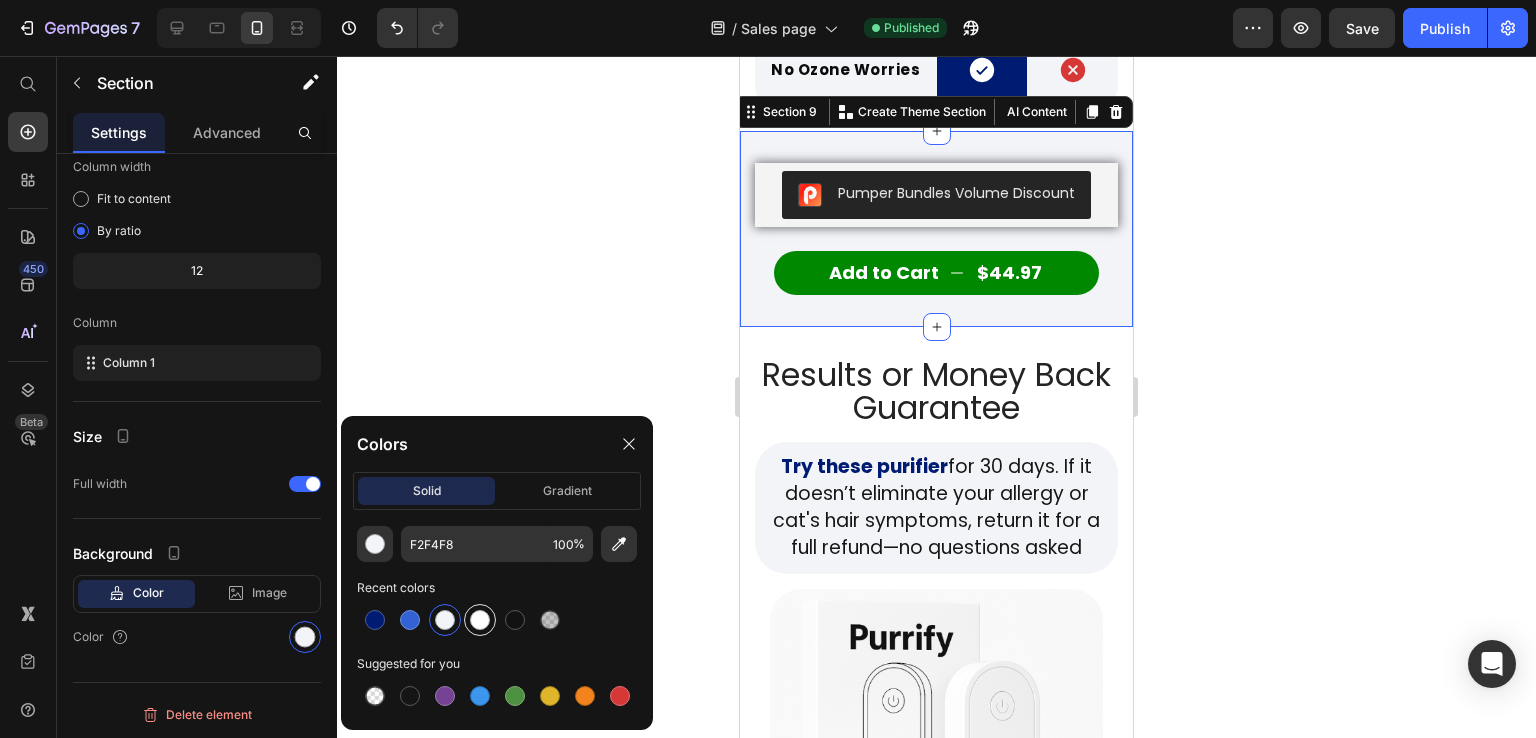 click at bounding box center (480, 620) 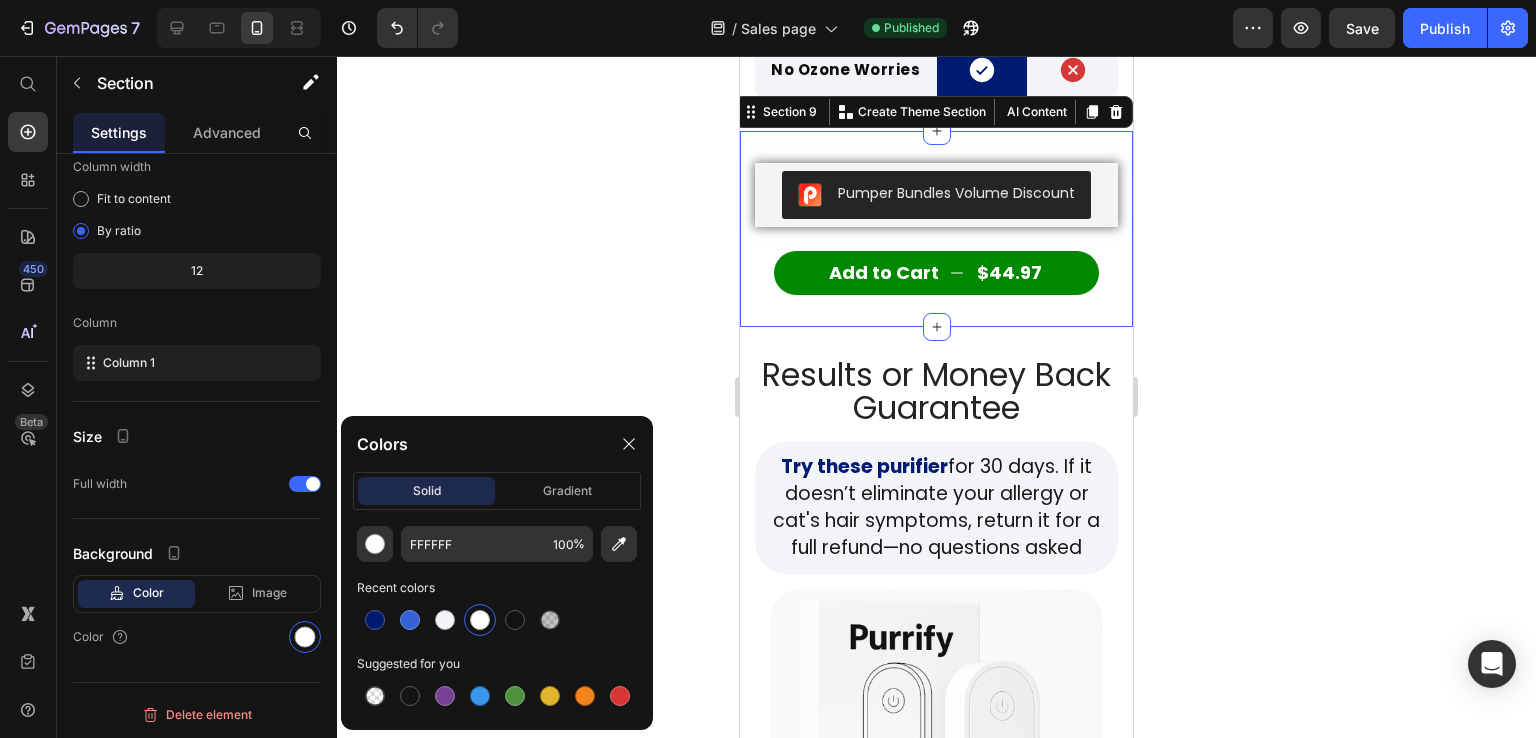 click 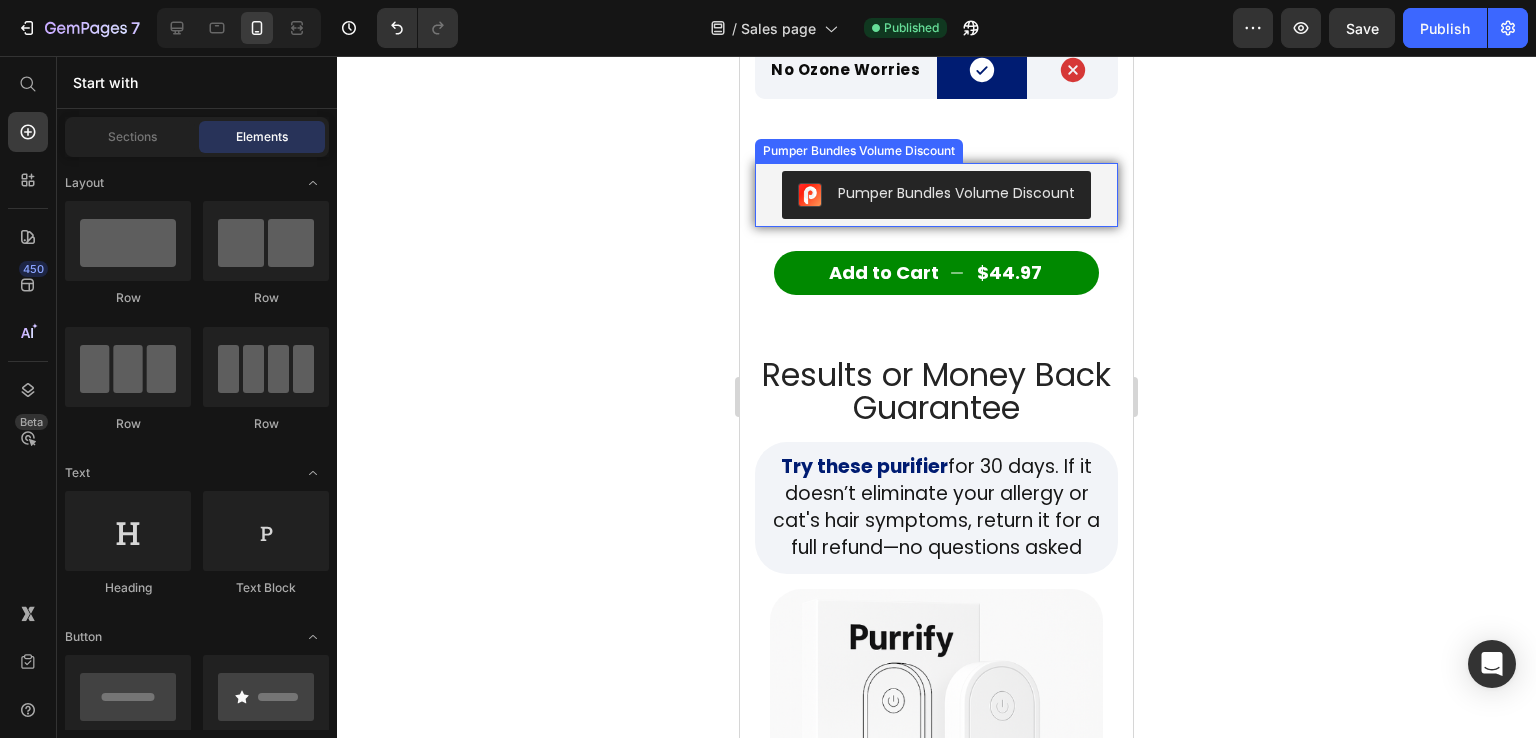 click on "Pumper Bundles Volume Discount" at bounding box center (936, 195) 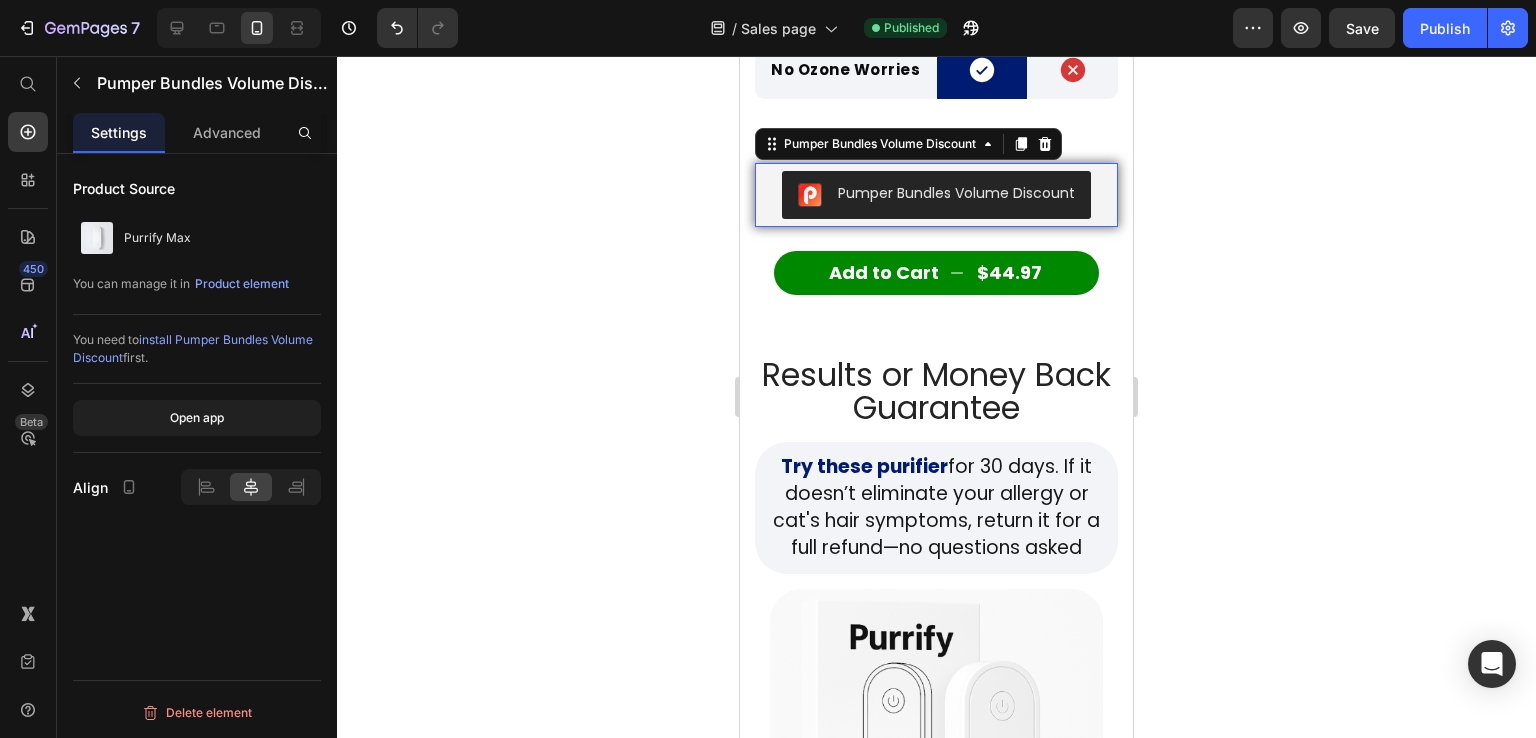 scroll, scrollTop: 0, scrollLeft: 0, axis: both 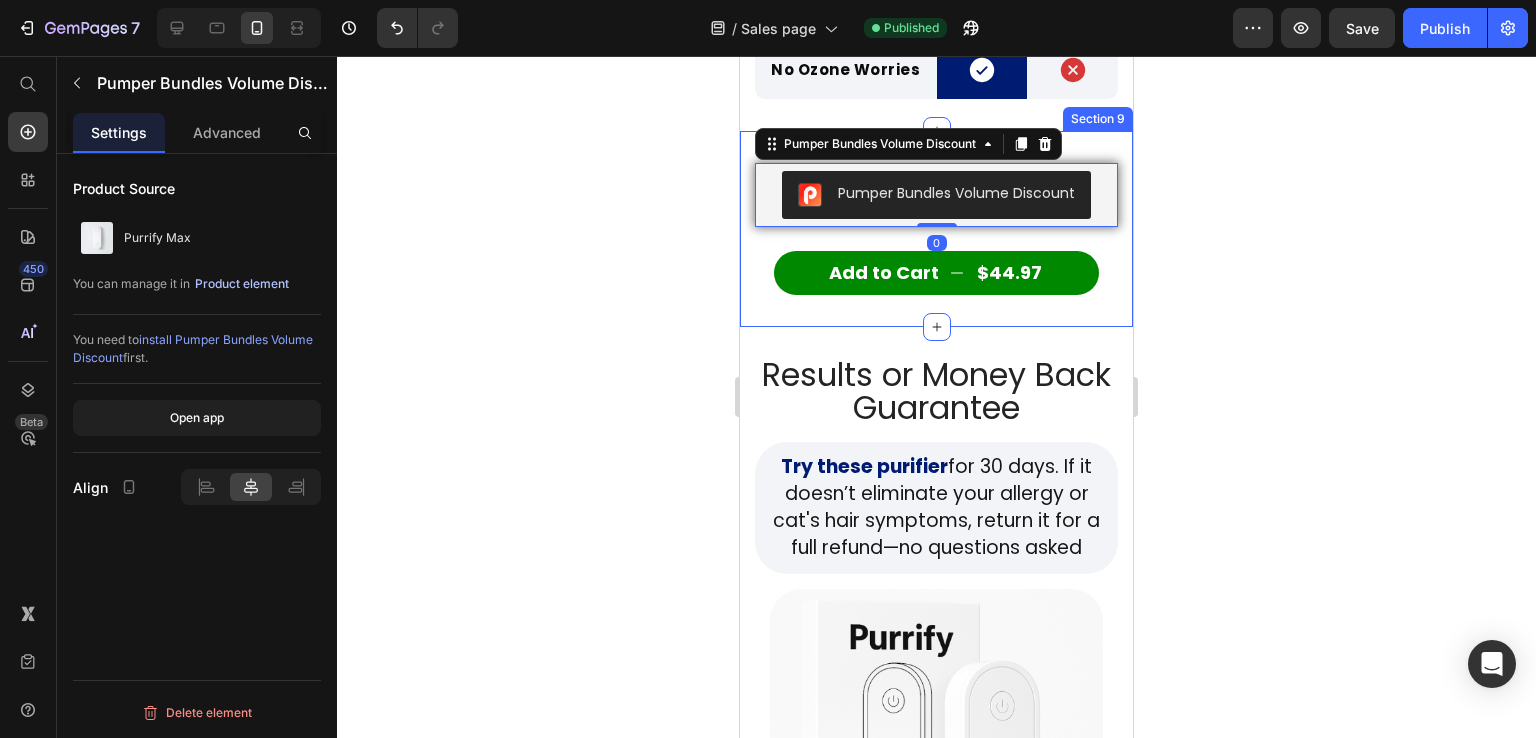 click on "Product element" at bounding box center [242, 284] 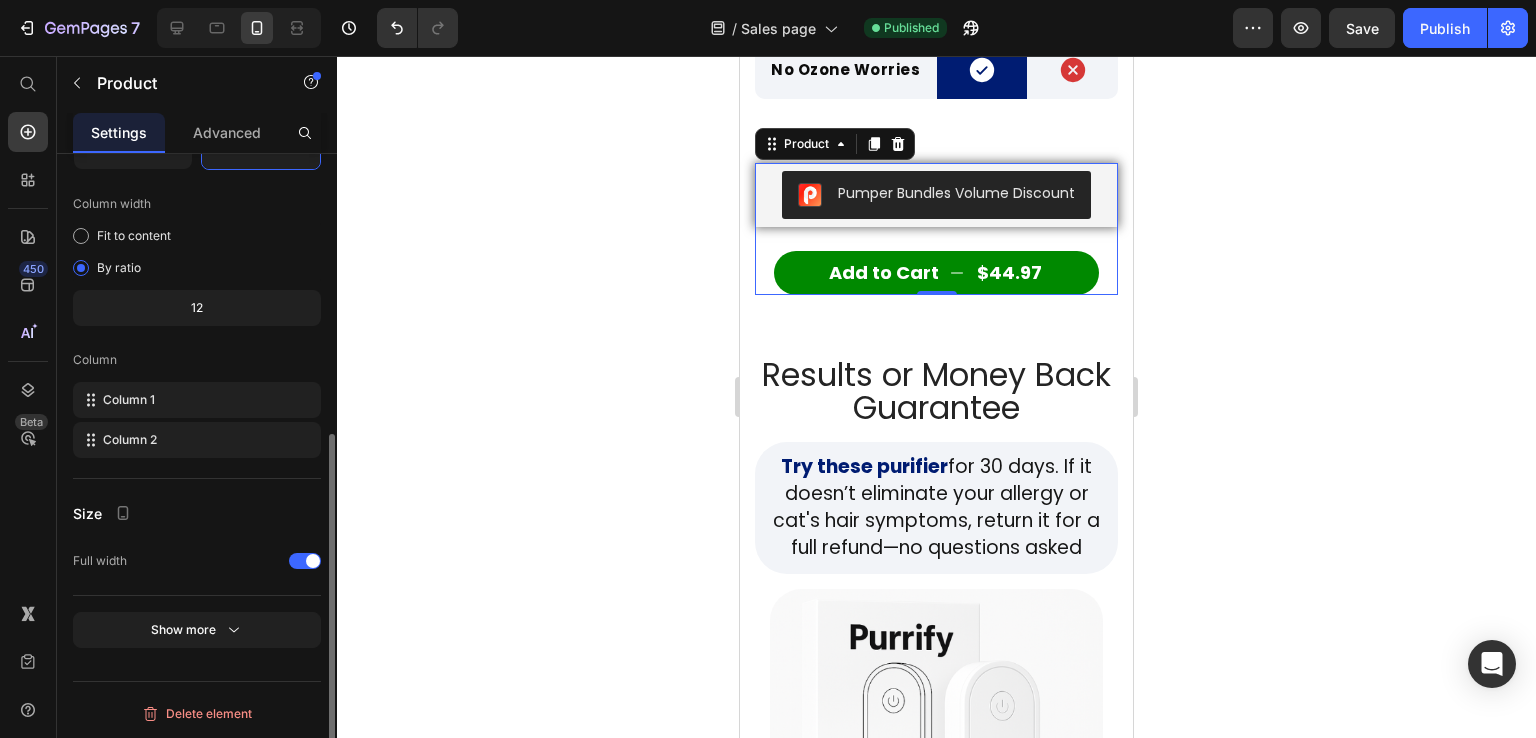 scroll, scrollTop: 0, scrollLeft: 0, axis: both 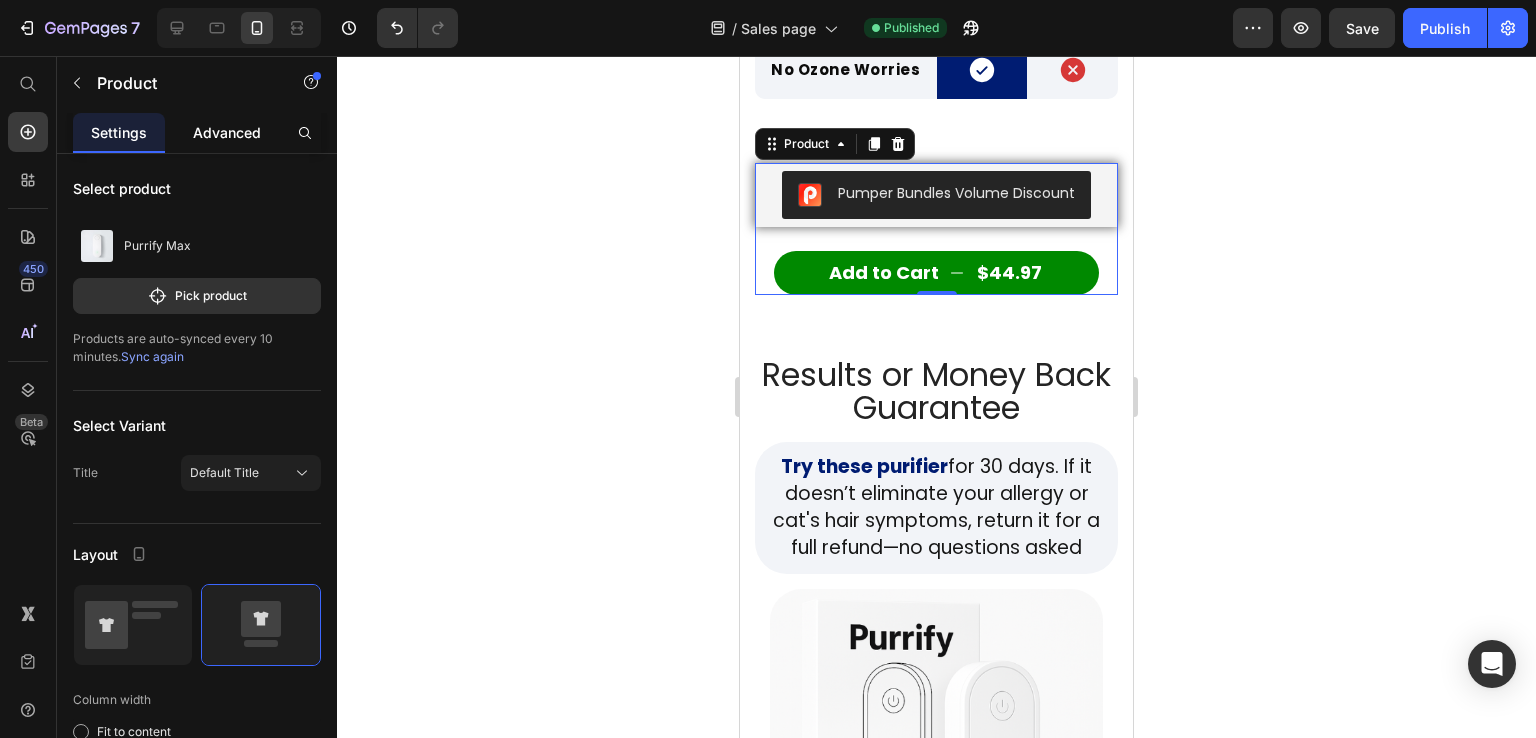 click on "Advanced" at bounding box center (227, 132) 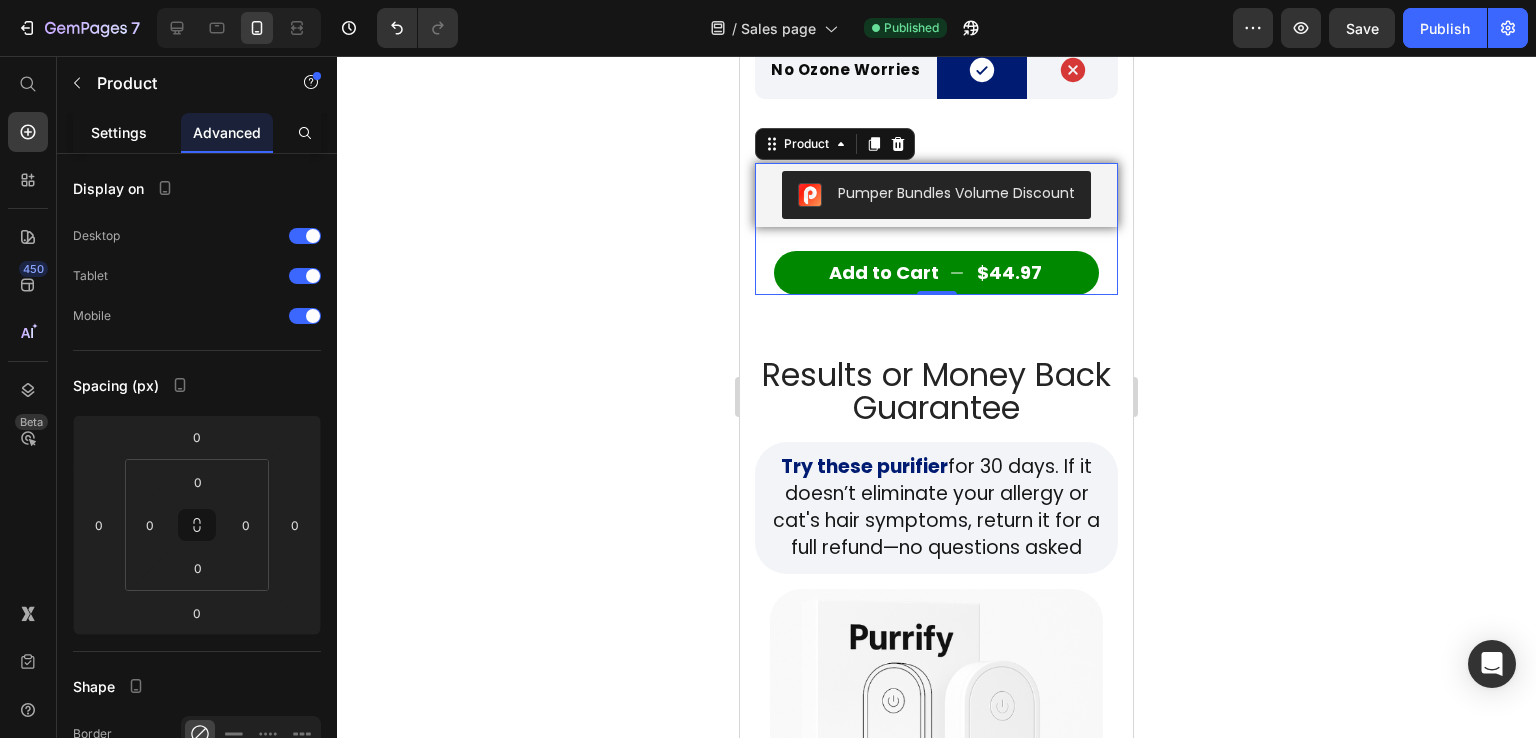 click on "Settings" at bounding box center [119, 132] 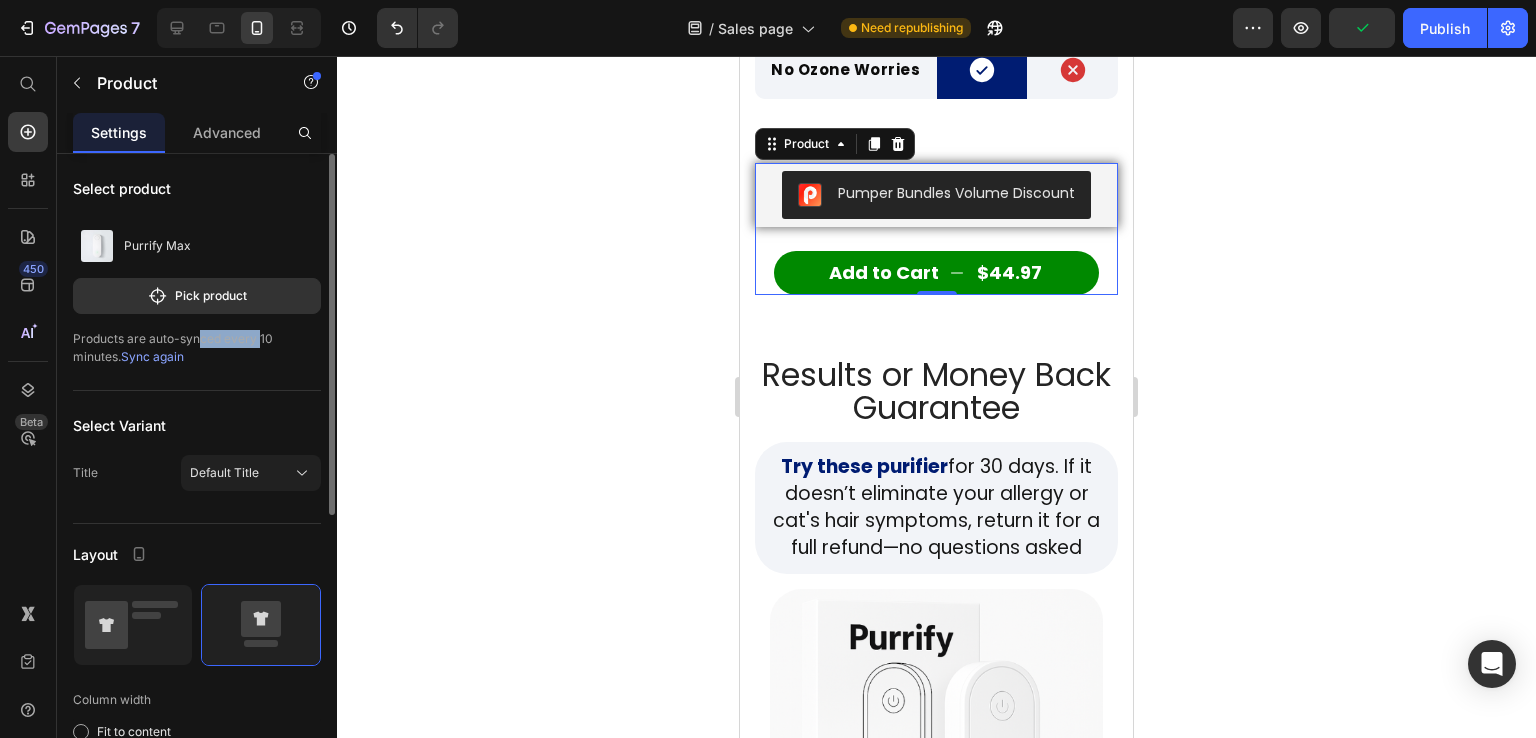 drag, startPoint x: 227, startPoint y: 336, endPoint x: 257, endPoint y: 336, distance: 30 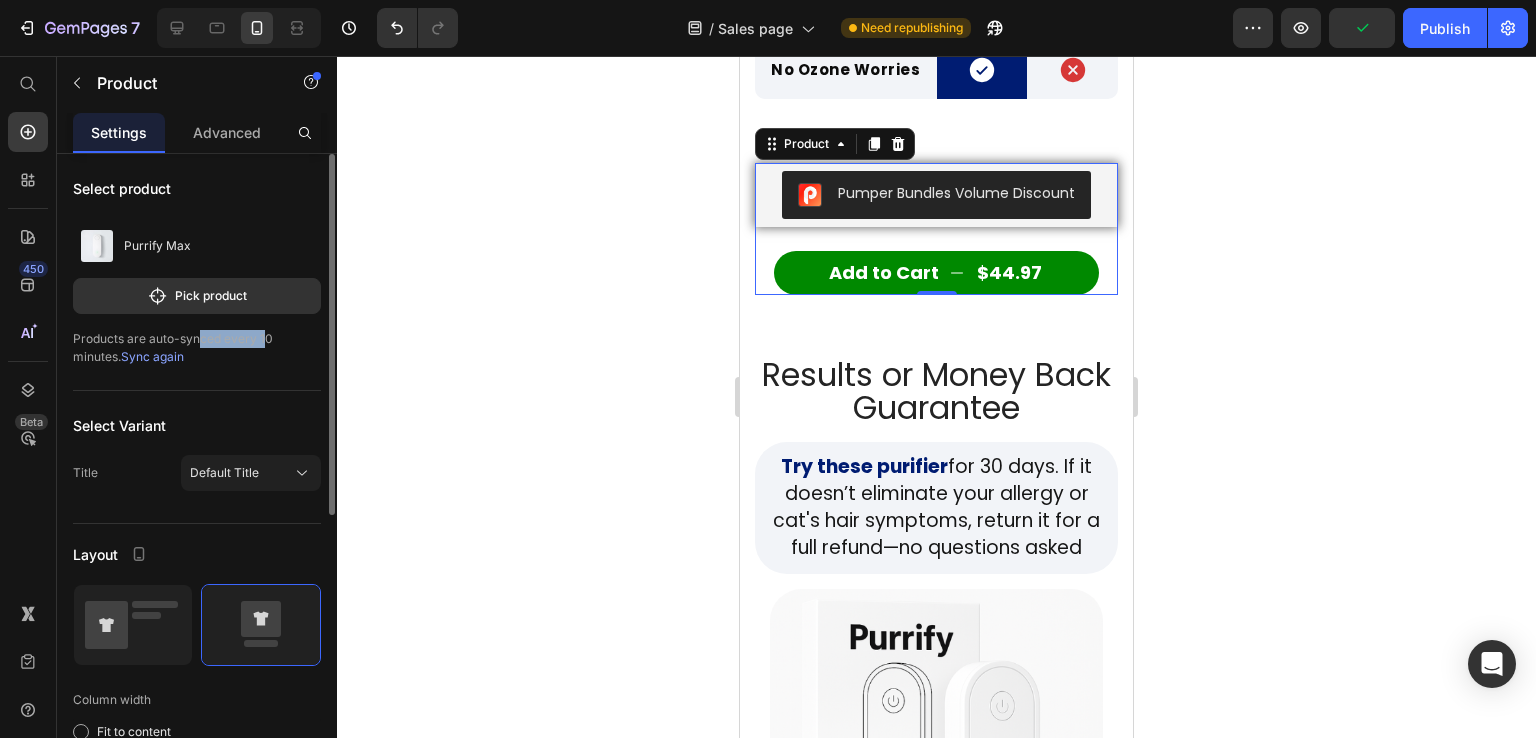 click on "Products are auto-synced every 10 minutes.  Sync again" at bounding box center [197, 348] 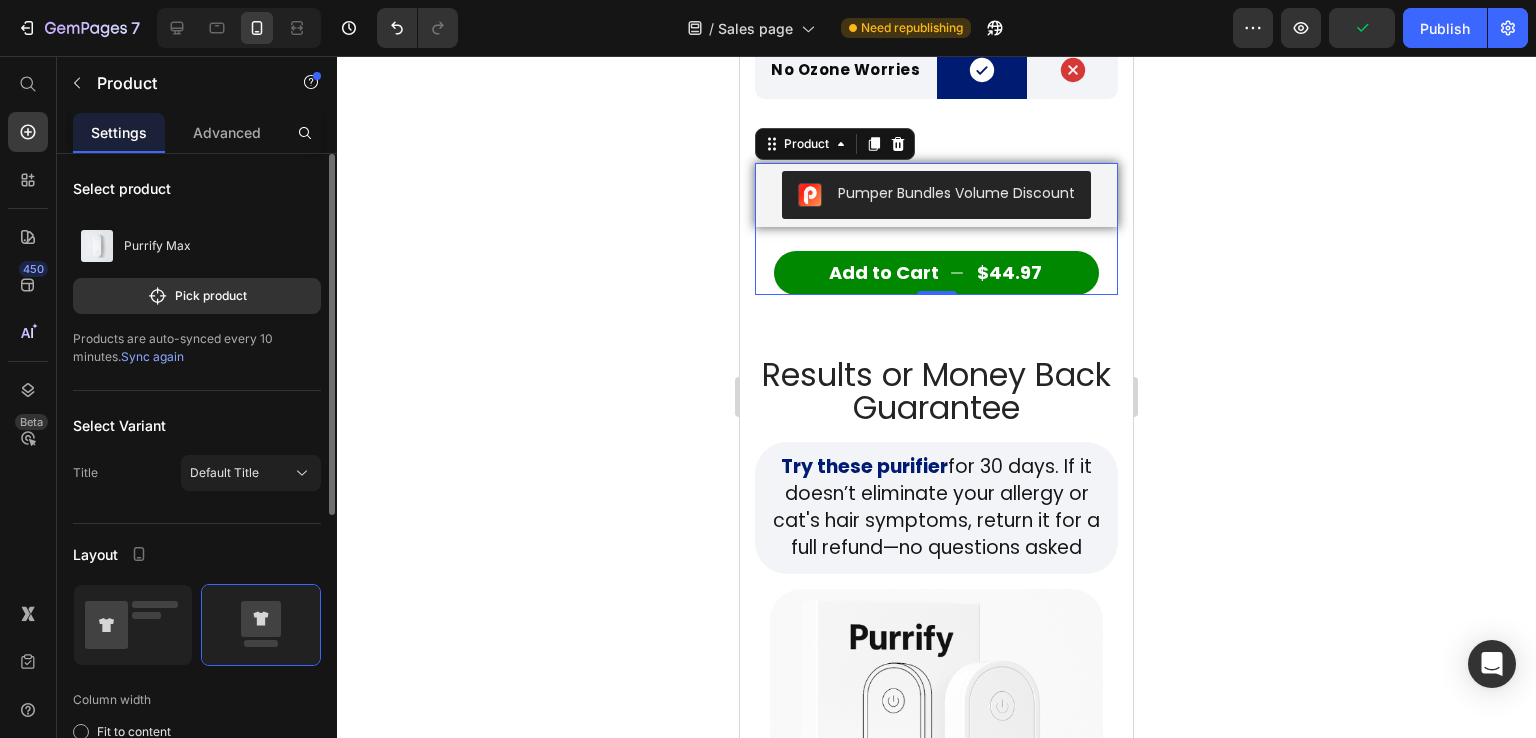 scroll, scrollTop: 100, scrollLeft: 0, axis: vertical 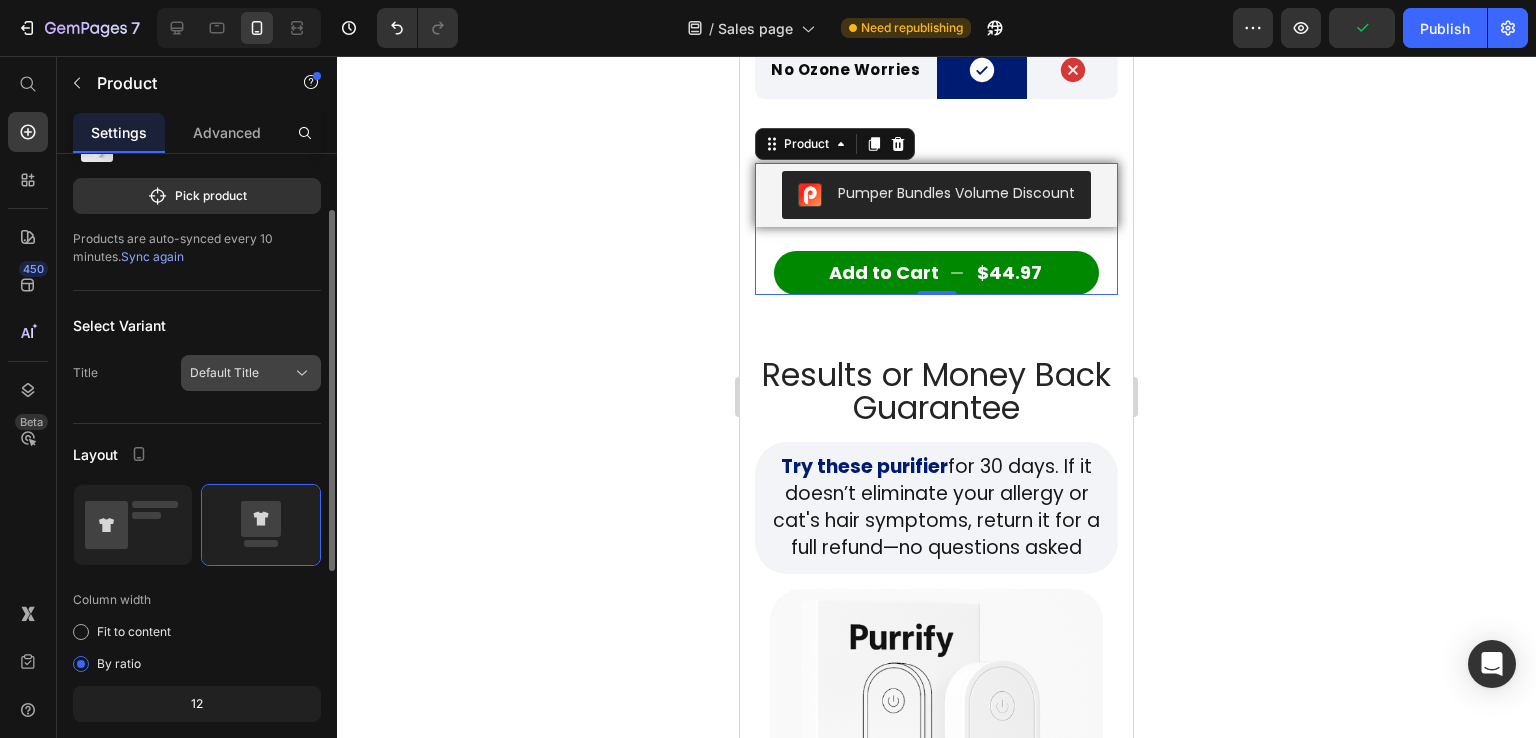 click on "Default Title" at bounding box center [224, 373] 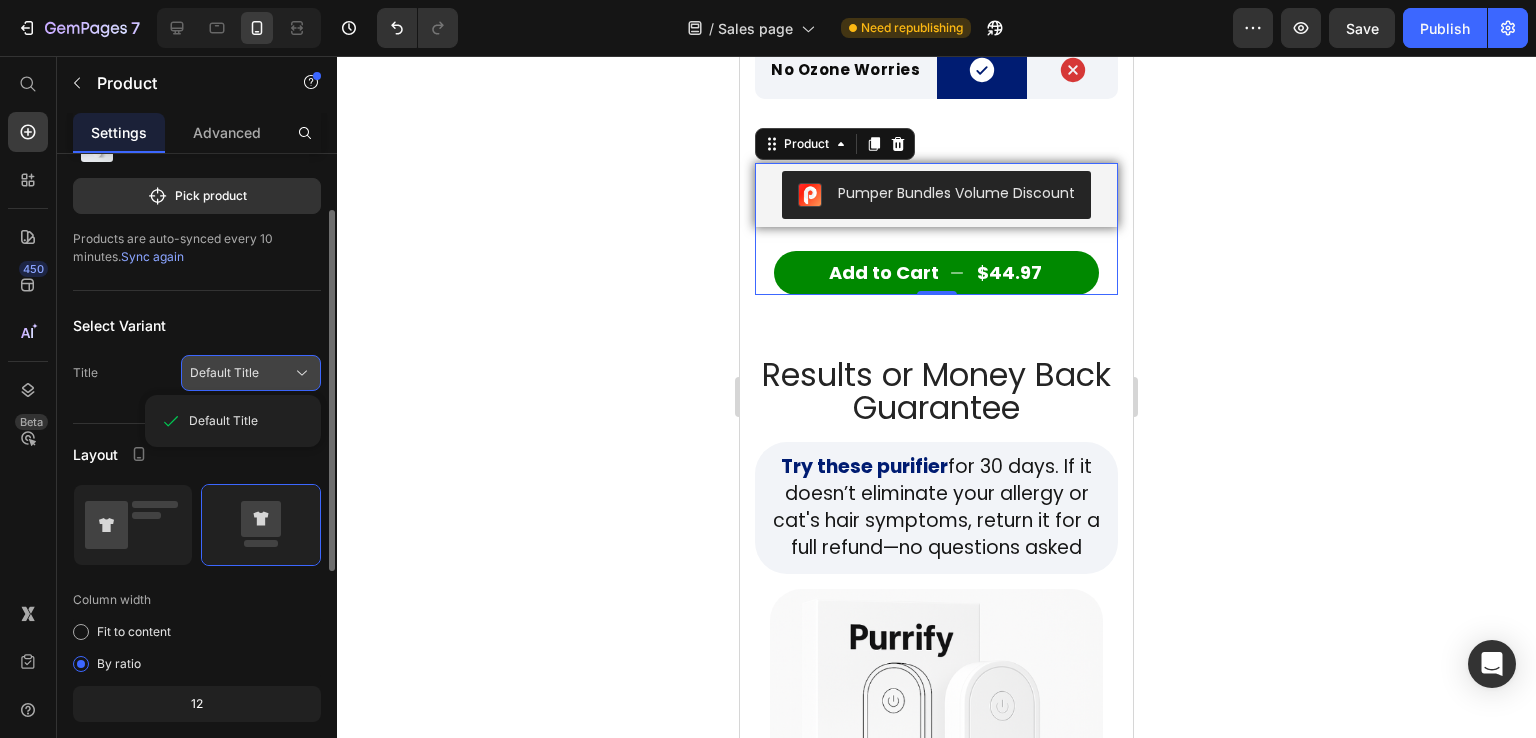 click on "Default Title" at bounding box center (251, 373) 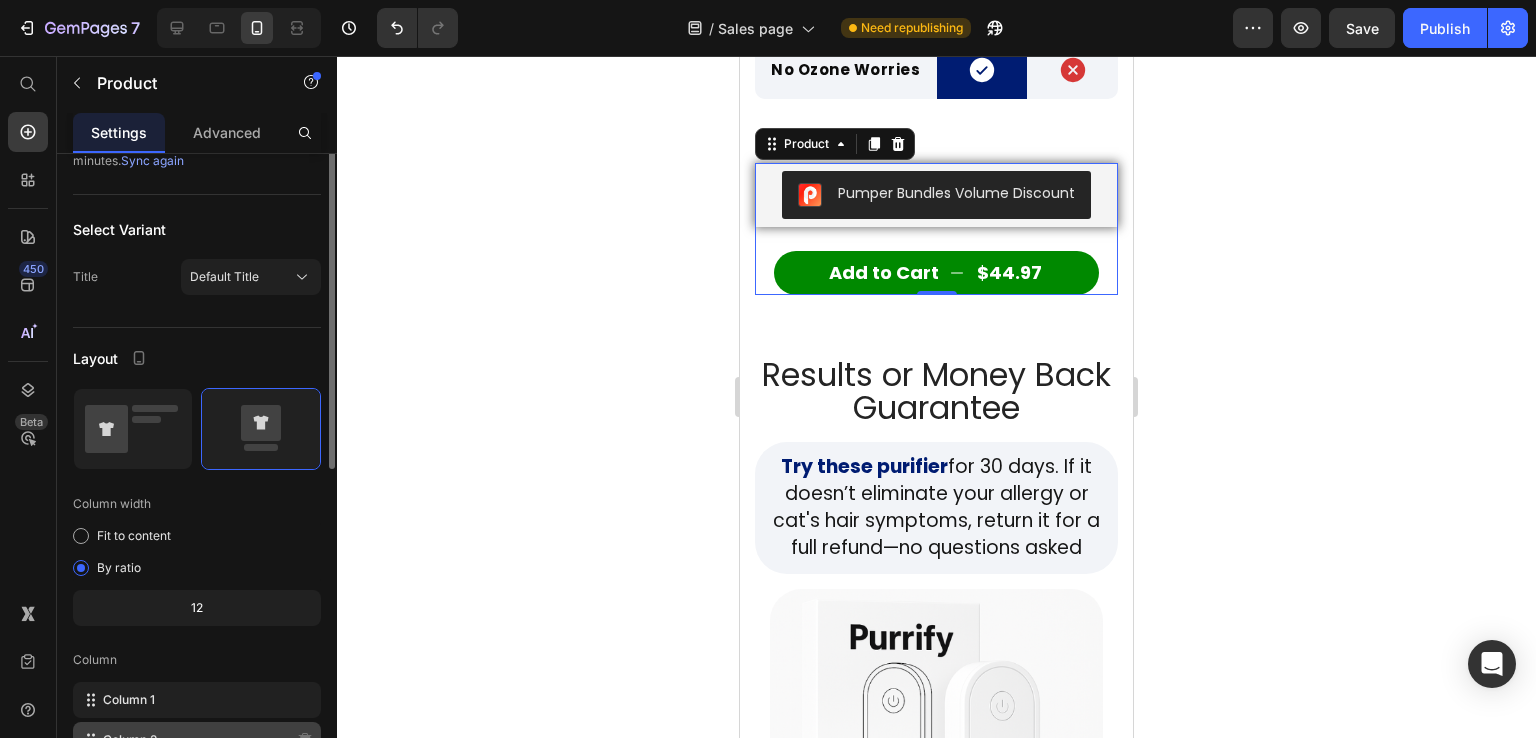 scroll, scrollTop: 0, scrollLeft: 0, axis: both 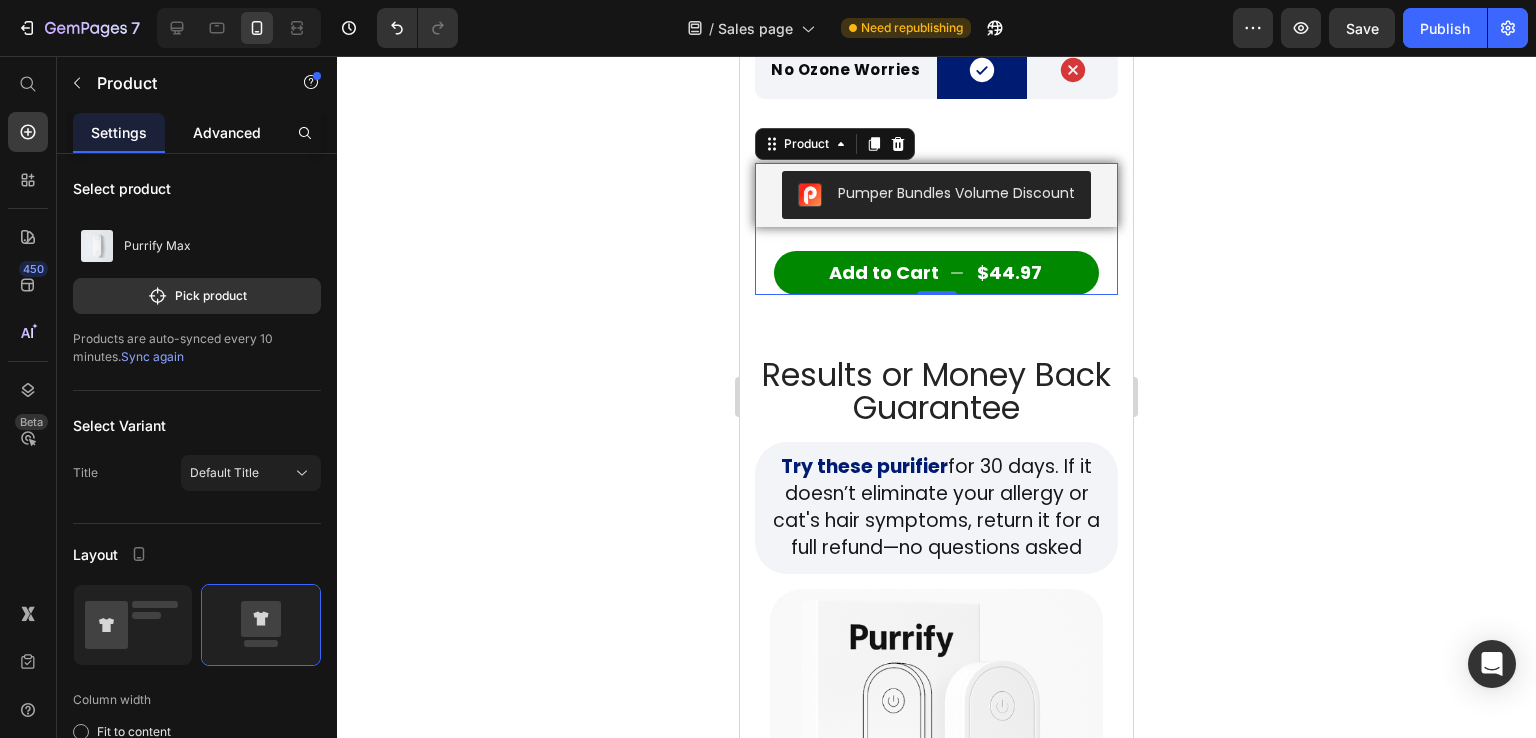 click on "Advanced" at bounding box center (227, 132) 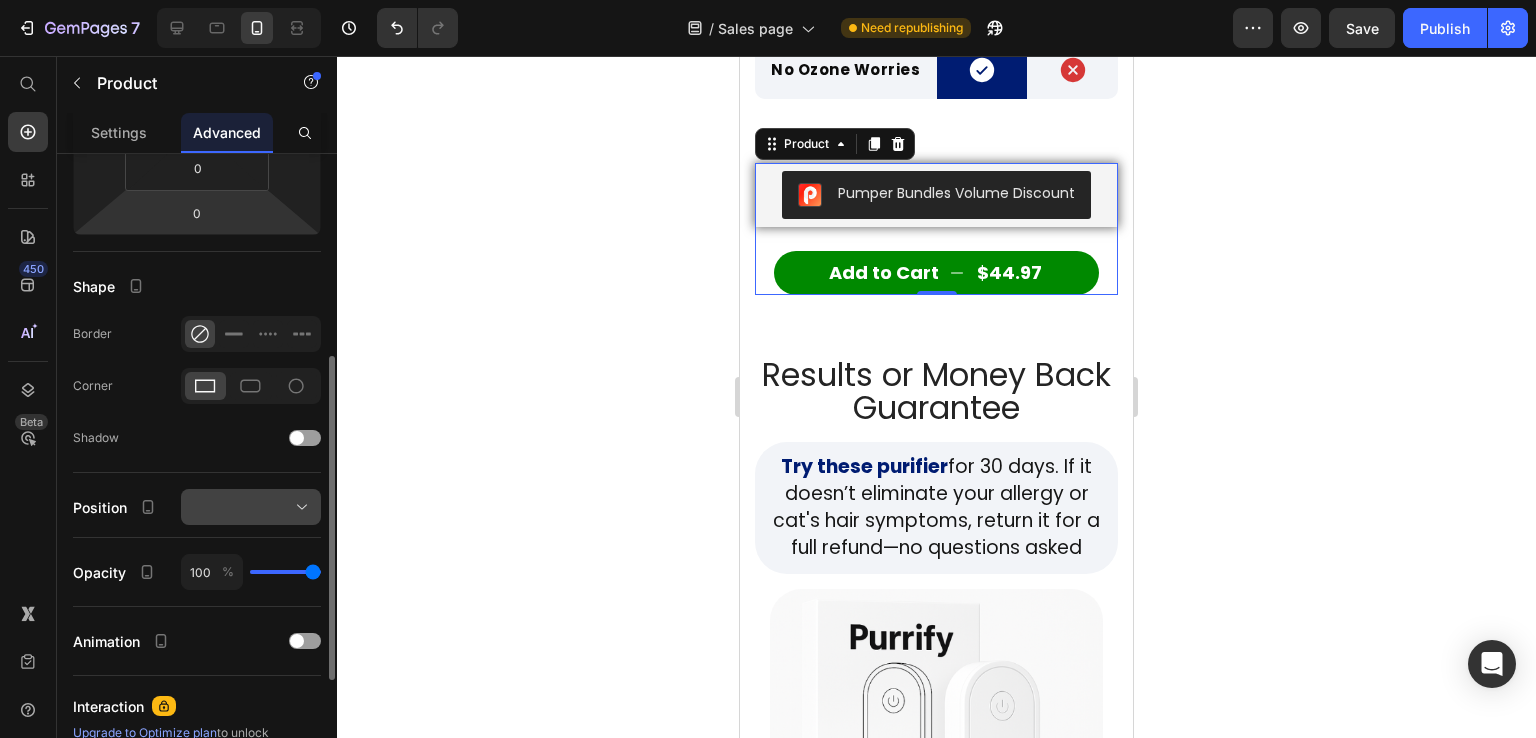 scroll, scrollTop: 600, scrollLeft: 0, axis: vertical 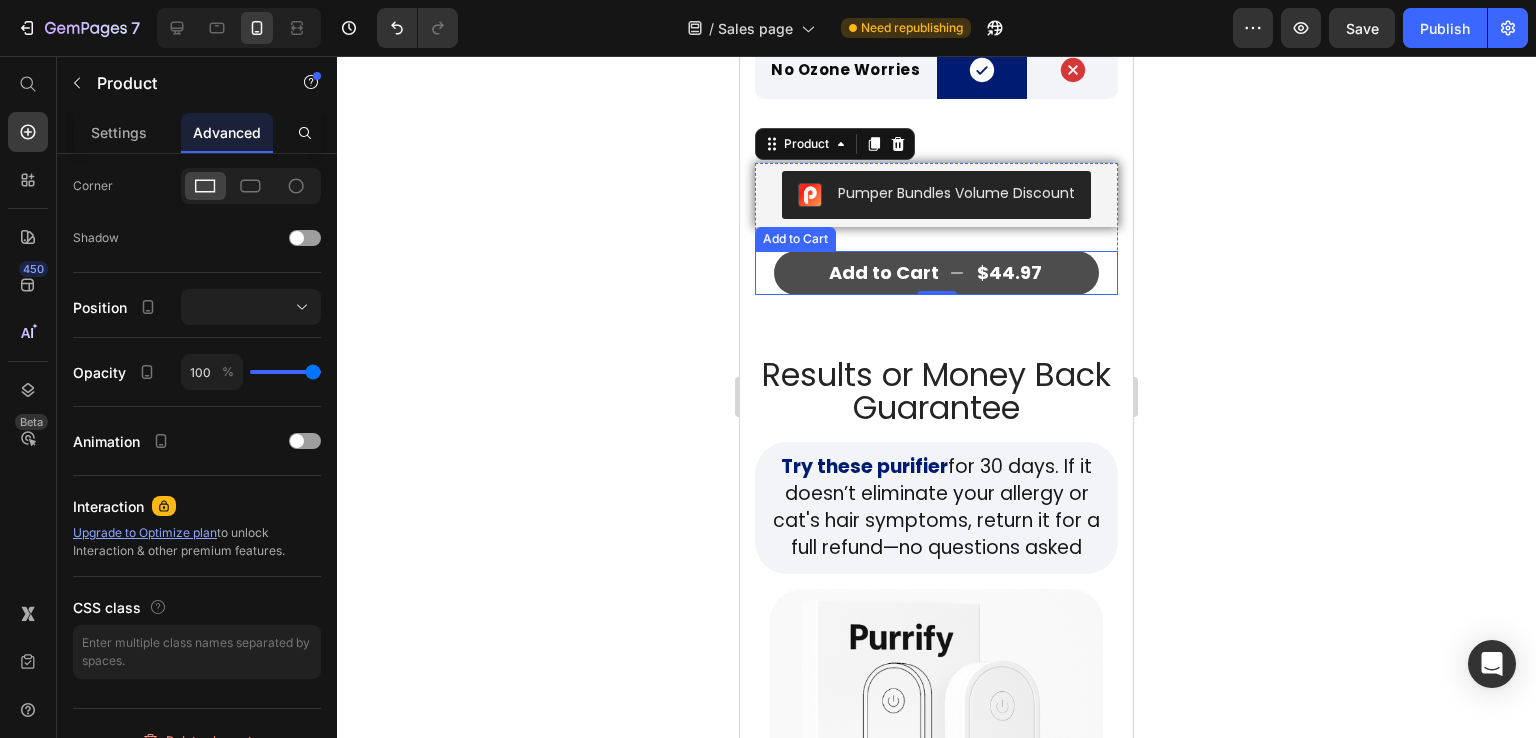 click on "Add to Cart
$44.97" at bounding box center (936, 273) 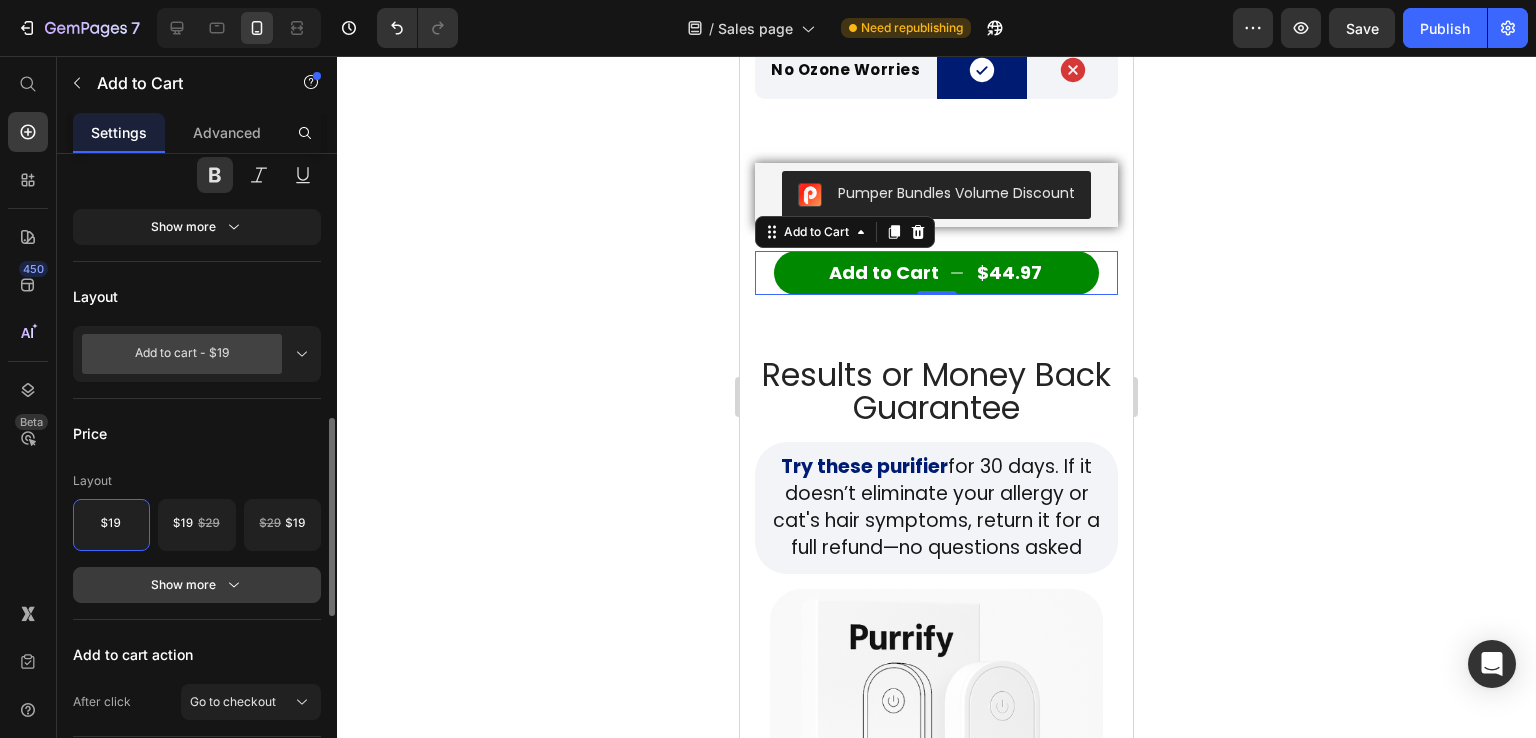 scroll, scrollTop: 532, scrollLeft: 0, axis: vertical 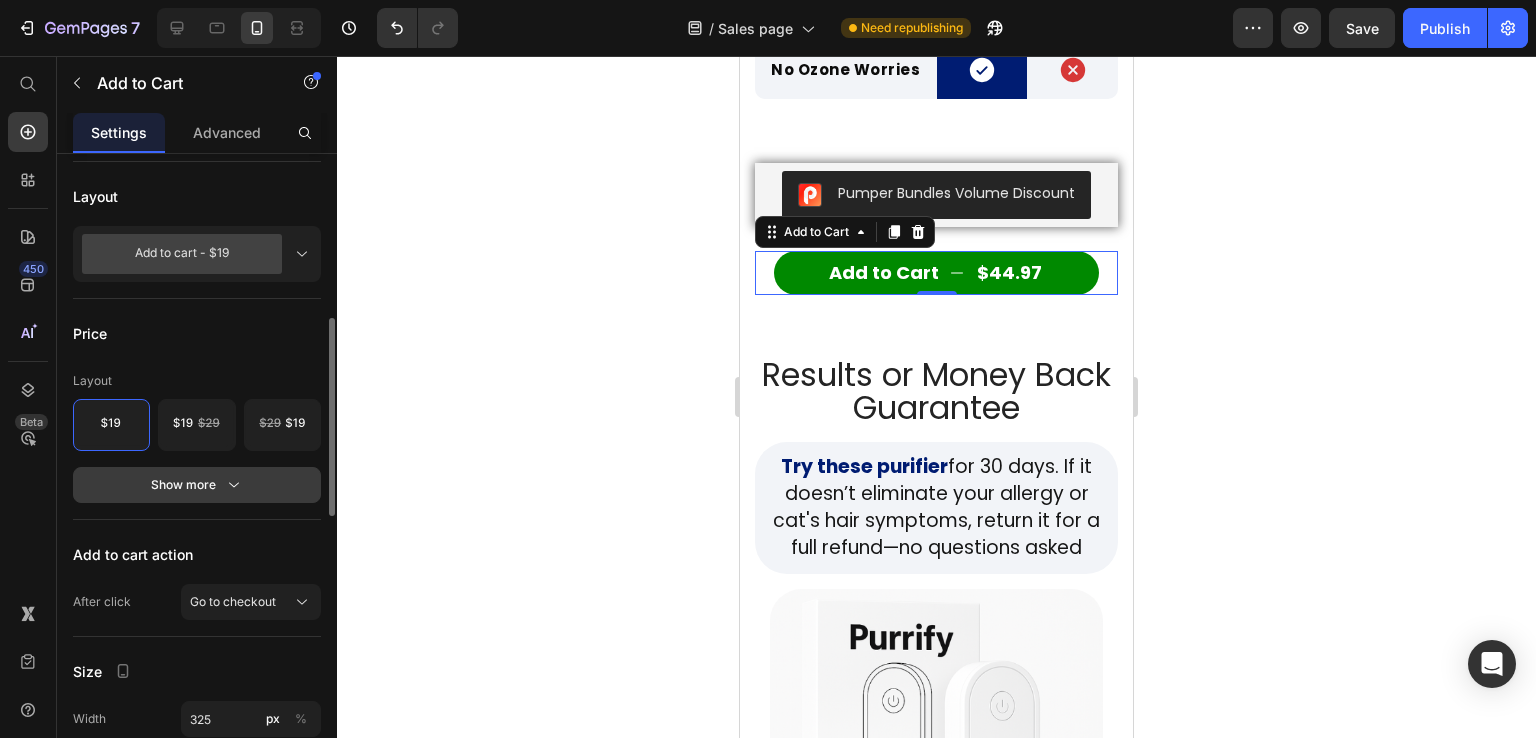 click 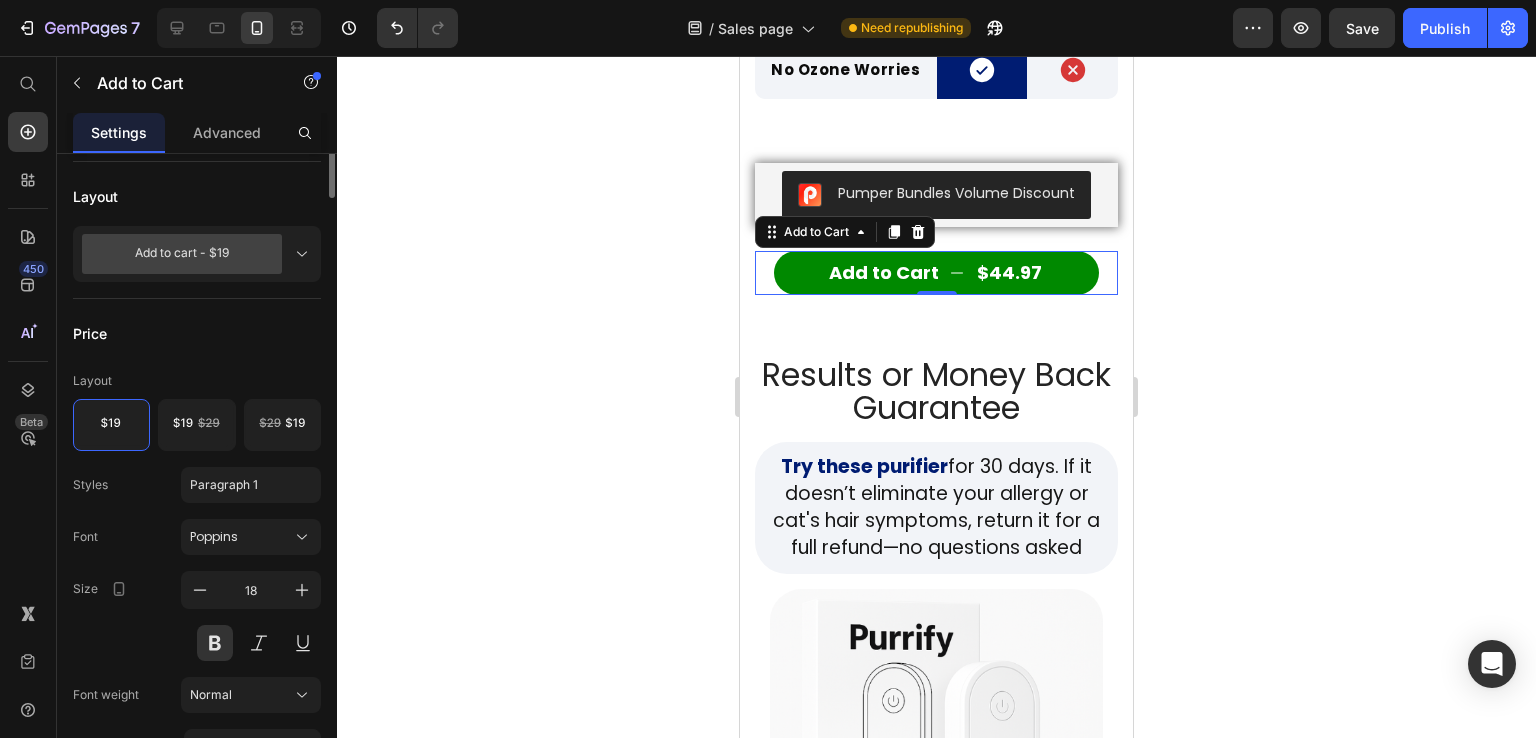 scroll, scrollTop: 332, scrollLeft: 0, axis: vertical 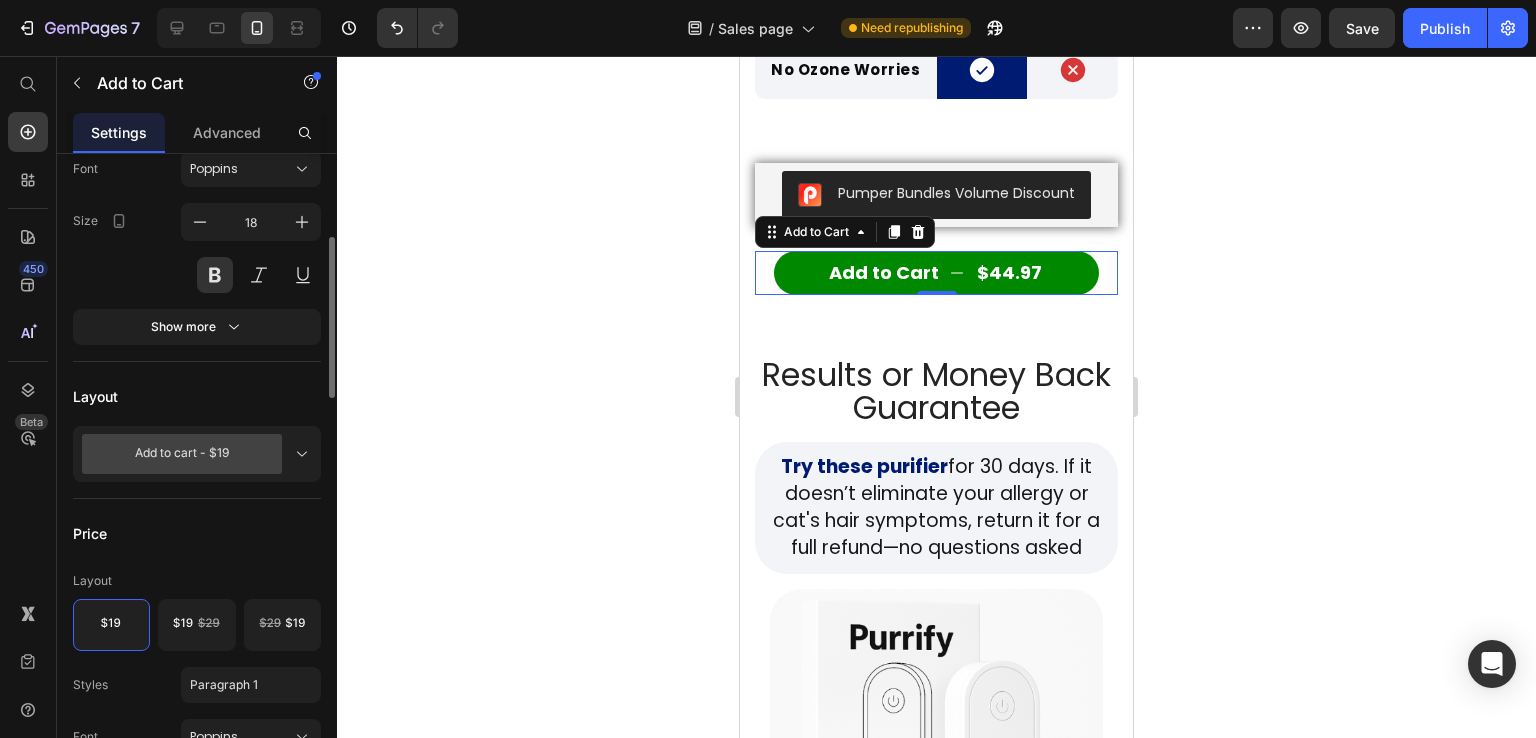 click on "Add to cart  -  $19" at bounding box center [185, 454] 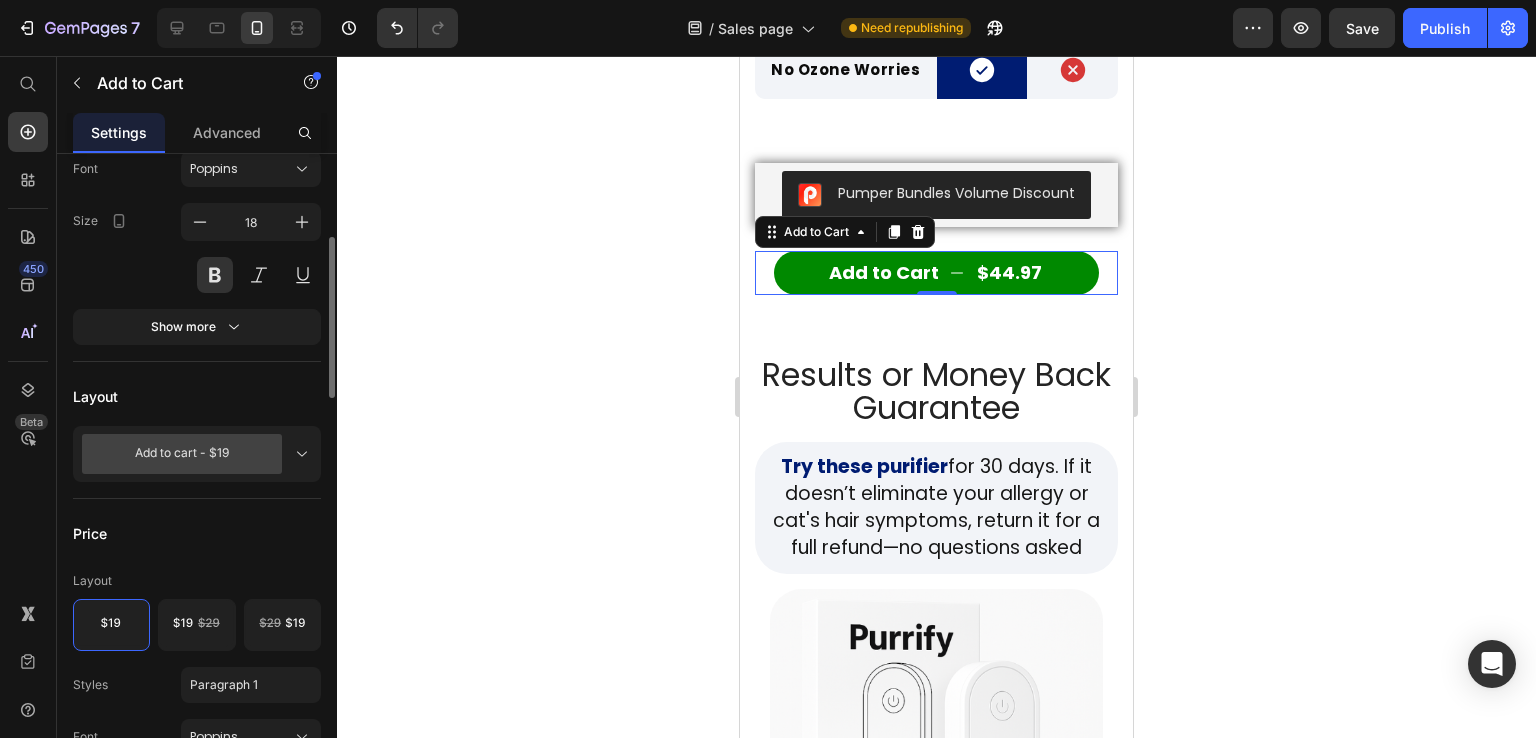click on "Layout" at bounding box center (197, 396) 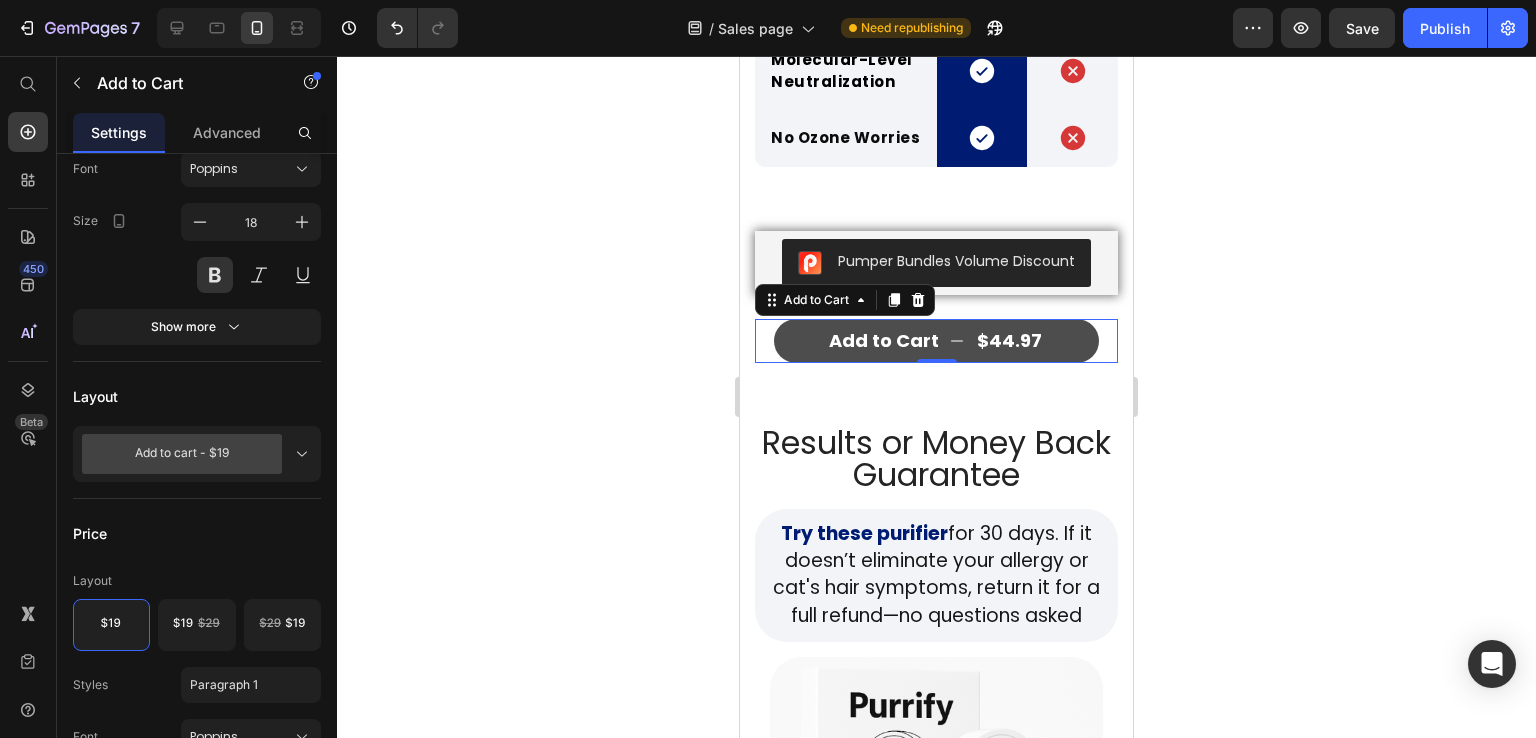 scroll, scrollTop: 8400, scrollLeft: 0, axis: vertical 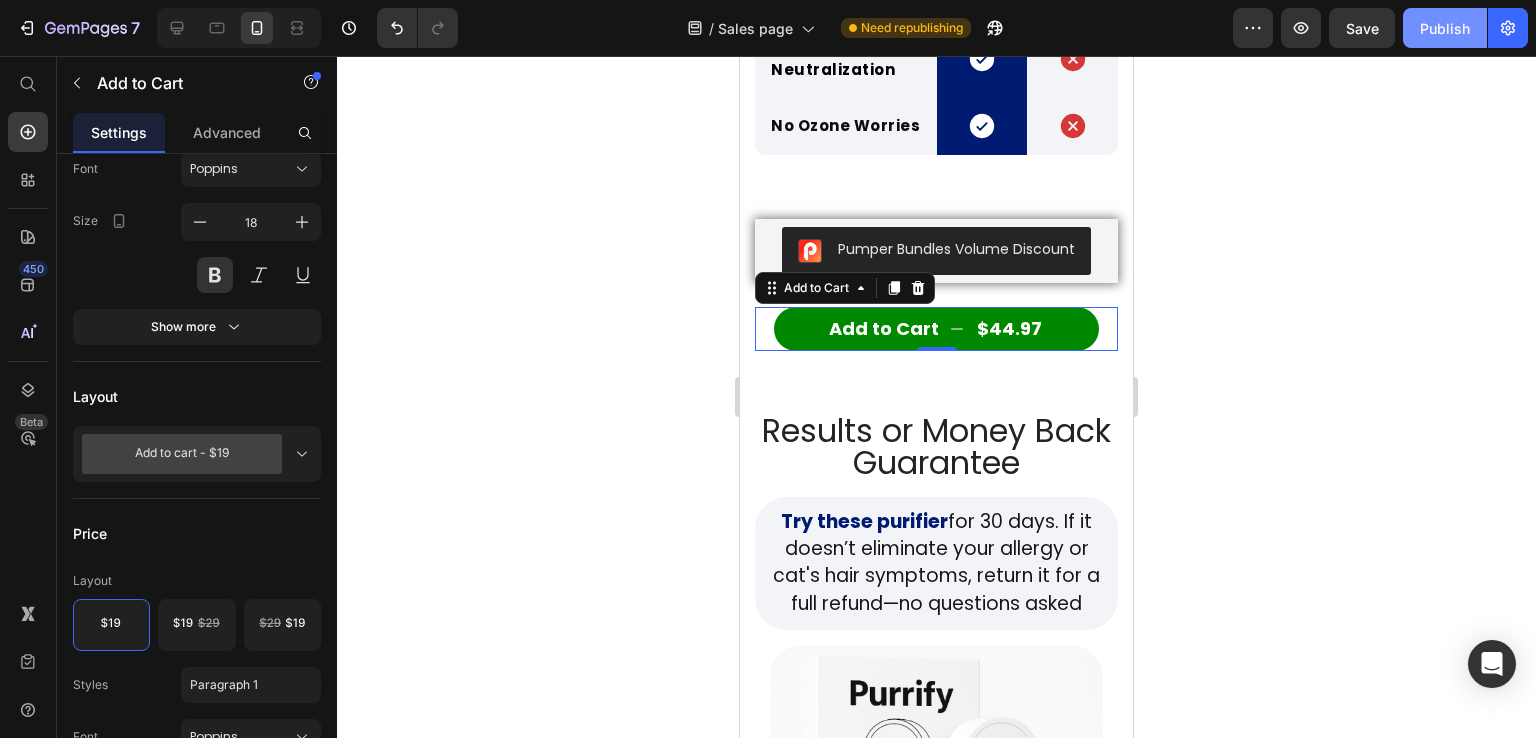 click on "Publish" 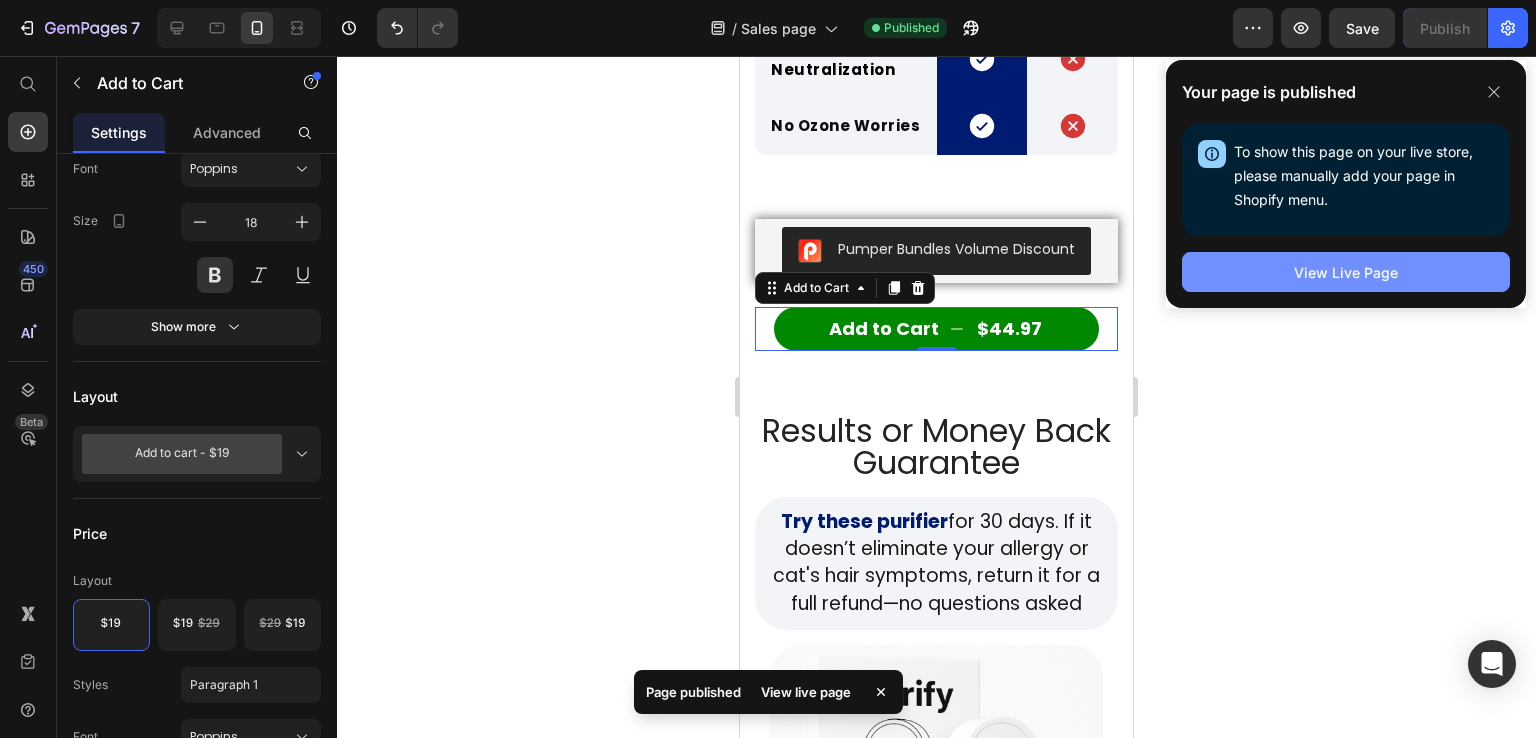click on "View Live Page" at bounding box center [1346, 272] 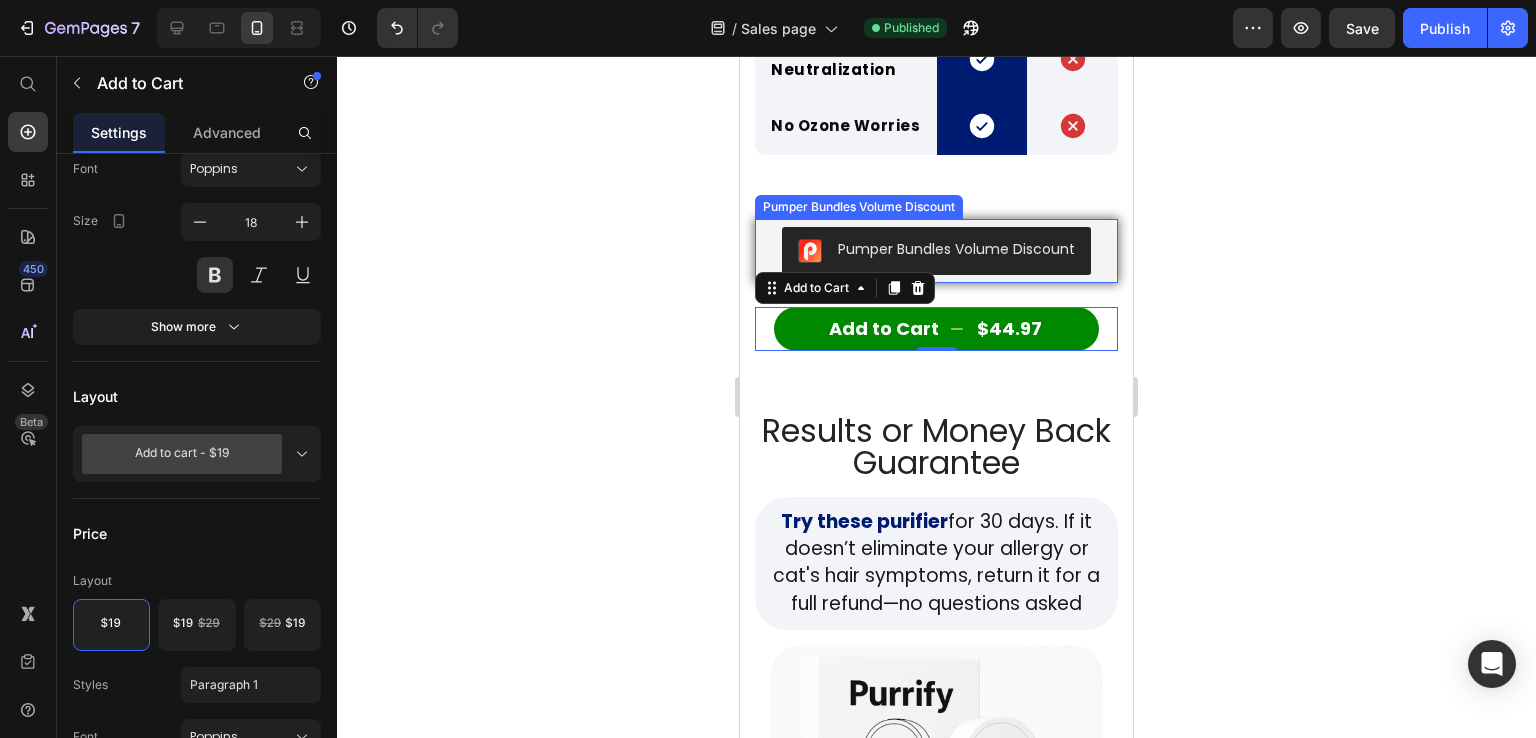 click at bounding box center (810, 251) 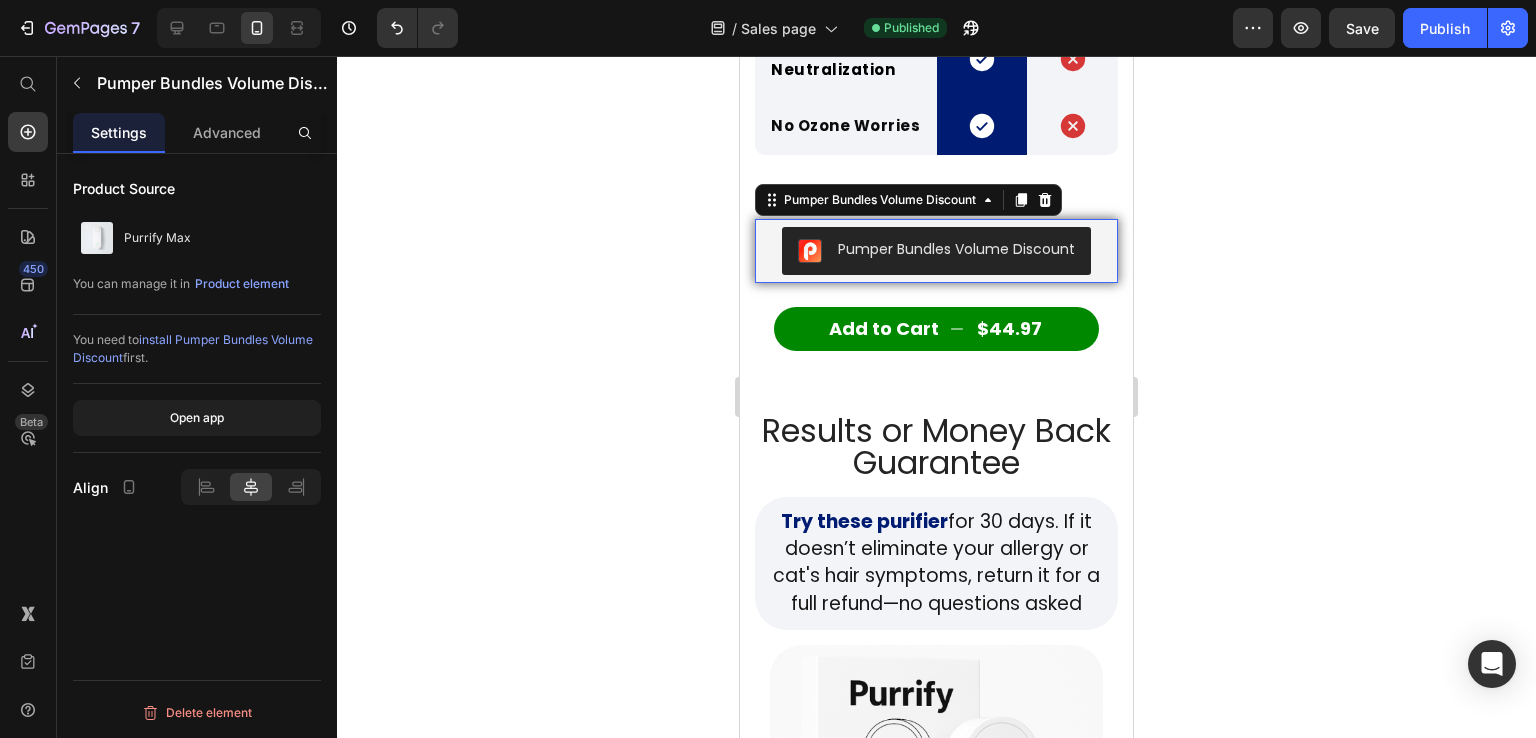 scroll, scrollTop: 0, scrollLeft: 0, axis: both 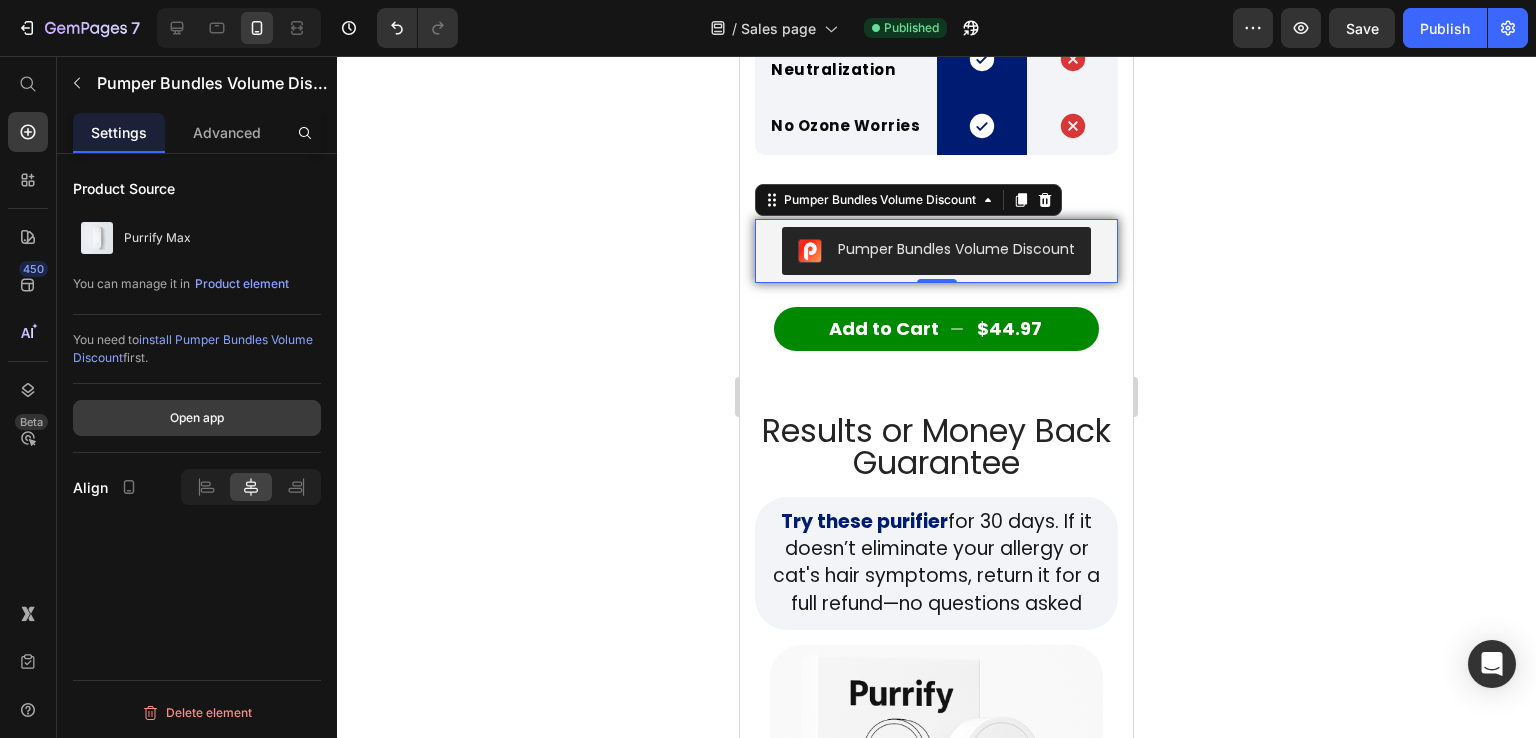 click on "Open app" at bounding box center [197, 418] 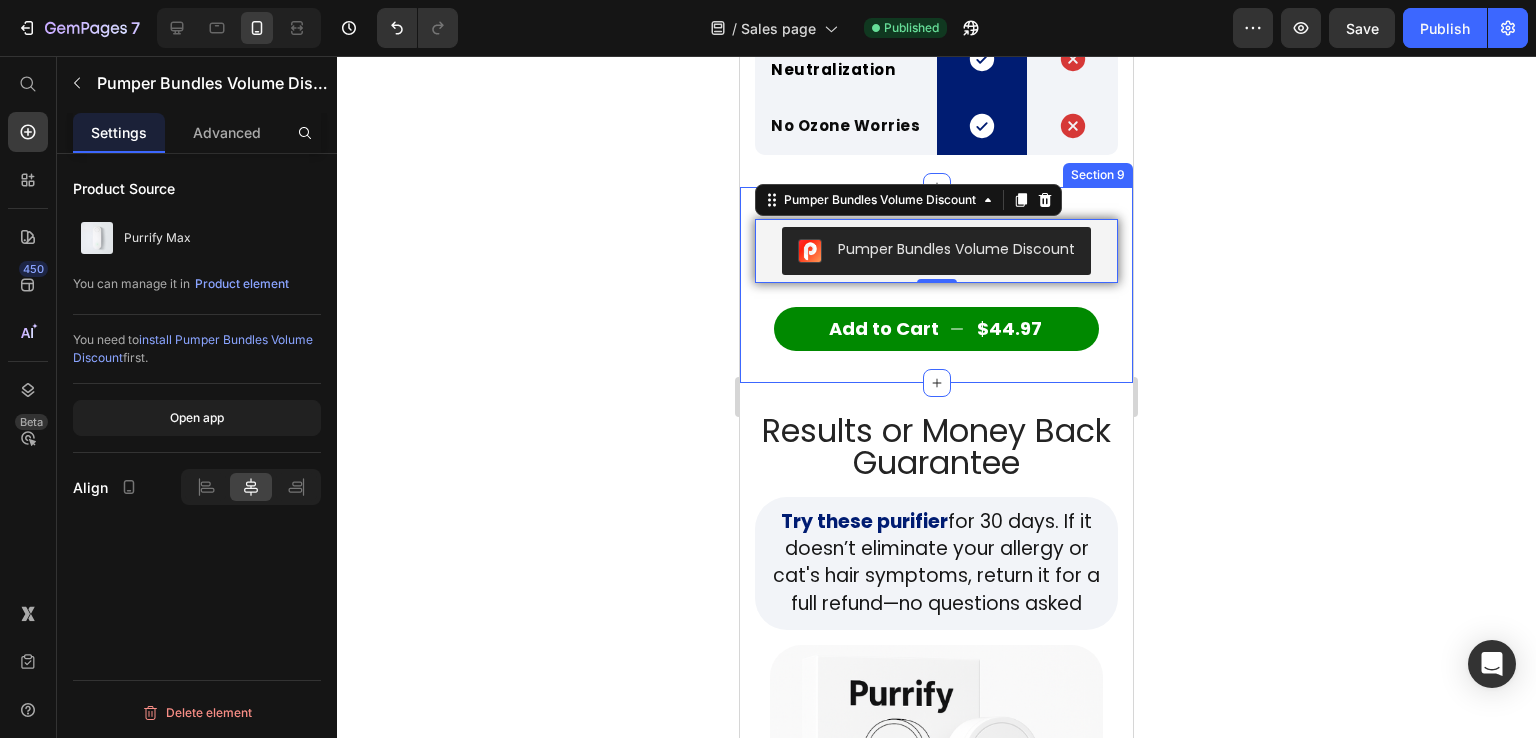 click on "Pumper Bundles Volume Discount Pumper Bundles Volume Discount   0 Row Add to Cart
$44.97 Add to Cart Product Section 9" at bounding box center (936, 285) 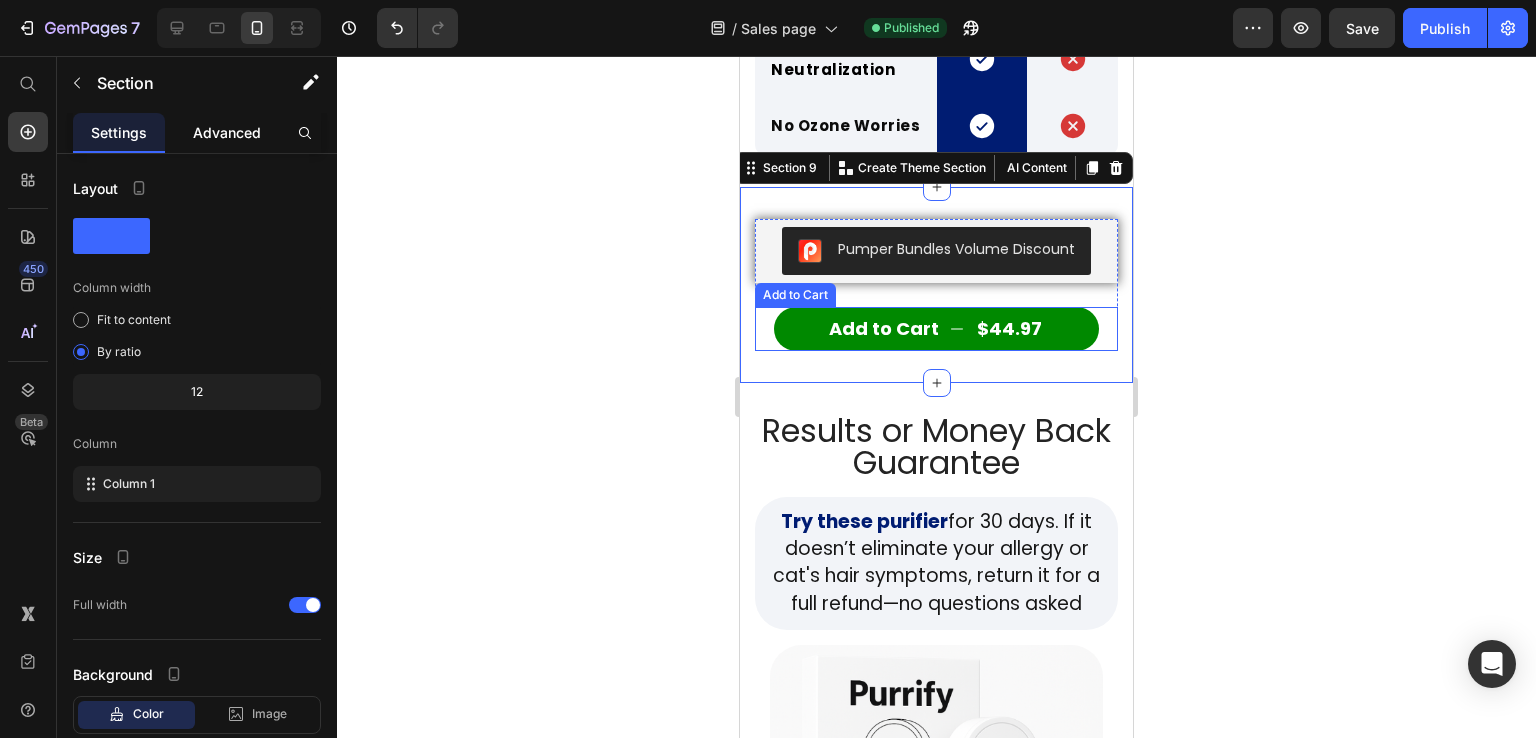 click on "Advanced" at bounding box center (227, 132) 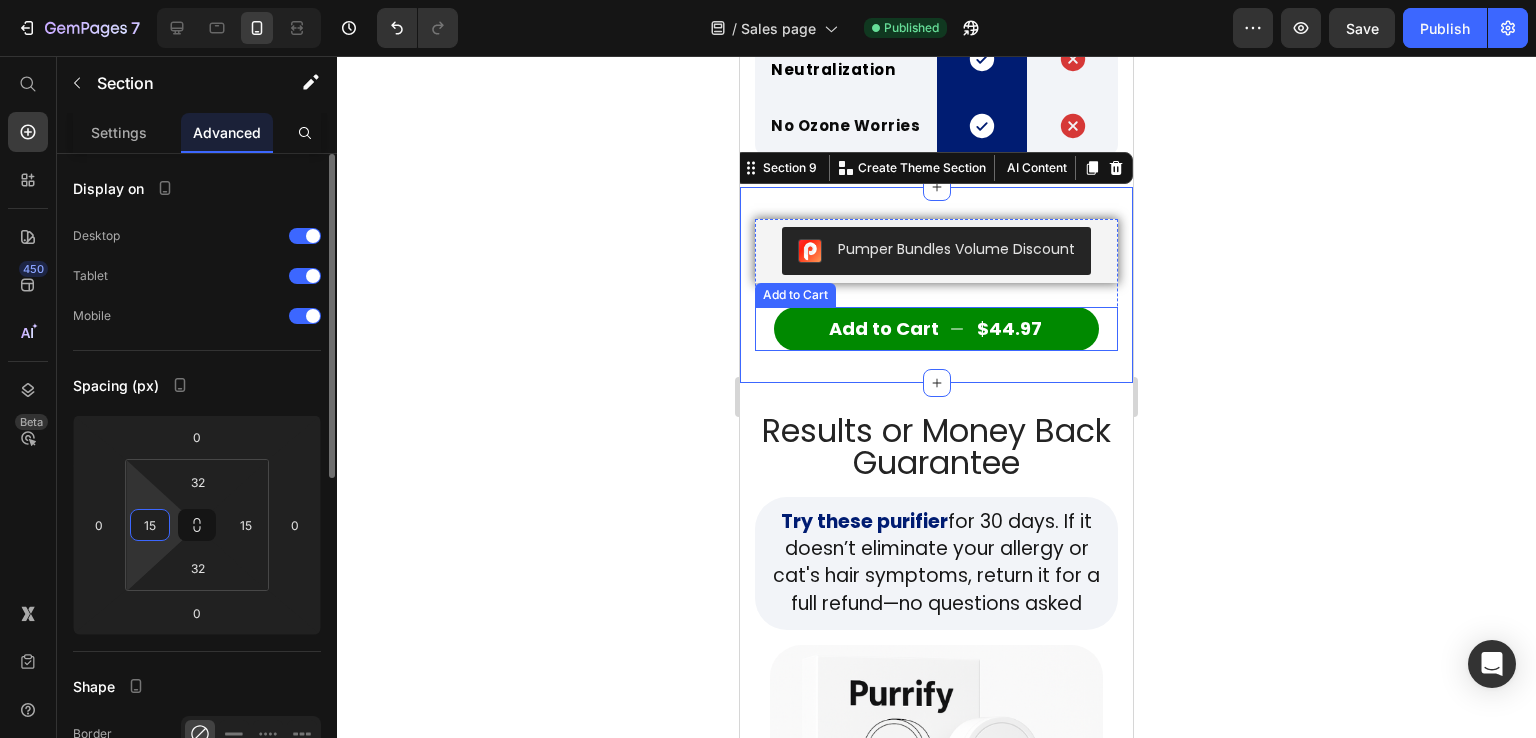 click on "15" at bounding box center (150, 525) 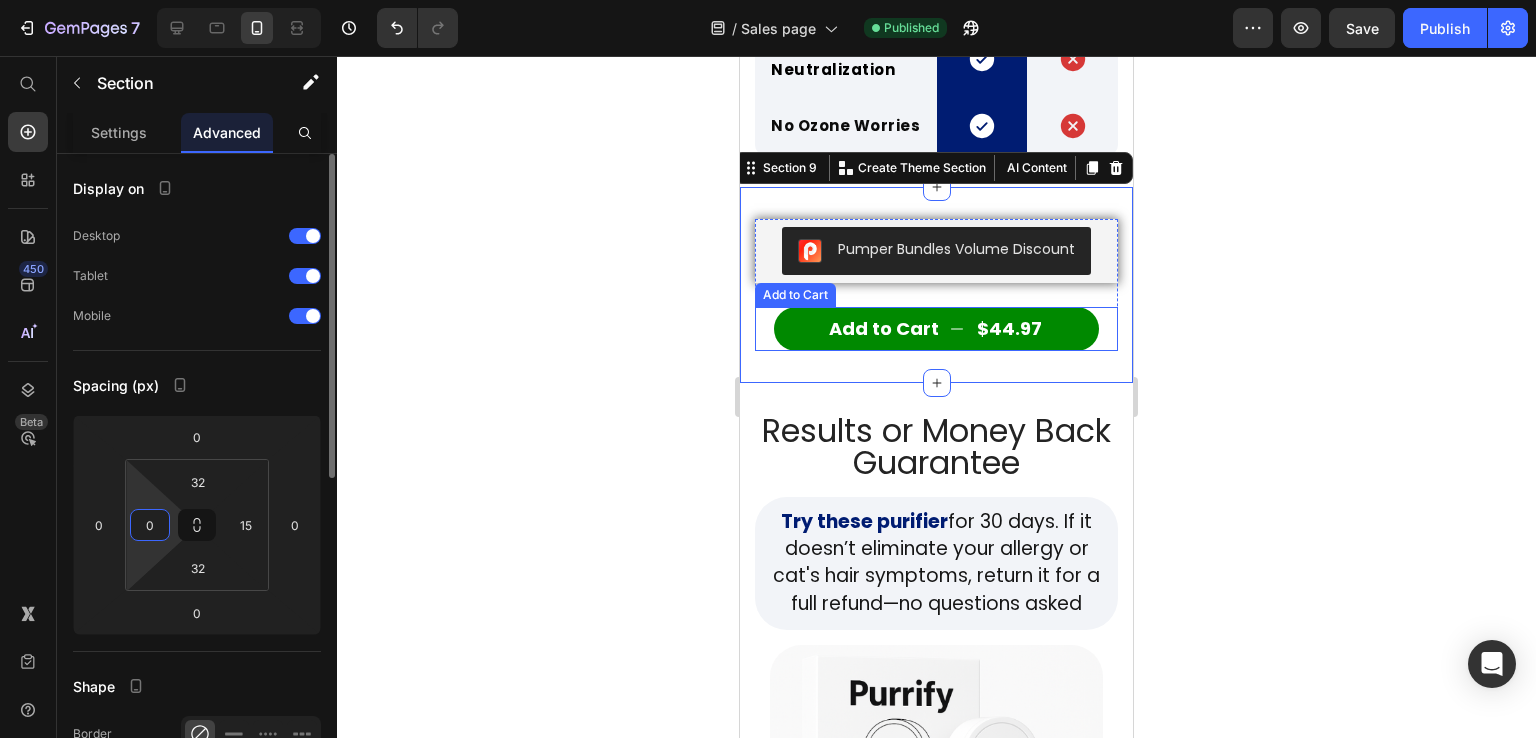 type on "0" 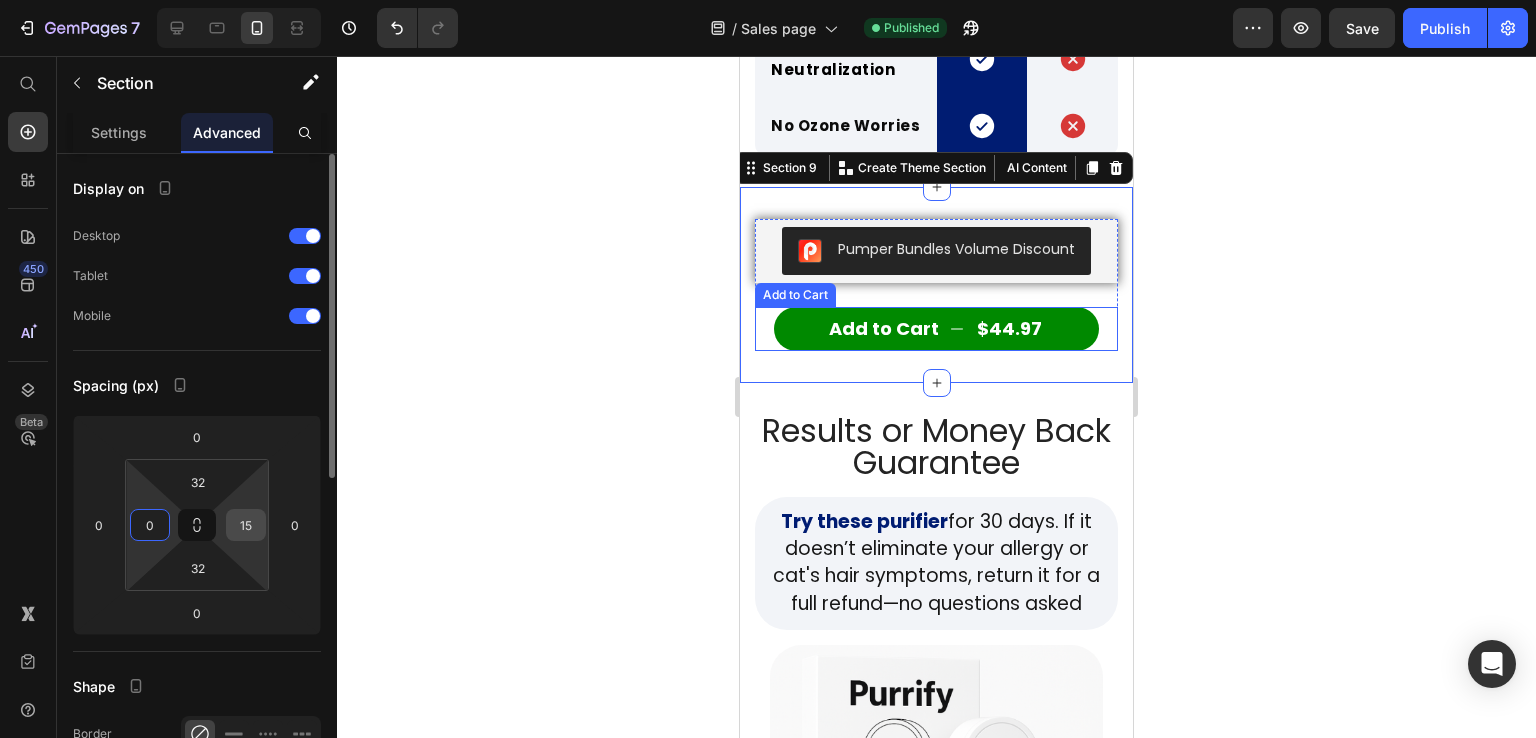 drag, startPoint x: 244, startPoint y: 517, endPoint x: 257, endPoint y: 517, distance: 13 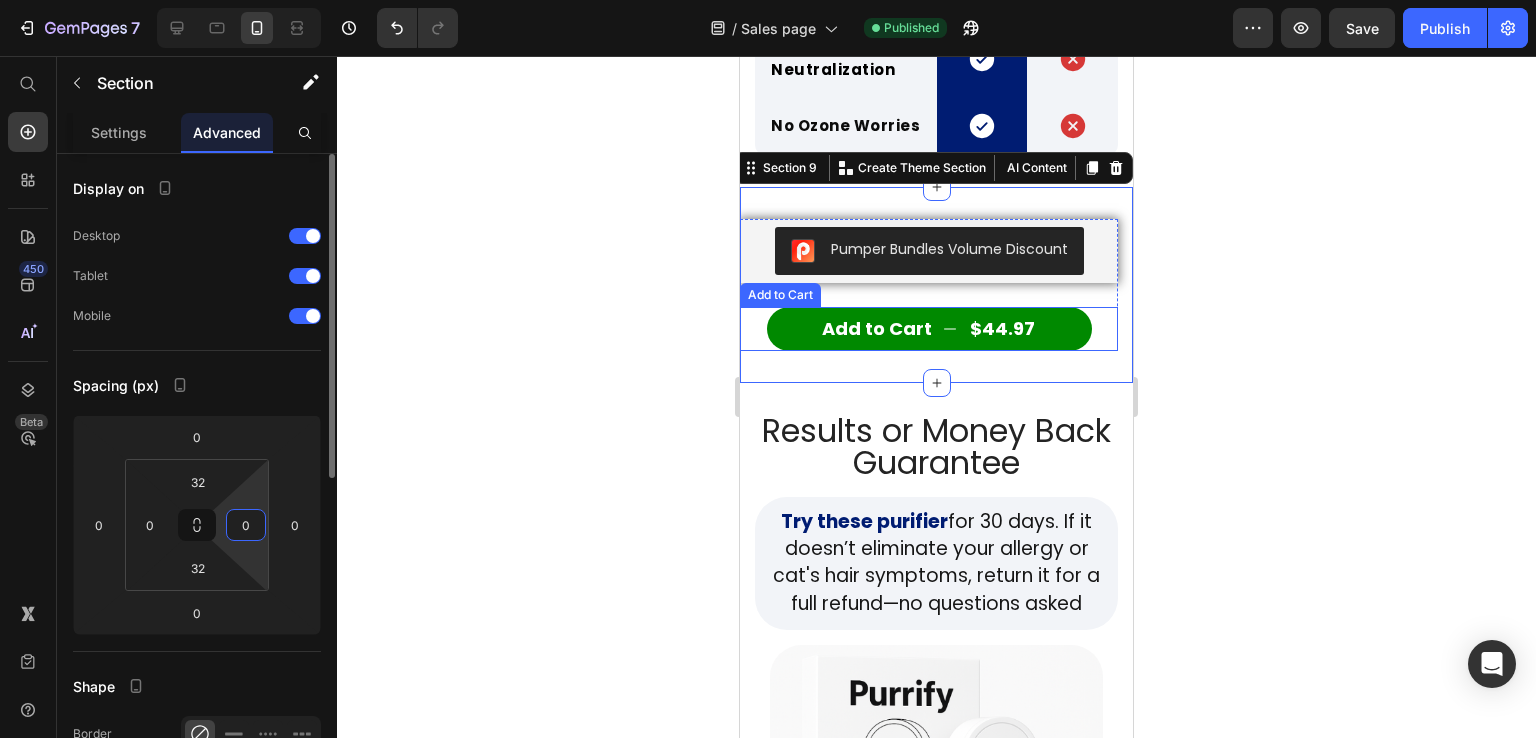 type on "0" 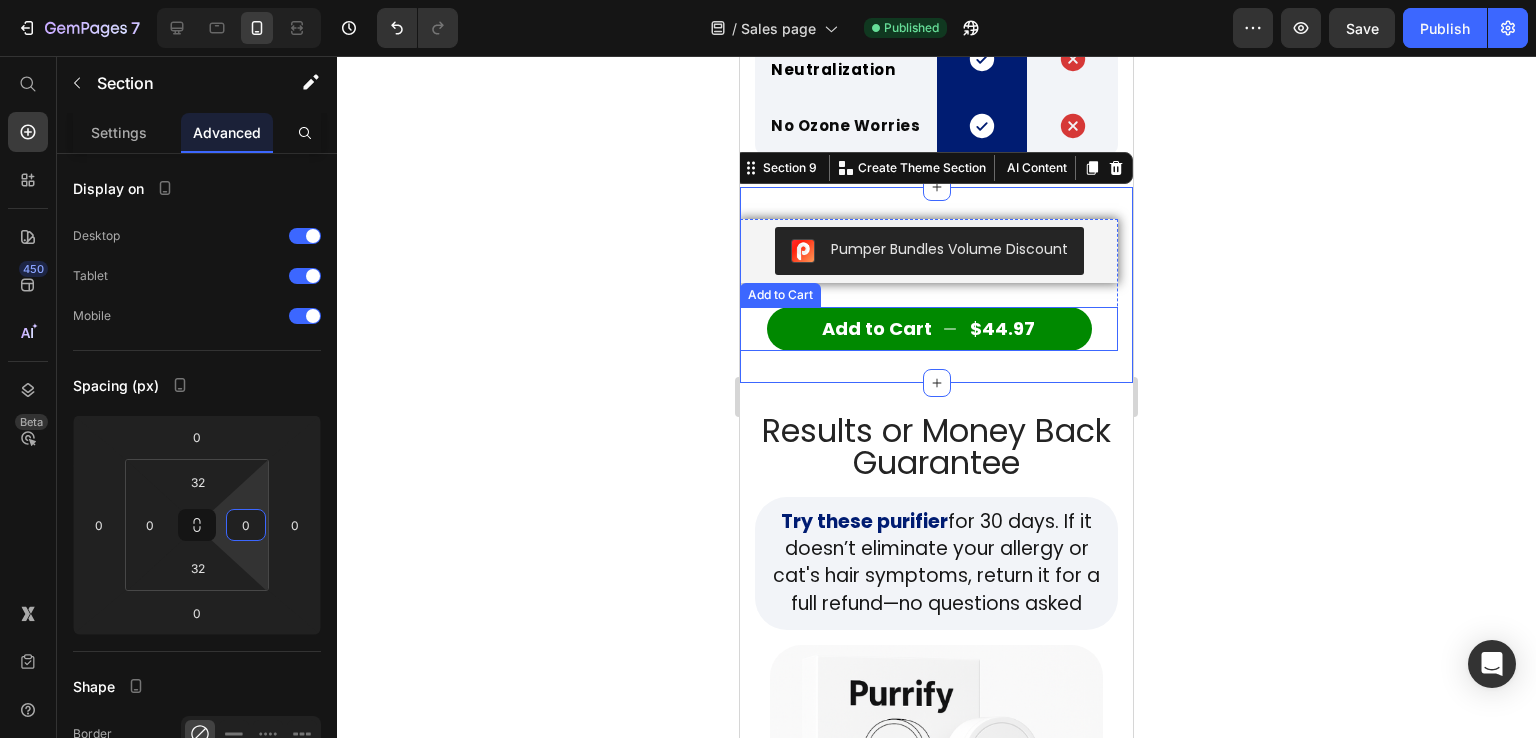 click 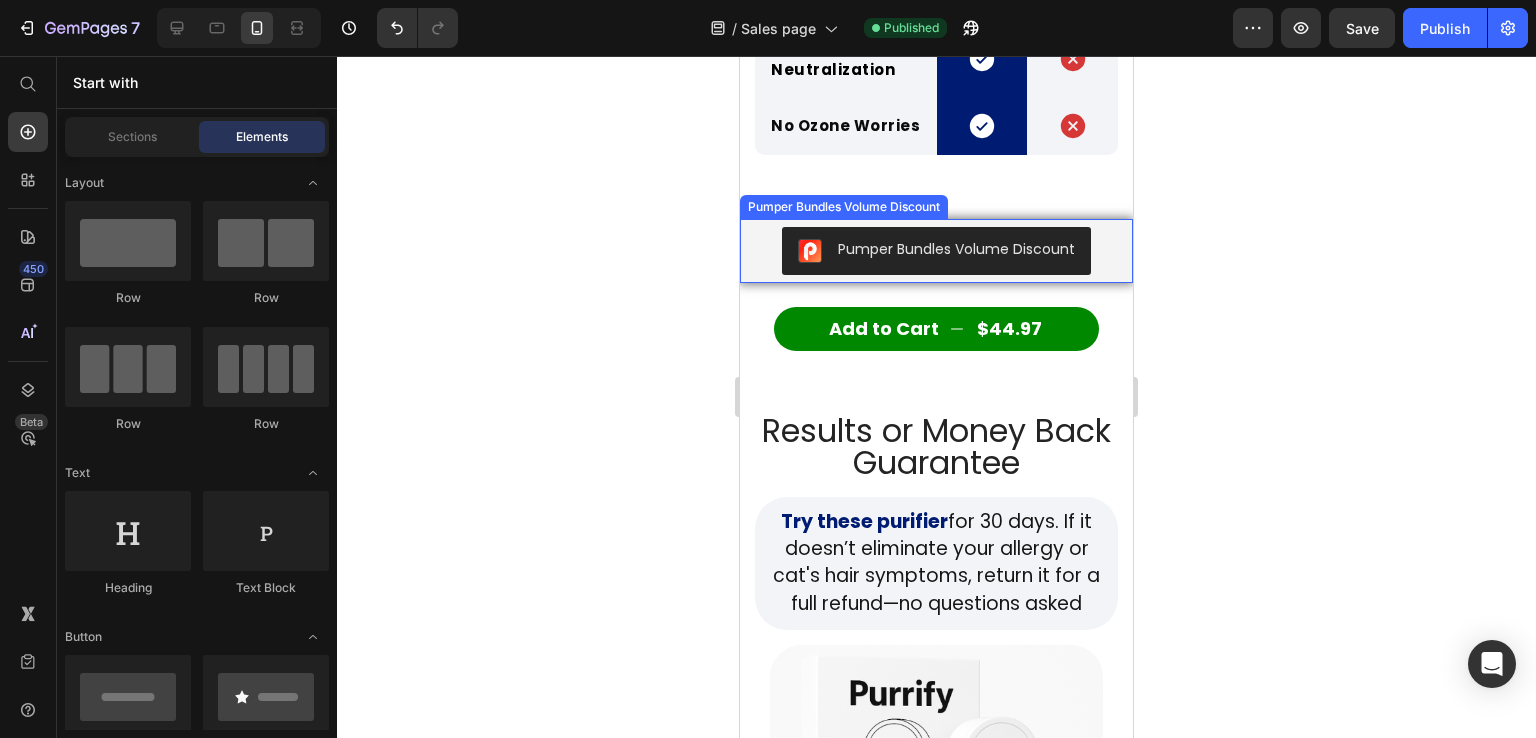 click on "Pumper Bundles Volume Discount" at bounding box center (936, 251) 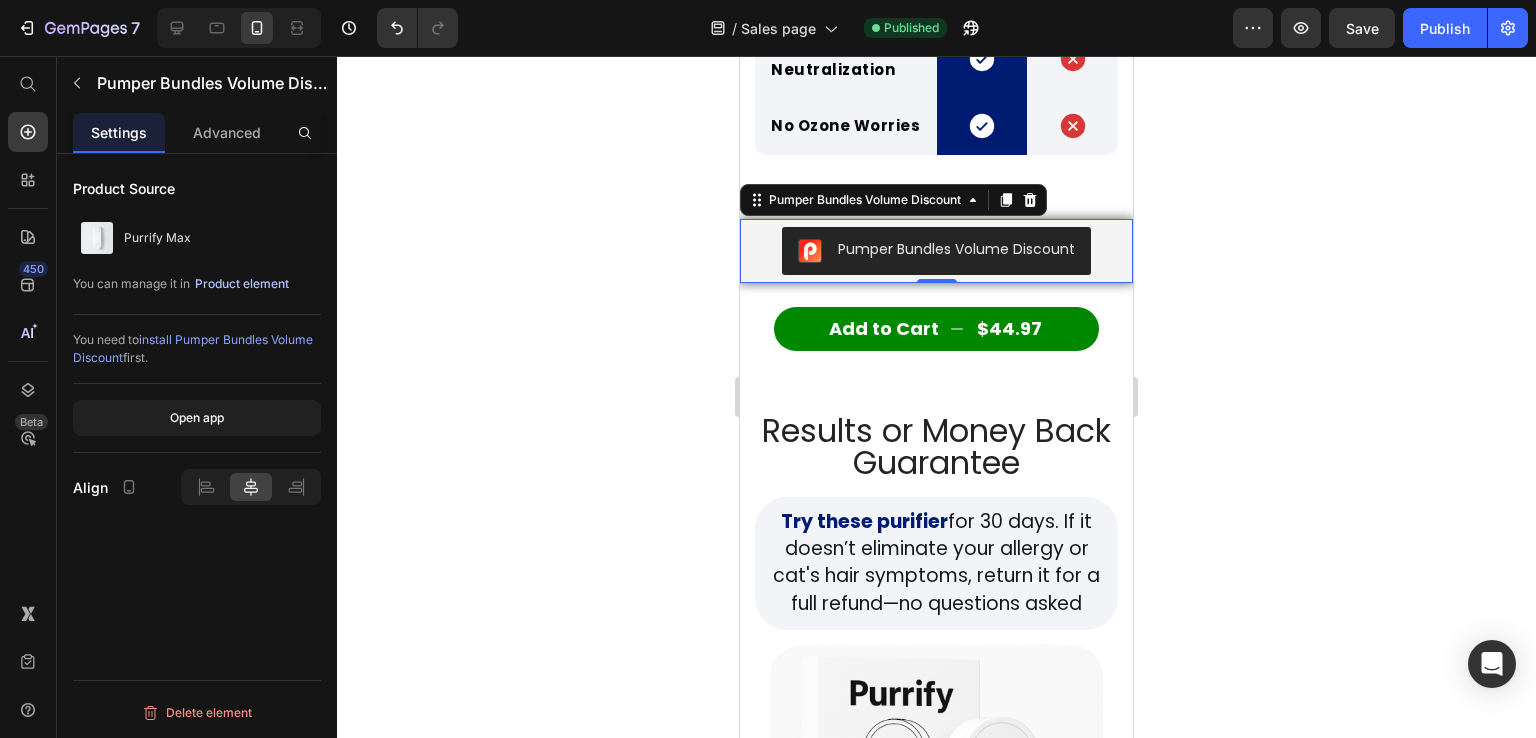 click on "Product element" at bounding box center [242, 284] 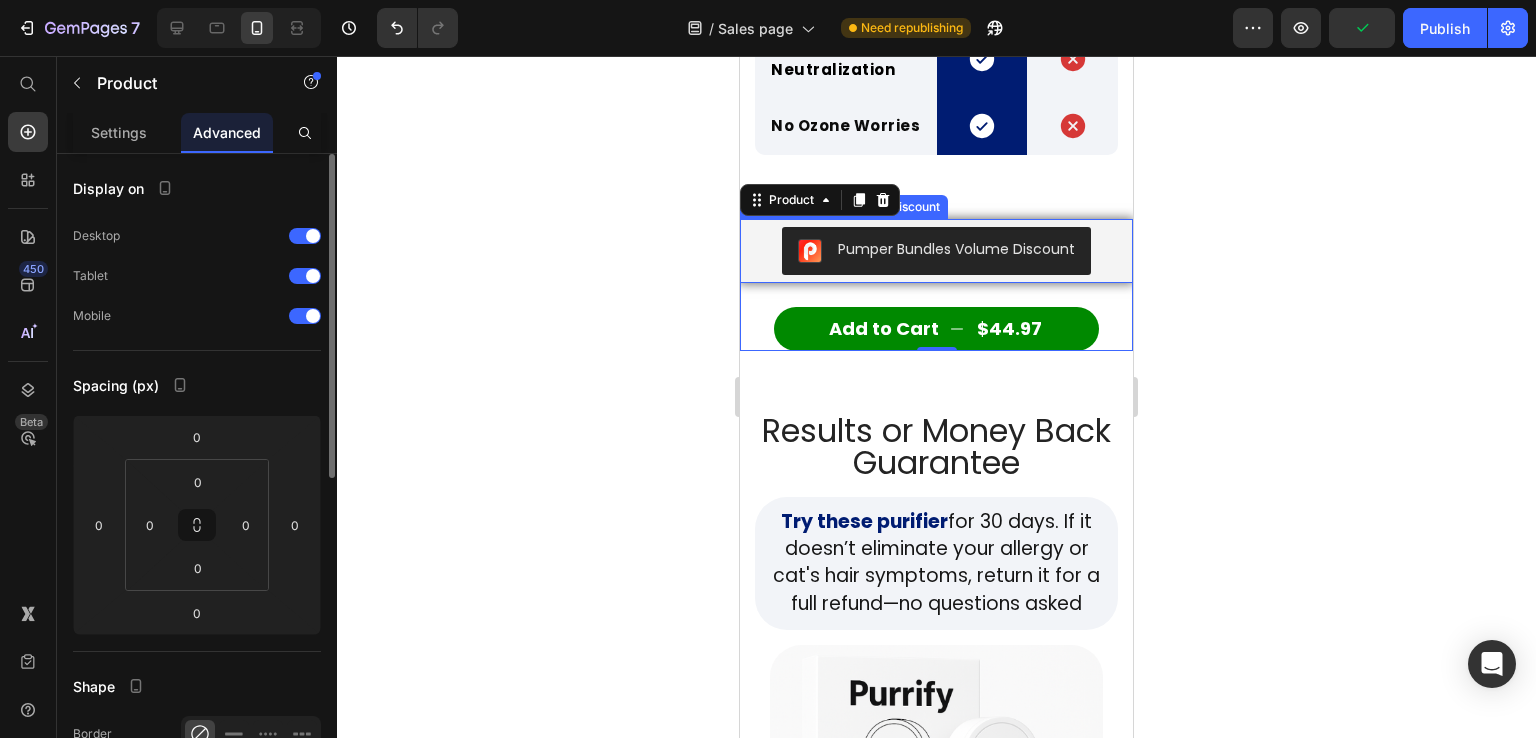 click on "Pumper Bundles Volume Discount" at bounding box center [936, 251] 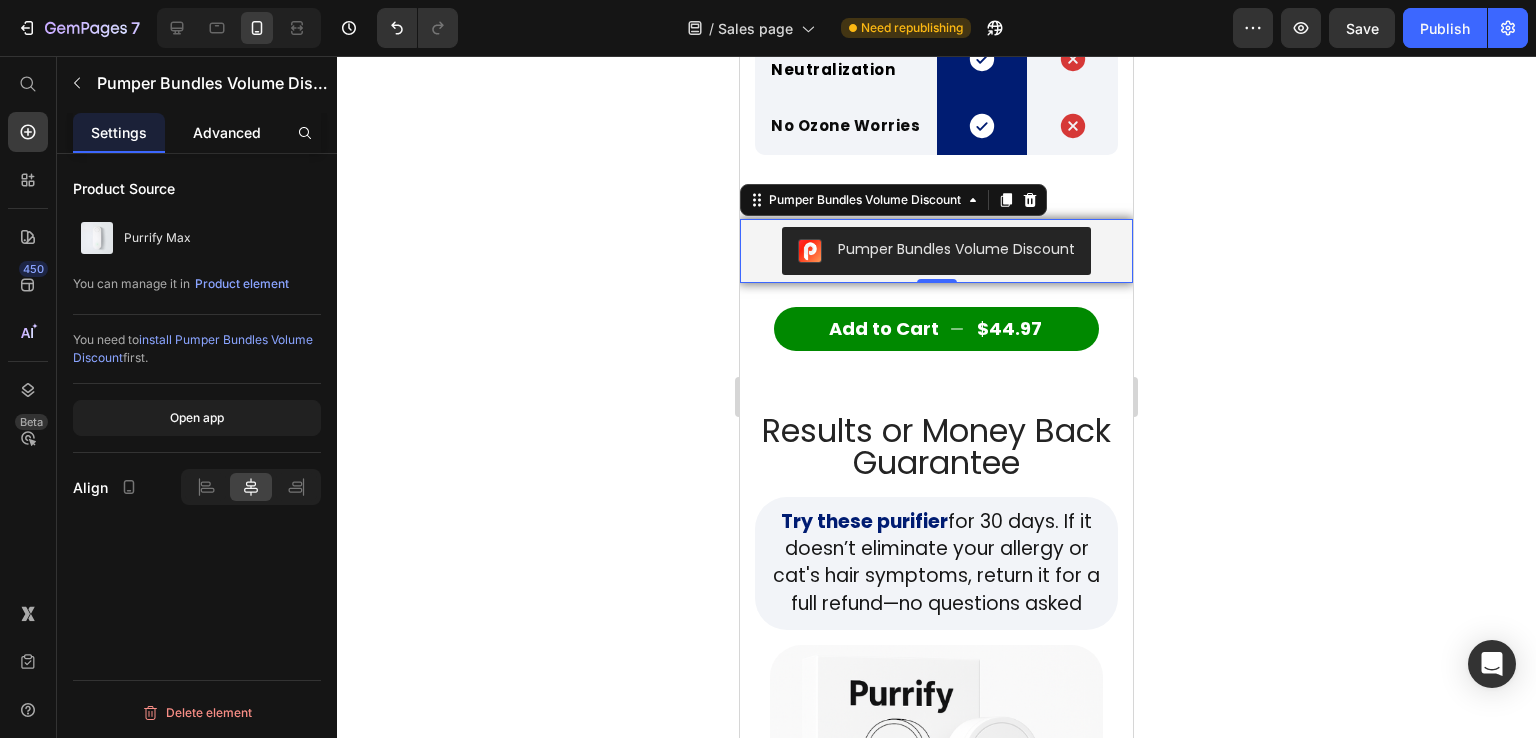 click on "Advanced" at bounding box center (227, 132) 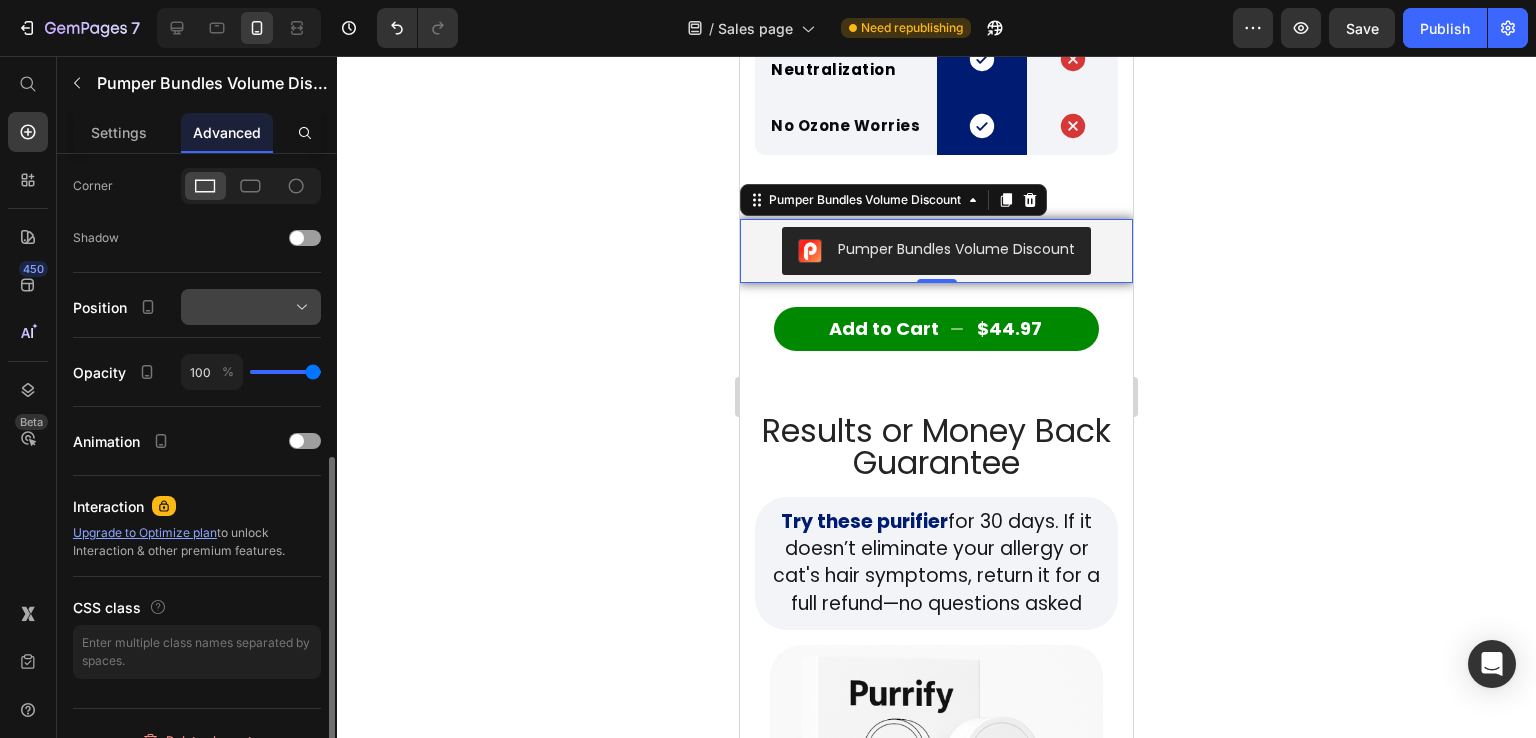 scroll, scrollTop: 626, scrollLeft: 0, axis: vertical 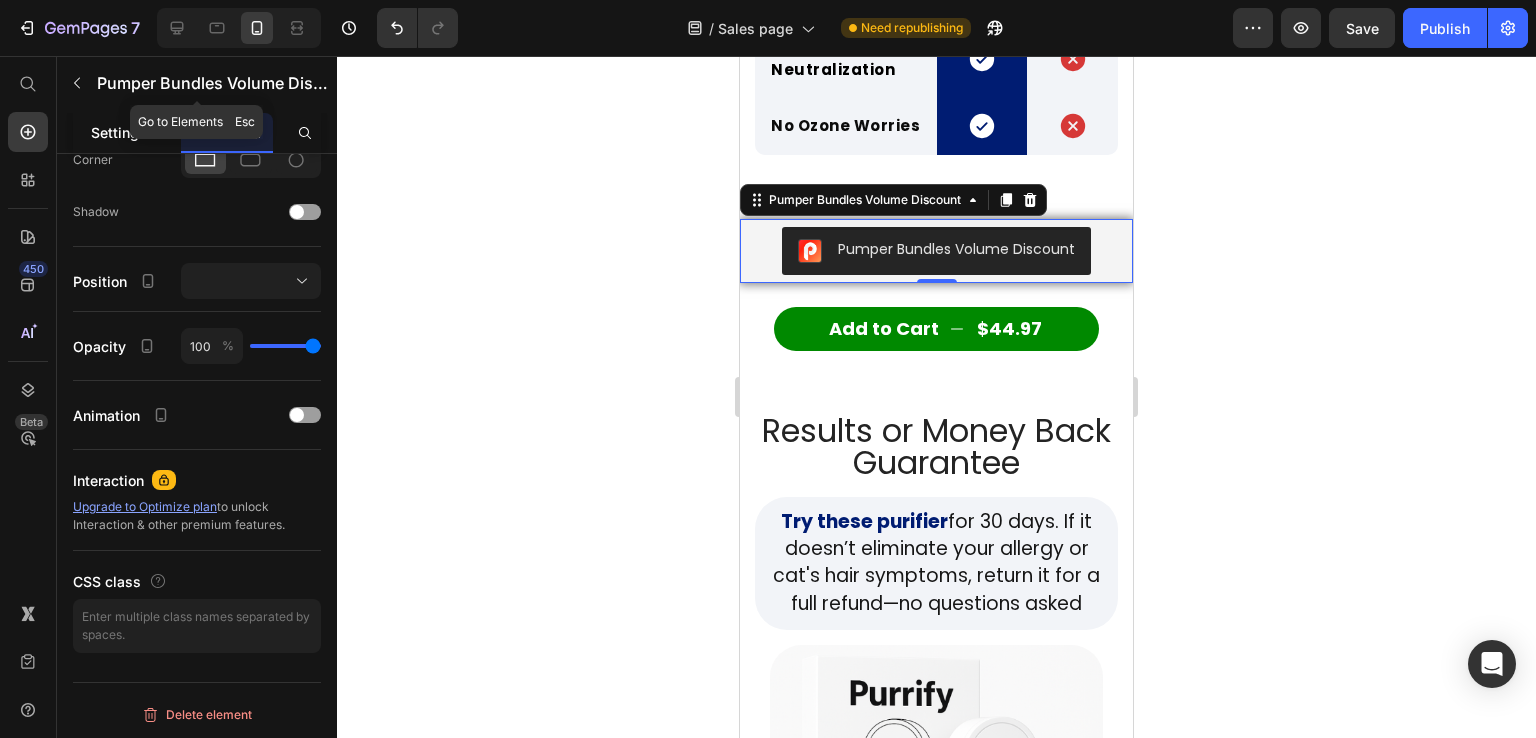 click on "Settings" at bounding box center [119, 132] 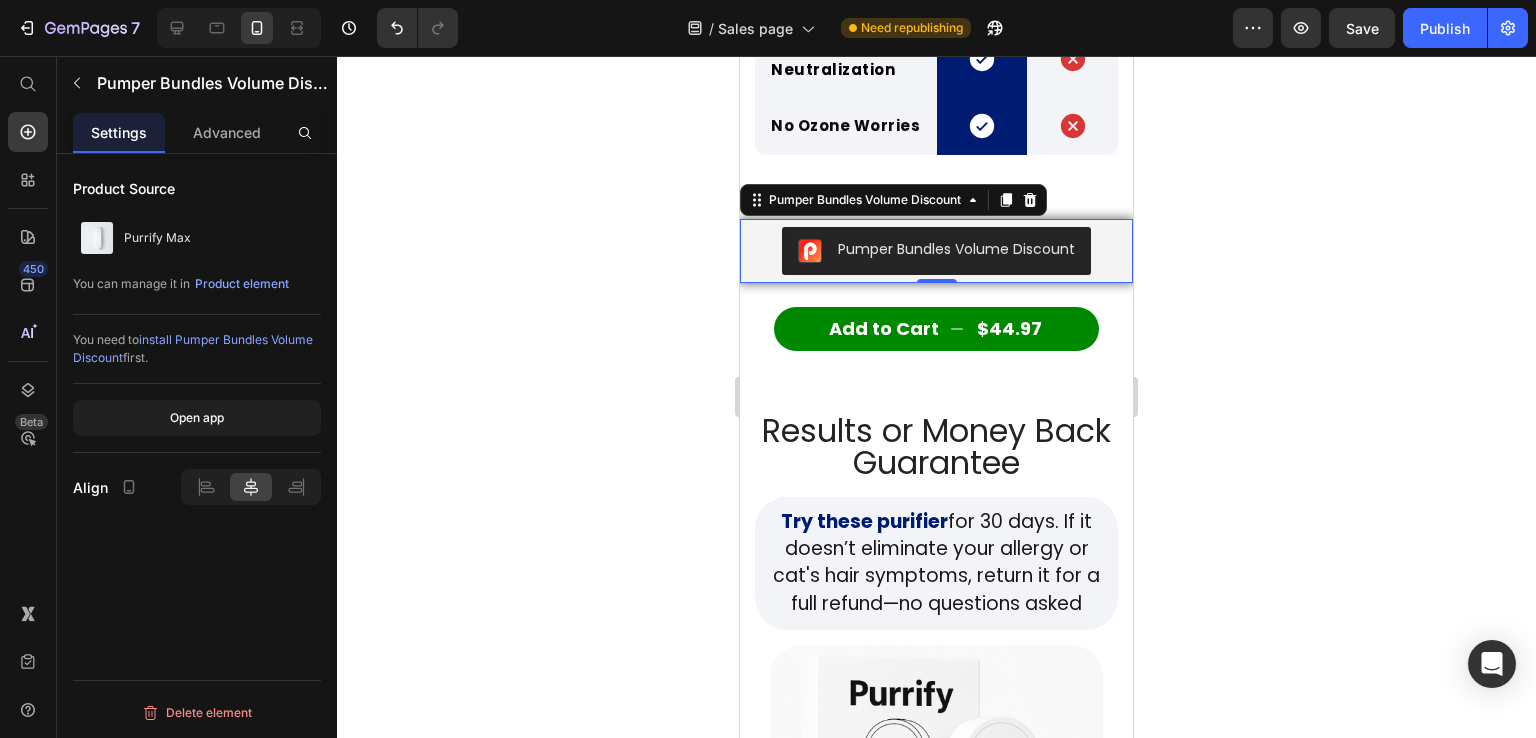 scroll, scrollTop: 0, scrollLeft: 0, axis: both 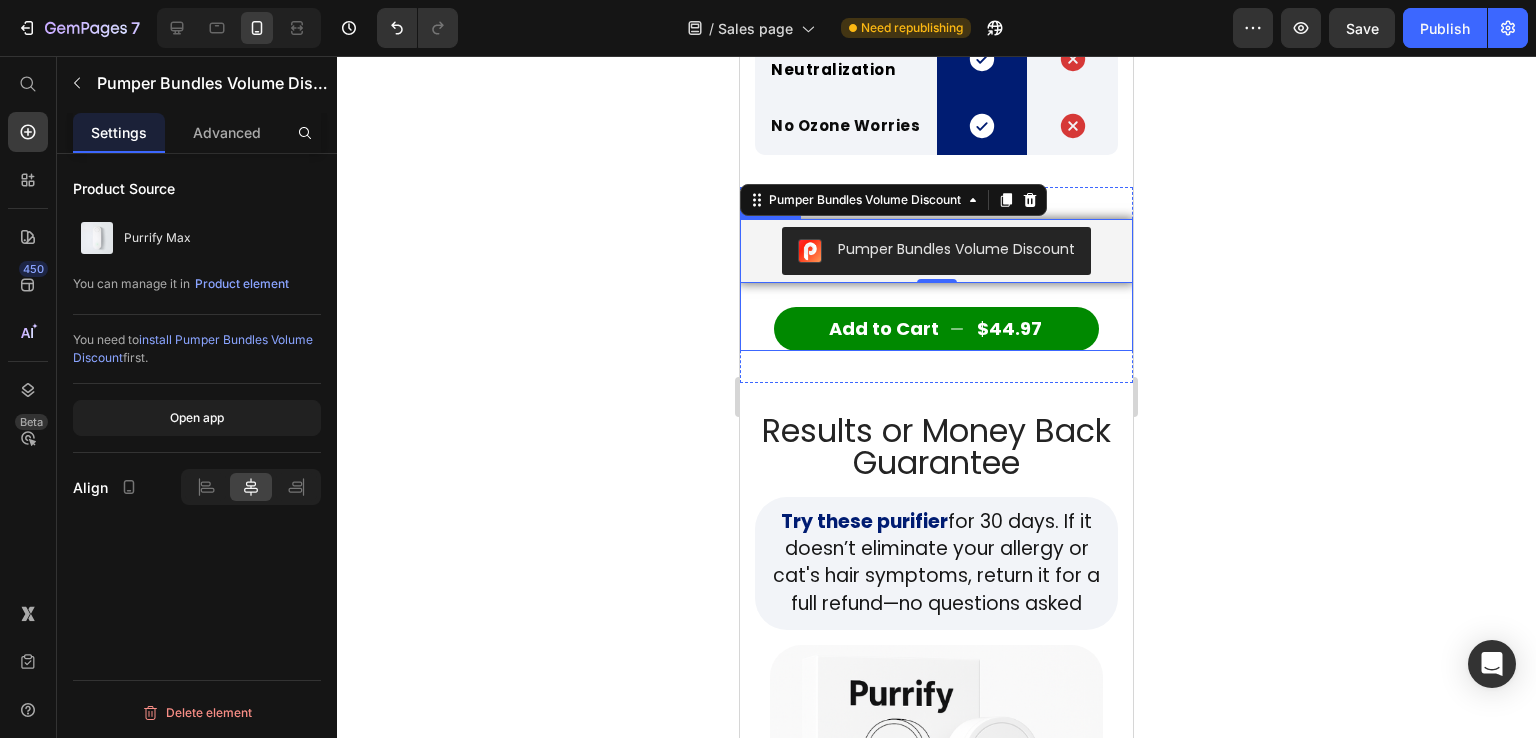 click on "Add to Cart
$44.97 Add to Cart" at bounding box center (936, 317) 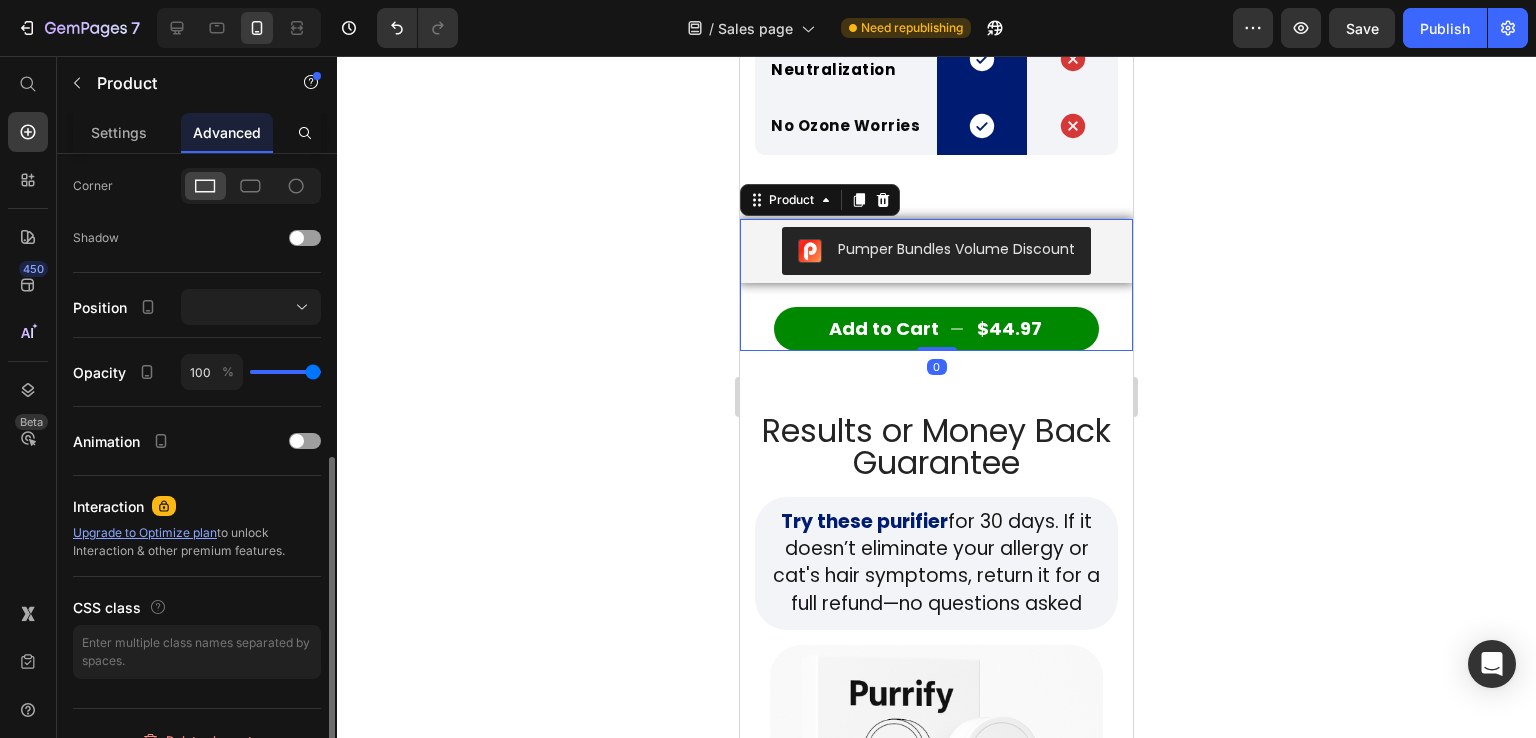 scroll, scrollTop: 626, scrollLeft: 0, axis: vertical 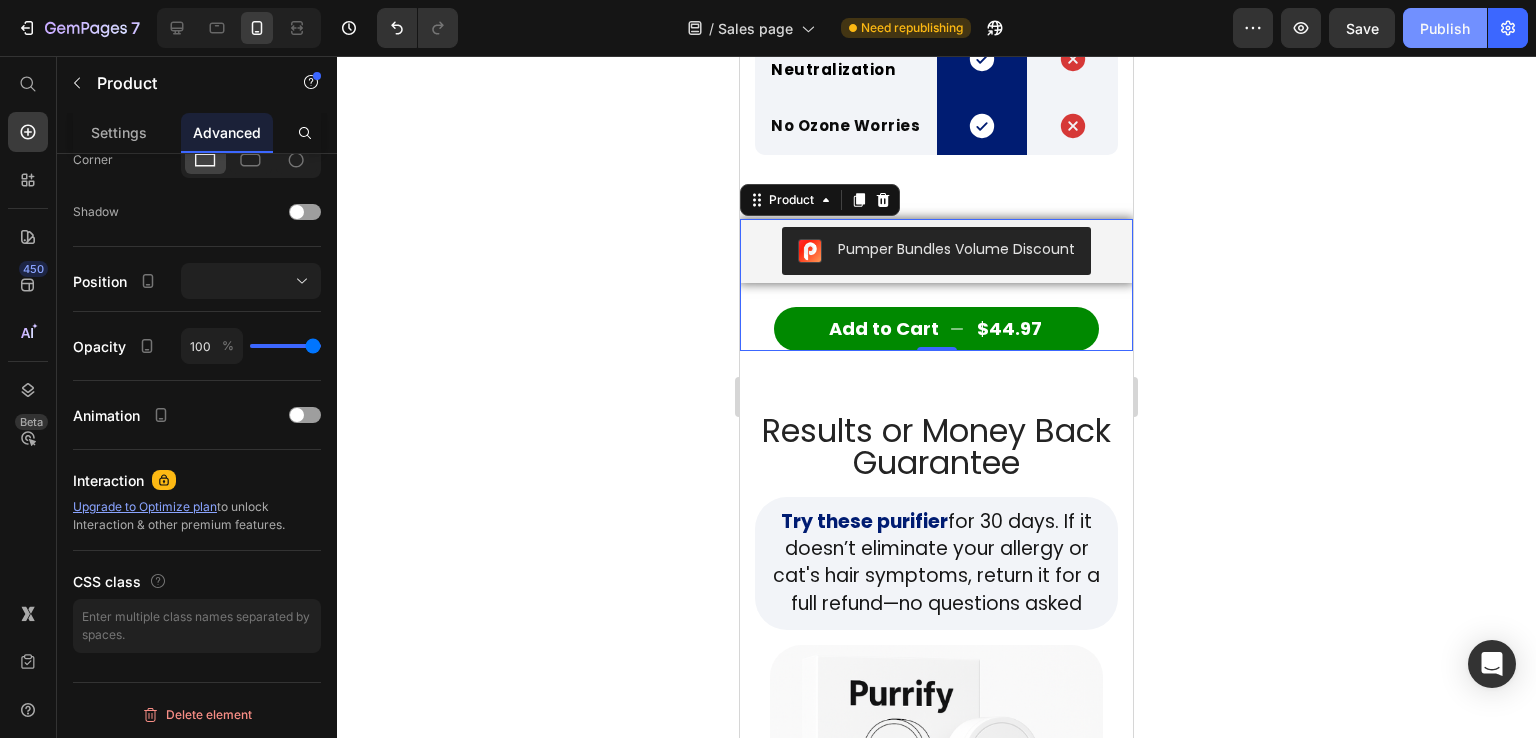 click on "Publish" 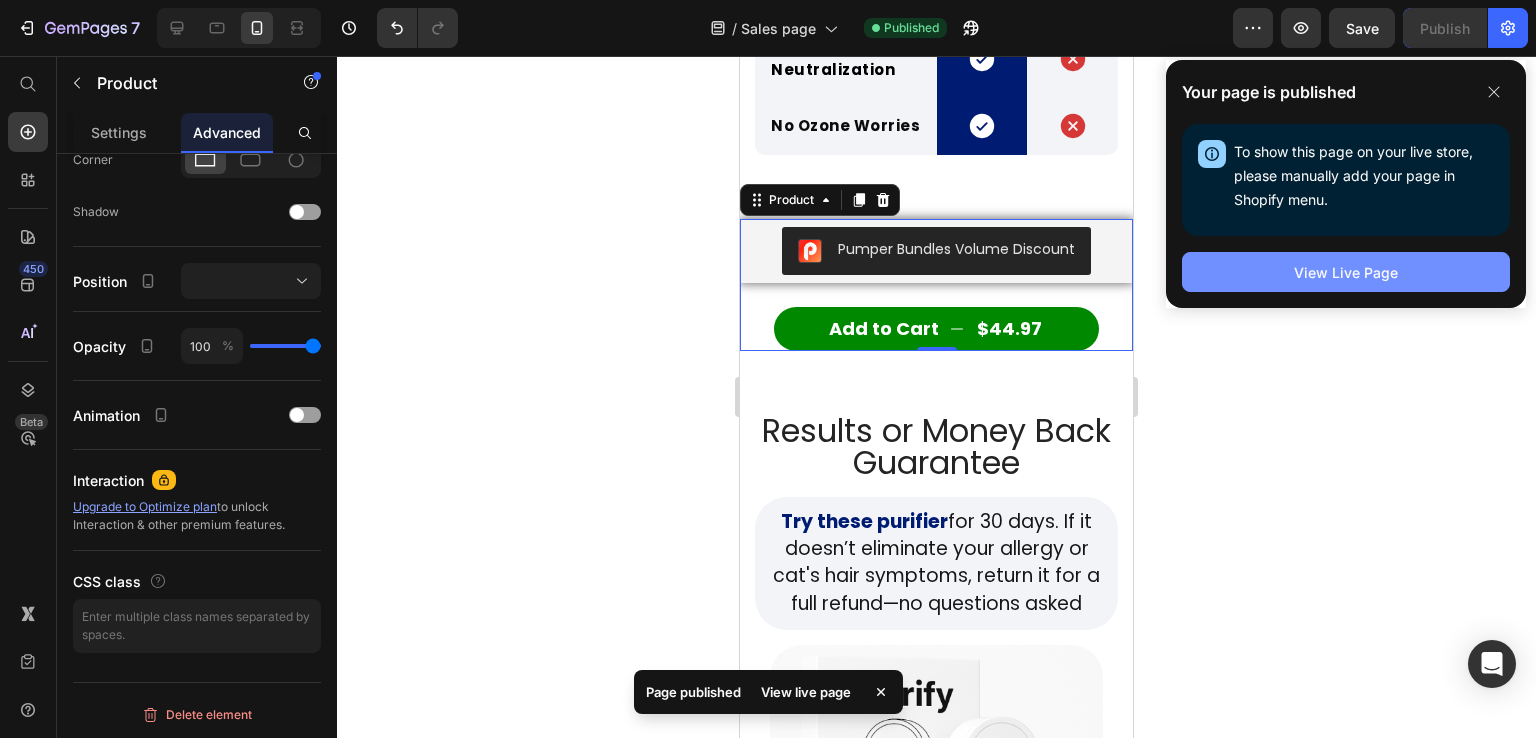click on "View Live Page" at bounding box center (1346, 272) 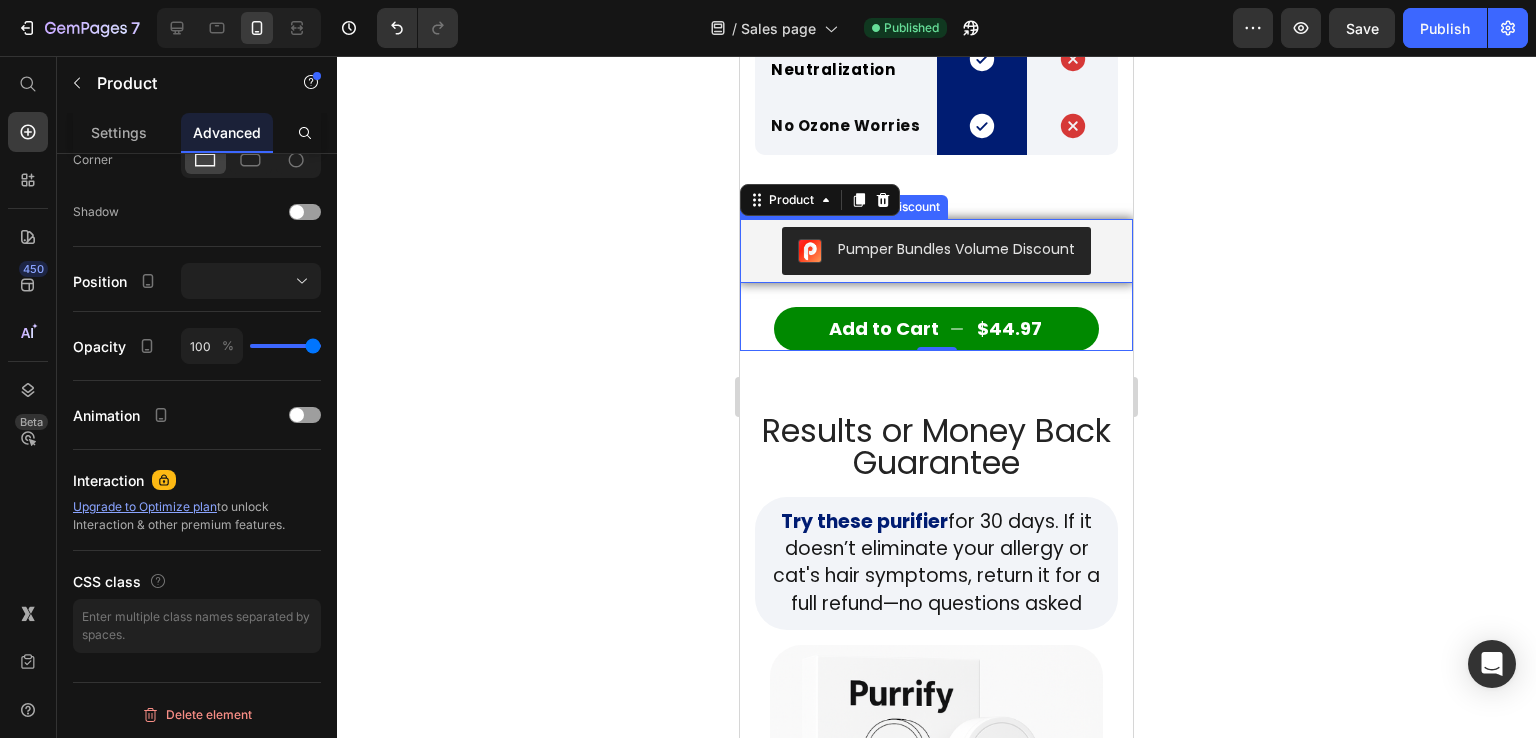 click on "Pumper Bundles Volume Discount" at bounding box center [936, 251] 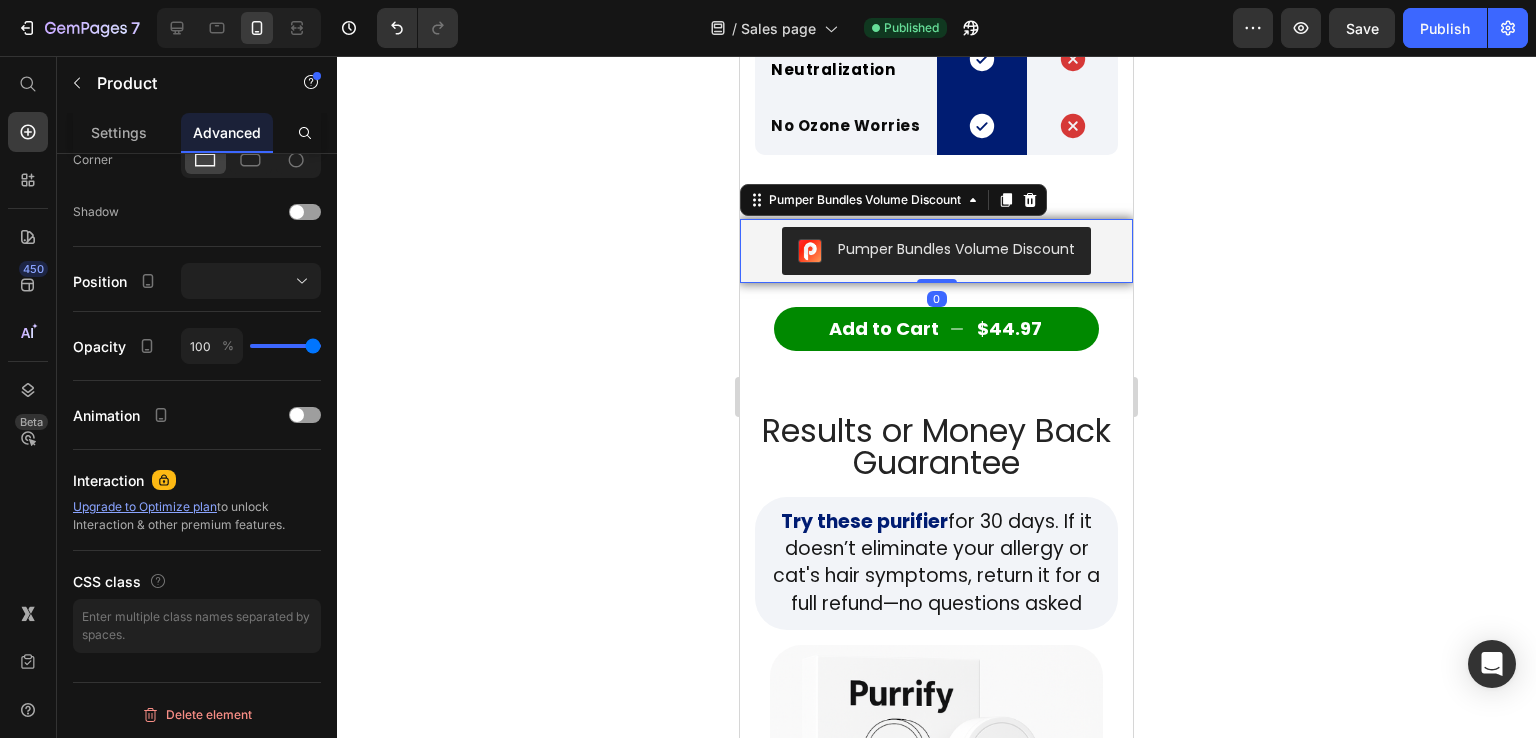 scroll, scrollTop: 0, scrollLeft: 0, axis: both 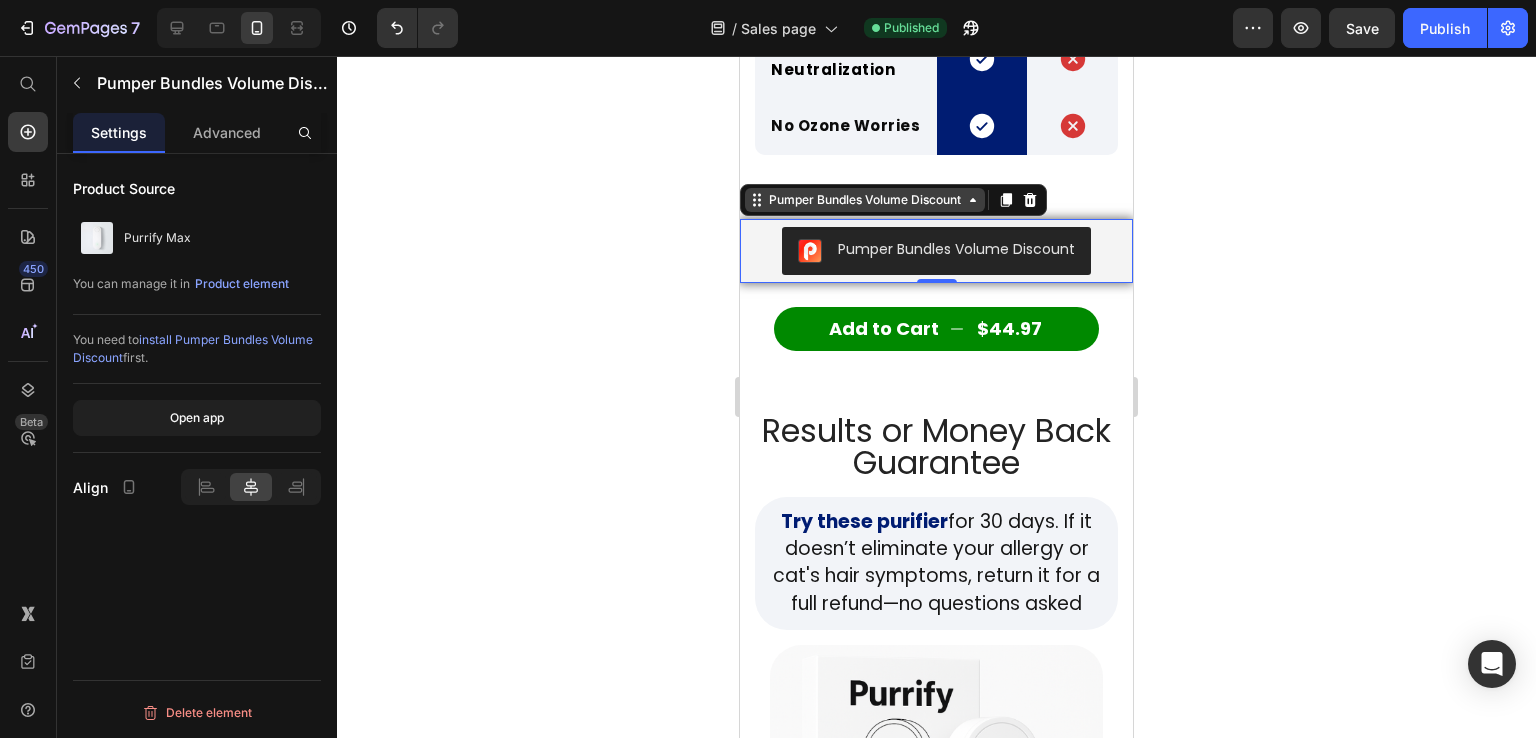 click on "Pumper Bundles Volume Discount" at bounding box center [865, 200] 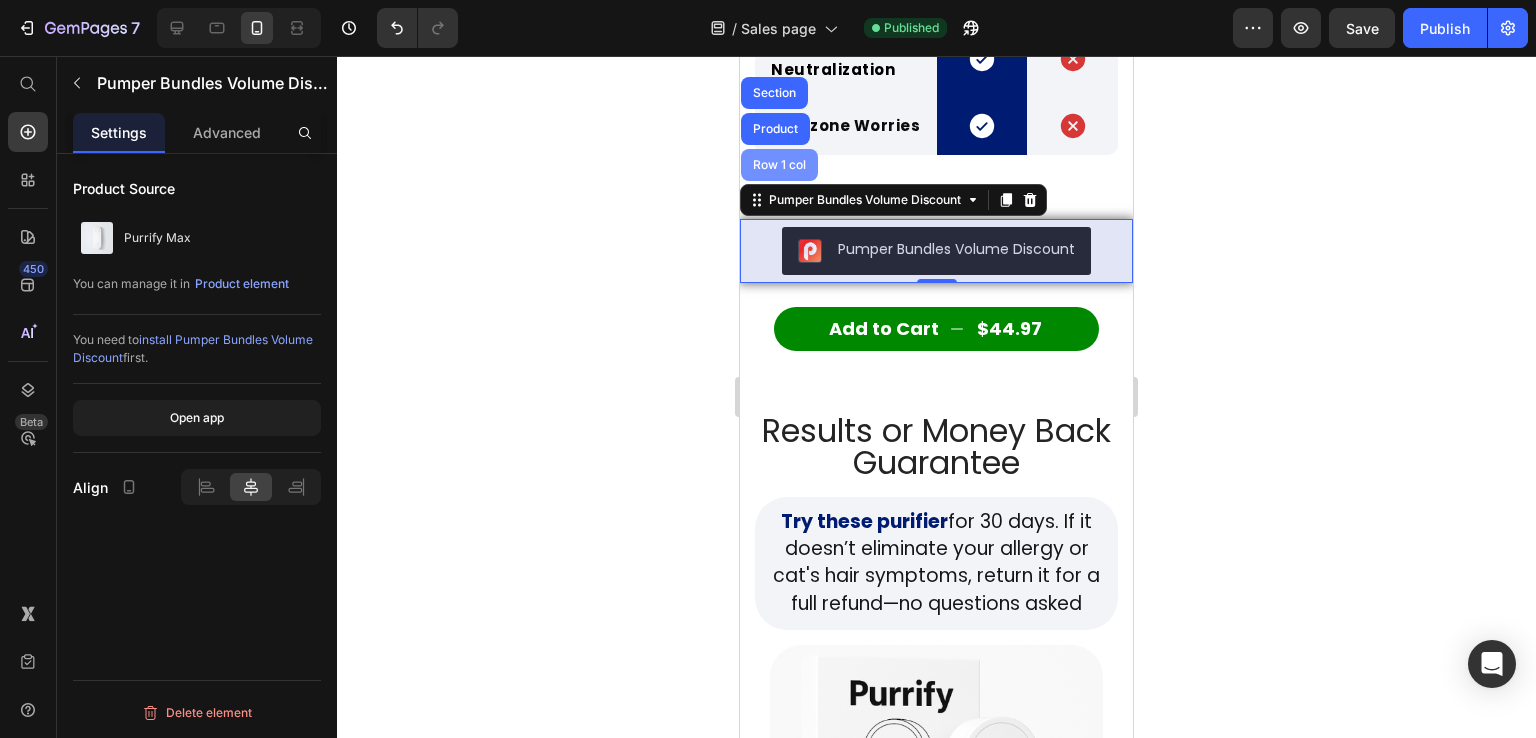 click on "Row 1 col" at bounding box center (779, 165) 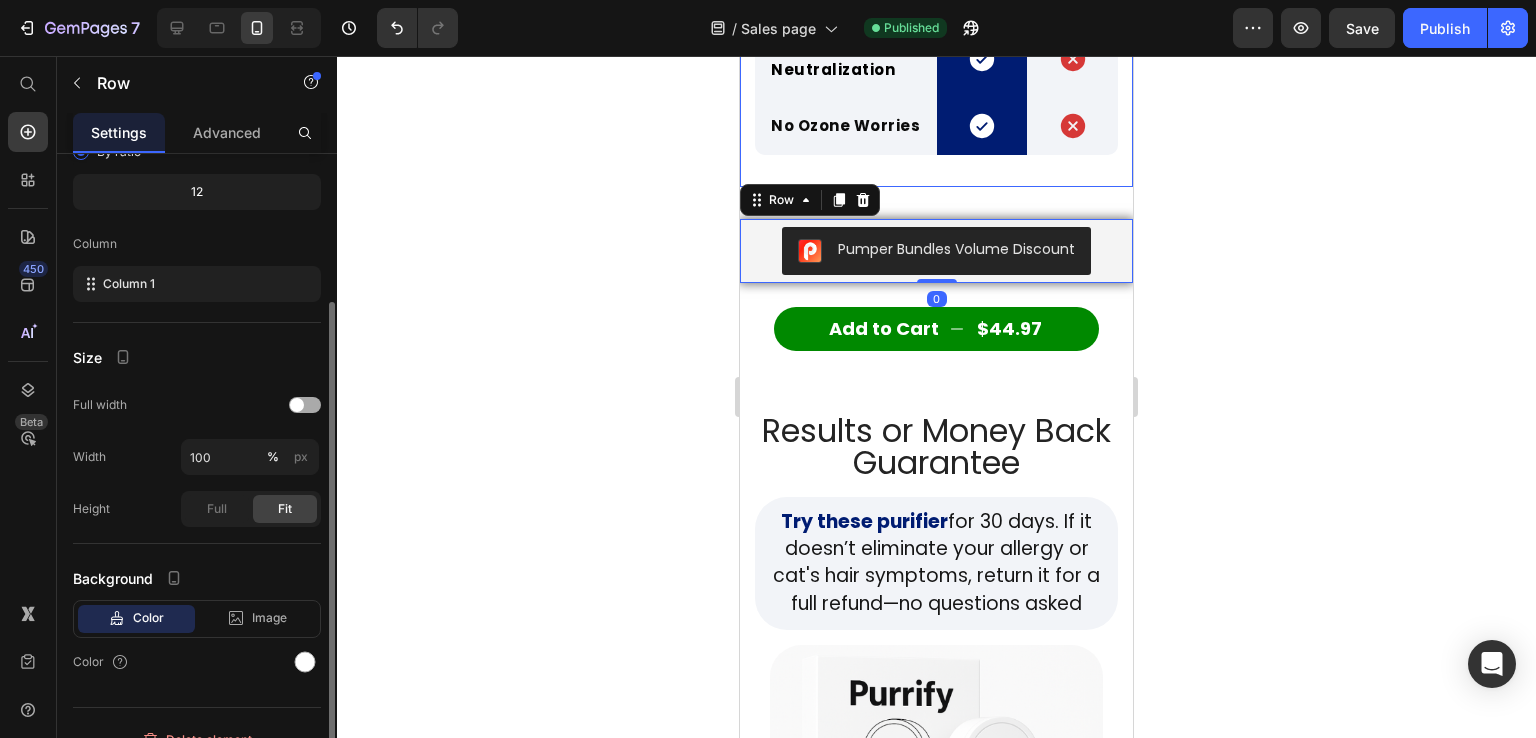 scroll, scrollTop: 225, scrollLeft: 0, axis: vertical 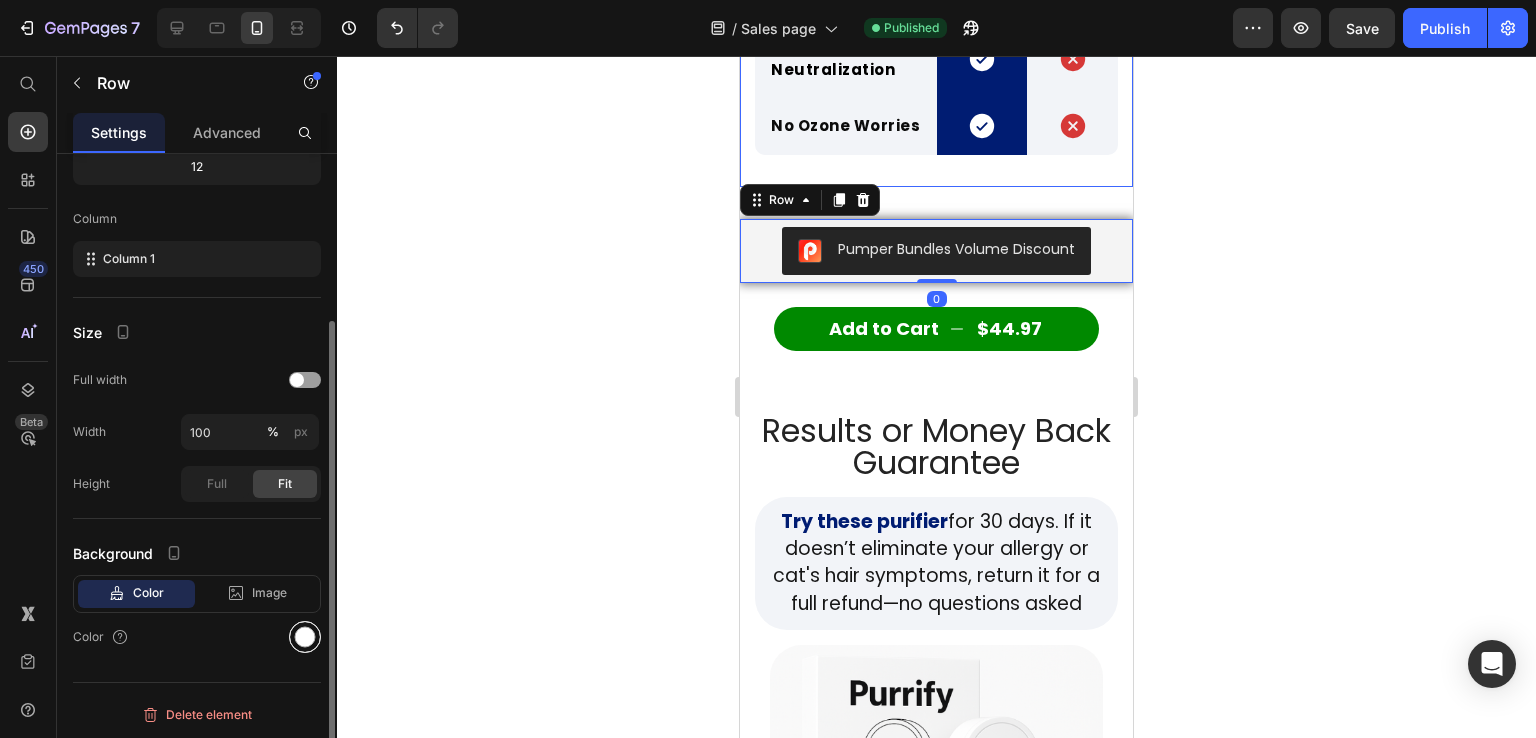 click at bounding box center (305, 637) 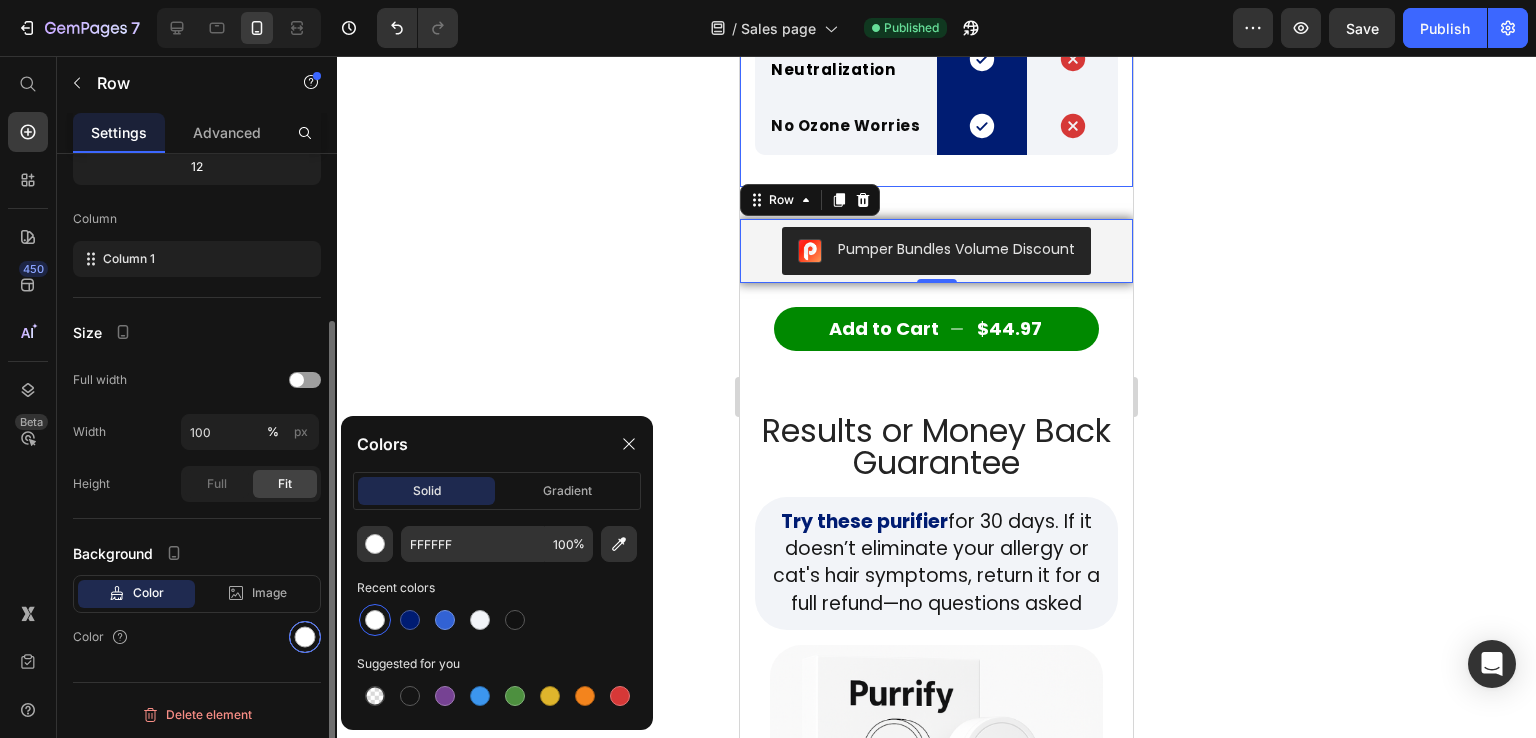 click at bounding box center [305, 637] 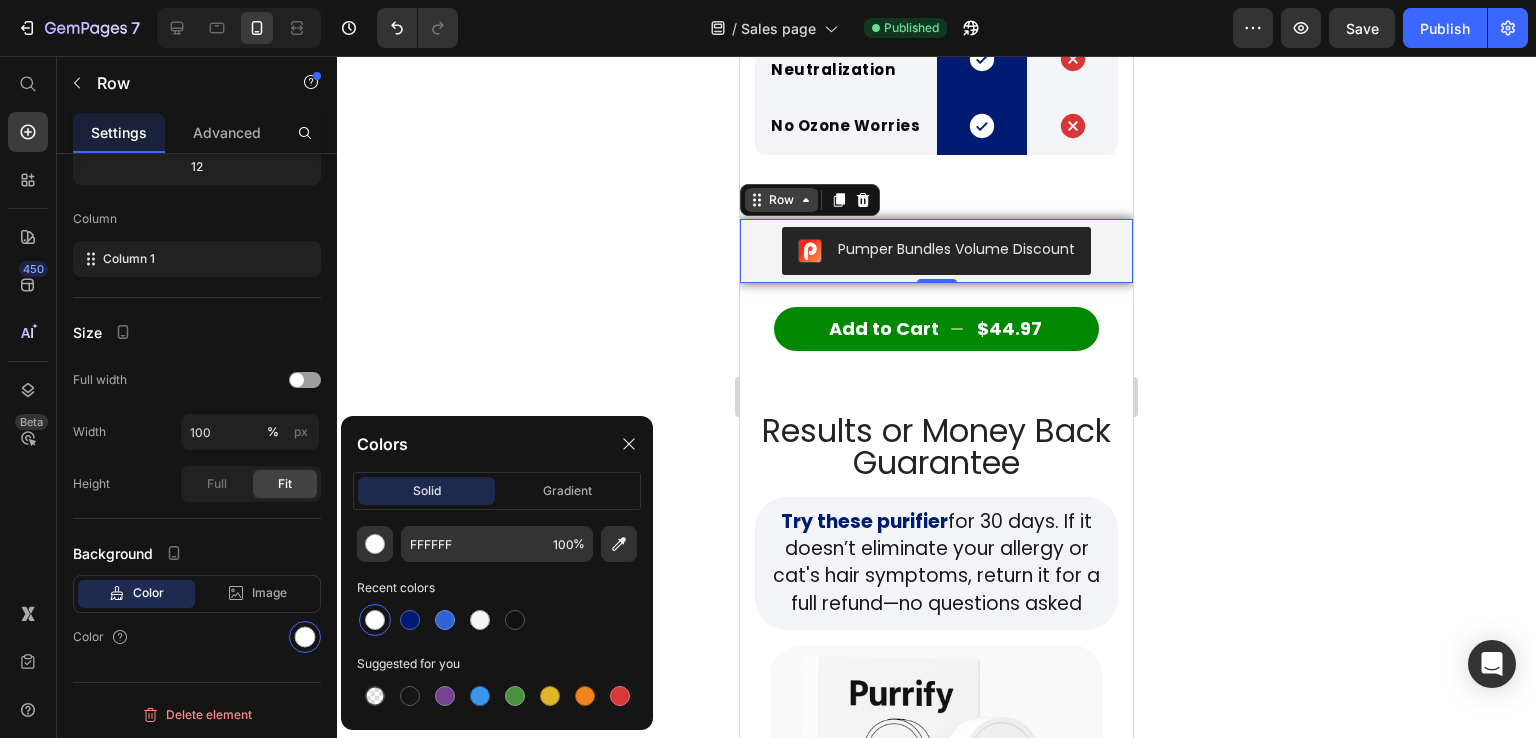 click on "Row" at bounding box center (781, 200) 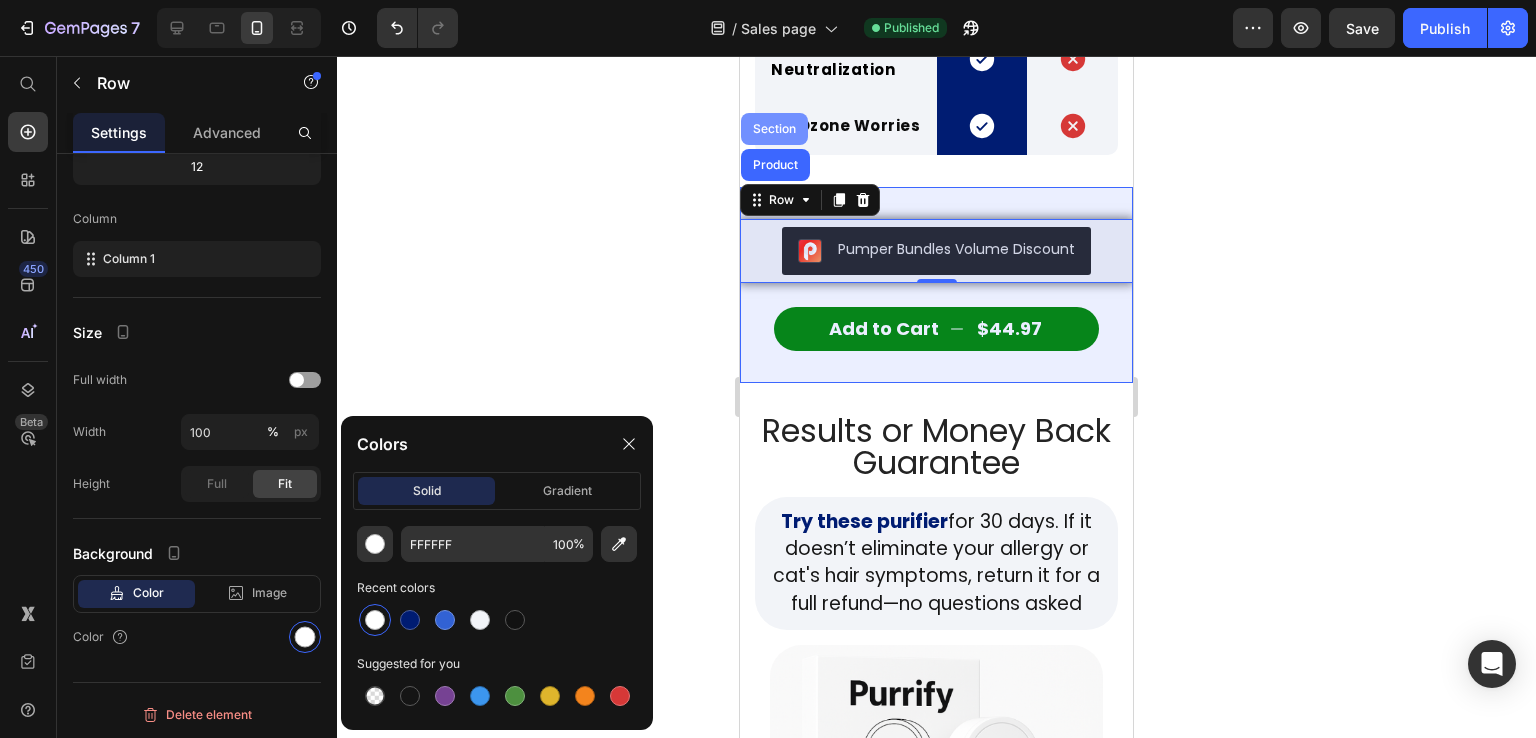 click on "Section" at bounding box center (774, 129) 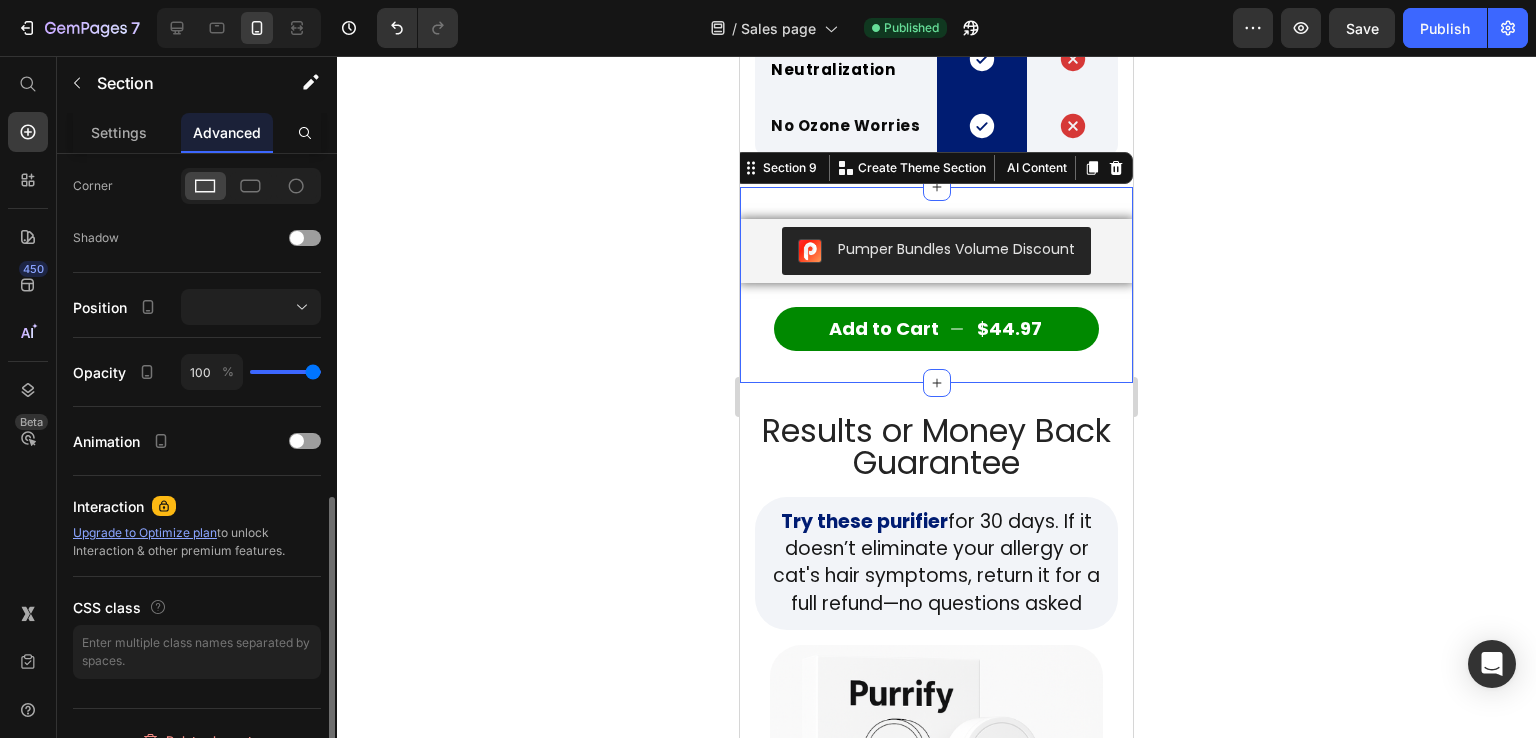 scroll, scrollTop: 626, scrollLeft: 0, axis: vertical 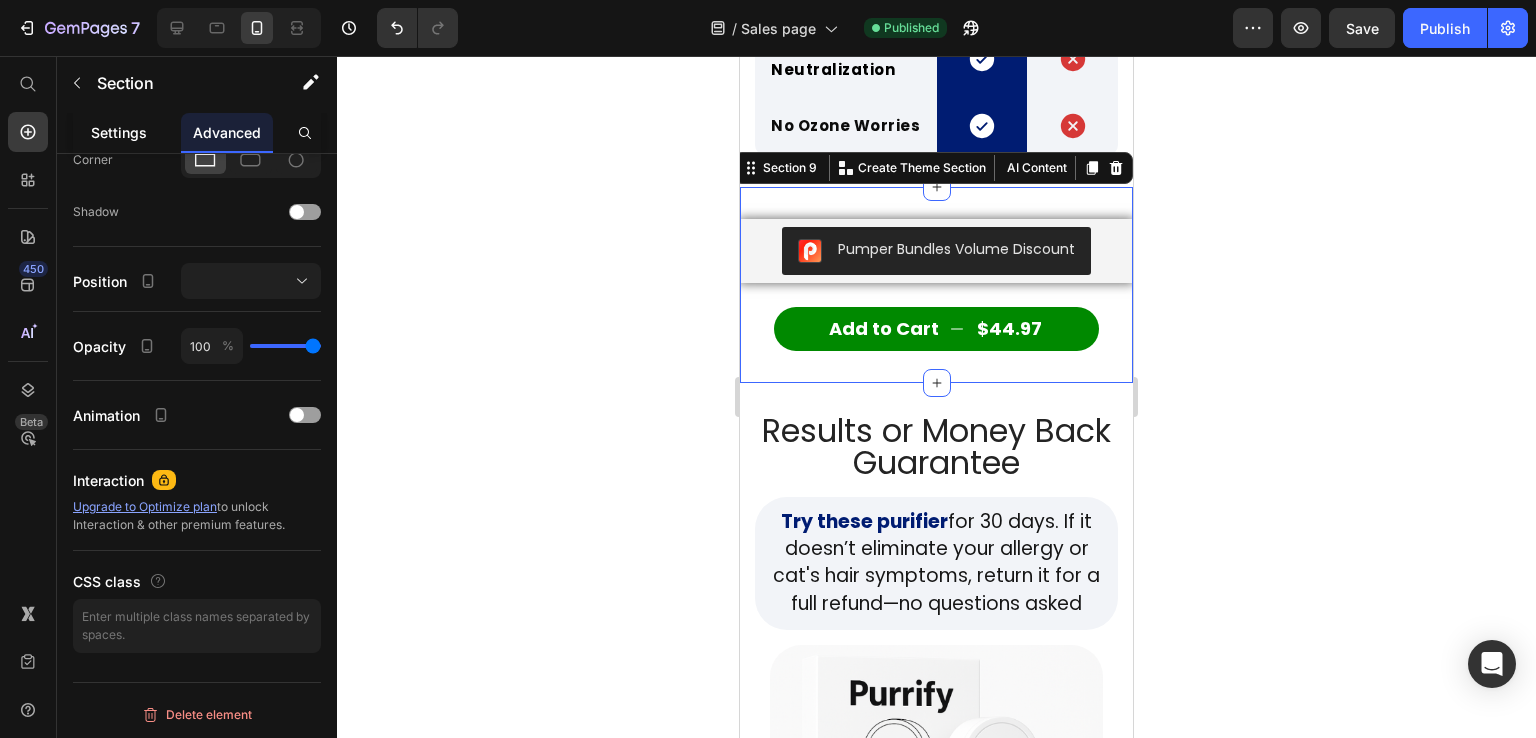 click on "Settings" 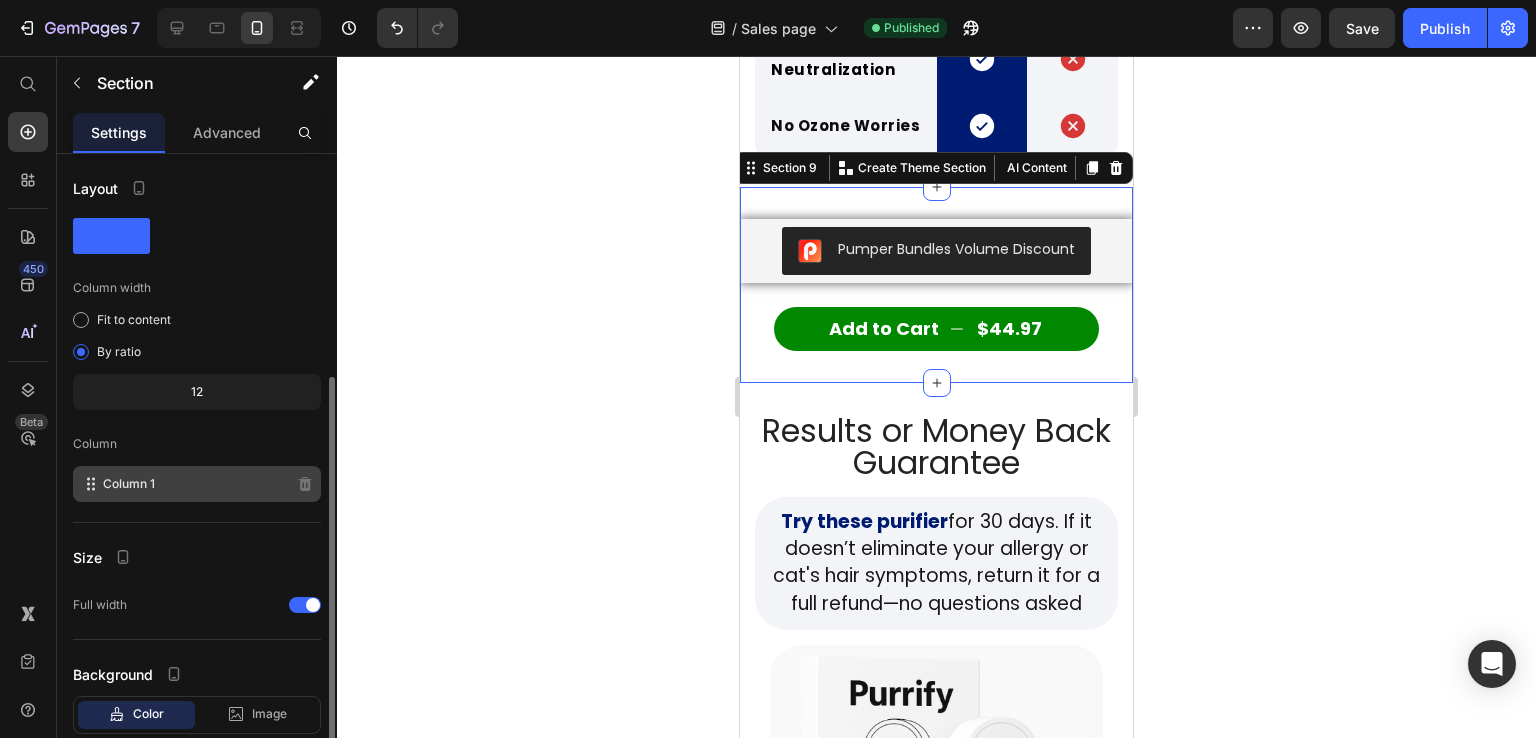 scroll, scrollTop: 121, scrollLeft: 0, axis: vertical 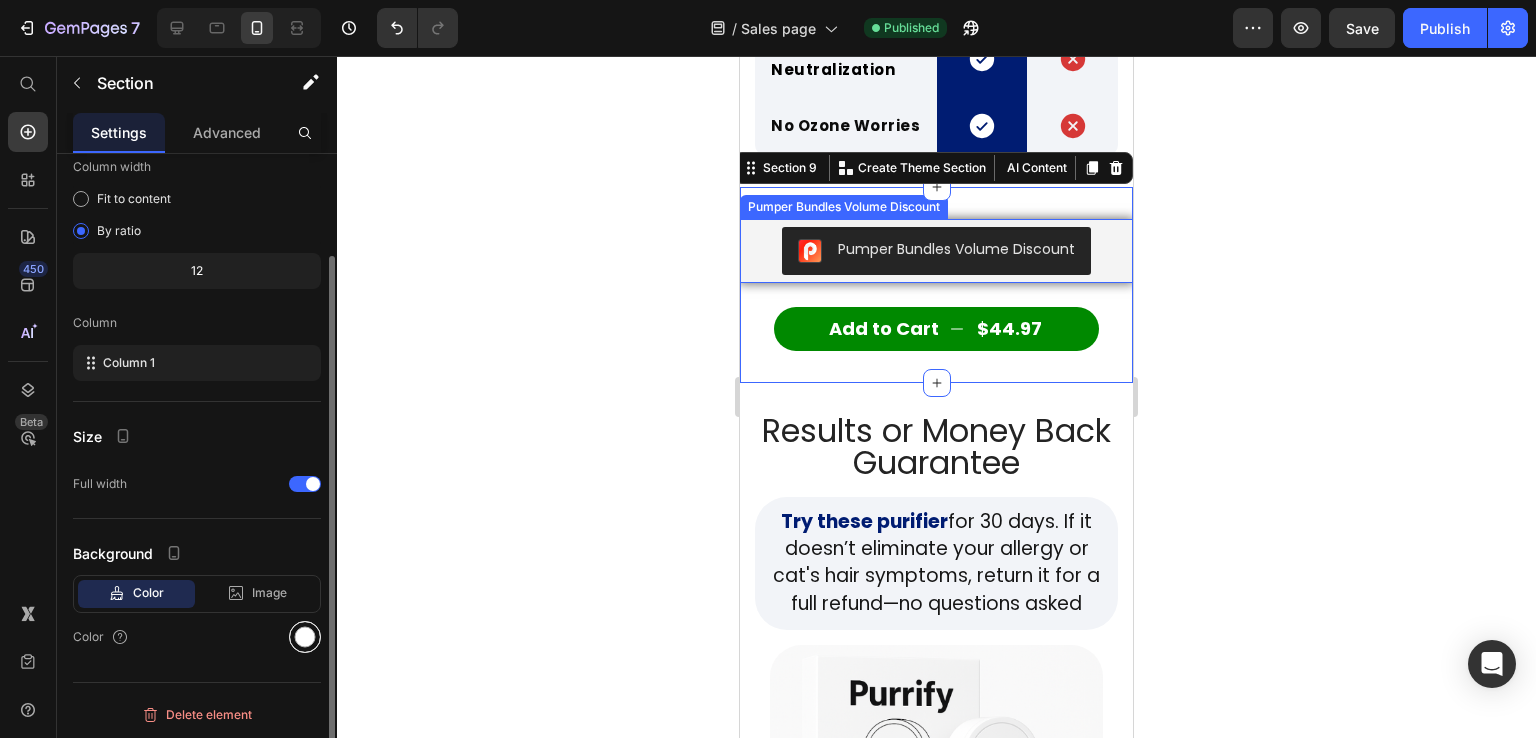 click at bounding box center (305, 637) 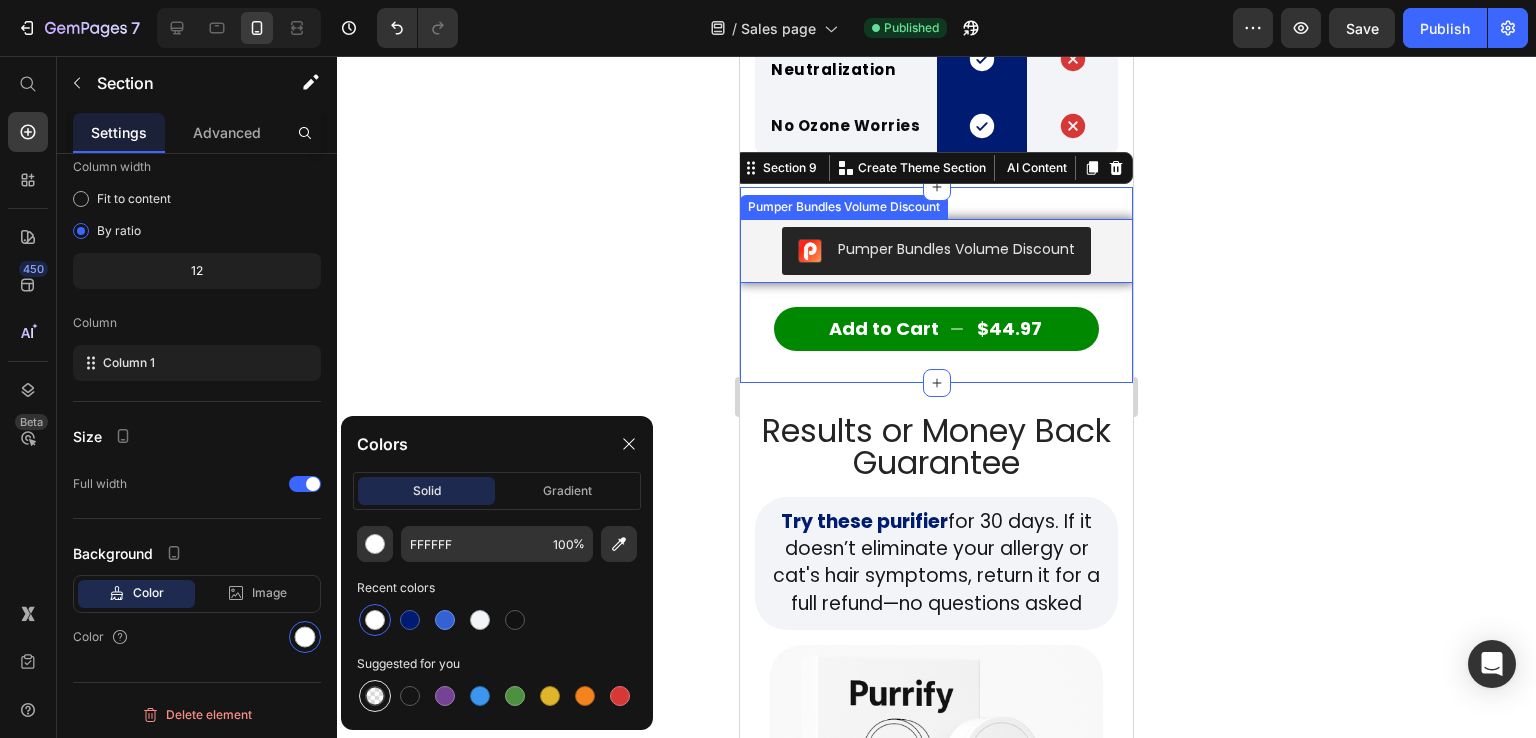click at bounding box center (375, 696) 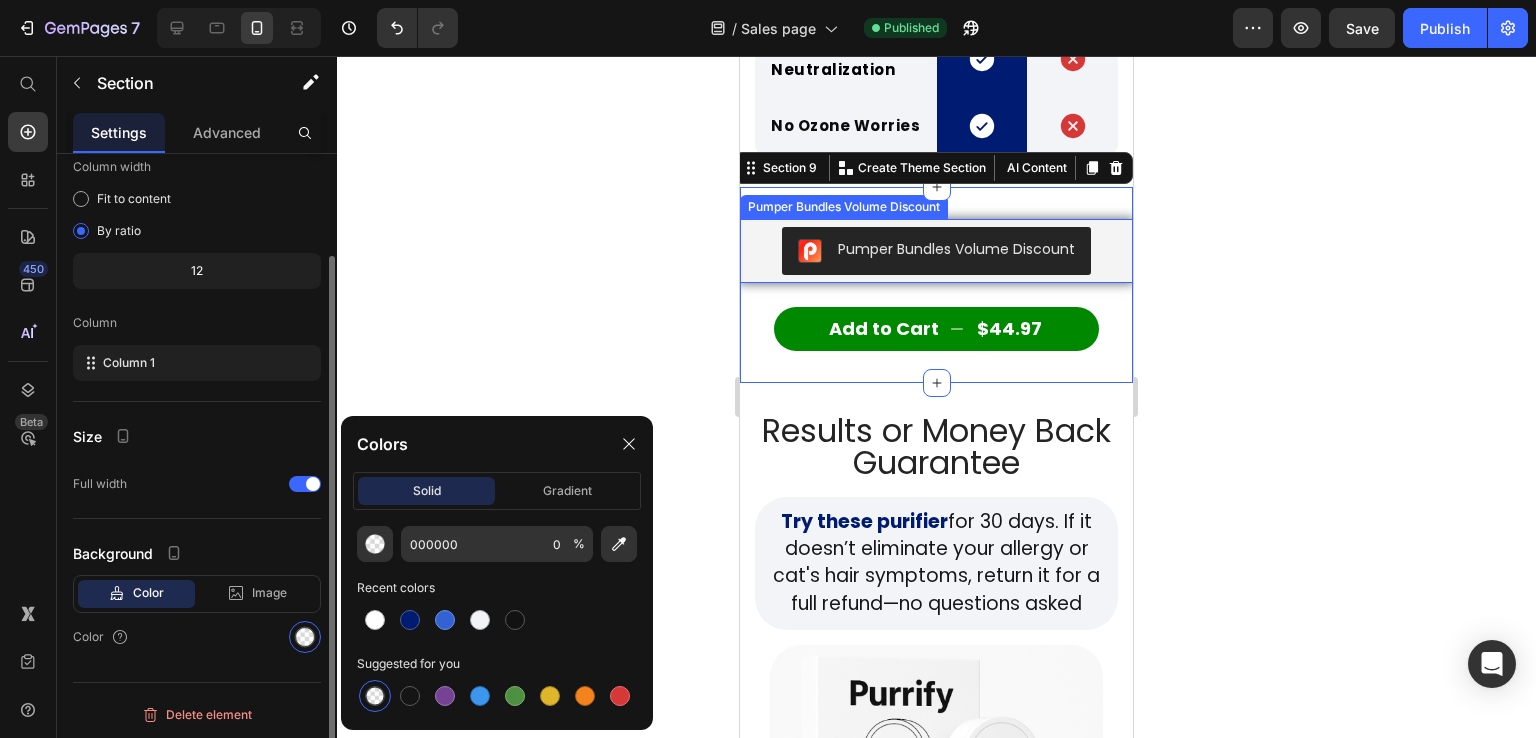 drag, startPoint x: 300, startPoint y: 680, endPoint x: 311, endPoint y: 665, distance: 18.601076 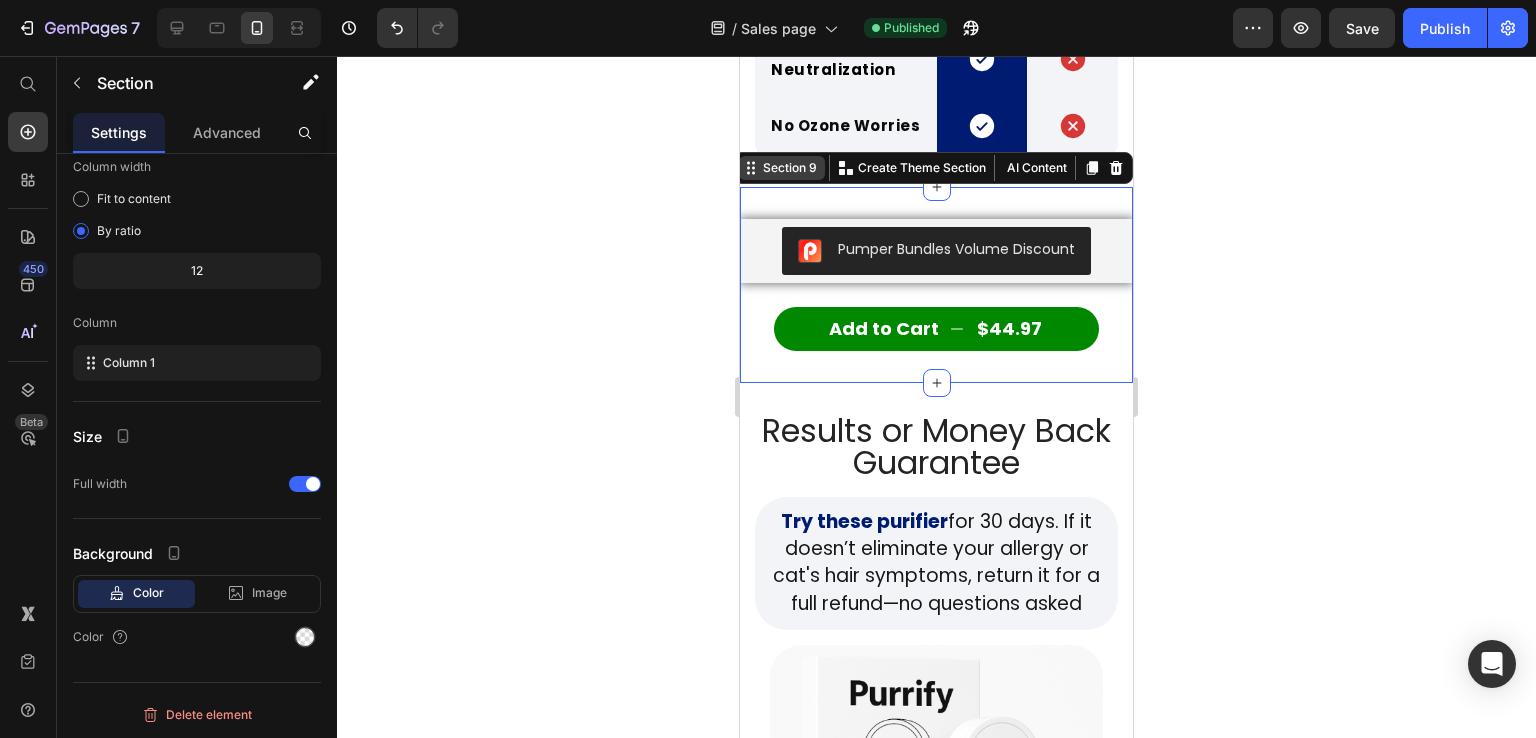 click on "Section 9" at bounding box center (790, 168) 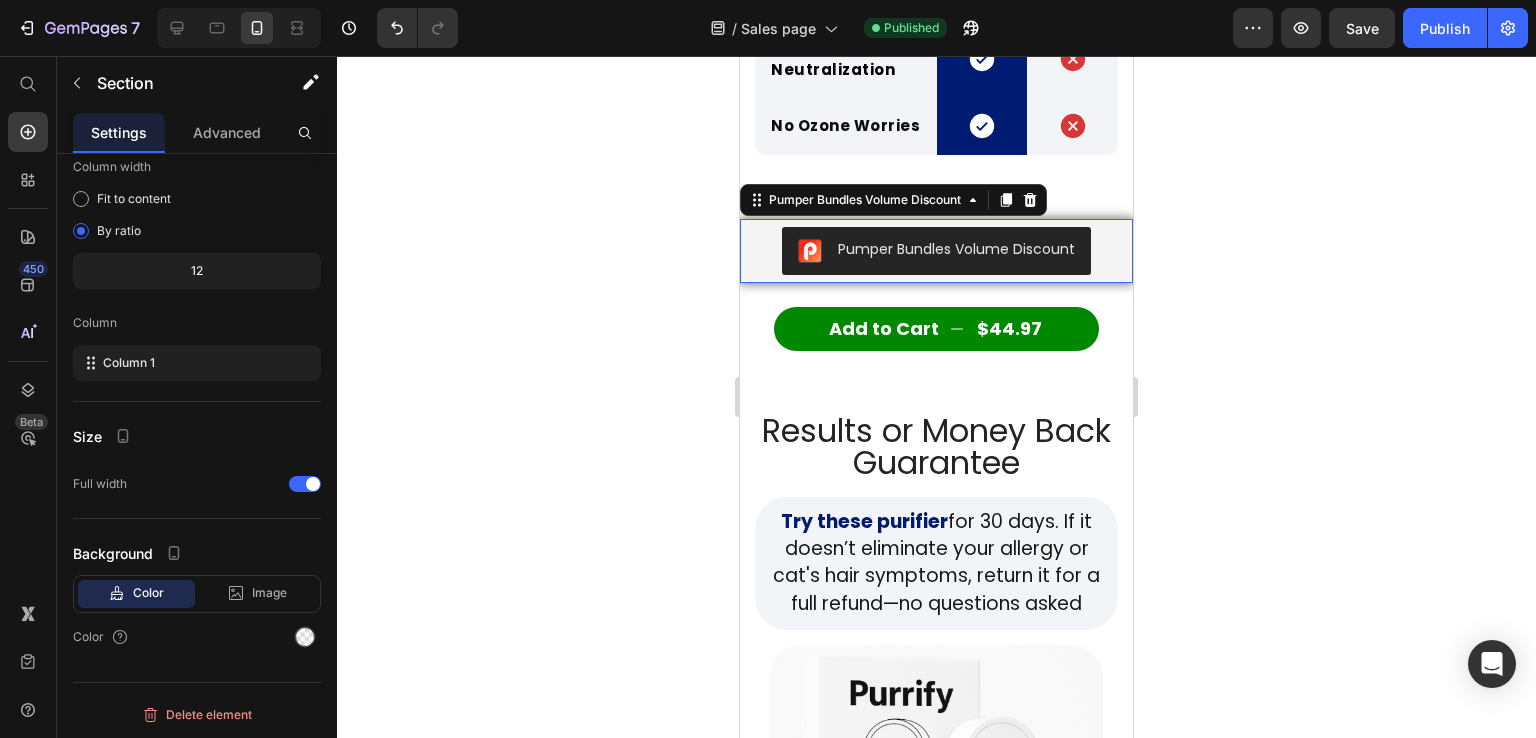 click on "Pumper Bundles Volume Discount" at bounding box center [936, 251] 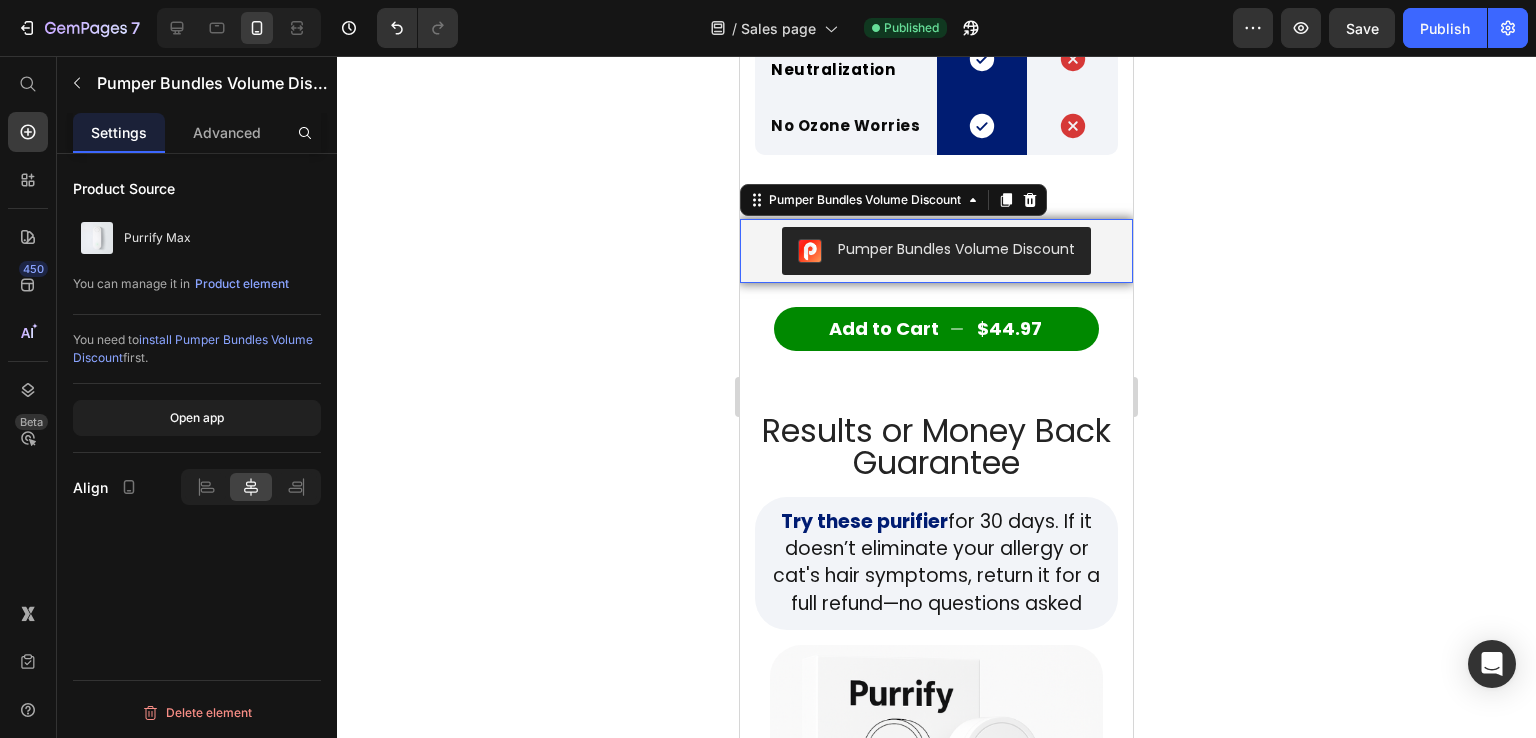 scroll, scrollTop: 0, scrollLeft: 0, axis: both 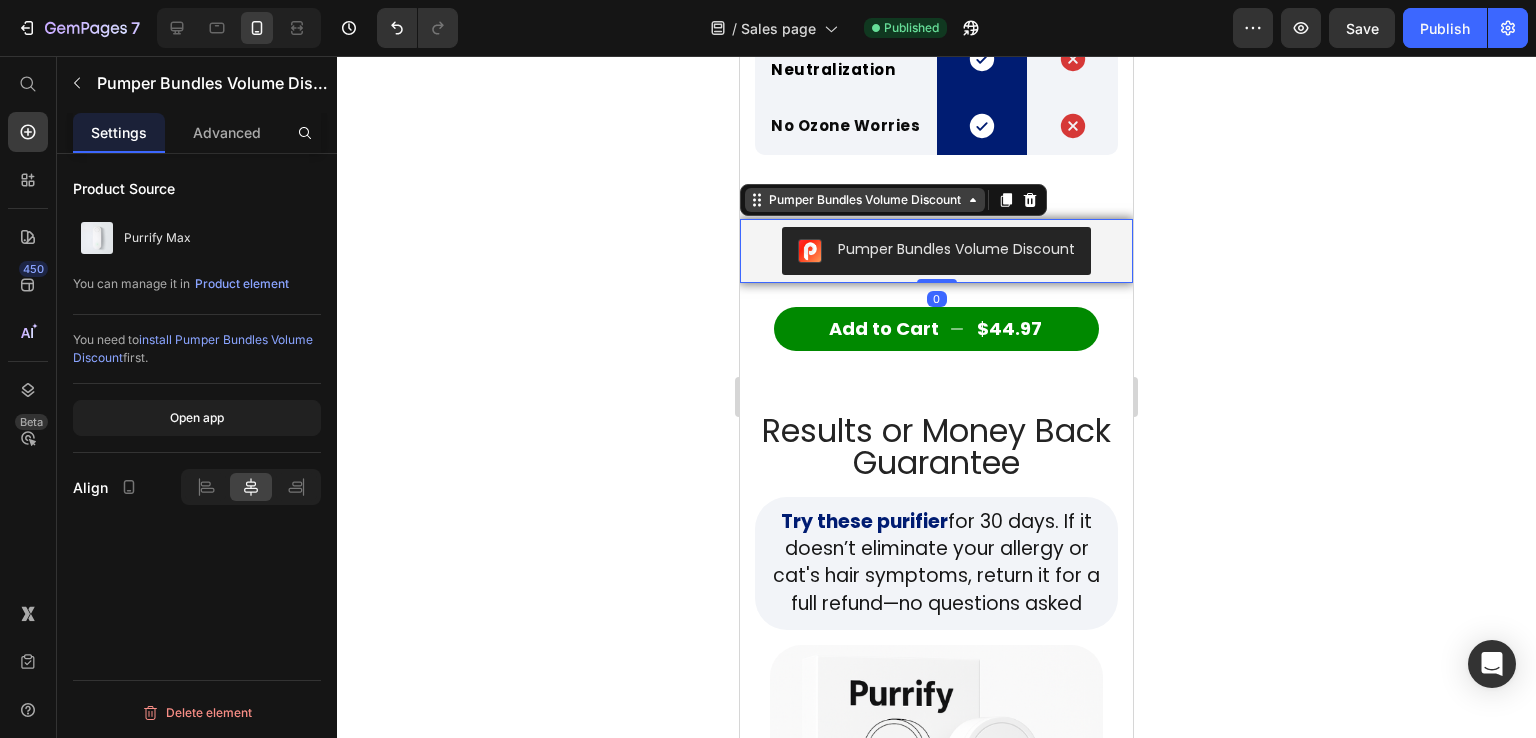 click on "Pumper Bundles Volume Discount" at bounding box center (865, 200) 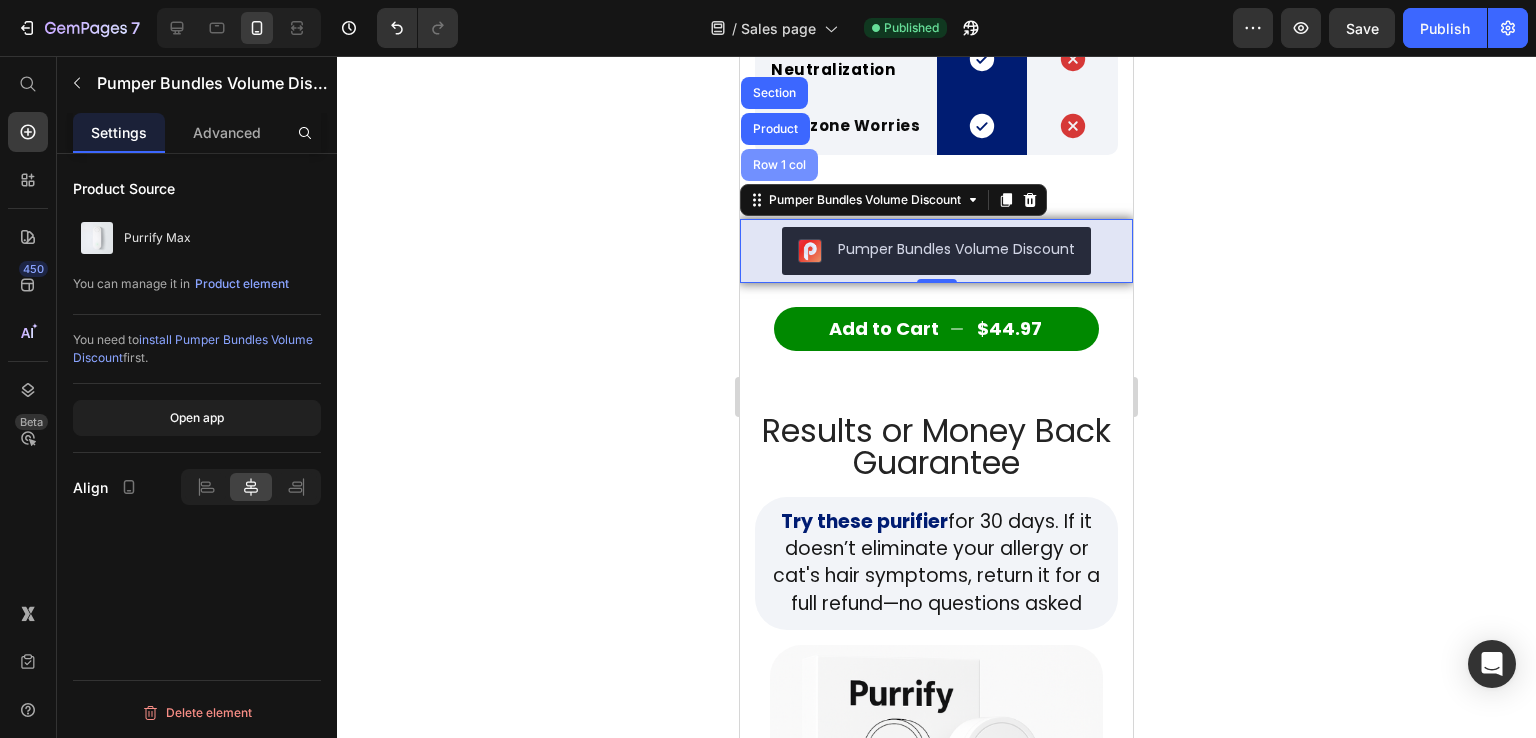 click on "Row 1 col" at bounding box center (779, 165) 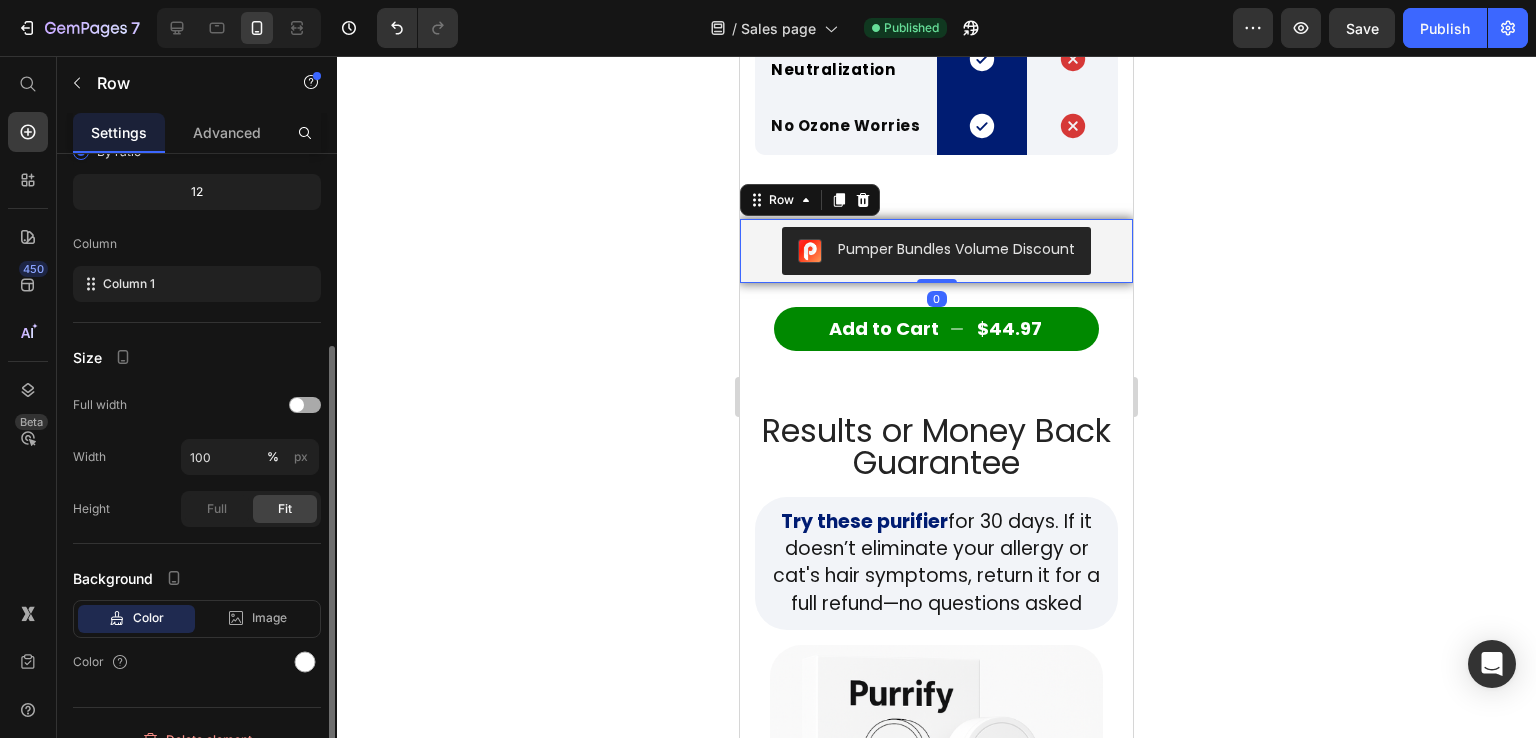 scroll, scrollTop: 225, scrollLeft: 0, axis: vertical 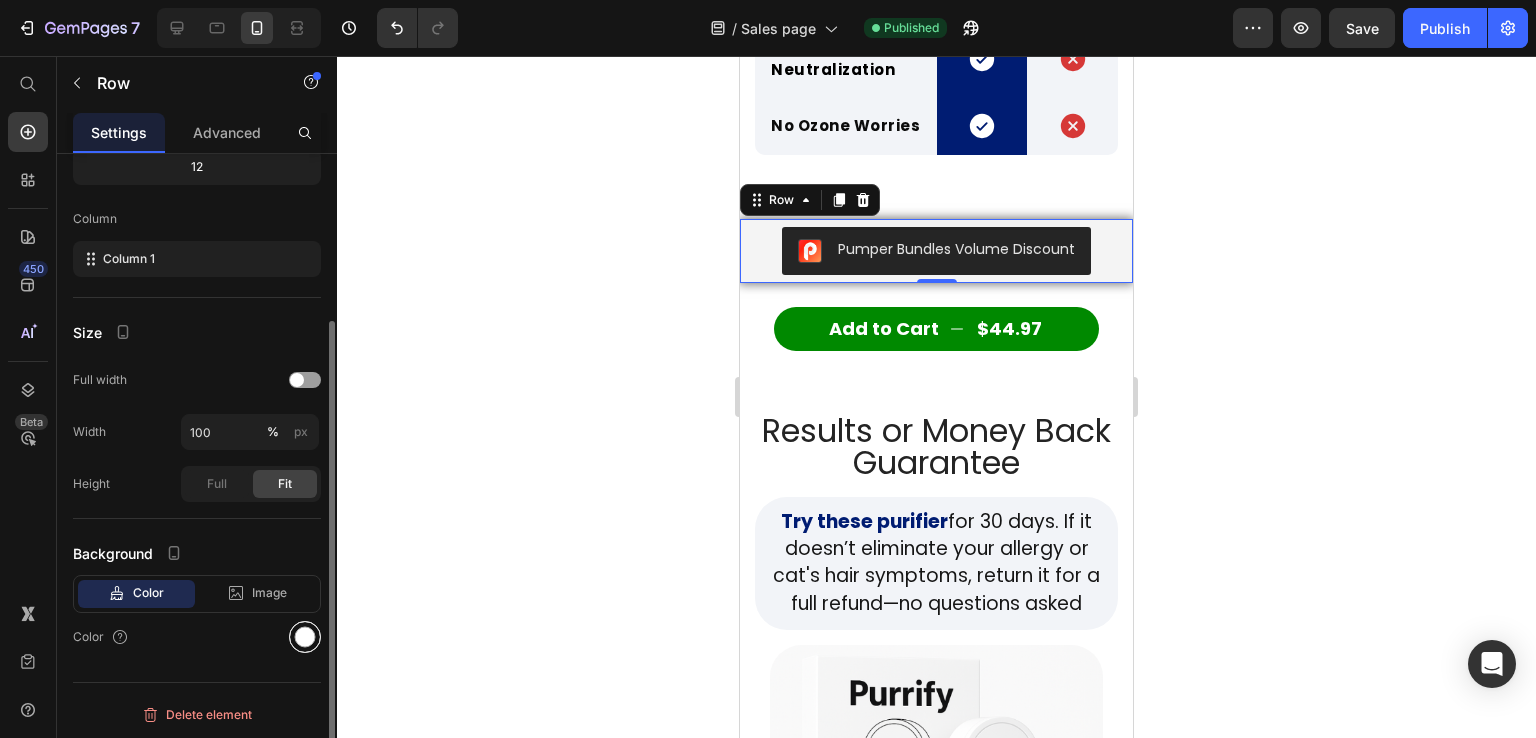 click at bounding box center [305, 637] 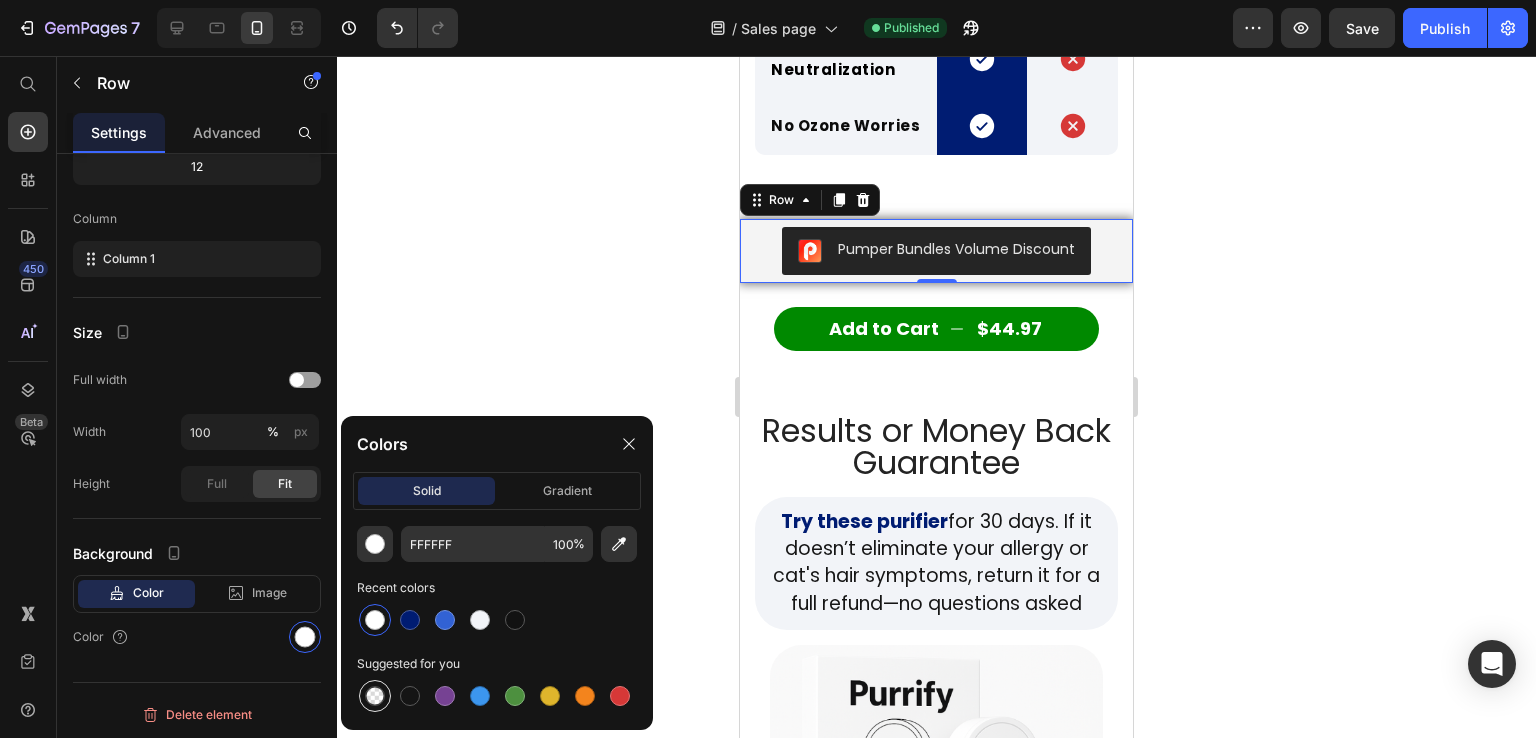 click at bounding box center (375, 696) 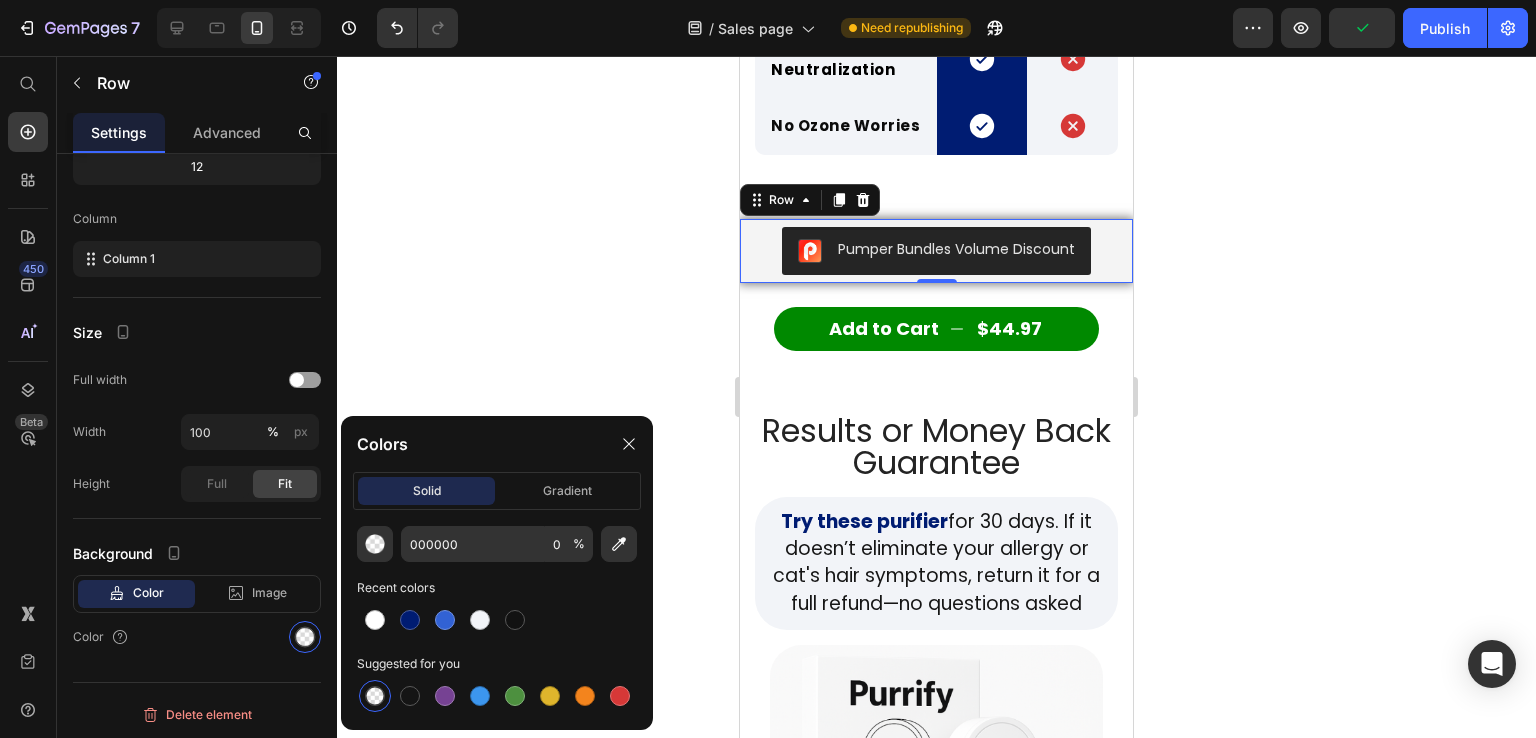 click 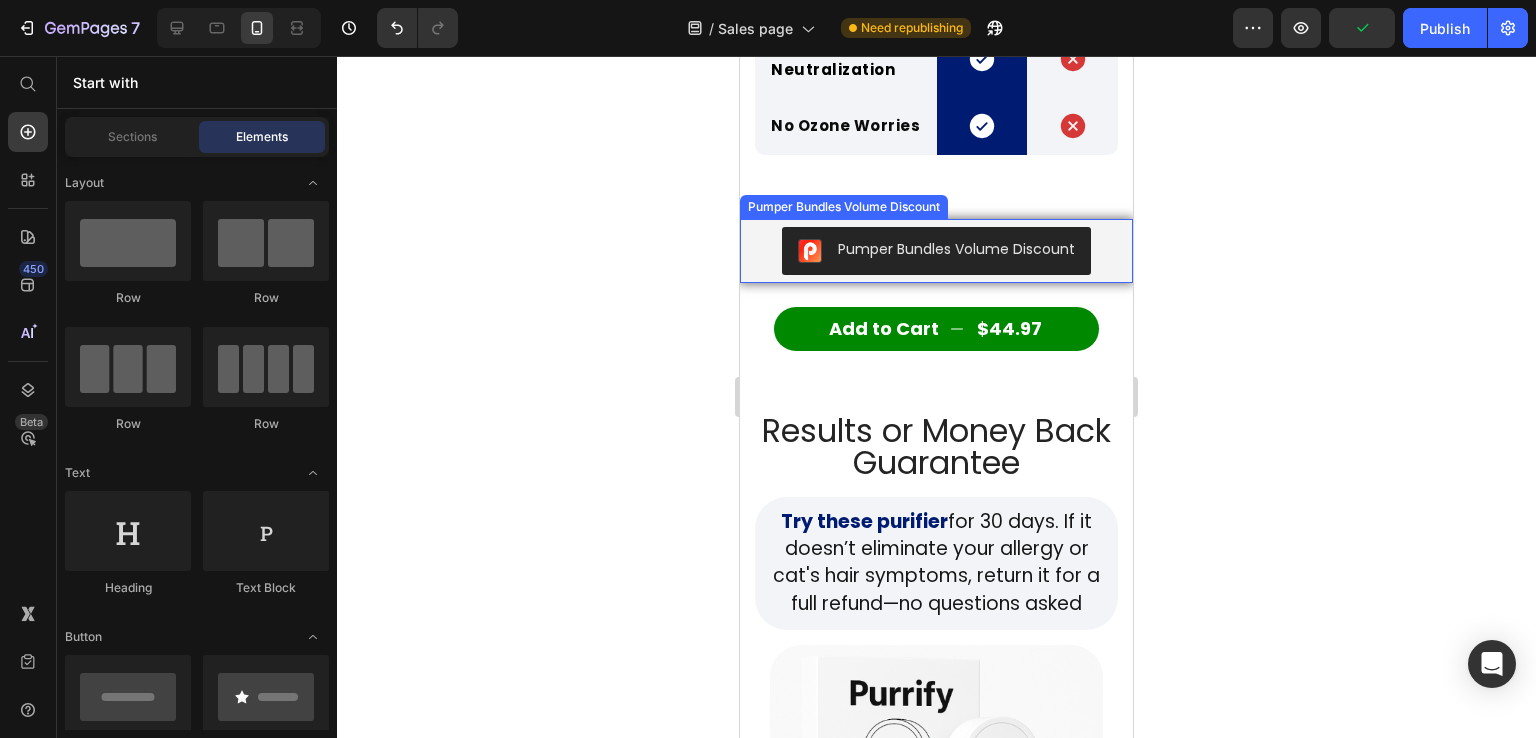 click on "Pumper Bundles Volume Discount" at bounding box center (936, 251) 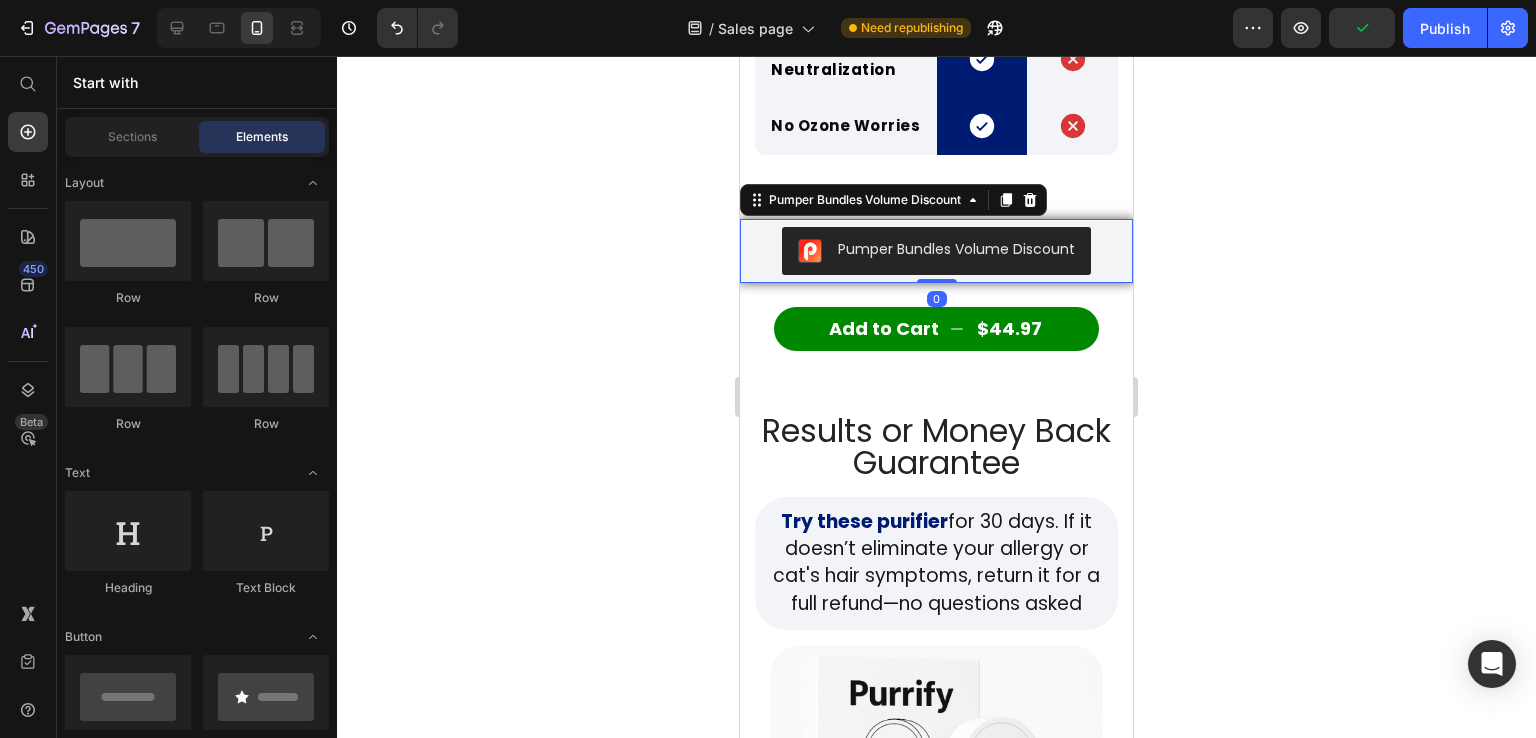 scroll, scrollTop: 0, scrollLeft: 0, axis: both 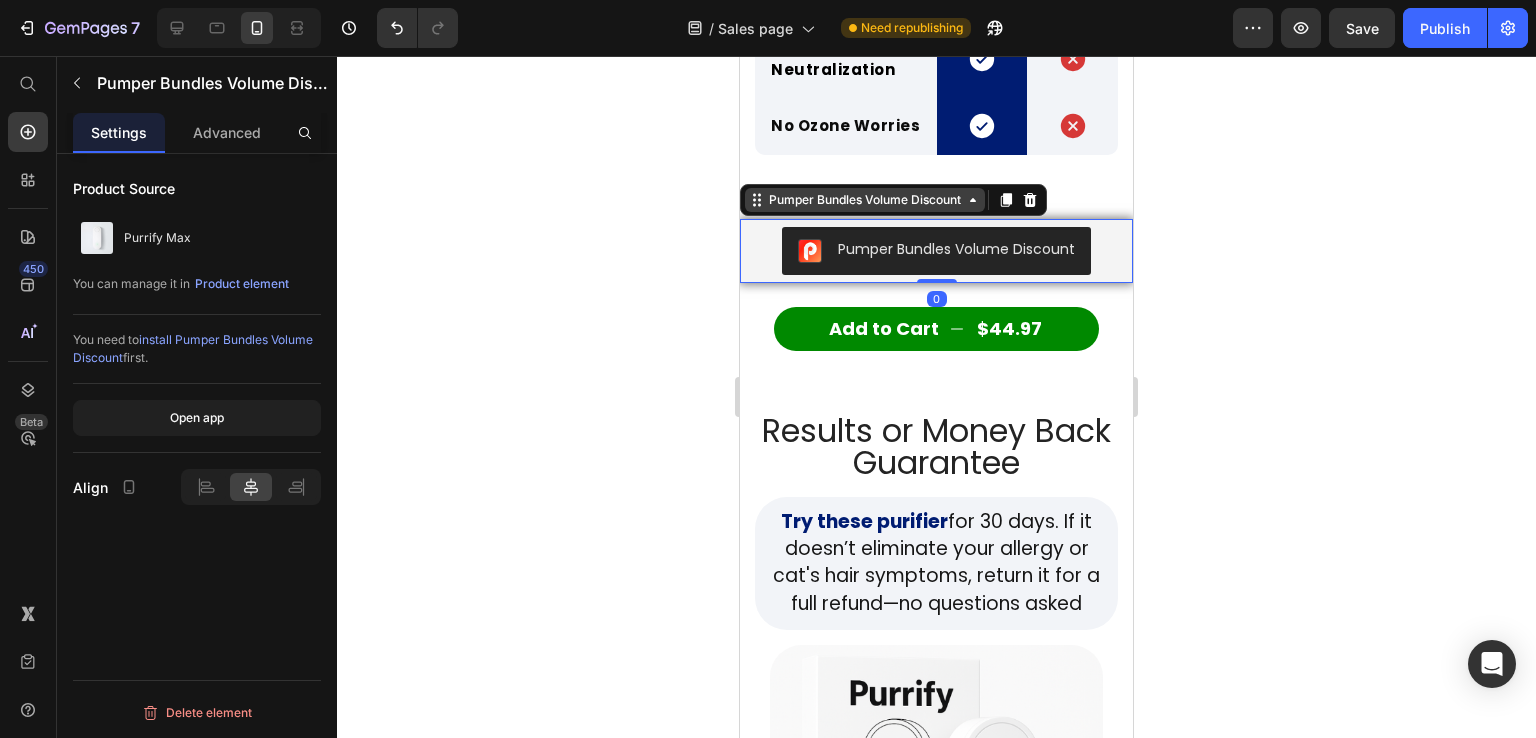 click on "Pumper Bundles Volume Discount" at bounding box center (865, 200) 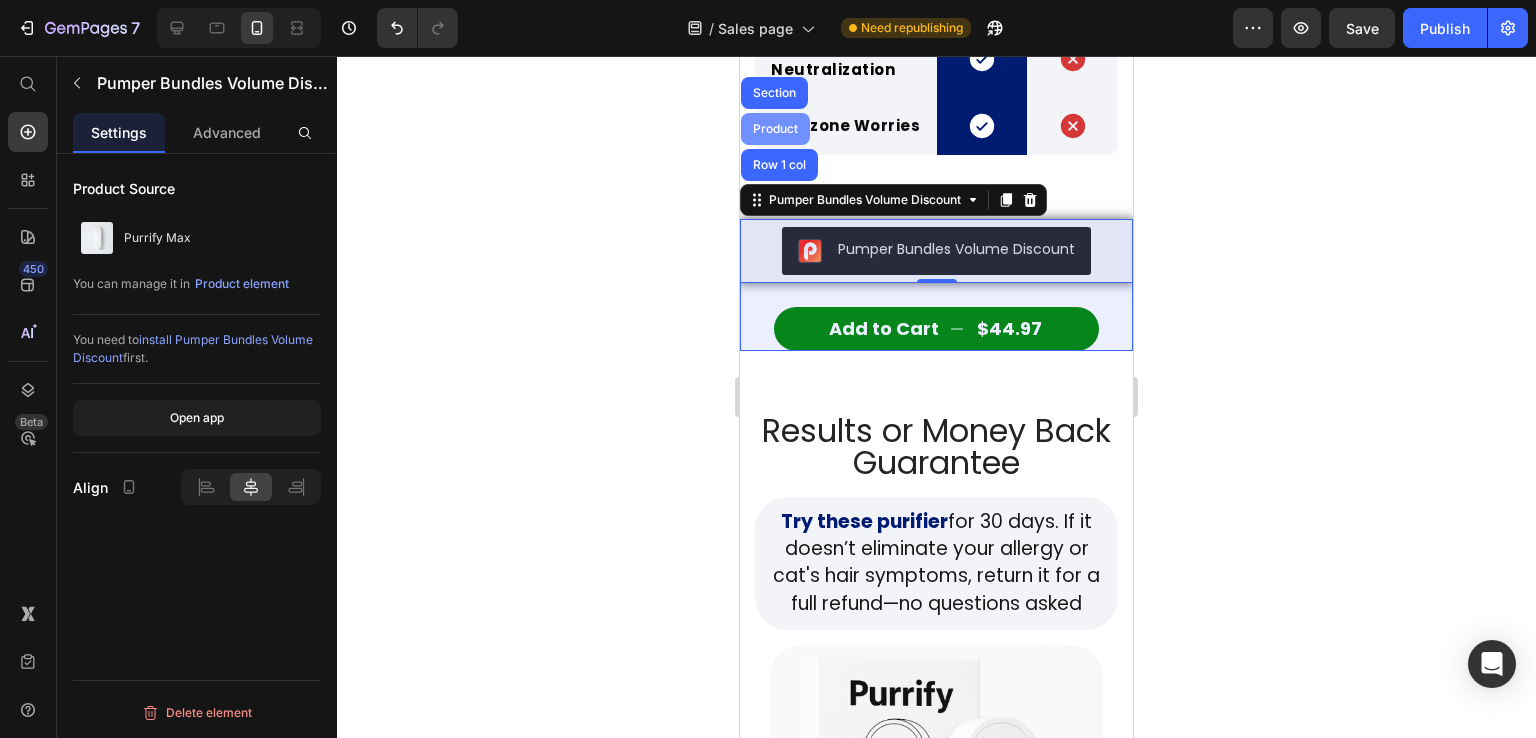 click on "Product" at bounding box center (775, 129) 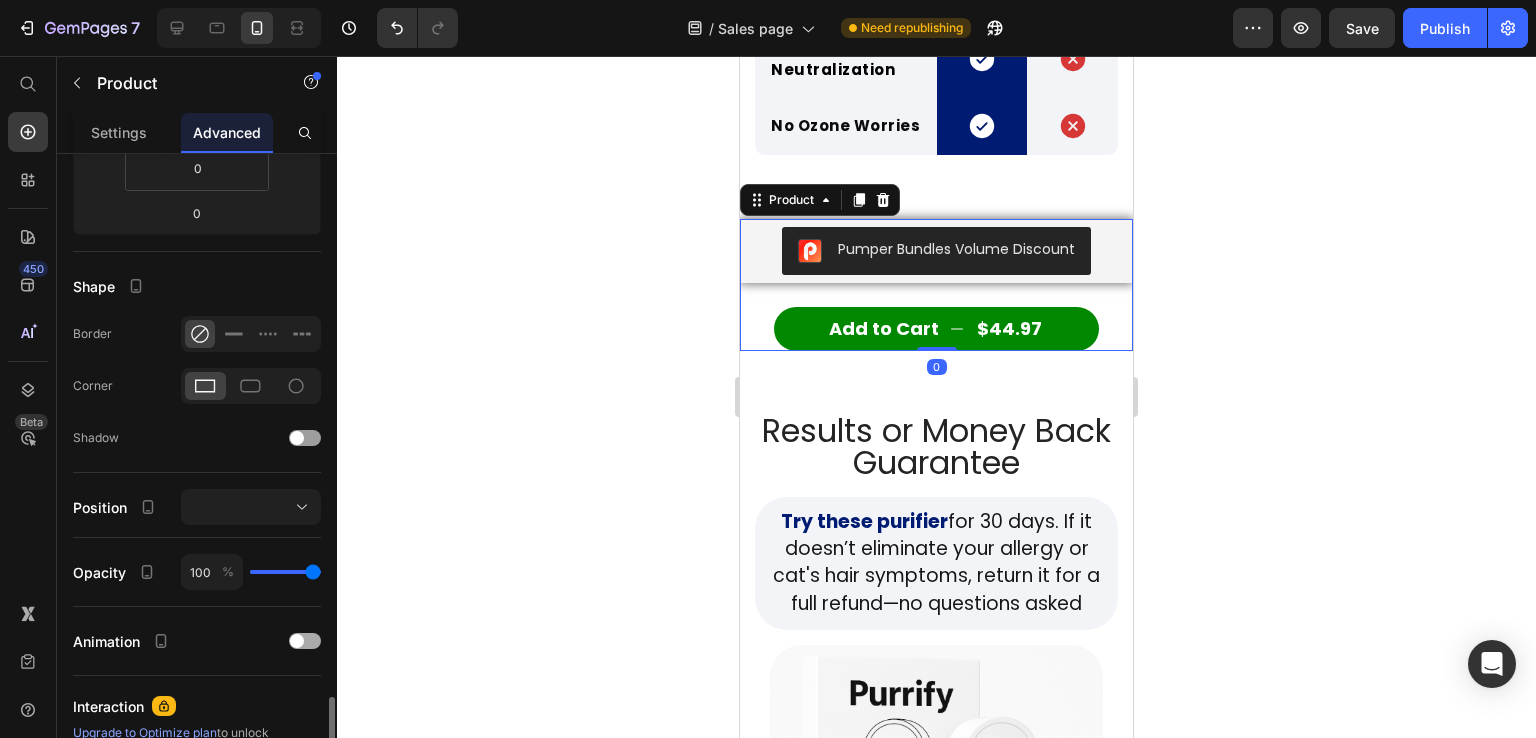 scroll, scrollTop: 626, scrollLeft: 0, axis: vertical 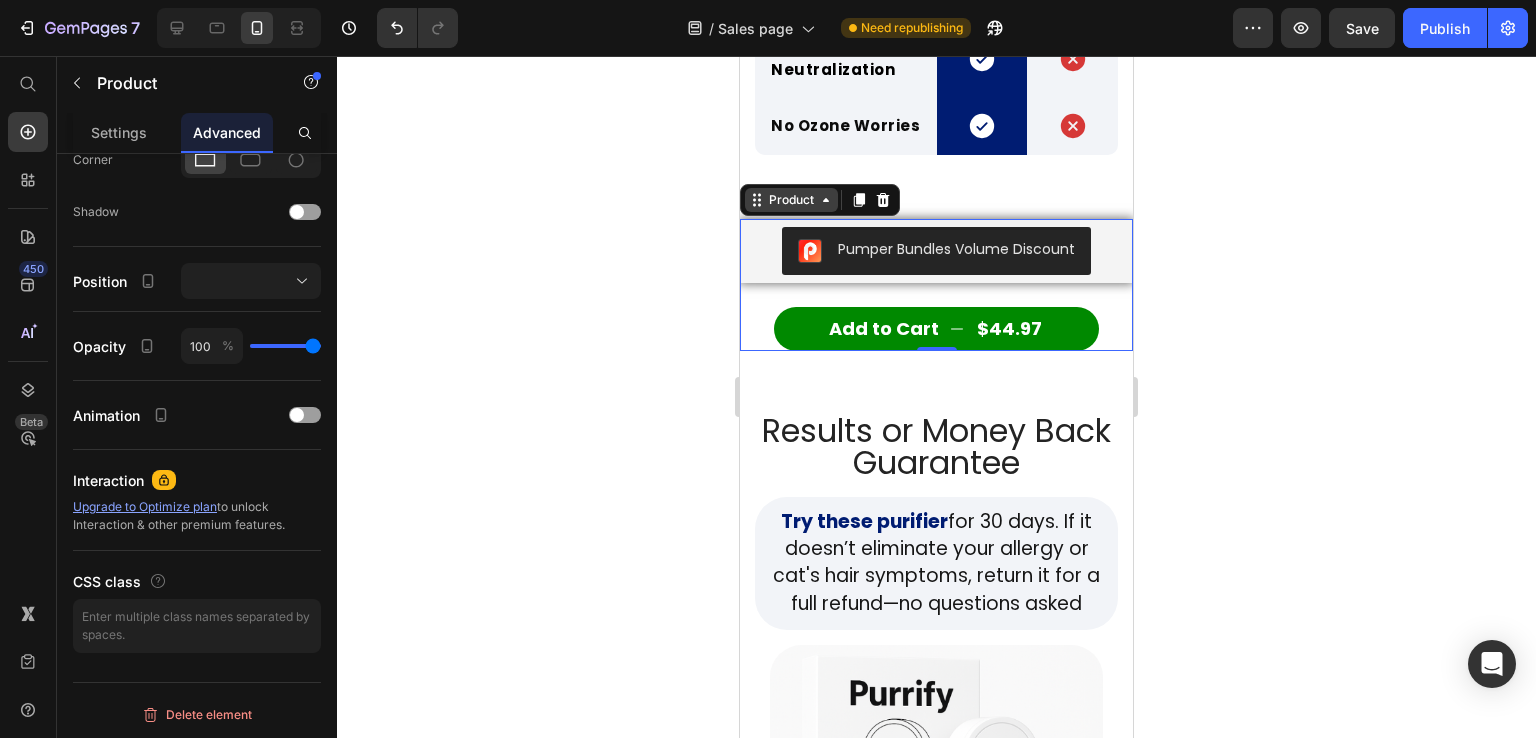 click on "Product" at bounding box center [791, 200] 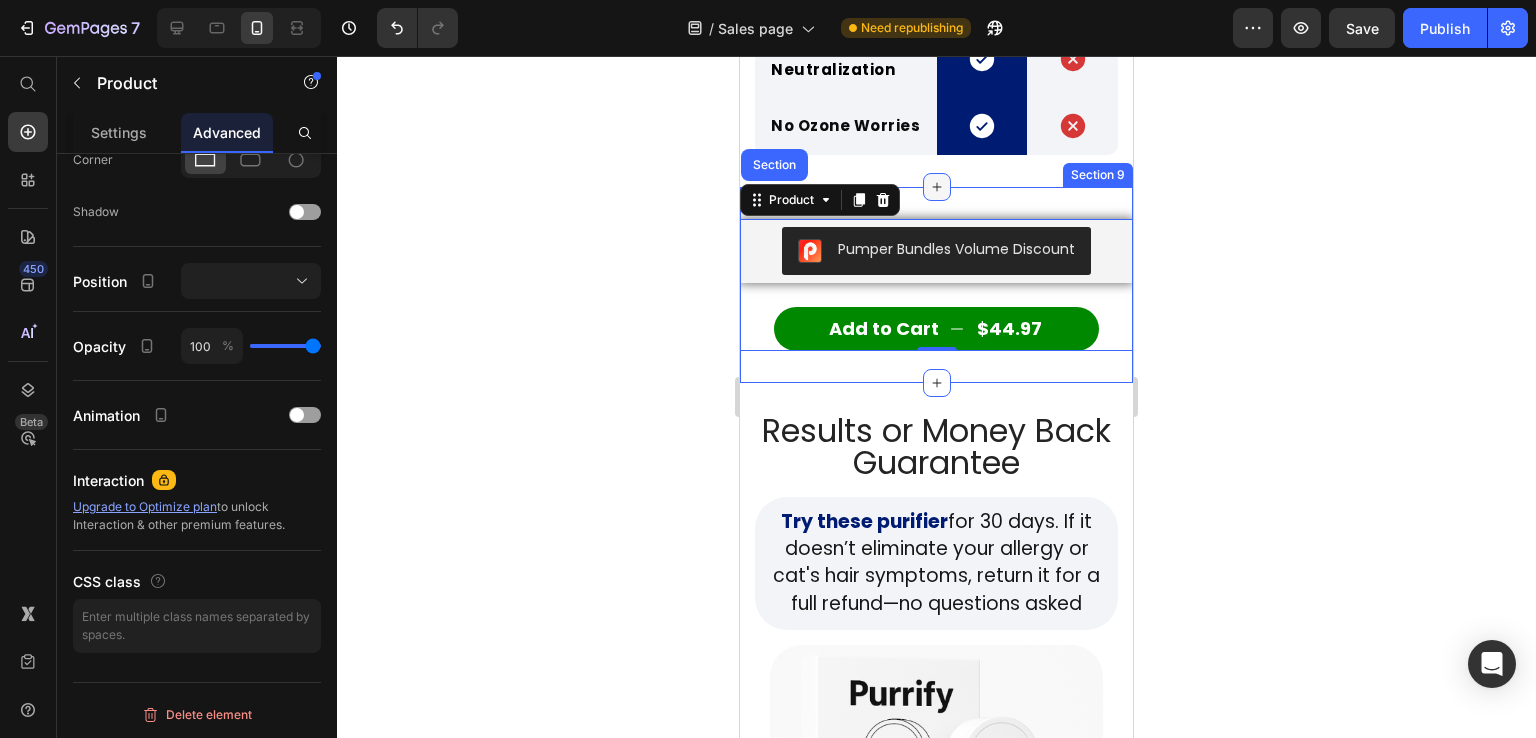 click 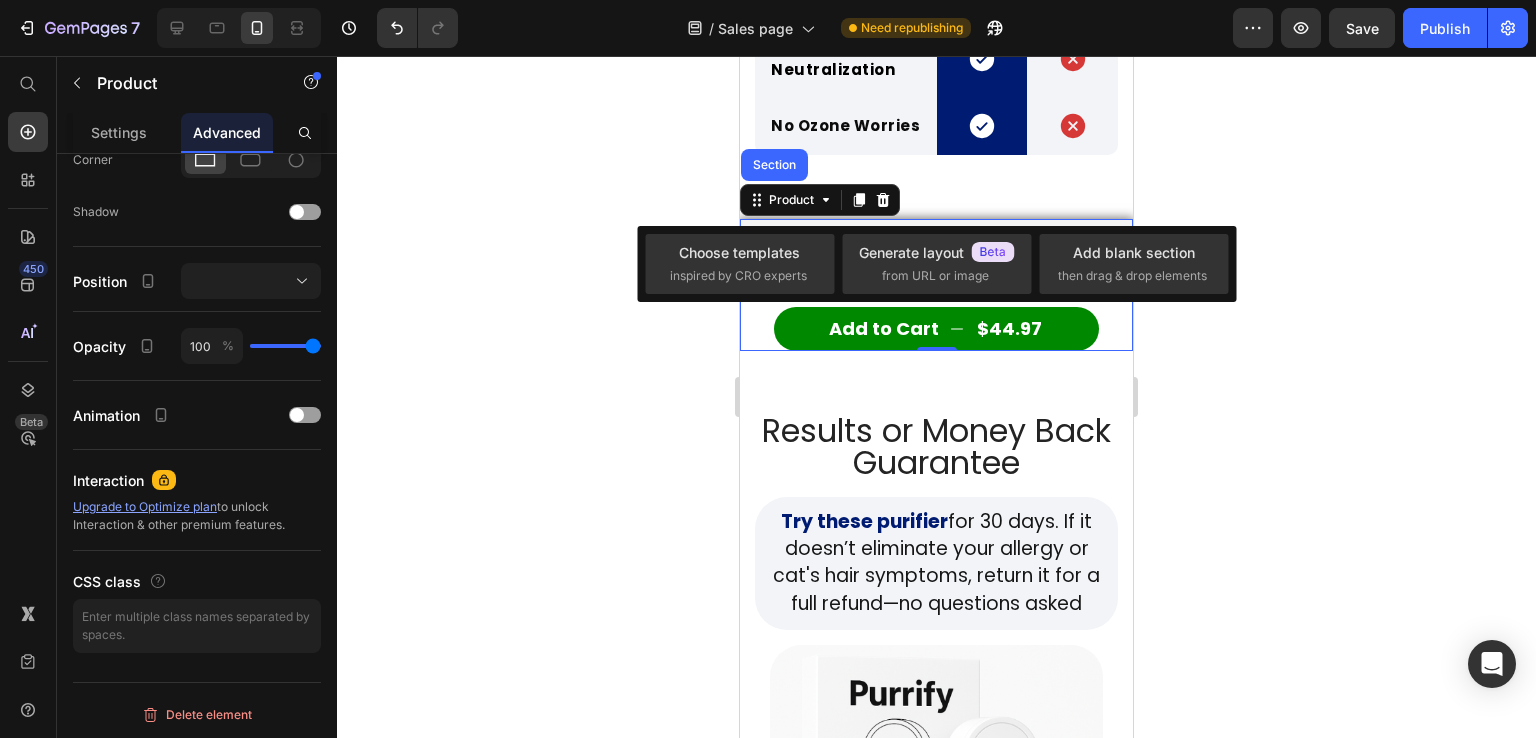 click 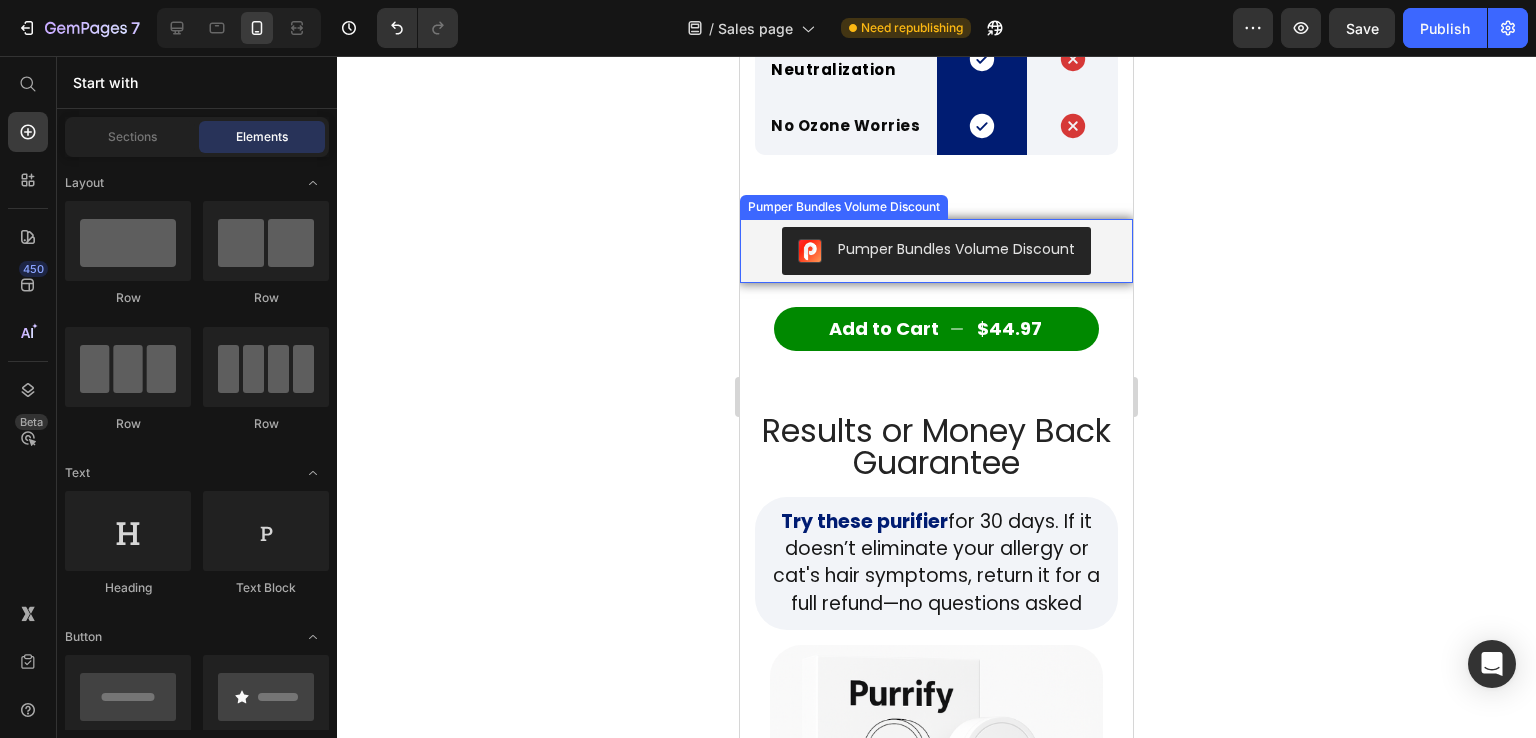 click on "Pumper Bundles Volume Discount" at bounding box center [936, 251] 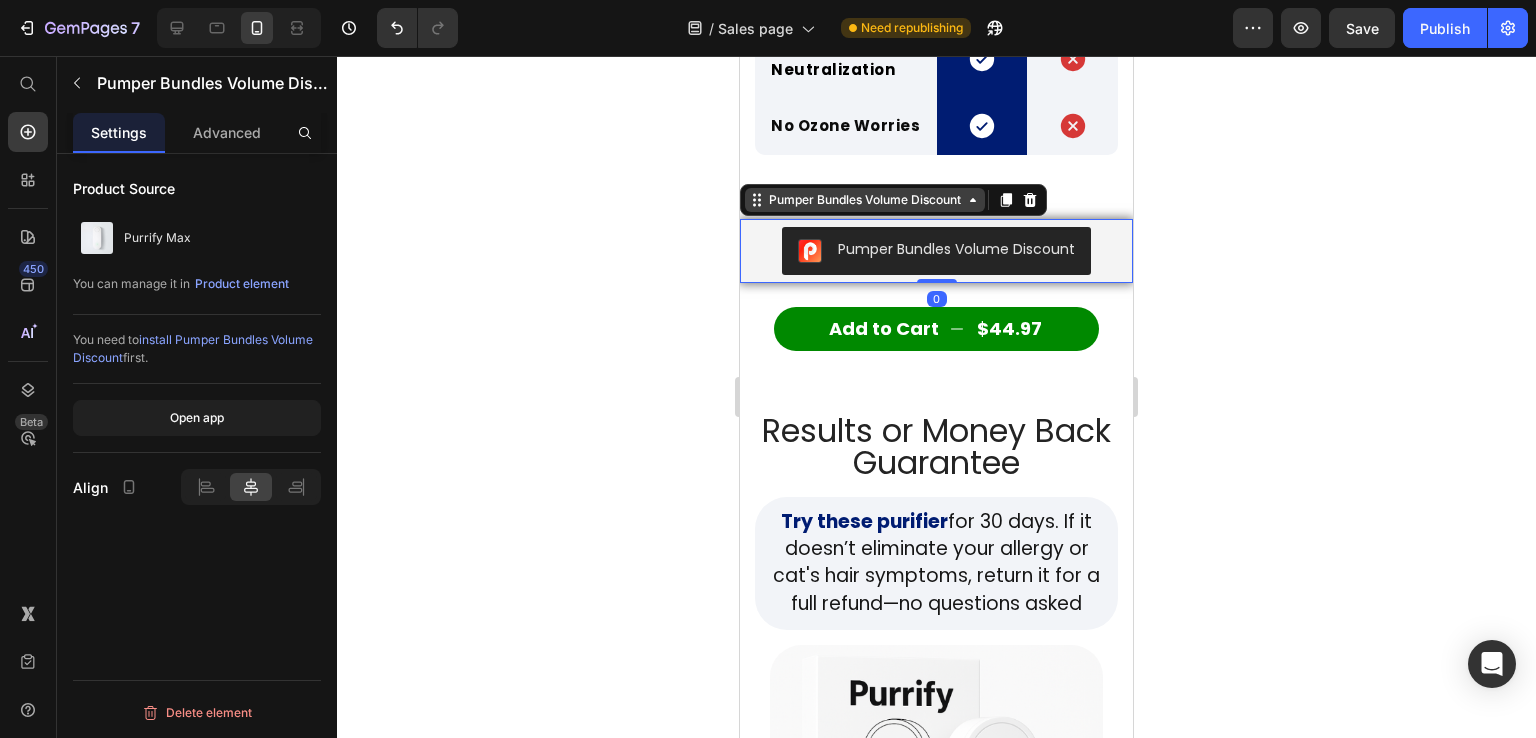 click on "Pumper Bundles Volume Discount" at bounding box center [865, 200] 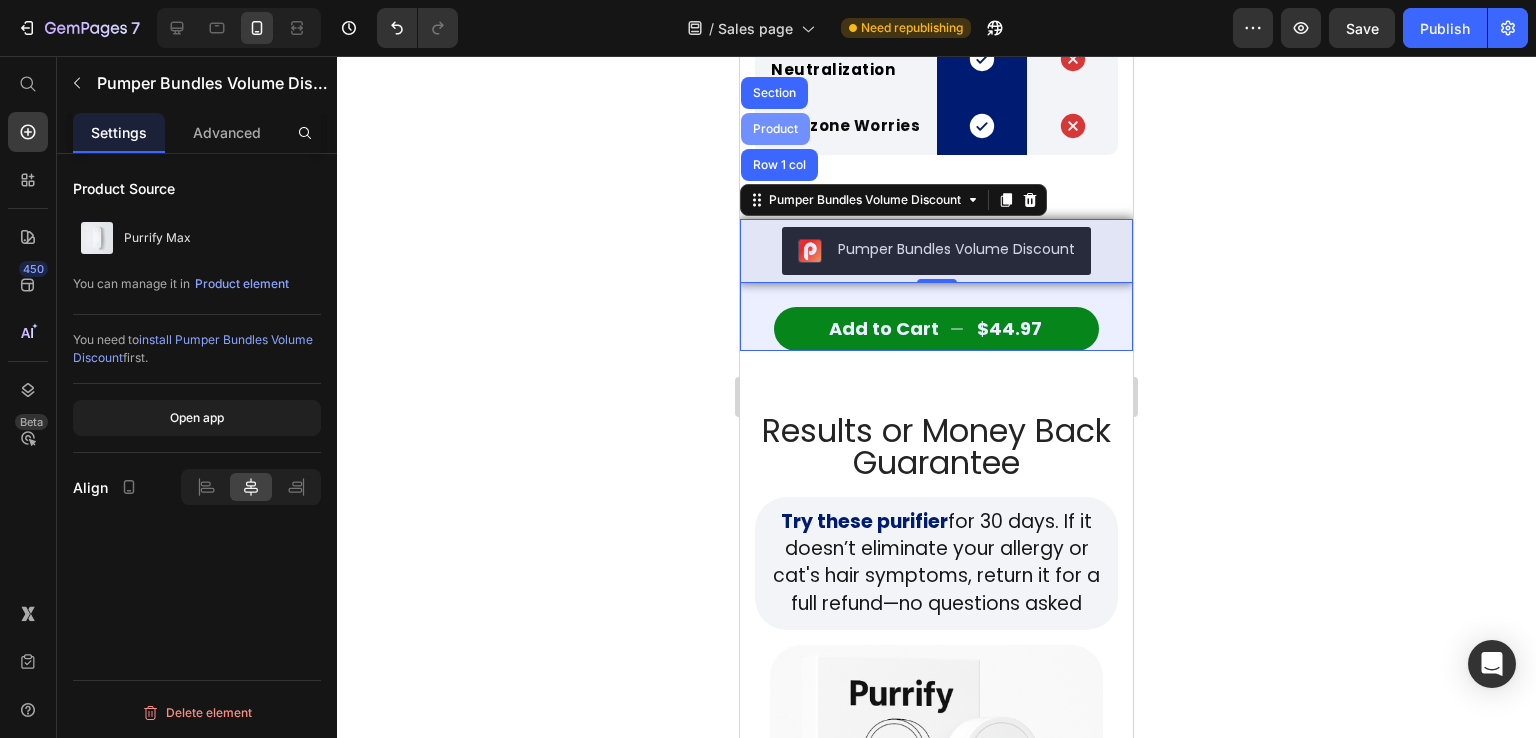 drag, startPoint x: 779, startPoint y: 128, endPoint x: 1470, endPoint y: 231, distance: 698.6344 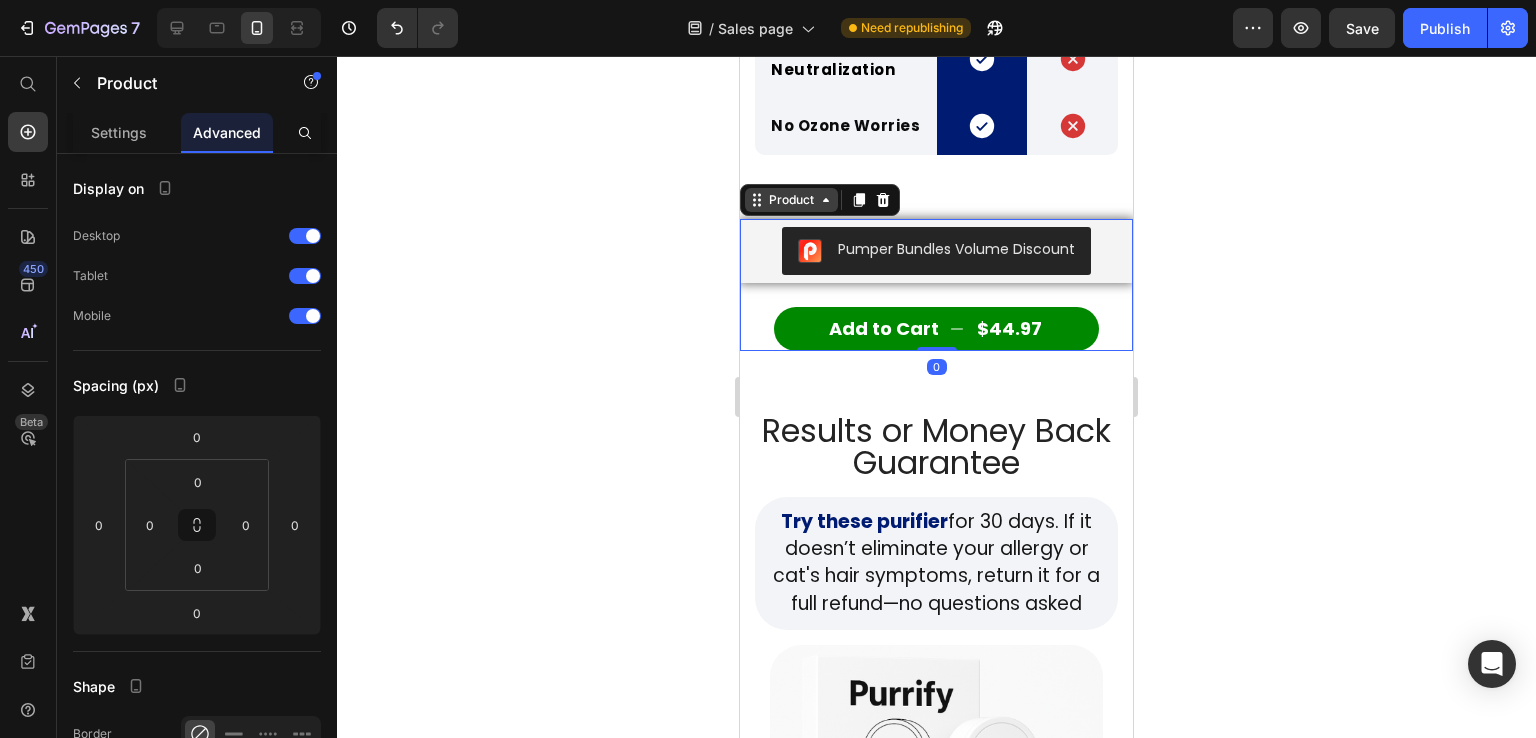 click on "Product" at bounding box center (791, 200) 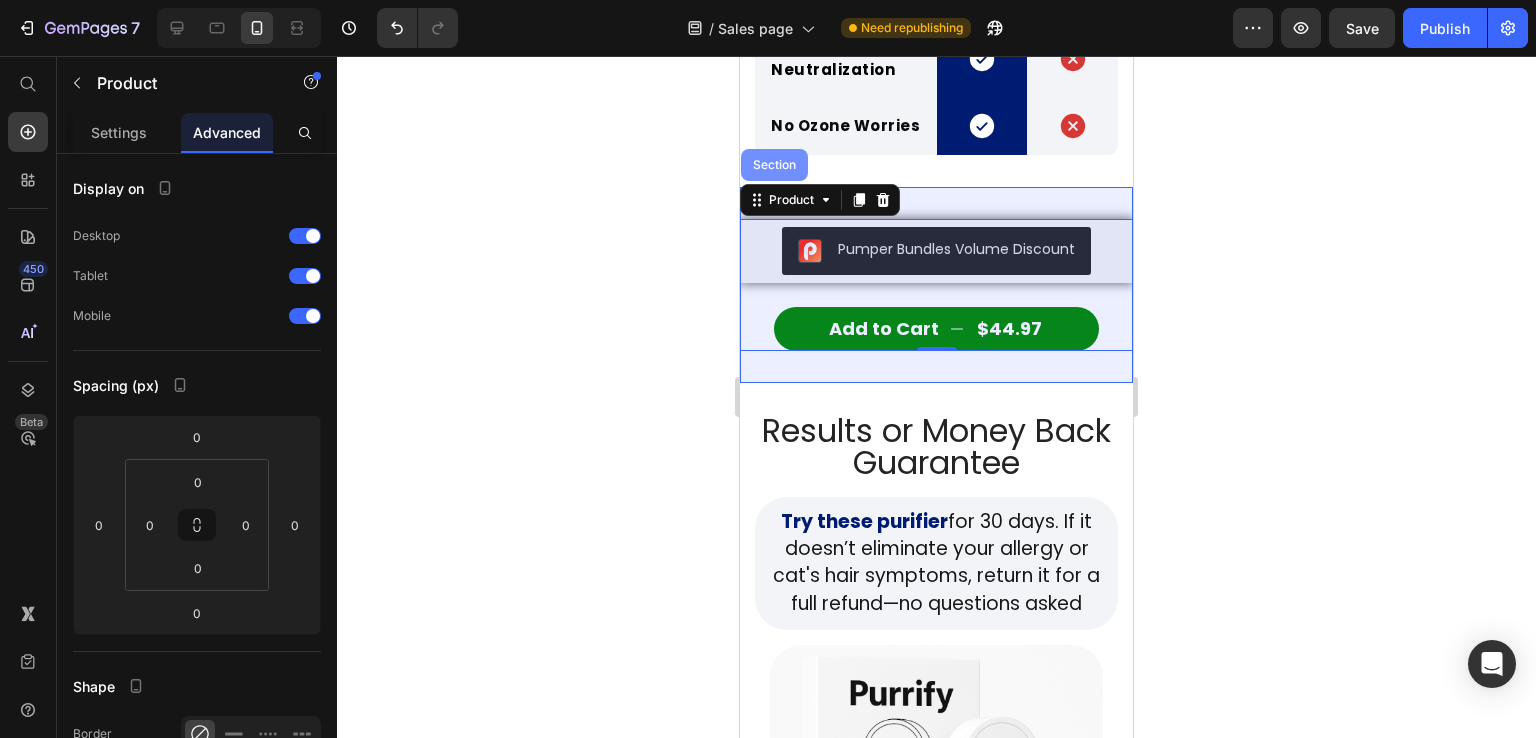 click on "Section" at bounding box center [774, 165] 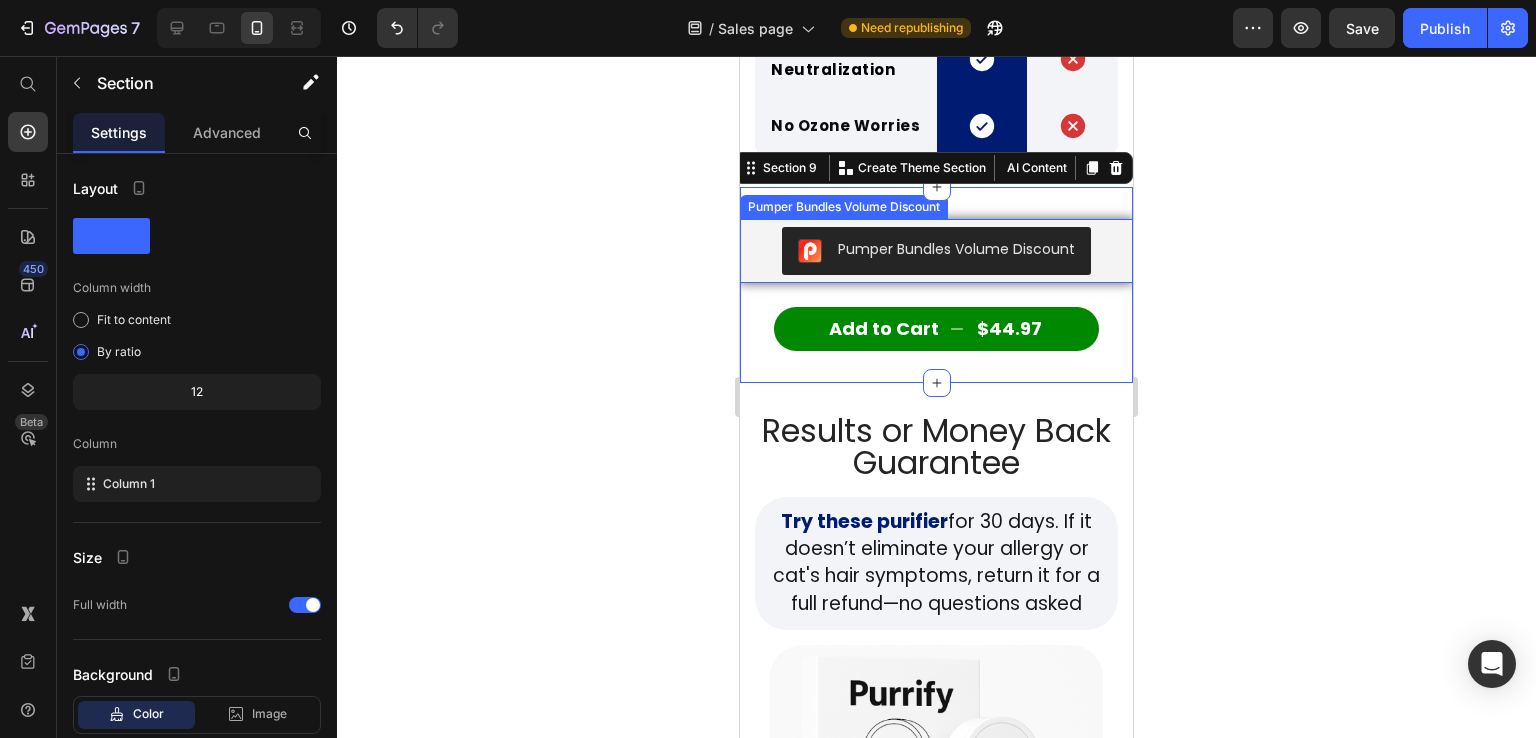 click on "Pumper Bundles Volume Discount" at bounding box center [936, 251] 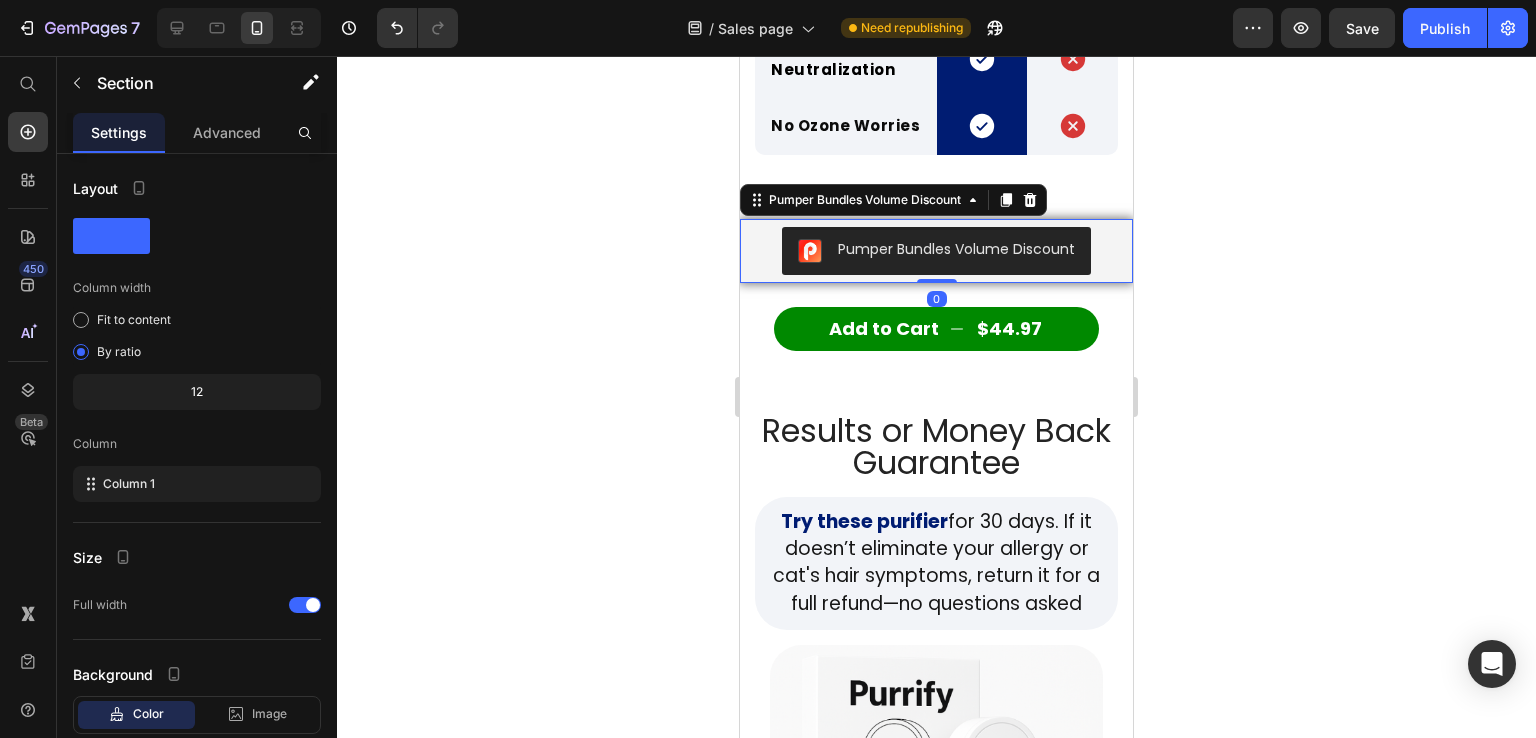 click on "Pumper Bundles Volume Discount" at bounding box center (936, 251) 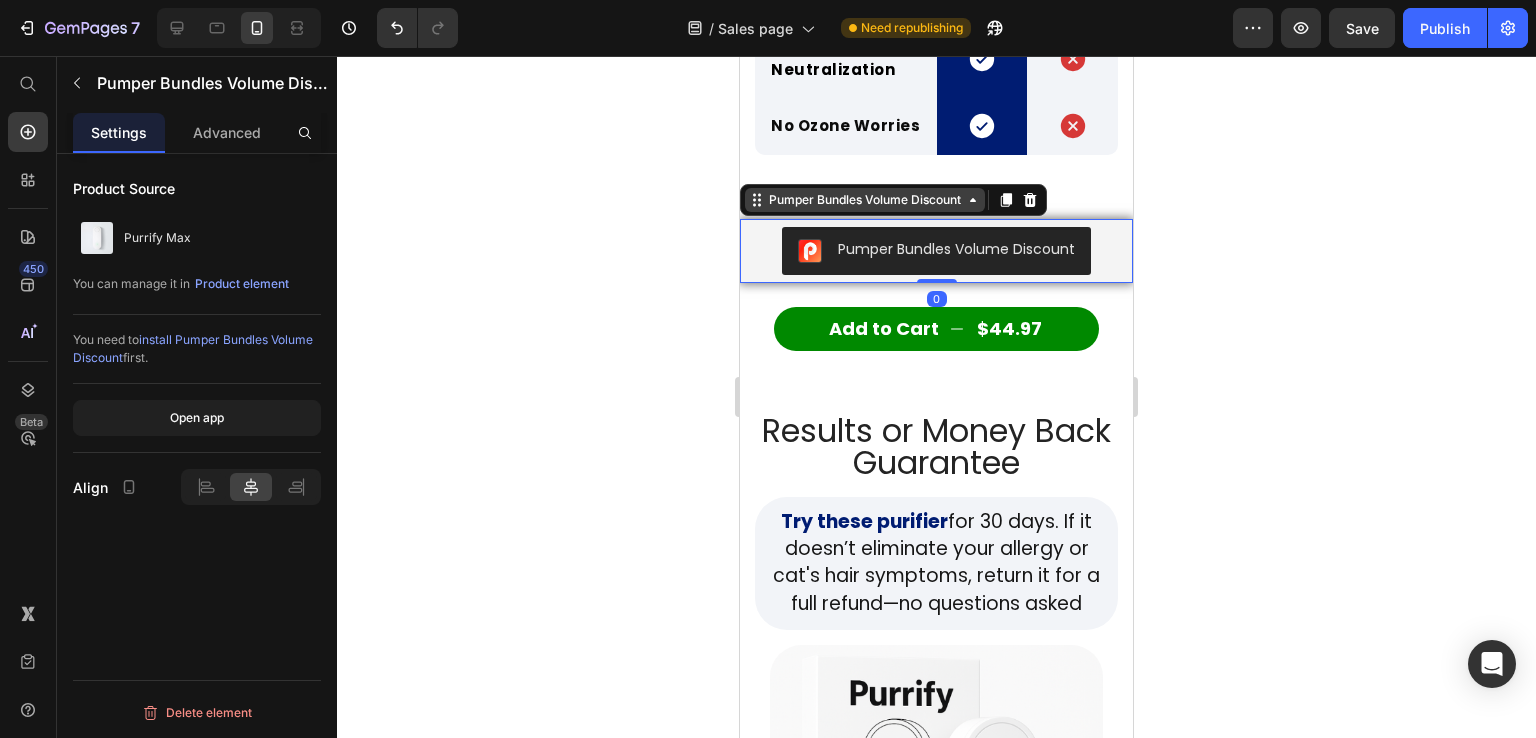 click on "Pumper Bundles Volume Discount" at bounding box center [865, 200] 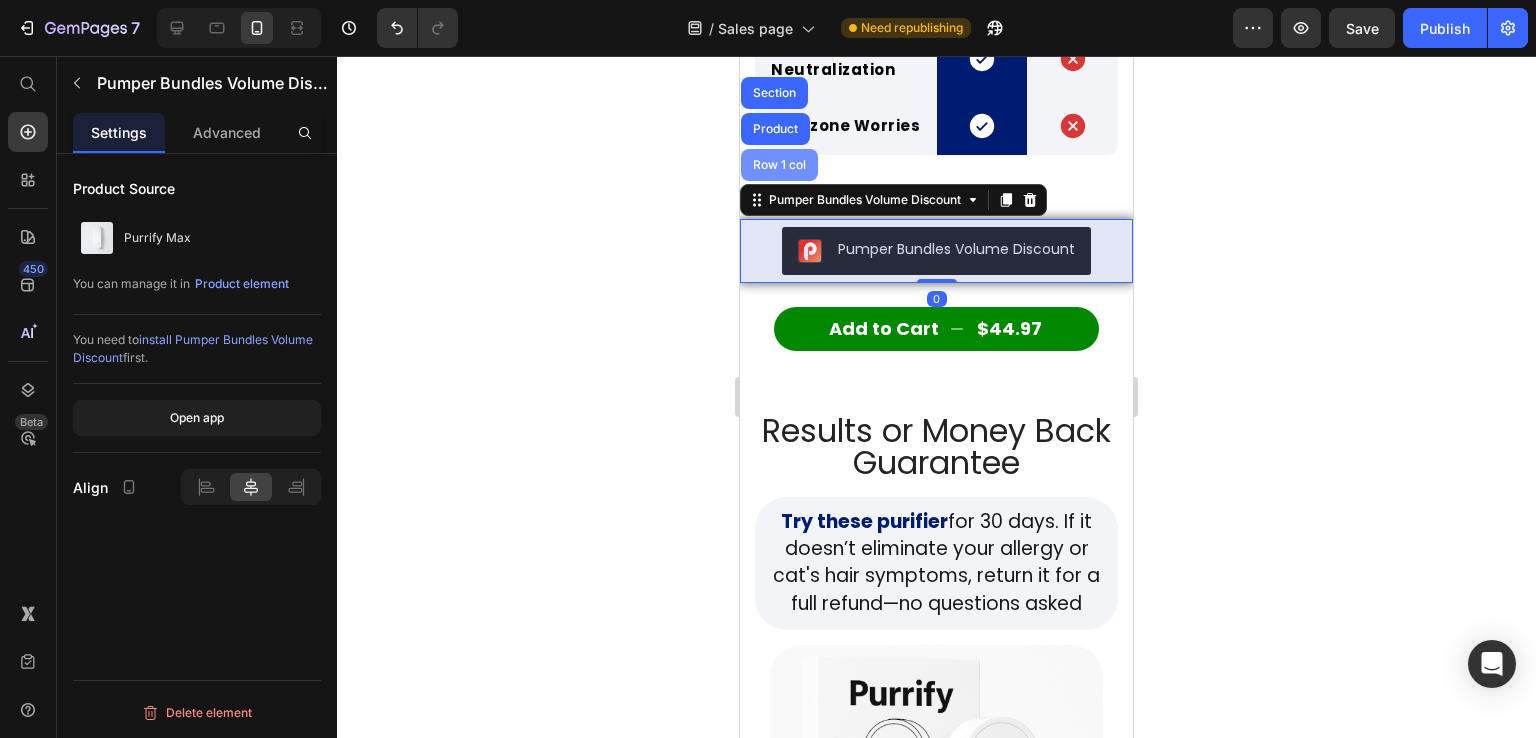 click on "Row 1 col" at bounding box center [779, 165] 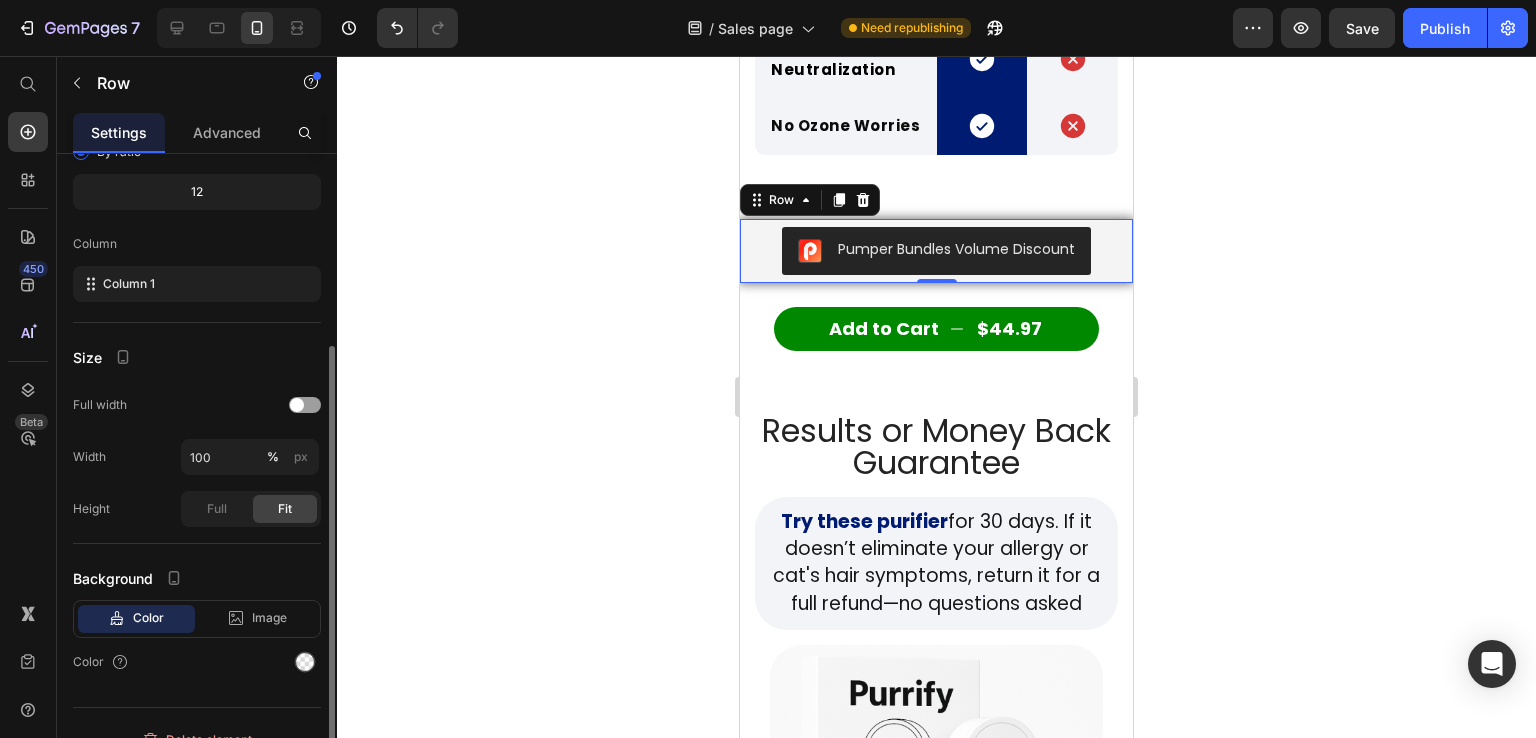 scroll, scrollTop: 225, scrollLeft: 0, axis: vertical 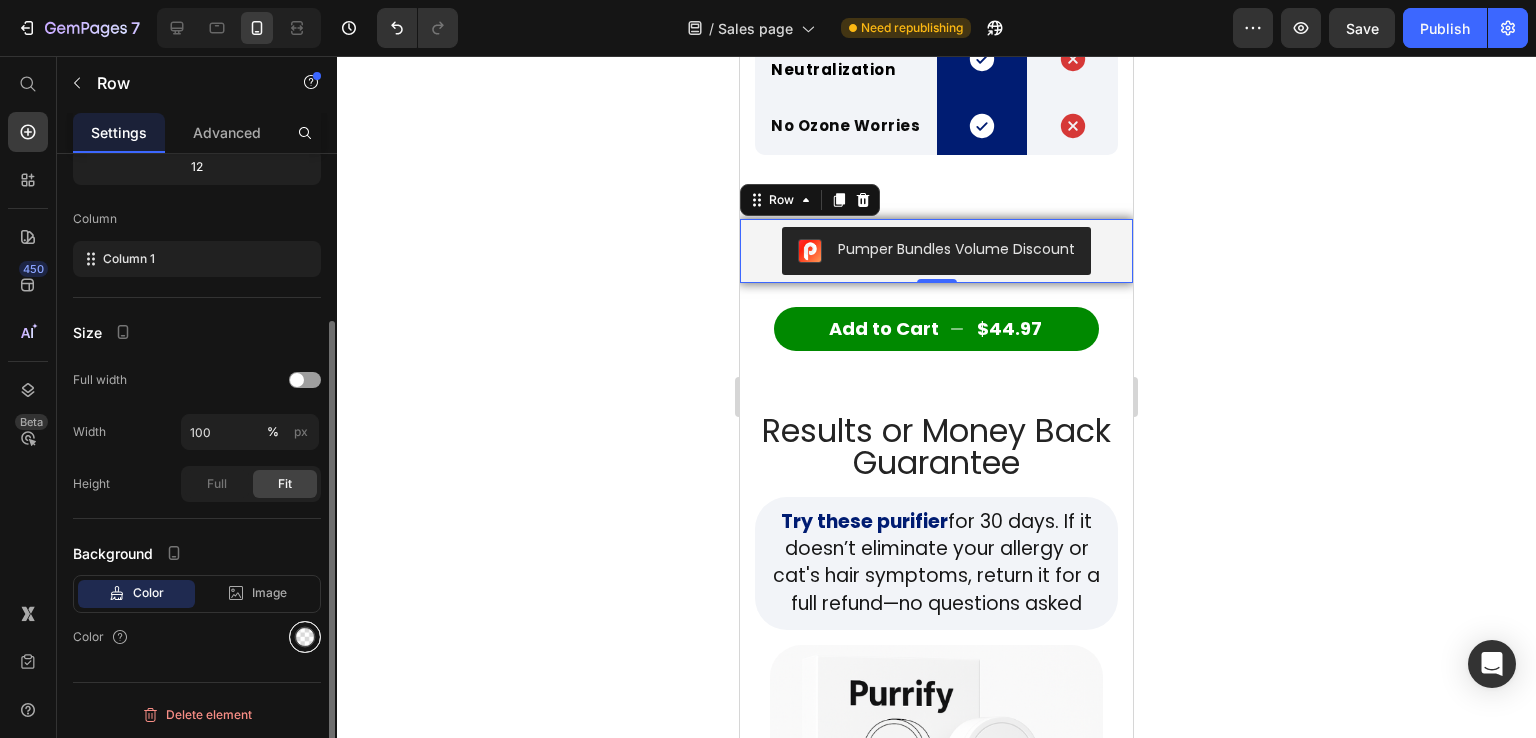 click at bounding box center (305, 637) 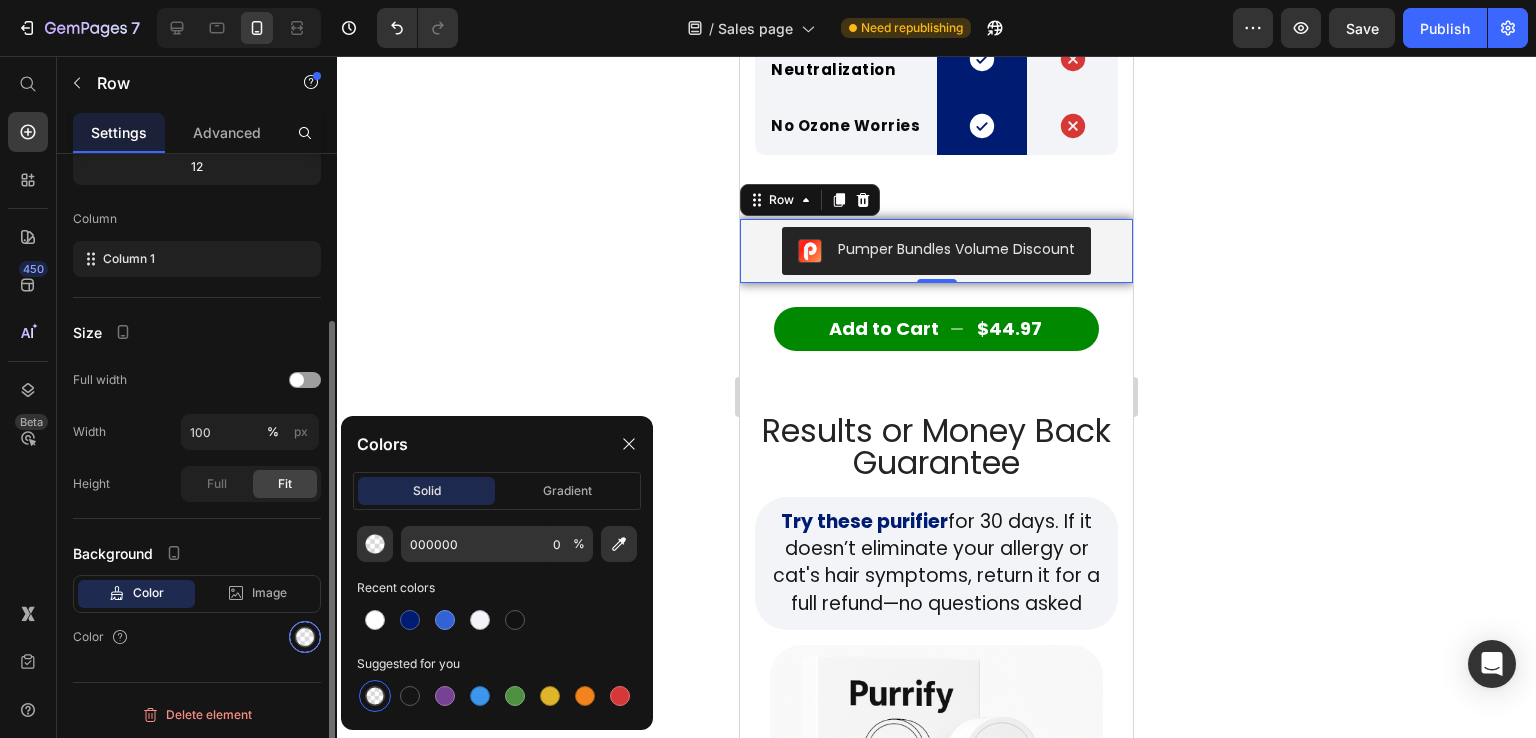 click at bounding box center (305, 637) 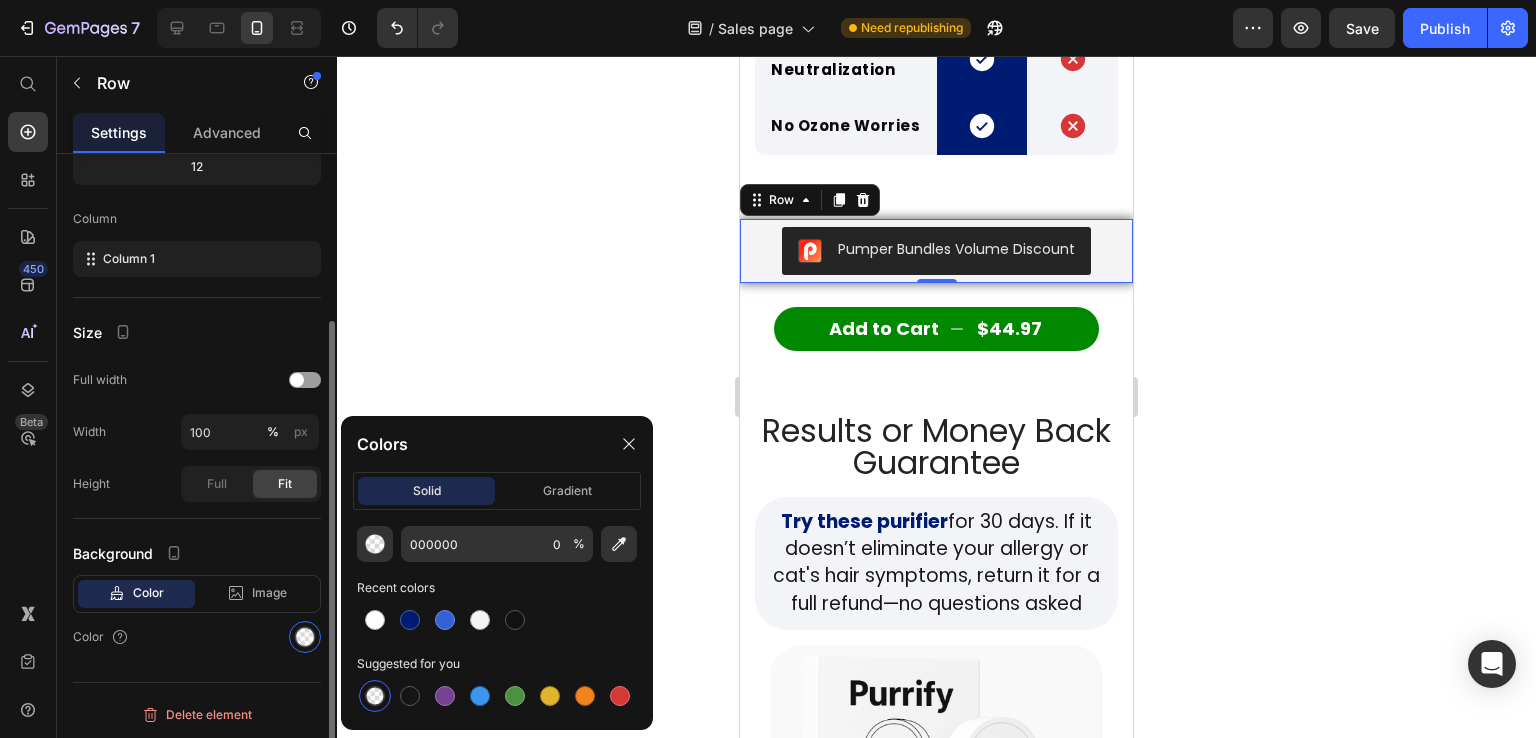 click on "Background Color Image Video  Color" 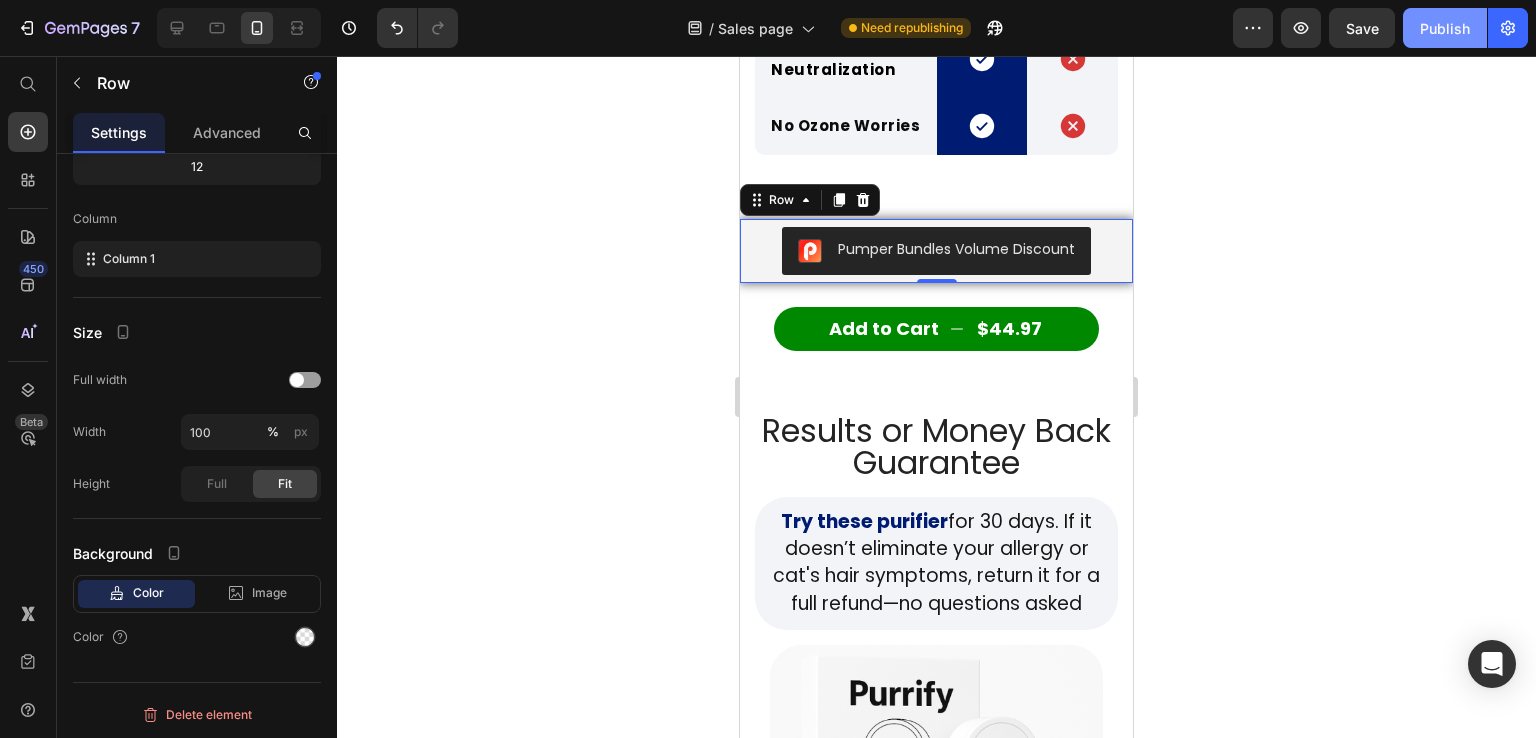 click on "Publish" at bounding box center [1445, 28] 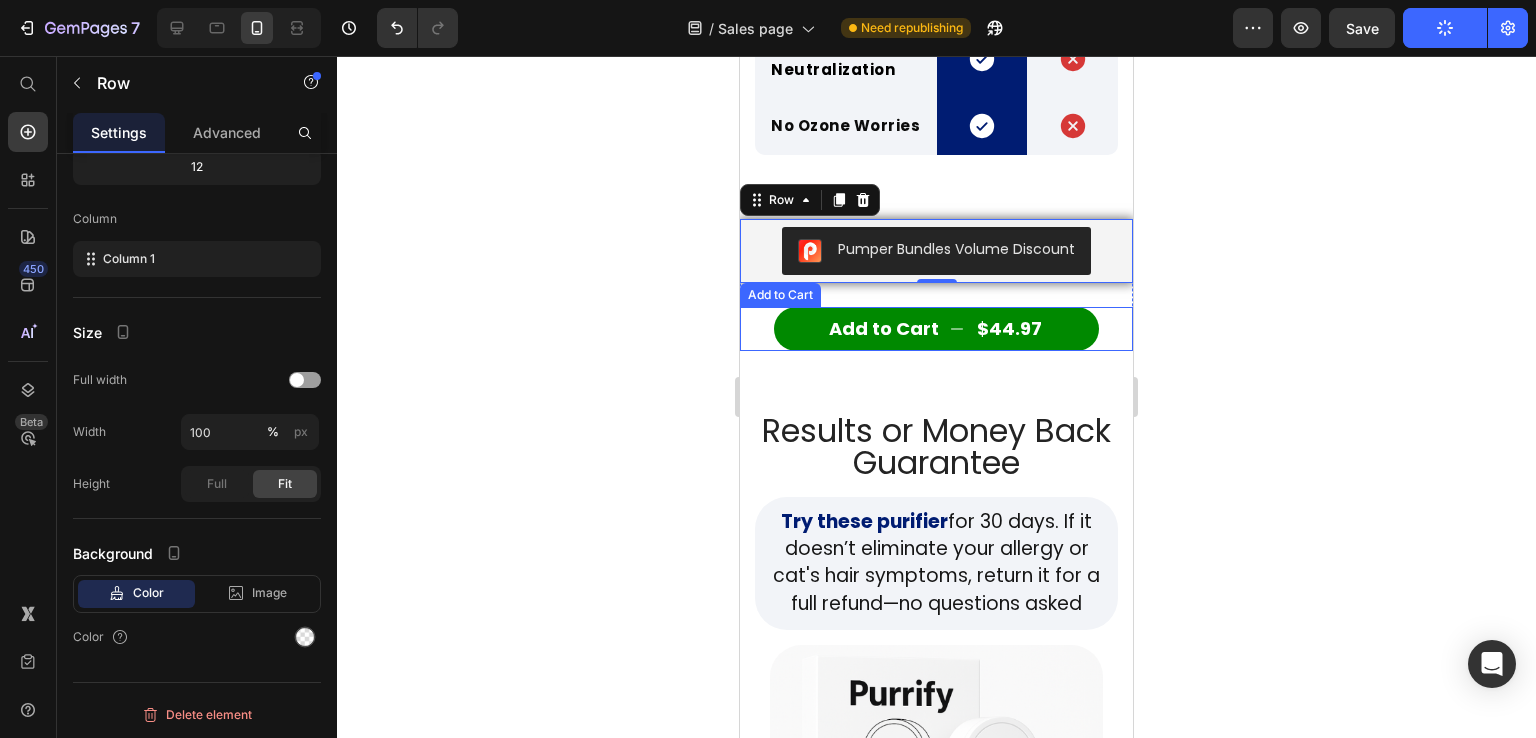 click on "Add to Cart
$44.97 Add to Cart" at bounding box center [936, 329] 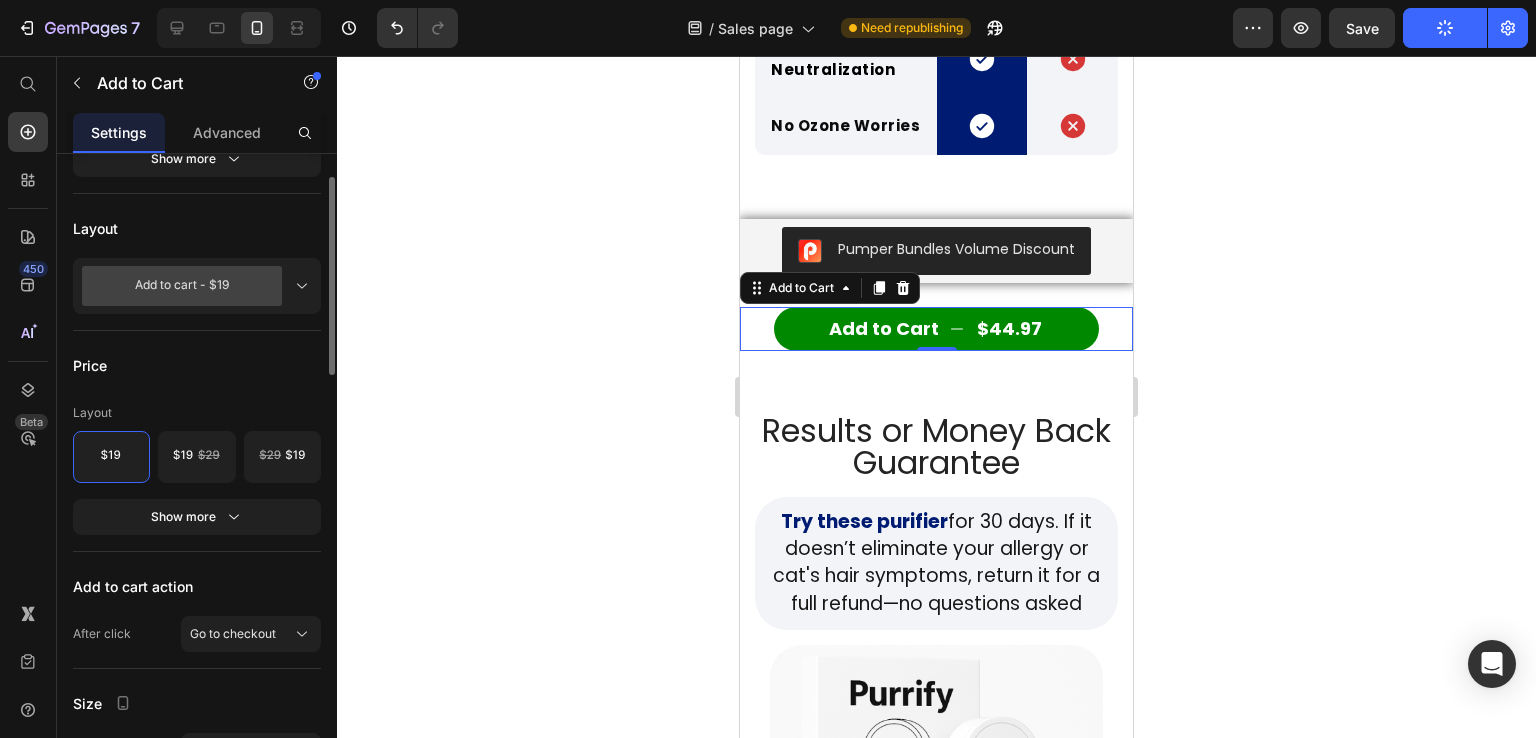 scroll, scrollTop: 300, scrollLeft: 0, axis: vertical 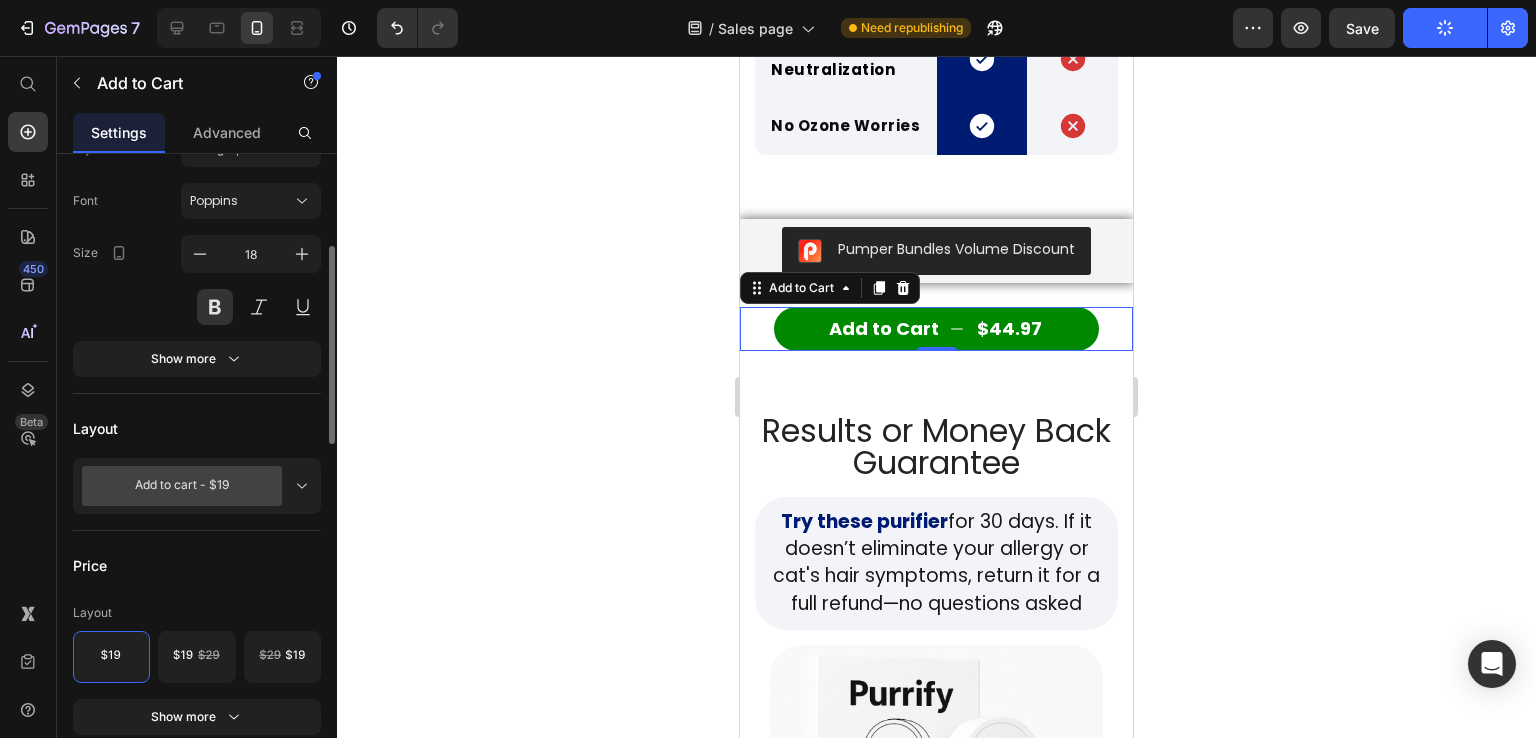 click 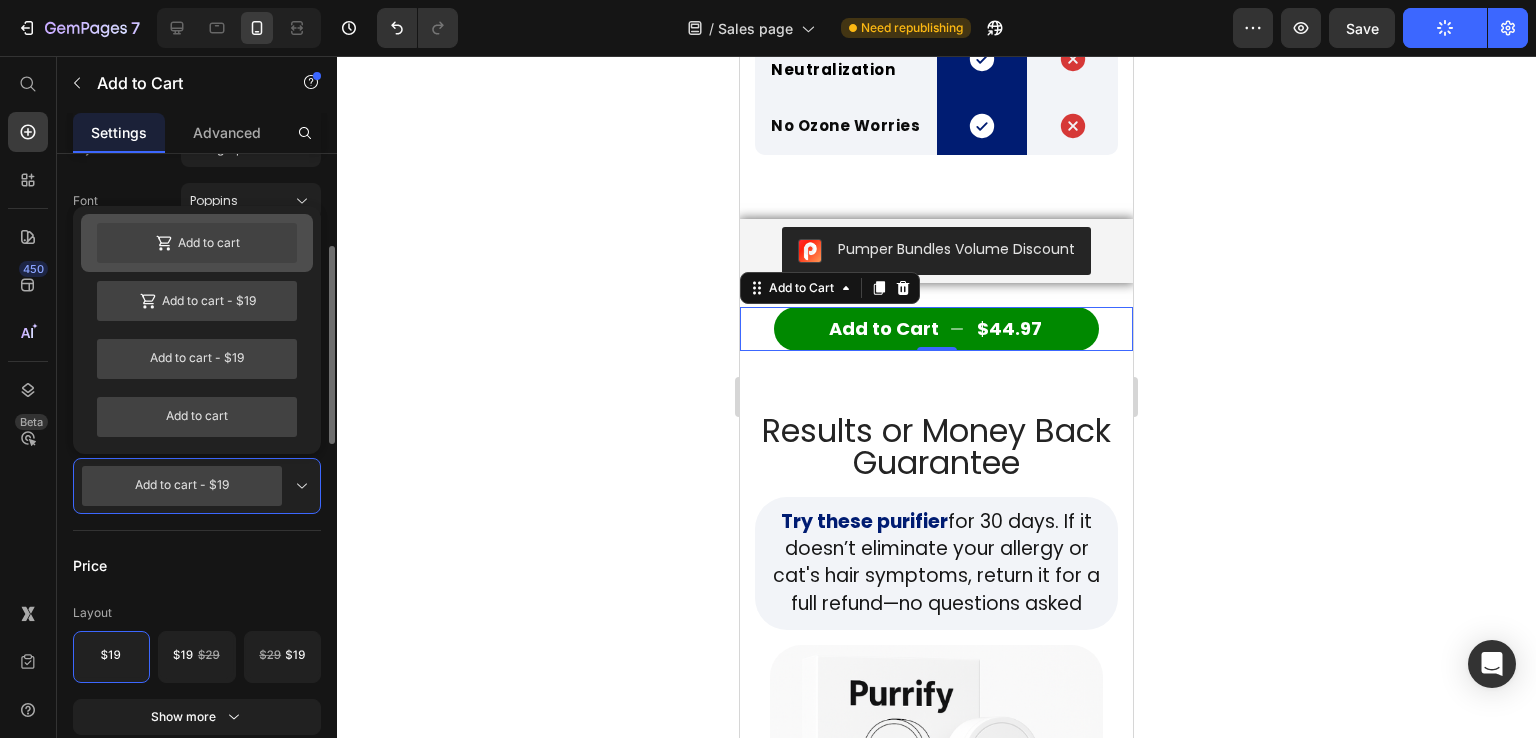 click on "Add to cart" at bounding box center [197, 243] 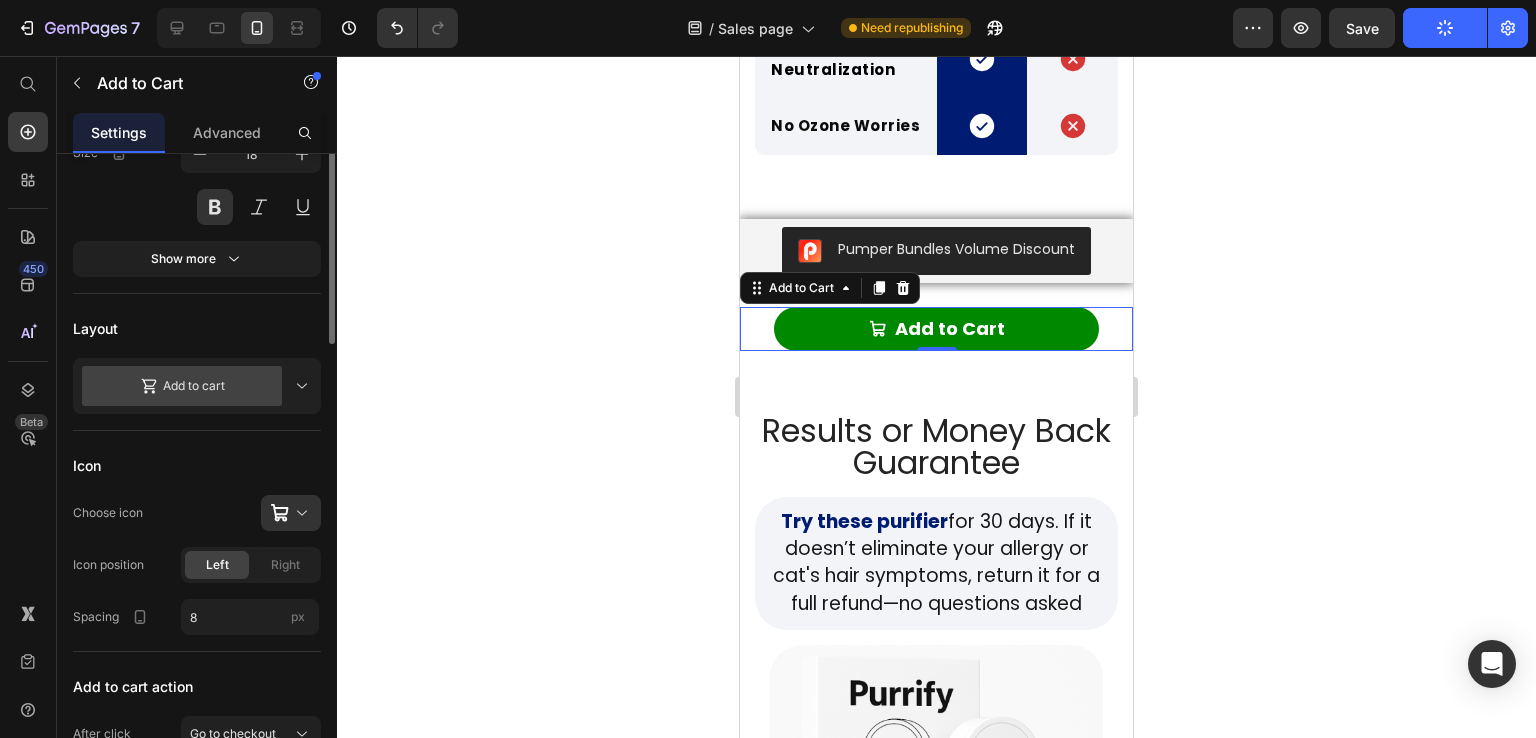 scroll, scrollTop: 100, scrollLeft: 0, axis: vertical 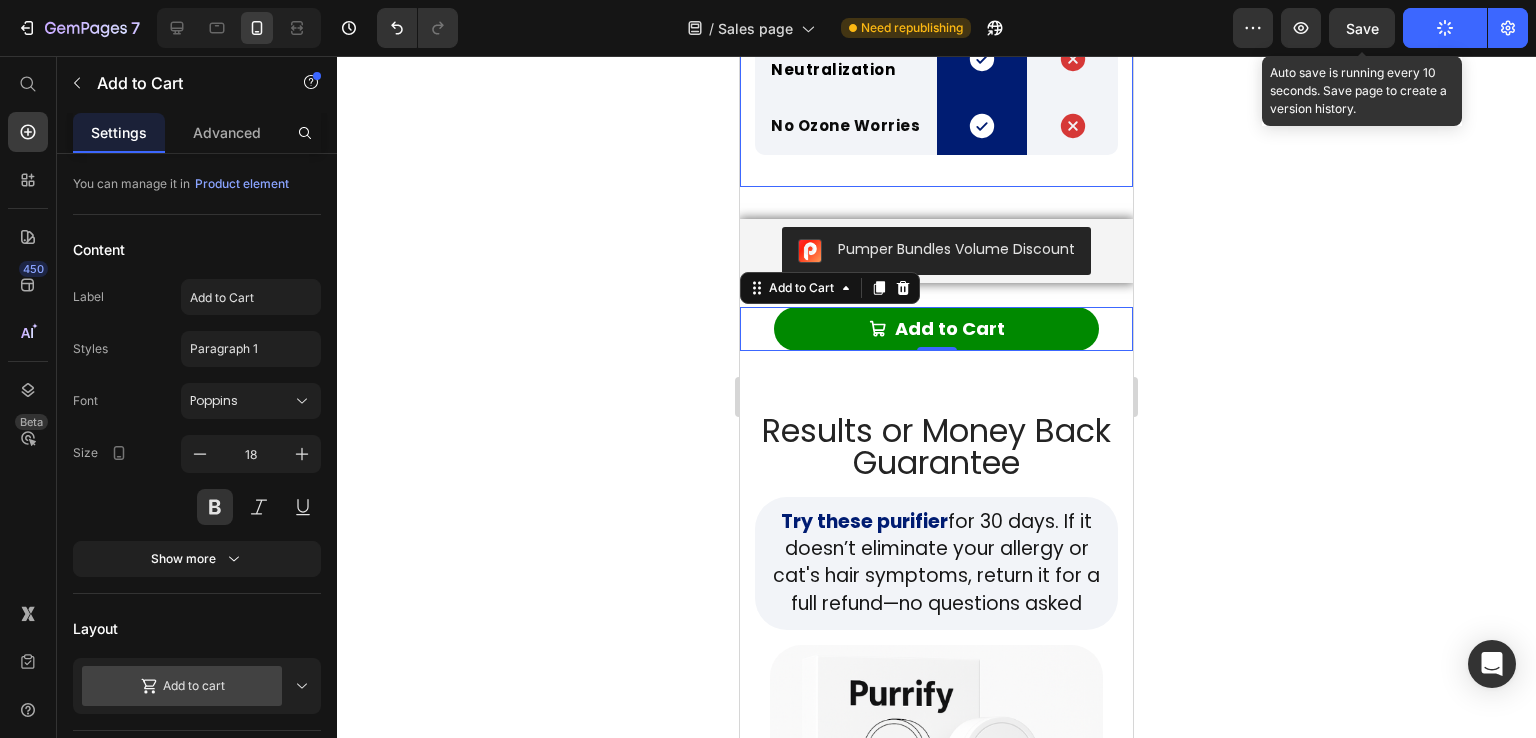 drag, startPoint x: 1351, startPoint y: 33, endPoint x: 1320, endPoint y: 100, distance: 73.82411 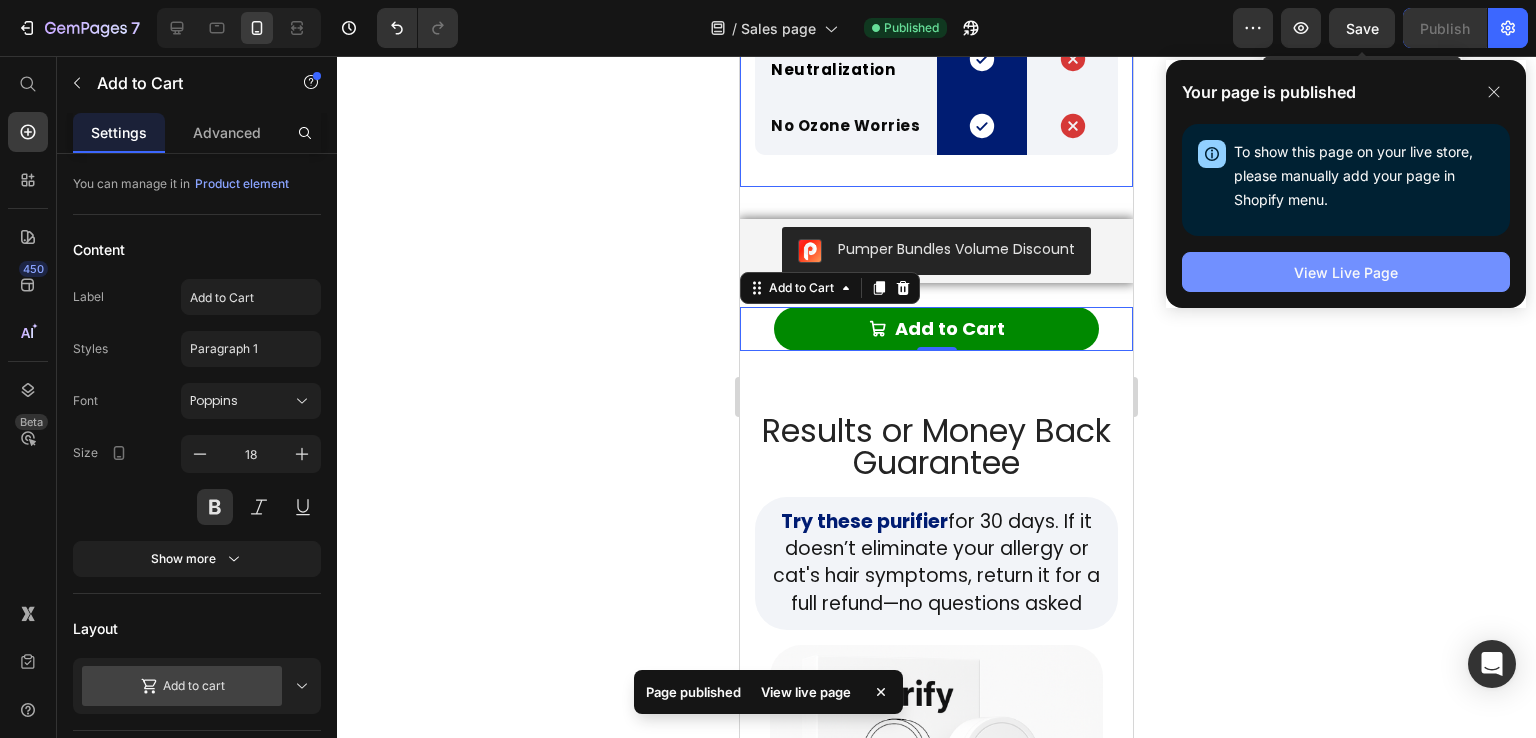 click on "View Live Page" at bounding box center (1346, 272) 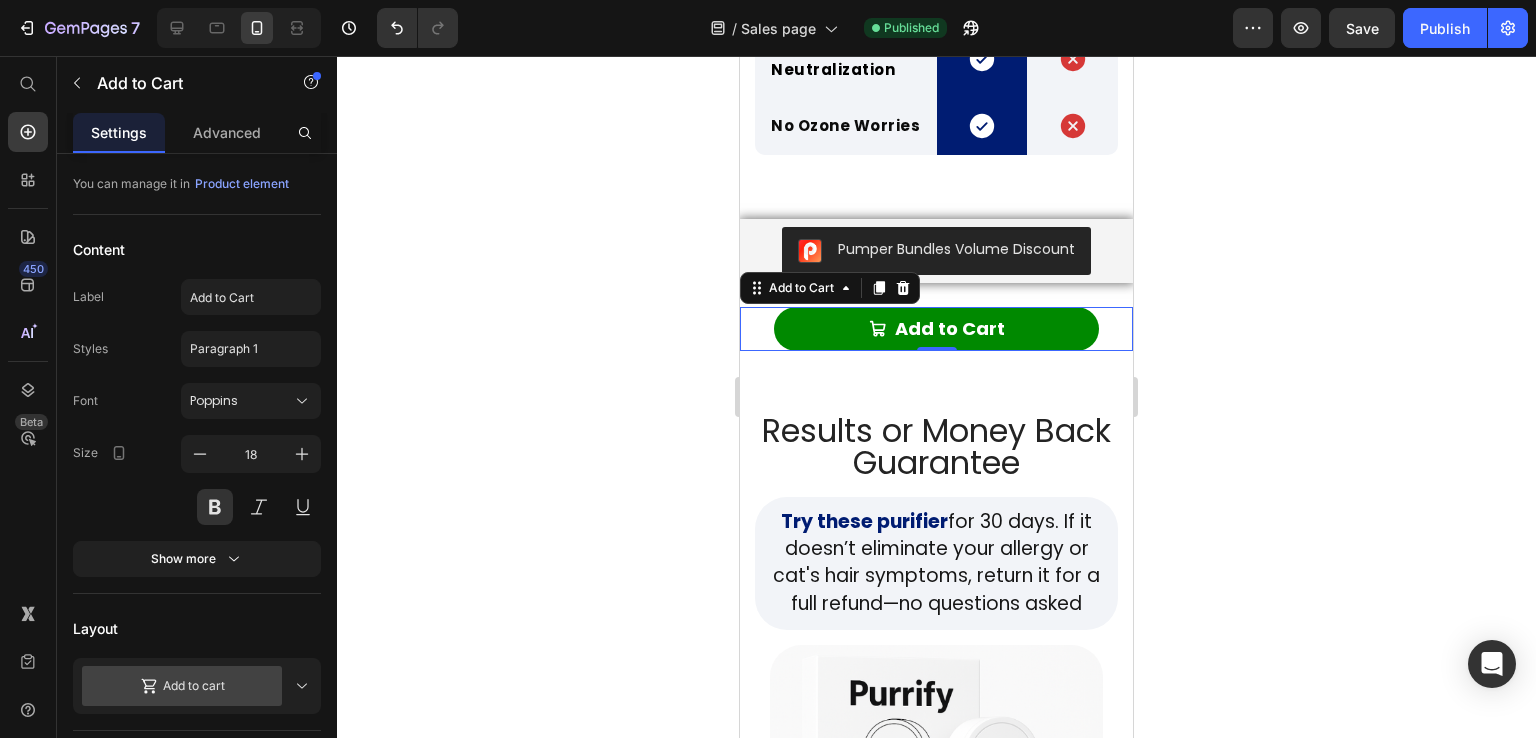click on "Add to Cart Add to Cart   0" at bounding box center (936, 329) 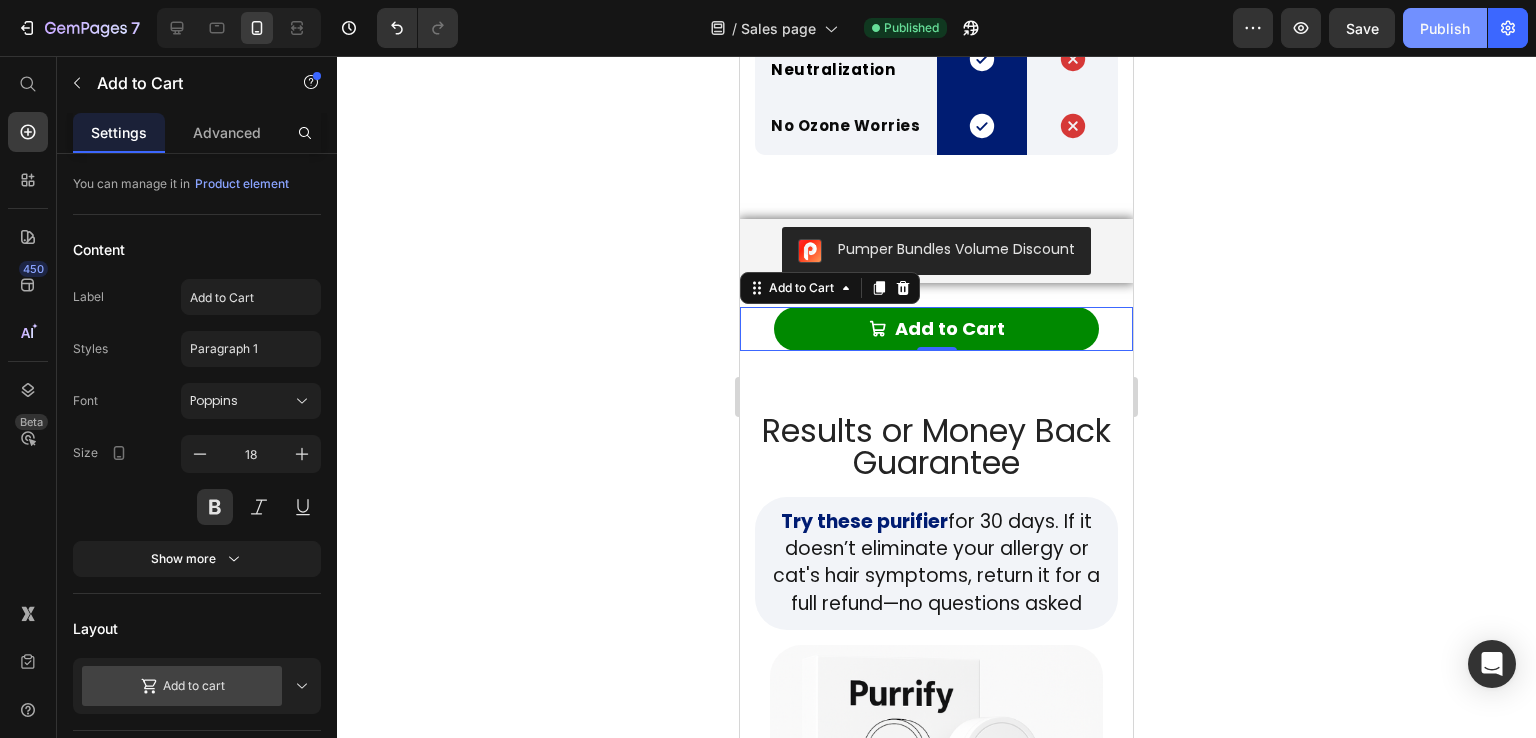 click on "Publish" at bounding box center (1445, 28) 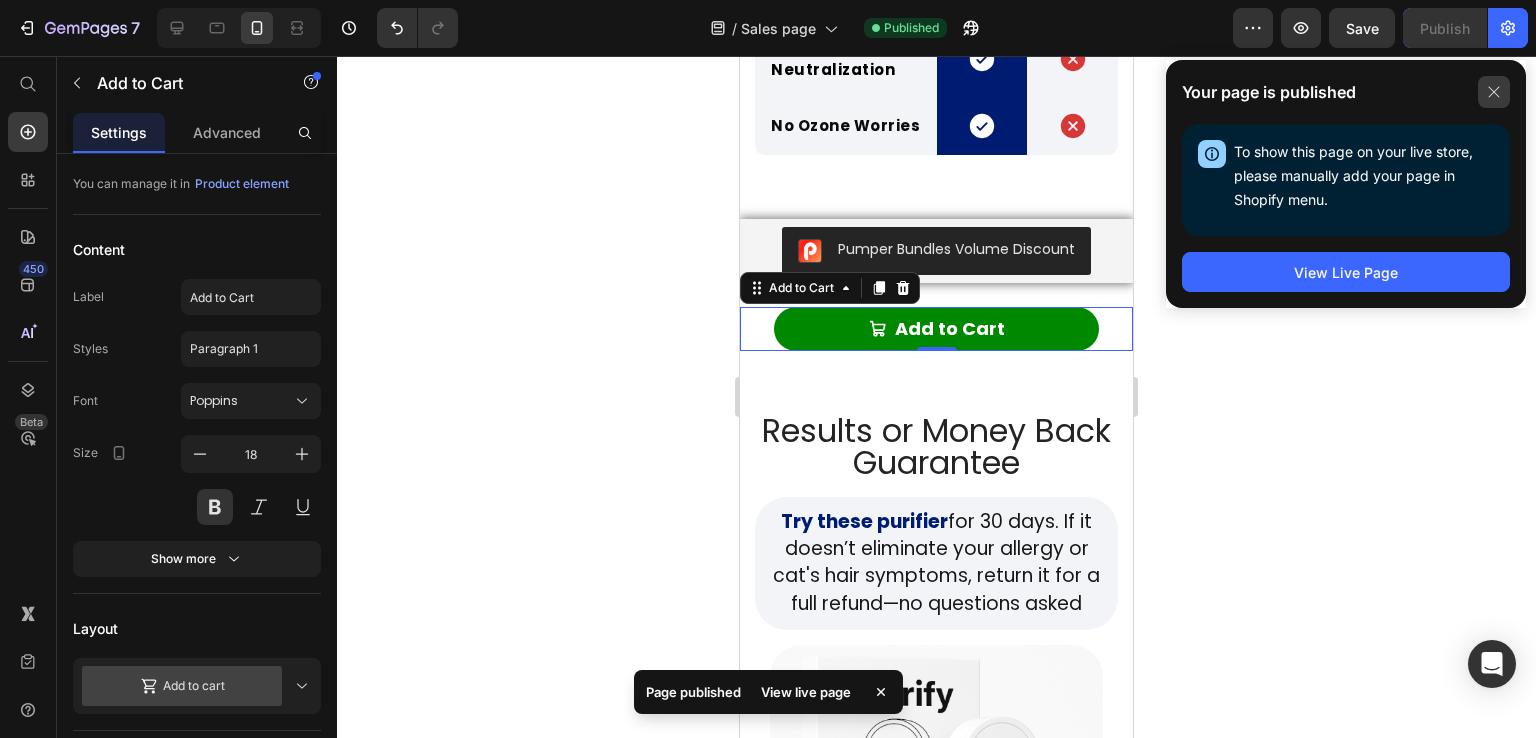 click 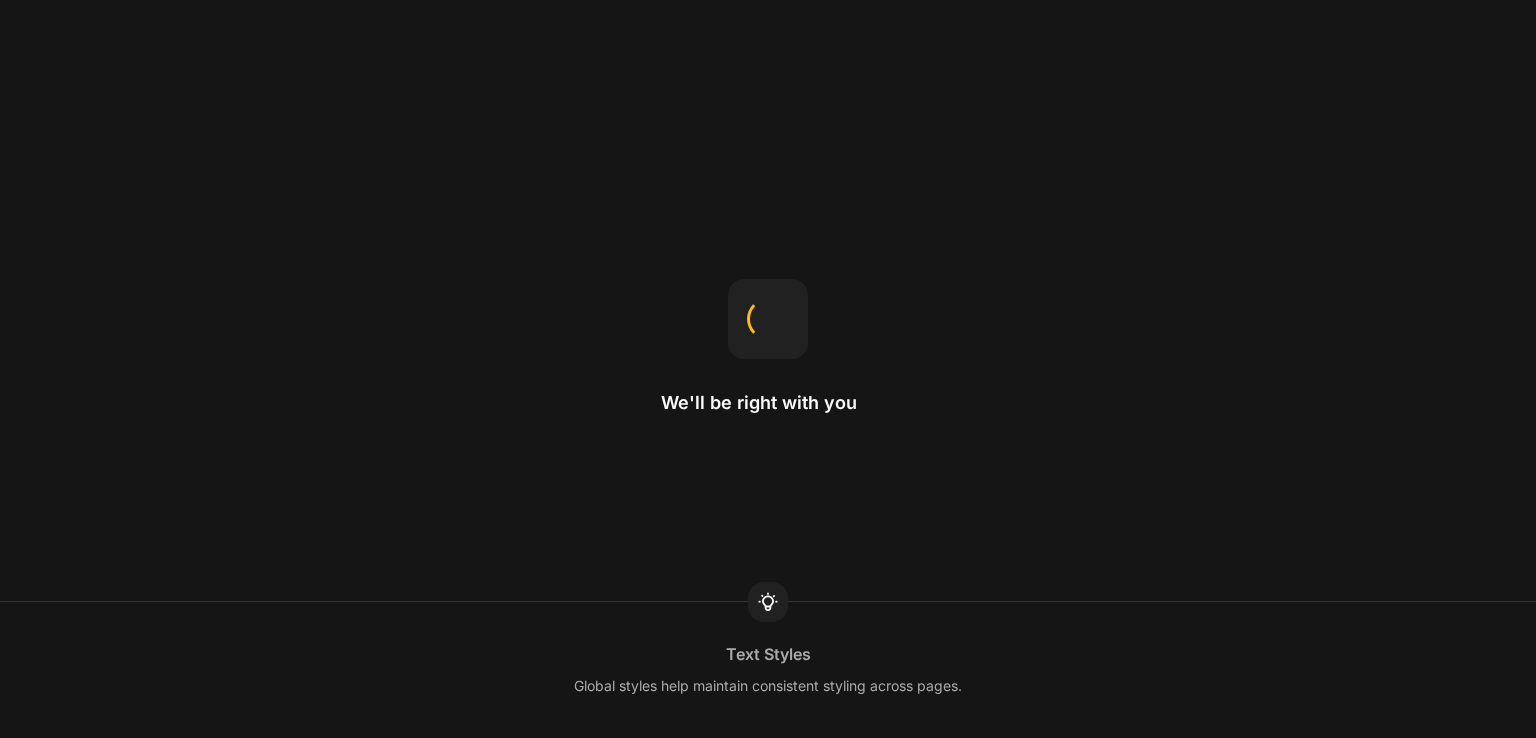scroll, scrollTop: 0, scrollLeft: 0, axis: both 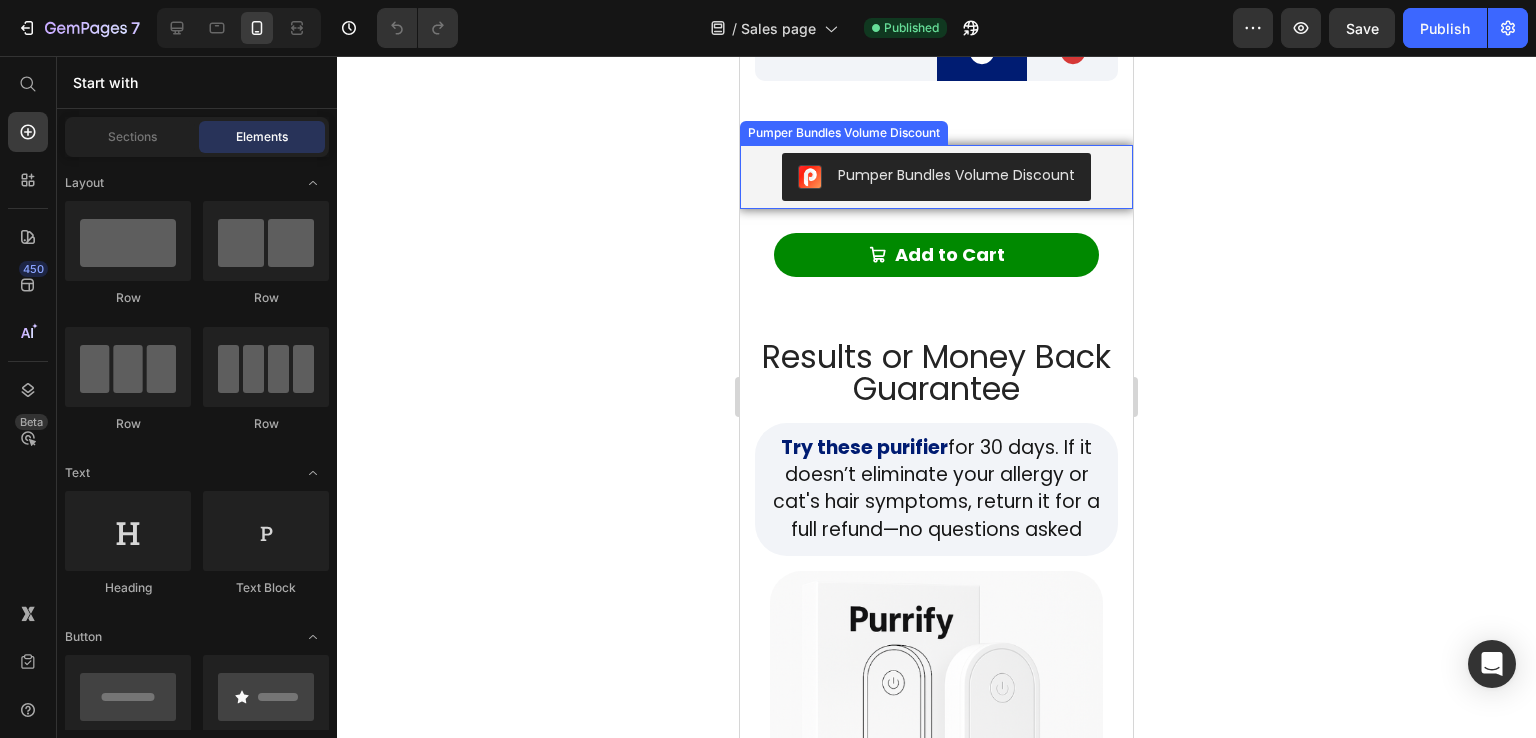 click on "Pumper Bundles Volume Discount" at bounding box center [936, 177] 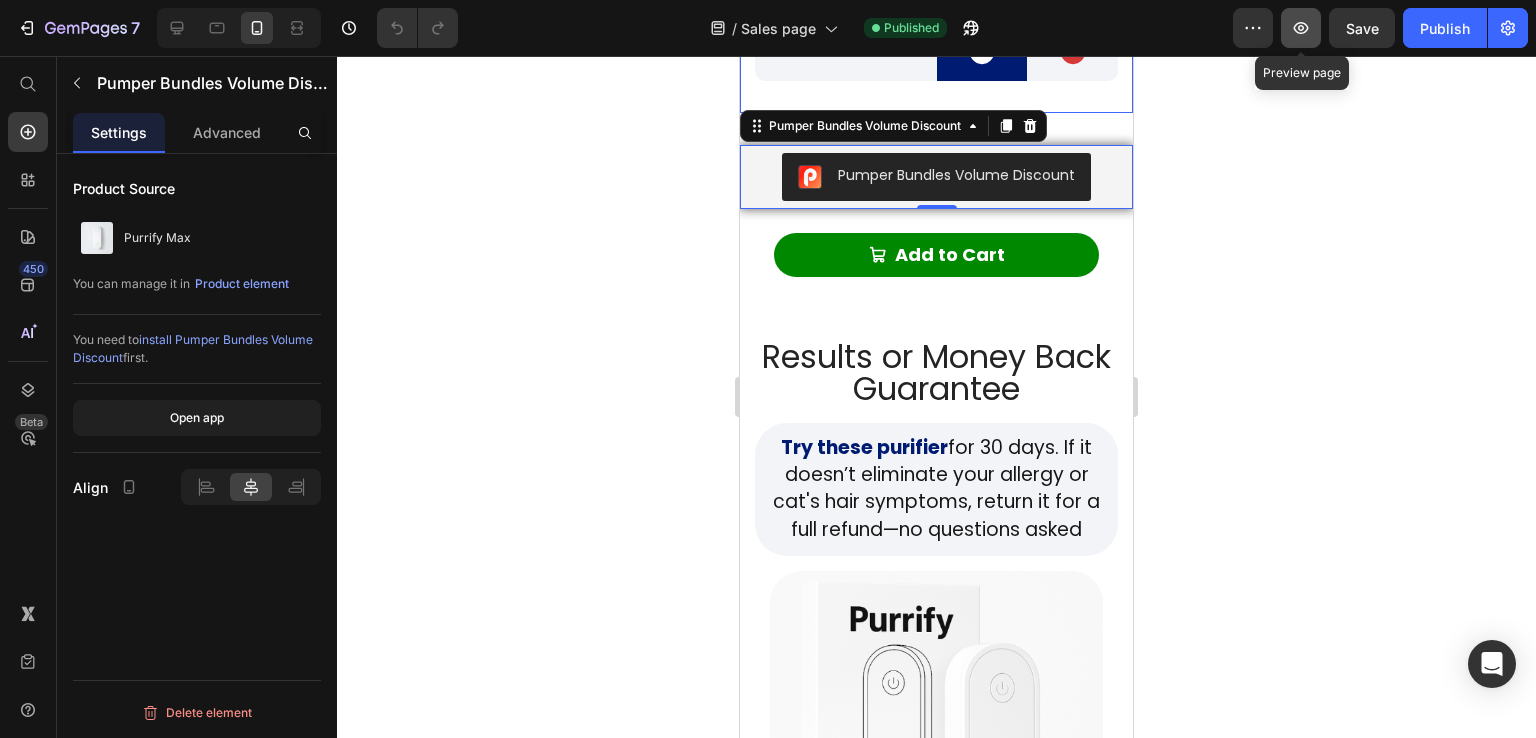 click 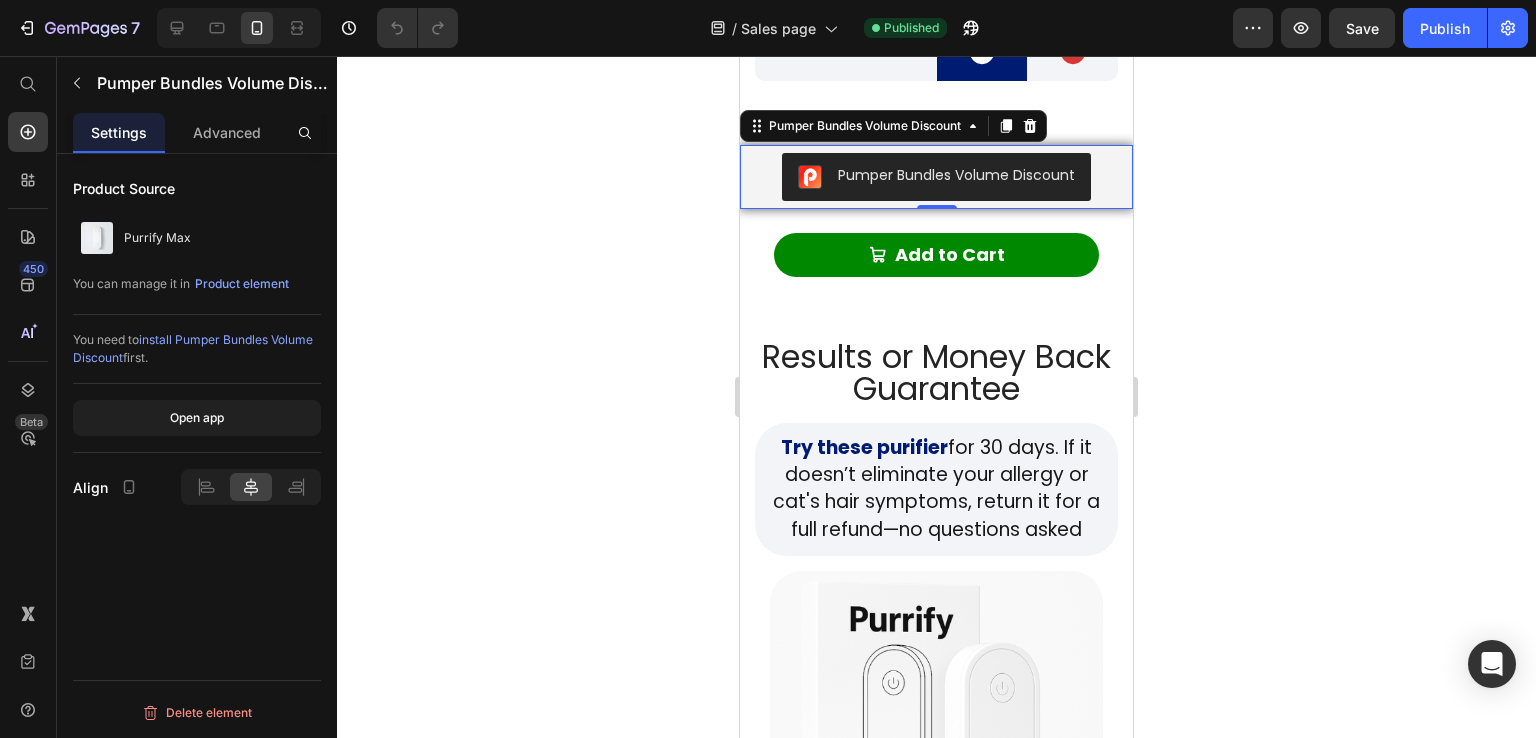 click 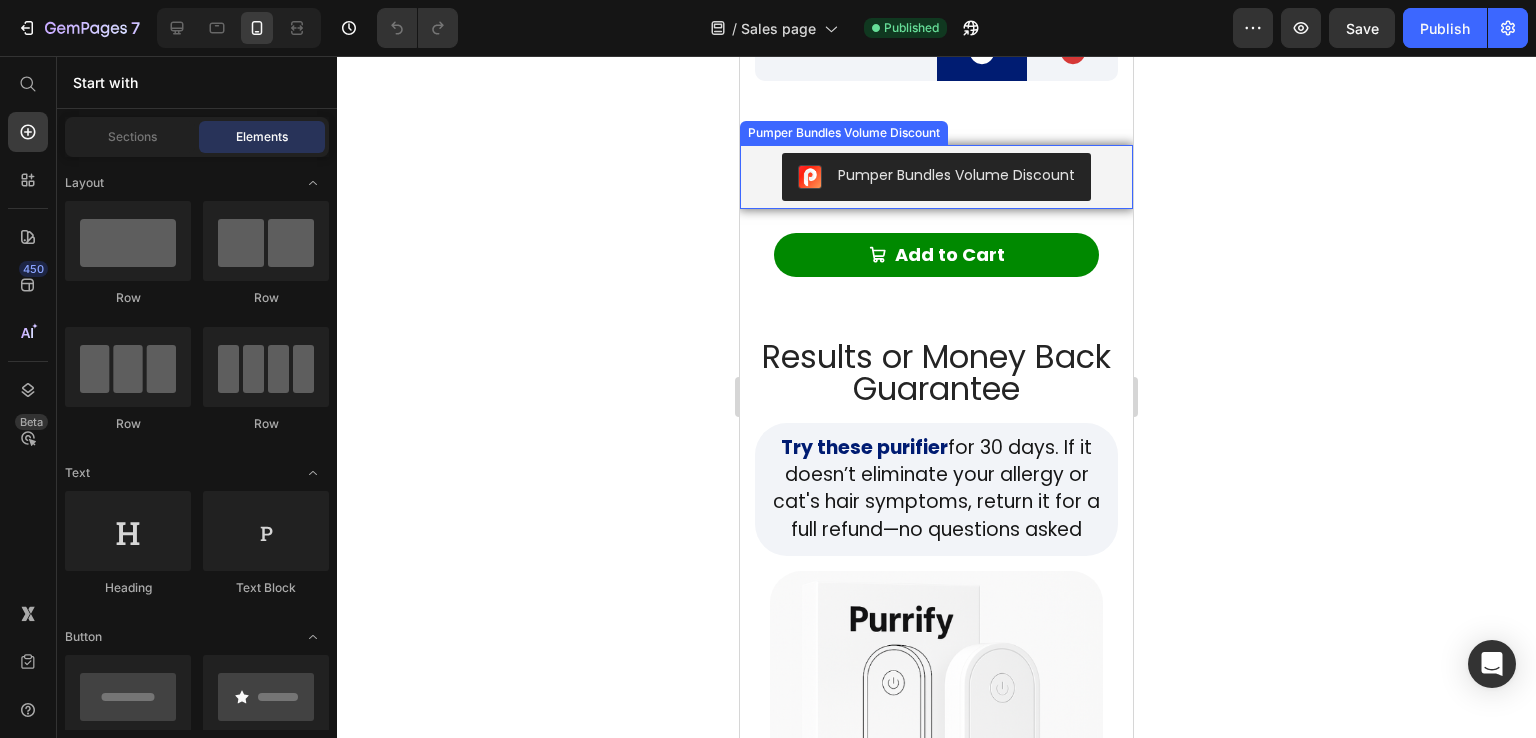 click on "Pumper Bundles Volume Discount" at bounding box center (936, 177) 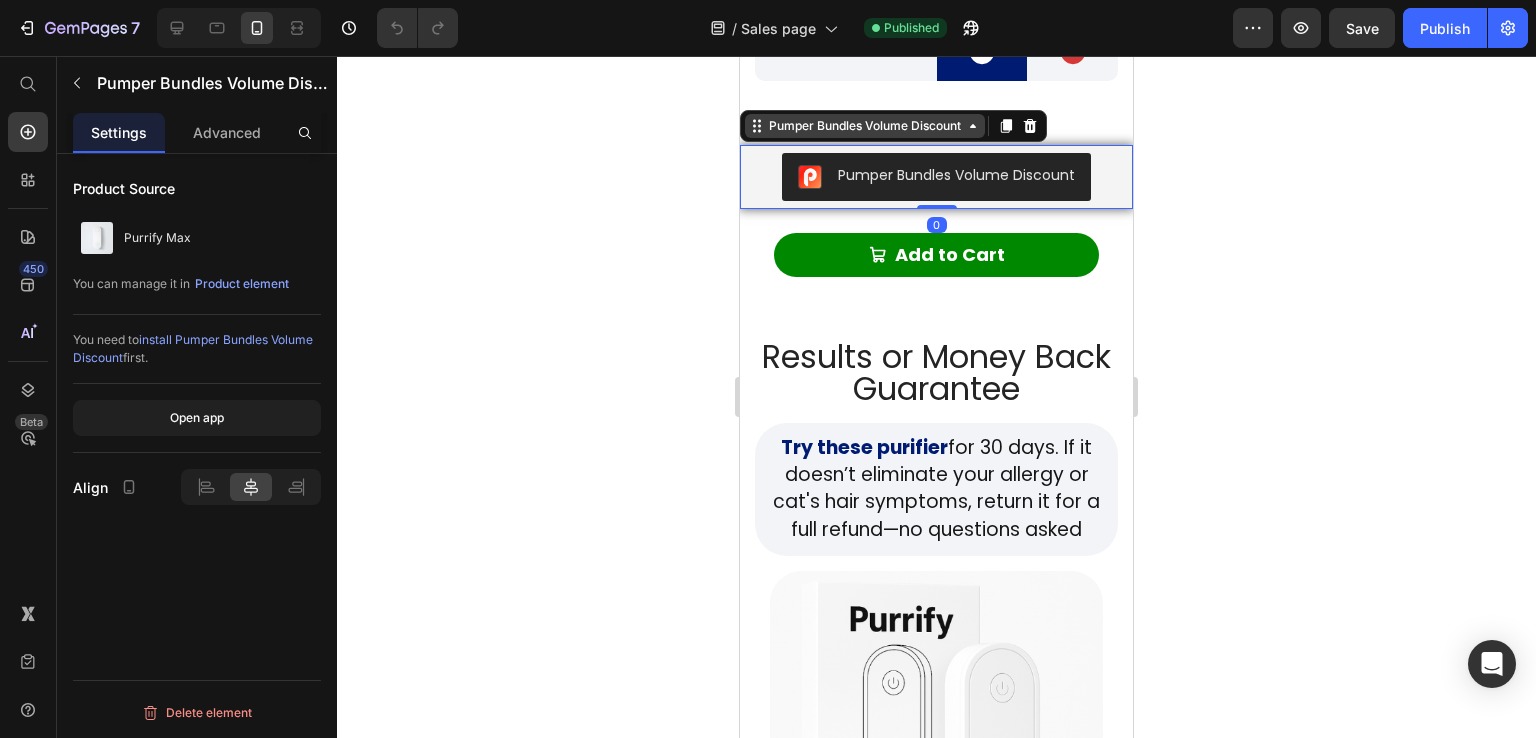 click on "Pumper Bundles Volume Discount" at bounding box center [865, 126] 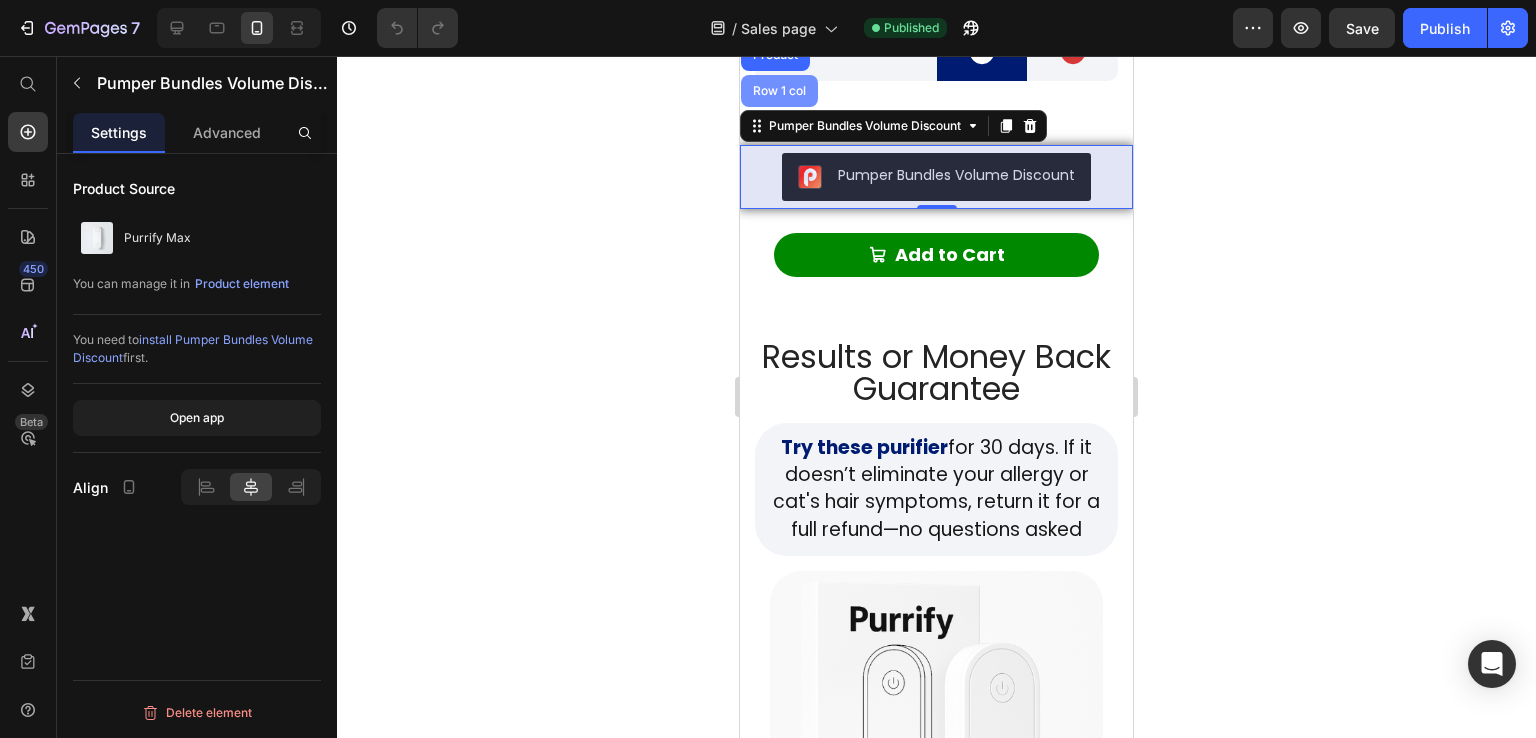 click on "Row 1 col" at bounding box center (779, 91) 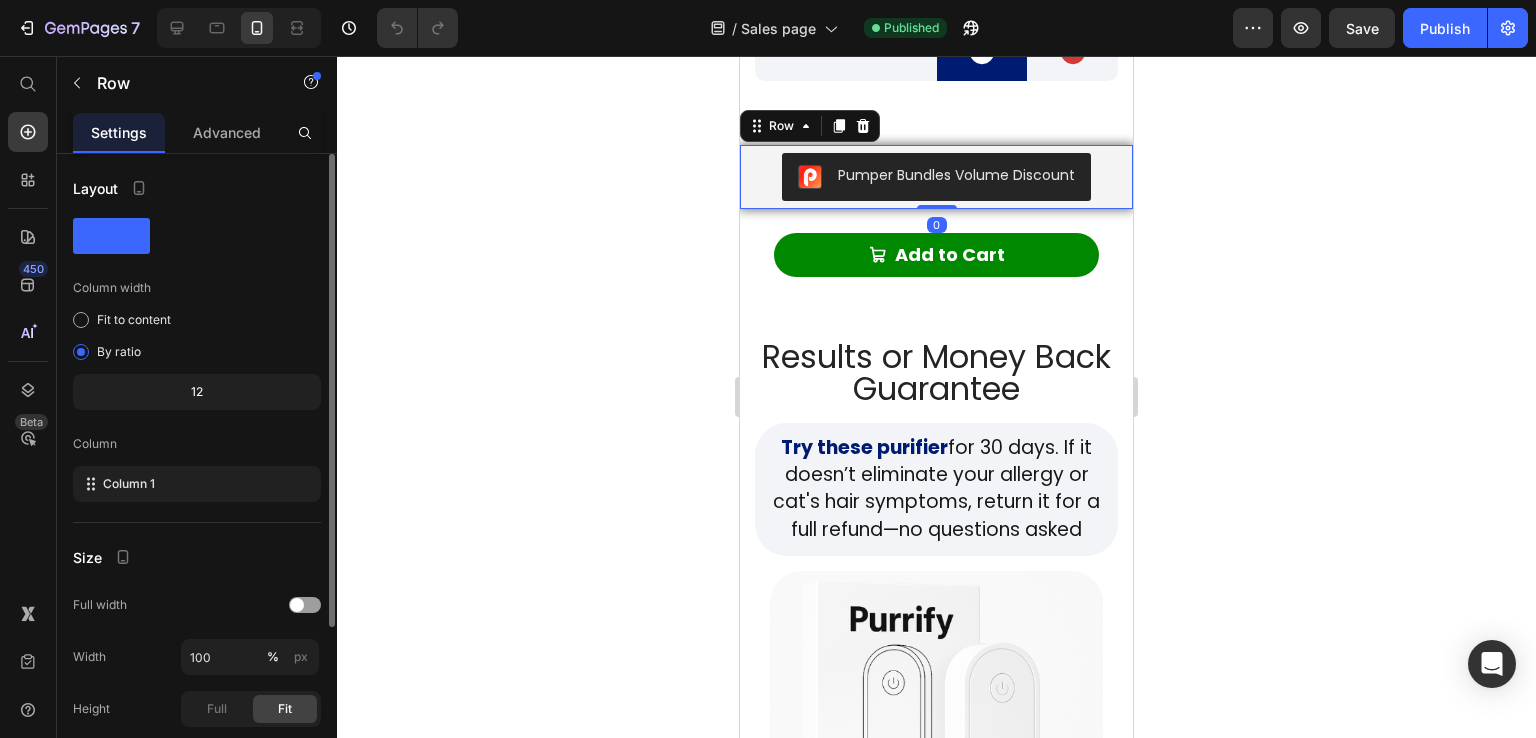 scroll, scrollTop: 225, scrollLeft: 0, axis: vertical 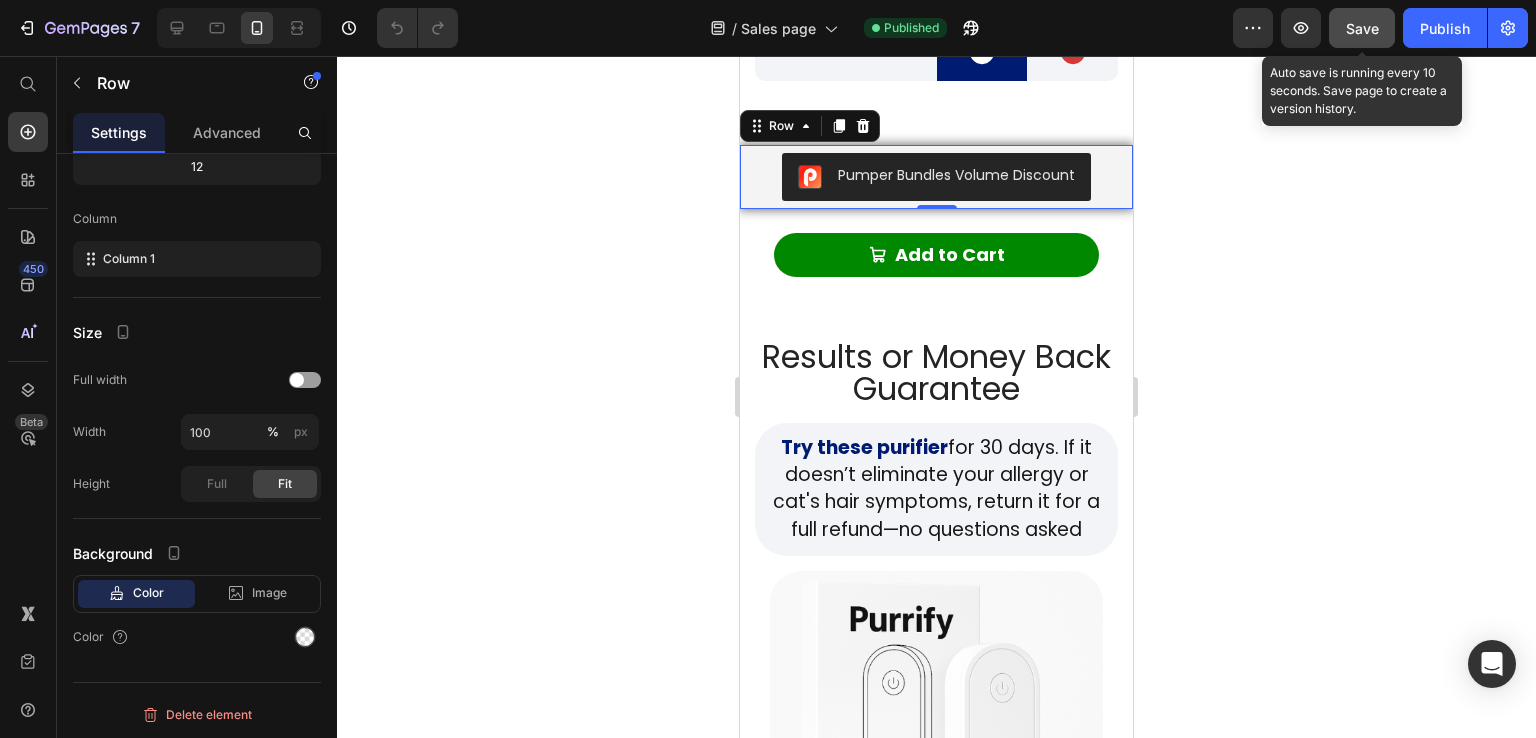 click on "Save" at bounding box center [1362, 28] 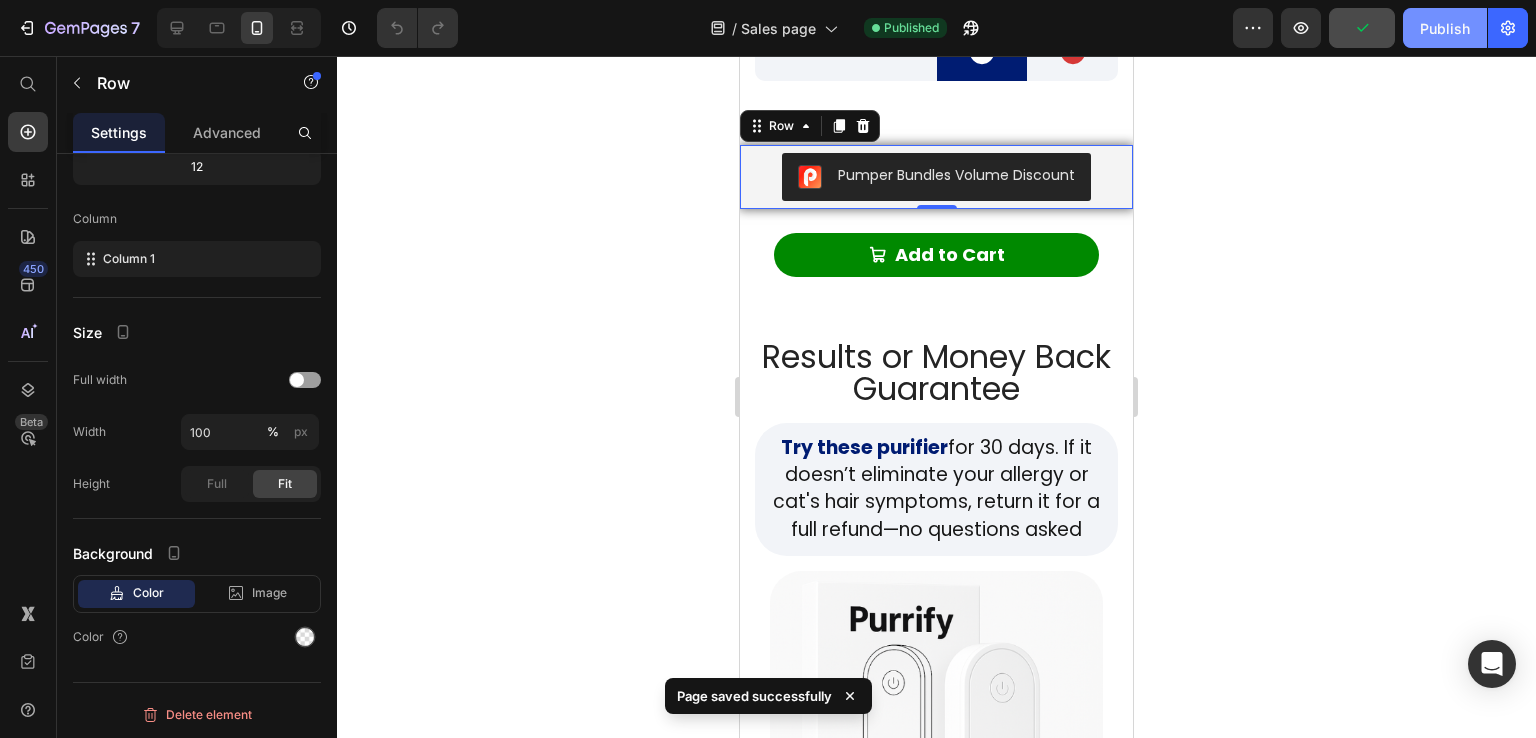 click on "Publish" at bounding box center (1445, 28) 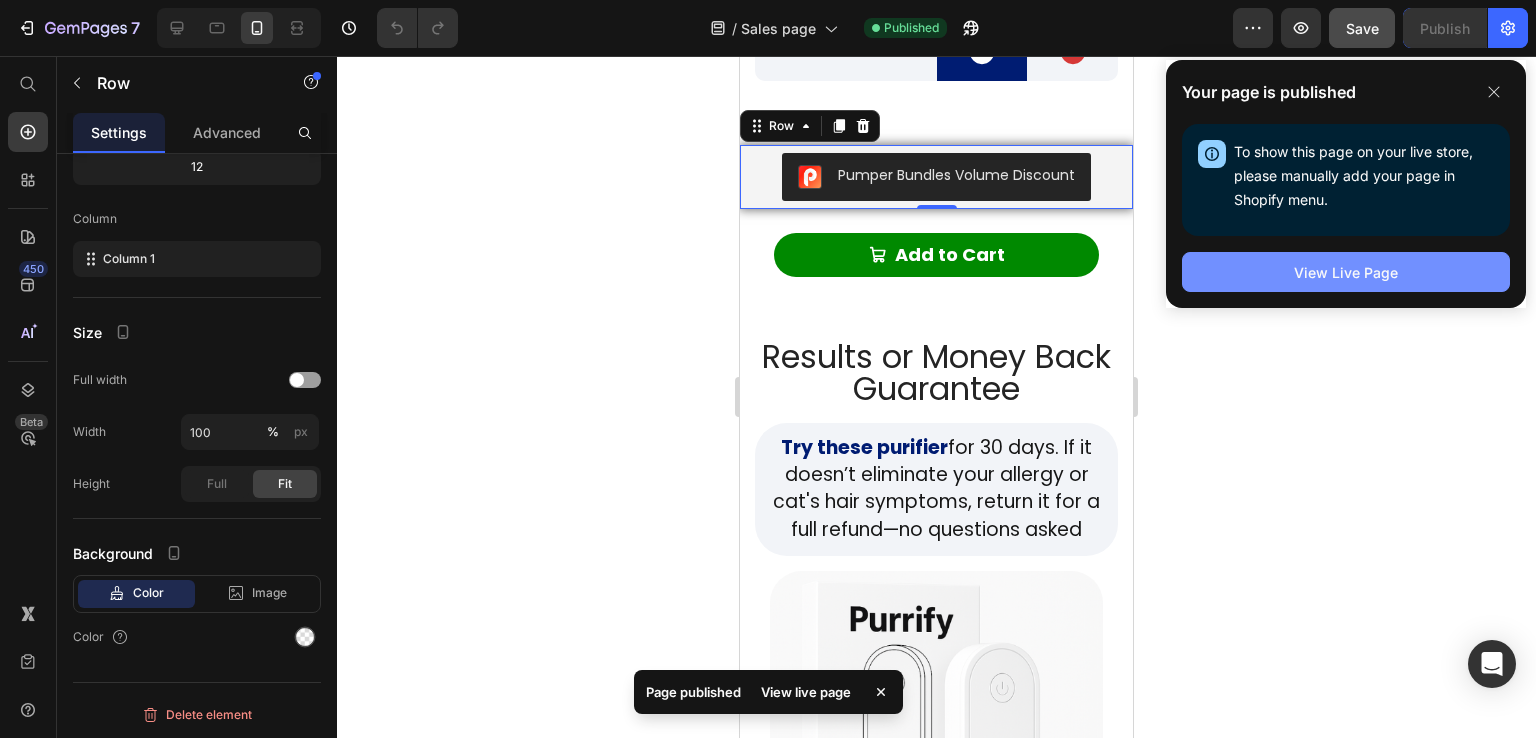 click on "View Live Page" at bounding box center (1346, 272) 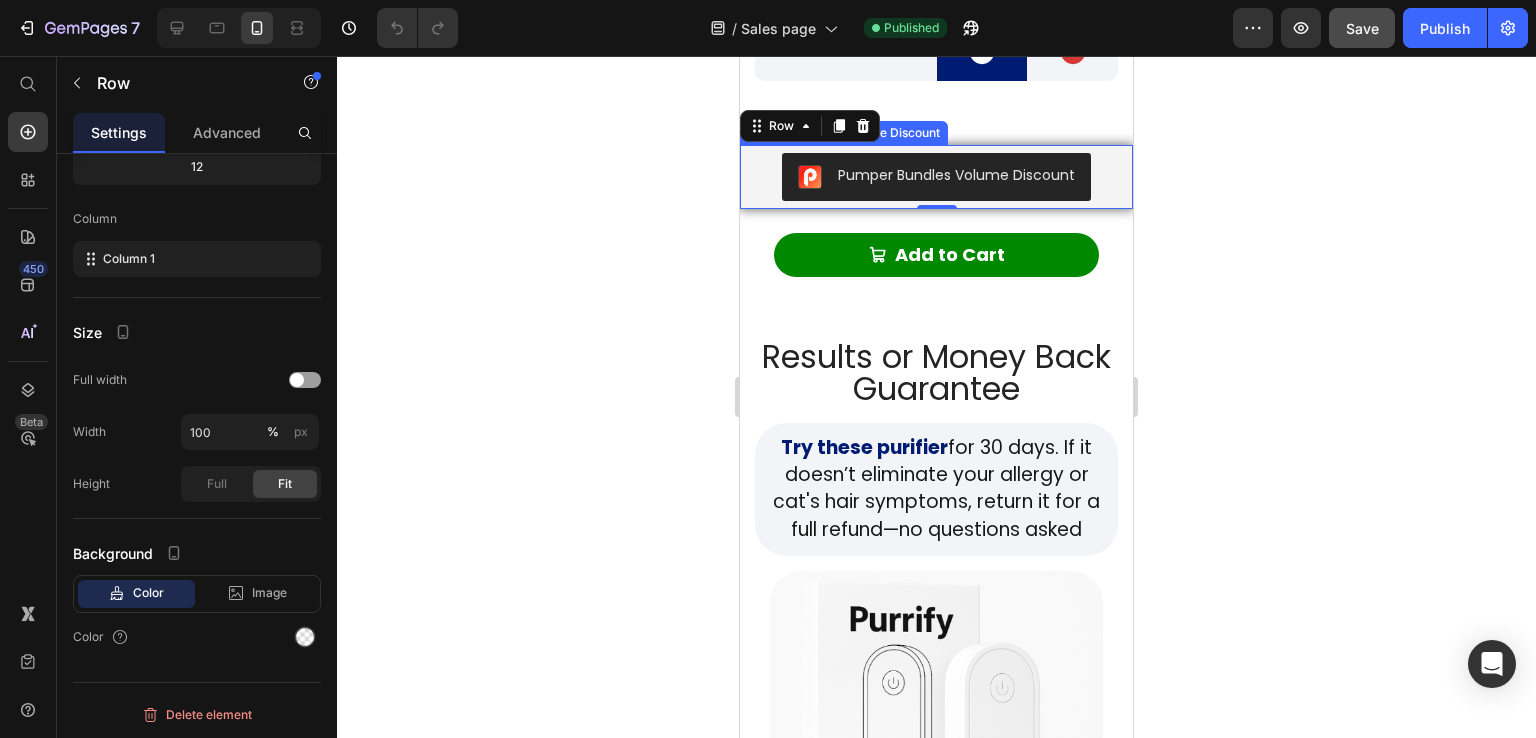 click on "Pumper Bundles Volume Discount" at bounding box center [936, 177] 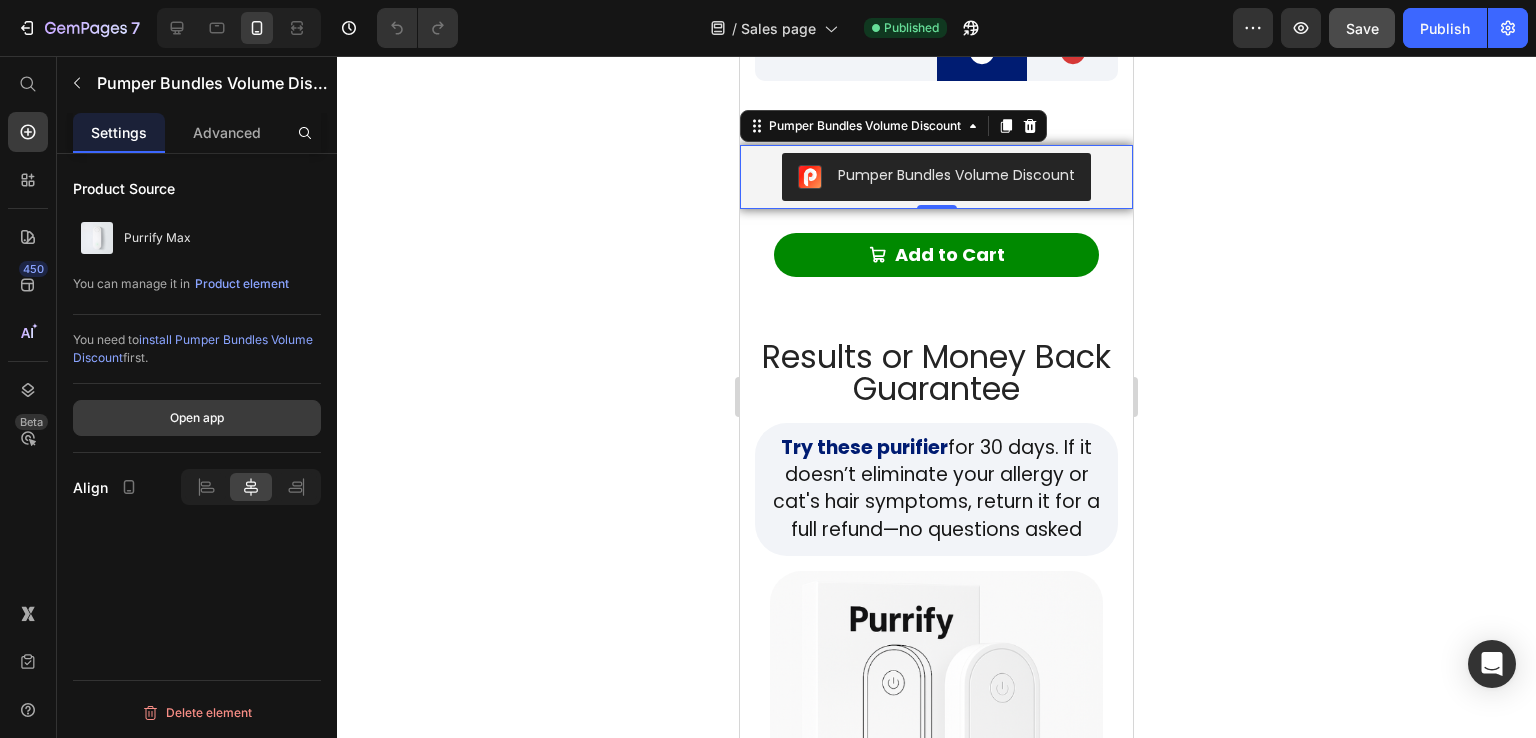 click on "Open app" at bounding box center [197, 418] 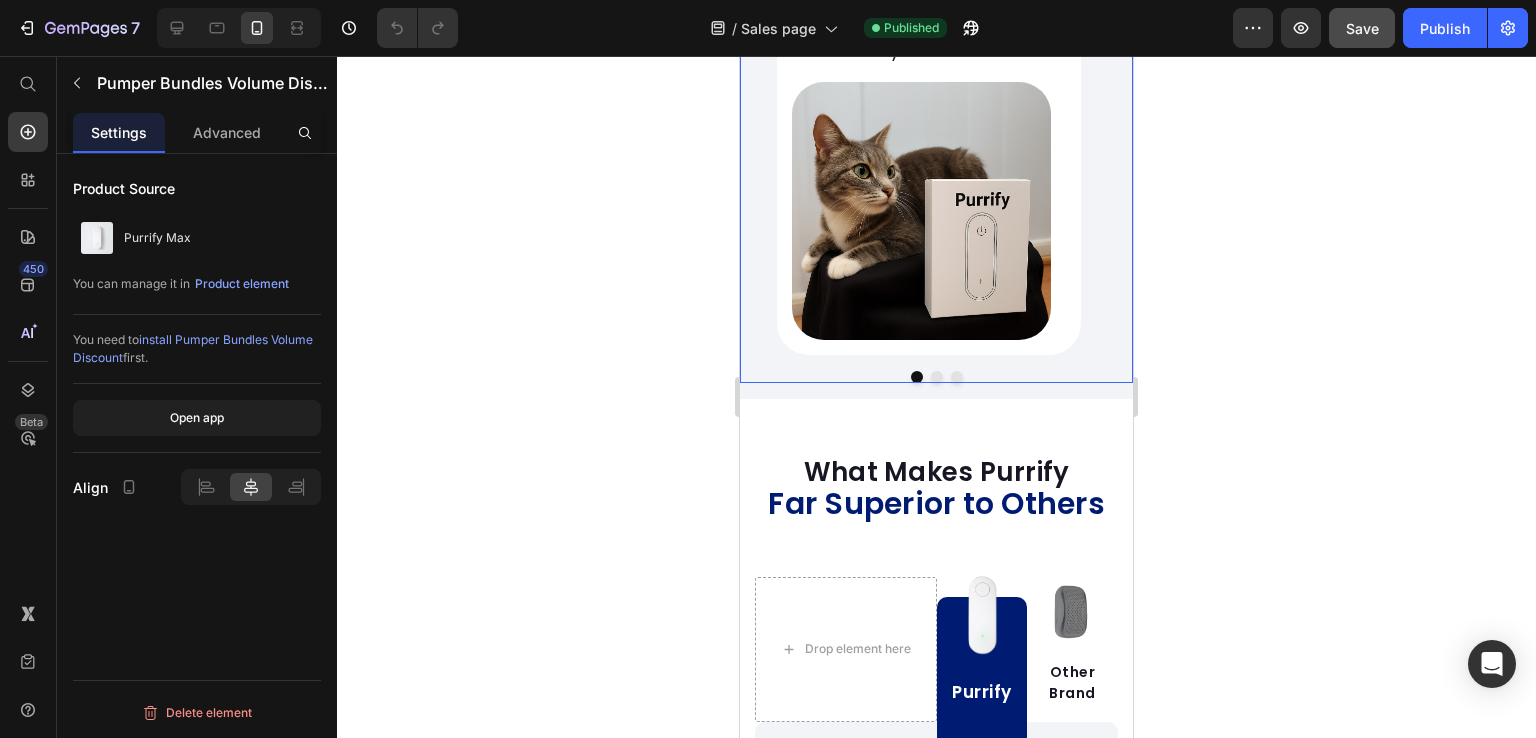 scroll, scrollTop: 6395, scrollLeft: 0, axis: vertical 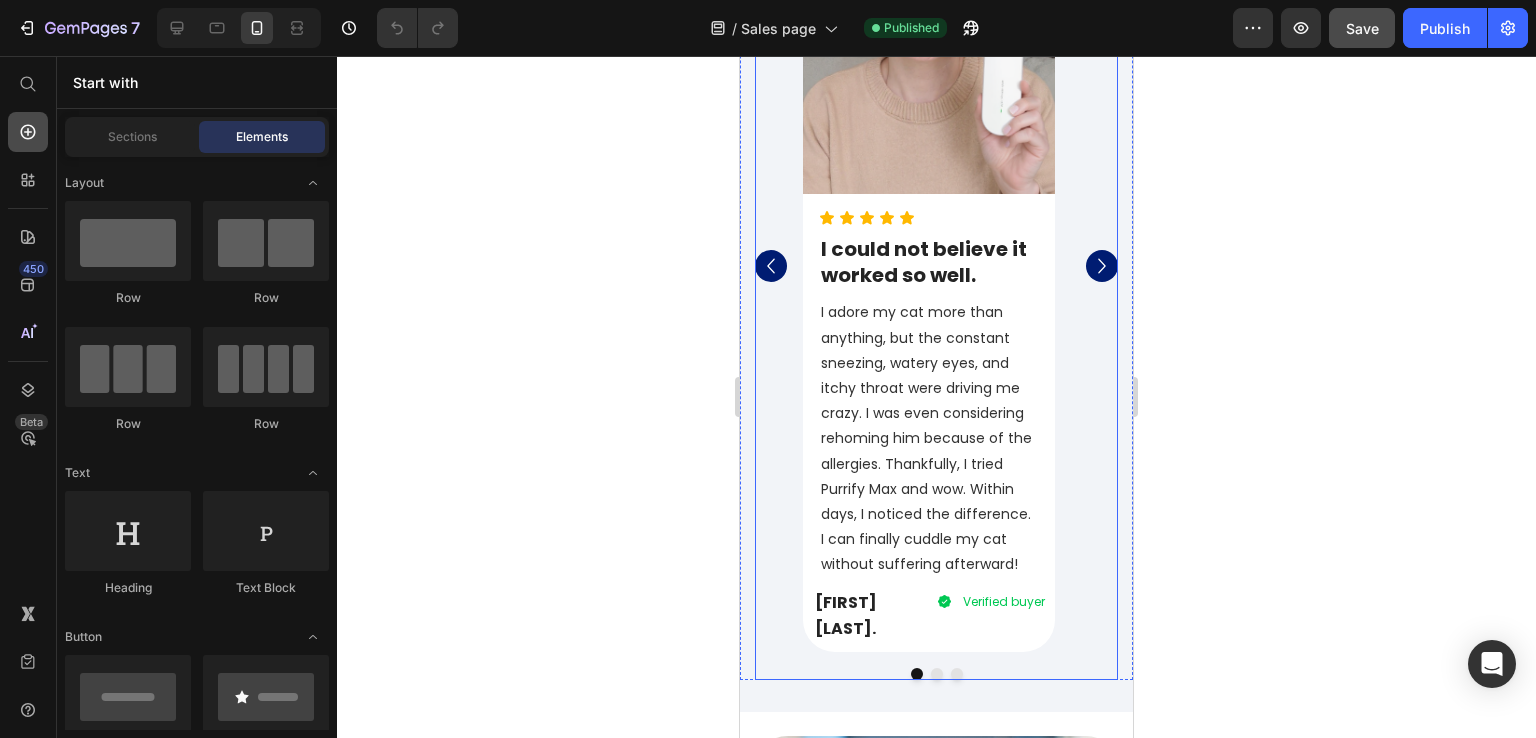 click 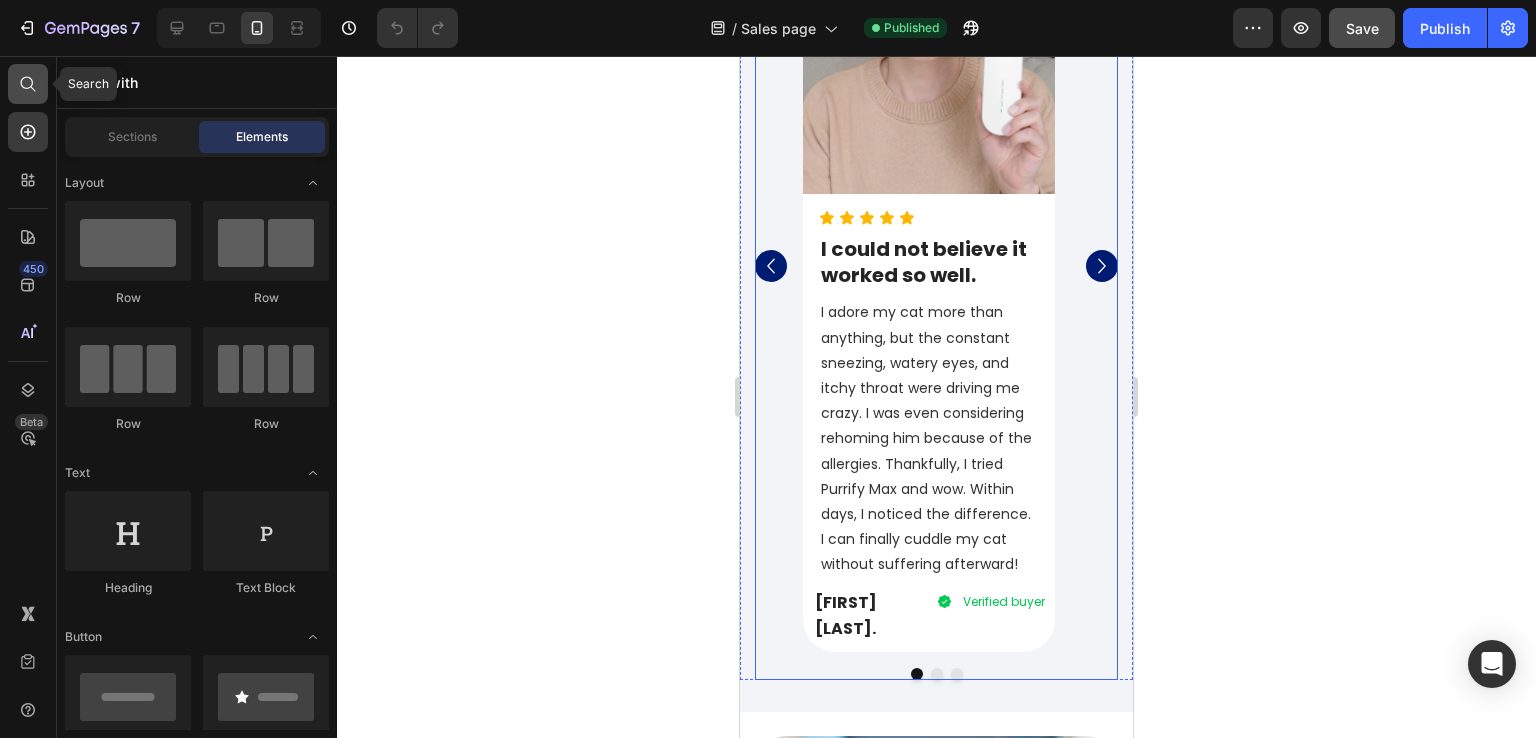 click 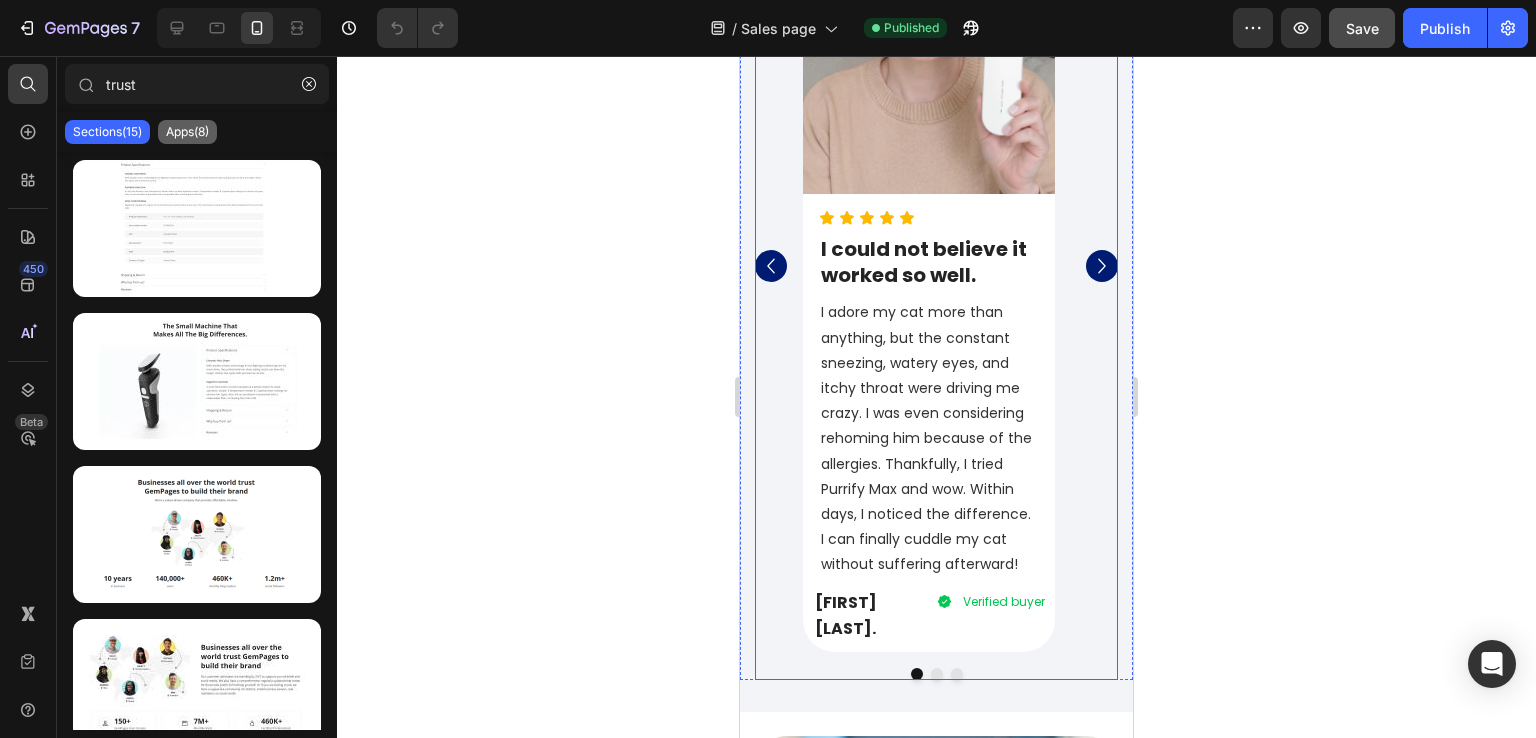 type on "trust" 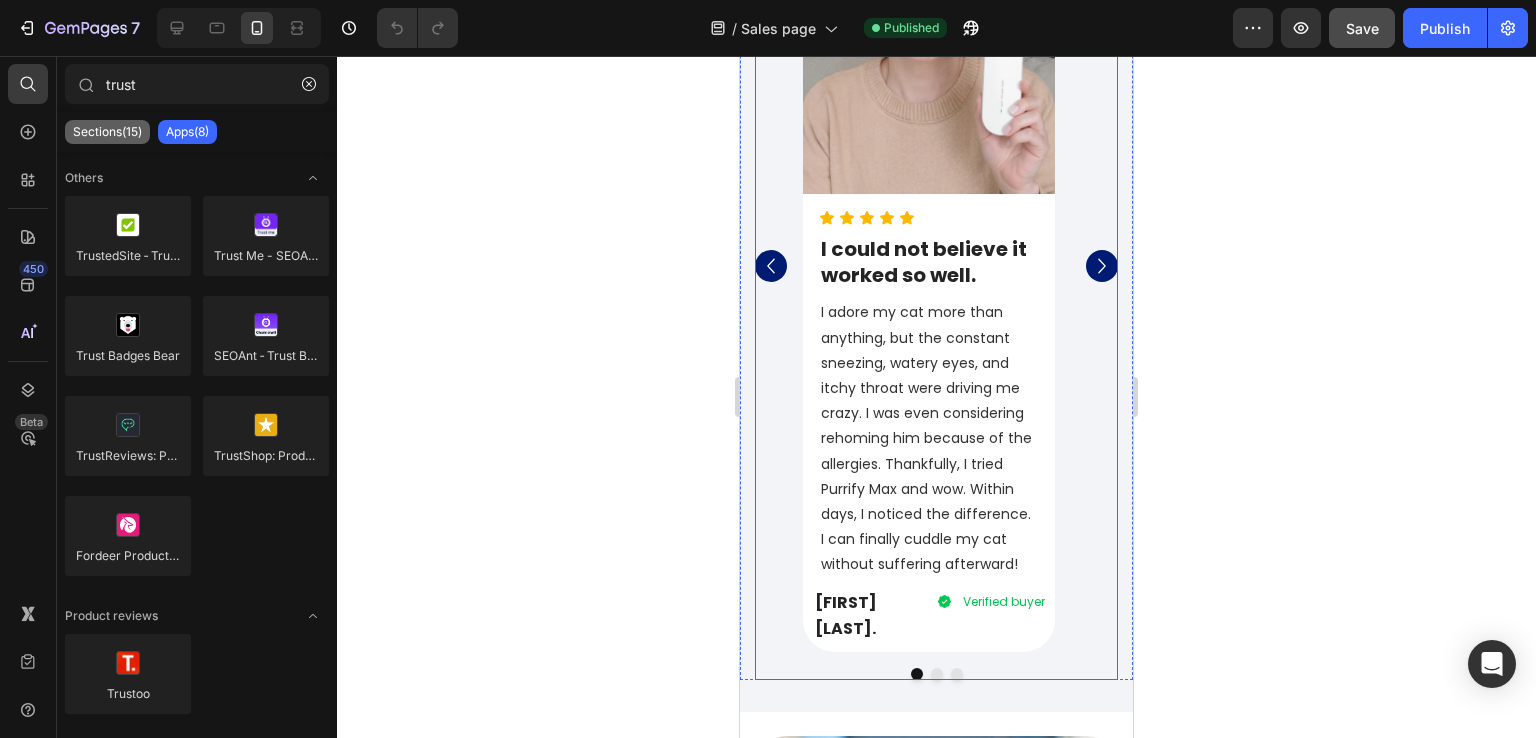 click on "Sections(15)" at bounding box center [107, 132] 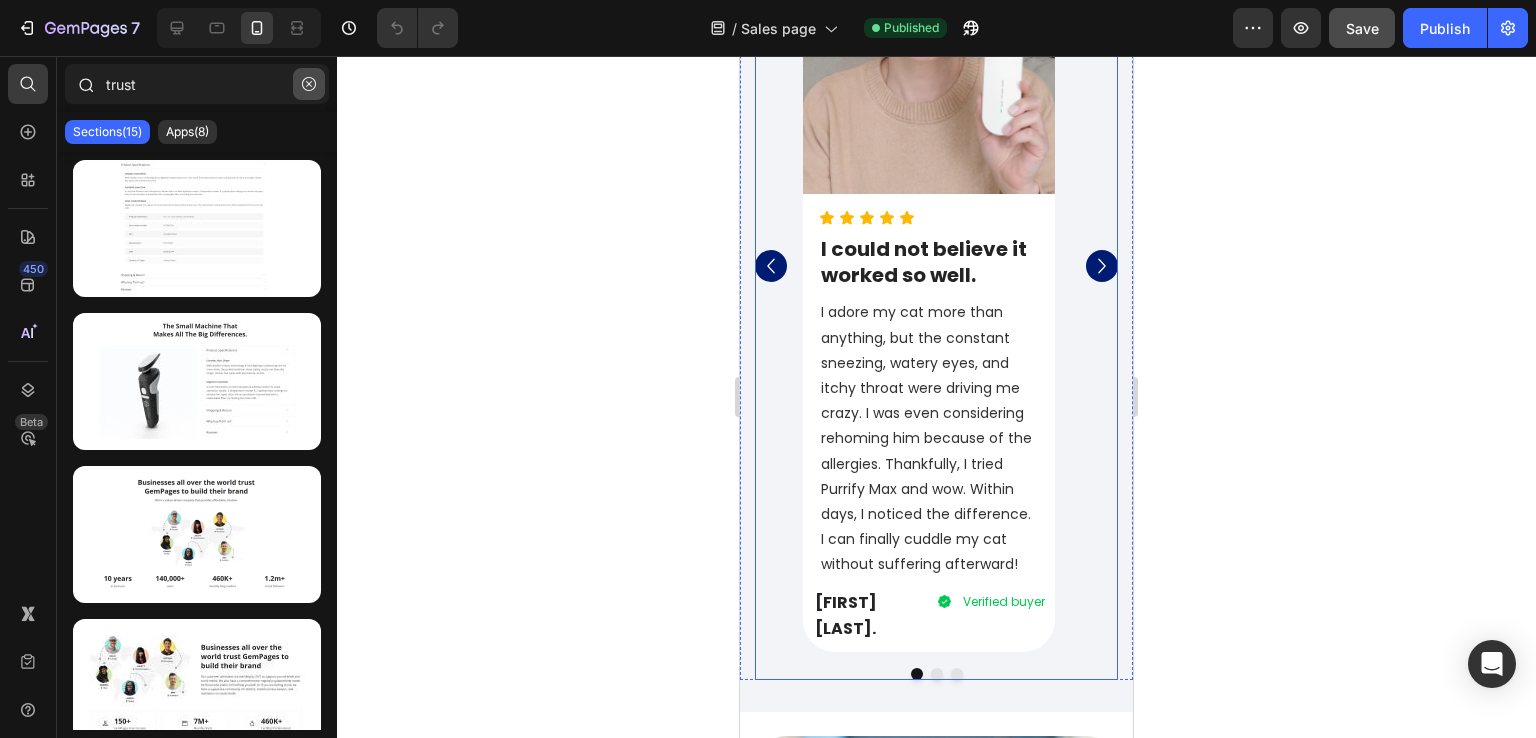 click 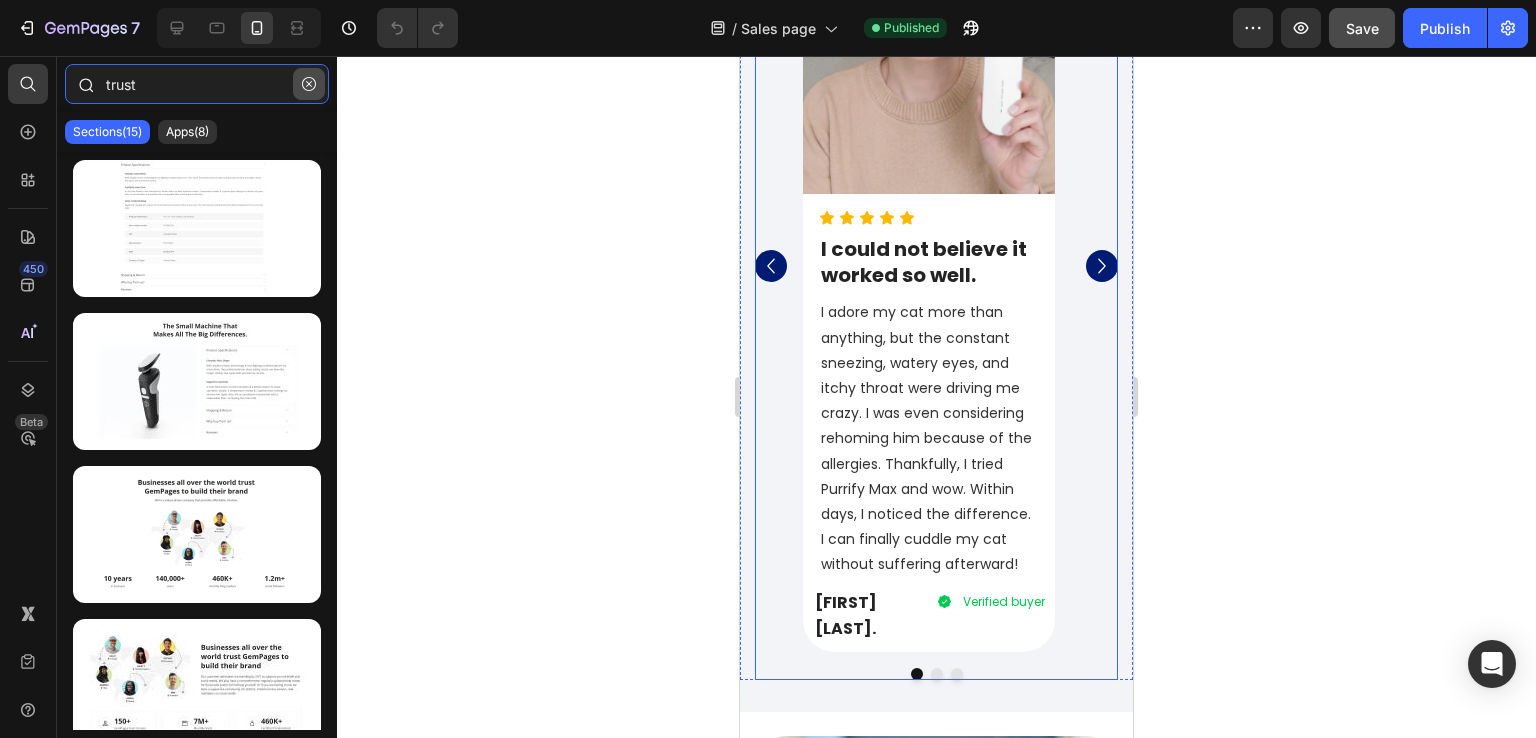 type 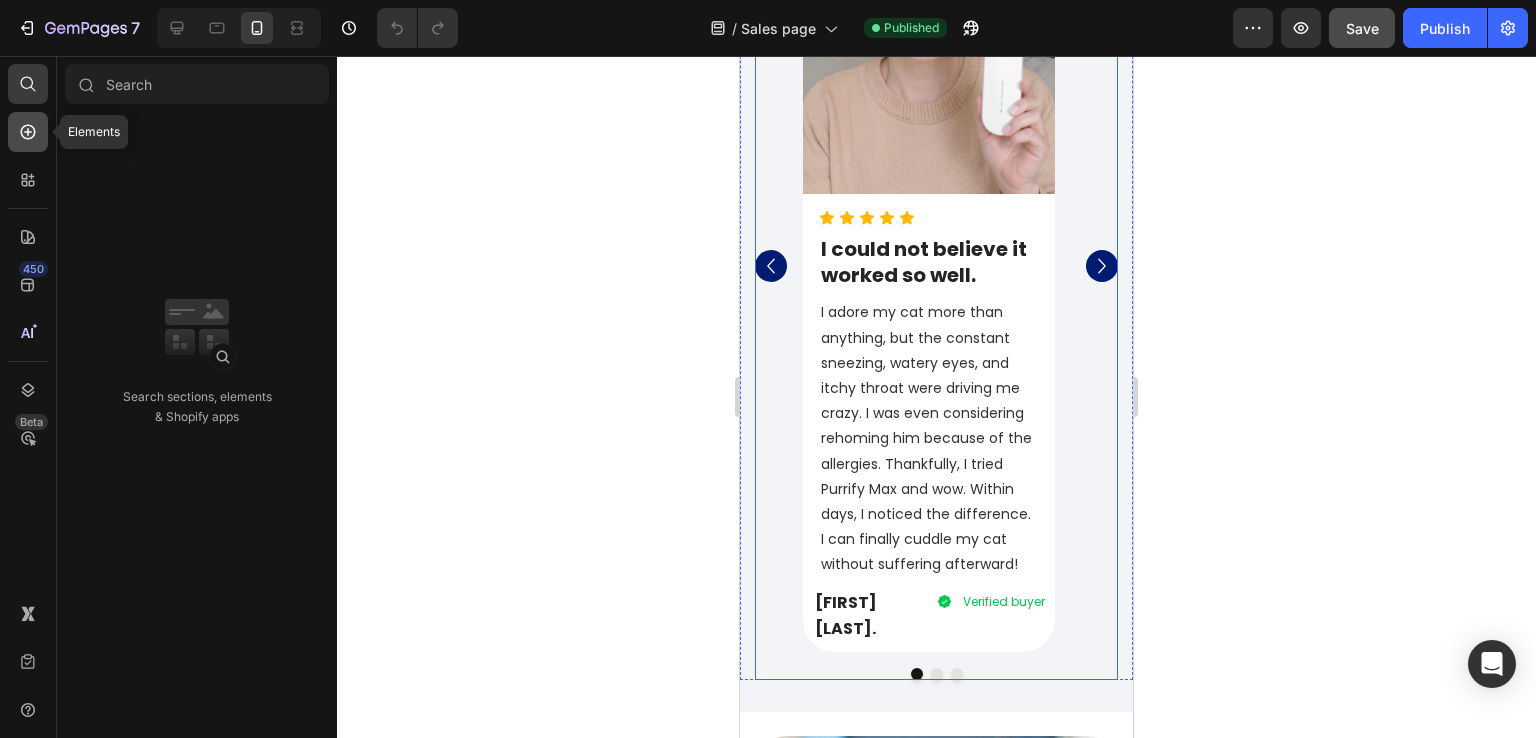 click 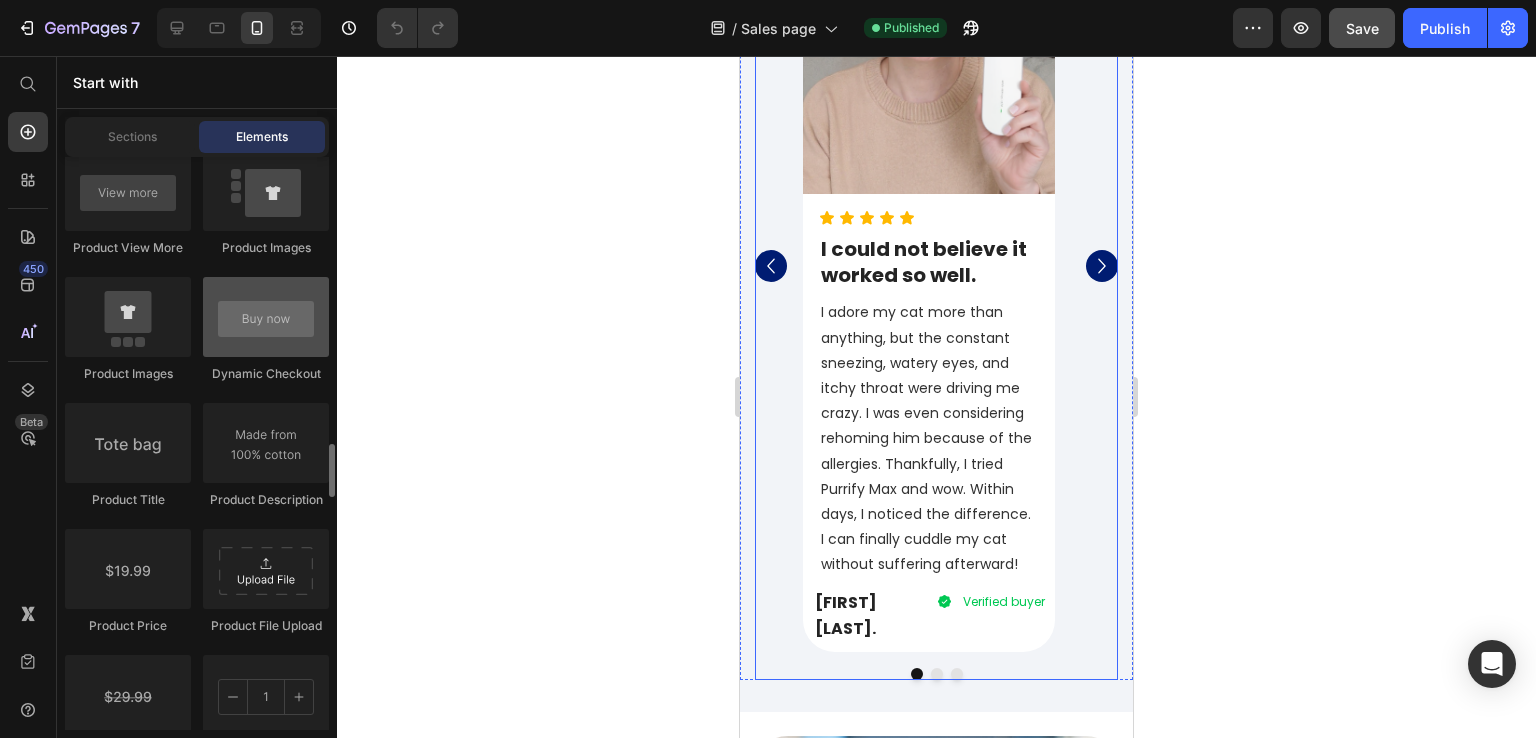 scroll, scrollTop: 3200, scrollLeft: 0, axis: vertical 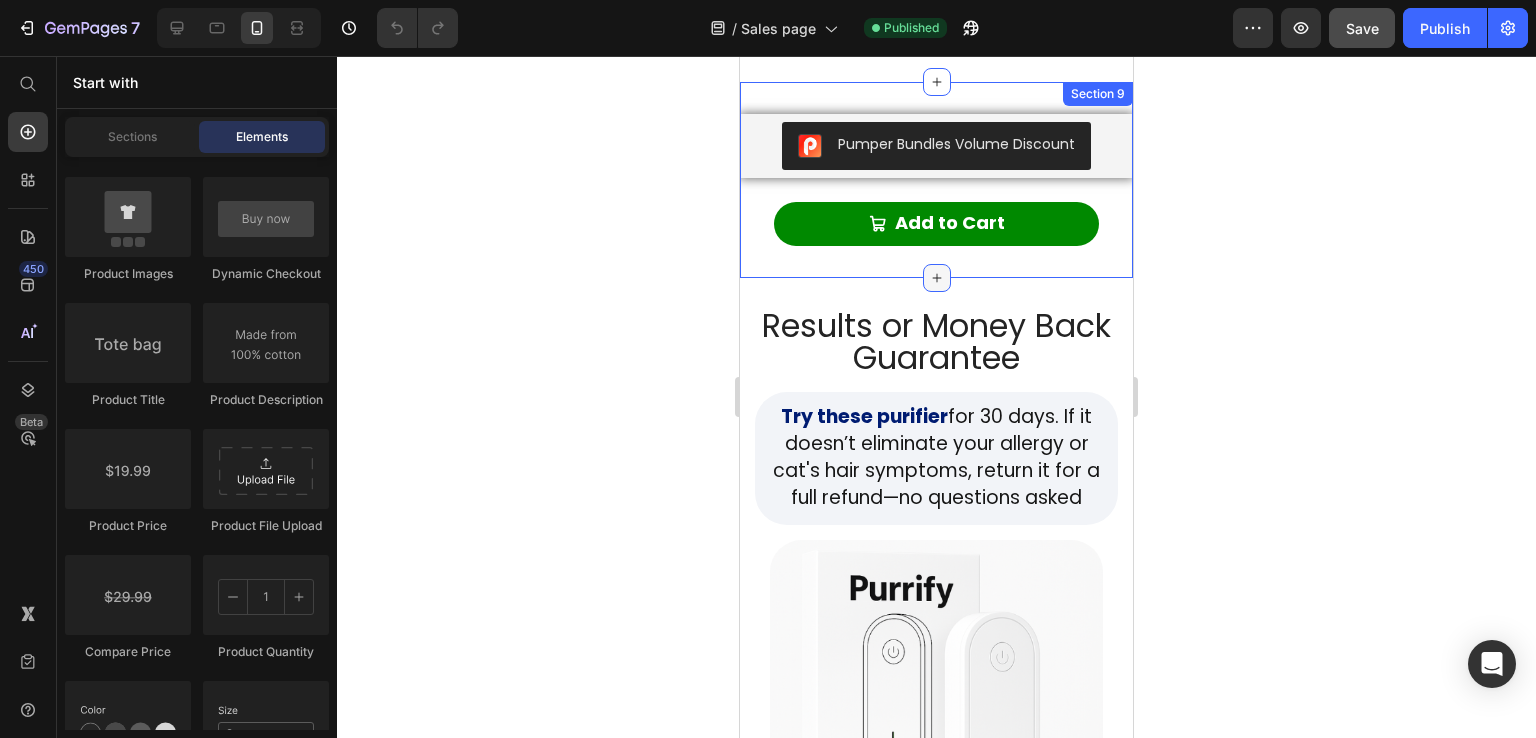 click 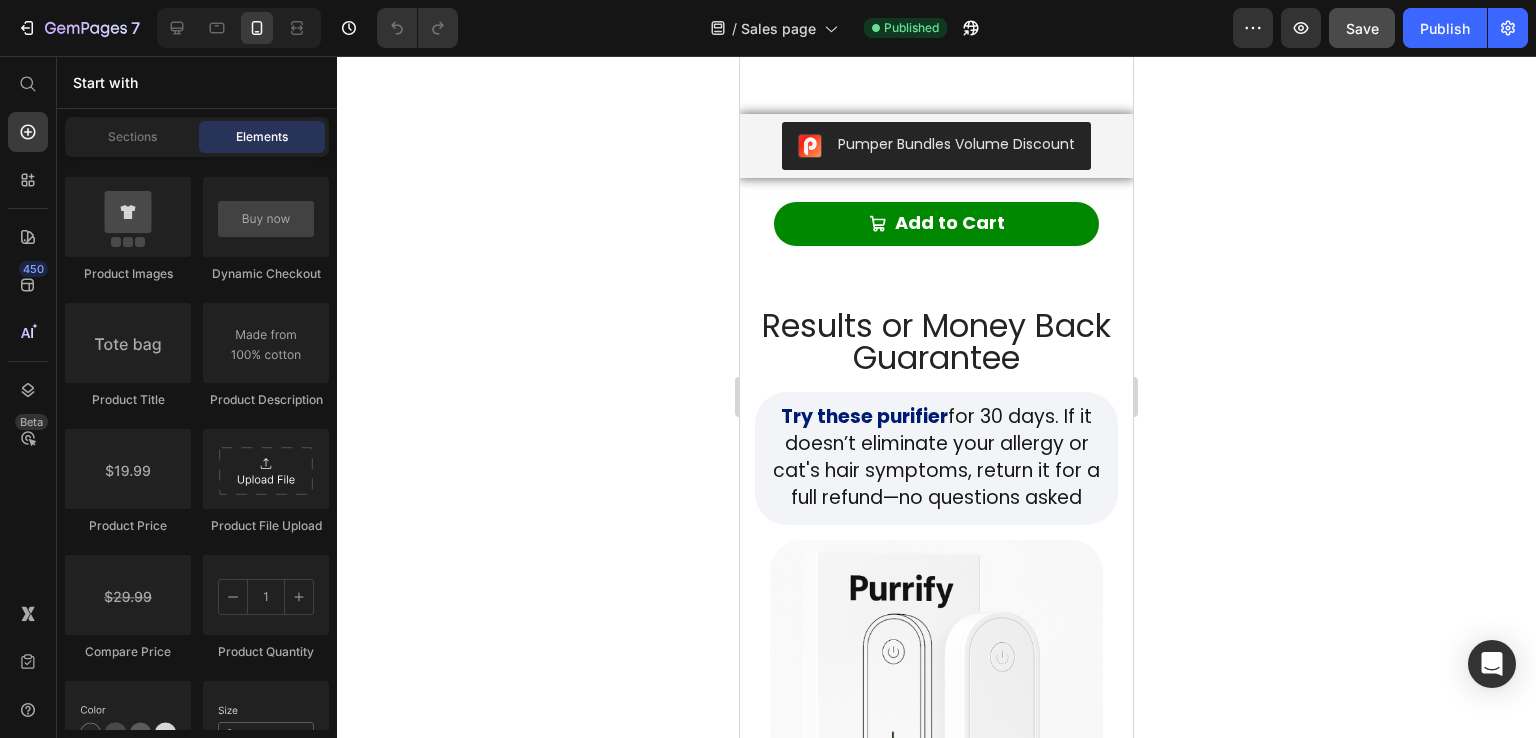 click 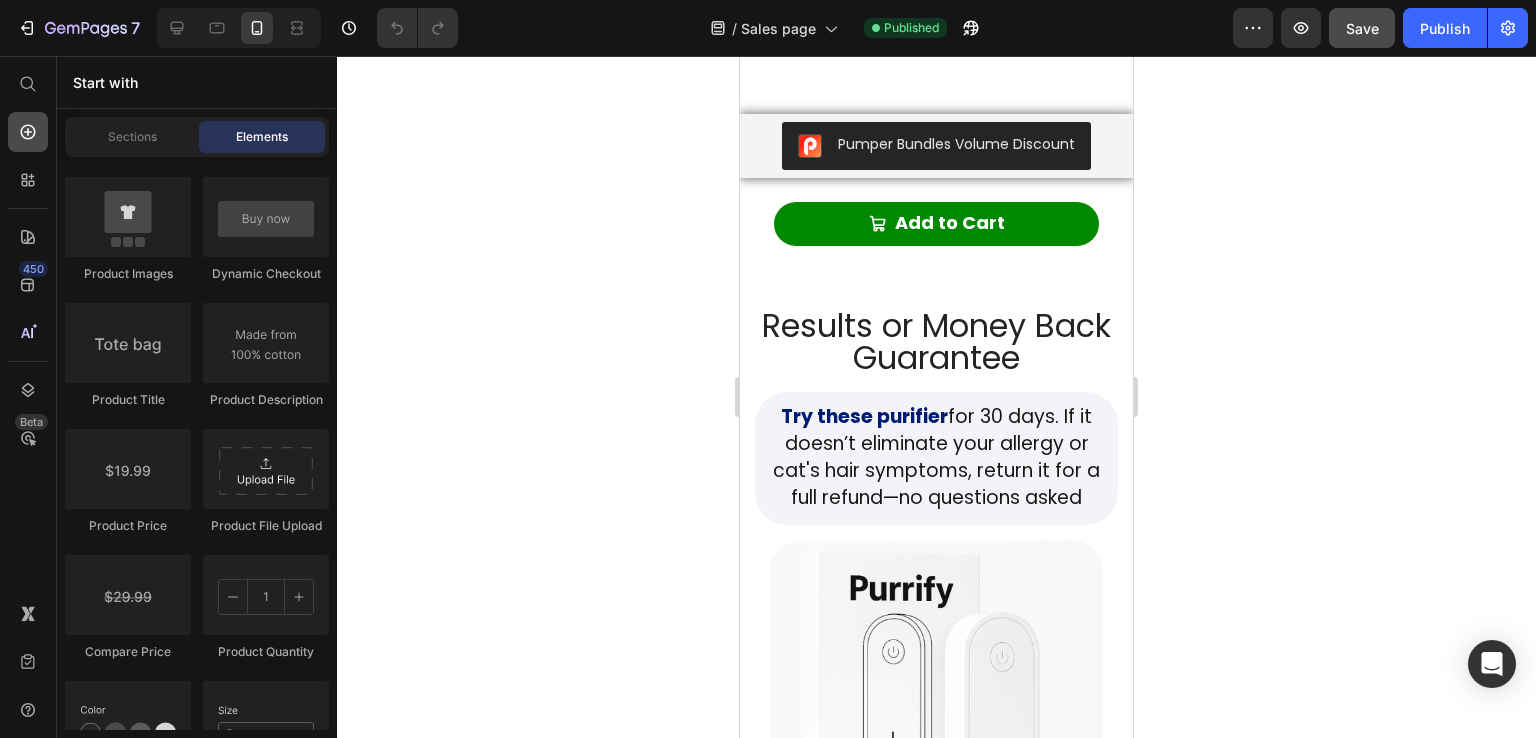 click 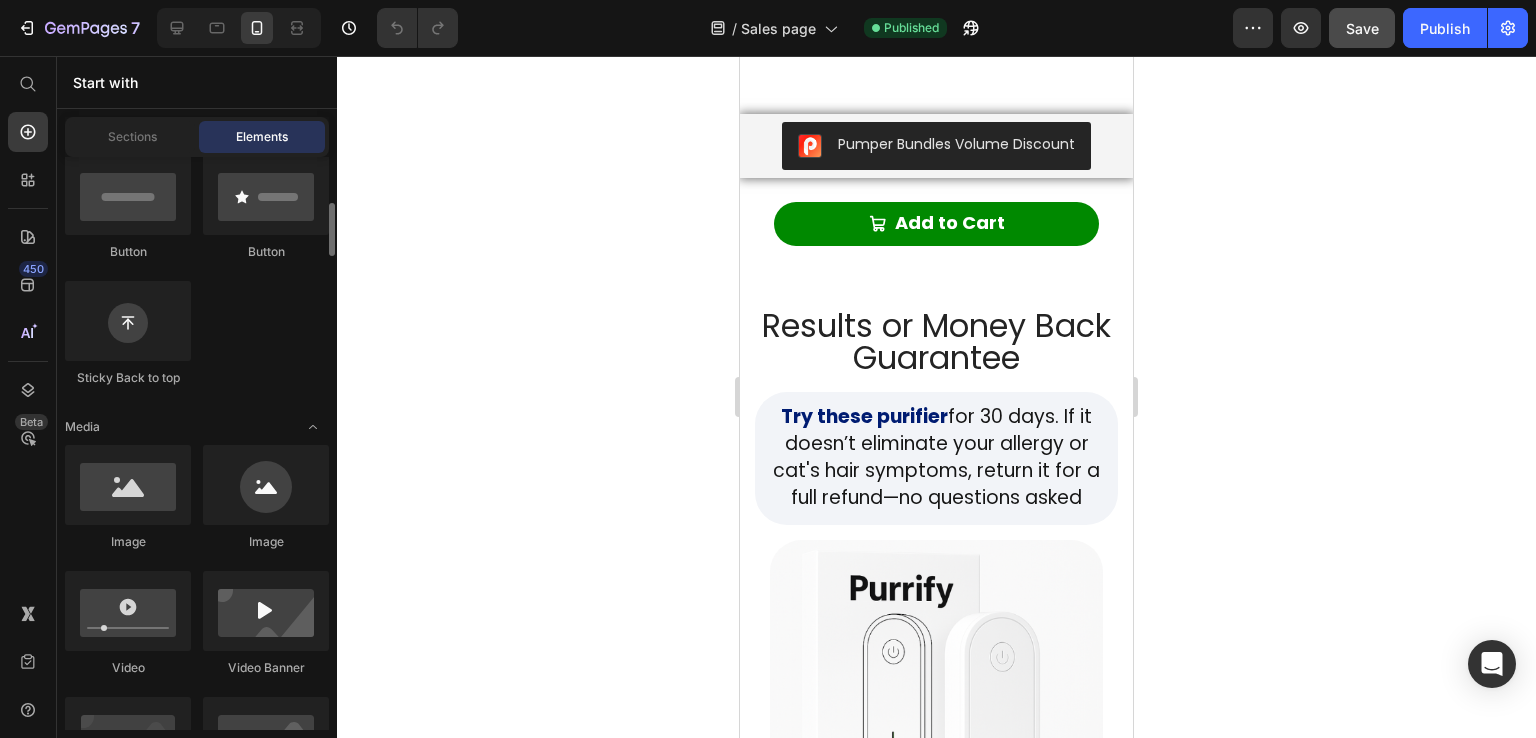 scroll, scrollTop: 700, scrollLeft: 0, axis: vertical 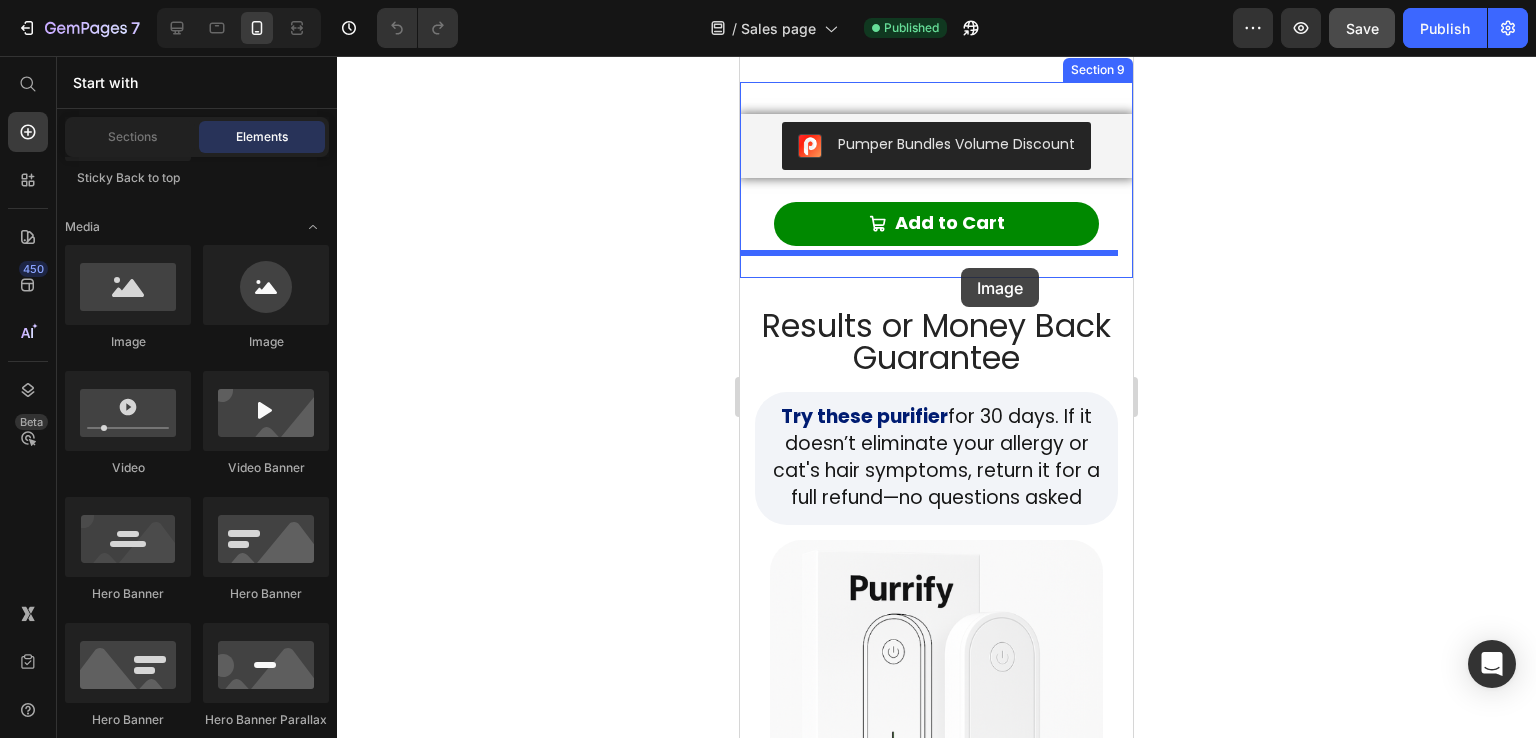 drag, startPoint x: 1063, startPoint y: 381, endPoint x: 961, endPoint y: 268, distance: 152.2268 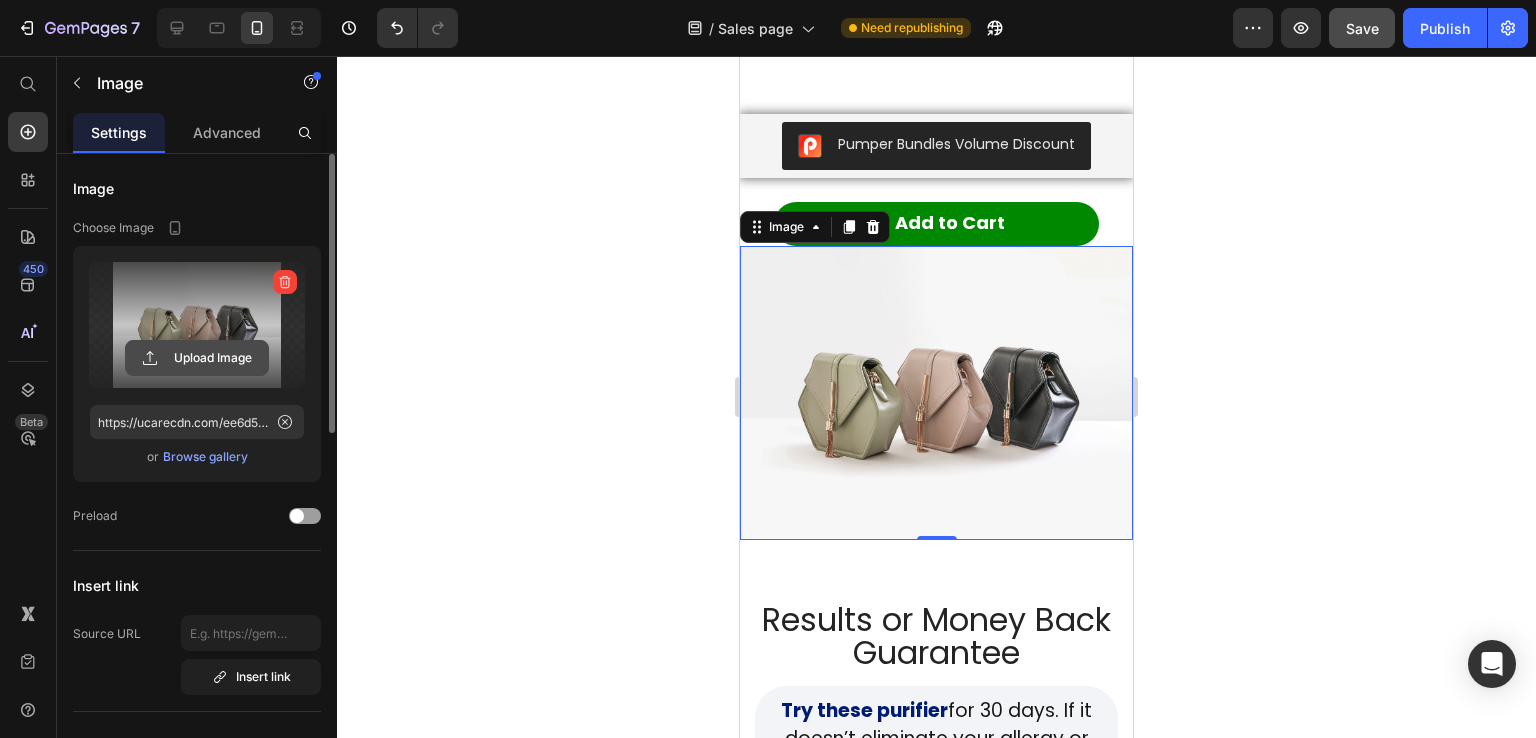 click 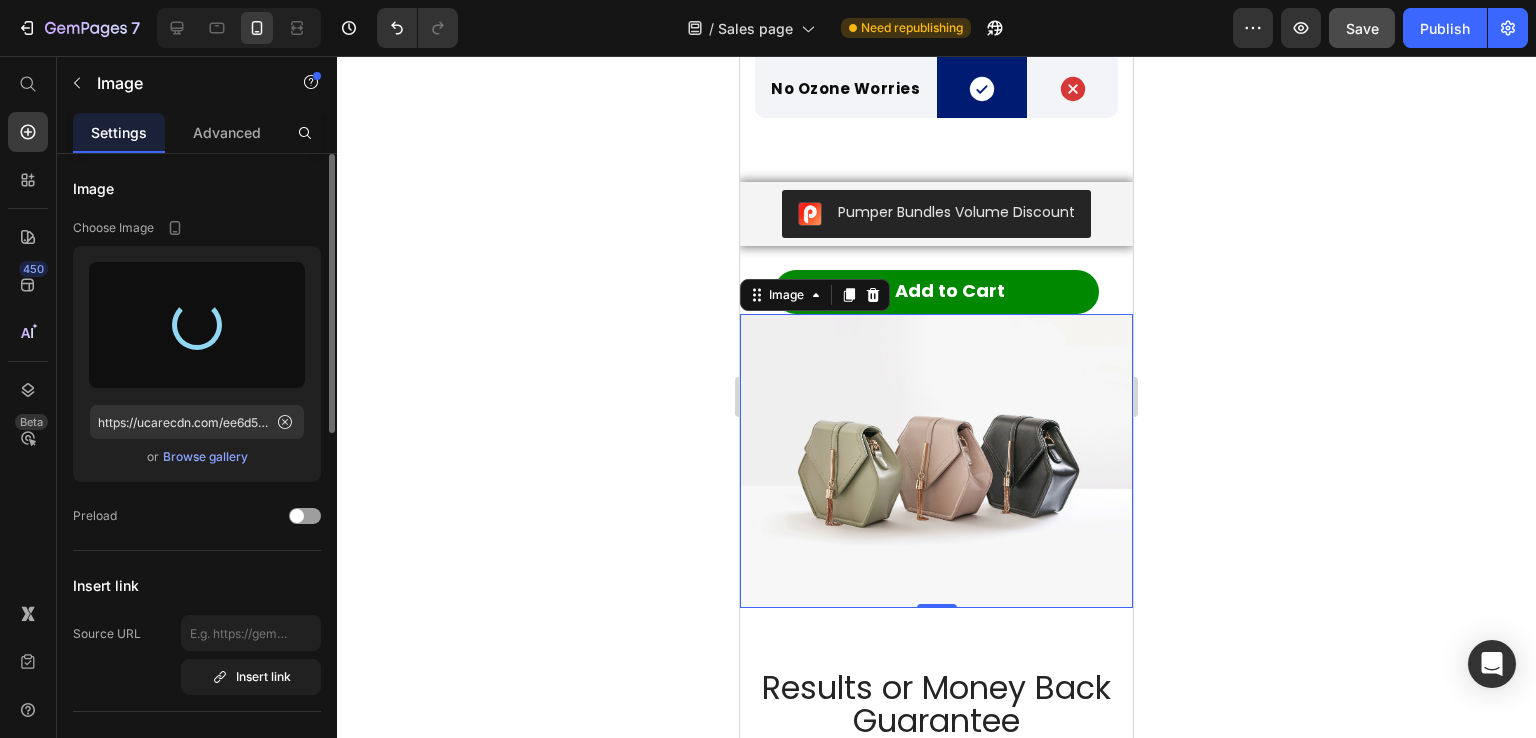scroll, scrollTop: 8400, scrollLeft: 0, axis: vertical 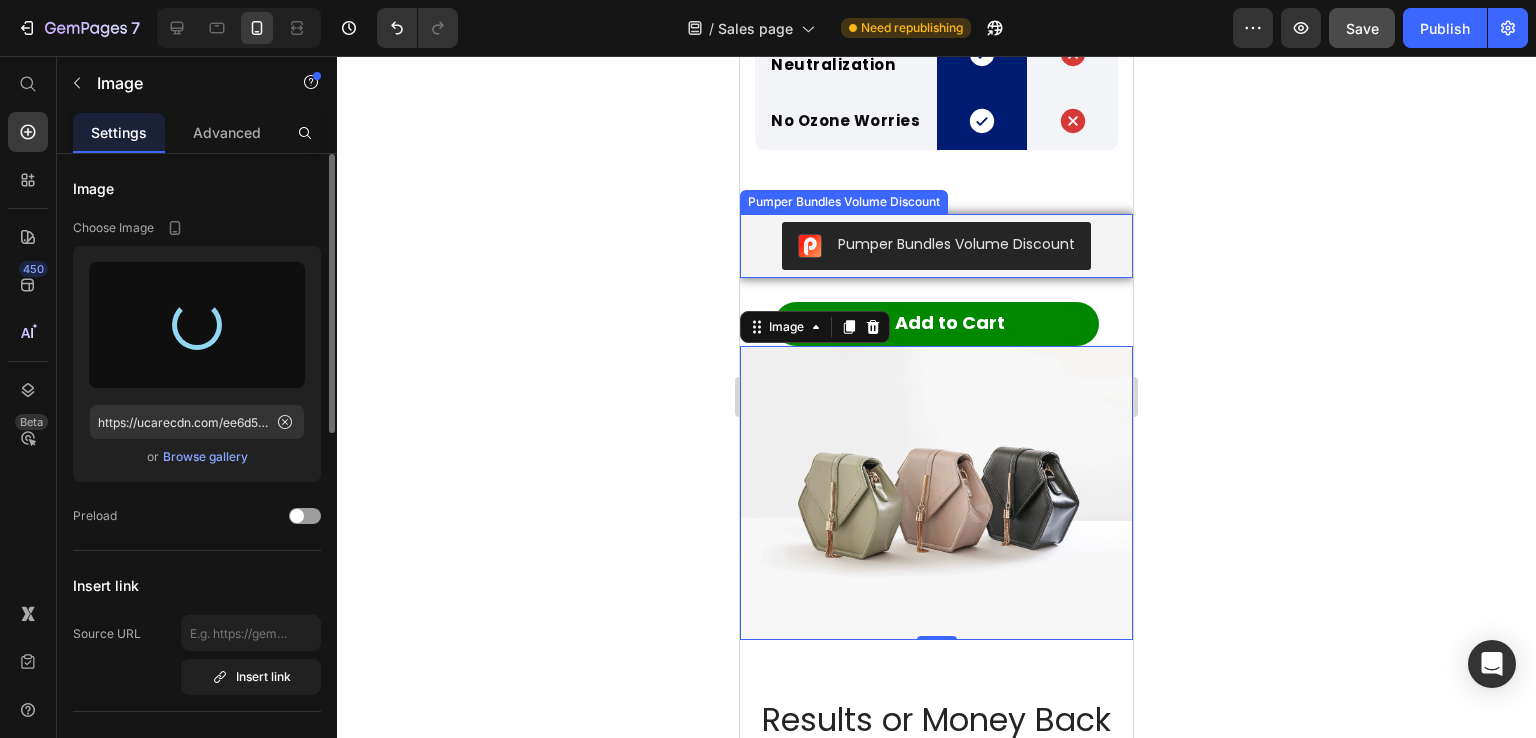 type on "https://cdn.shopify.com/s/files/1/0764/3070/4890/files/gempages_573522423626859584-a9a19f31-39c3-4566-ada4-efbbc15ba470.png" 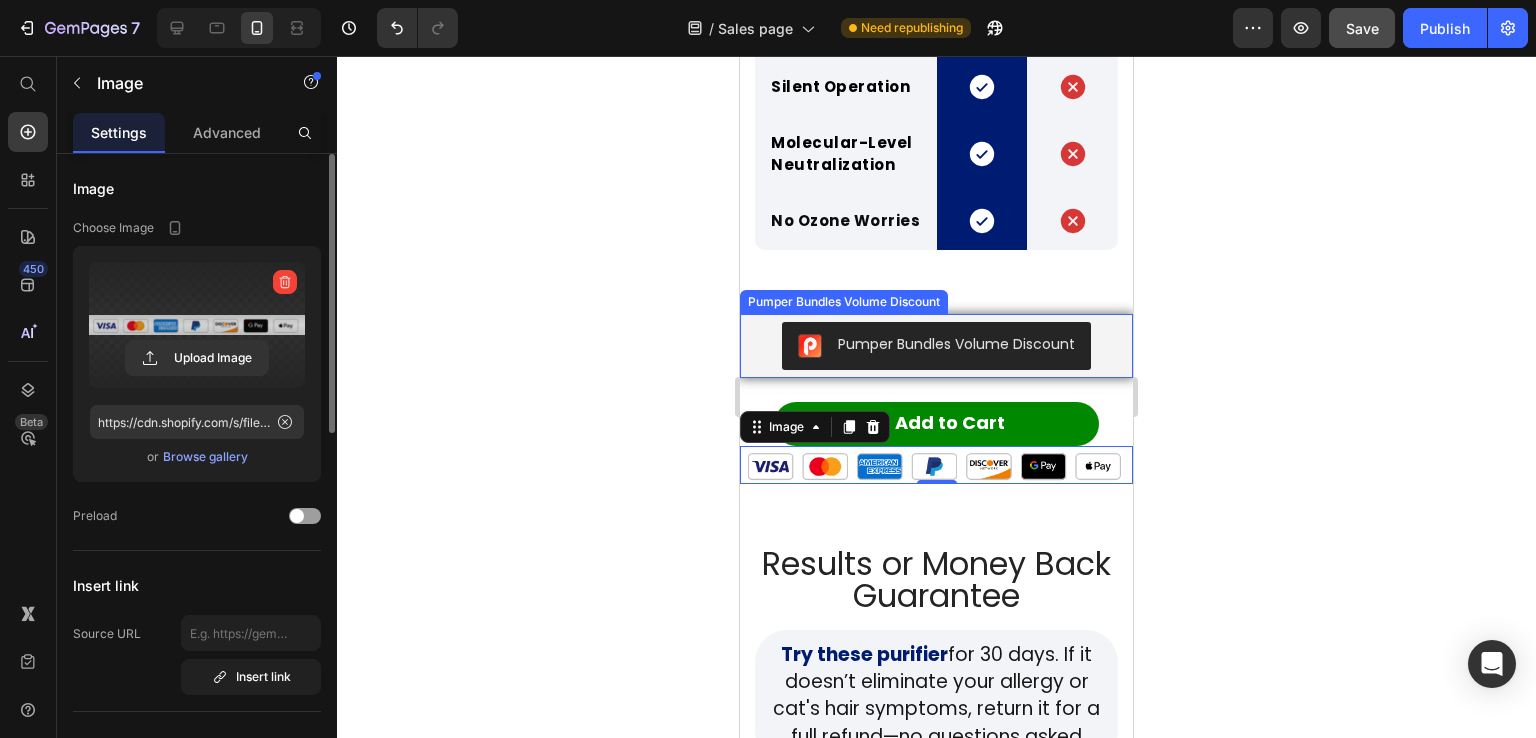 scroll, scrollTop: 8300, scrollLeft: 0, axis: vertical 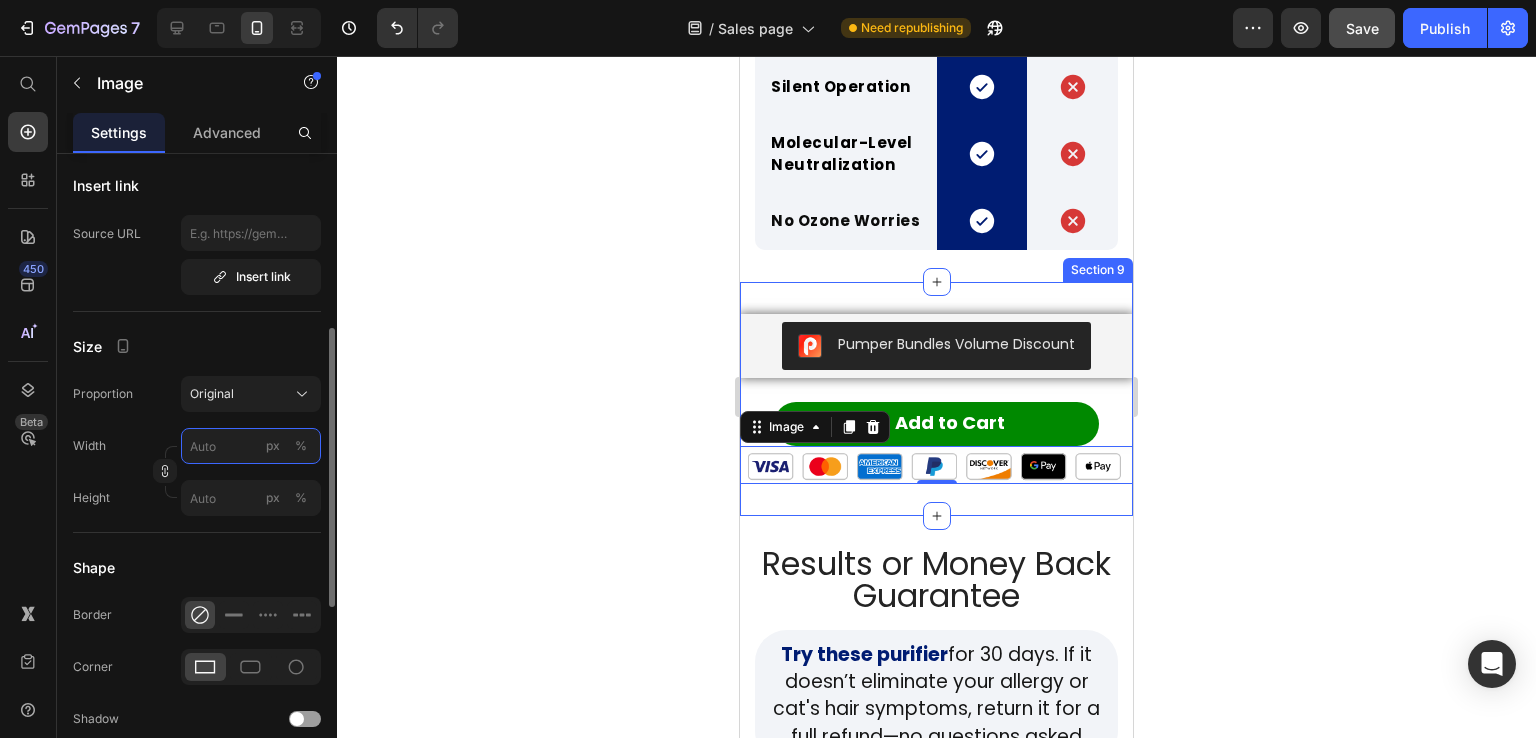 click on "px %" at bounding box center (251, 446) 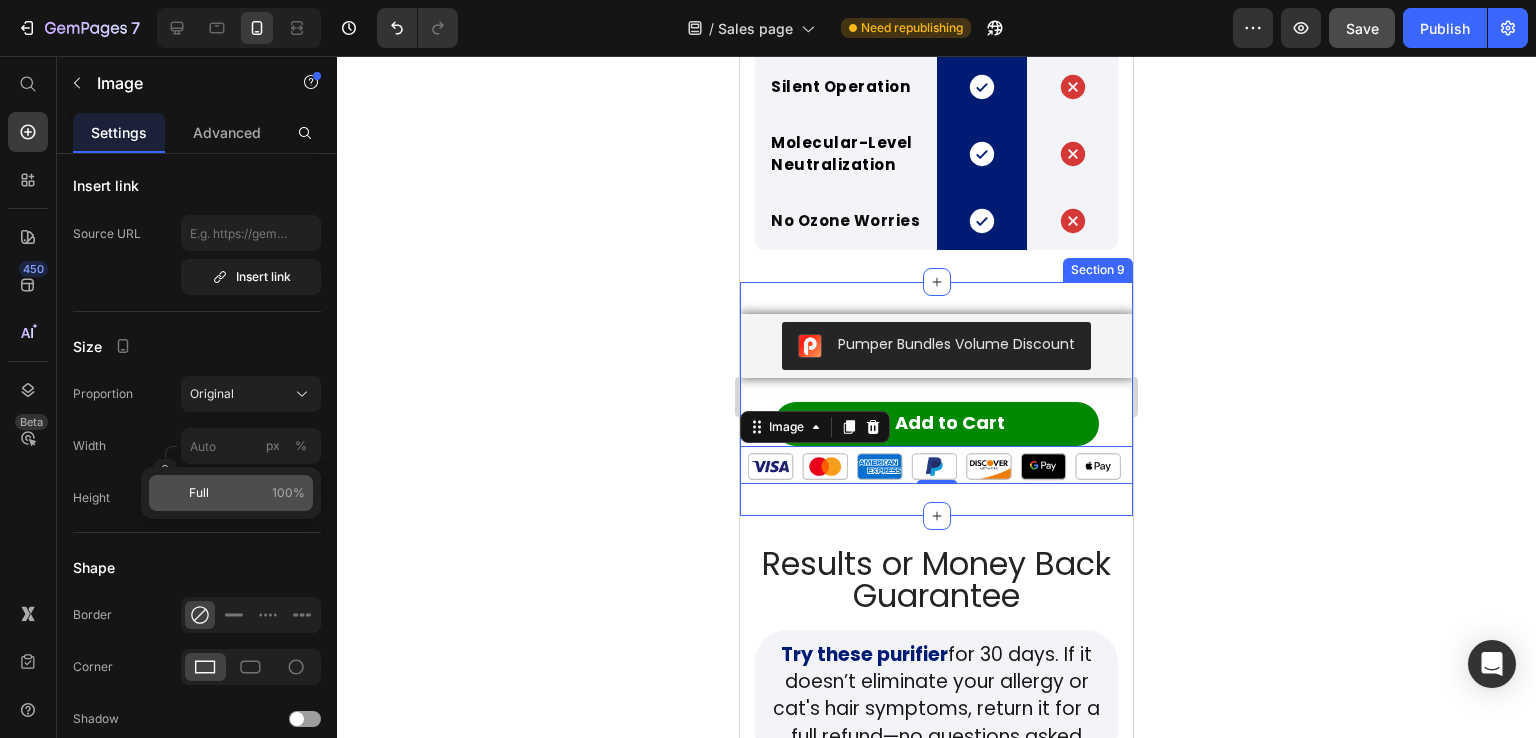 click on "Full 100%" at bounding box center [247, 493] 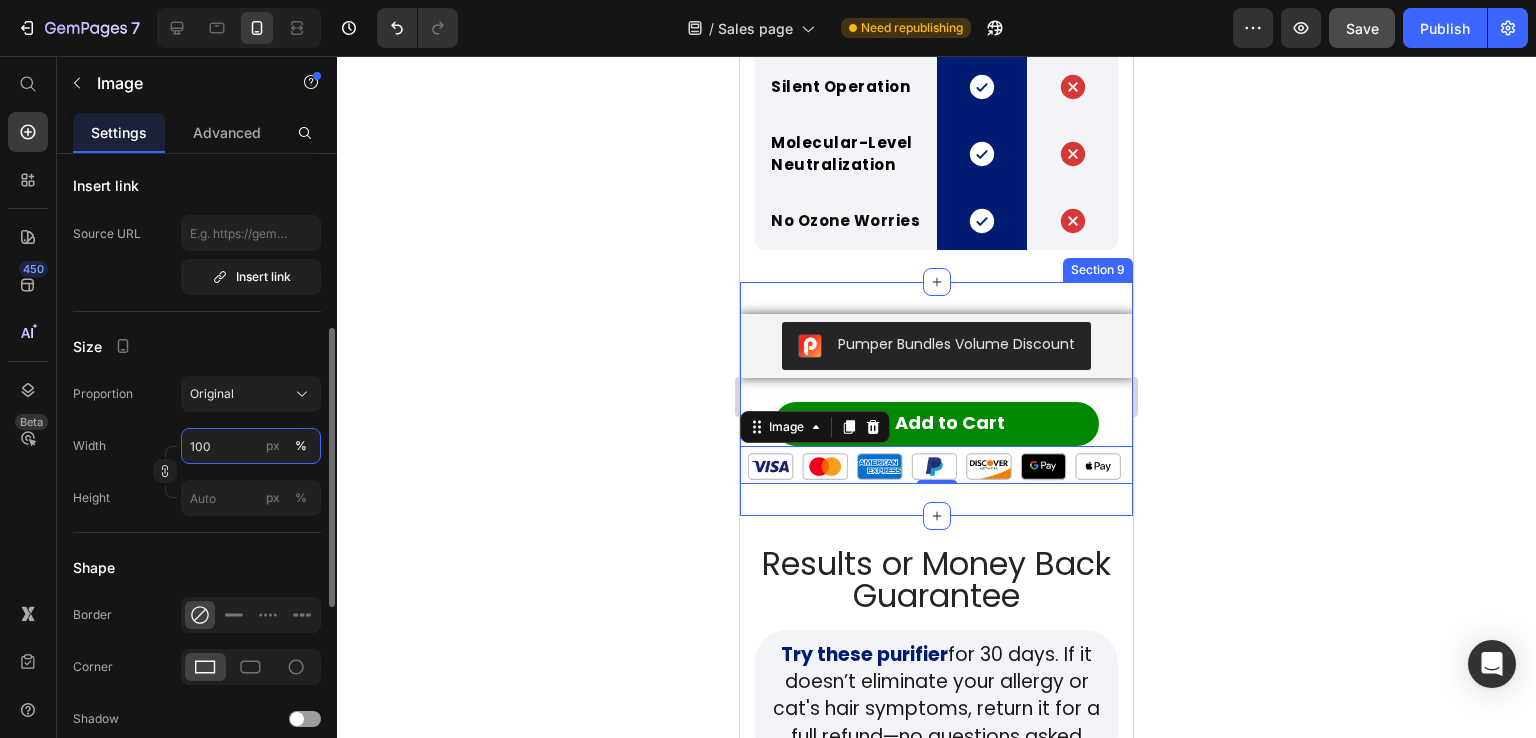 click on "100" at bounding box center (251, 446) 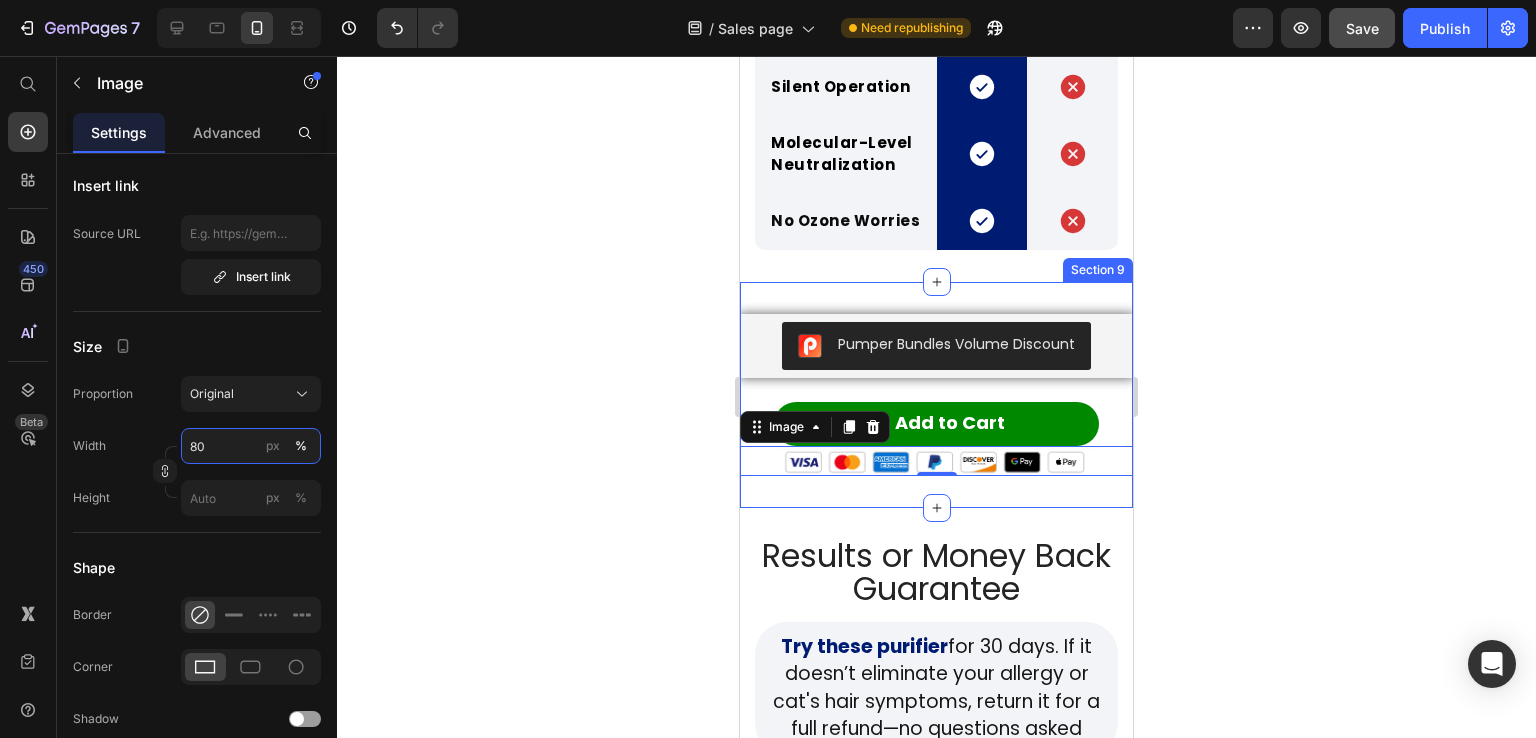 type on "80" 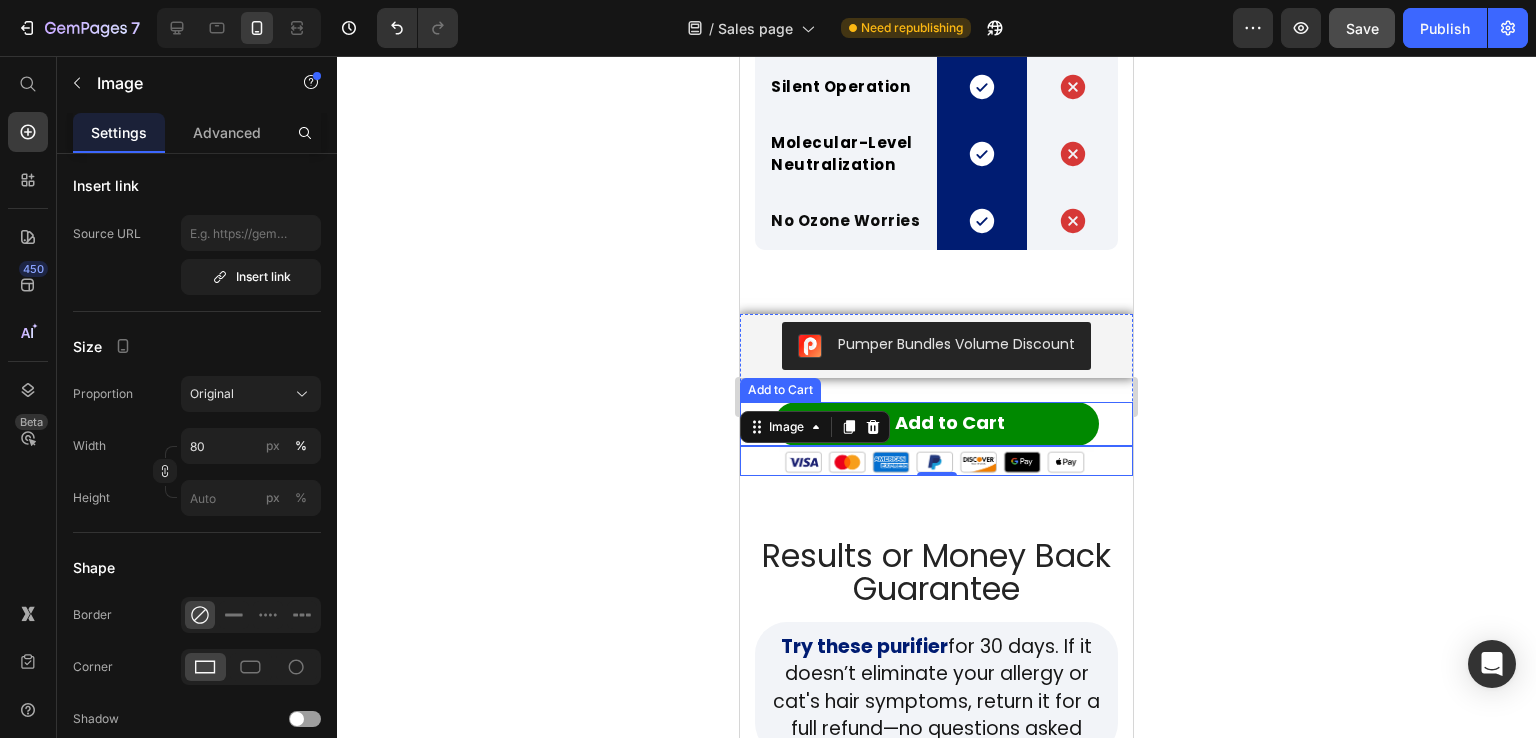 click on "Add to Cart Add to Cart" at bounding box center [936, 424] 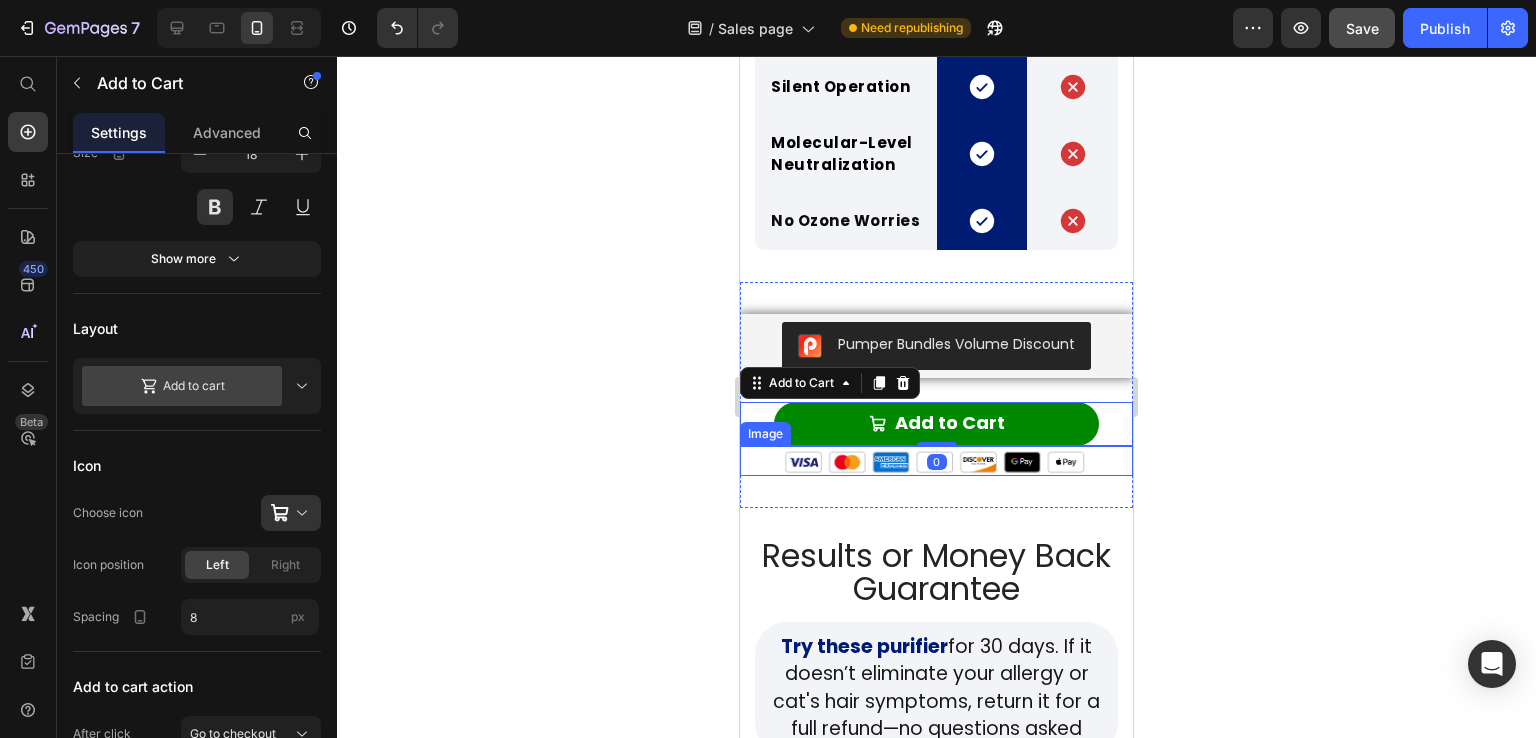 scroll, scrollTop: 0, scrollLeft: 0, axis: both 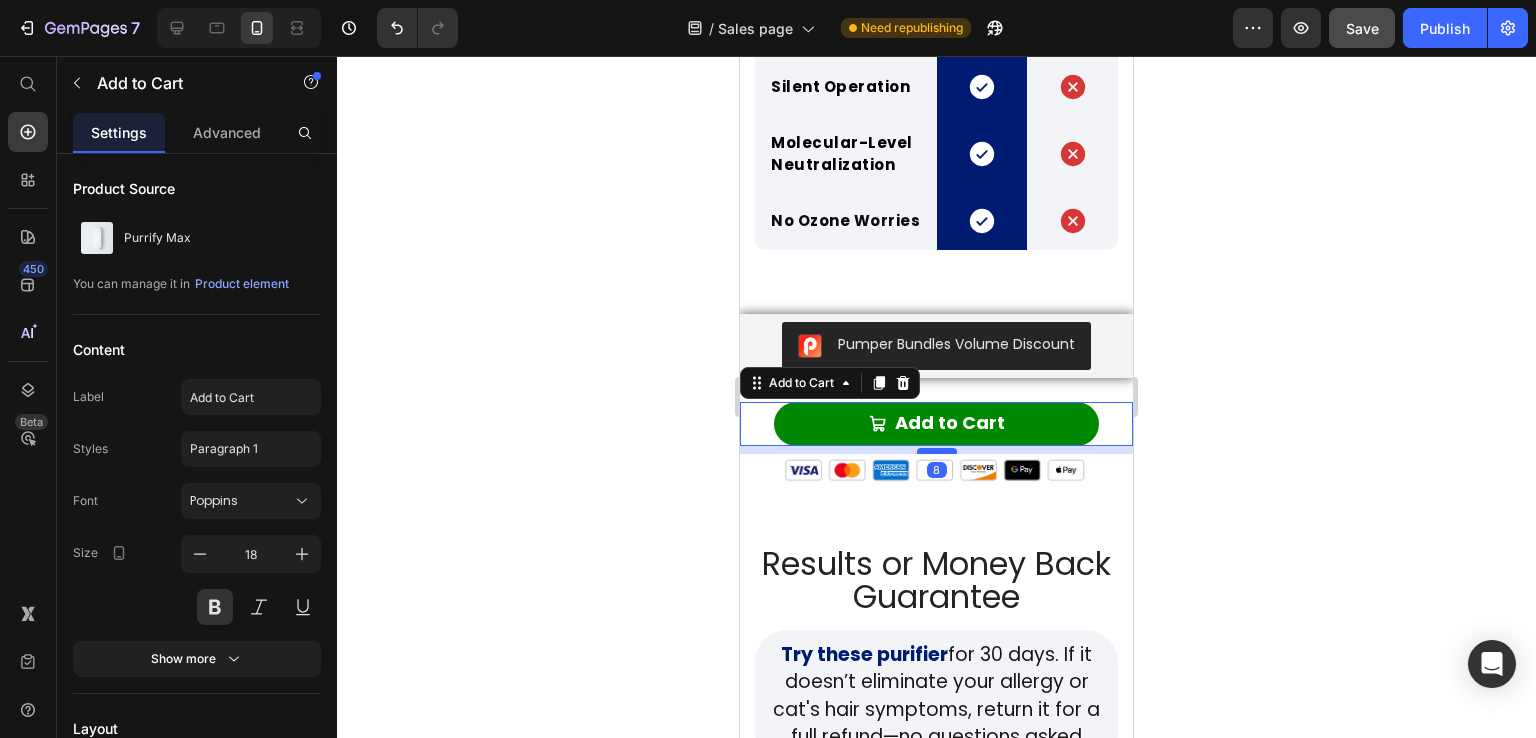 click at bounding box center (937, 451) 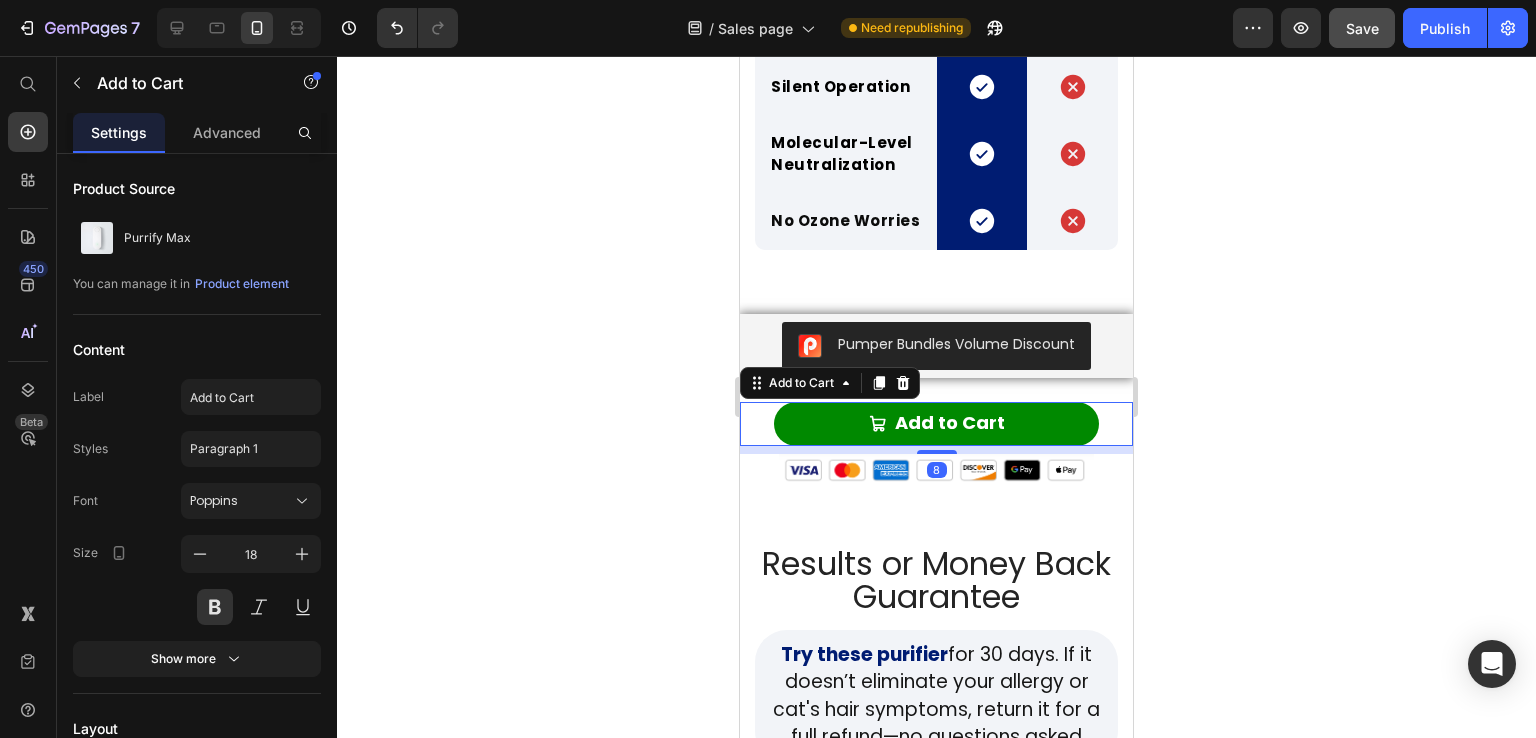 click 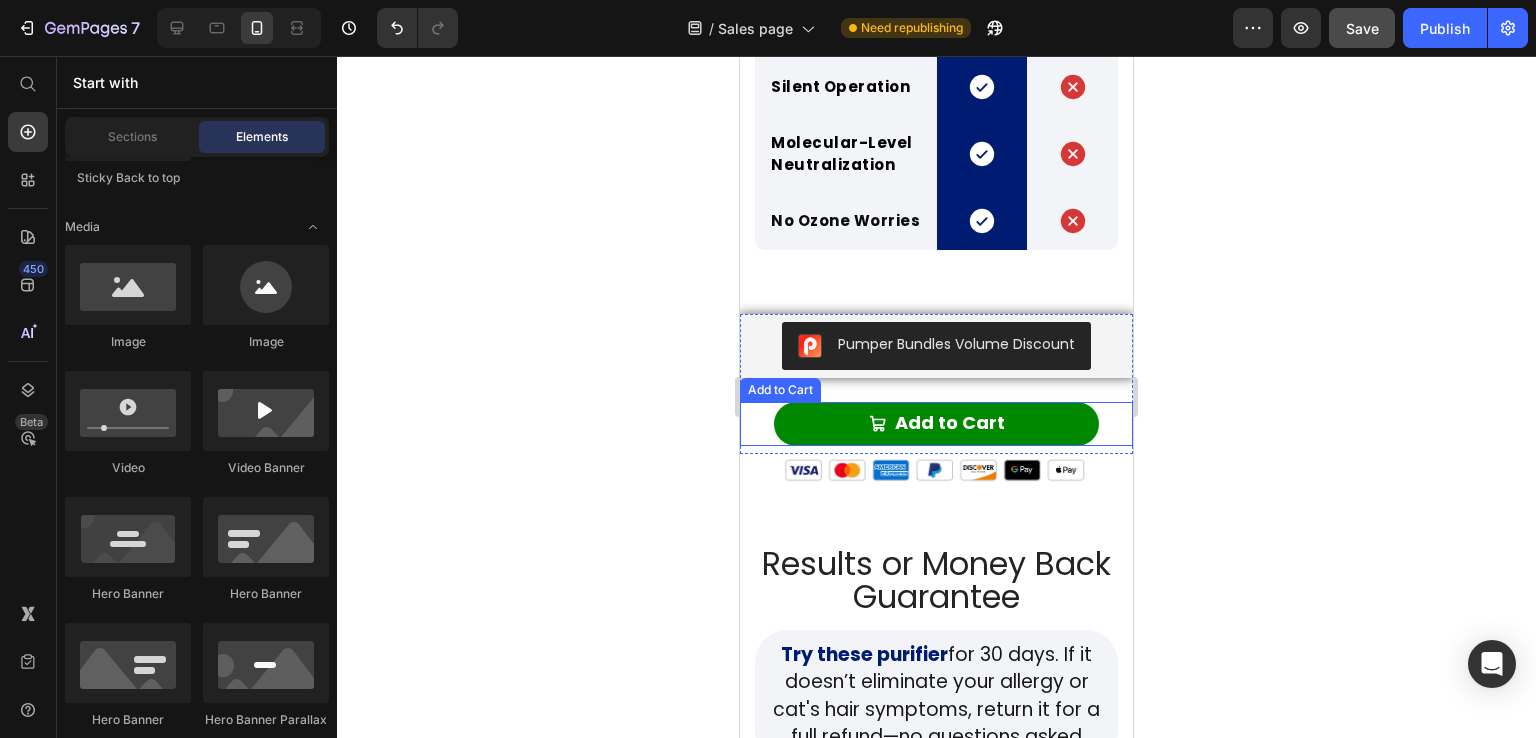 click on "Add to Cart Add to Cart" at bounding box center (936, 424) 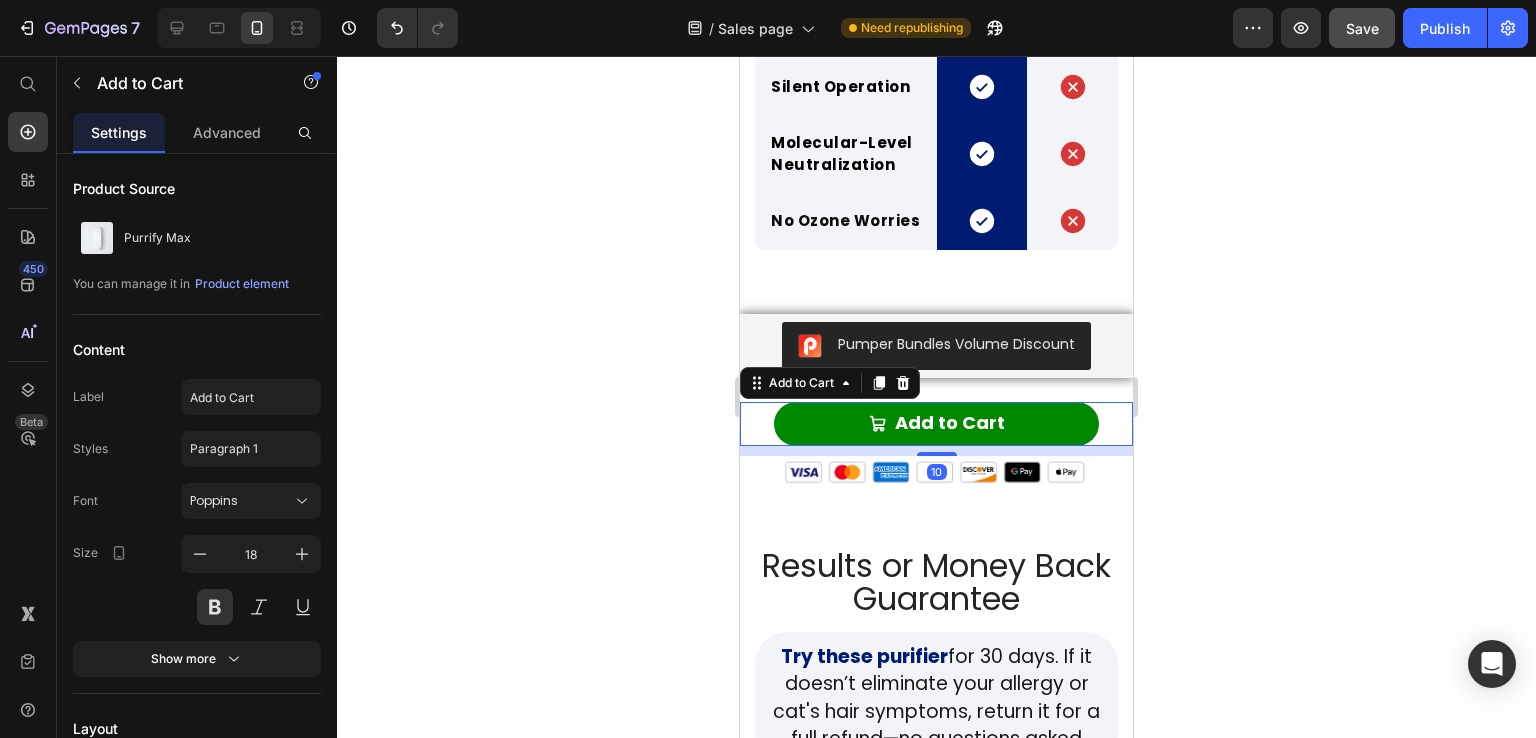 drag, startPoint x: 936, startPoint y: 457, endPoint x: 969, endPoint y: 455, distance: 33.06055 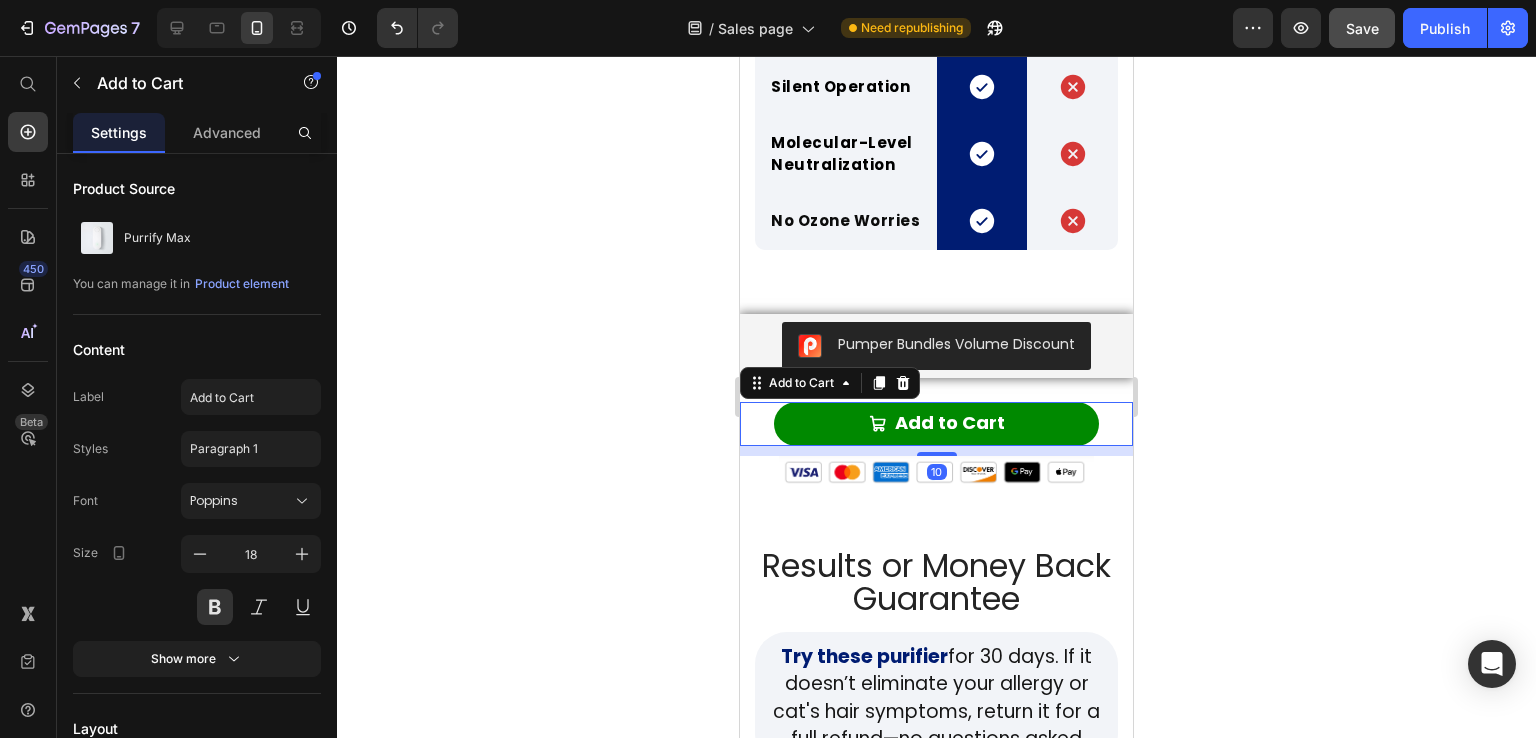 click 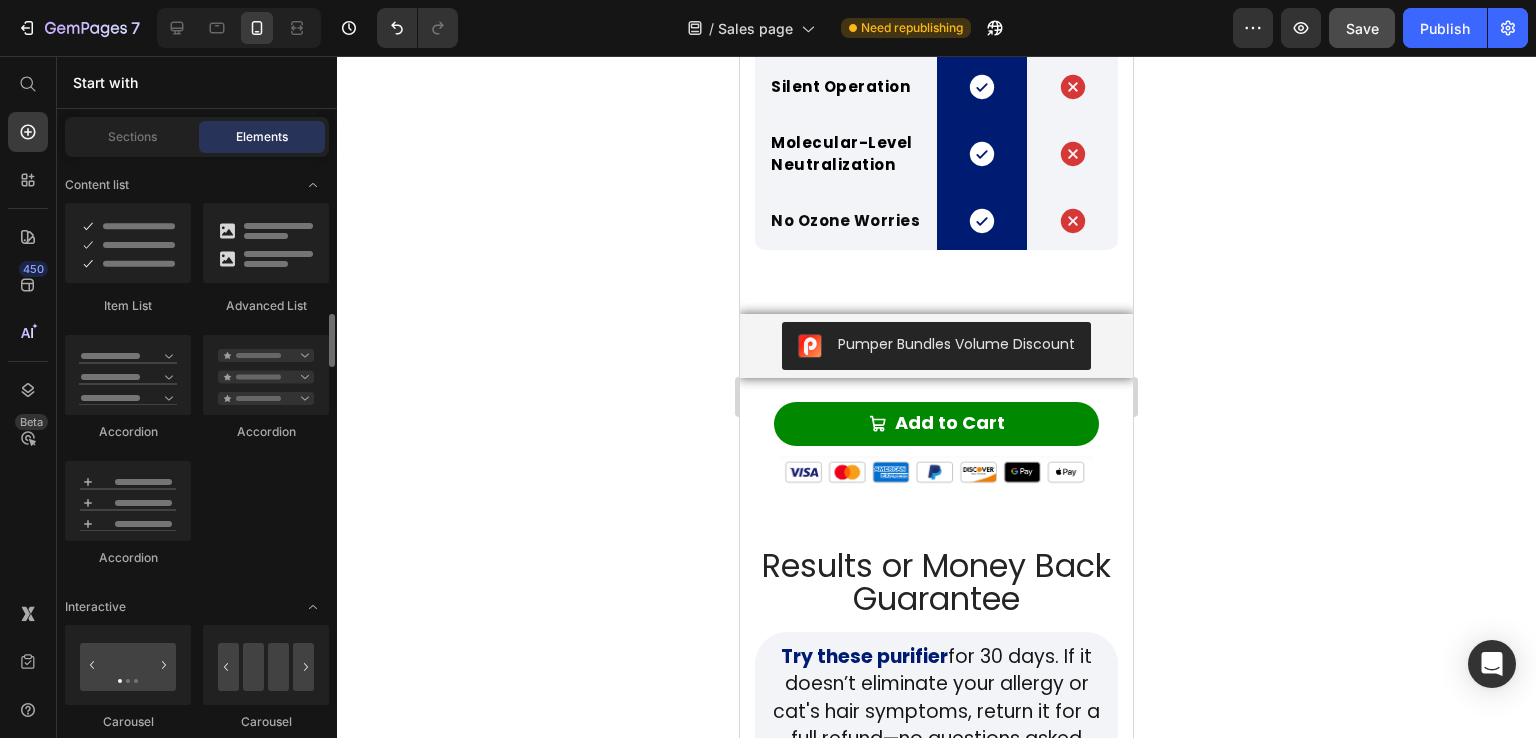 scroll, scrollTop: 1600, scrollLeft: 0, axis: vertical 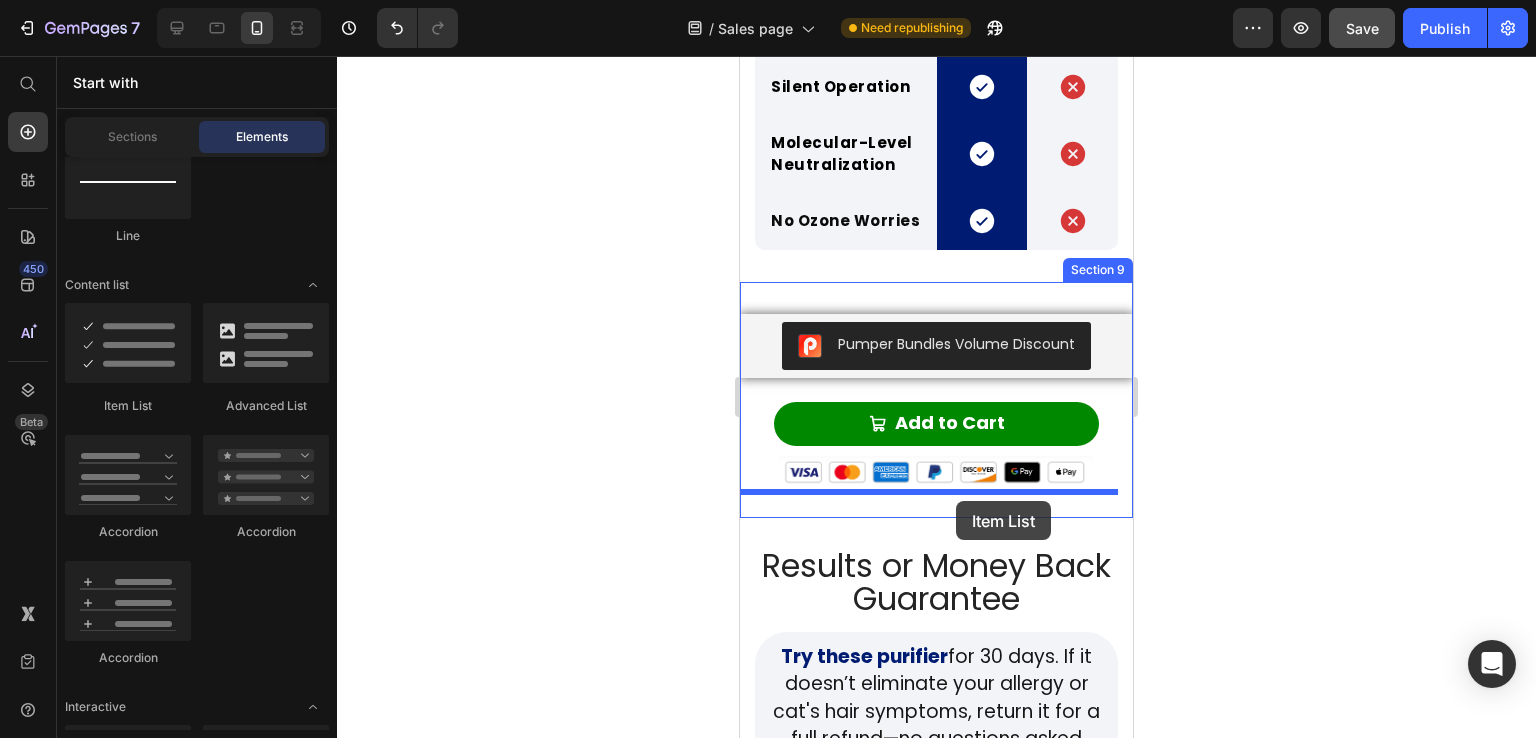 drag, startPoint x: 868, startPoint y: 389, endPoint x: 956, endPoint y: 501, distance: 142.43594 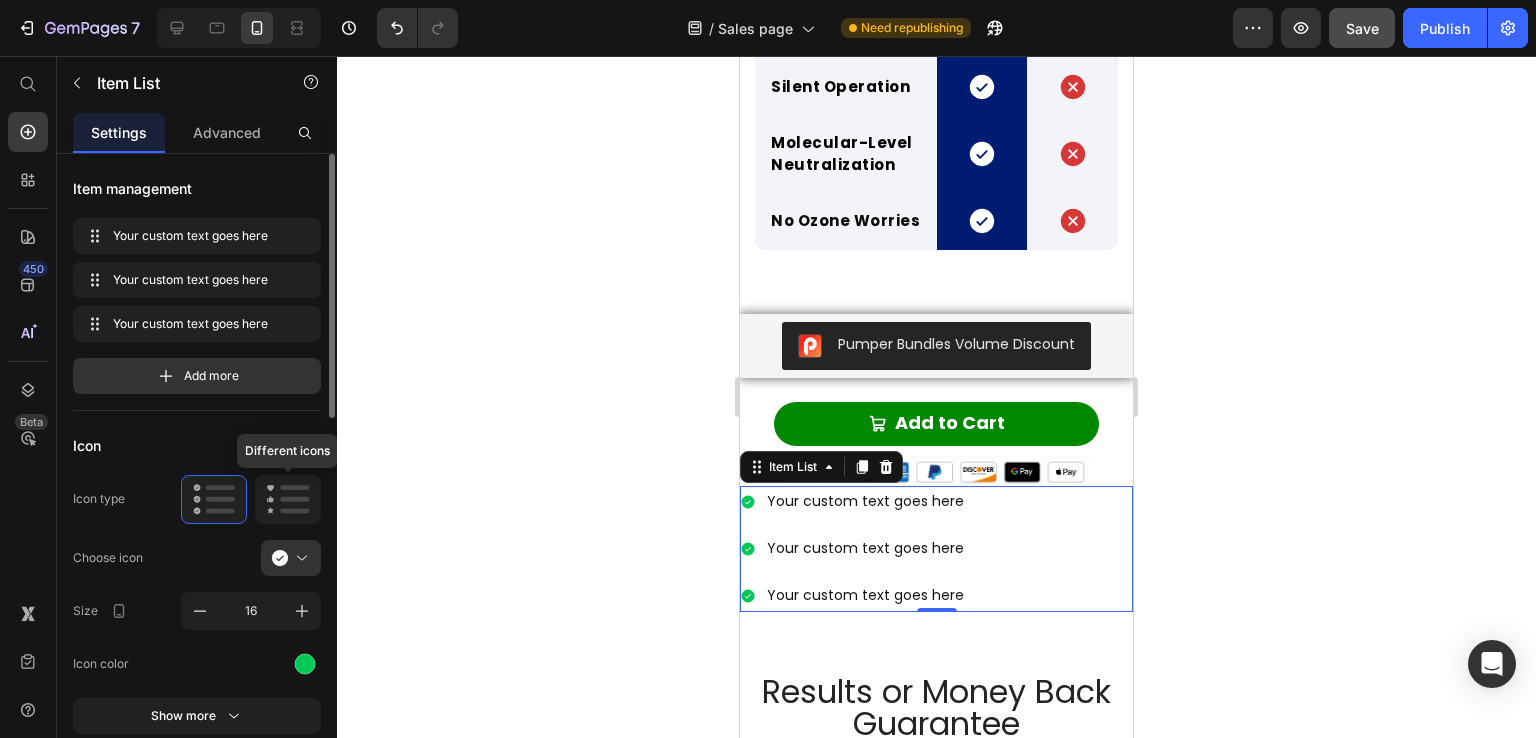 click 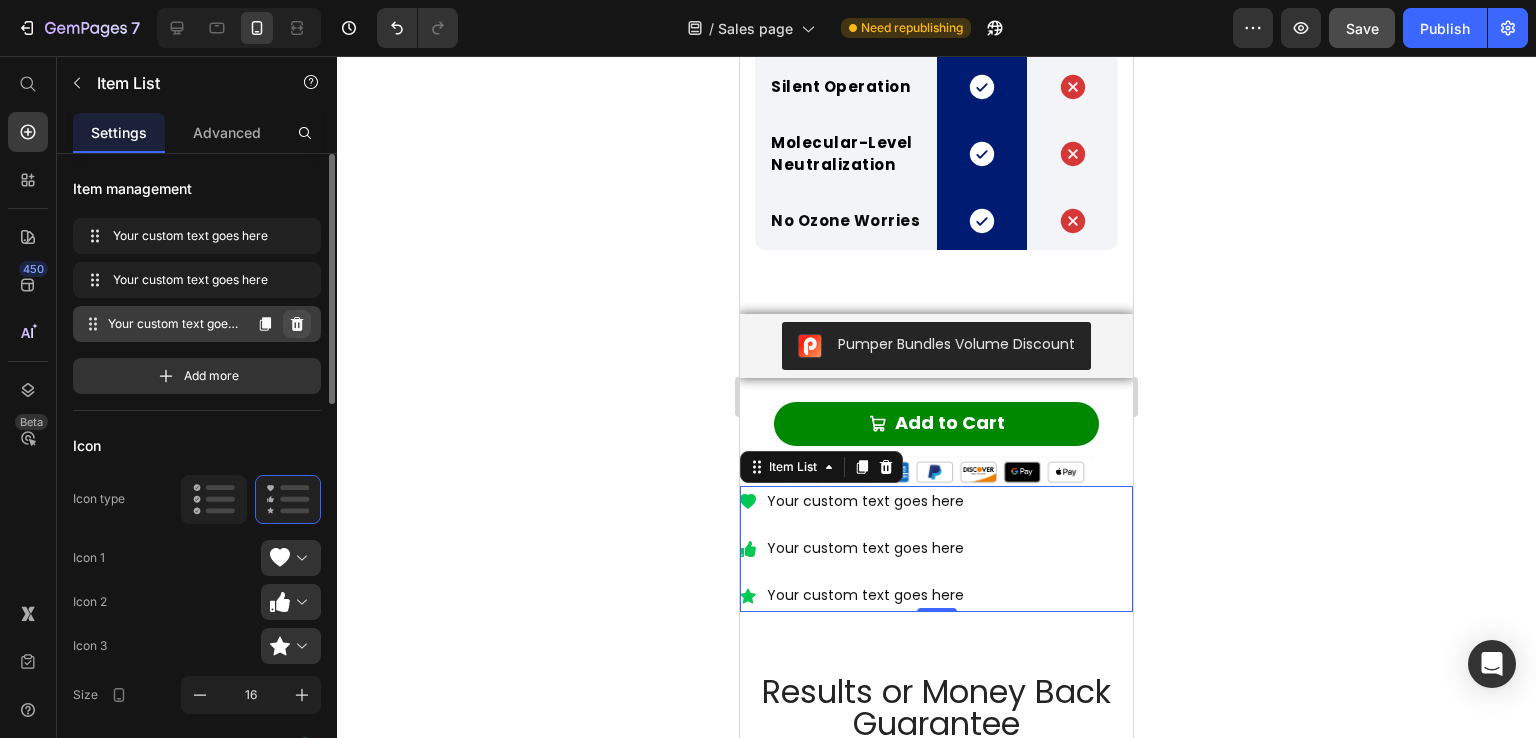 click 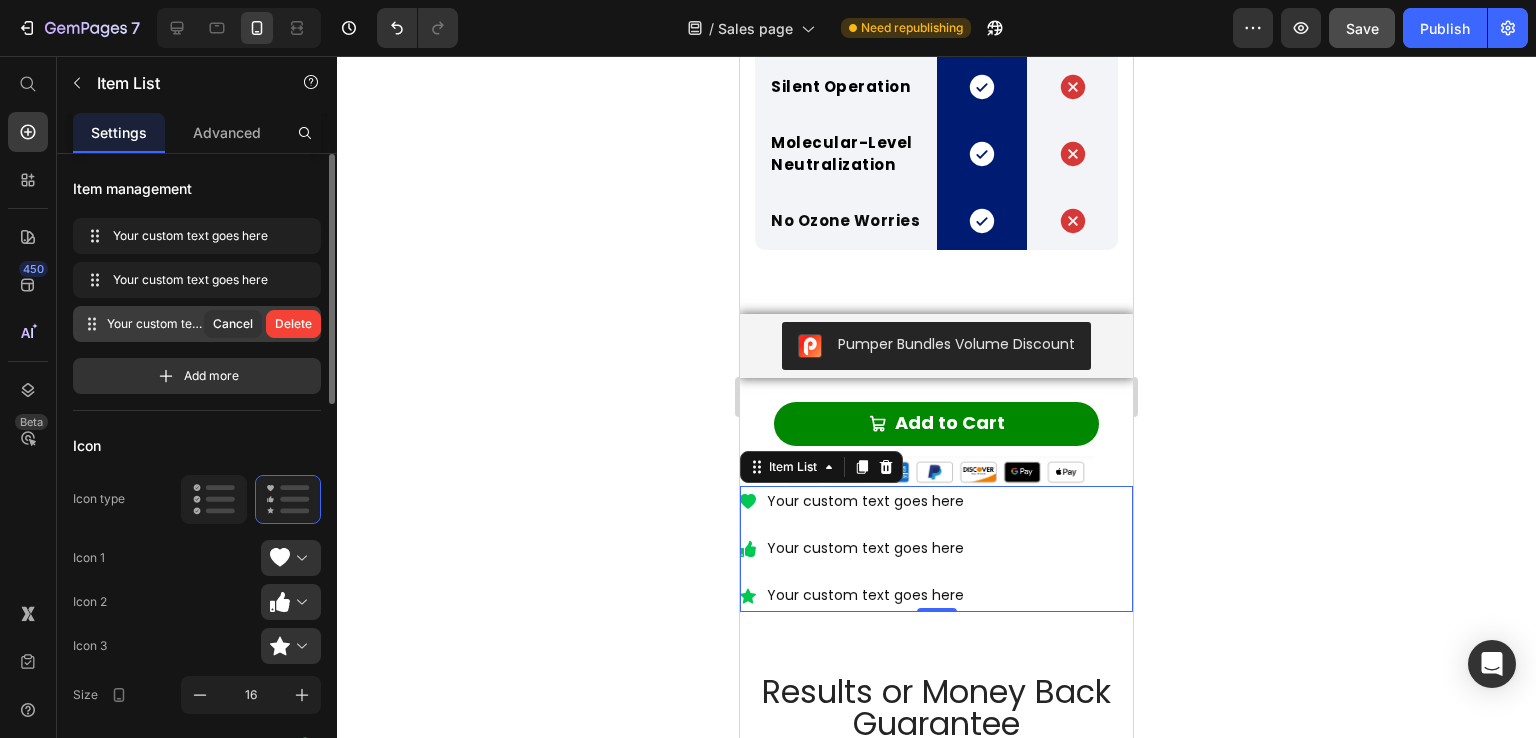 click on "Delete" at bounding box center [293, 324] 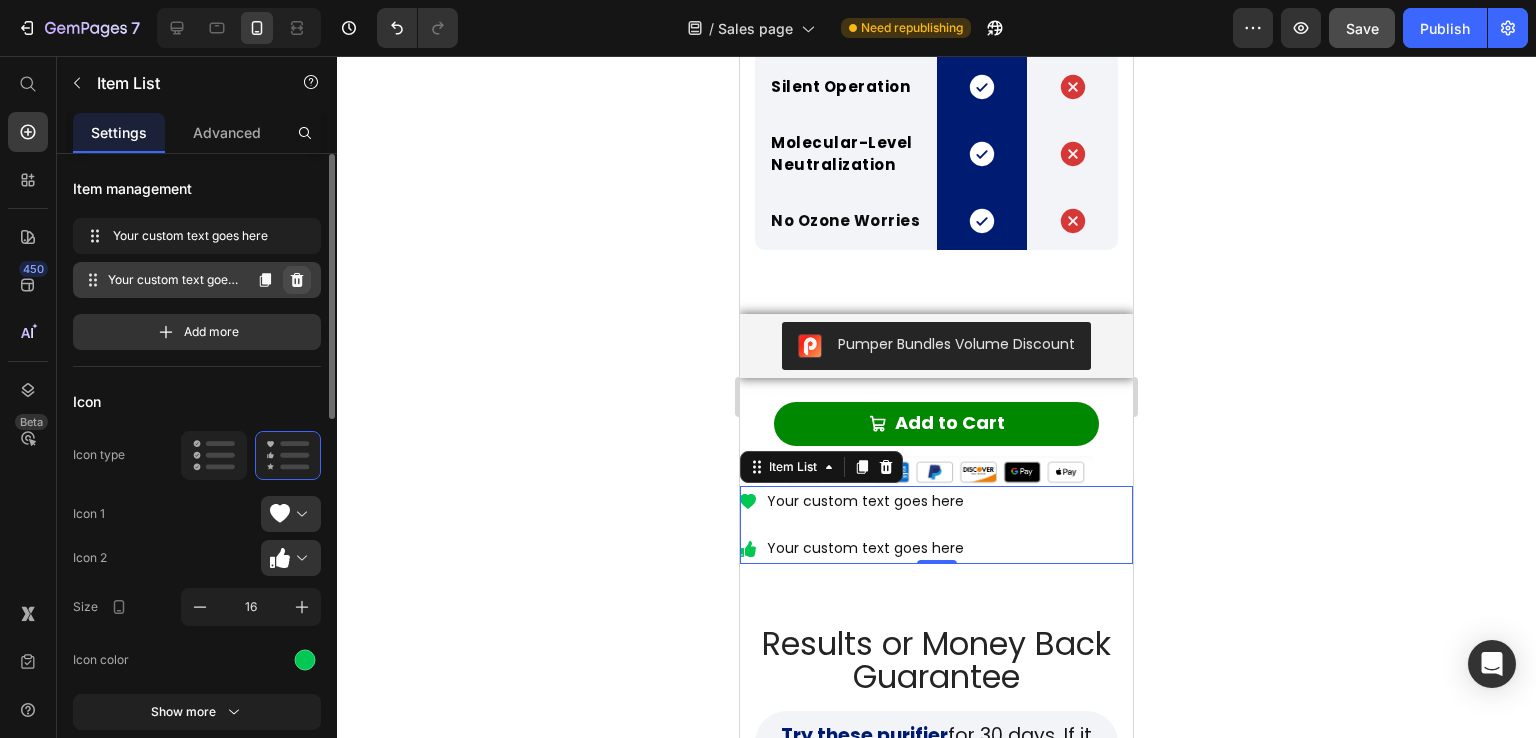 click 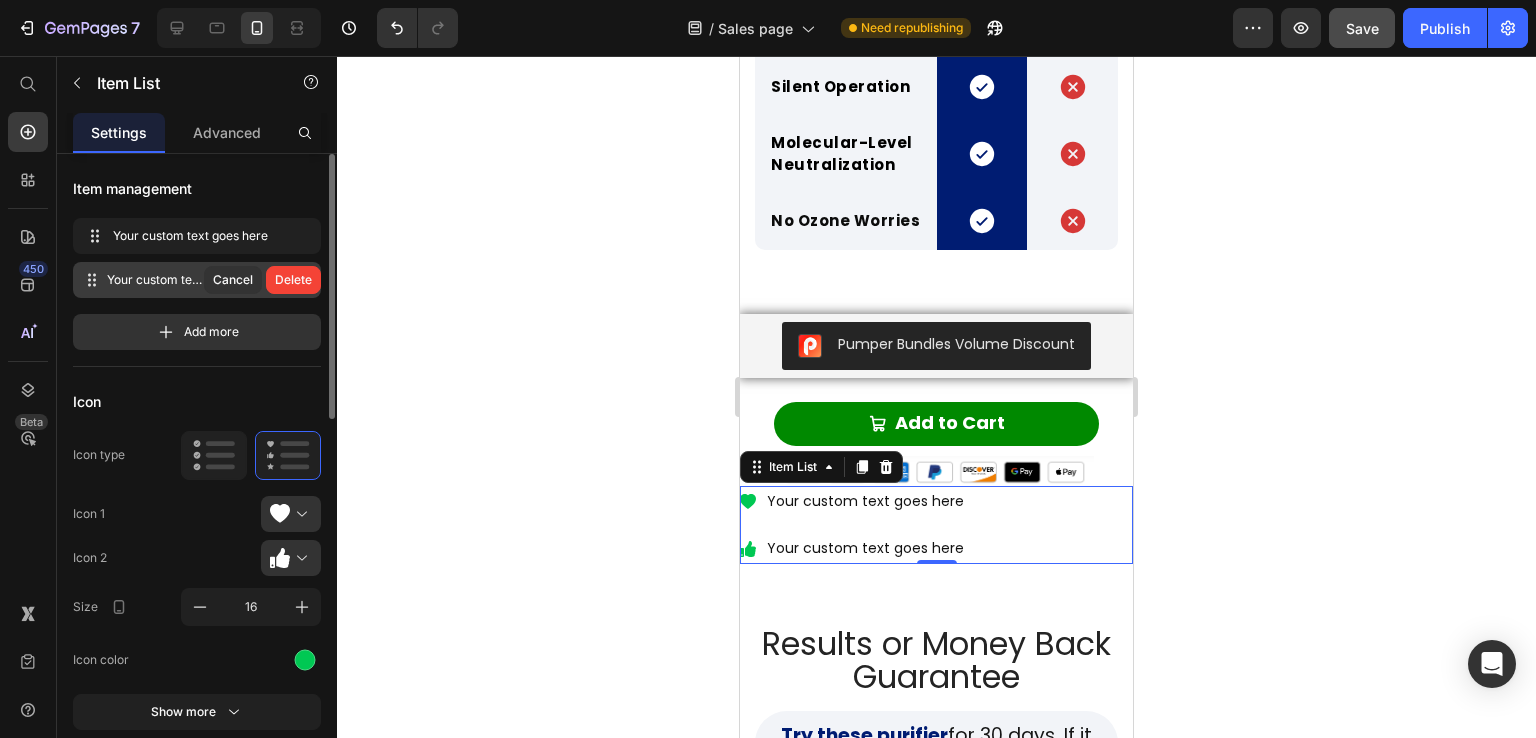 click on "Delete" at bounding box center (293, 280) 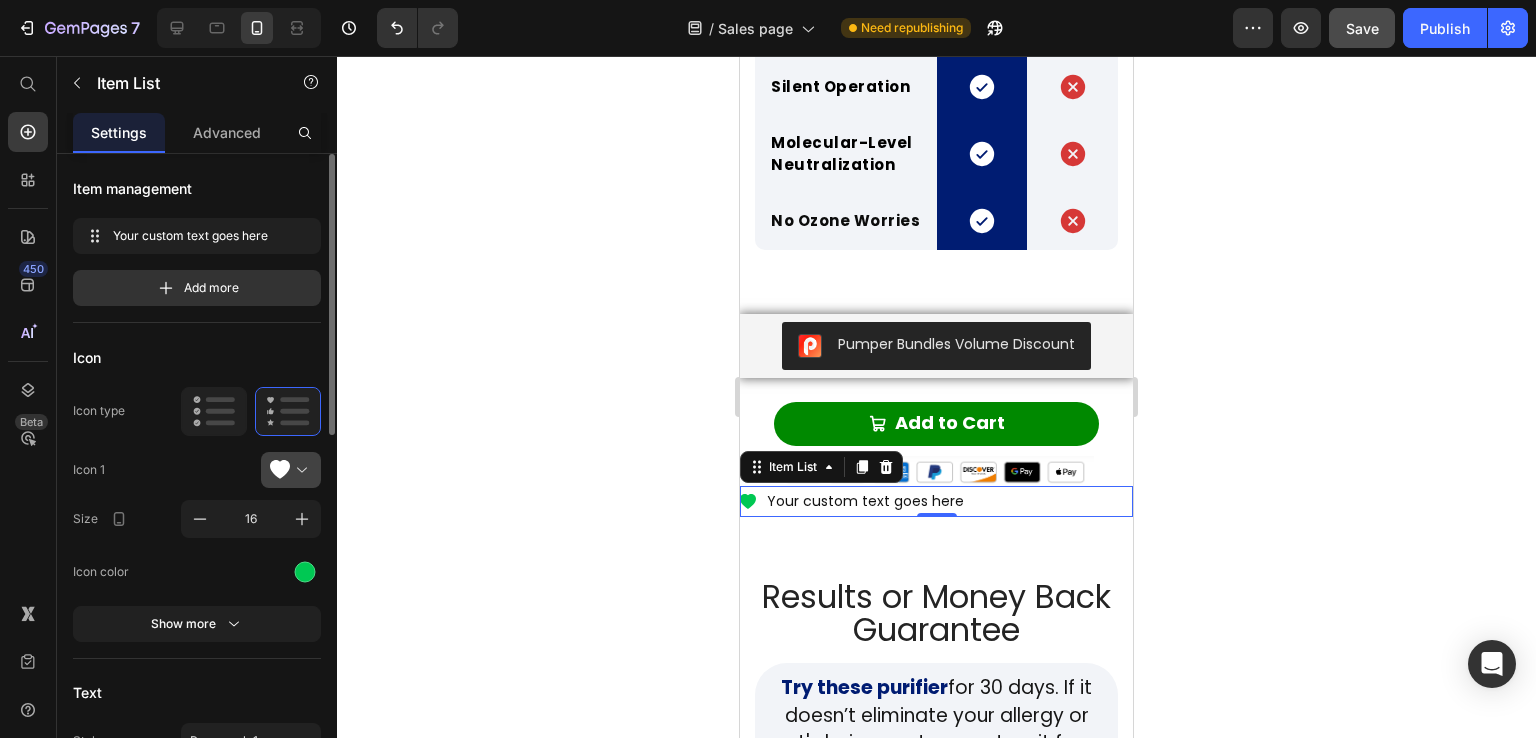click at bounding box center (299, 470) 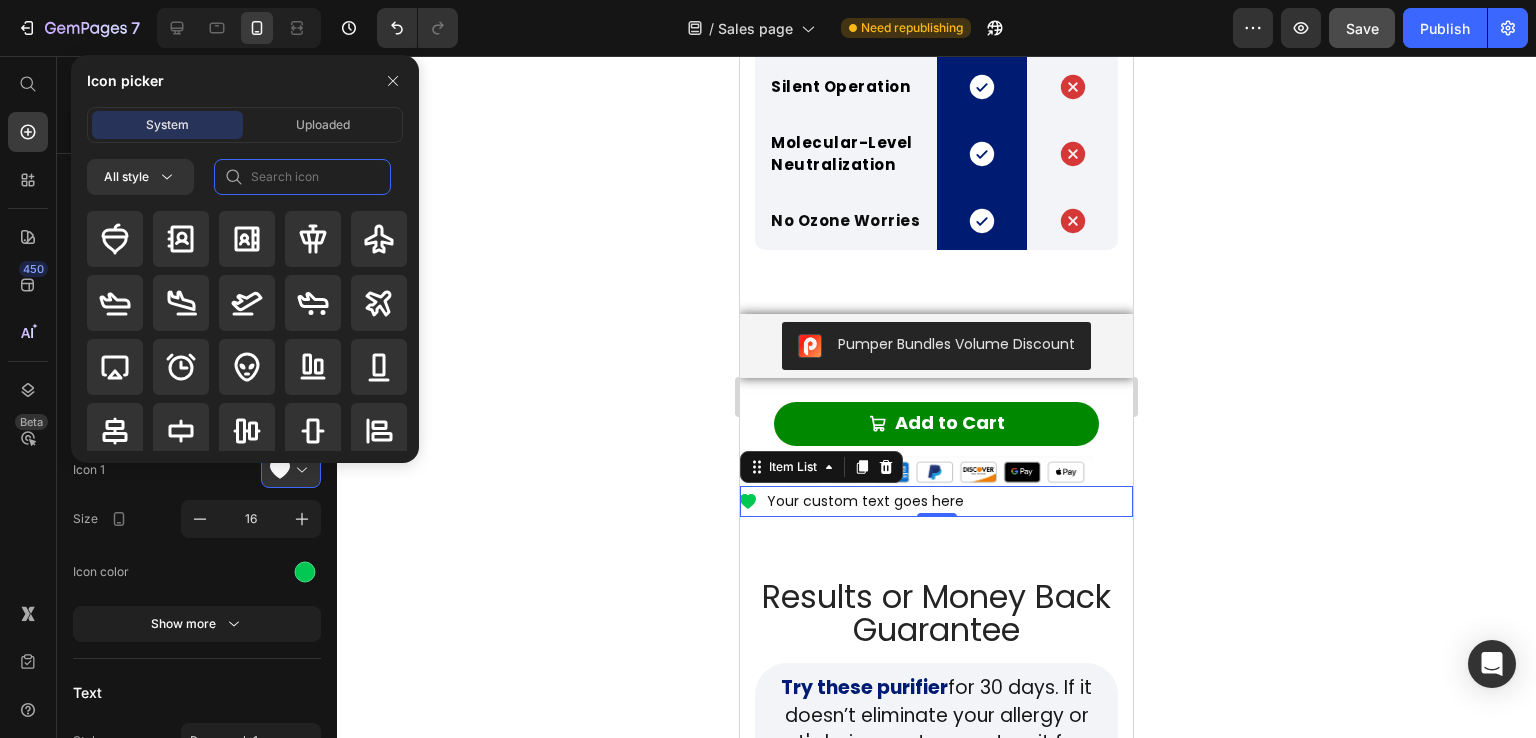 click 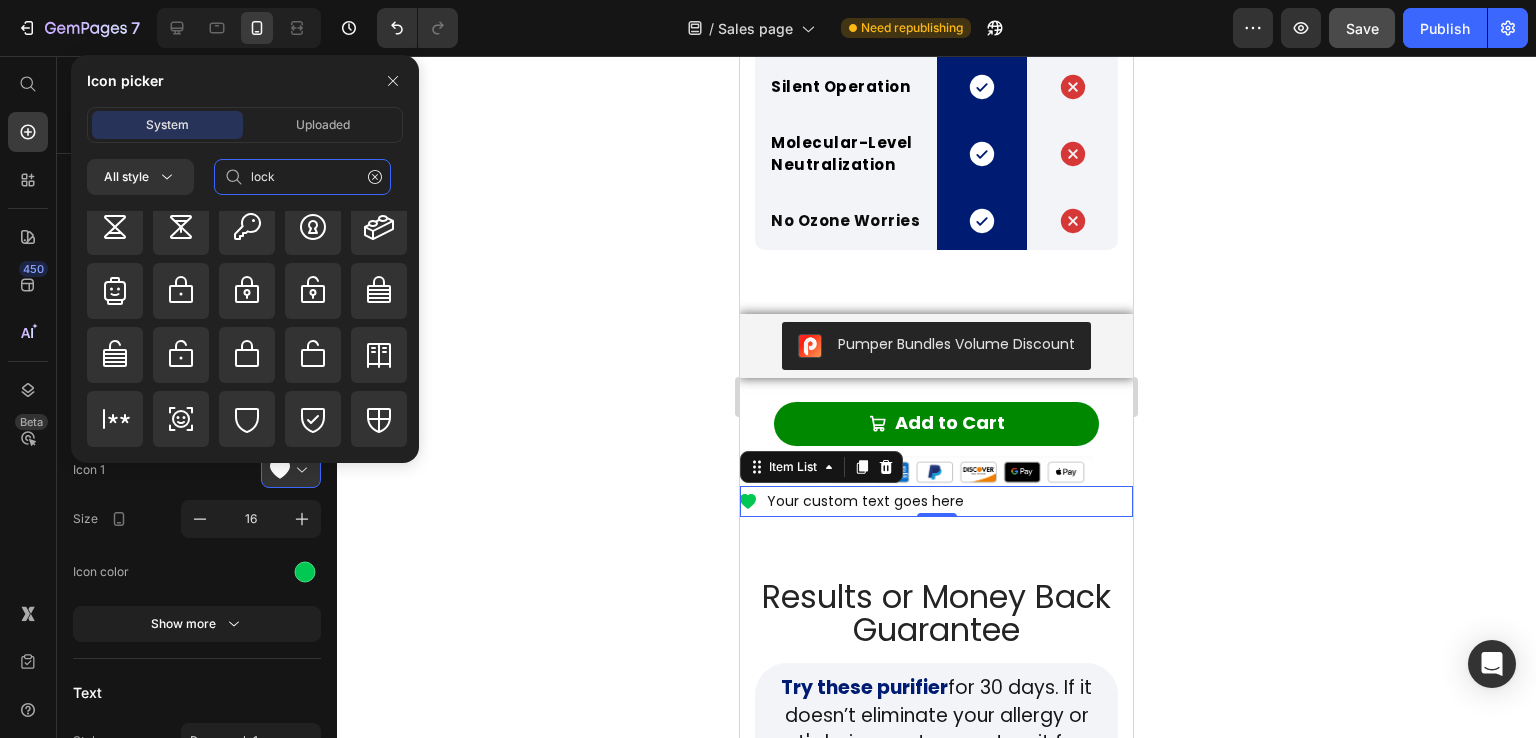 scroll, scrollTop: 1992, scrollLeft: 0, axis: vertical 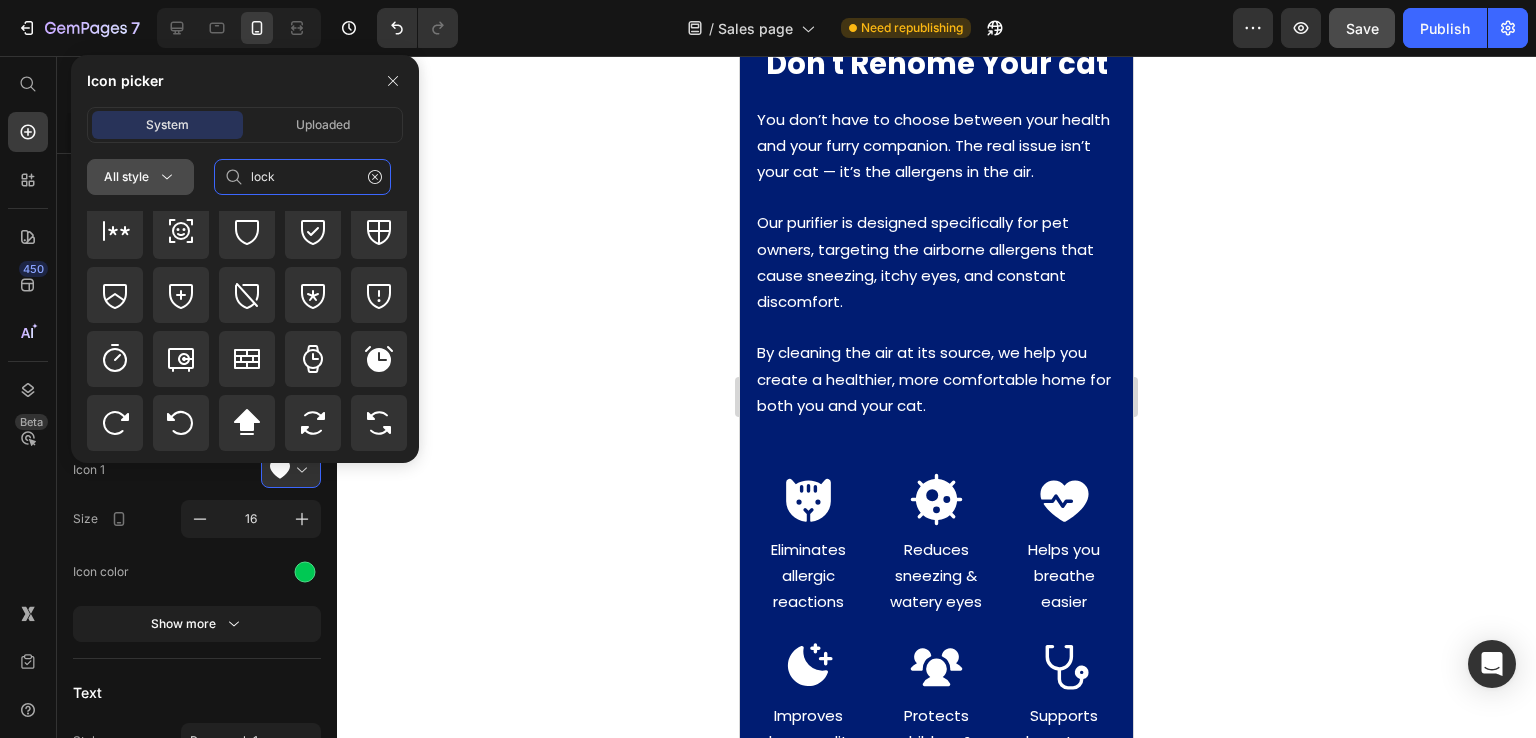 click on "All style" at bounding box center (140, 177) 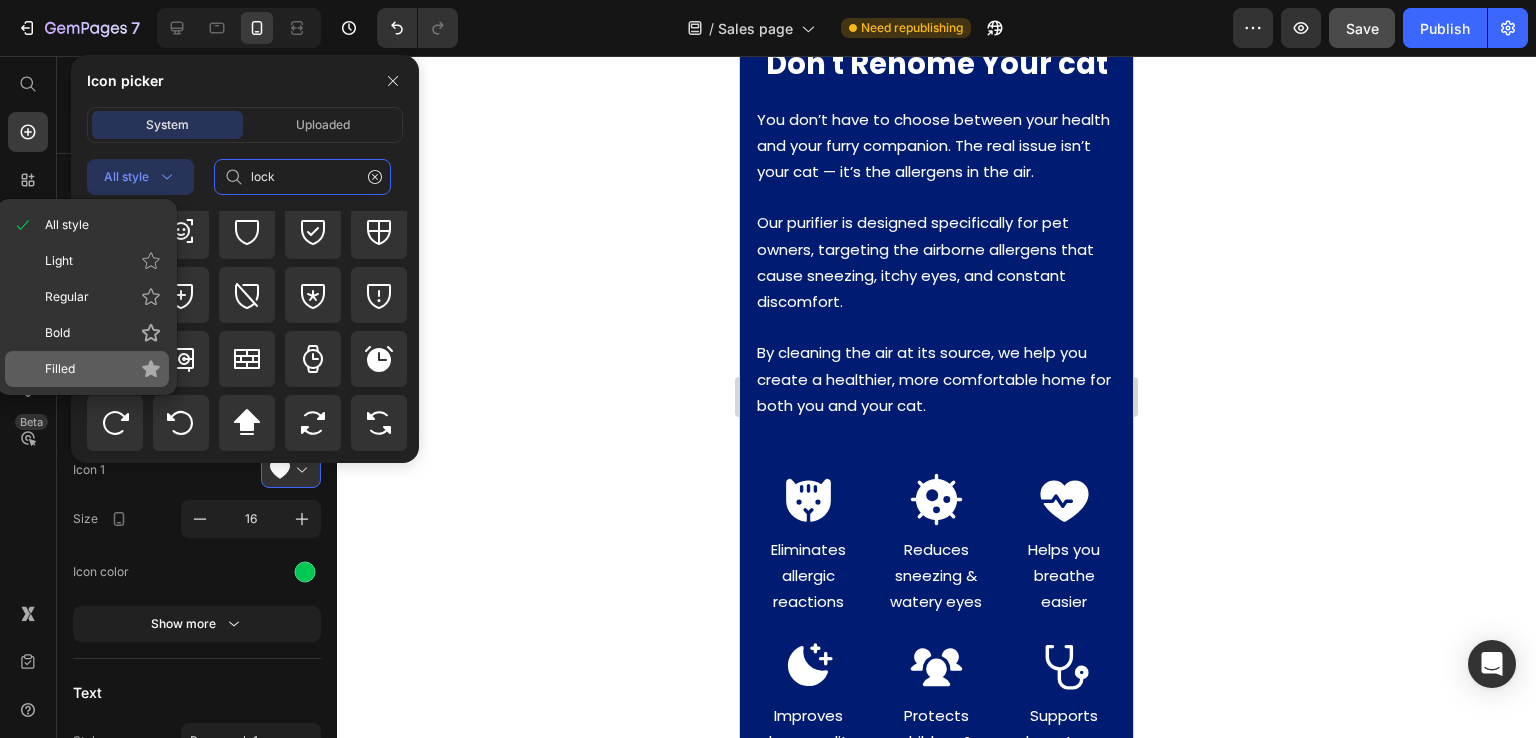 type on "lock" 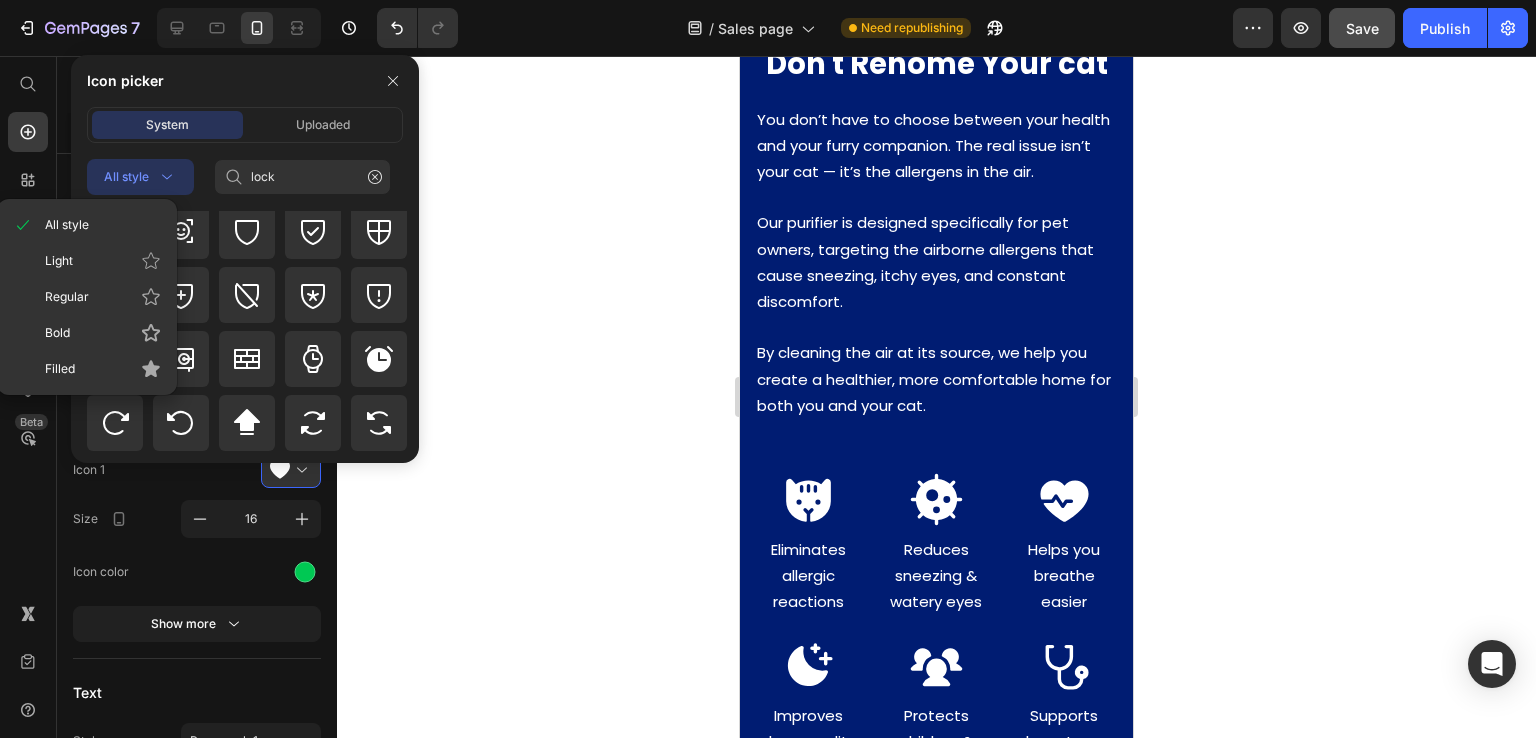 click on "Filled" 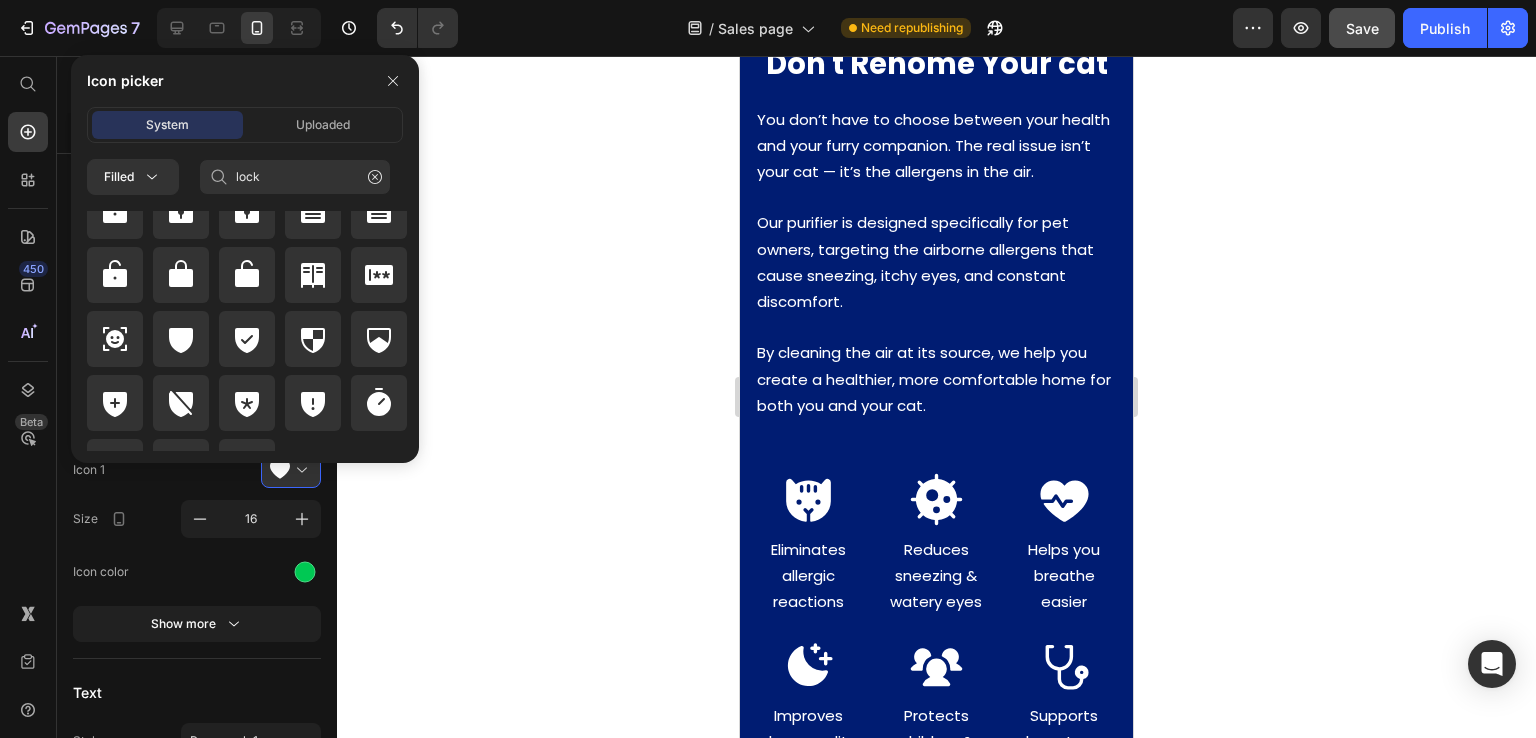 scroll, scrollTop: 400, scrollLeft: 0, axis: vertical 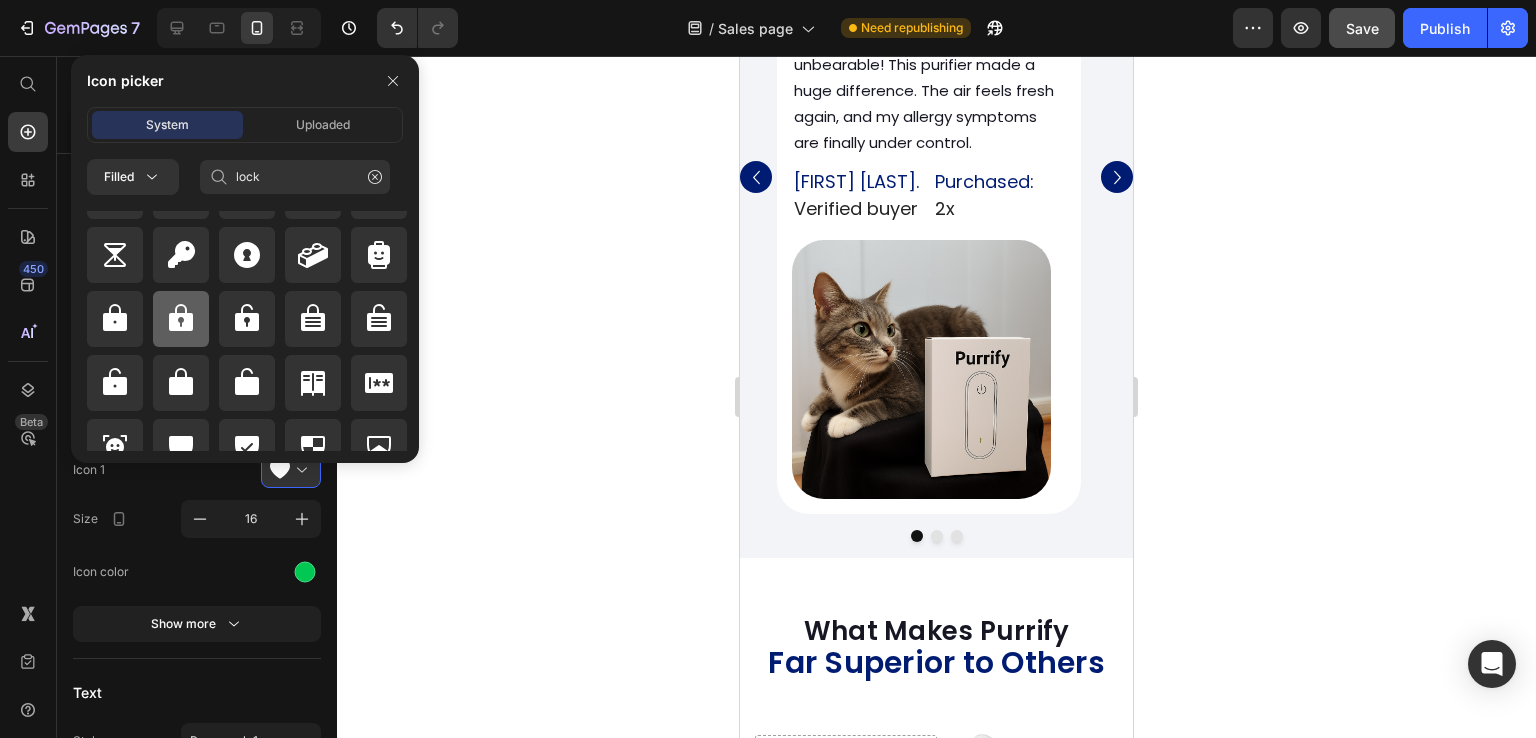 click 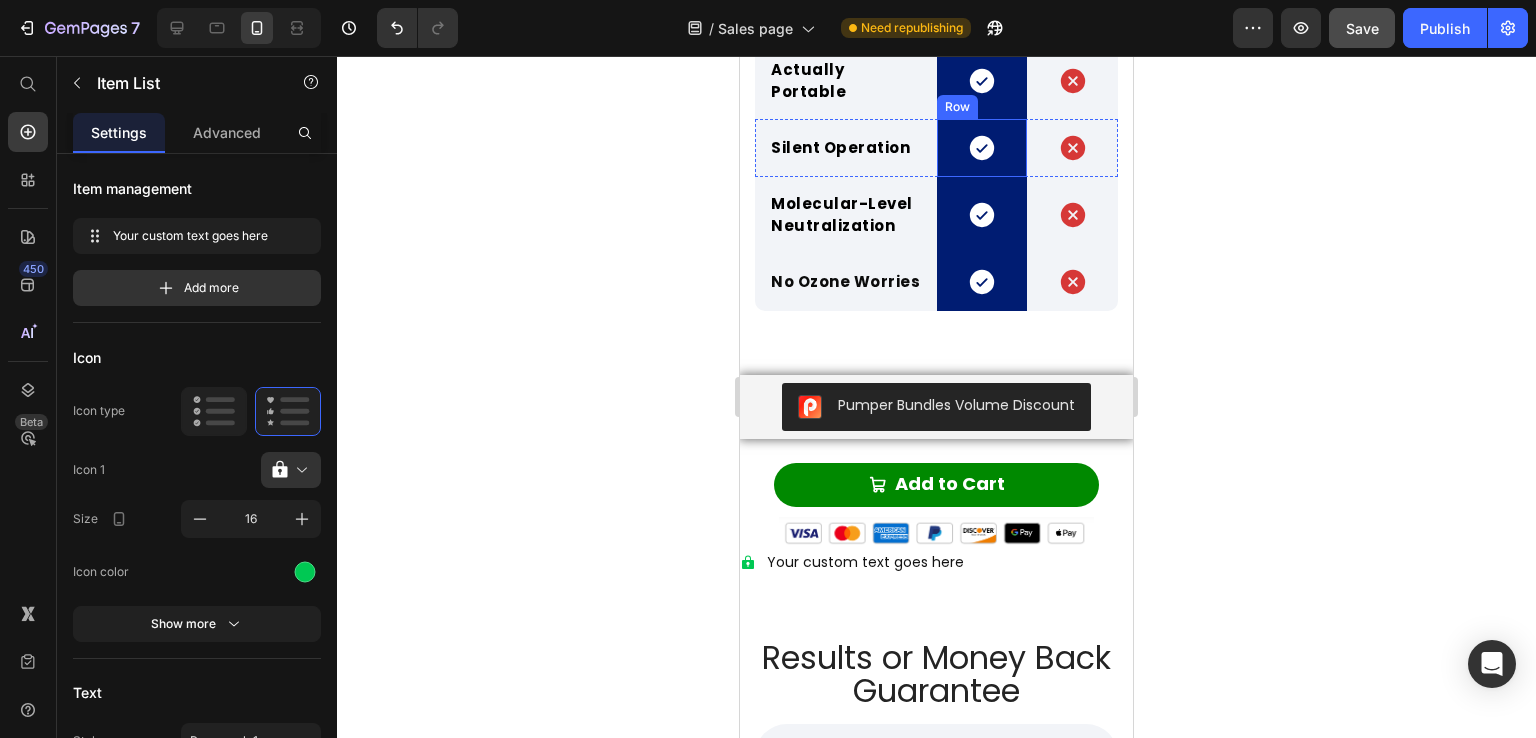 scroll, scrollTop: 8360, scrollLeft: 0, axis: vertical 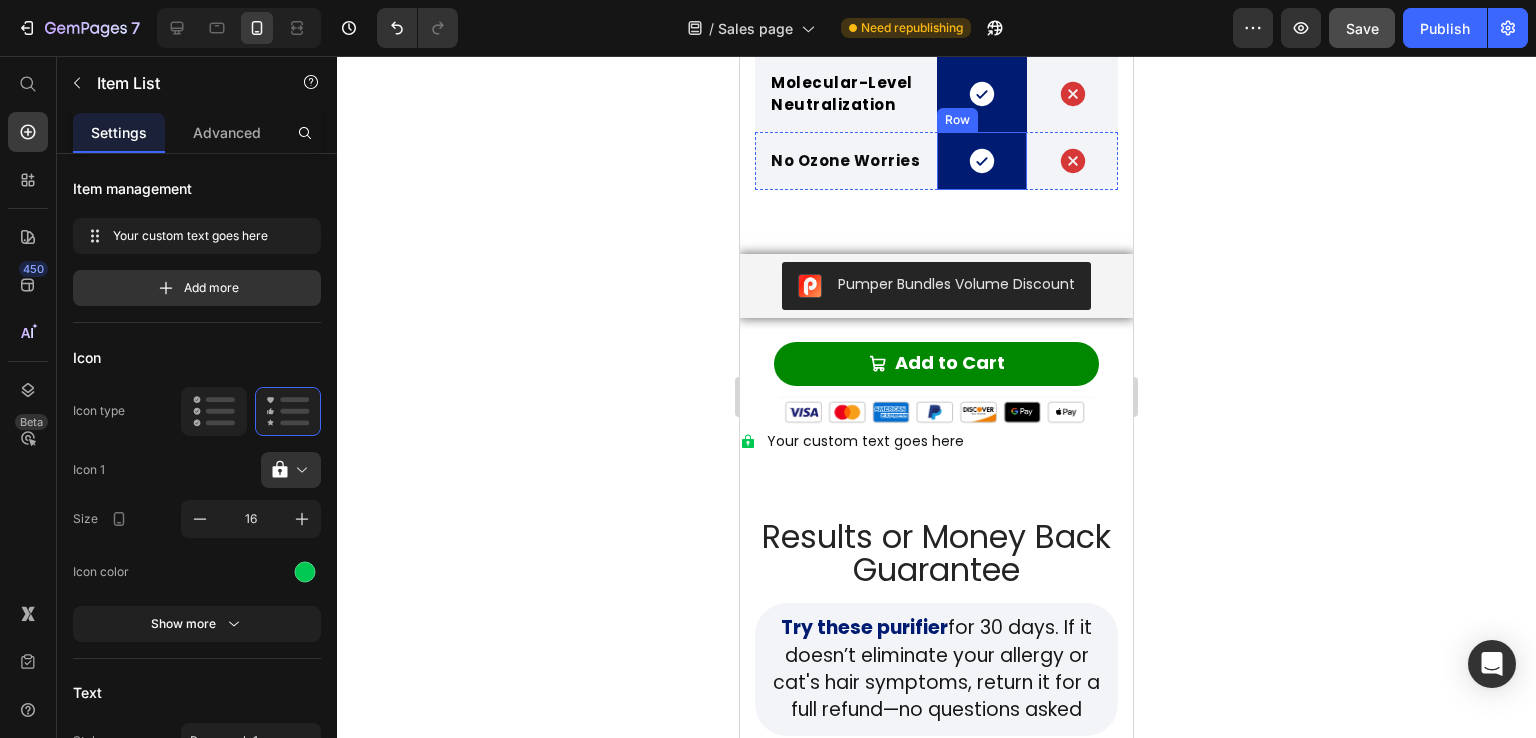 click on "Icon Row" at bounding box center [982, 161] 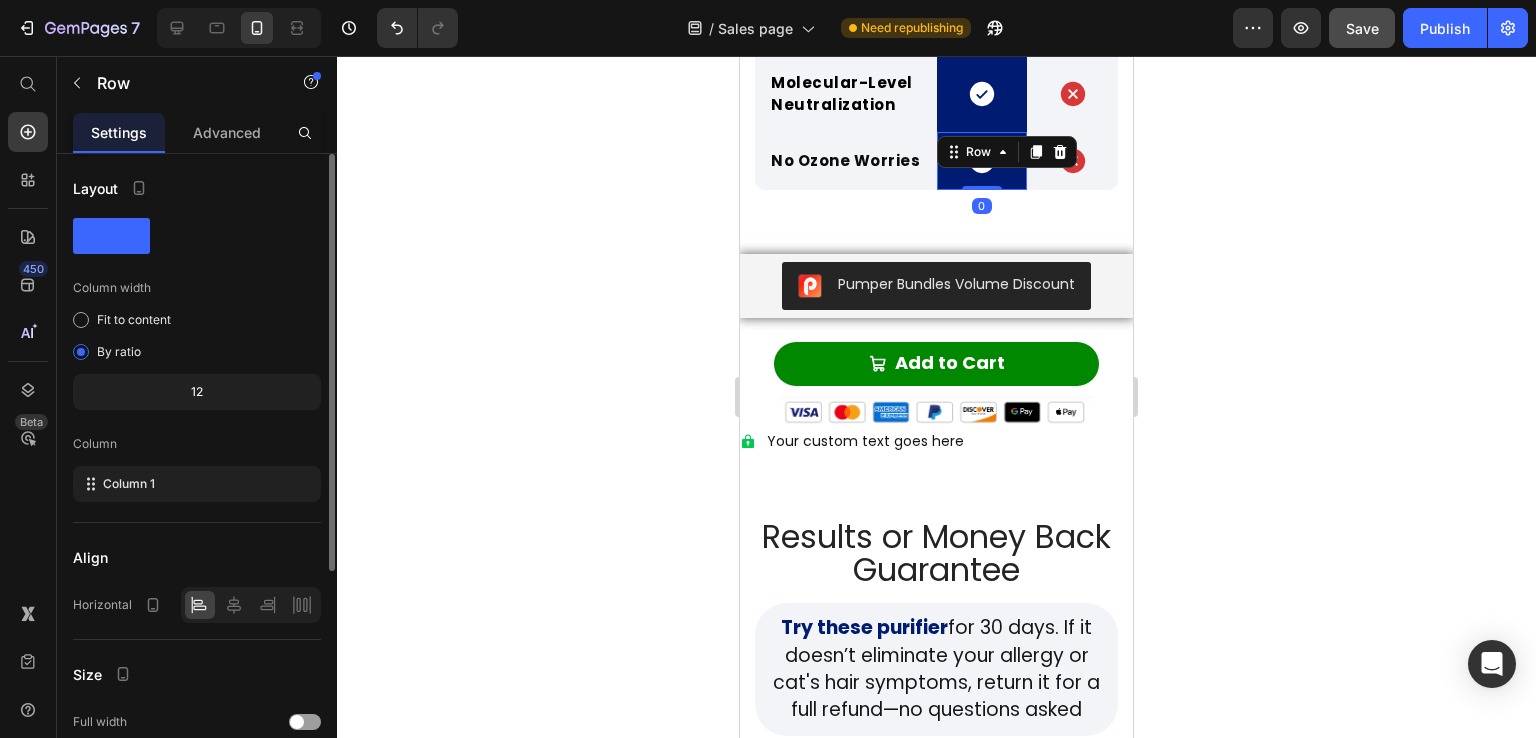 scroll, scrollTop: 342, scrollLeft: 0, axis: vertical 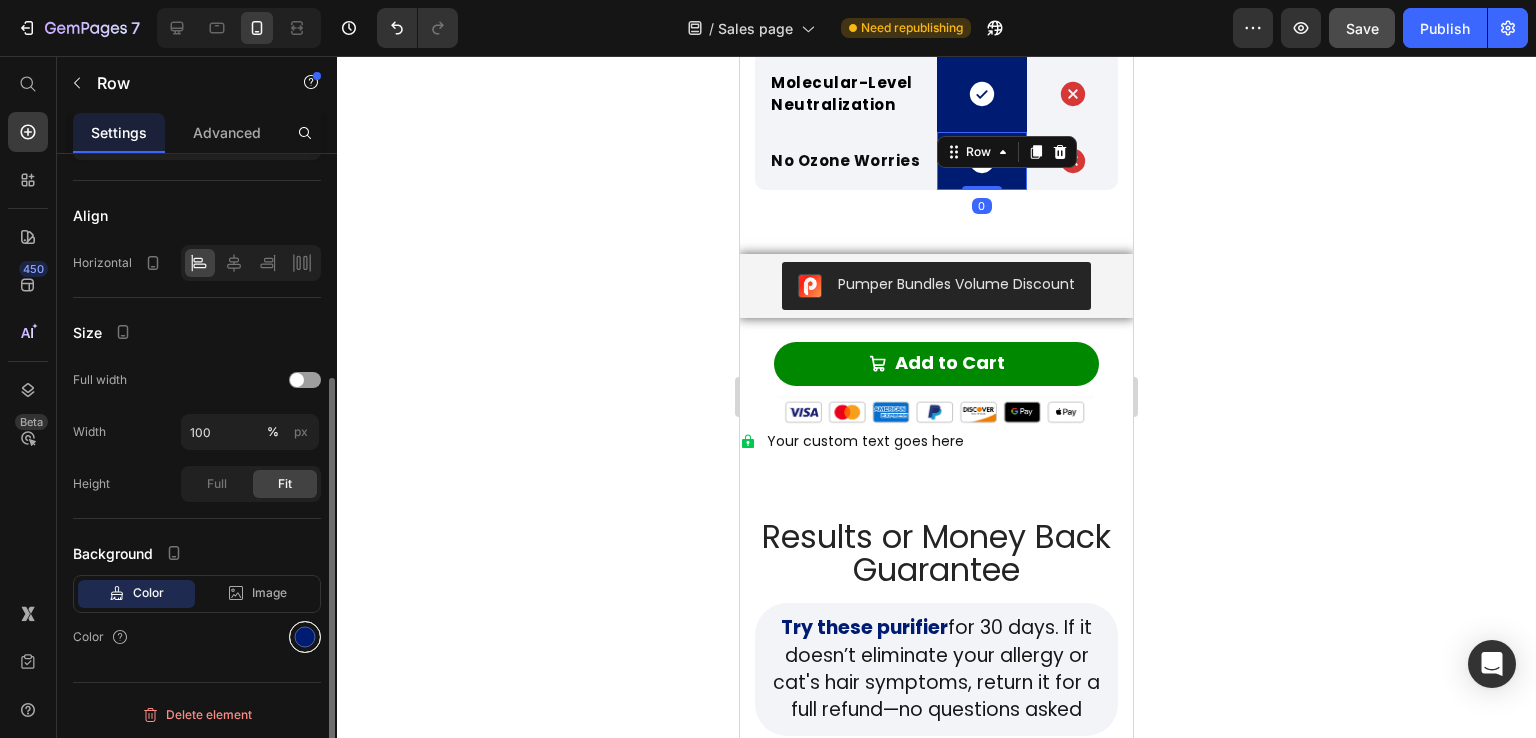 click at bounding box center (305, 637) 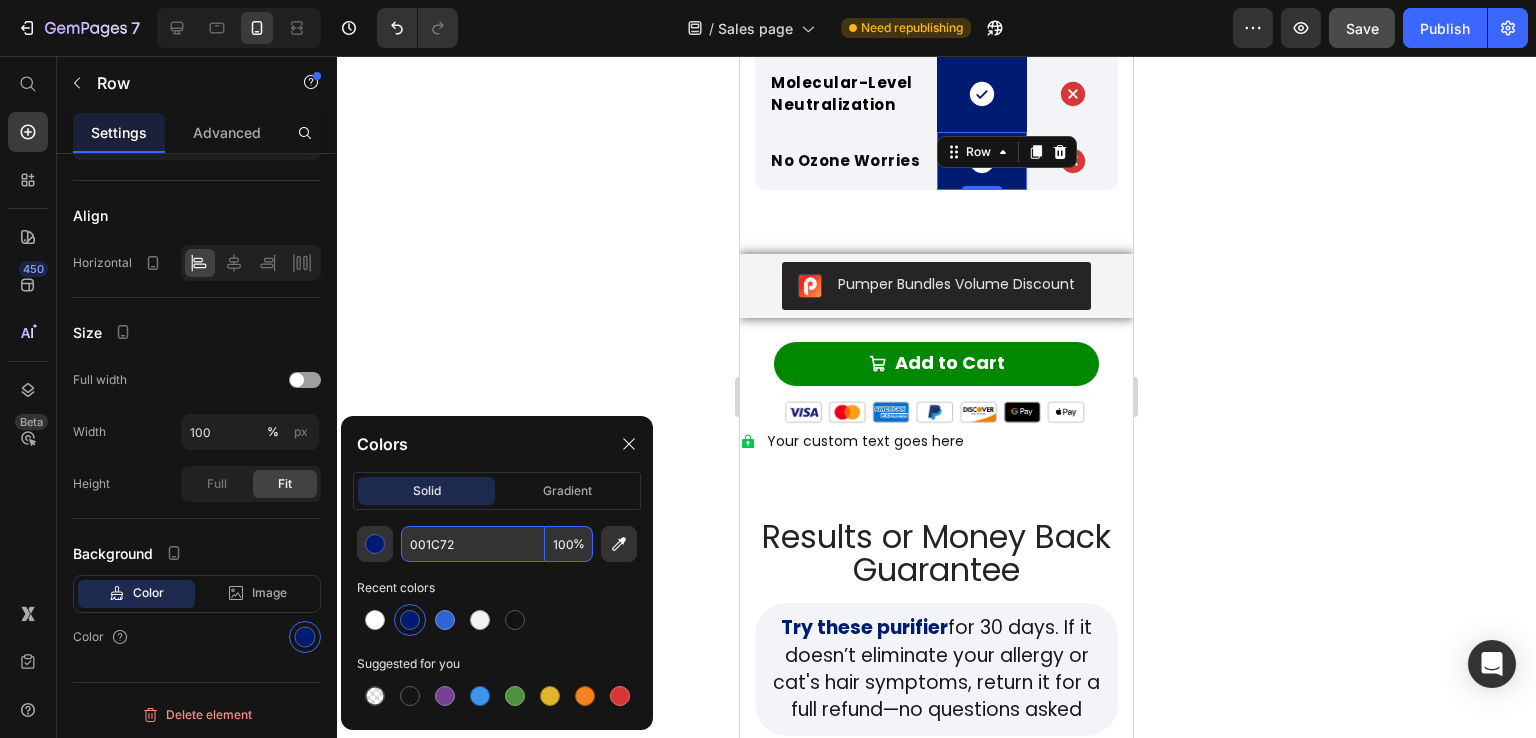 click on "001C72" at bounding box center (473, 544) 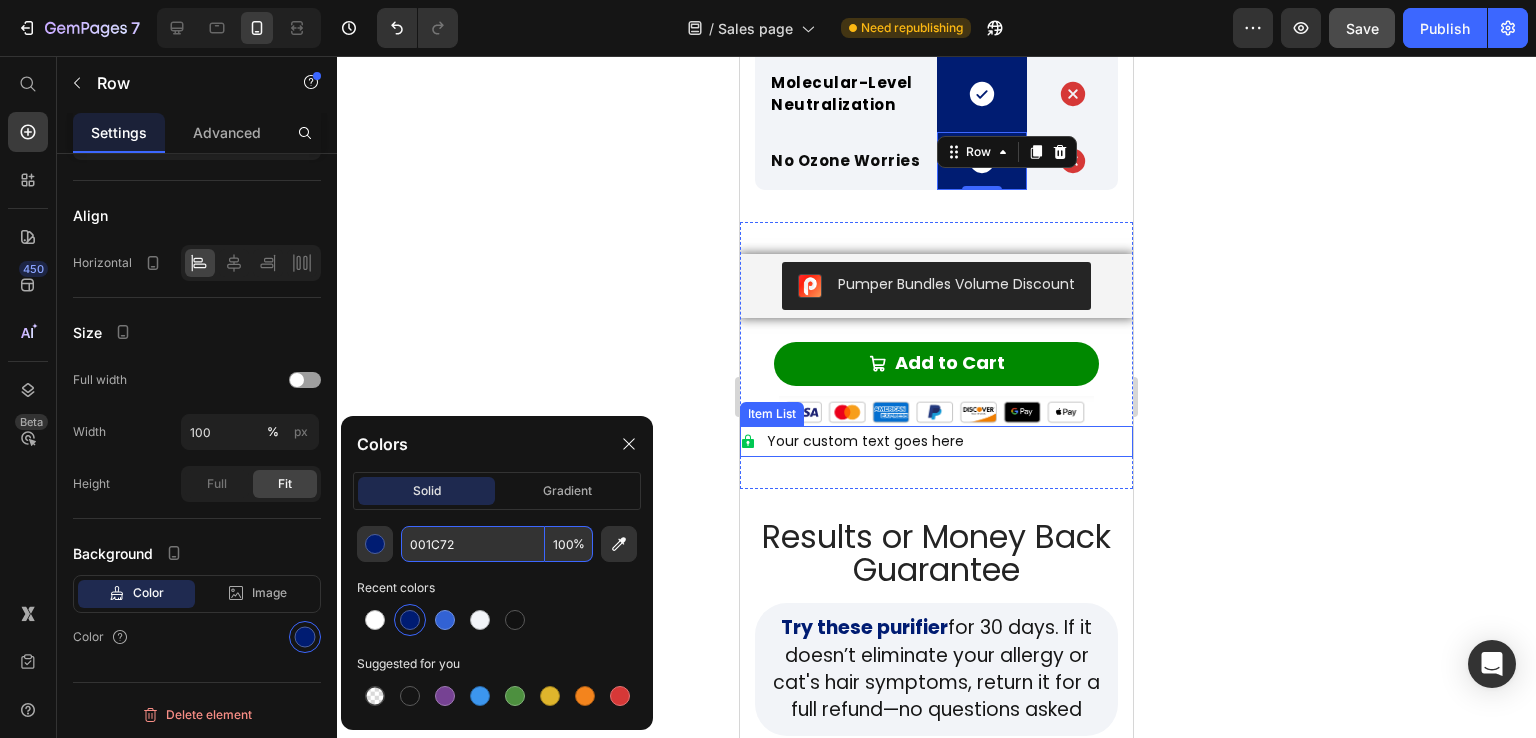 click on "Your custom text goes here" at bounding box center [936, 441] 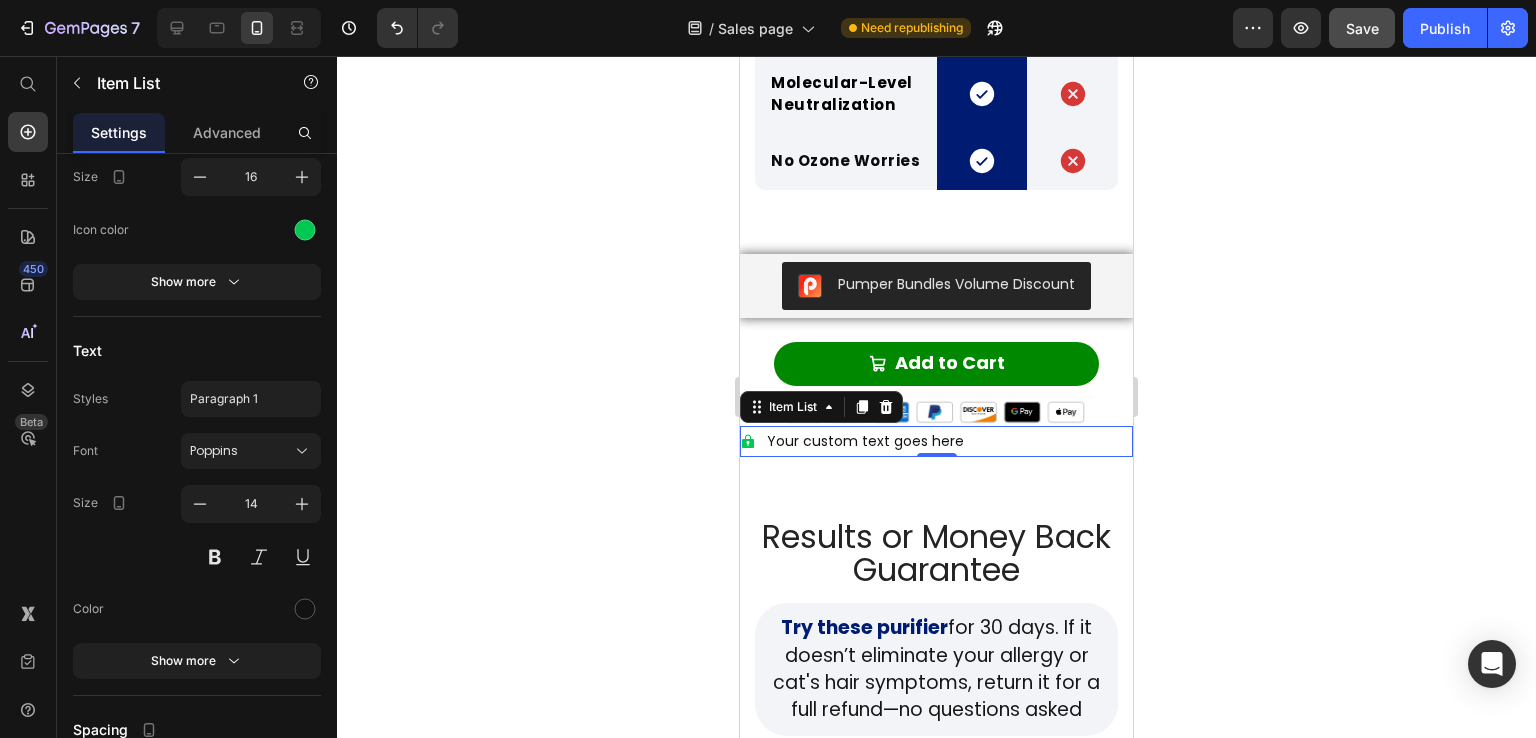 scroll, scrollTop: 0, scrollLeft: 0, axis: both 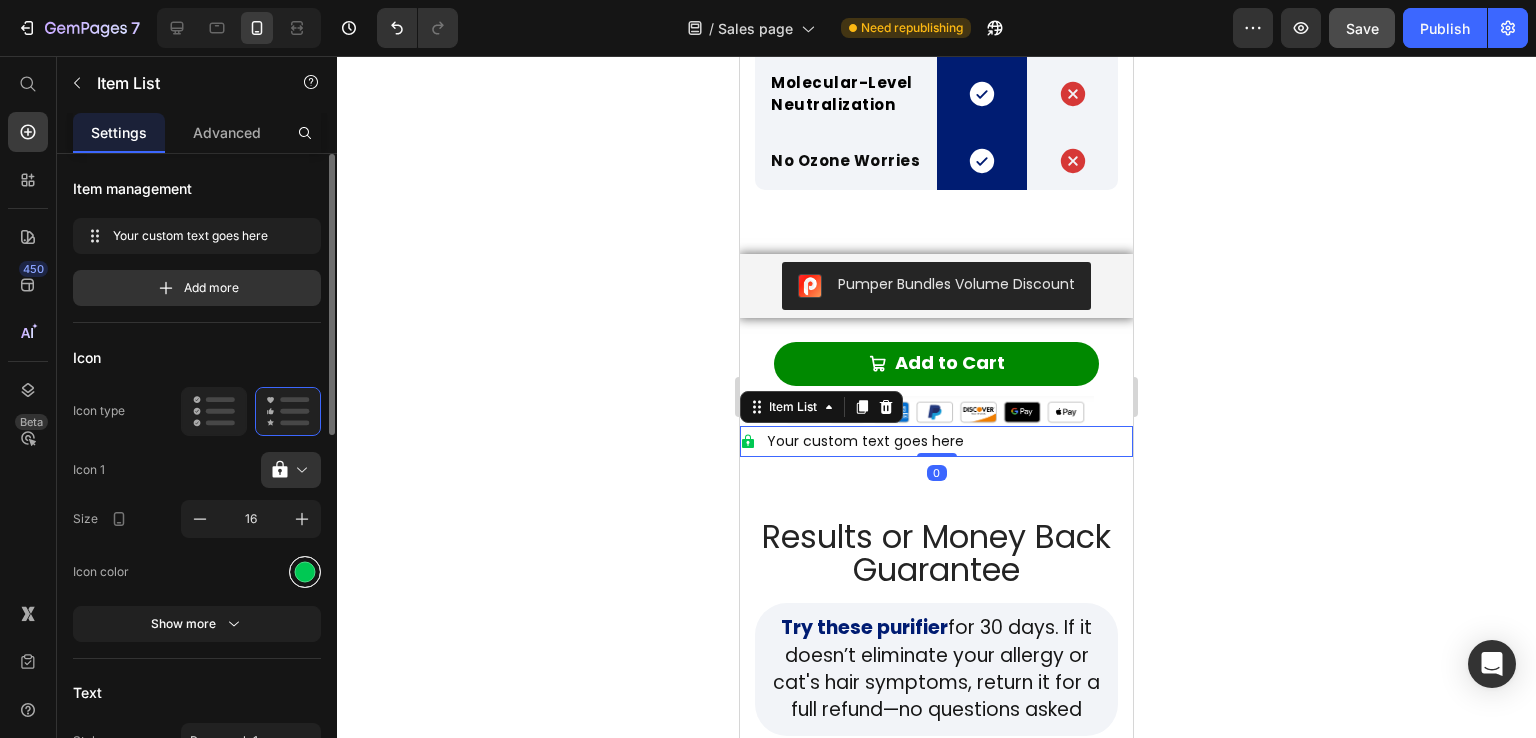 click at bounding box center (305, 571) 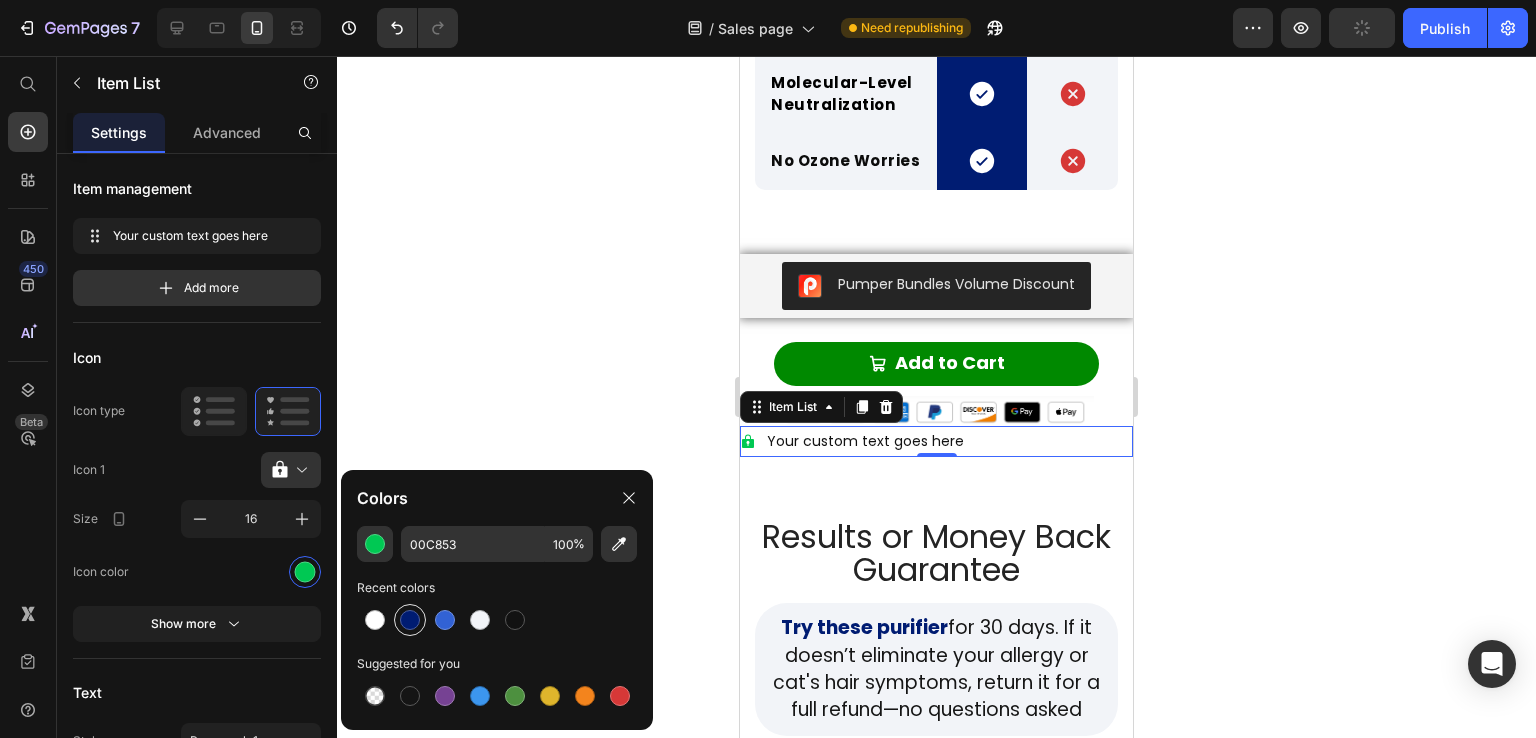 click at bounding box center [410, 620] 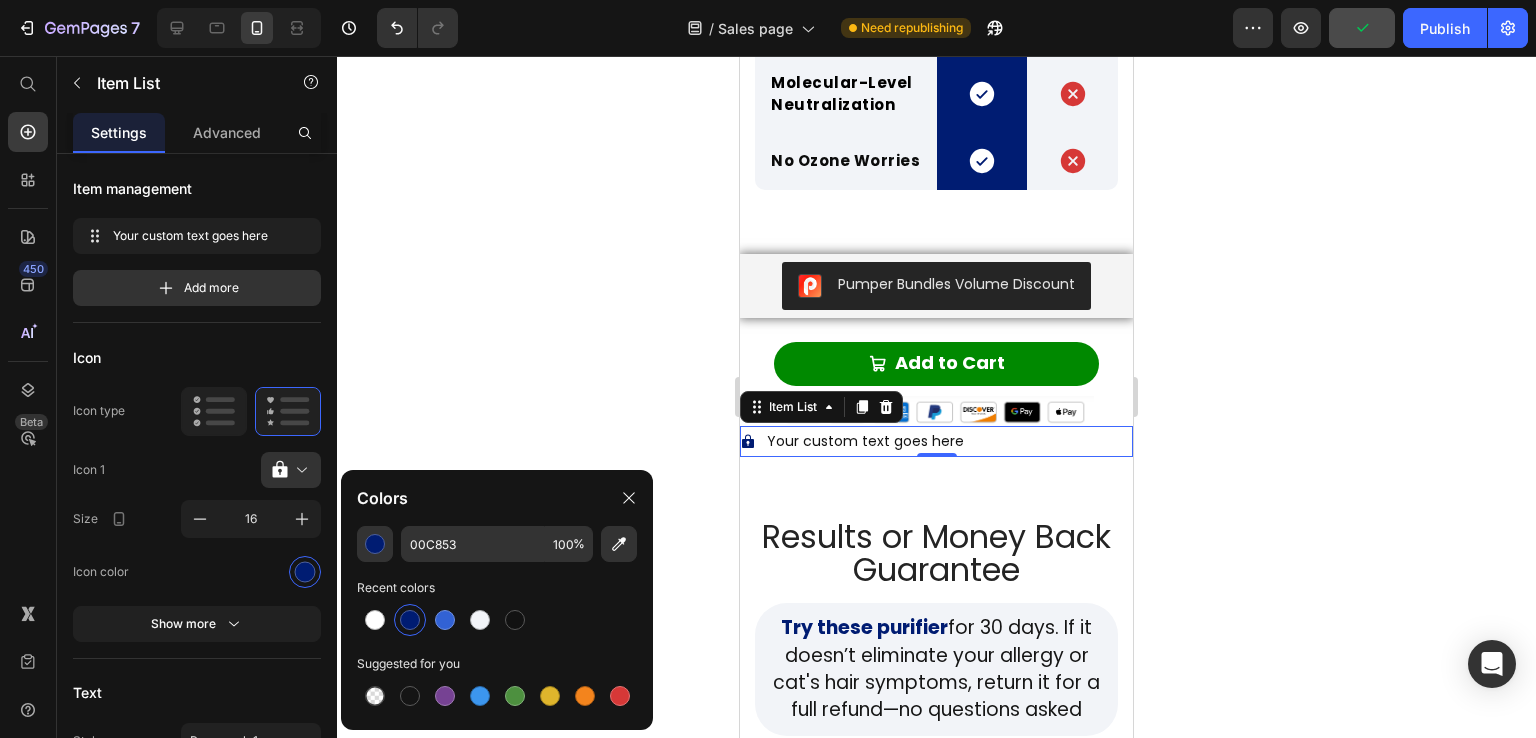 type on "001C72" 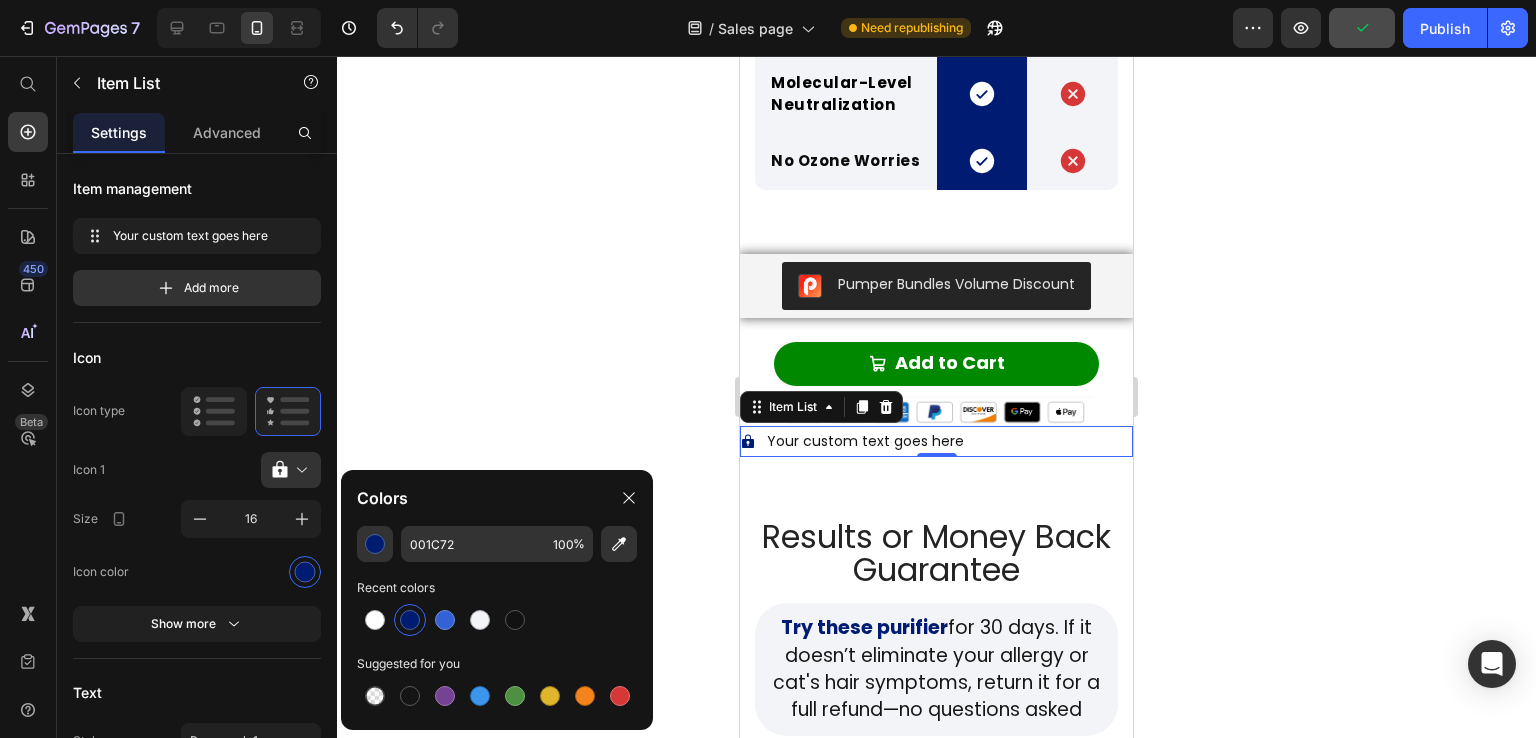 click at bounding box center (410, 620) 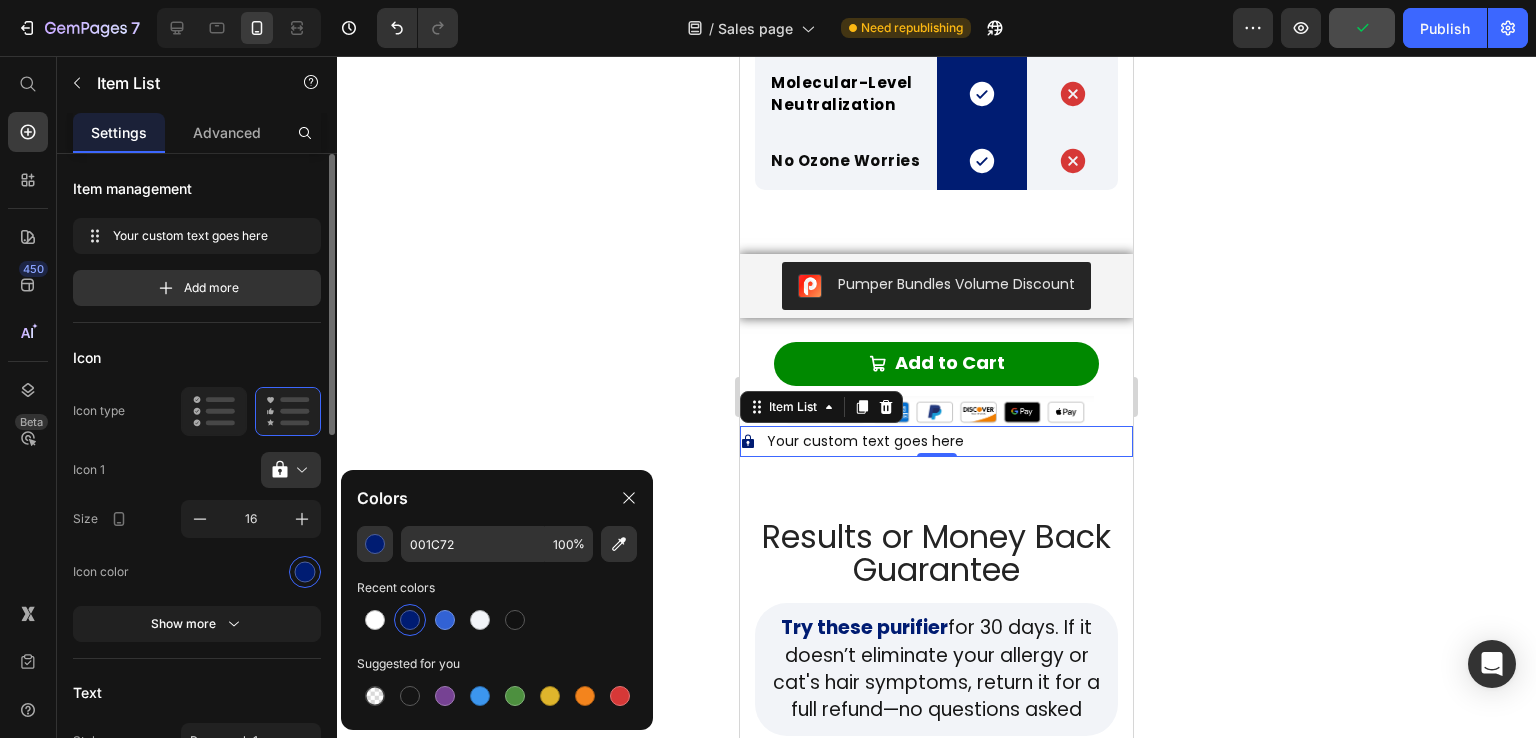 click on "Icon 1" 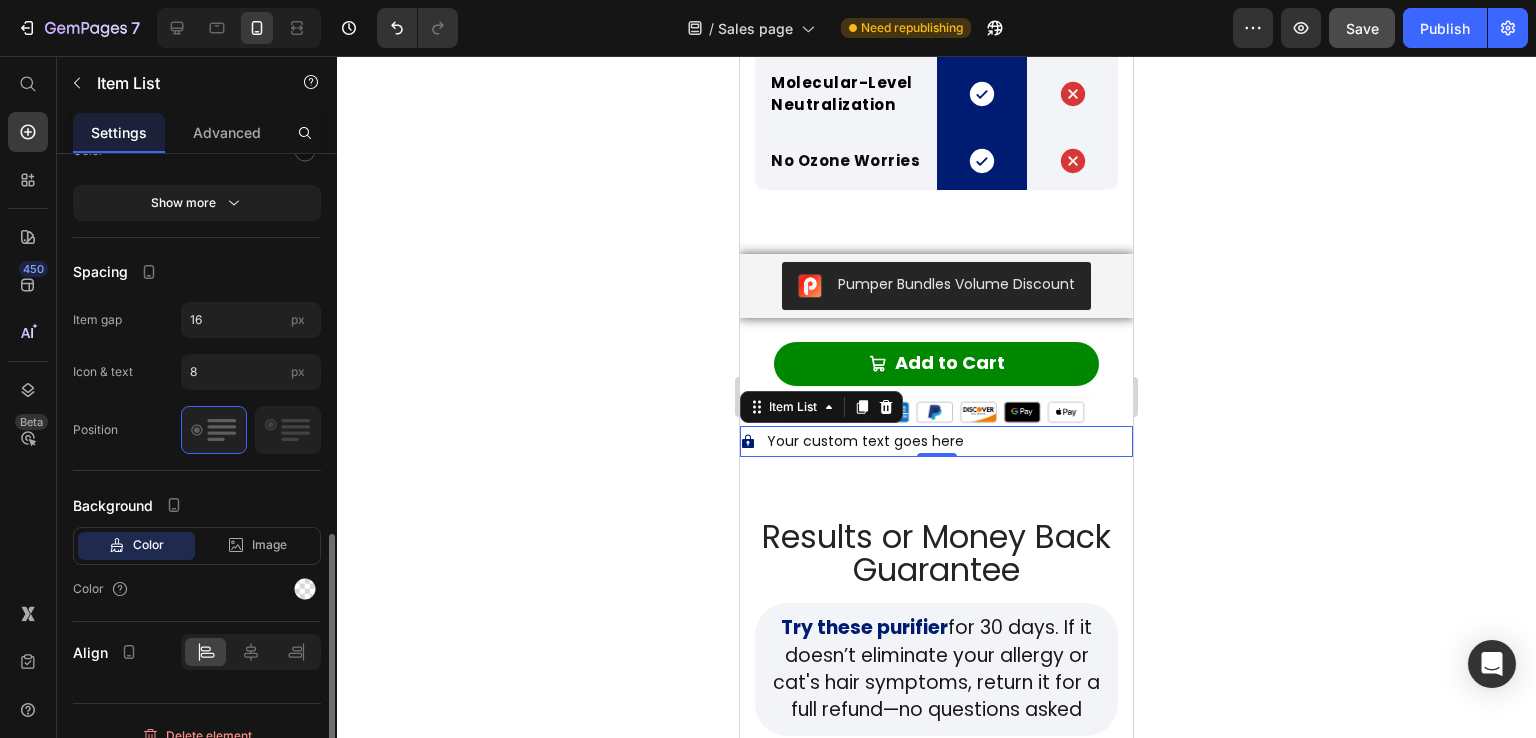 scroll, scrollTop: 820, scrollLeft: 0, axis: vertical 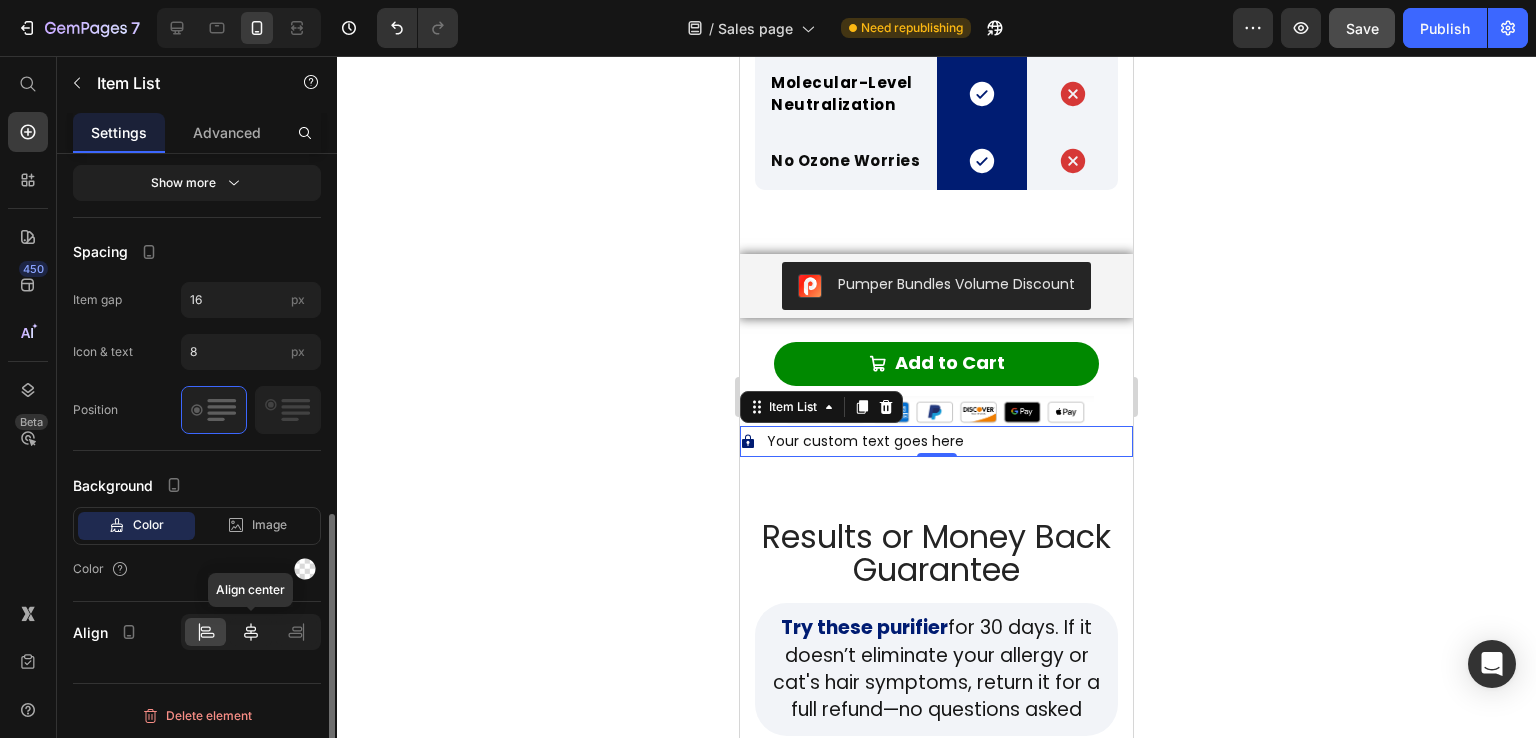 click 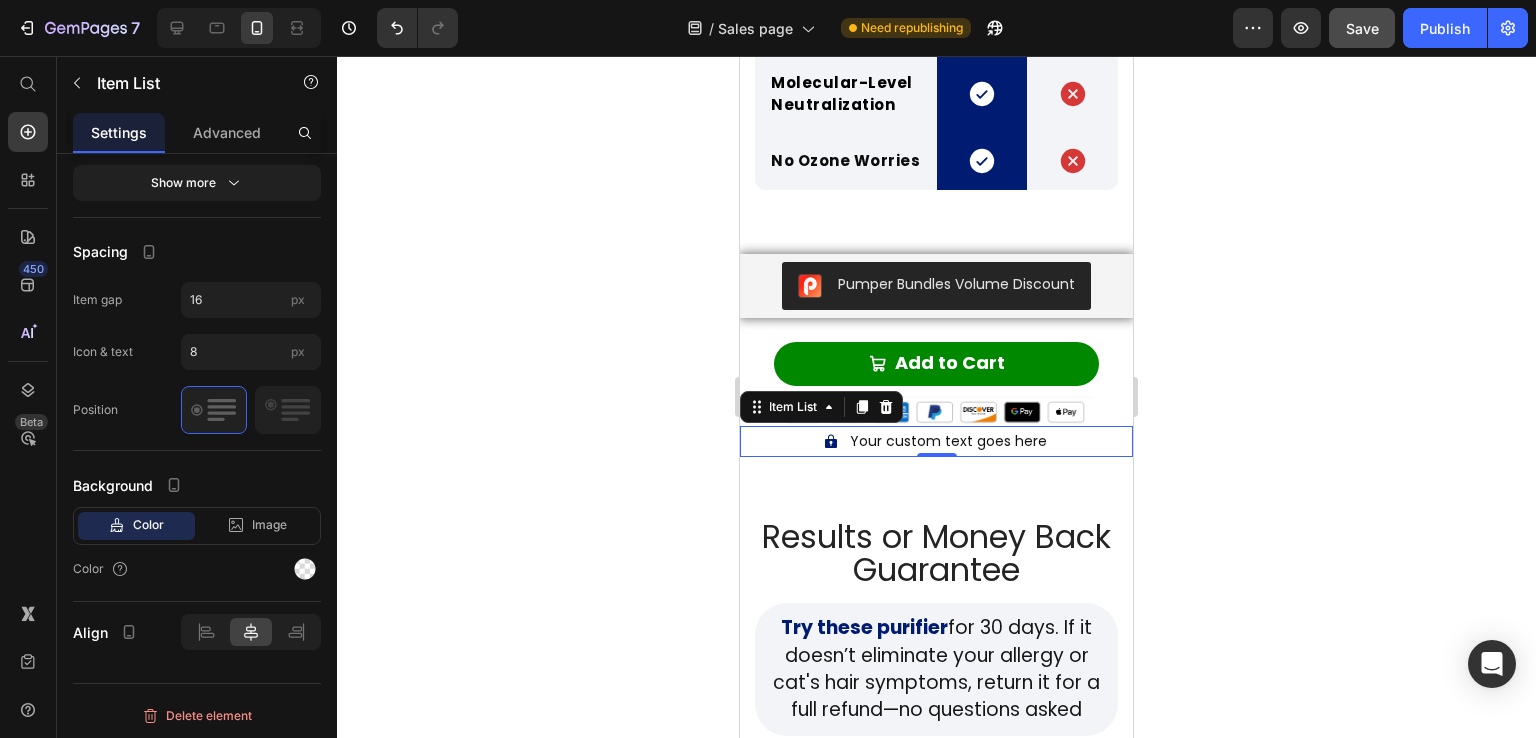 click on "Your custom text goes here" at bounding box center (948, 441) 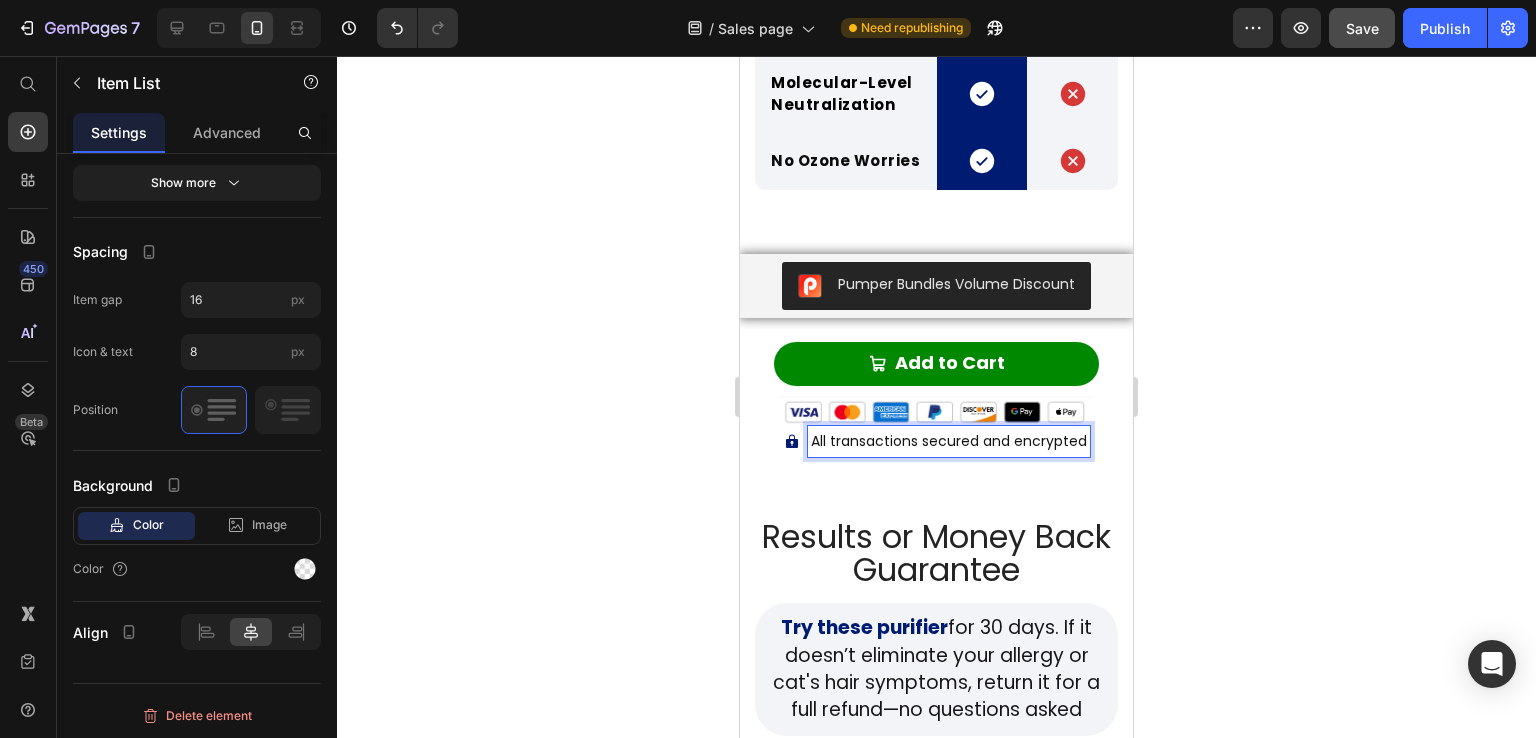 click on "All transactions secured and encrypted" at bounding box center (949, 441) 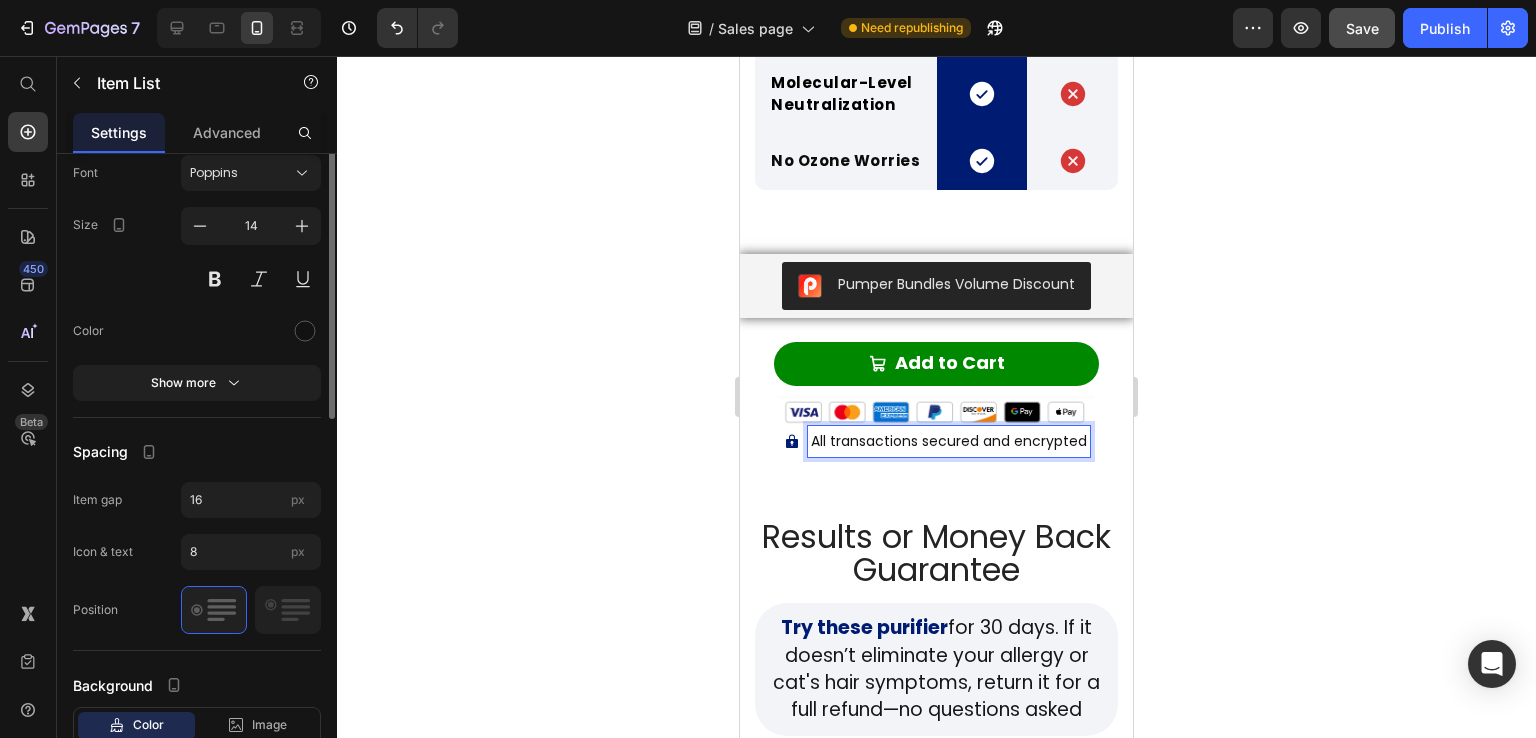 scroll, scrollTop: 320, scrollLeft: 0, axis: vertical 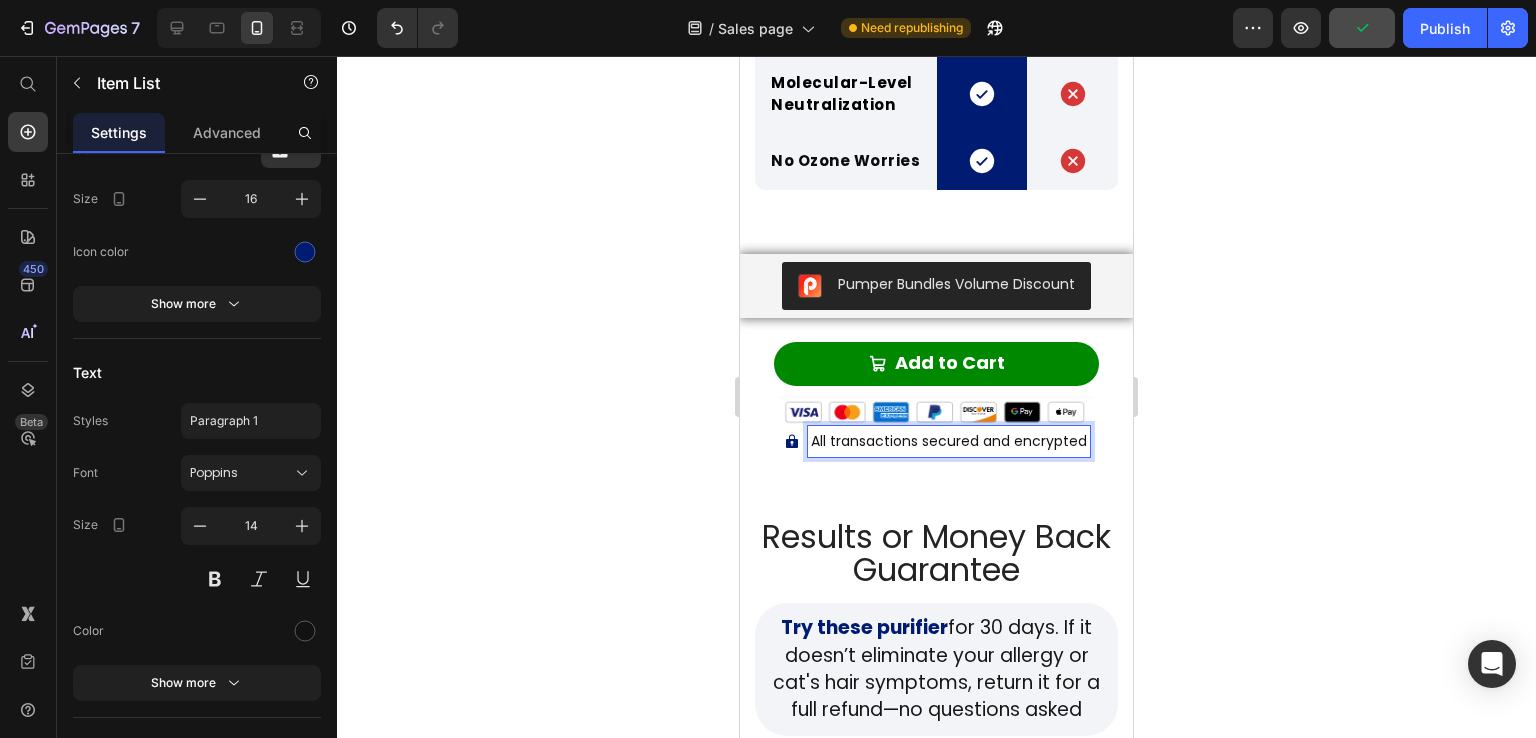 click 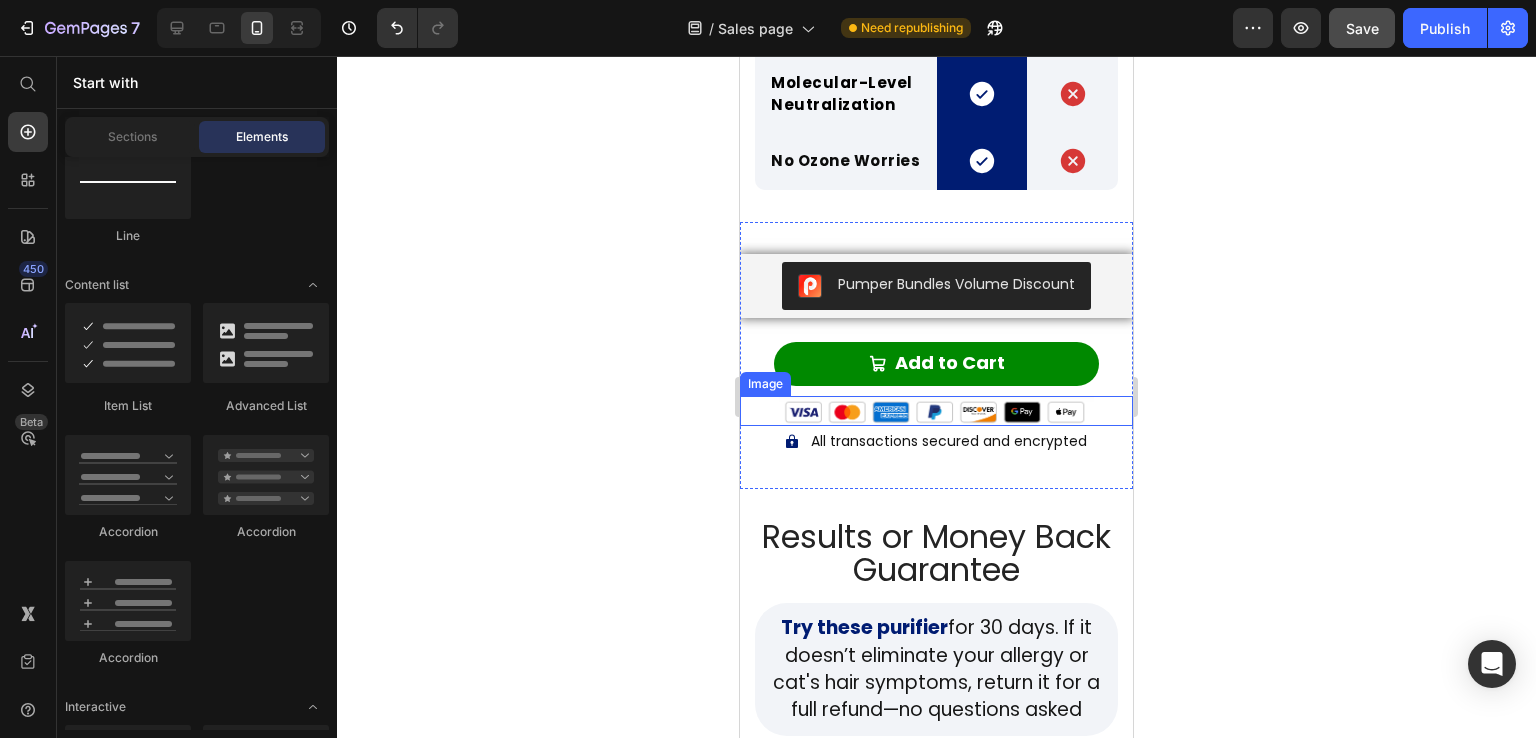 click at bounding box center [936, 411] 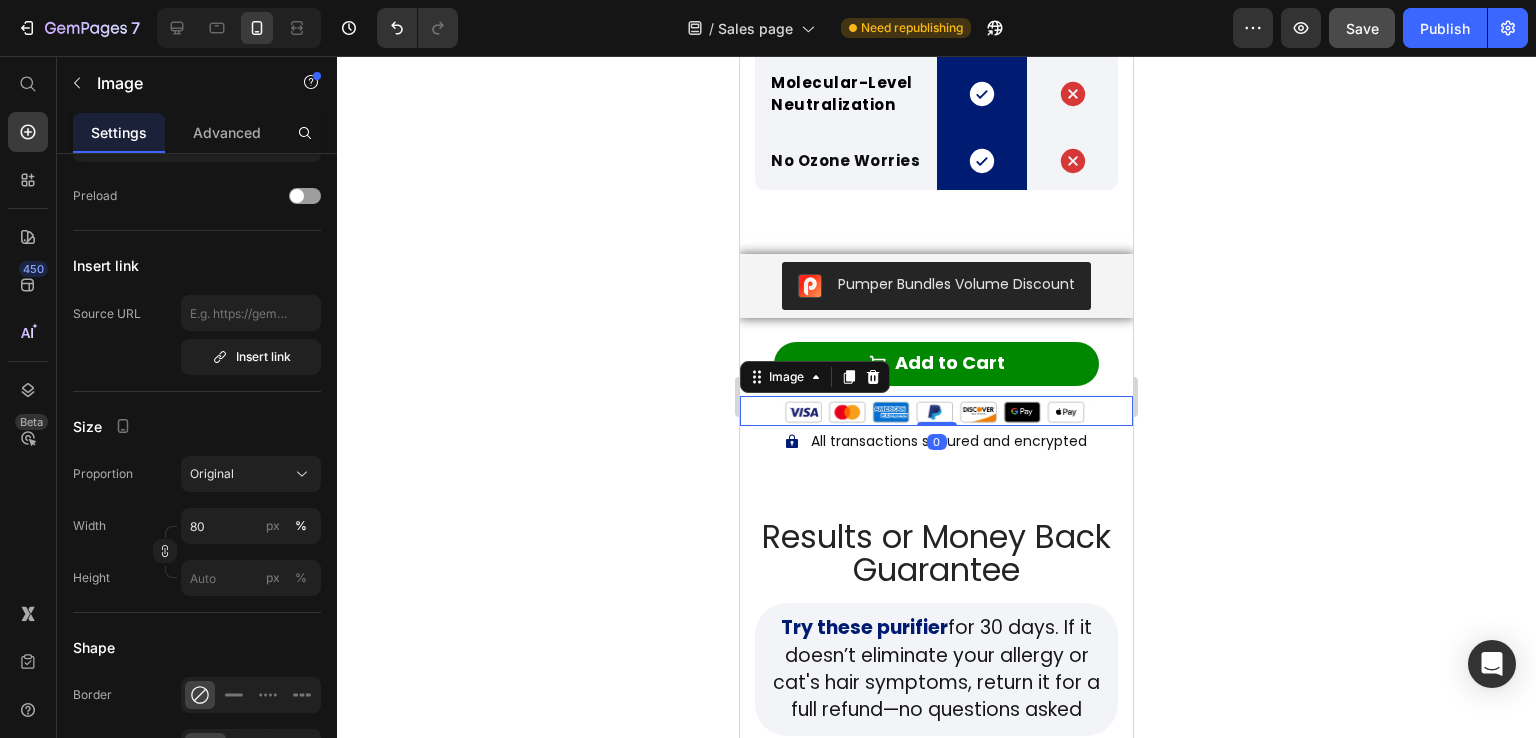 scroll, scrollTop: 0, scrollLeft: 0, axis: both 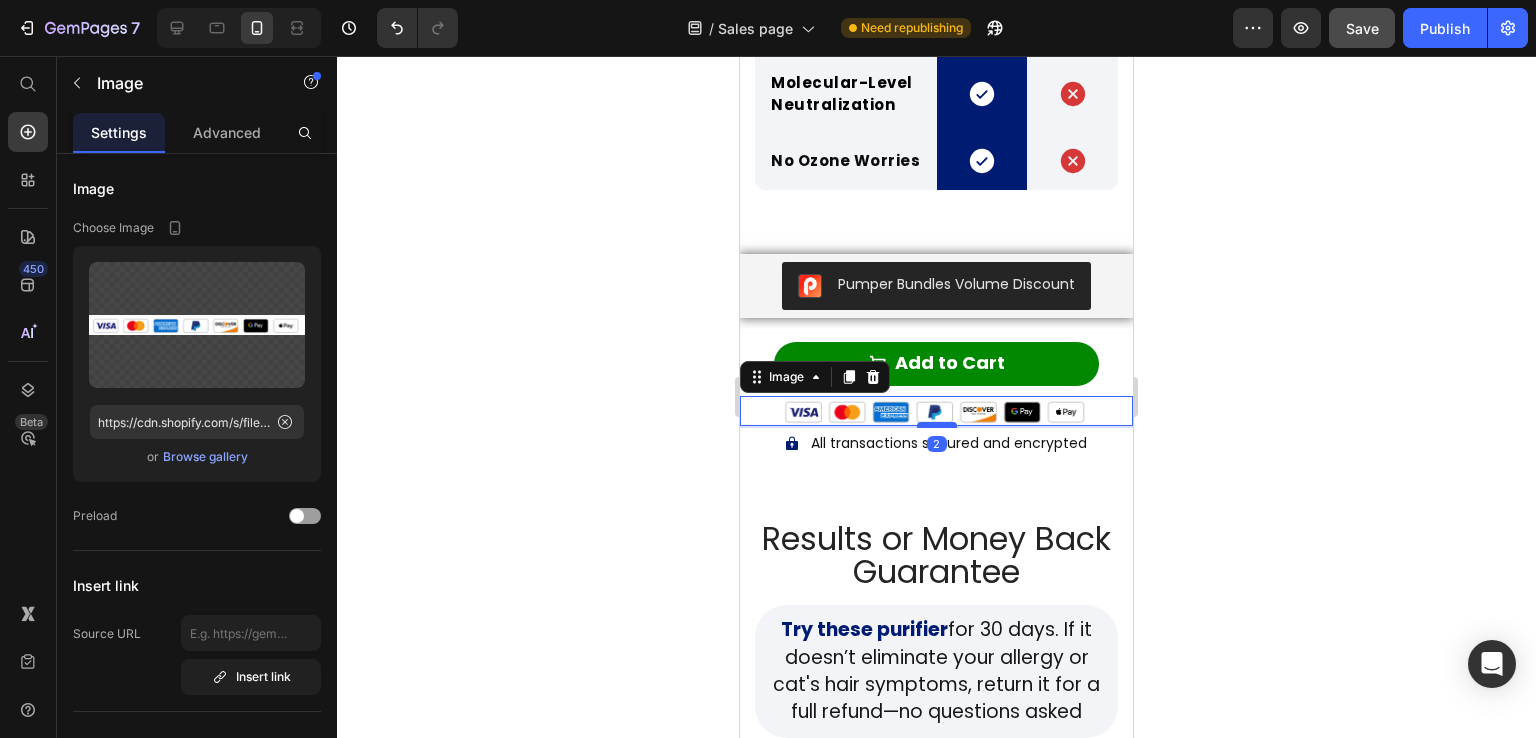 click at bounding box center [937, 425] 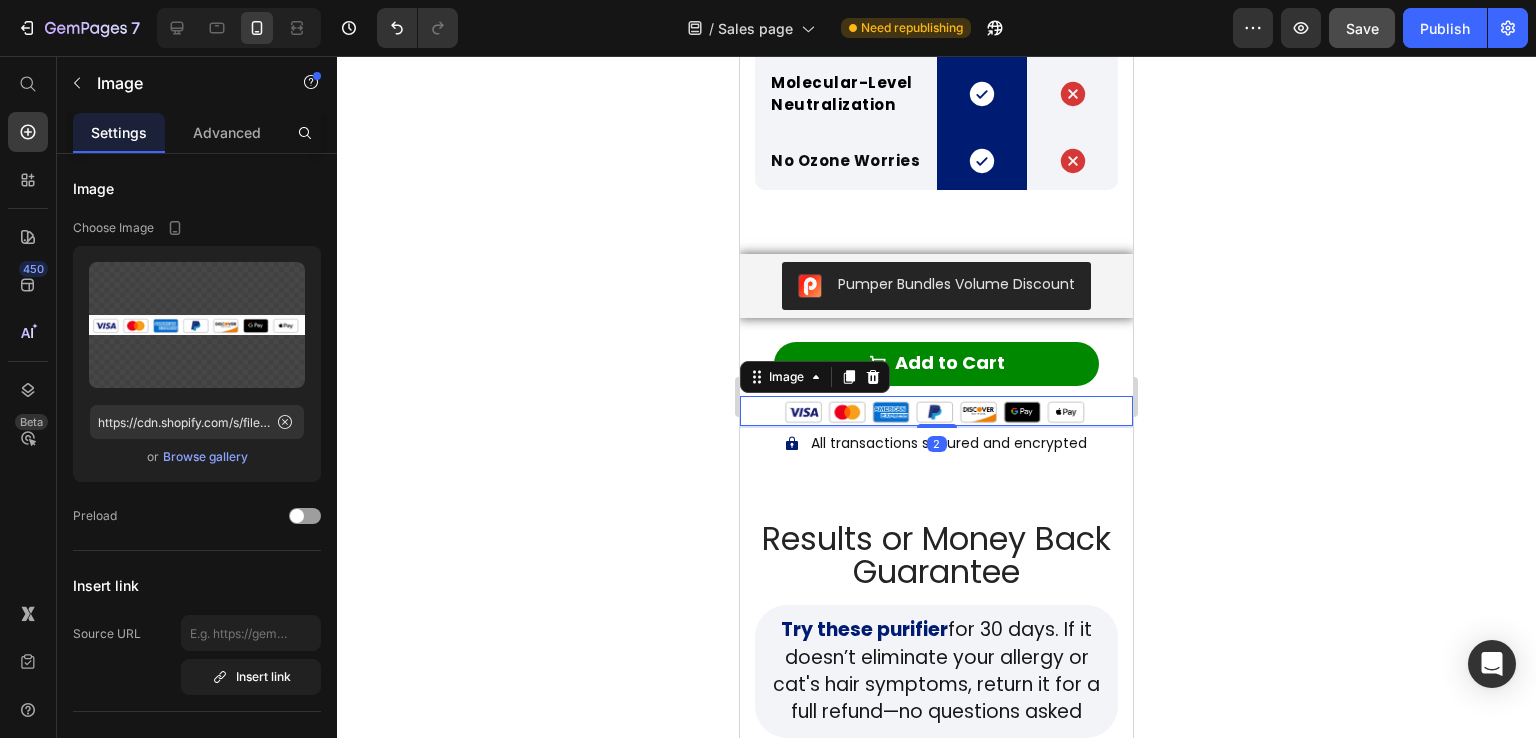 click 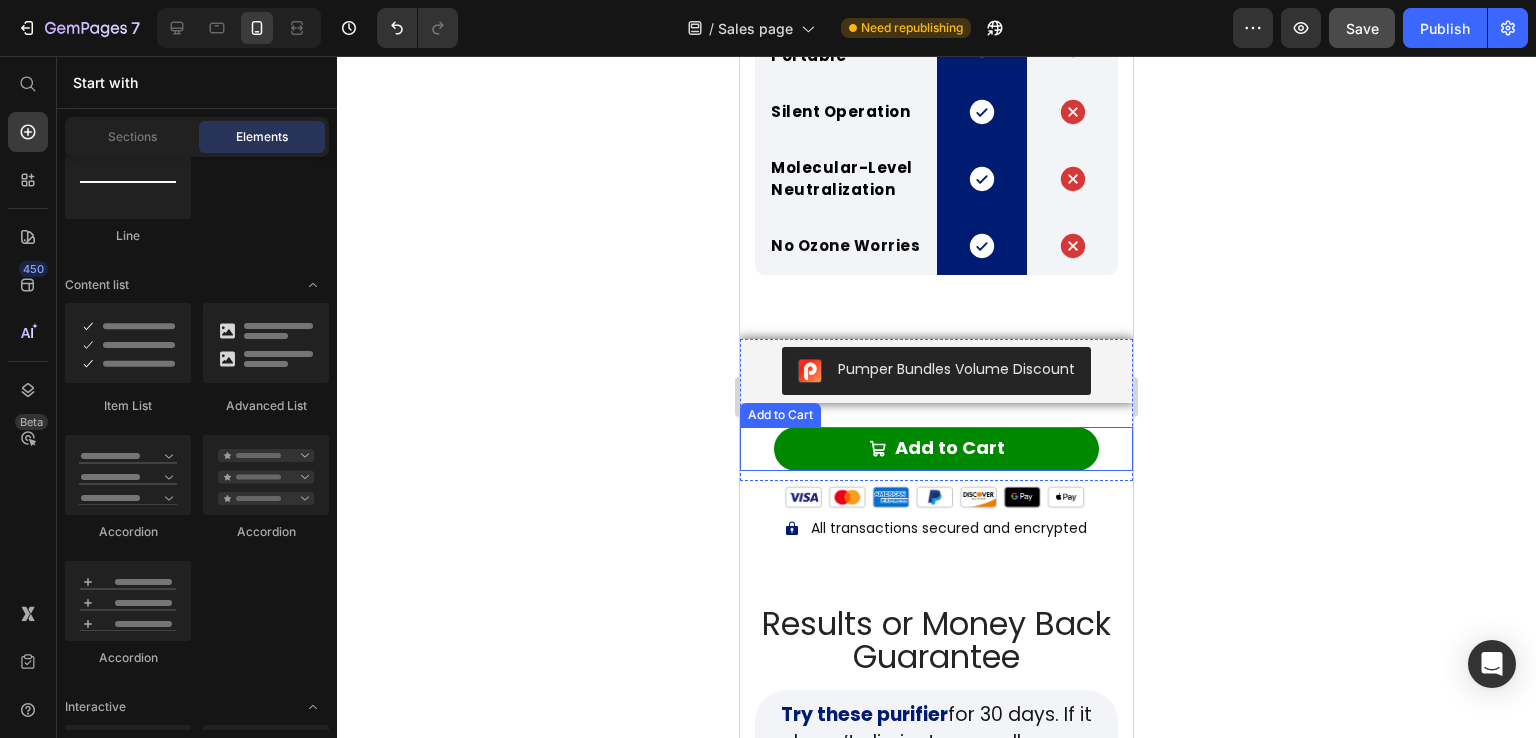scroll, scrollTop: 8260, scrollLeft: 0, axis: vertical 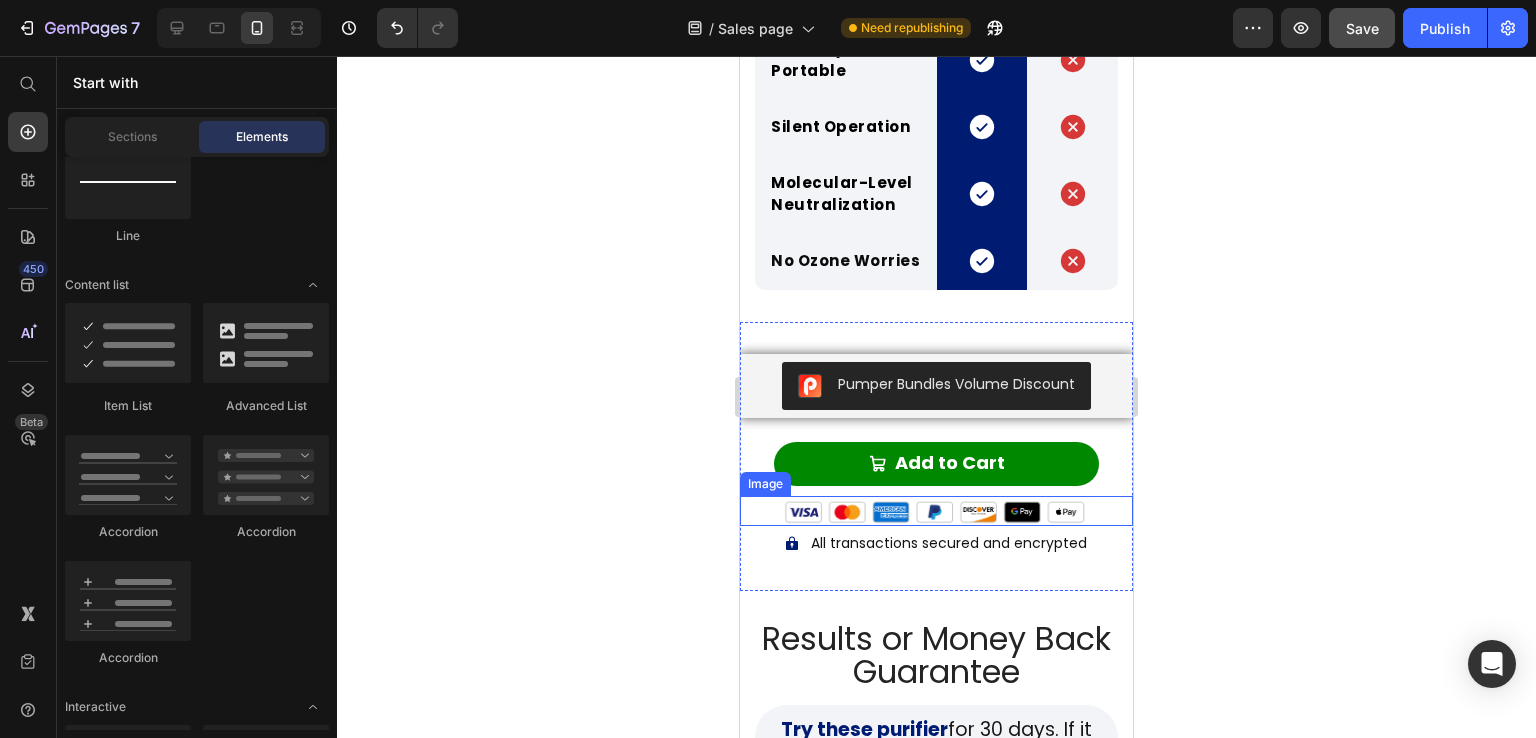 click at bounding box center (936, 511) 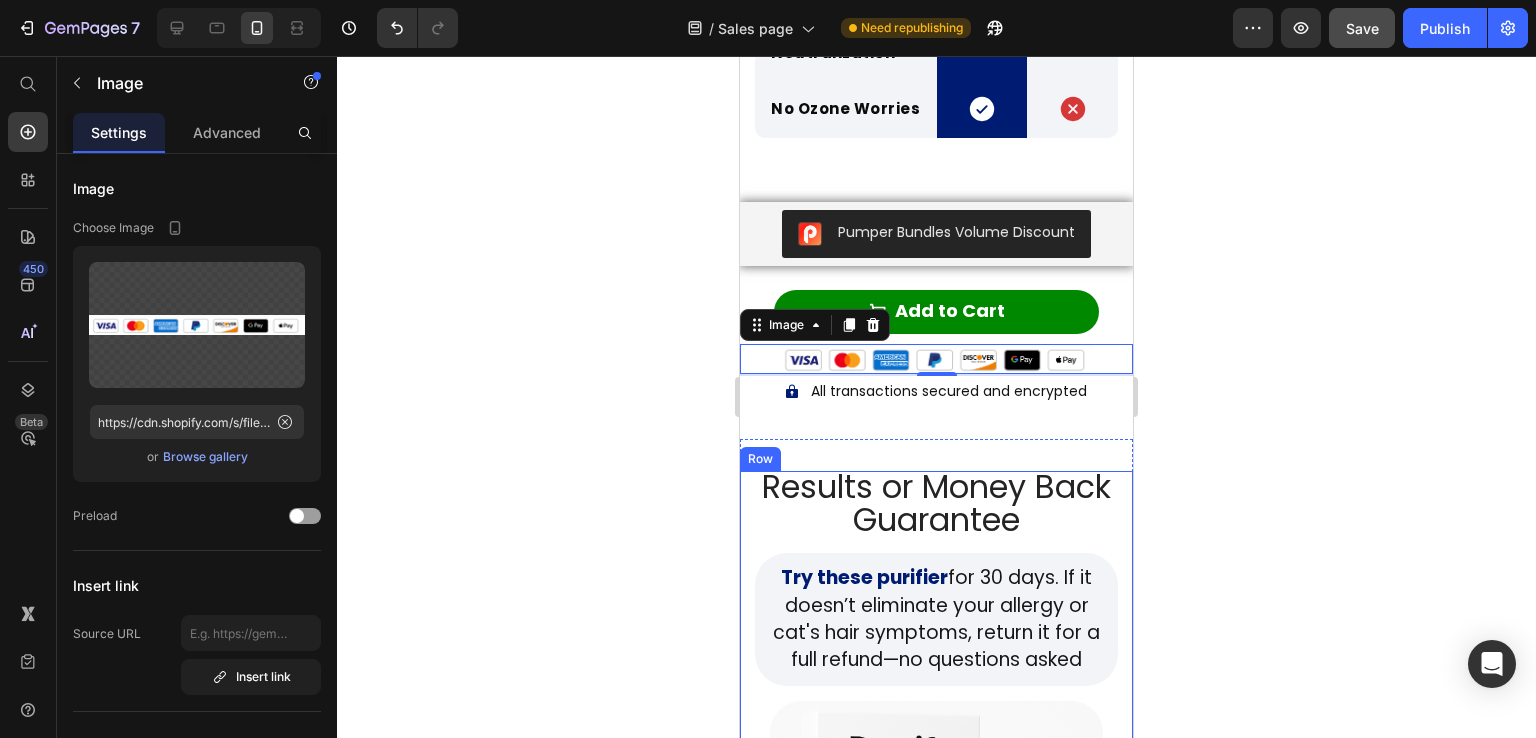 scroll, scrollTop: 8460, scrollLeft: 0, axis: vertical 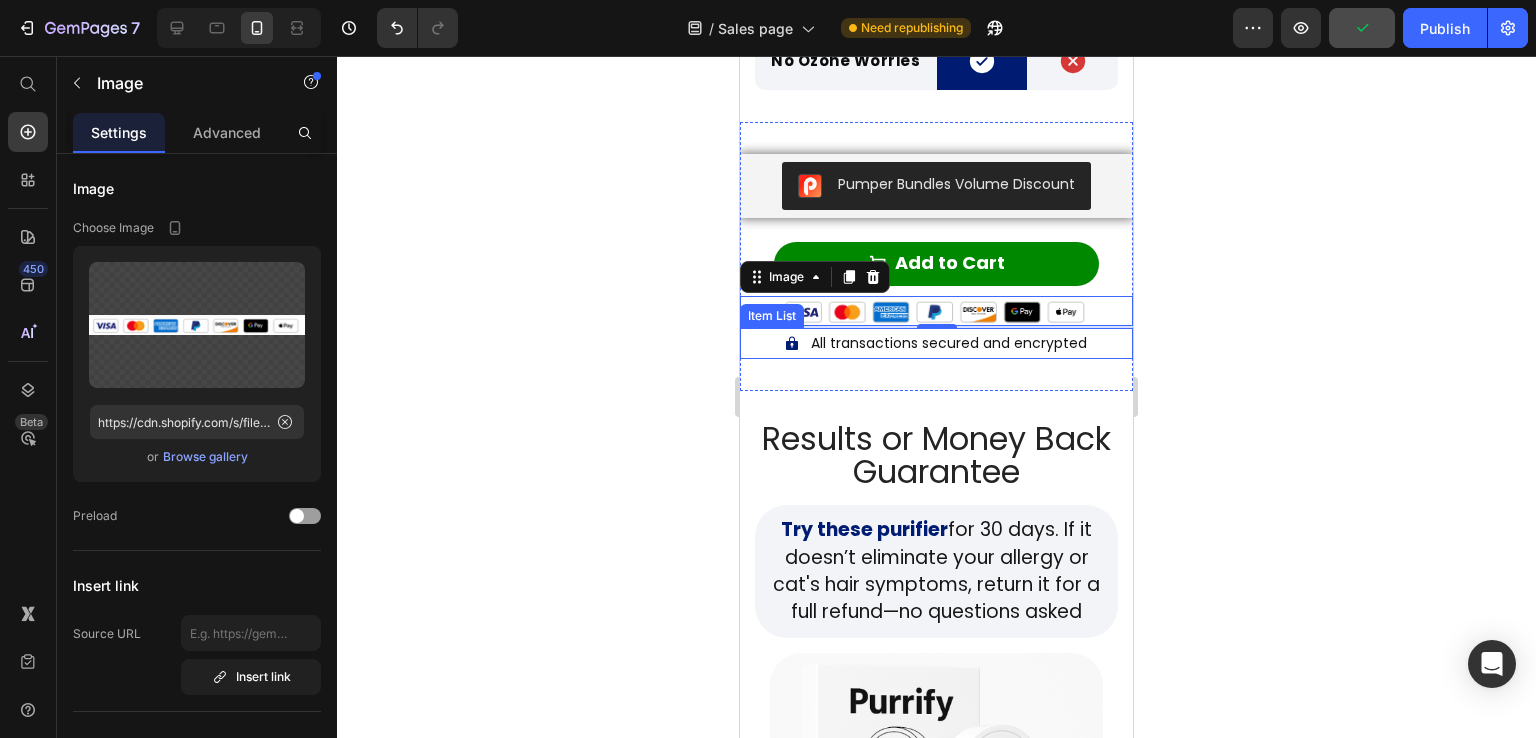 click on "All transactions secured and encrypted" at bounding box center (936, 343) 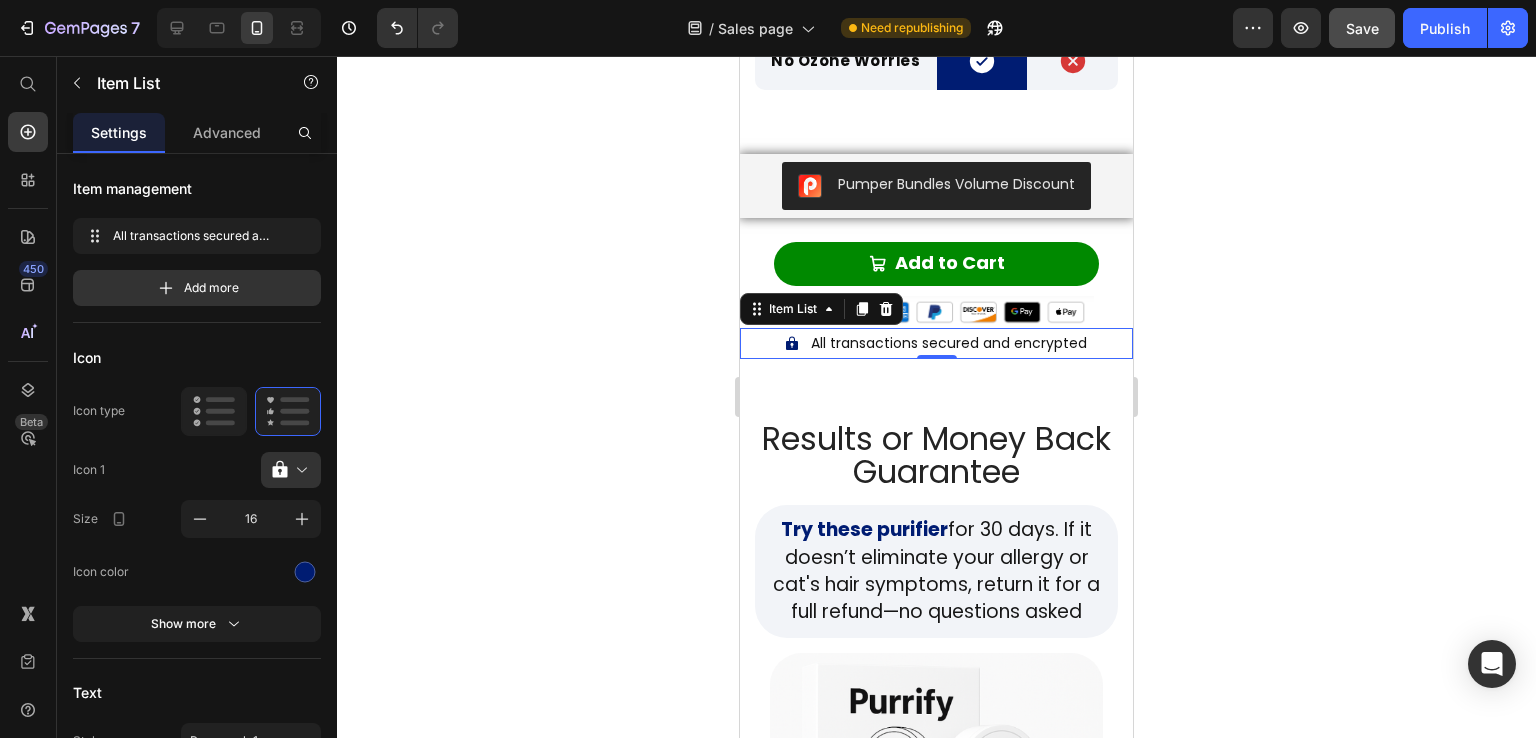 click 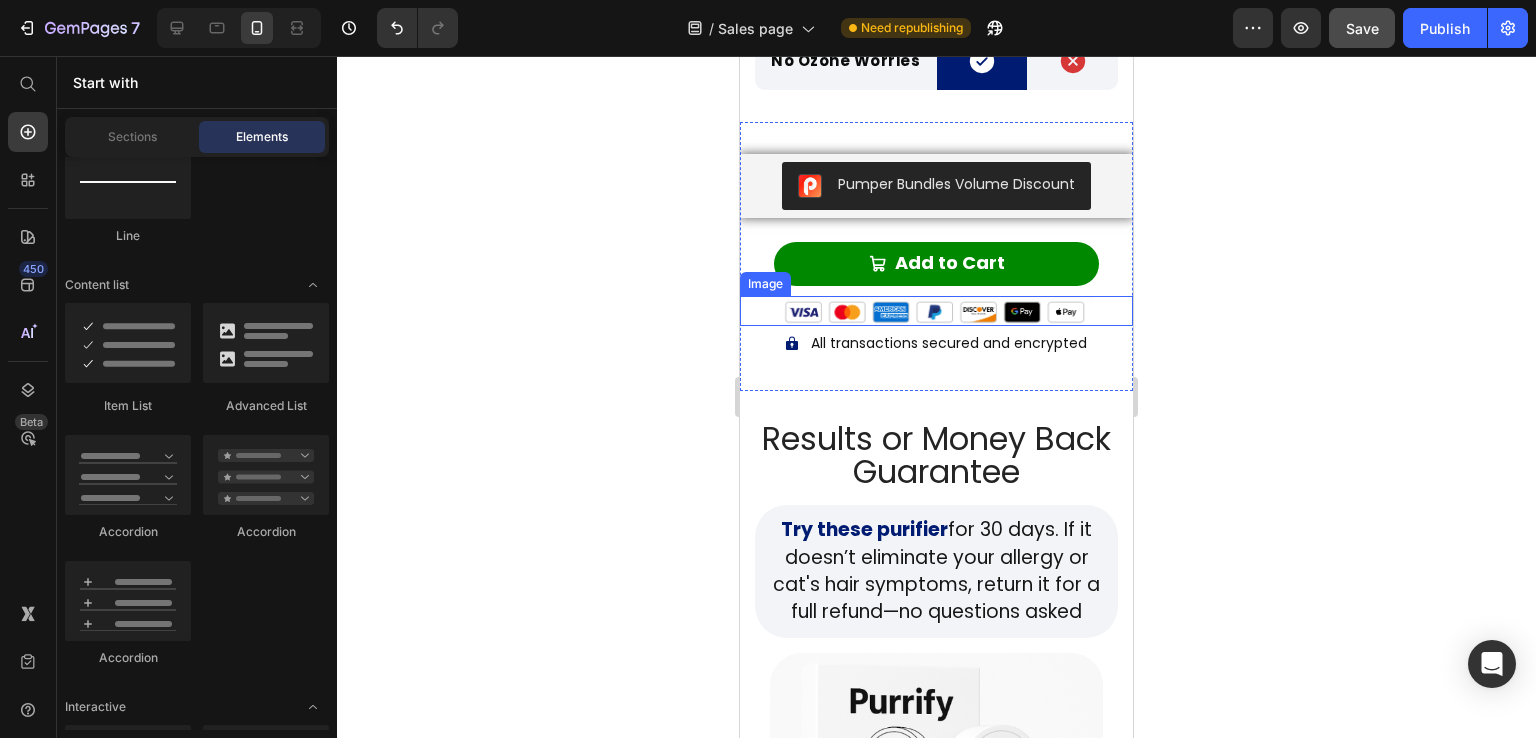 click at bounding box center (936, 311) 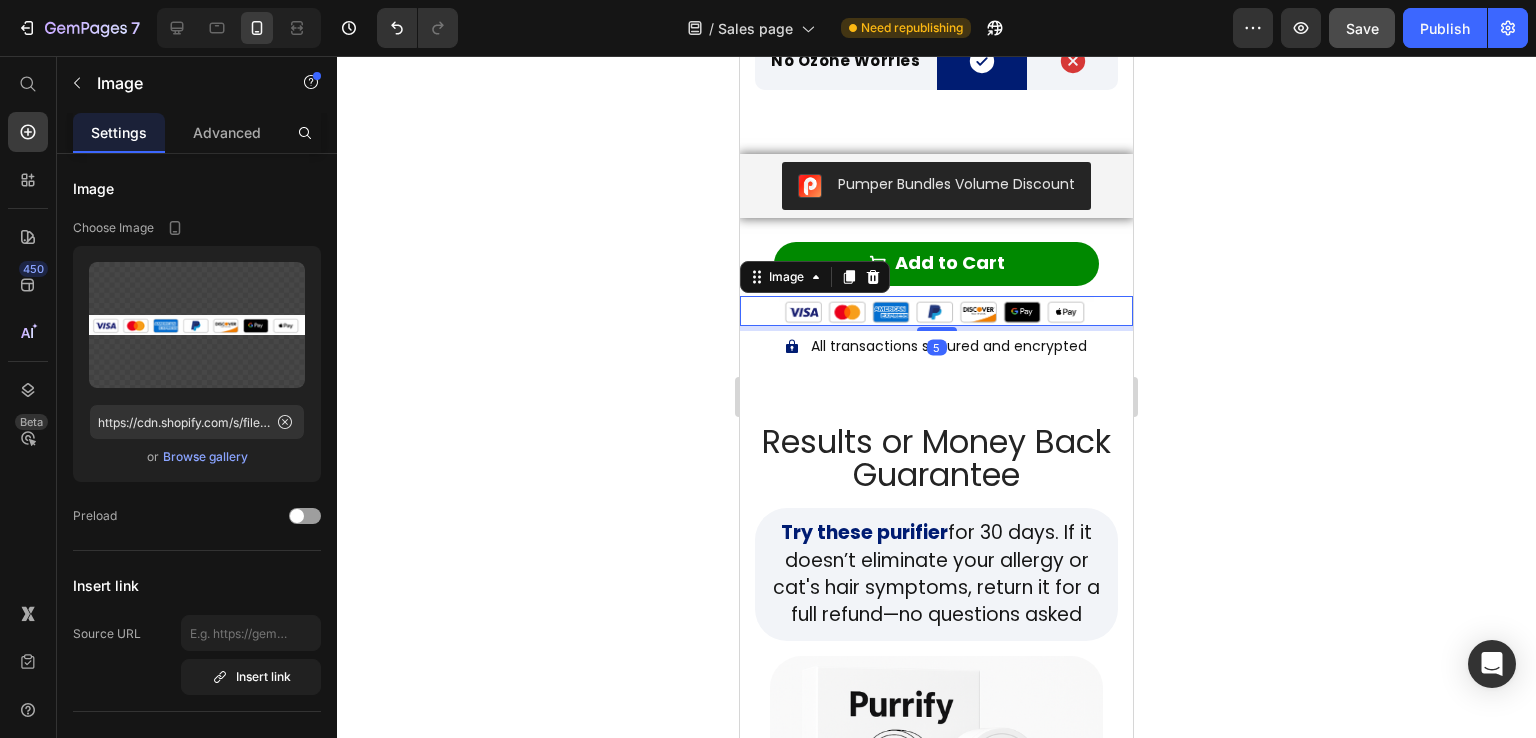 drag, startPoint x: 941, startPoint y: 328, endPoint x: 952, endPoint y: 332, distance: 11.7046995 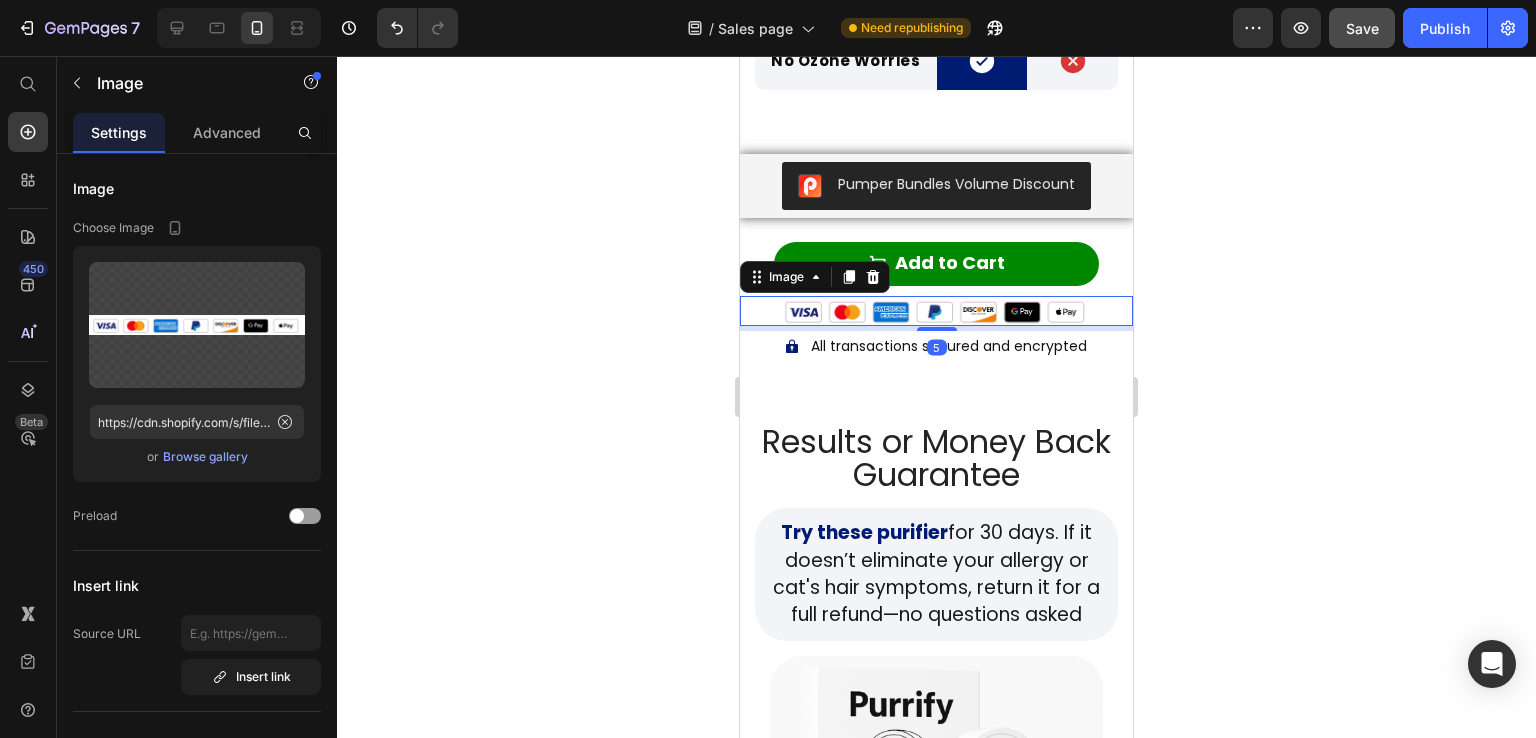 click 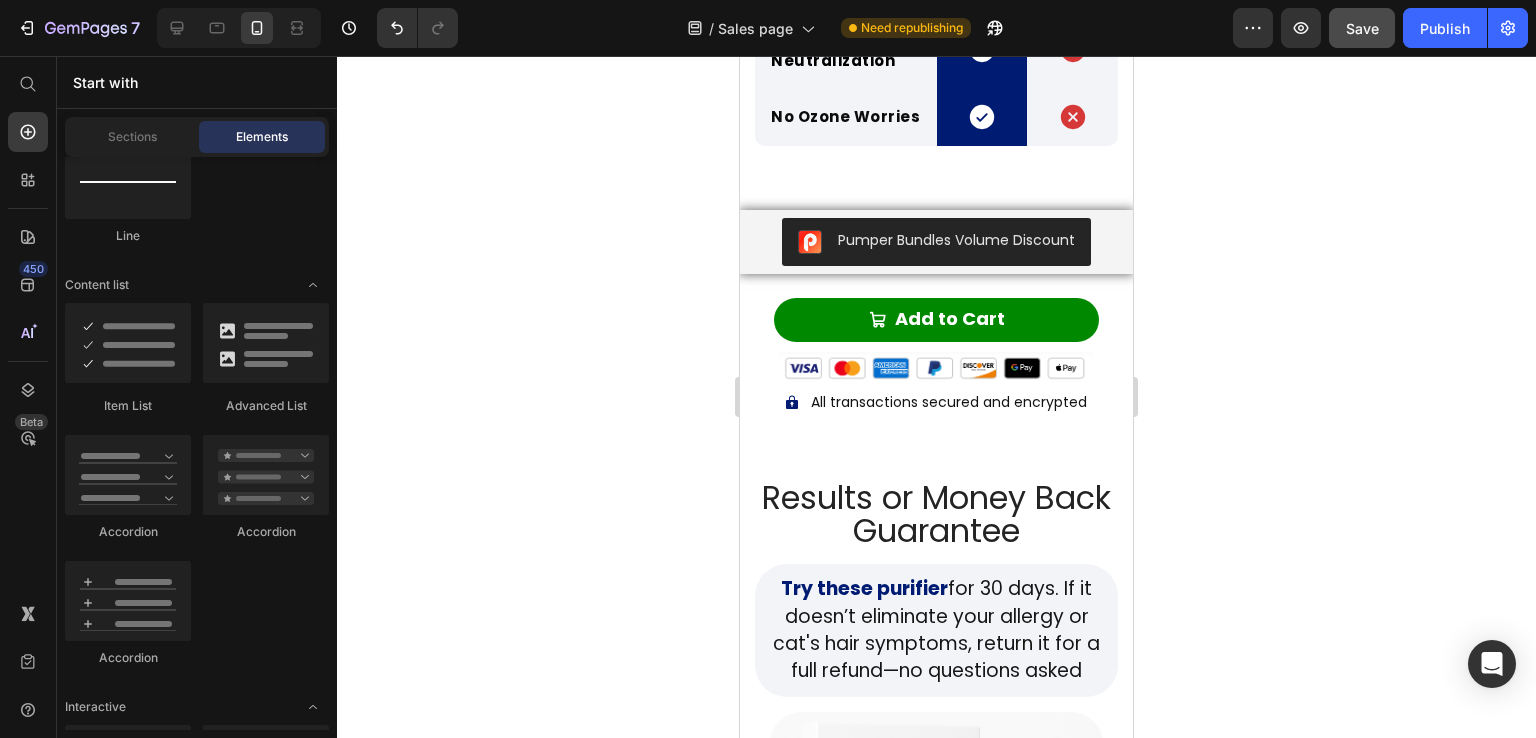 scroll, scrollTop: 8360, scrollLeft: 0, axis: vertical 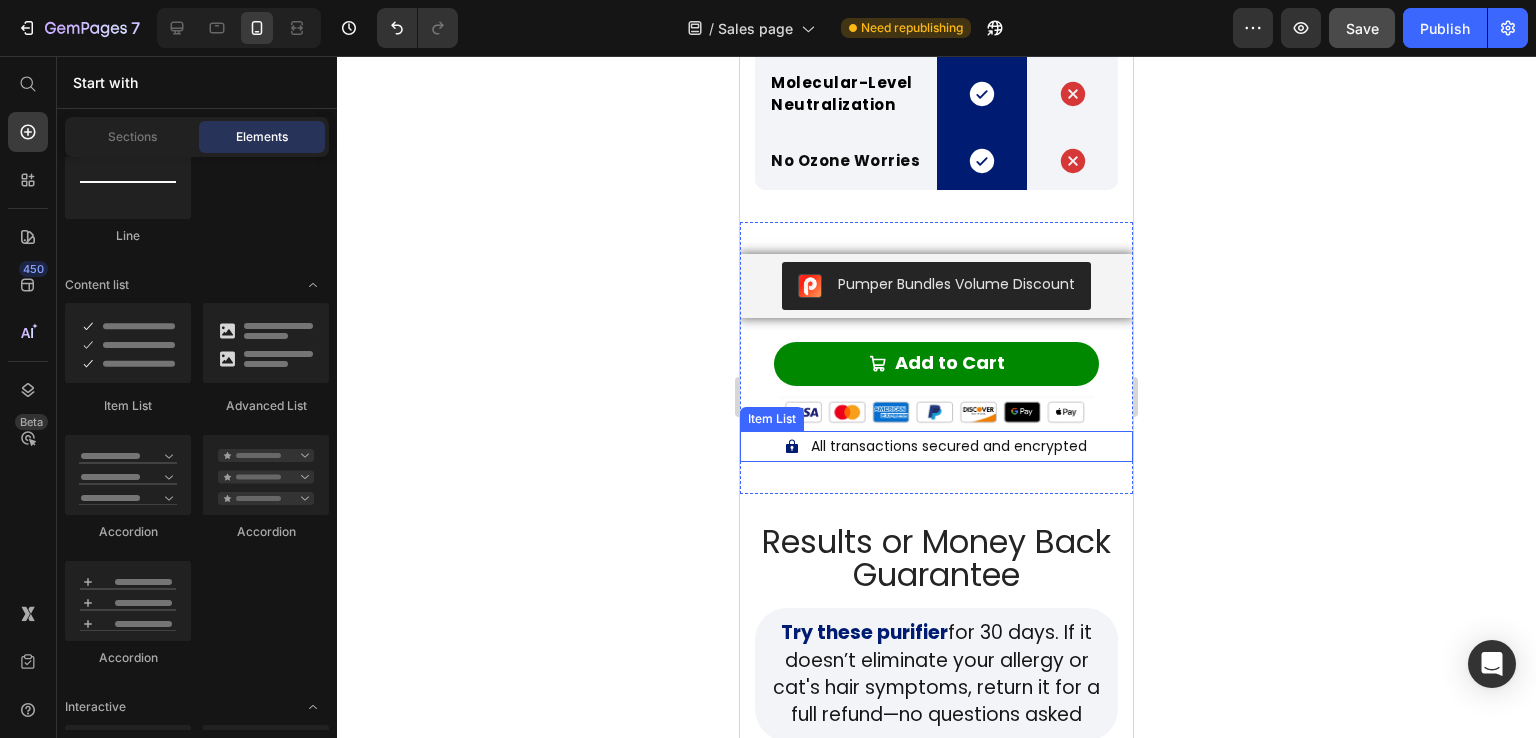 click on "All transactions secured and encrypted" at bounding box center (936, 446) 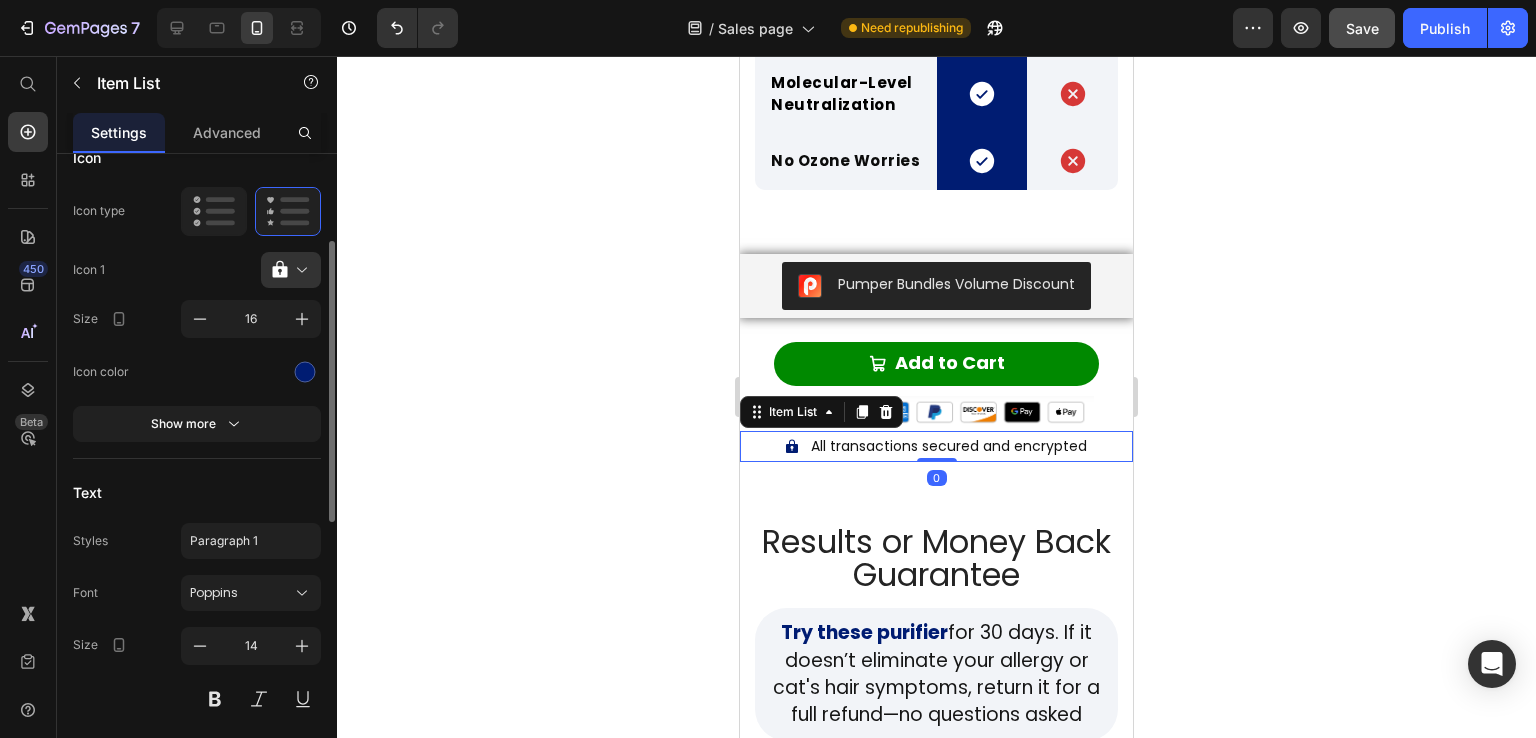 scroll, scrollTop: 300, scrollLeft: 0, axis: vertical 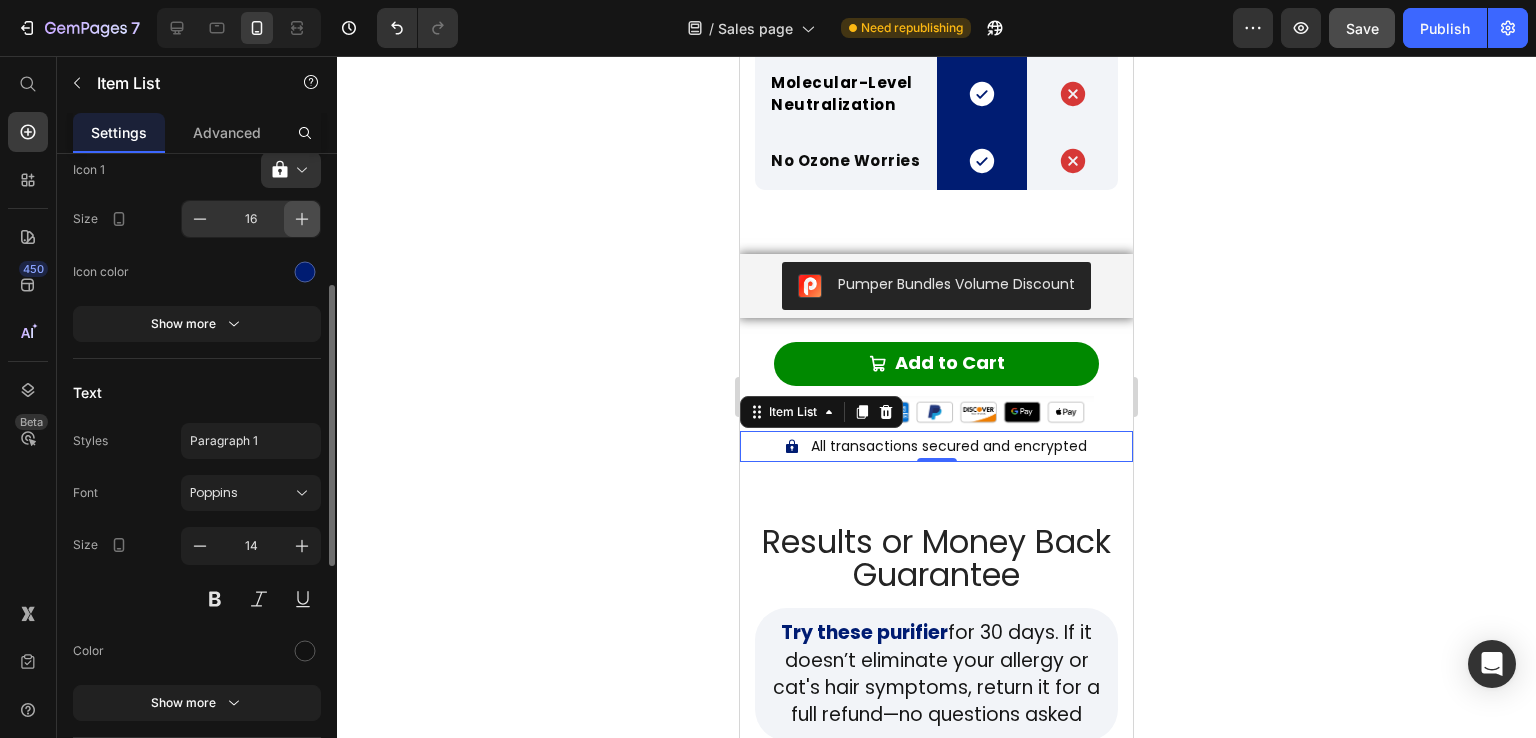 click at bounding box center [302, 219] 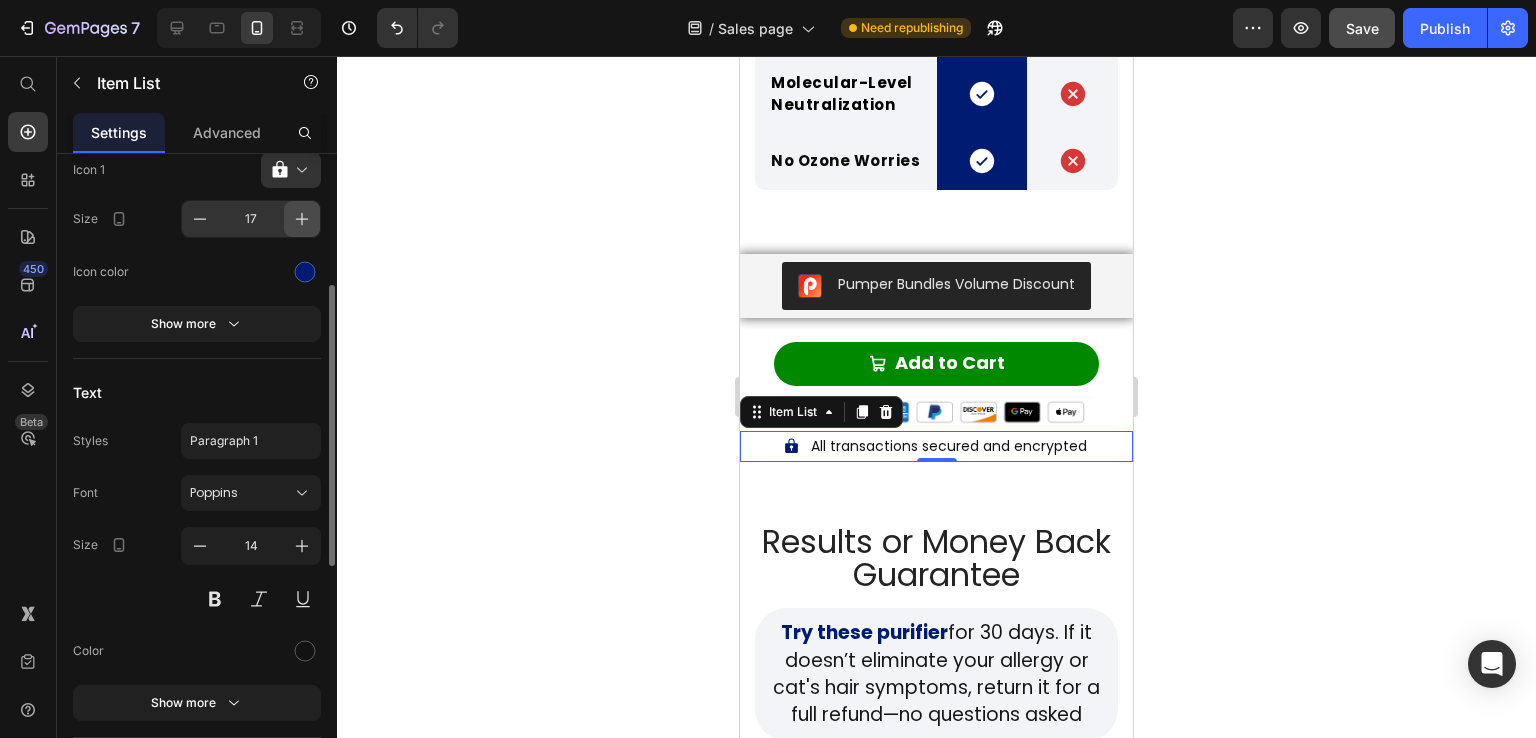 click at bounding box center [302, 219] 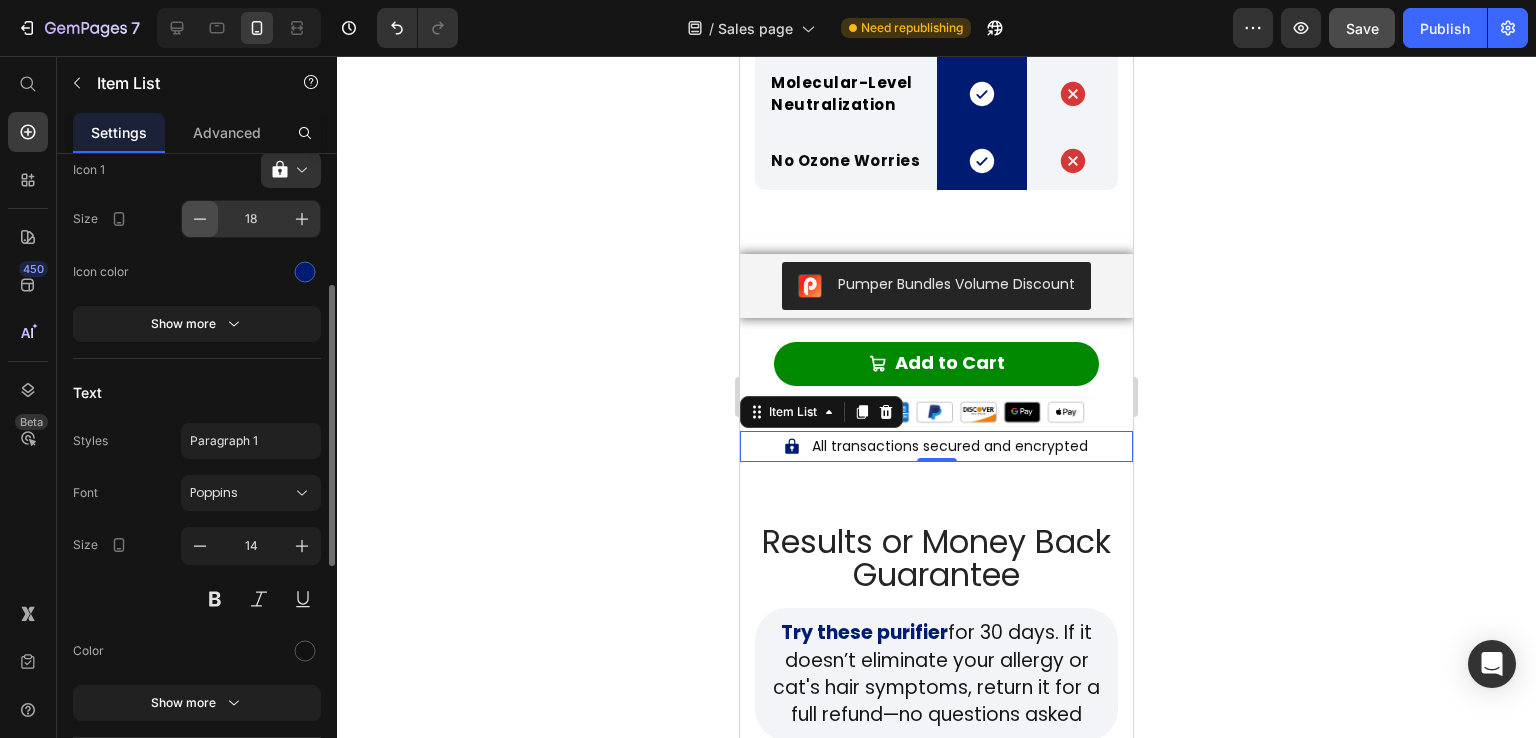 click at bounding box center [200, 219] 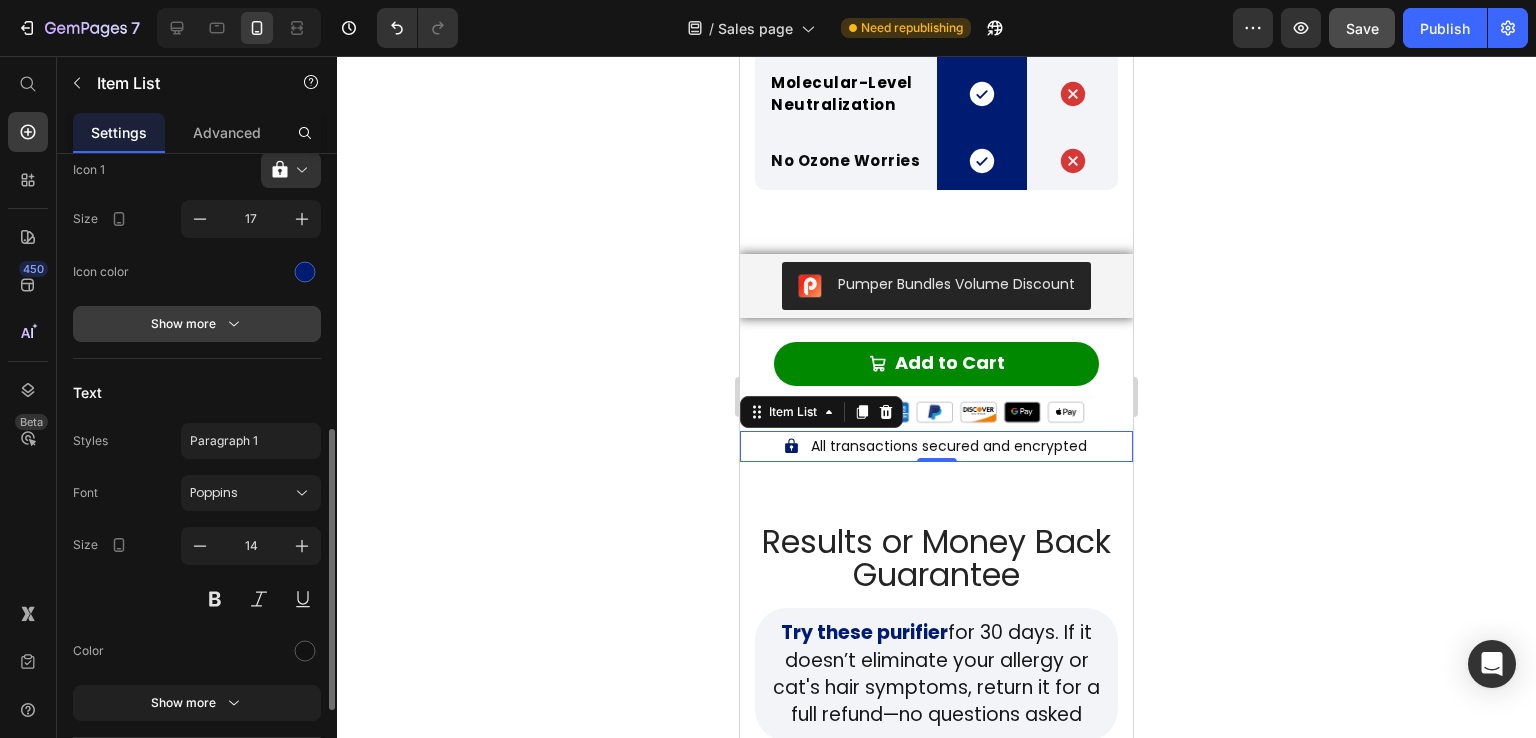scroll, scrollTop: 400, scrollLeft: 0, axis: vertical 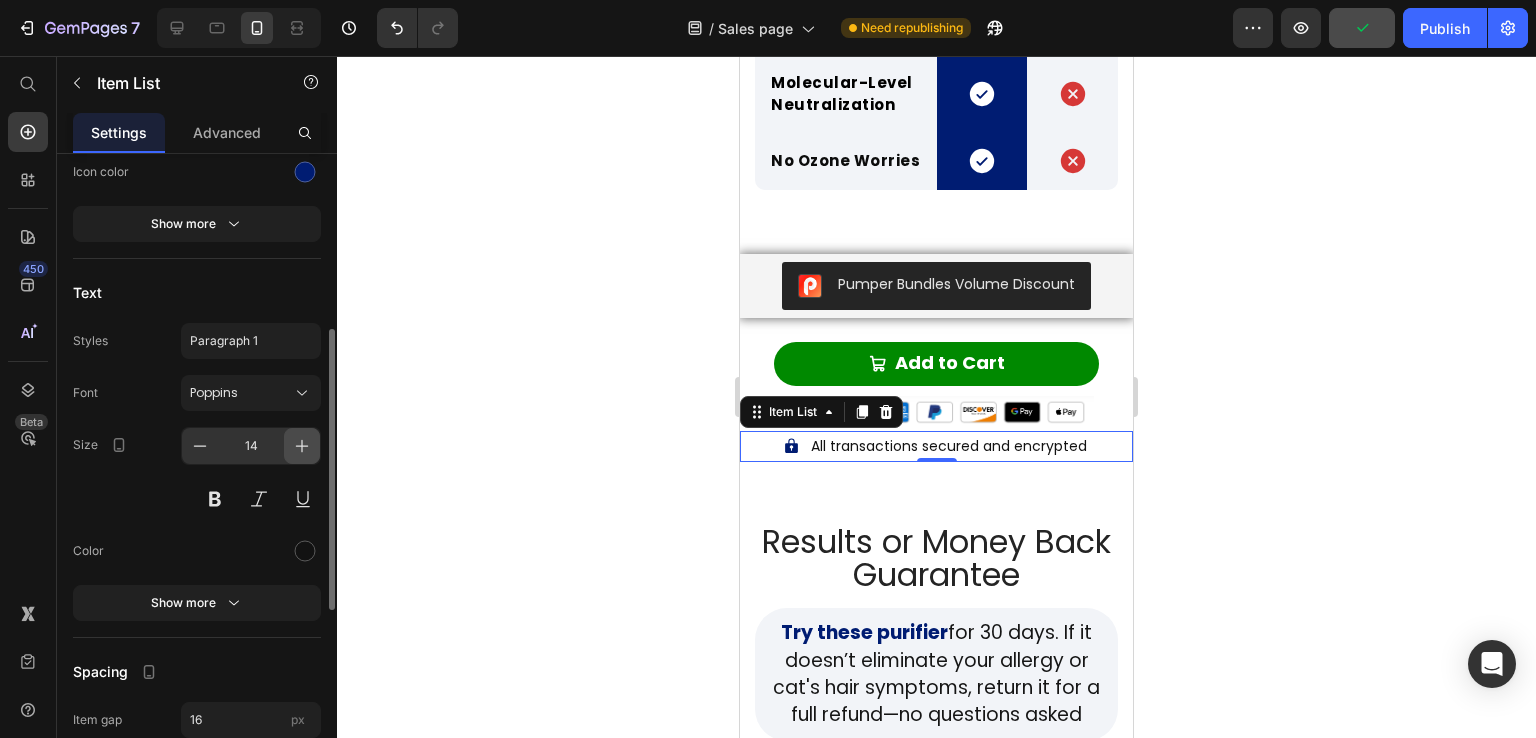 click 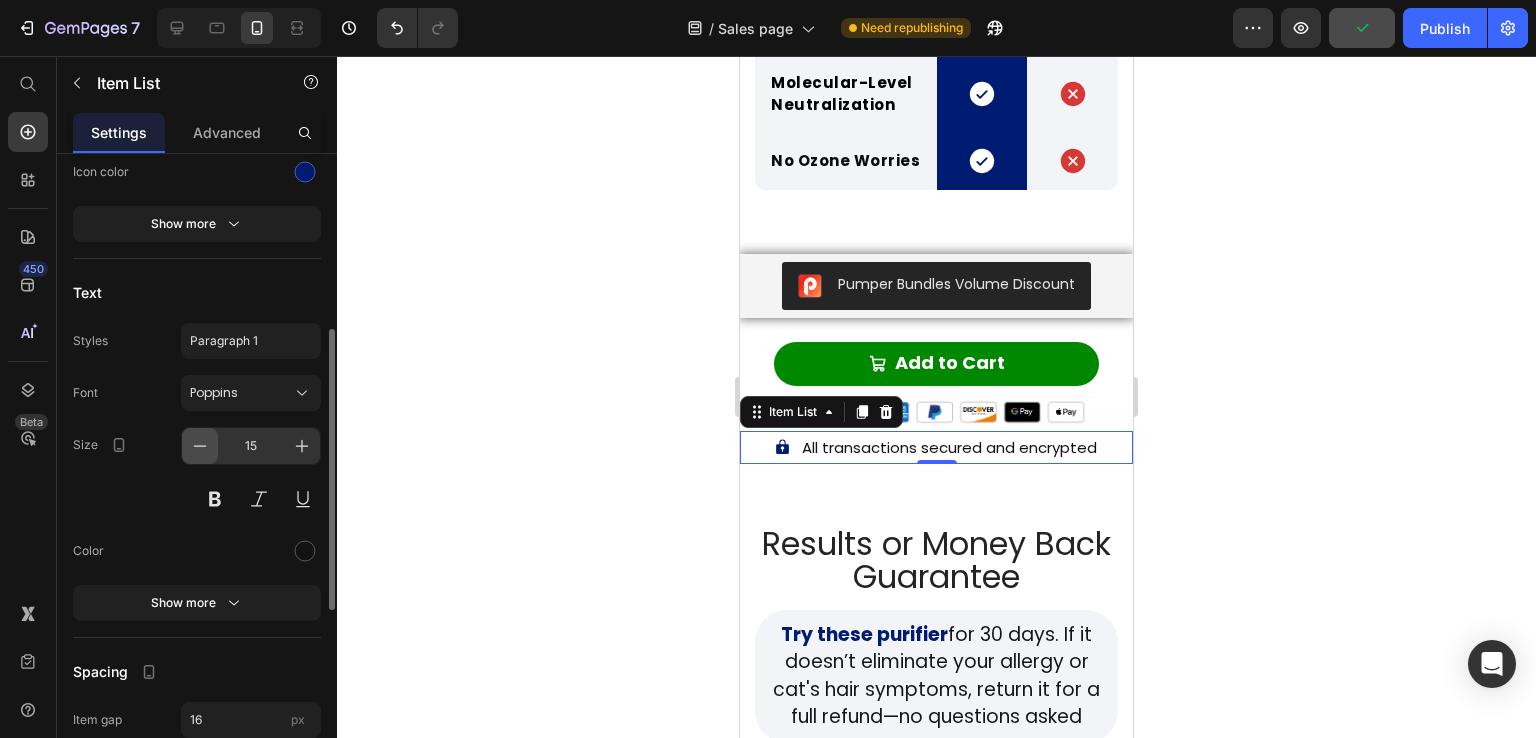 click at bounding box center (200, 446) 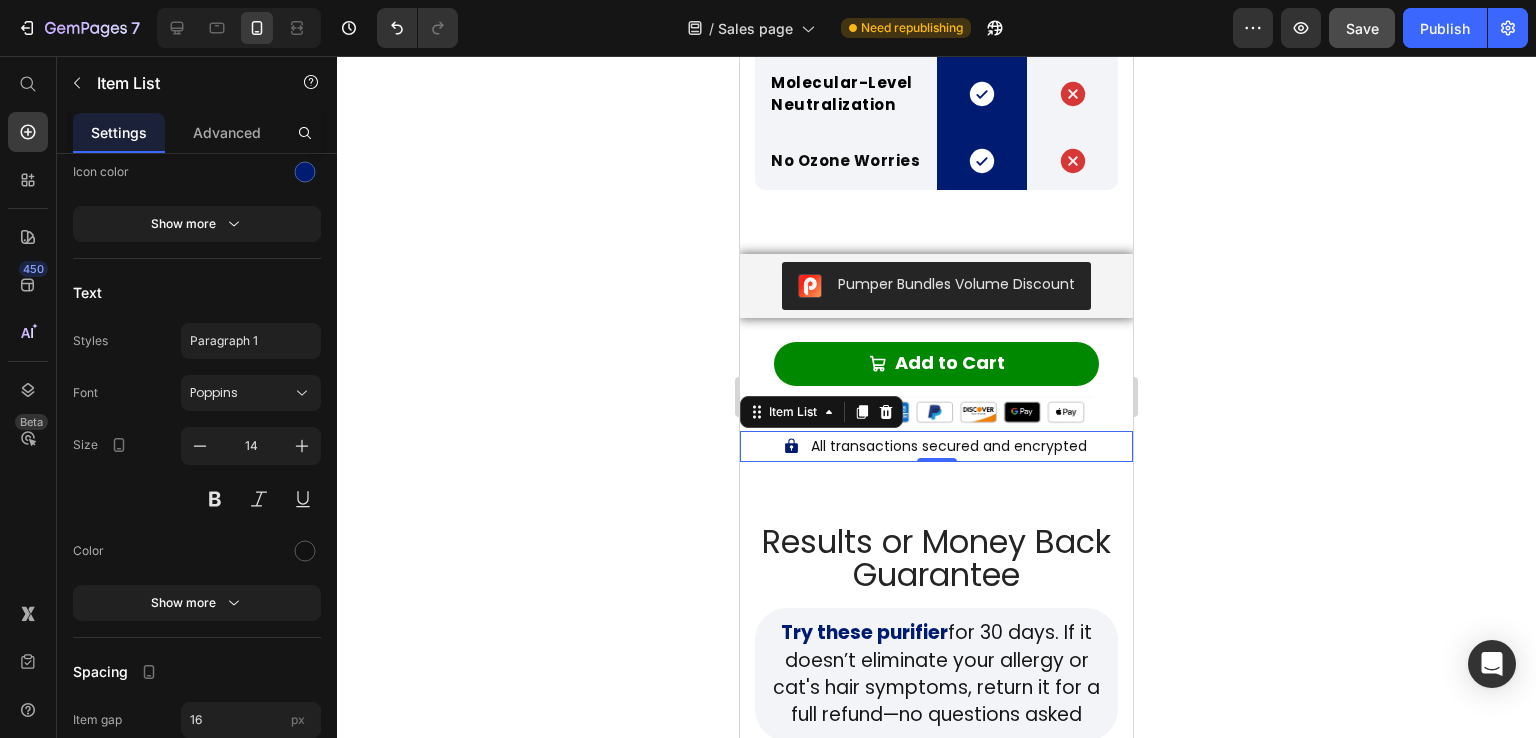 click 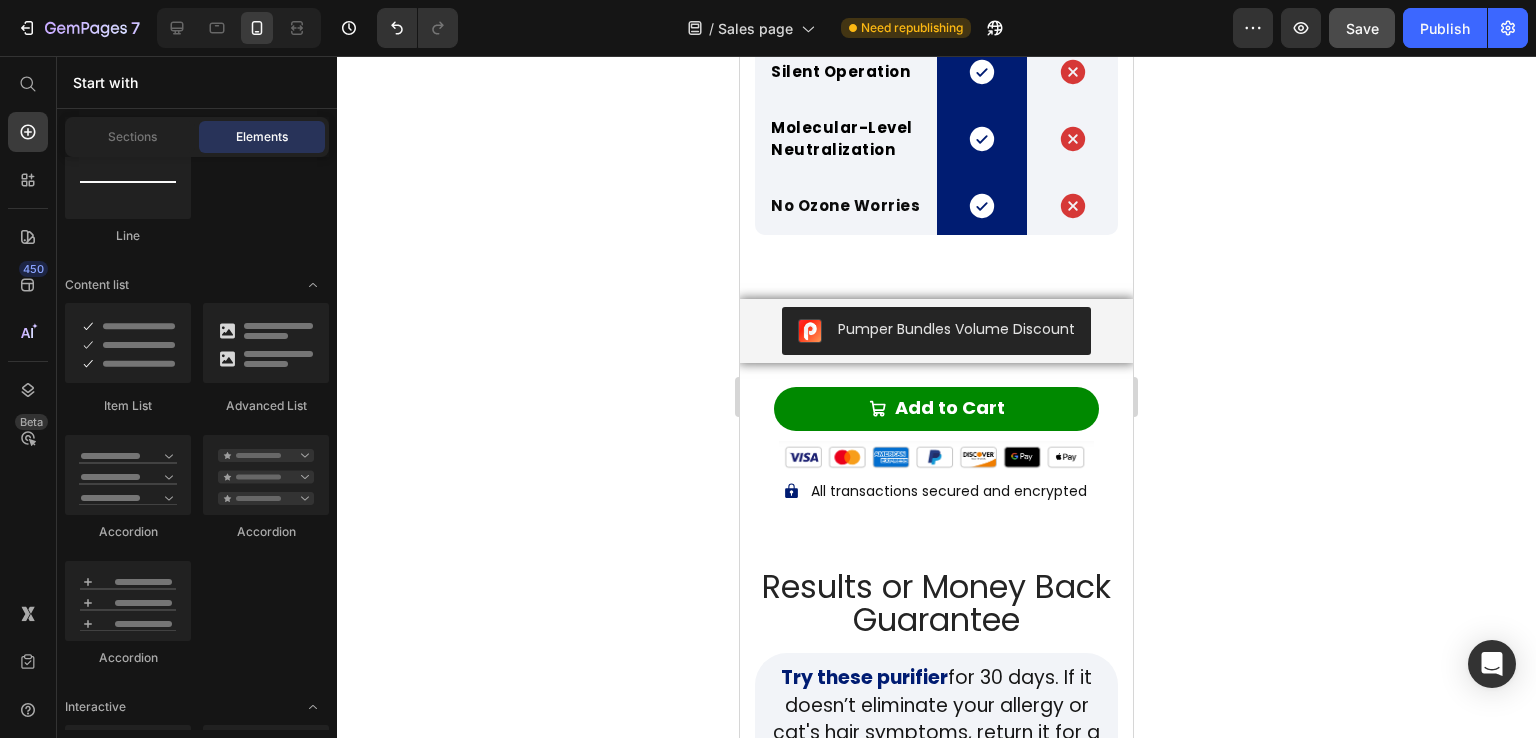 scroll, scrollTop: 8360, scrollLeft: 0, axis: vertical 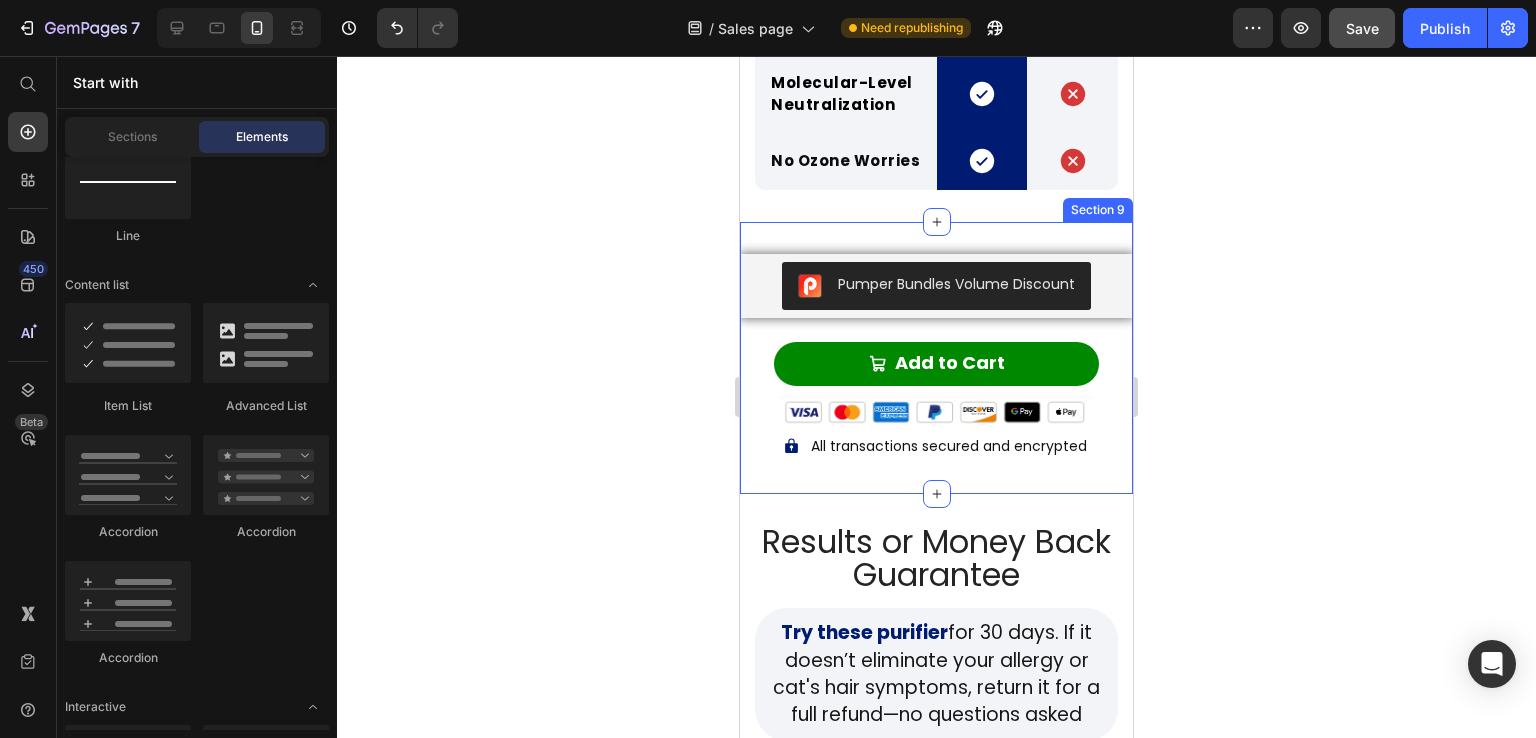 click on "Pumper Bundles Volume Discount Pumper Bundles Volume Discount Row
Add to Cart Add to Cart Product Image
All transactions secured and encrypted Item List Section 9" at bounding box center (936, 358) 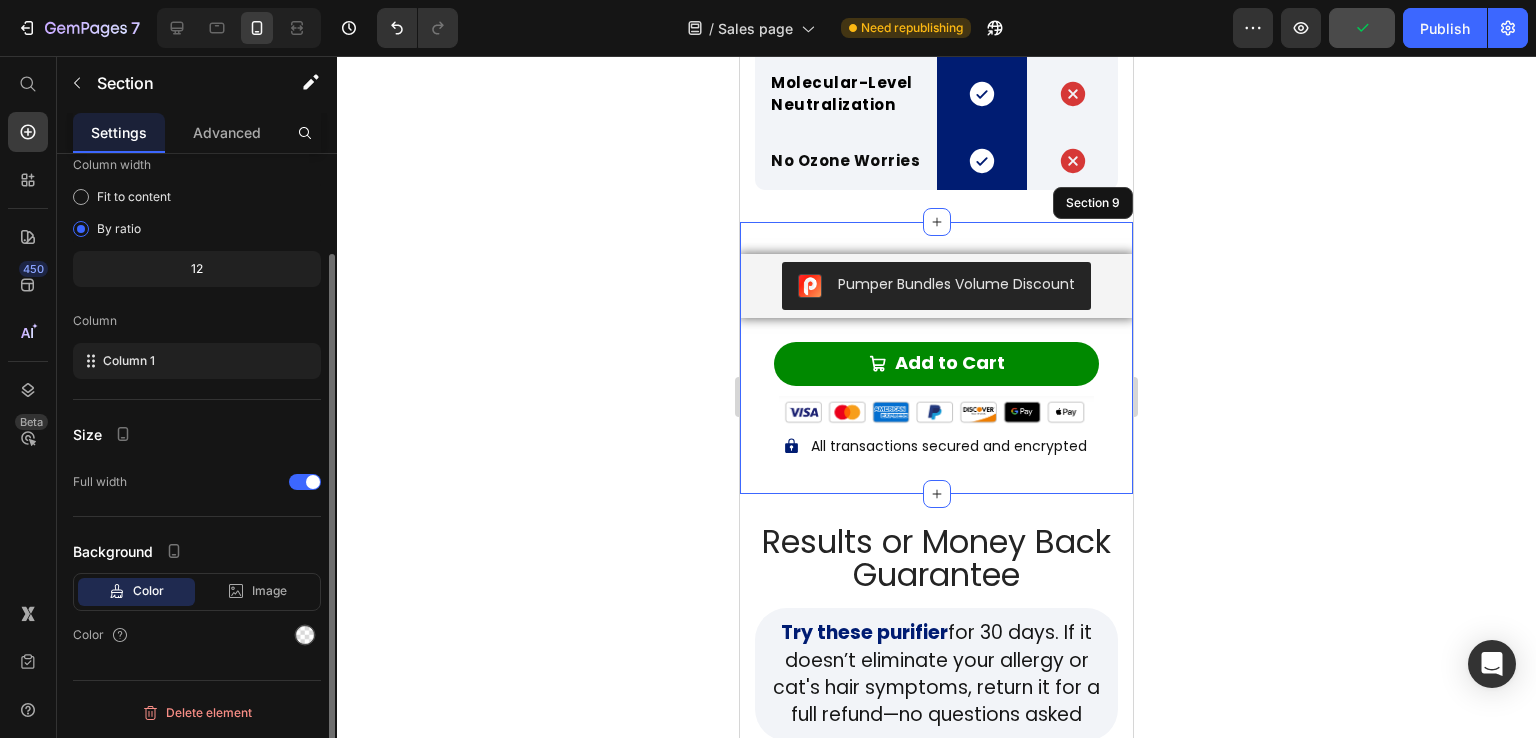 scroll, scrollTop: 0, scrollLeft: 0, axis: both 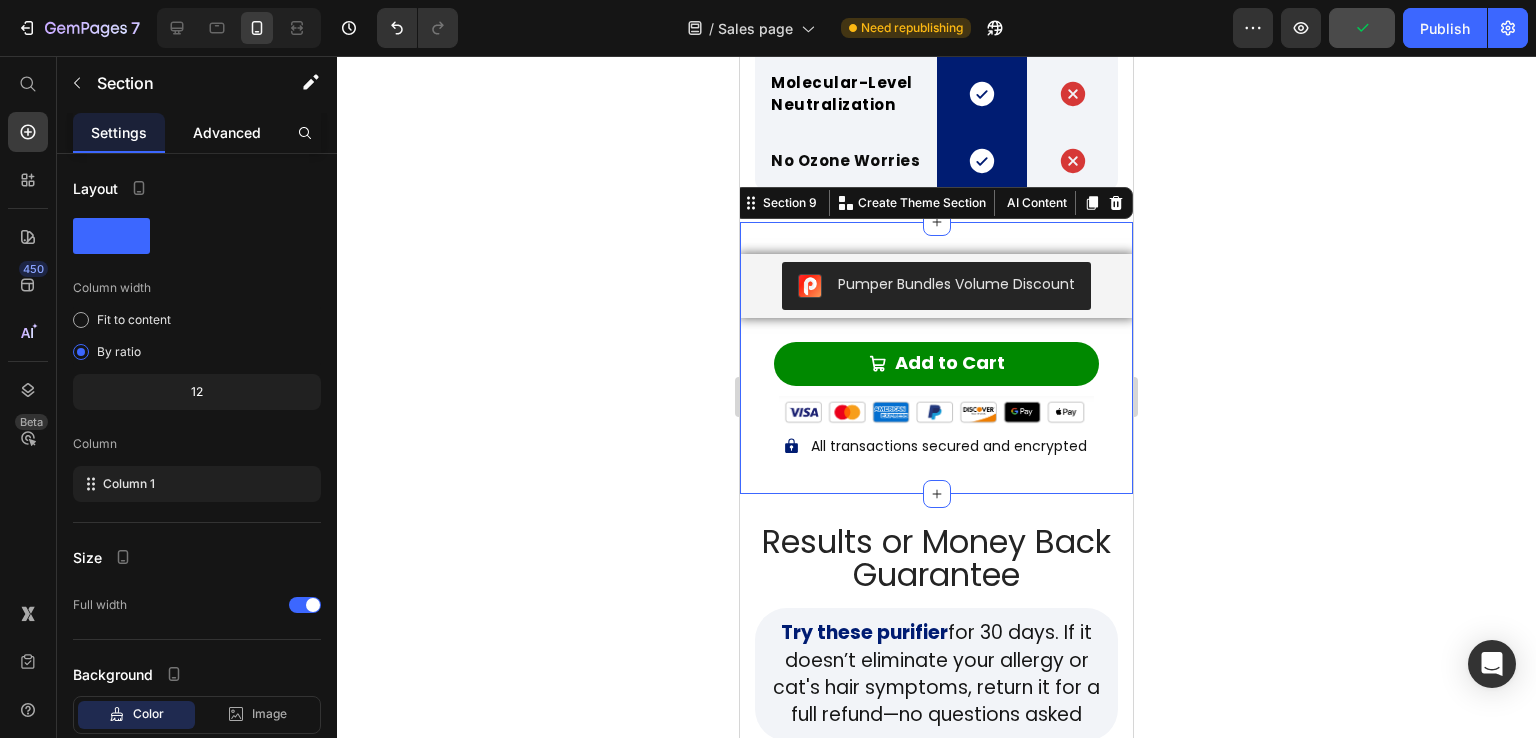 click on "Advanced" at bounding box center (227, 132) 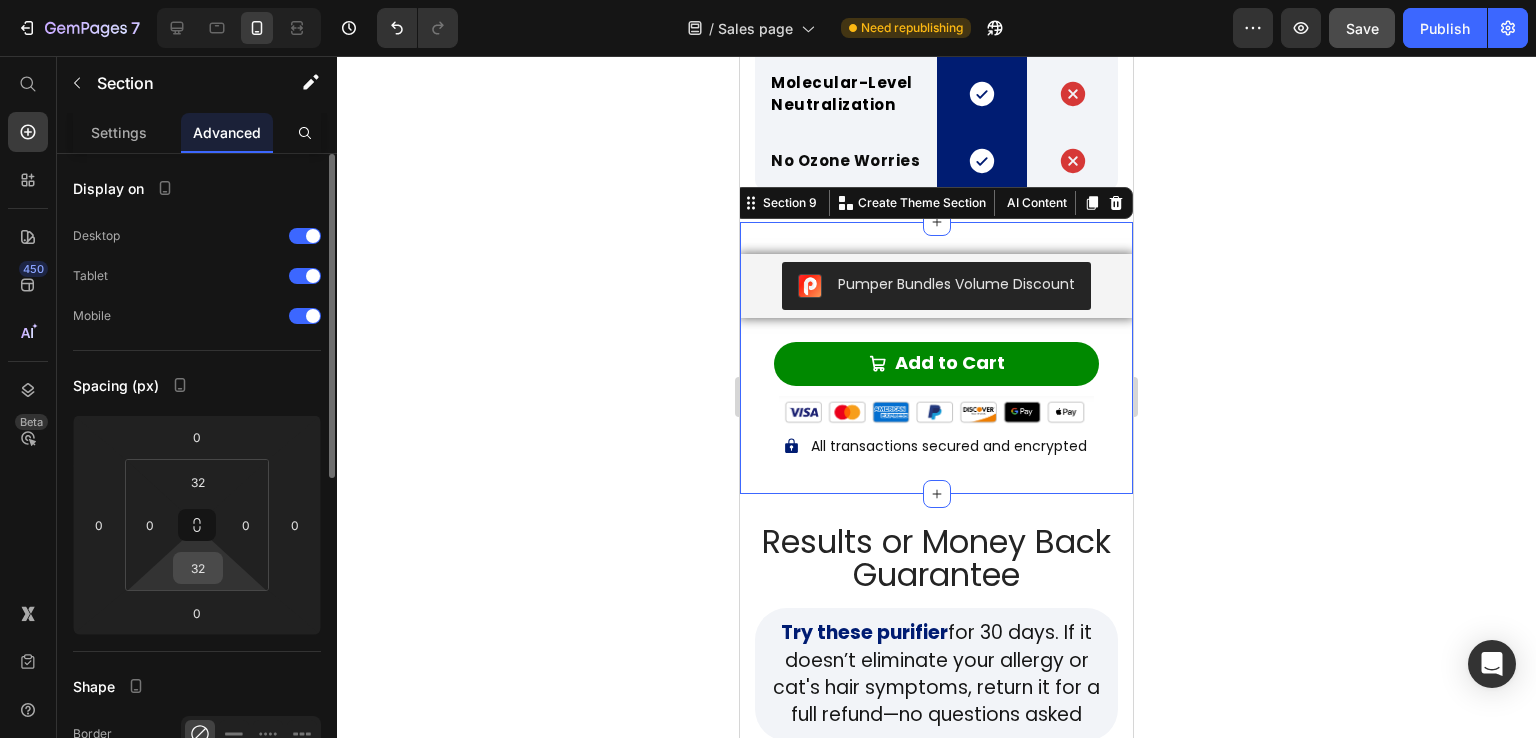 click on "32" at bounding box center (198, 568) 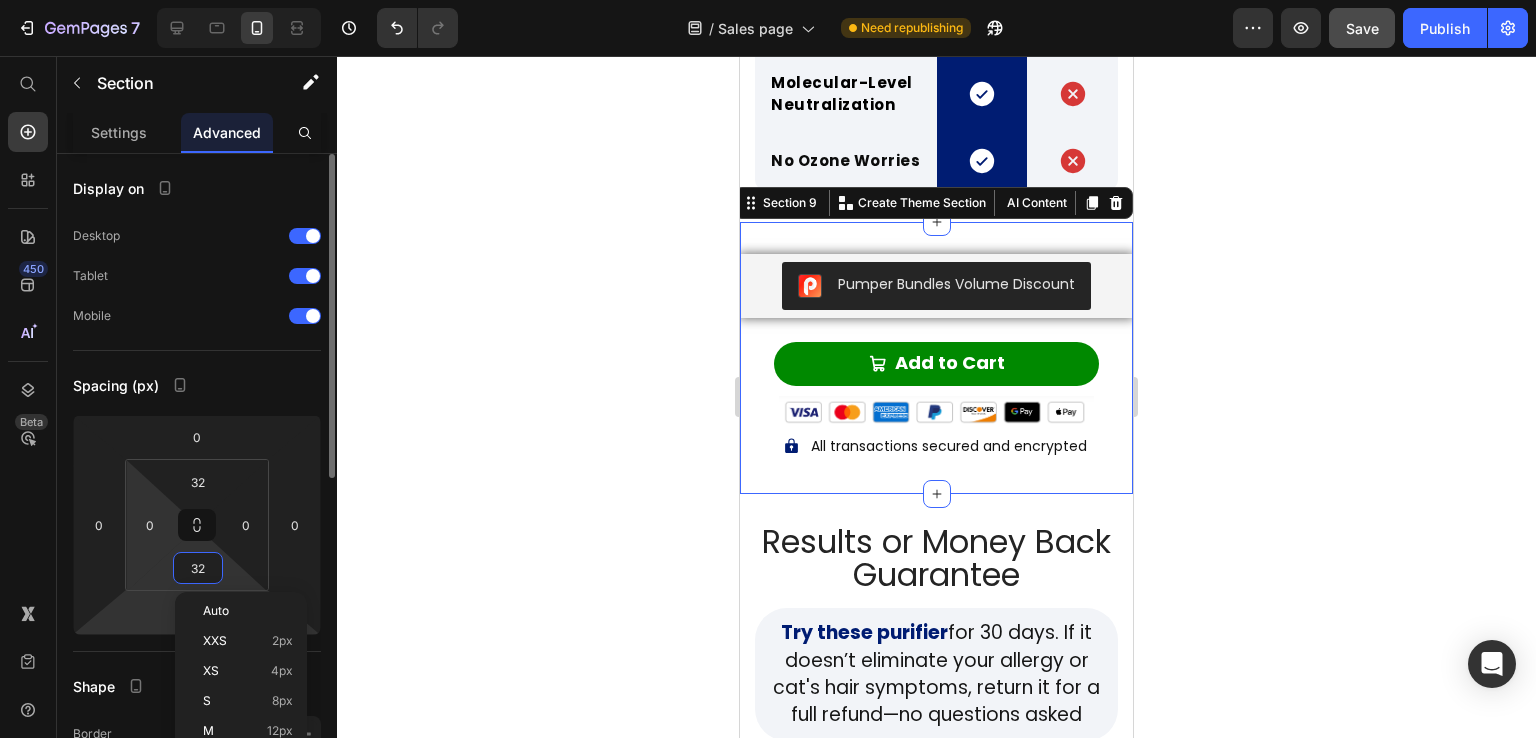 scroll, scrollTop: 200, scrollLeft: 0, axis: vertical 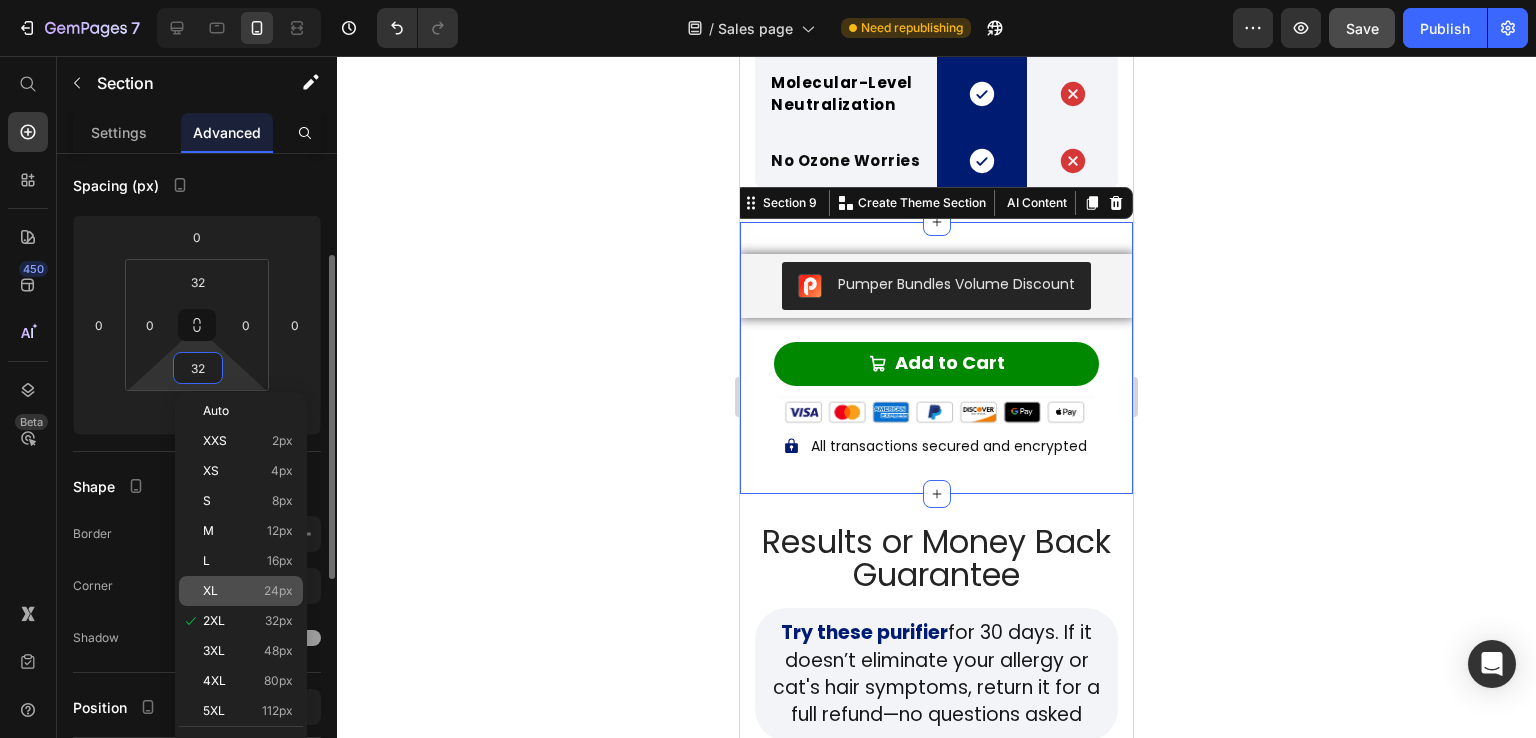 click on "XL 24px" 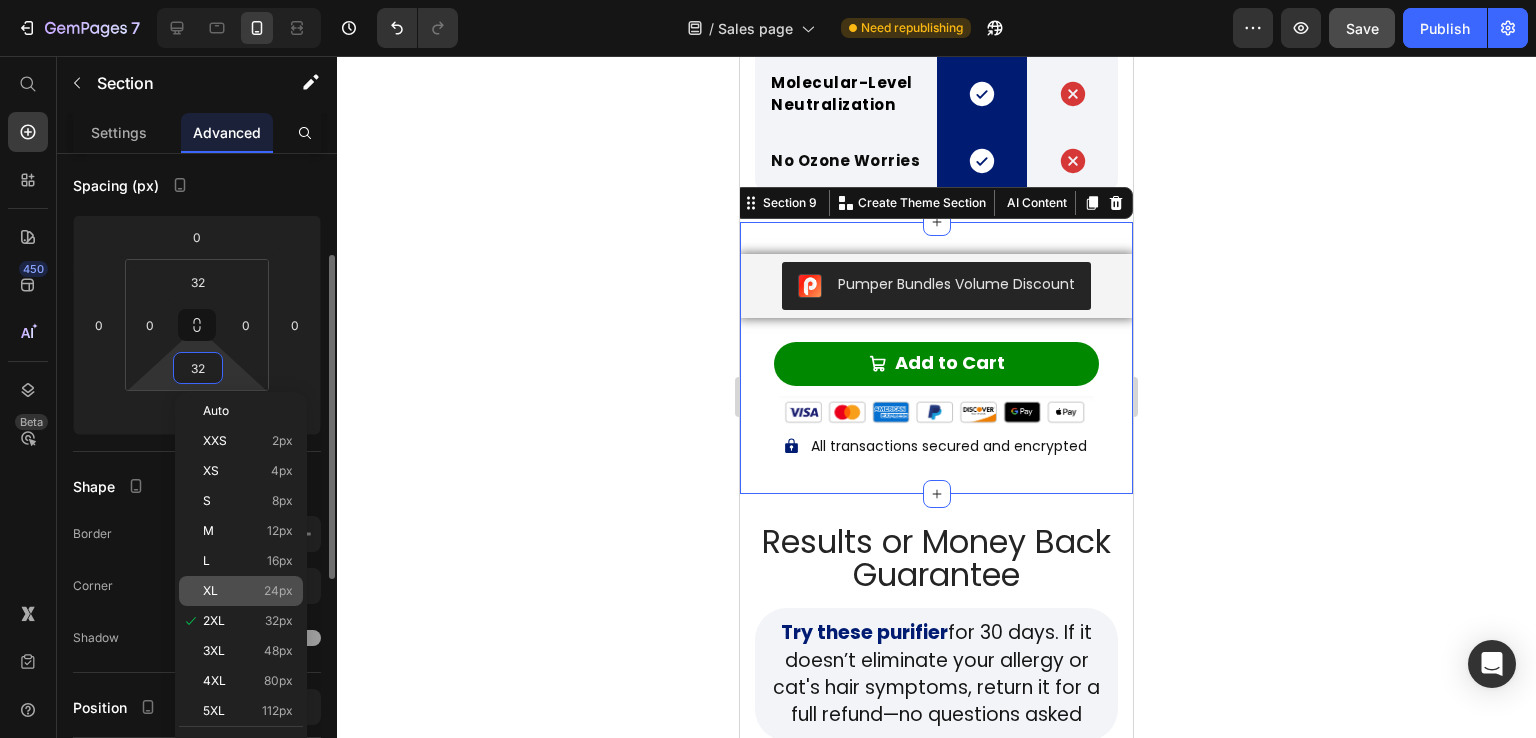 type on "24" 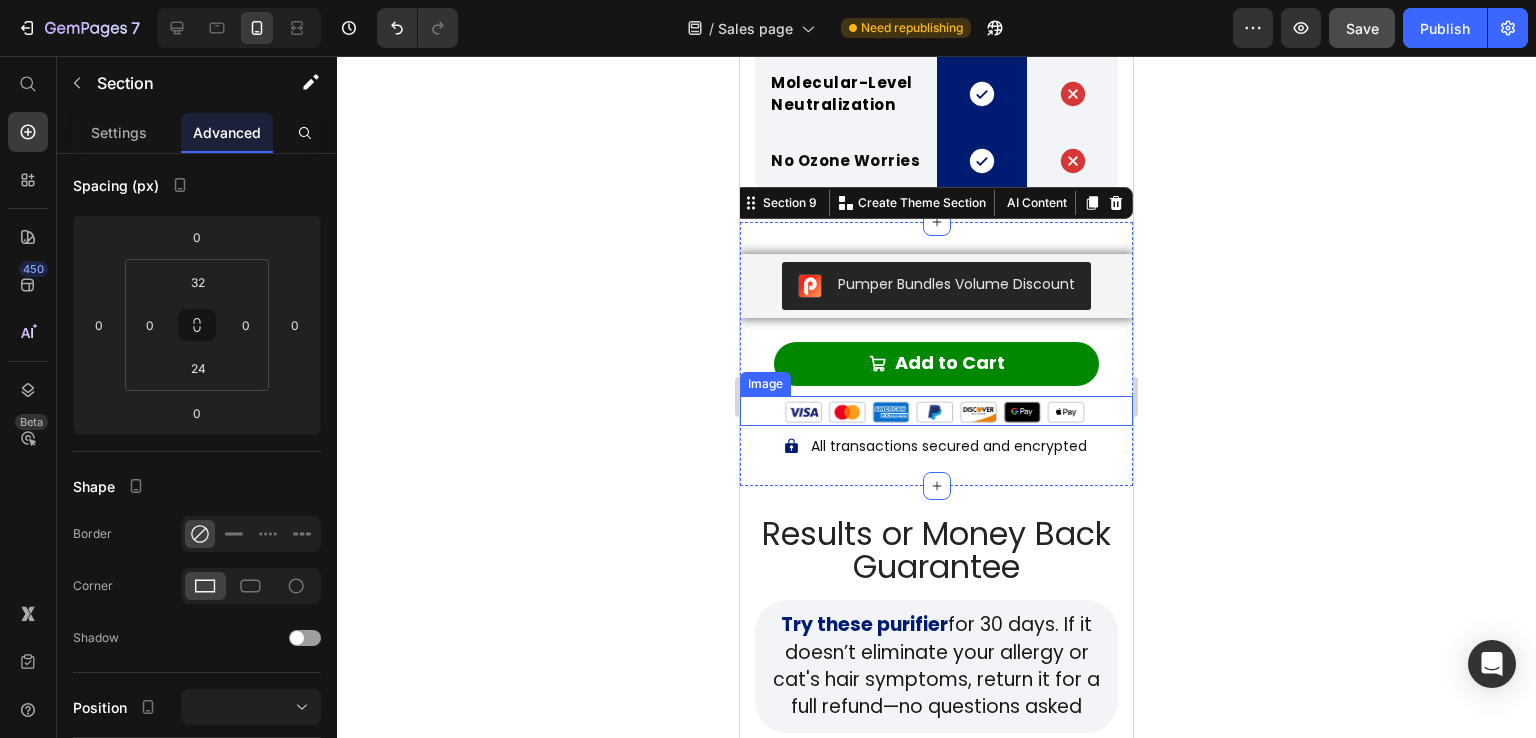 click 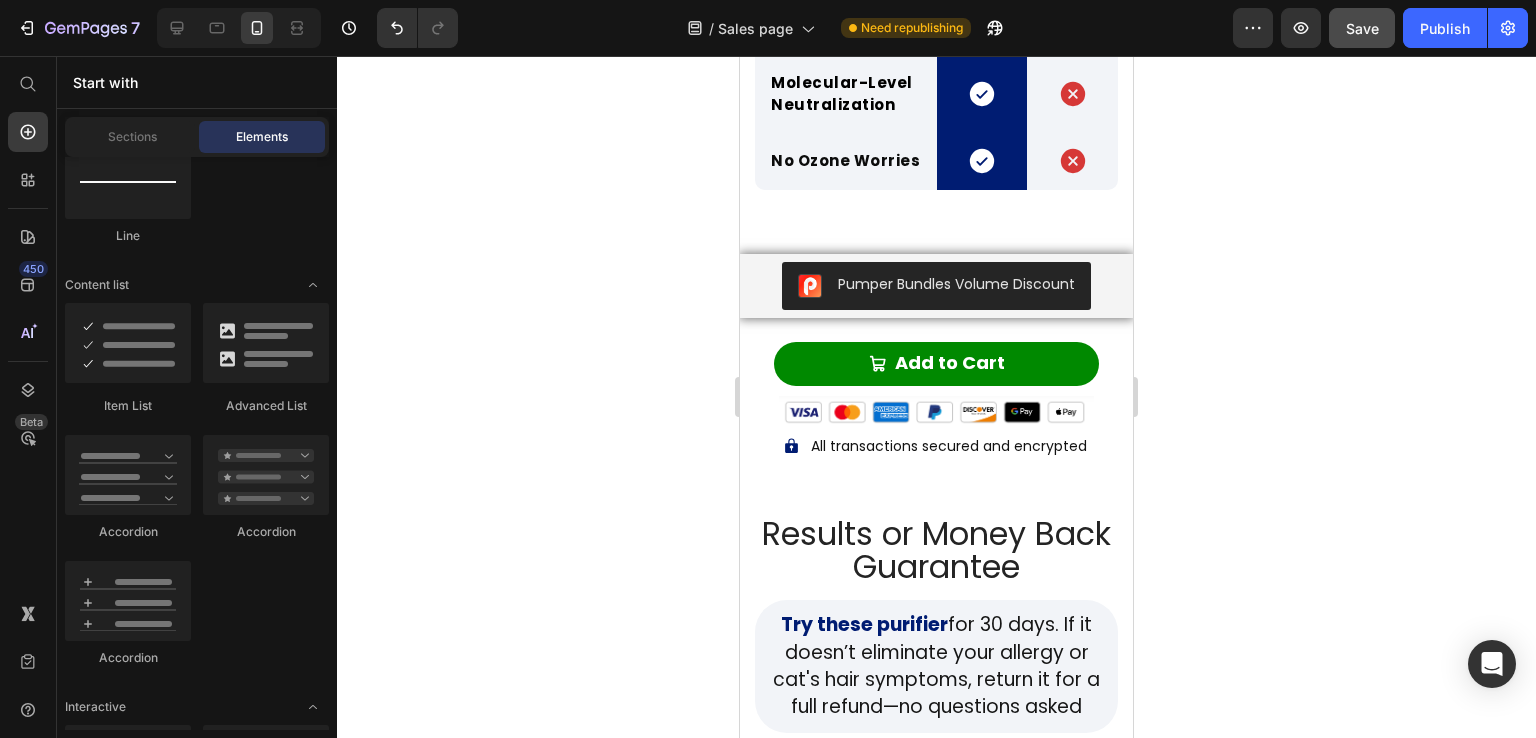 click 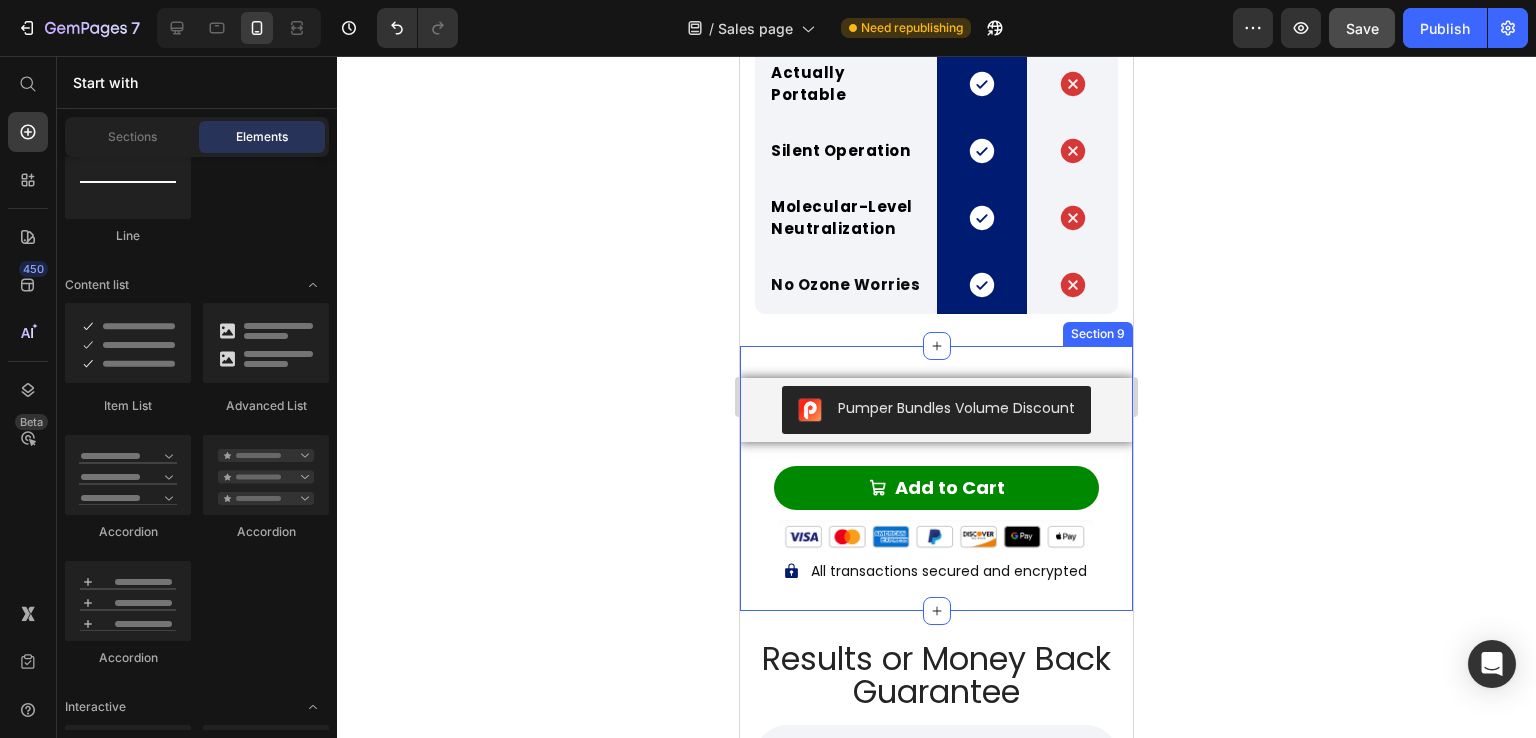 scroll, scrollTop: 8160, scrollLeft: 0, axis: vertical 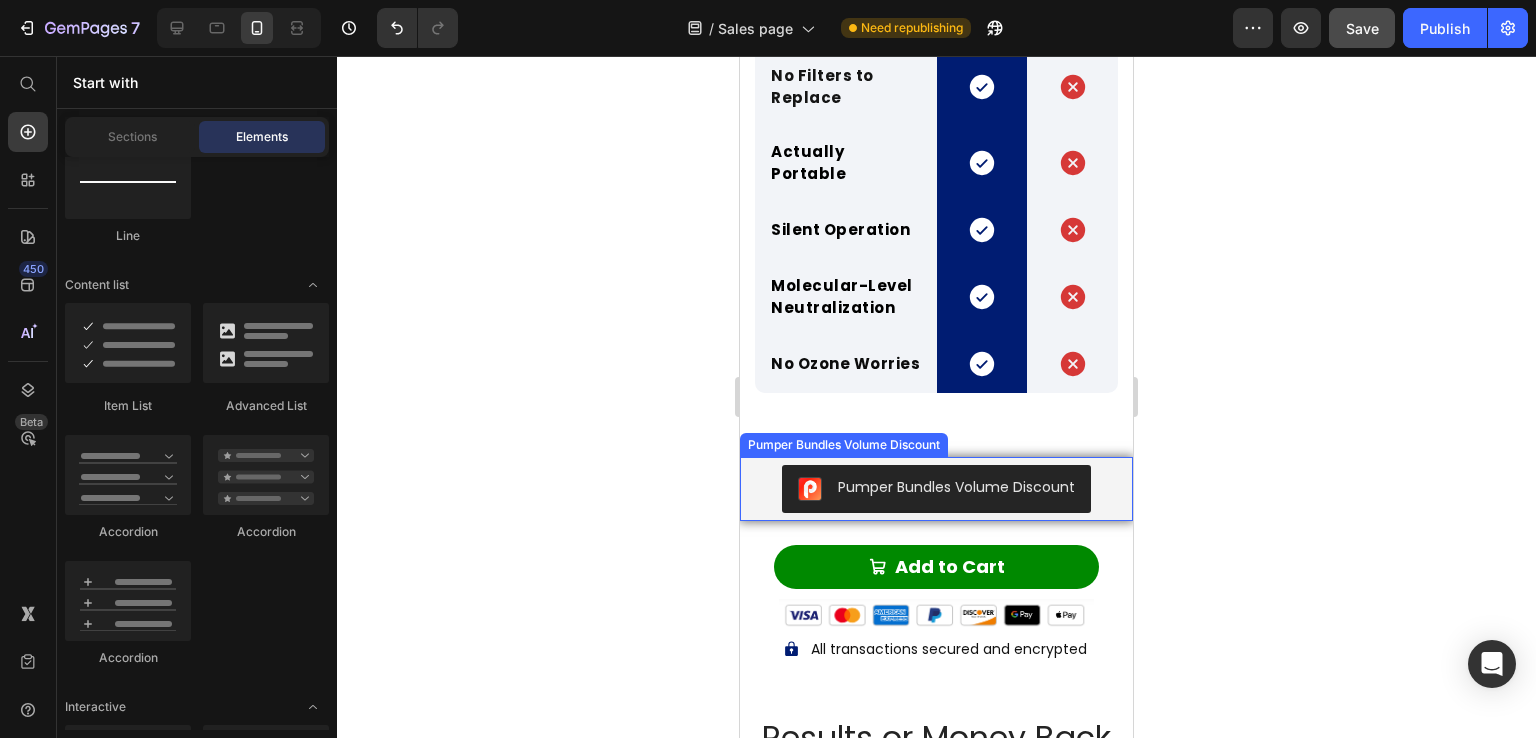 click on "Pumper Bundles Volume Discount" at bounding box center [936, 489] 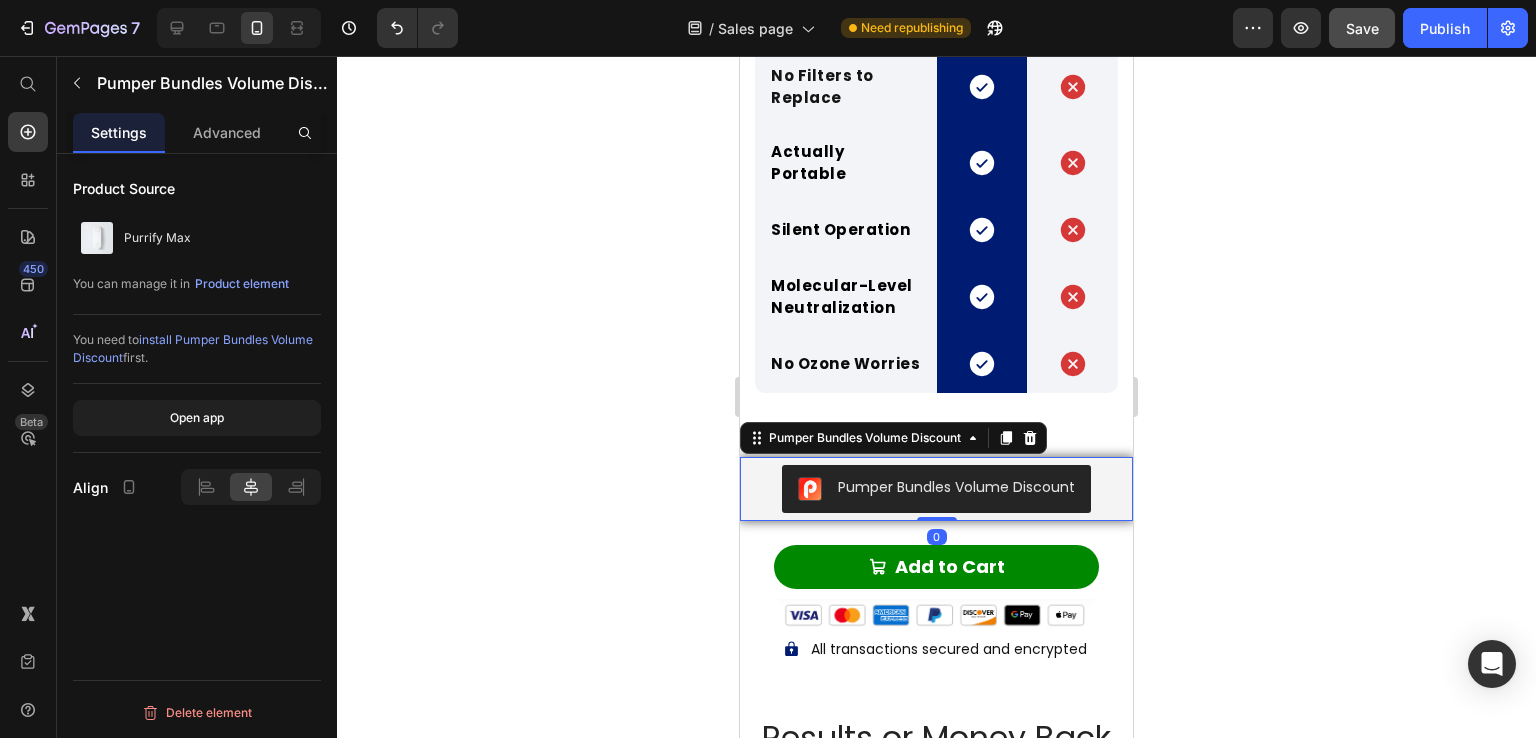 scroll, scrollTop: 0, scrollLeft: 0, axis: both 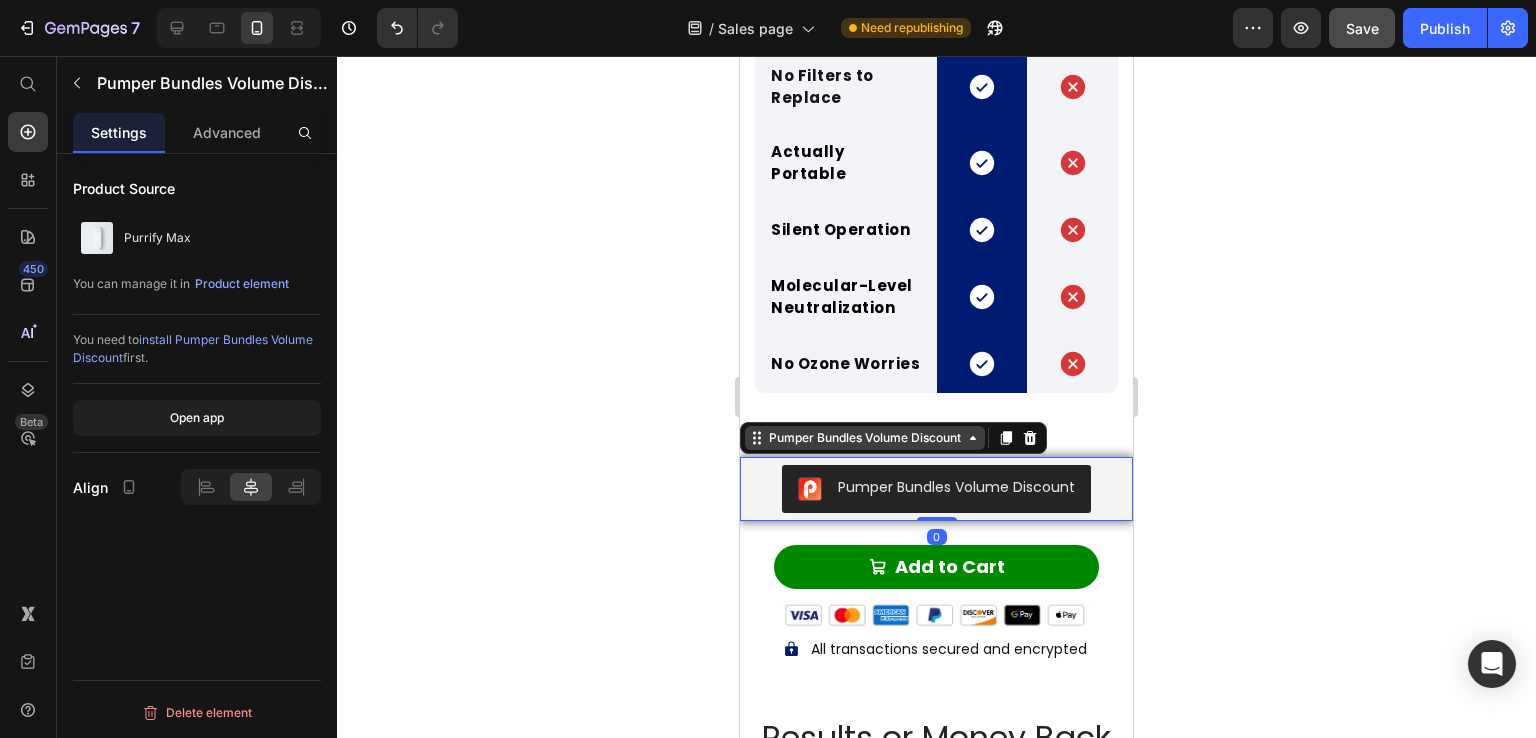 click on "Pumper Bundles Volume Discount" at bounding box center [865, 438] 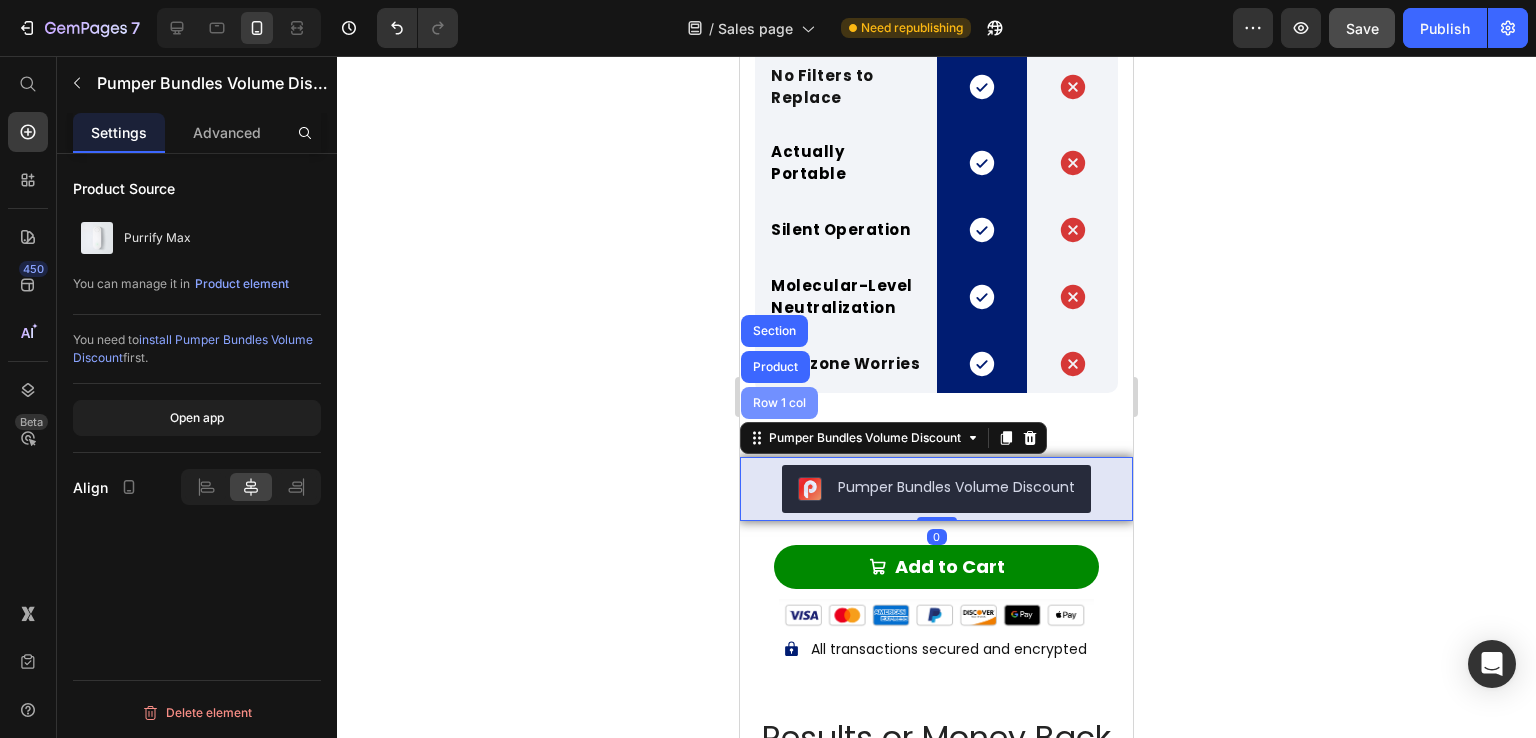 click on "Row 1 col" at bounding box center (779, 403) 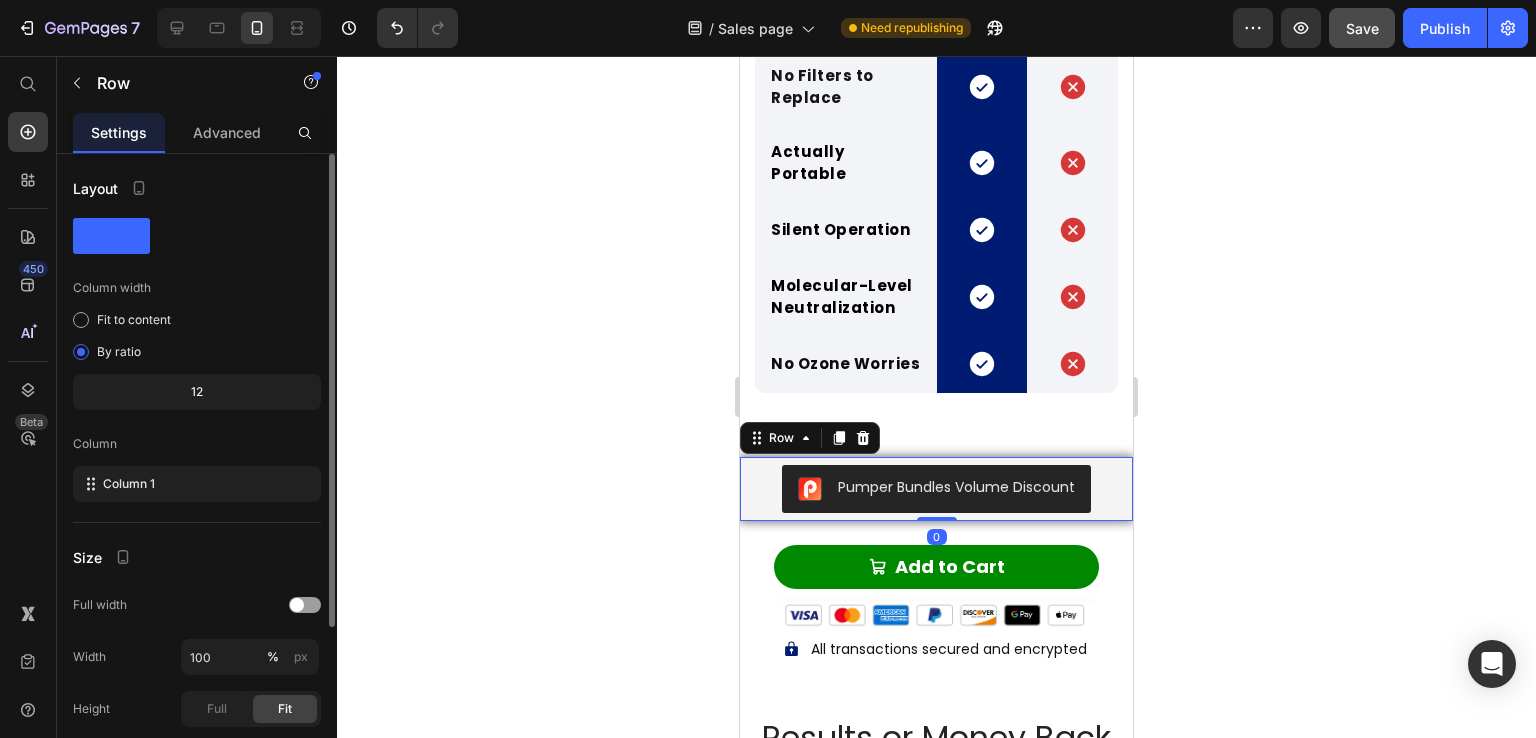 scroll, scrollTop: 225, scrollLeft: 0, axis: vertical 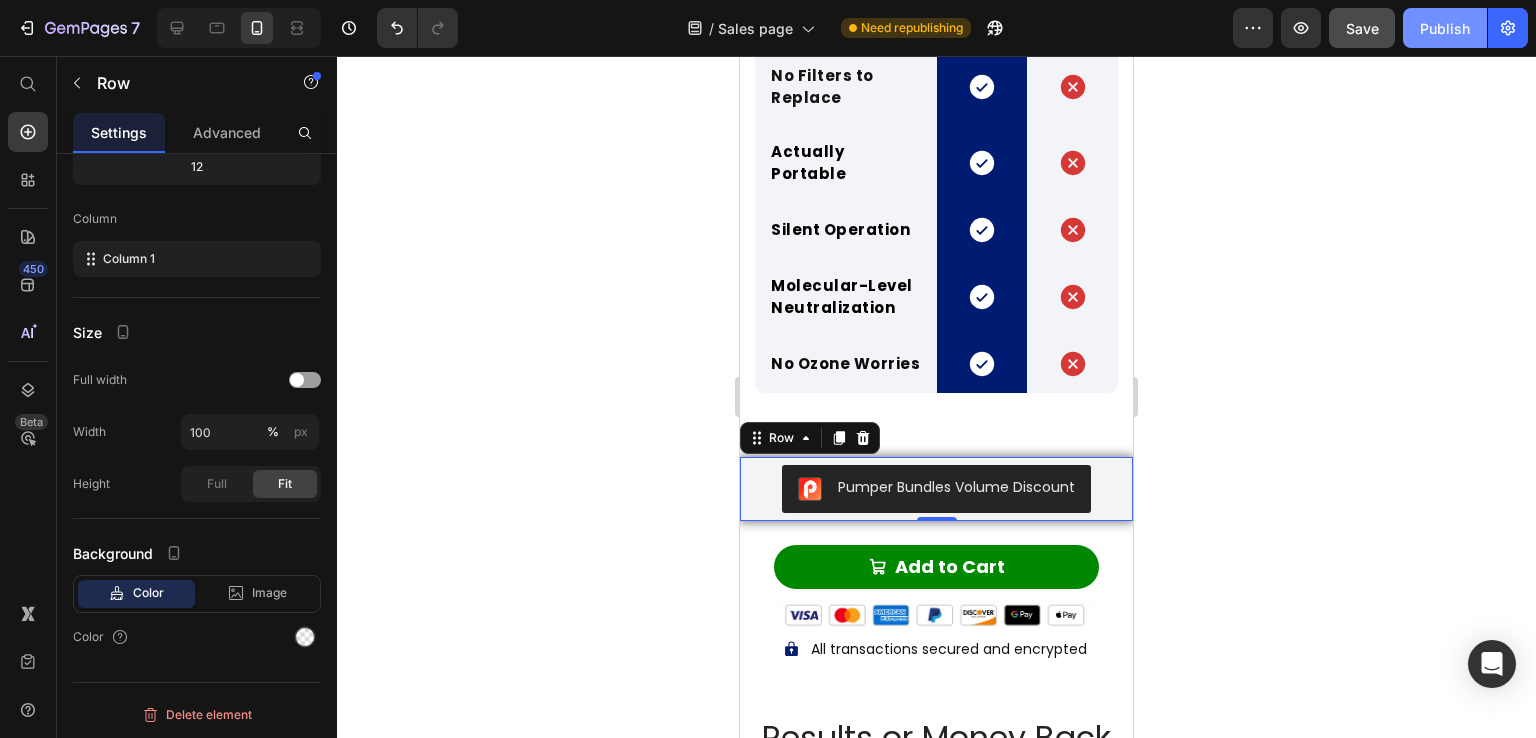 click on "Publish" at bounding box center (1445, 28) 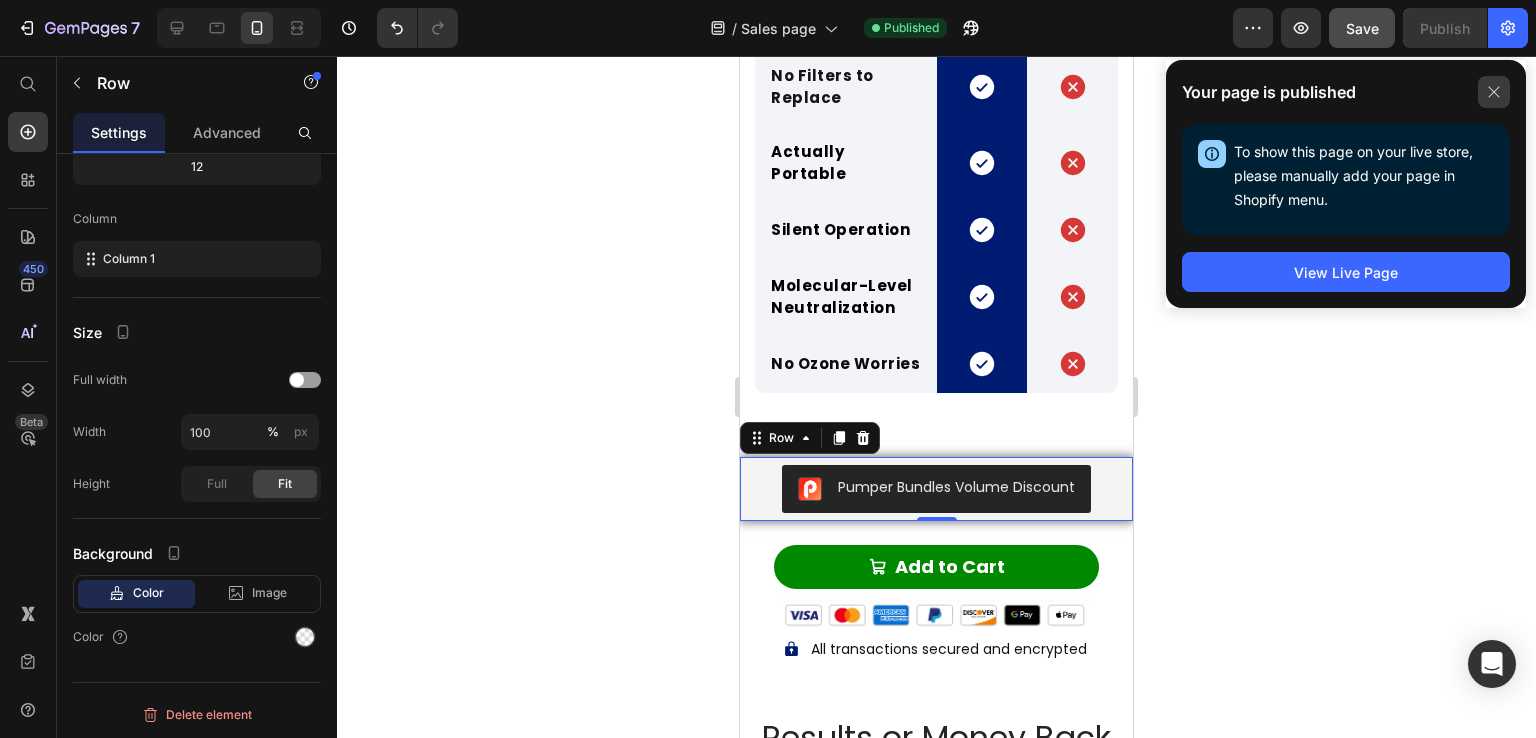 click 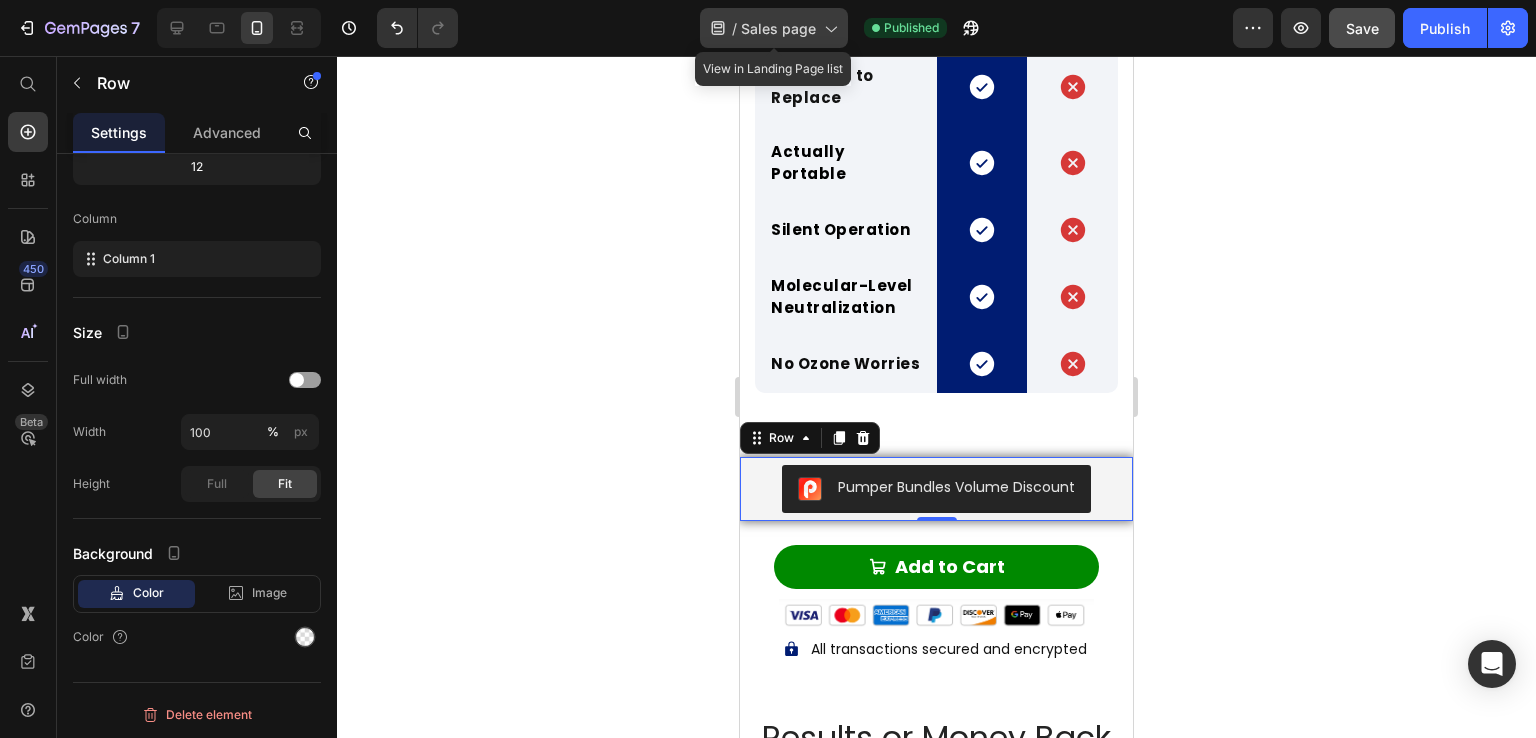 click on "Sales page" at bounding box center (778, 28) 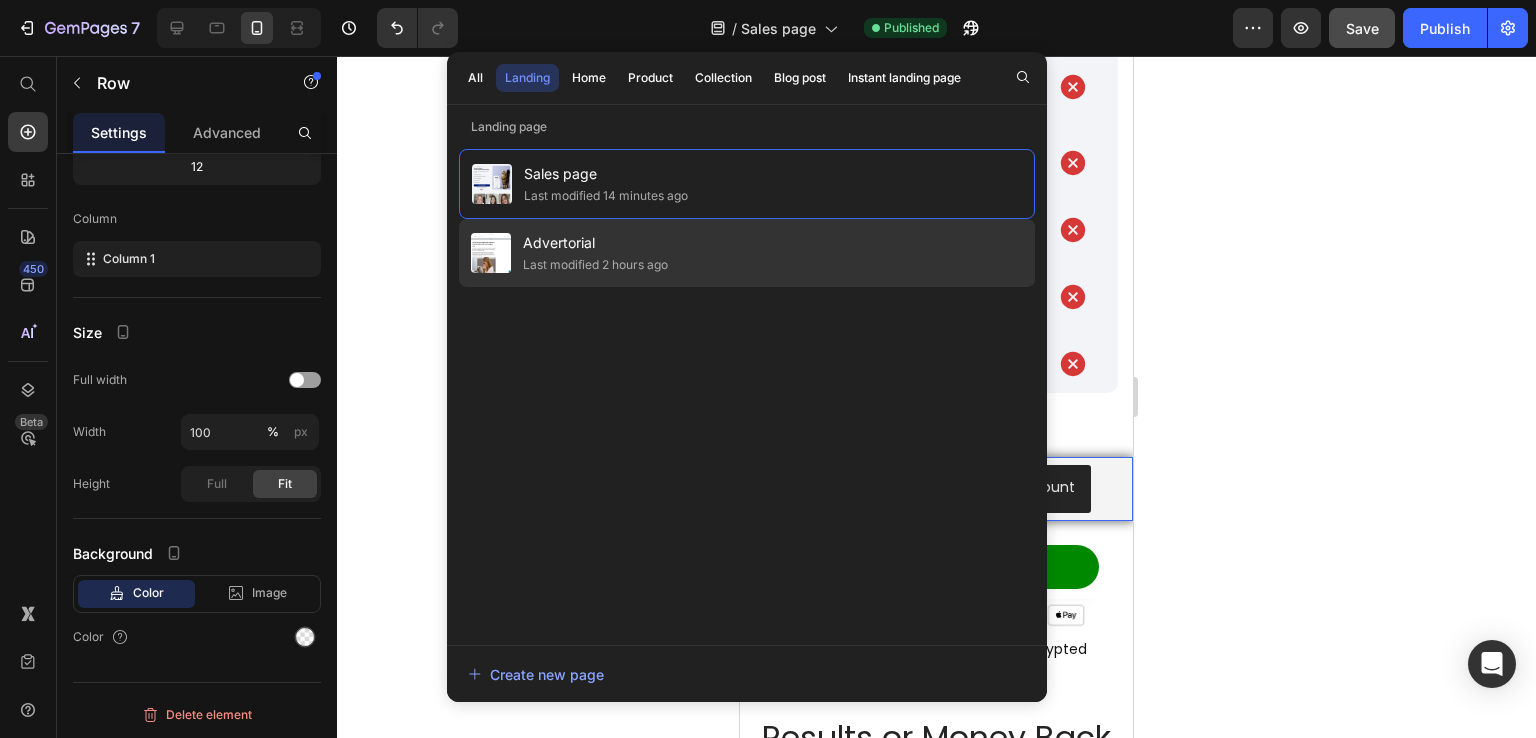 click on "Advertorial" at bounding box center [595, 243] 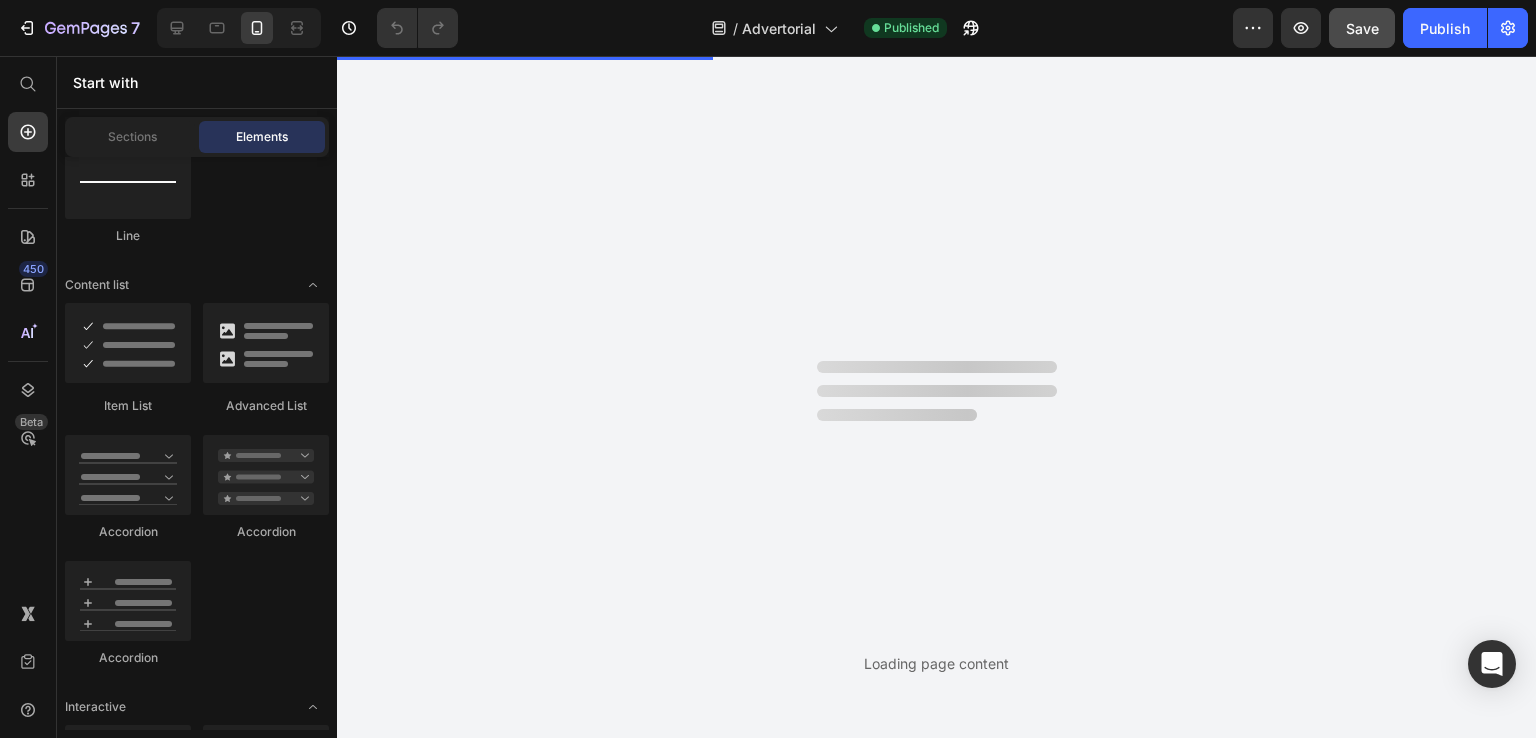 scroll, scrollTop: 0, scrollLeft: 0, axis: both 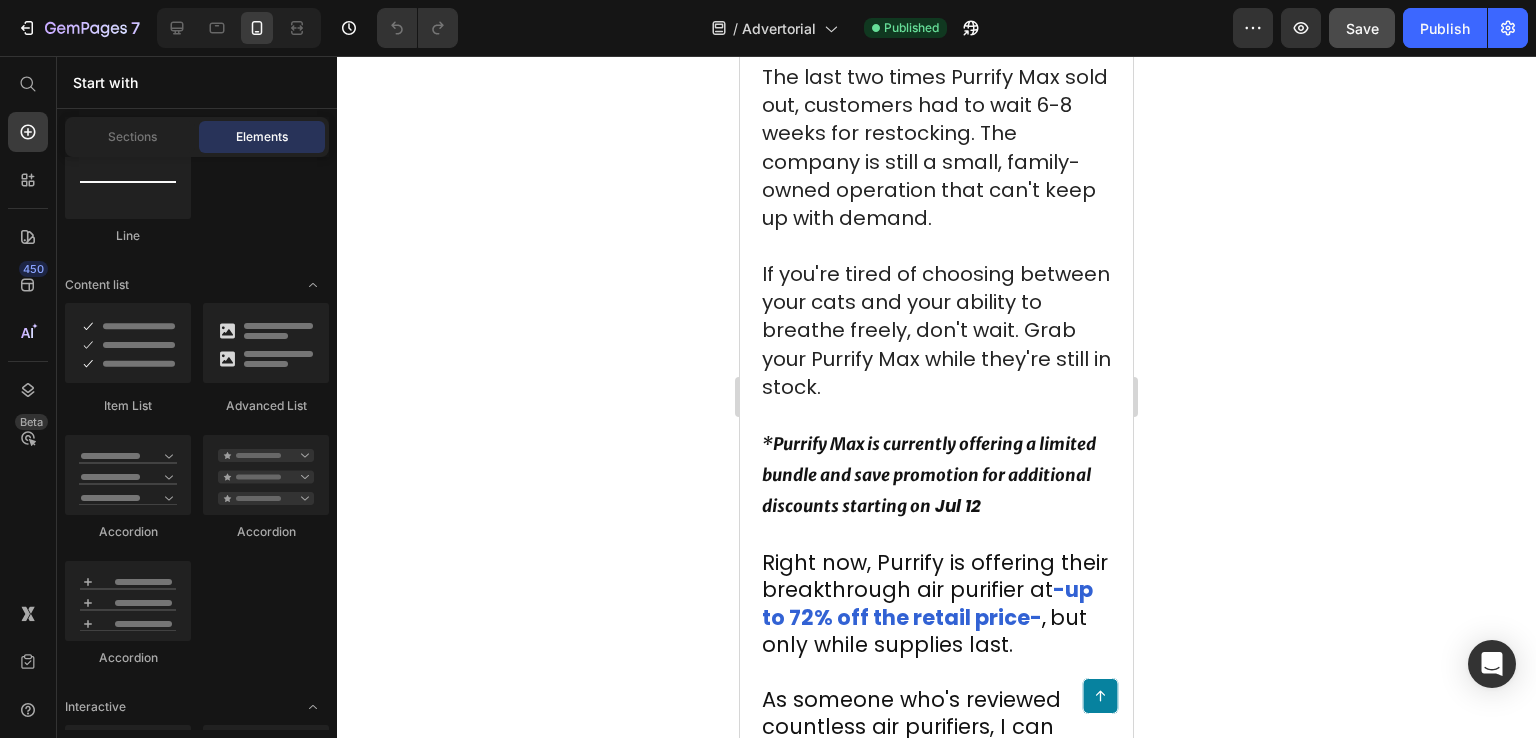 drag, startPoint x: 1124, startPoint y: 93, endPoint x: 1915, endPoint y: 695, distance: 994.02466 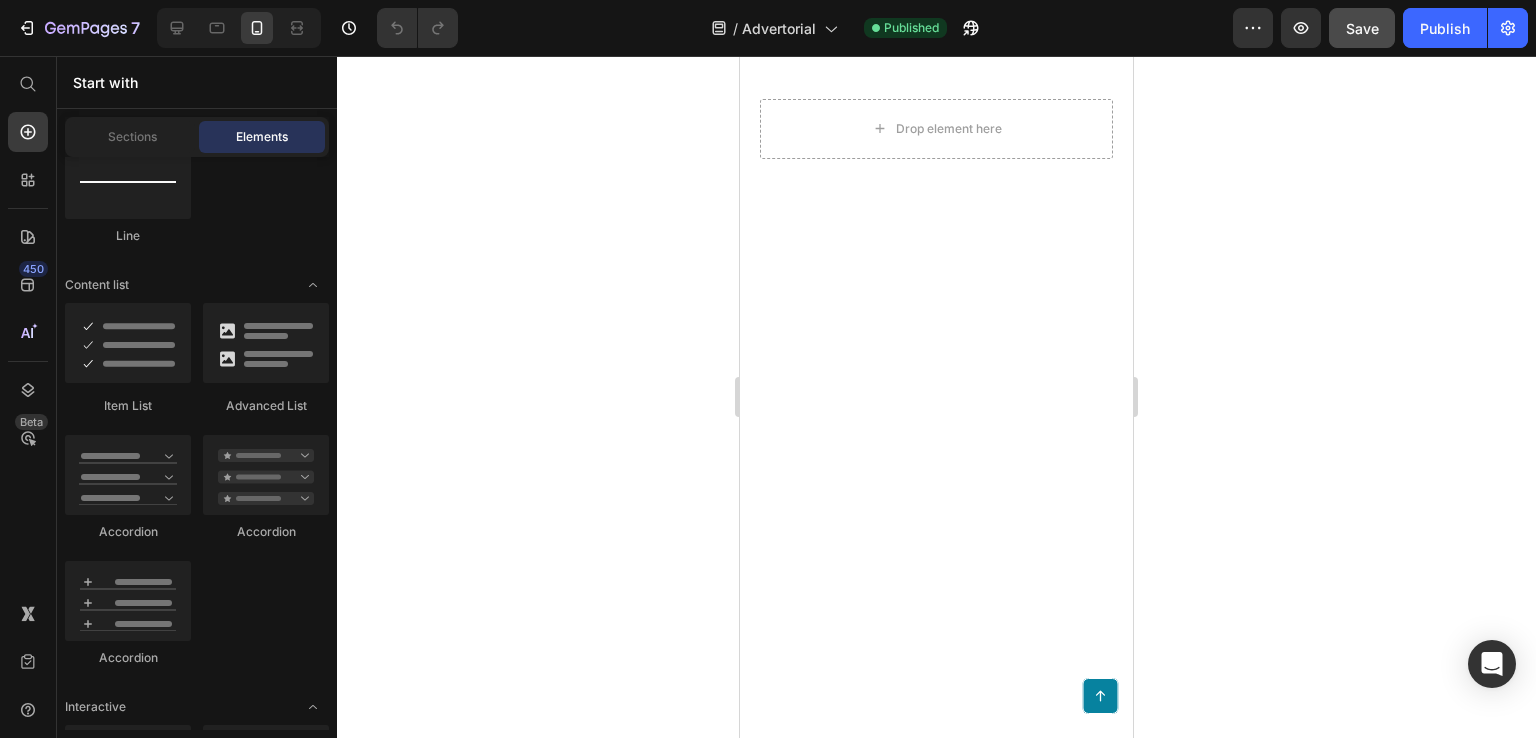 scroll, scrollTop: 25468, scrollLeft: 0, axis: vertical 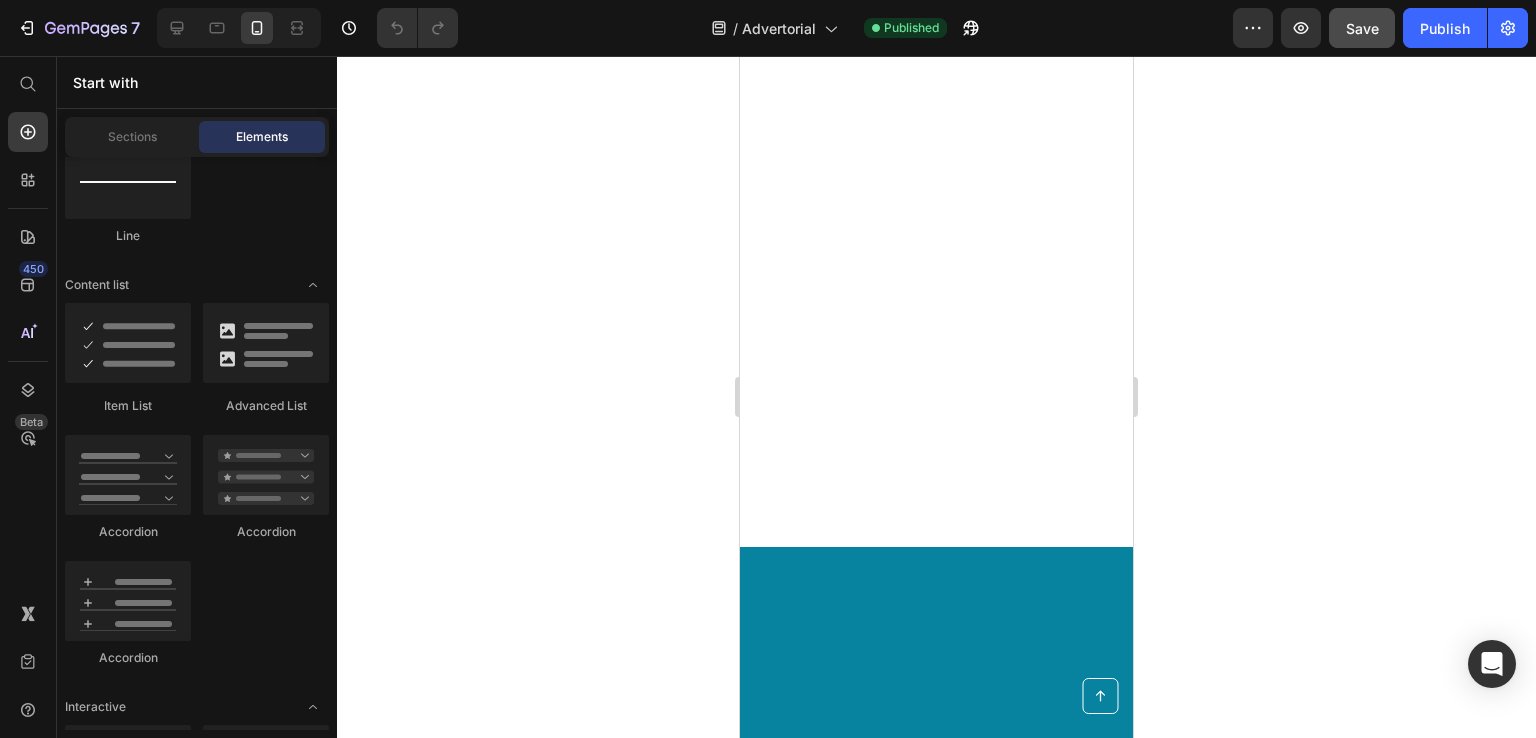 click on "-up to 72% off the retail price-" at bounding box center [927, -1697] 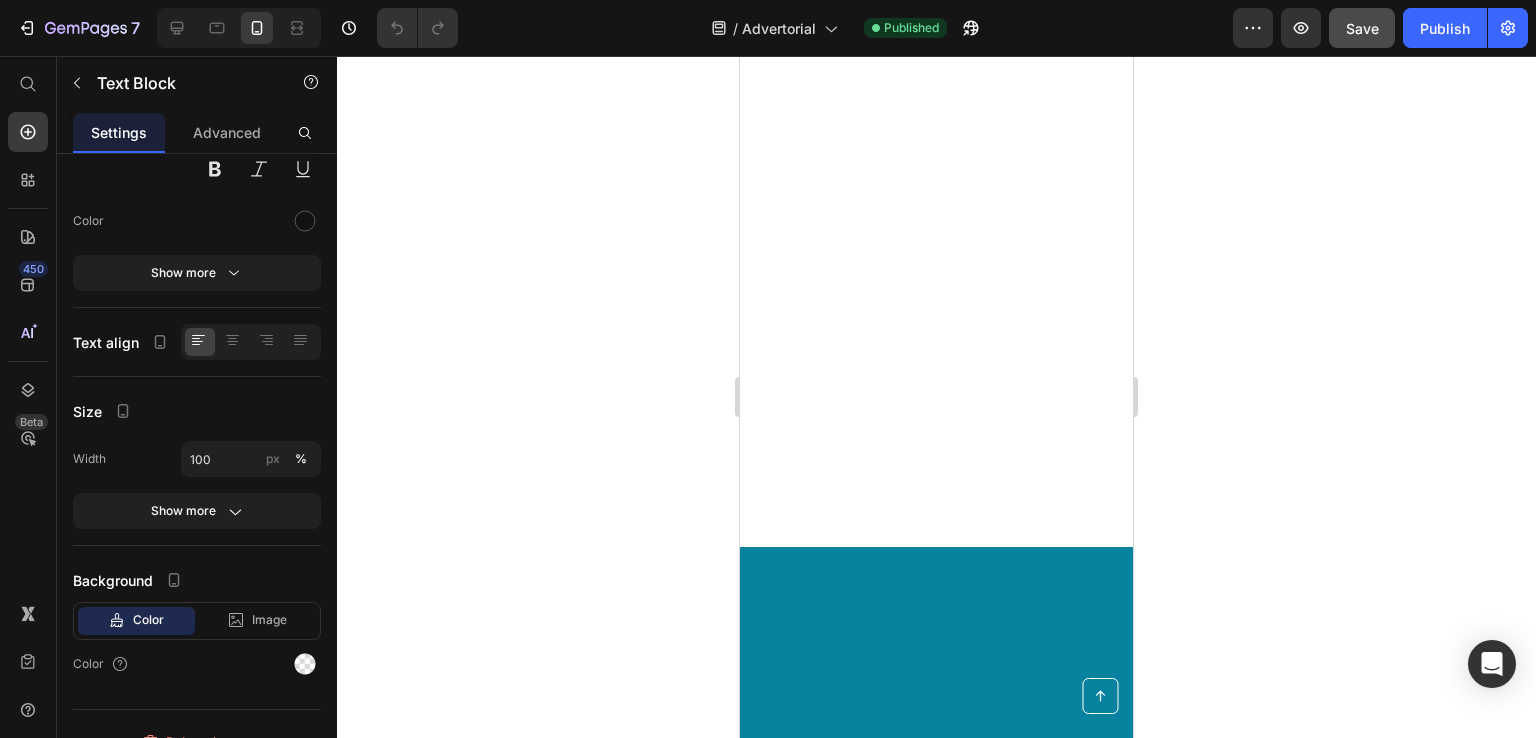 scroll, scrollTop: 0, scrollLeft: 0, axis: both 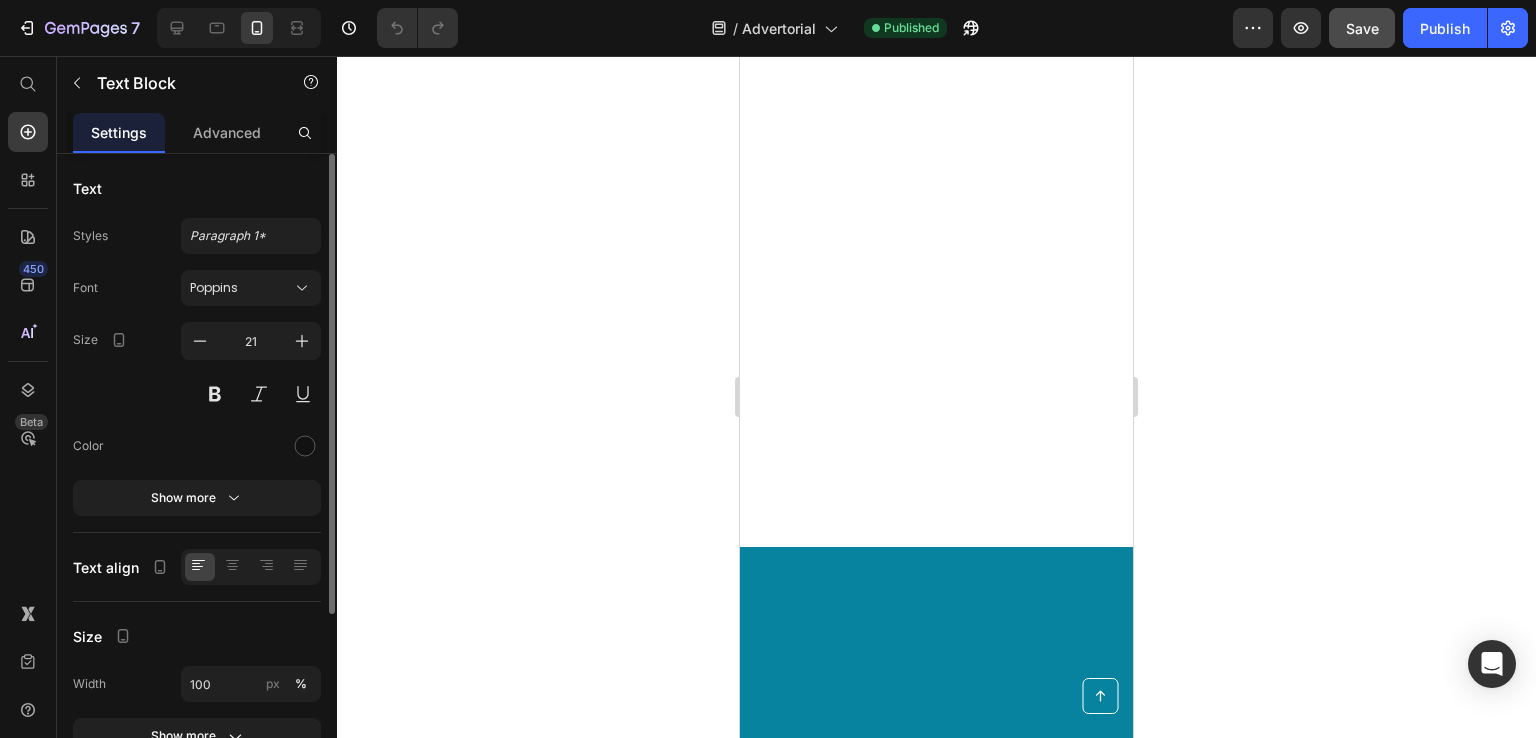 click on "-up to 72% off the retail price-" at bounding box center (927, -1697) 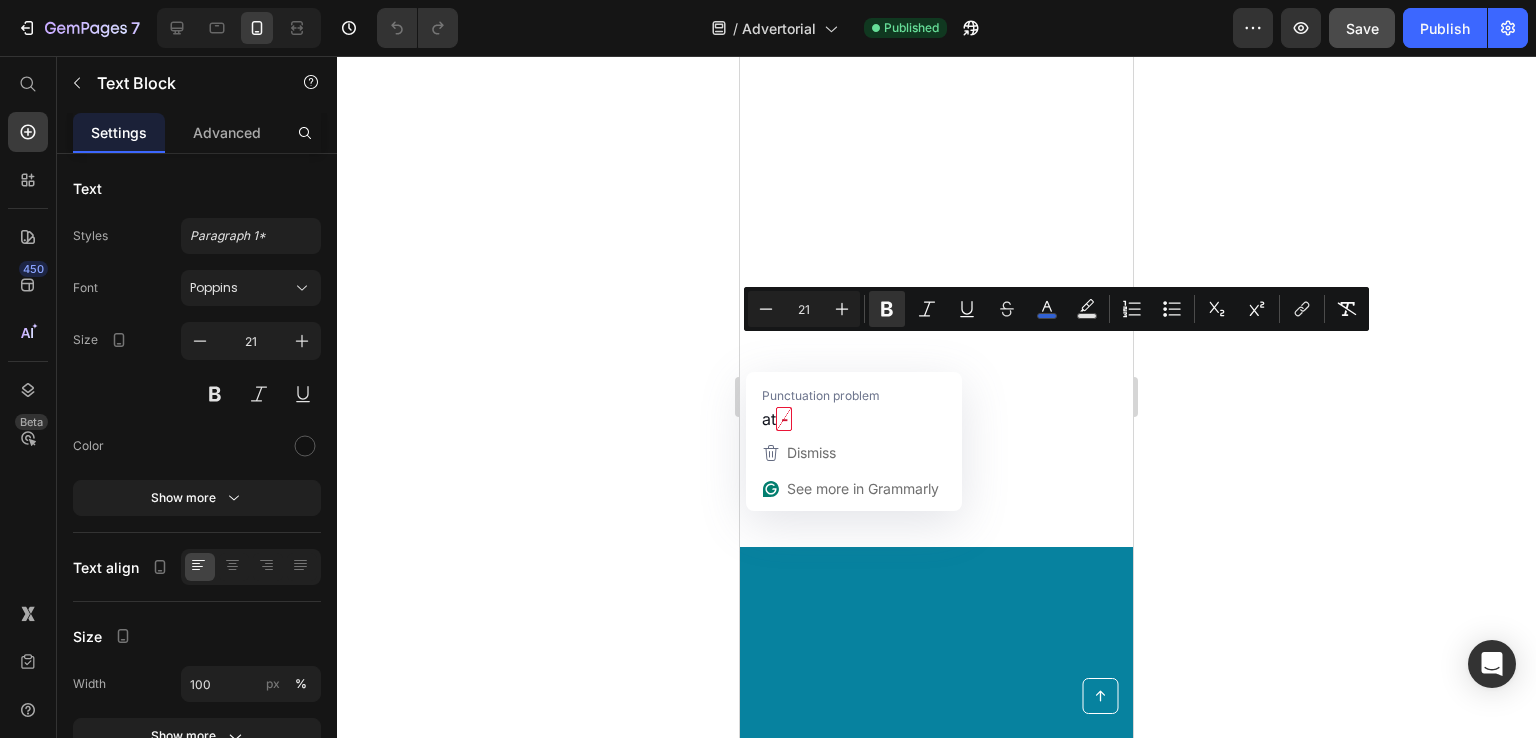 drag, startPoint x: 829, startPoint y: 384, endPoint x: 793, endPoint y: 360, distance: 43.266617 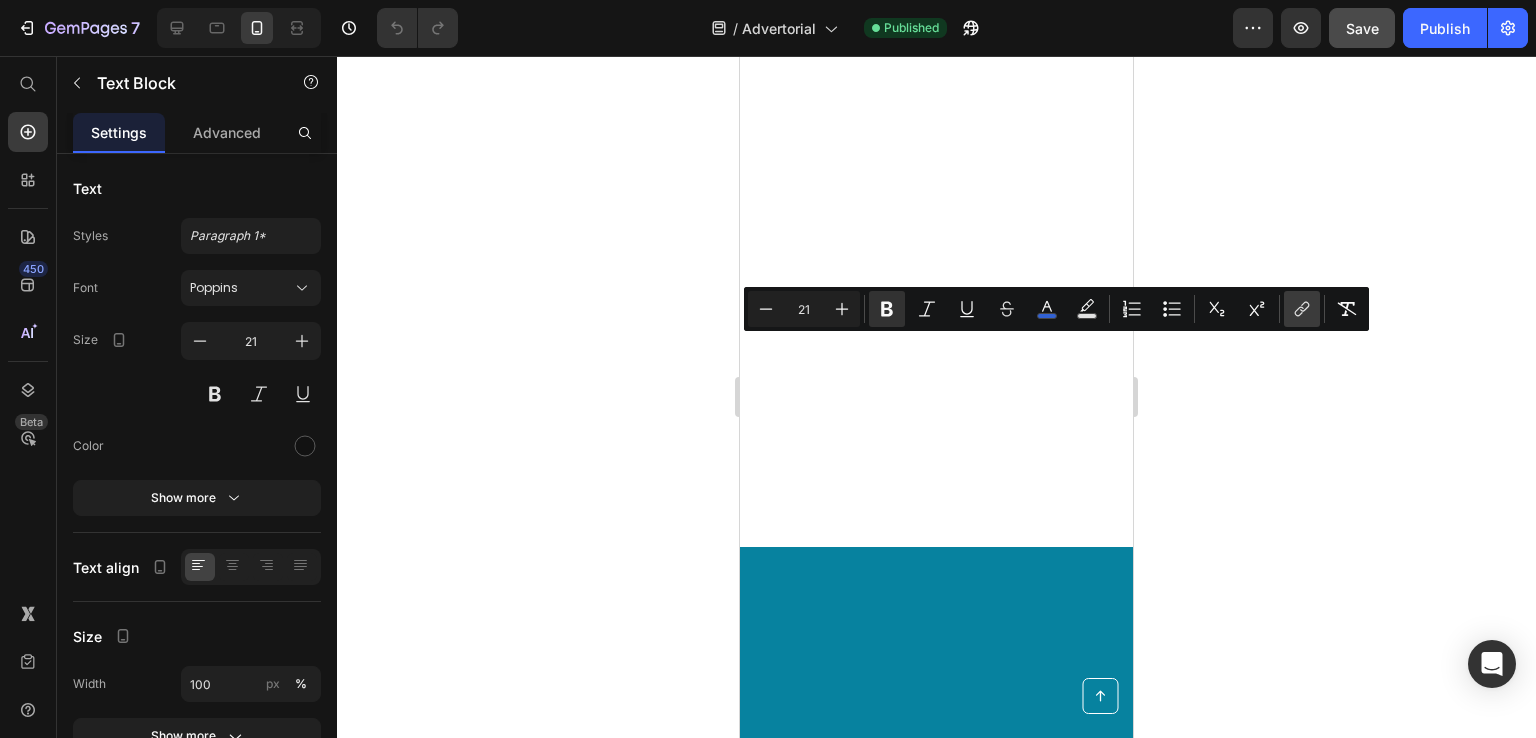 click 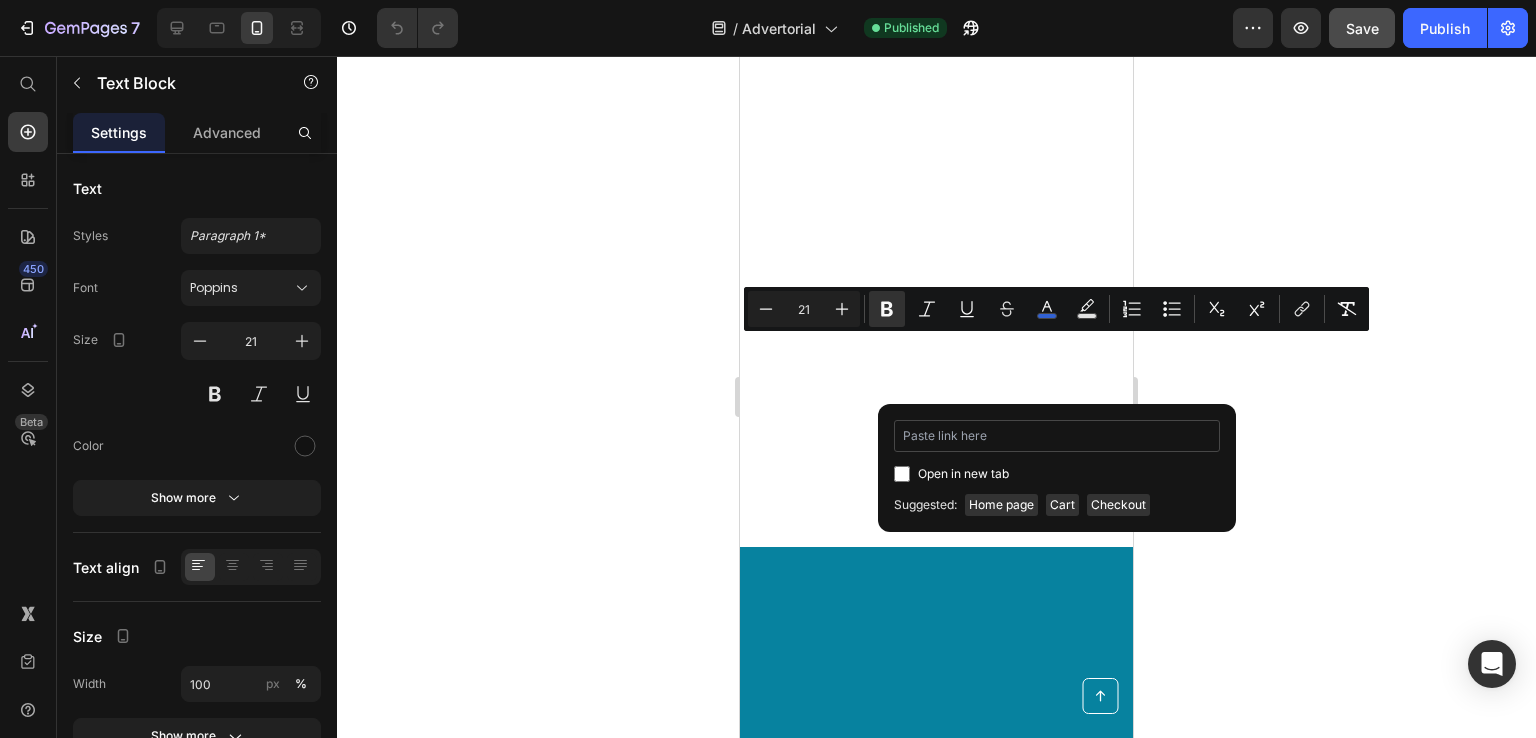 click at bounding box center [1057, 436] 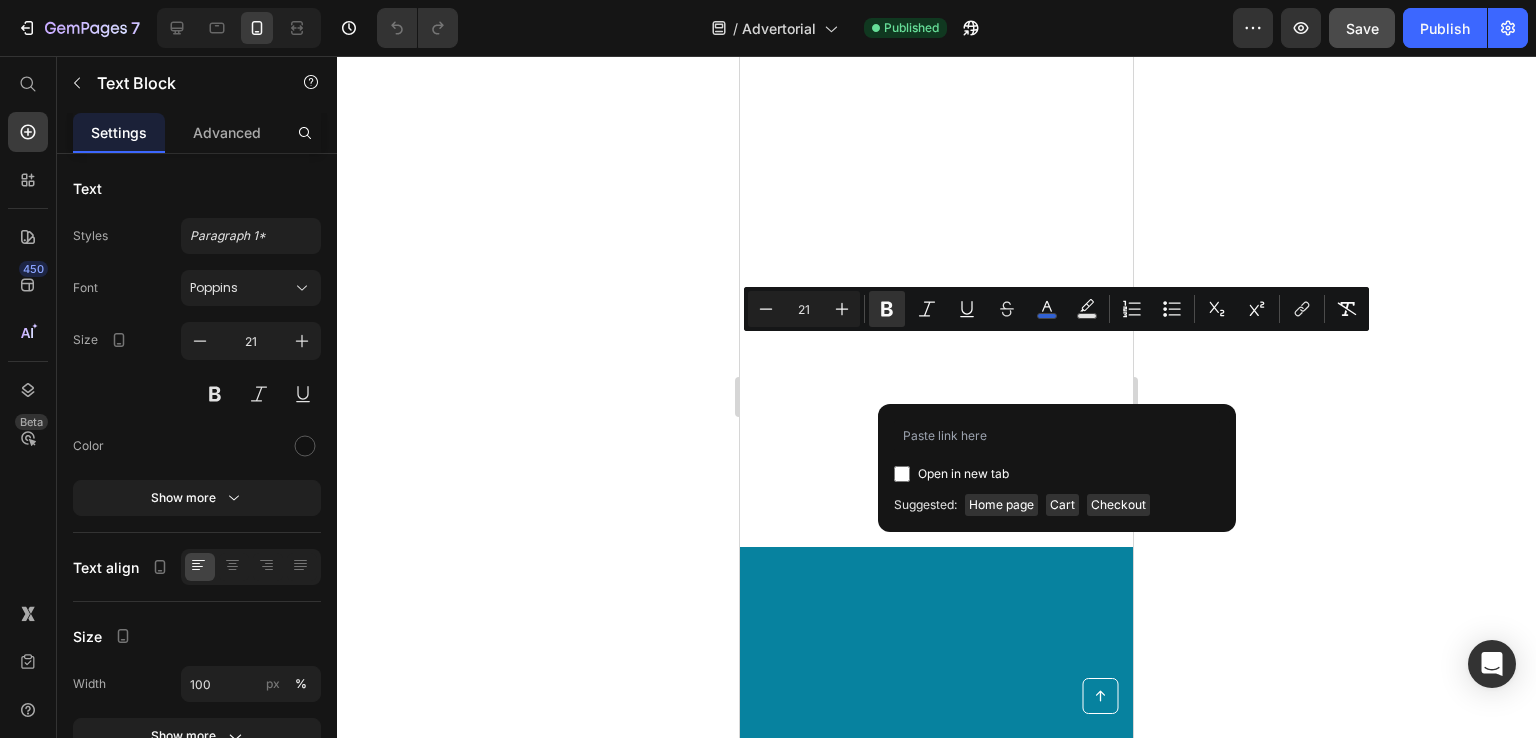 click at bounding box center [902, 474] 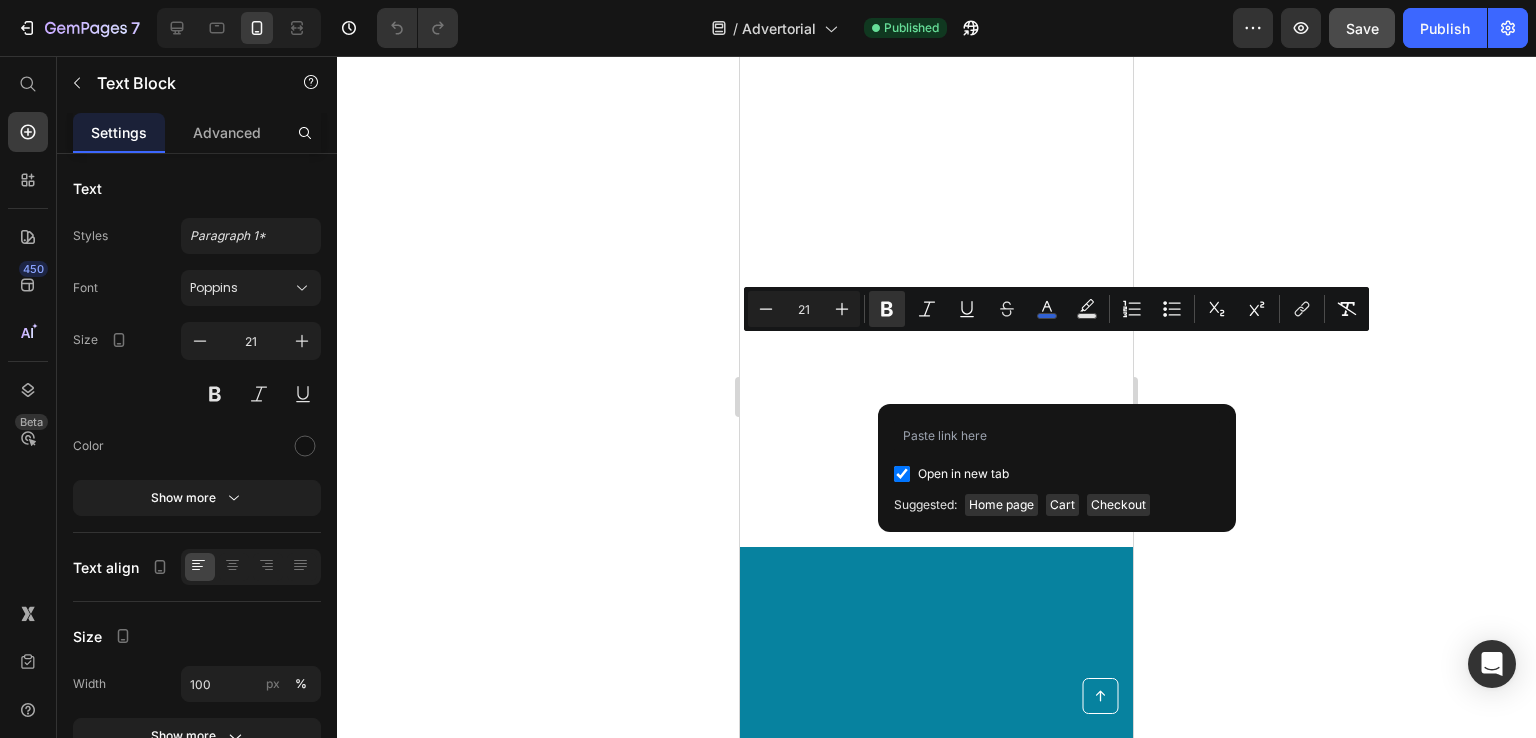 click at bounding box center (902, 474) 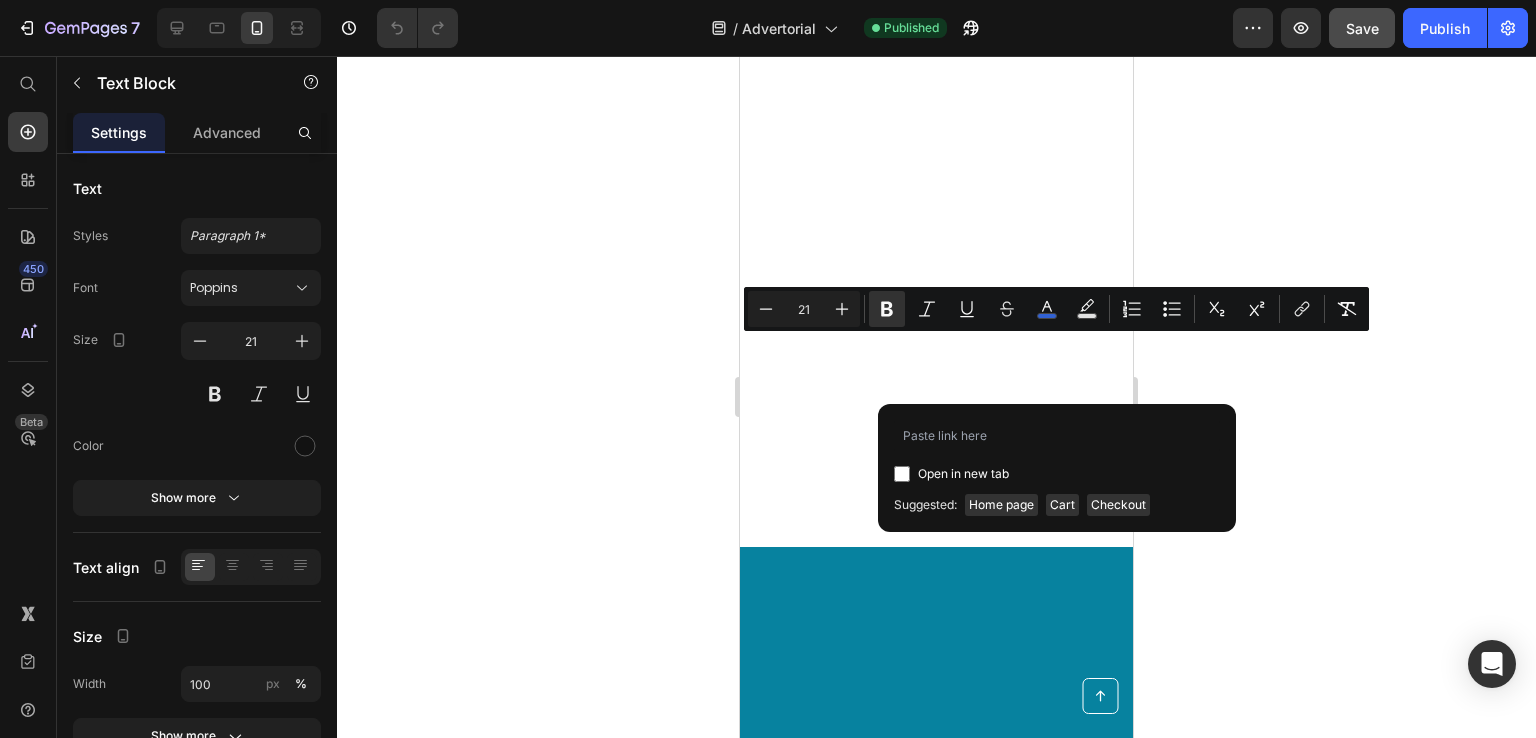 checkbox on "false" 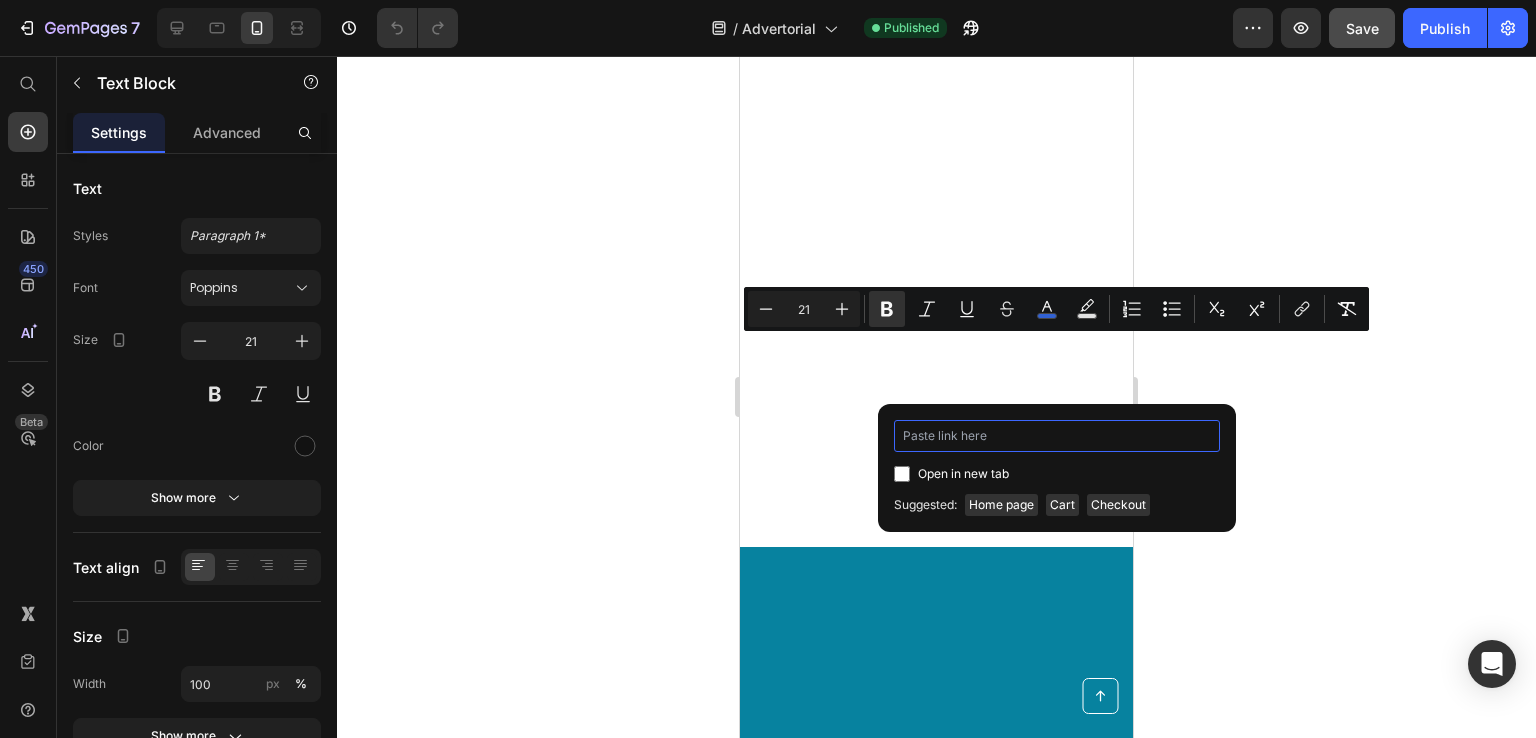click at bounding box center (1057, 436) 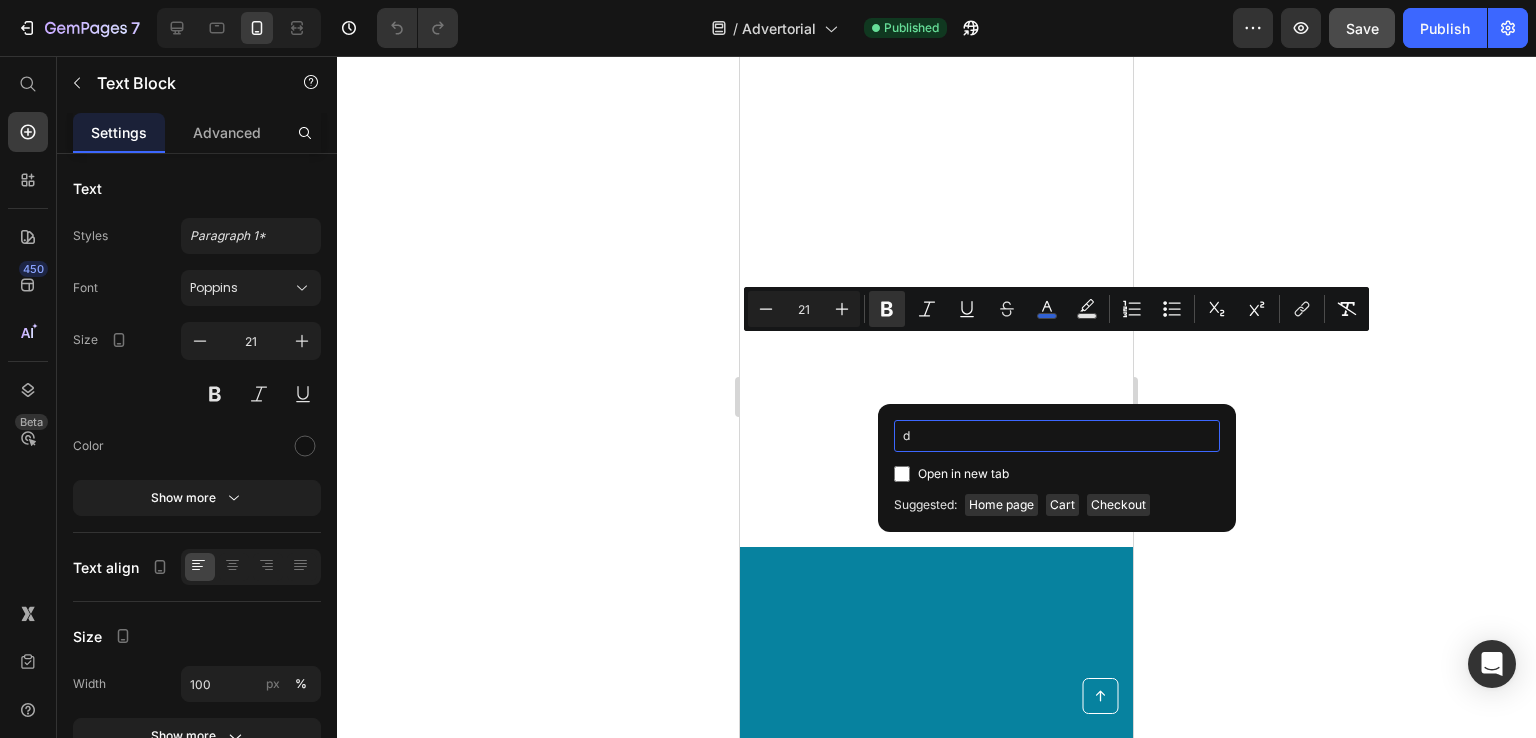 type on "dw" 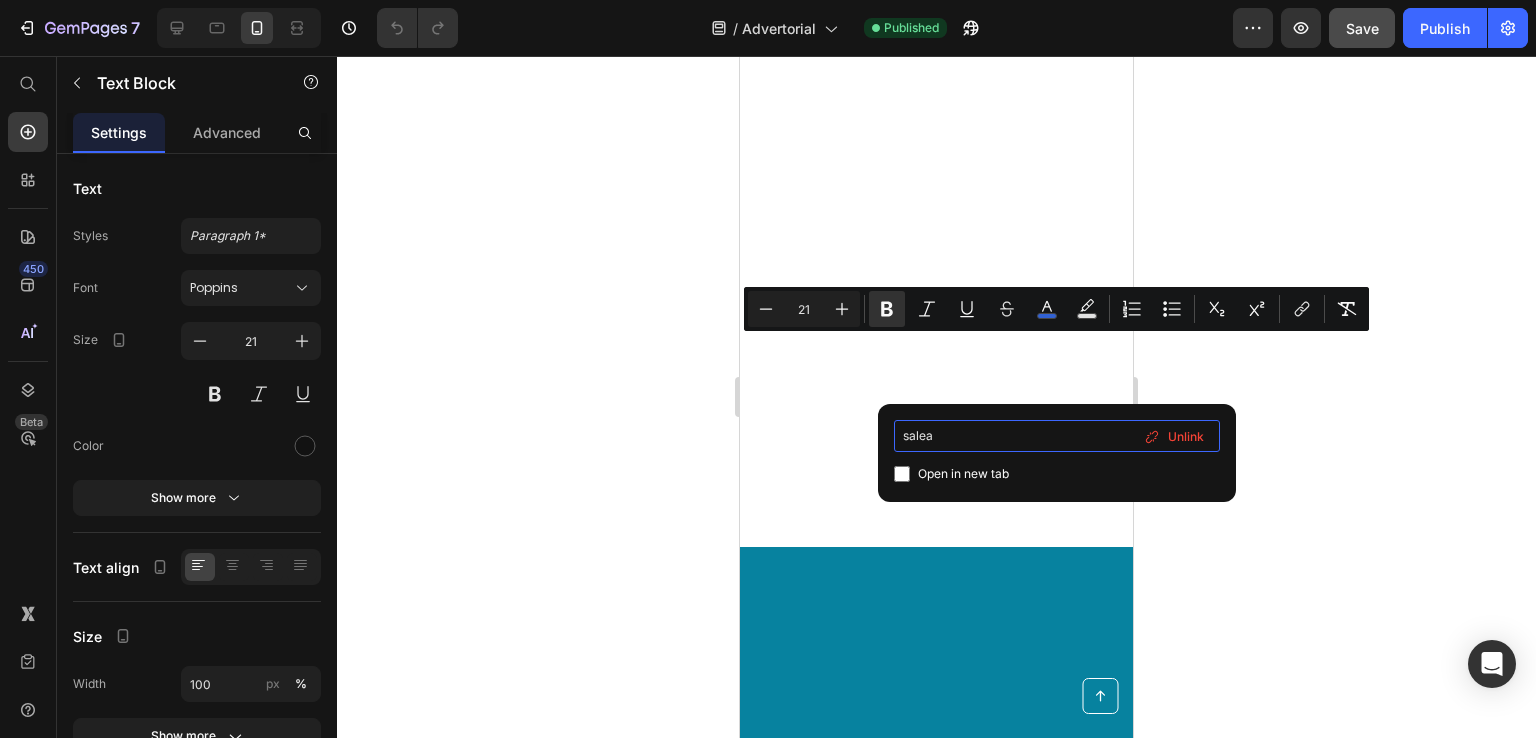 type on "saleas" 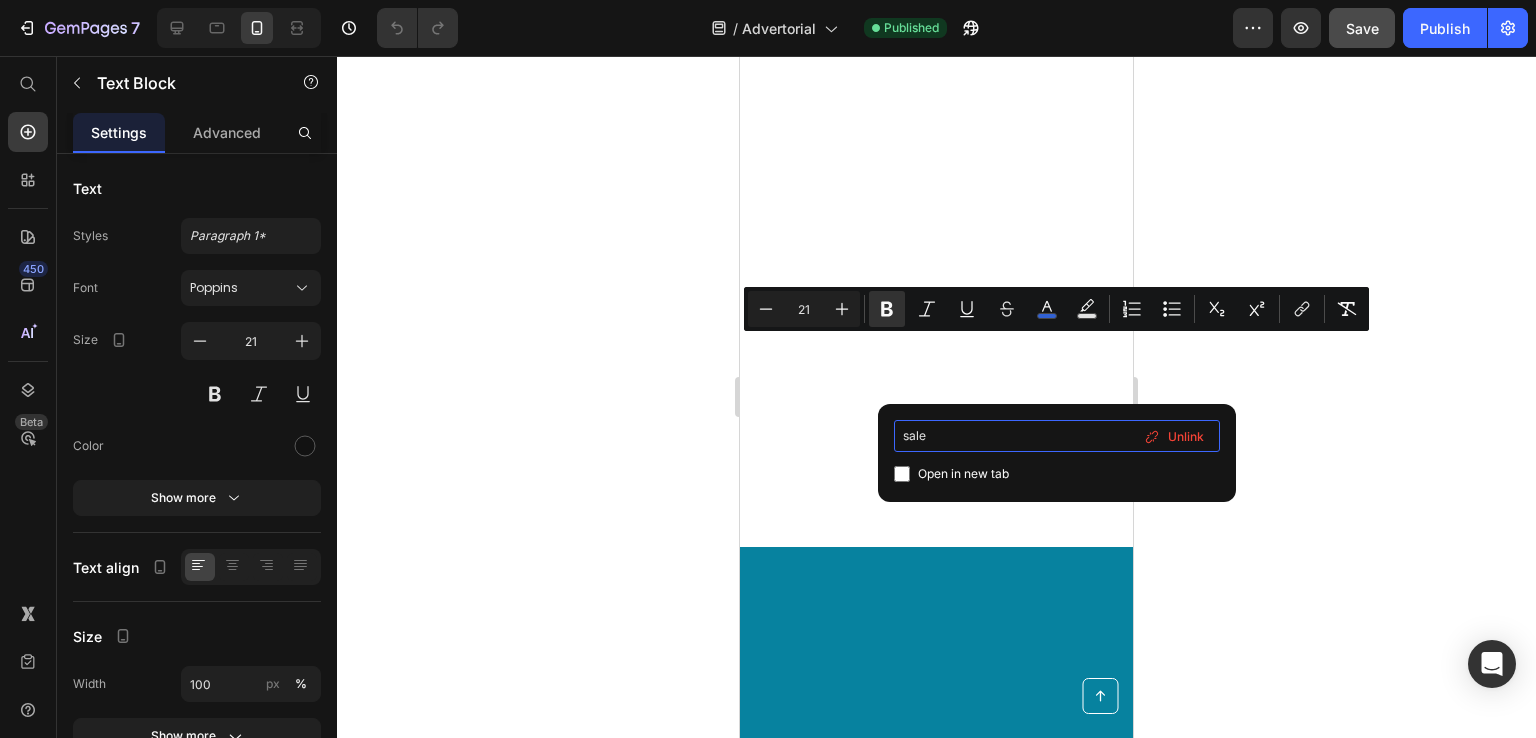type on "sales" 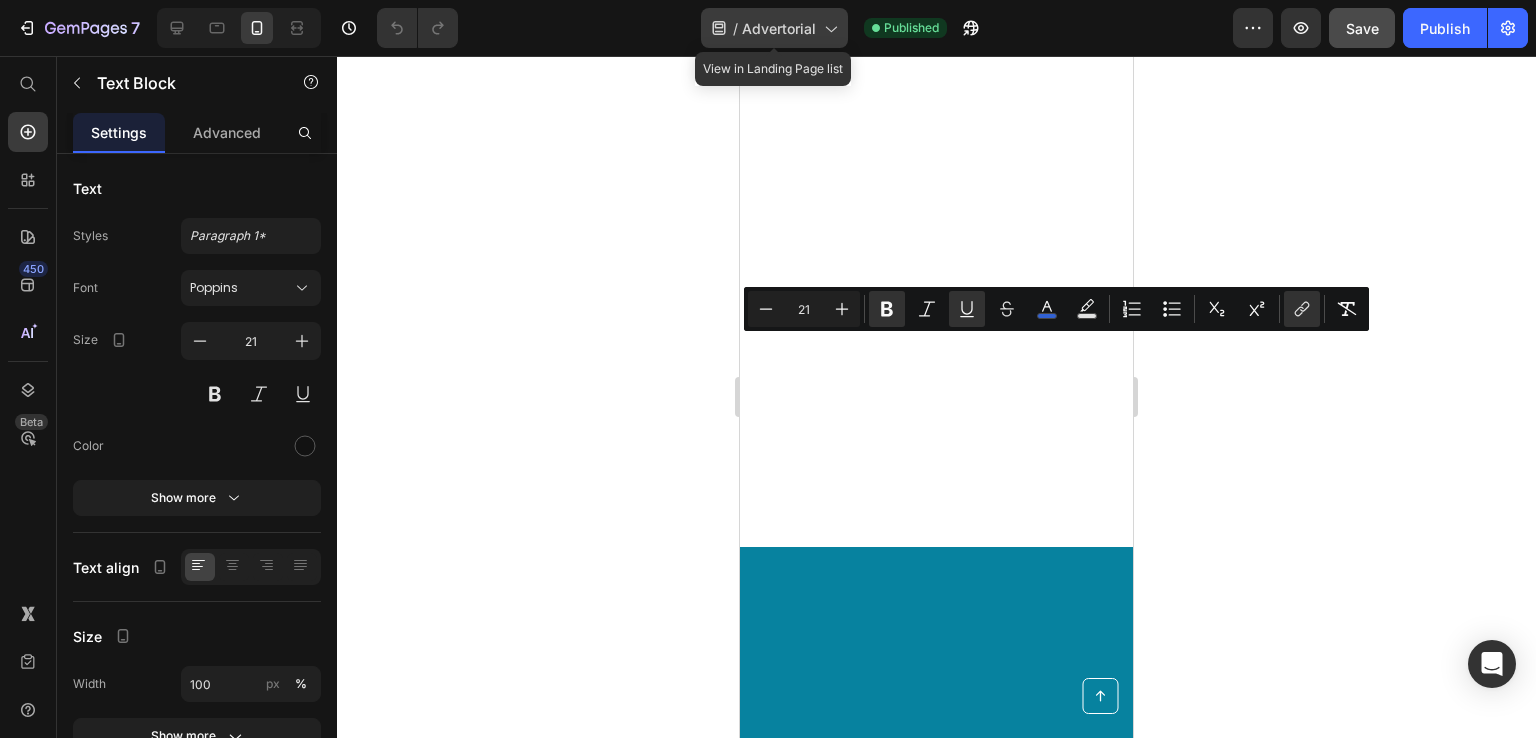 type on "16" 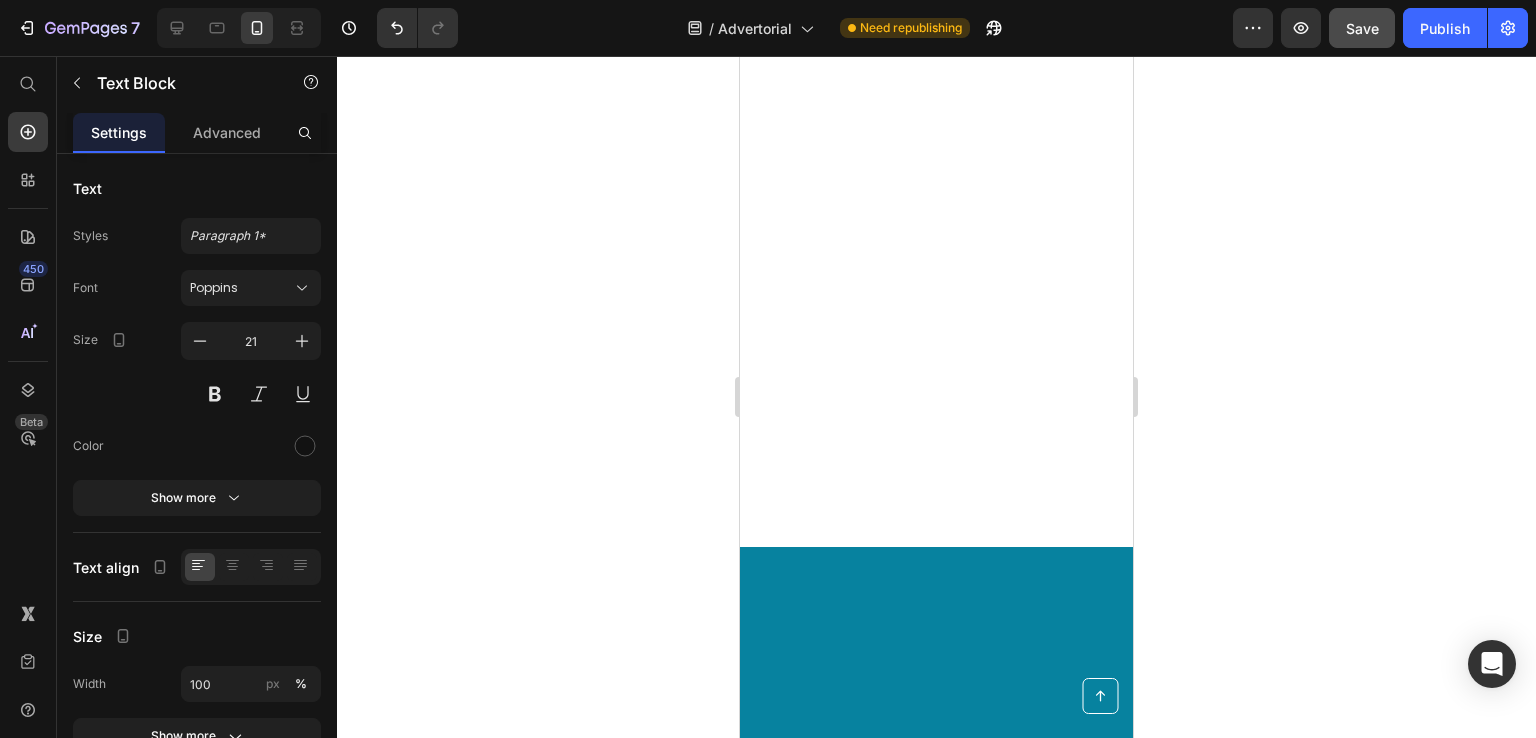 scroll, scrollTop: 25468, scrollLeft: 0, axis: vertical 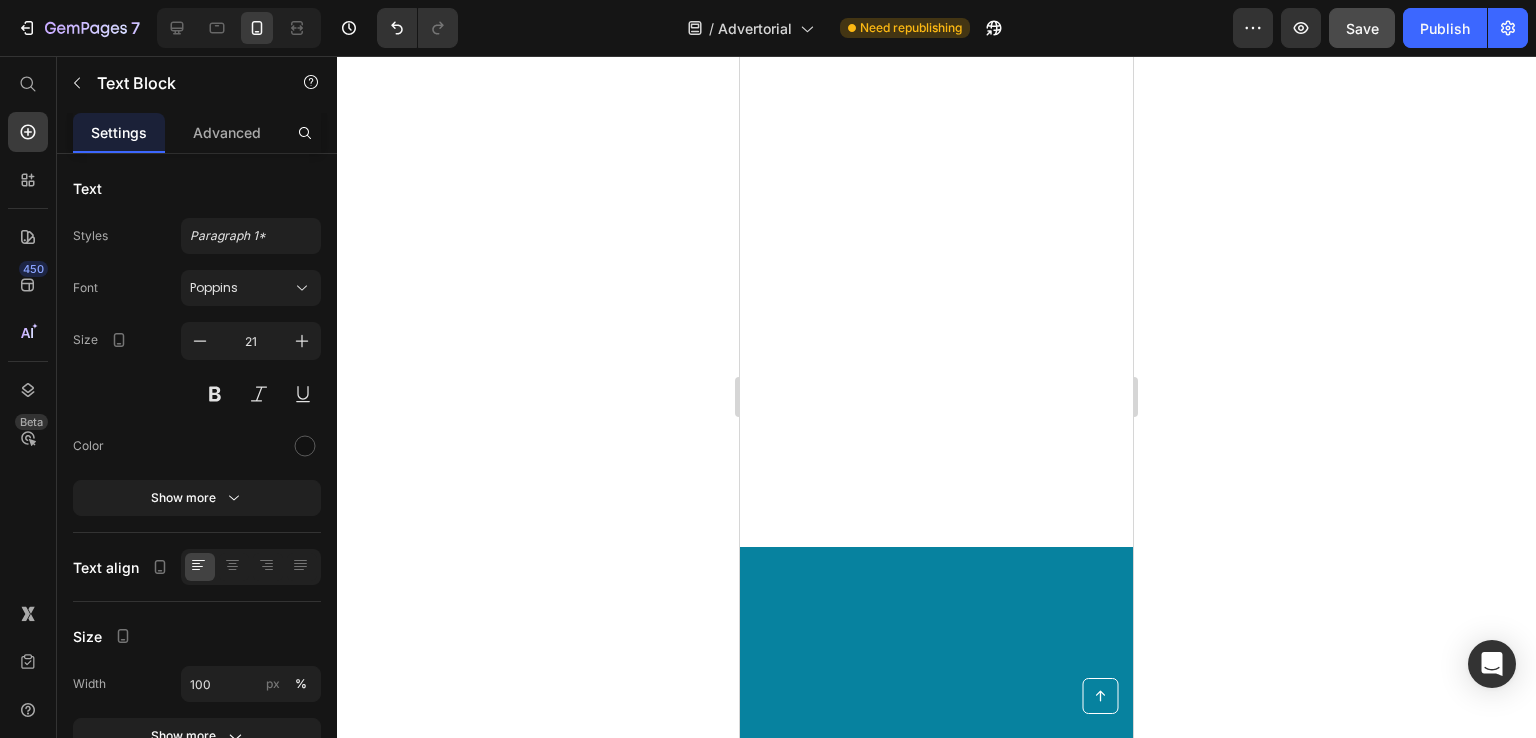 click on "-up to 72% off the retail price-" at bounding box center (927, -1697) 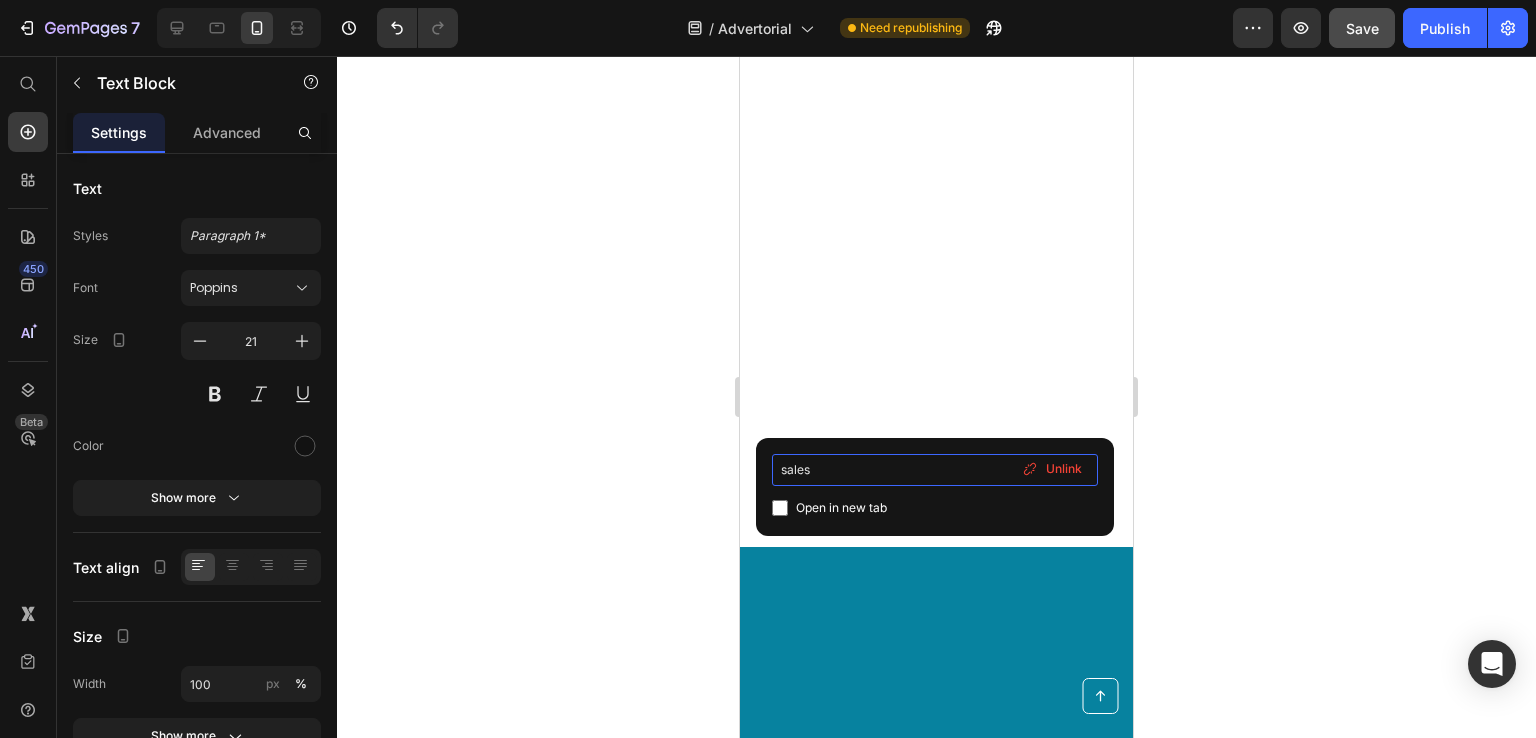 click on "sales" at bounding box center [935, 470] 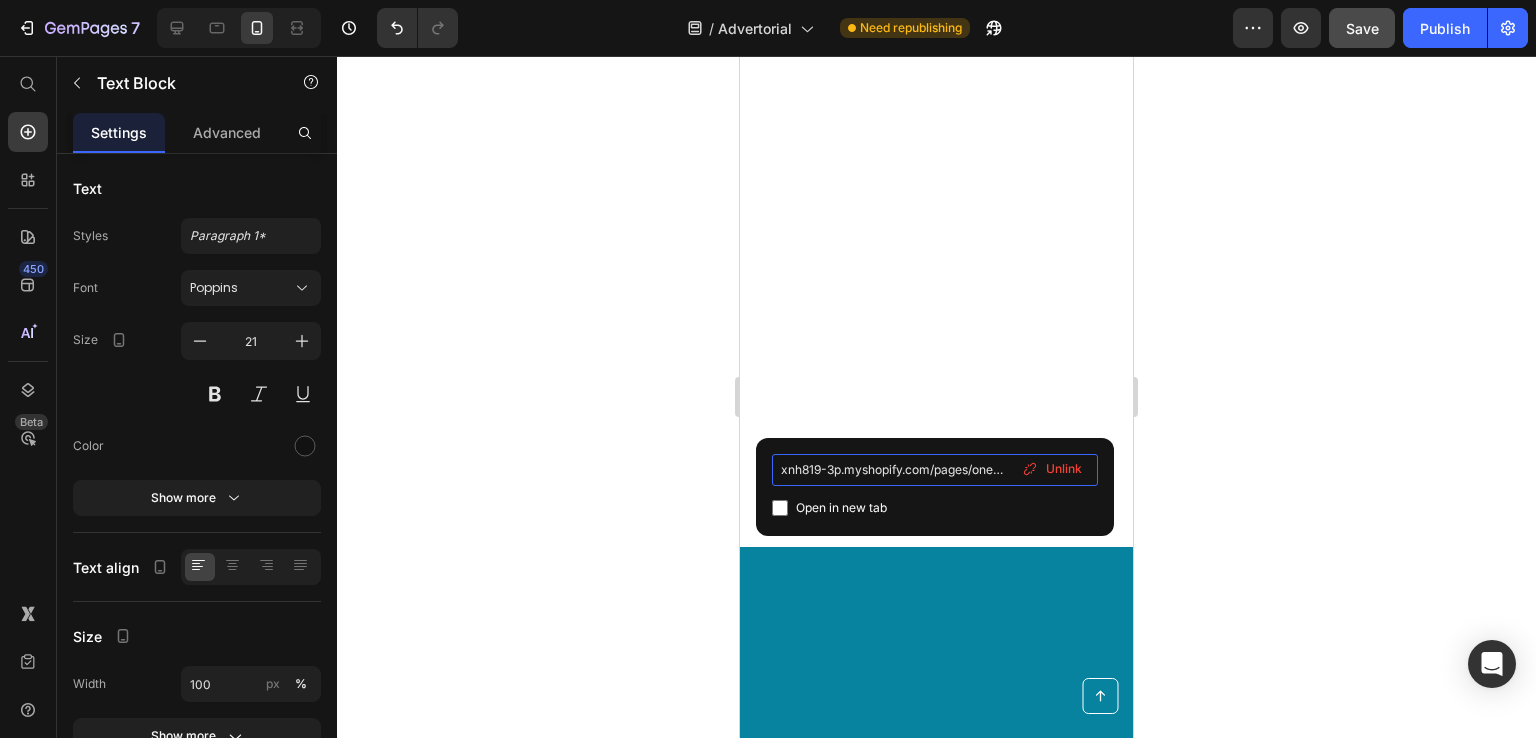 scroll, scrollTop: 0, scrollLeft: 156, axis: horizontal 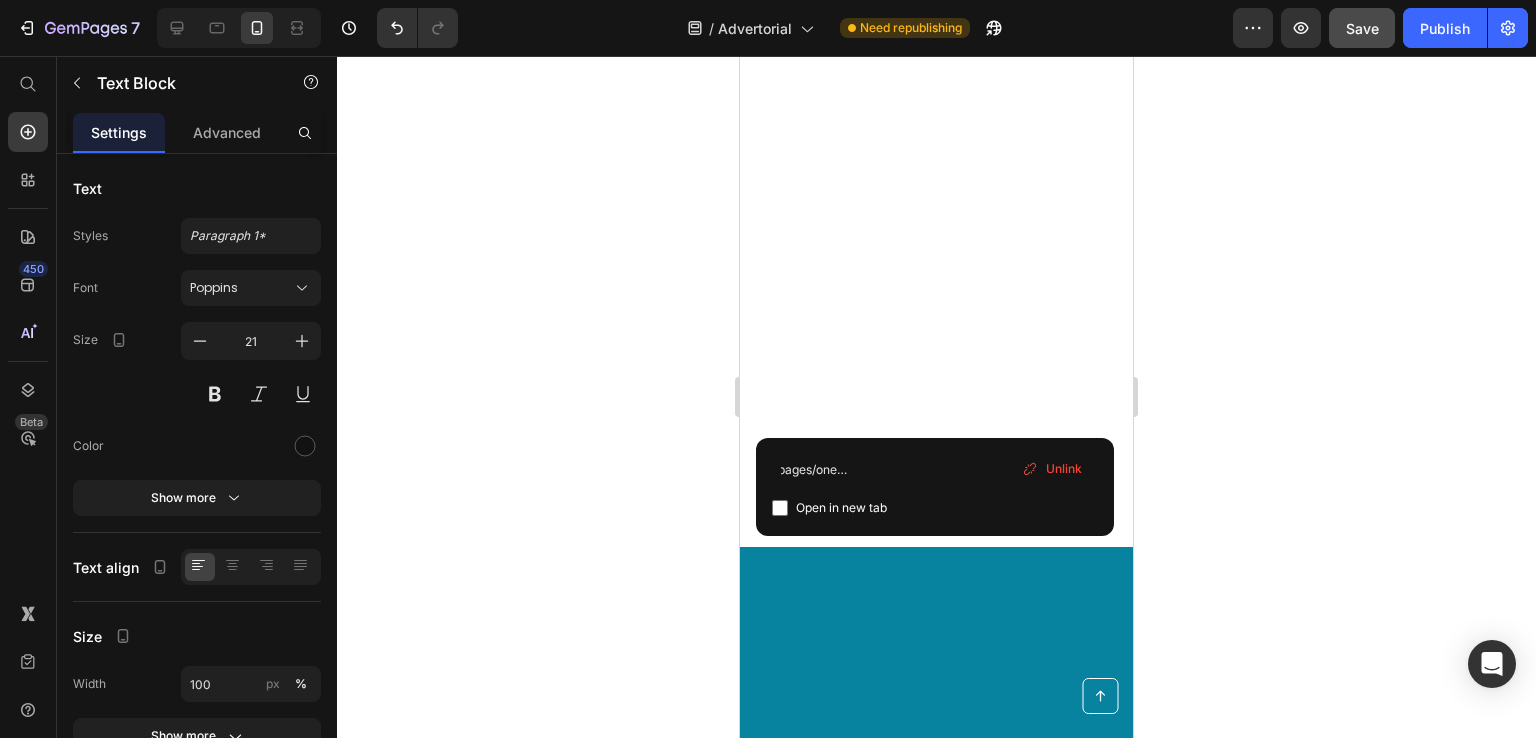 click on "Right now, Purrify is offering their breakthrough air purifier at  -up to 72% off the retail price- ,   but only while supplies last." at bounding box center [936, -1683] 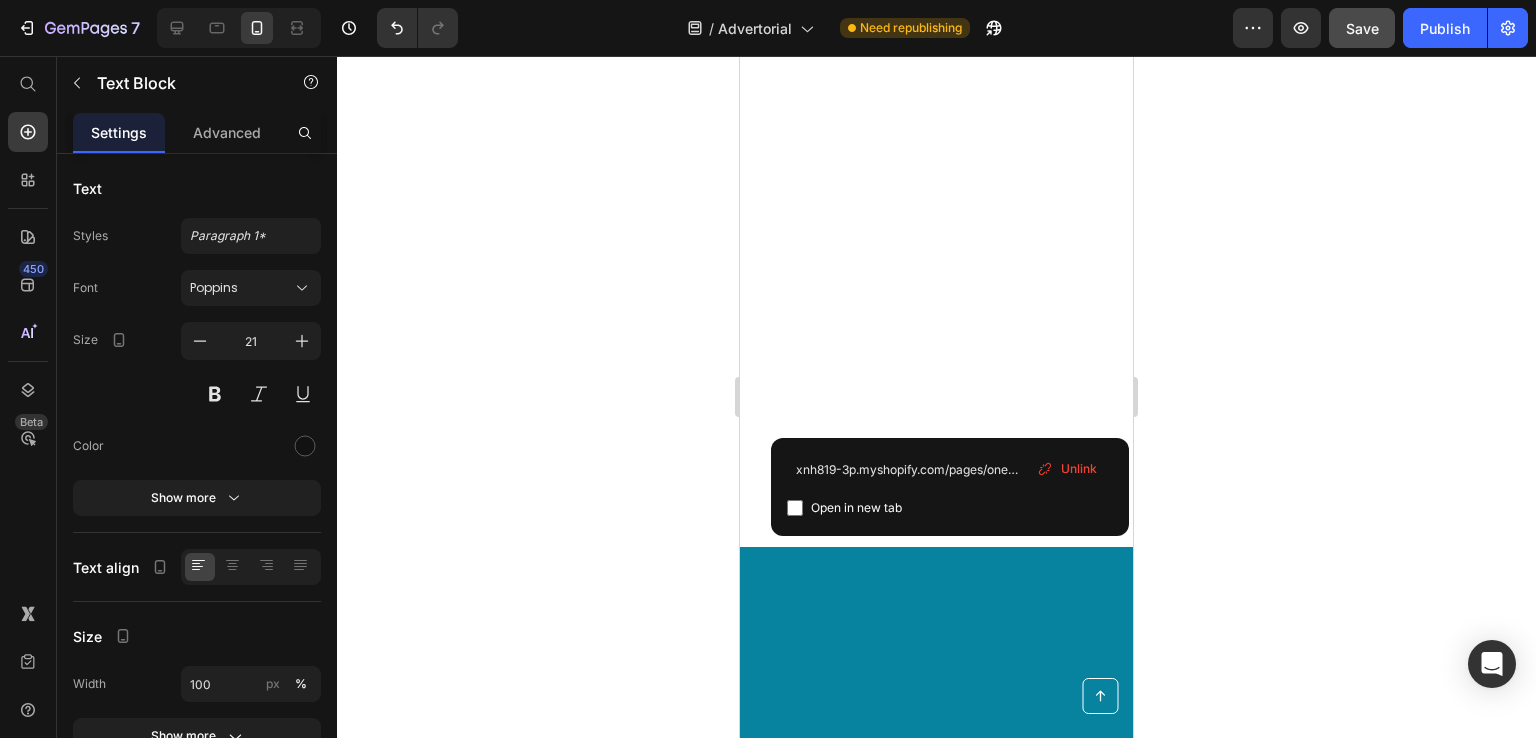 click on "-up to 72% off the retail price-" at bounding box center [927, -1697] 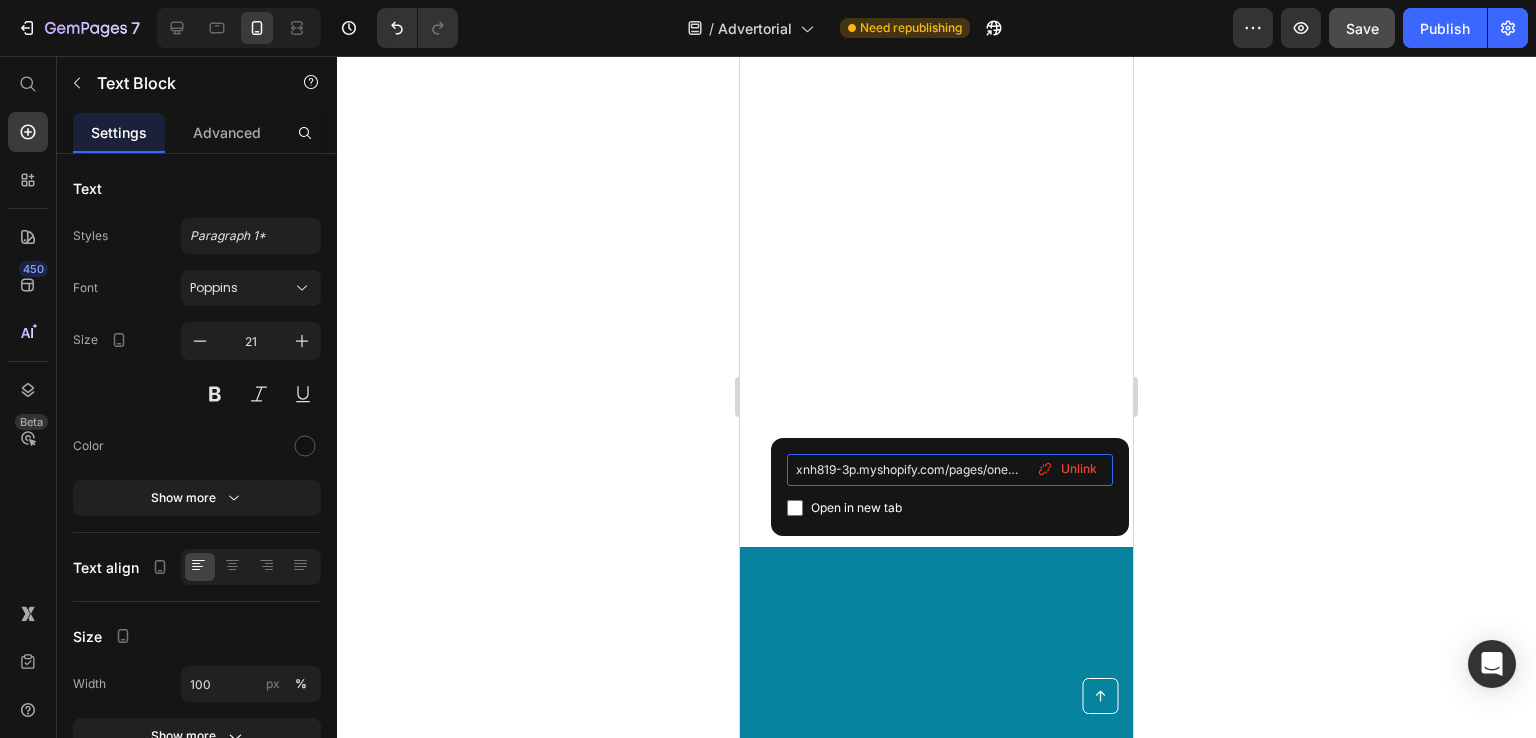 click on "xnh819-3p.myshopify.com/pages/one-product-store-jul-5-11-11-59" at bounding box center [950, 470] 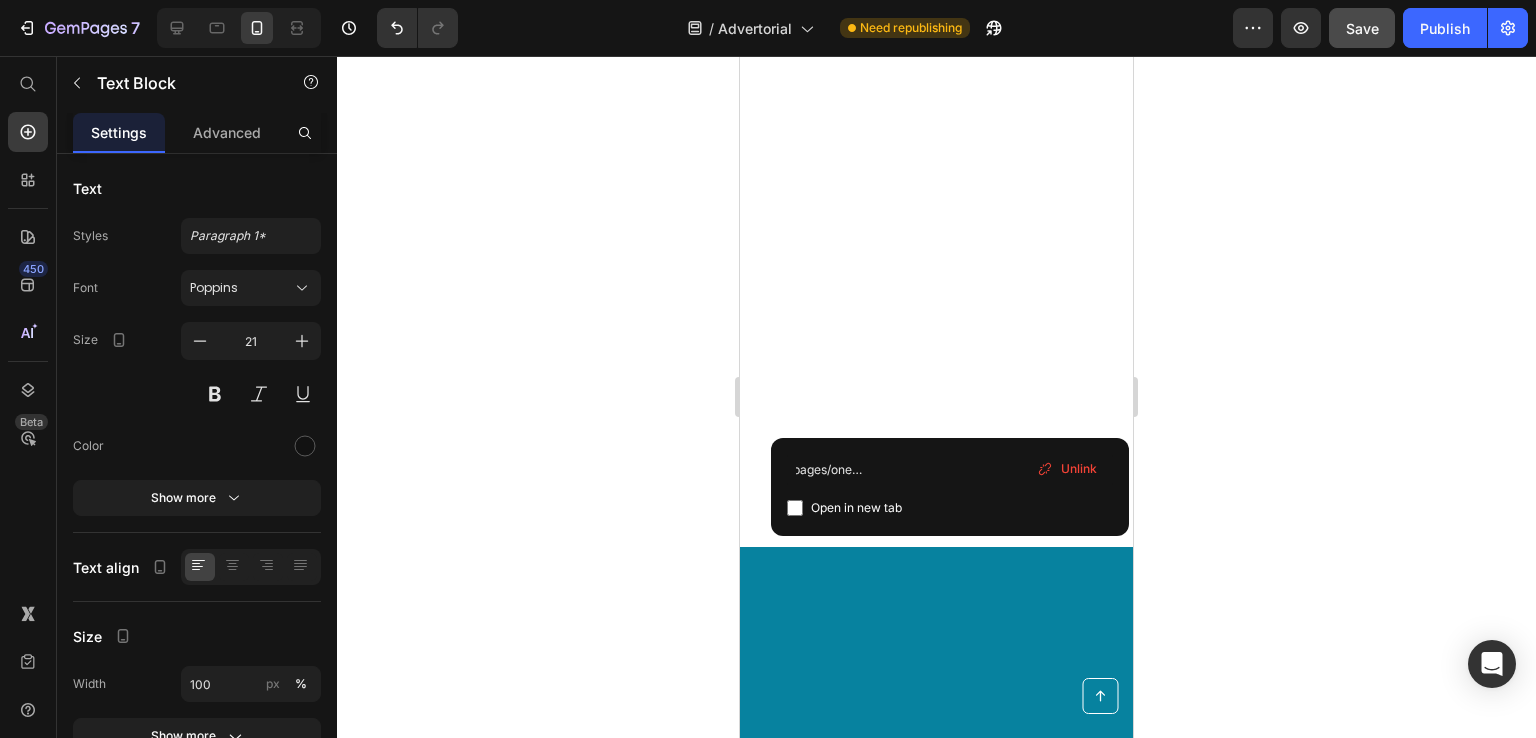 click 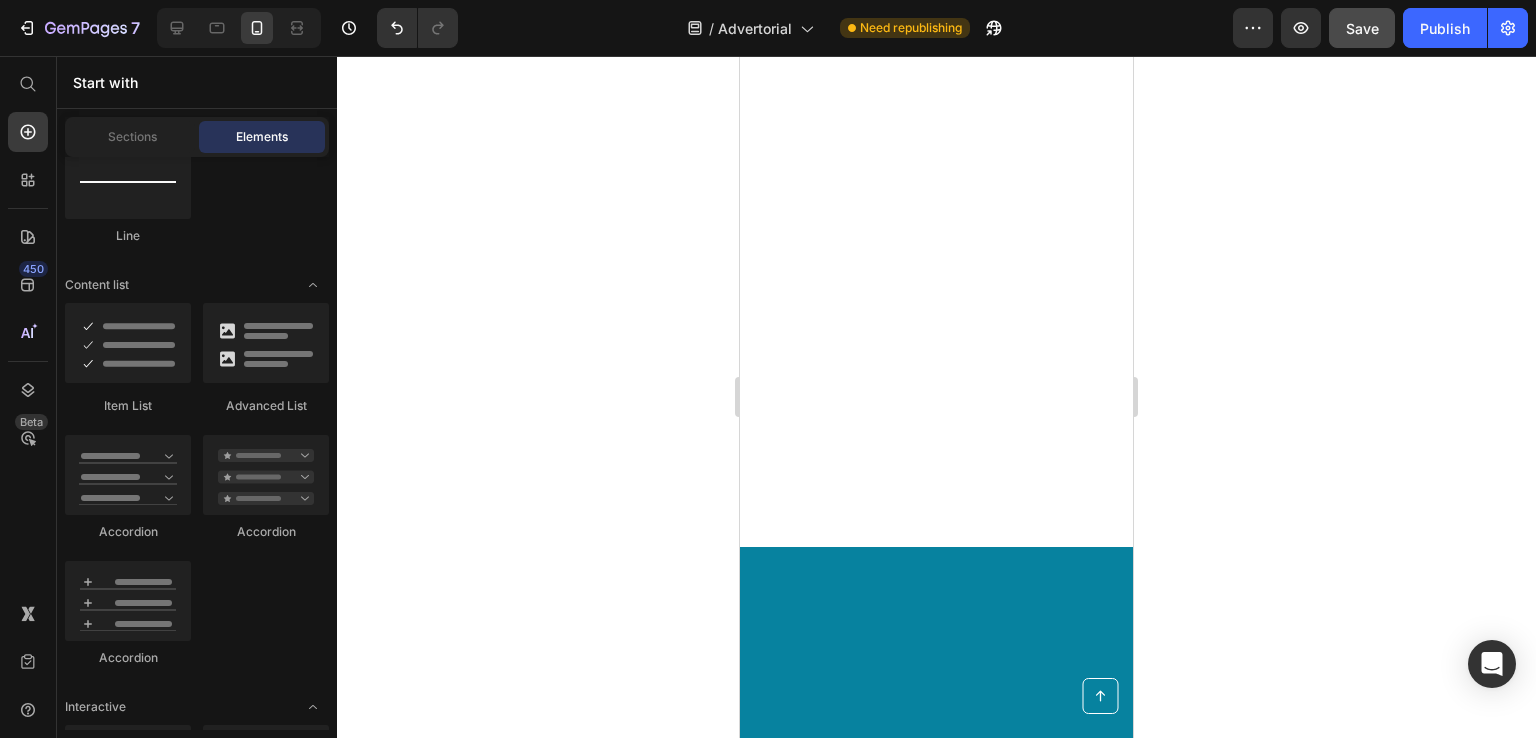 click on "-up to 72% off the retail price-" at bounding box center (927, -1697) 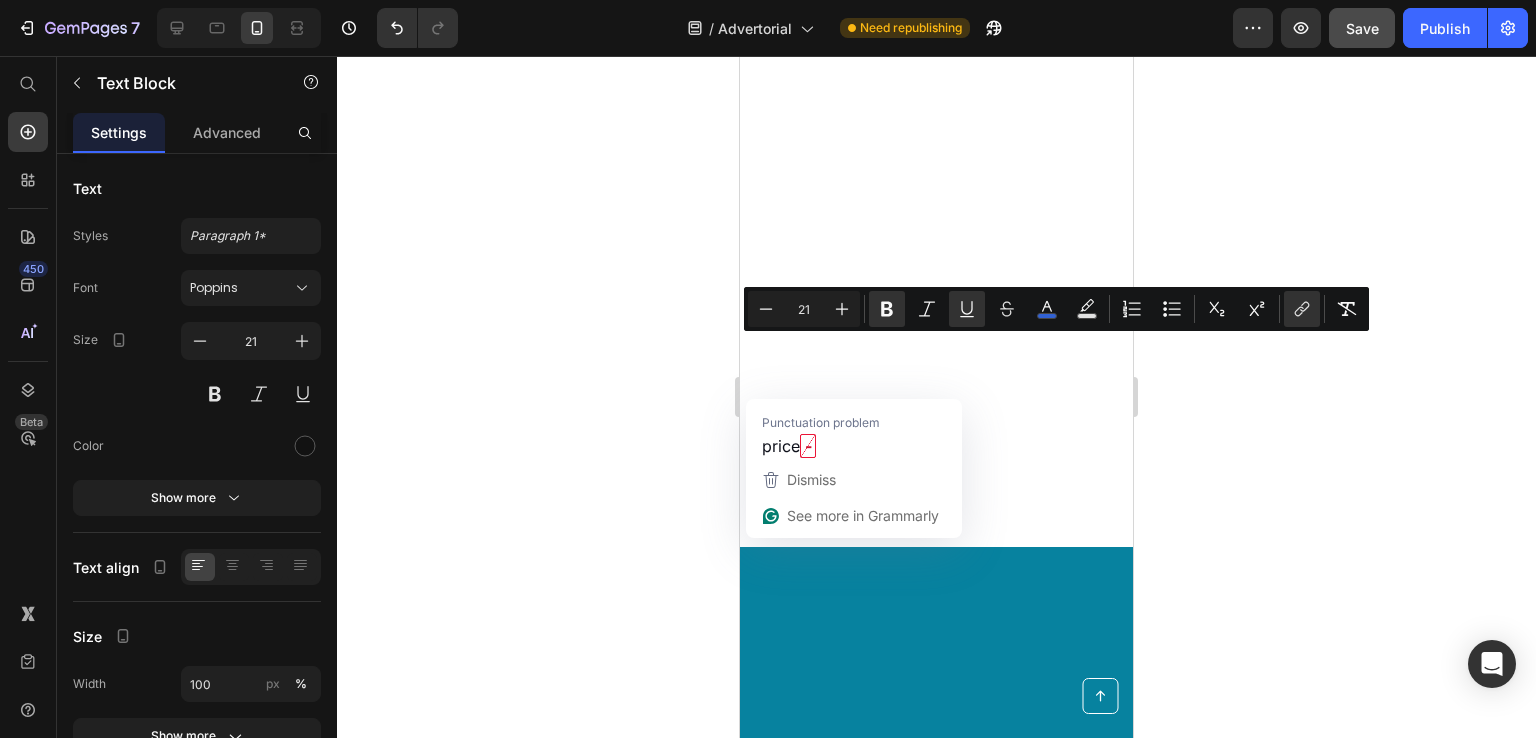 drag, startPoint x: 792, startPoint y: 356, endPoint x: 826, endPoint y: 382, distance: 42.80187 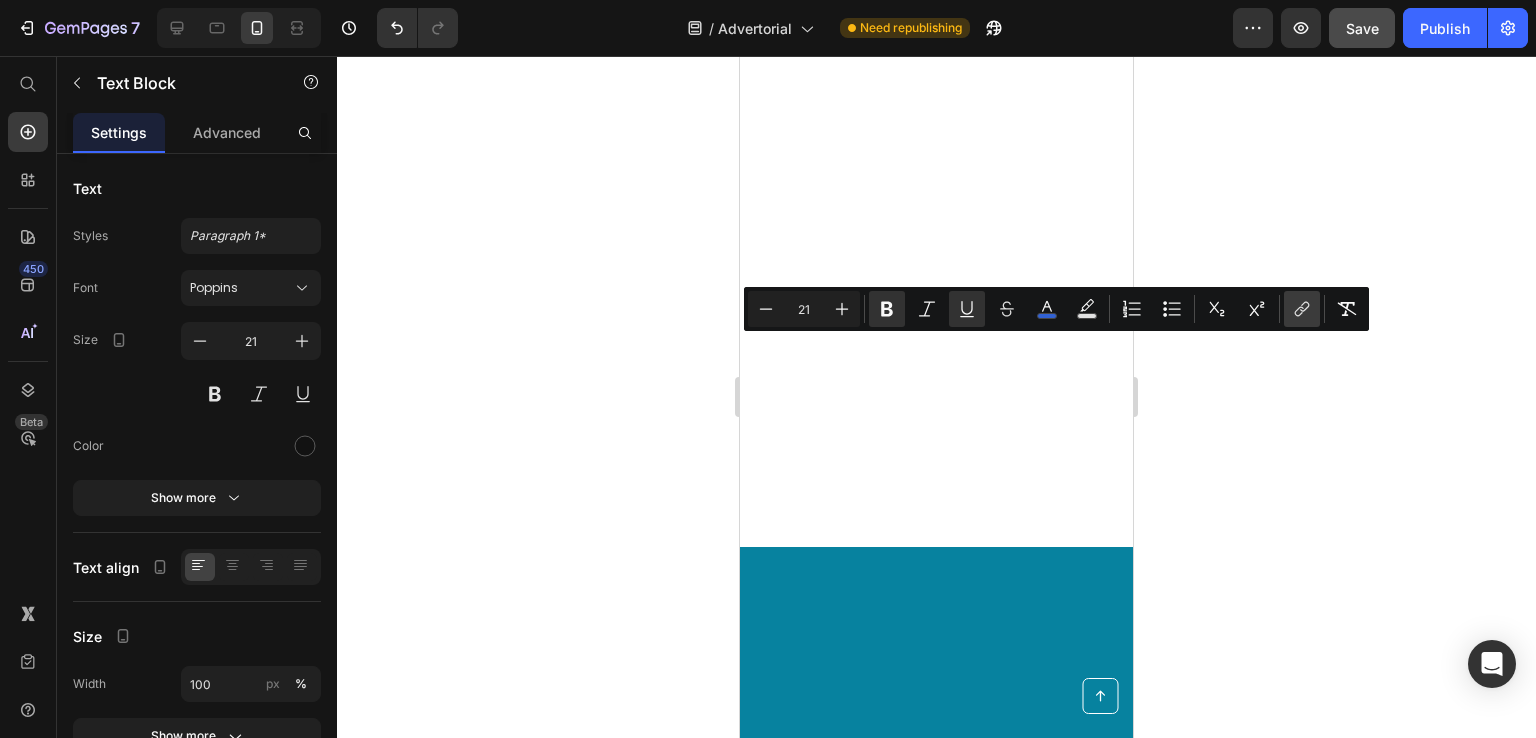 click 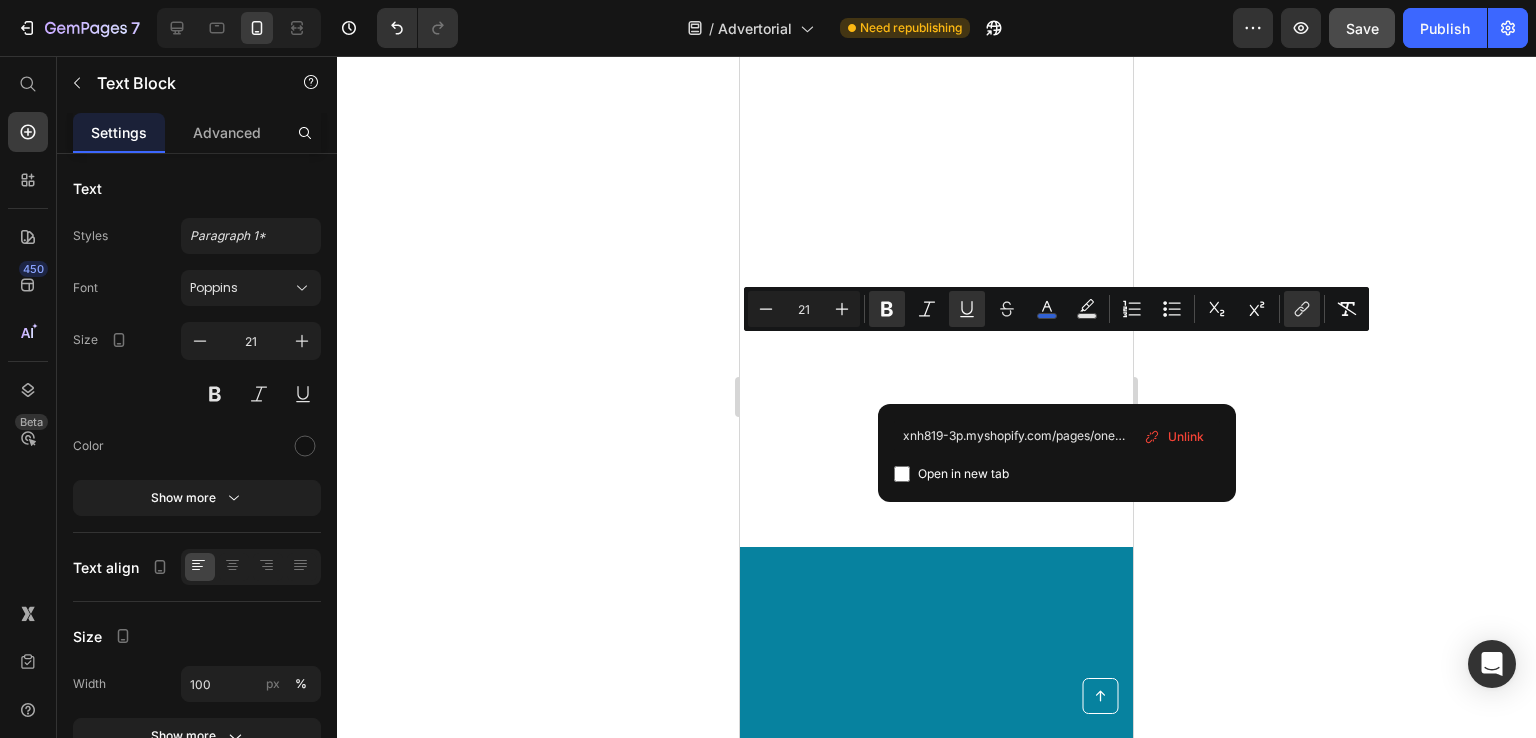 scroll, scrollTop: 0, scrollLeft: 156, axis: horizontal 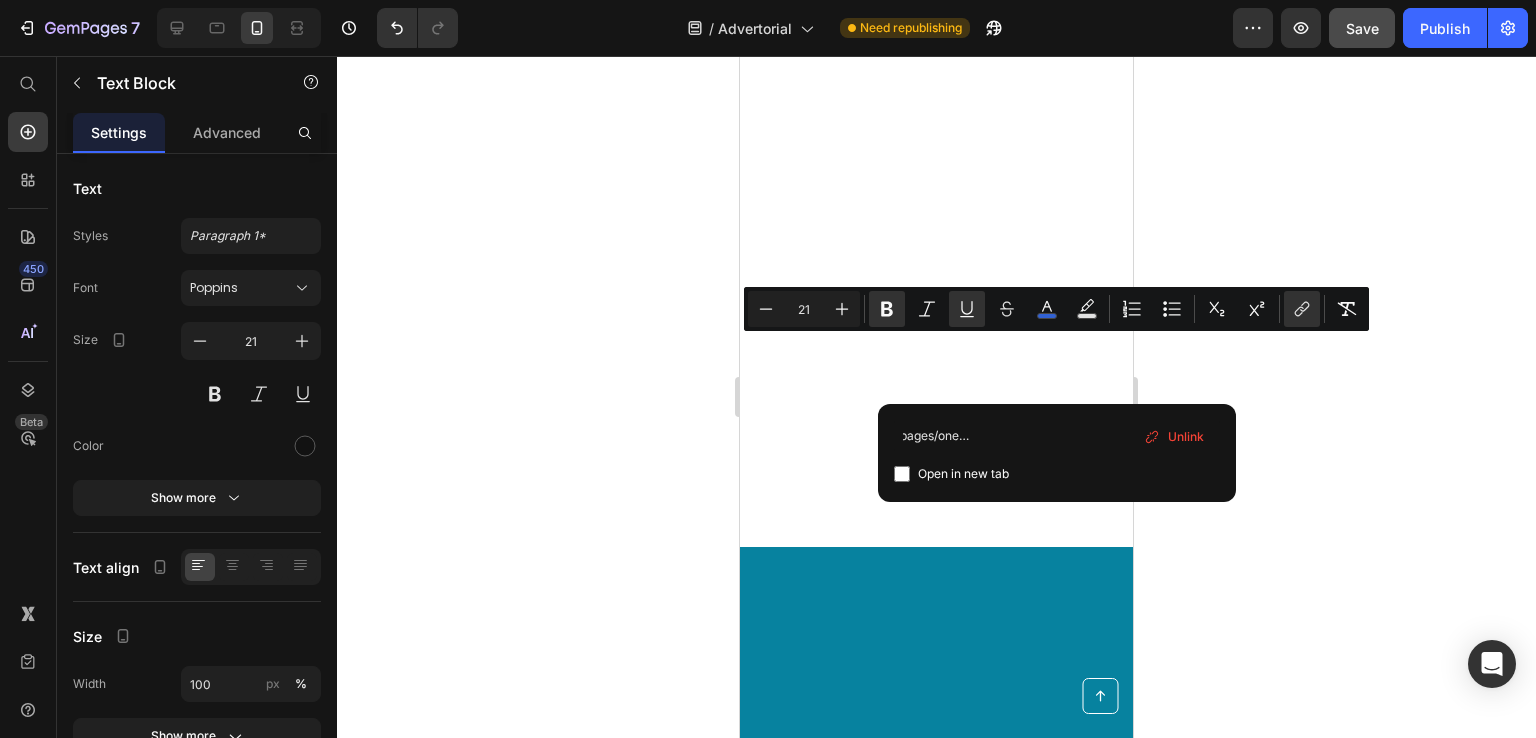 click 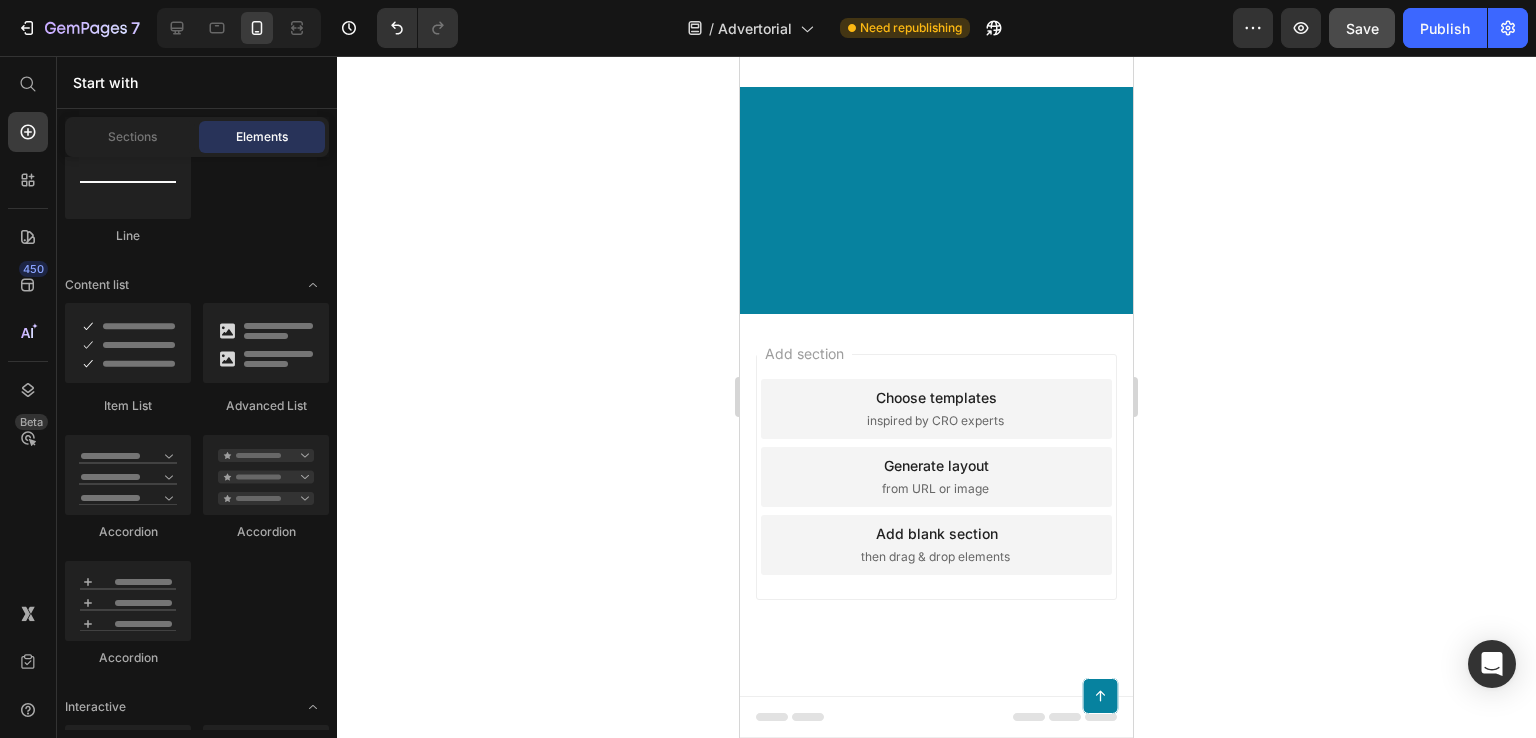scroll, scrollTop: 26268, scrollLeft: 0, axis: vertical 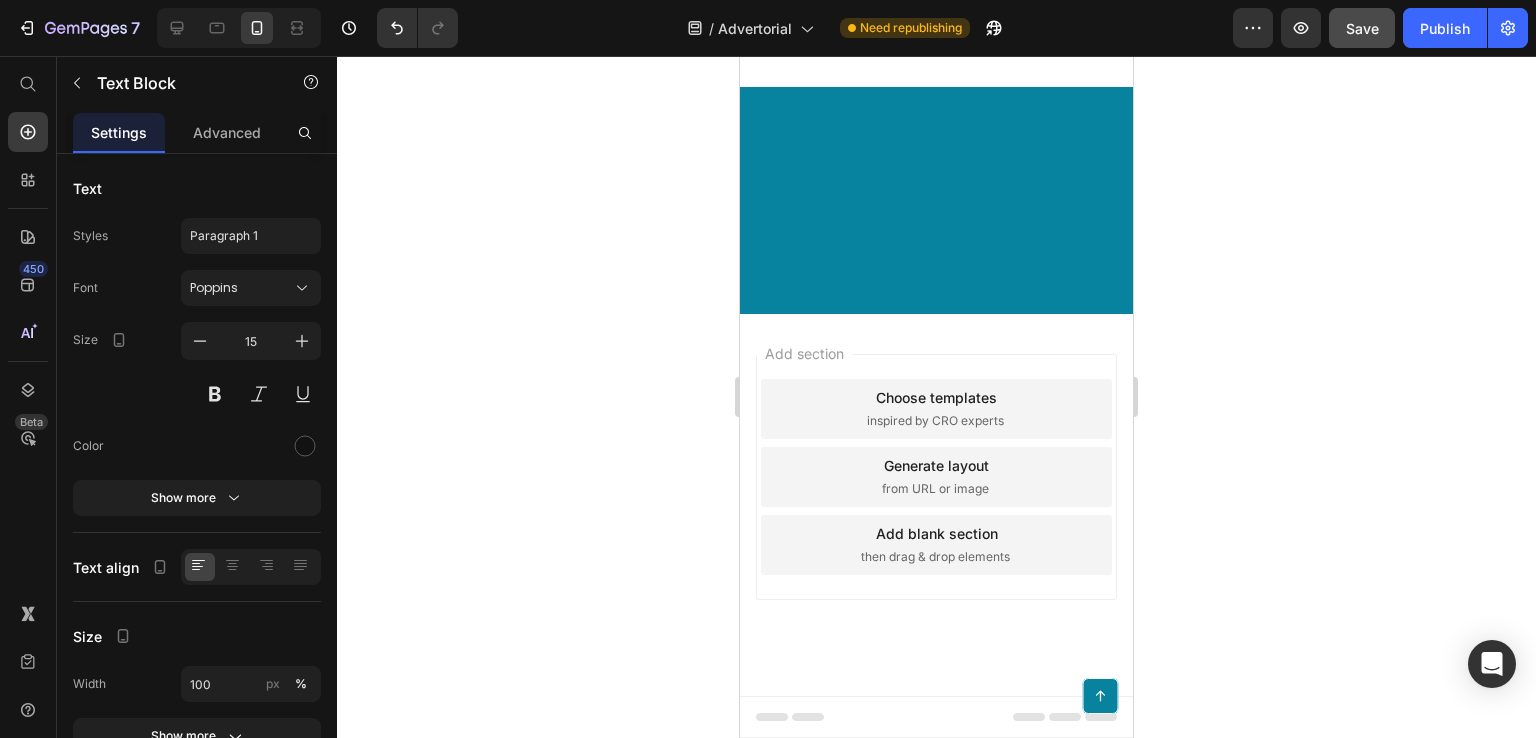 click on "along with bundle discounts. (Available only while supplies last.) Click the button below to check current availability." at bounding box center [932, -1206] 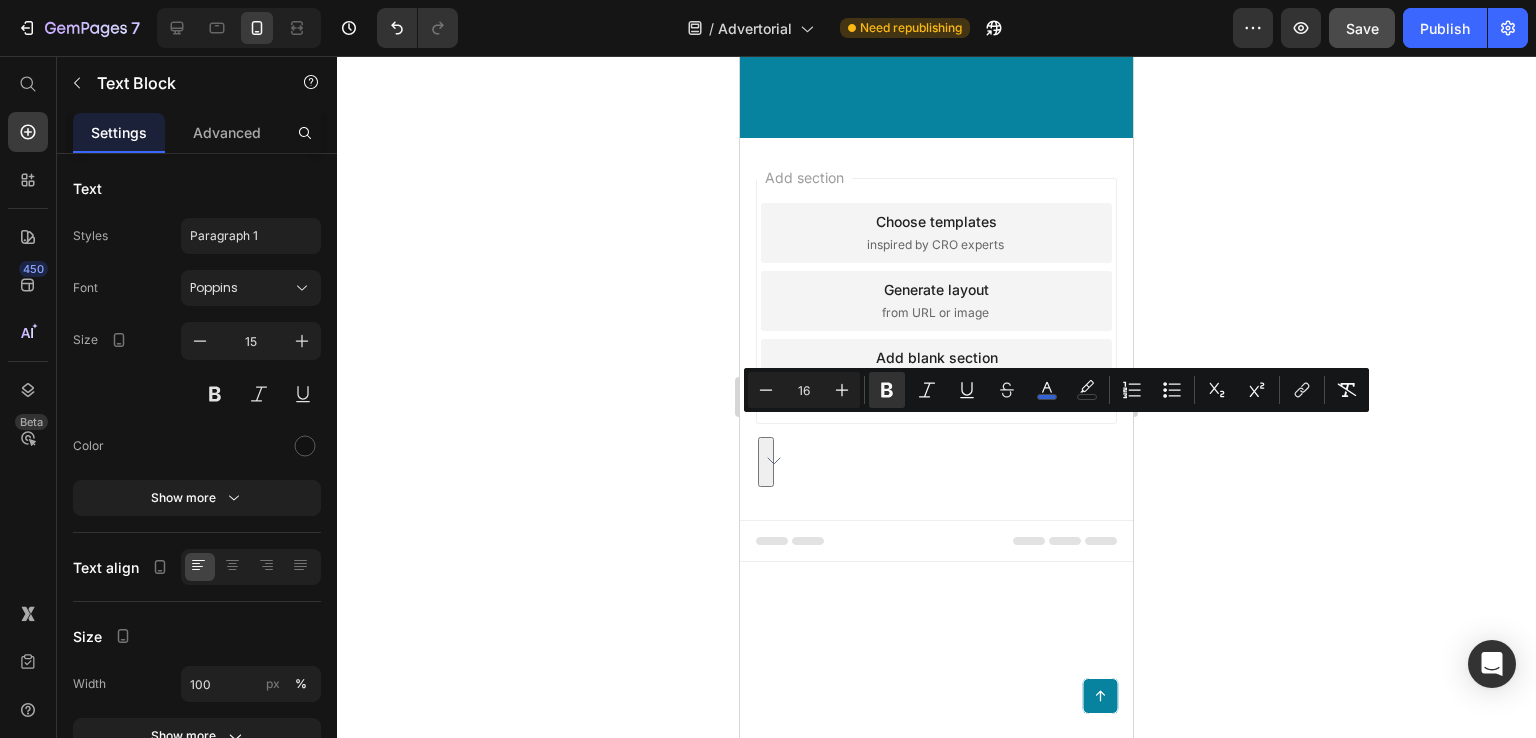 drag, startPoint x: 873, startPoint y: 460, endPoint x: 892, endPoint y: 434, distance: 32.202484 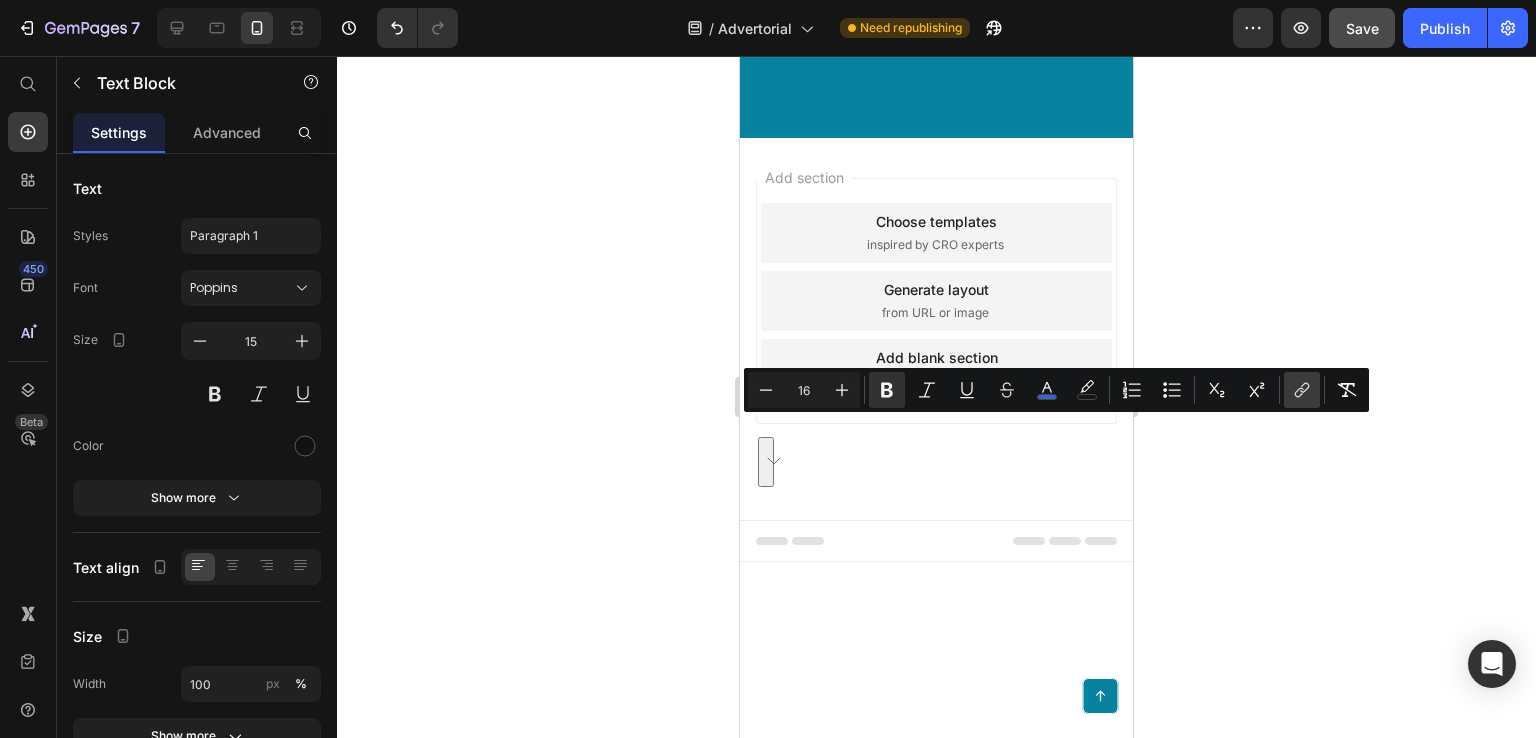 click 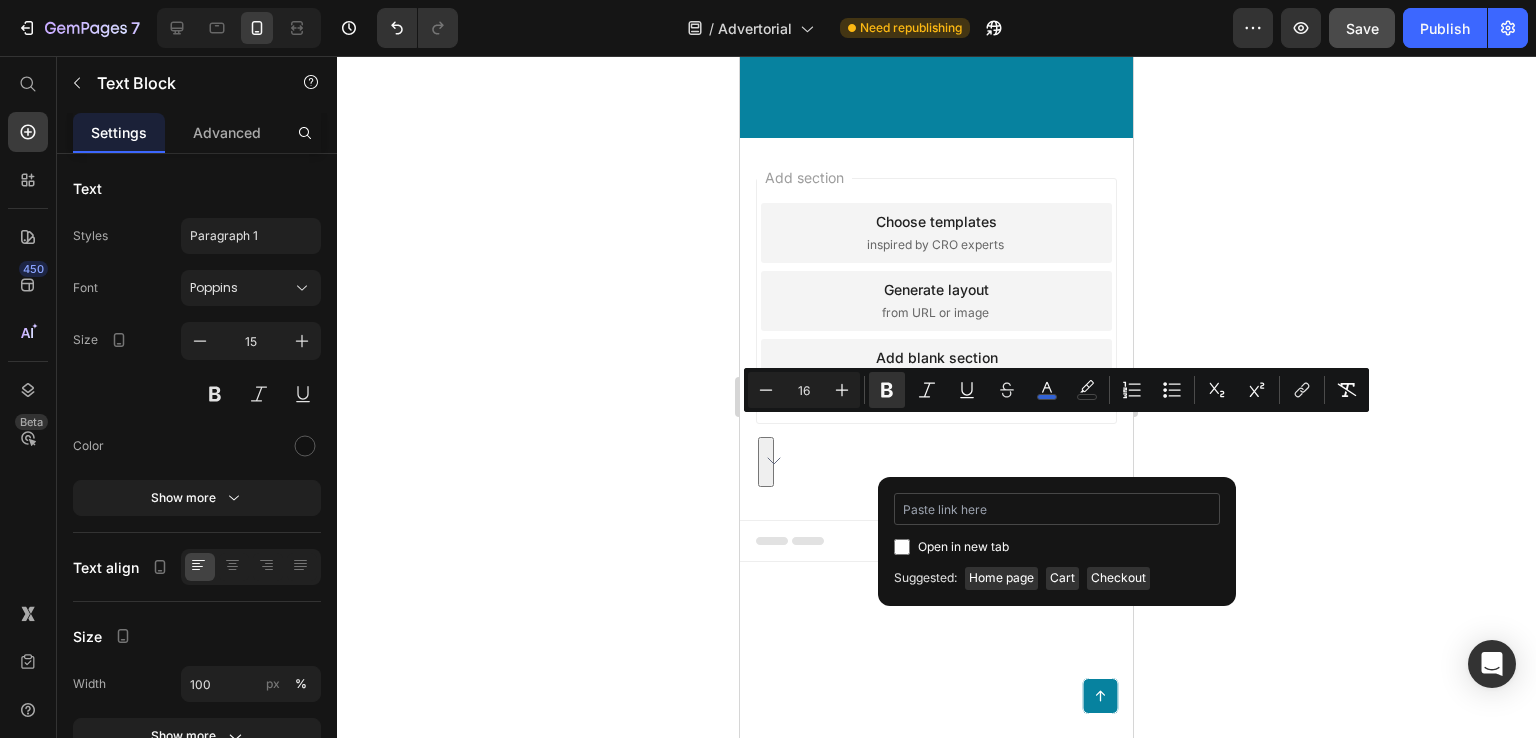 type on "xnh819-3p.myshopify.com/pages/one-product-store-jul-5-11-11-59" 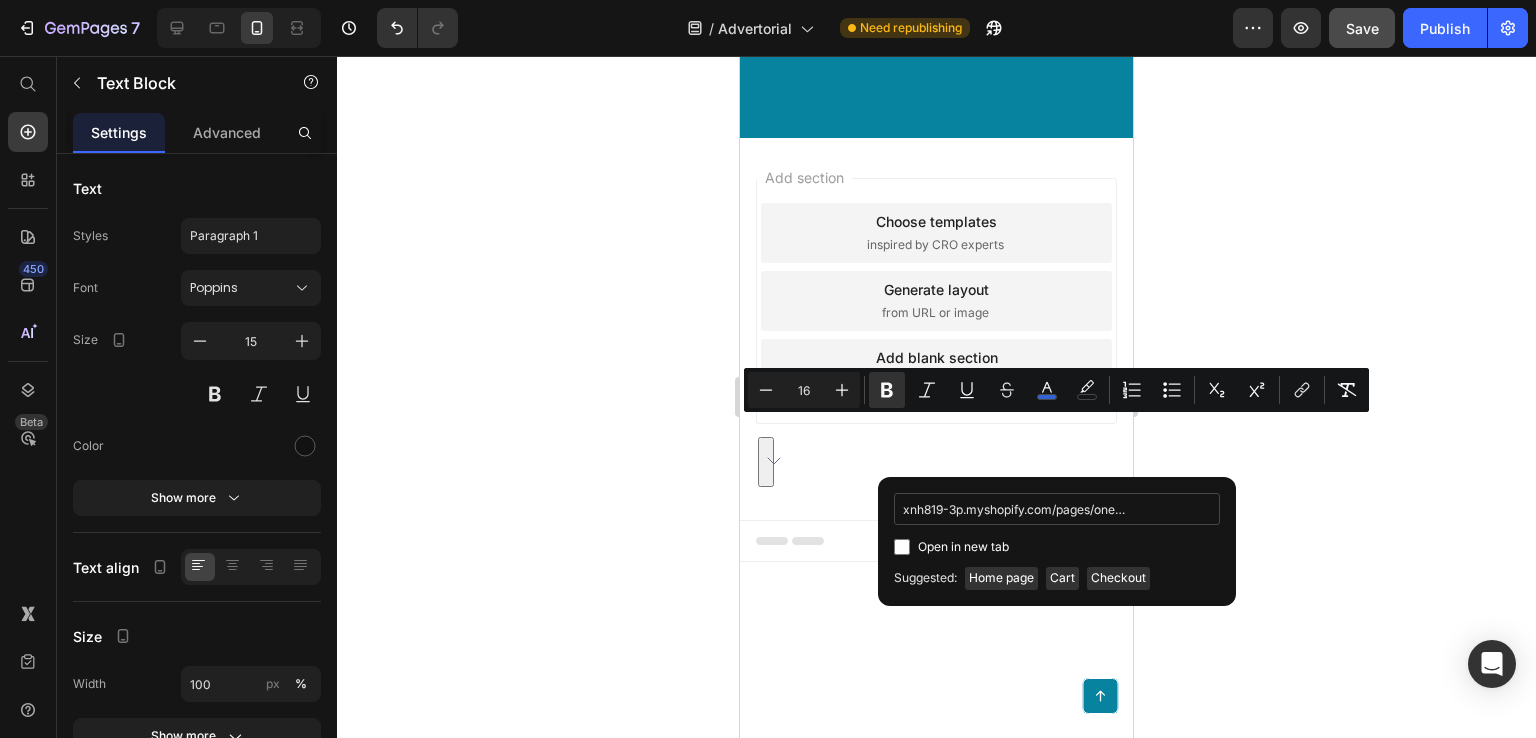 scroll, scrollTop: 0, scrollLeft: 156, axis: horizontal 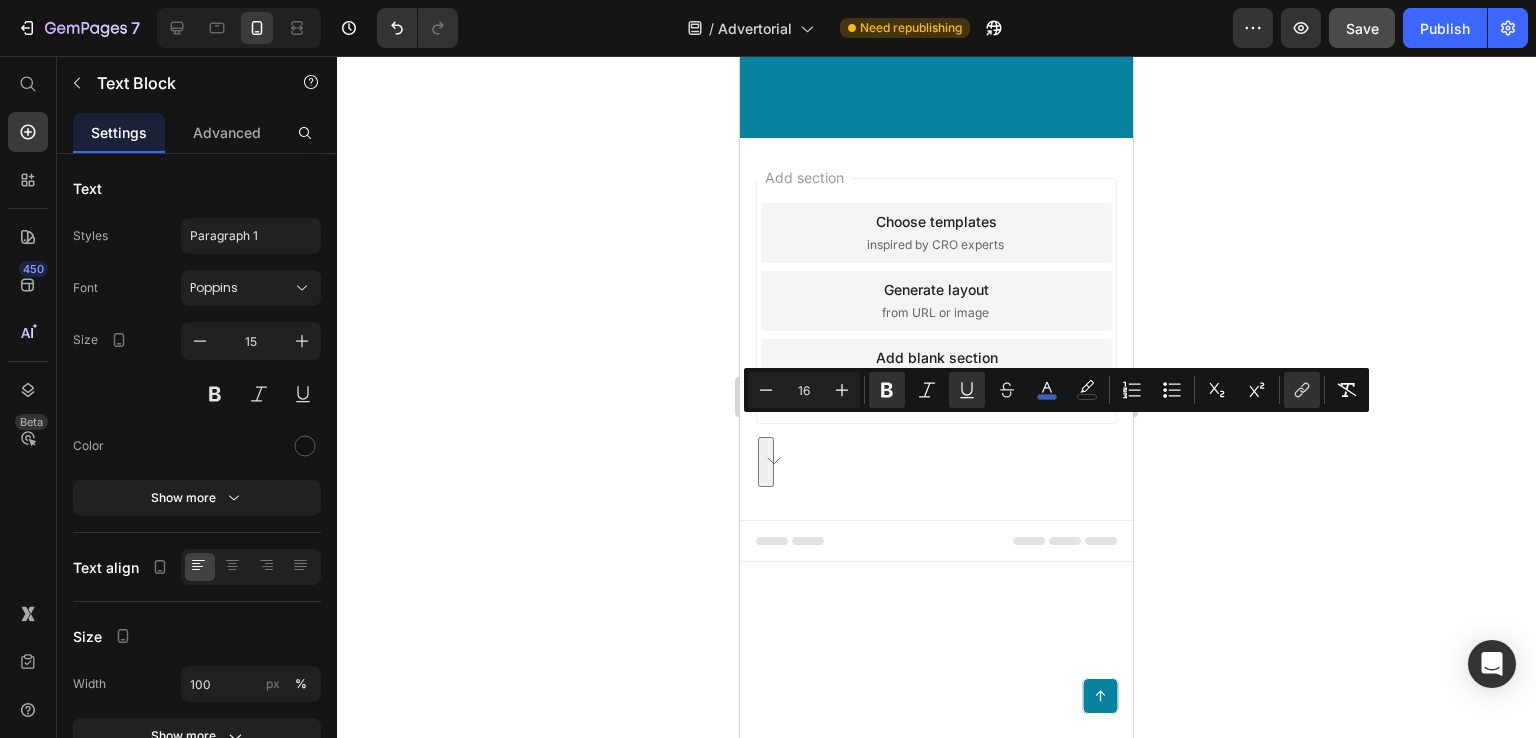 click 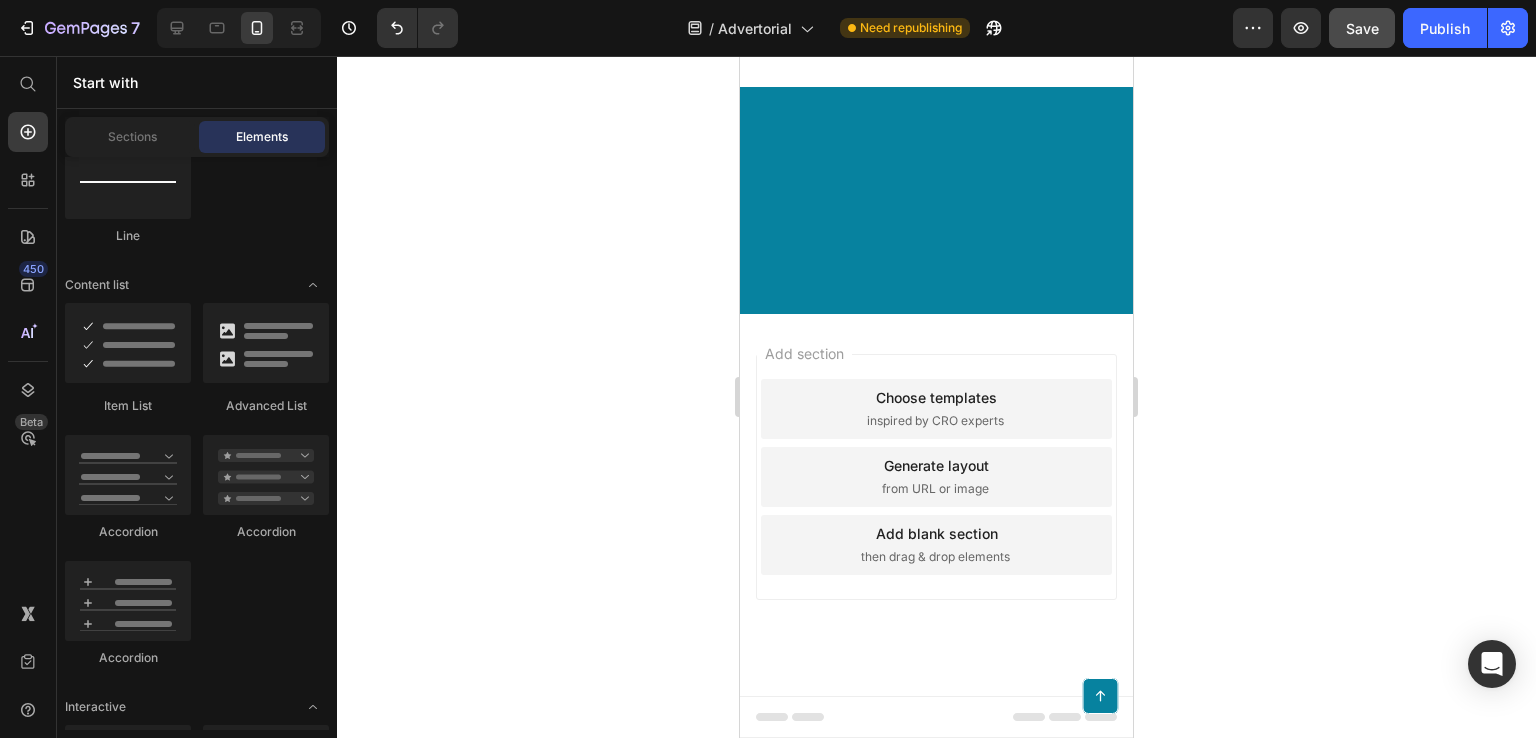 scroll, scrollTop: 26668, scrollLeft: 0, axis: vertical 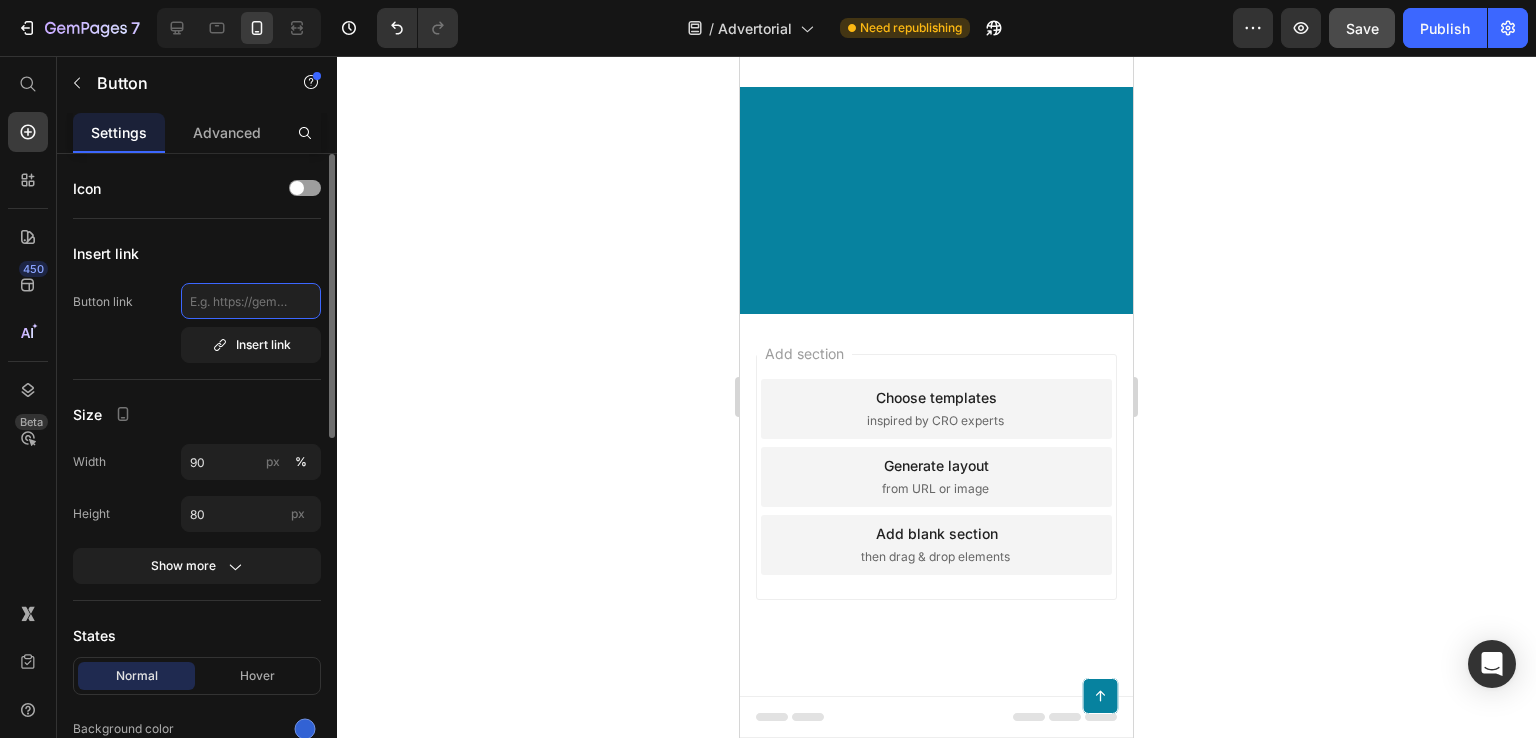 click 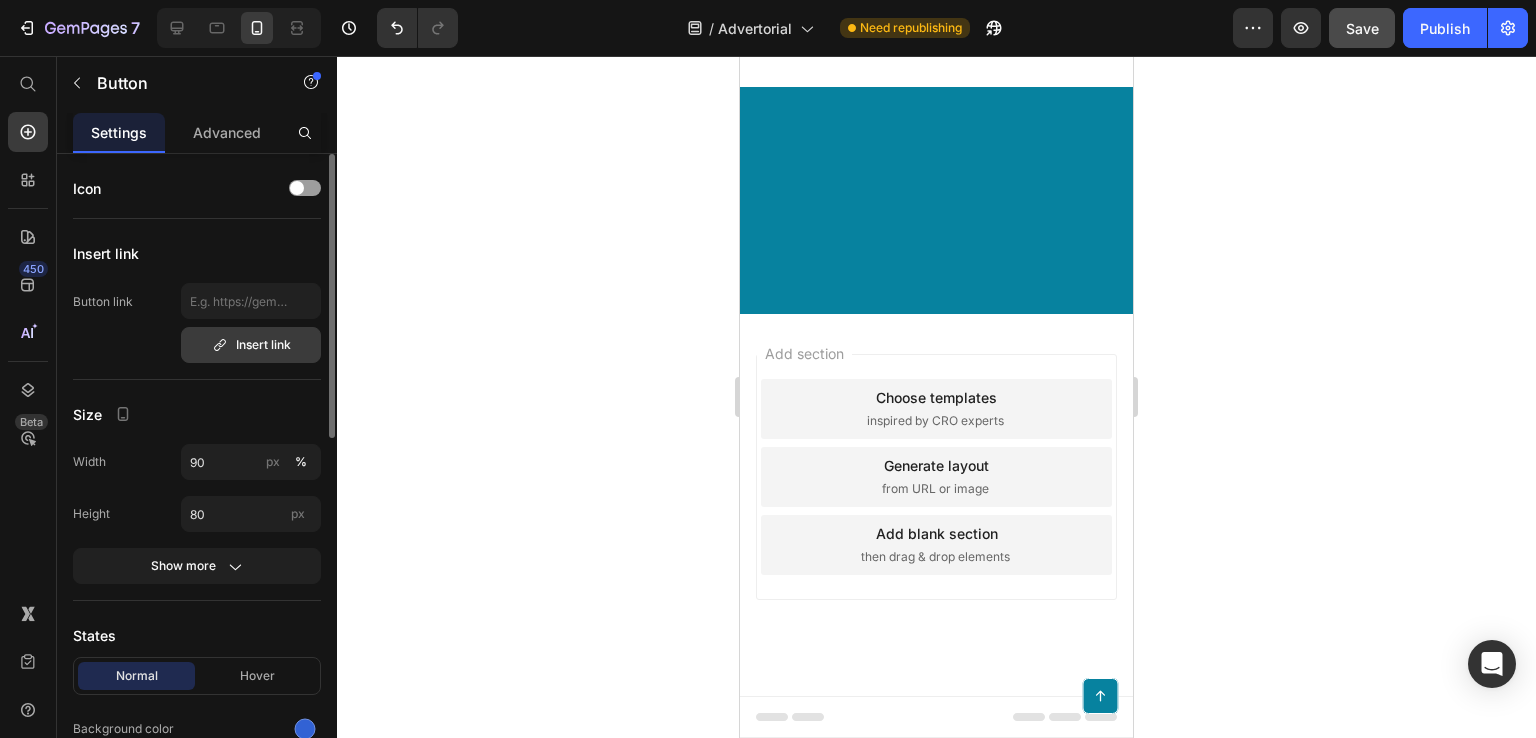 click on "Insert link" at bounding box center [251, 345] 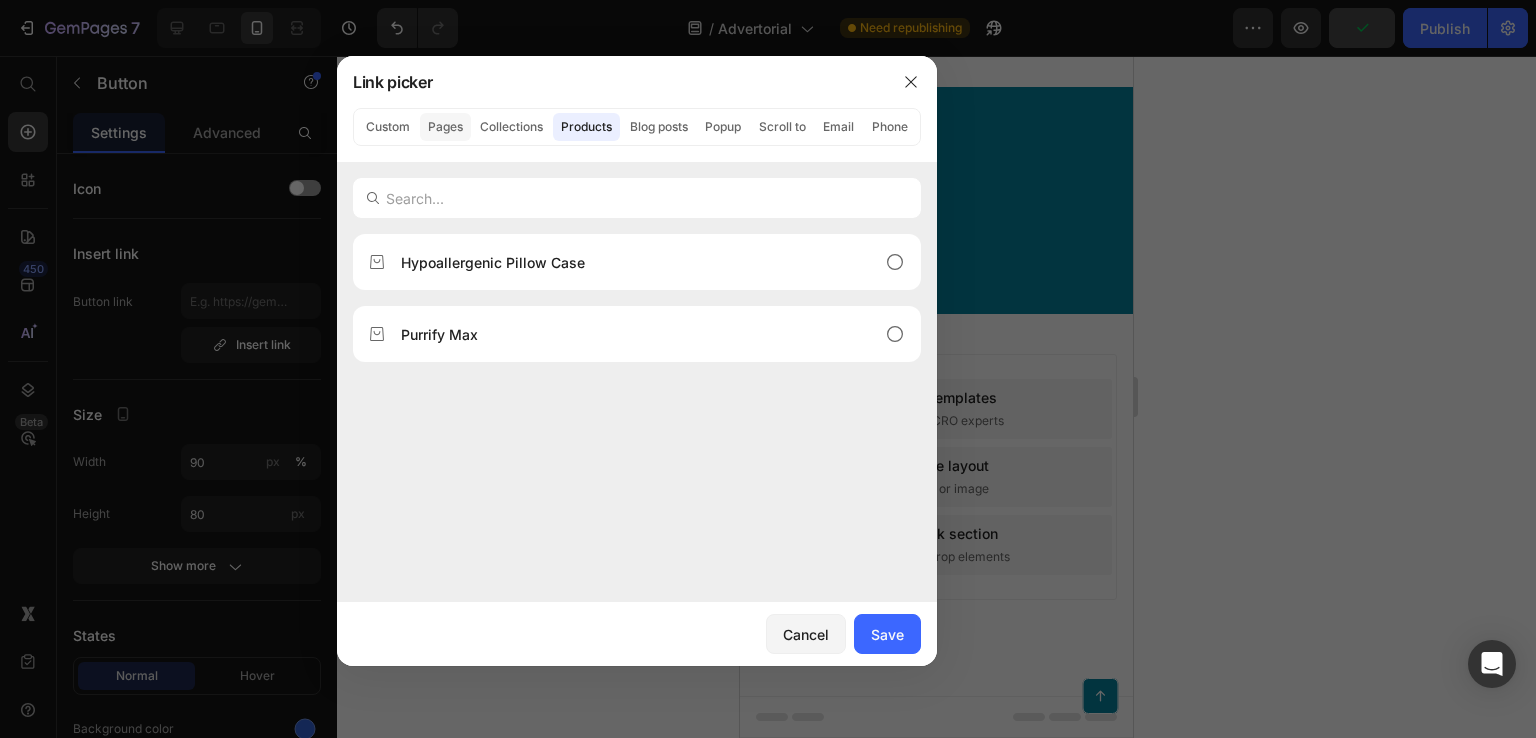 click on "Pages" 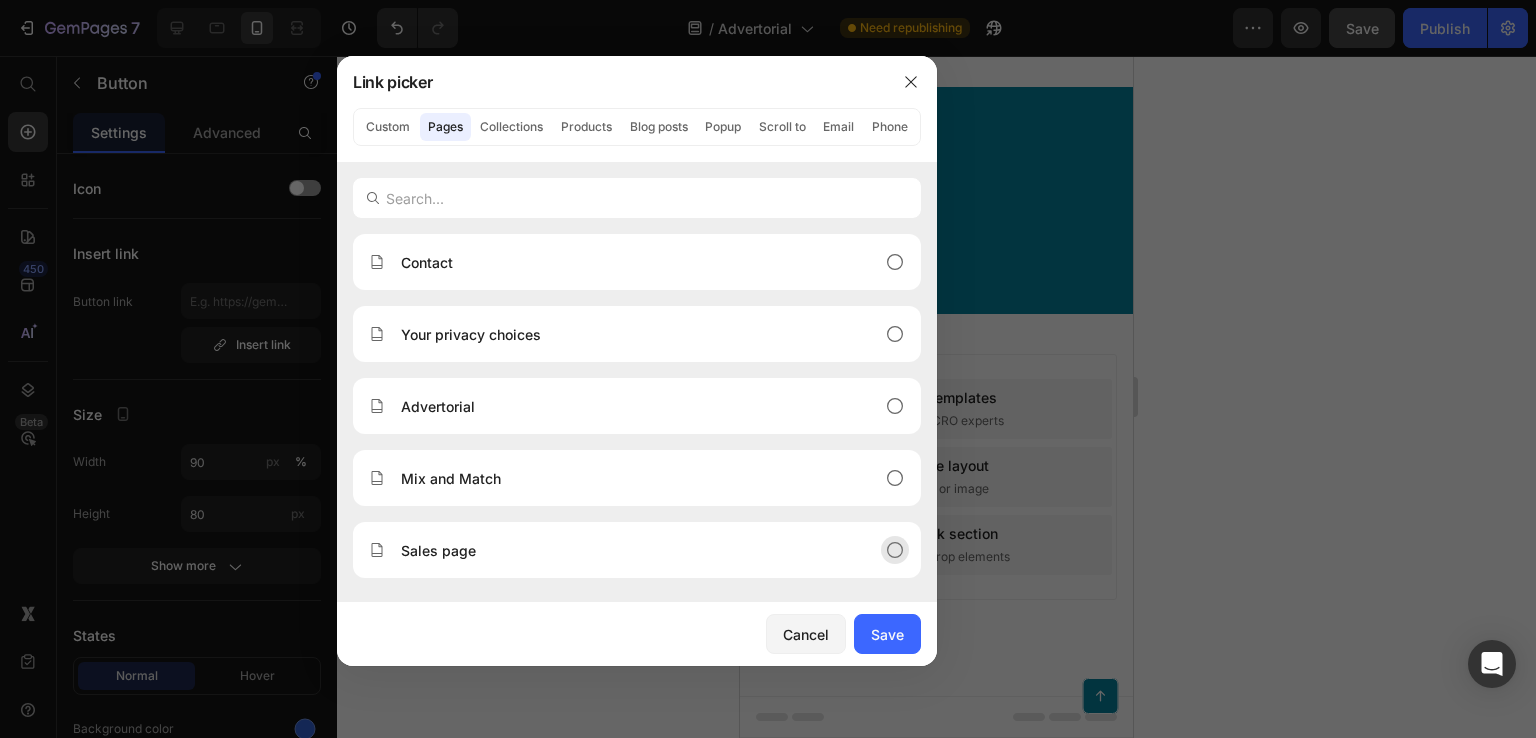click on "Sales page" 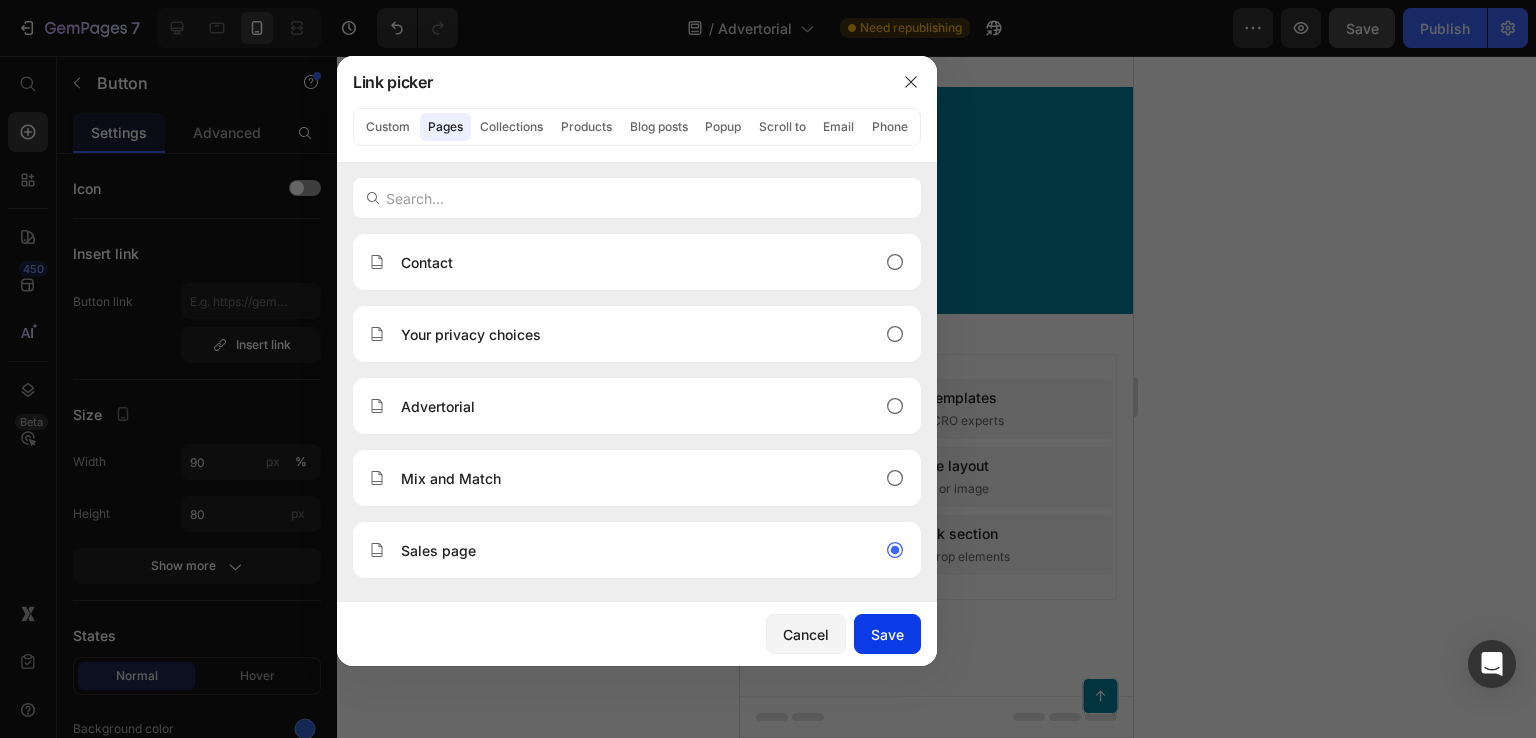 click on "Save" at bounding box center (887, 634) 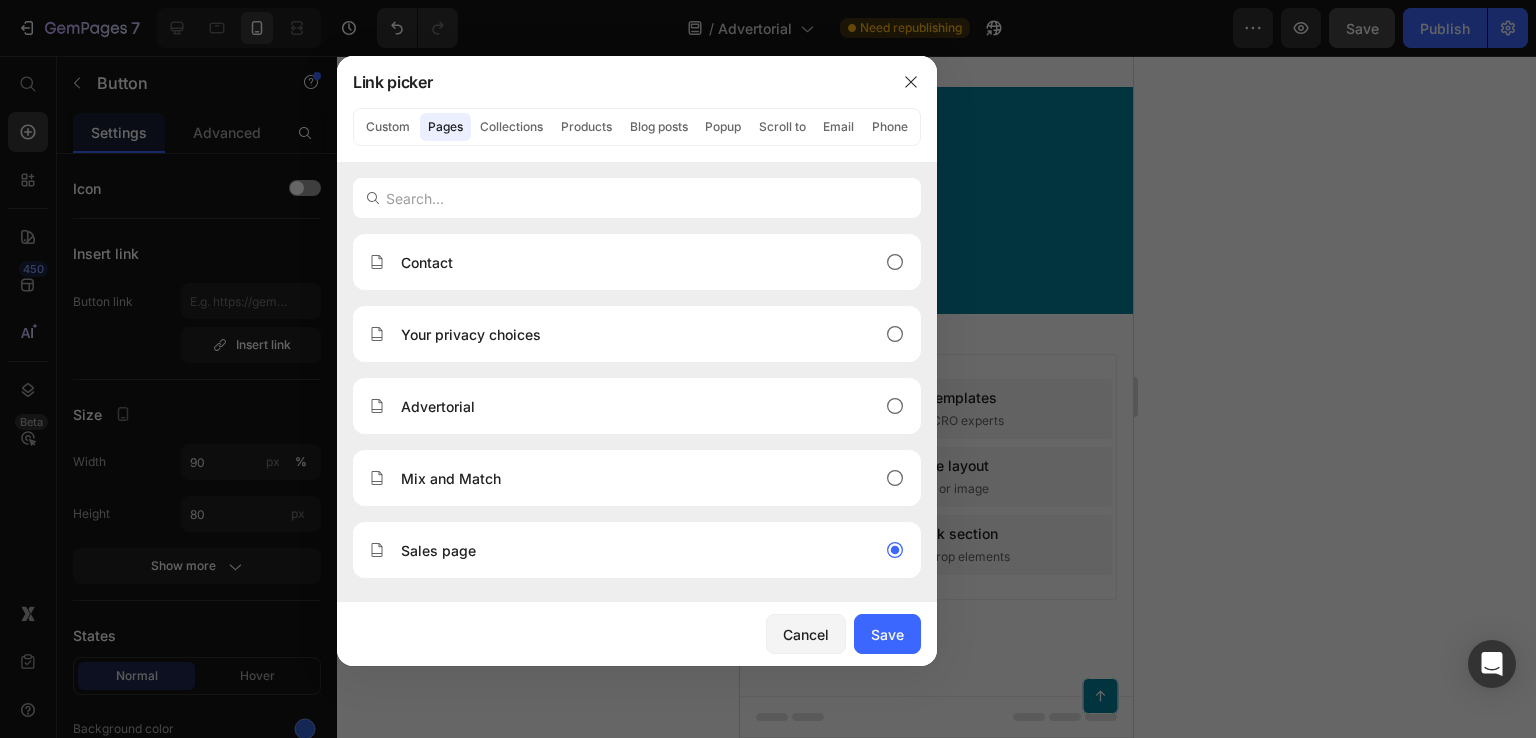 type on "/pages/one-product-store-jul-5-11-11-59" 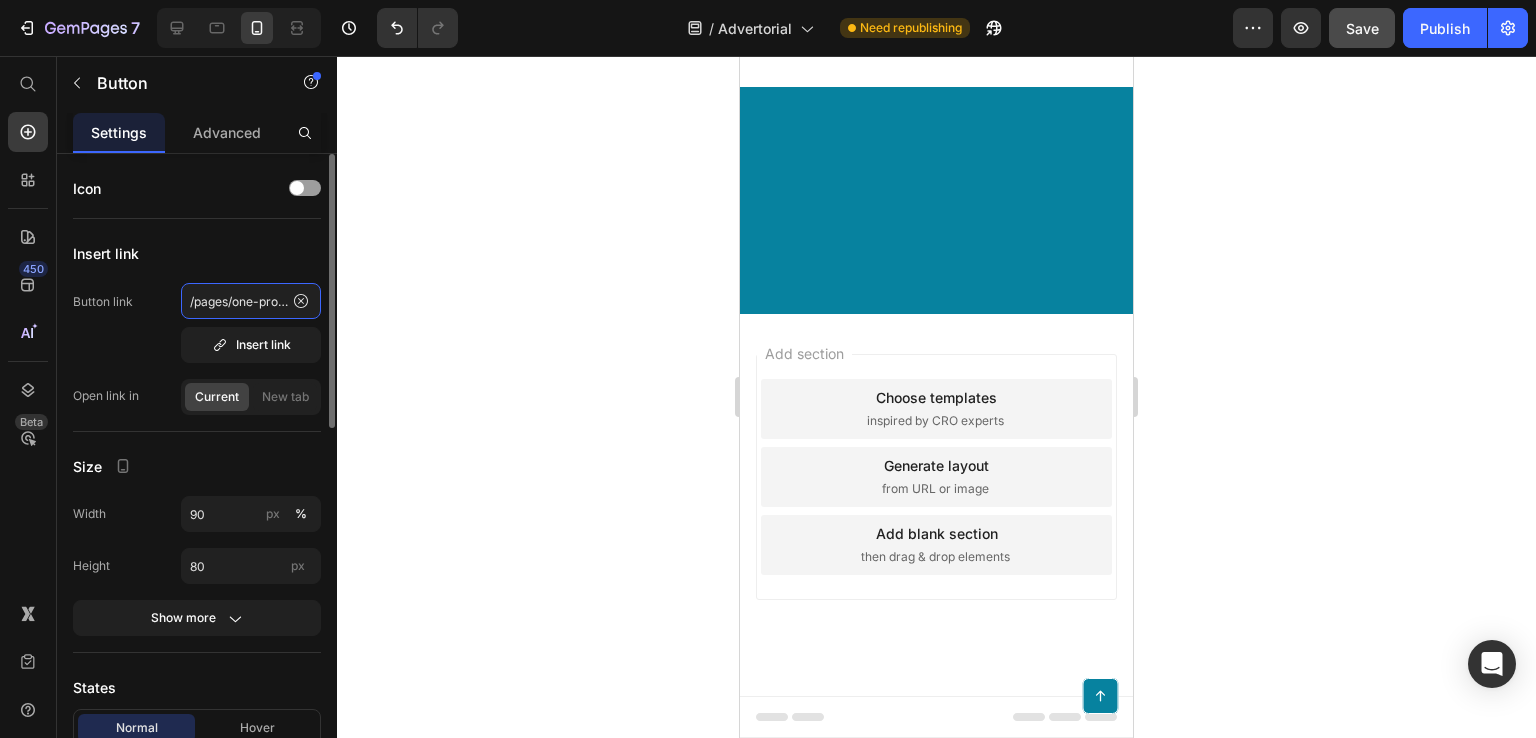 click on "/pages/one-product-store-jul-5-11-11-59" 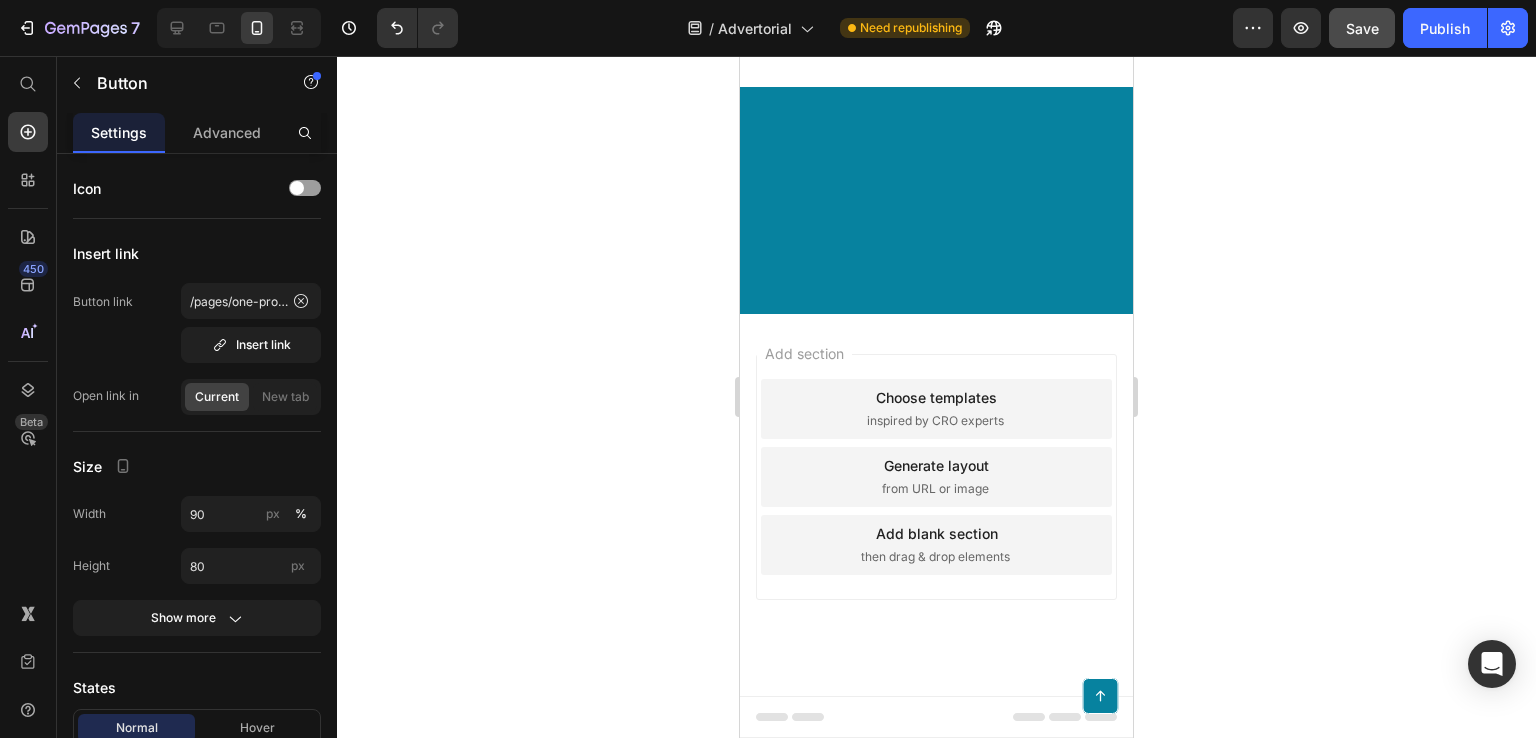click on "APPLY DISCOUNT &   CHECK INVENTORY" at bounding box center (937, -789) 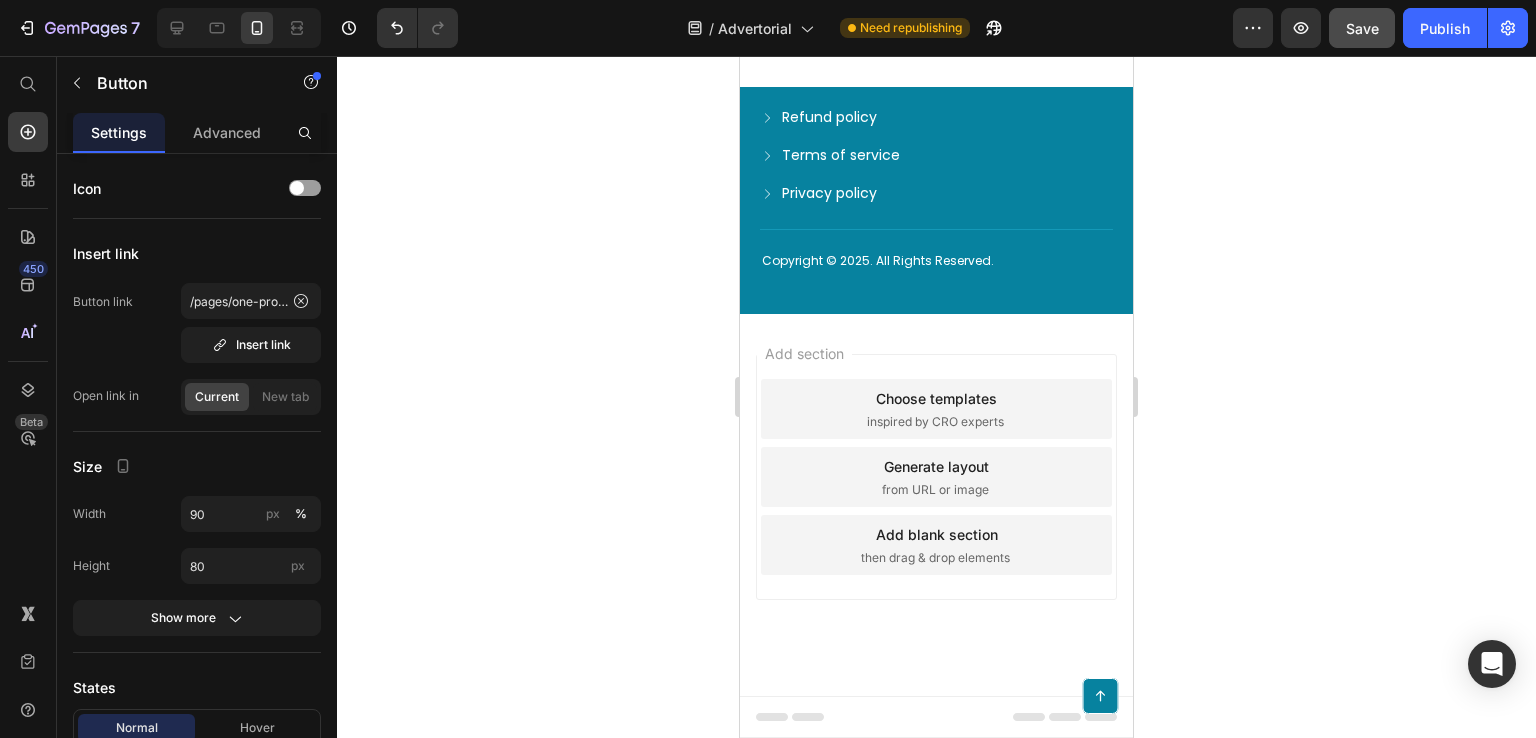 scroll, scrollTop: 26668, scrollLeft: 0, axis: vertical 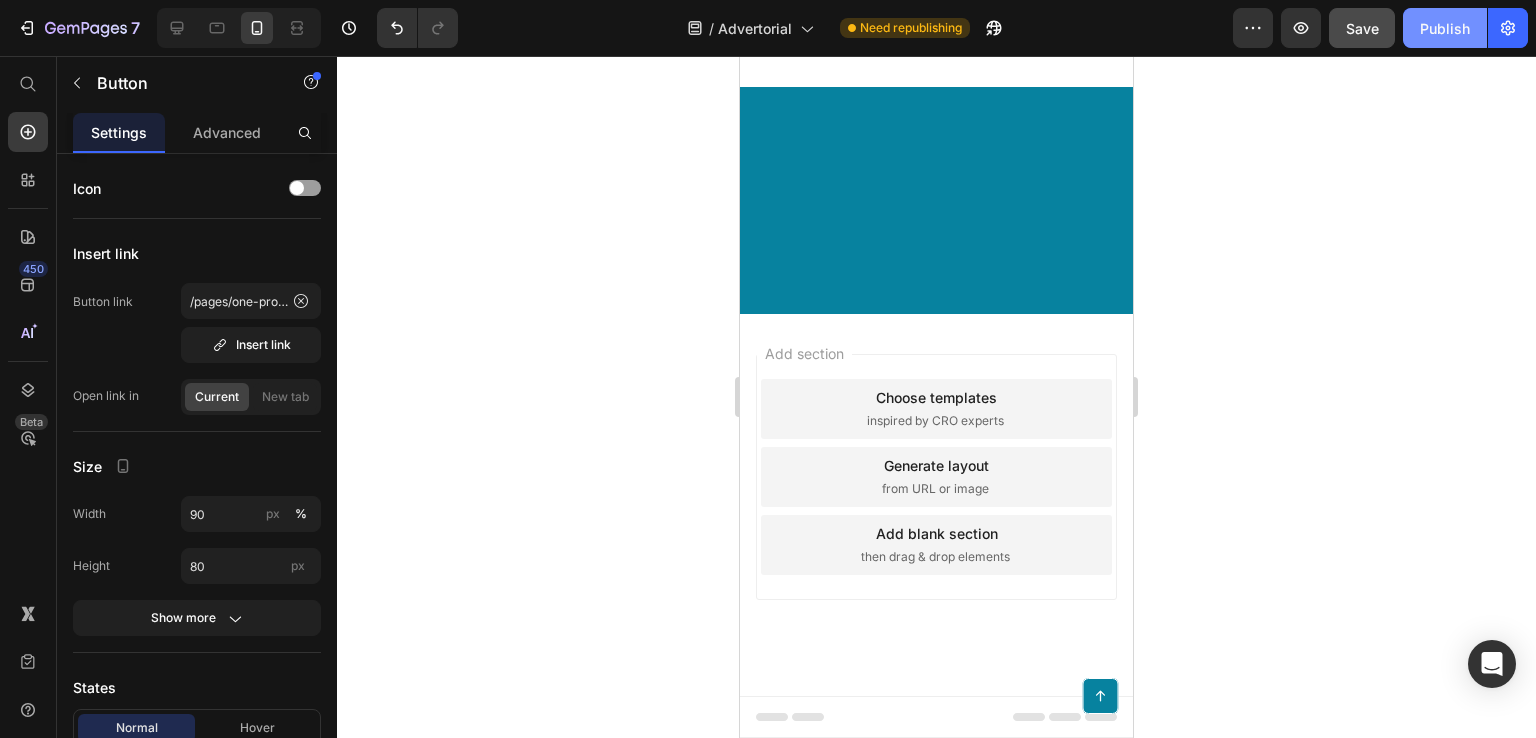 click on "Publish" at bounding box center [1445, 28] 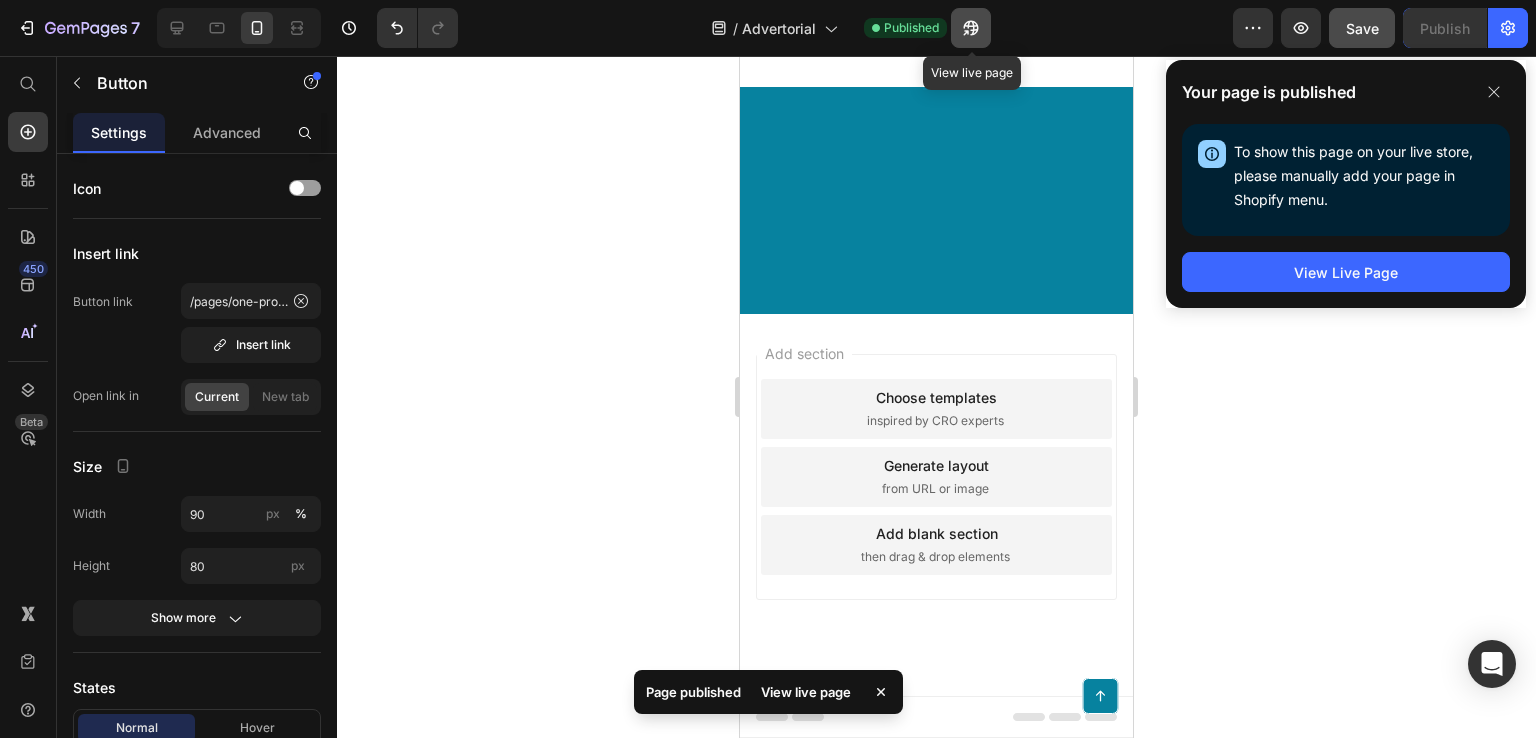 click 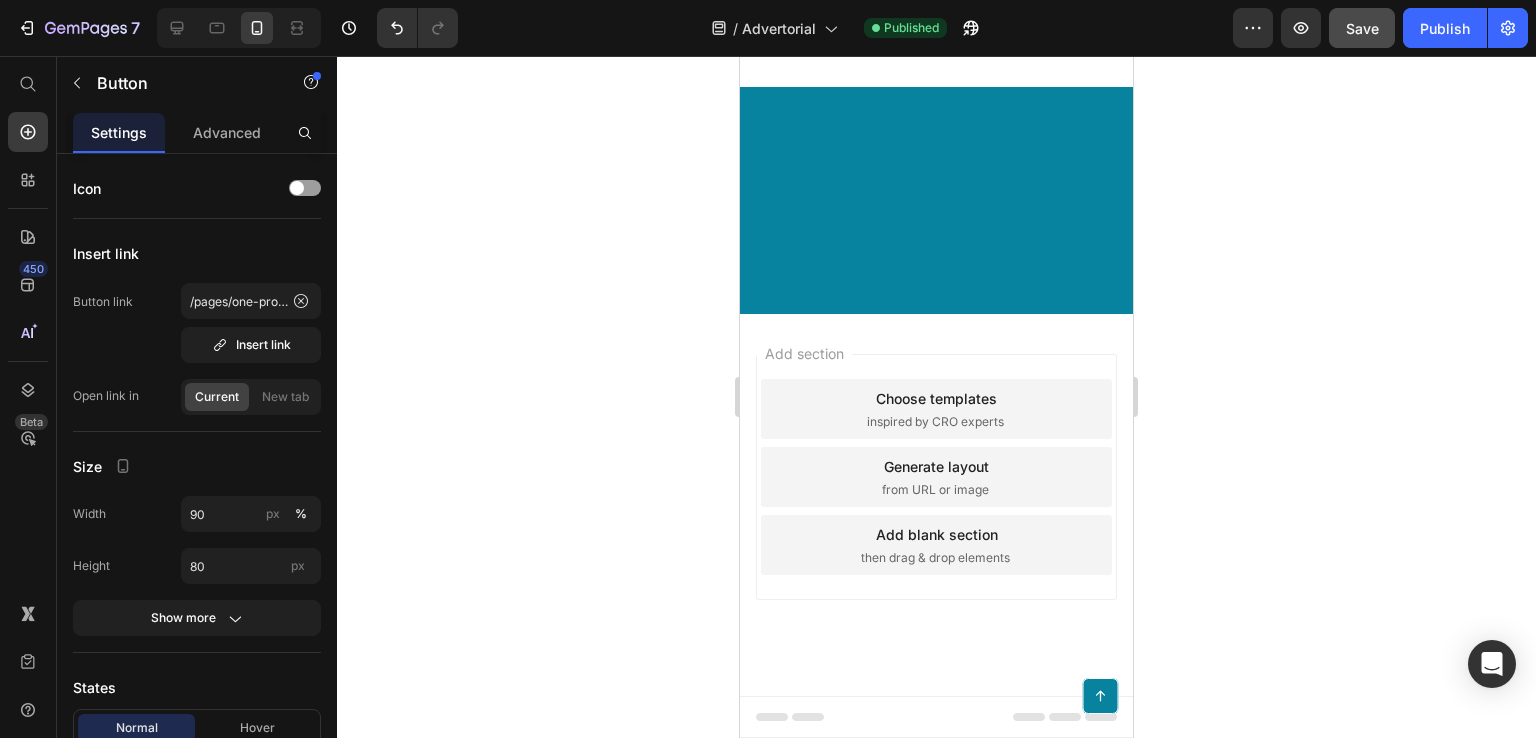 scroll, scrollTop: 26168, scrollLeft: 0, axis: vertical 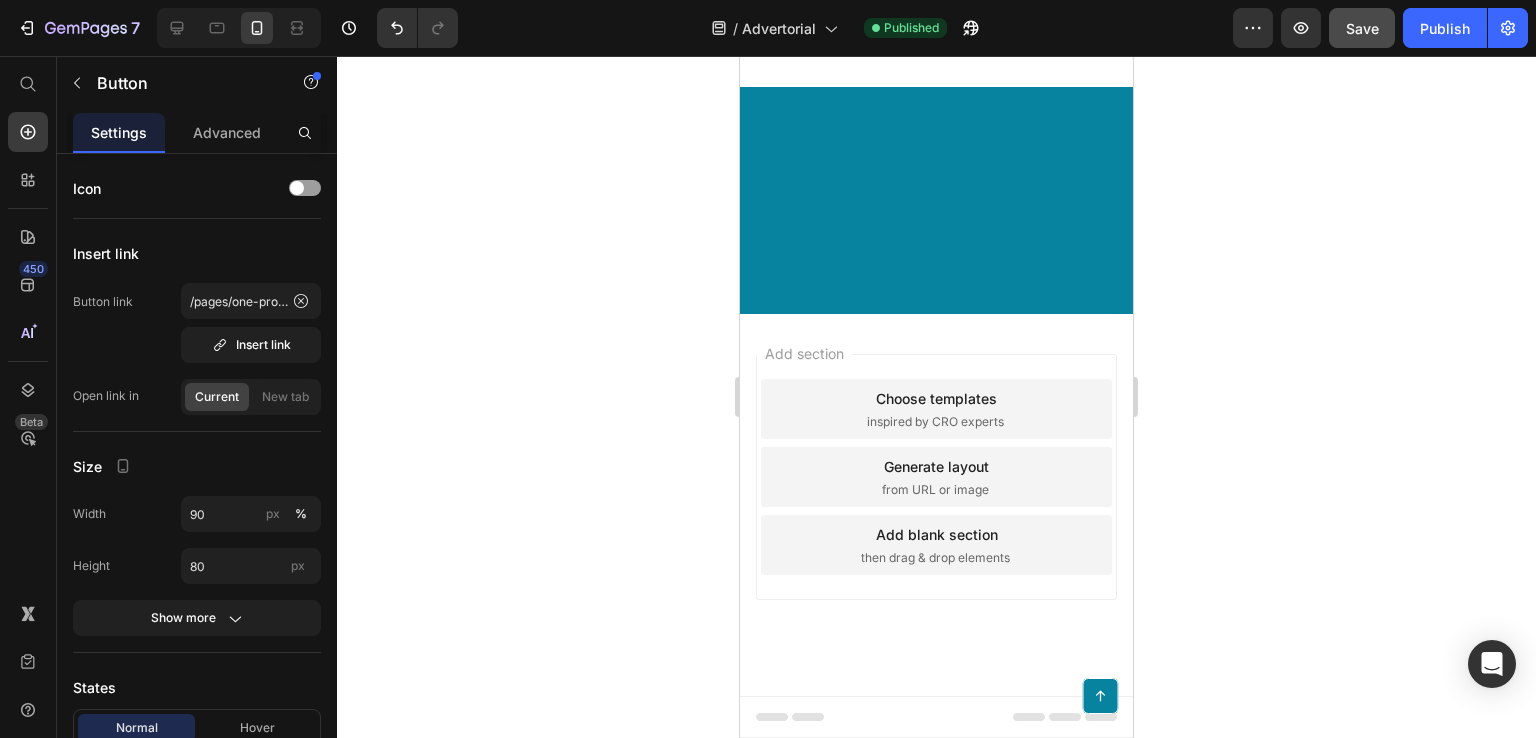 click on "along with bundle discounts. (Available only while supplies last.) Click the button below to check current availability." at bounding box center [932, -1224] 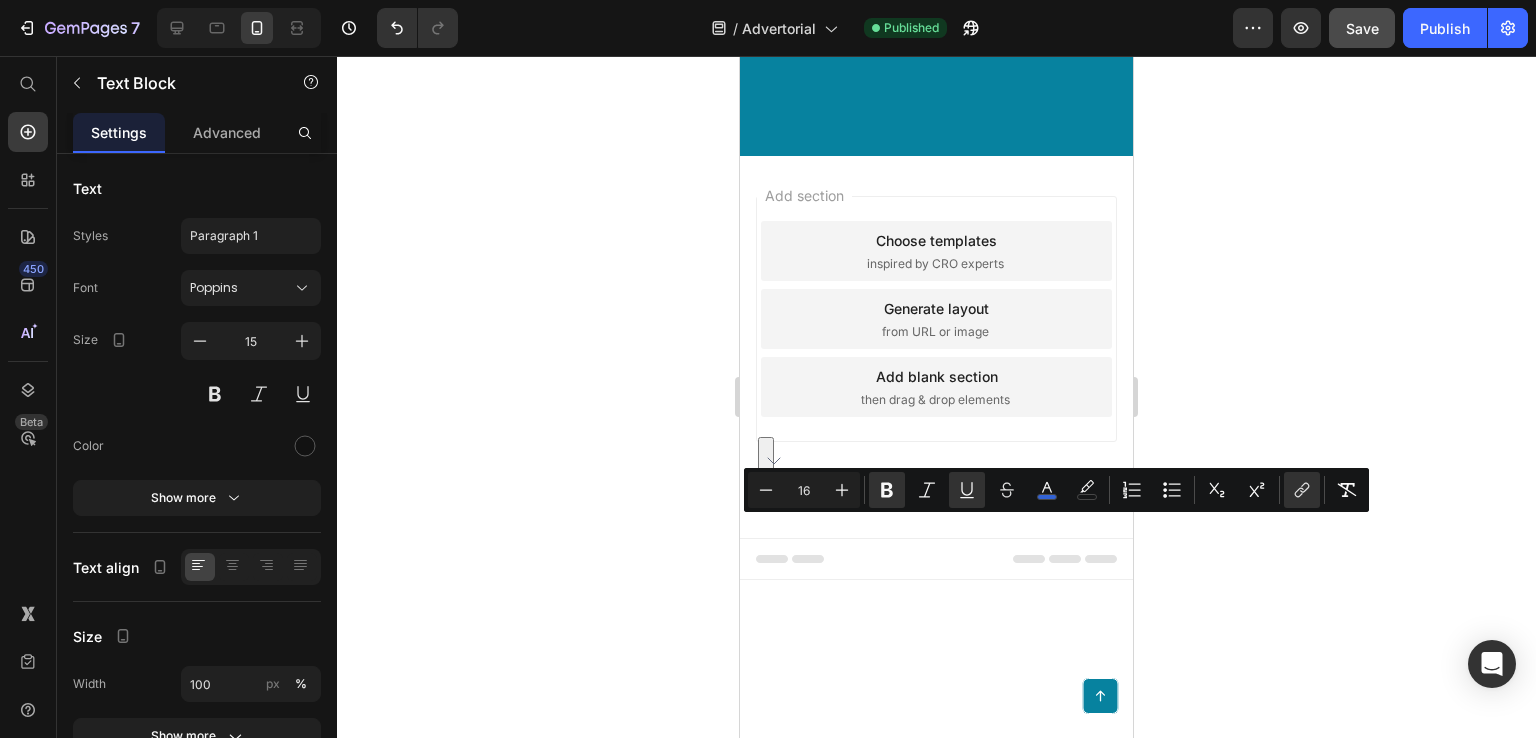 drag, startPoint x: 875, startPoint y: 556, endPoint x: 888, endPoint y: 536, distance: 23.853722 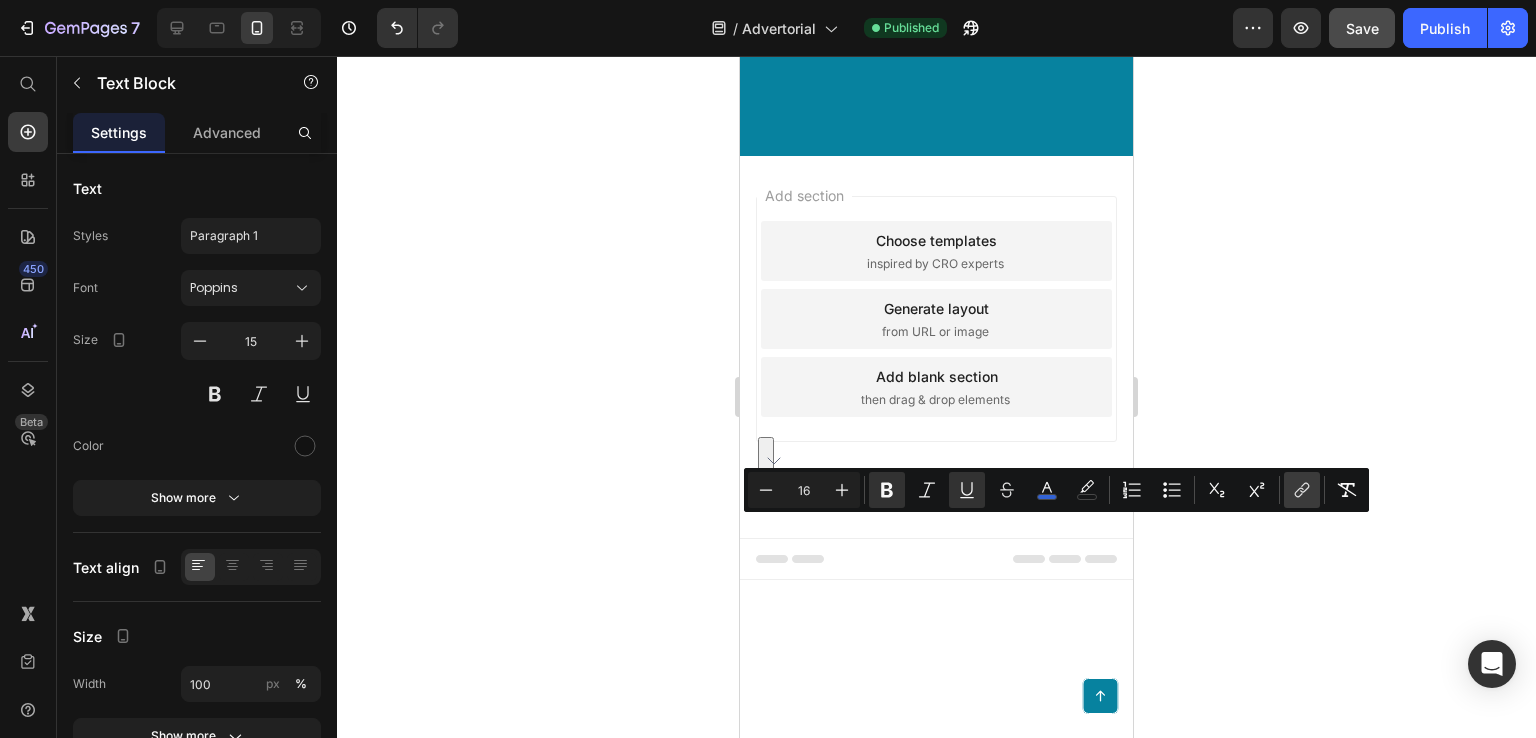 click 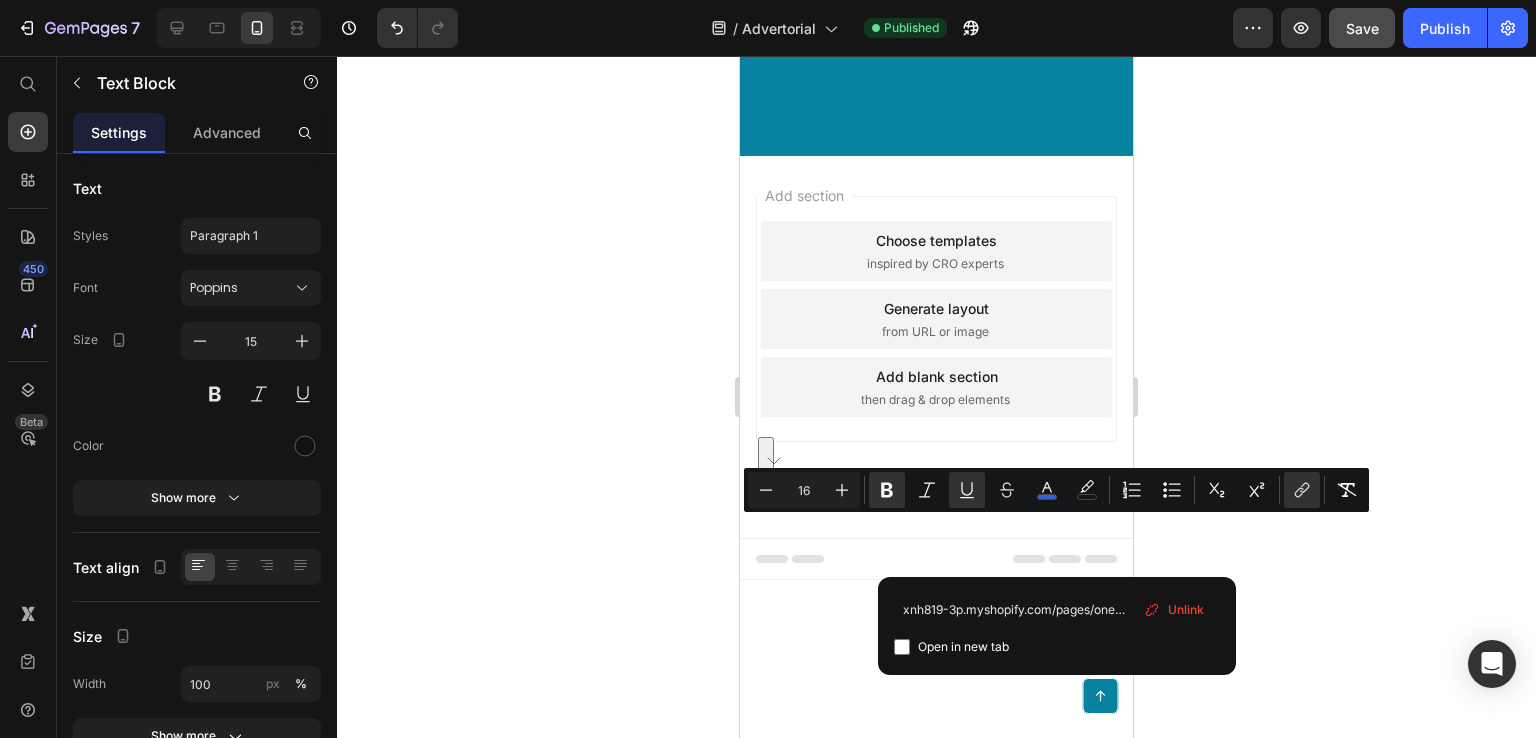 scroll, scrollTop: 0, scrollLeft: 156, axis: horizontal 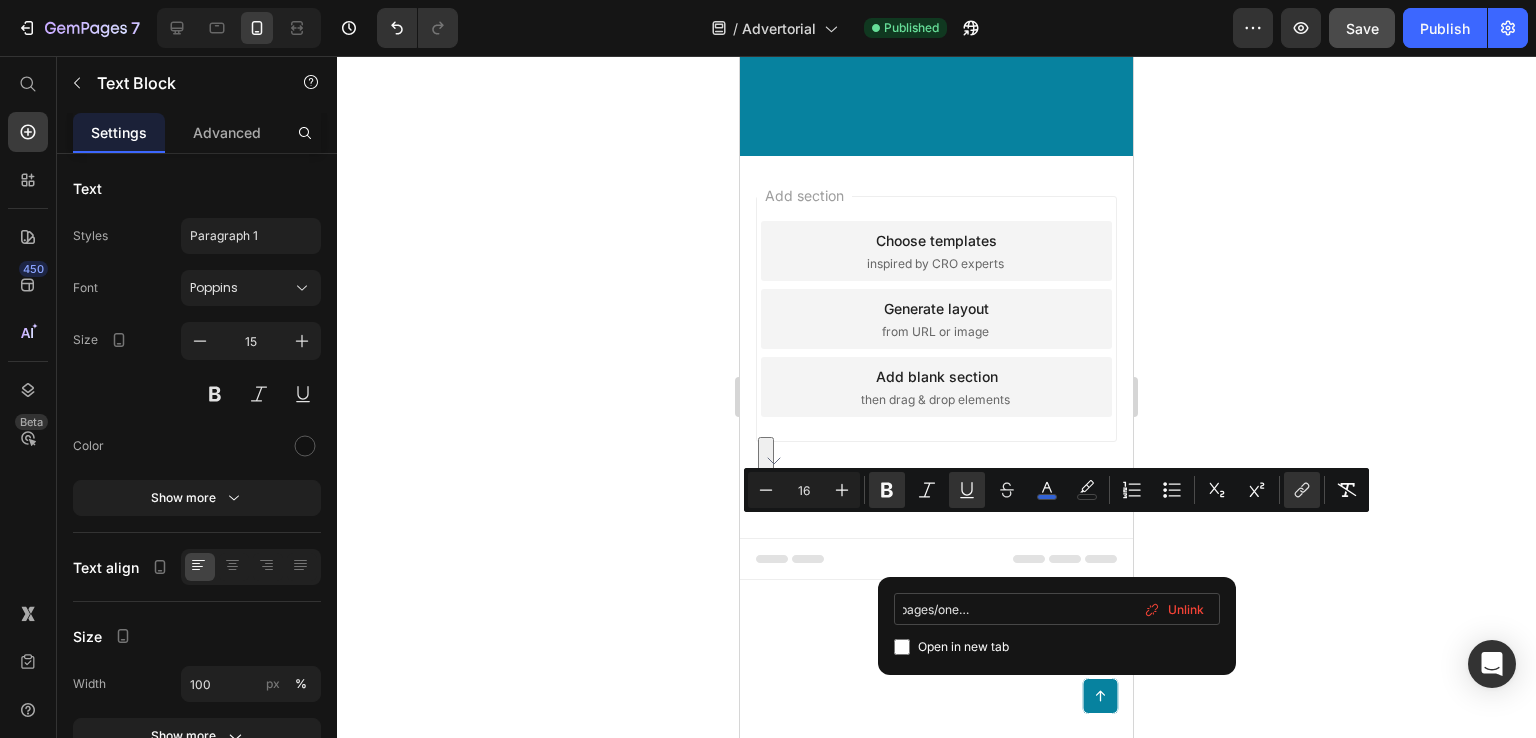 click on "xnh819-3p.myshopify.com/pages/one-product-store-jul-5-11-11-59" at bounding box center [1057, 609] 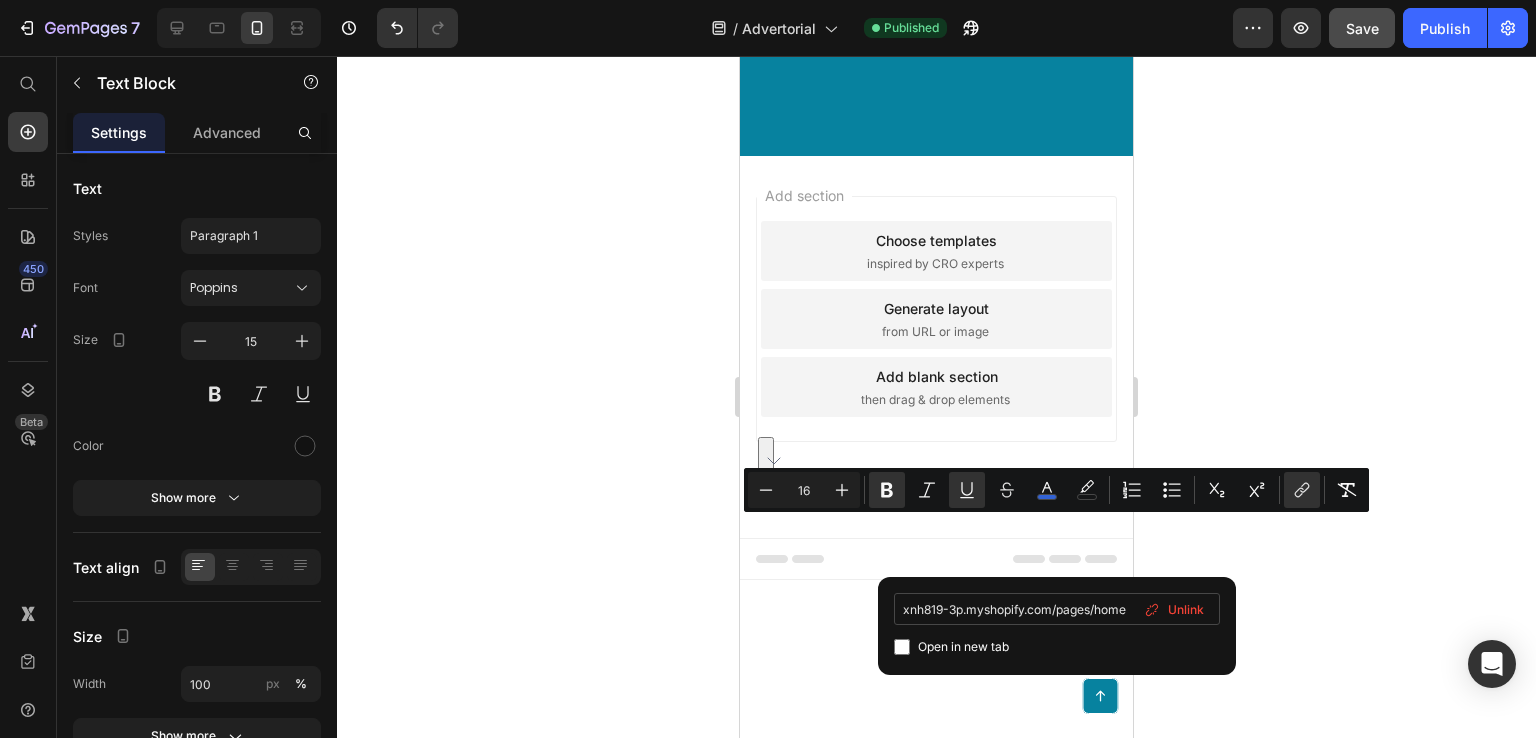 scroll, scrollTop: 0, scrollLeft: 1, axis: horizontal 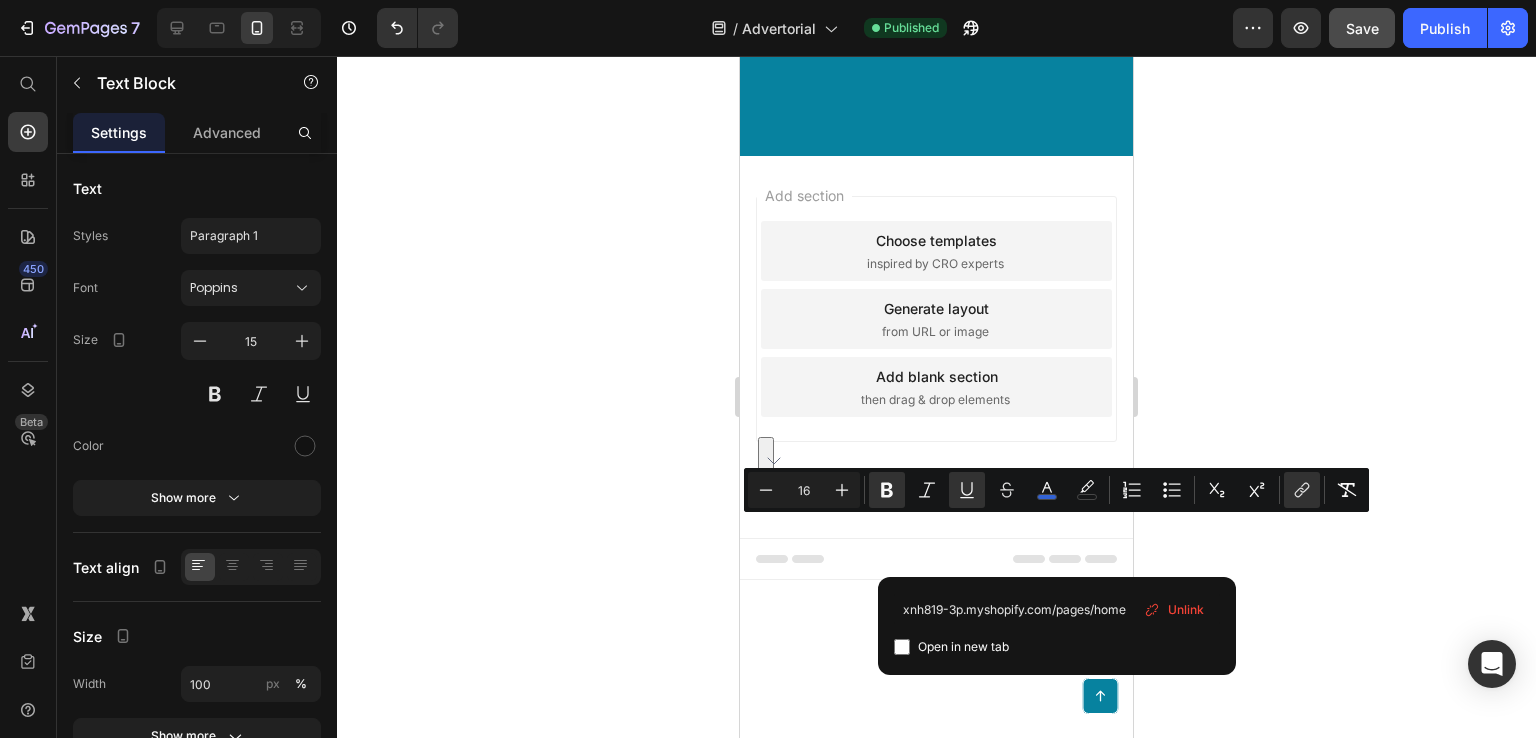 click 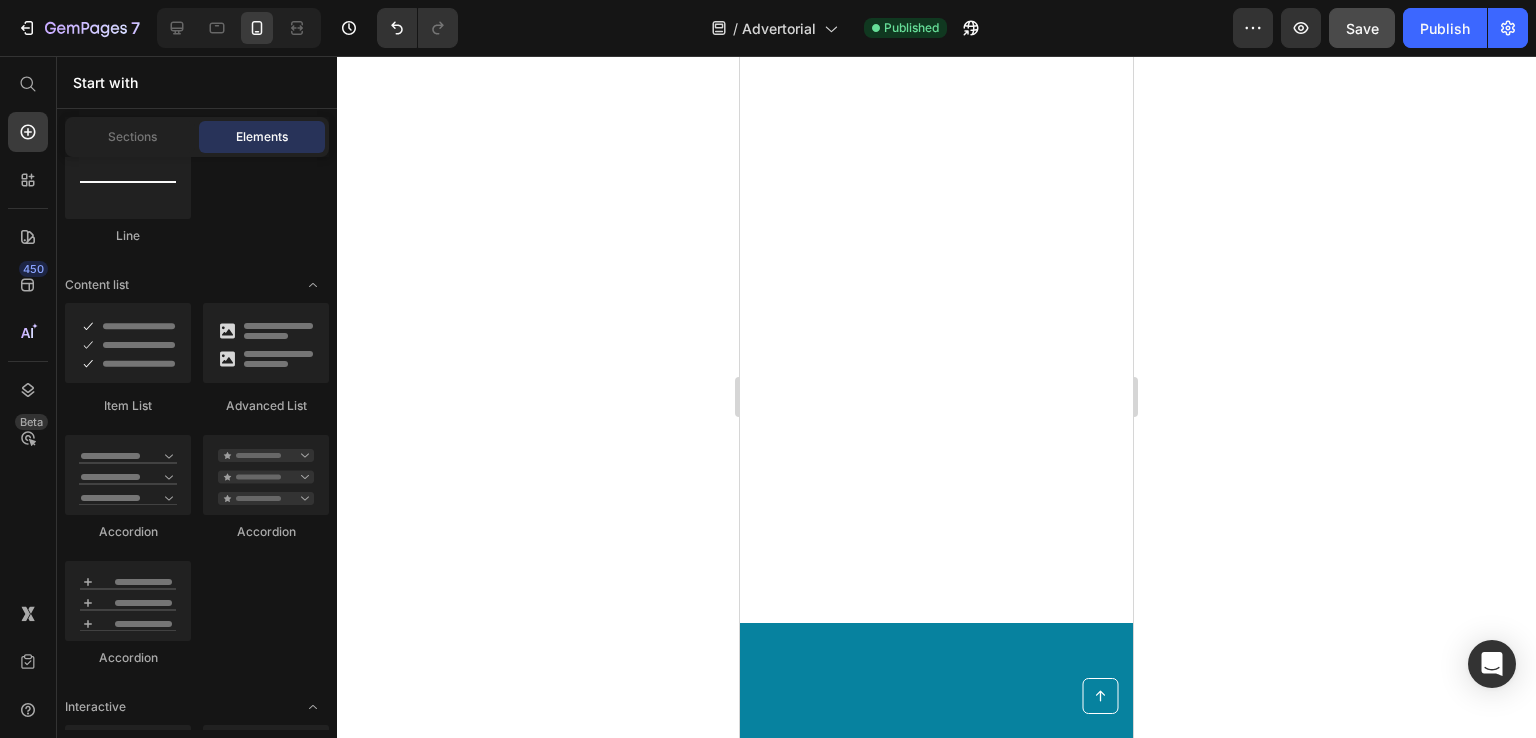 scroll, scrollTop: 25368, scrollLeft: 0, axis: vertical 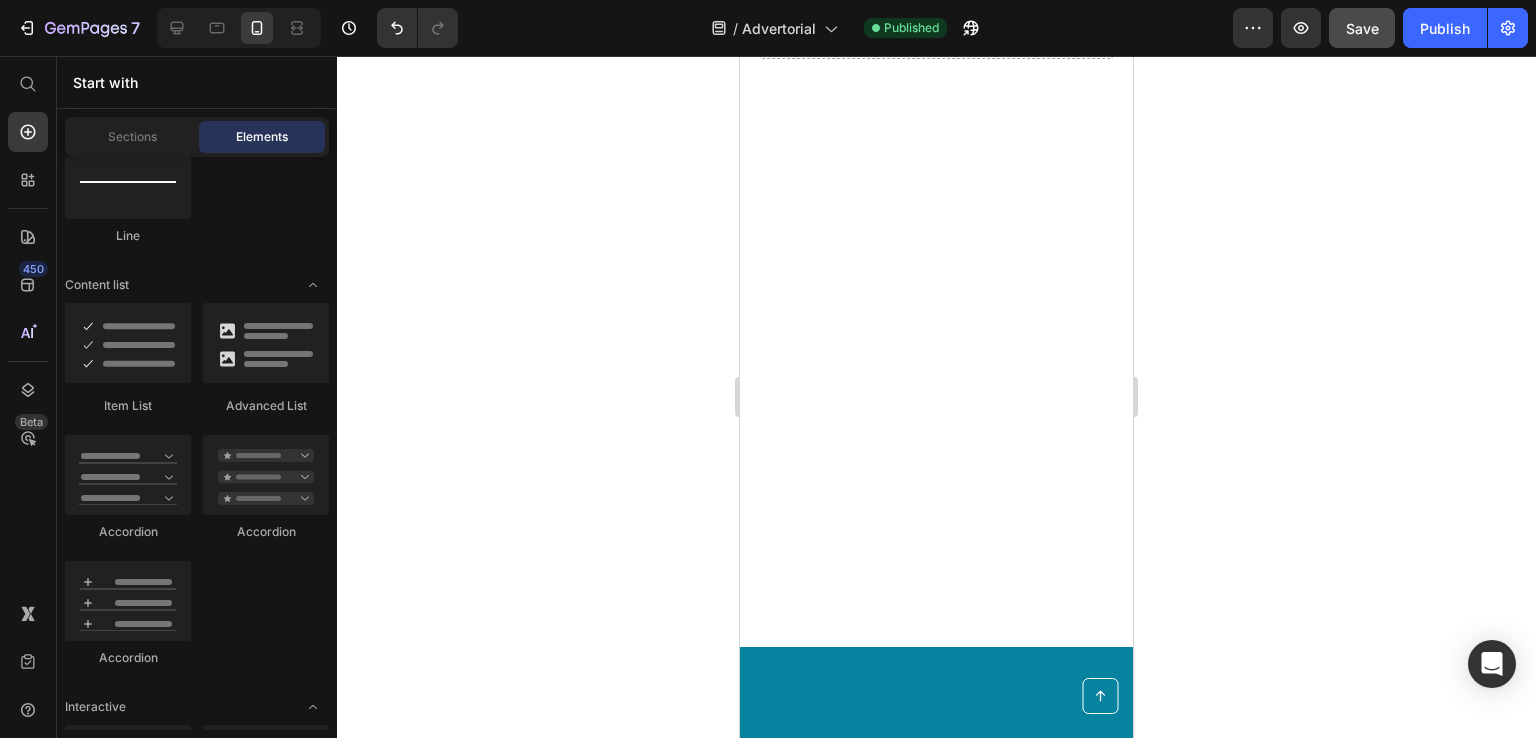 click on "Right now, Purrify is offering their breakthrough air purifier at  -up to 72% off the retail price- ,   but only while supplies last." at bounding box center [936, -1583] 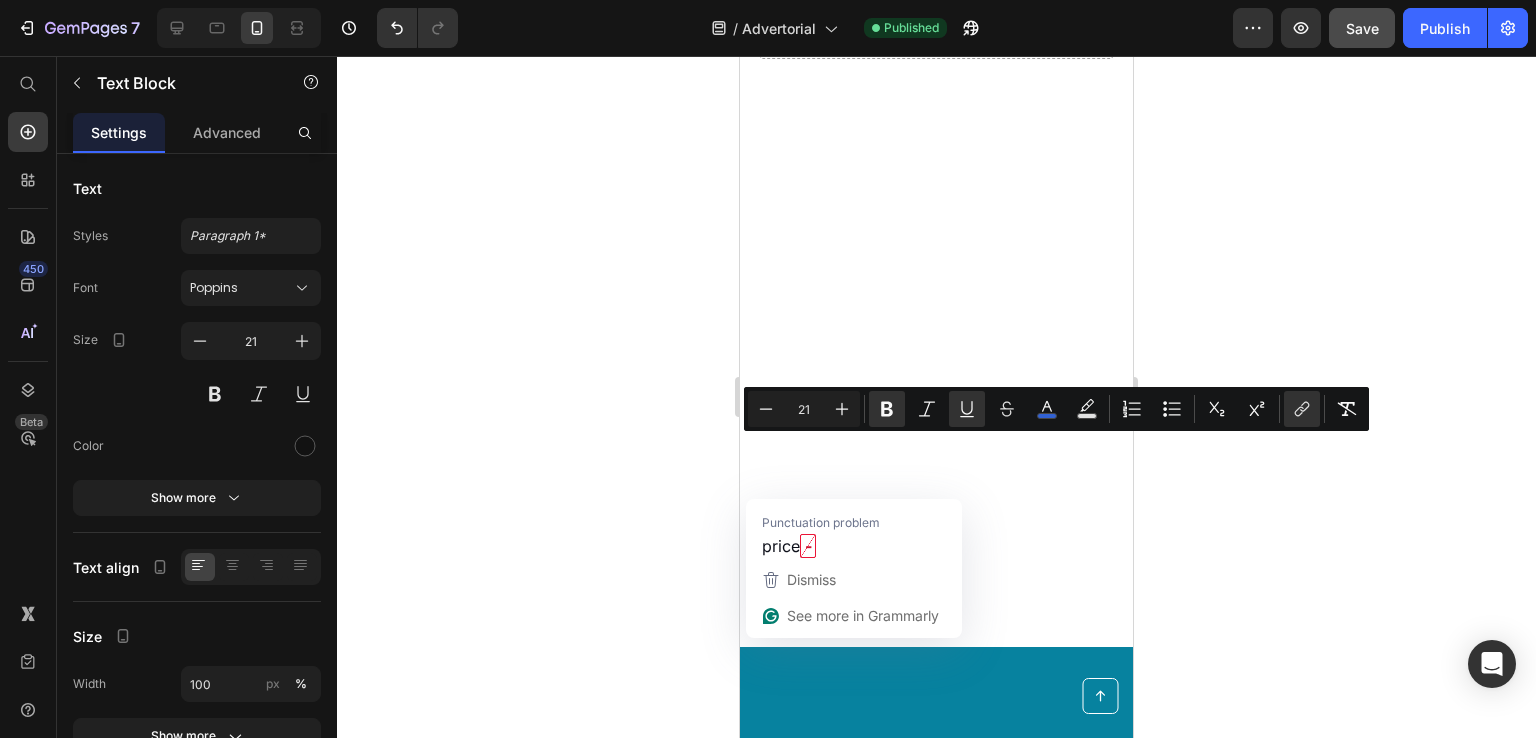 drag, startPoint x: 792, startPoint y: 455, endPoint x: 824, endPoint y: 480, distance: 40.60788 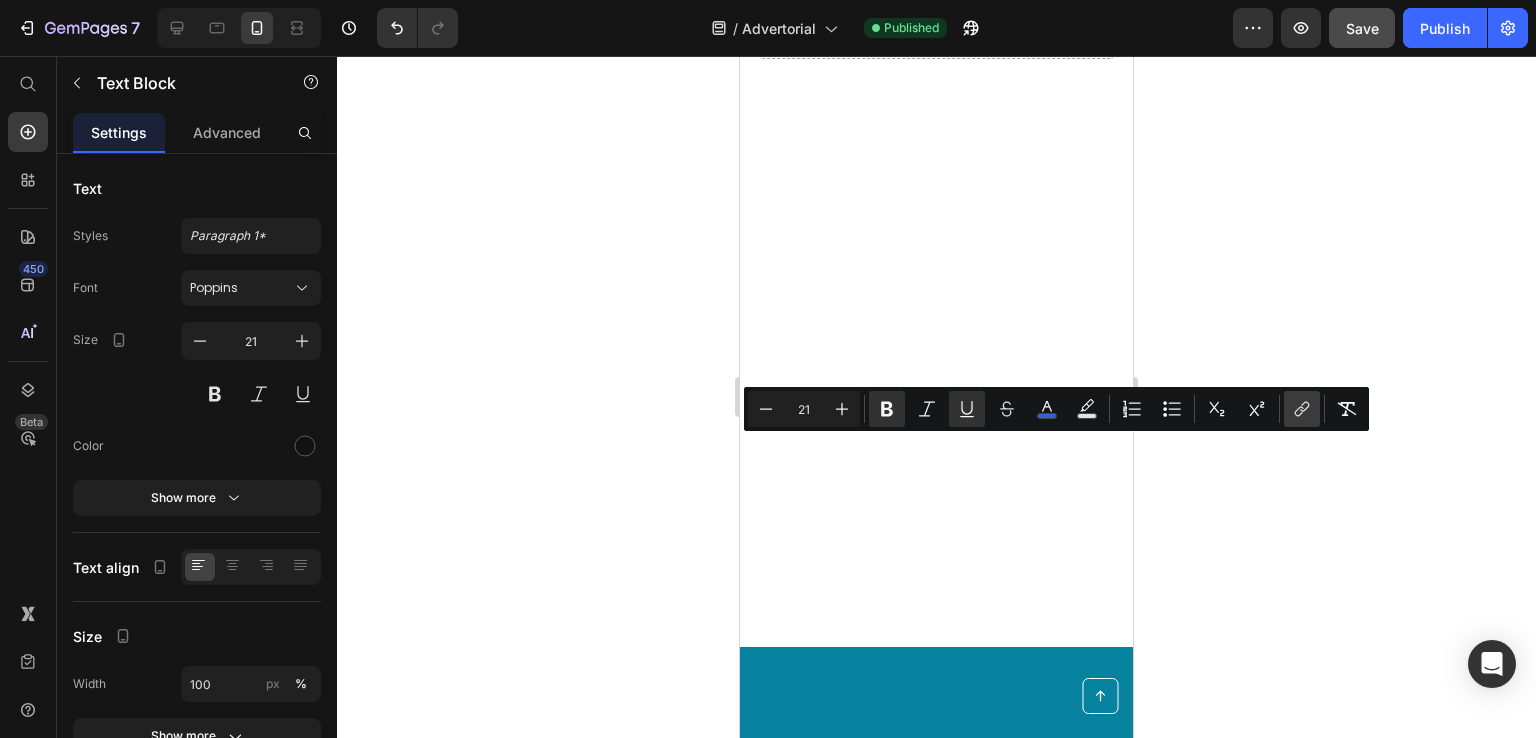 click 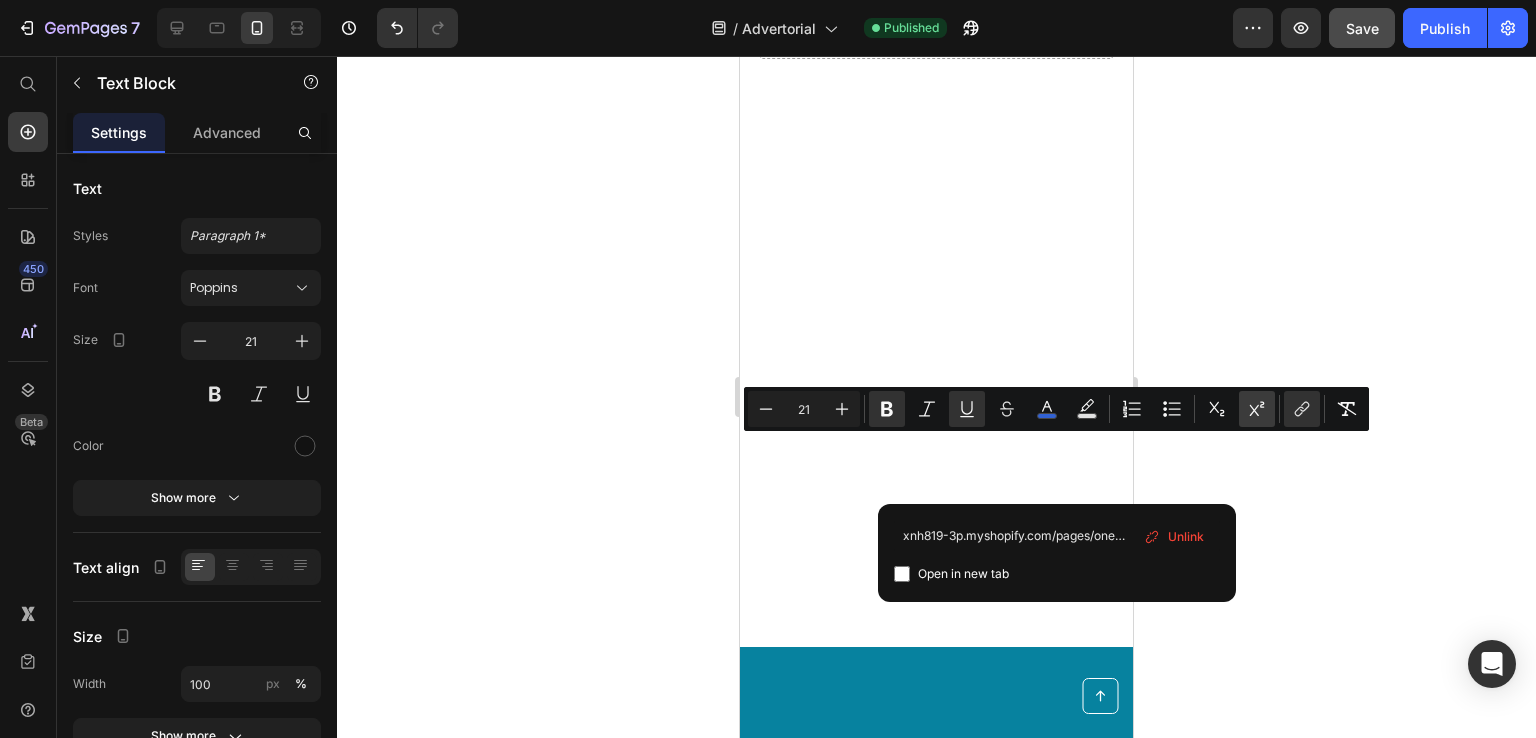 scroll, scrollTop: 0, scrollLeft: 156, axis: horizontal 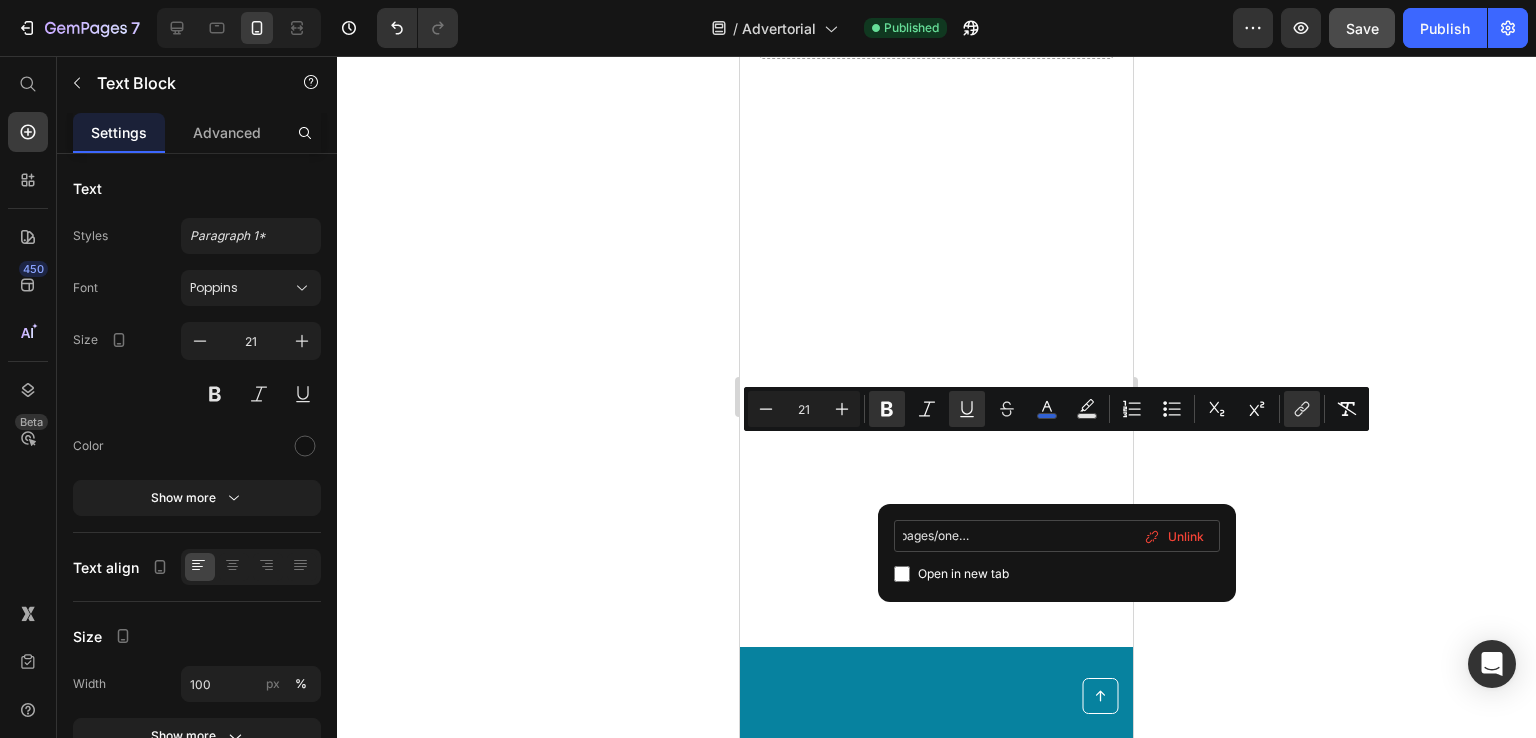 click on "xnh819-3p.myshopify.com/pages/one-product-store-jul-5-11-11-59" at bounding box center [1057, 536] 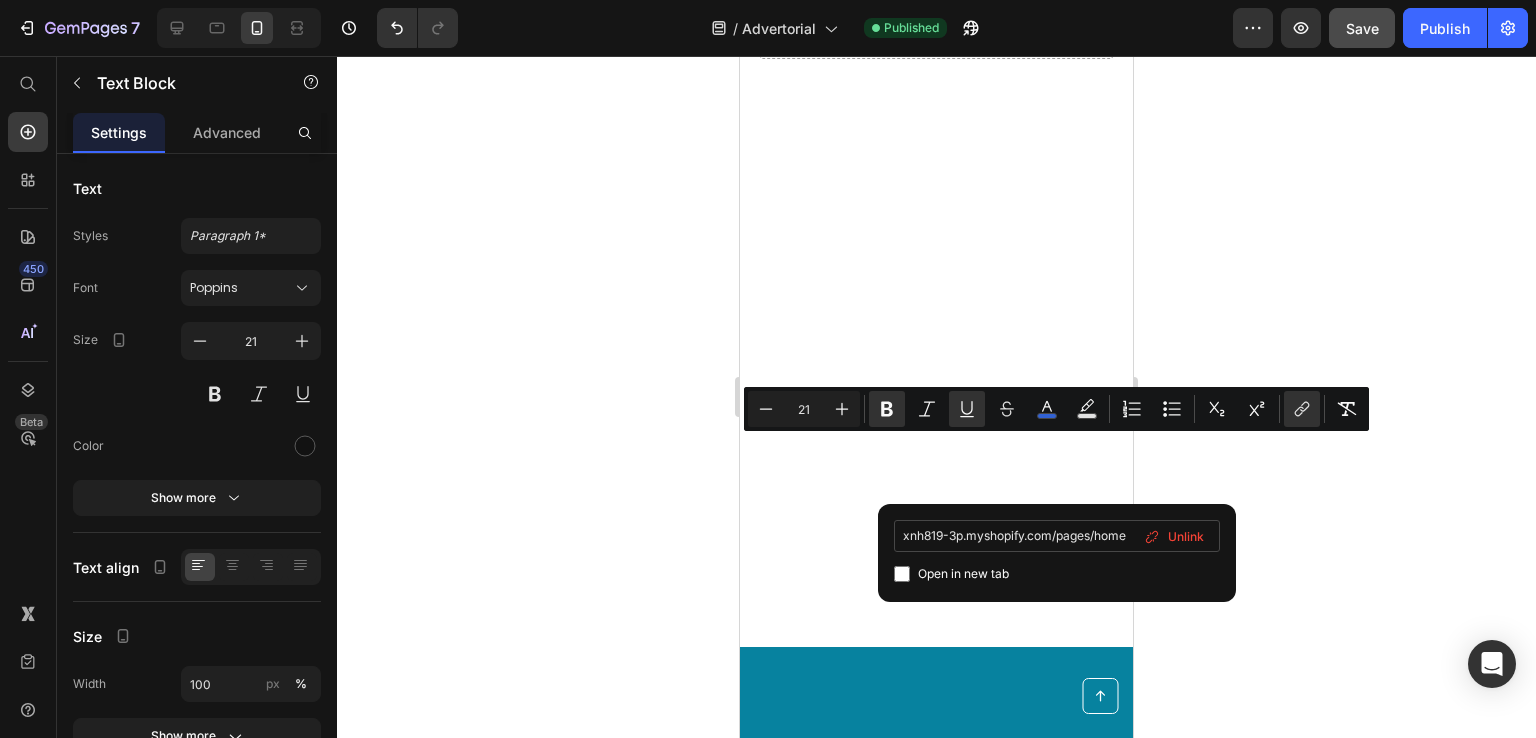 scroll, scrollTop: 0, scrollLeft: 1, axis: horizontal 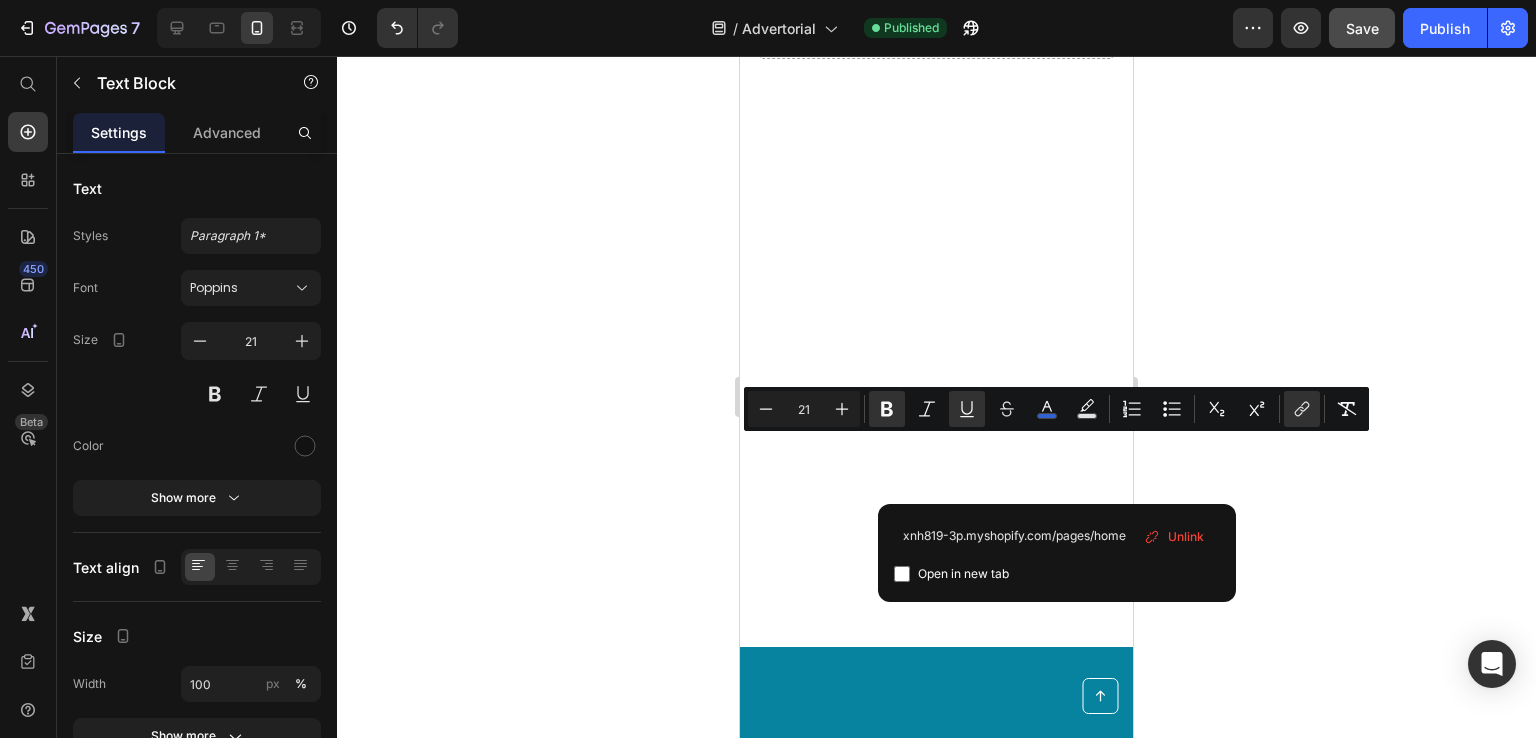 click 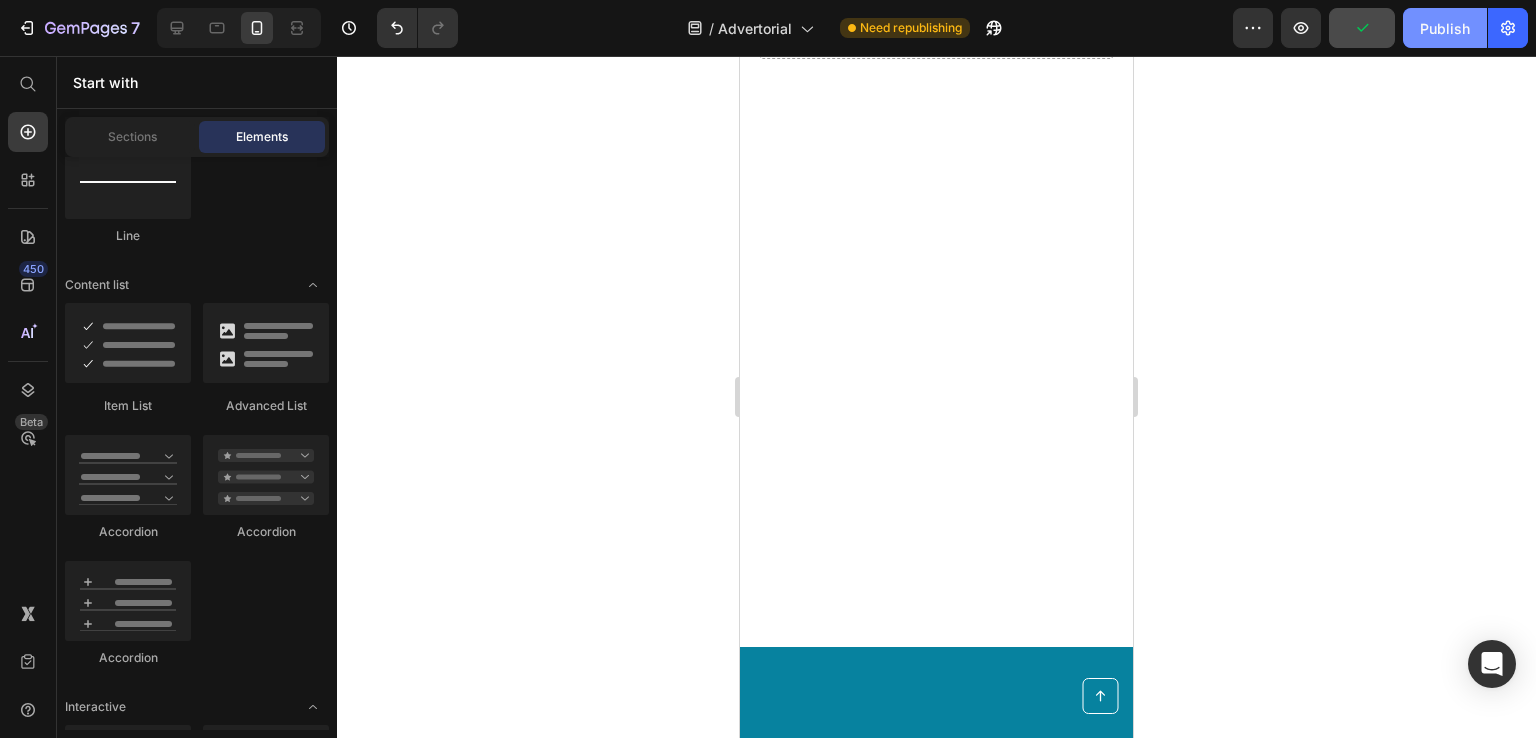 click on "Publish" at bounding box center [1445, 28] 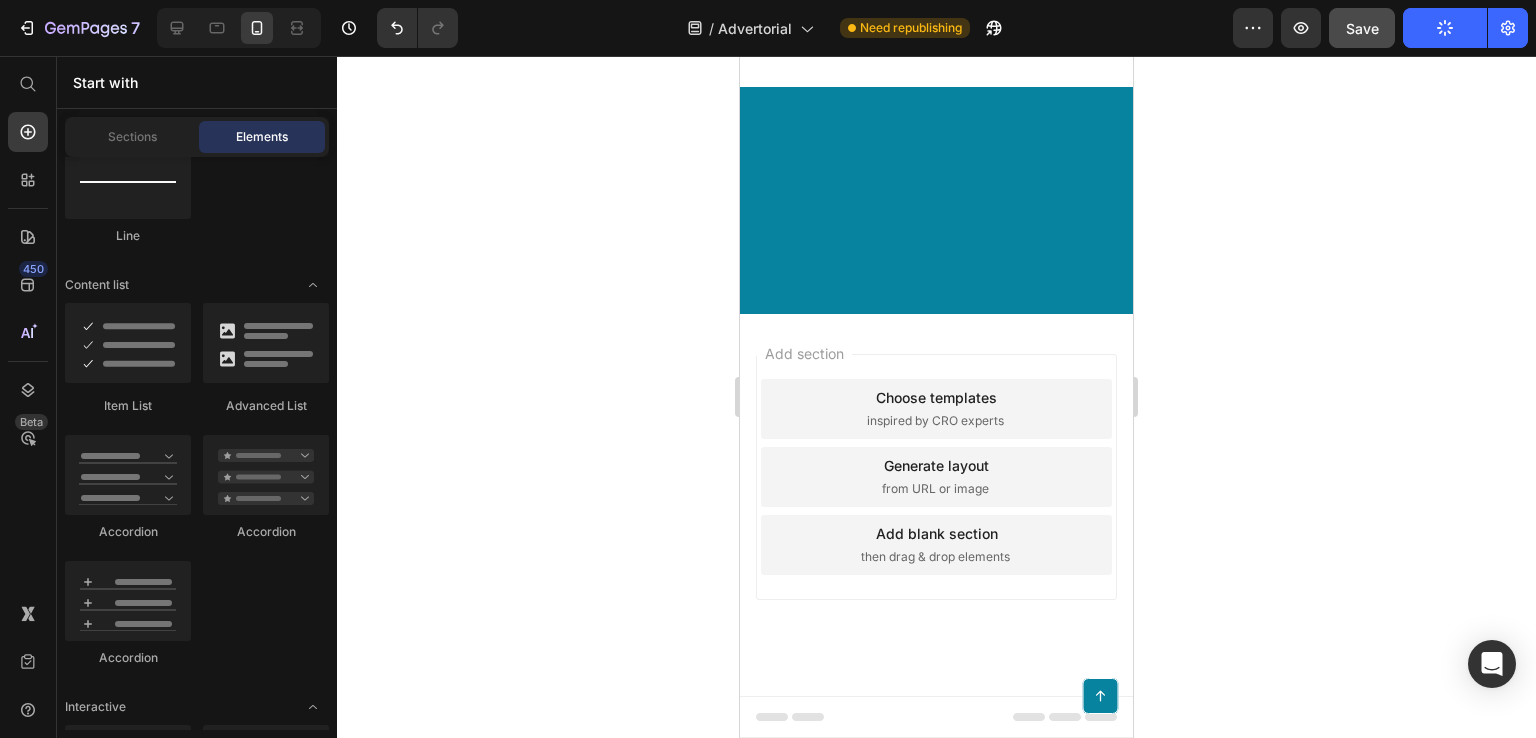 scroll, scrollTop: 26668, scrollLeft: 0, axis: vertical 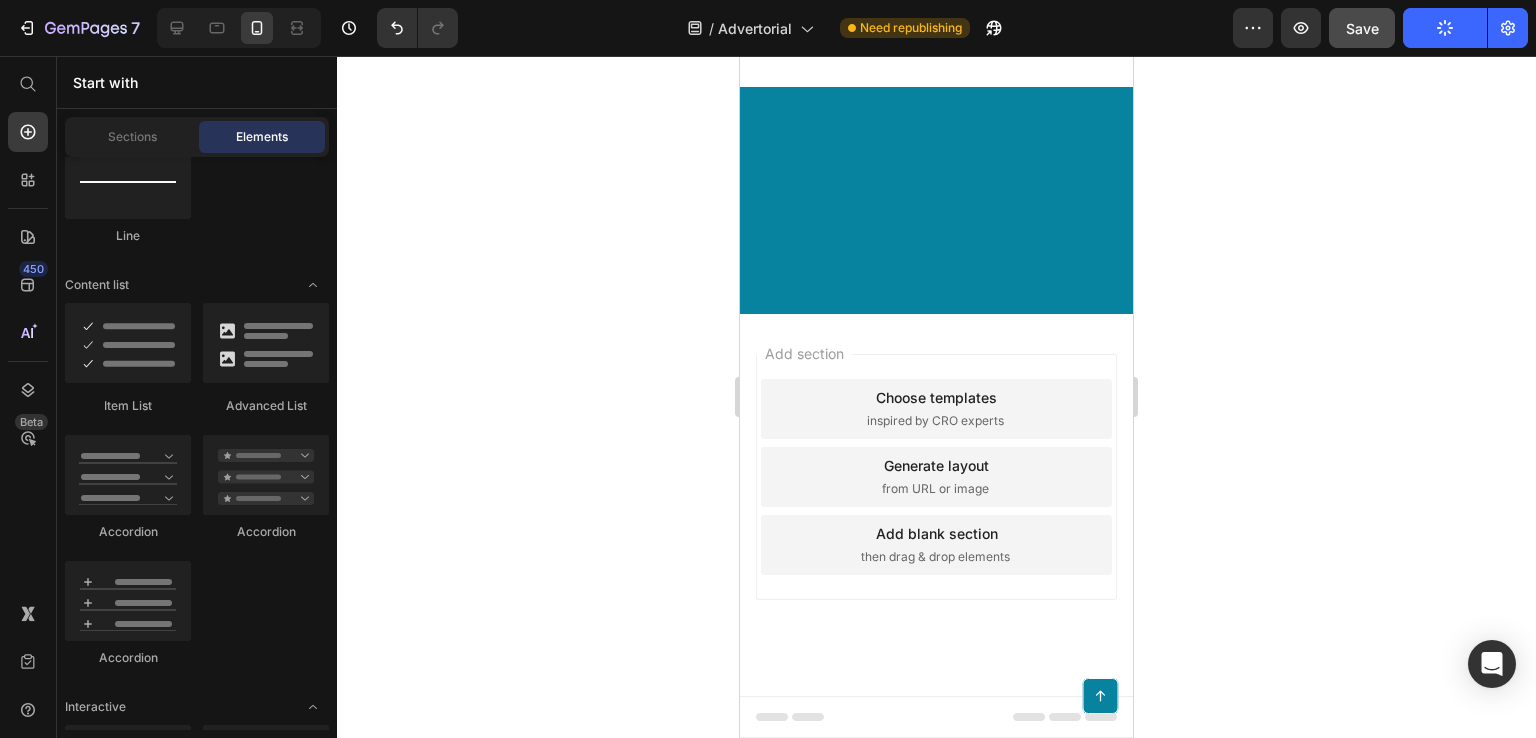 click on "APPLY DISCOUNT &   CHECK INVENTORY Button" at bounding box center (936, -797) 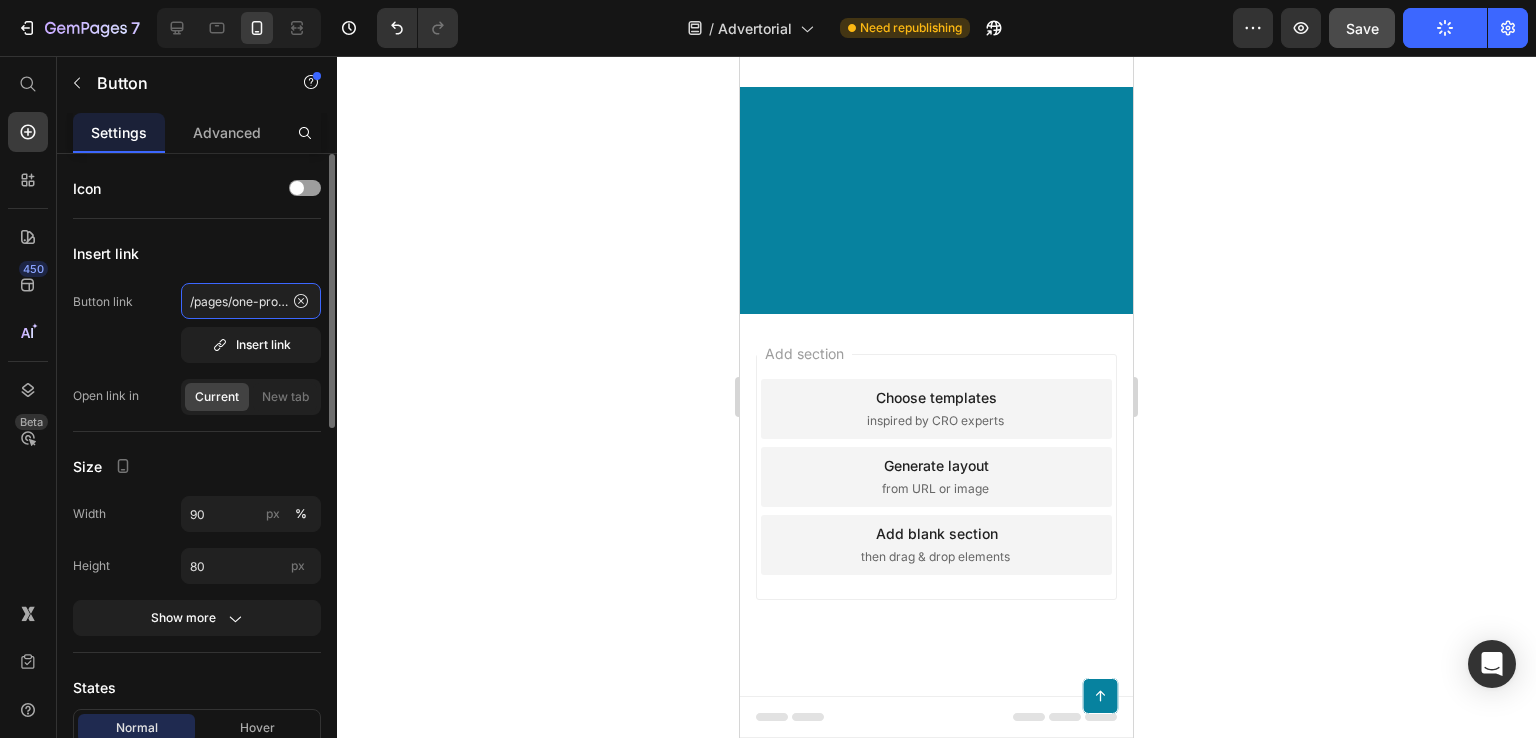 click on "/pages/one-product-store-jul-5-11-11-59" 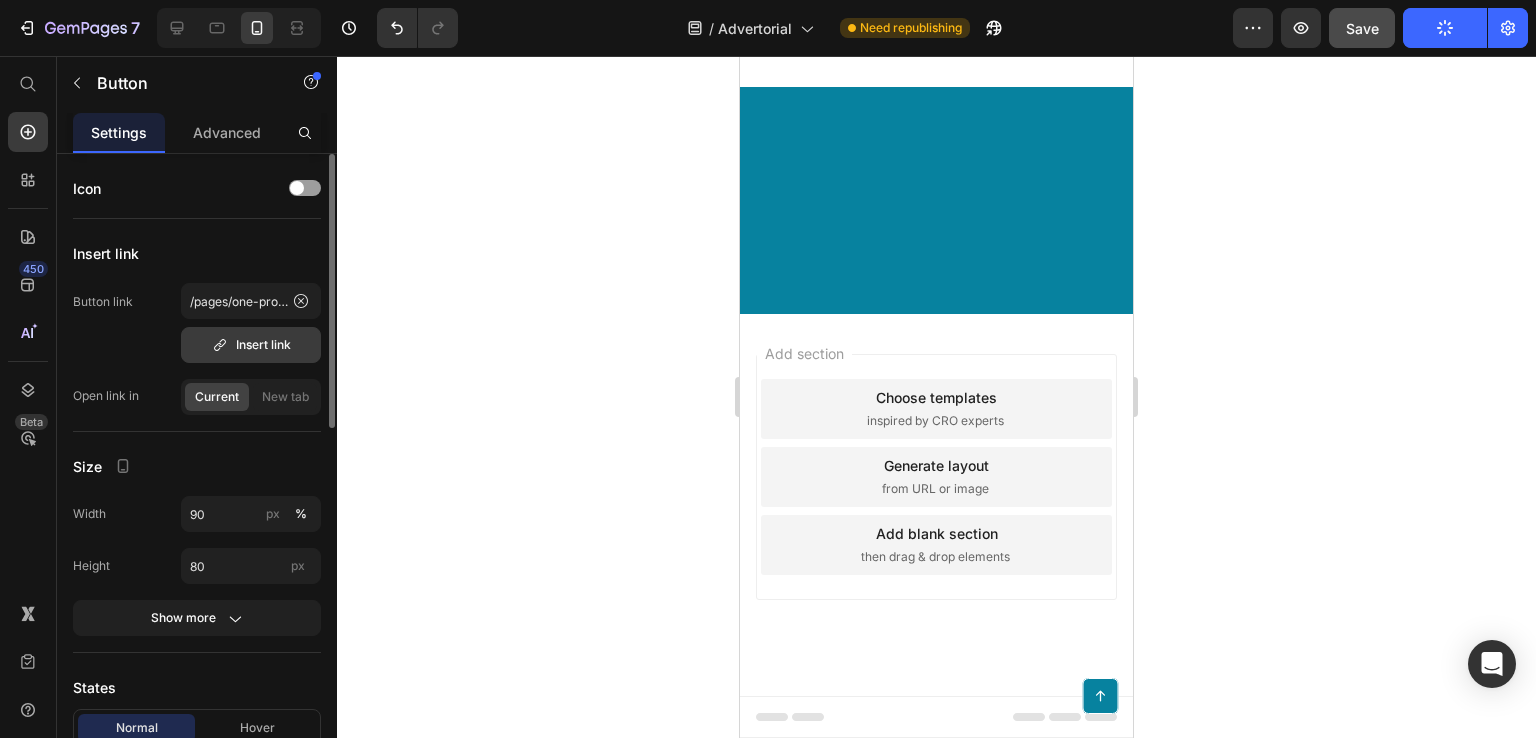 click on "Insert link" at bounding box center (251, 345) 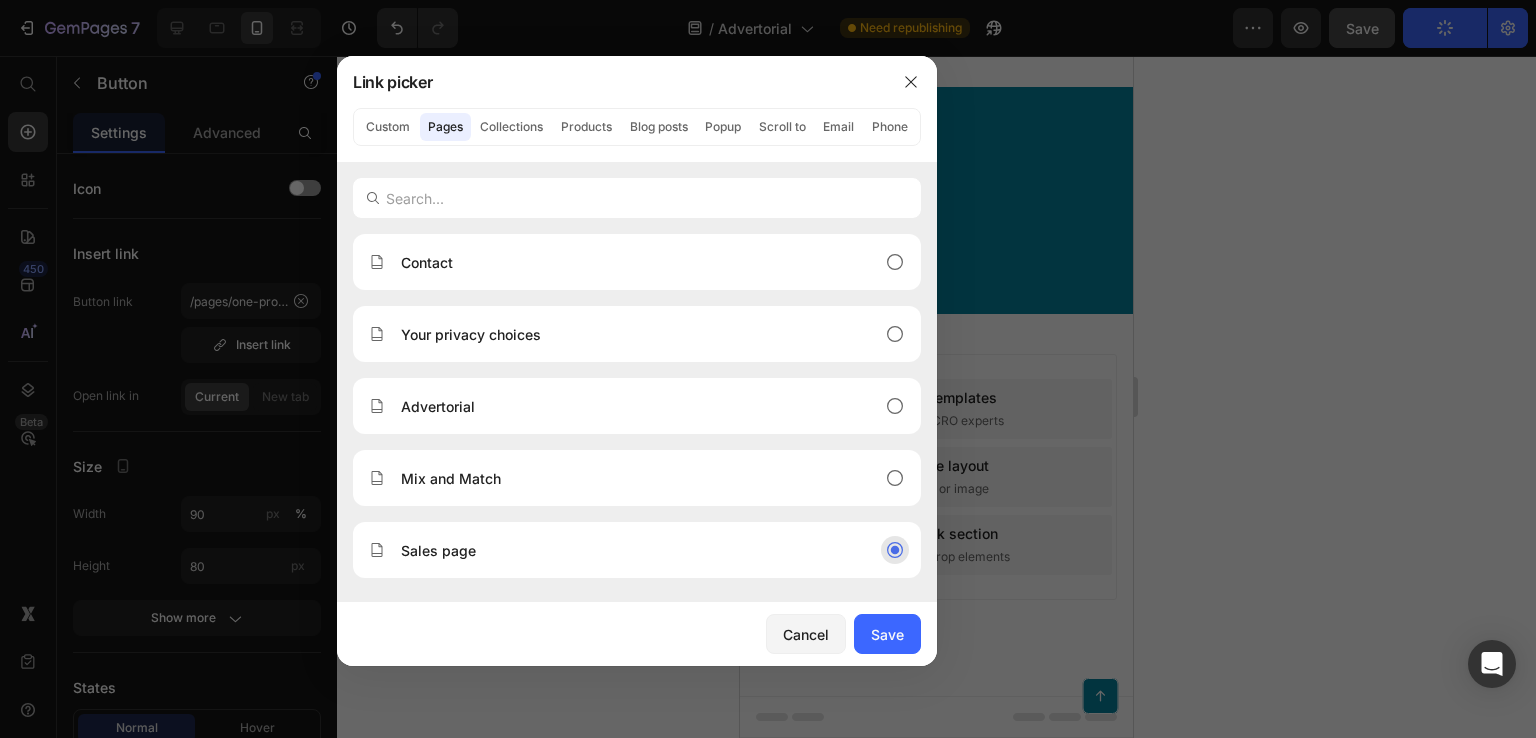click on "Sales page" at bounding box center [438, 550] 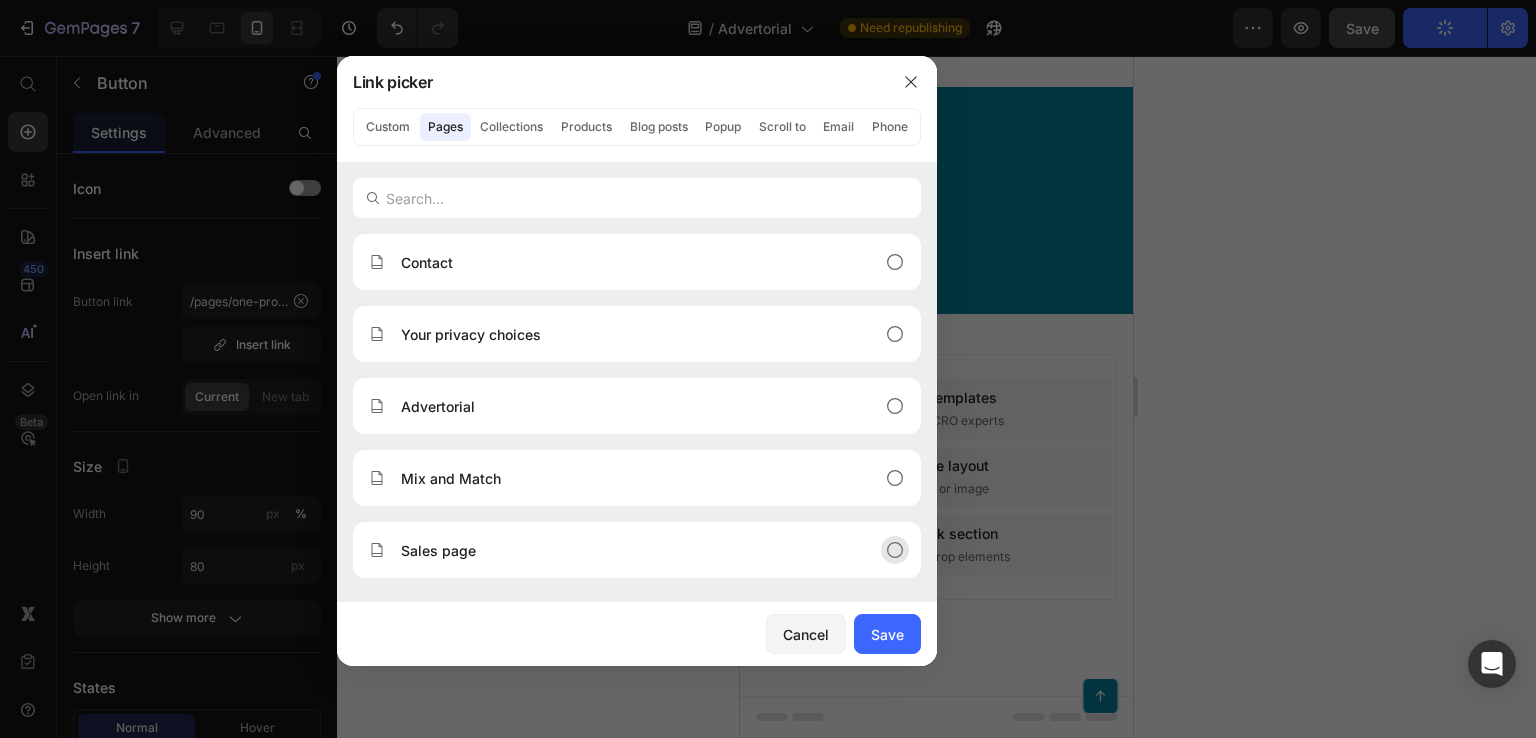 click on "Sales page" at bounding box center [621, 550] 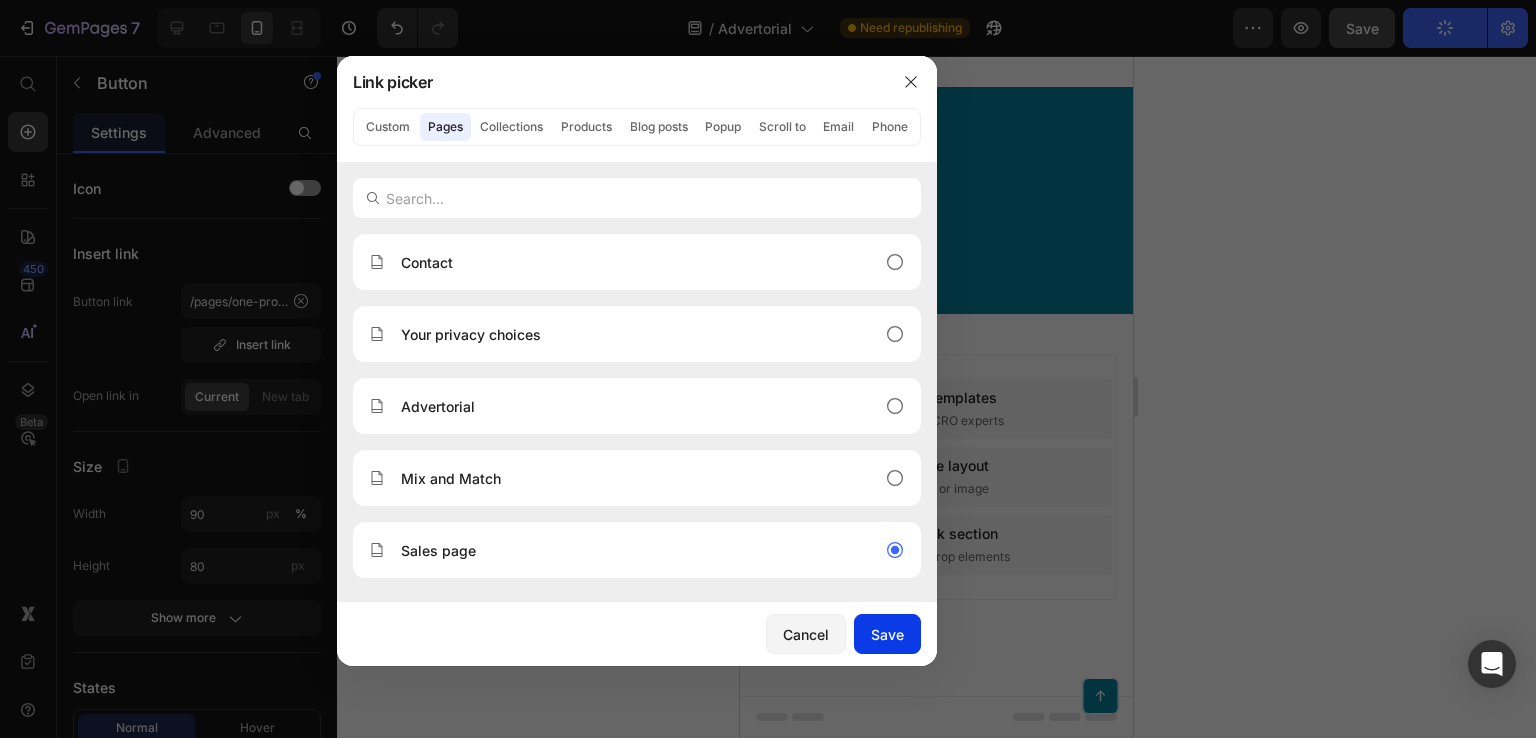 click on "Save" 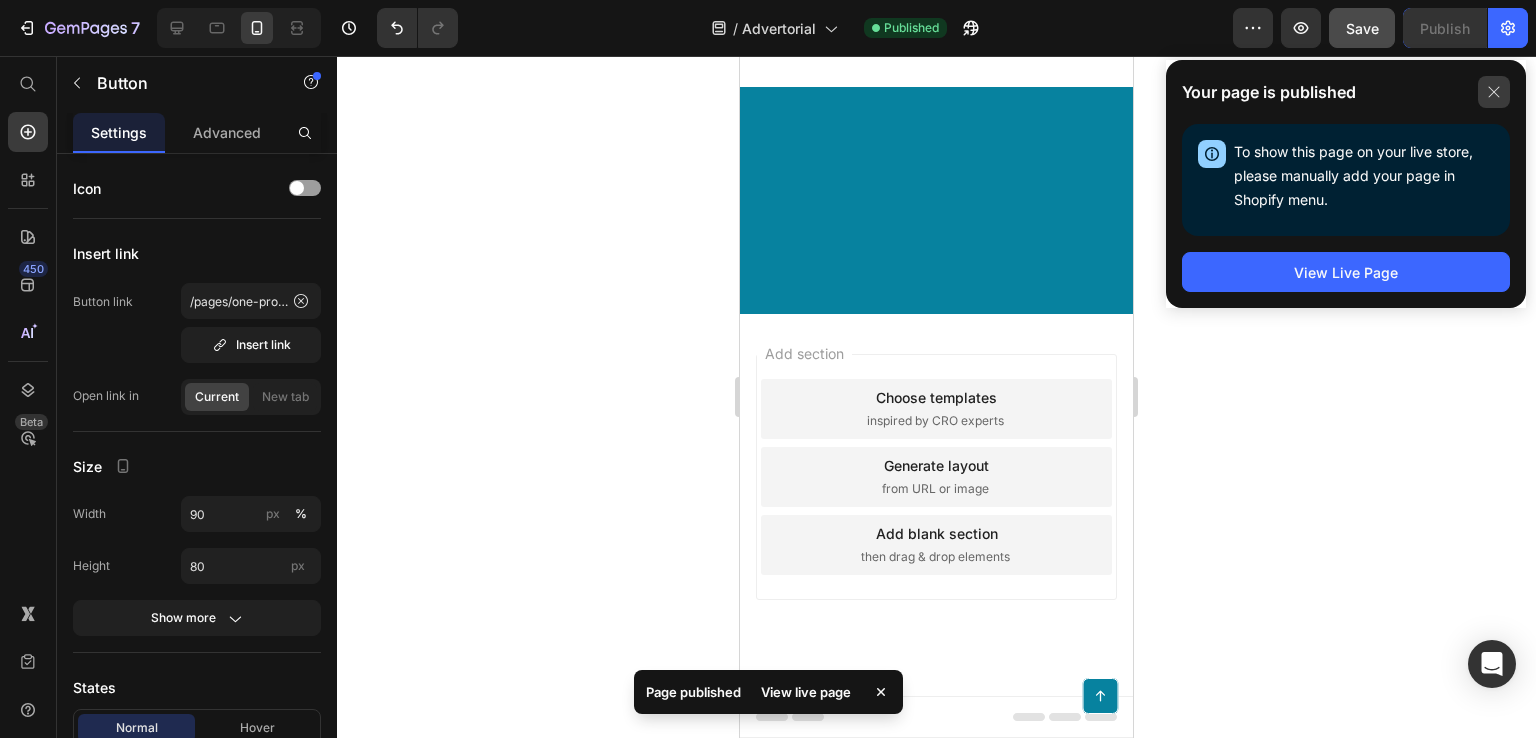 click 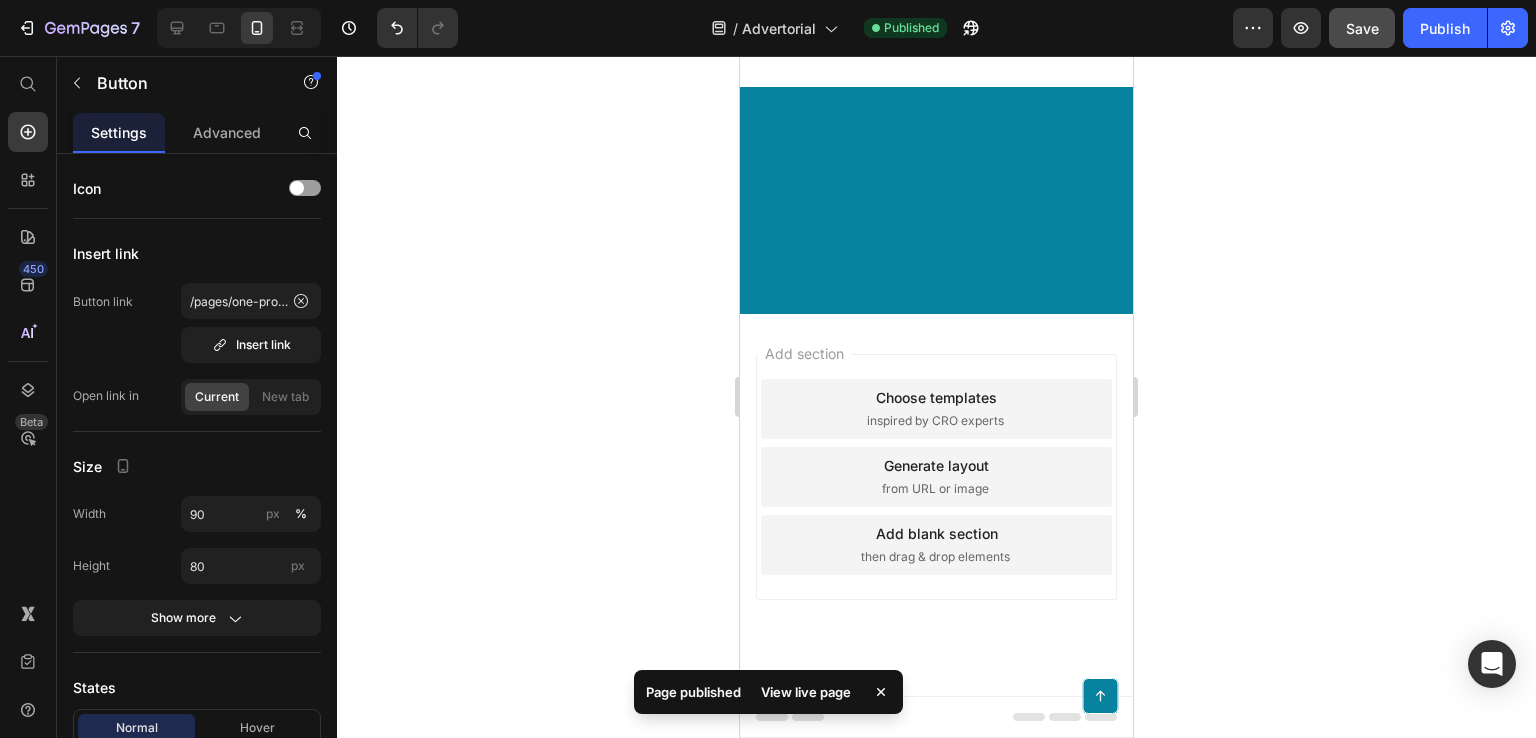 click on "Publish" at bounding box center (1445, 28) 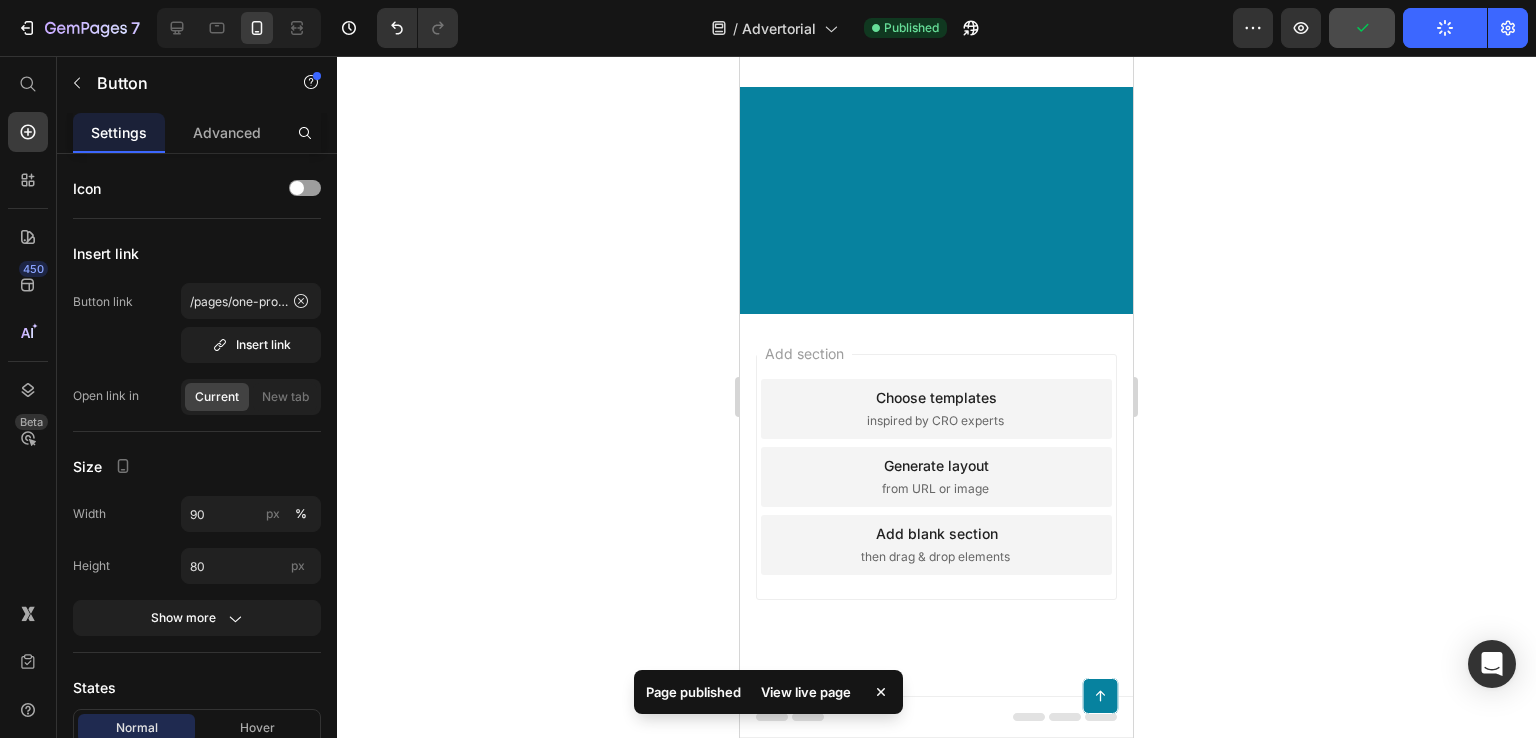 type 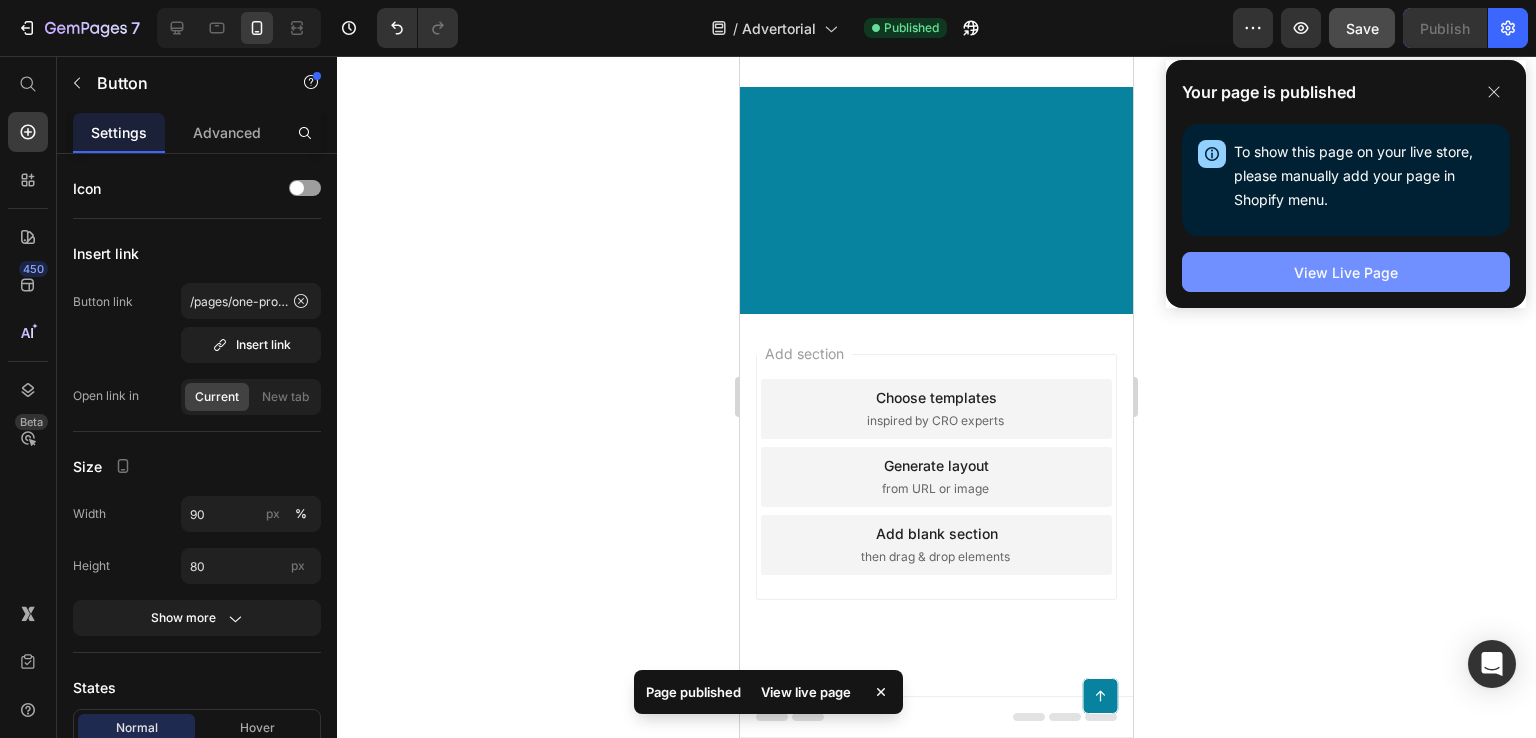 click on "View Live Page" at bounding box center [1346, 272] 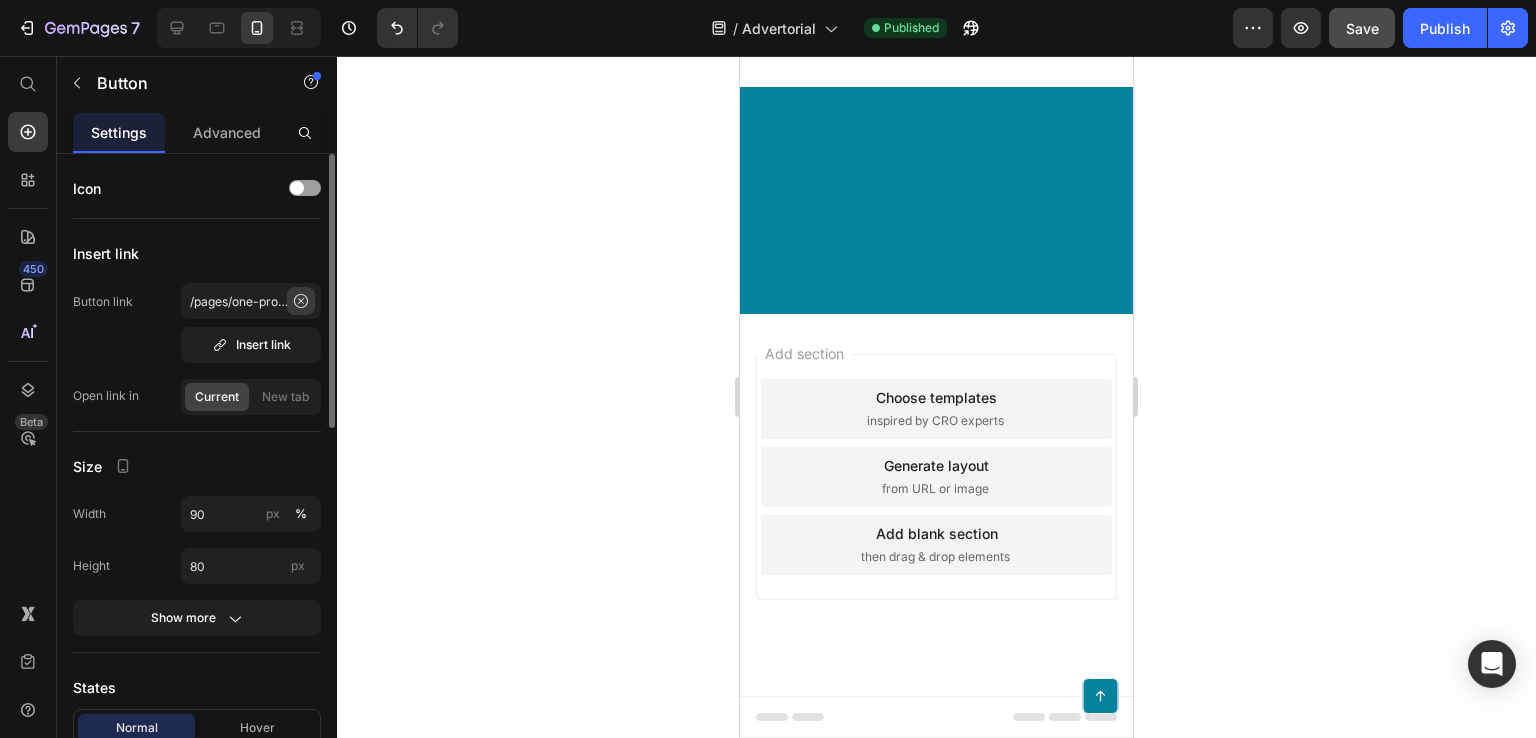 click 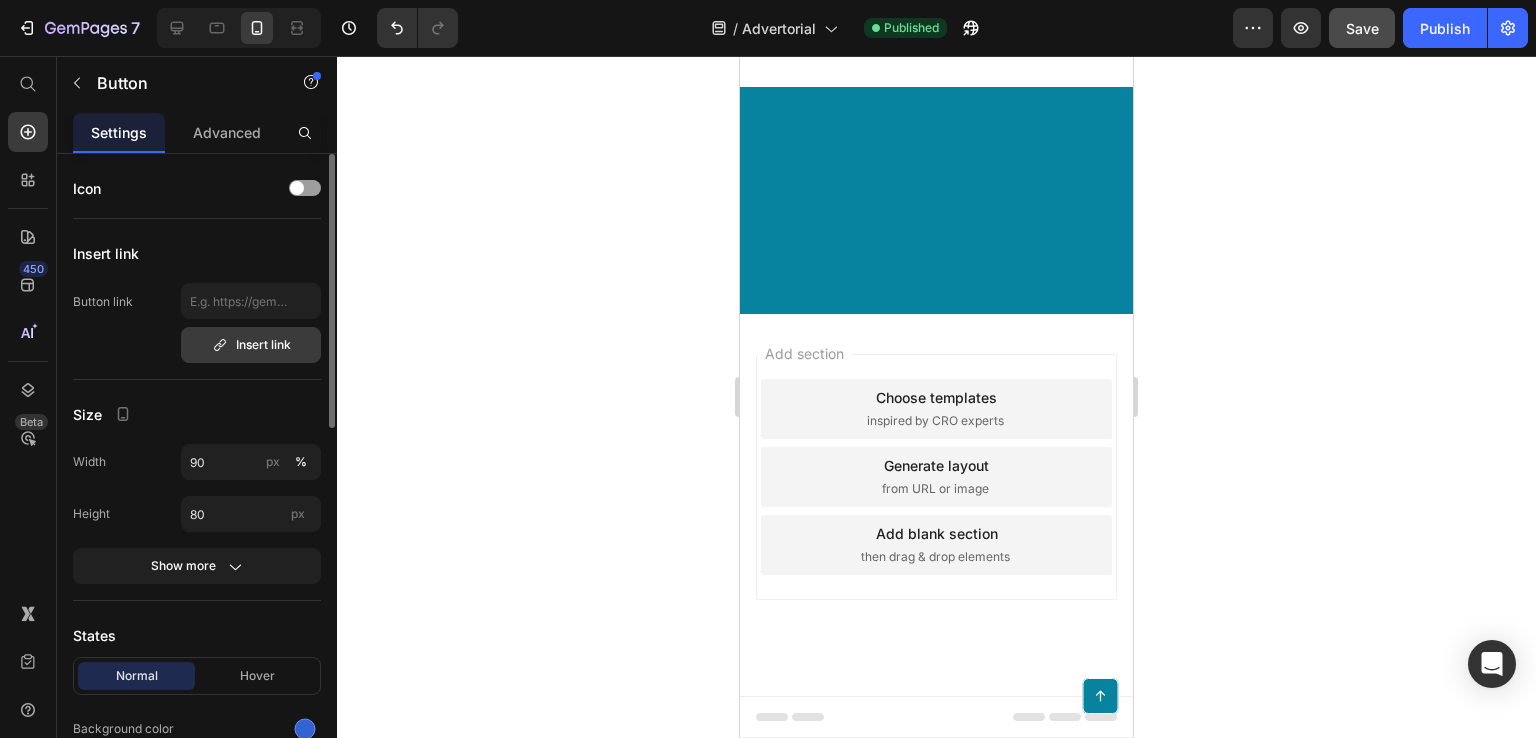 click on "Insert link" at bounding box center (251, 345) 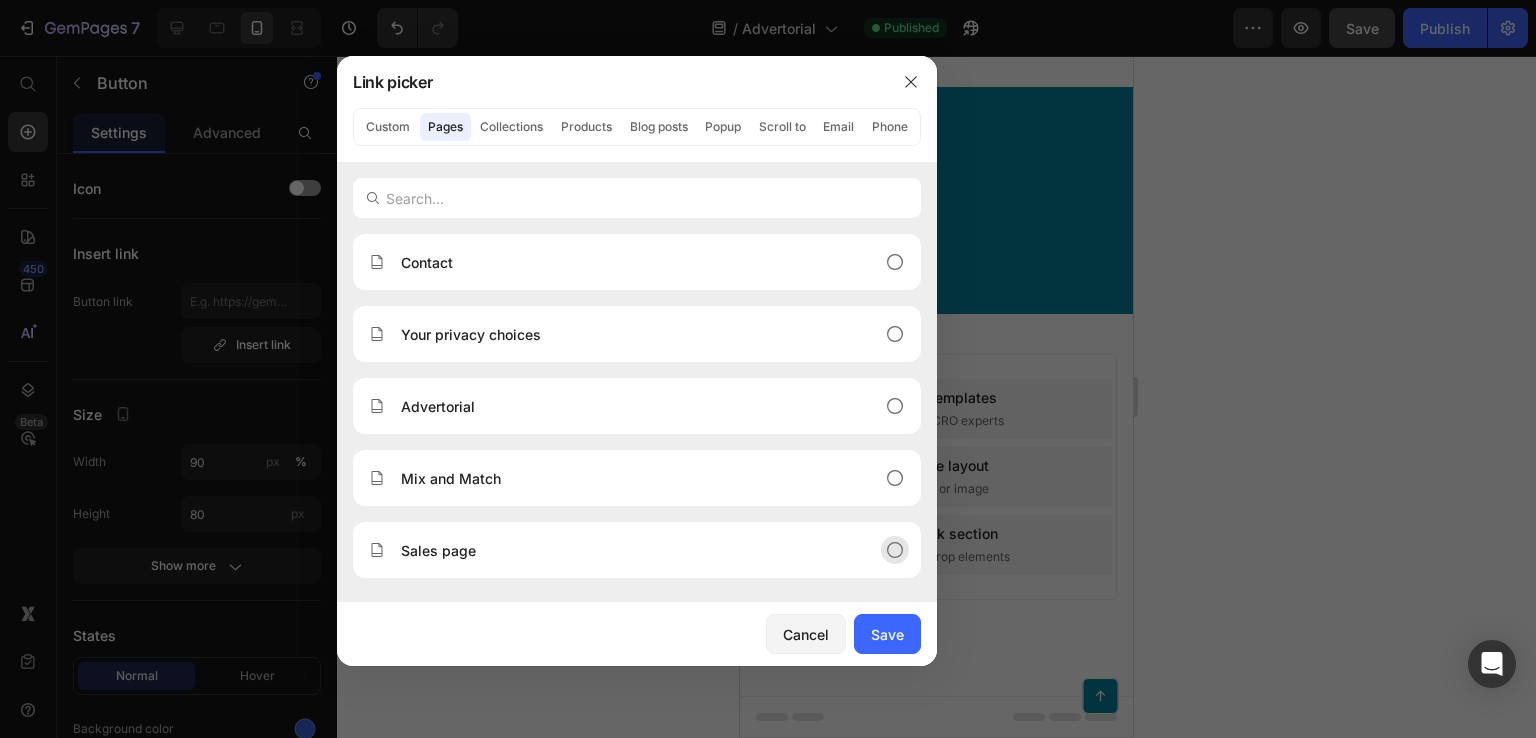 click on "Sales page" 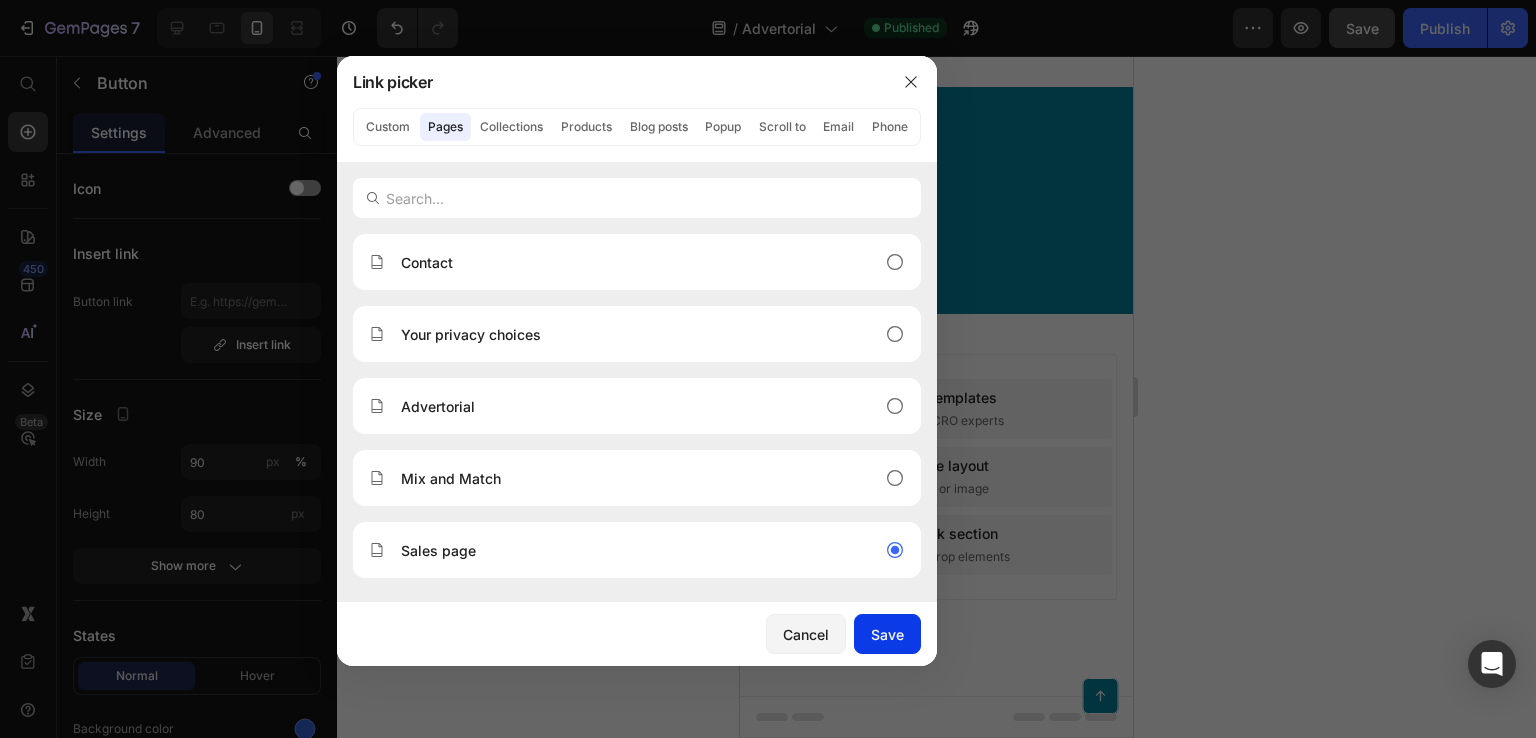 click on "Save" at bounding box center (887, 634) 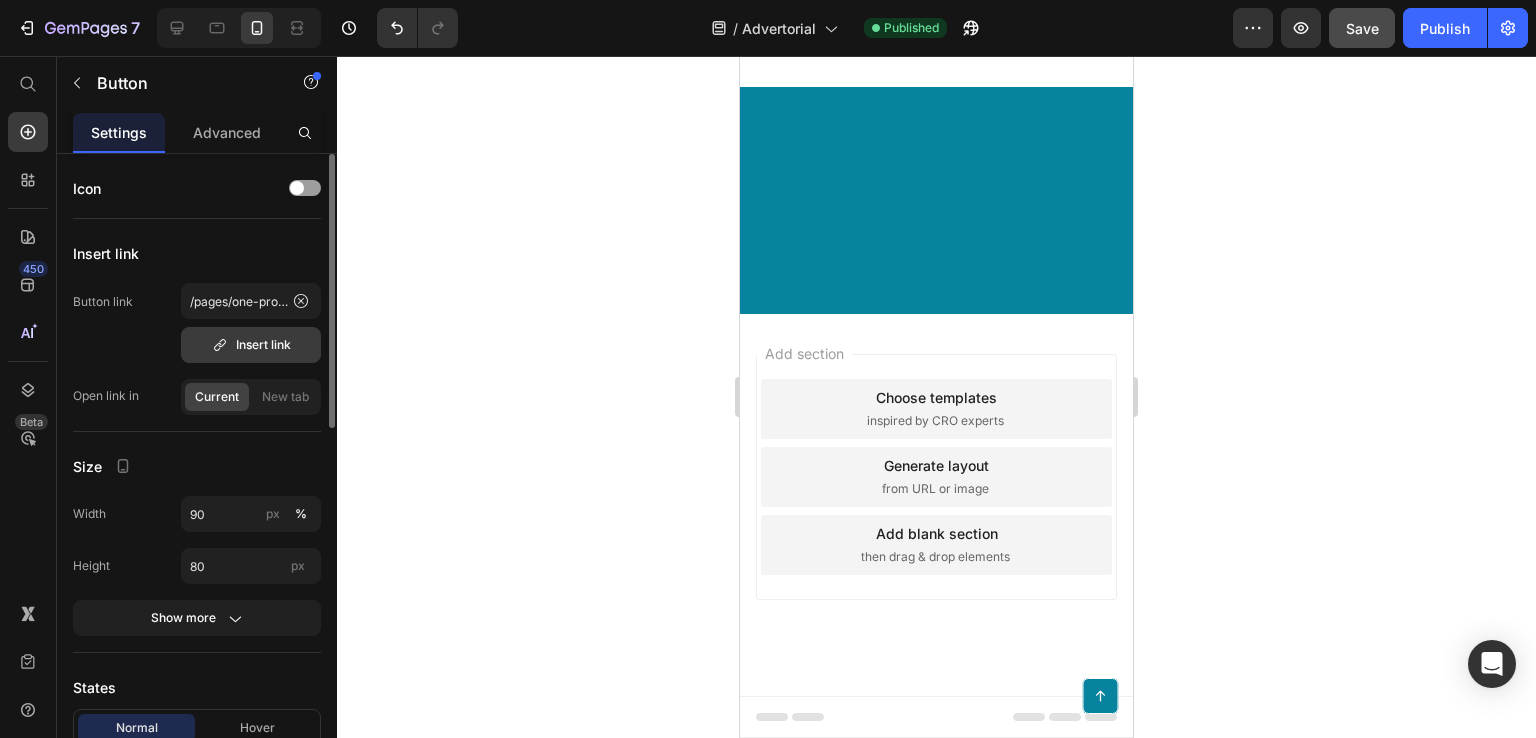 click on "Insert link" at bounding box center (251, 345) 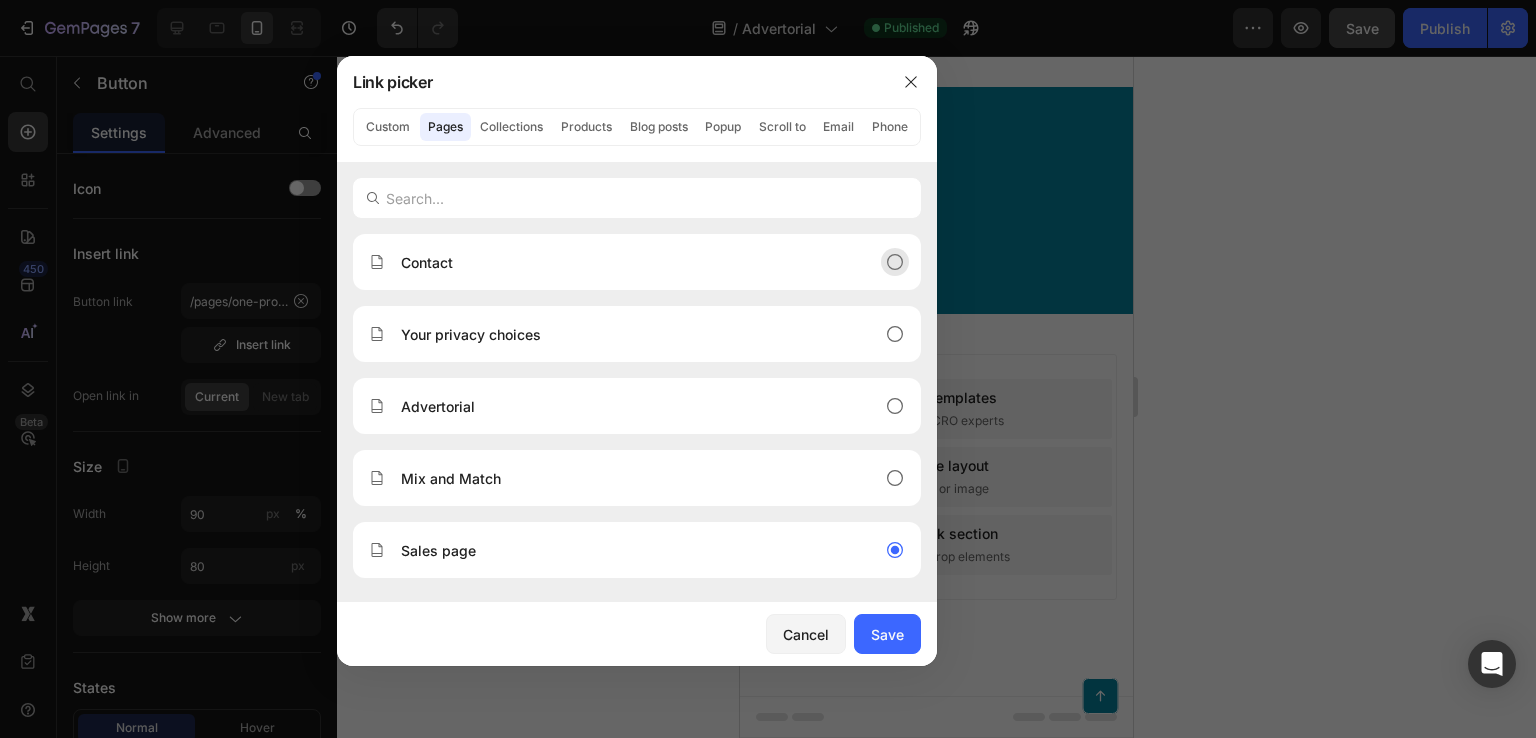 drag, startPoint x: 413, startPoint y: 252, endPoint x: 430, endPoint y: 273, distance: 27.018513 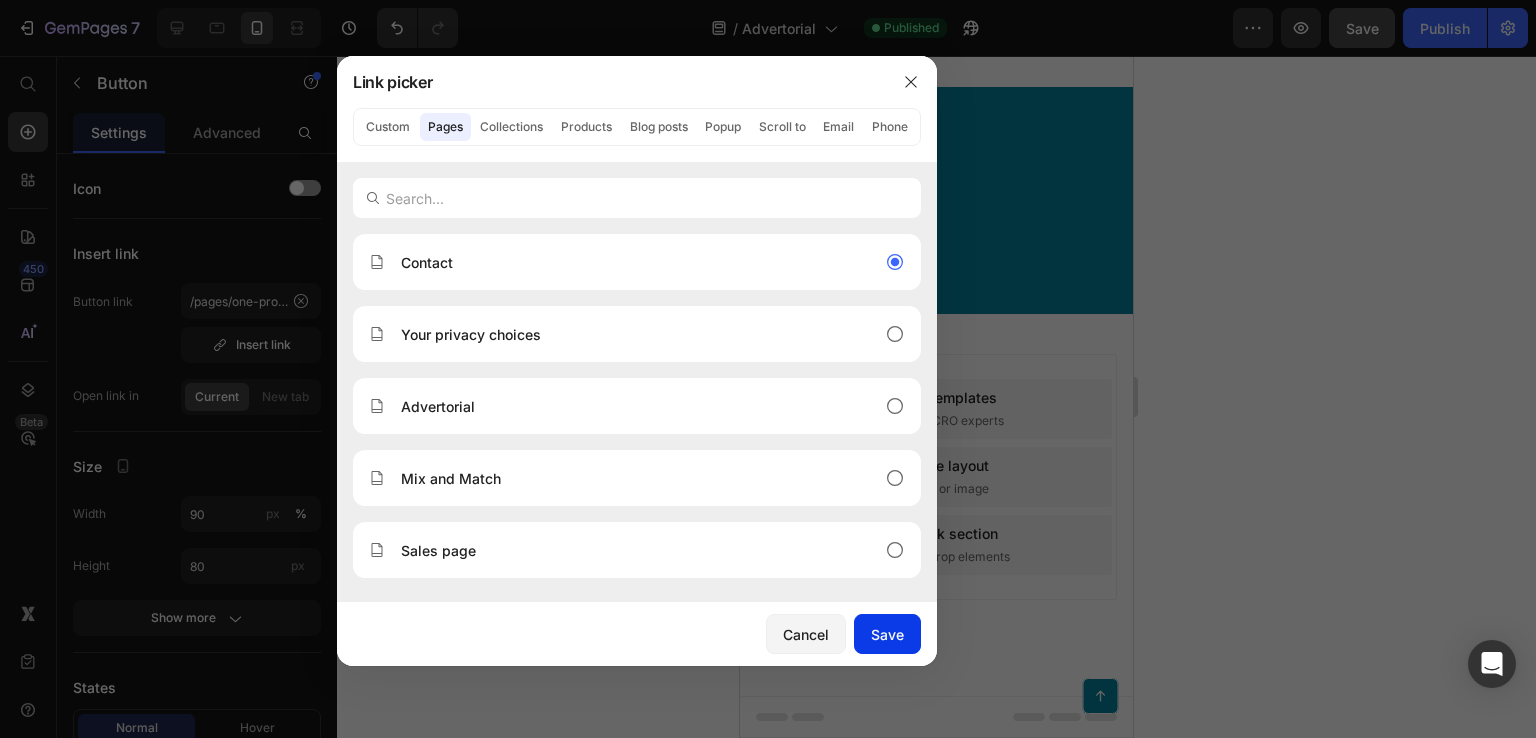 drag, startPoint x: 887, startPoint y: 635, endPoint x: 141, endPoint y: 571, distance: 748.7403 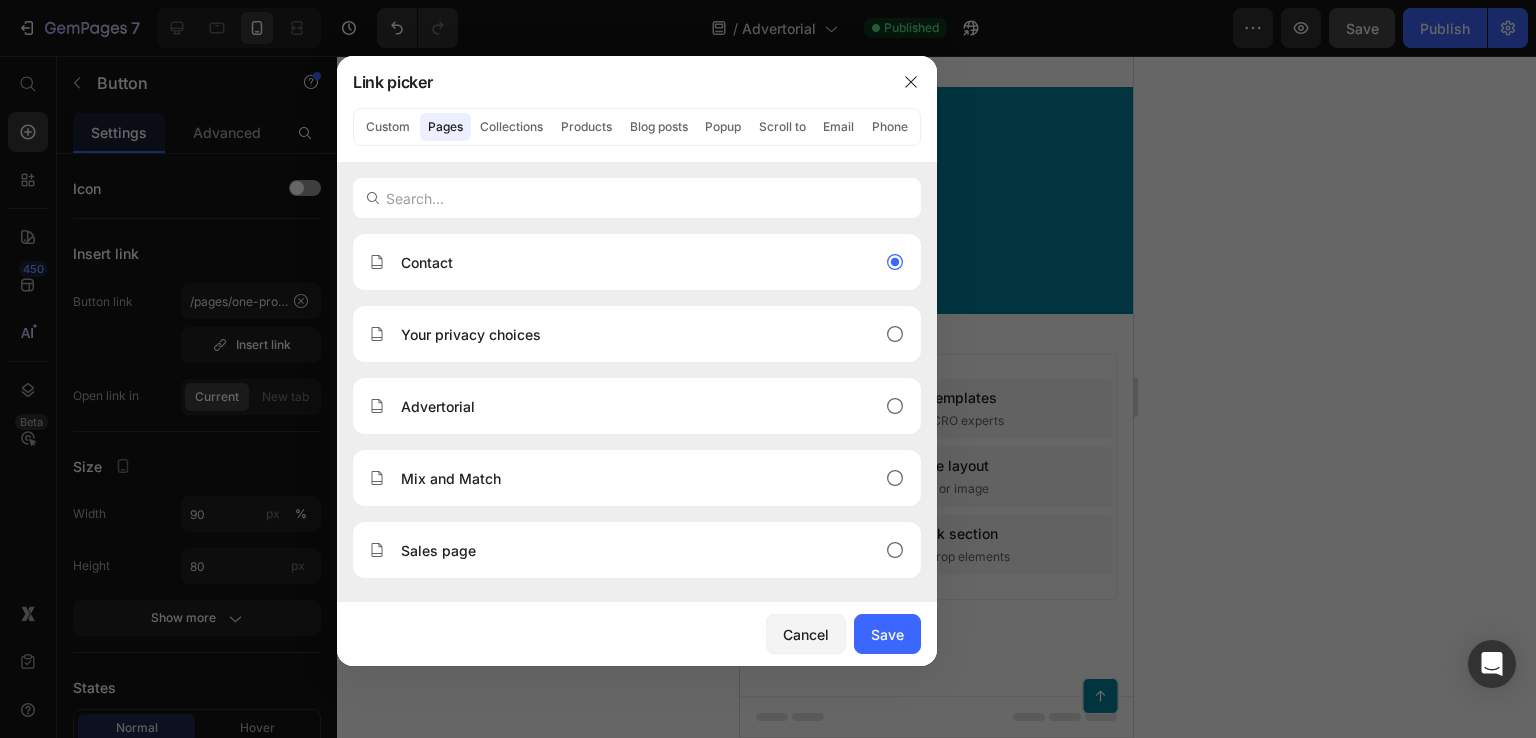 type on "/pages/contact" 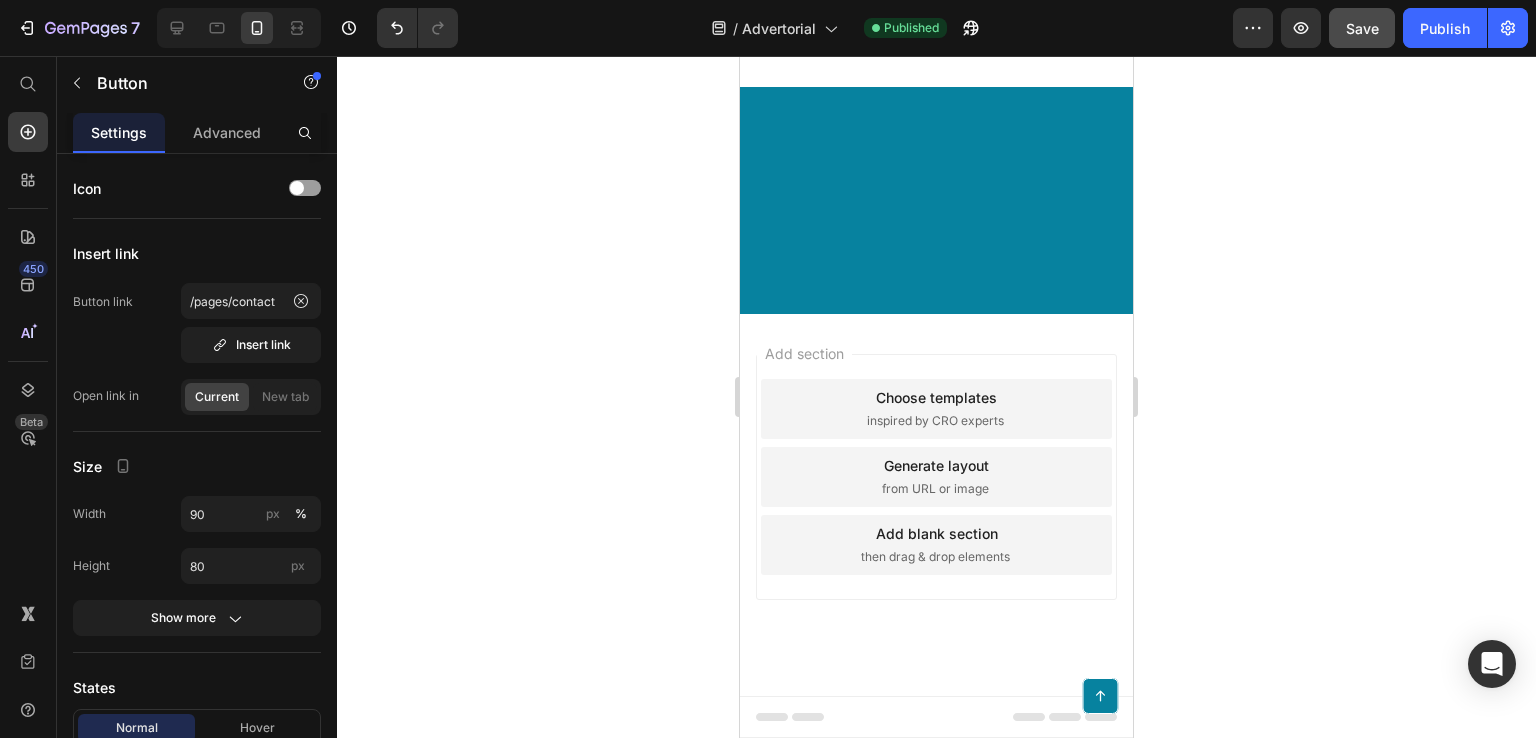 click 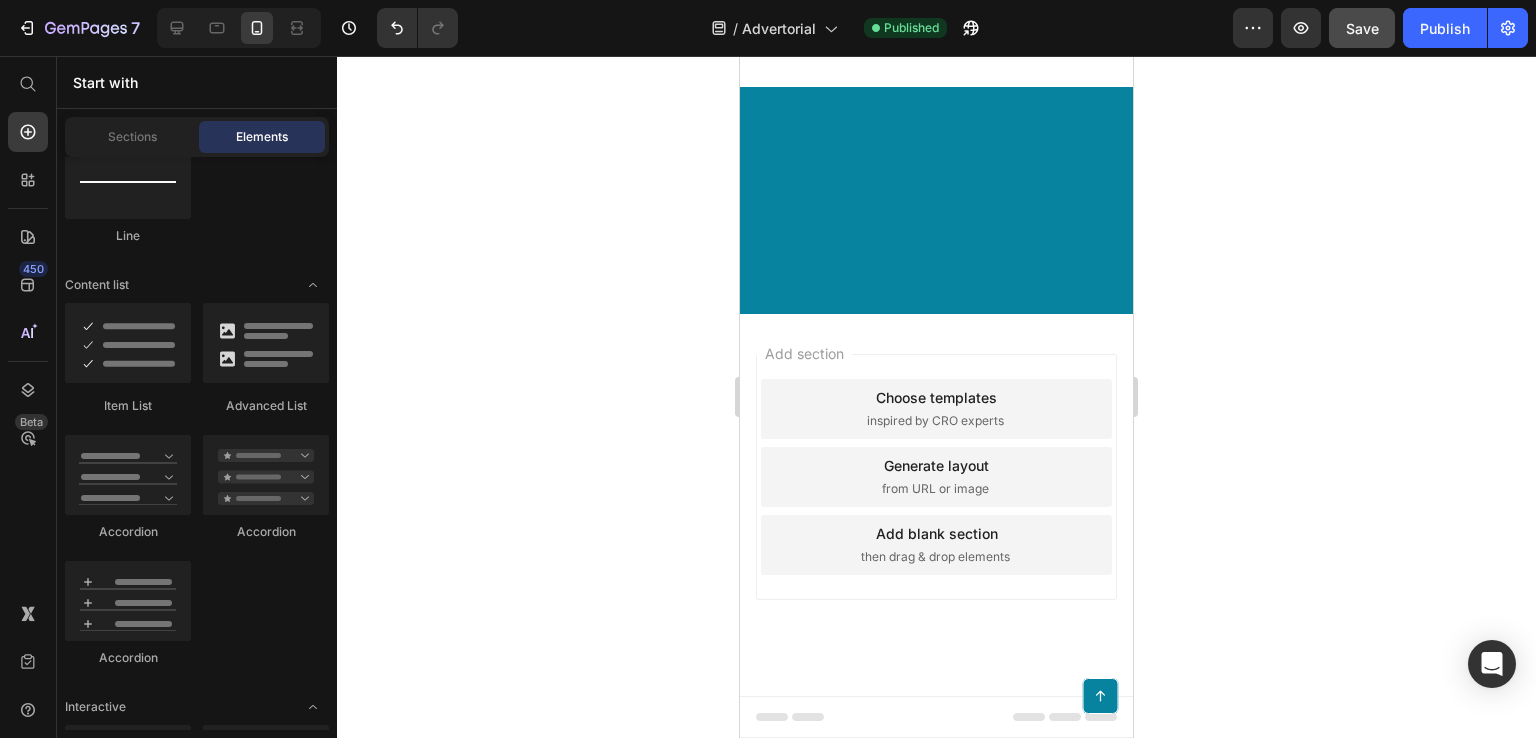 click on "APPLY DISCOUNT &   CHECK INVENTORY Button" at bounding box center [936, -797] 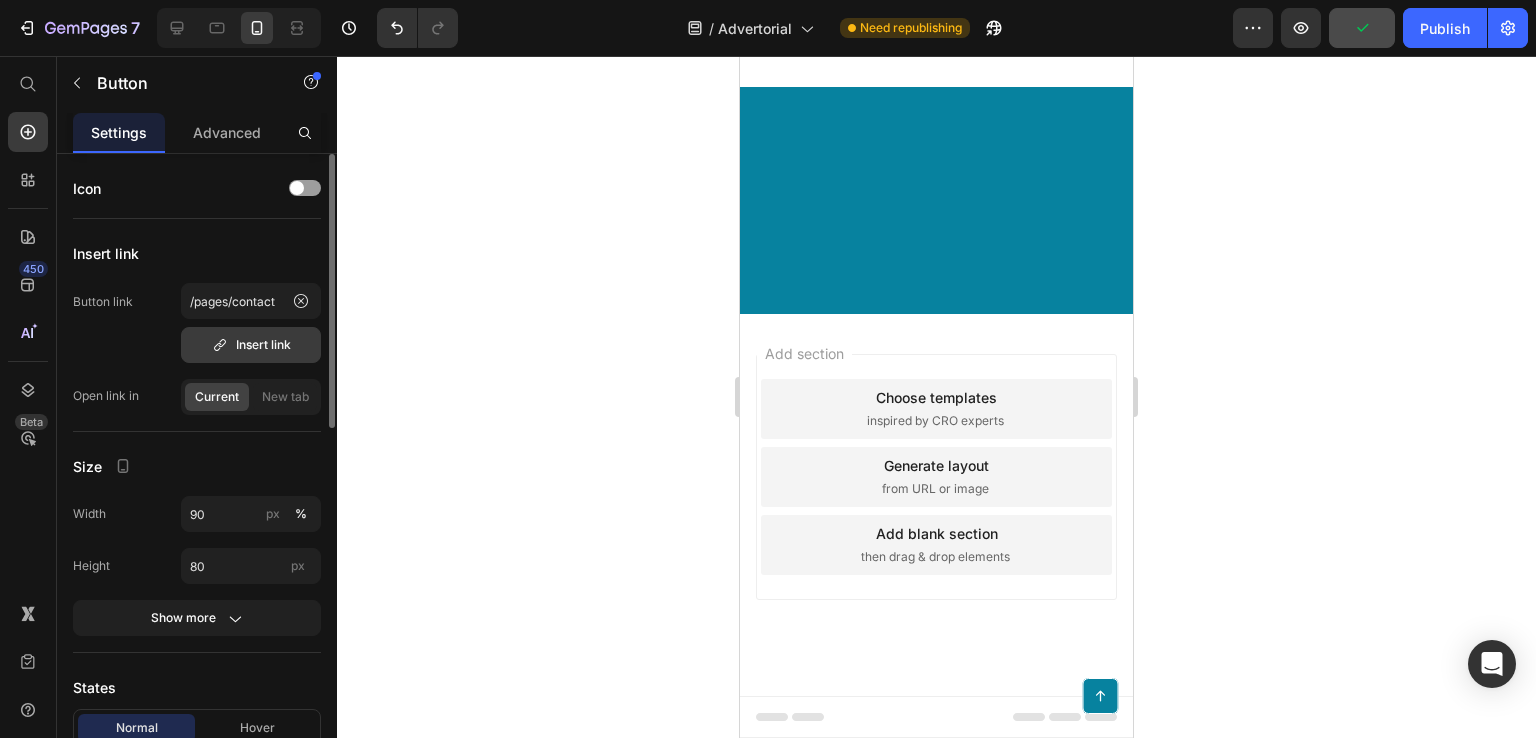 click on "Insert link" at bounding box center (251, 345) 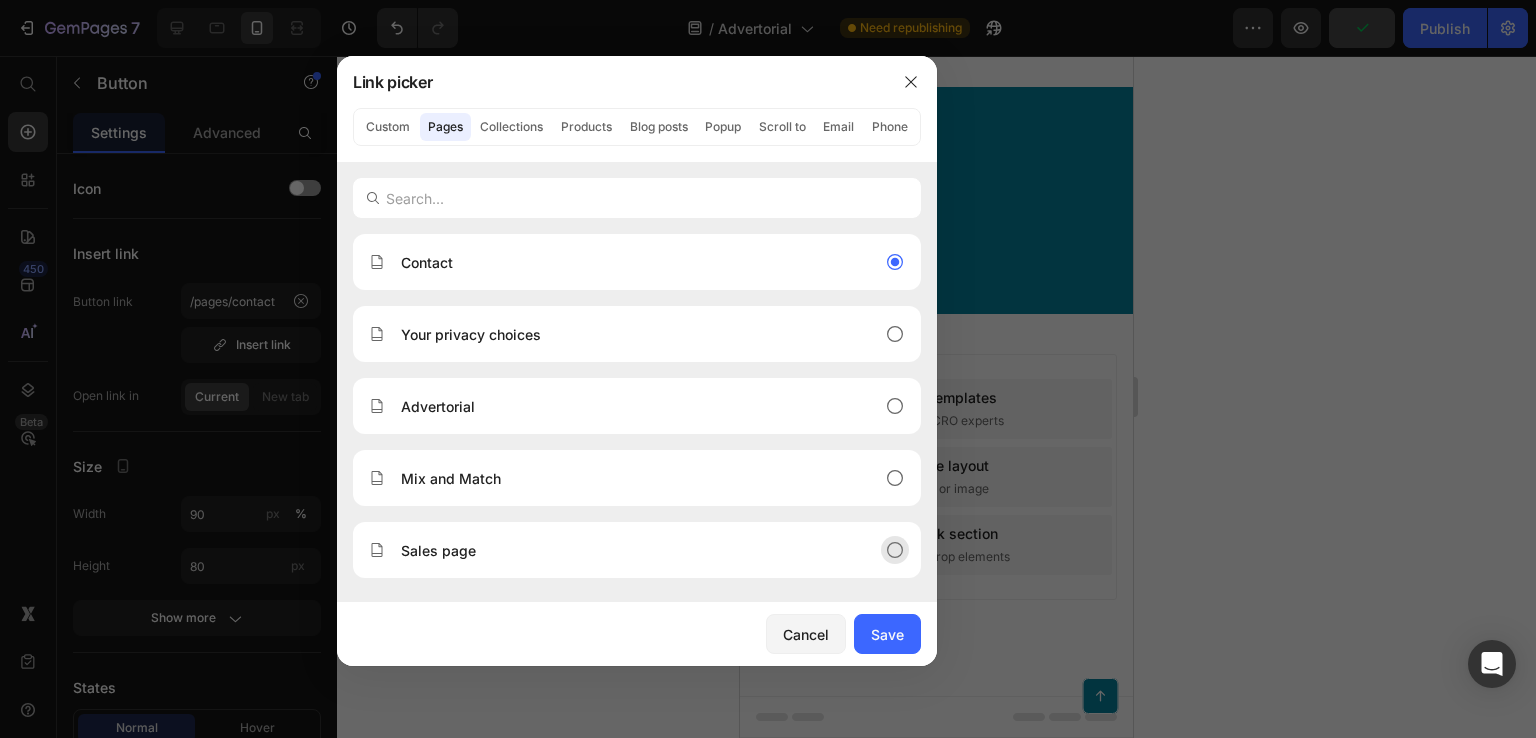 click on "Sales page" 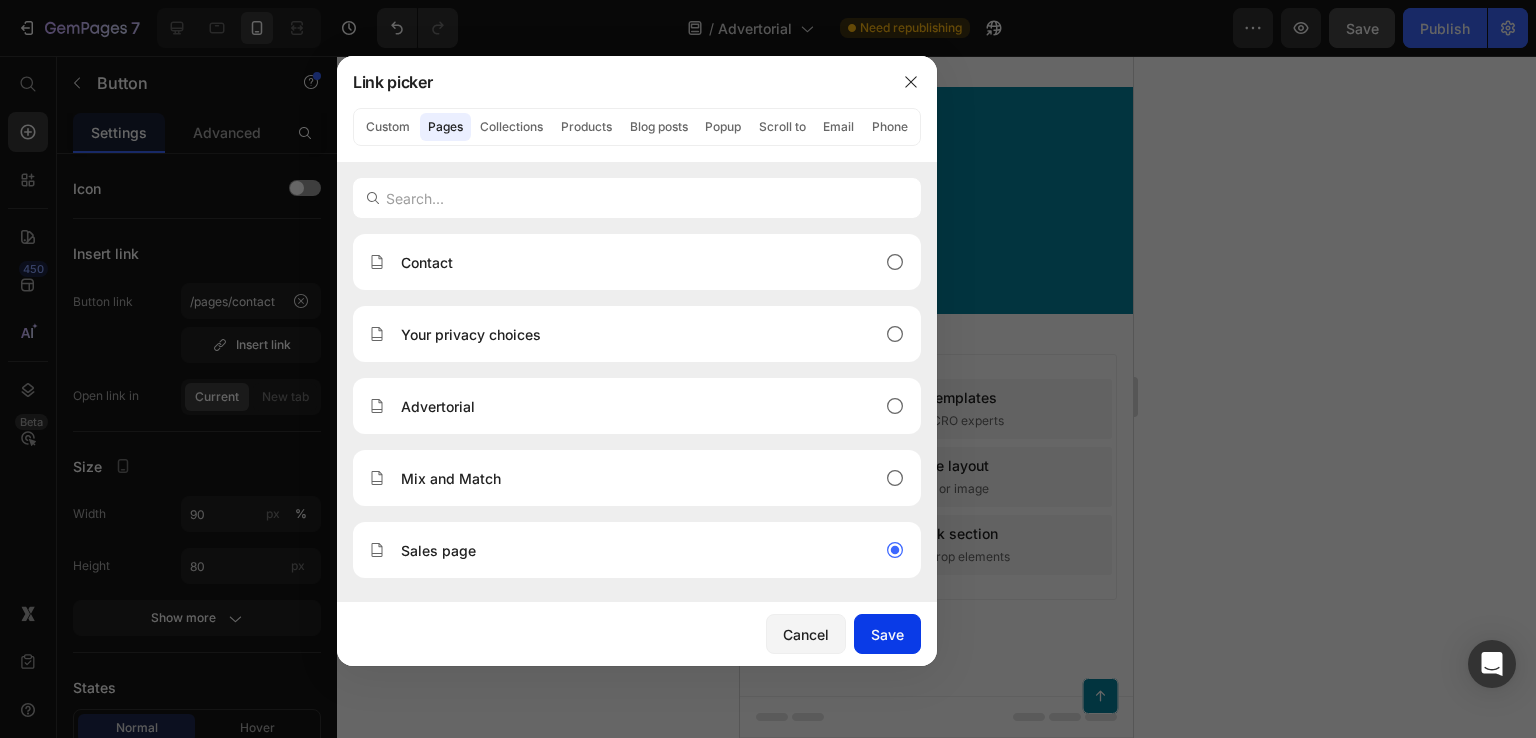 click on "Save" at bounding box center (887, 634) 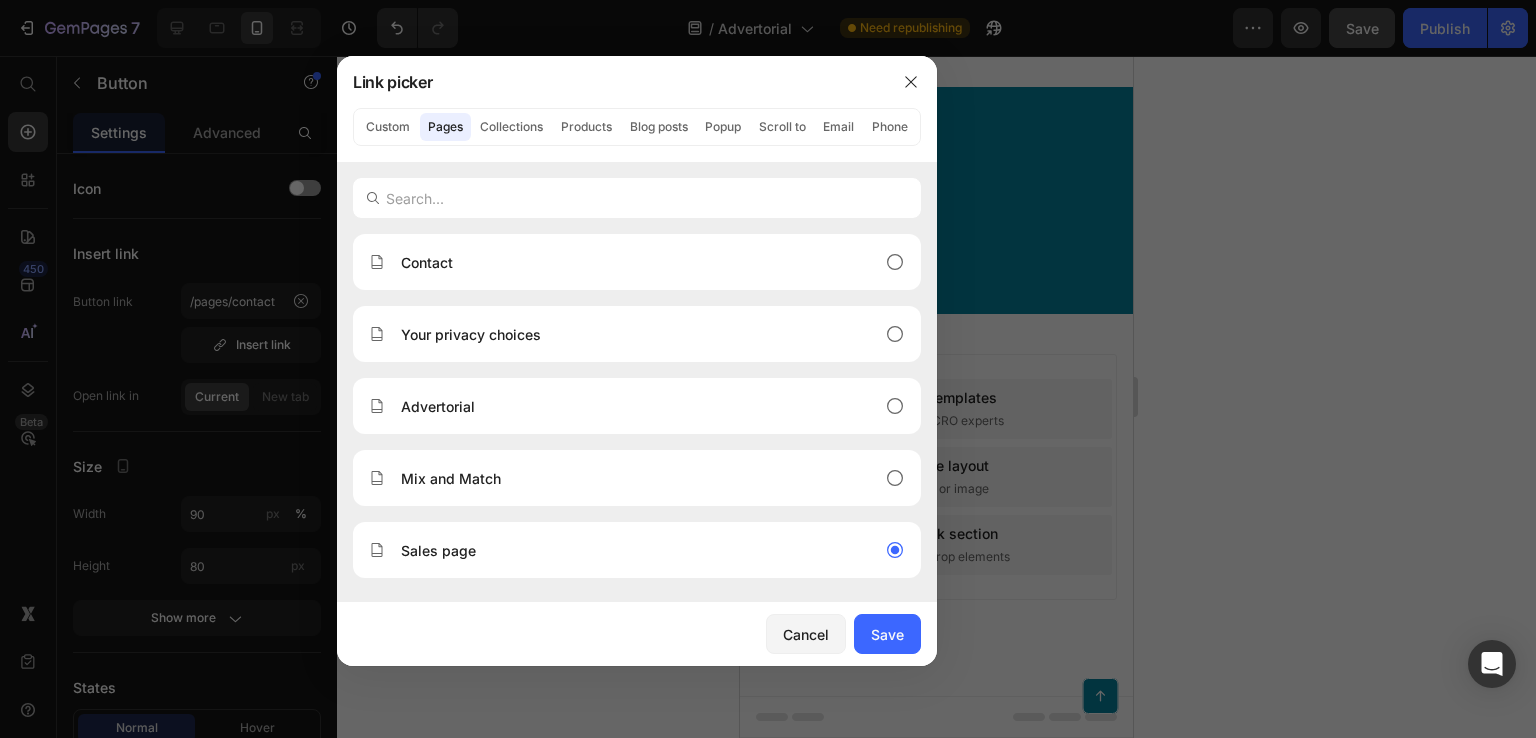 type on "/pages/one-product-store-jul-5-11-11-59" 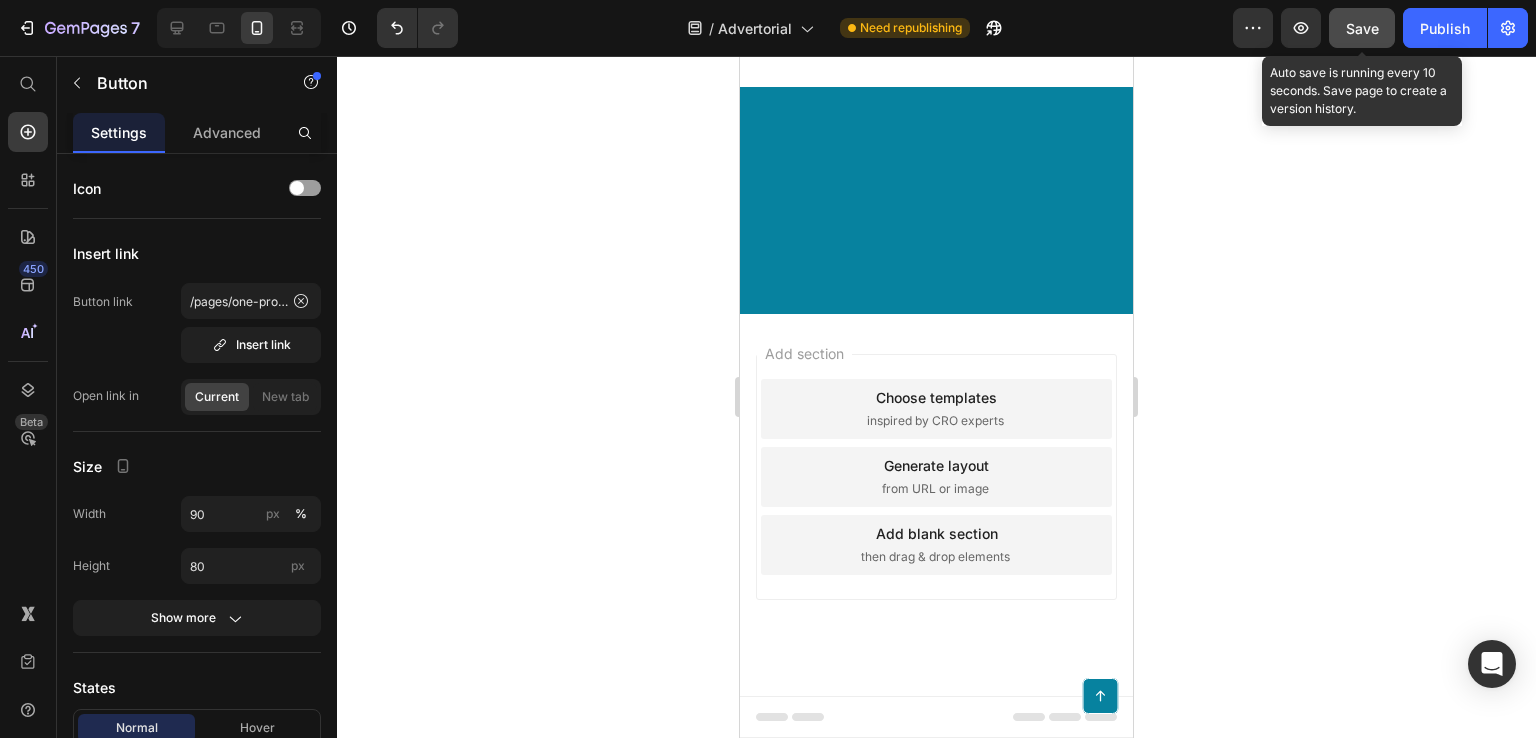 click on "Save" 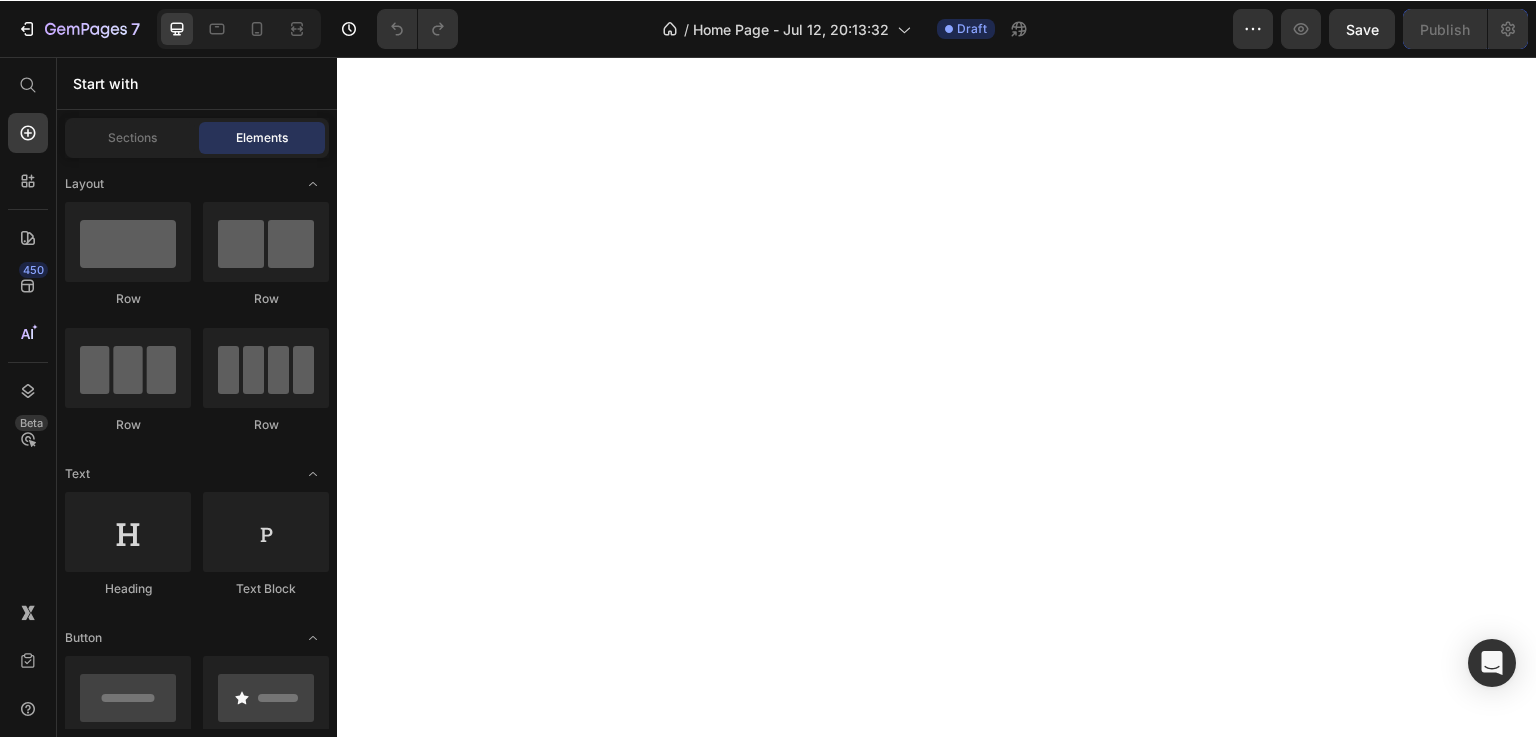 scroll, scrollTop: 0, scrollLeft: 0, axis: both 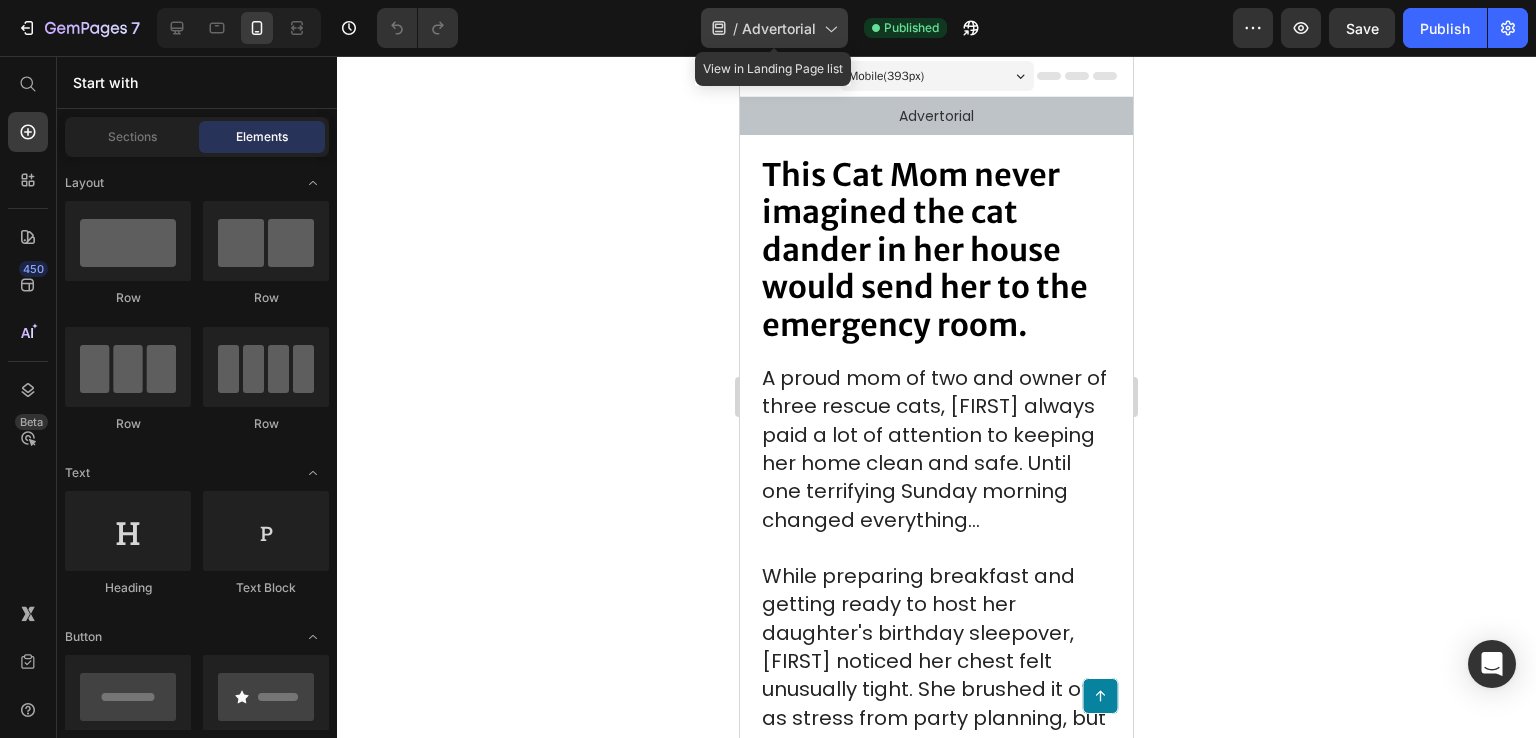 click on "Advertorial" at bounding box center (779, 28) 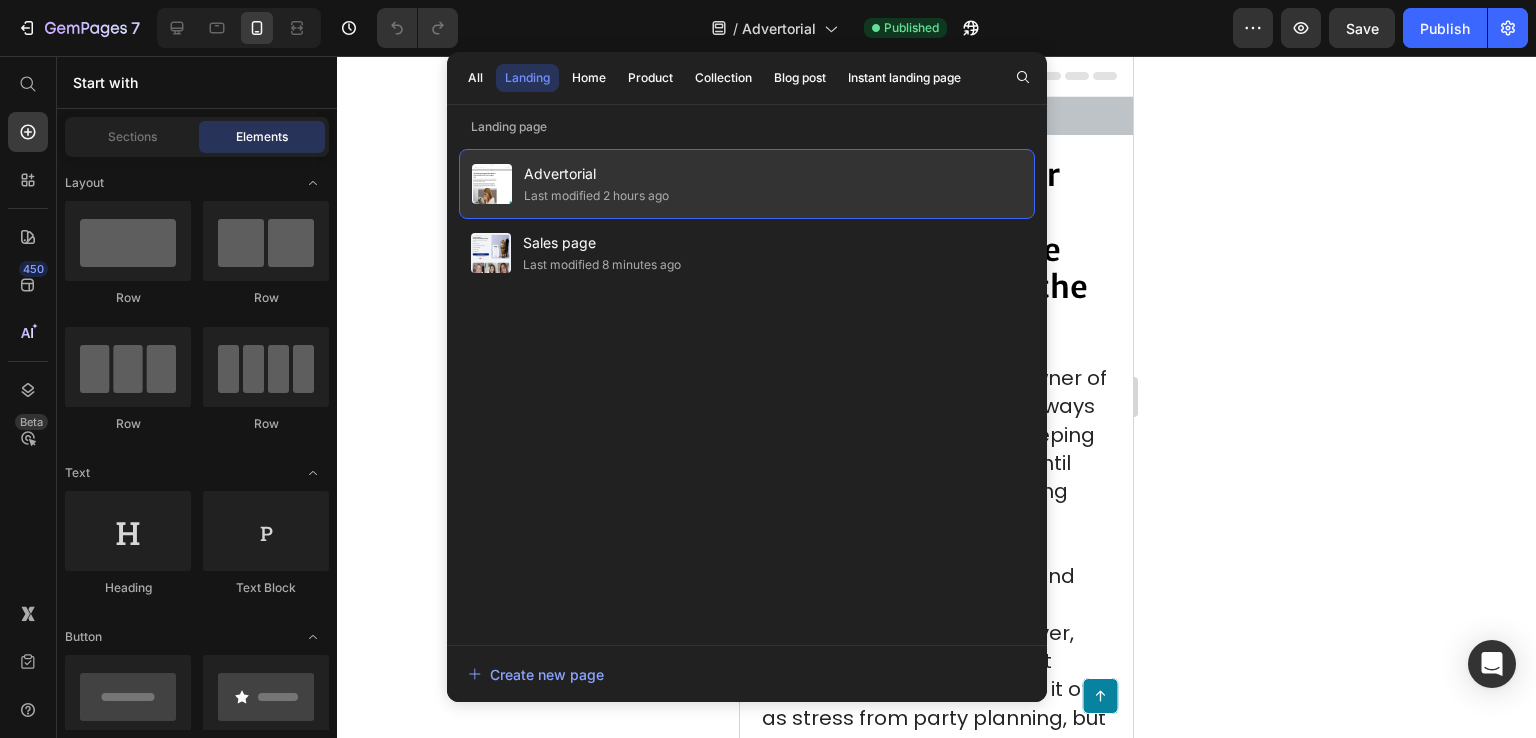 click on "Last modified 8 minutes ago" 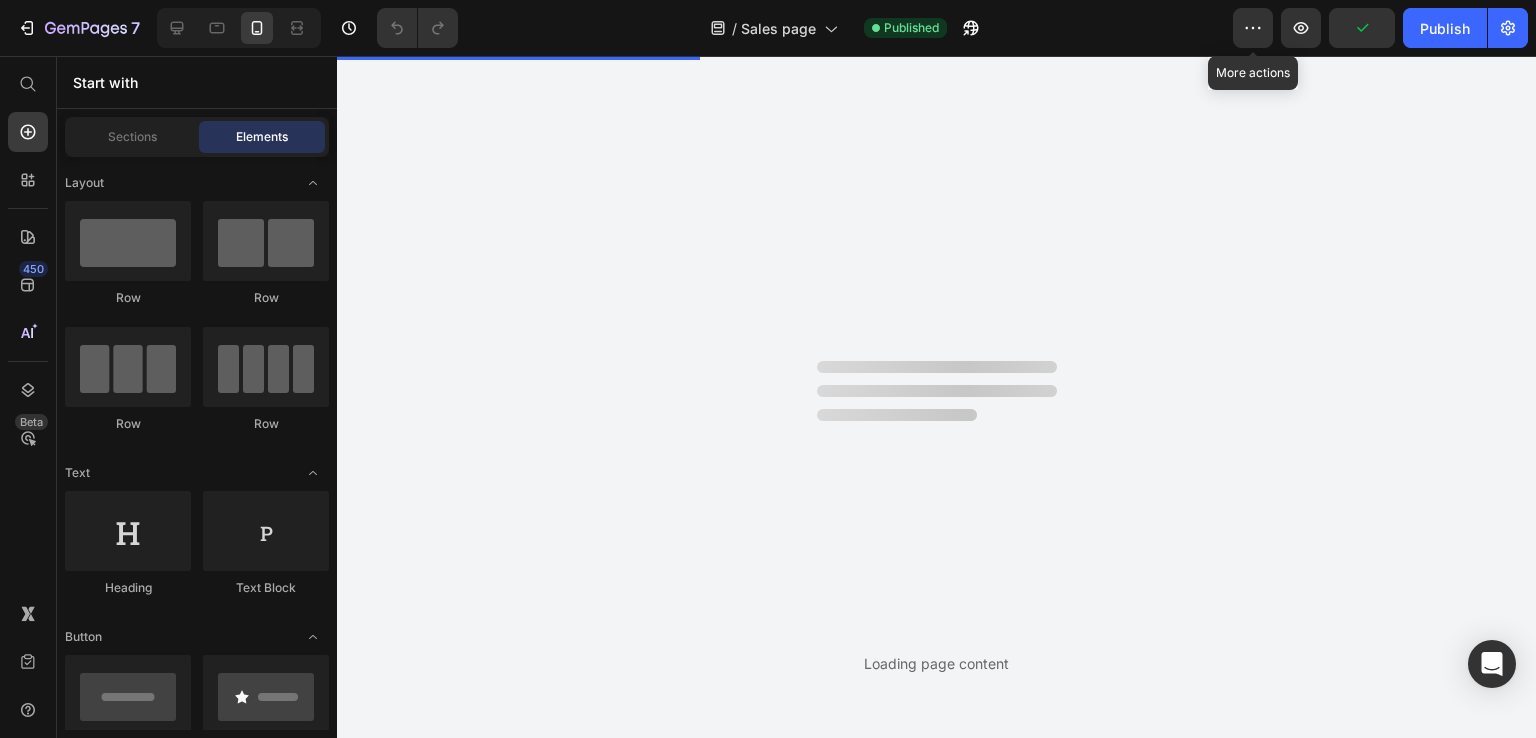 click 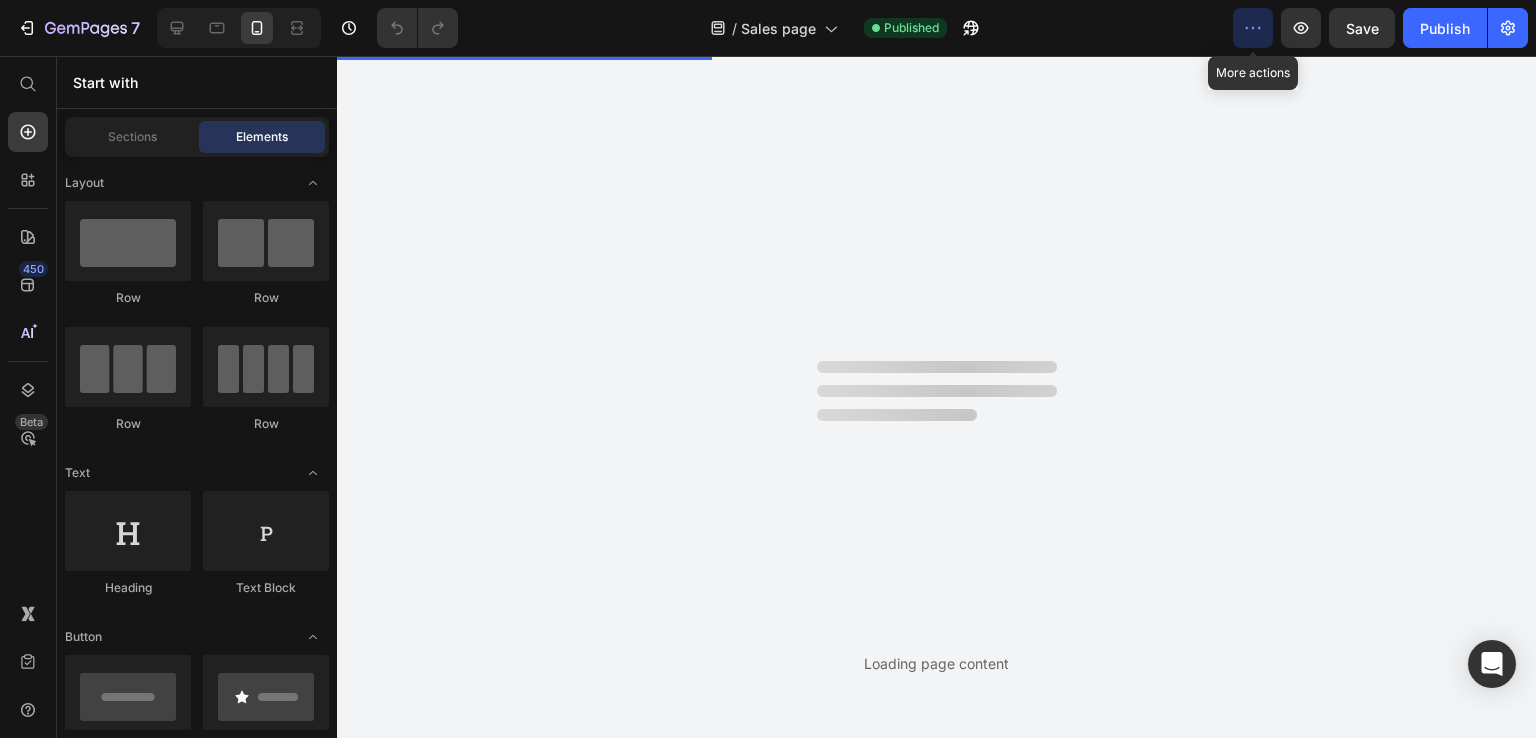 scroll, scrollTop: 0, scrollLeft: 0, axis: both 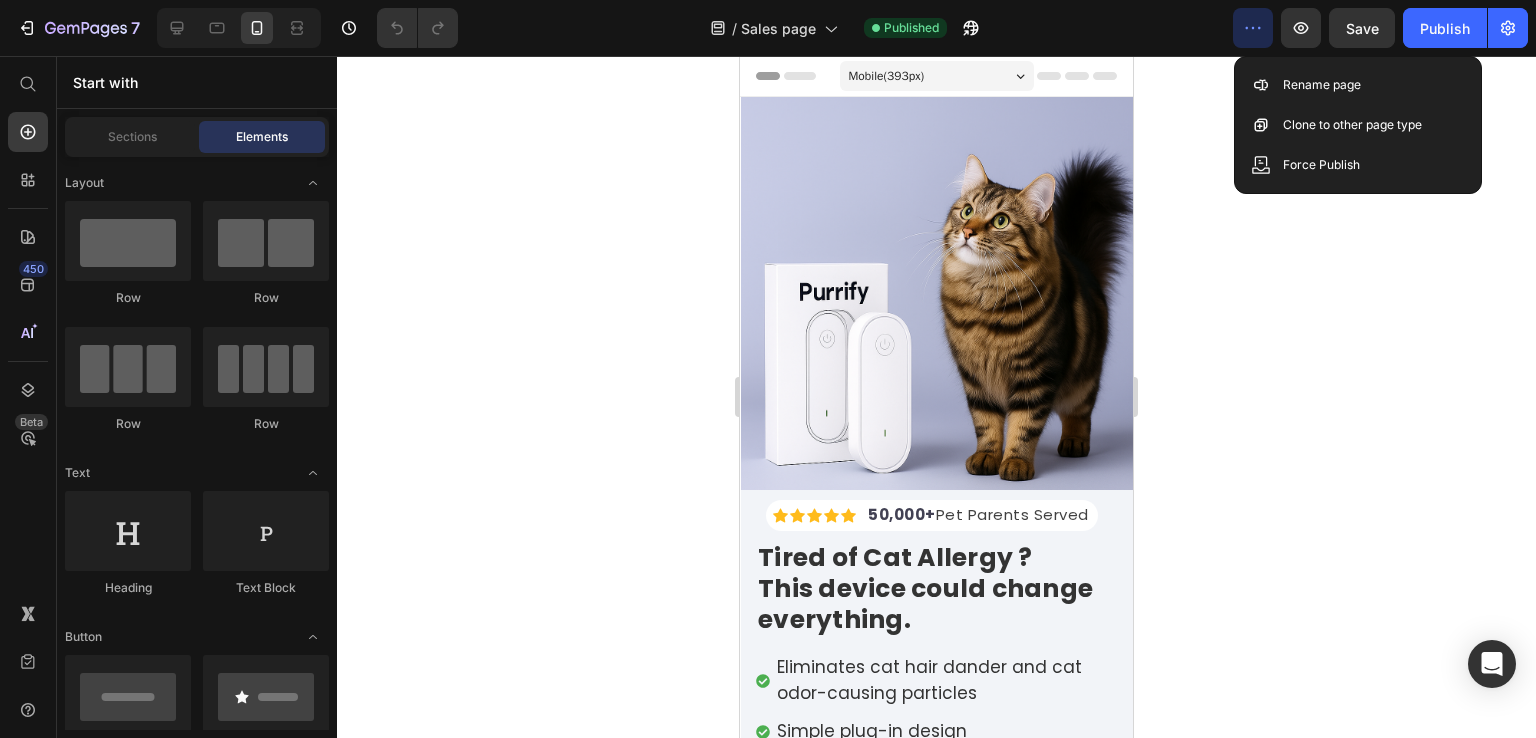click on "/  Sales page Published" 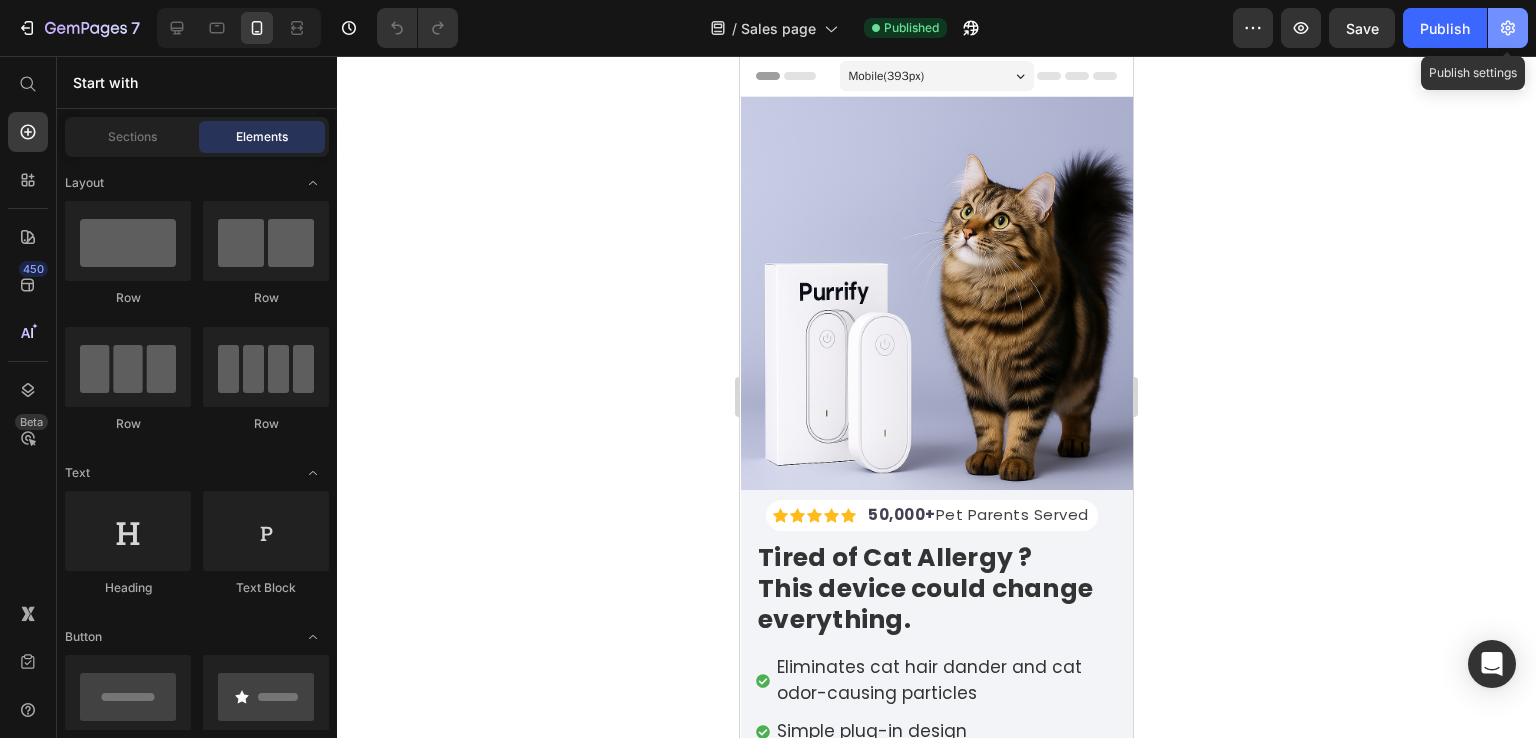 click 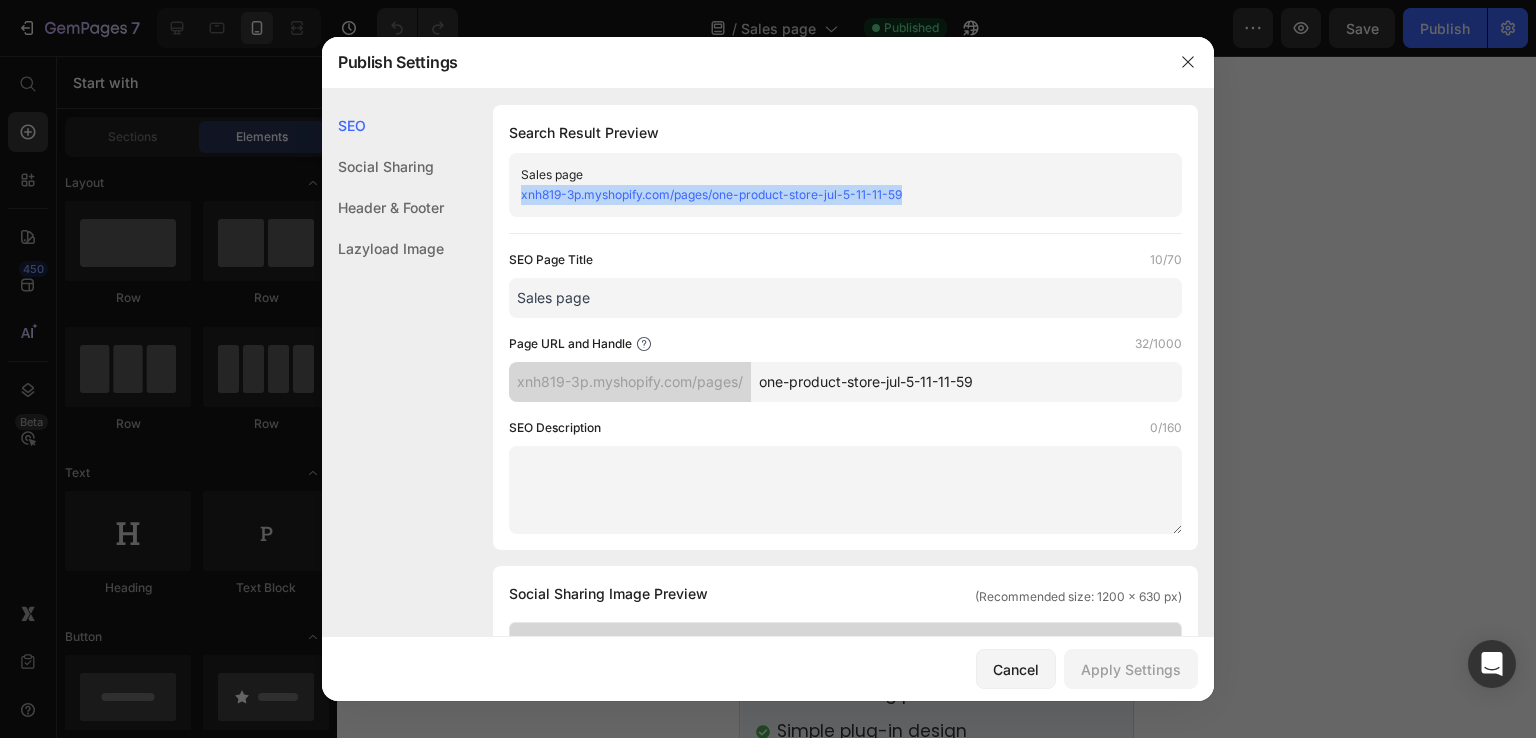 drag, startPoint x: 983, startPoint y: 191, endPoint x: 516, endPoint y: 208, distance: 467.30933 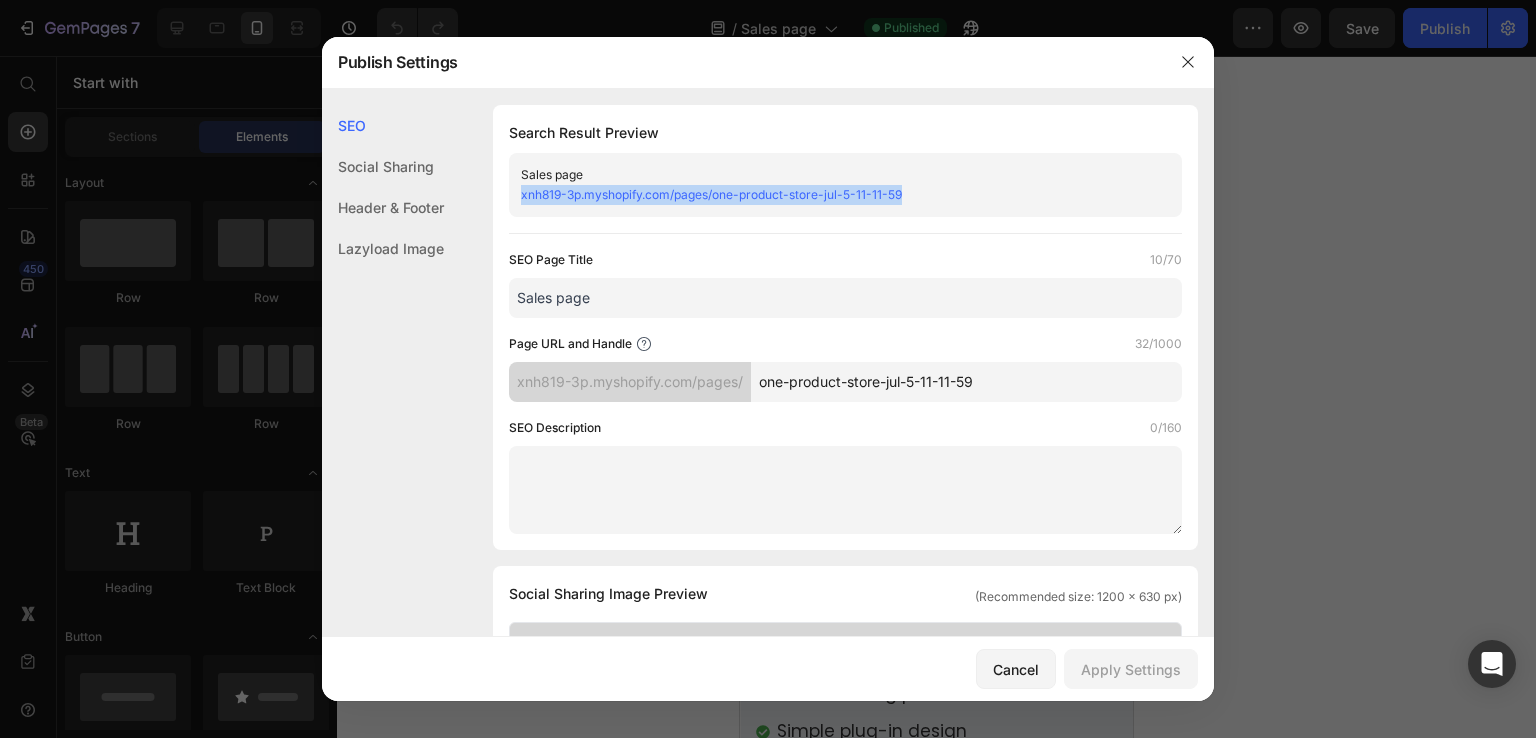 click on "xnh819-3p.myshopify.com/pages/one-product-store-jul-5-11-11-59" at bounding box center (829, 195) 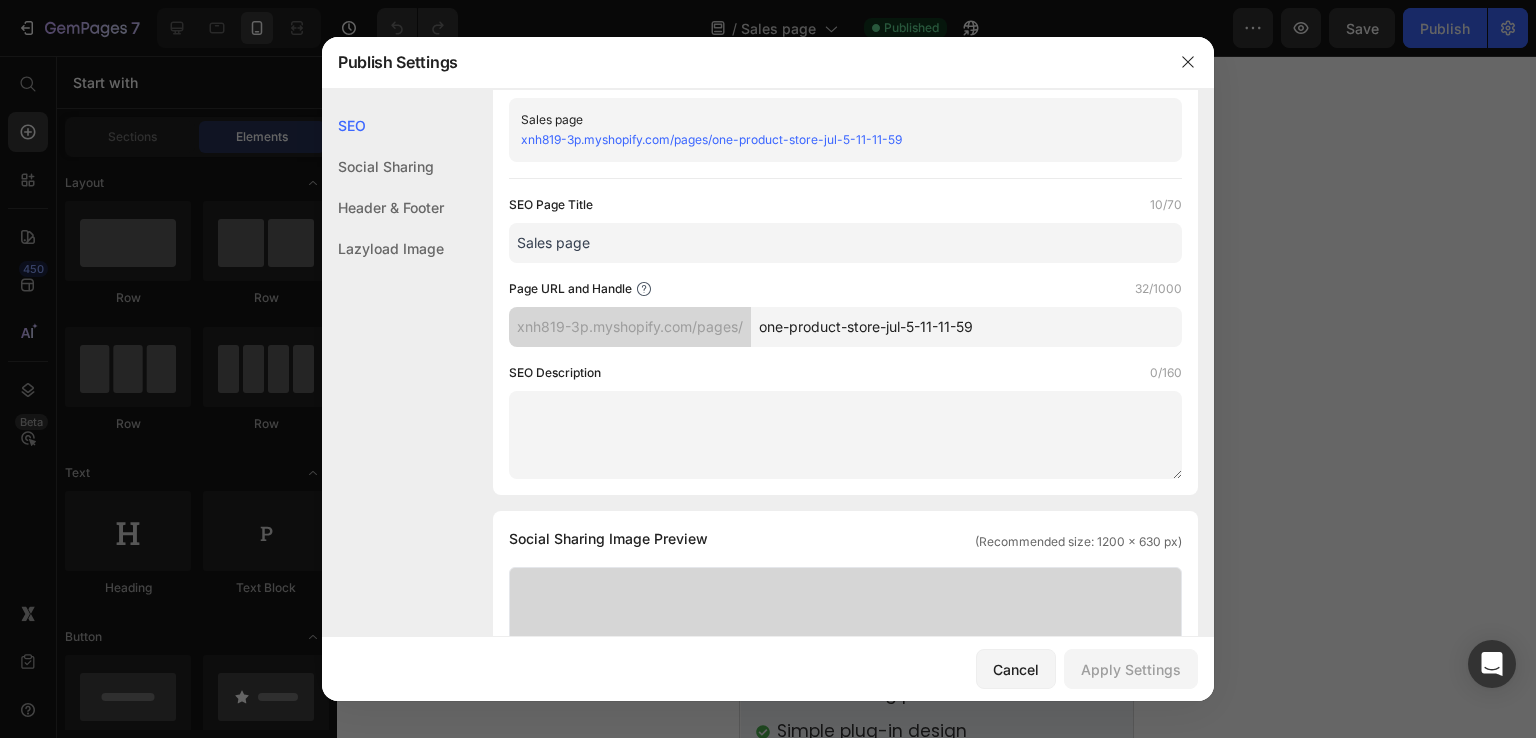 scroll, scrollTop: 100, scrollLeft: 0, axis: vertical 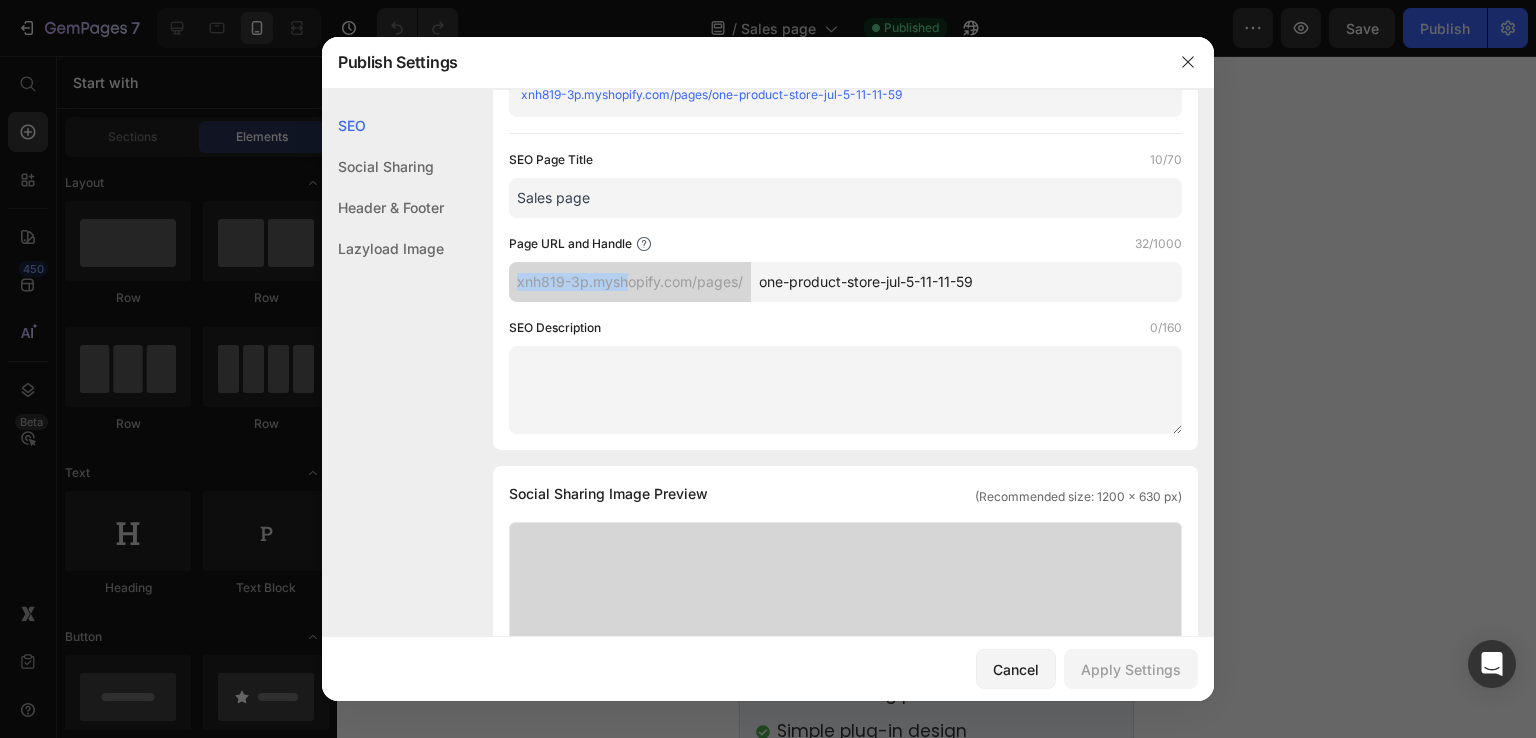 drag, startPoint x: 512, startPoint y: 289, endPoint x: 630, endPoint y: 285, distance: 118.06778 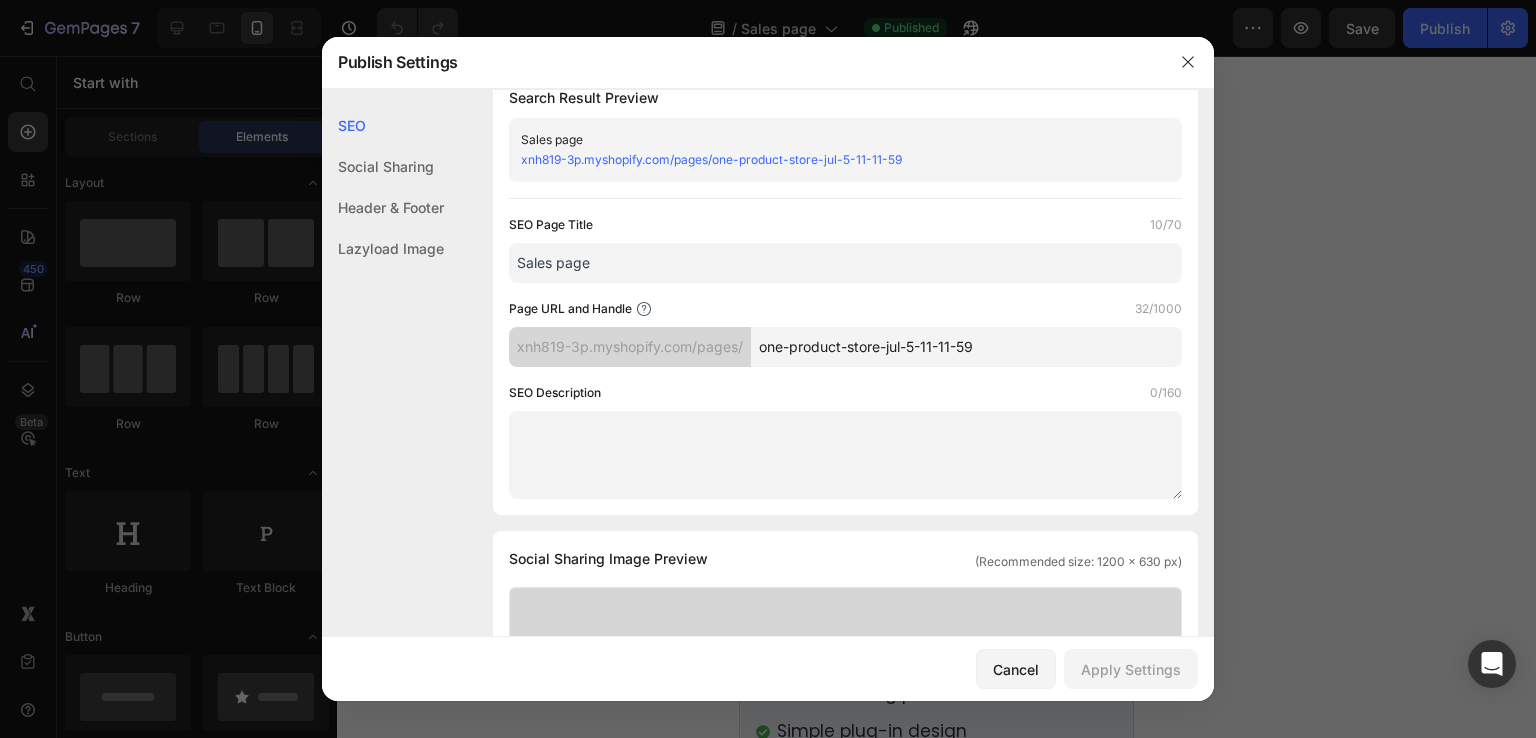 scroll, scrollTop: 0, scrollLeft: 0, axis: both 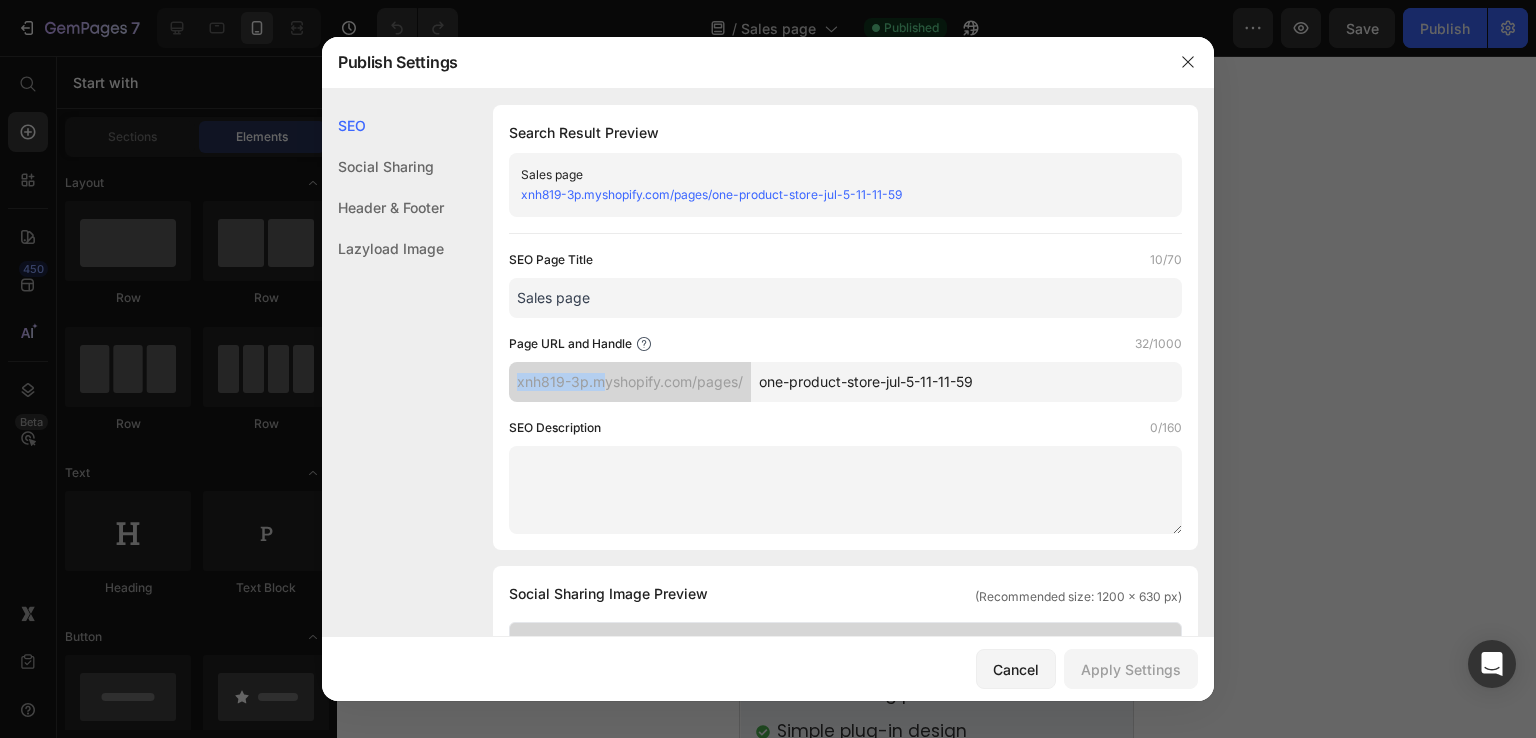 drag, startPoint x: 518, startPoint y: 381, endPoint x: 600, endPoint y: 383, distance: 82.02438 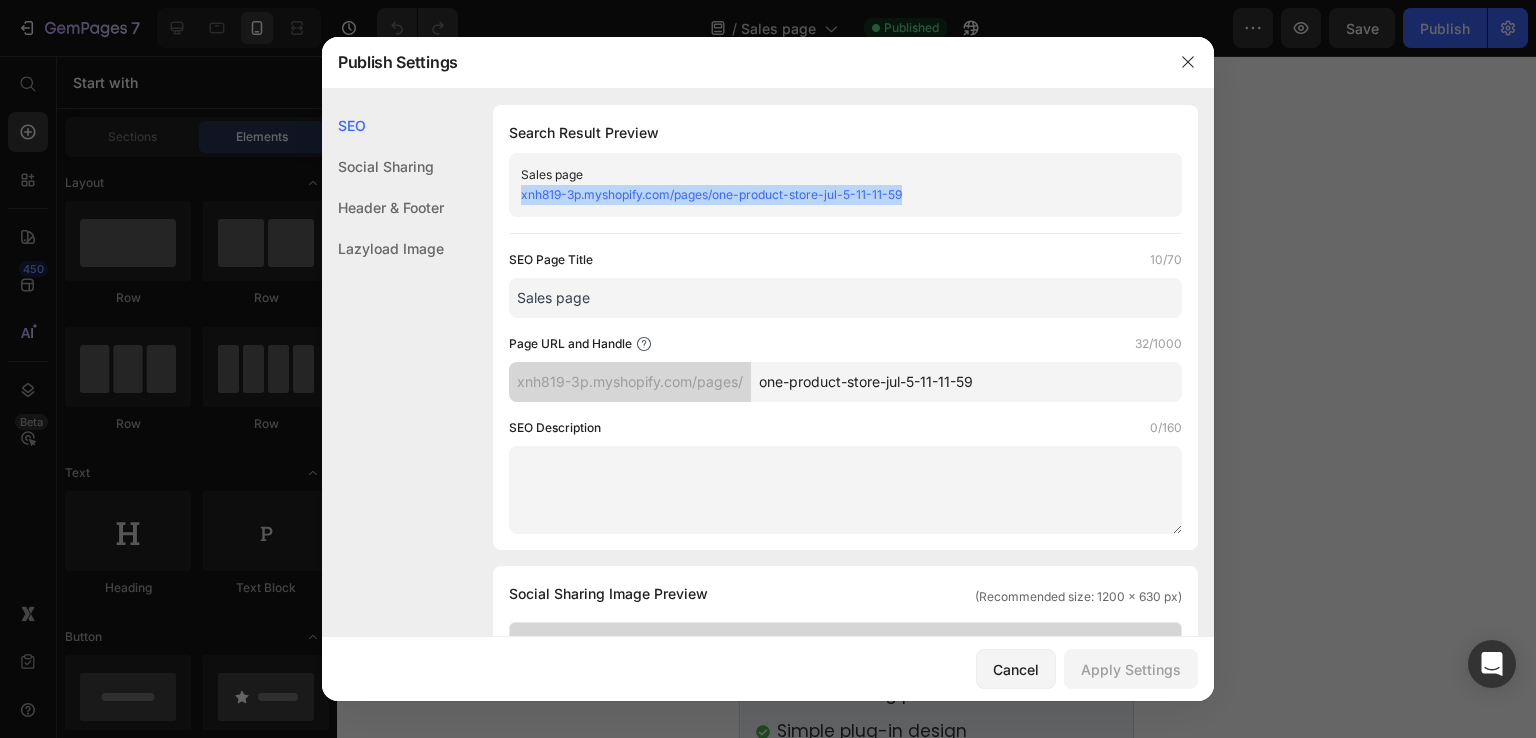 drag, startPoint x: 965, startPoint y: 195, endPoint x: 503, endPoint y: 199, distance: 462.0173 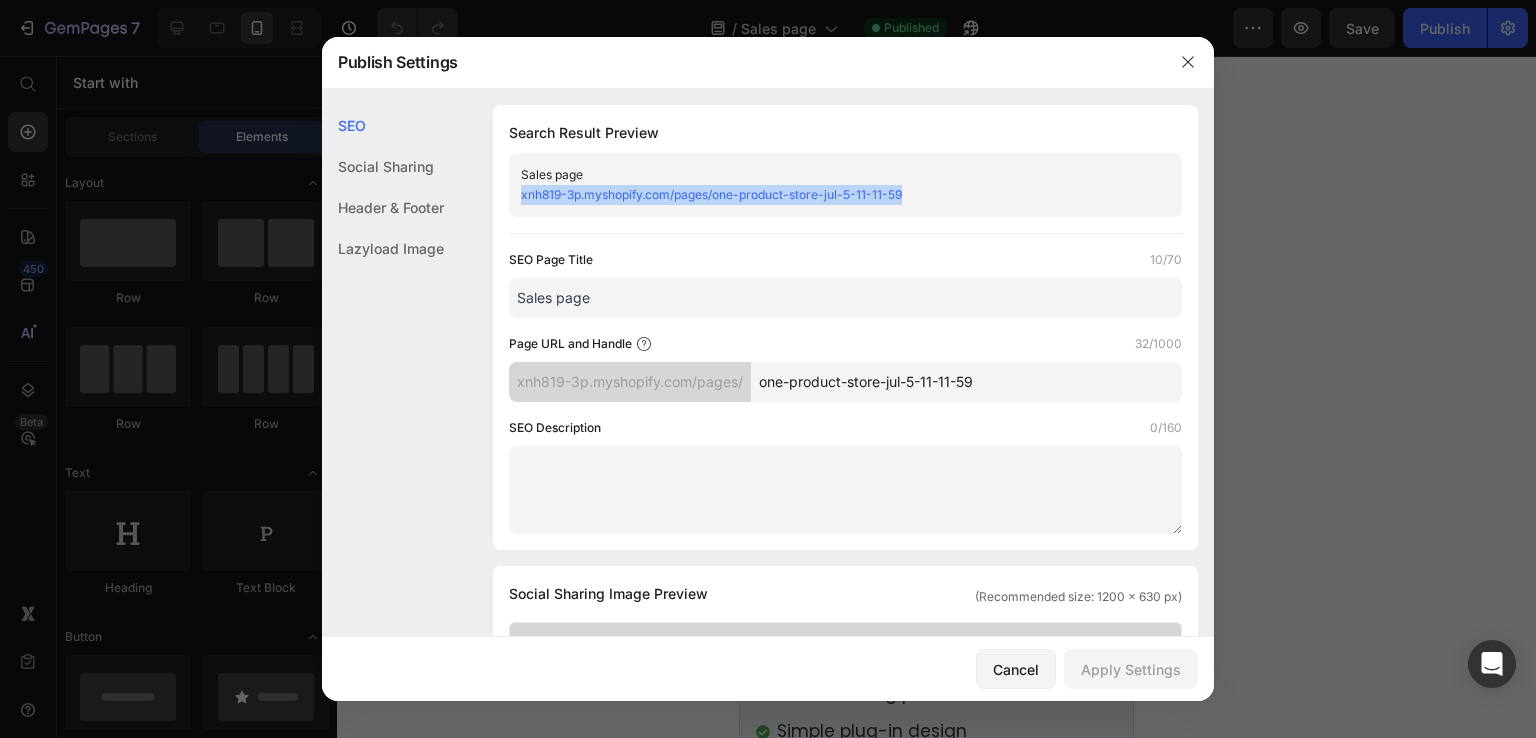 click on "Sales page xnh819-3p.myshopify.com/pages/one-product-store-jul-5-11-11-59 SEO Page Title  10/70  Sales page  Page URL and Handle  32/1000  xnh819-3p.myshopify.com/pages/ one-product-store-jul-5-11-11-59  SEO Description  0/160" at bounding box center [845, 327] 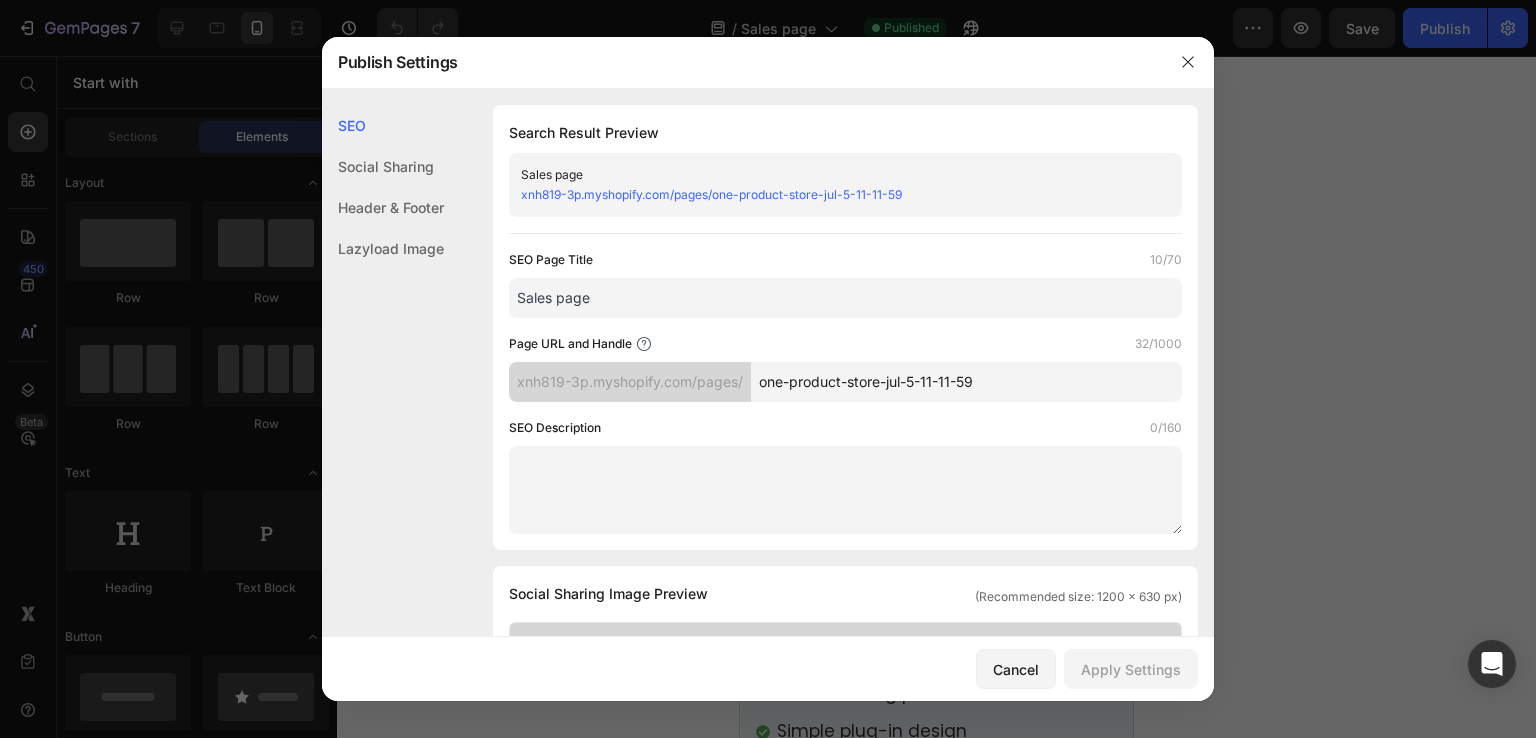 click on "Sales page xnh819-3p.myshopify.com/pages/one-product-store-jul-5-11-11-59 SEO Page Title  10/70  Sales page  Page URL and Handle  32/1000  xnh819-3p.myshopify.com/pages/ one-product-store-jul-5-11-11-59  SEO Description  0/160" at bounding box center [845, 327] 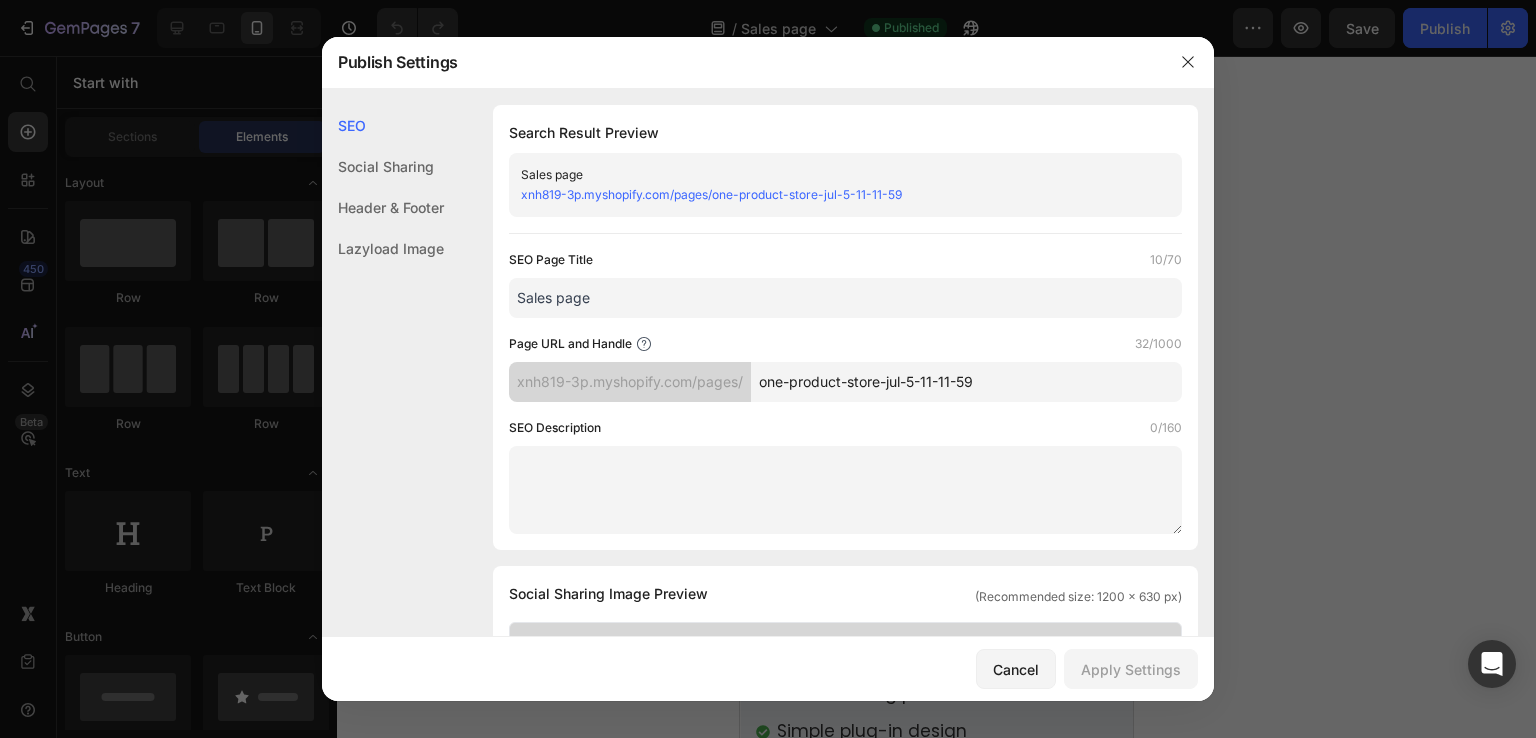 click on "one-product-store-jul-5-11-11-59" at bounding box center (966, 382) 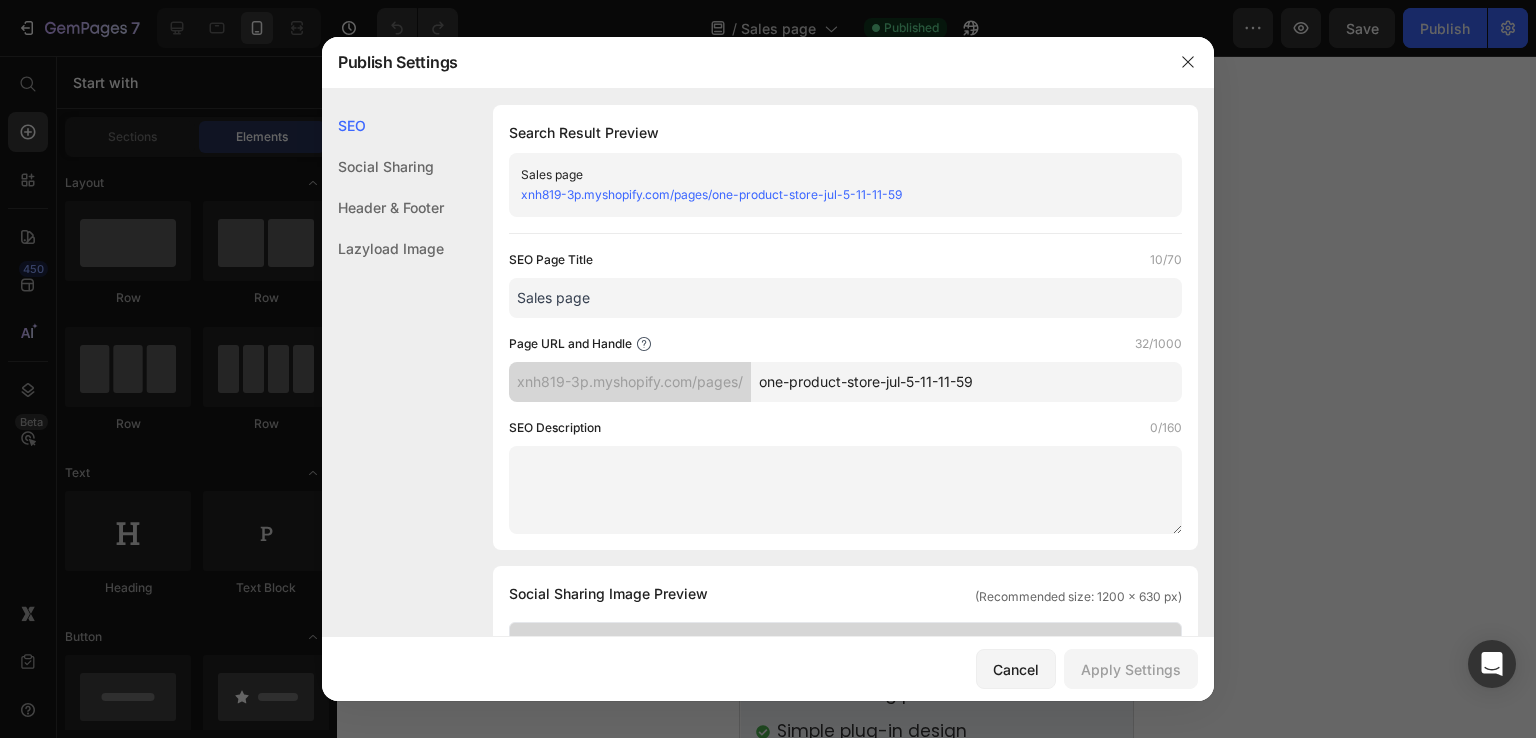 click on "one-product-store-jul-5-11-11-59" at bounding box center (966, 382) 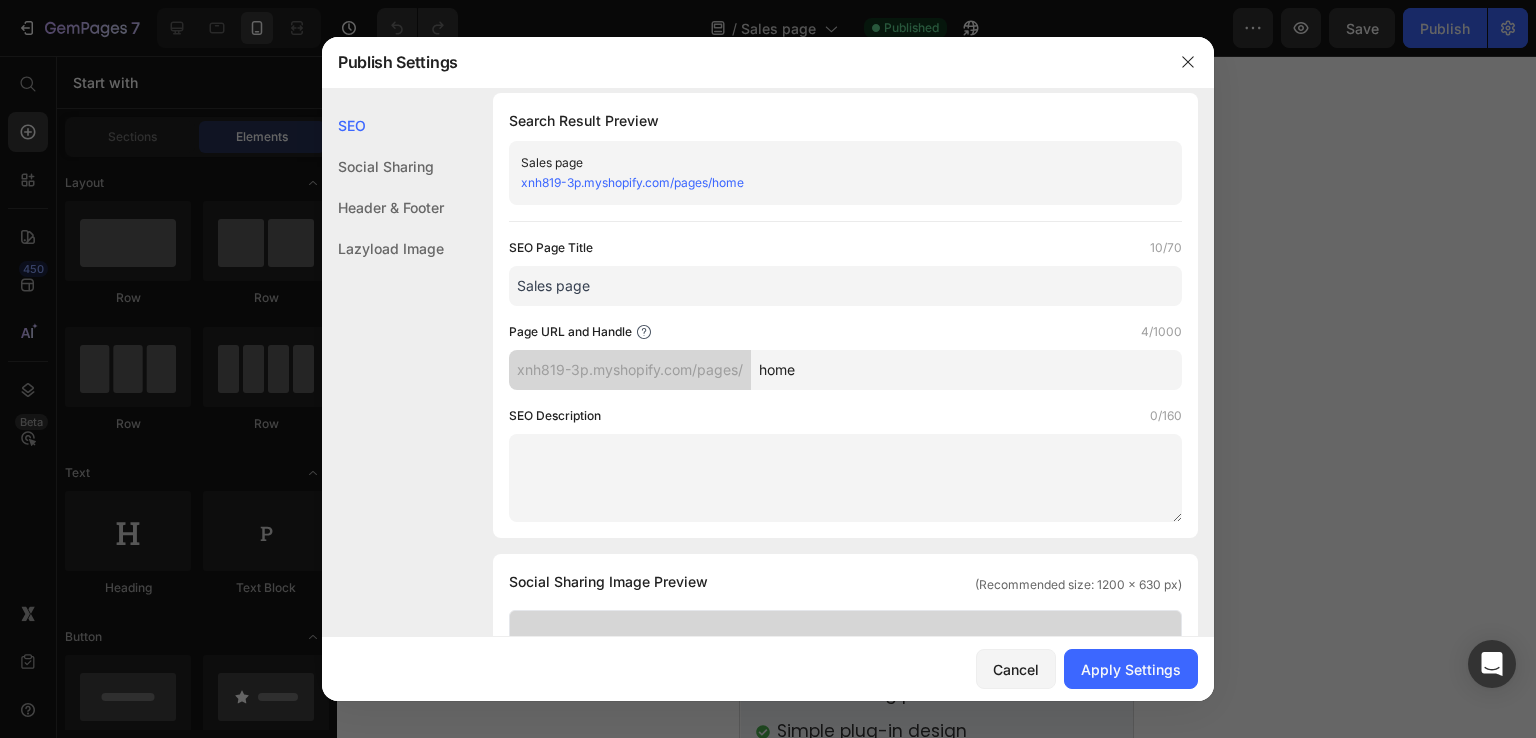 scroll, scrollTop: 0, scrollLeft: 0, axis: both 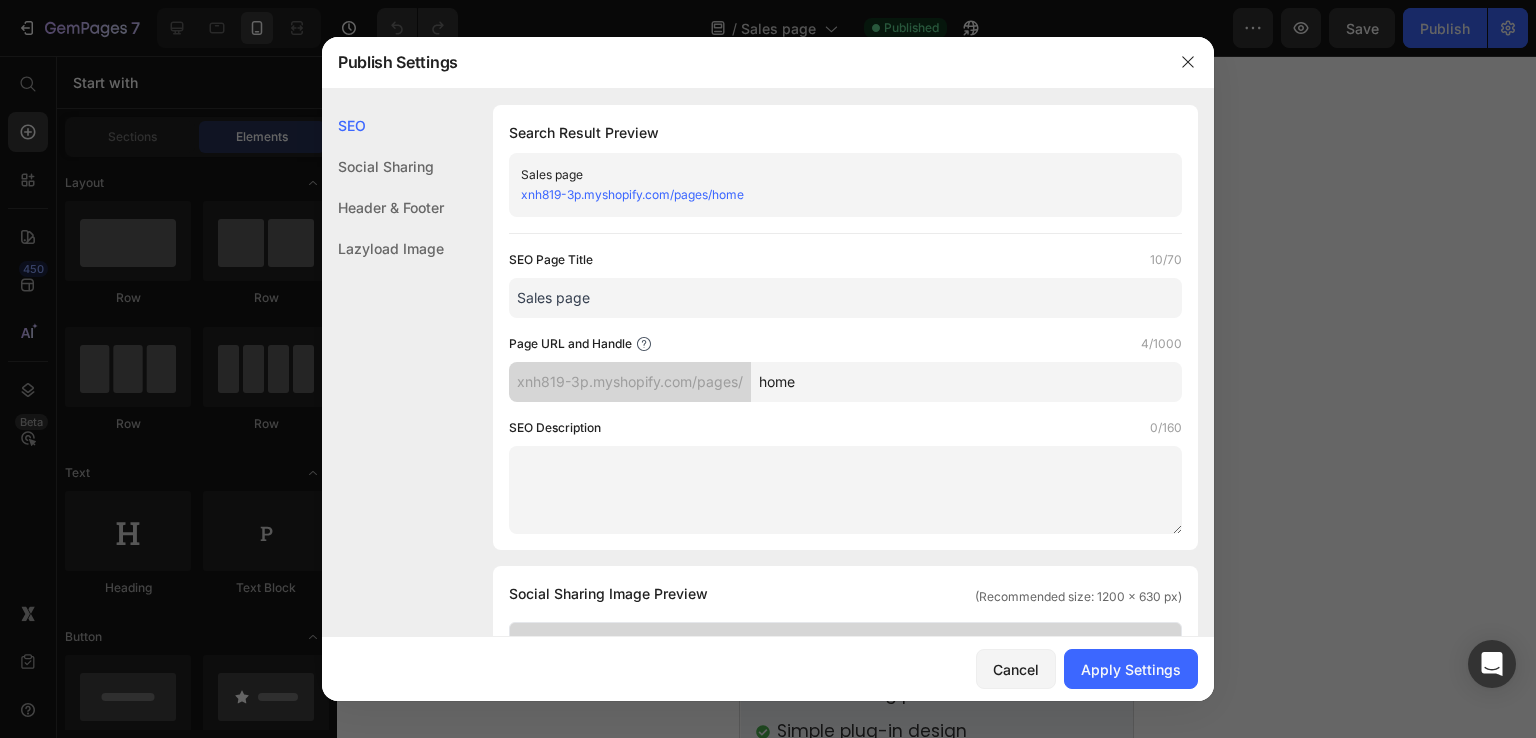 type on "home" 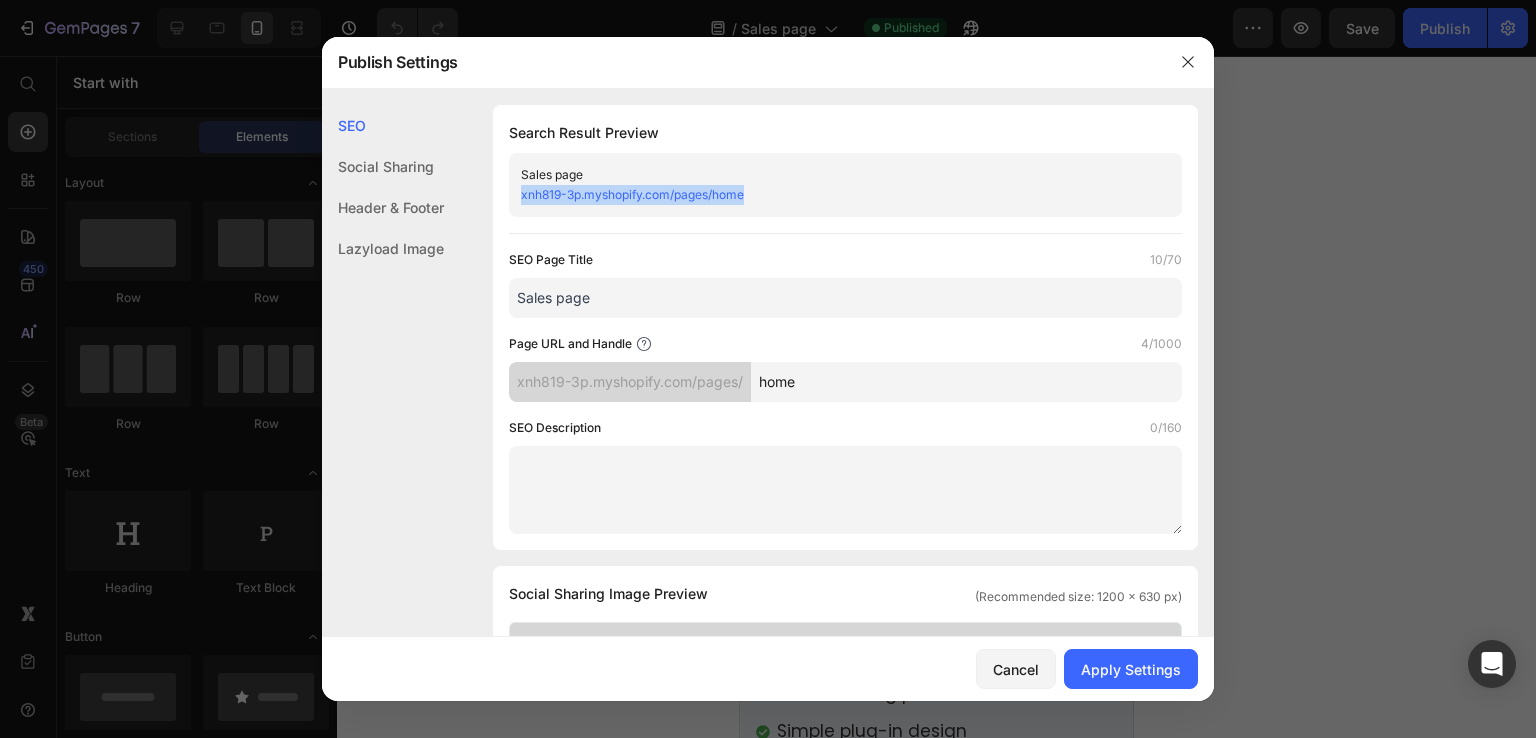 drag, startPoint x: 775, startPoint y: 191, endPoint x: 511, endPoint y: 185, distance: 264.06818 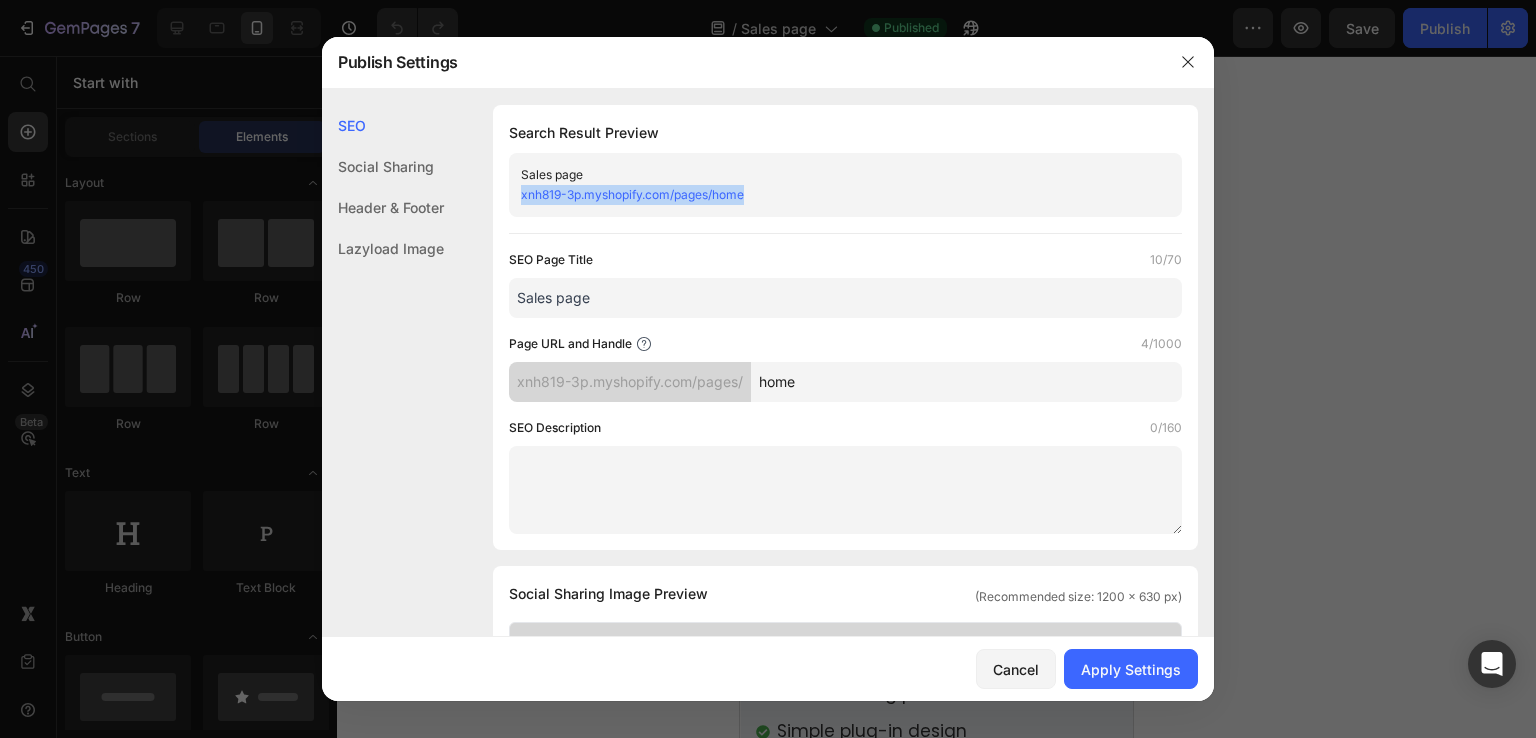 click on "Sales page xnh819-3p.myshopify.com/pages/home" 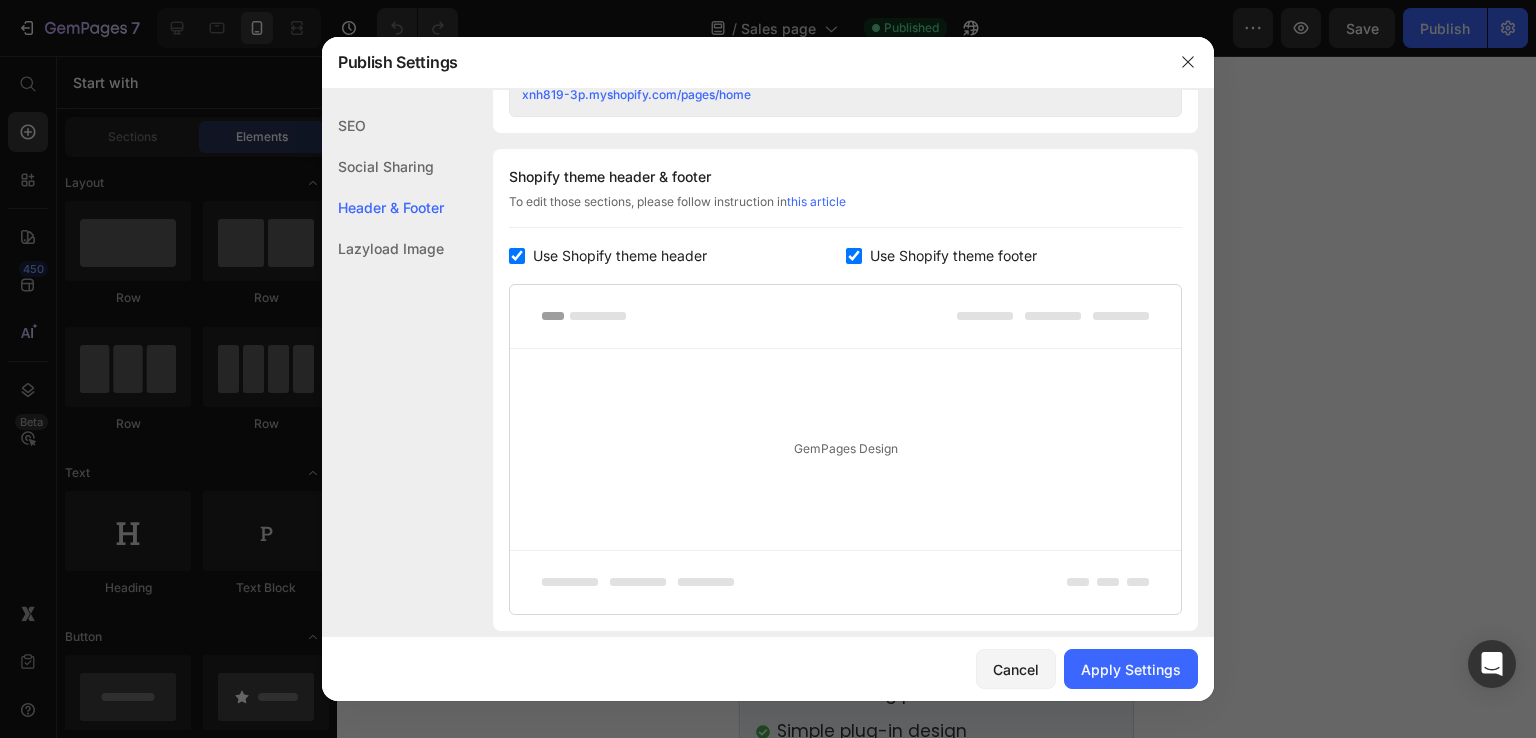 scroll, scrollTop: 1037, scrollLeft: 0, axis: vertical 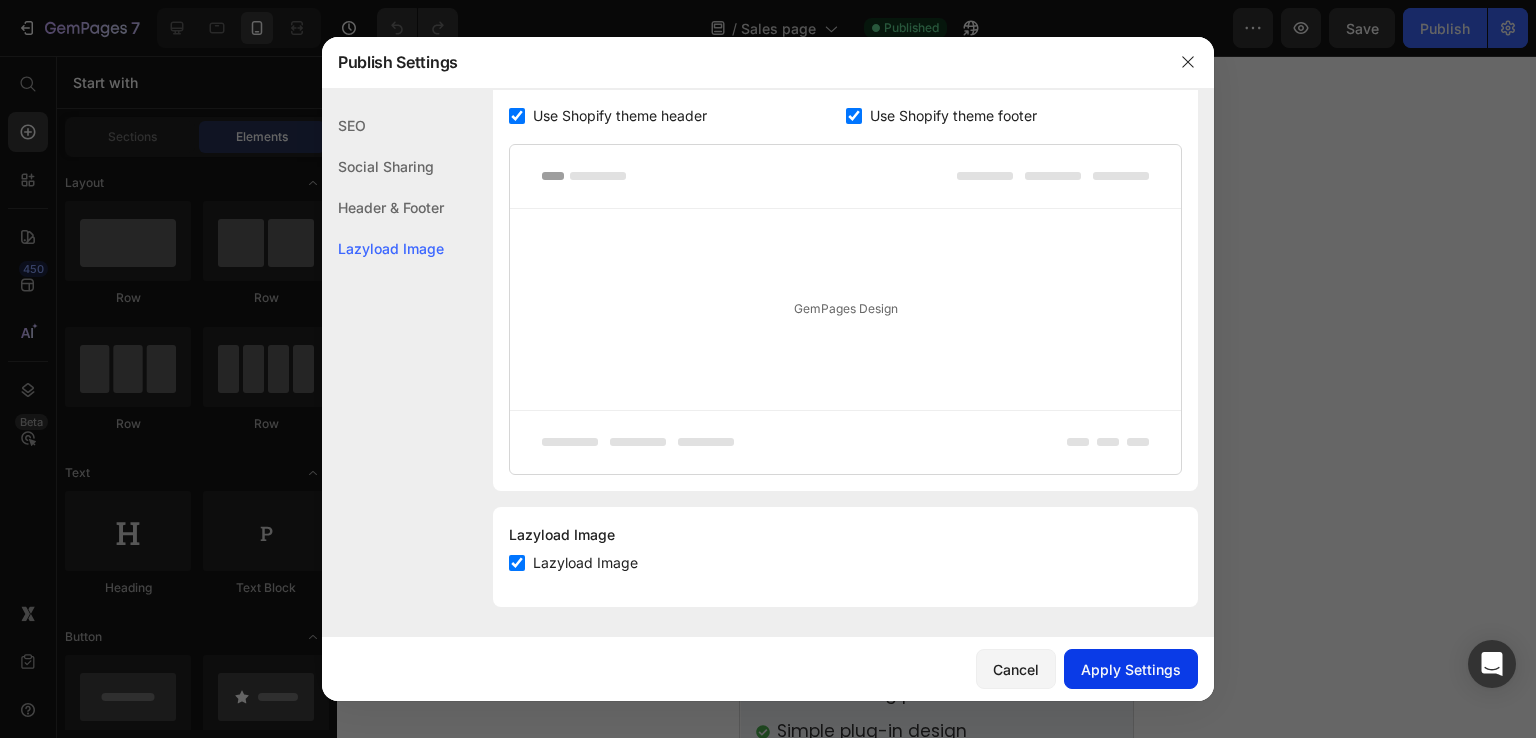 click on "Apply Settings" at bounding box center (1131, 669) 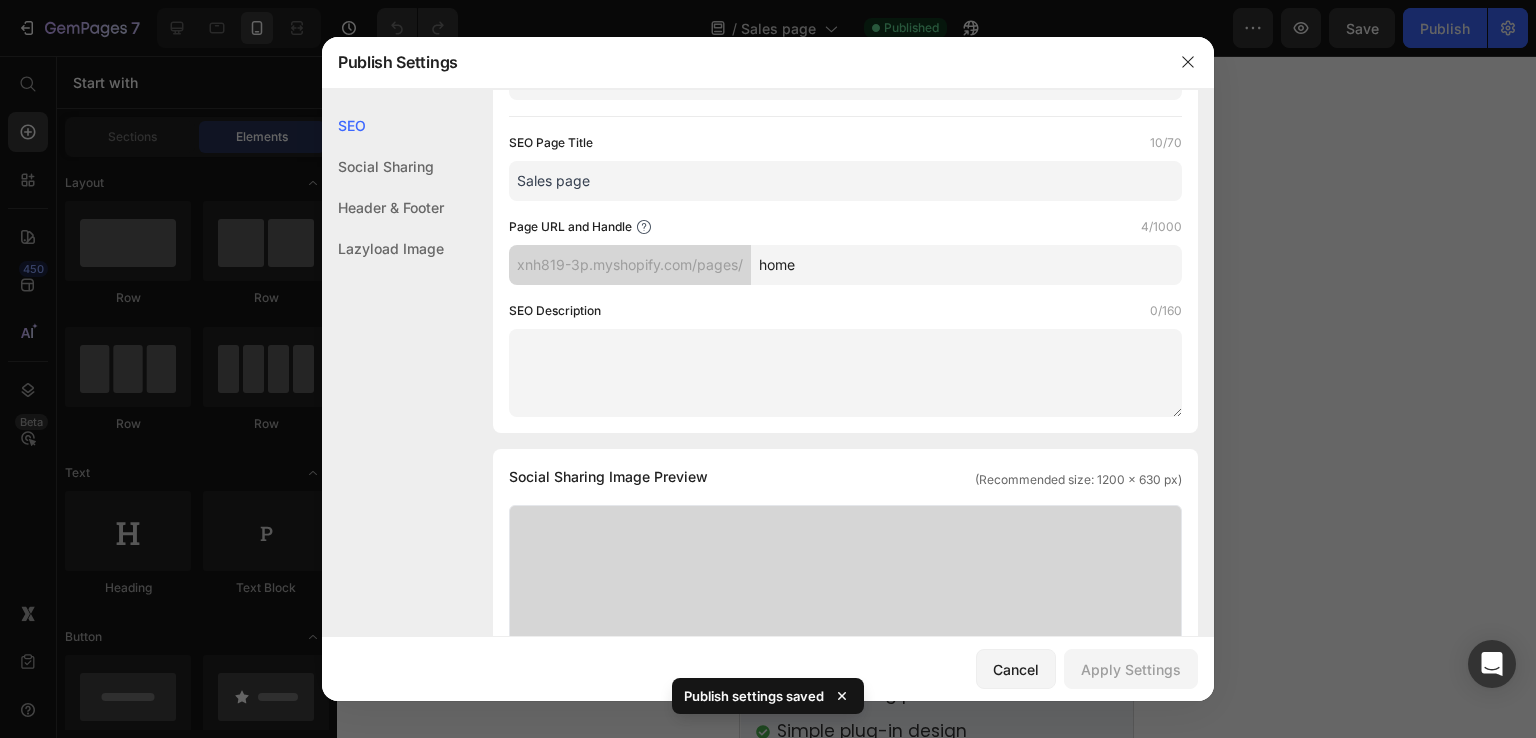 scroll, scrollTop: 0, scrollLeft: 0, axis: both 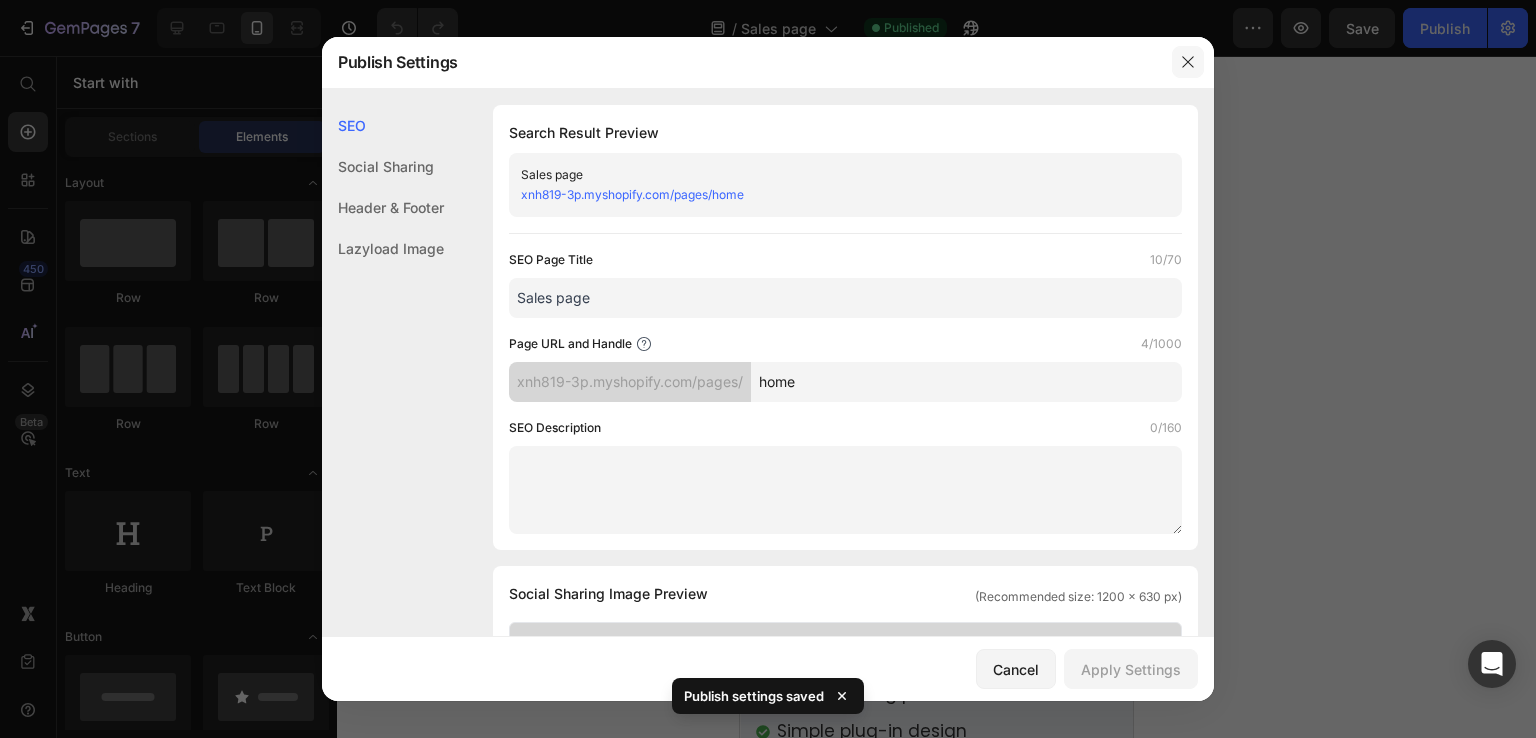 click 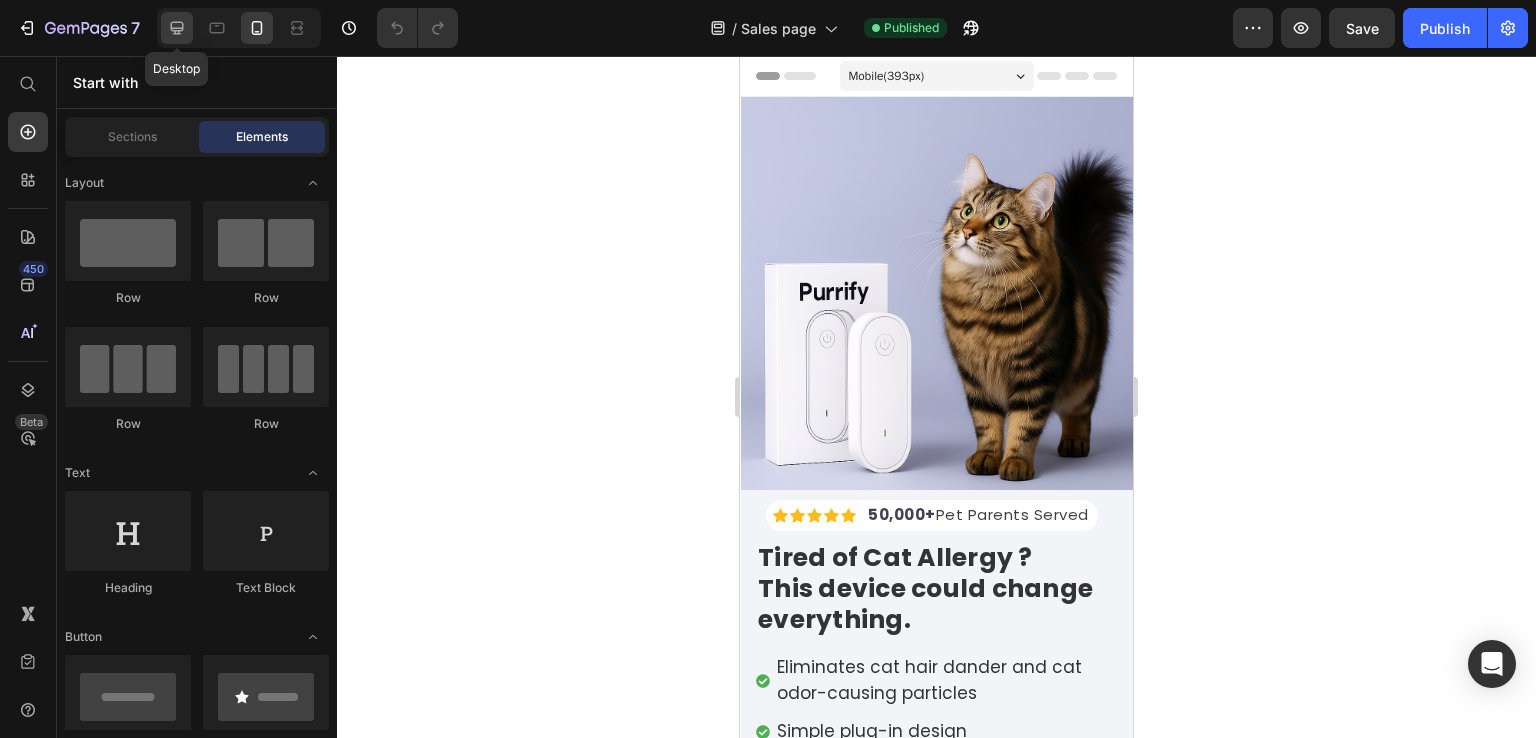 click 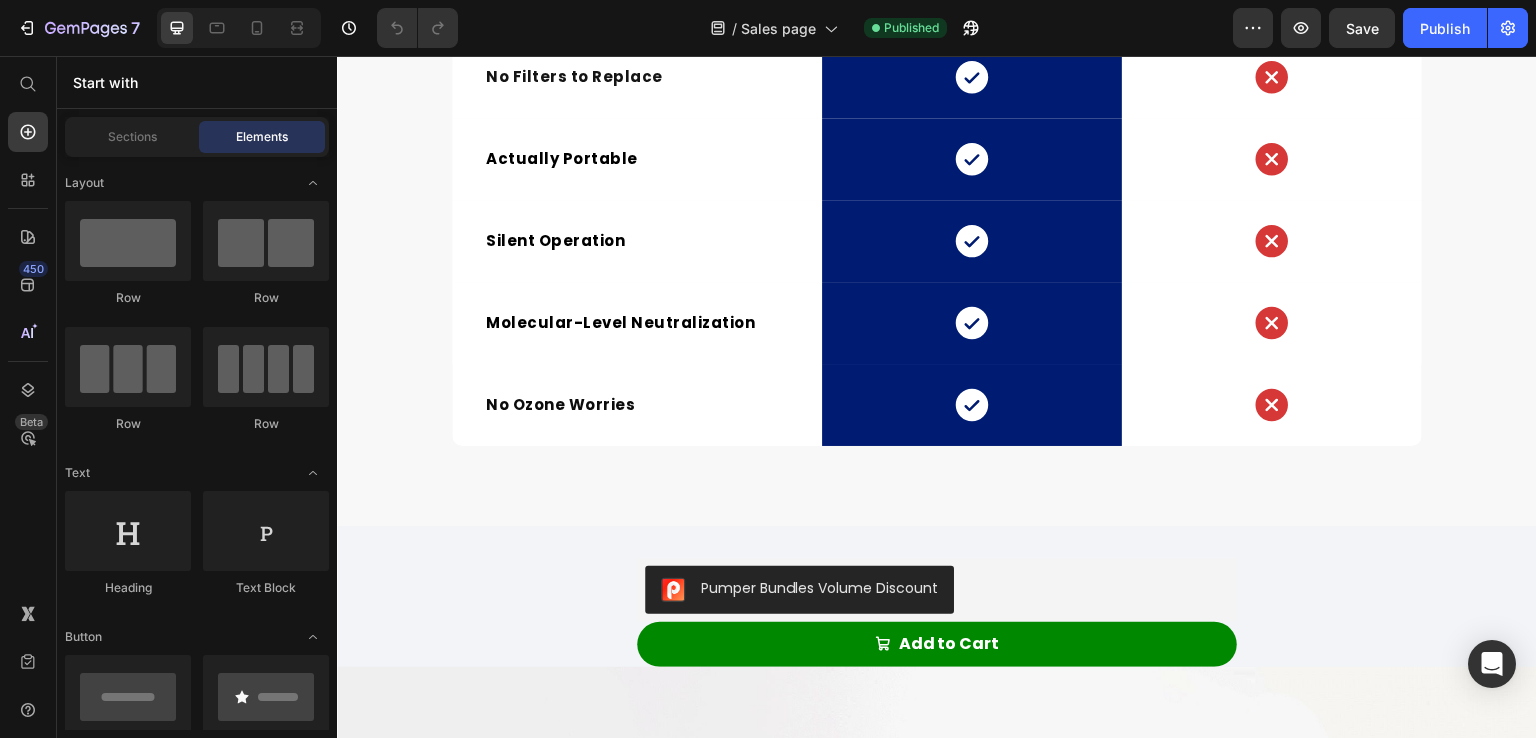 scroll, scrollTop: 5987, scrollLeft: 0, axis: vertical 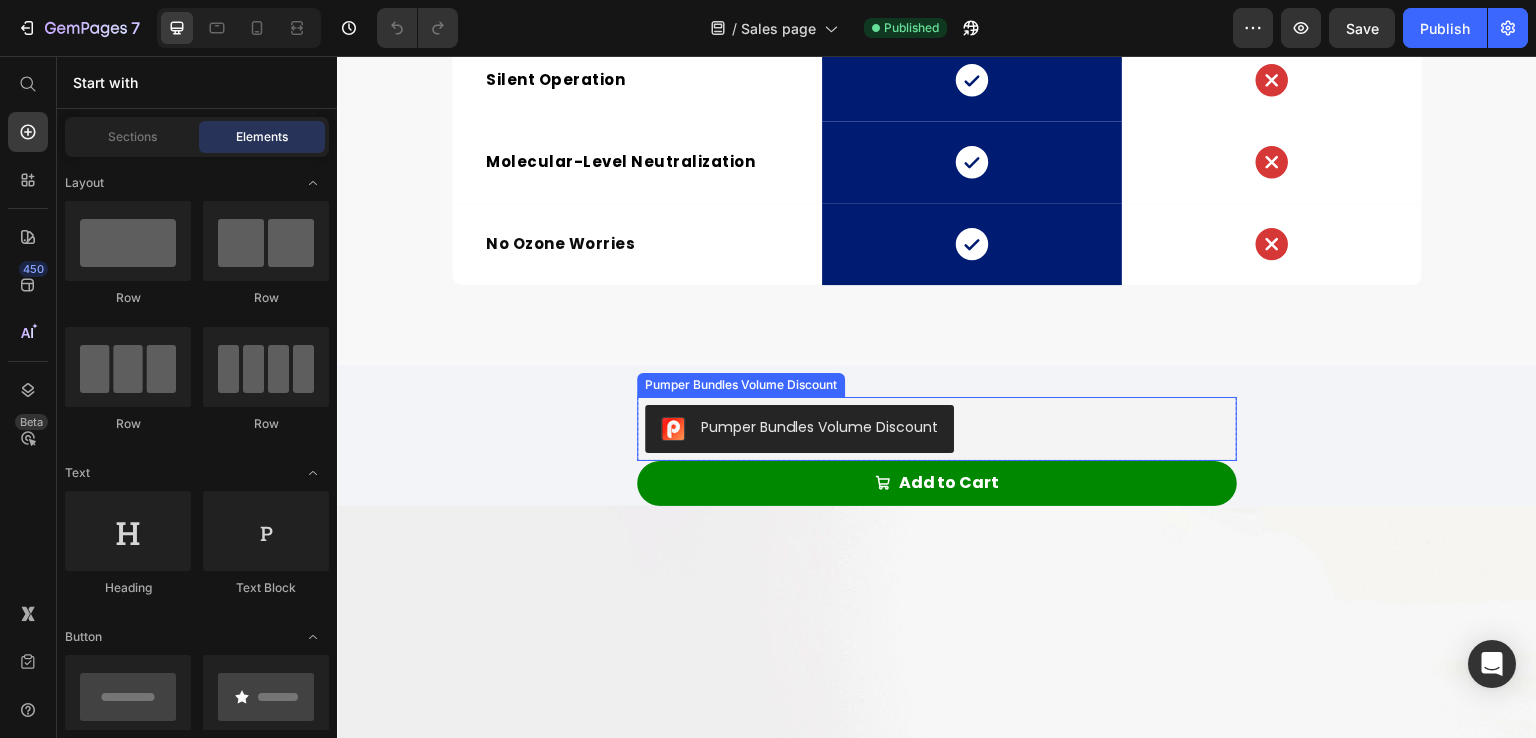 click on "Pumper Bundles Volume Discount" at bounding box center (937, 429) 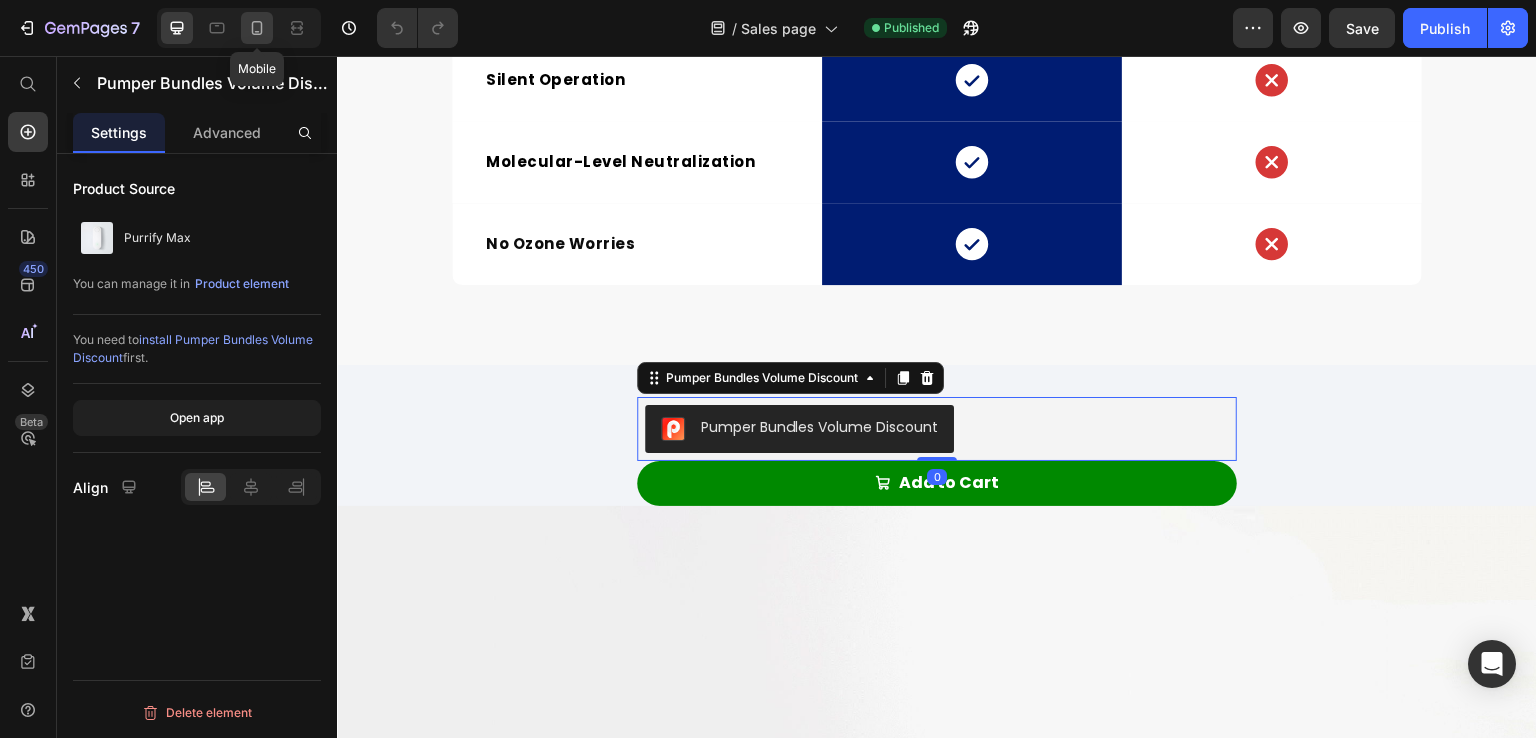 click 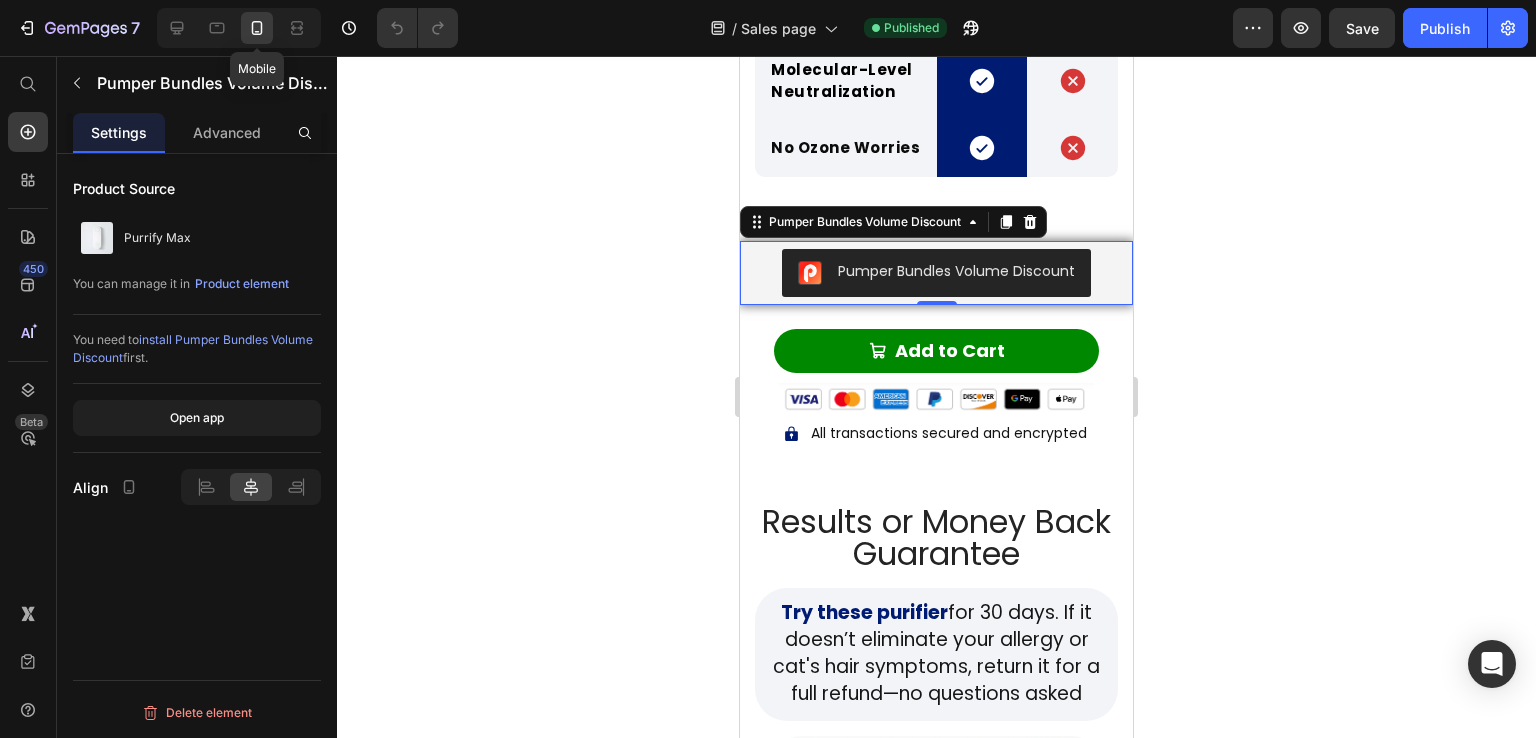 scroll, scrollTop: 6180, scrollLeft: 0, axis: vertical 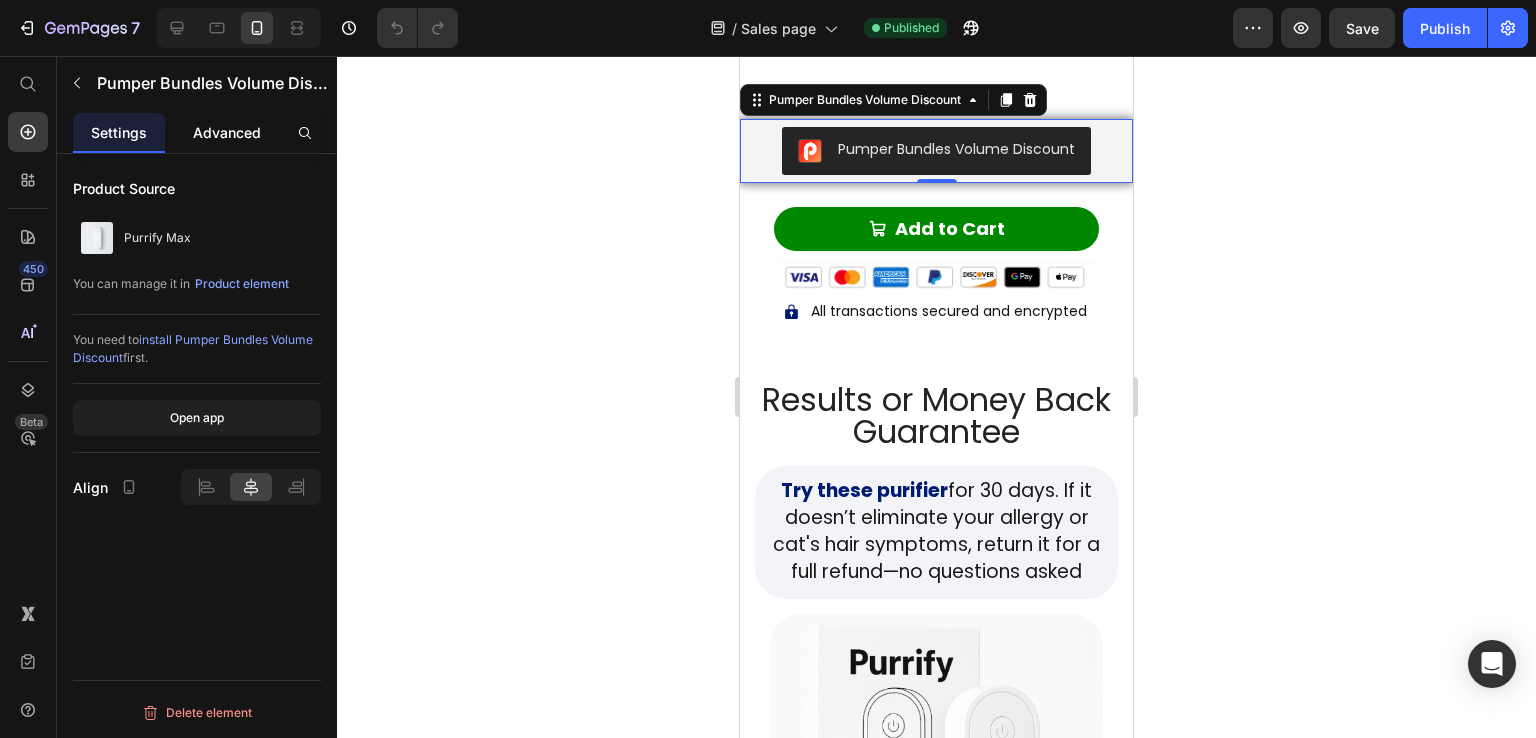 click on "Advanced" at bounding box center [227, 132] 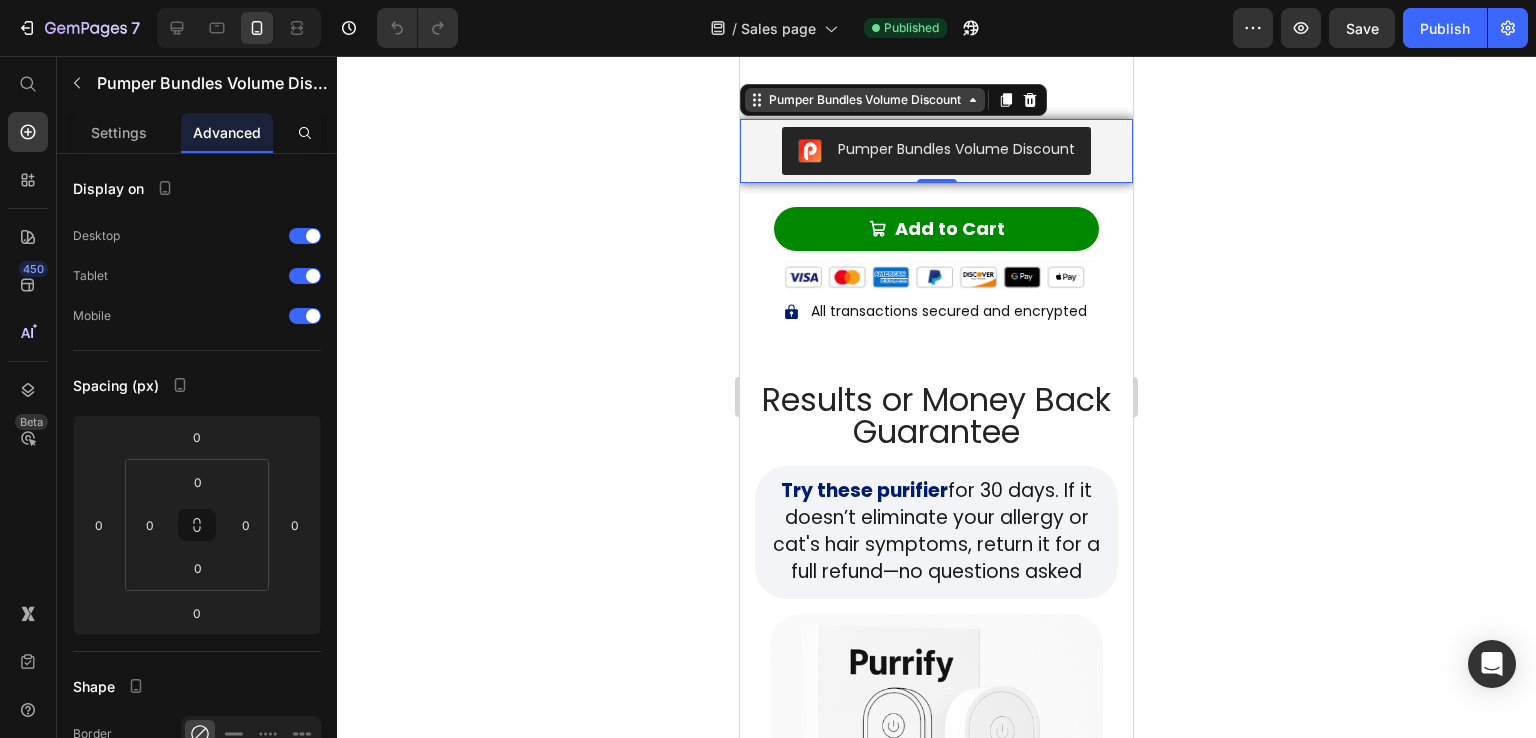 click on "Pumper Bundles Volume Discount" at bounding box center [865, 100] 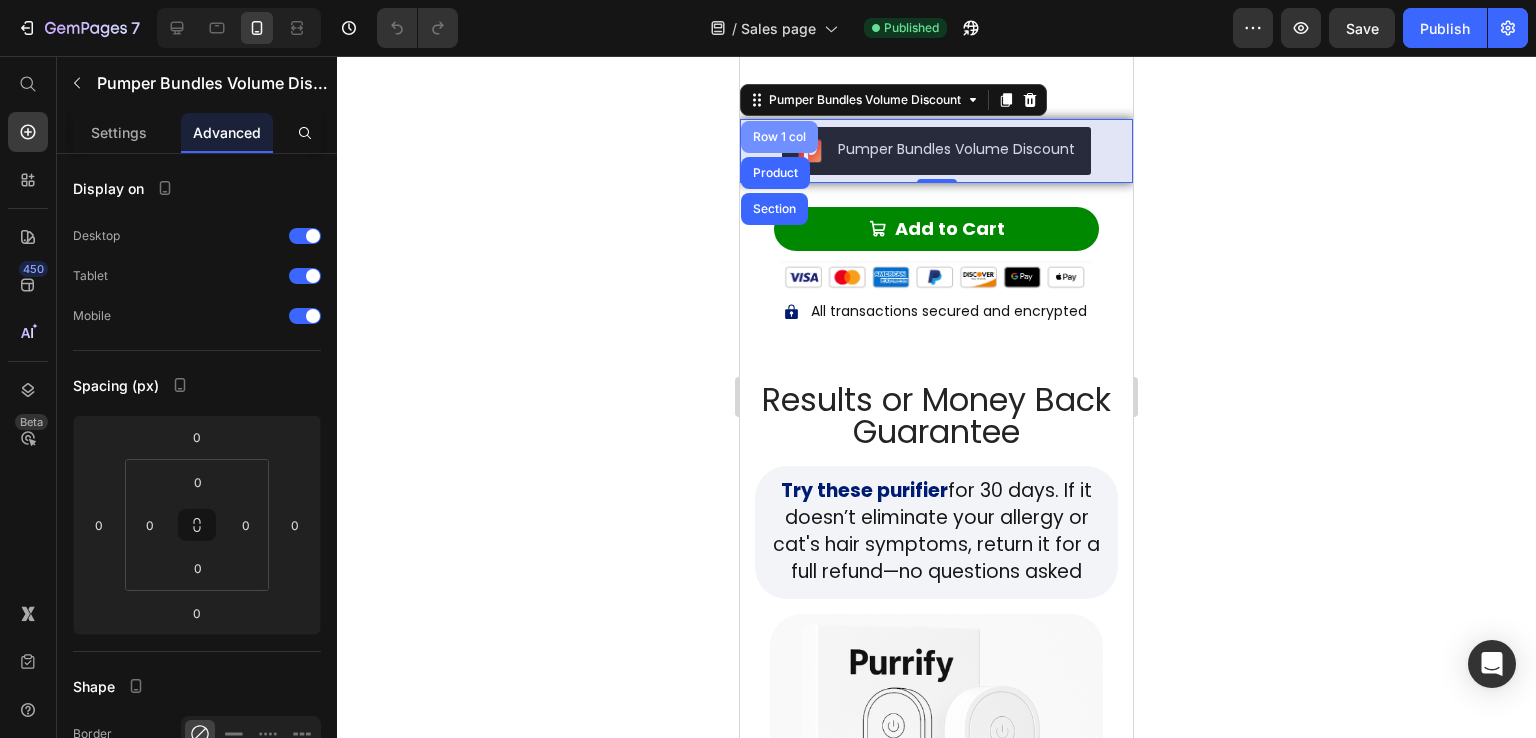 click on "Row 1 col" at bounding box center (779, 137) 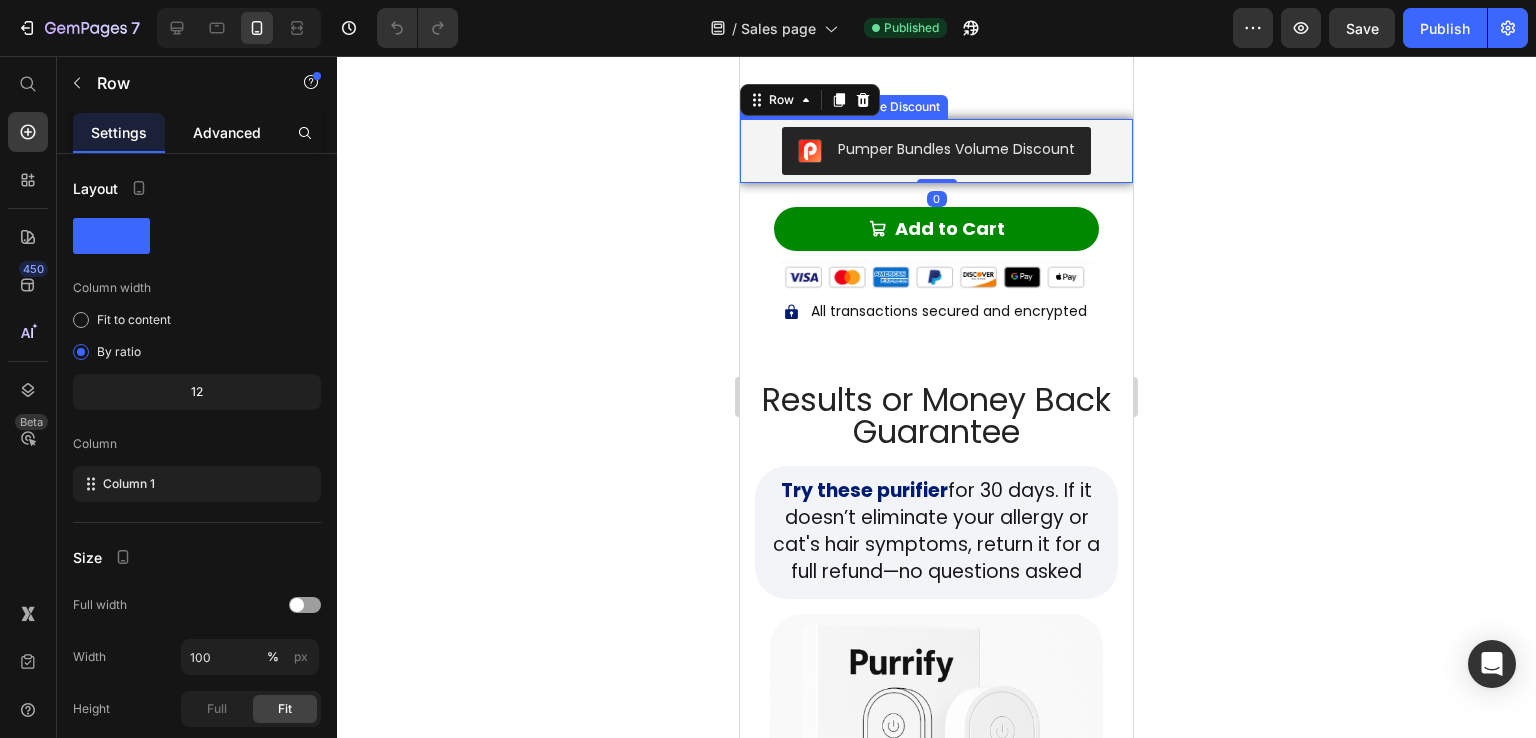click on "Advanced" at bounding box center (227, 132) 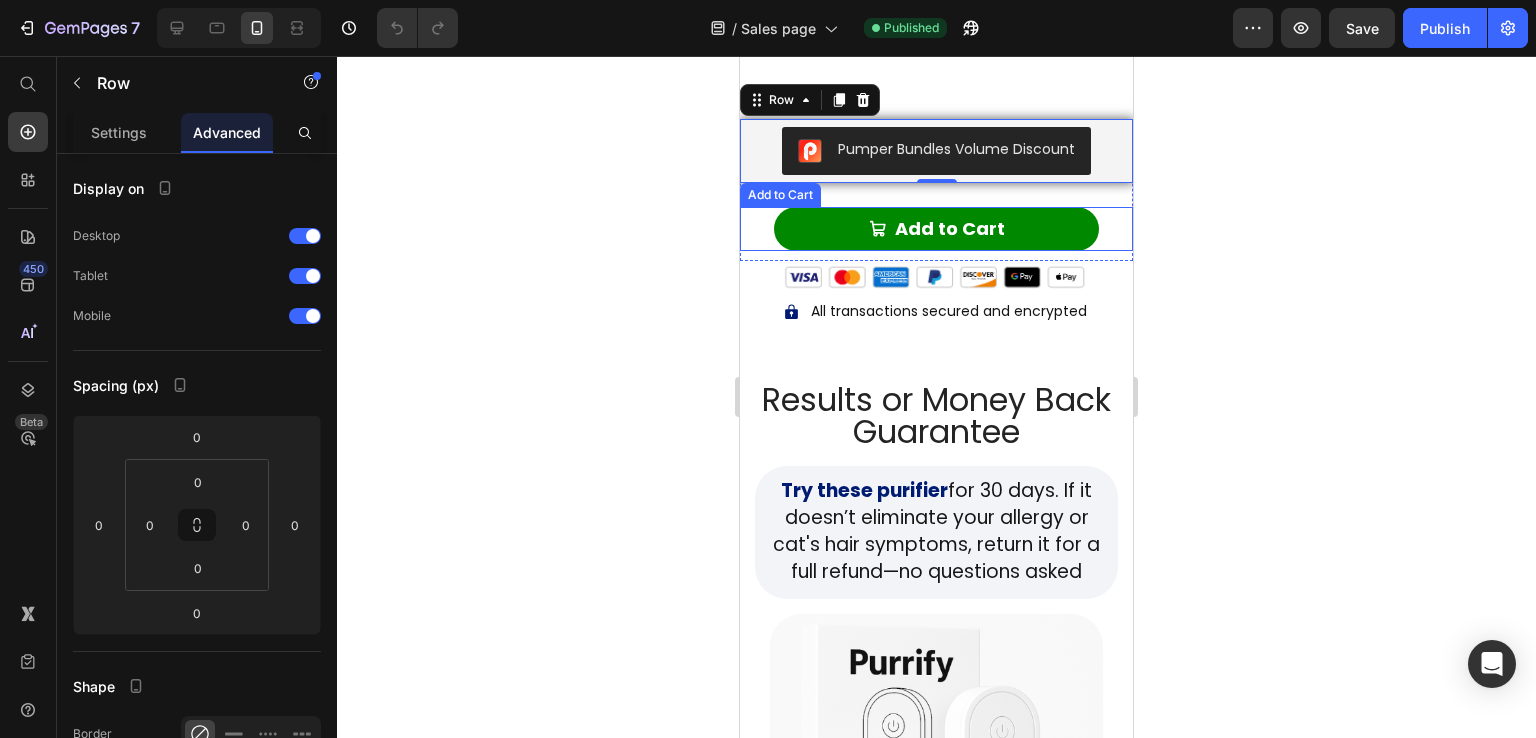 click on "Add to Cart Add to Cart" at bounding box center (936, 229) 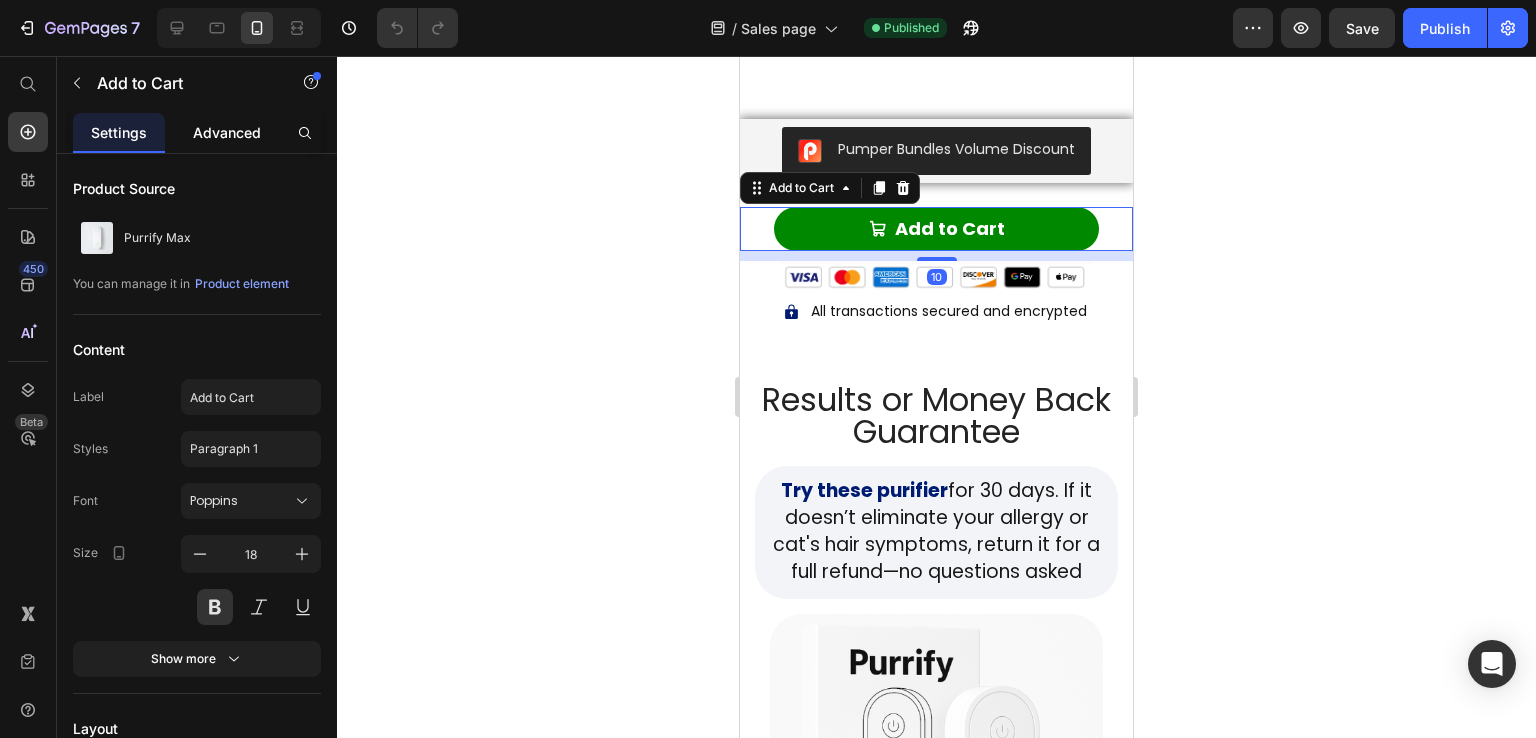 click on "Advanced" at bounding box center [227, 132] 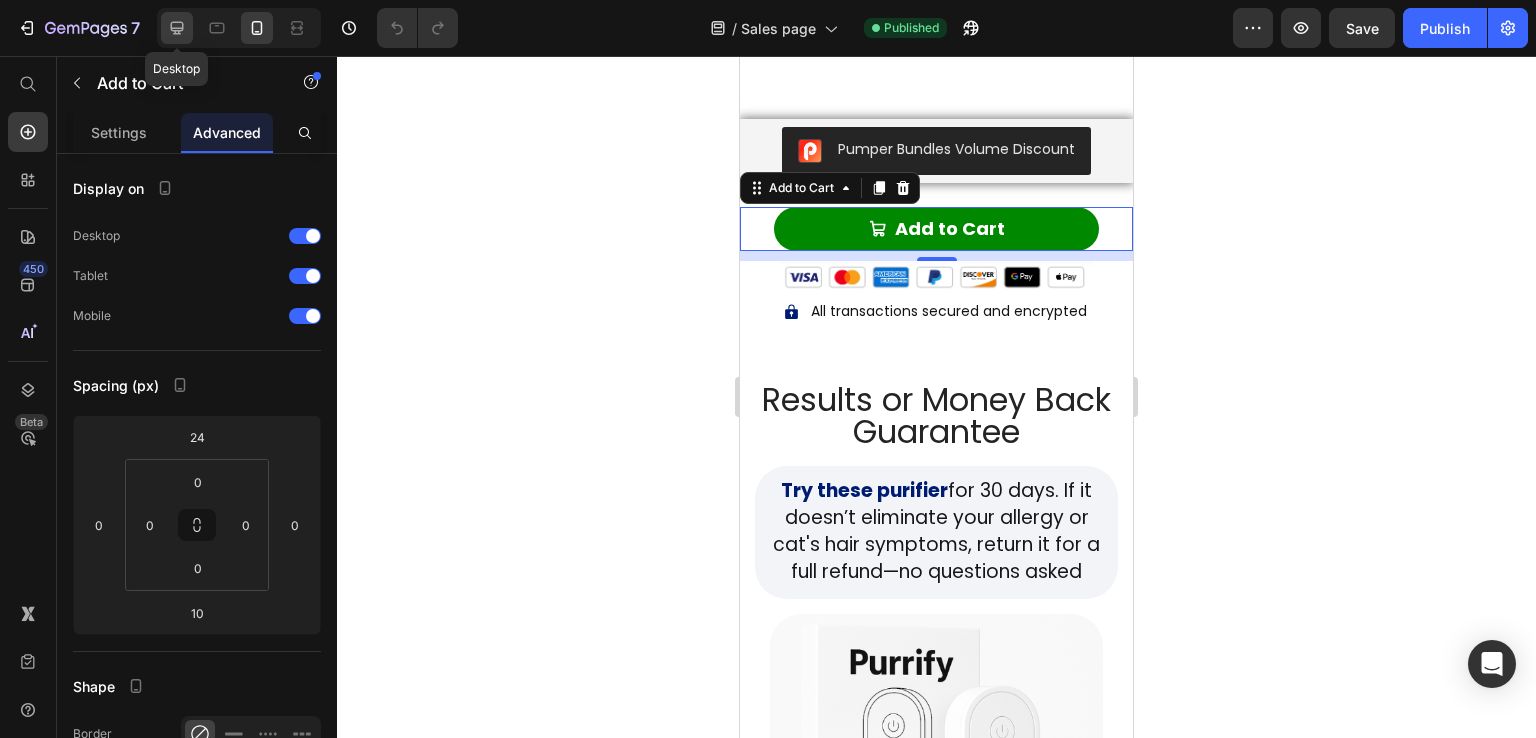 click 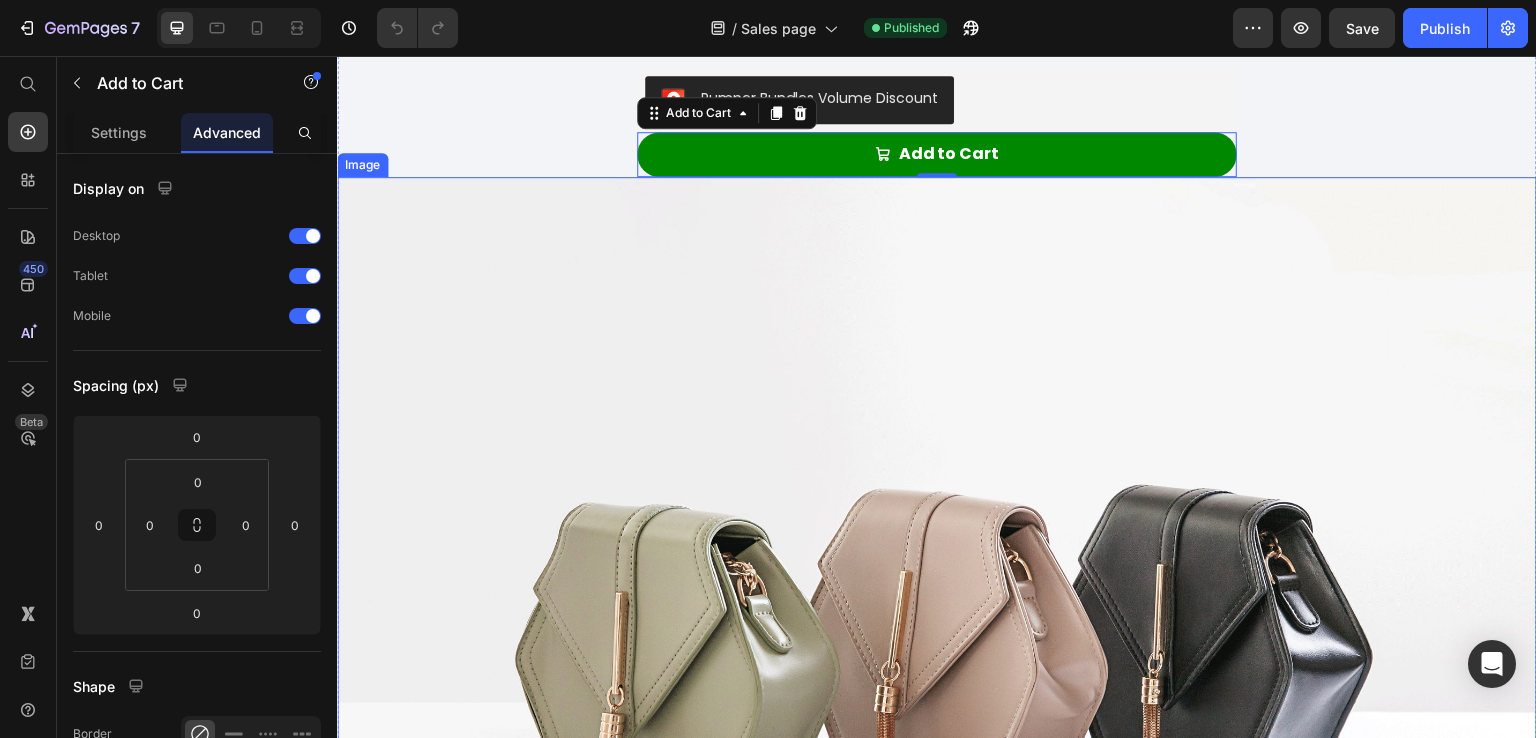 scroll, scrollTop: 6320, scrollLeft: 0, axis: vertical 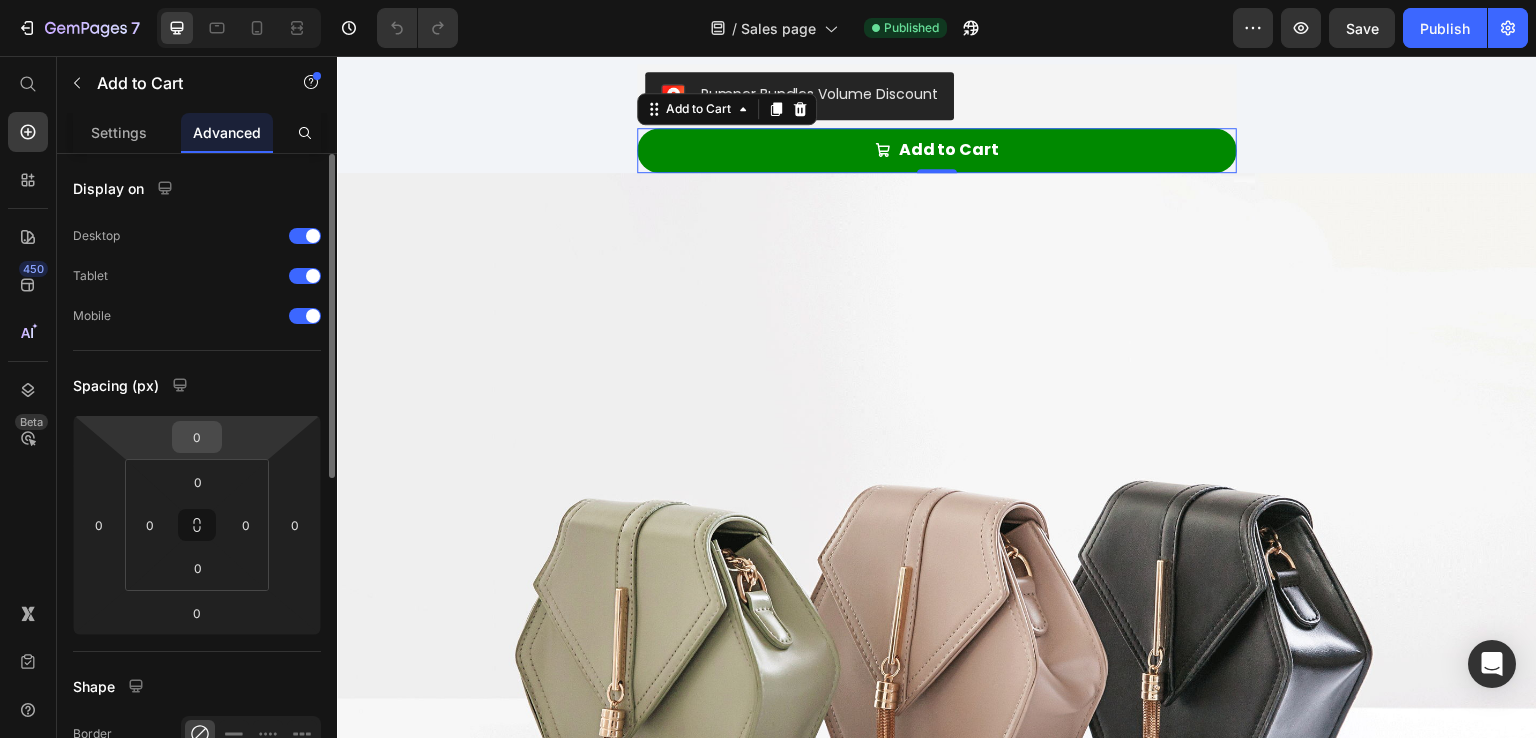 click on "0" at bounding box center [197, 437] 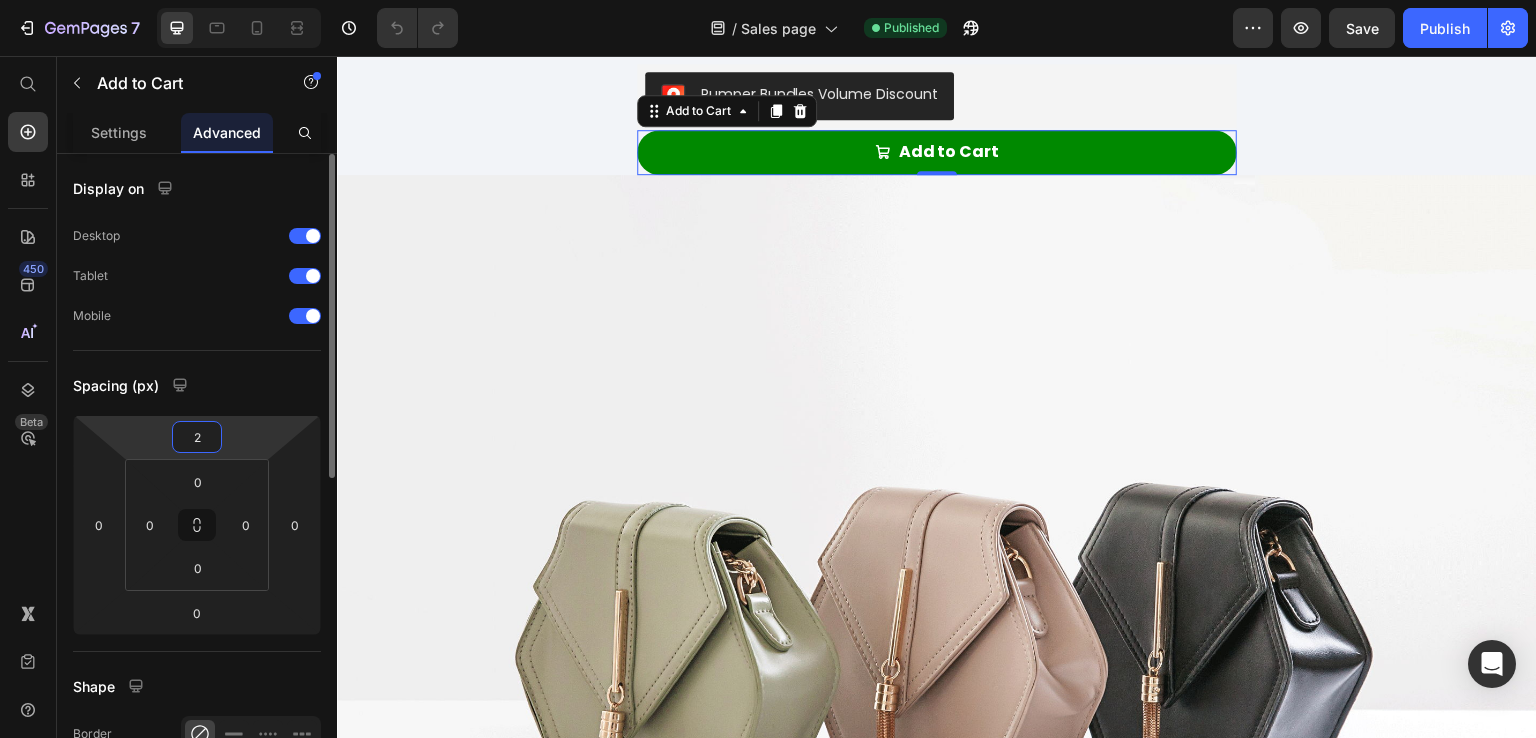 type on "24" 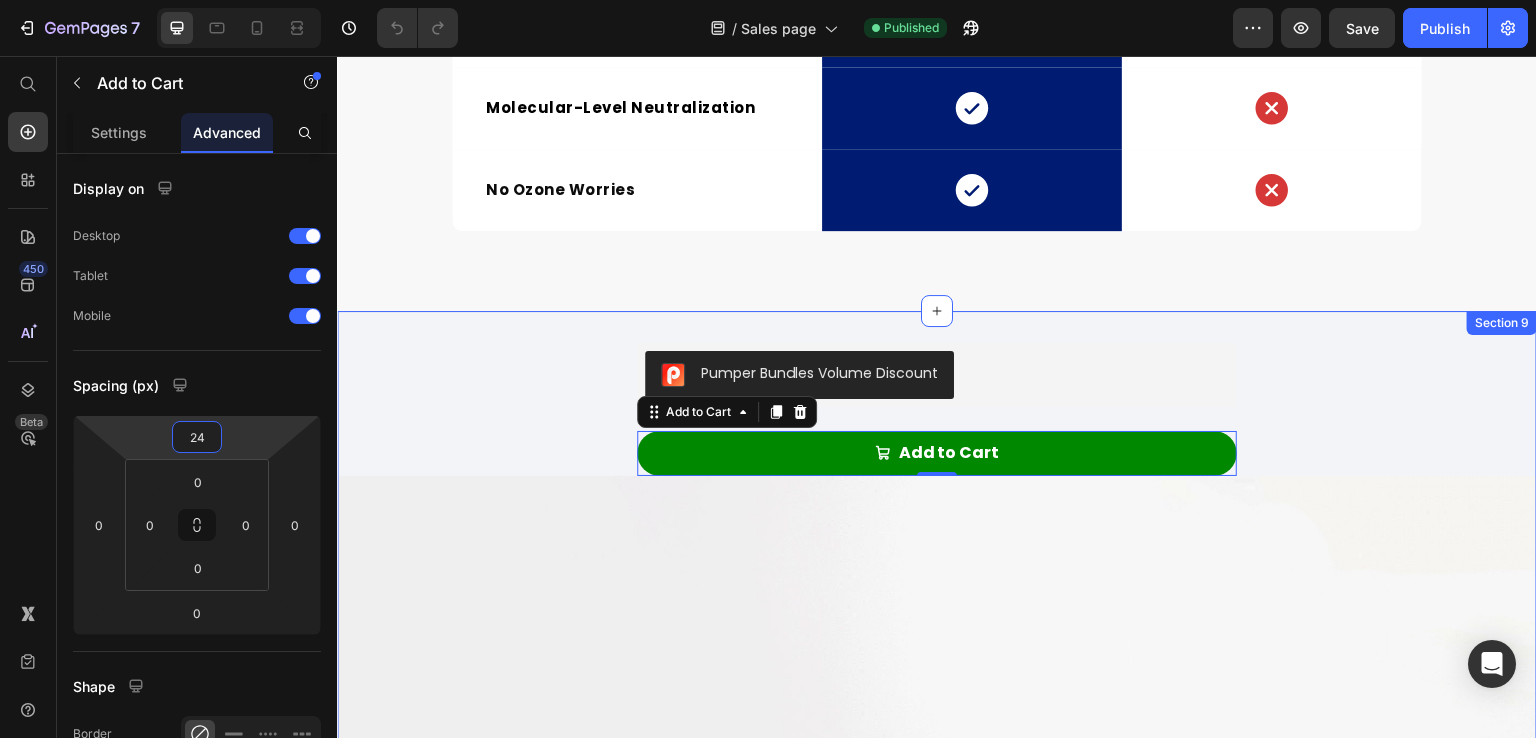 scroll, scrollTop: 6020, scrollLeft: 0, axis: vertical 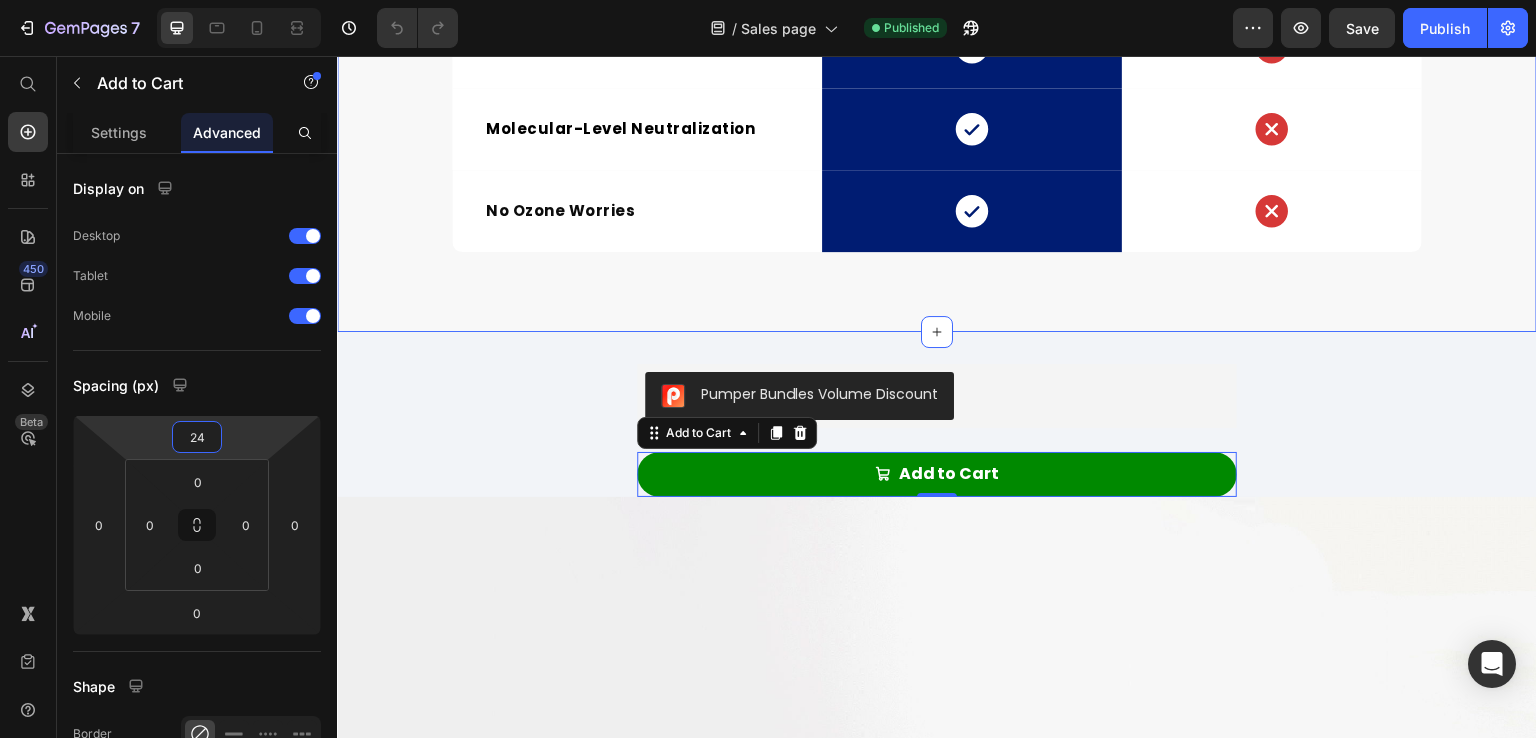 click on "What Makes Purrify Far Superior to Others Heading Row
Drop element here Image Purrify Text block Row Image Other Brand Text block Row Designed Specifically FOR  Pet Owners Text block
Icon Row
Icon Row No Filters to Replace Text block
Icon Row
Icon Row Actually Portable Text block
Icon Row
Icon Row Silent Operation Text block
Icon Row
Icon Row Molecular-Level Neutralization Text block
Icon Row
Icon Row No Ozone Worries Text block
Icon Row
Icon Row Row" at bounding box center [937, -135] 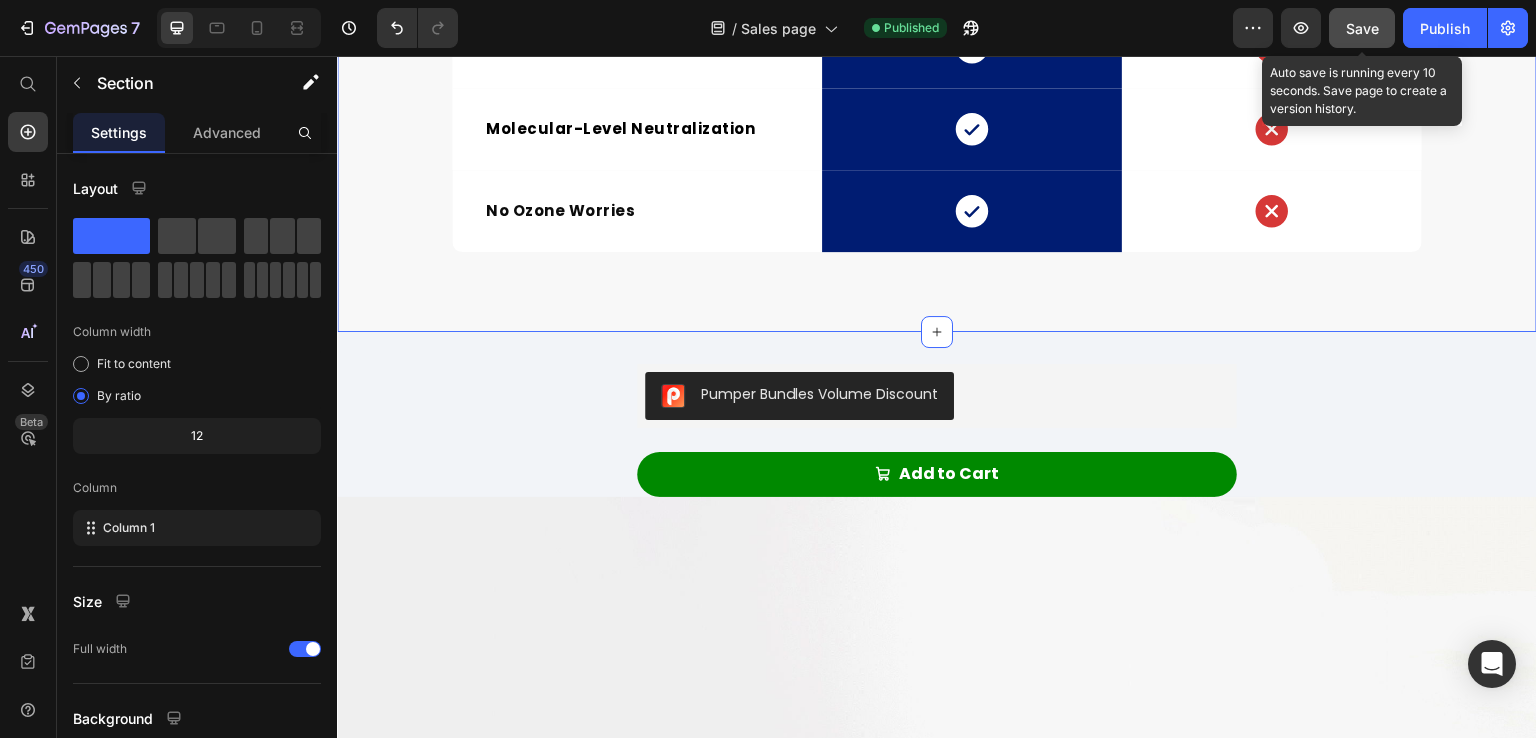 click on "Save" at bounding box center [1362, 28] 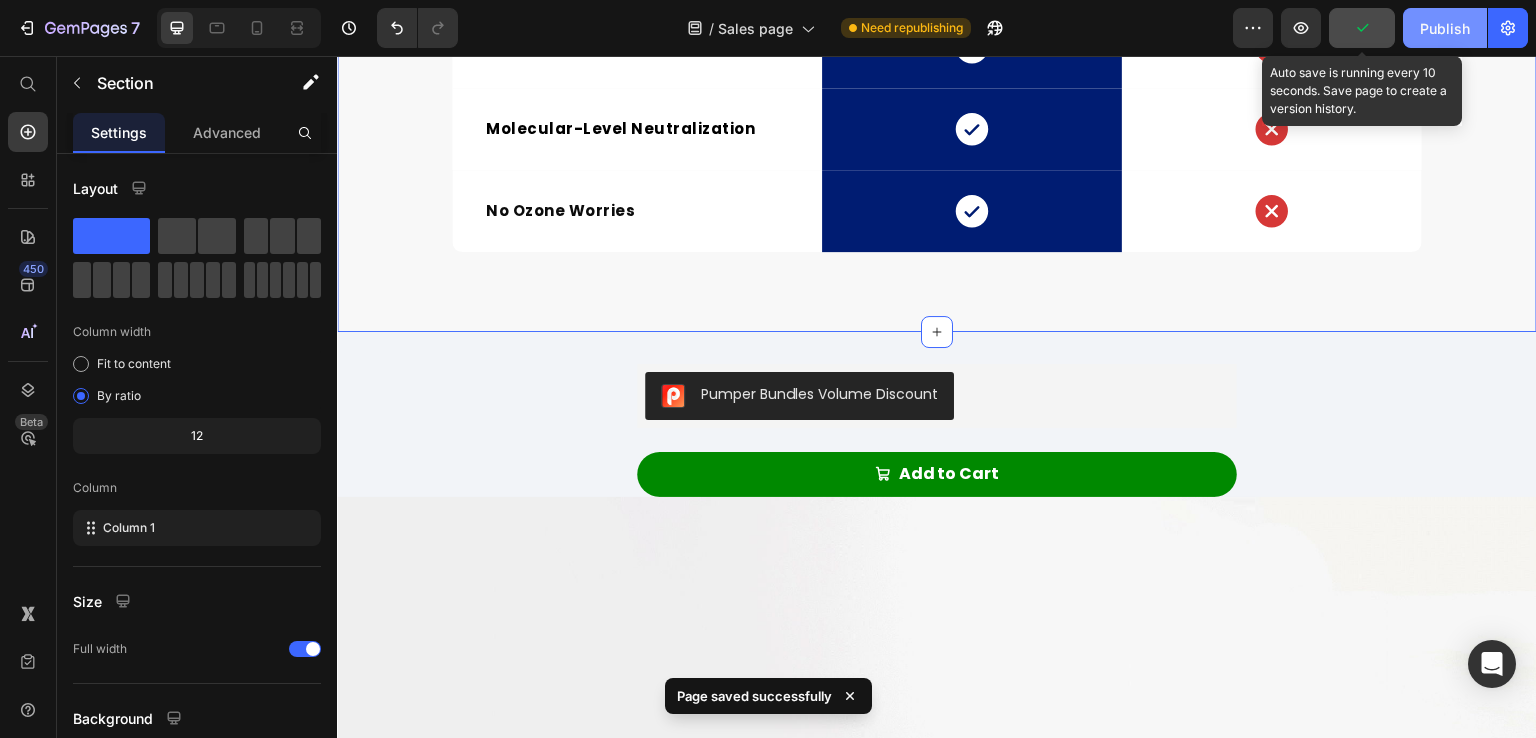 click on "Publish" at bounding box center (1445, 28) 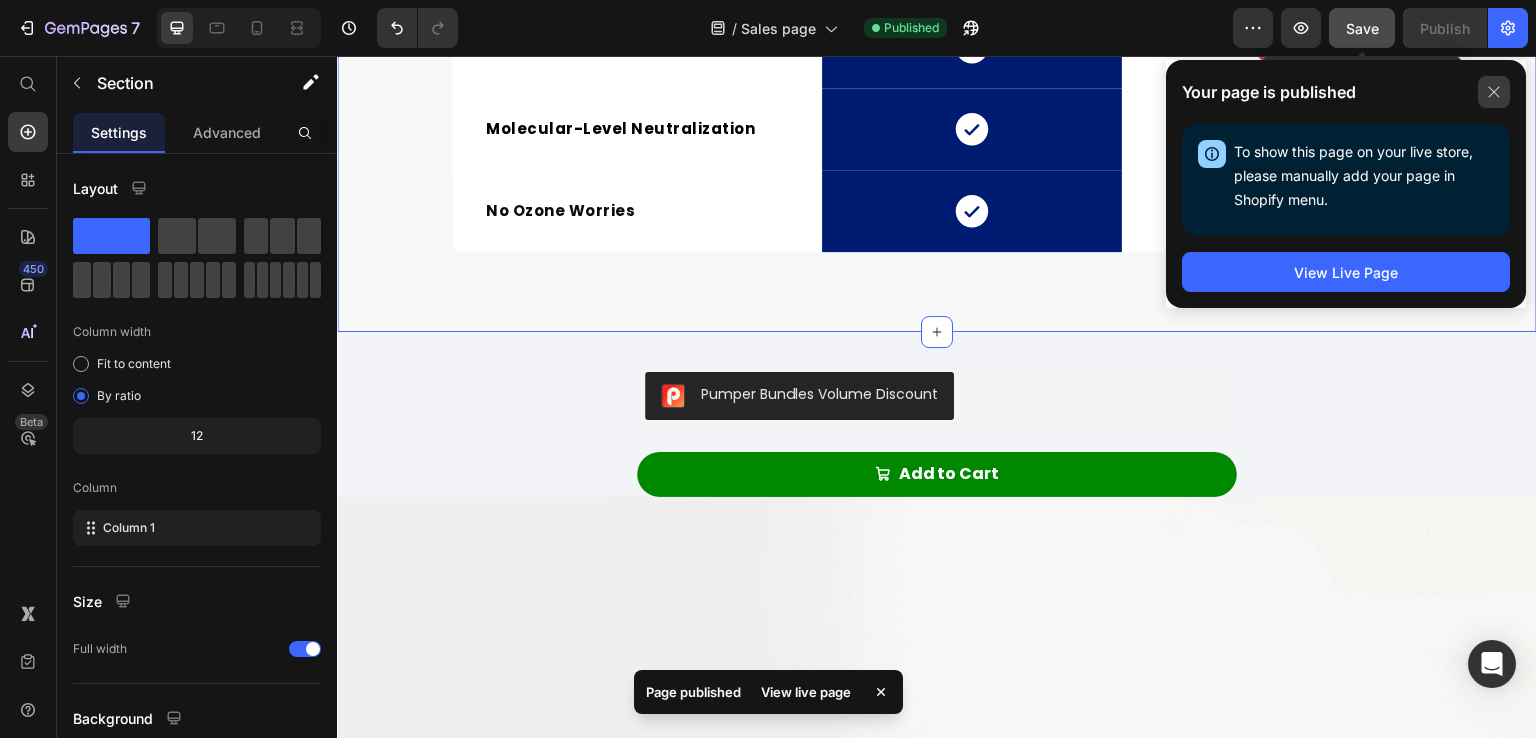 click 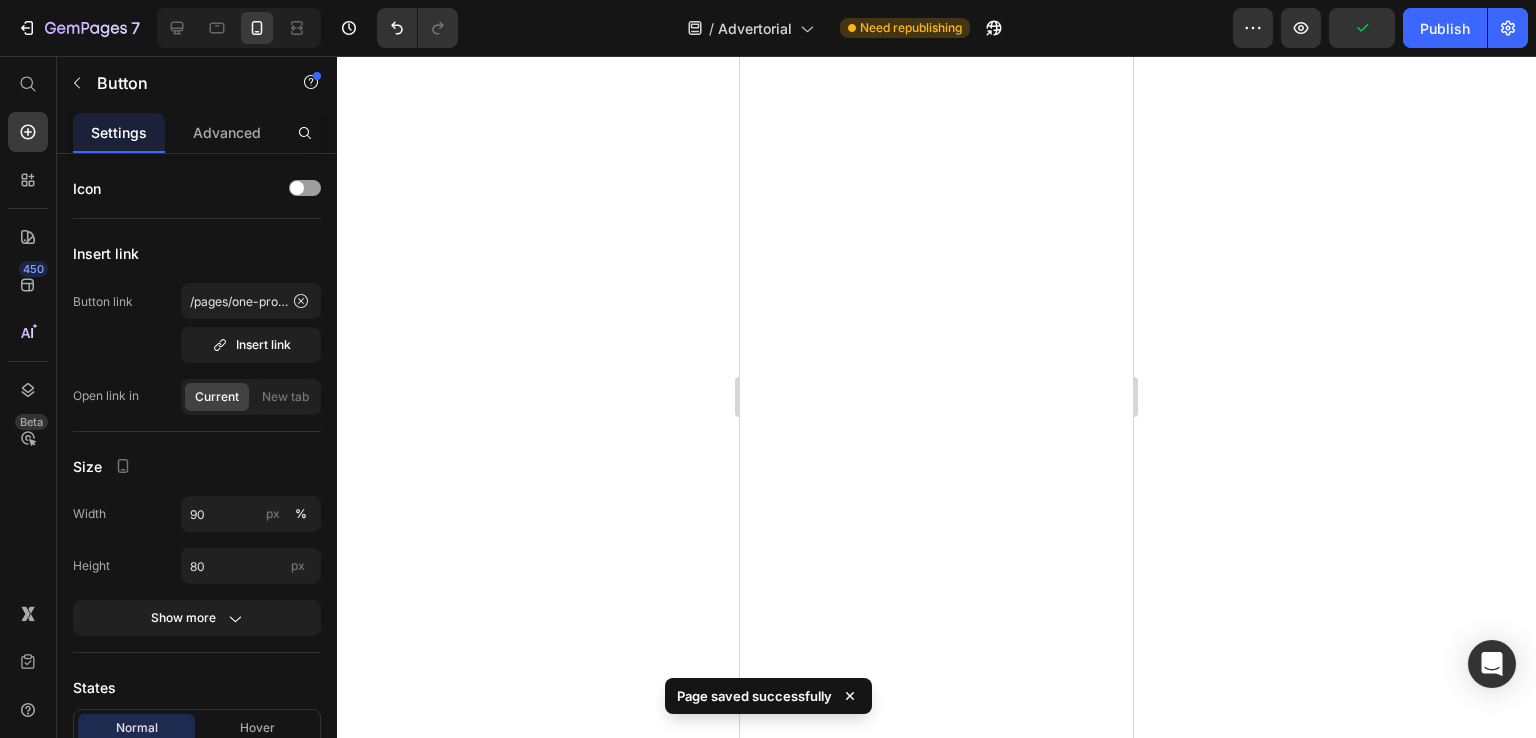 scroll, scrollTop: 0, scrollLeft: 0, axis: both 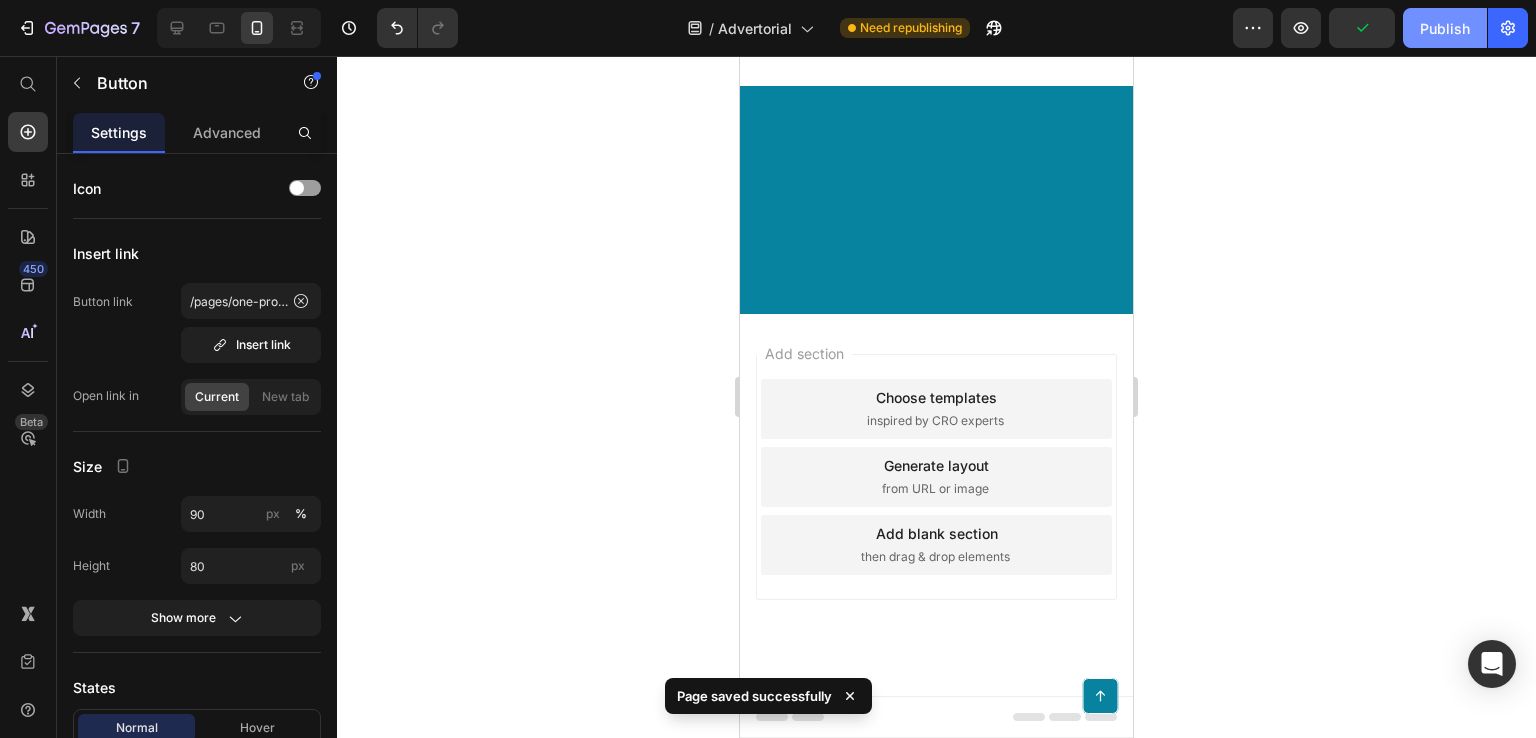 drag, startPoint x: 0, startPoint y: 0, endPoint x: 1430, endPoint y: 45, distance: 1430.7079 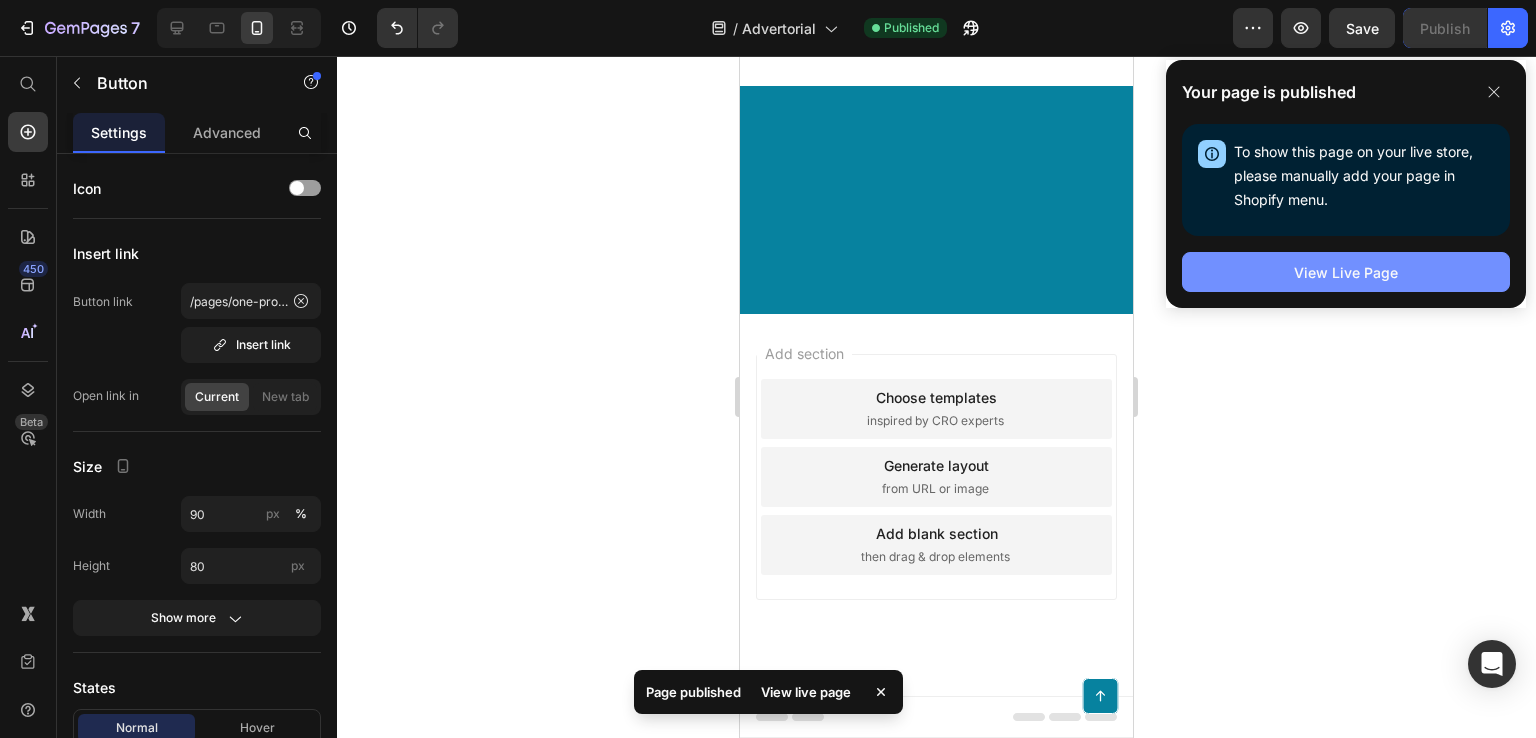 click on "View Live Page" at bounding box center (1346, 272) 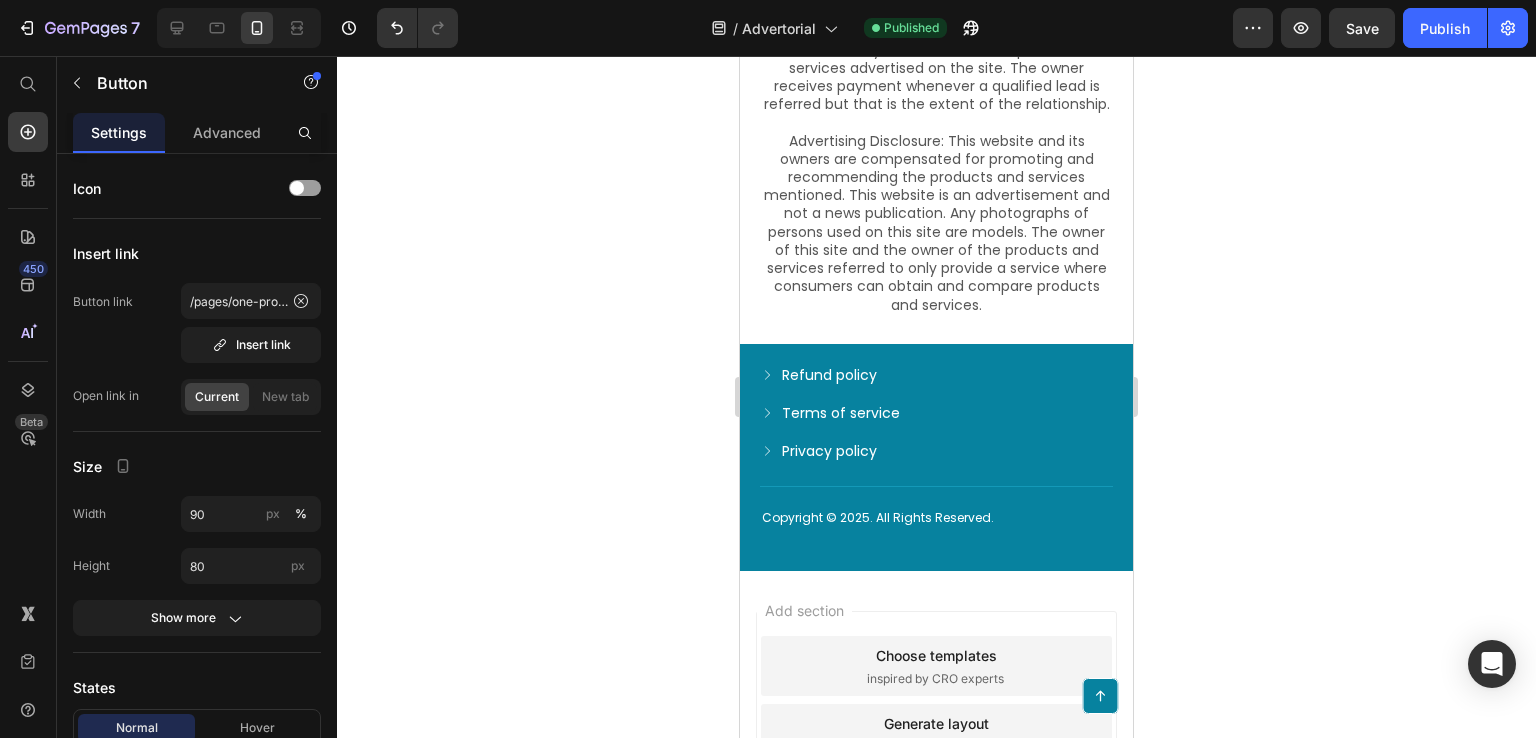 scroll, scrollTop: 27968, scrollLeft: 0, axis: vertical 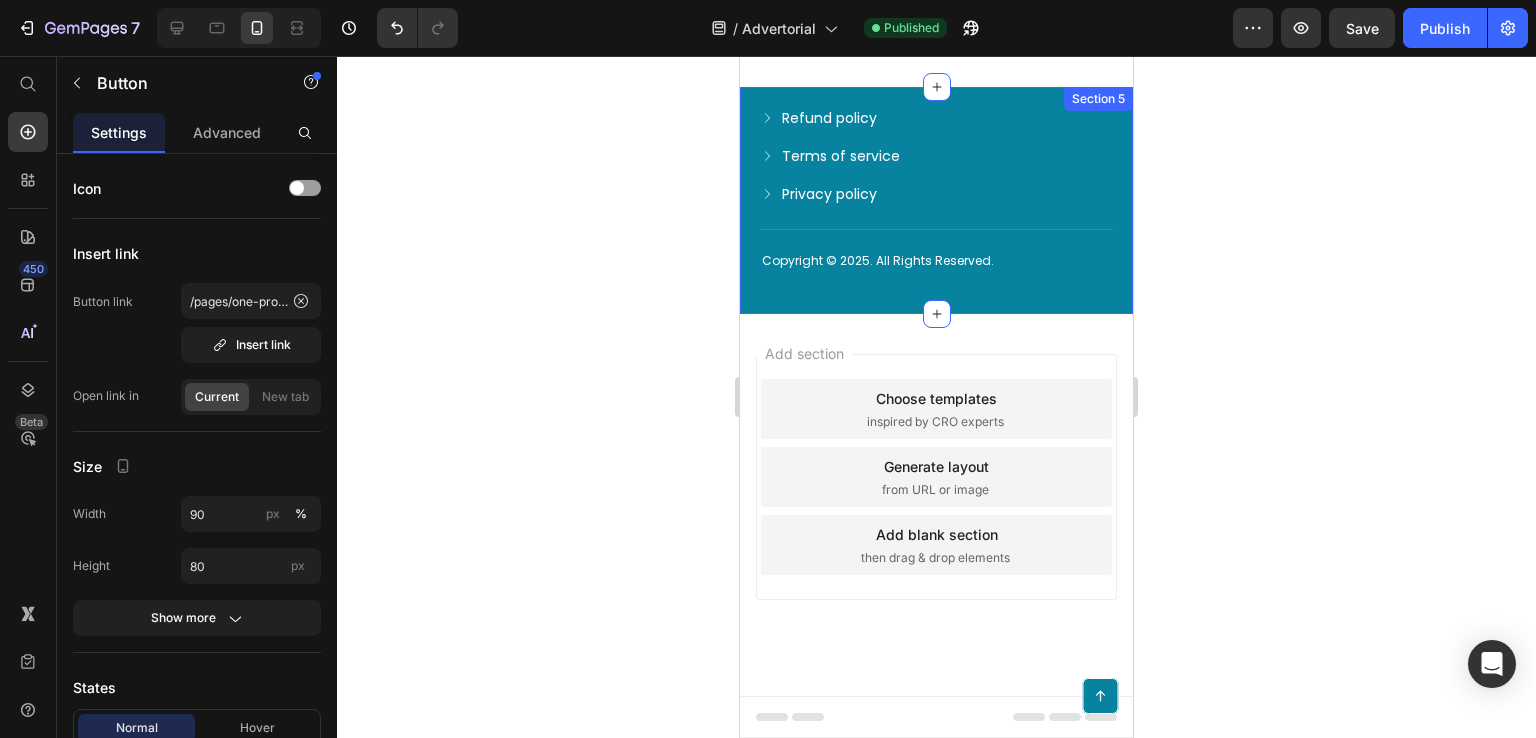 click on "Copyright © 2025. All Rights Reserved. Text Block
Refund policy Button
Terms of service Button
Privacy policy Button                Title Line Row Row Section 5" at bounding box center (936, 201) 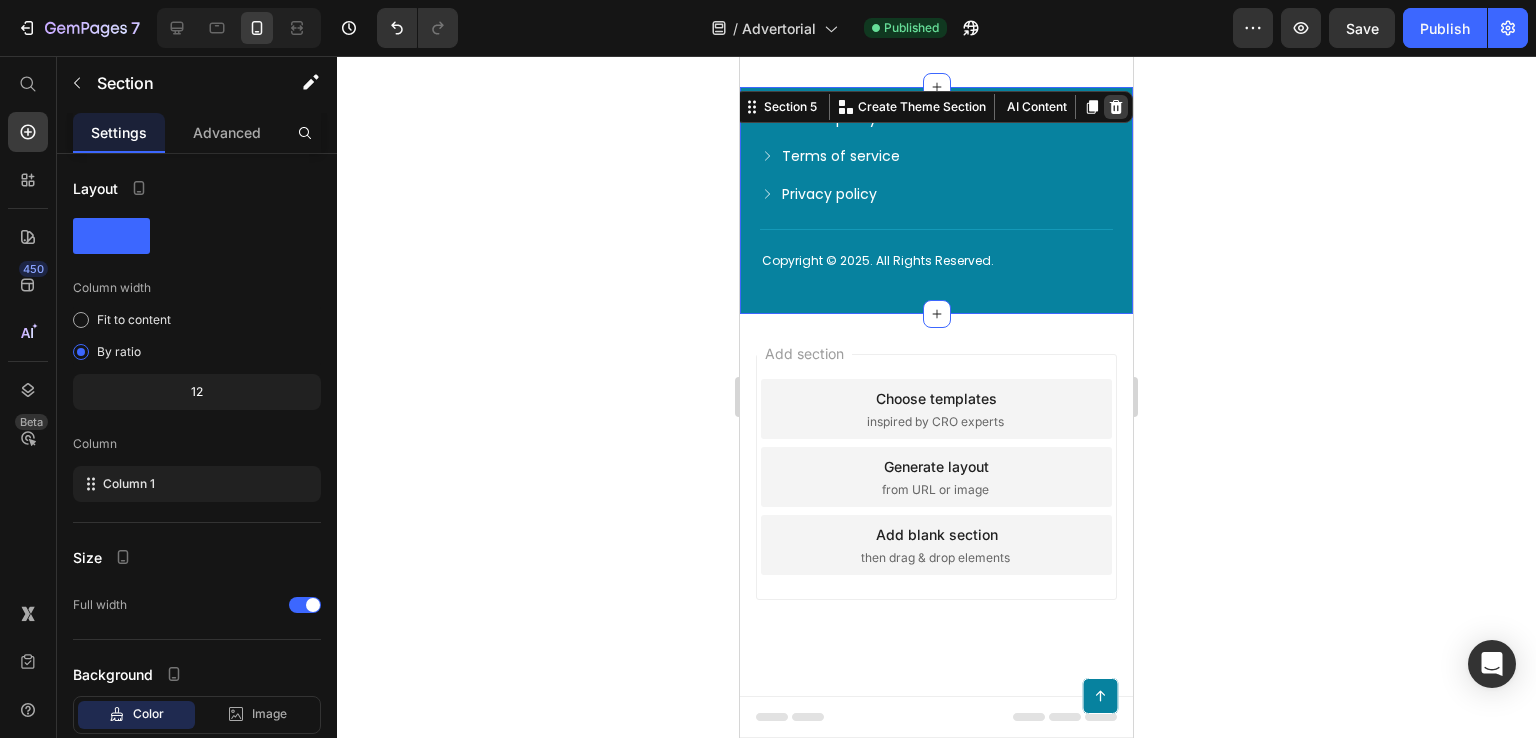 click 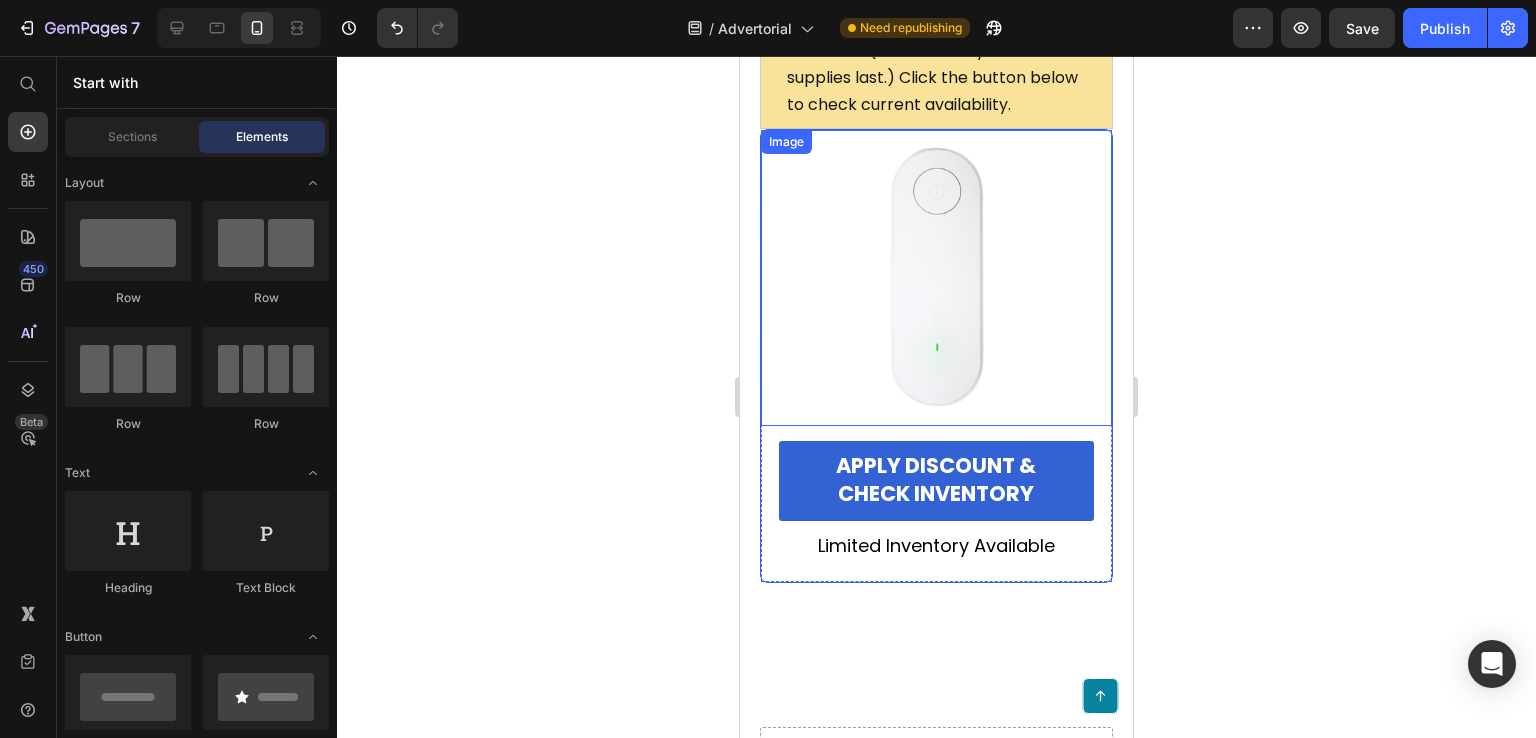 scroll, scrollTop: 24698, scrollLeft: 0, axis: vertical 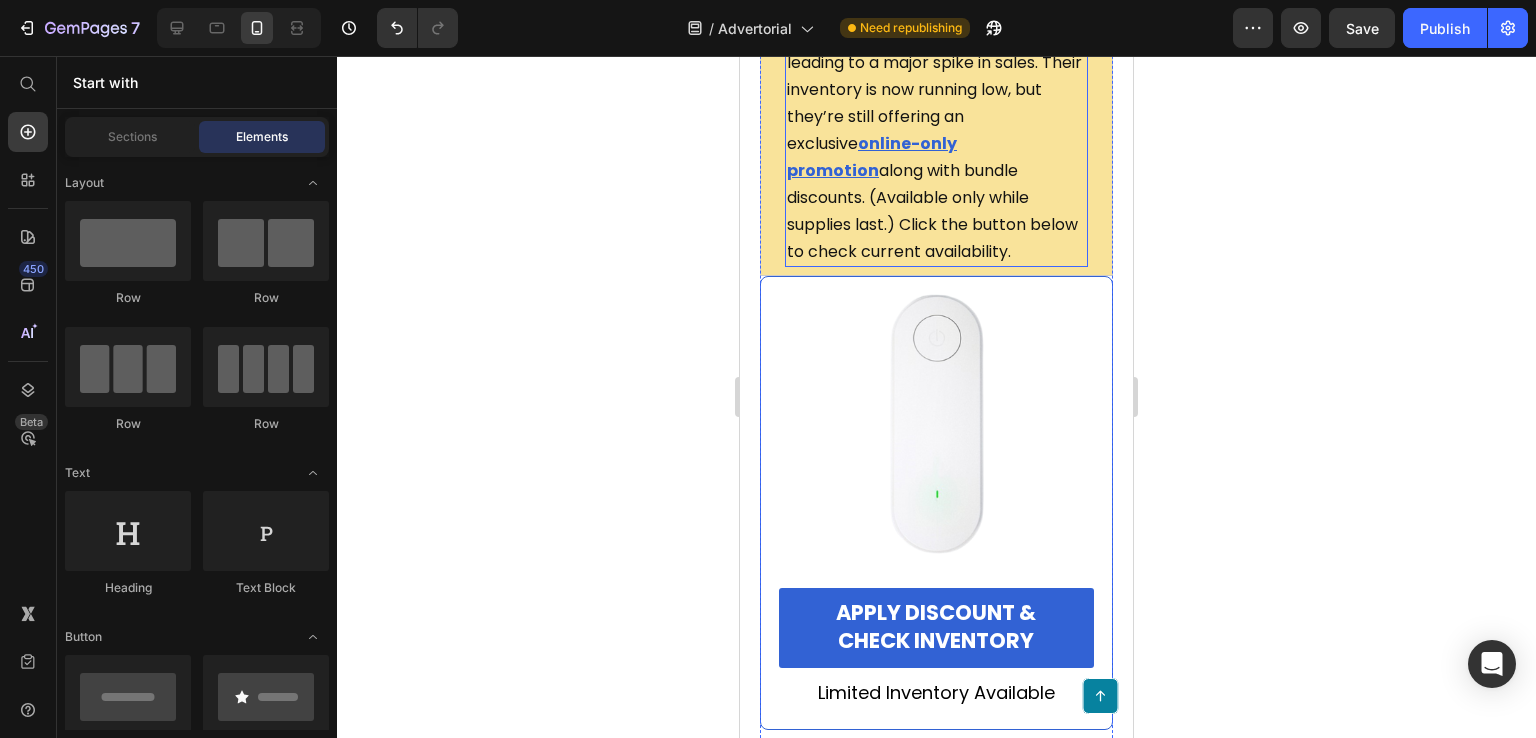 click on "along with bundle discounts. (Available only while supplies last.) Click the button below to check current availability." at bounding box center [932, 211] 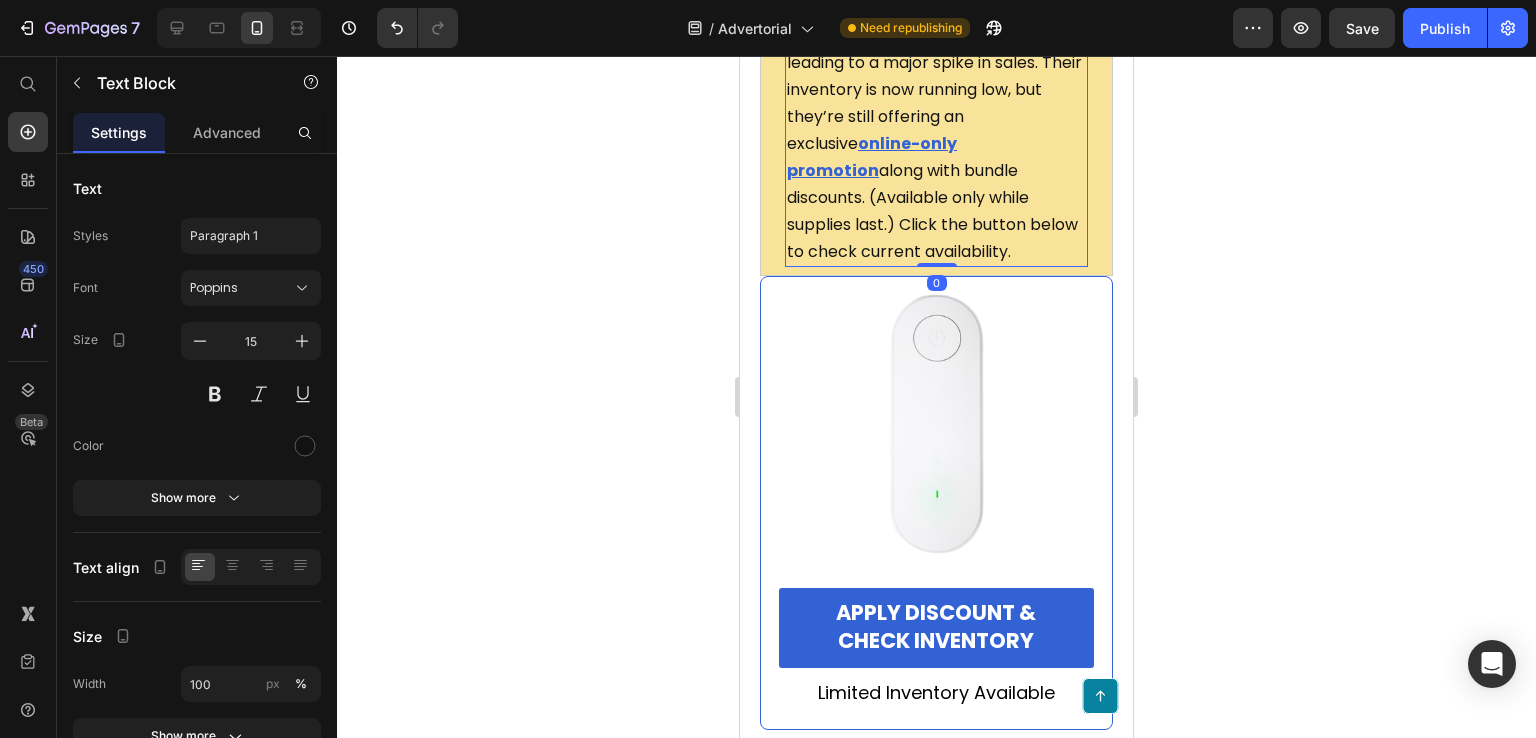 click on "along with bundle discounts. (Available only while supplies last.) Click the button below to check current availability." at bounding box center (932, 211) 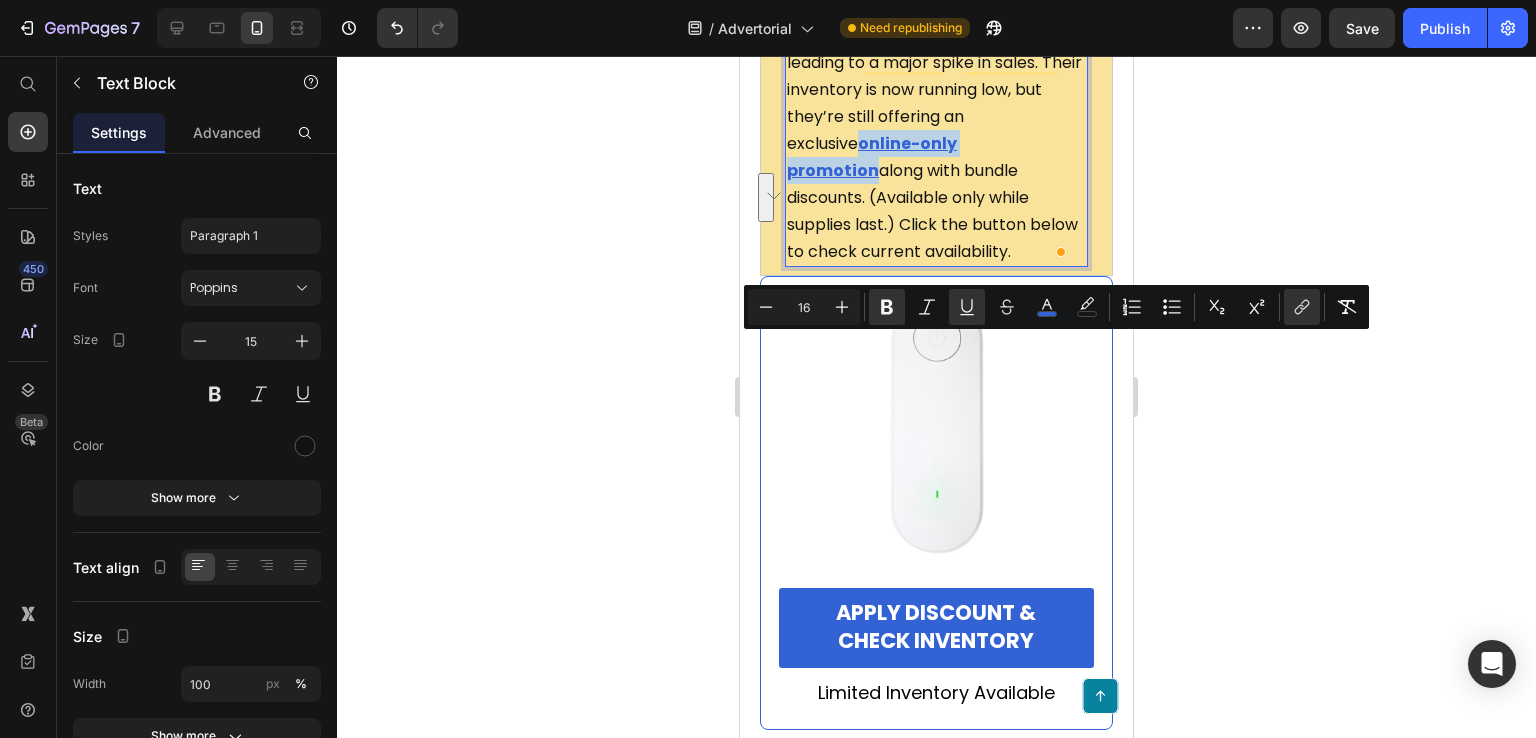 drag, startPoint x: 892, startPoint y: 349, endPoint x: 871, endPoint y: 379, distance: 36.619667 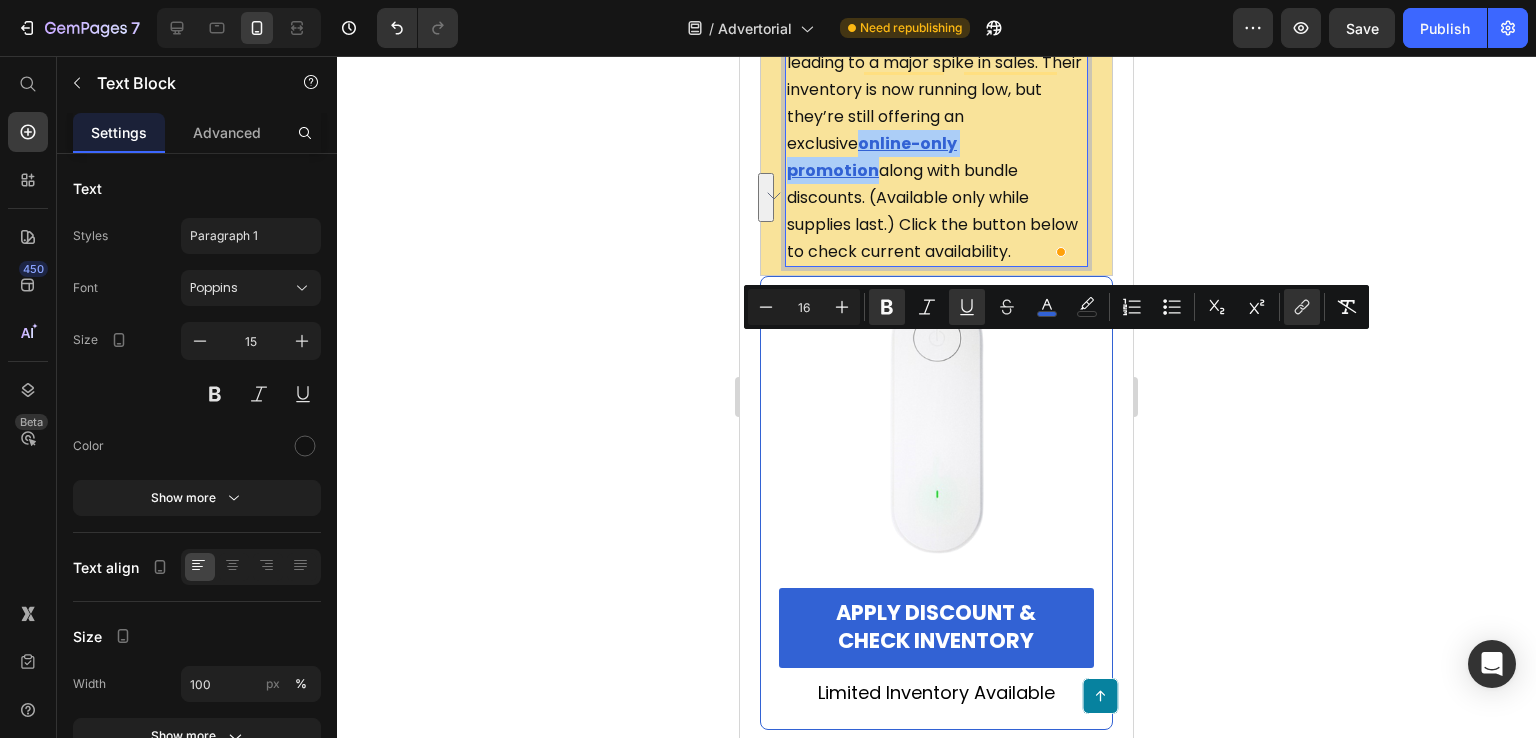 click on "Minus 16 Plus Bold Italic Underline       Strikethrough
color
color Numbered List Bulleted List Subscript Superscript       link Remove Format" at bounding box center [1056, 307] 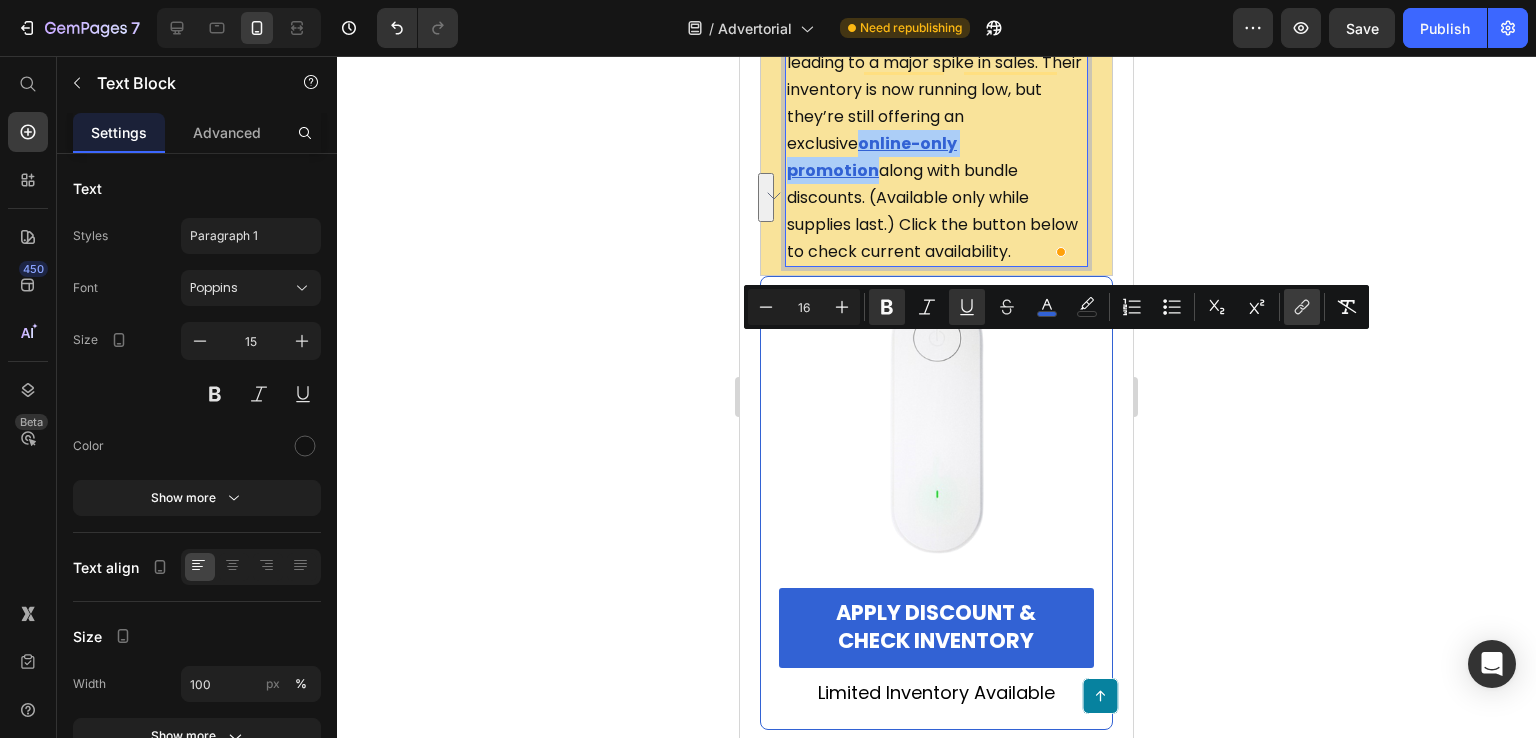 click on "link" at bounding box center [1302, 307] 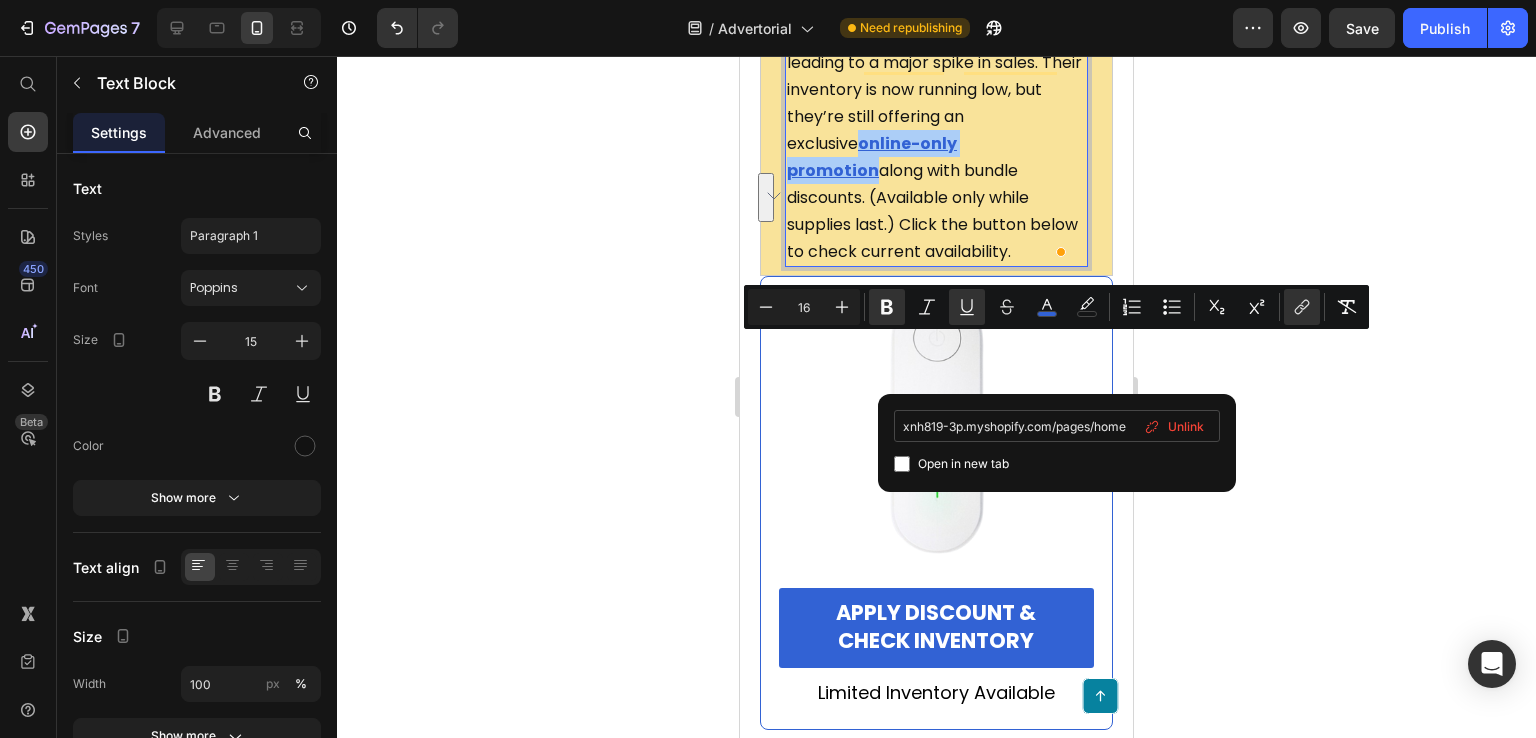 scroll, scrollTop: 0, scrollLeft: 1, axis: horizontal 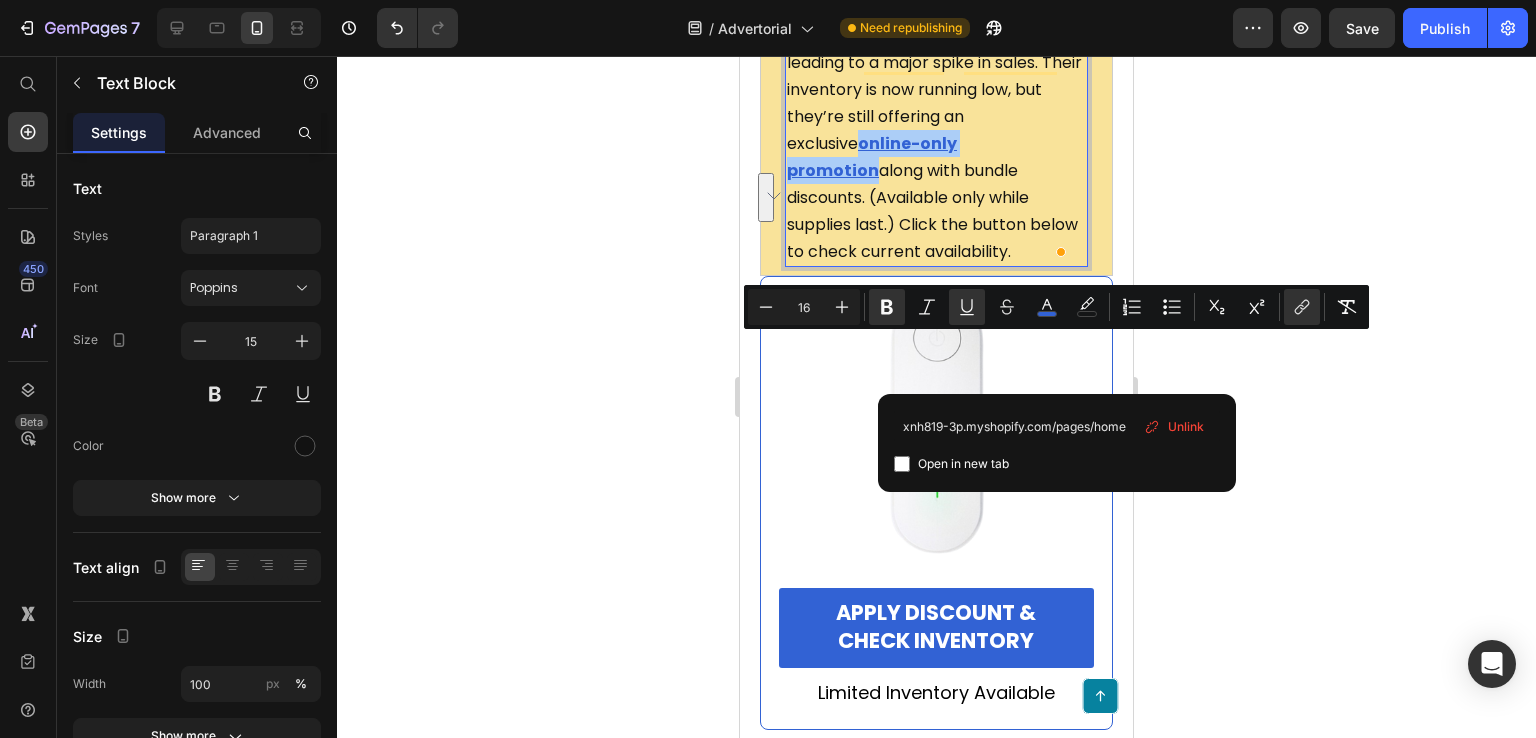 click 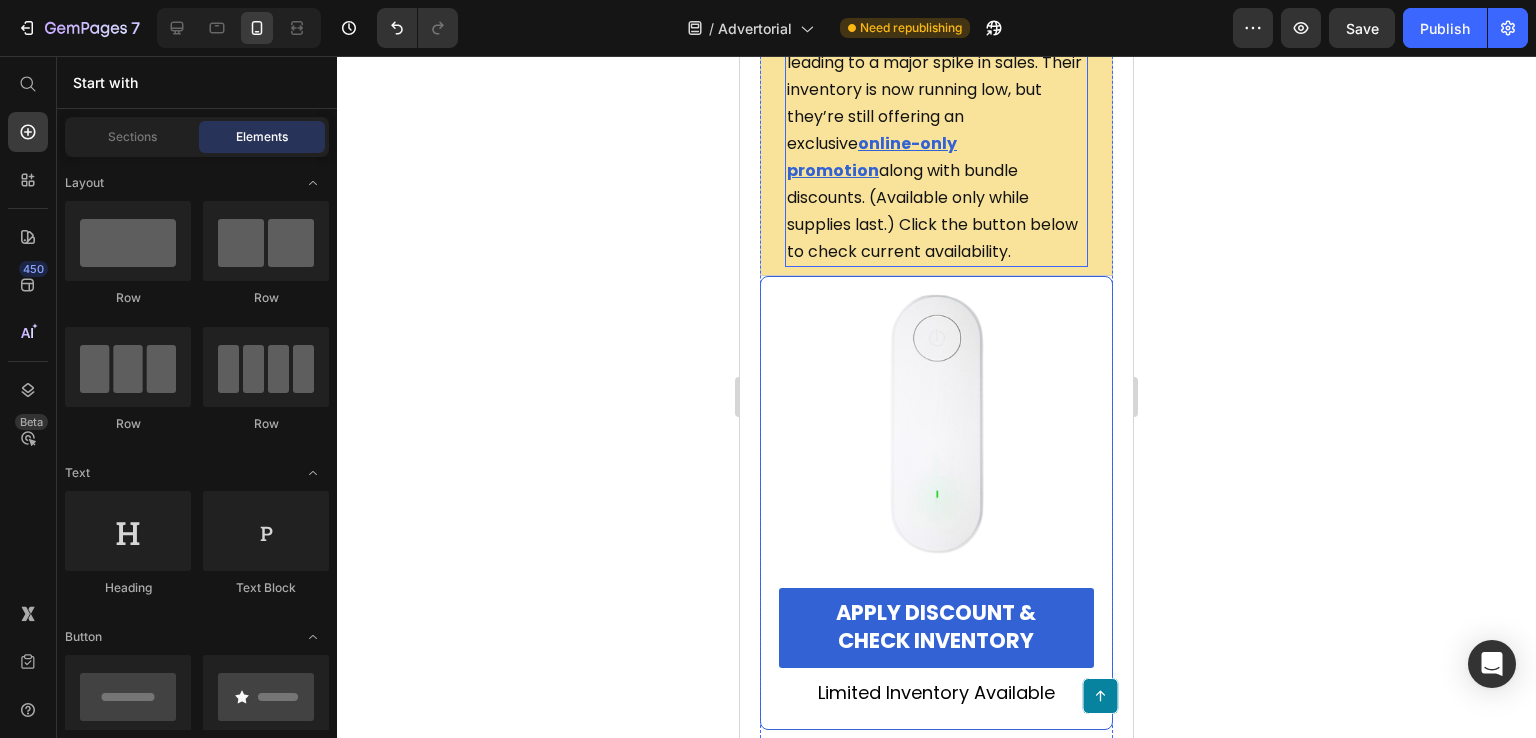 scroll, scrollTop: 25098, scrollLeft: 0, axis: vertical 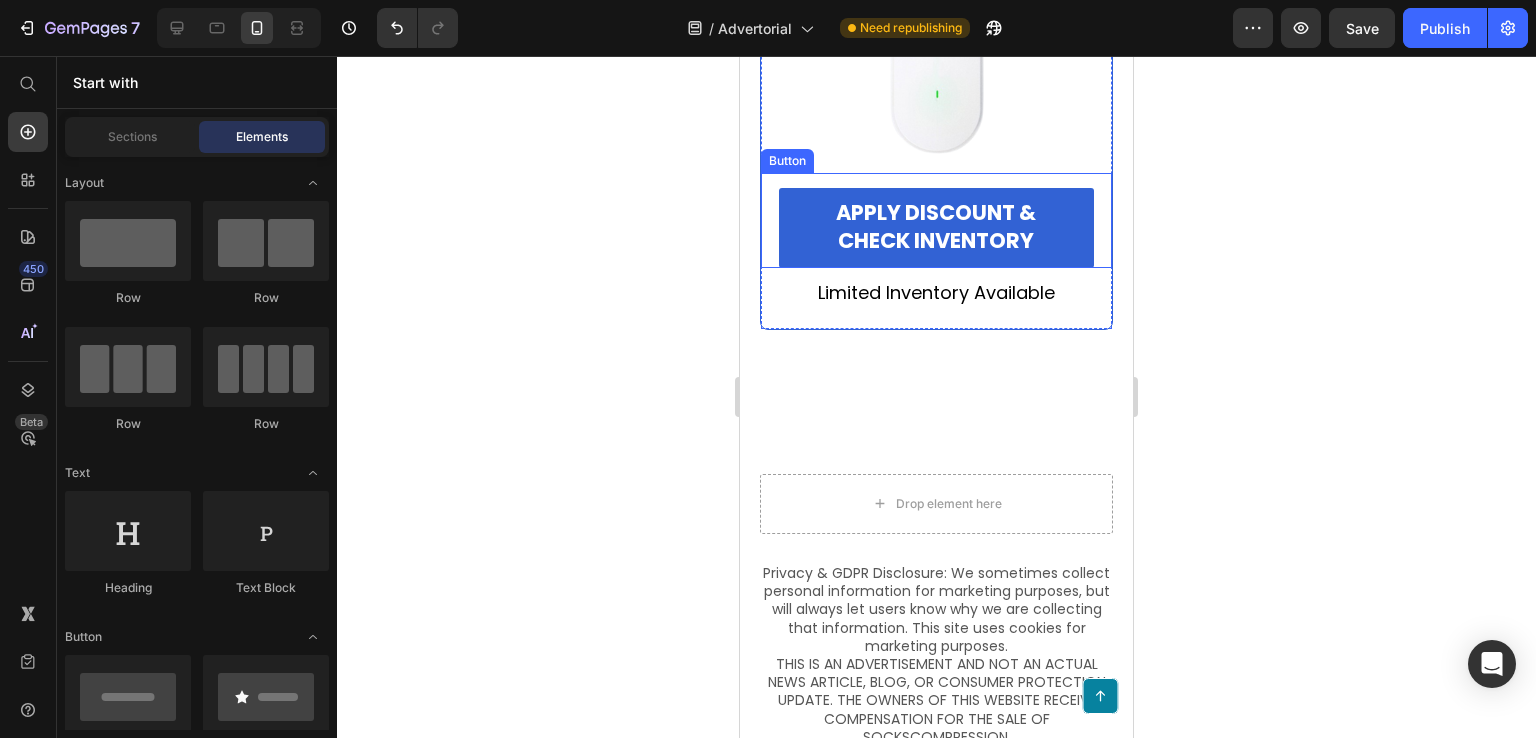 click on "APPLY DISCOUNT &   CHECK INVENTORY Button" at bounding box center (936, 220) 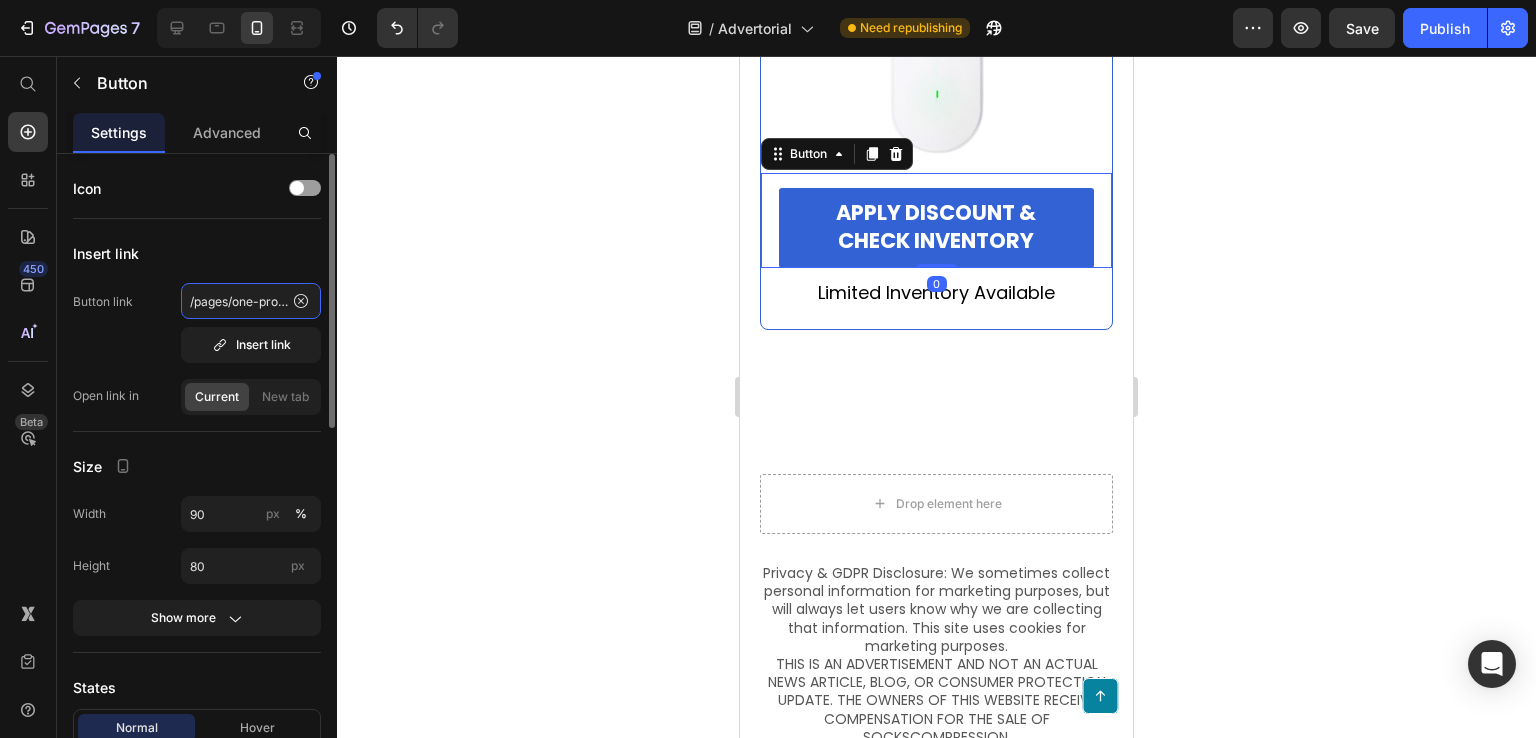 click on "/pages/one-product-store-jul-5-11-11-59" 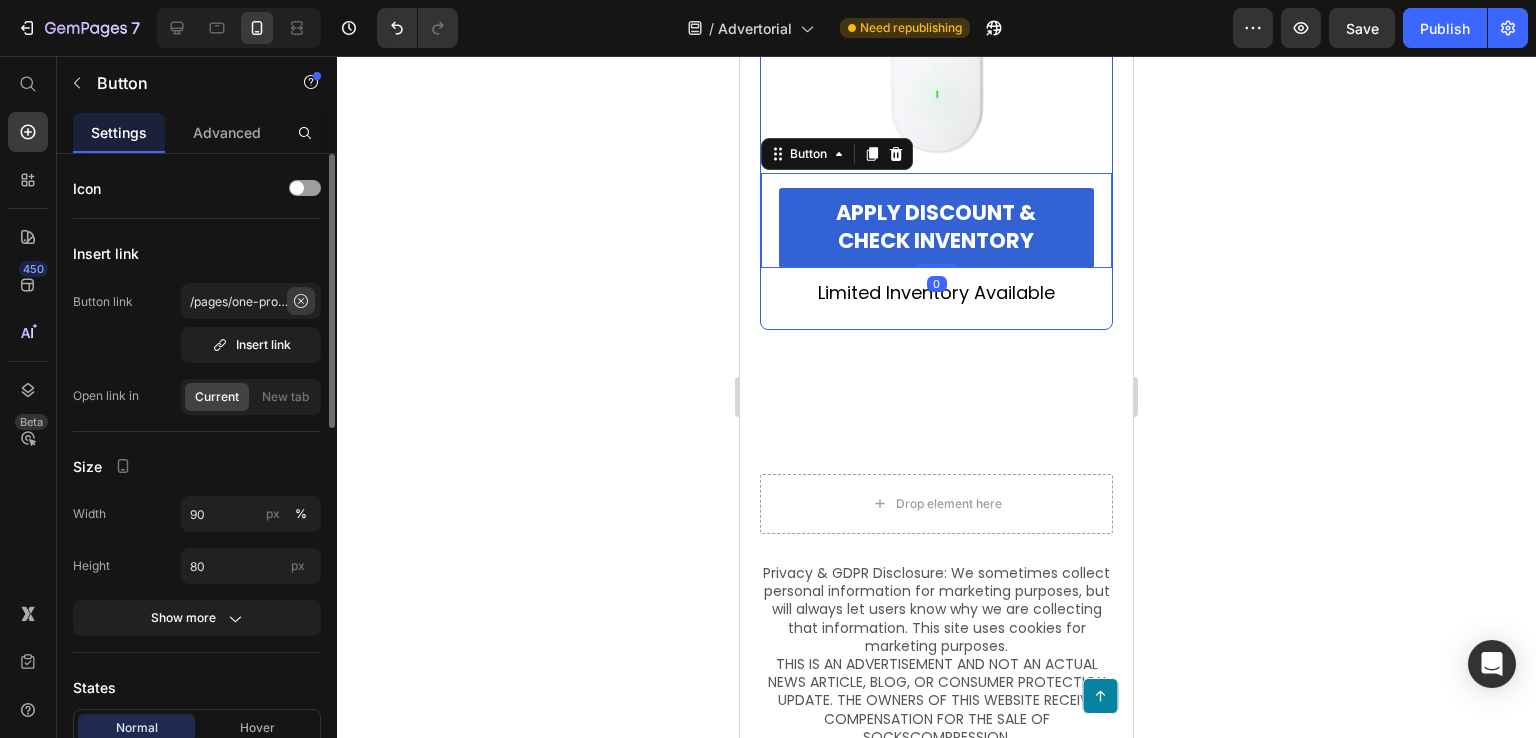 click 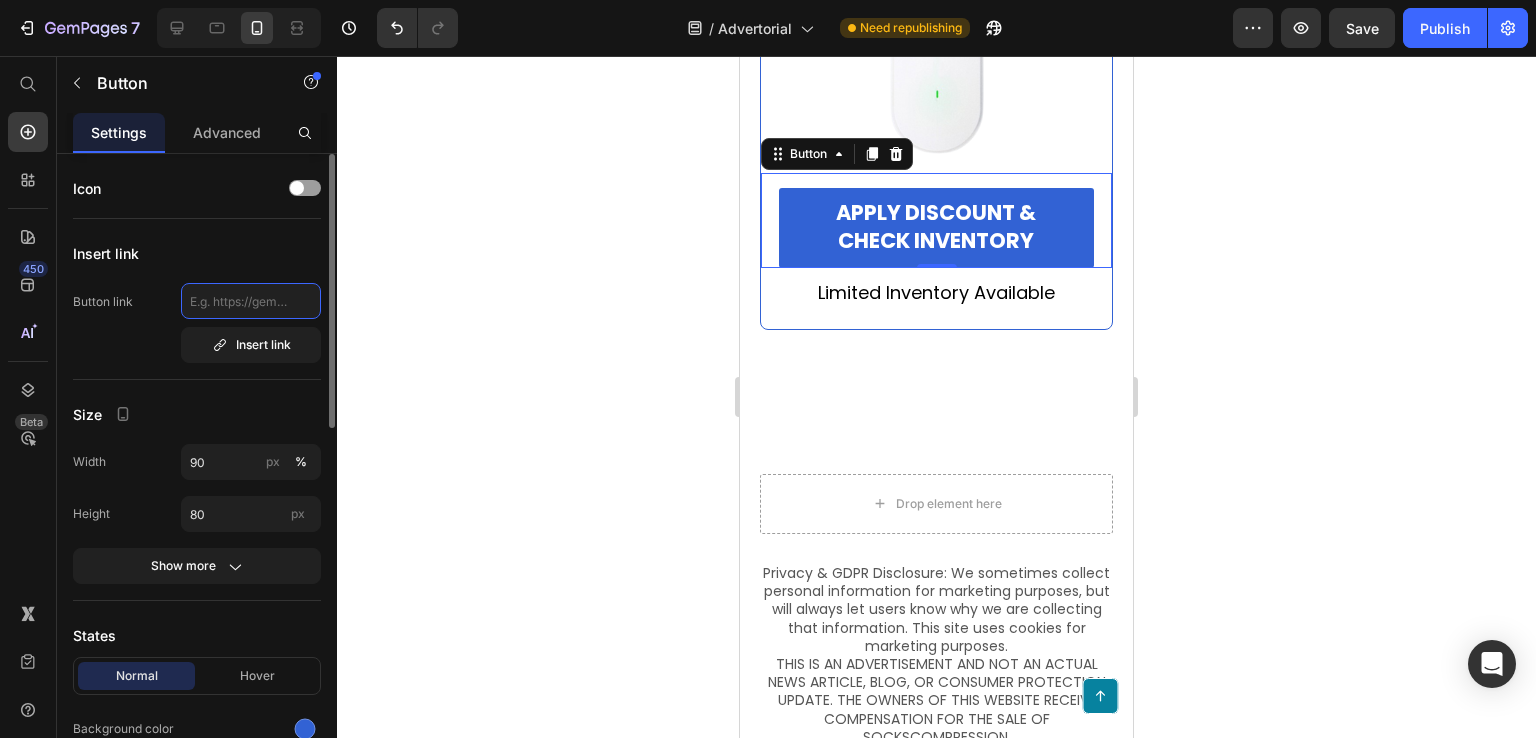 click 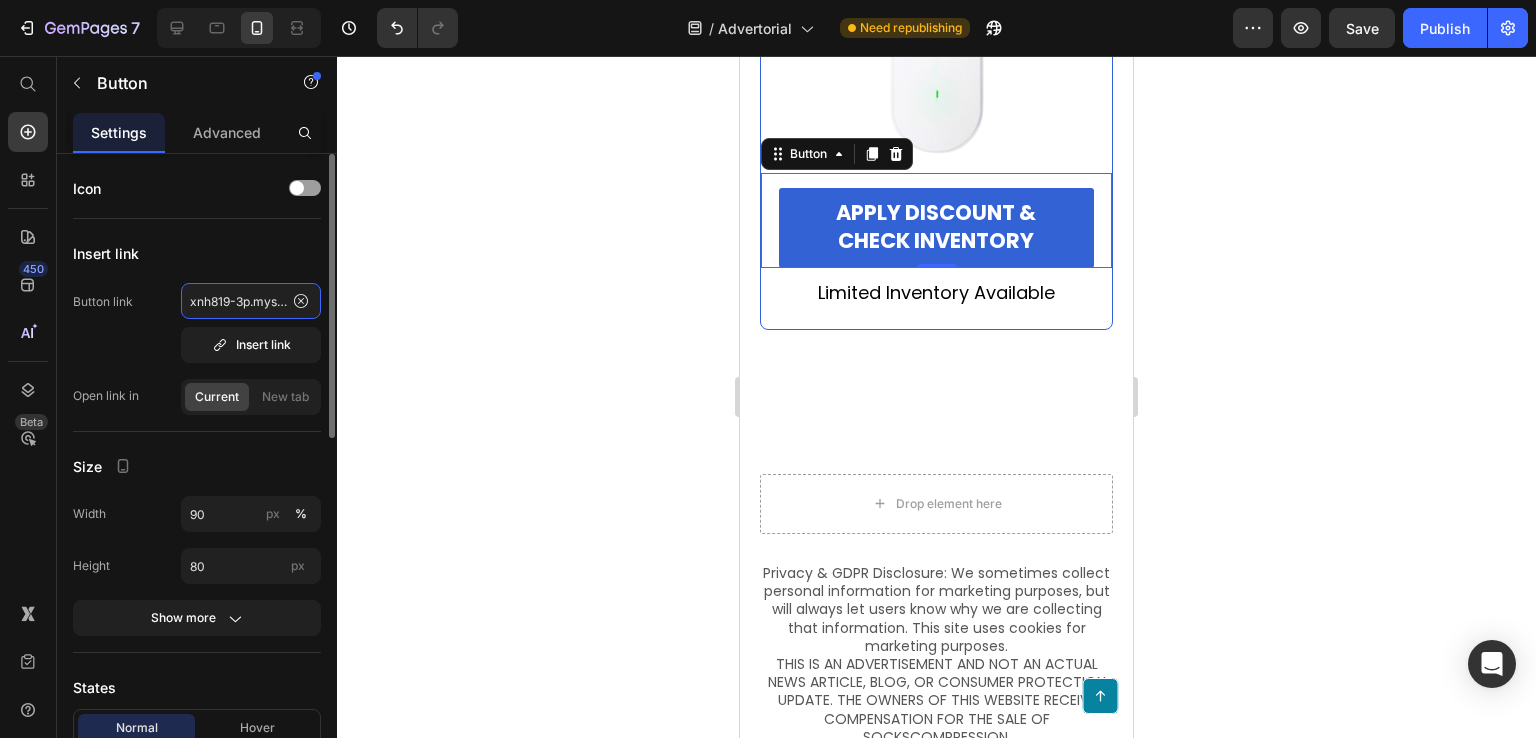 scroll, scrollTop: 0, scrollLeft: 128, axis: horizontal 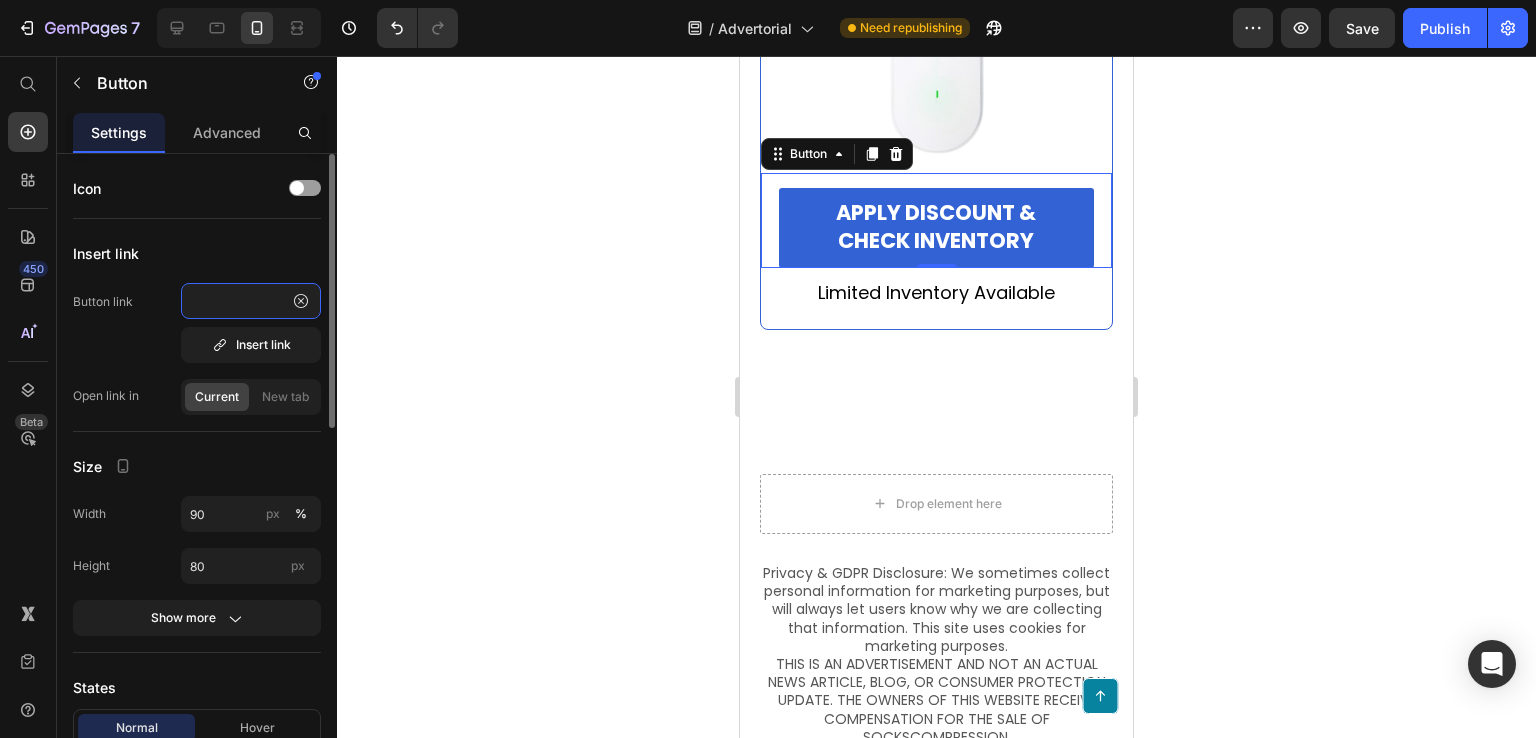 type on "xnh819-3p.myshopify.com/pages/home" 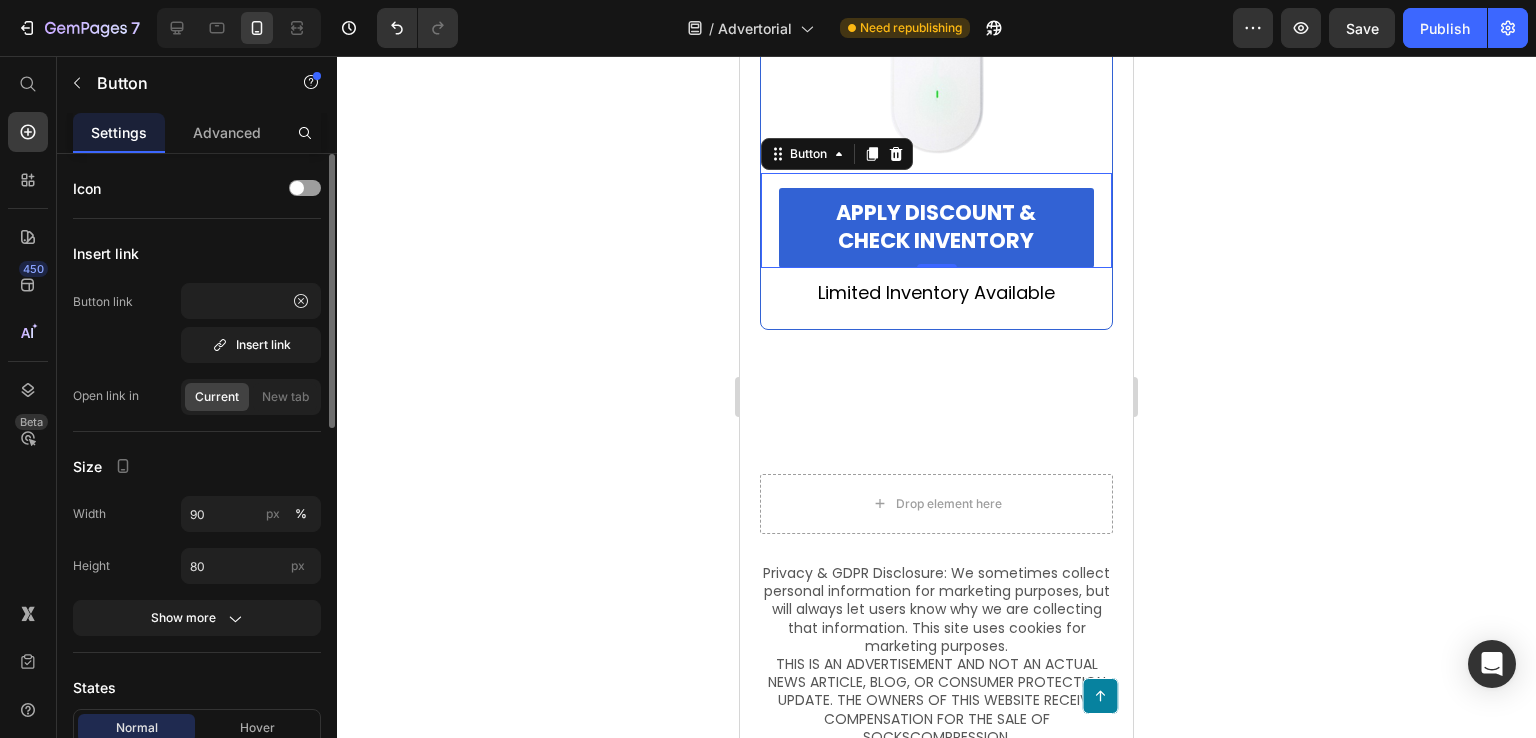 click on "Button link xnh819-3p.myshopify.com/pages/home  Insert link" at bounding box center [197, 323] 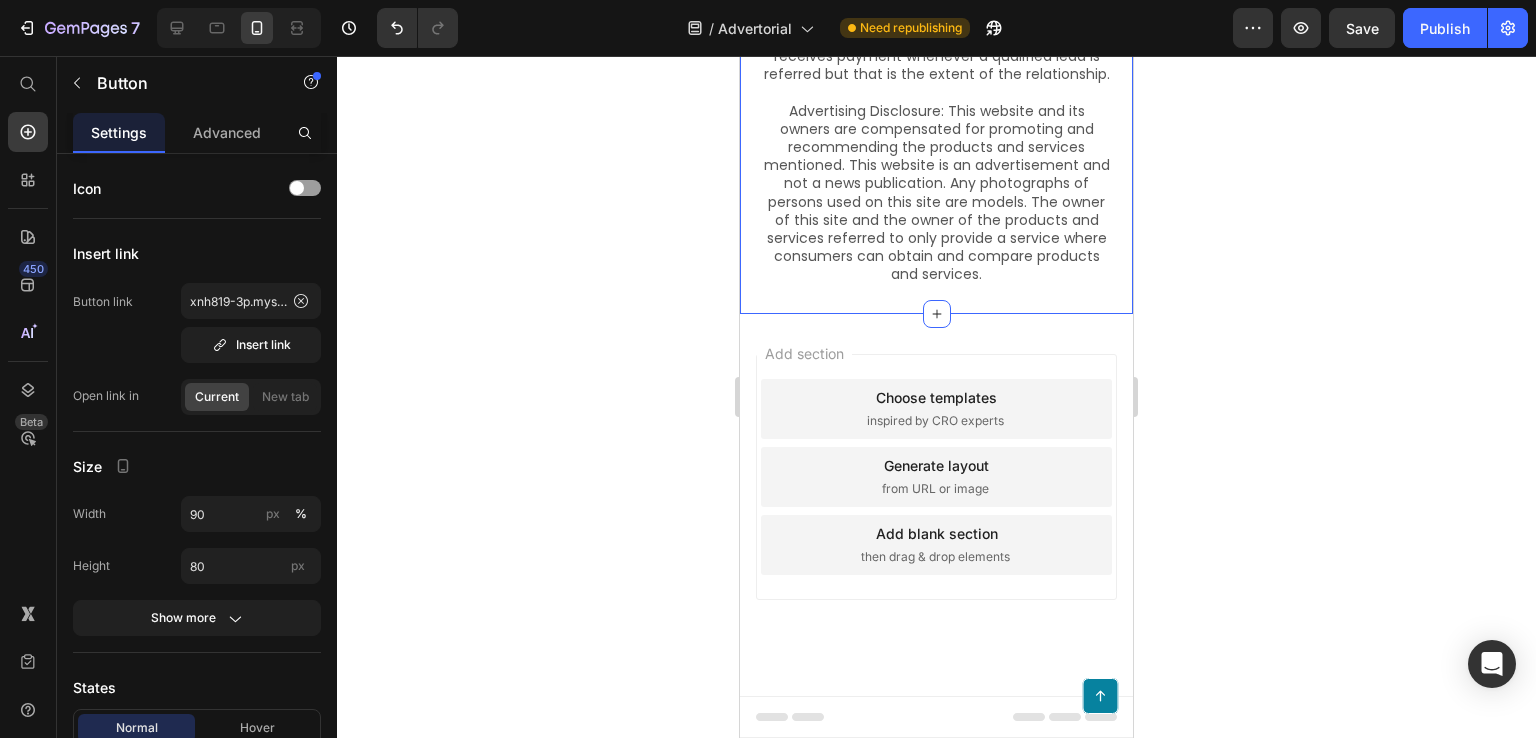 scroll, scrollTop: 26098, scrollLeft: 0, axis: vertical 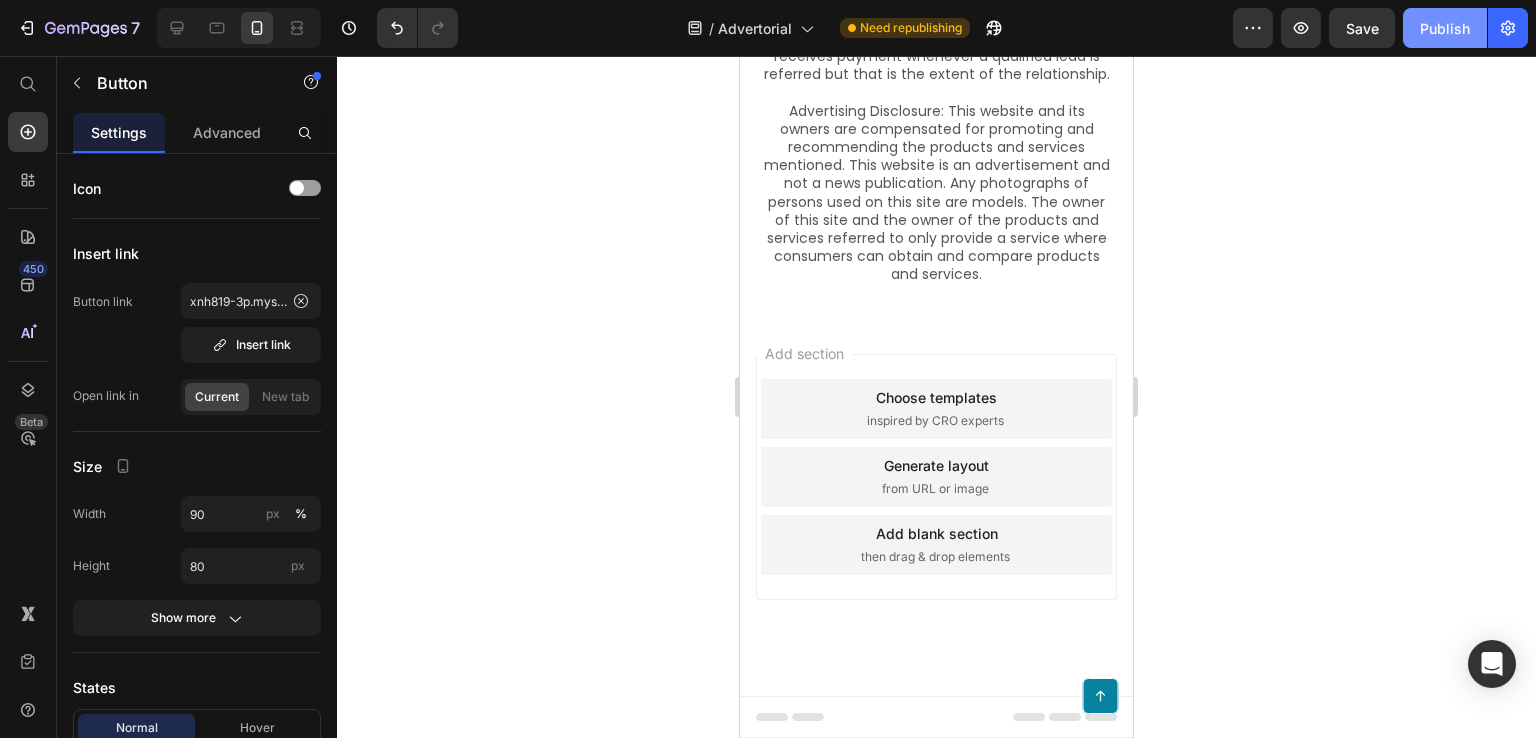 click on "Publish" 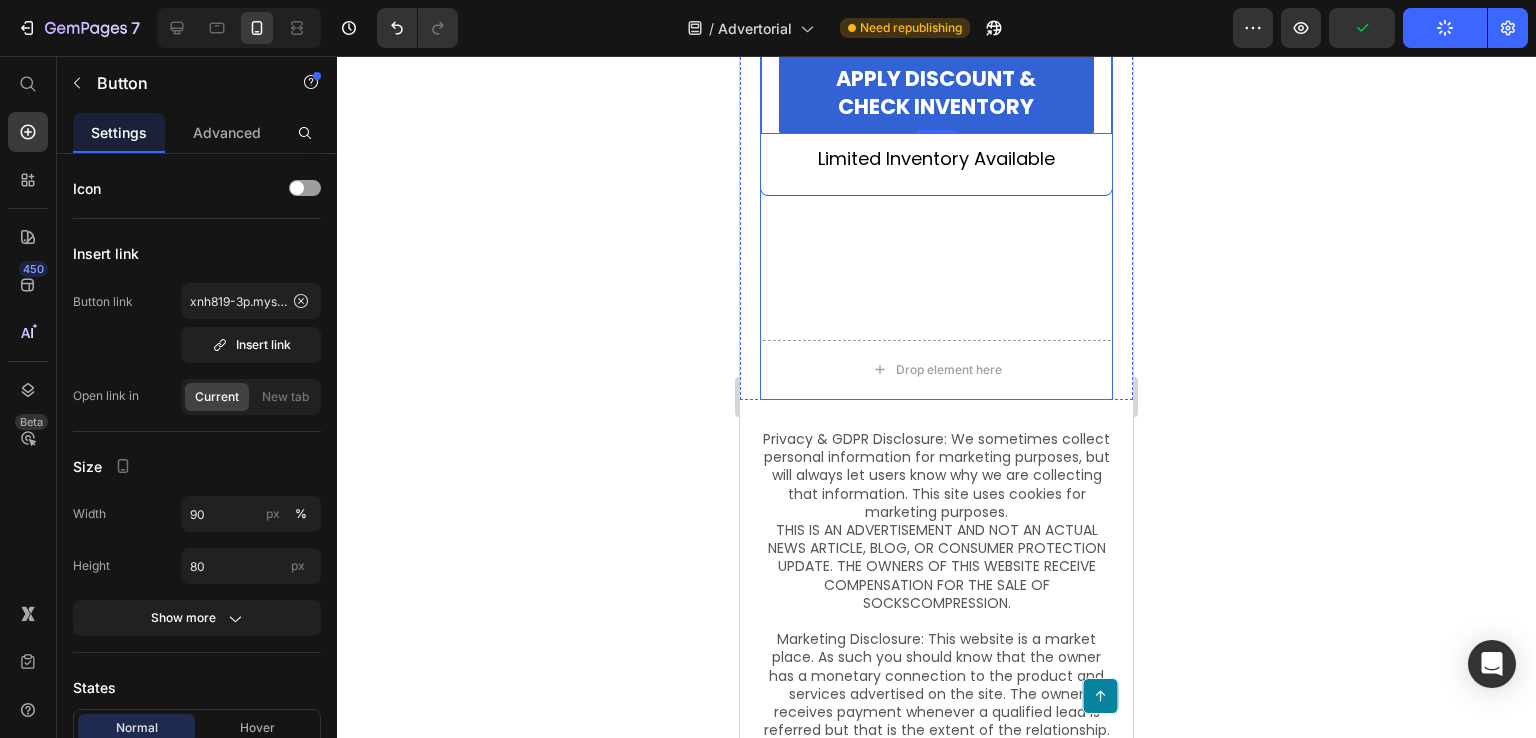scroll, scrollTop: 25198, scrollLeft: 0, axis: vertical 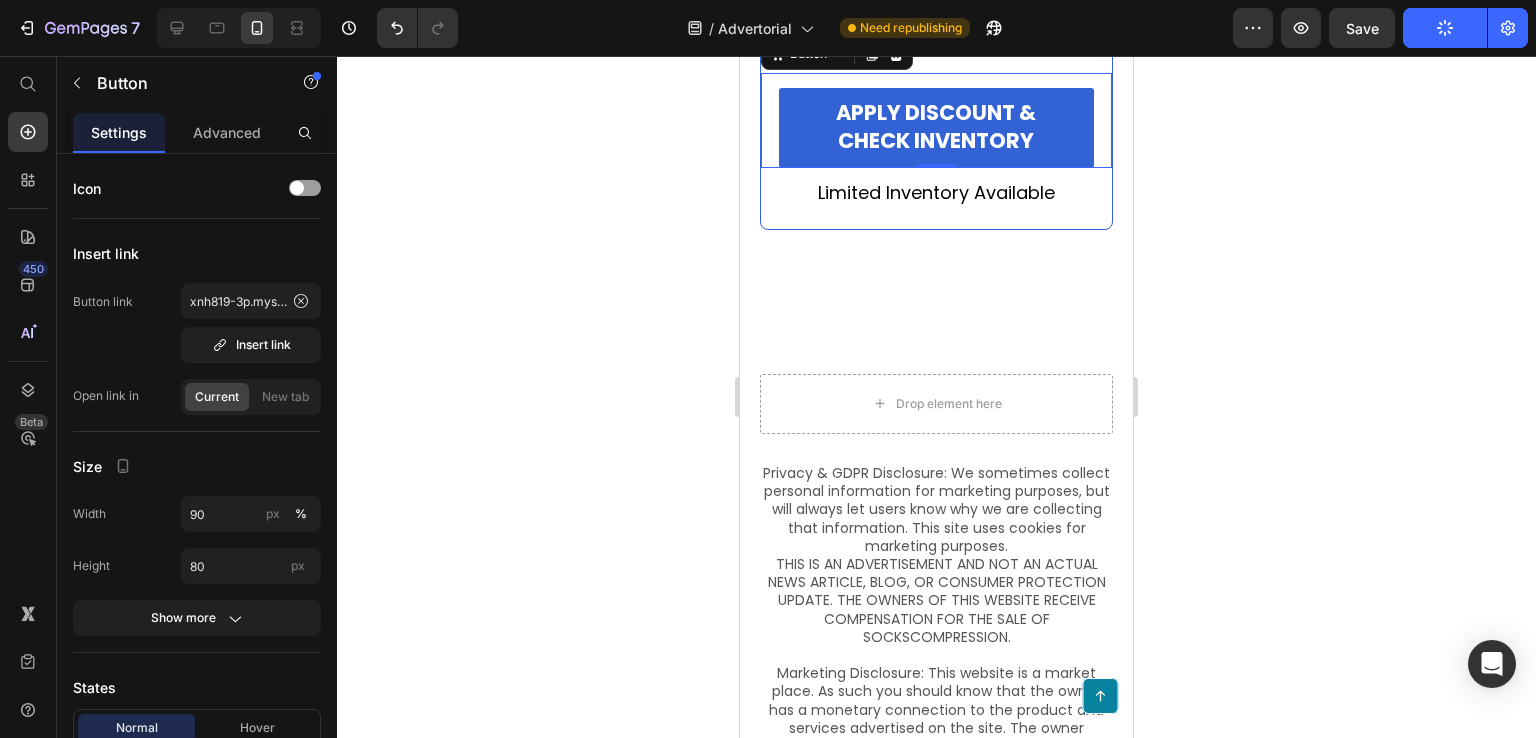 click on "APPLY DISCOUNT &   CHECK INVENTORY Button   0" at bounding box center [936, 120] 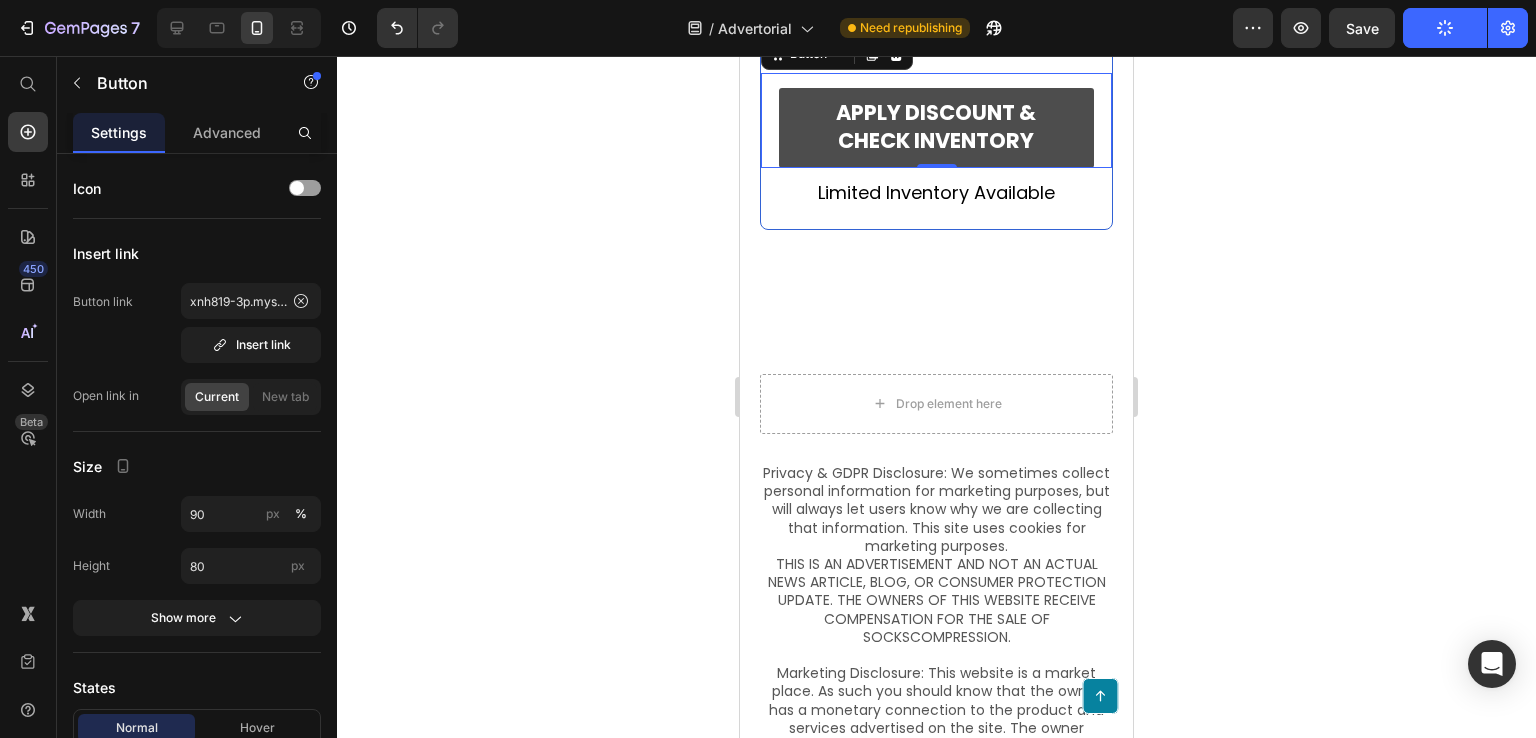 click on "APPLY DISCOUNT &   CHECK INVENTORY" at bounding box center (937, 128) 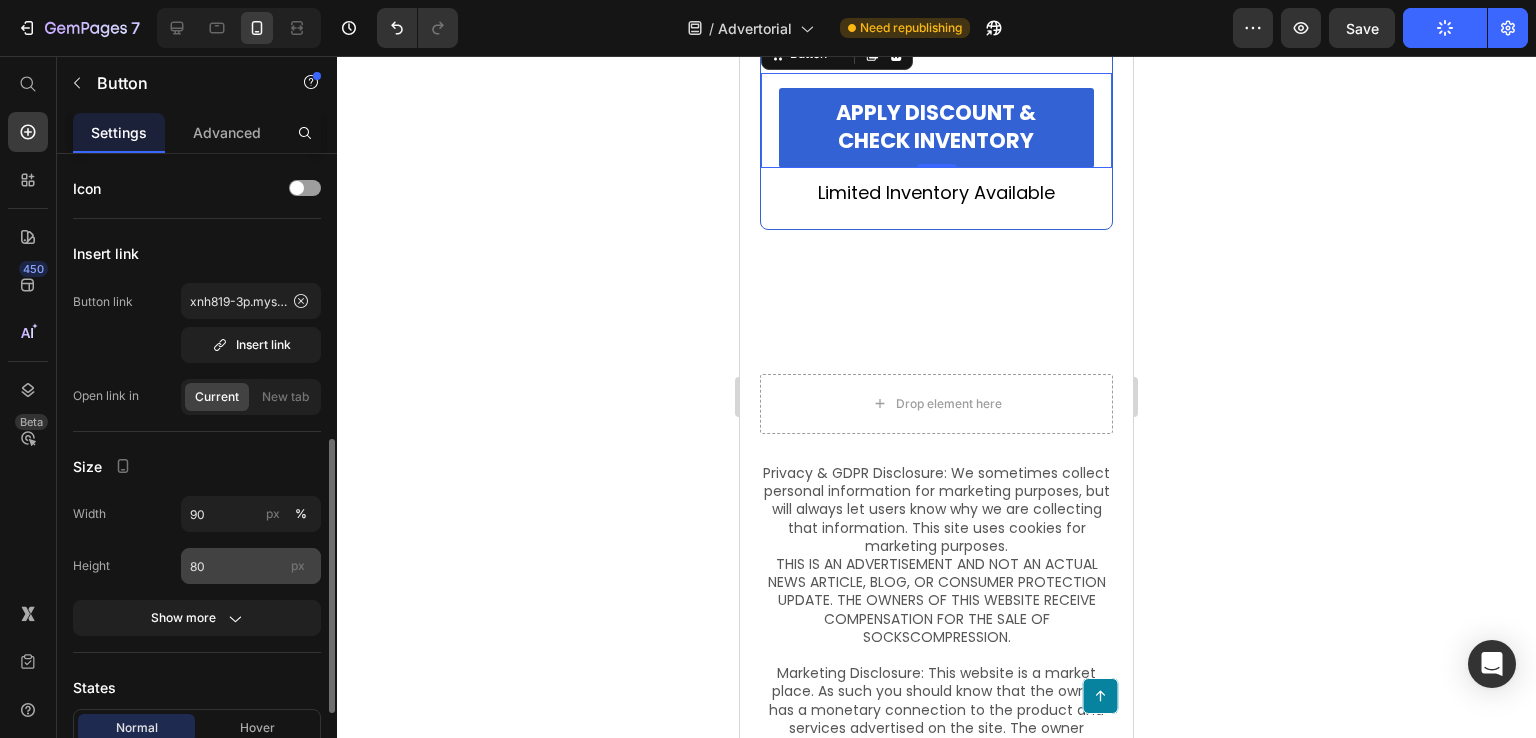 scroll, scrollTop: 300, scrollLeft: 0, axis: vertical 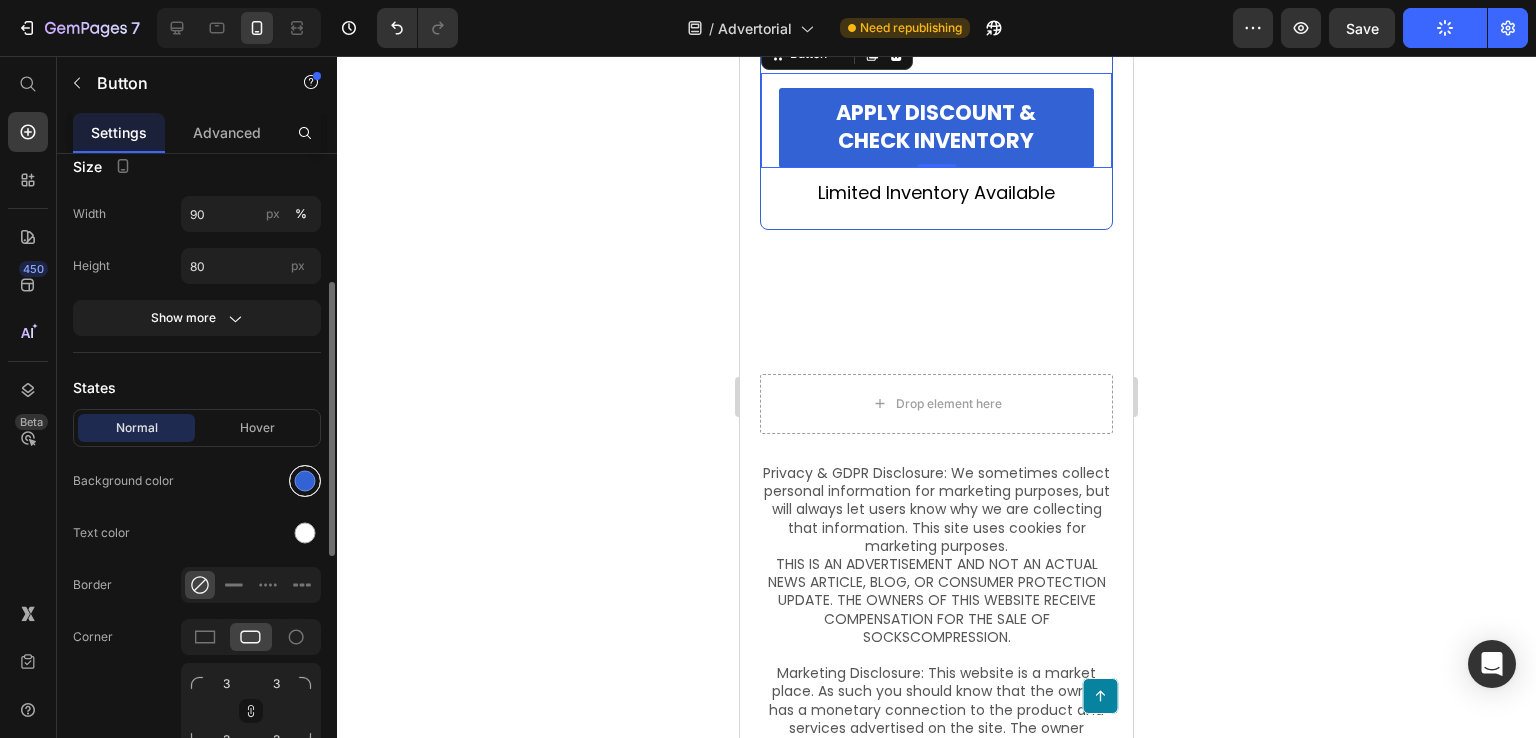 click at bounding box center (305, 481) 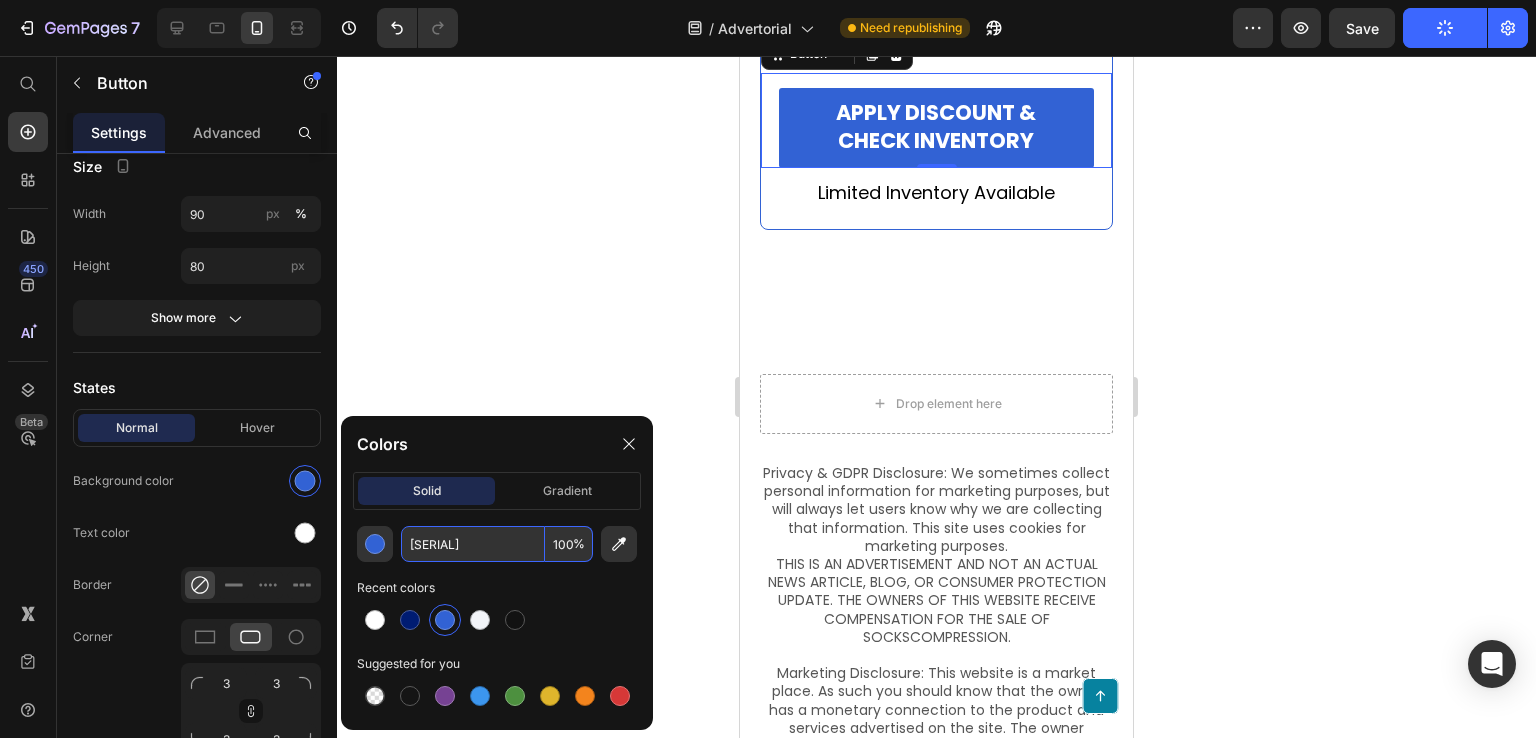 click on "3262D4" at bounding box center [473, 544] 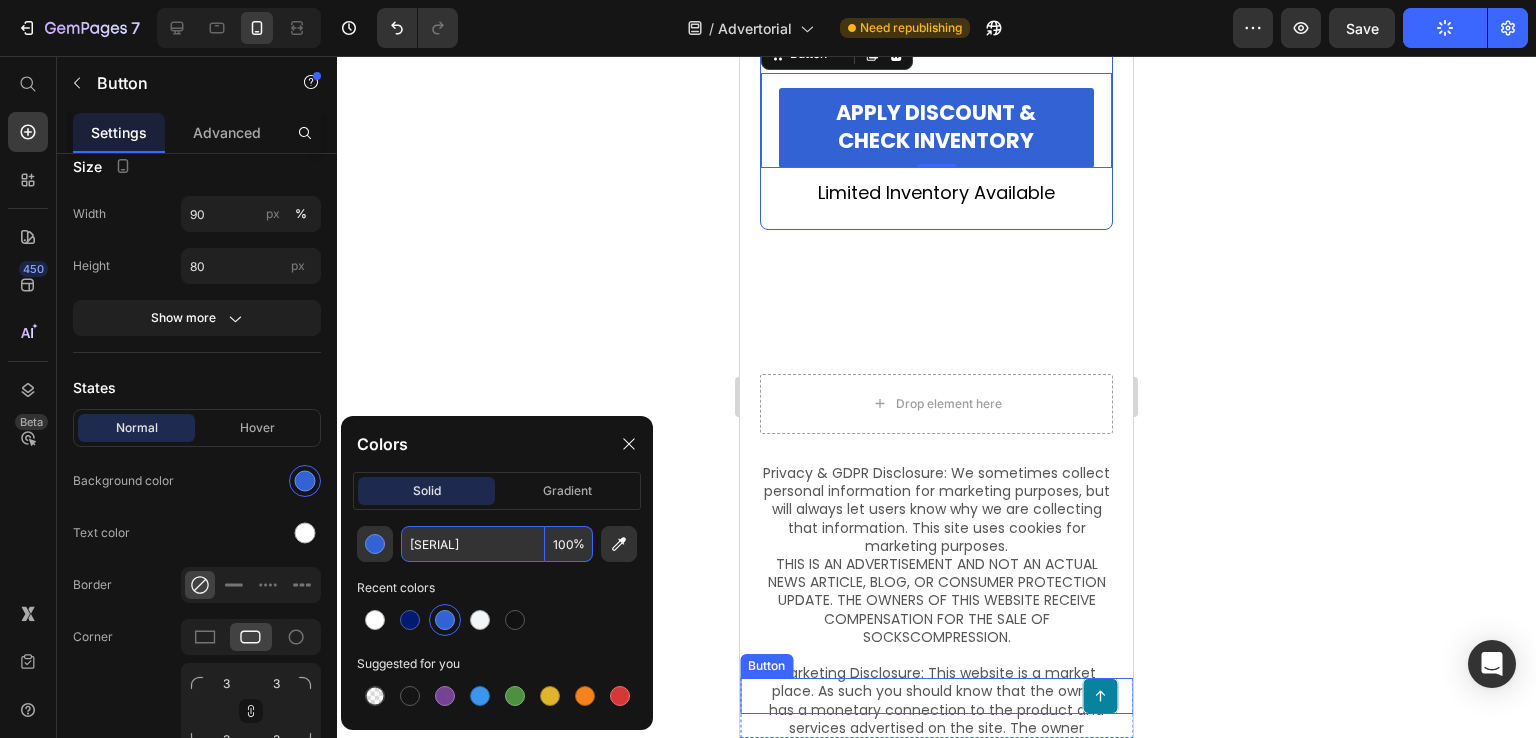 click on "Button" at bounding box center [936, 696] 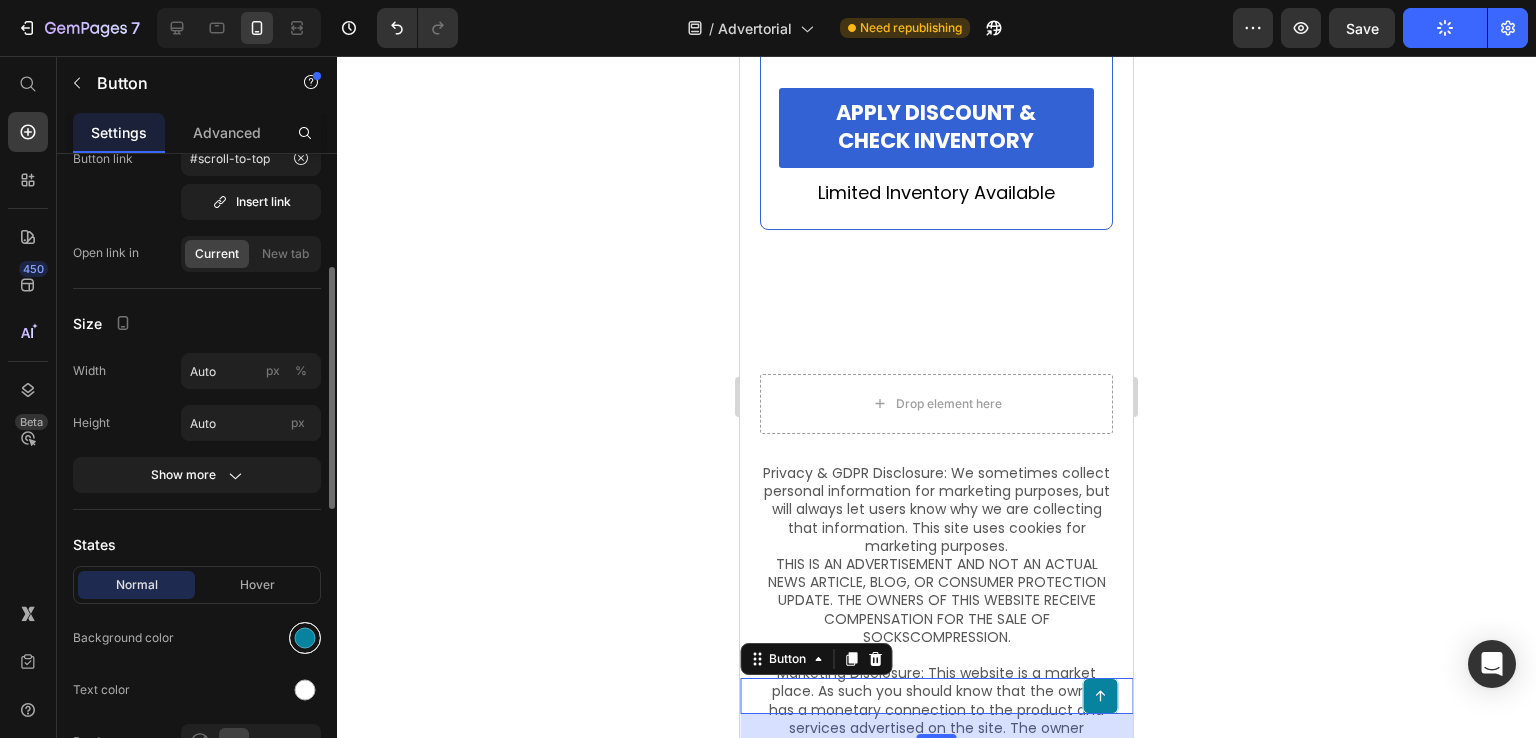 click at bounding box center (305, 638) 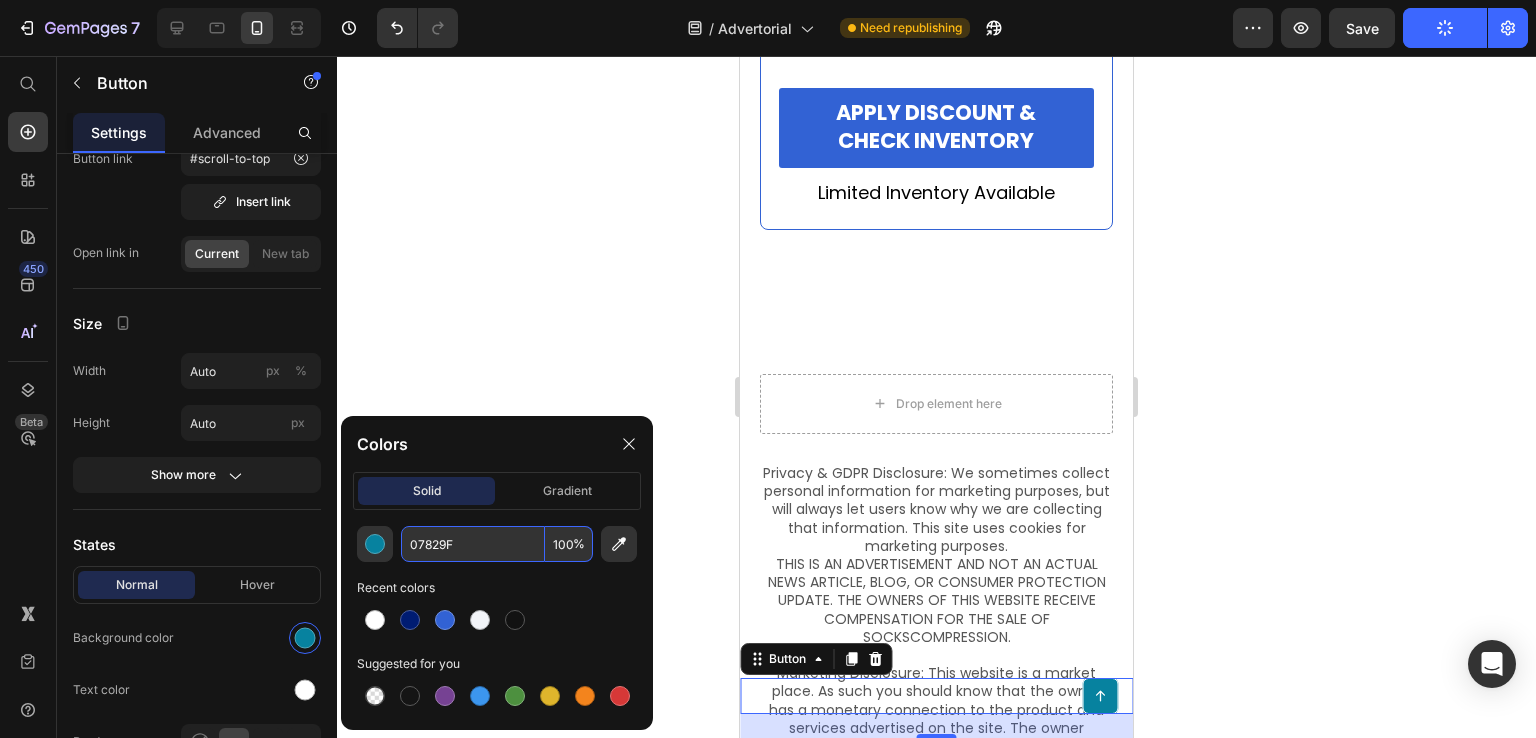 click on "07829F" at bounding box center (473, 544) 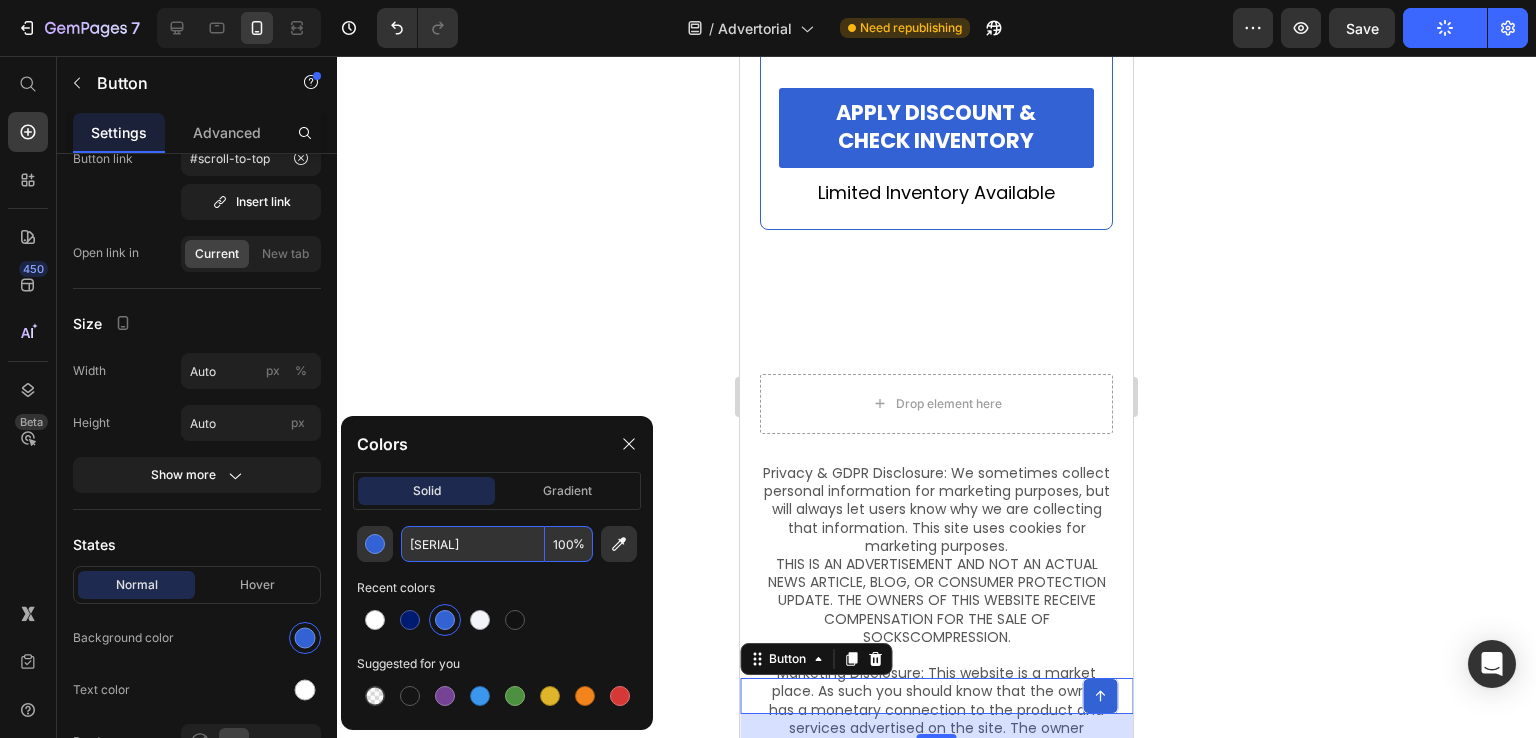 type on "3262D4" 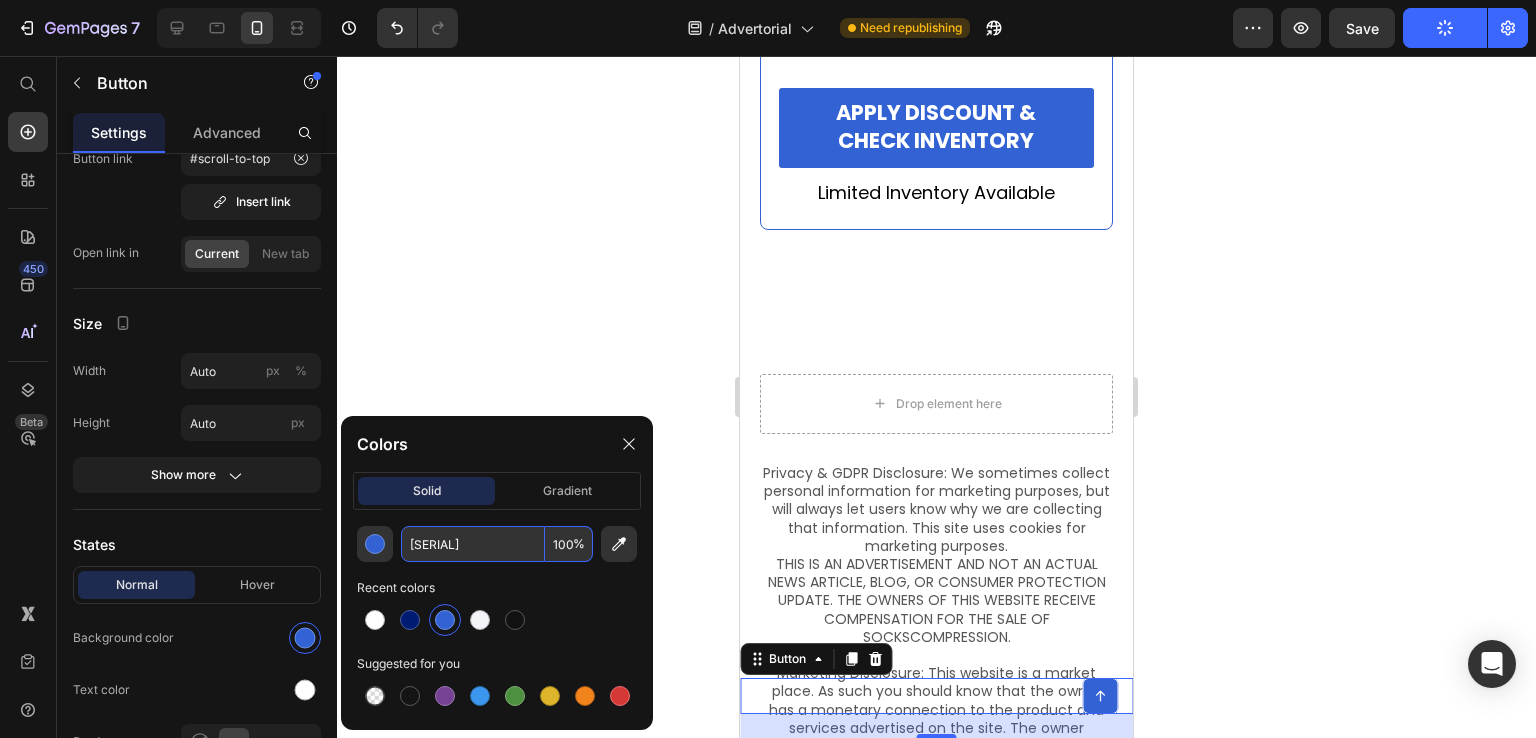 click on "Recent colors" at bounding box center [497, 588] 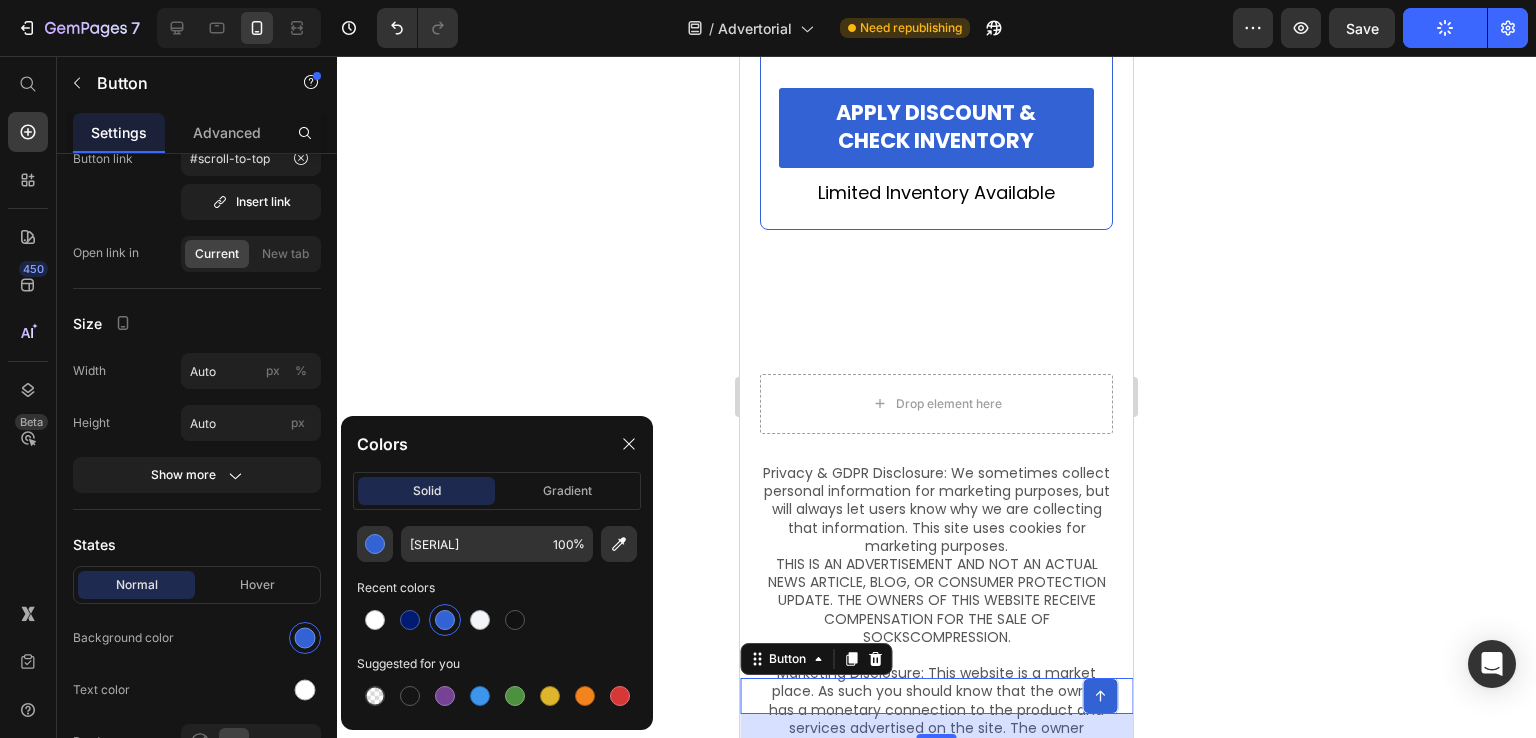 click 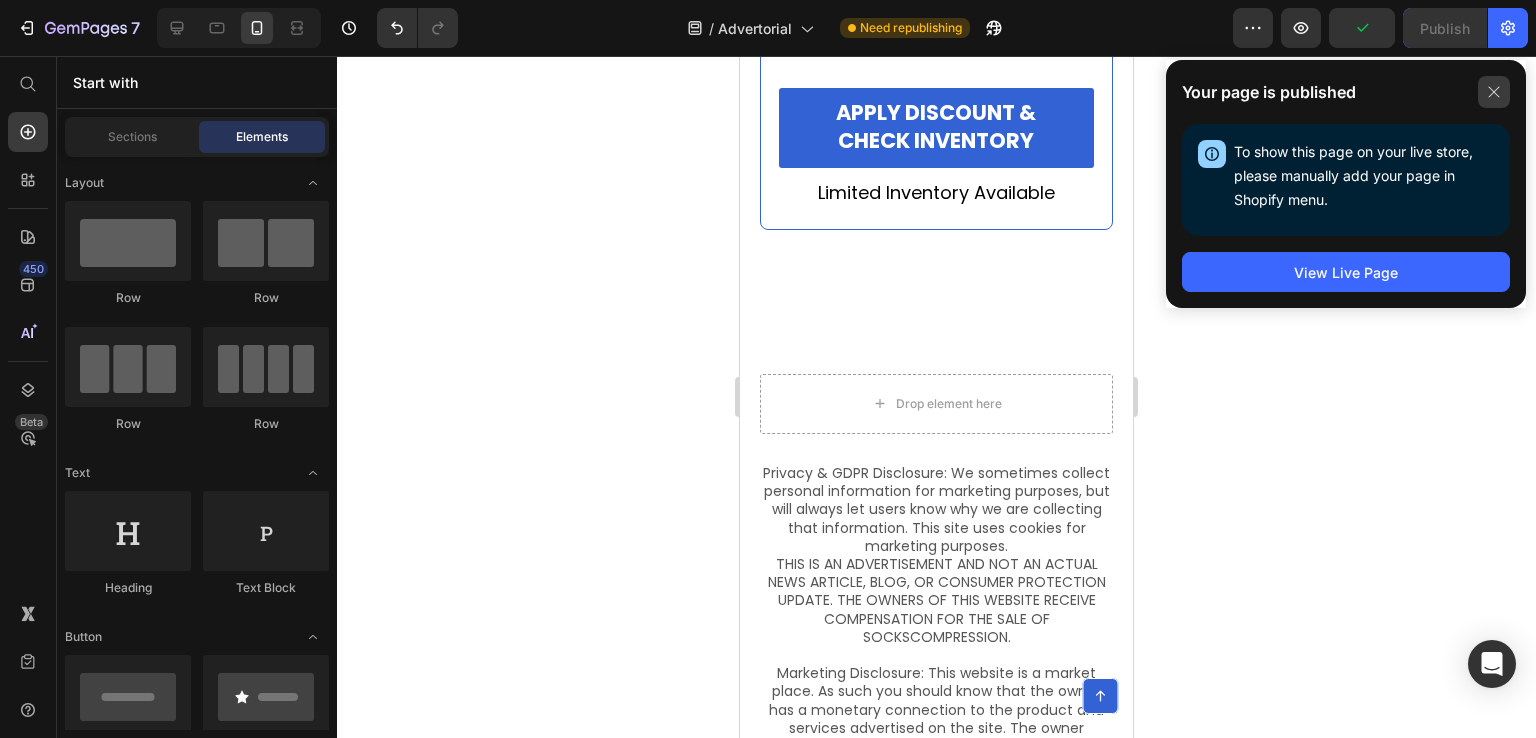 click 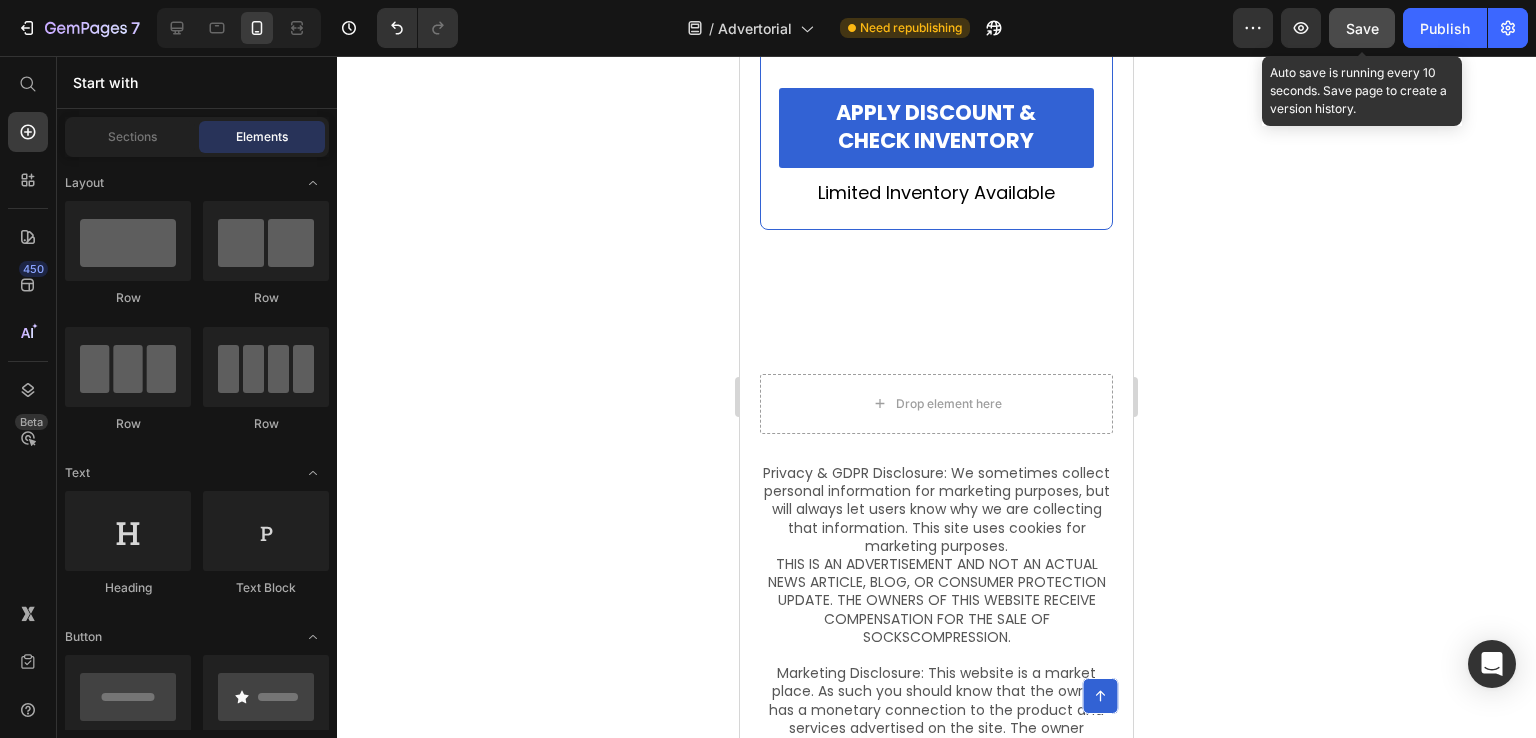 click on "Save" 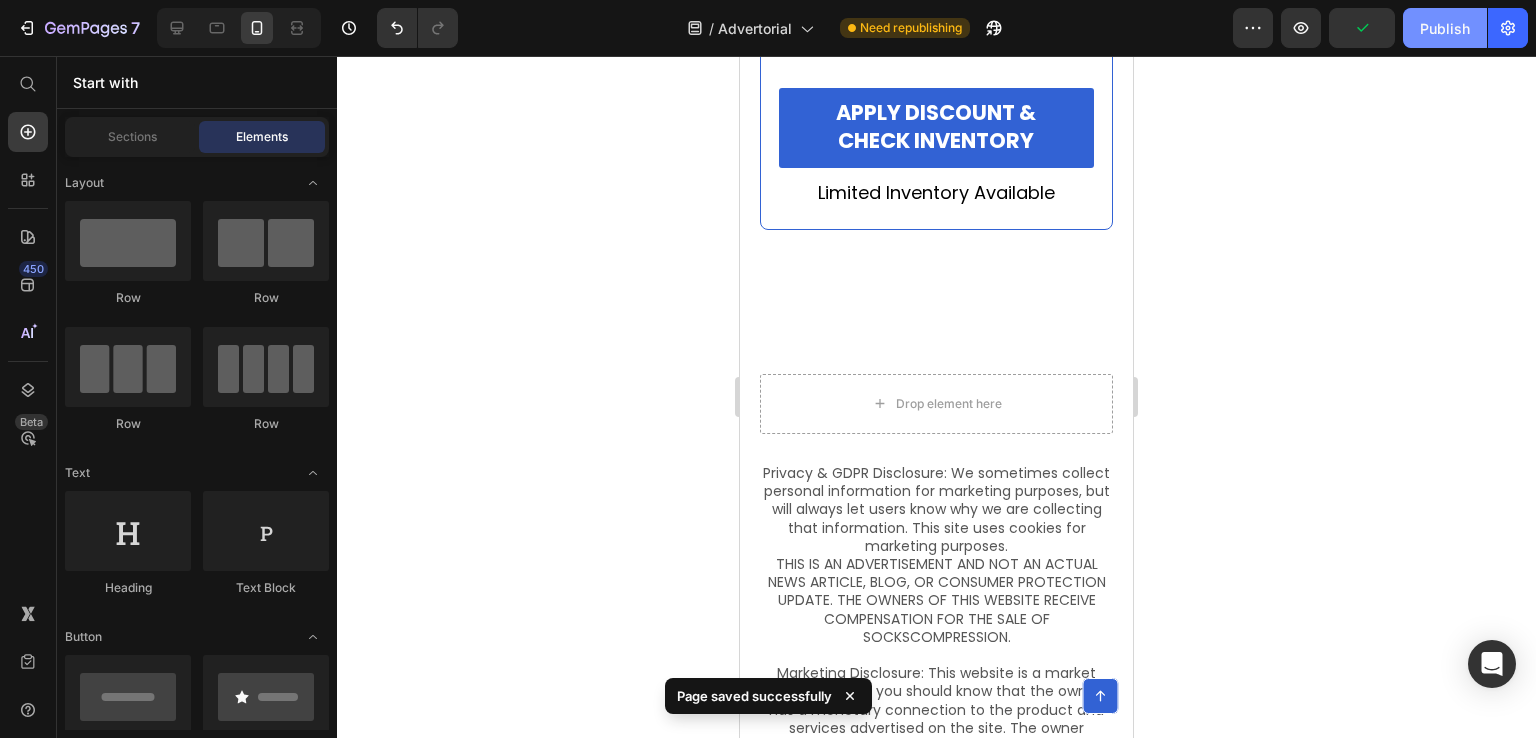 click on "Publish" at bounding box center [1445, 28] 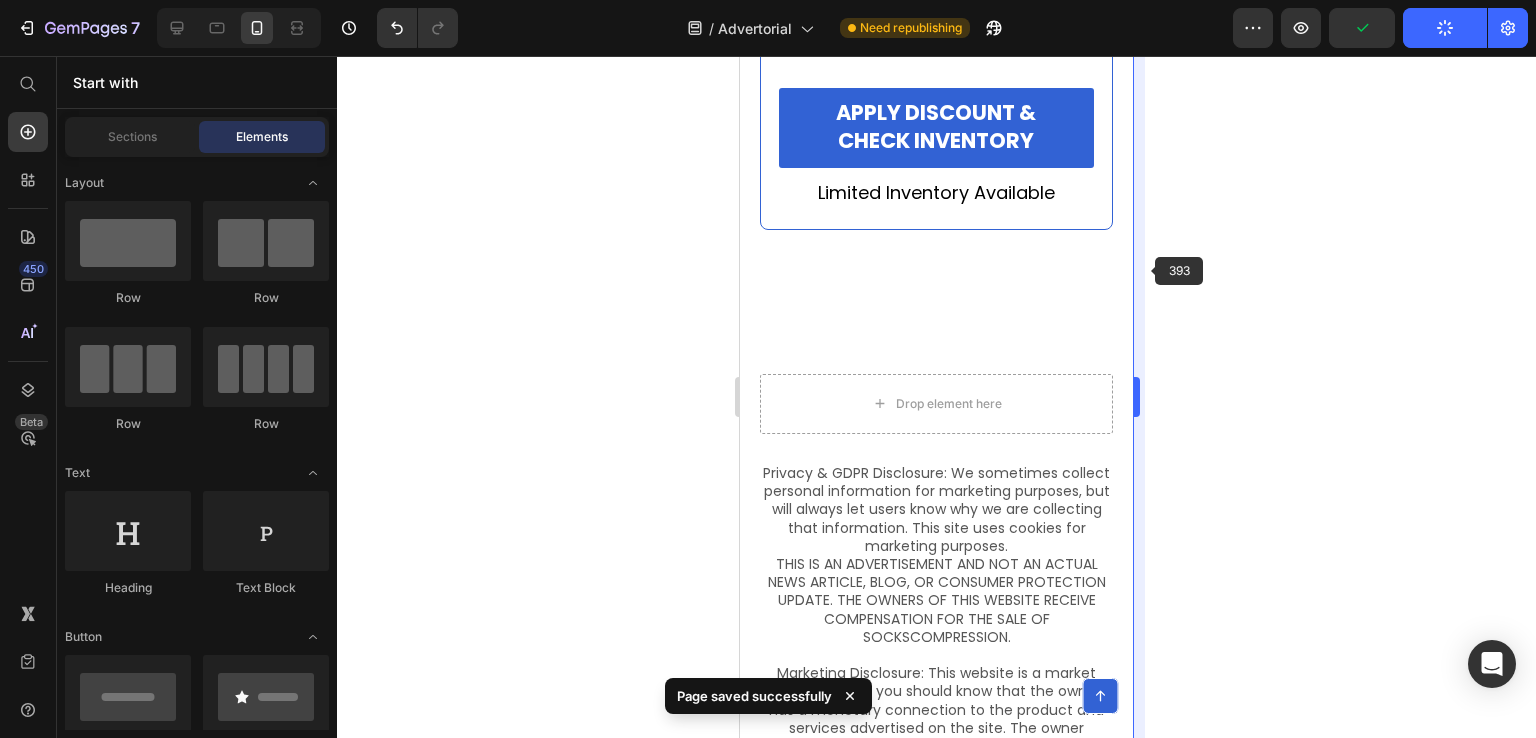type 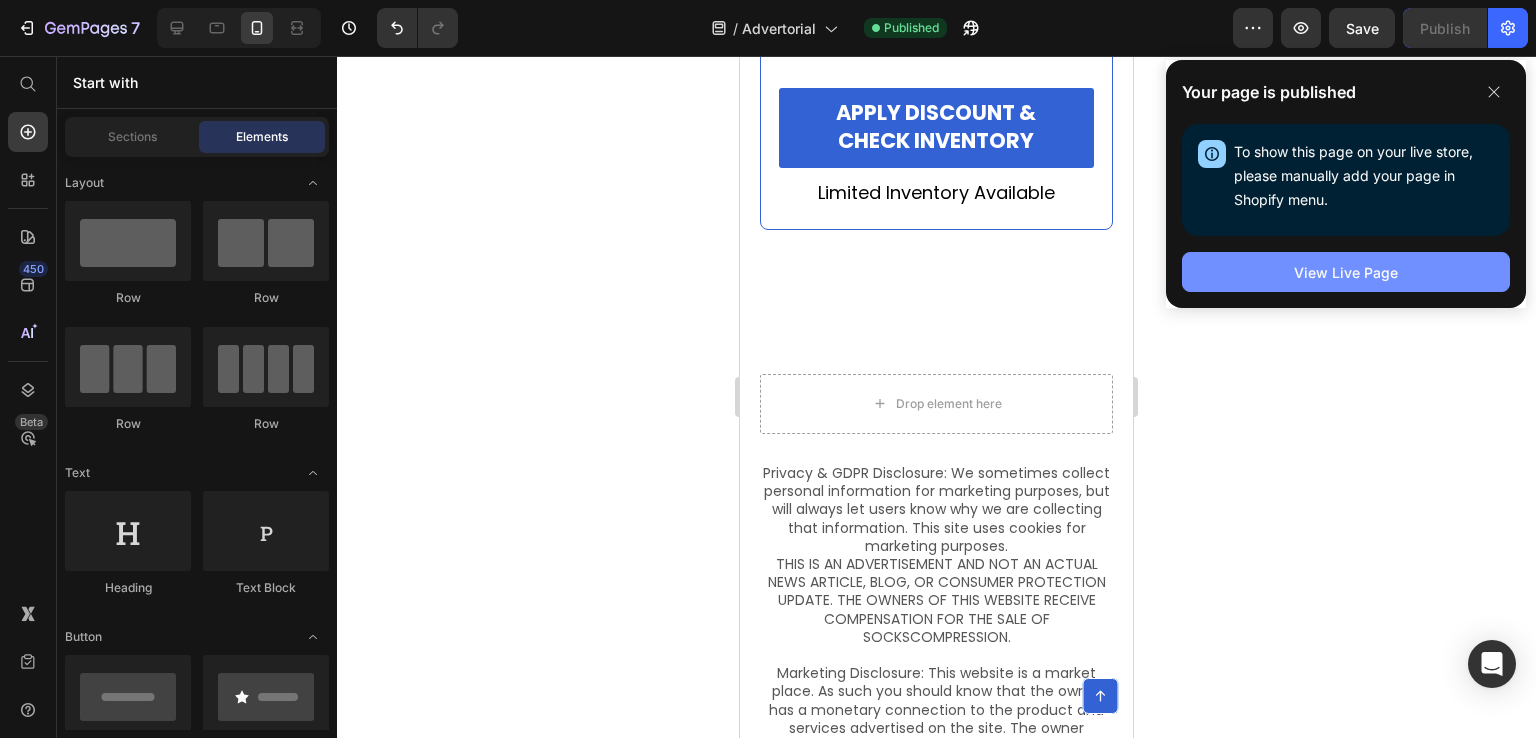 click on "View Live Page" at bounding box center (1346, 272) 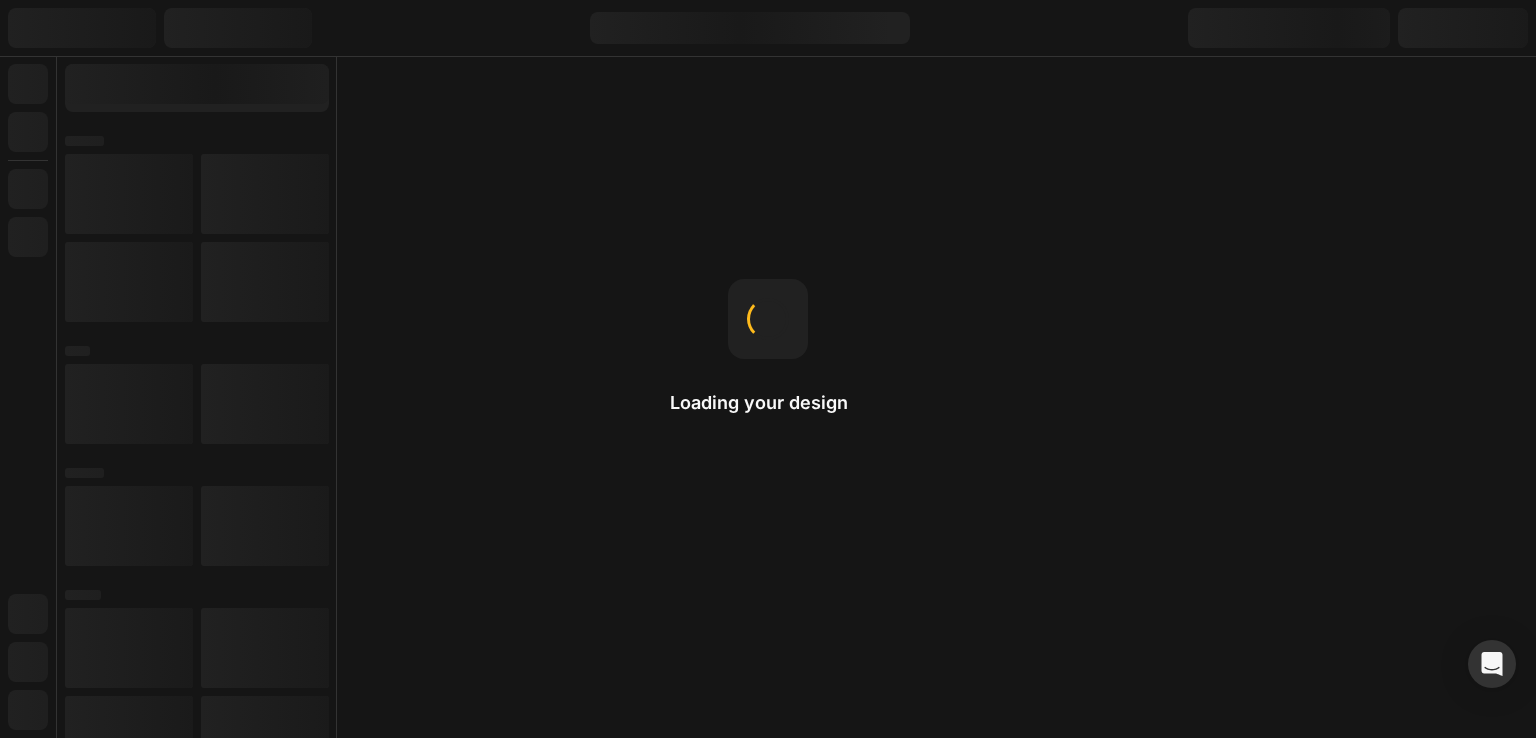 scroll, scrollTop: 0, scrollLeft: 0, axis: both 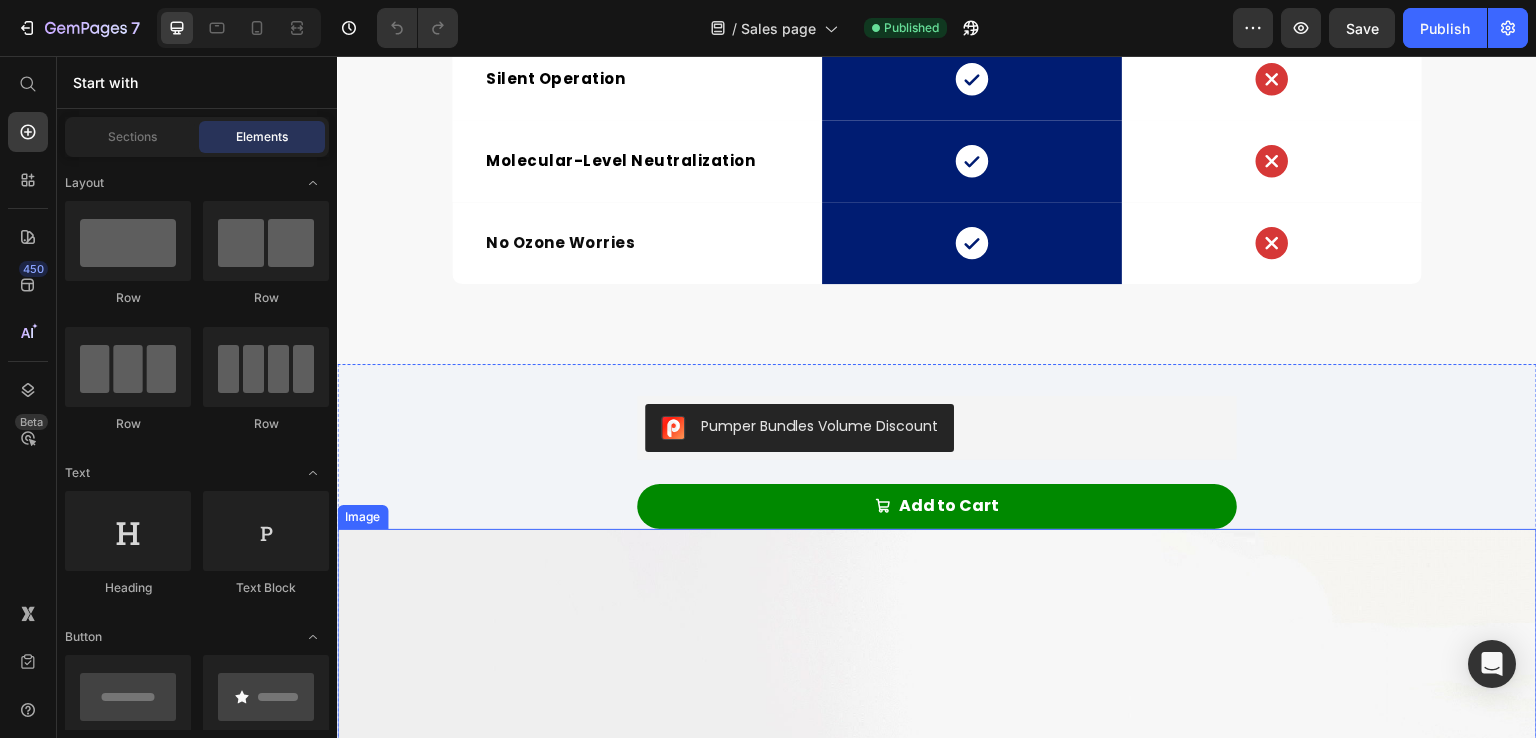 click at bounding box center [937, 979] 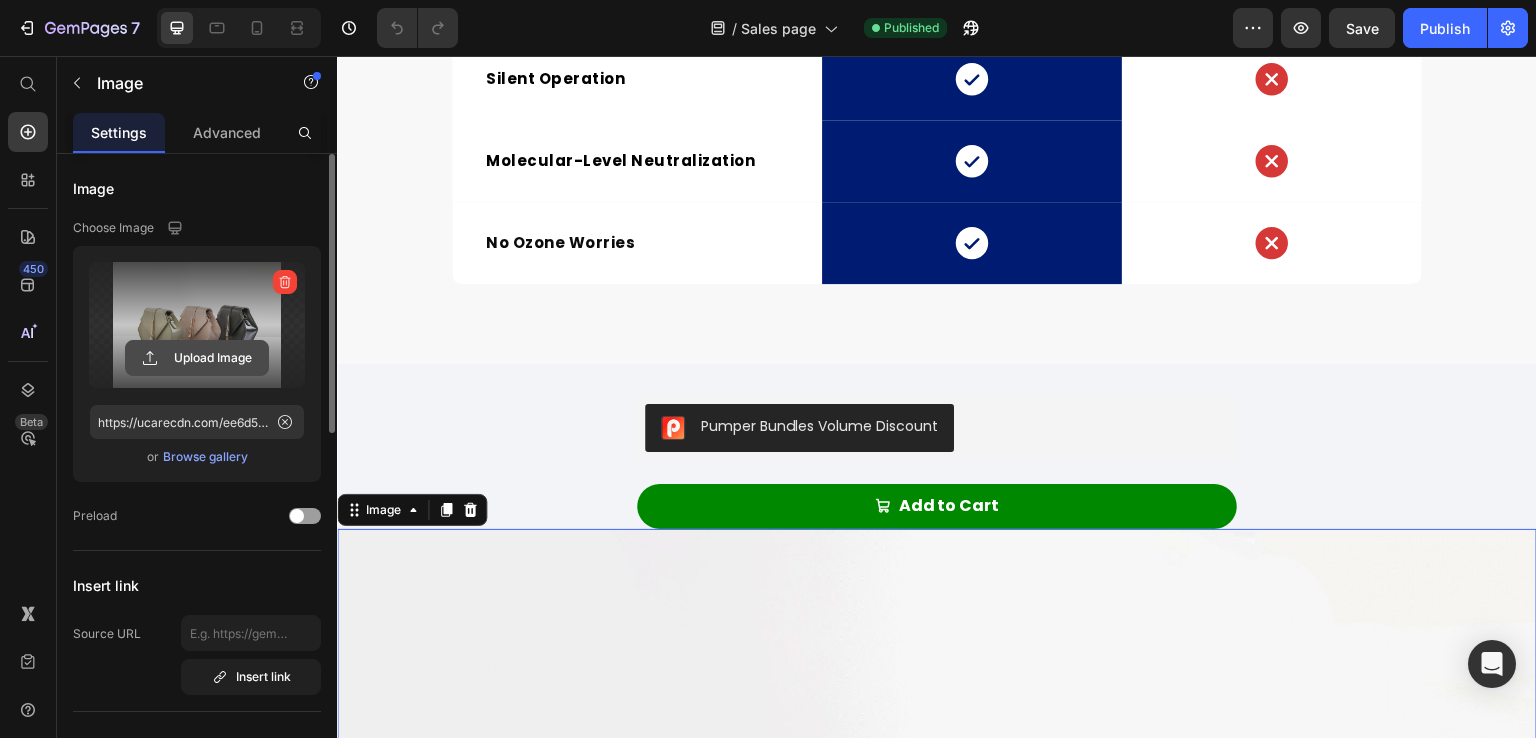 click 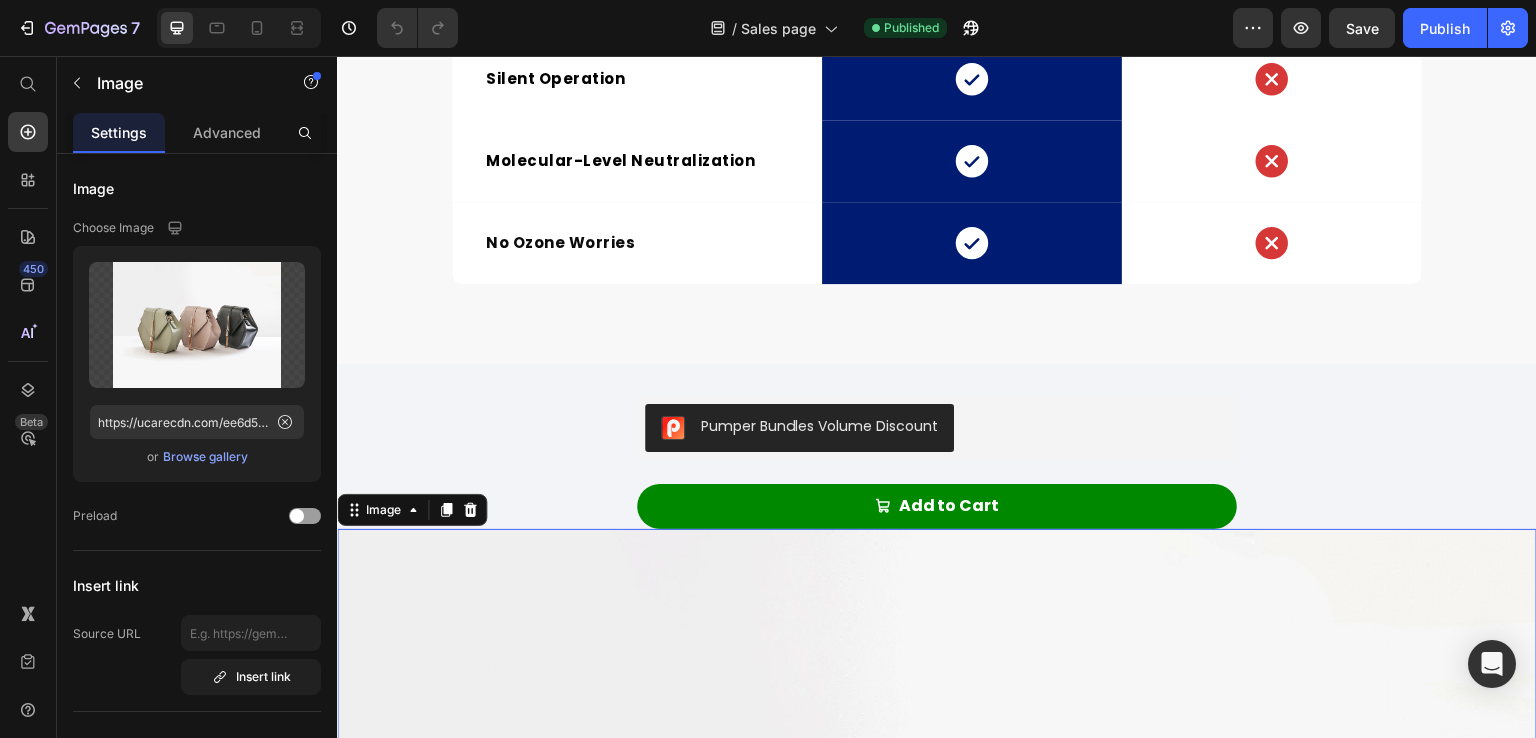type on "https://cdn.shopify.com/s/files/1/0764/3070/4890/files/gempages_573522423626859584-a9a19f31-39c3-4566-ada4-efbbc15ba470.png" 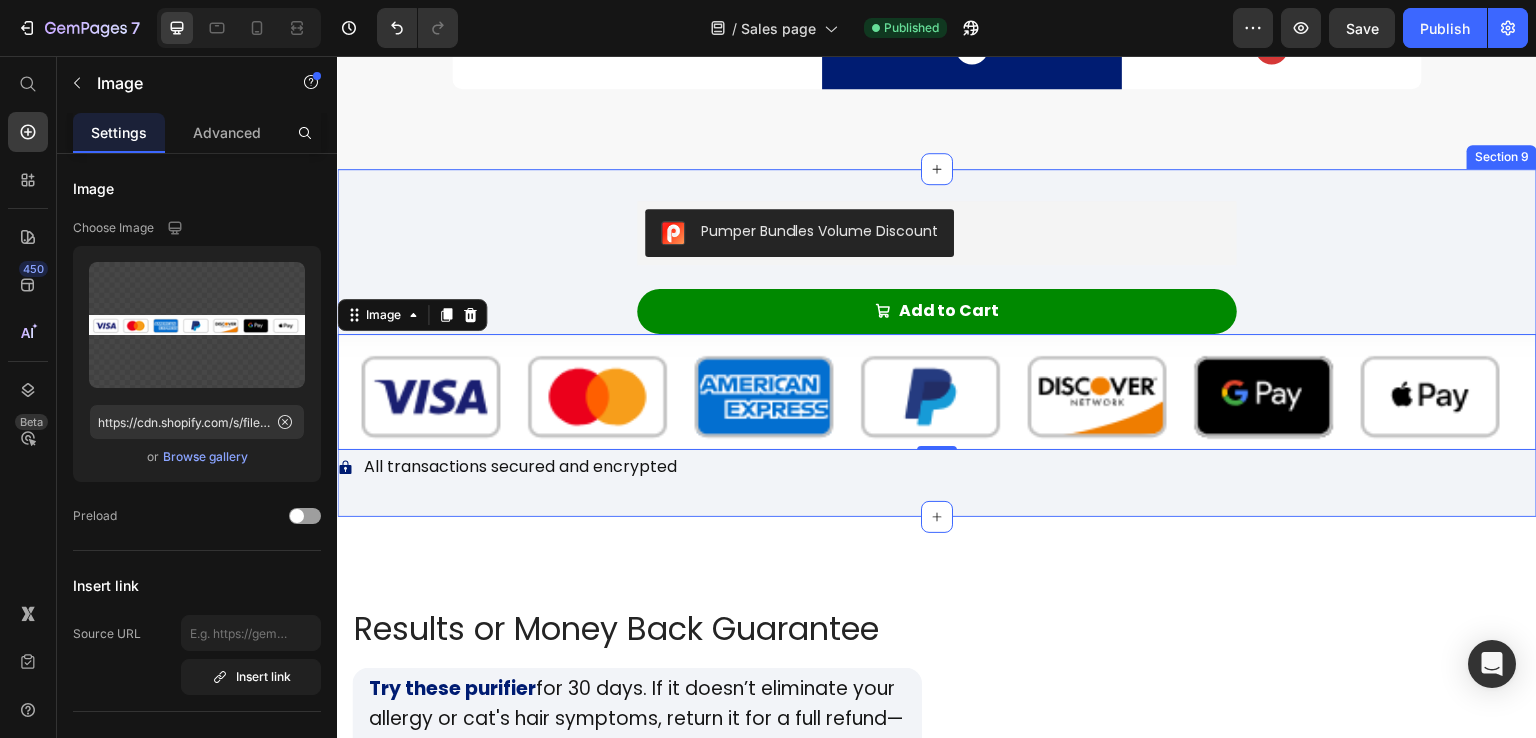 scroll, scrollTop: 6188, scrollLeft: 0, axis: vertical 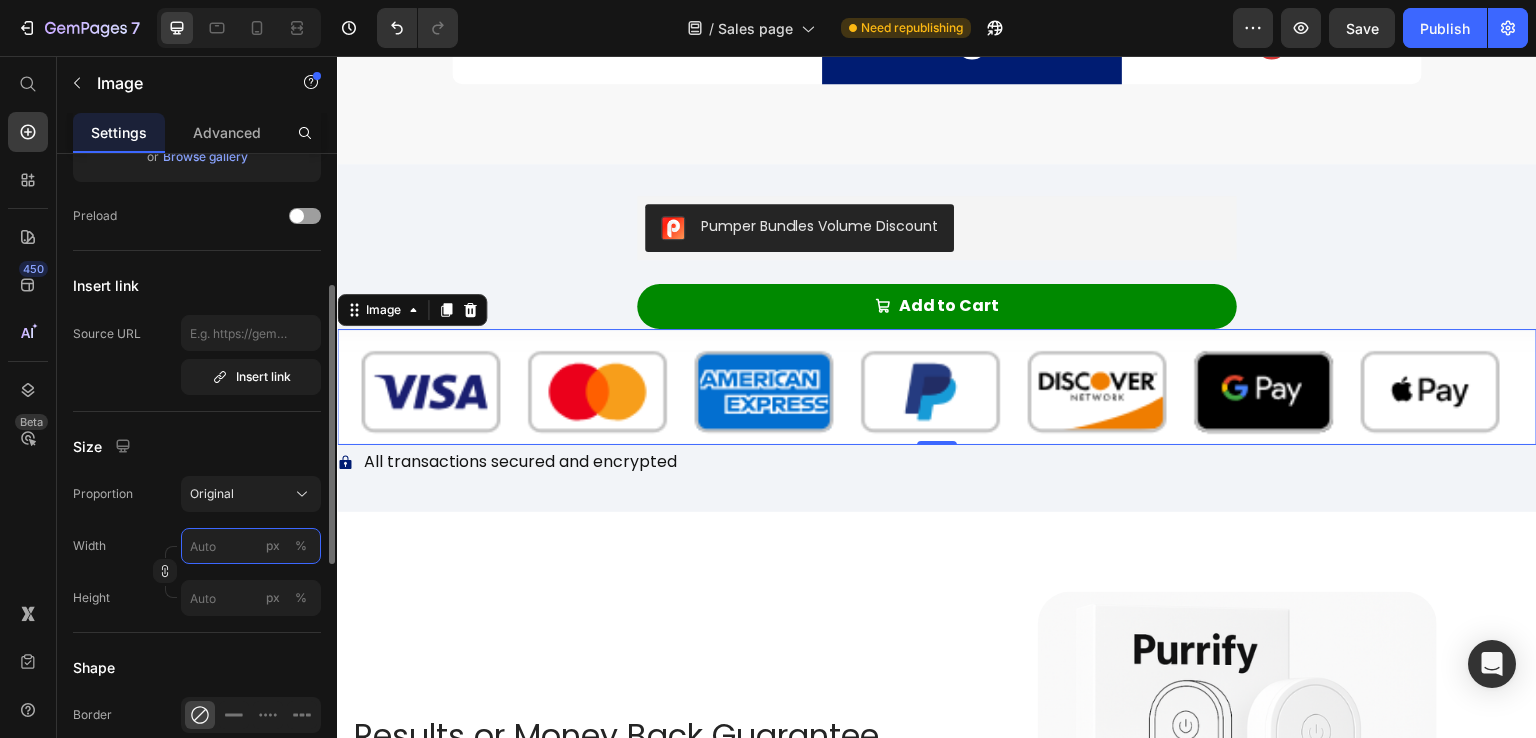 click on "px %" at bounding box center [251, 546] 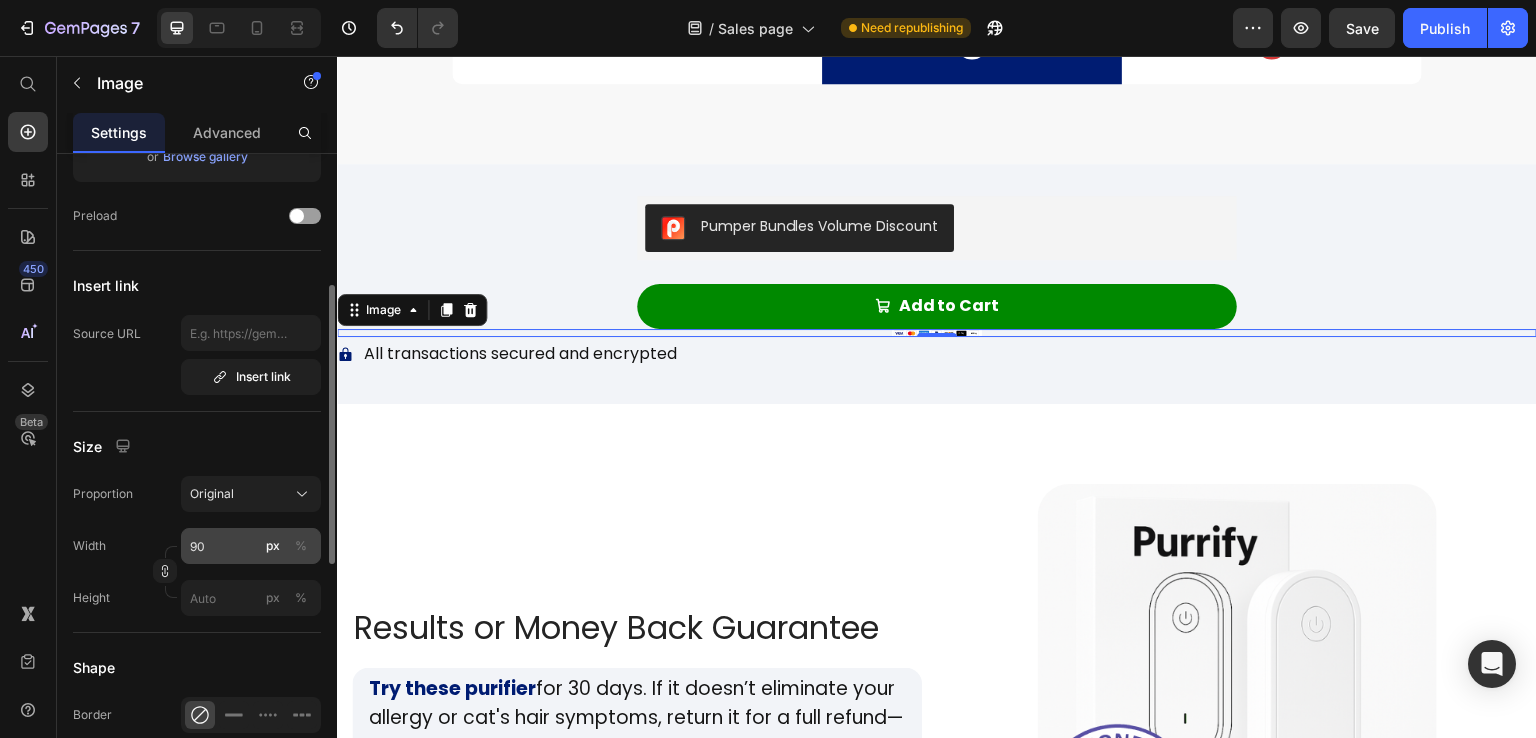 click on "%" at bounding box center [301, 546] 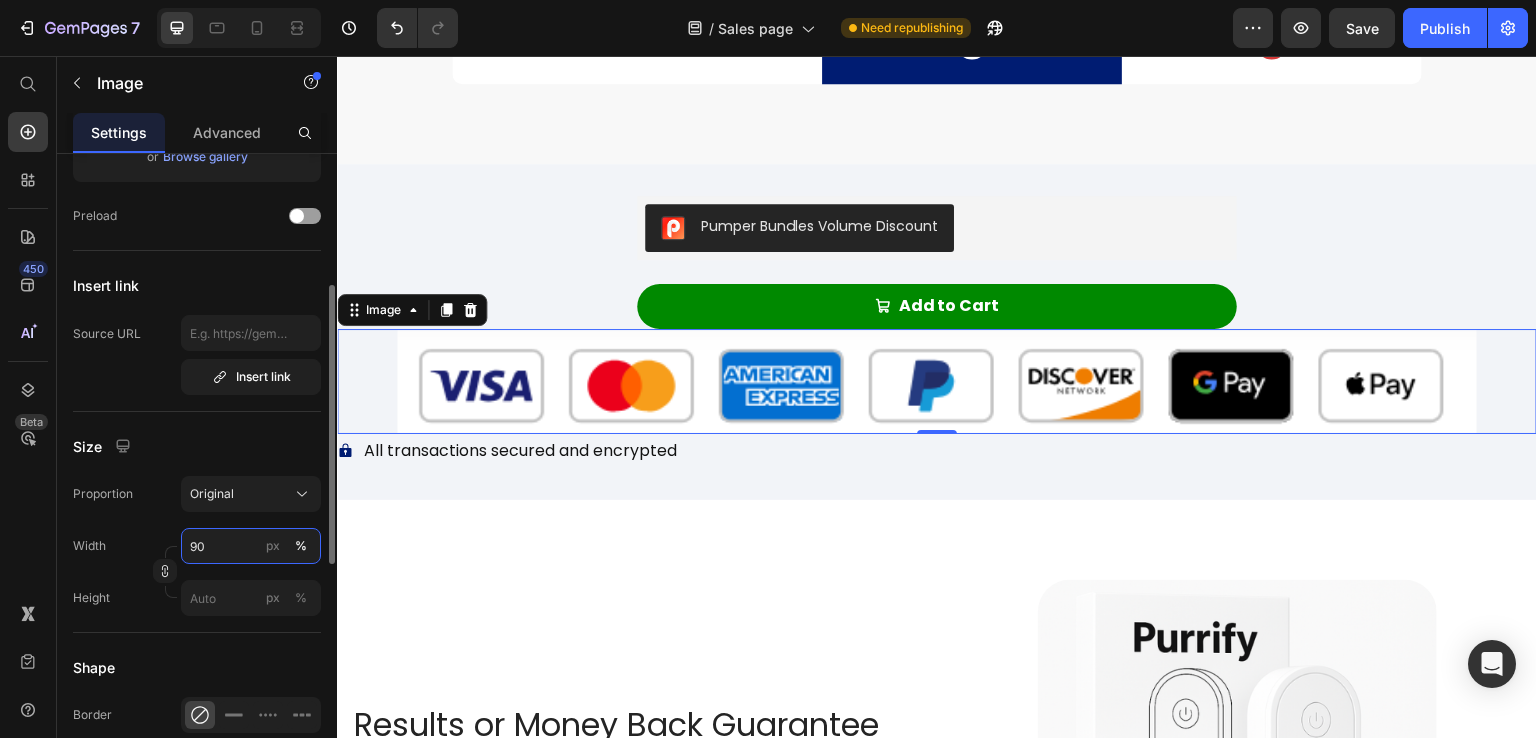click on "90" at bounding box center [251, 546] 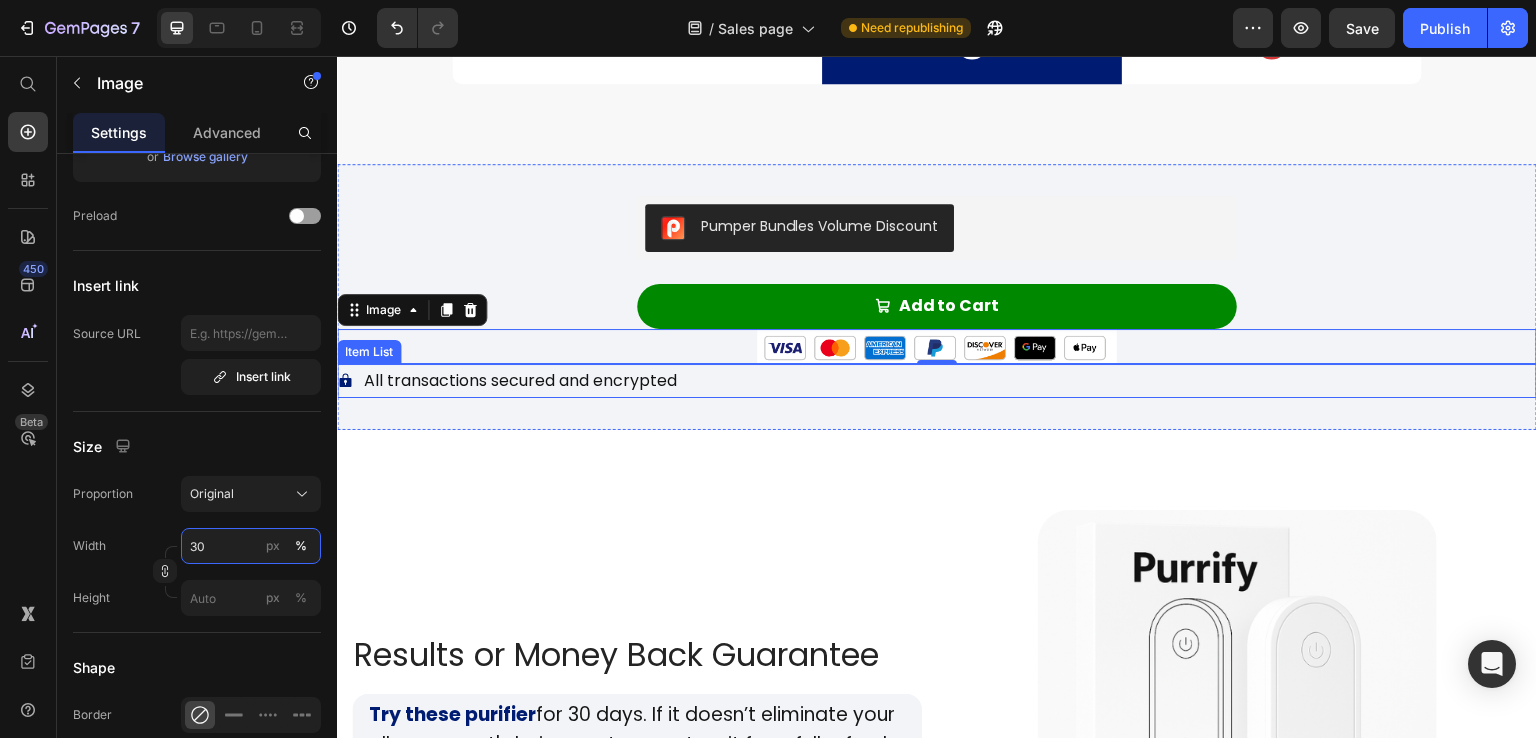 type on "30" 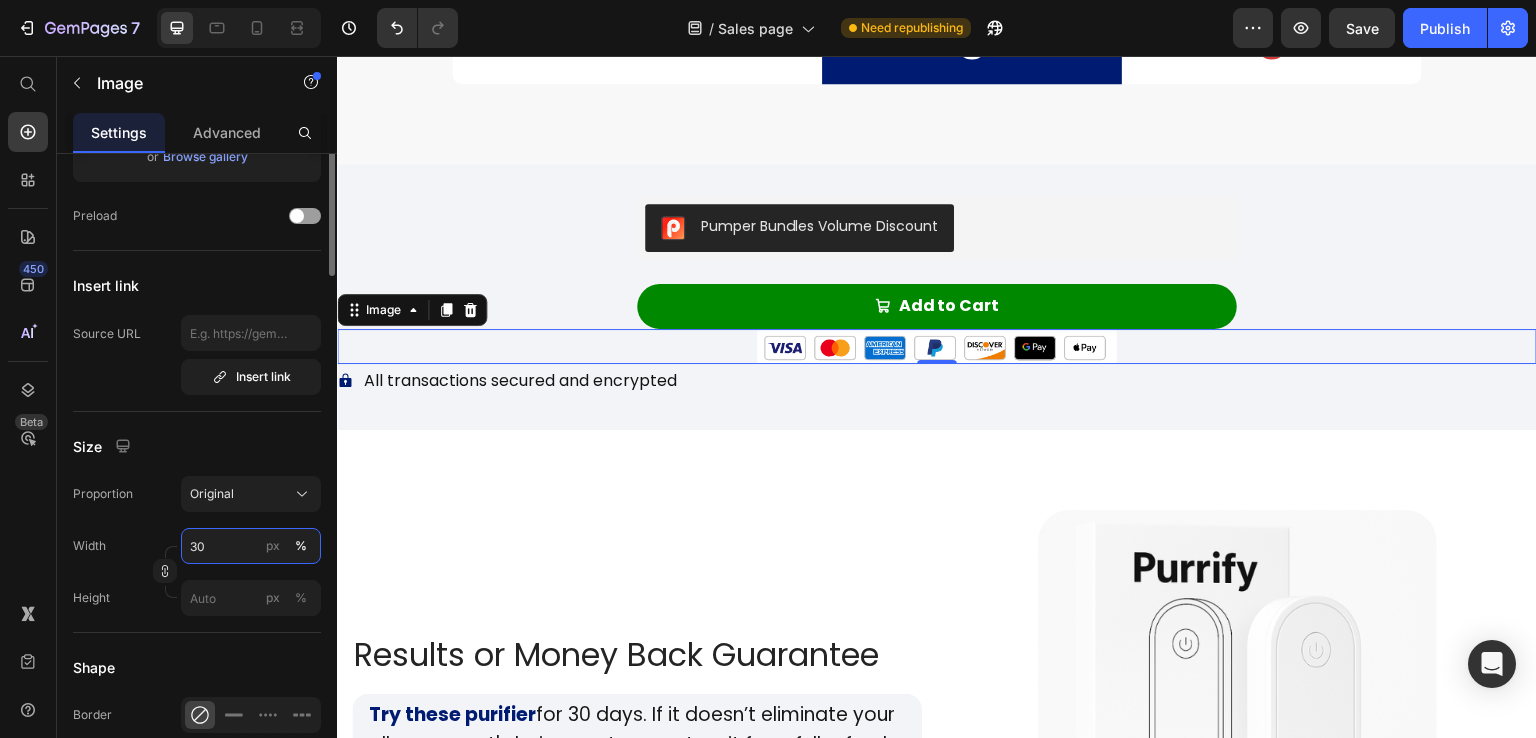 scroll, scrollTop: 0, scrollLeft: 0, axis: both 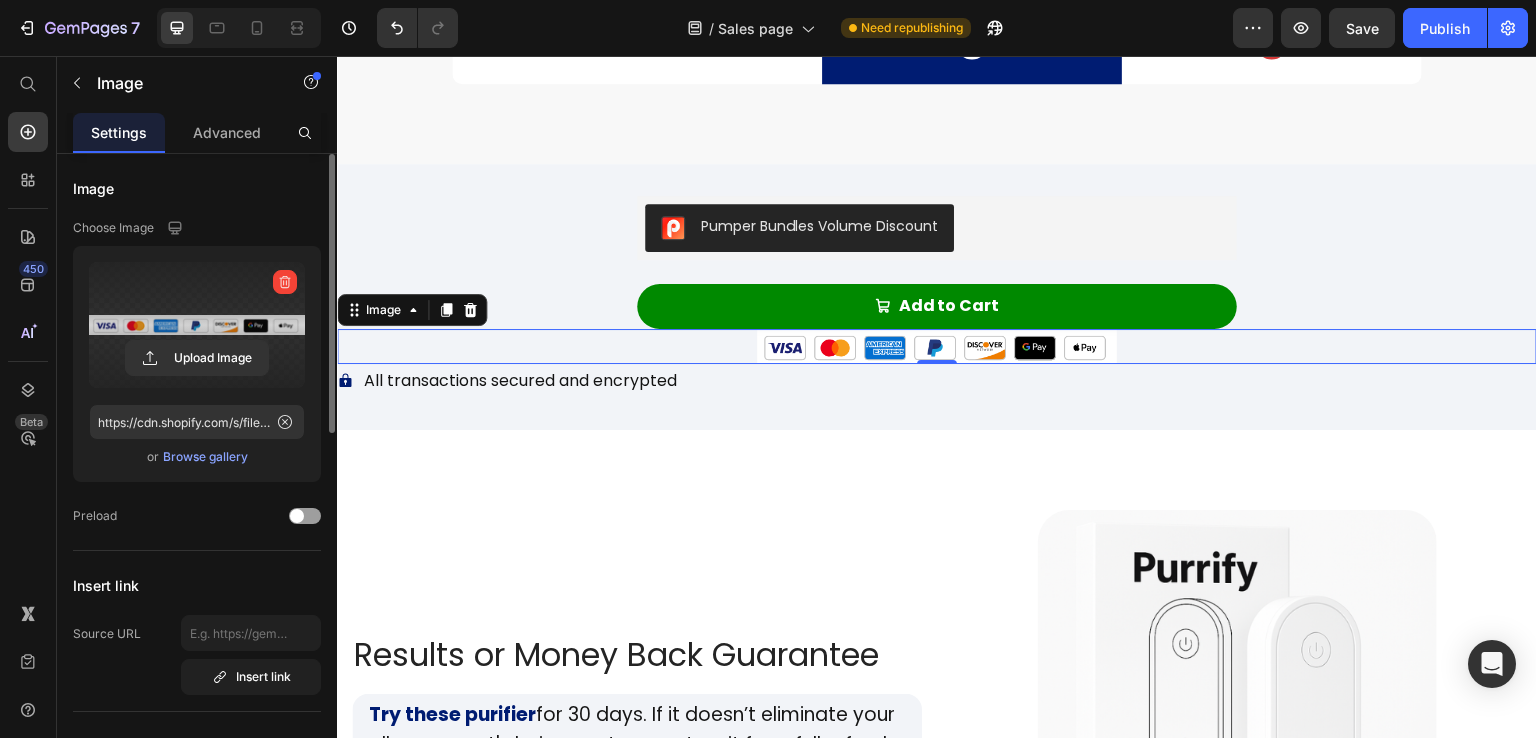 click 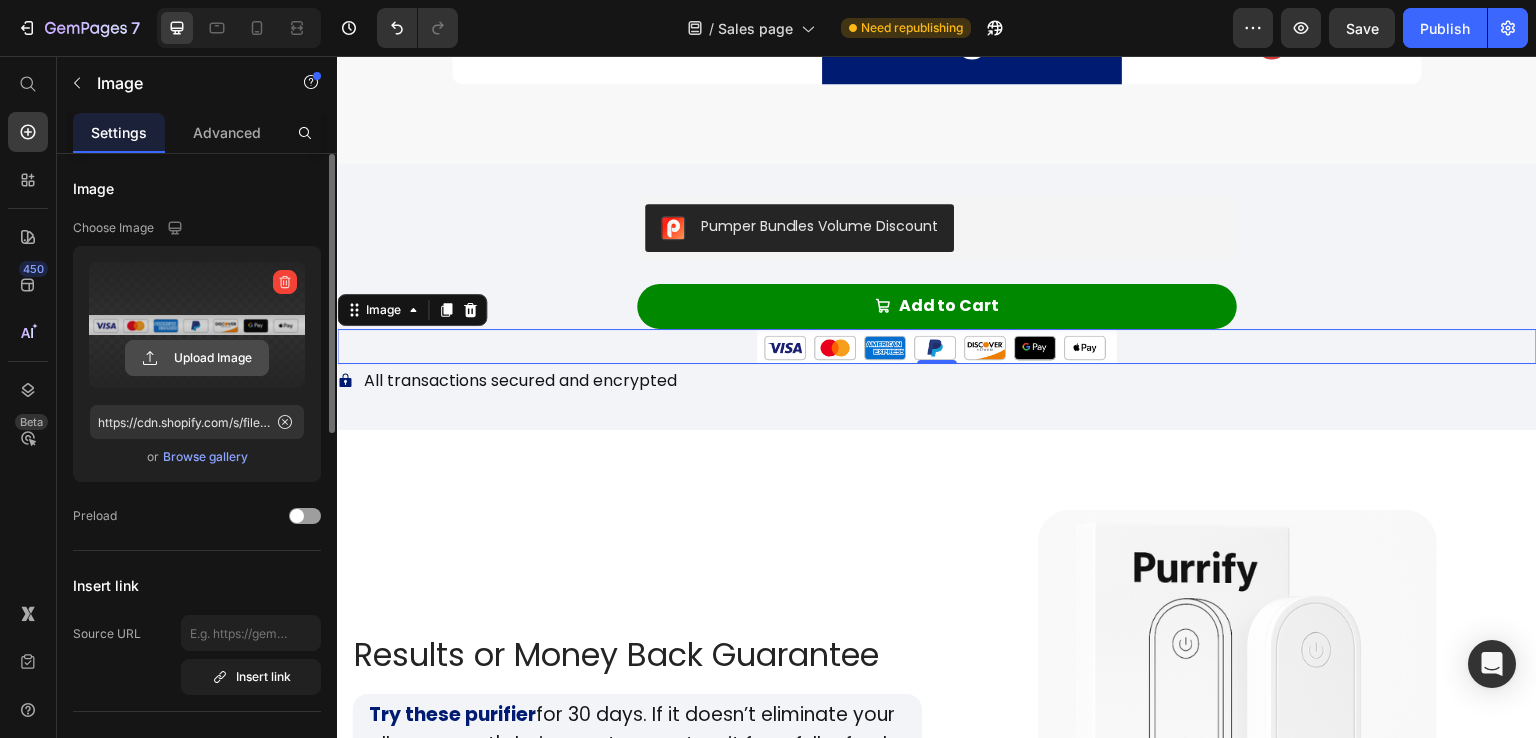 click 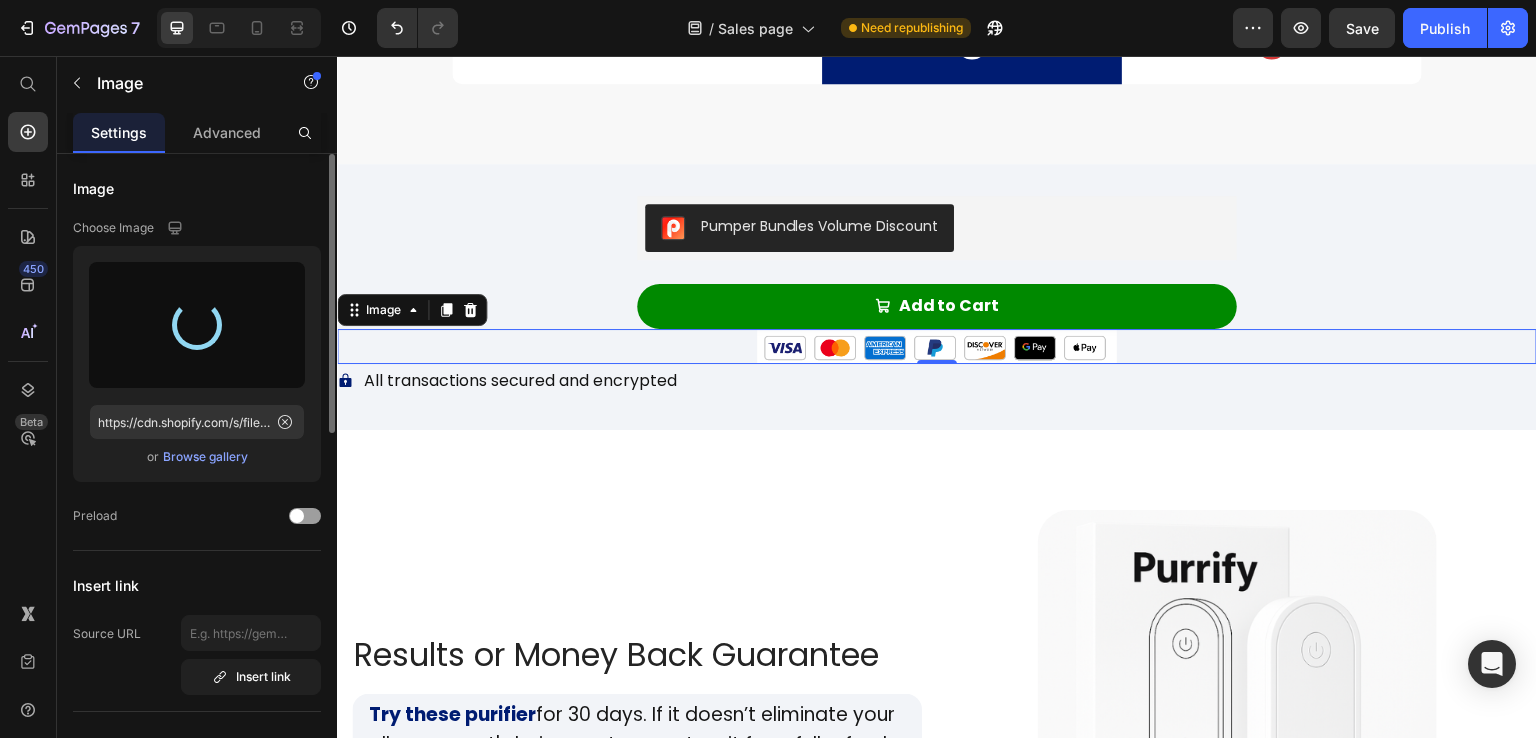 type on "https://cdn.shopify.com/s/files/1/0764/3070/4890/files/gempages_573522423626859584-da4bc291-946f-48b3-8e8c-2564b6b08c66.png" 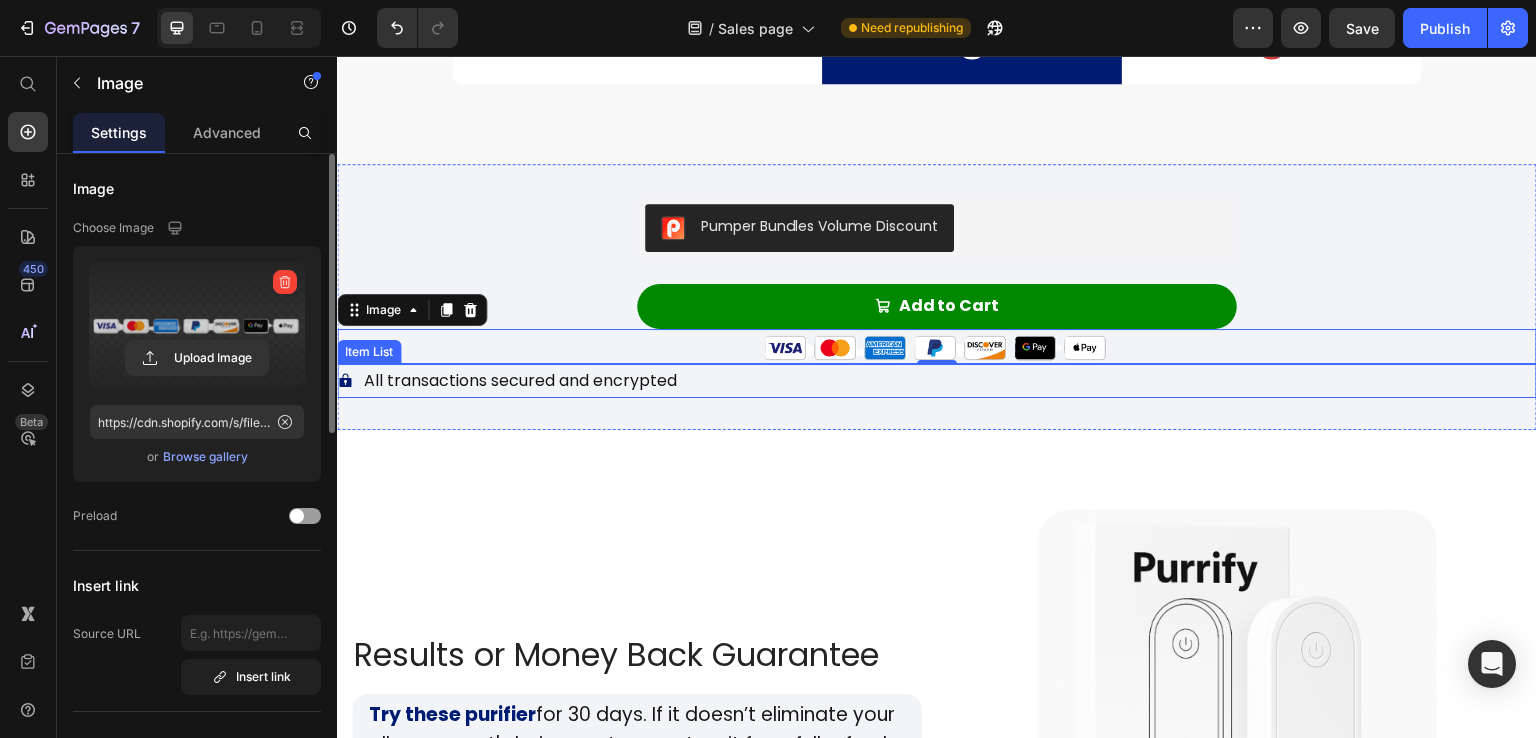 click on "All transactions secured and encrypted" at bounding box center [937, 381] 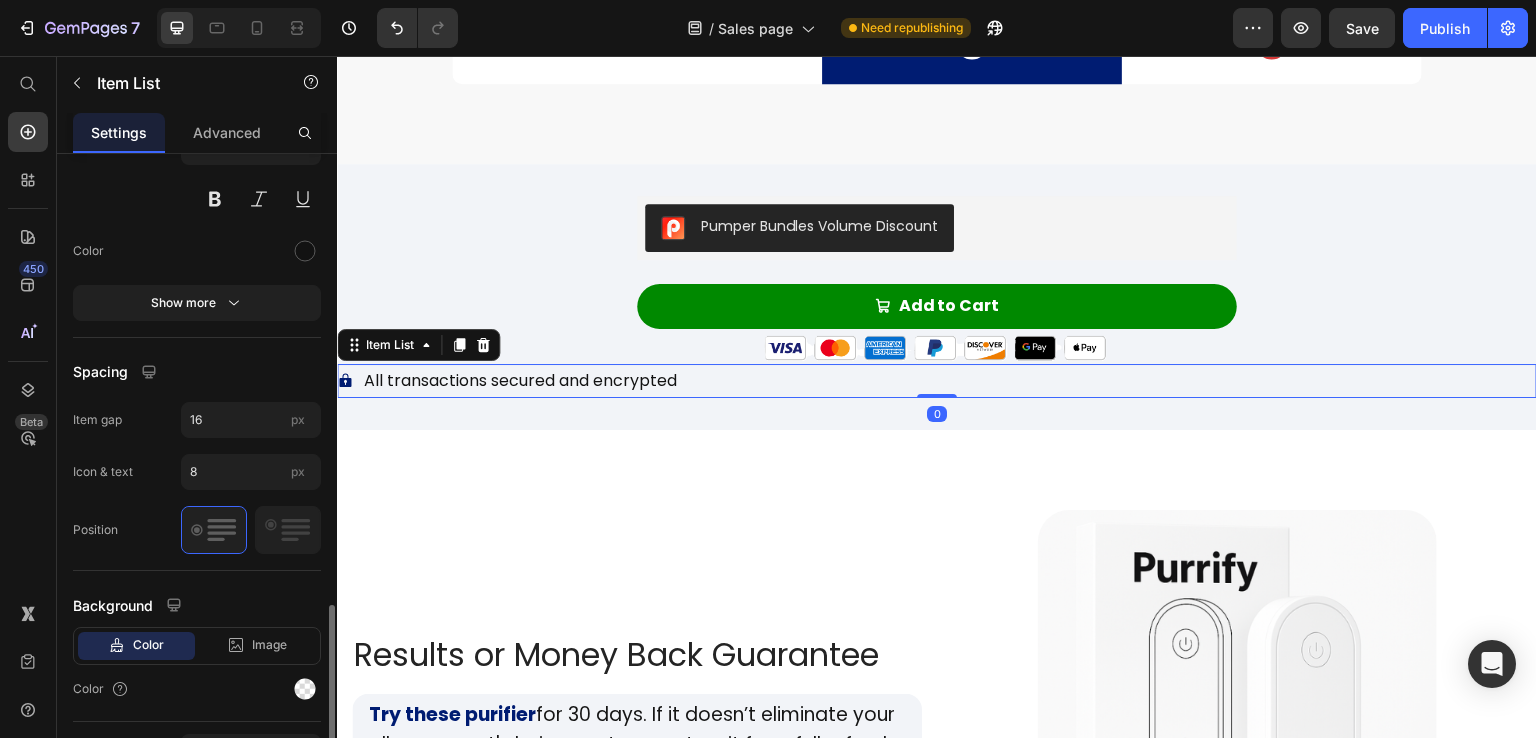 scroll, scrollTop: 820, scrollLeft: 0, axis: vertical 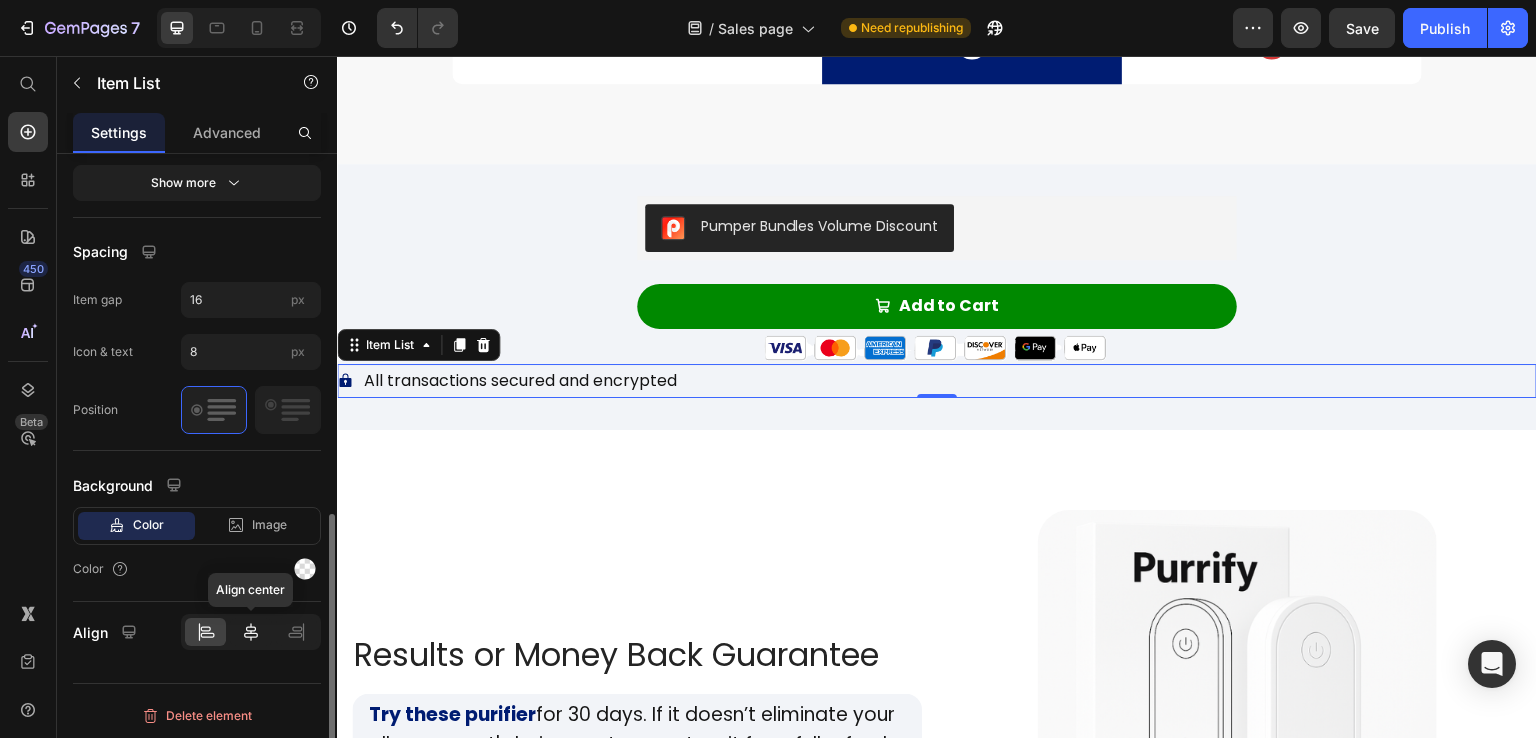 click 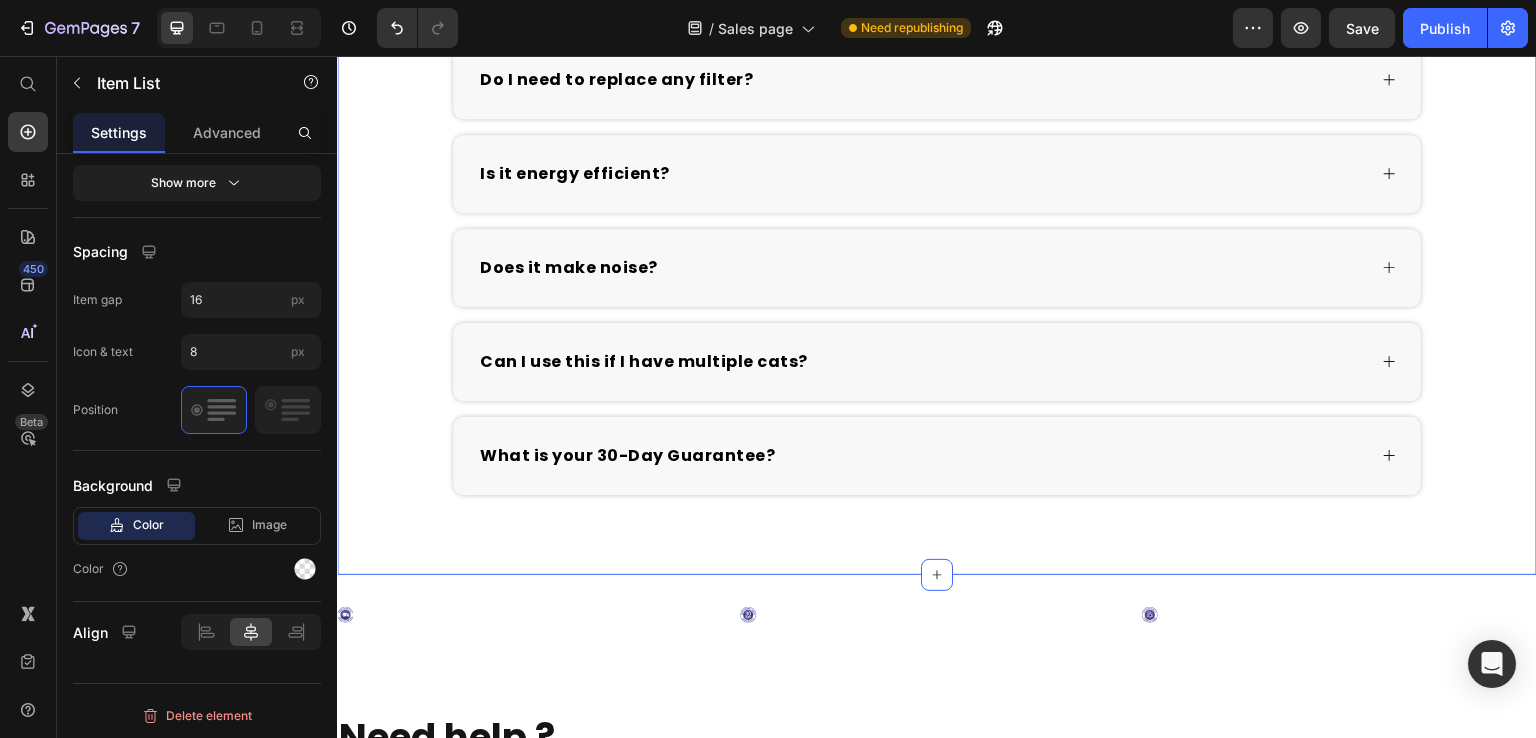 scroll, scrollTop: 8388, scrollLeft: 0, axis: vertical 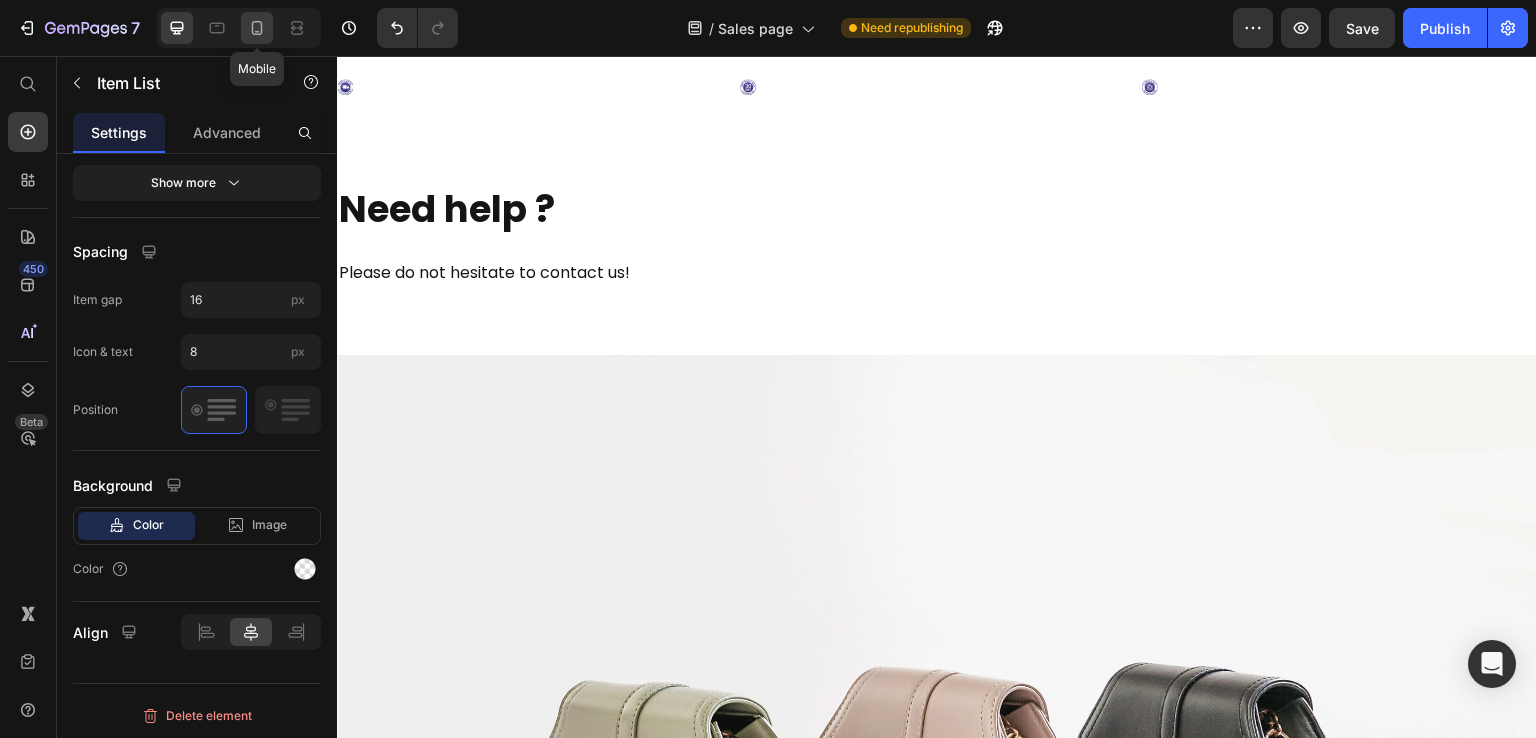 click 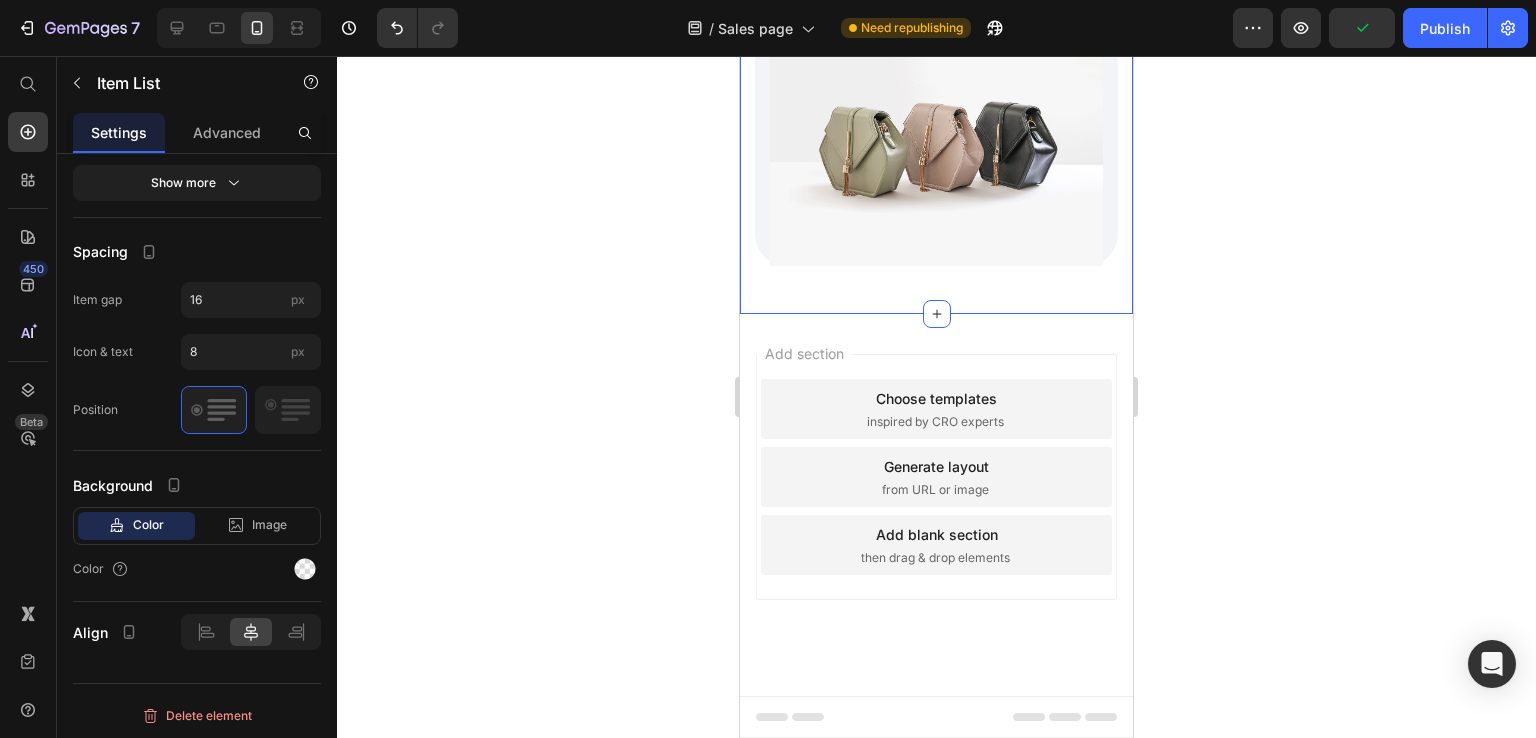scroll, scrollTop: 8104, scrollLeft: 0, axis: vertical 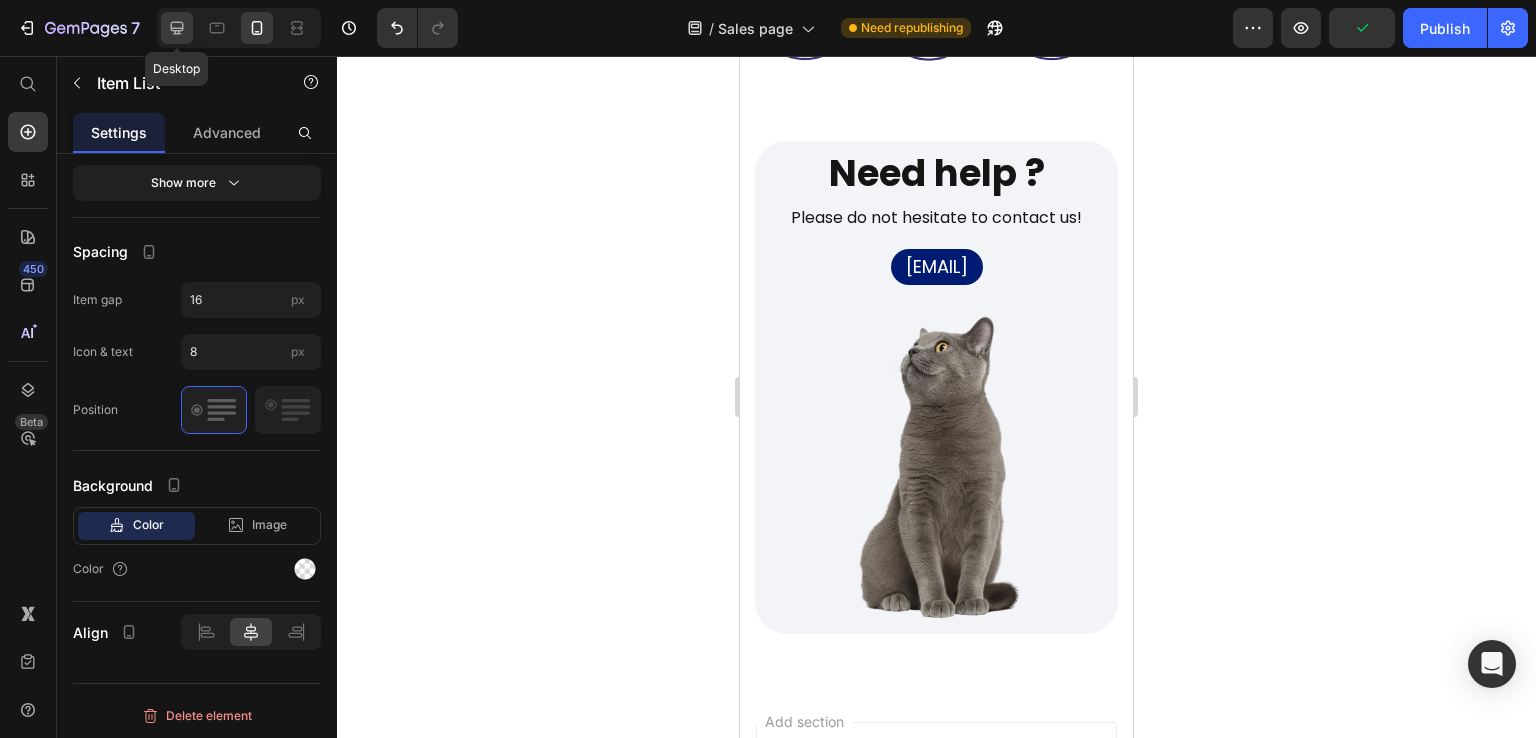 click 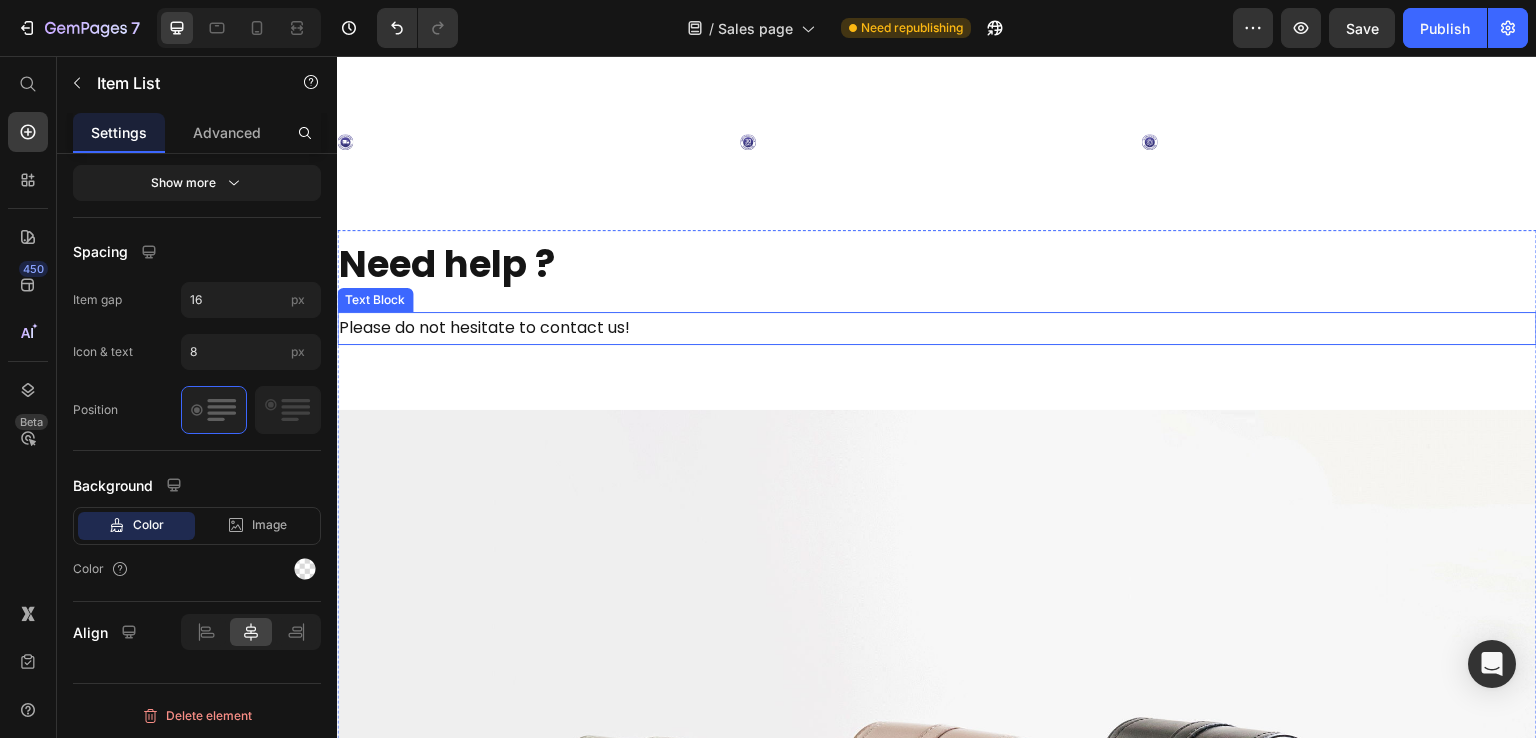 scroll, scrollTop: 8299, scrollLeft: 0, axis: vertical 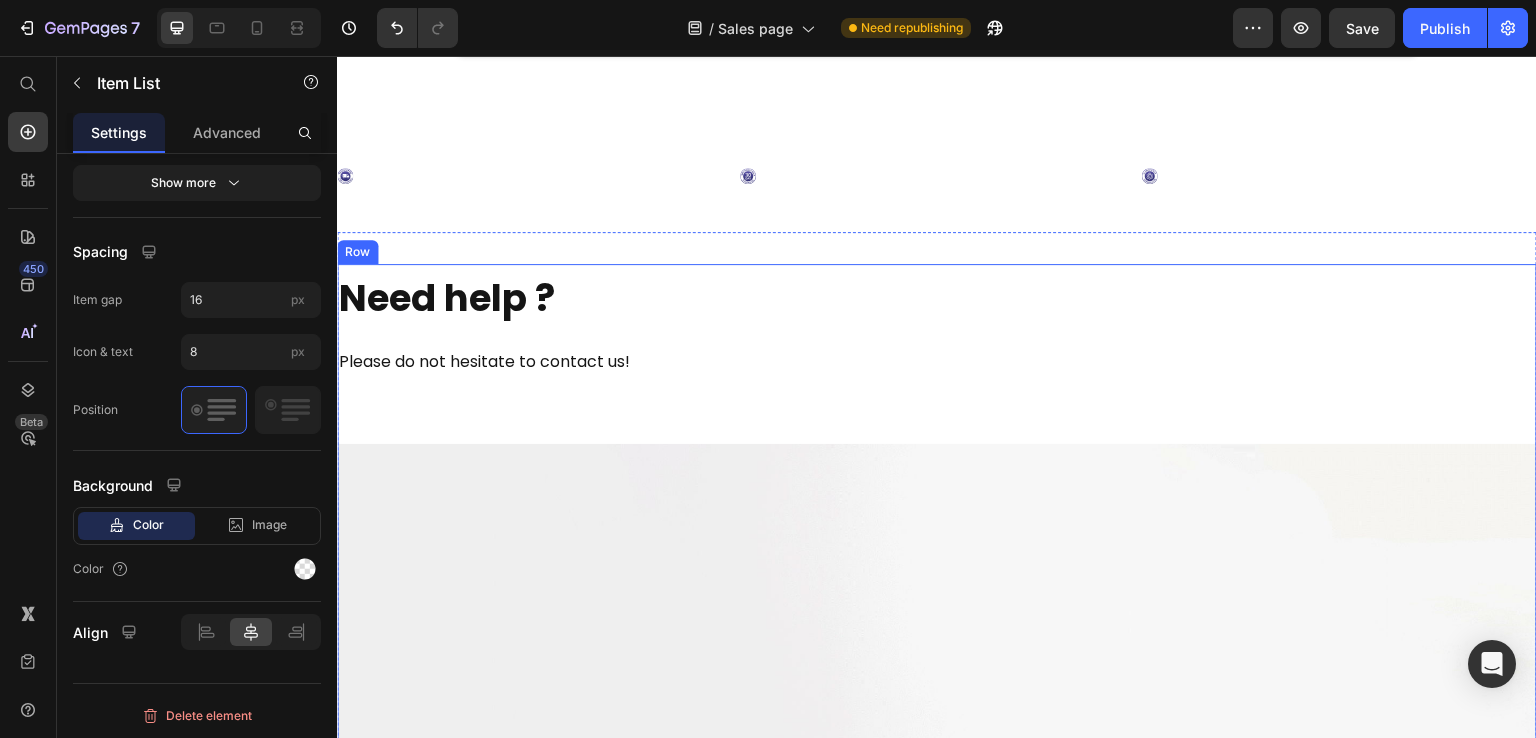 click on "Need help ? Heading Please do not hesitate to contact us! Text Block [EMAIL] Text Block Image" at bounding box center [937, 804] 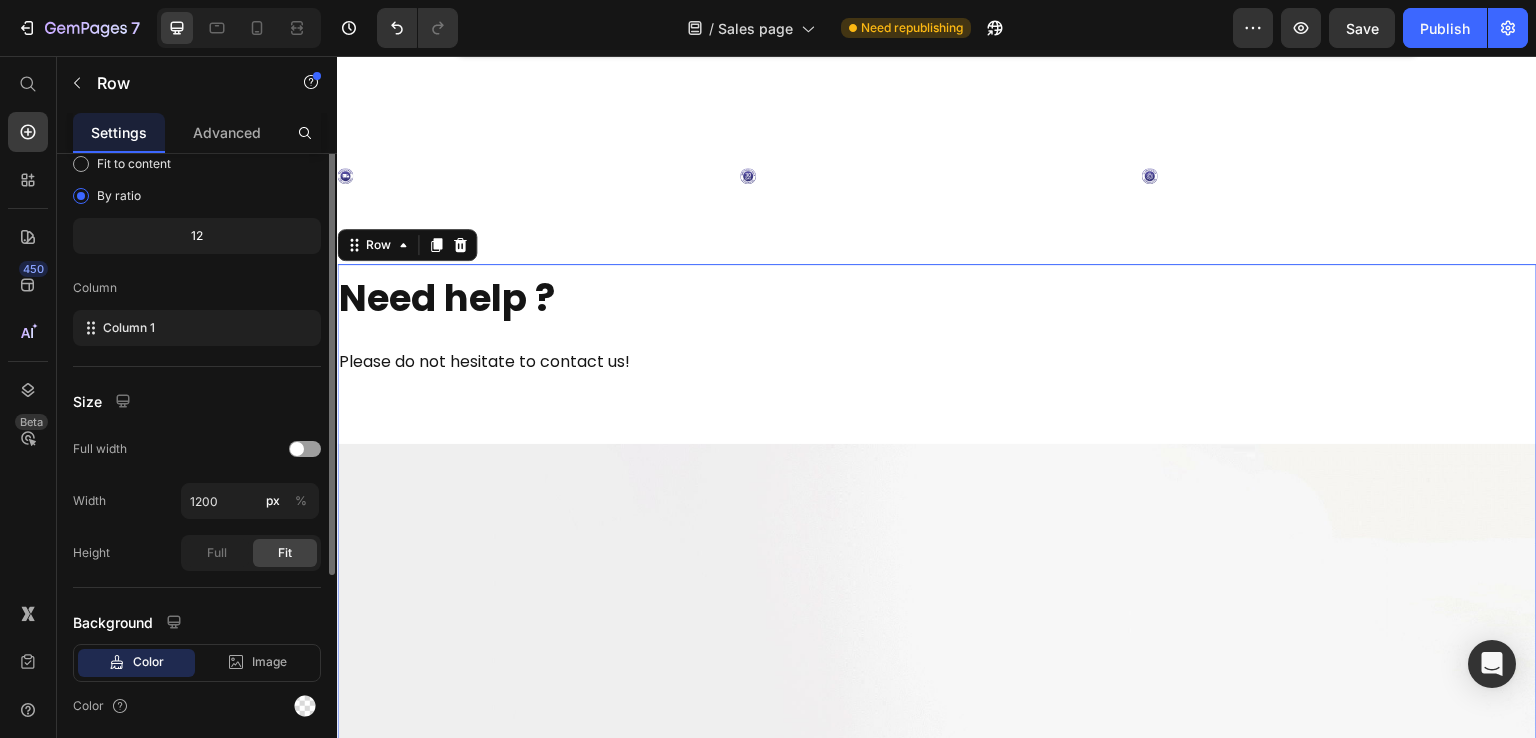 scroll, scrollTop: 269, scrollLeft: 0, axis: vertical 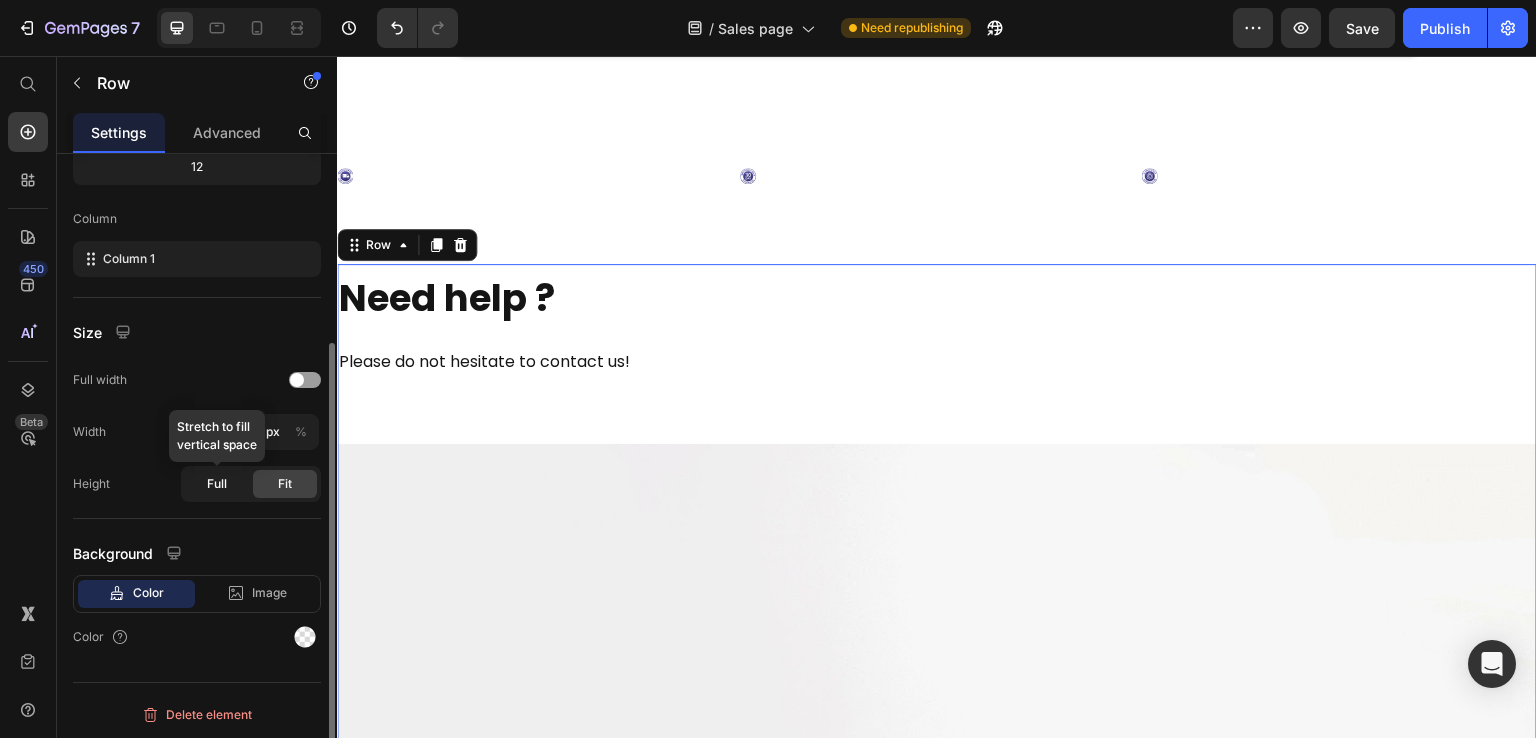 click on "Full" 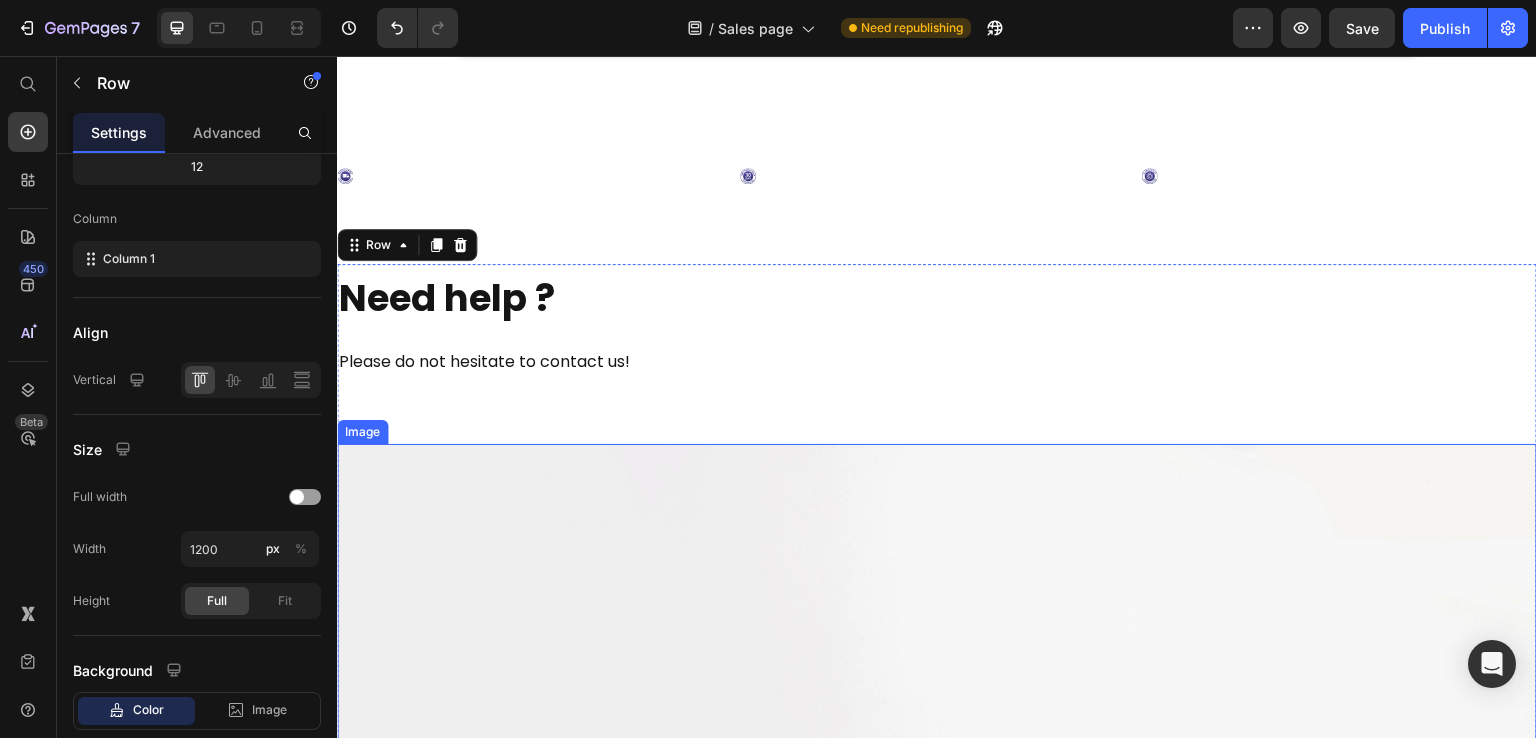 click at bounding box center [937, 894] 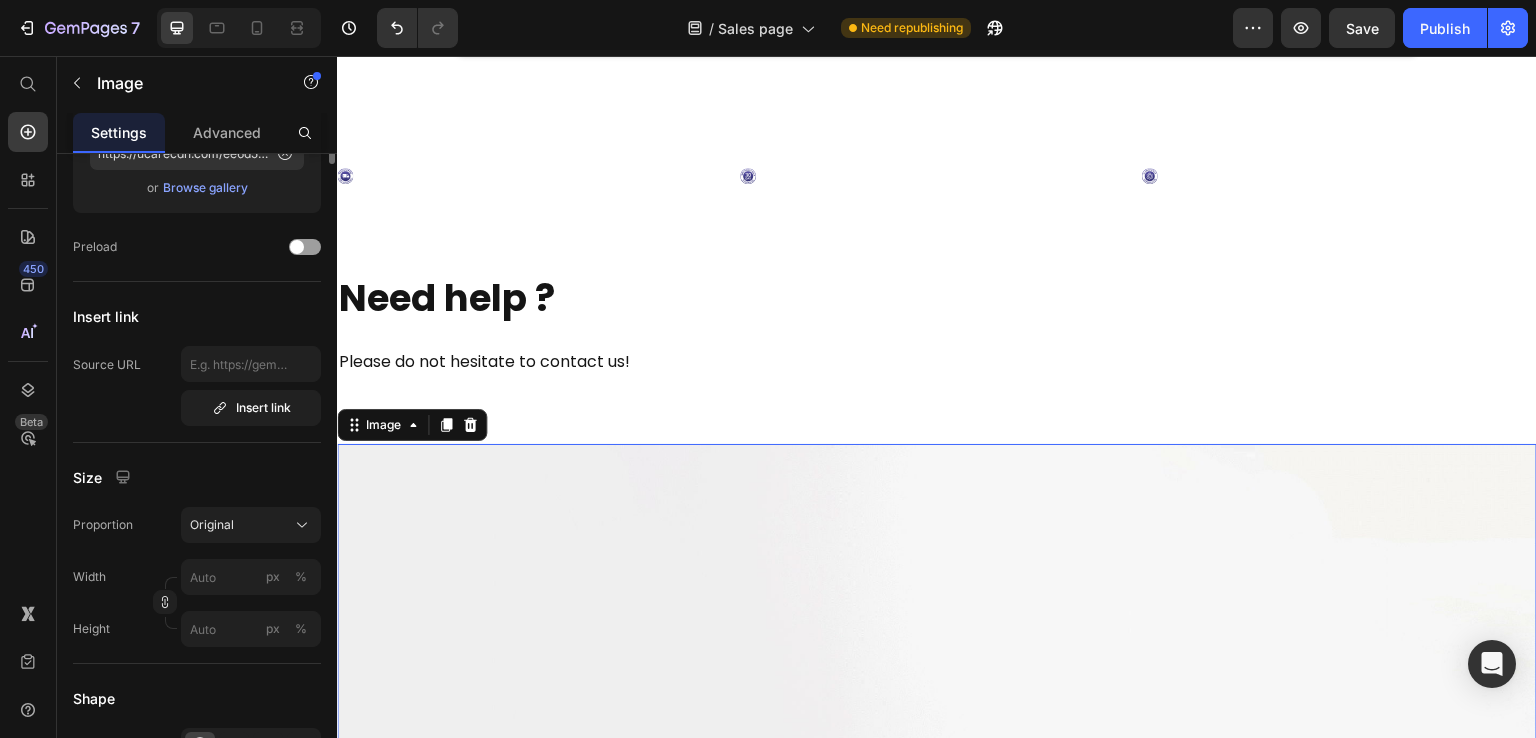 scroll, scrollTop: 0, scrollLeft: 0, axis: both 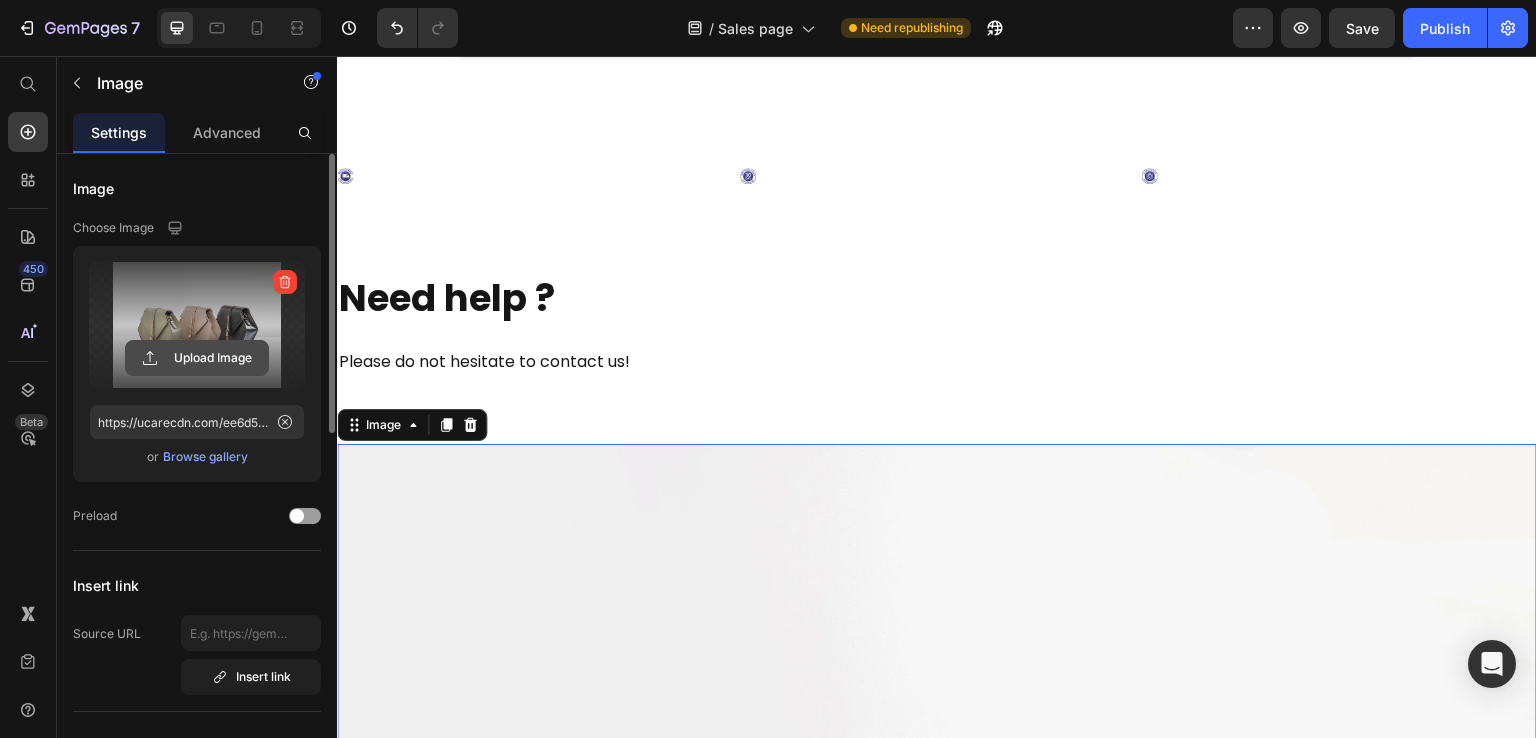 click 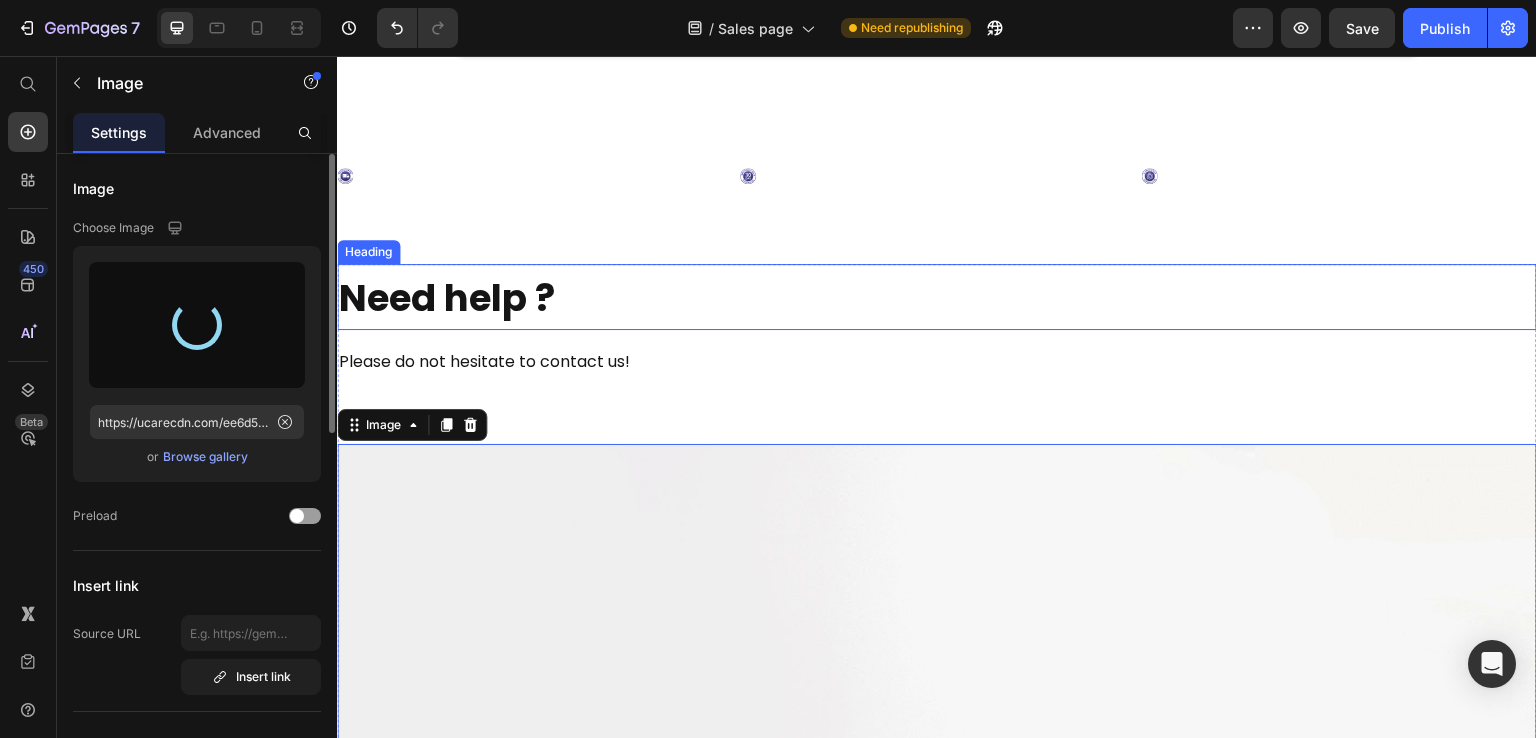 type on "https://cdn.shopify.com/s/files/1/0764/3070/4890/files/gempages_573522423626859584-cb04d3a9-26d7-4296-9324-597a158f833b.png" 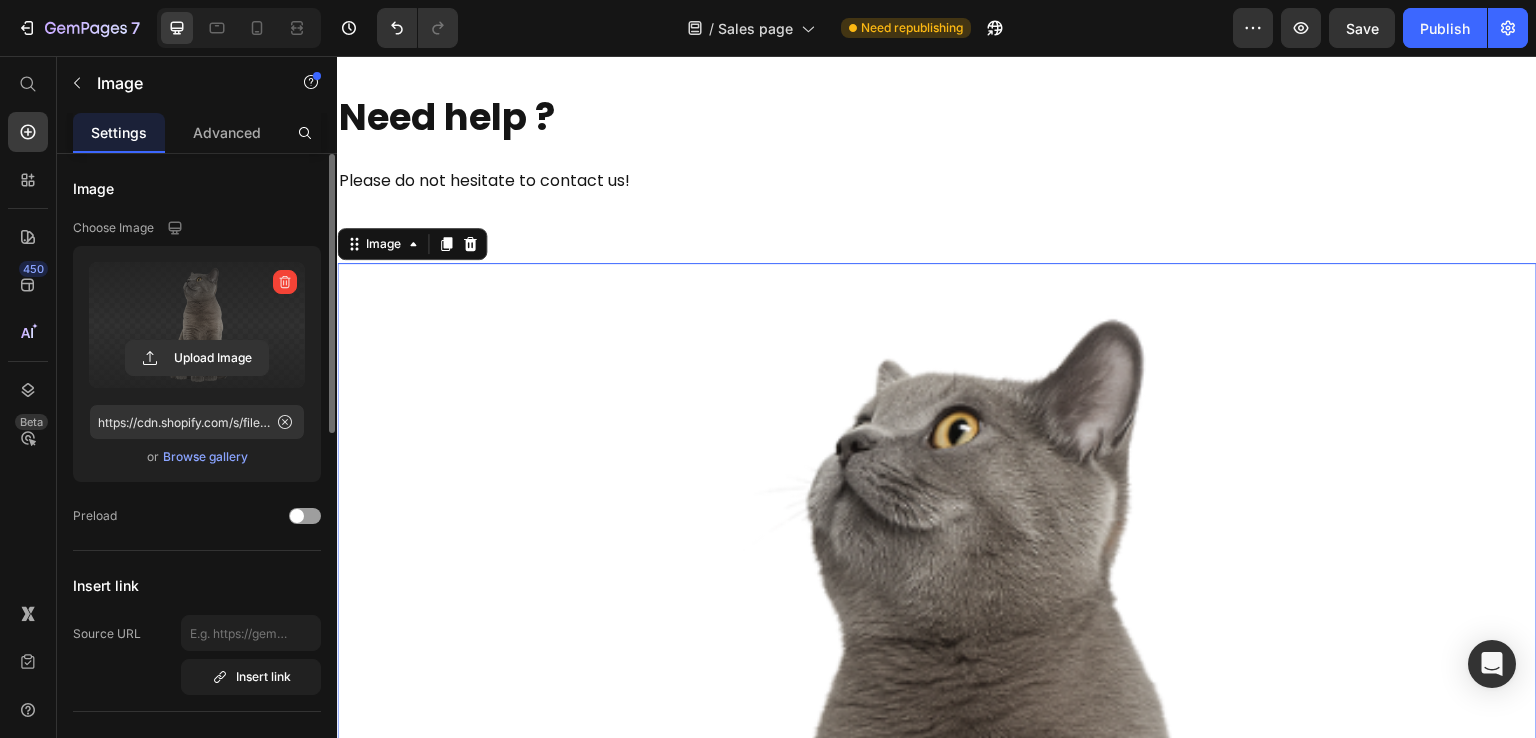 scroll, scrollTop: 8499, scrollLeft: 0, axis: vertical 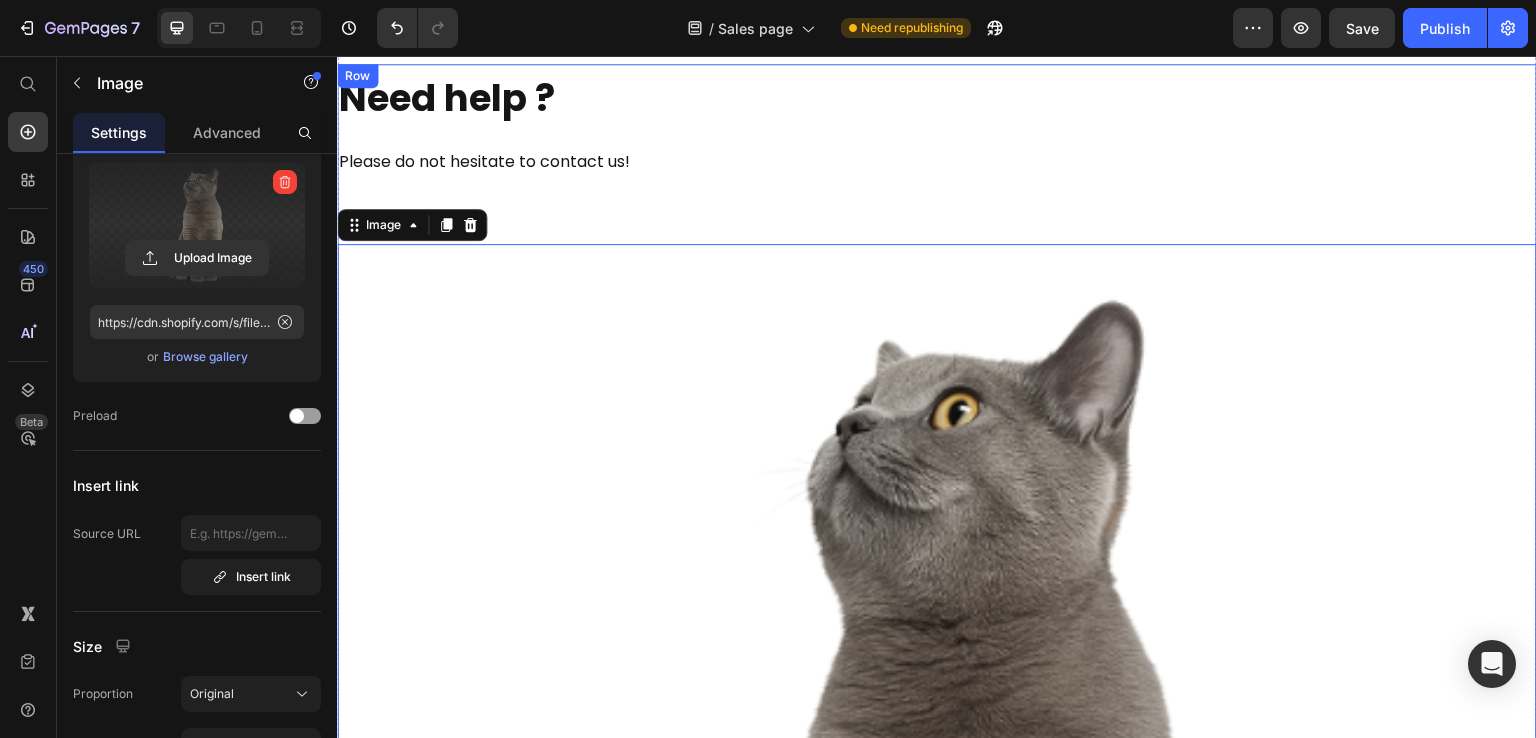 click on "Need help ? Heading Please do not hesitate to contact us! Text Block [EMAIL] Text Block Image   0" at bounding box center (937, 754) 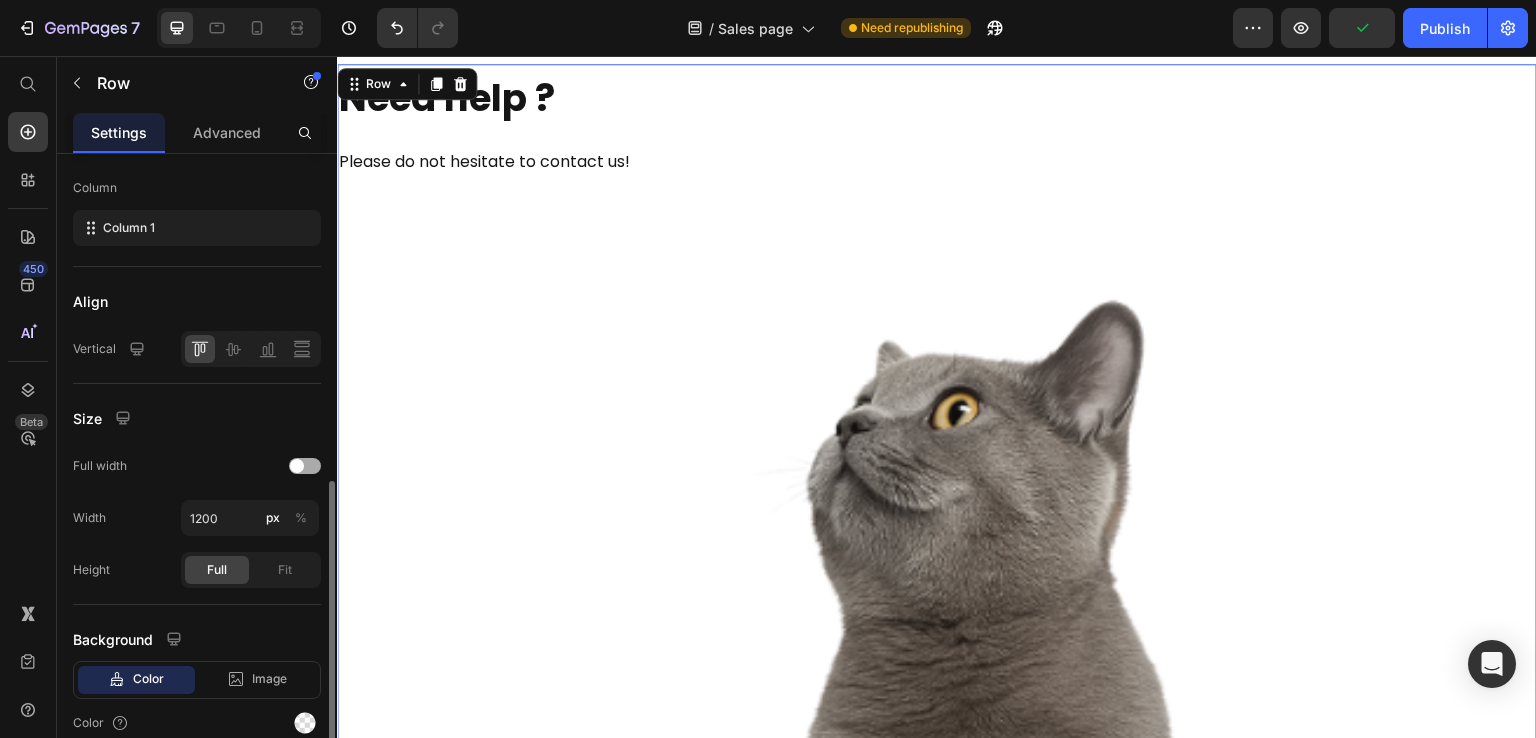 scroll, scrollTop: 386, scrollLeft: 0, axis: vertical 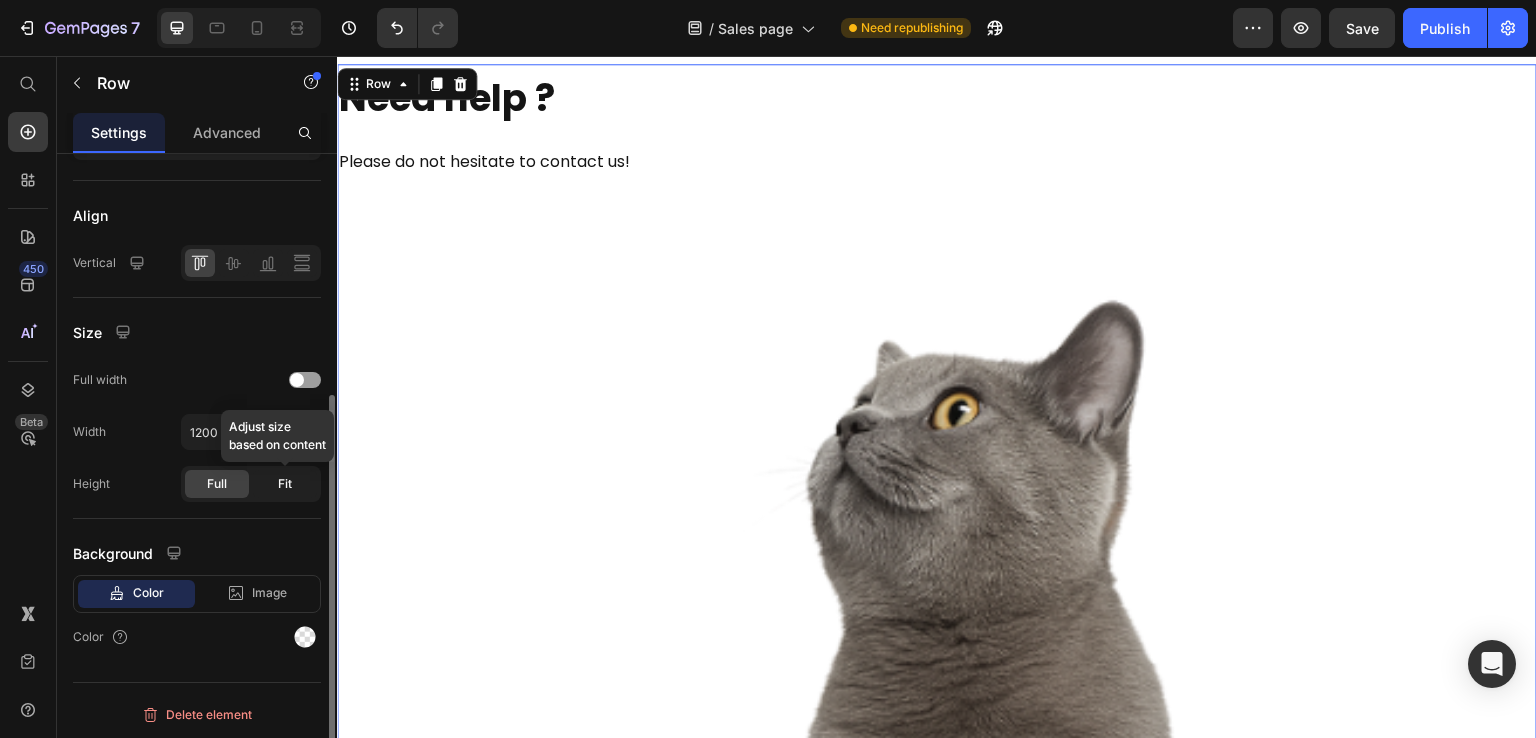 click on "Fit" 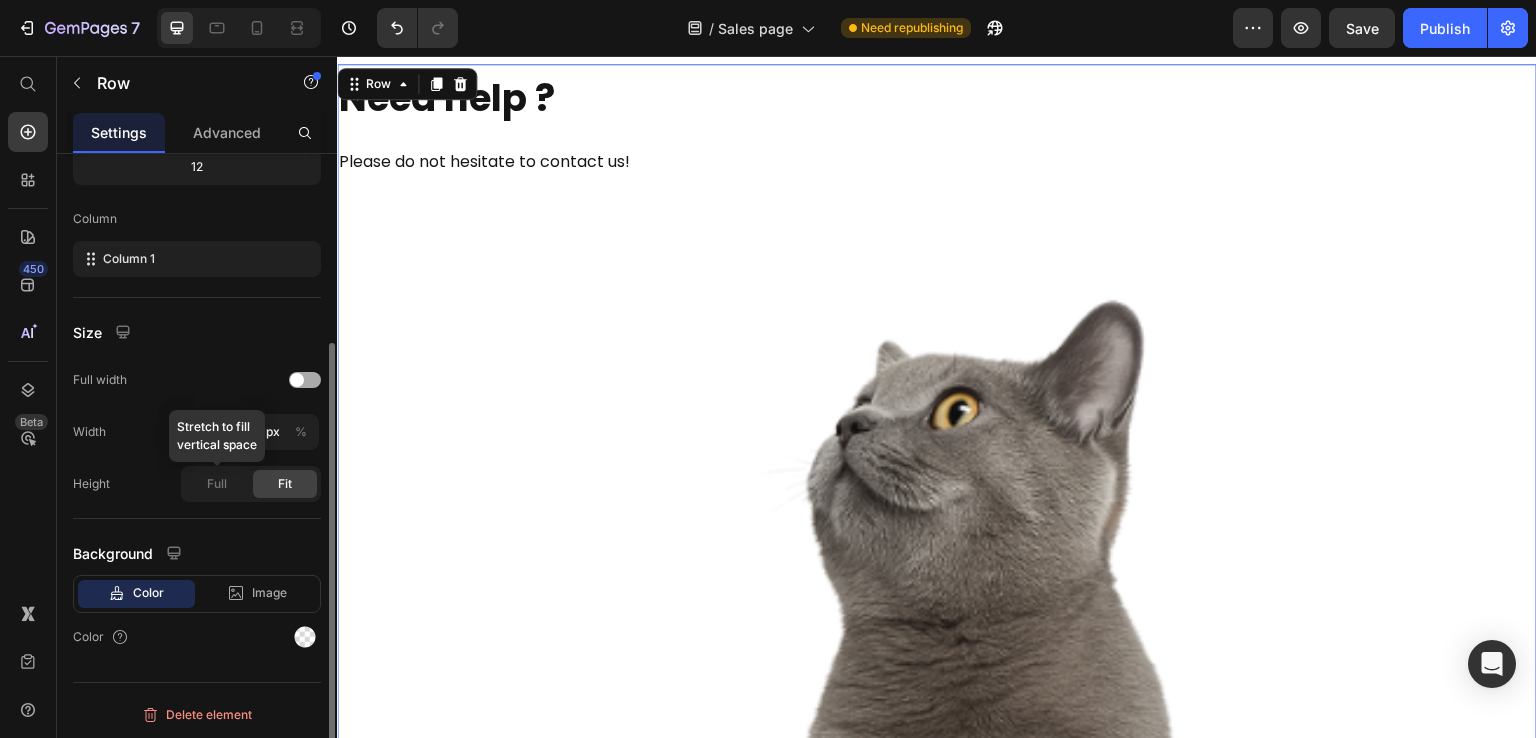 click on "Full" 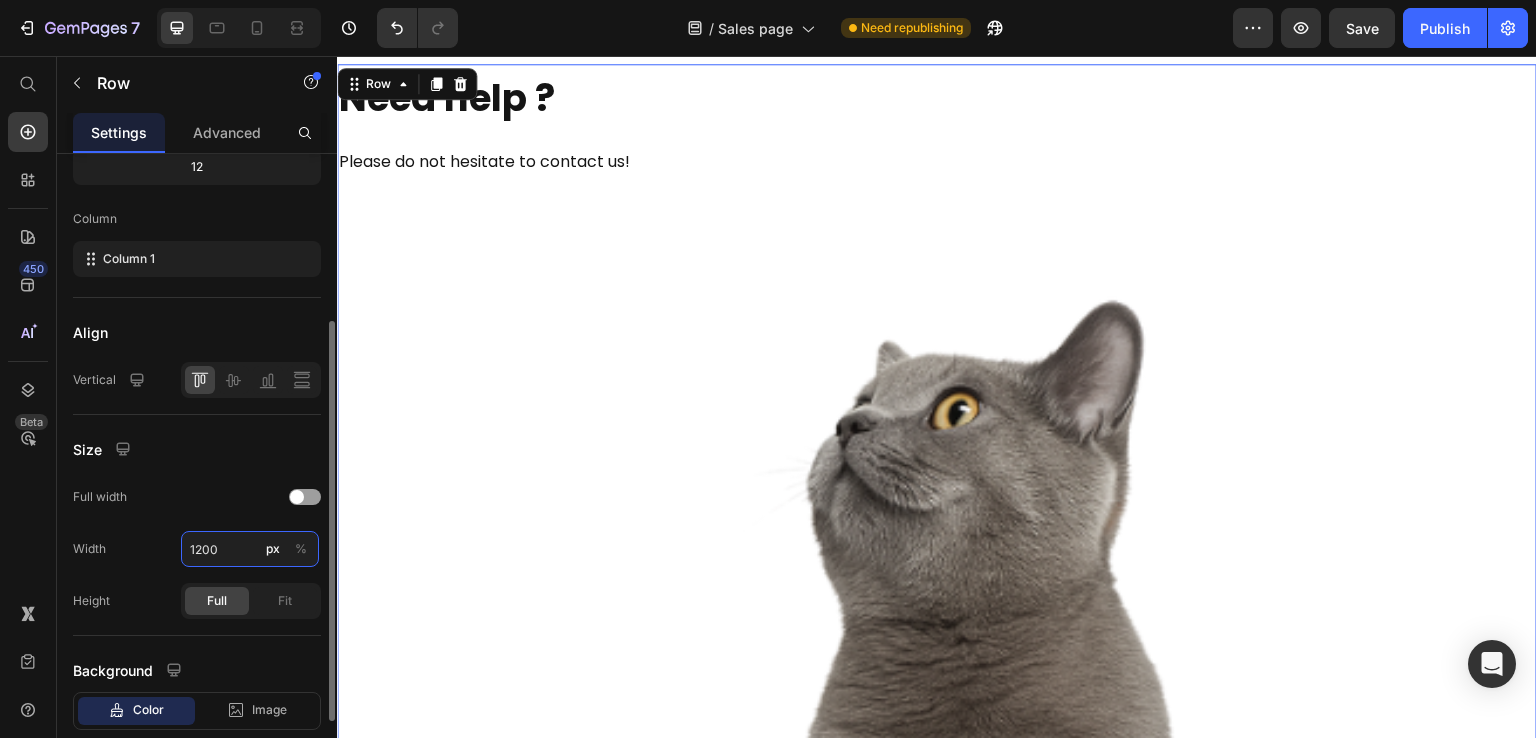 click on "1200" at bounding box center (250, 549) 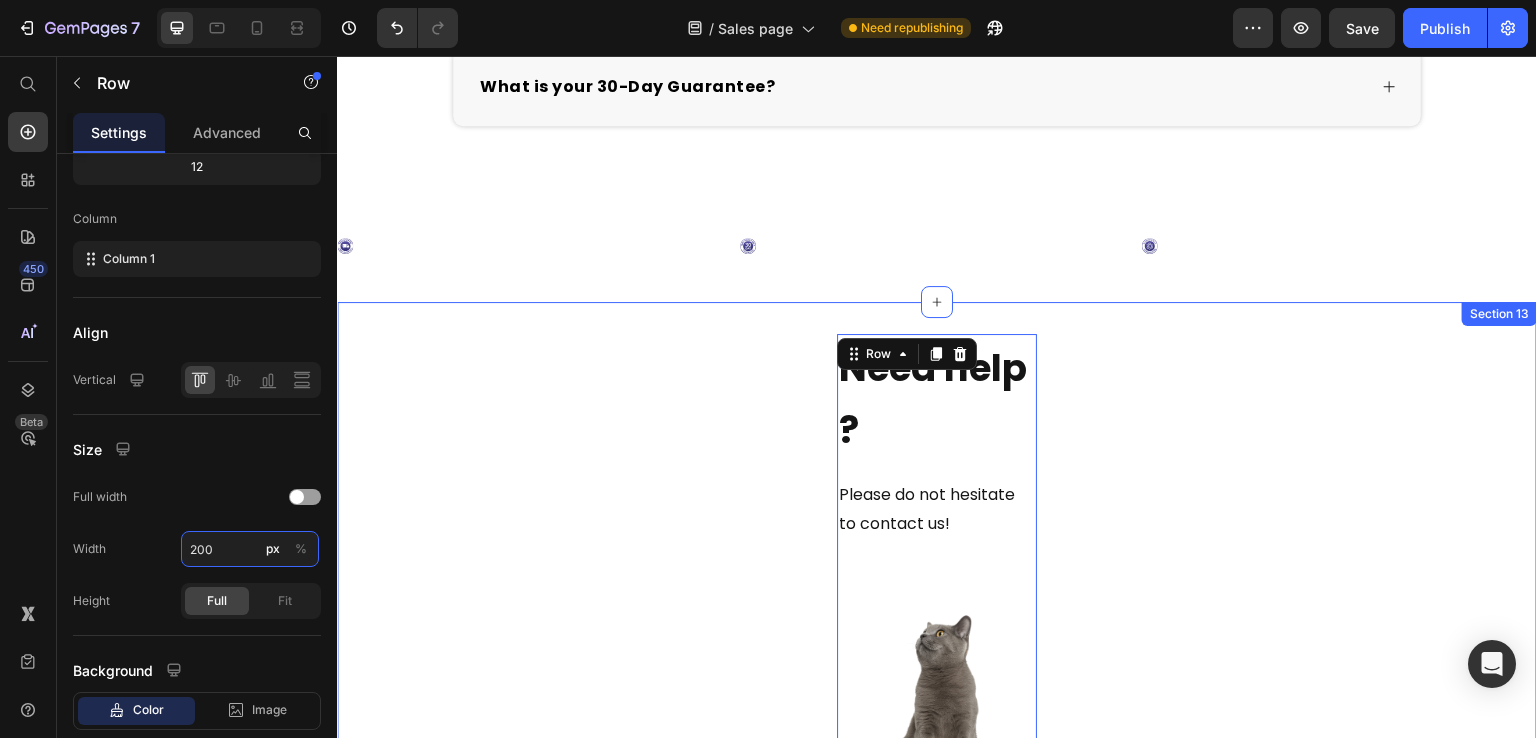 scroll, scrollTop: 8399, scrollLeft: 0, axis: vertical 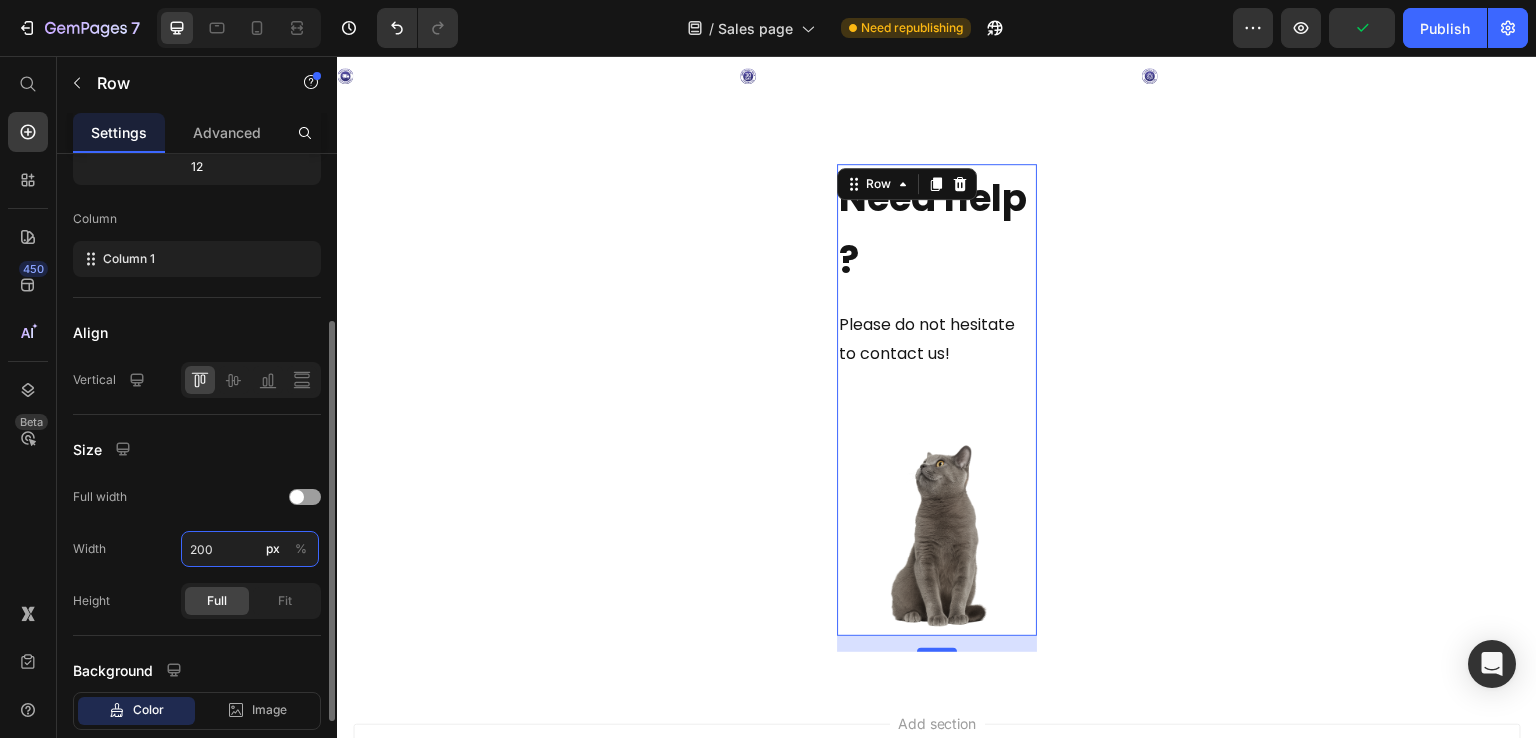 click on "200" at bounding box center [250, 549] 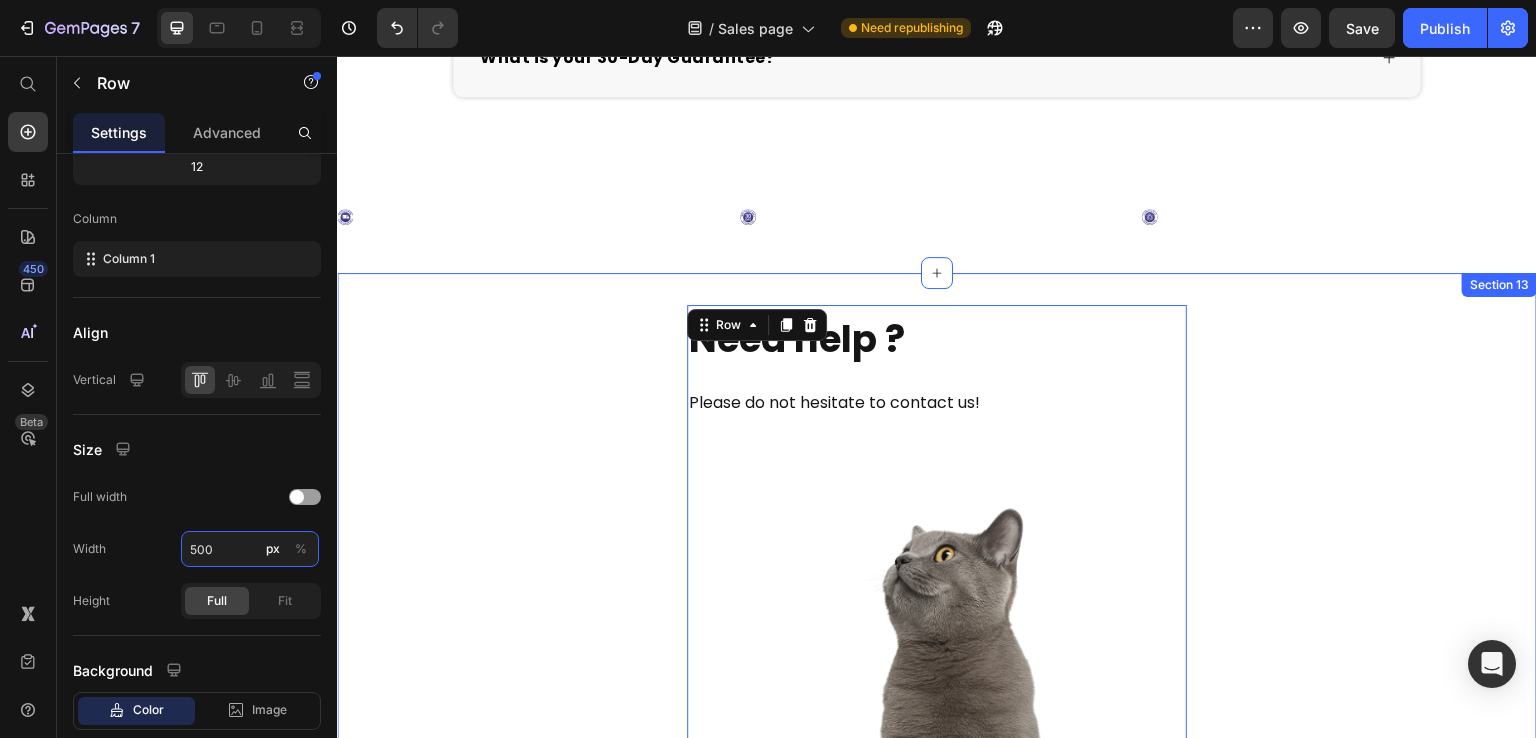 scroll, scrollTop: 8199, scrollLeft: 0, axis: vertical 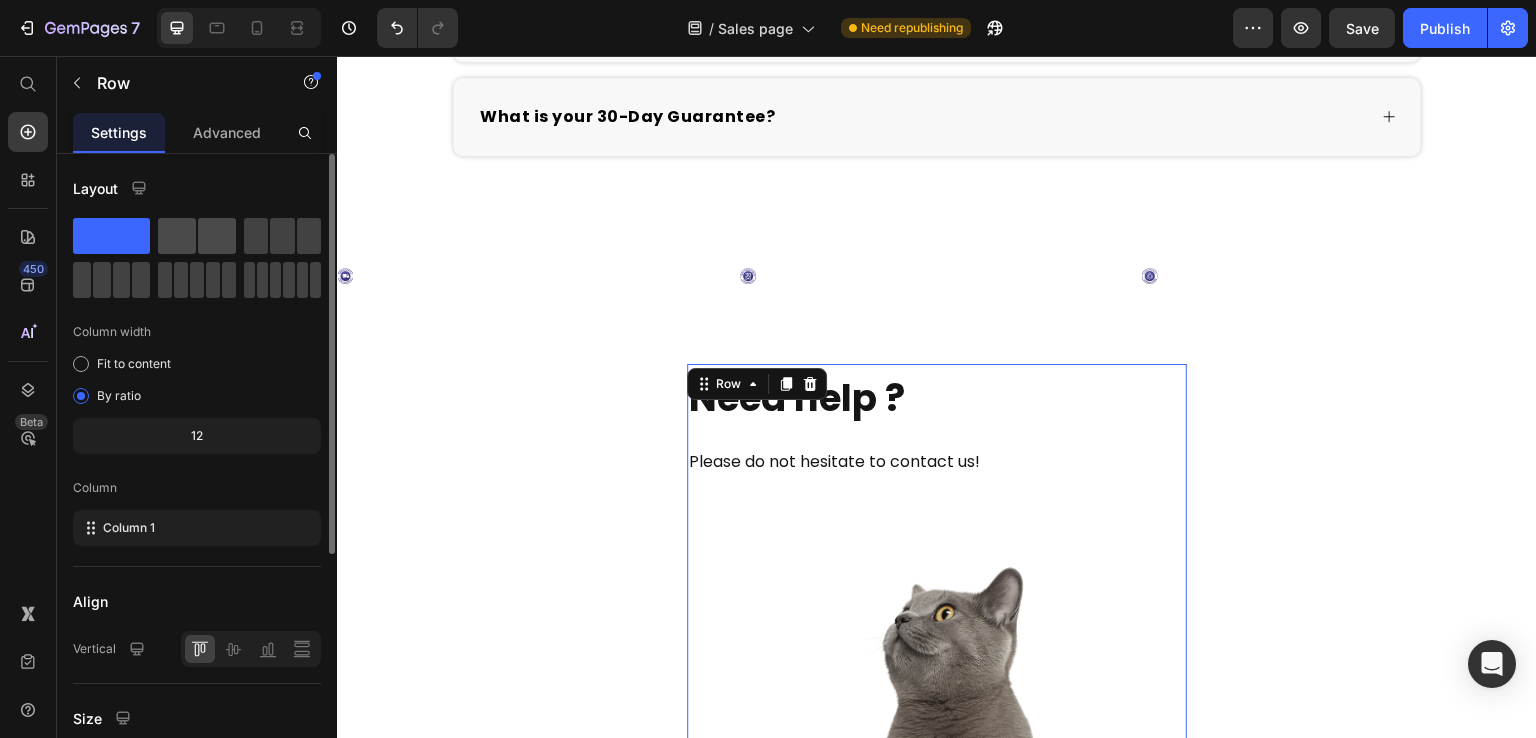 type on "500" 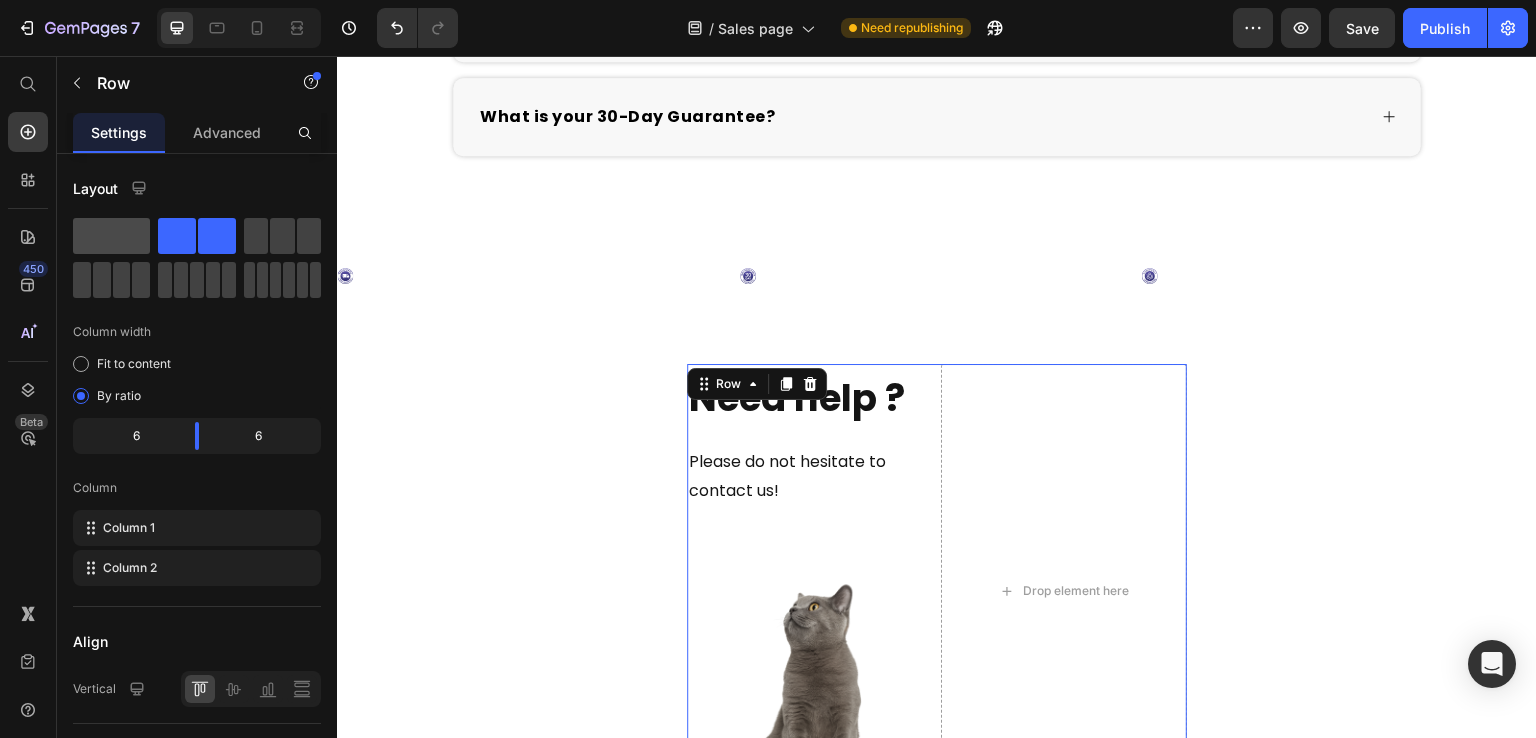 click 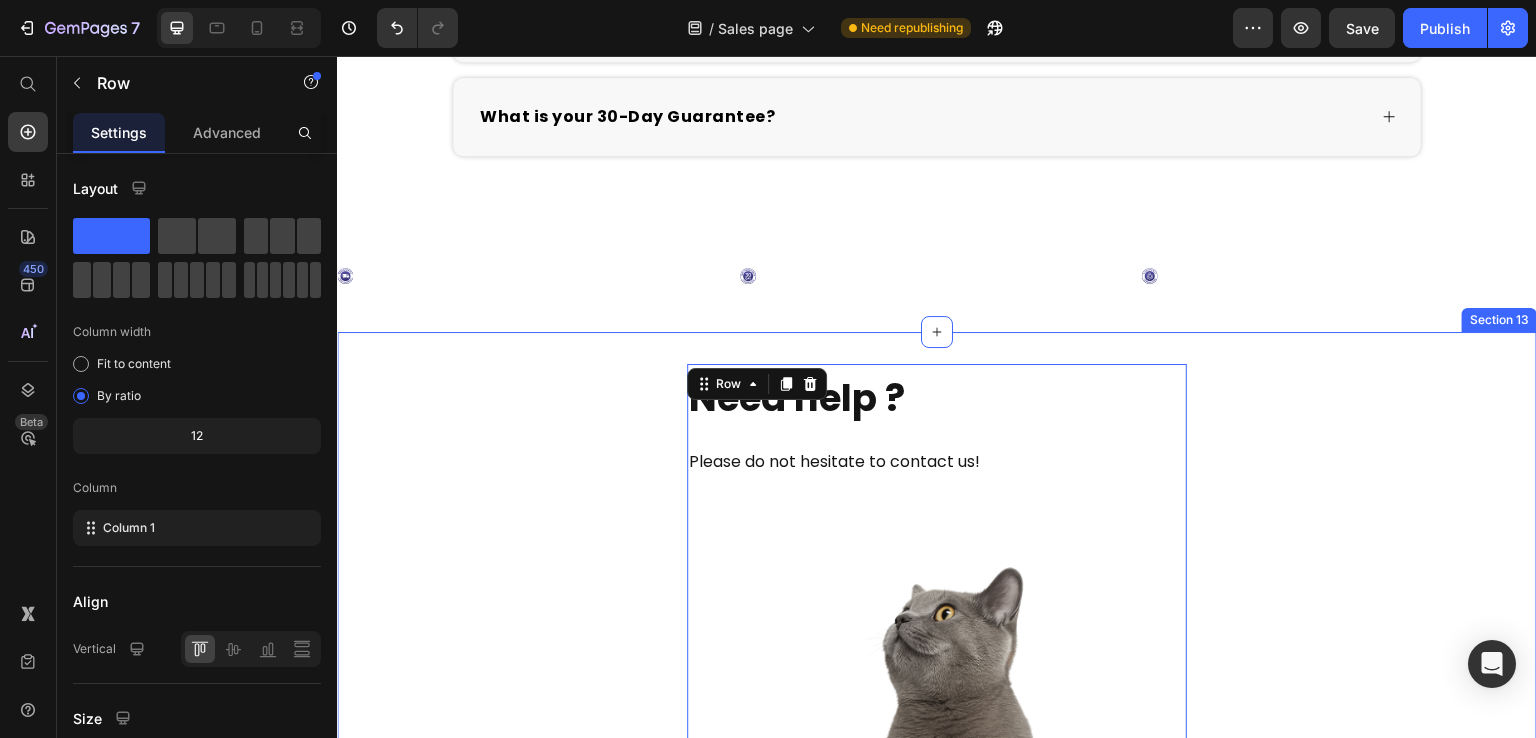 click on "Need help ? Heading Please do not hesitate to contact us! Text Block [EMAIL] Text Block Image Row   16 Section 13" at bounding box center (937, 712) 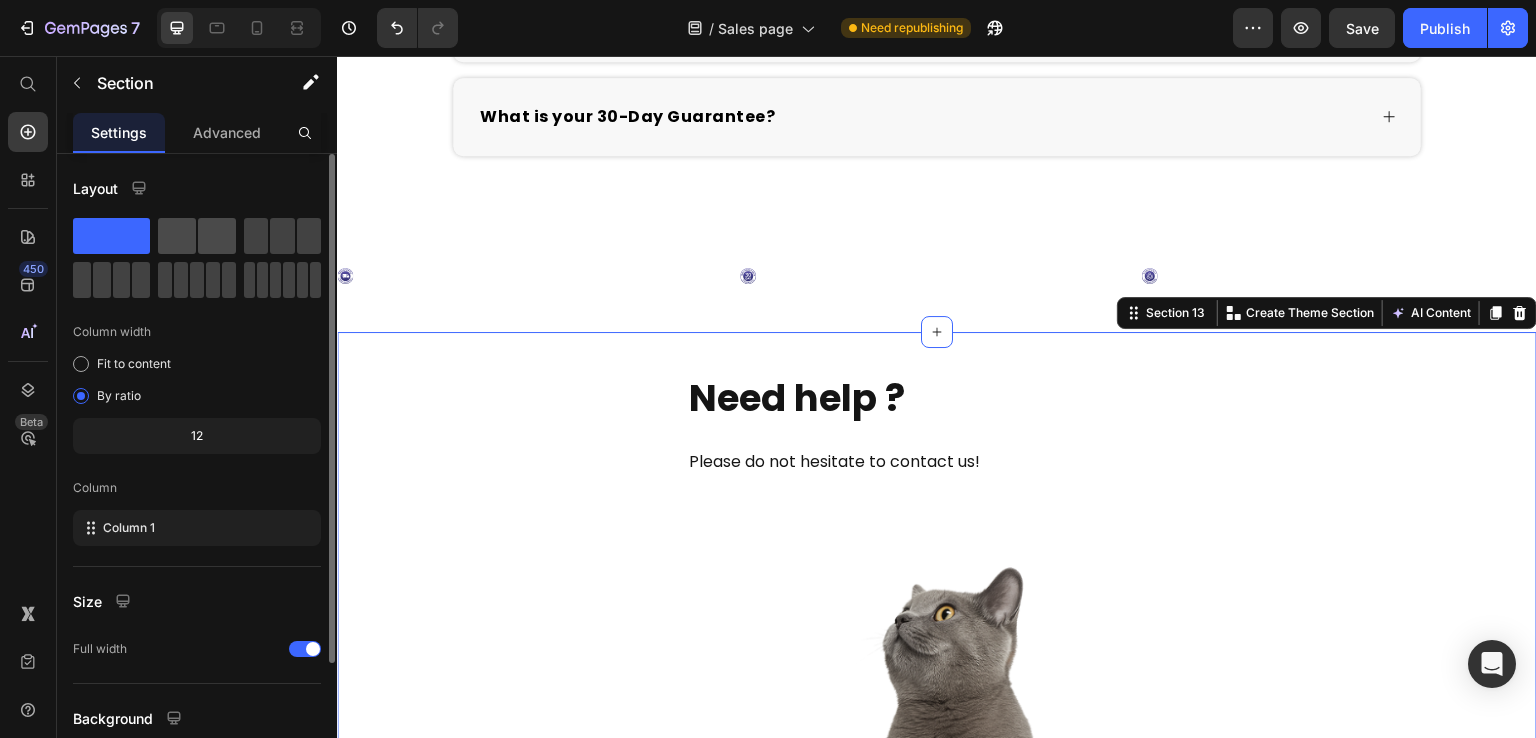 click 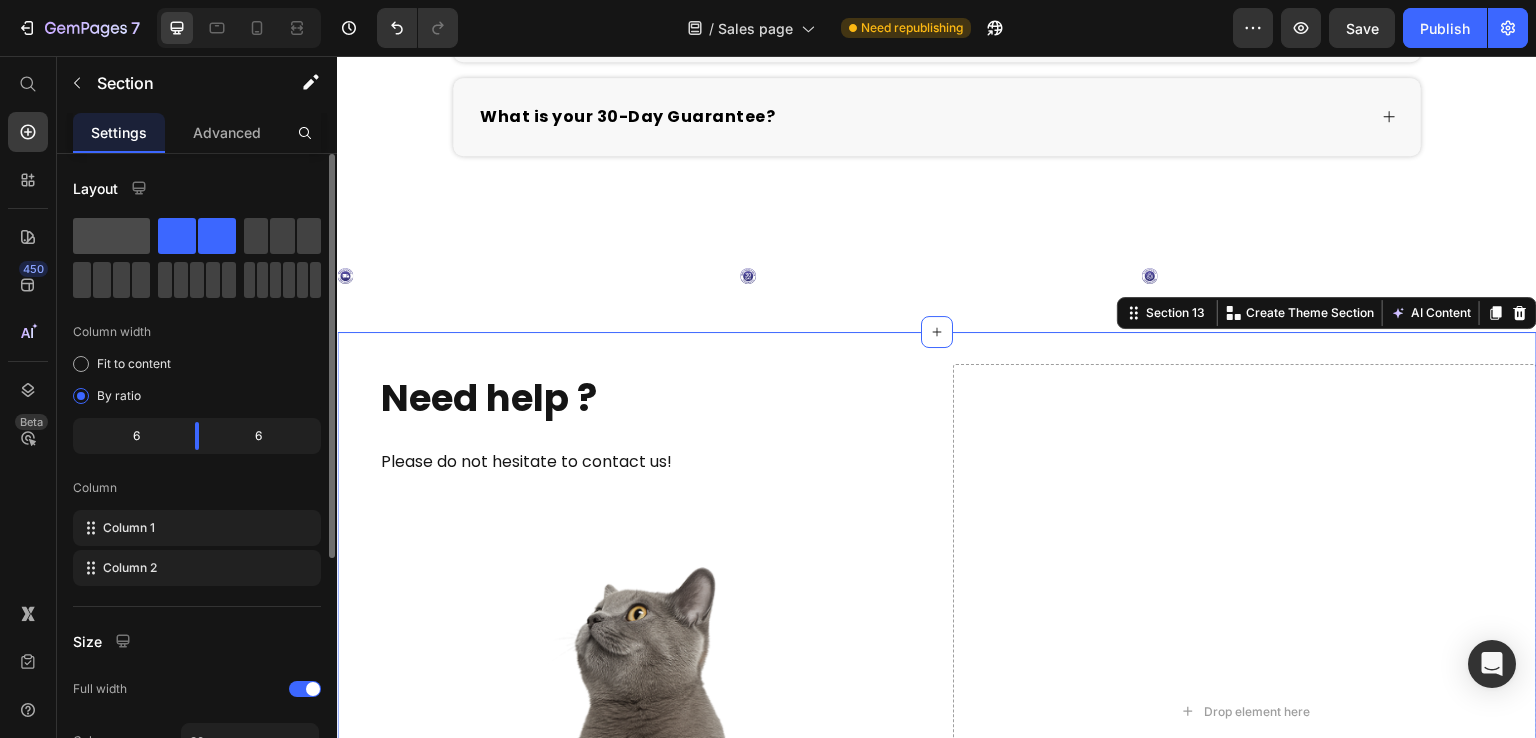 click 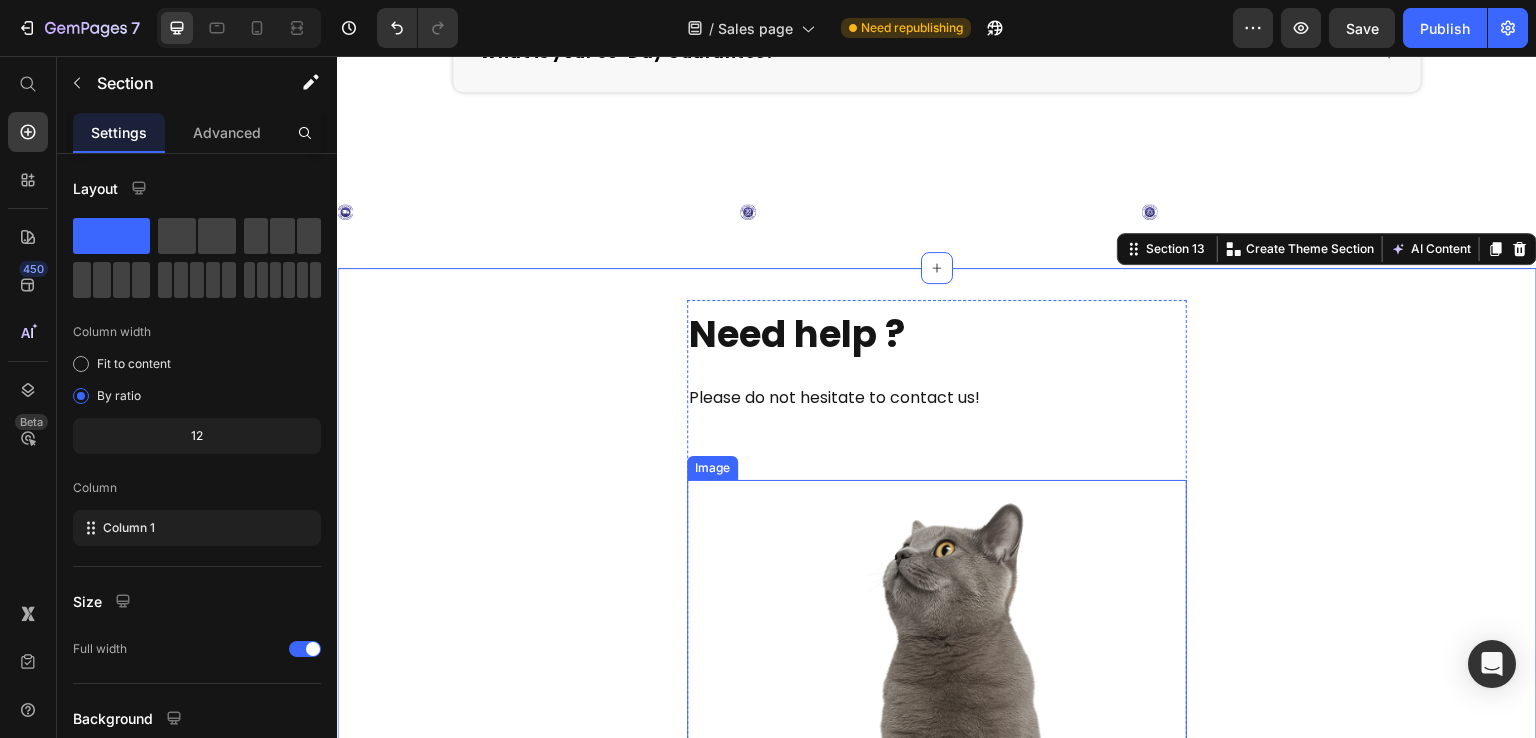 scroll, scrollTop: 8199, scrollLeft: 0, axis: vertical 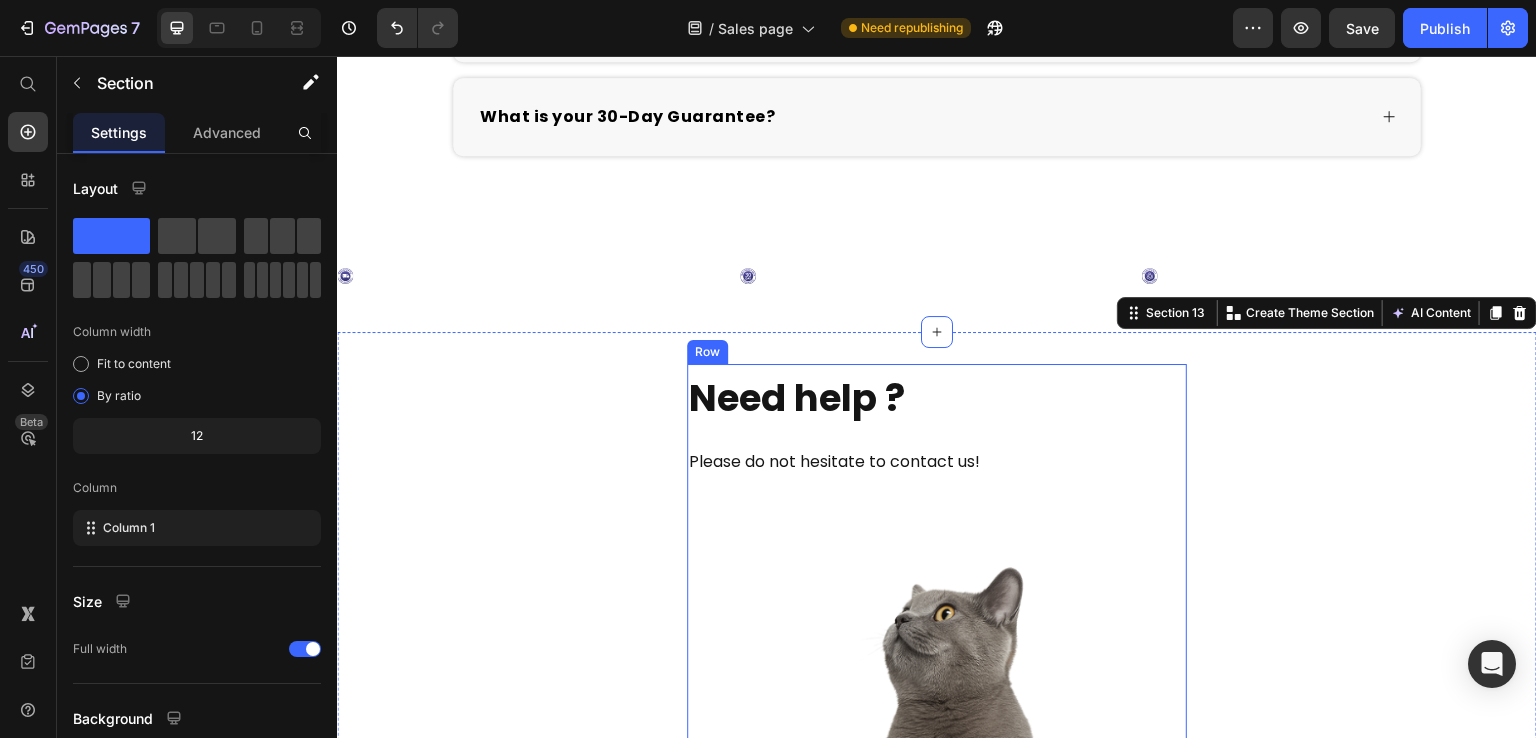 click on "Need help ? Heading Please do not hesitate to contact us! Text Block [EMAIL] Text Block Image" at bounding box center (937, 704) 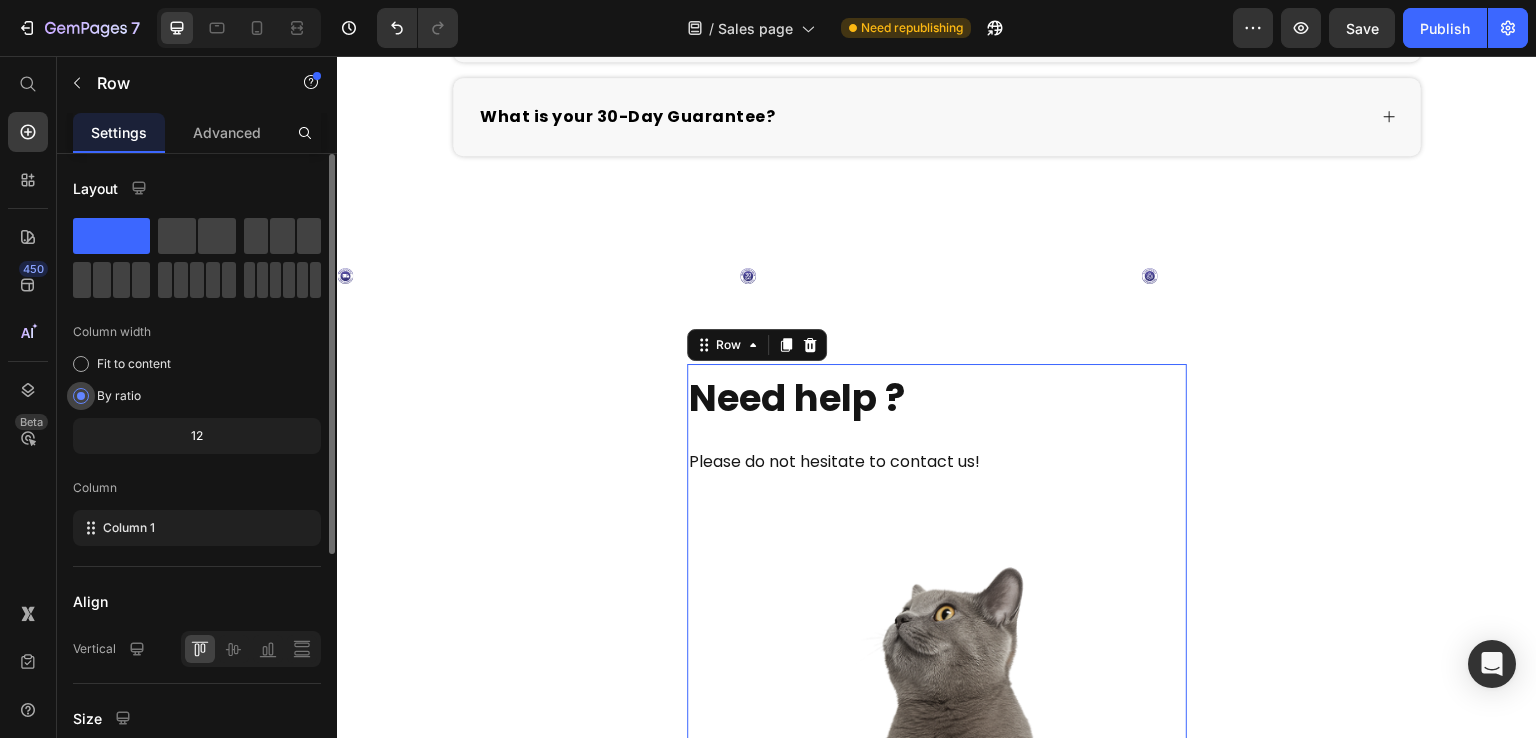 scroll, scrollTop: 386, scrollLeft: 0, axis: vertical 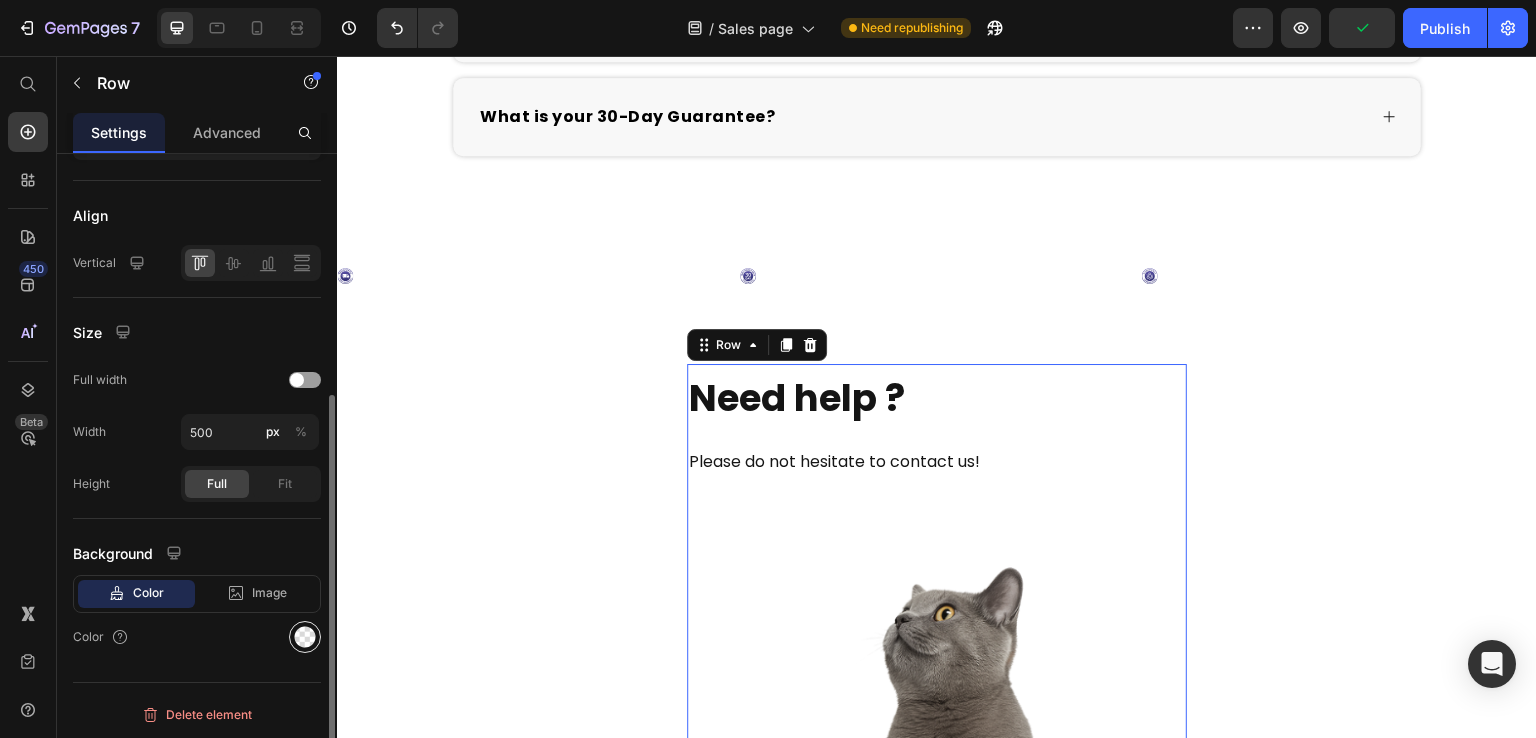 click 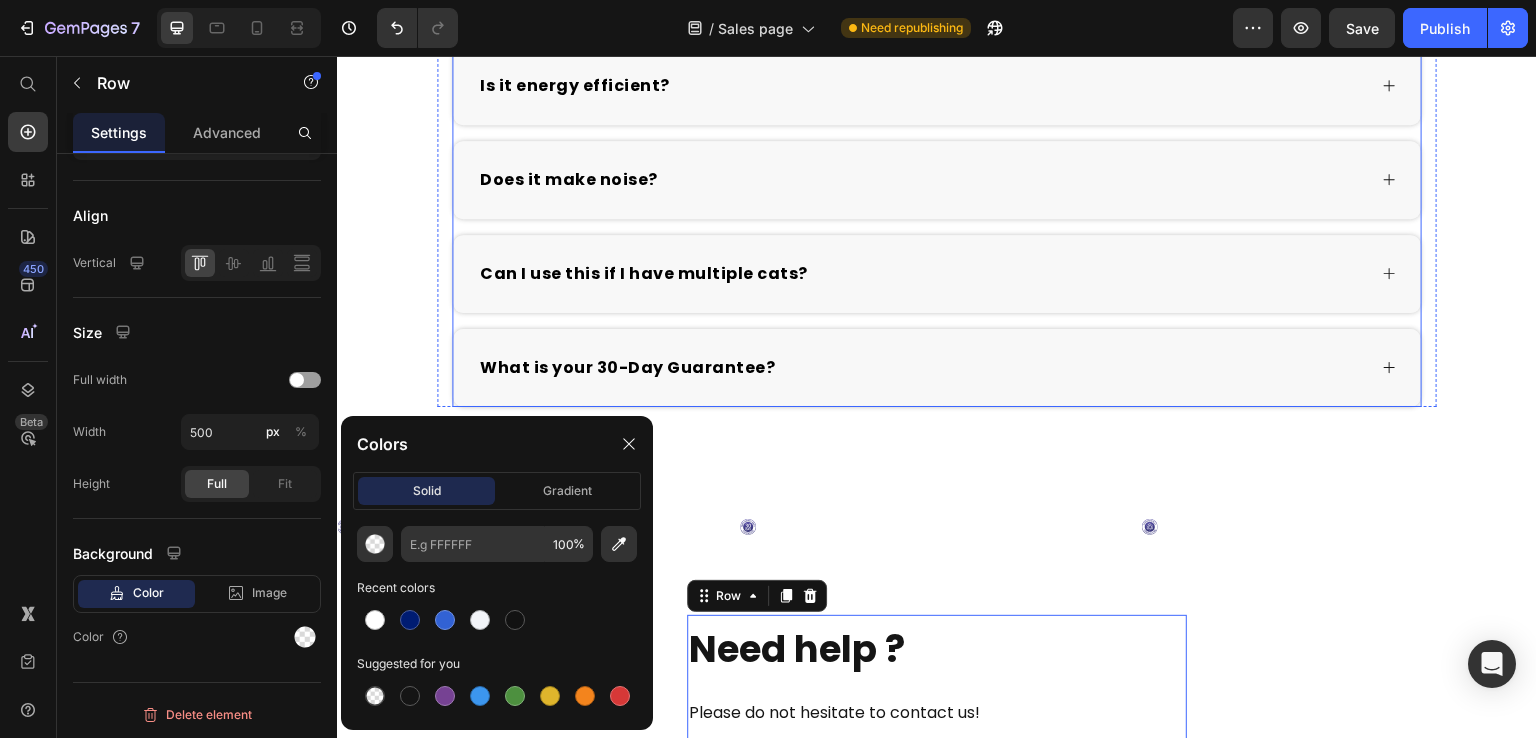 scroll, scrollTop: 7799, scrollLeft: 0, axis: vertical 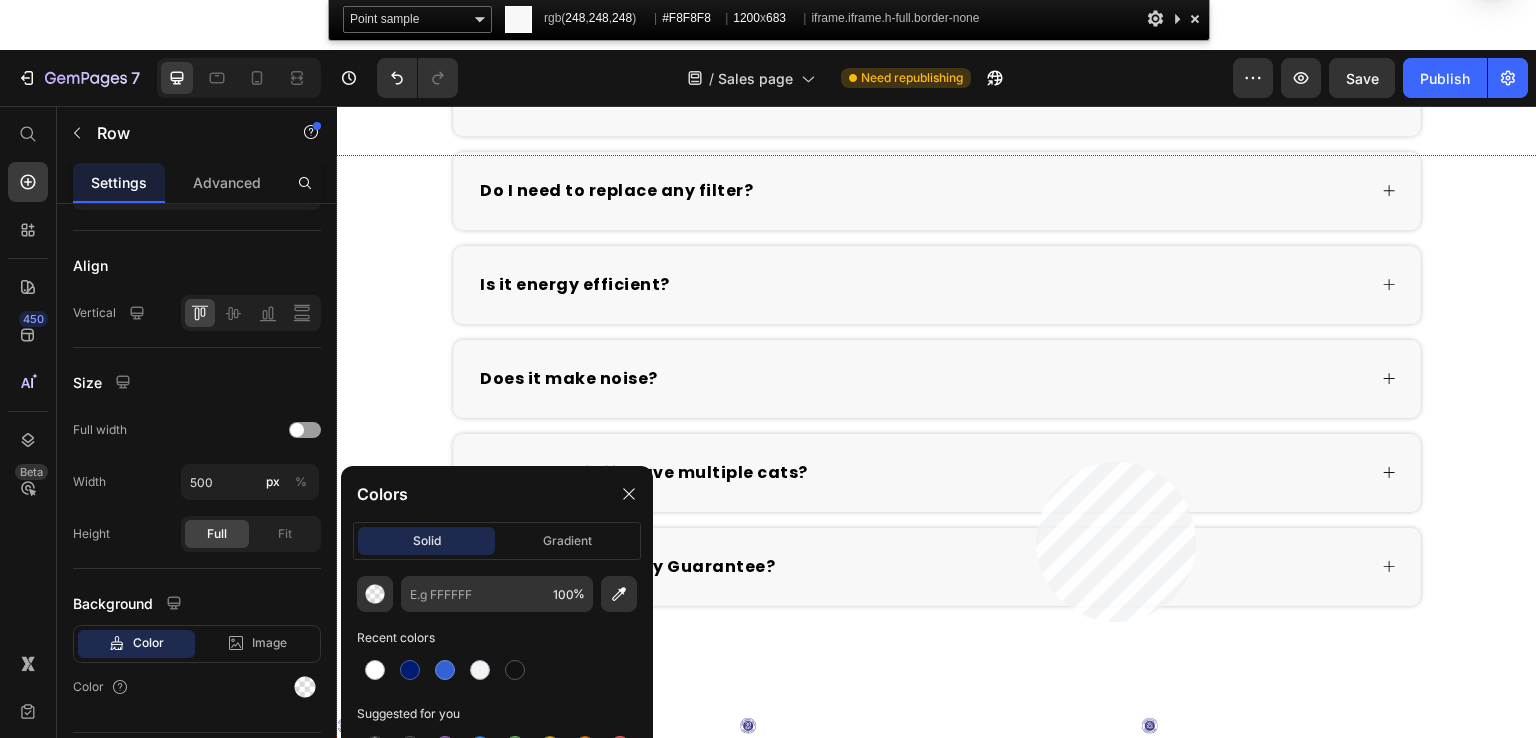 click 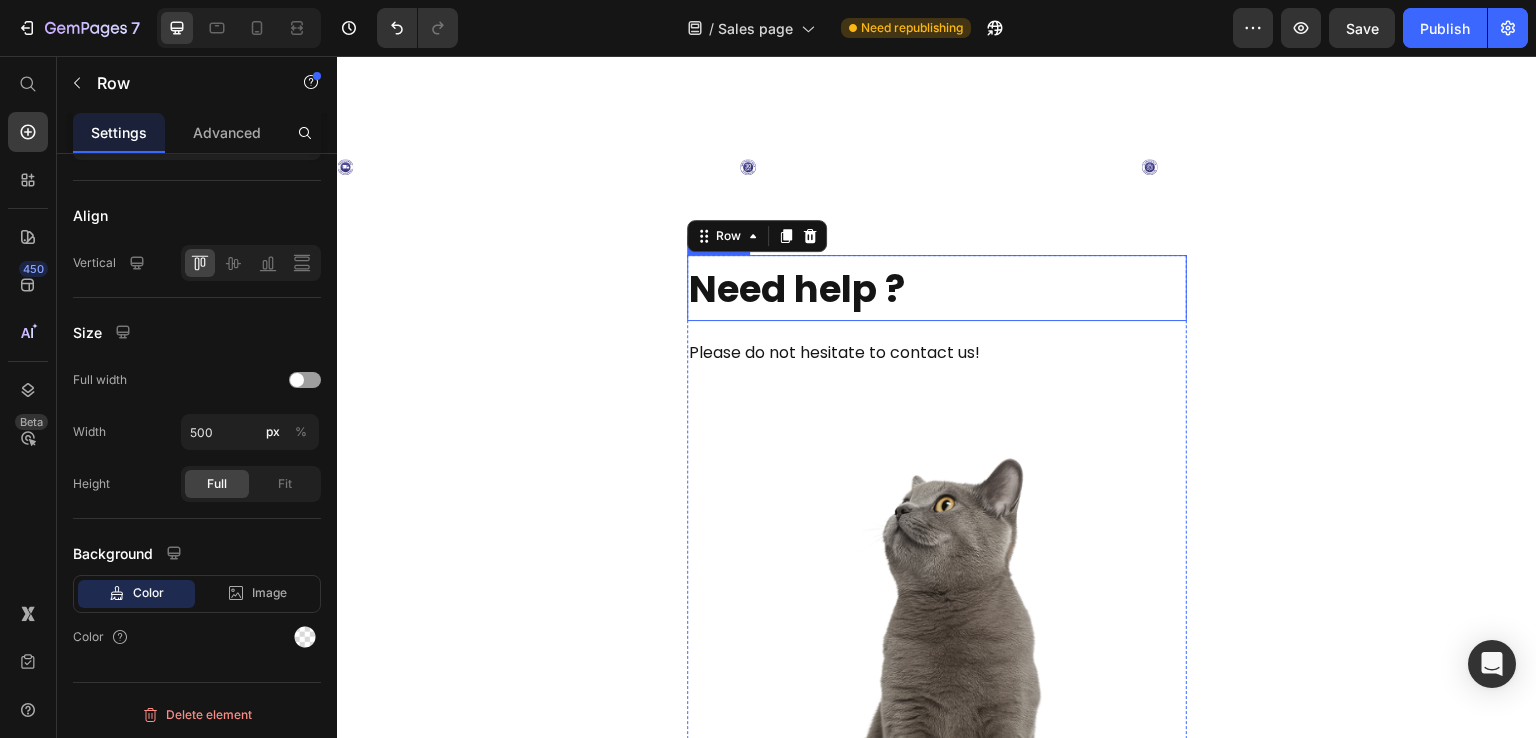 scroll, scrollTop: 8199, scrollLeft: 0, axis: vertical 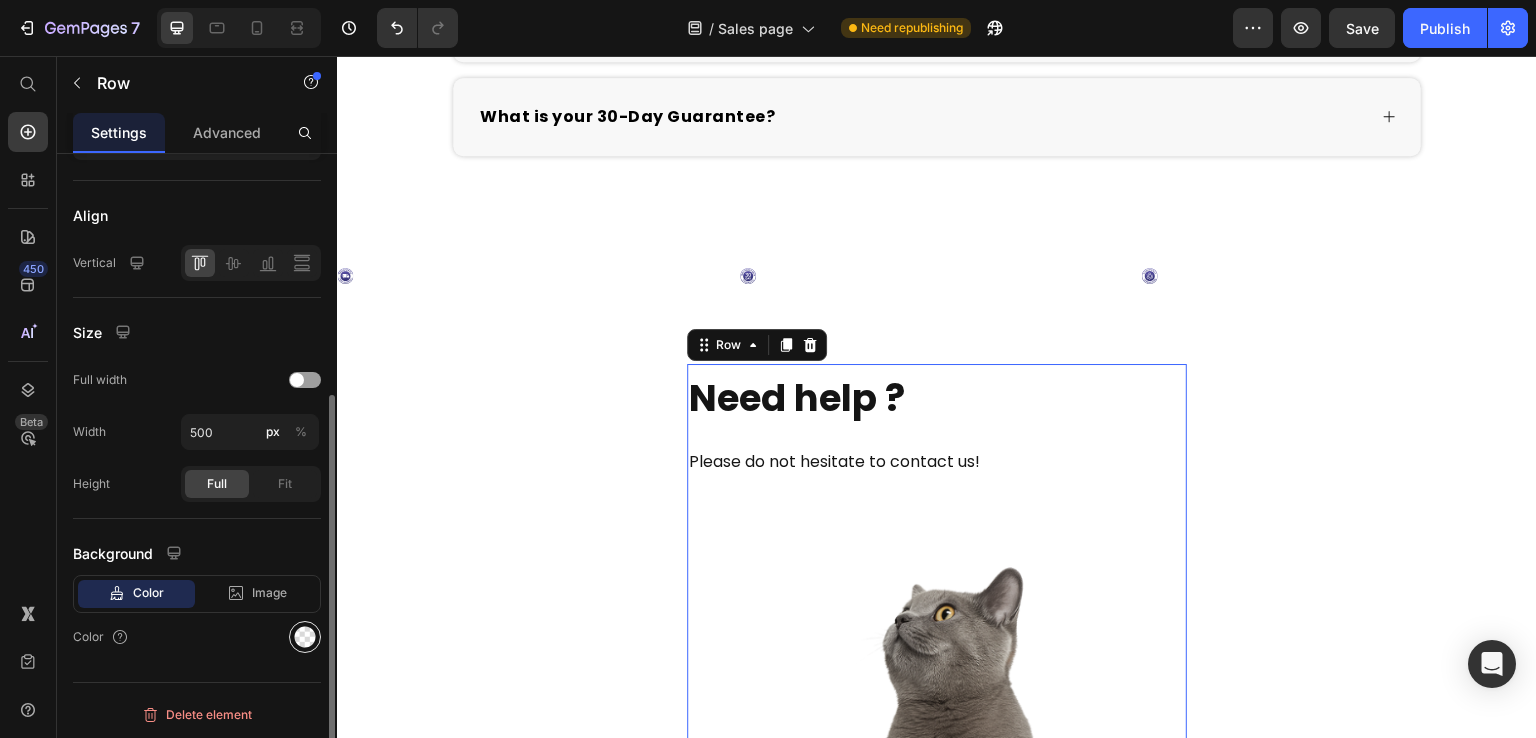 click at bounding box center [305, 637] 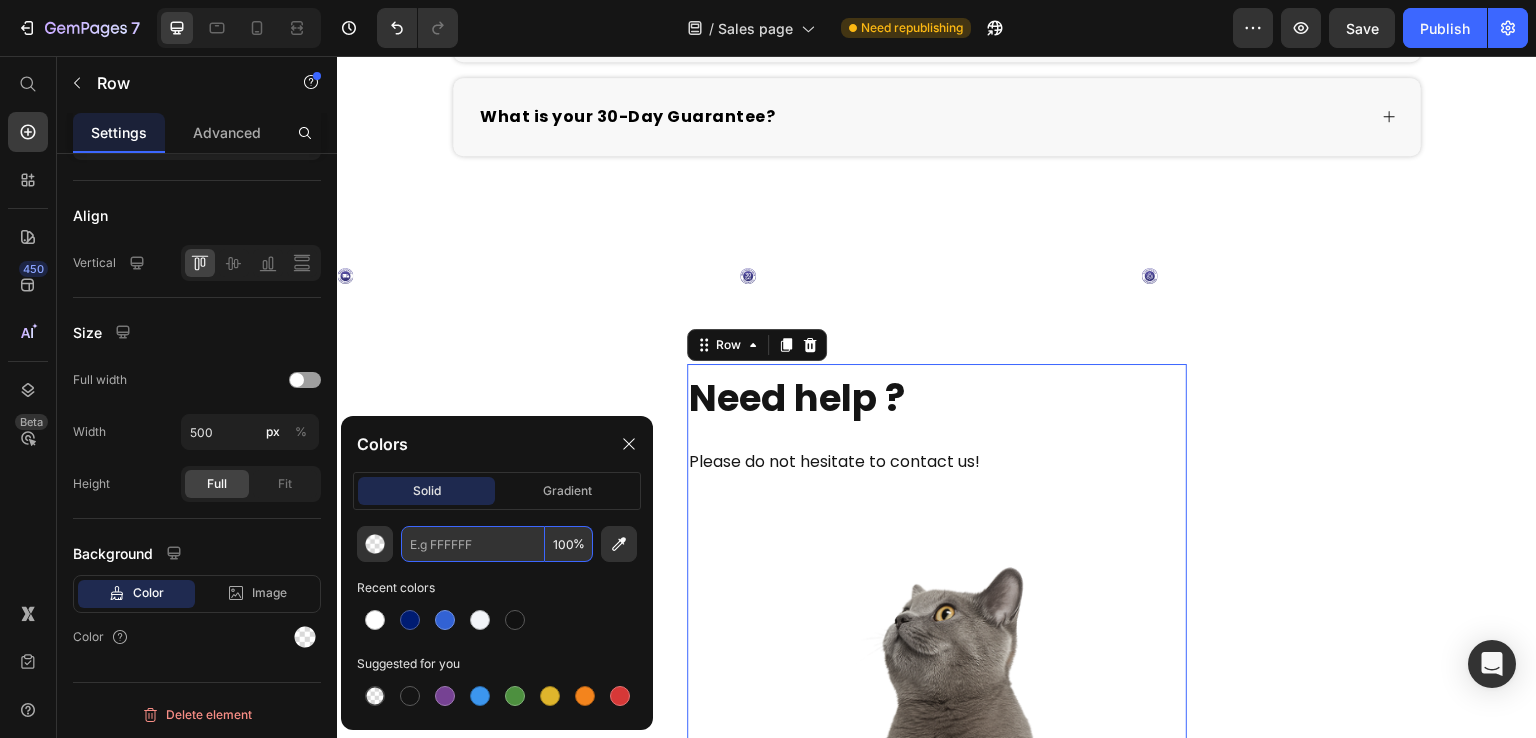 click at bounding box center (473, 544) 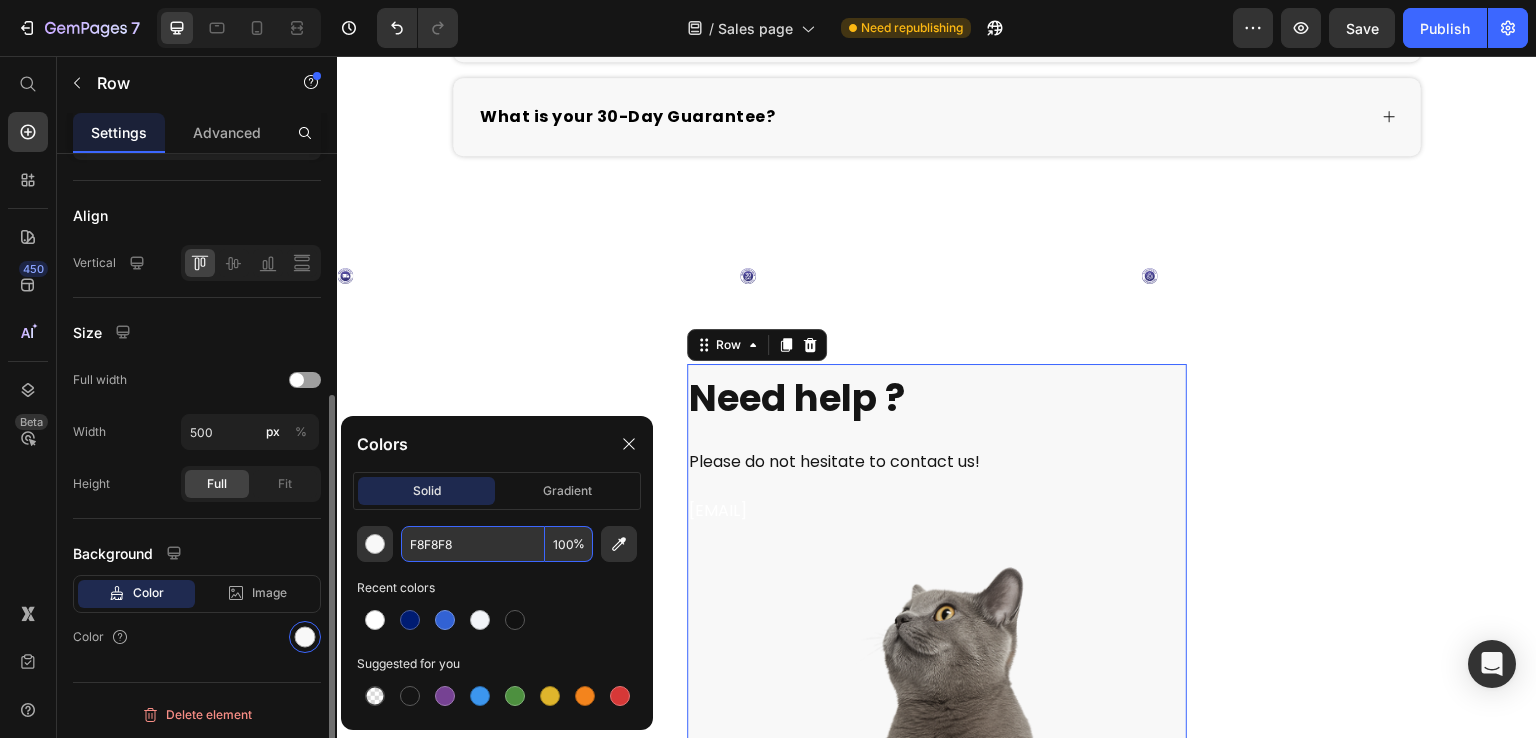 type on "F8F8F8" 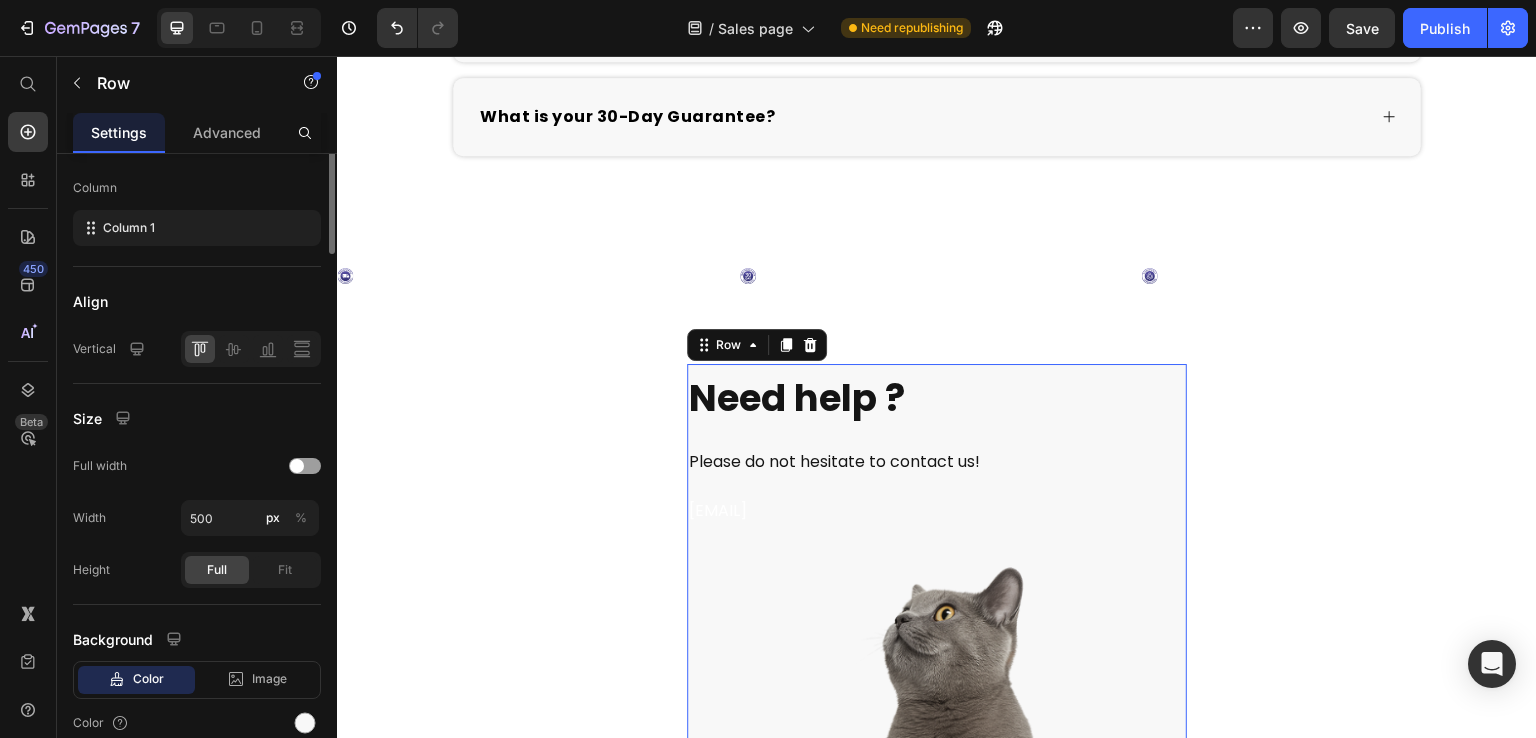scroll, scrollTop: 0, scrollLeft: 0, axis: both 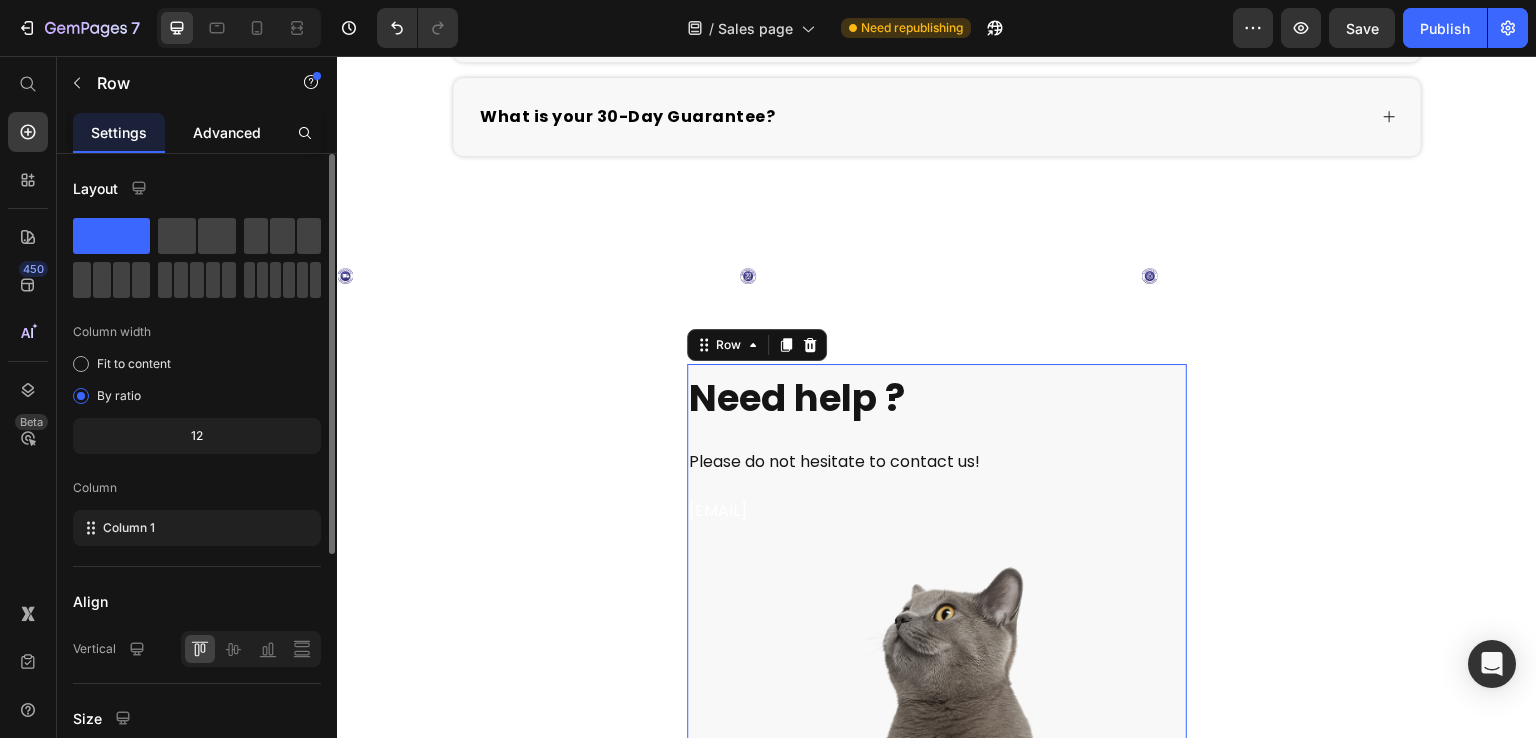 click on "Advanced" at bounding box center [227, 132] 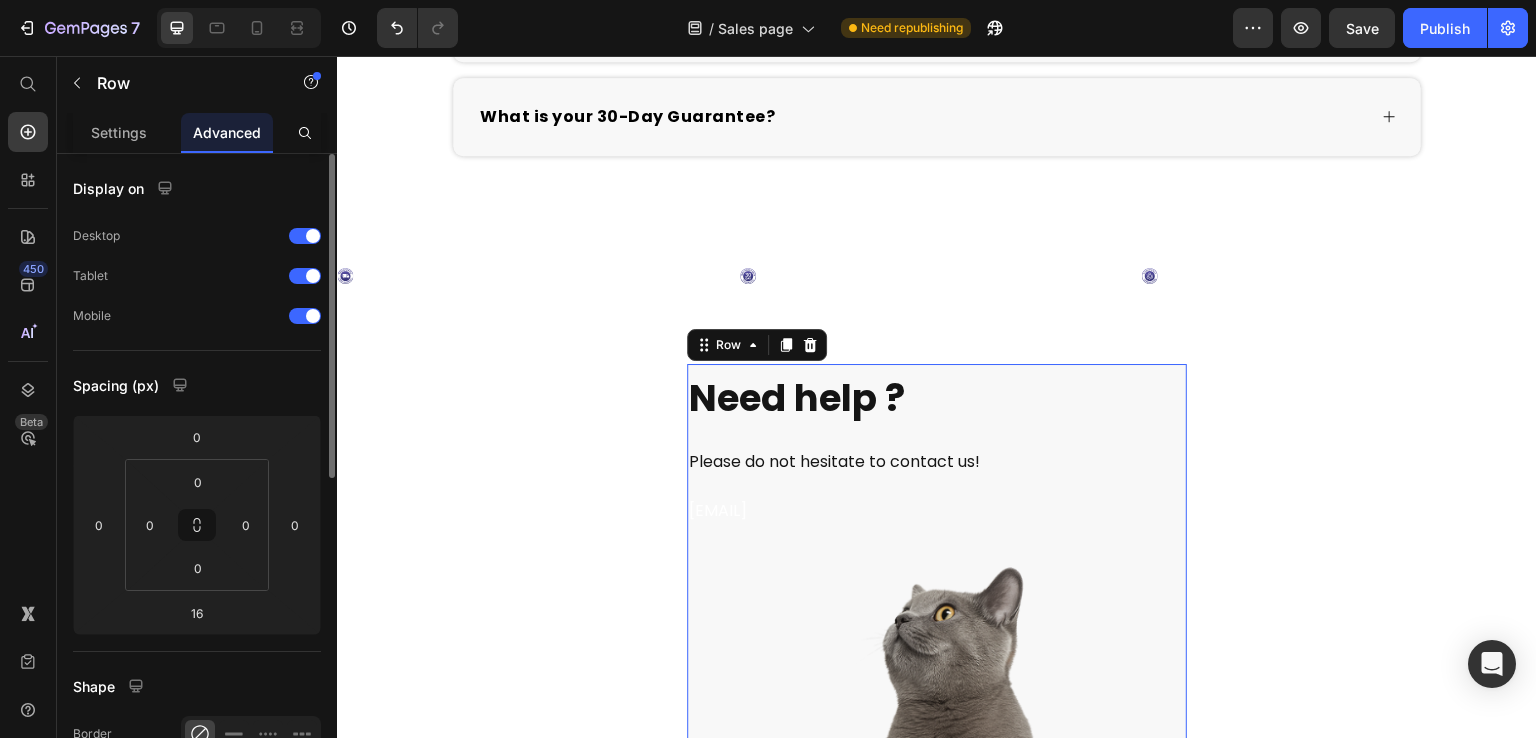scroll, scrollTop: 400, scrollLeft: 0, axis: vertical 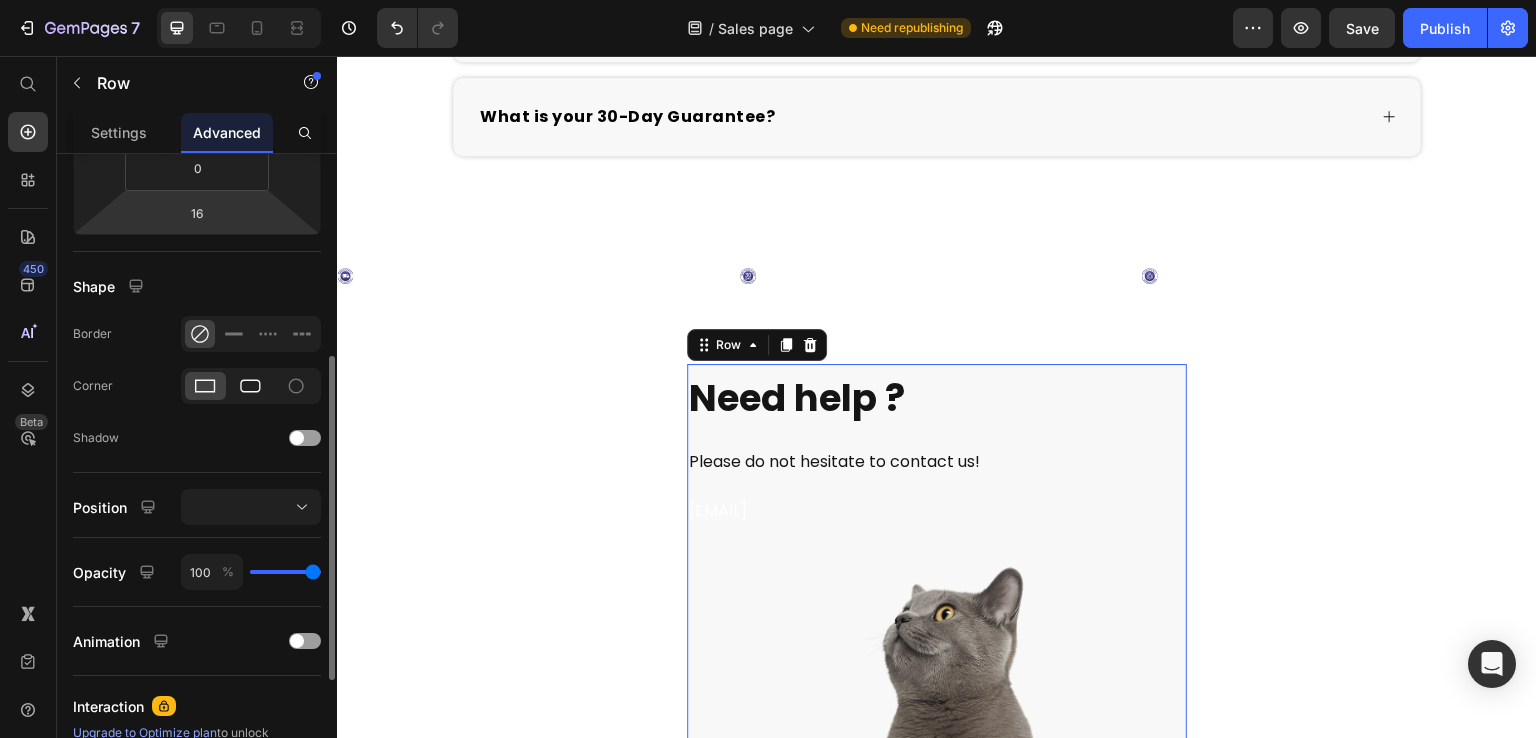 click 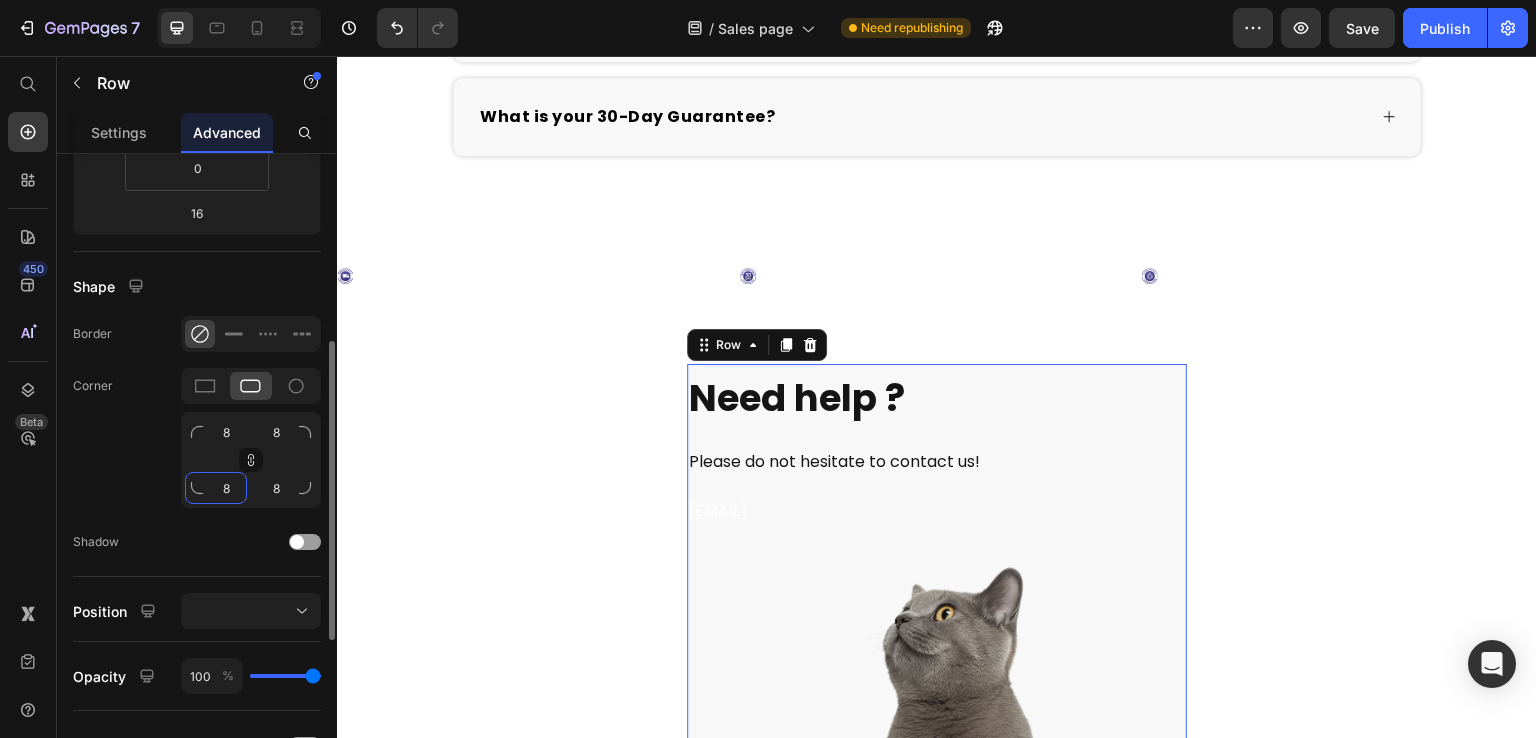 click on "8" 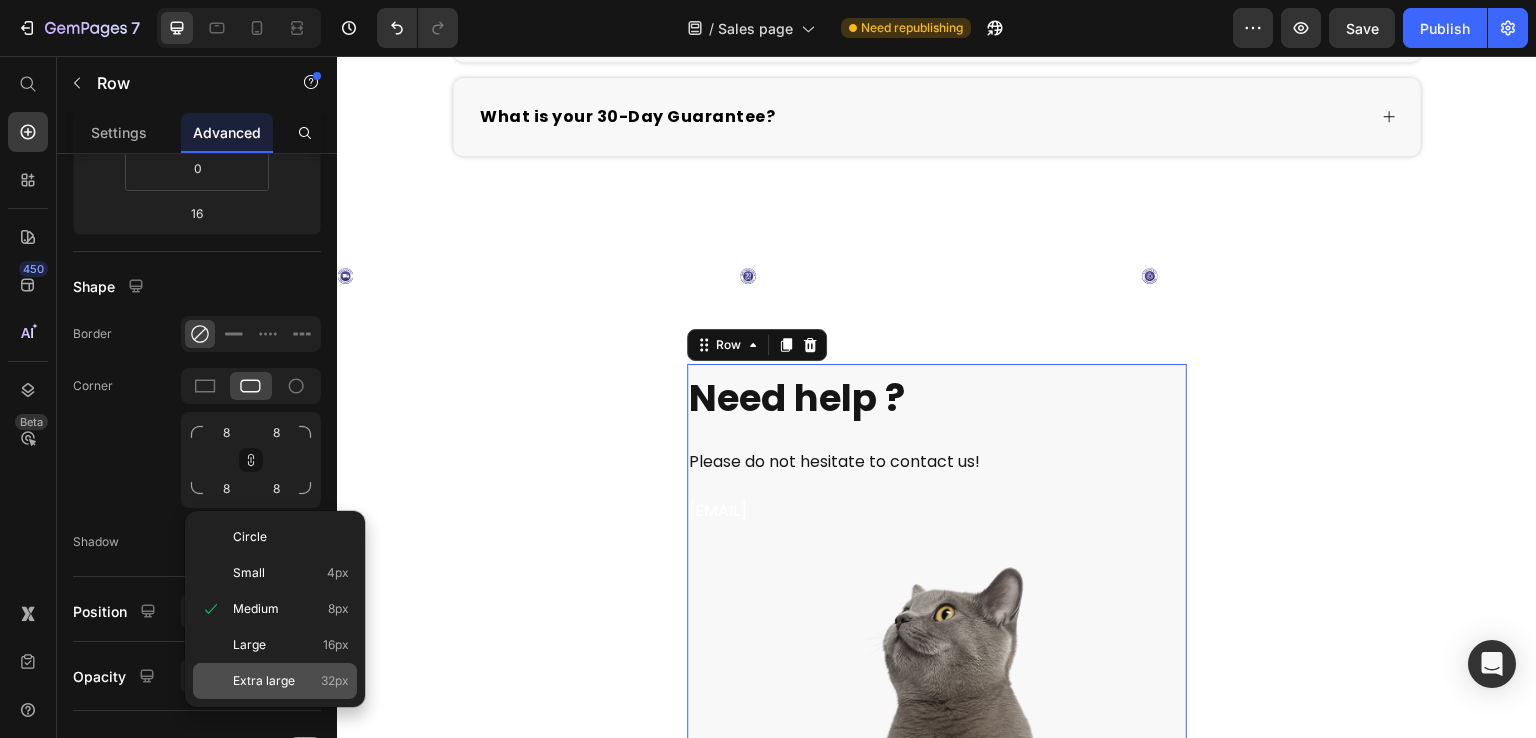 click on "Extra large" at bounding box center [264, 681] 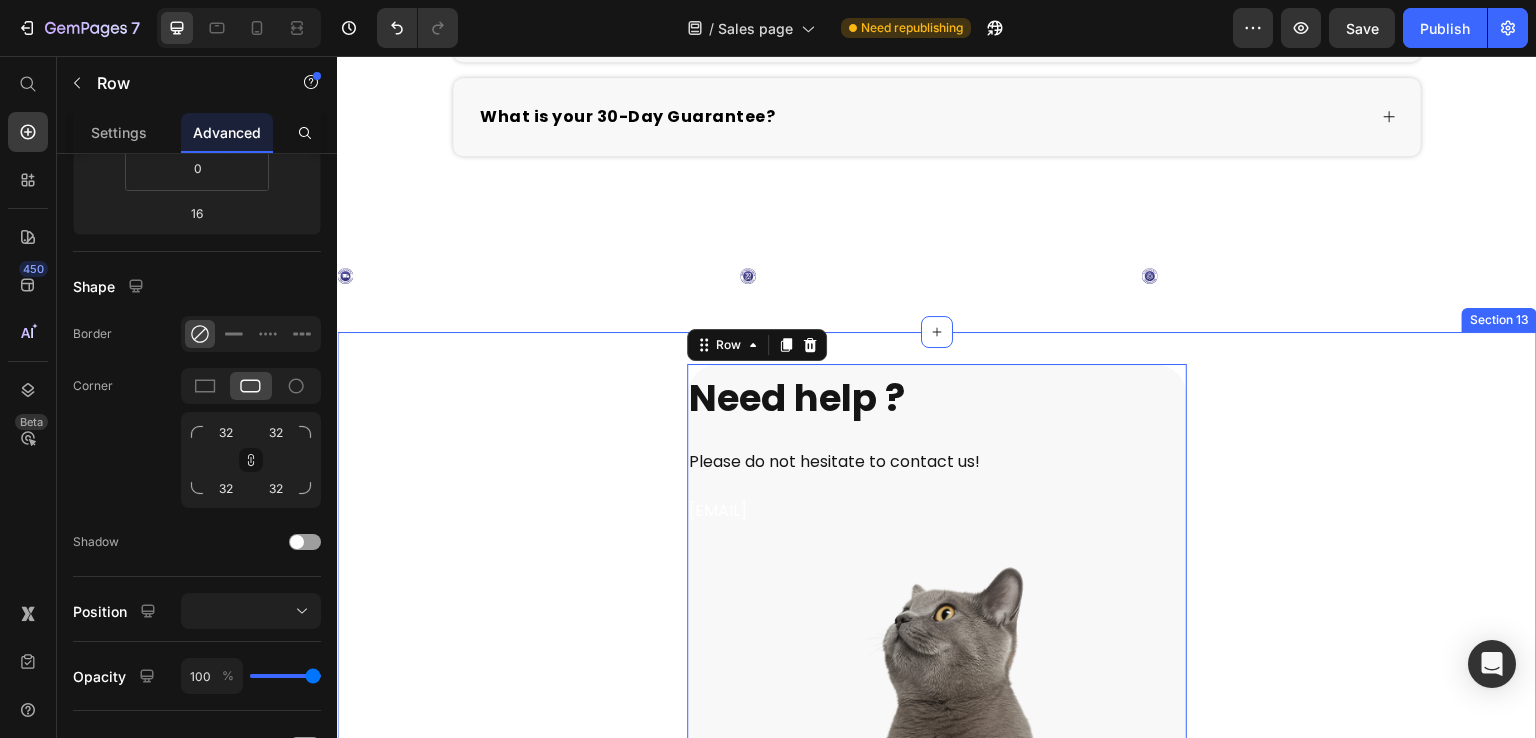 click on "Need help ? Heading Please do not hesitate to contact us! Text Block [EMAIL] Text Block Image Row   16" at bounding box center [937, 712] 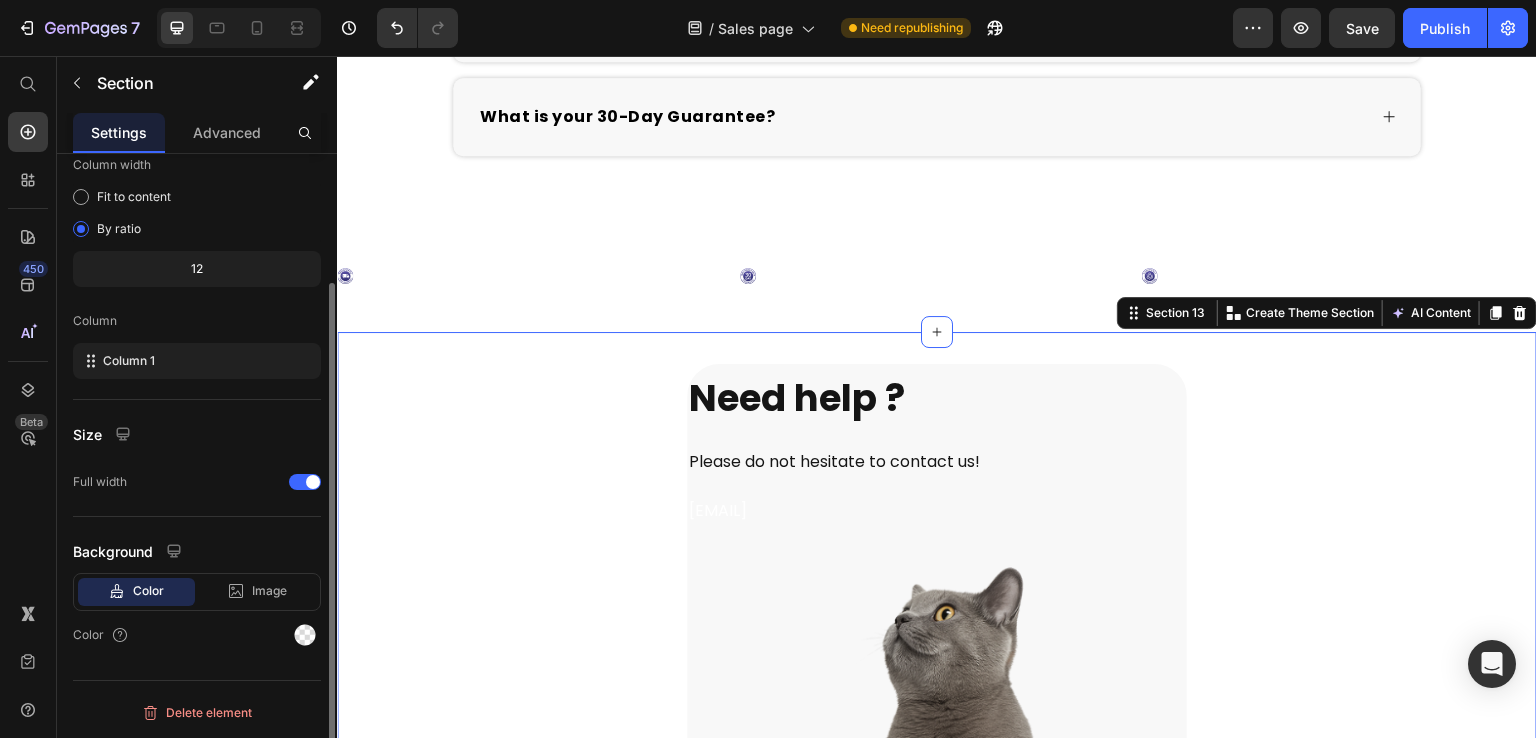 scroll, scrollTop: 0, scrollLeft: 0, axis: both 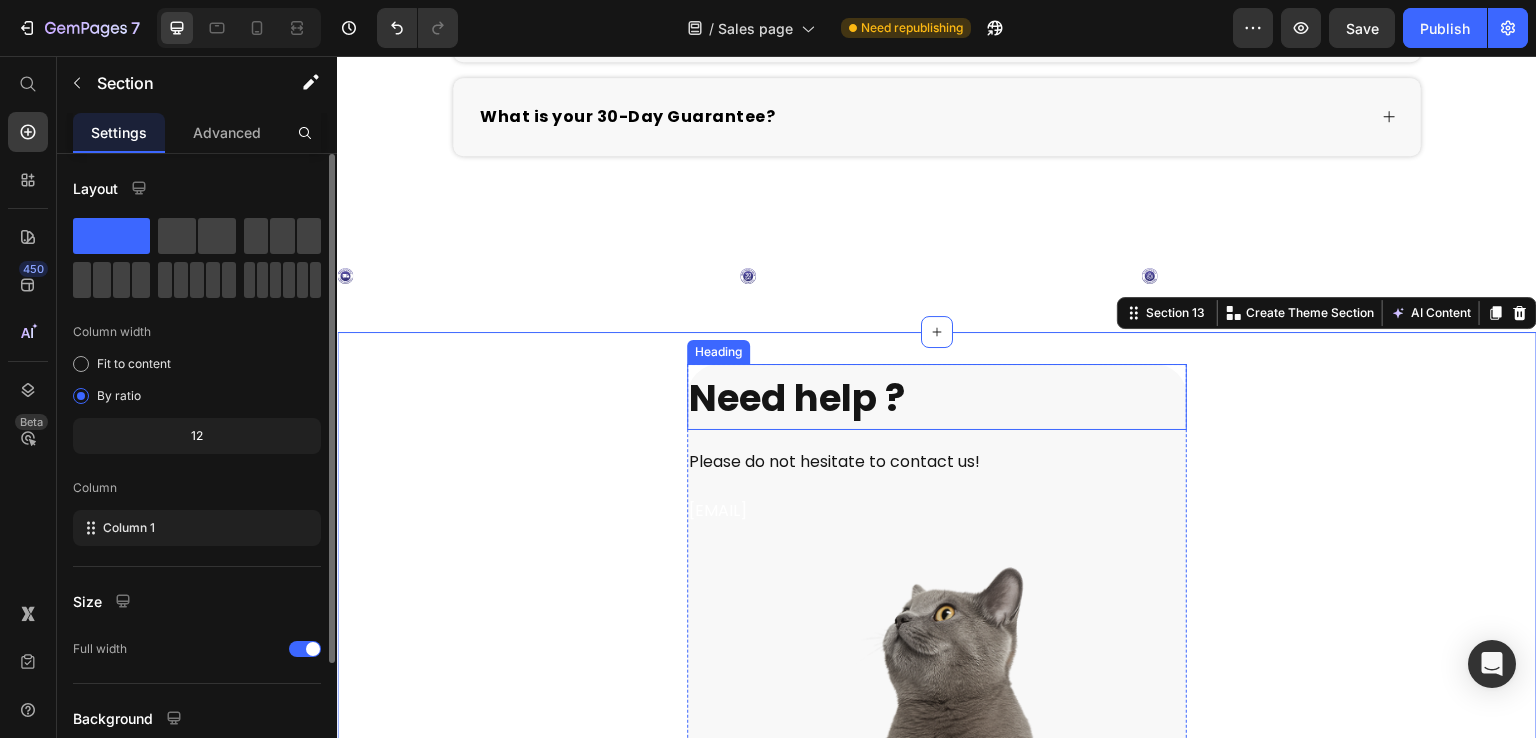 click on "Need help ?" at bounding box center (797, 398) 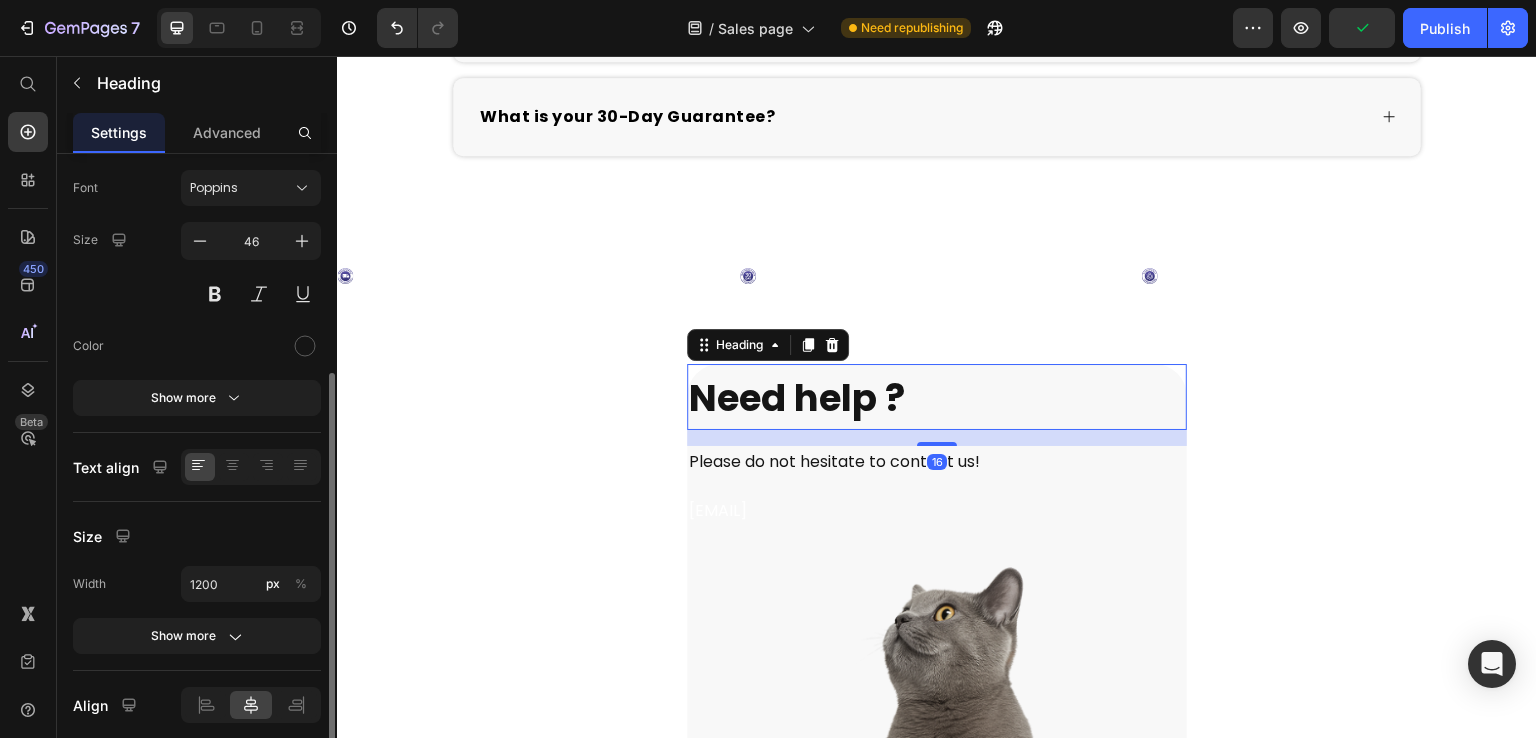 scroll, scrollTop: 200, scrollLeft: 0, axis: vertical 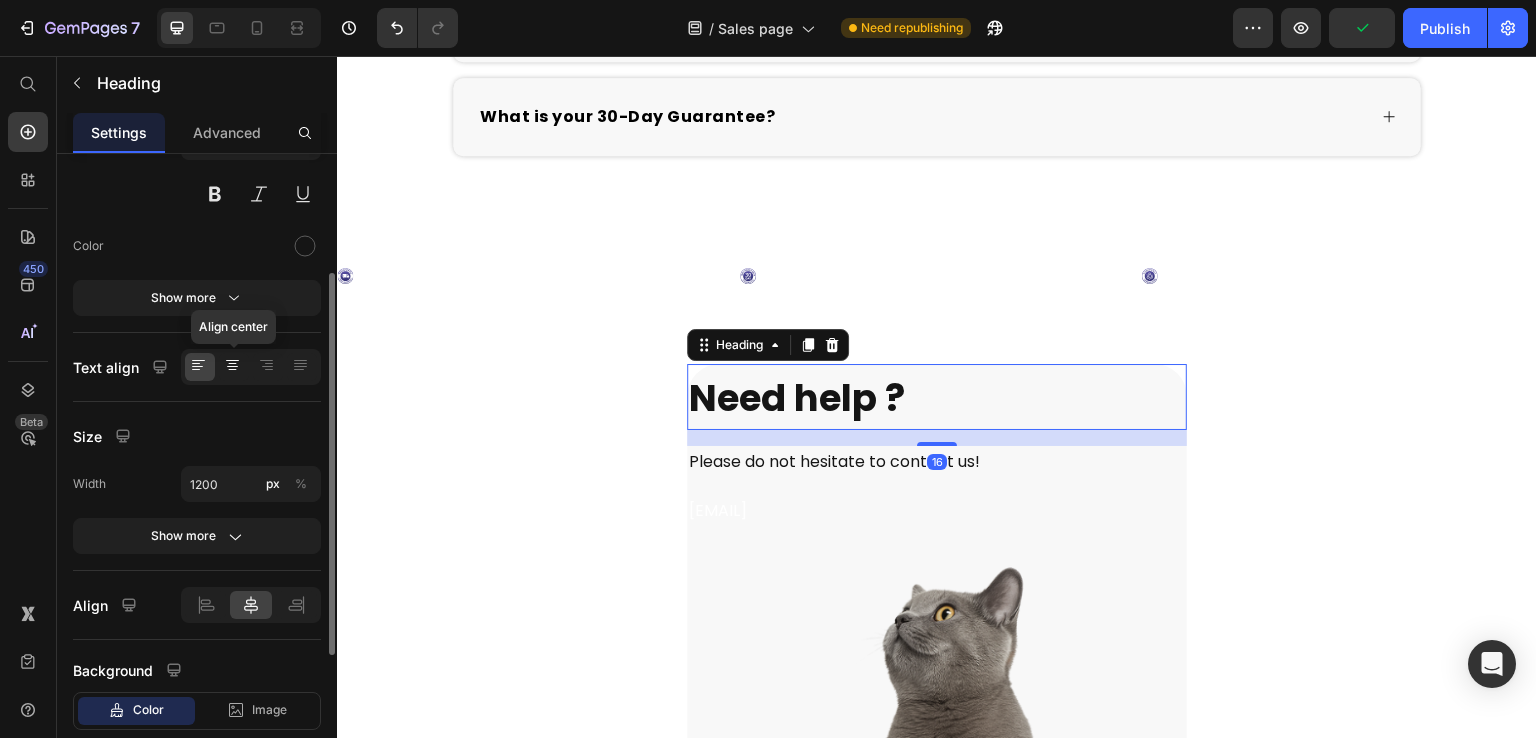 click 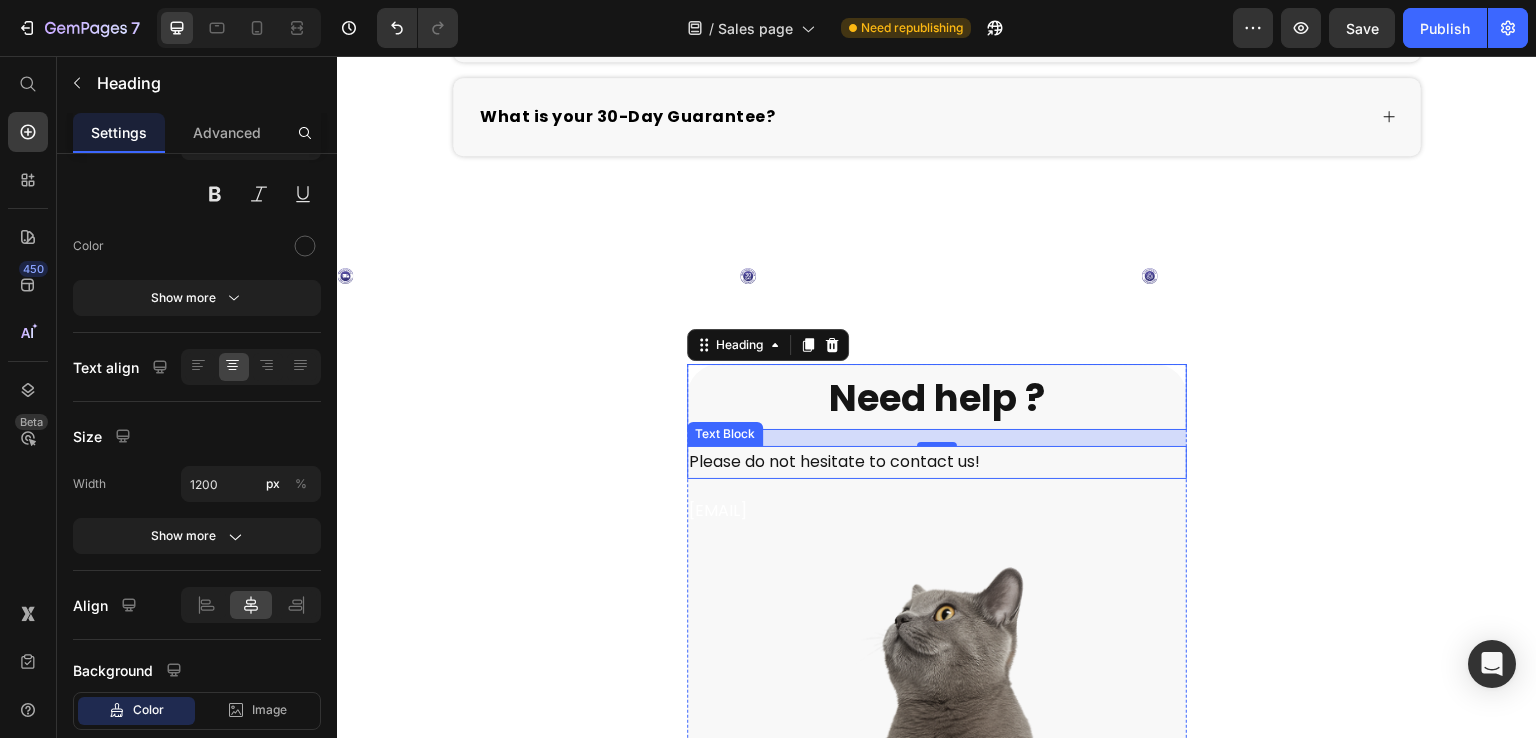 click on "Please do not hesitate to contact us!" at bounding box center (937, 462) 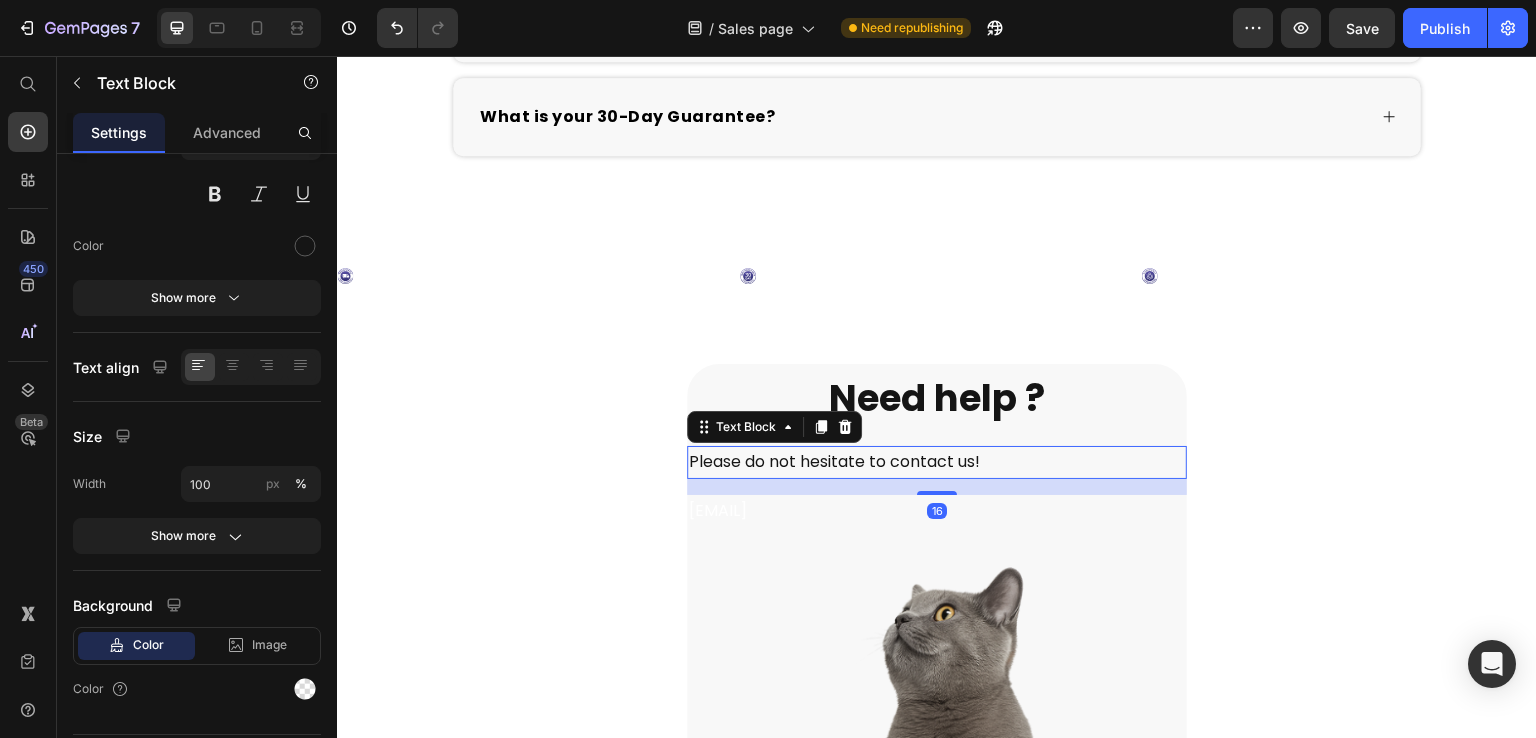 scroll, scrollTop: 0, scrollLeft: 0, axis: both 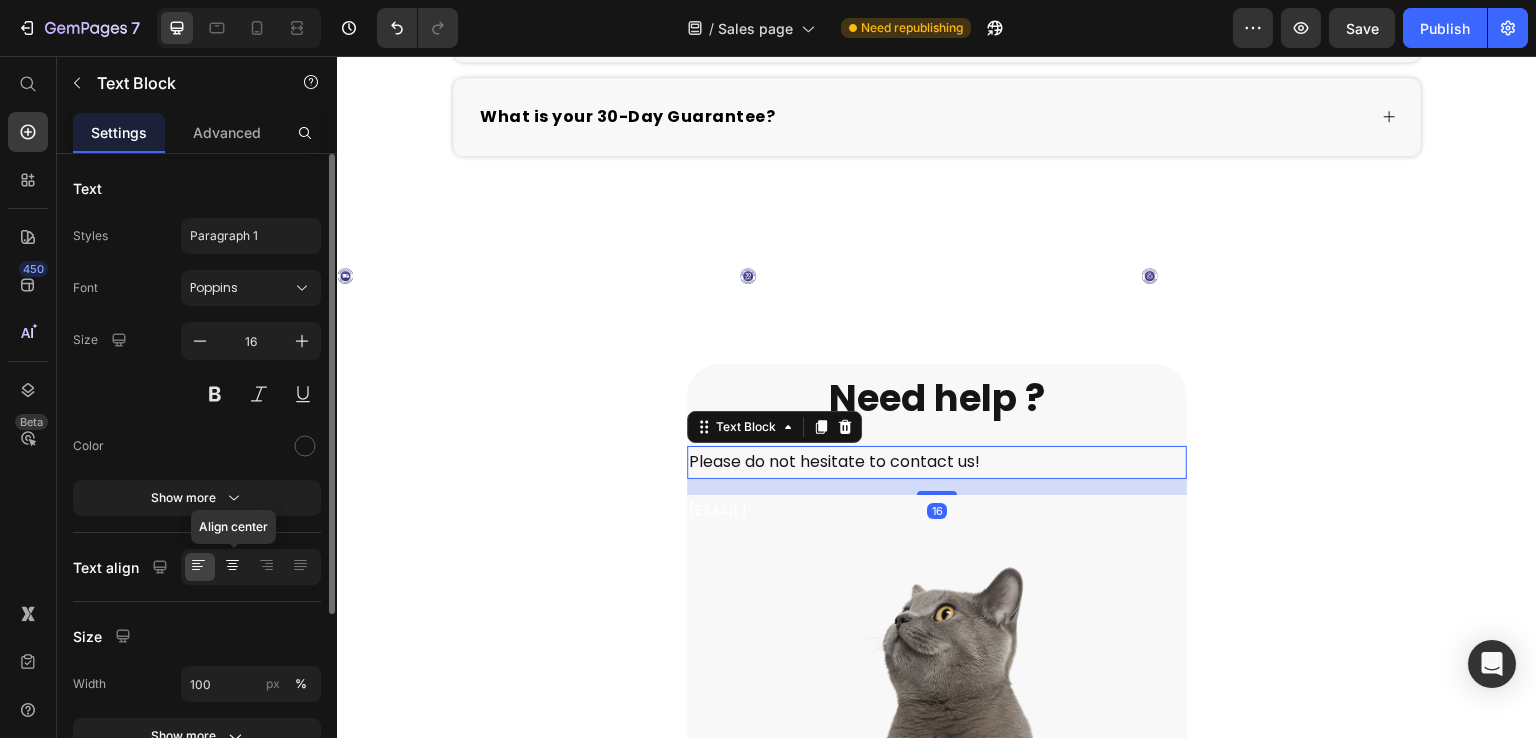 click 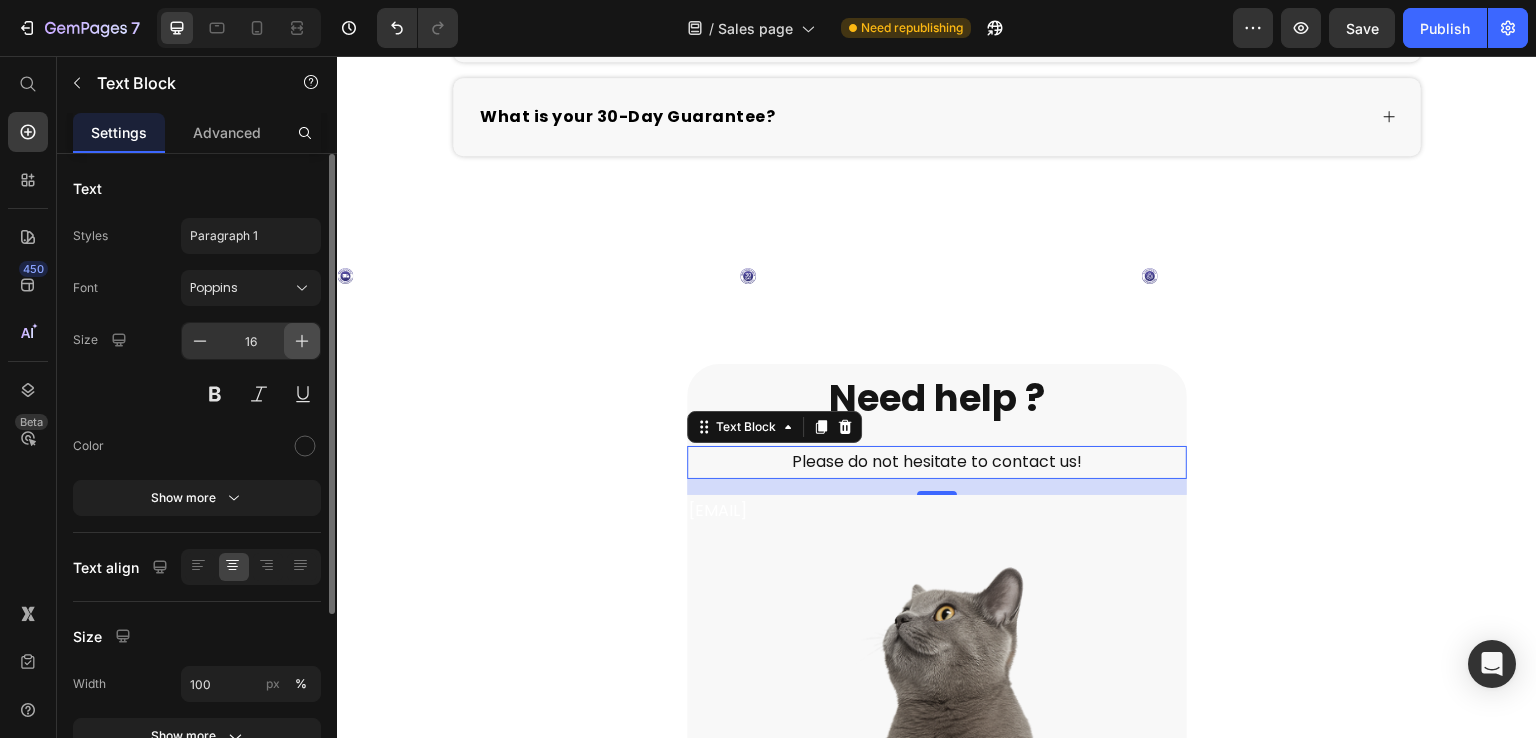 click 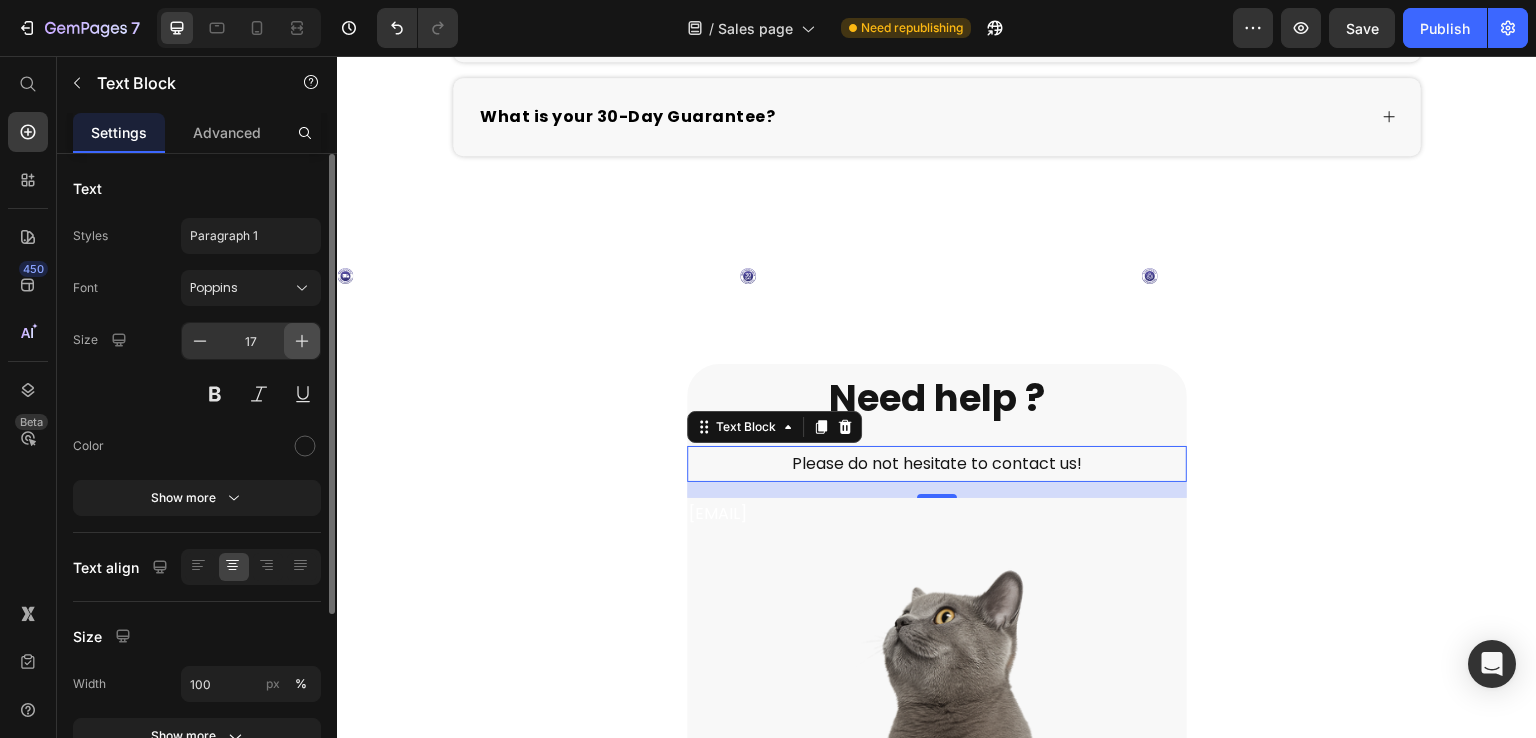 click 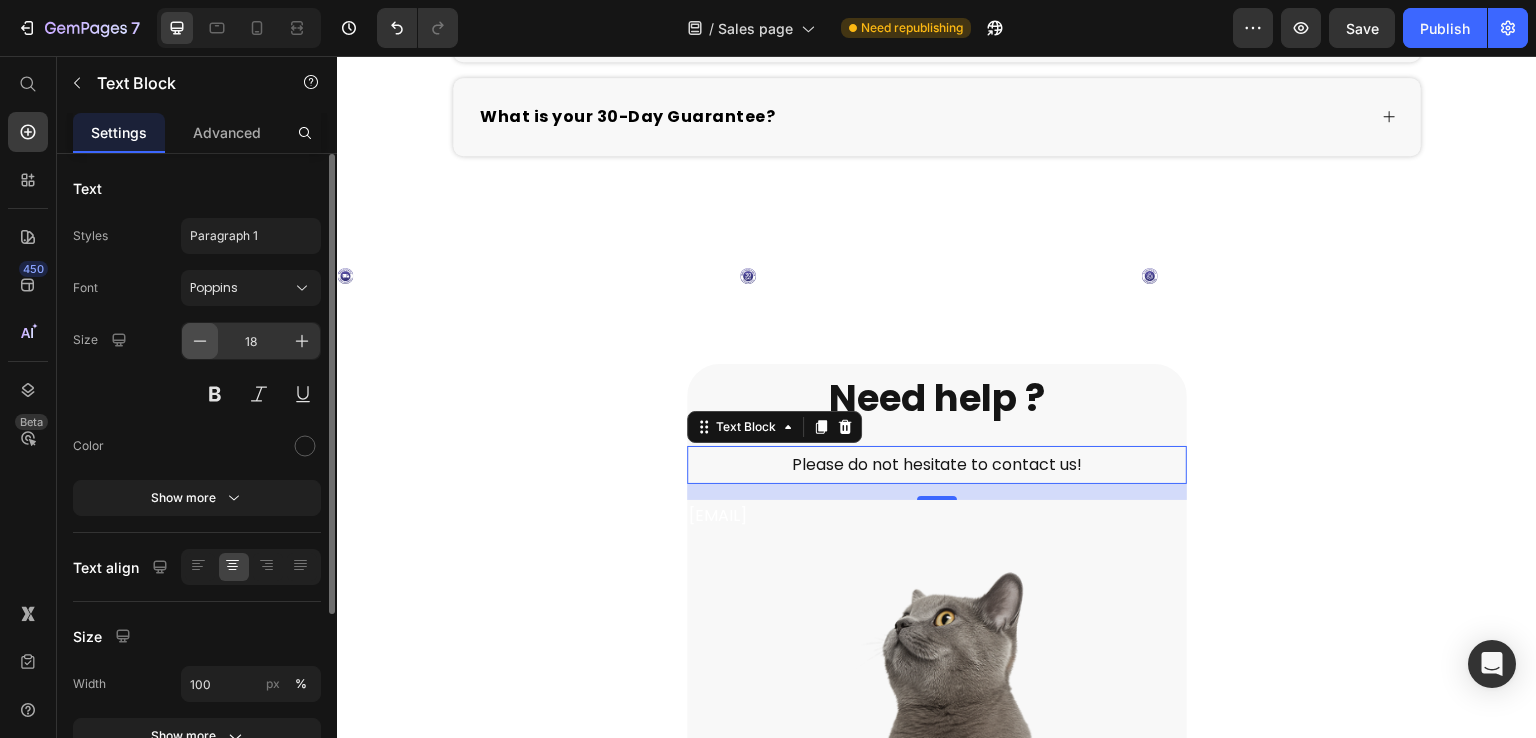 click 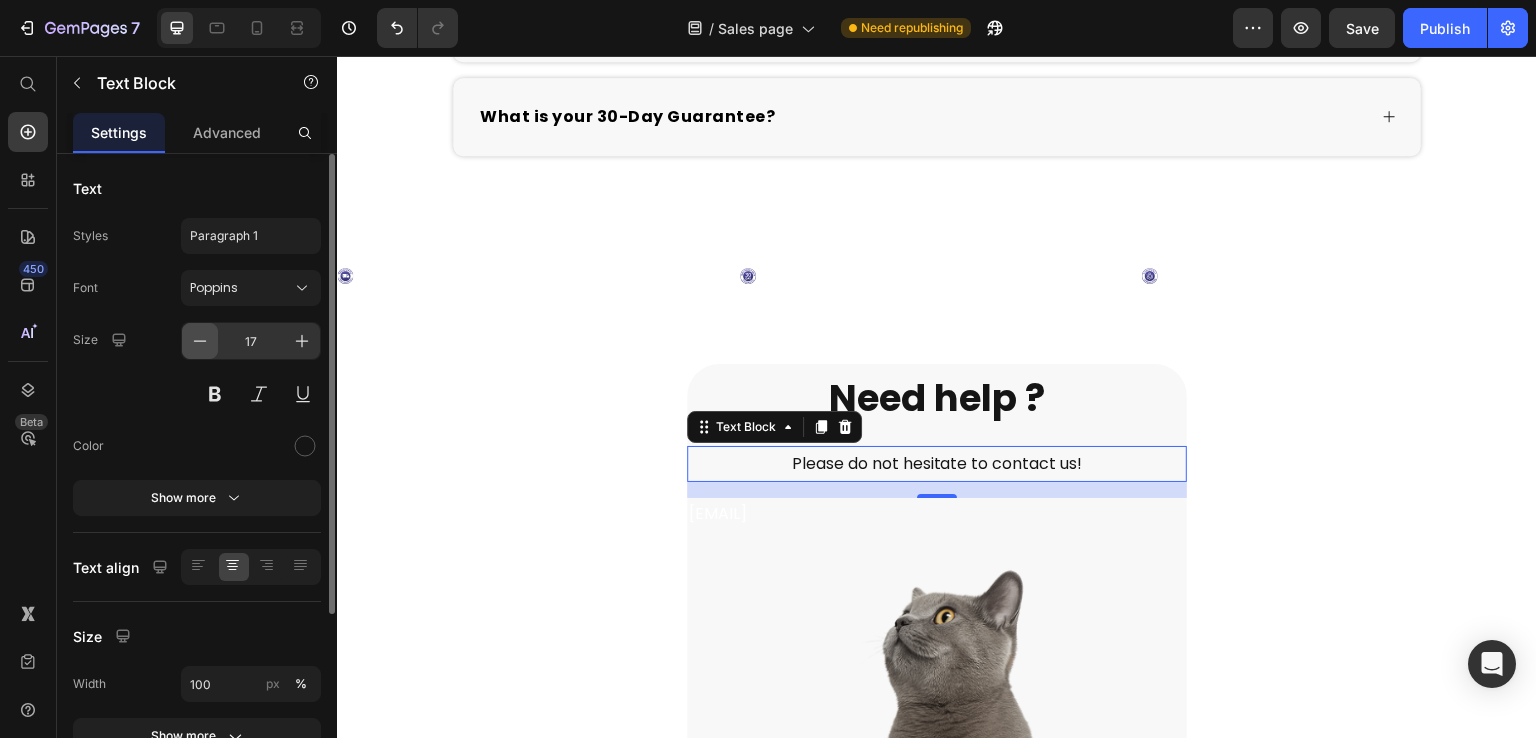 click 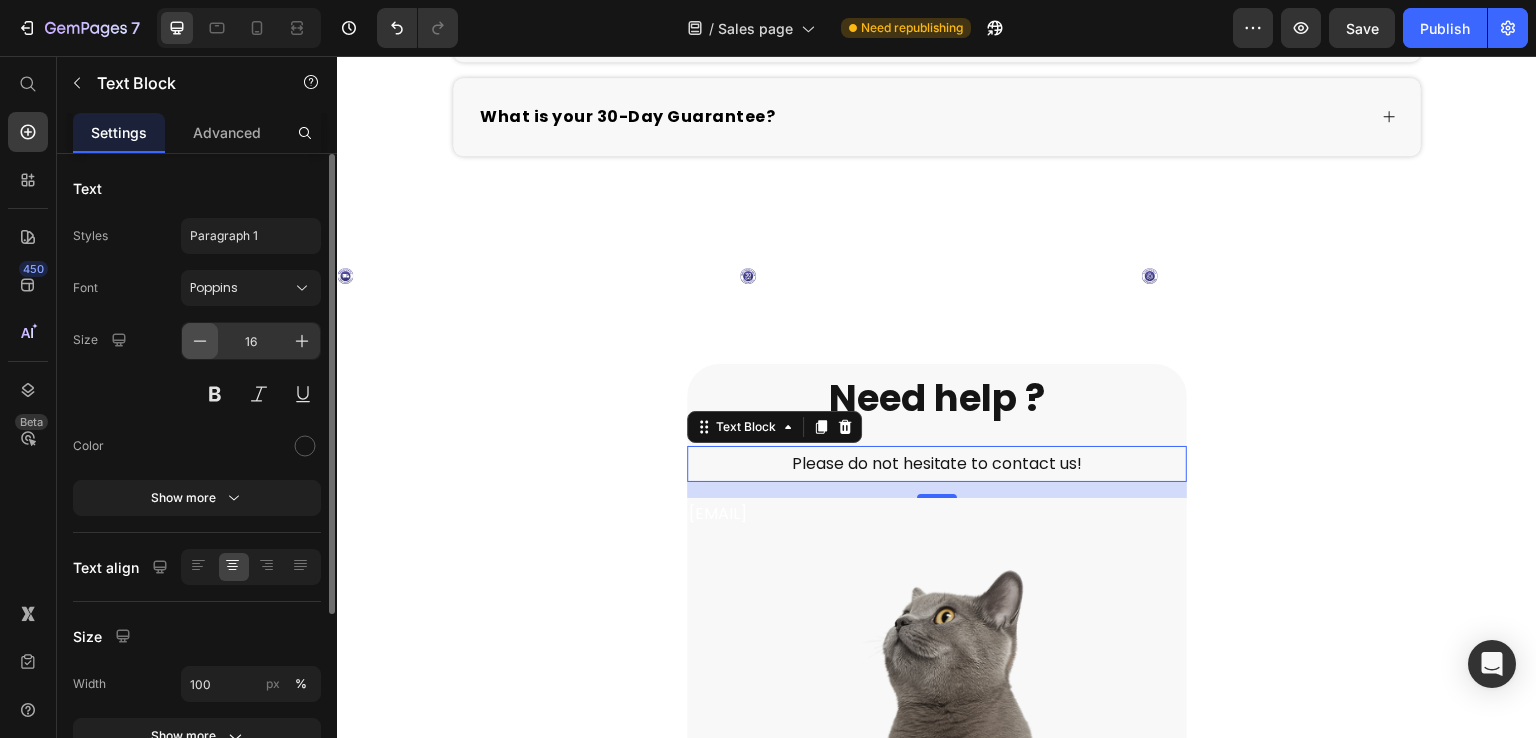 click 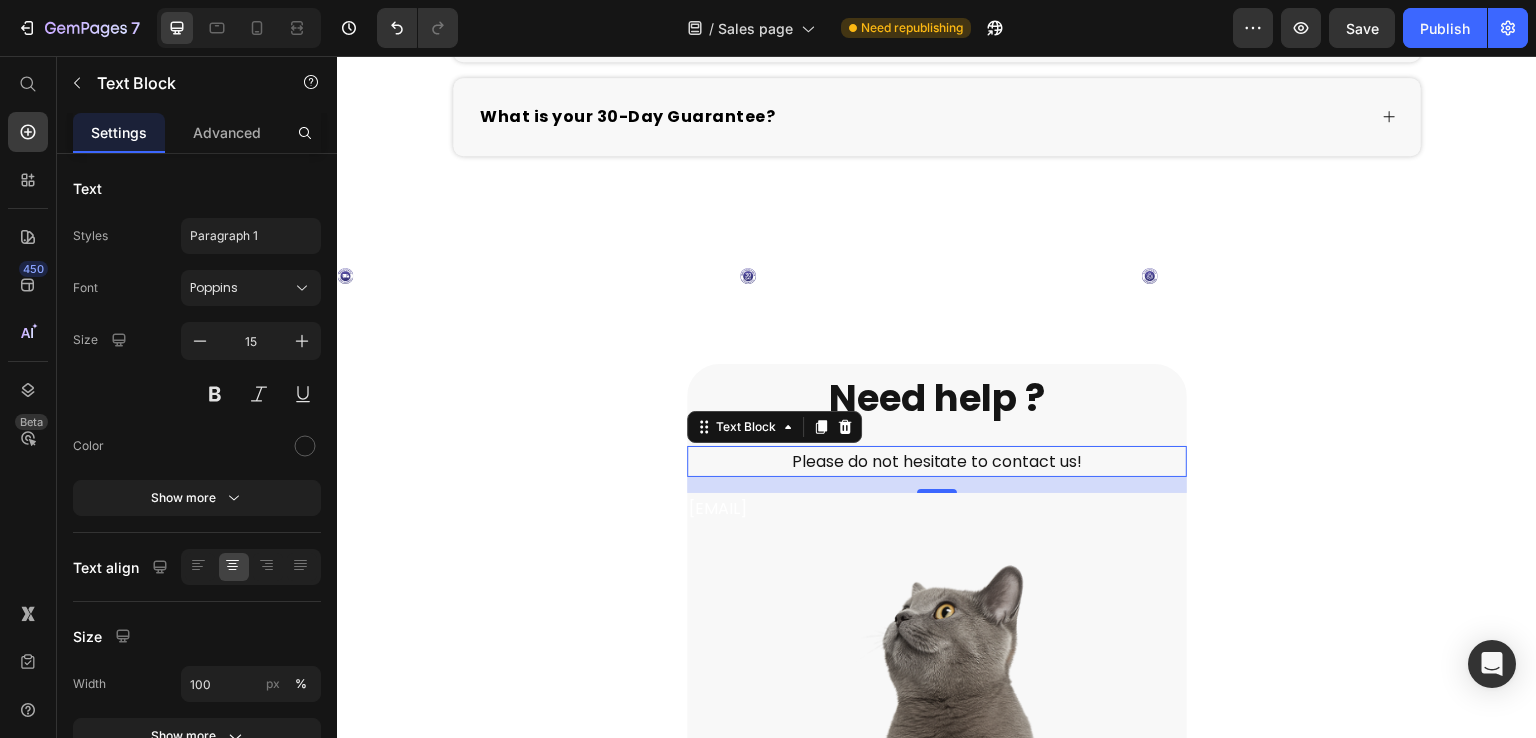 click on "Please do not hesitate to contact us!" at bounding box center (937, 461) 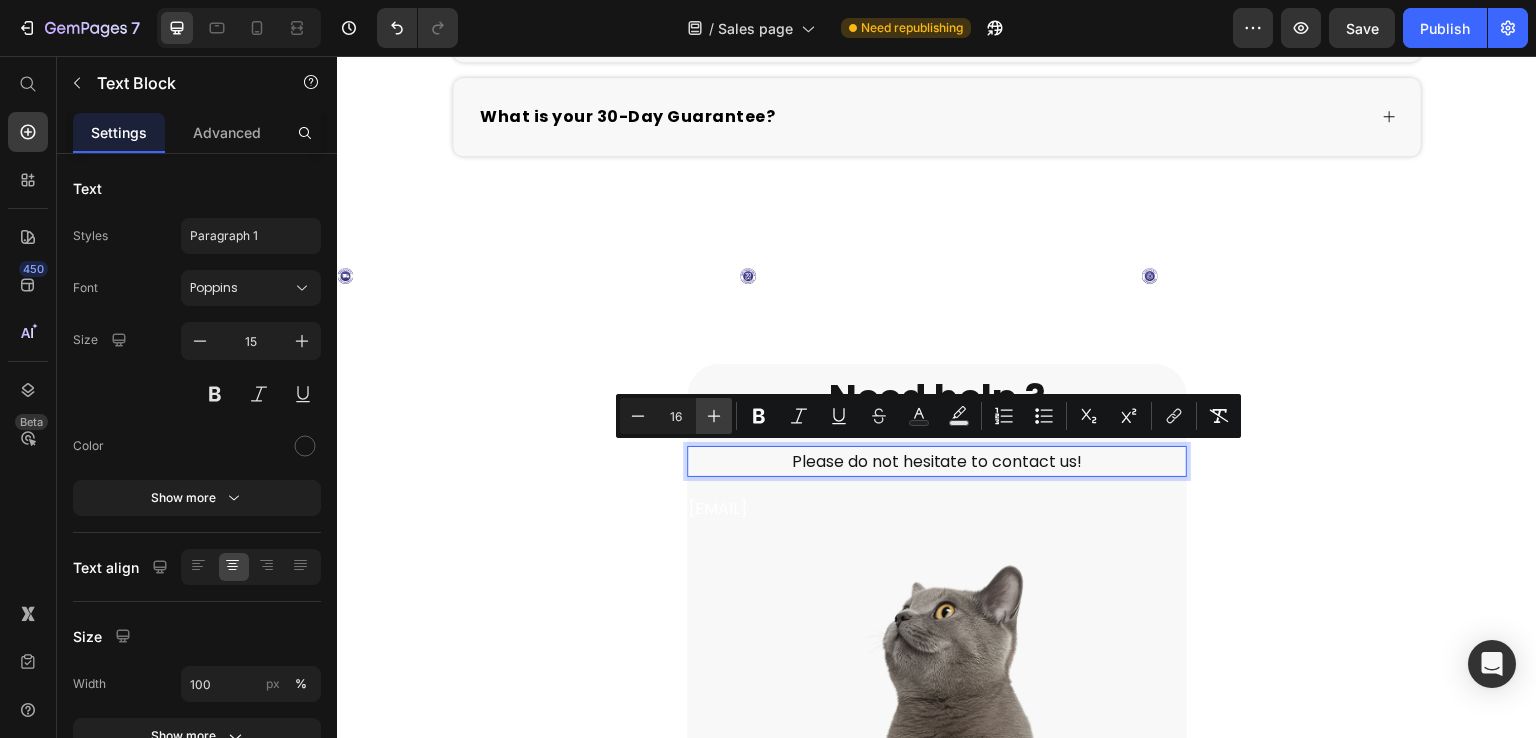 click 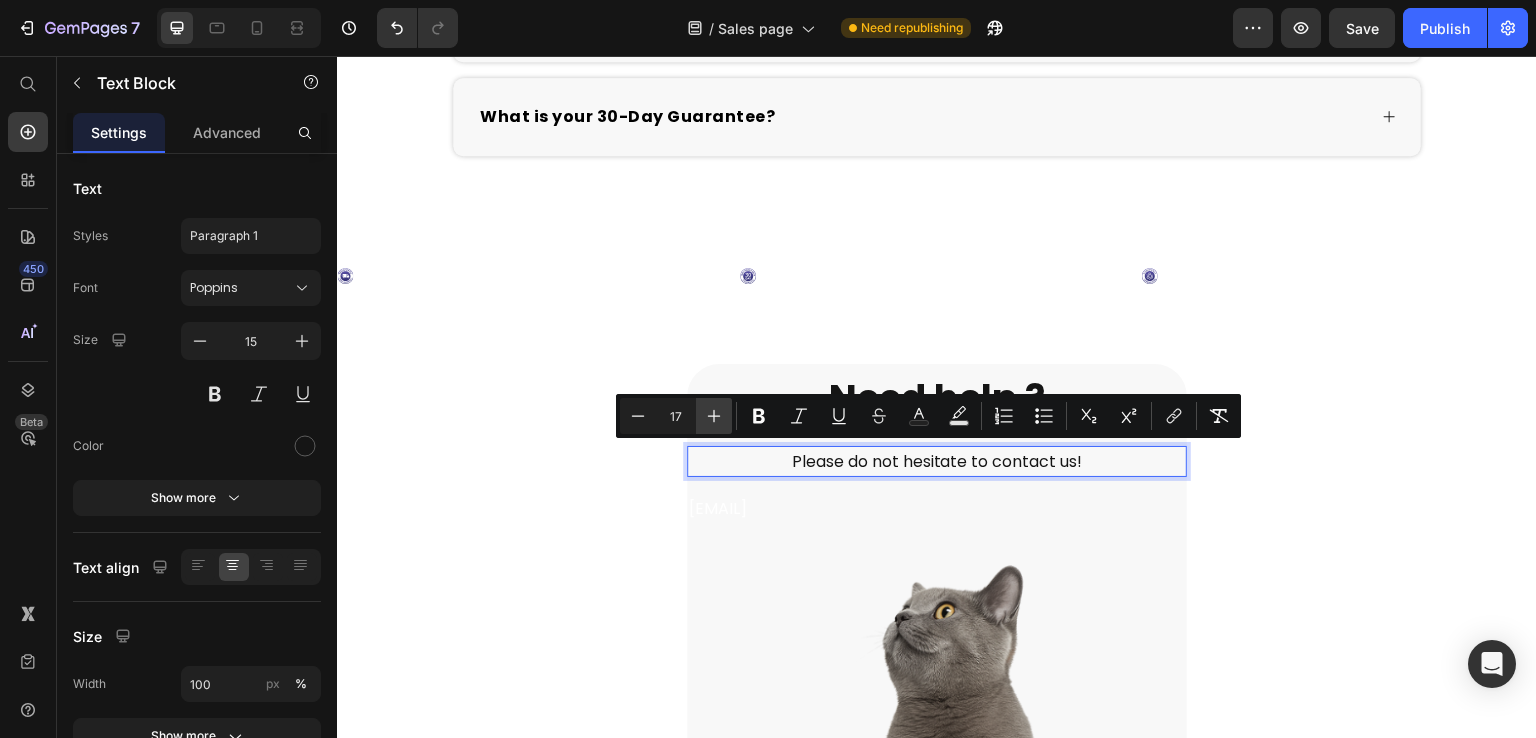 click 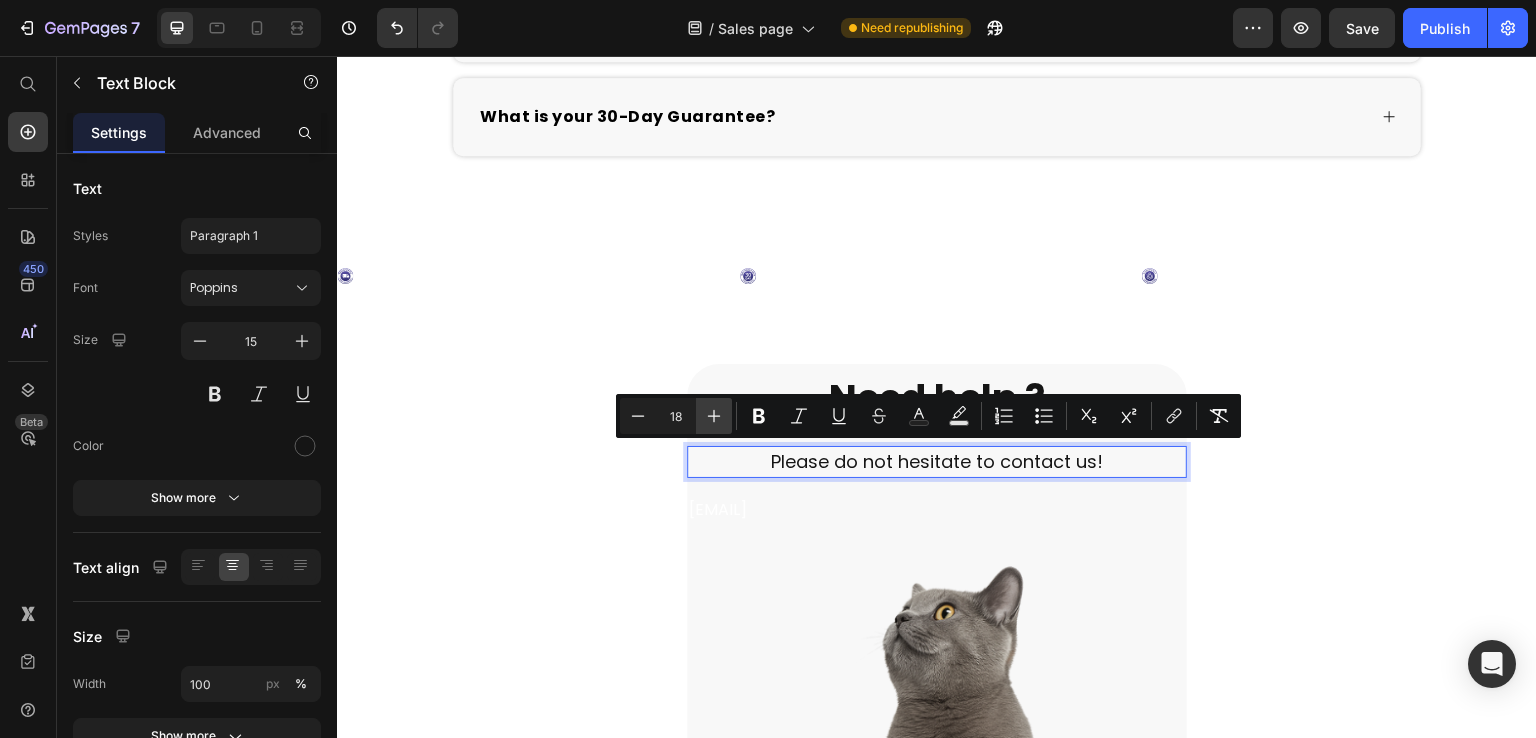 click 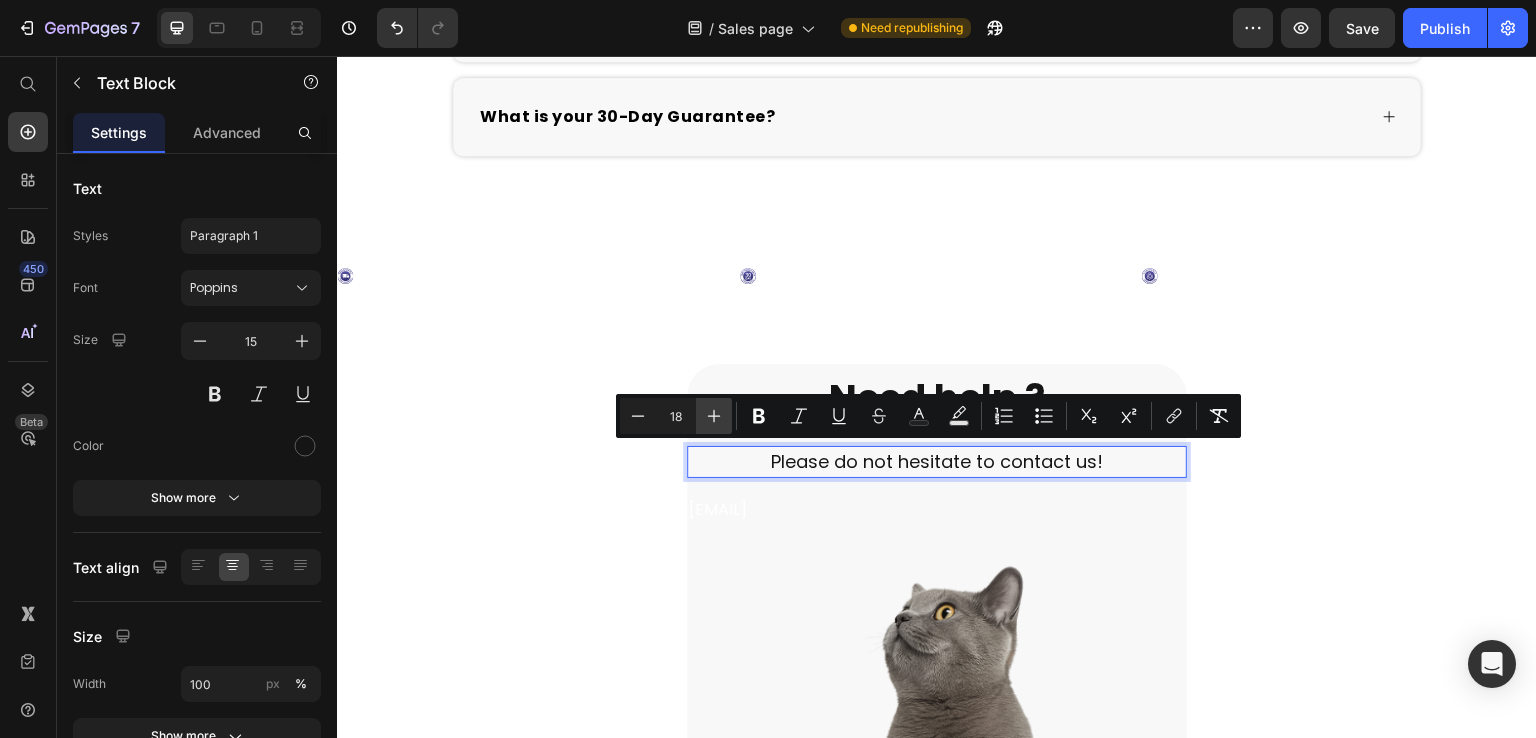 type on "19" 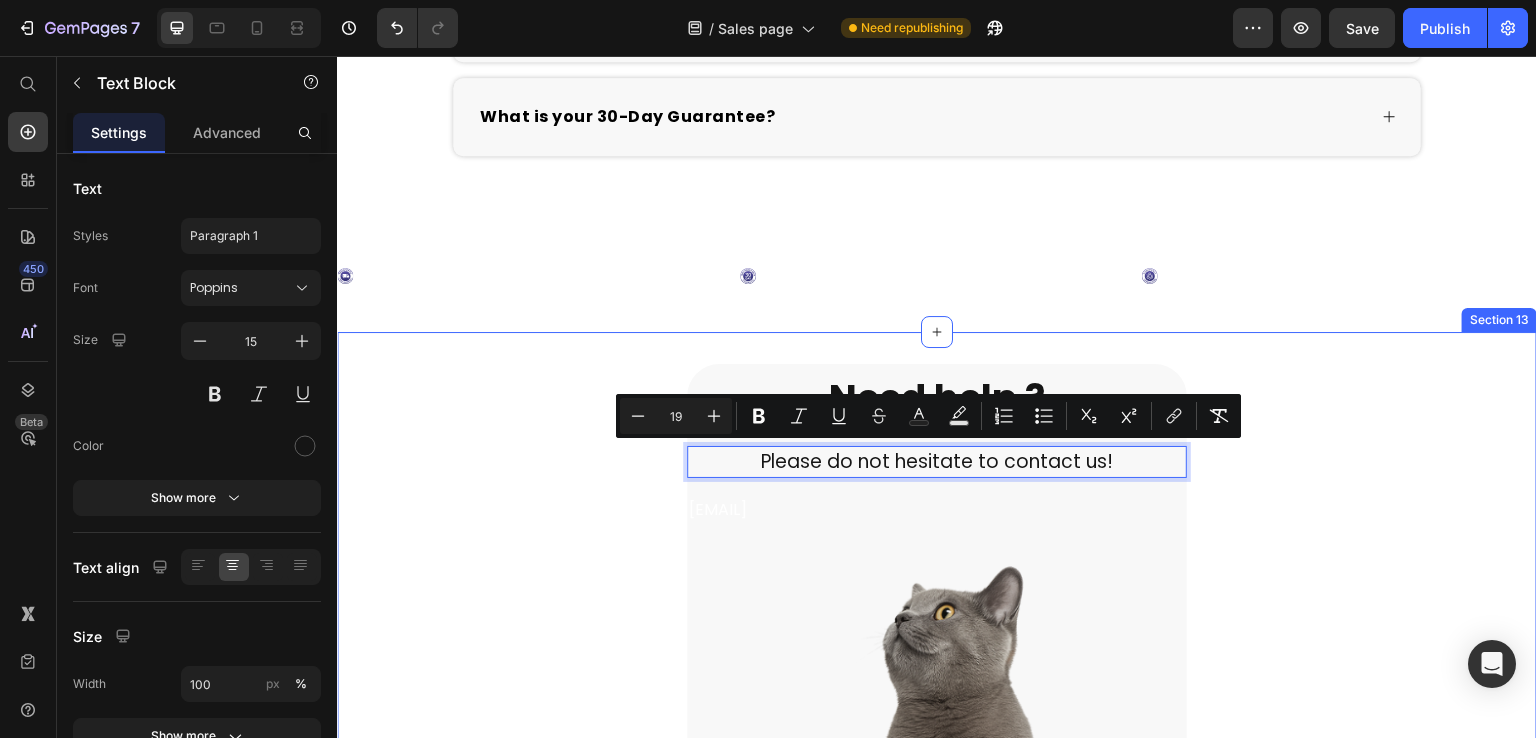 click on "Need help ? Heading Please do not hesitate to contact us! Text Block   16 [EMAIL] Text Block Image Row Section 13" at bounding box center [937, 712] 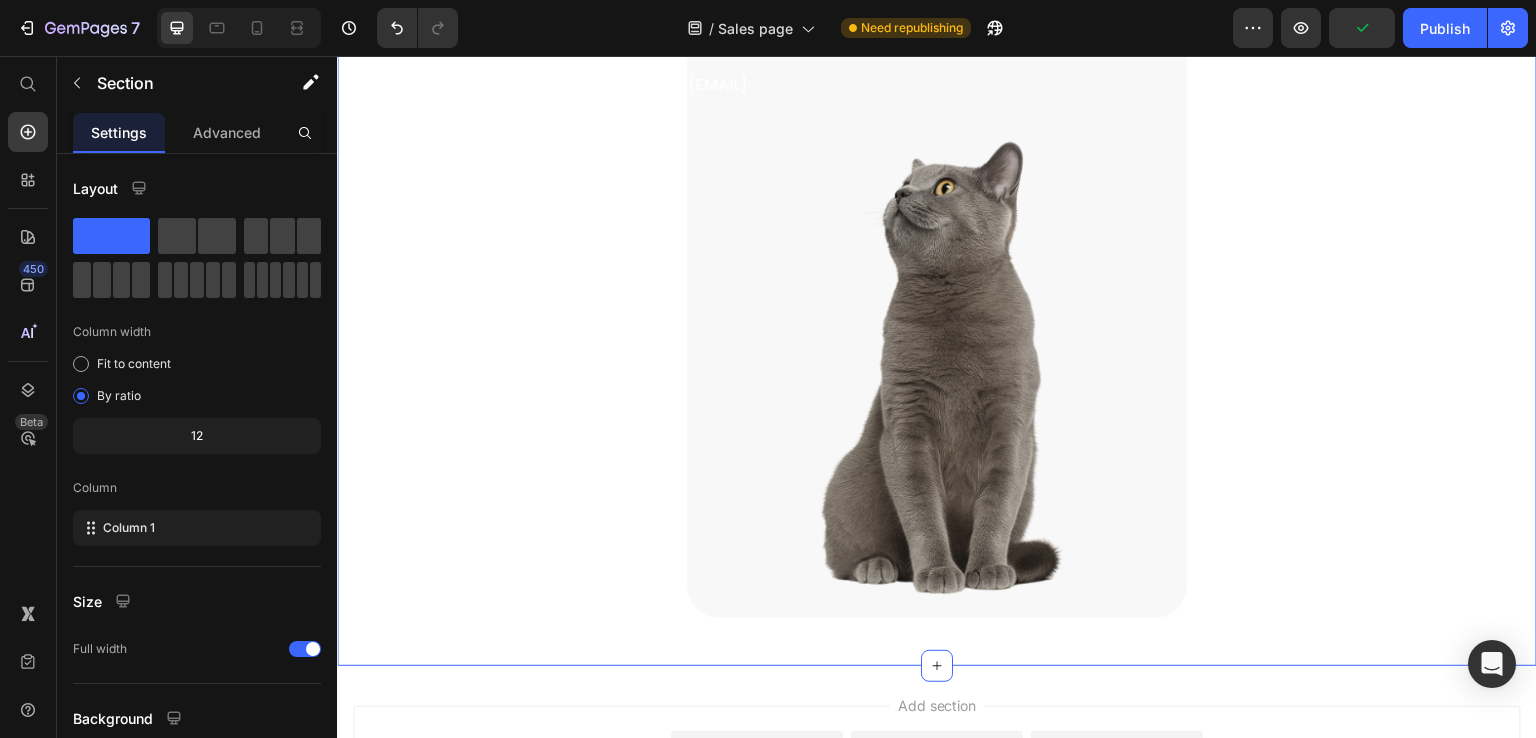 scroll, scrollTop: 8699, scrollLeft: 0, axis: vertical 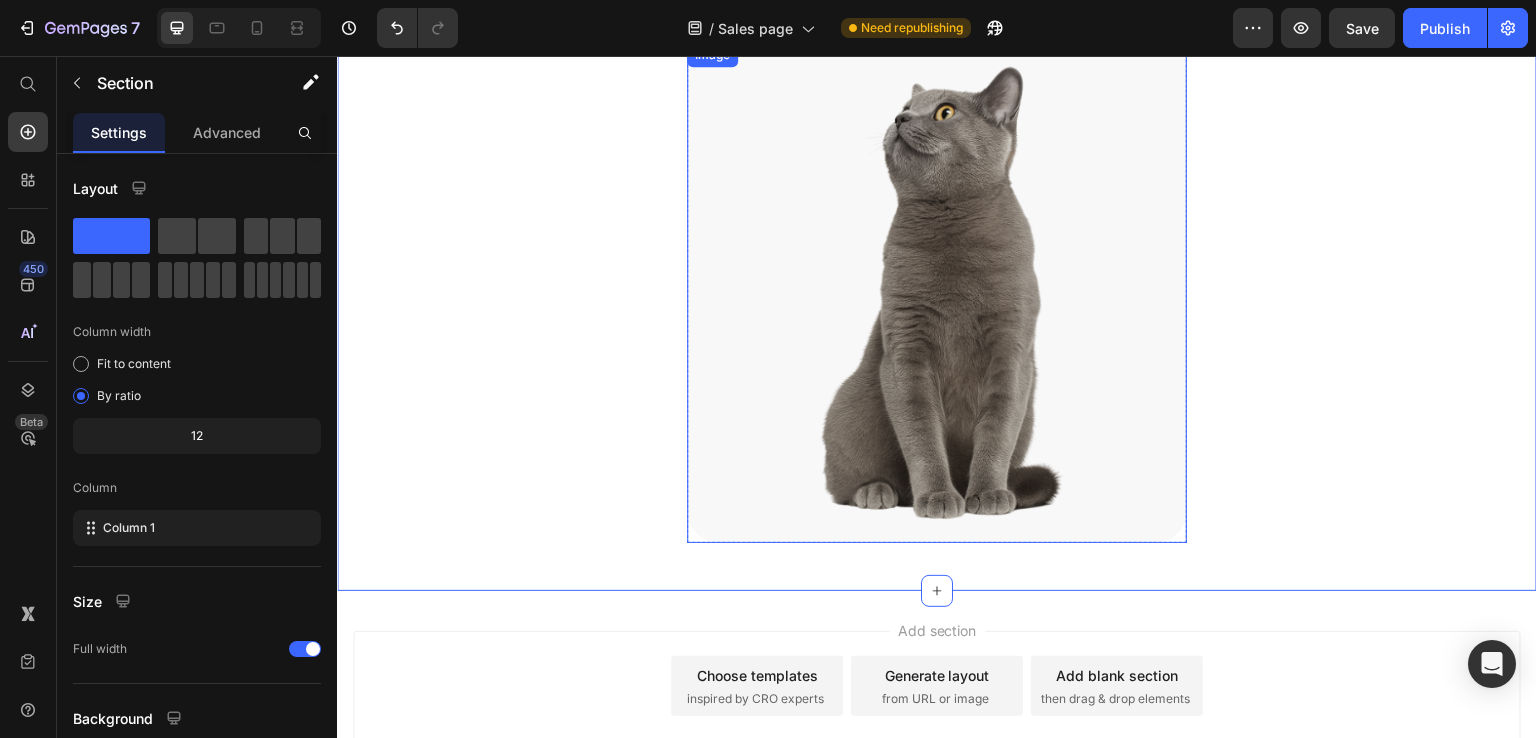 click at bounding box center (937, 293) 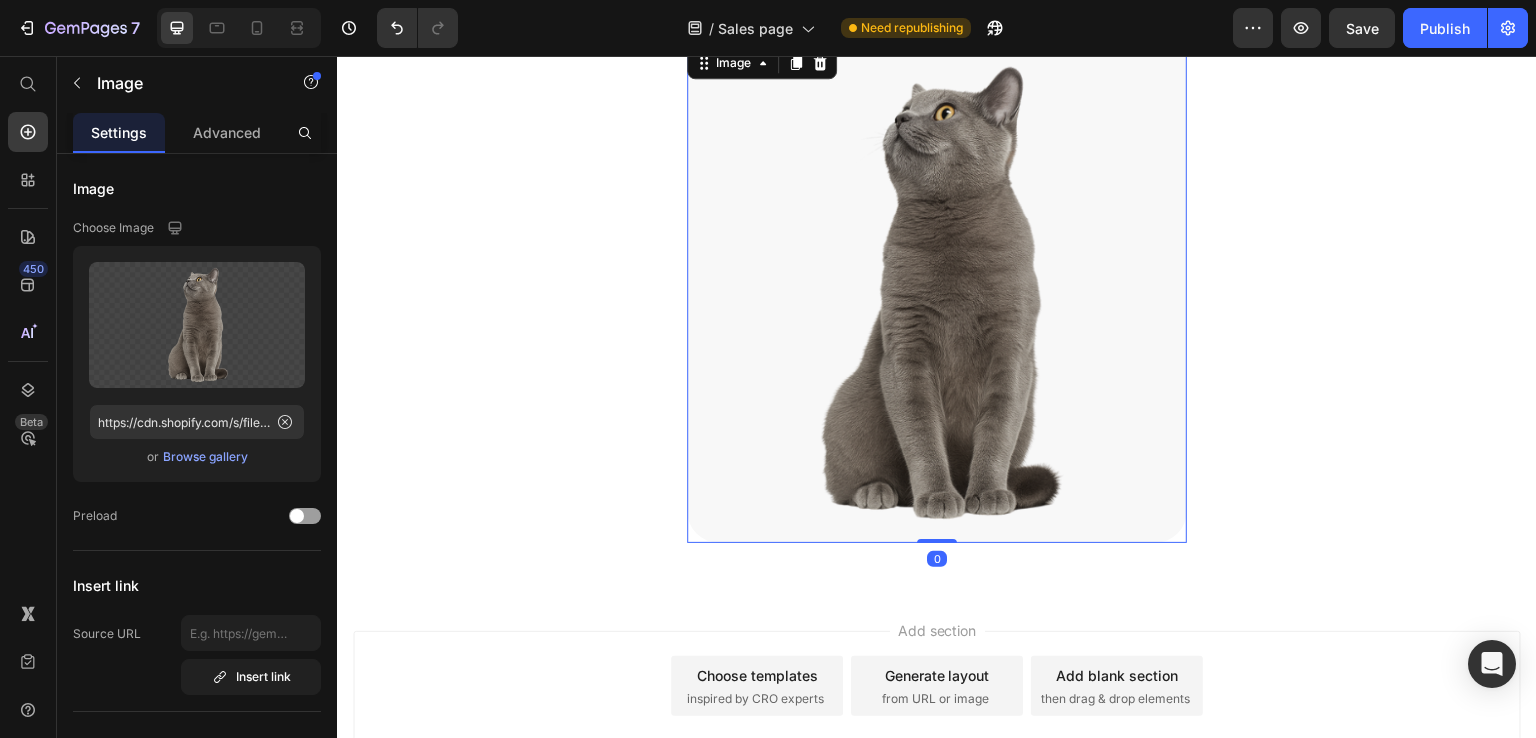 scroll, scrollTop: 8299, scrollLeft: 0, axis: vertical 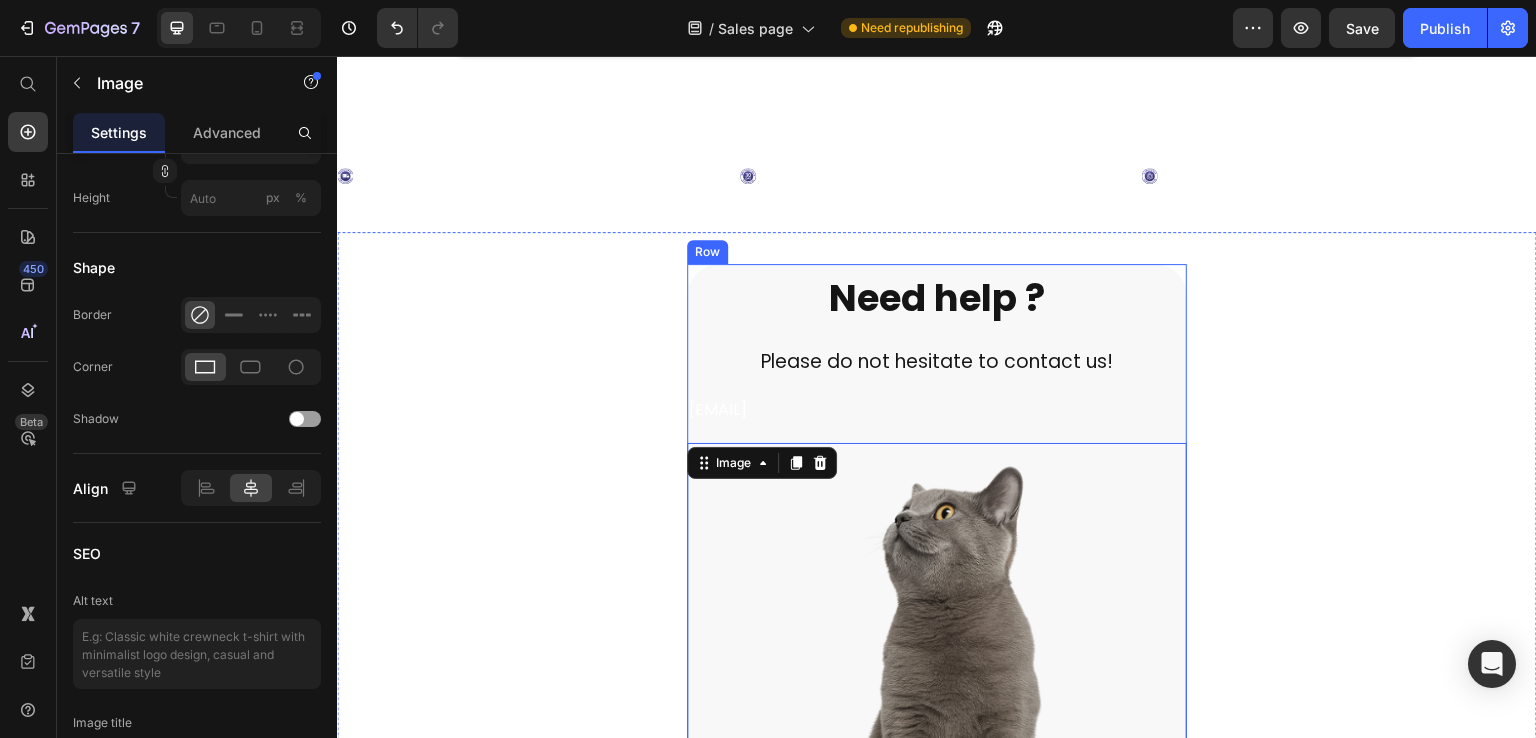 click on "Need help ? Heading Please do not hesitate to contact us! Text Block [EMAIL] Text Block Image   0" at bounding box center (937, 604) 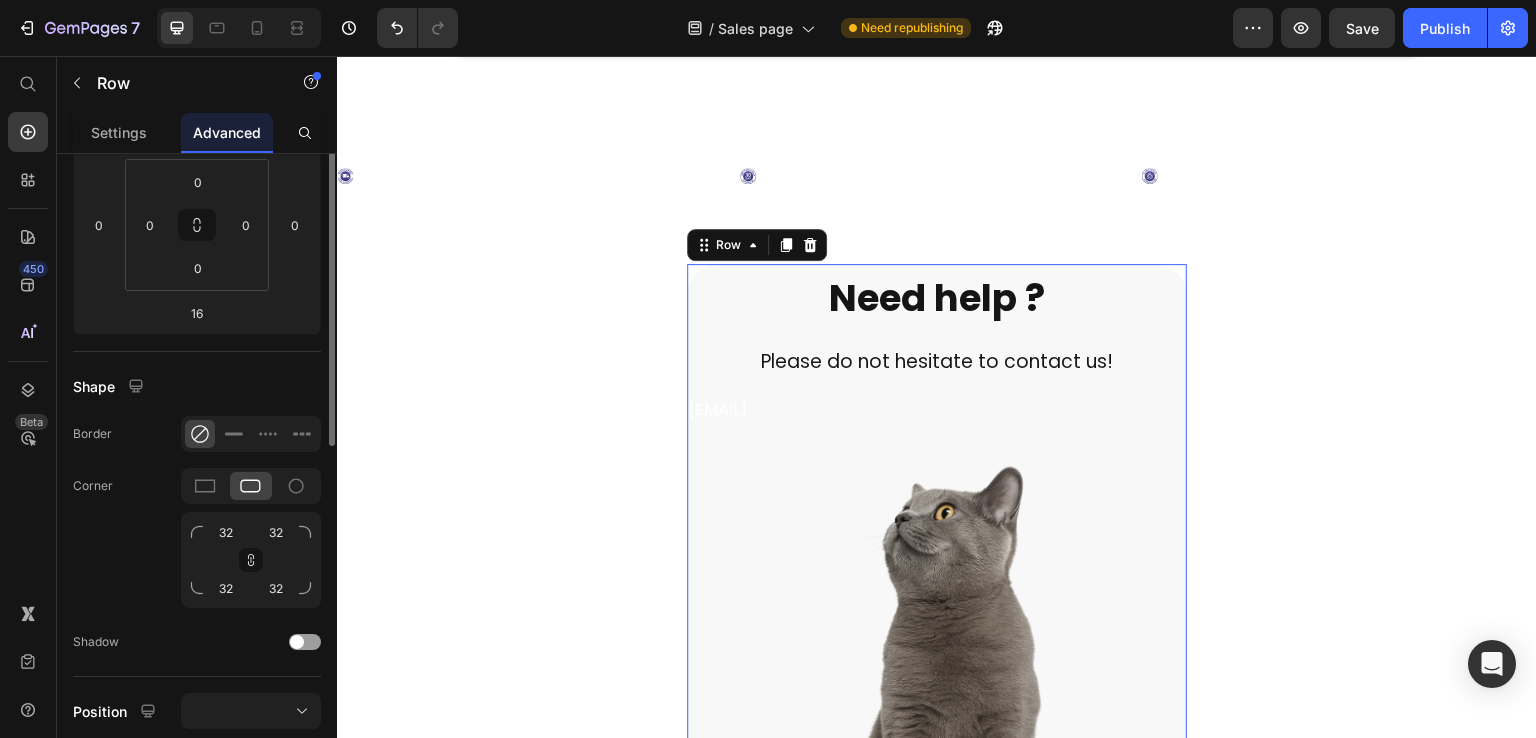 scroll, scrollTop: 400, scrollLeft: 0, axis: vertical 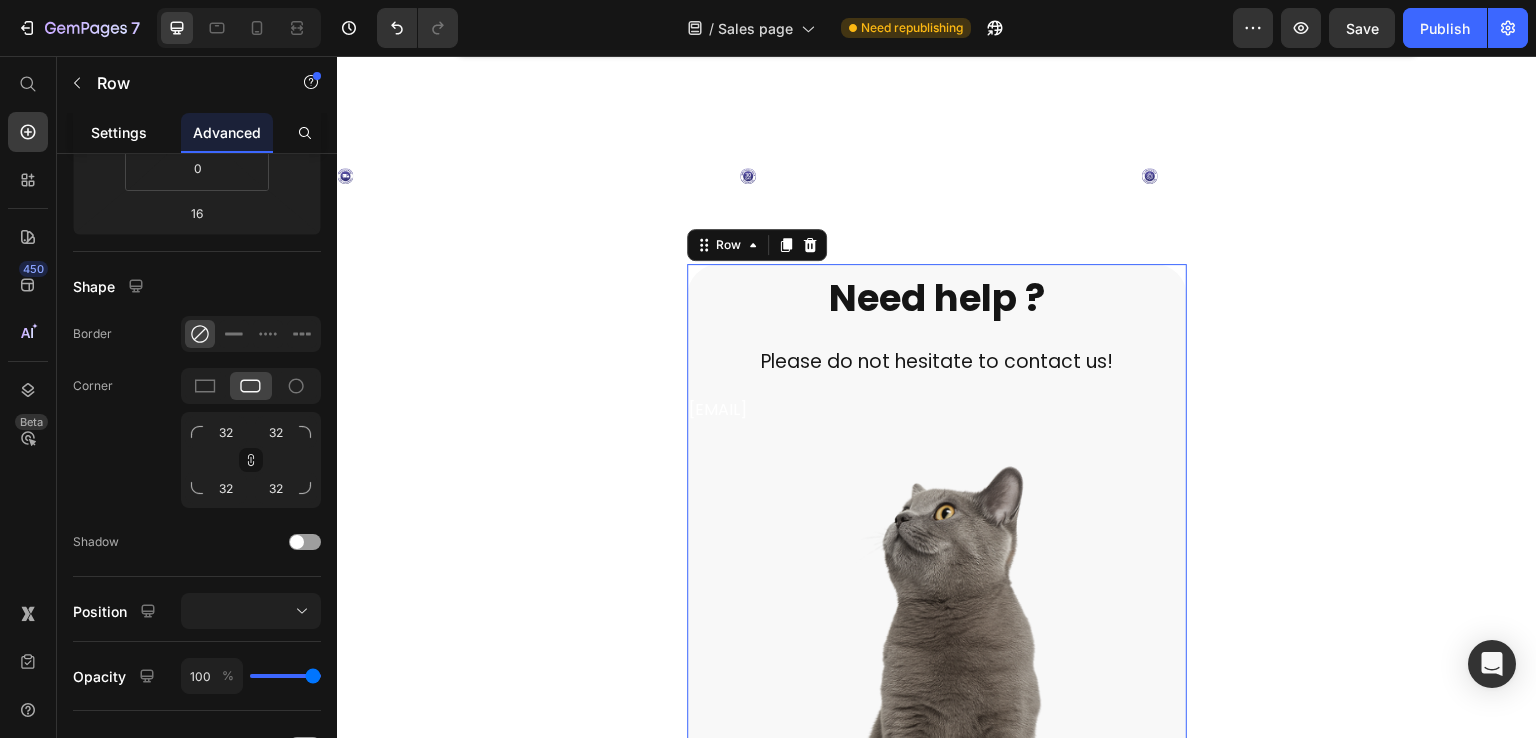 click on "Settings" at bounding box center (119, 132) 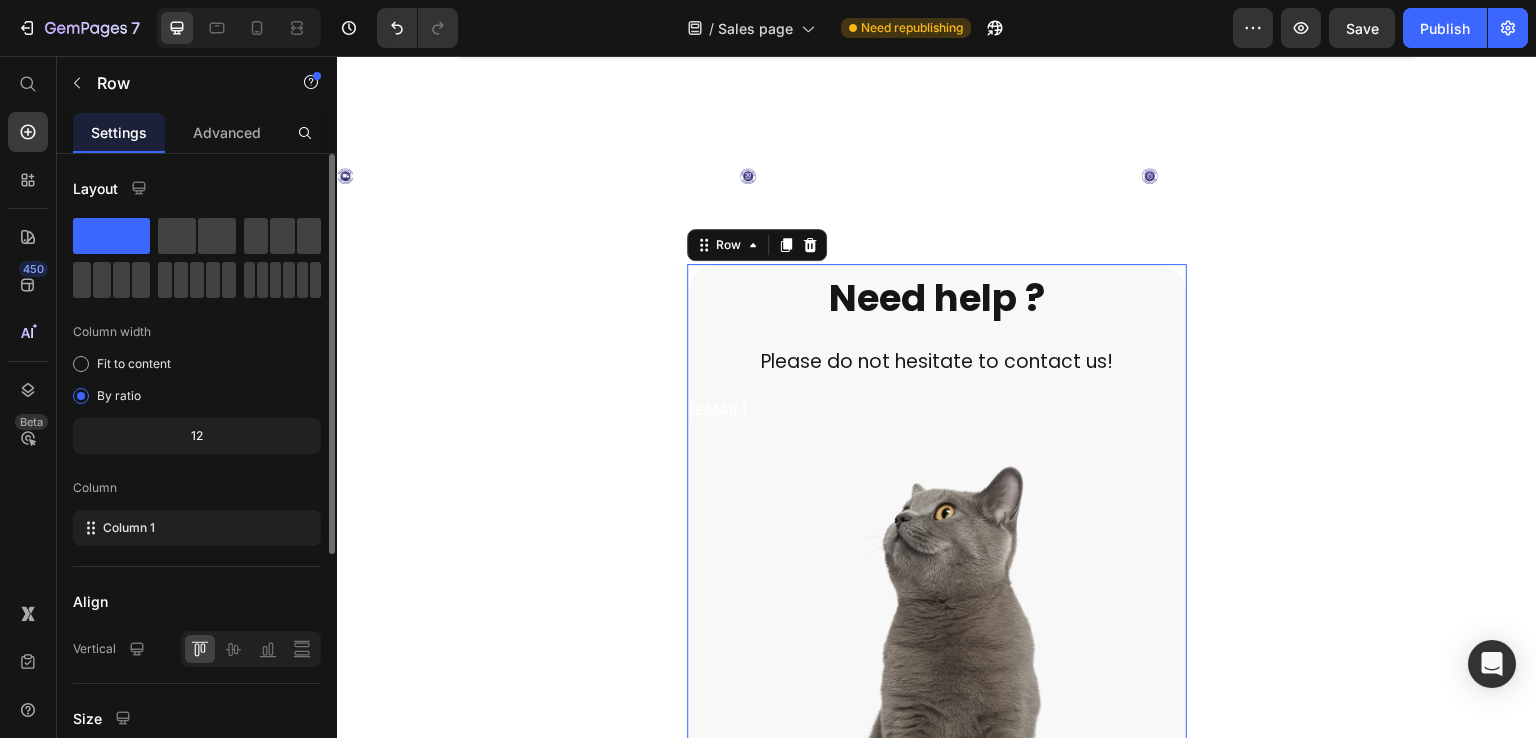 scroll, scrollTop: 300, scrollLeft: 0, axis: vertical 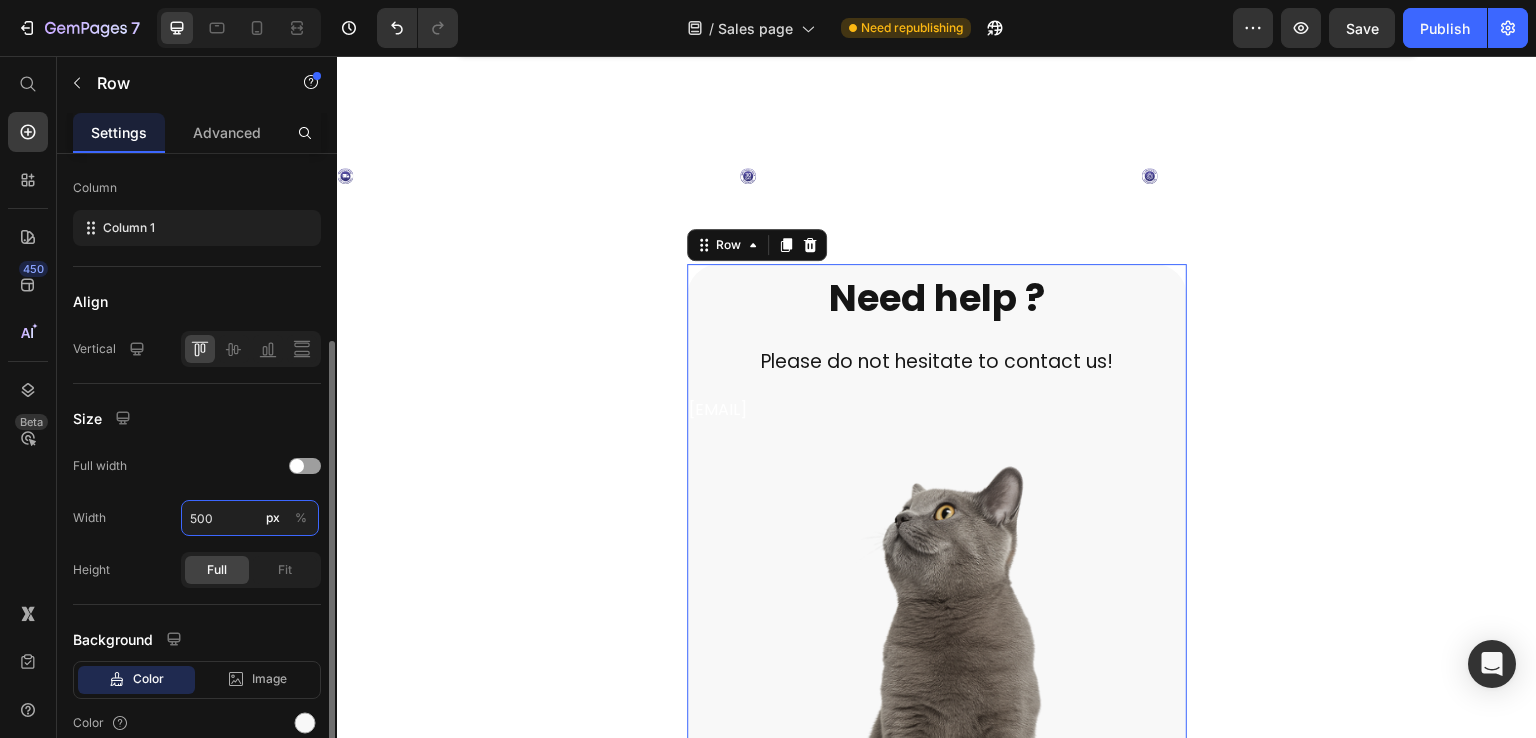 click on "500" at bounding box center [250, 518] 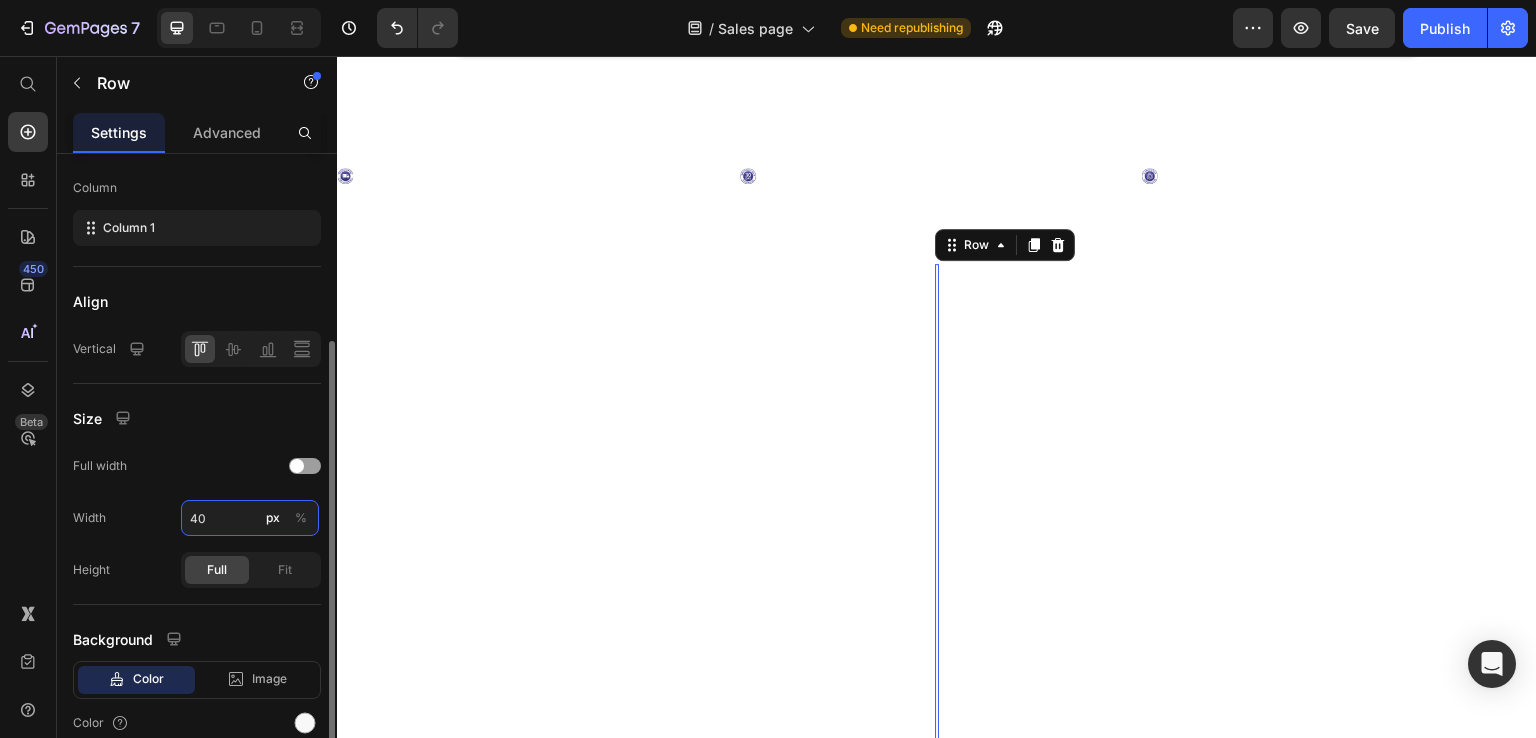 type on "400" 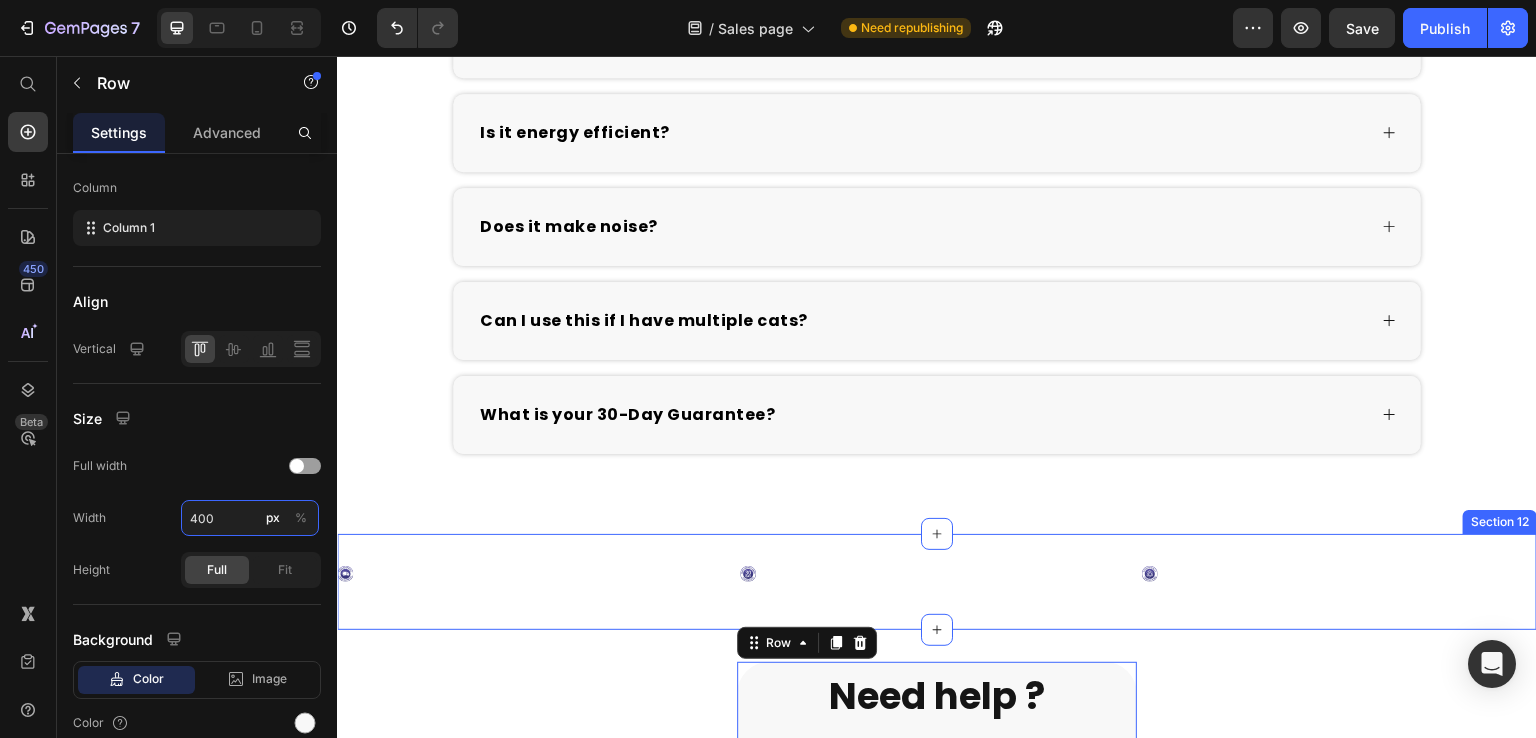 scroll, scrollTop: 7899, scrollLeft: 0, axis: vertical 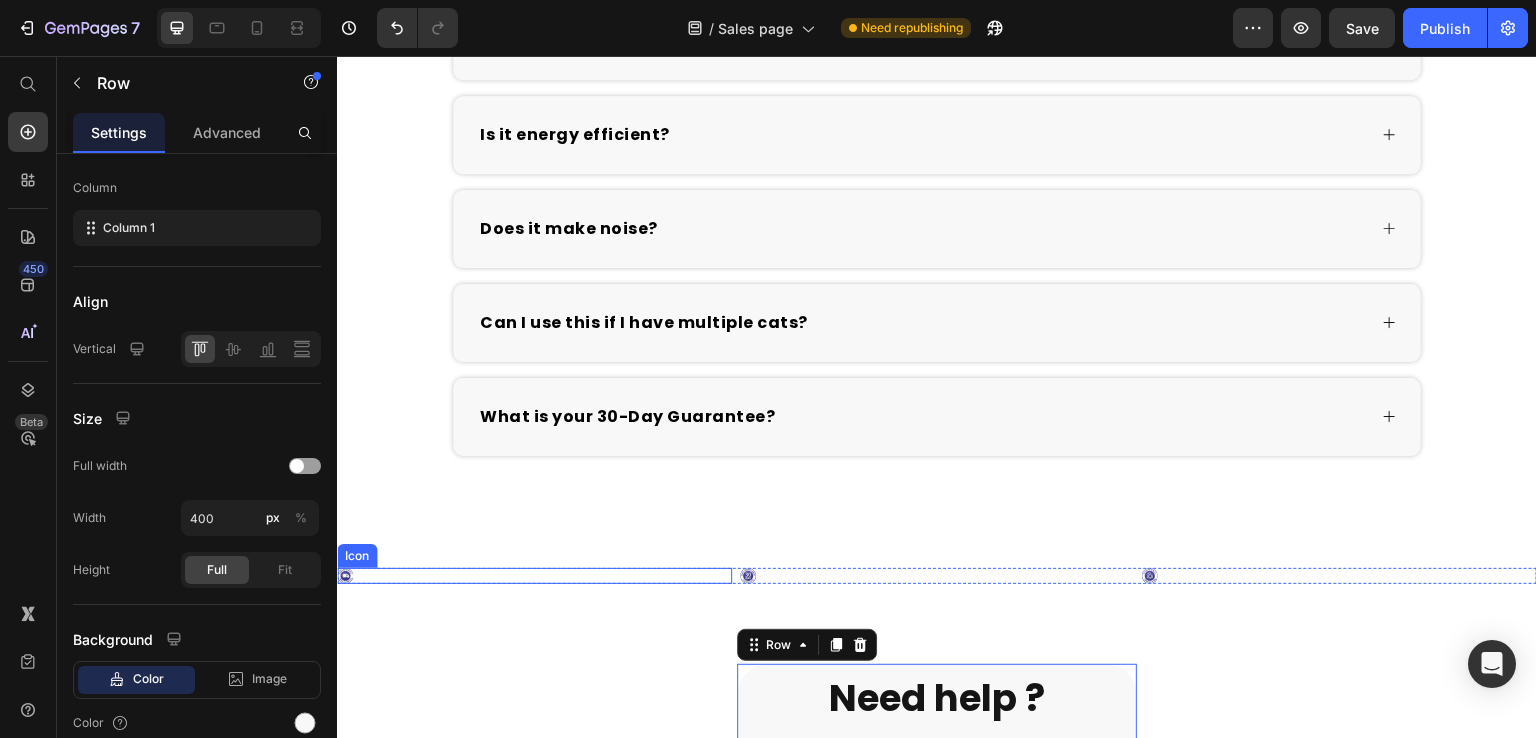 click on "Icon" at bounding box center (534, 576) 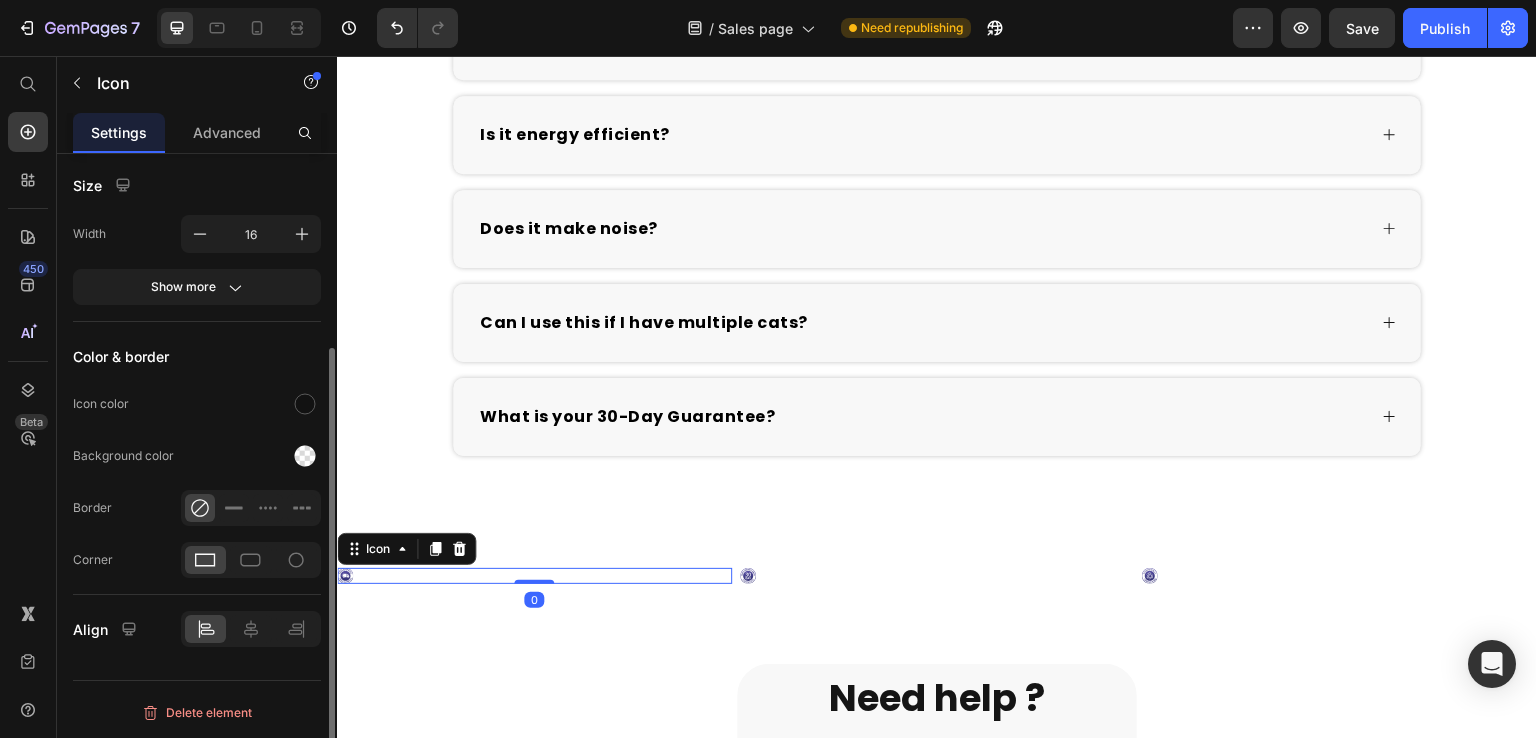 scroll, scrollTop: 0, scrollLeft: 0, axis: both 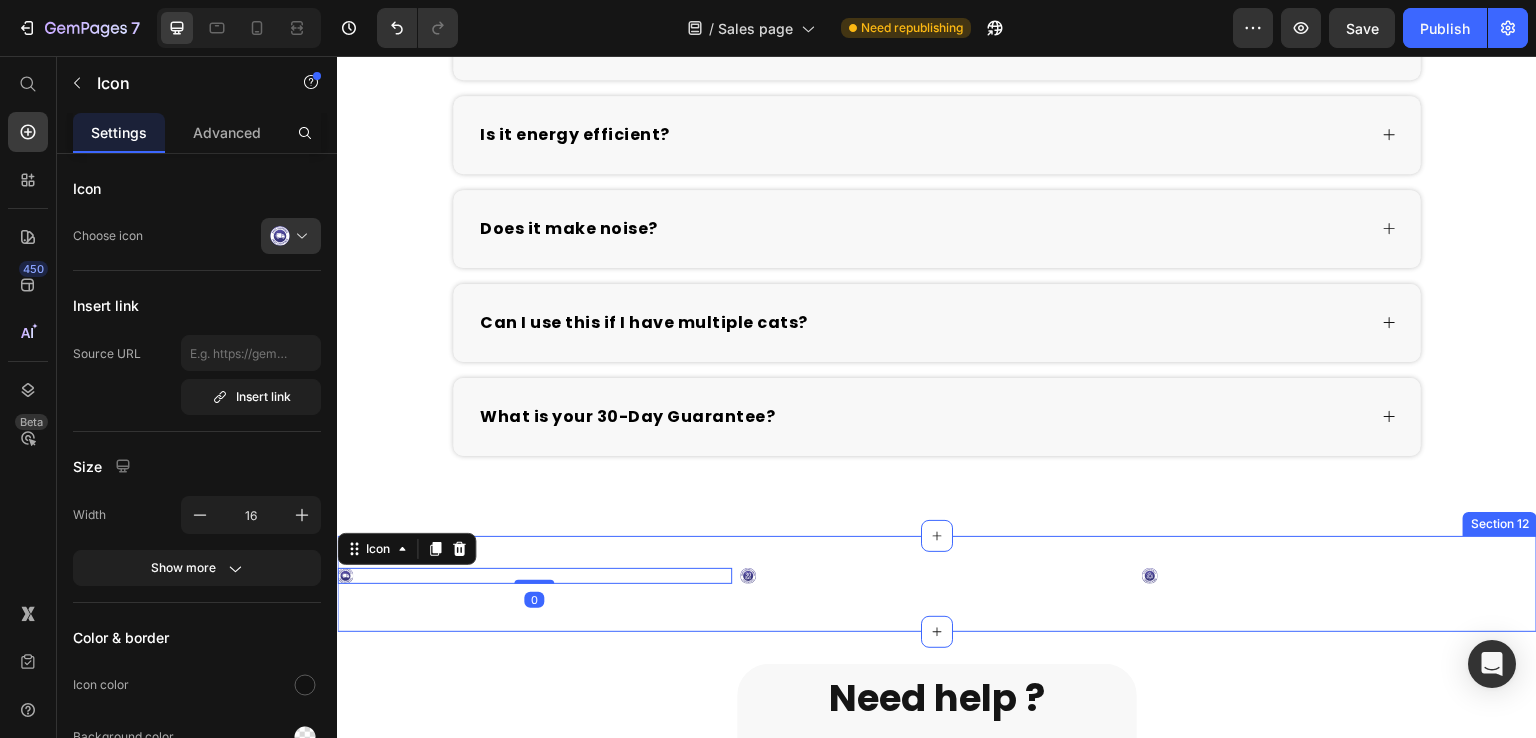 click on "Icon   0
Icon" at bounding box center [937, 584] 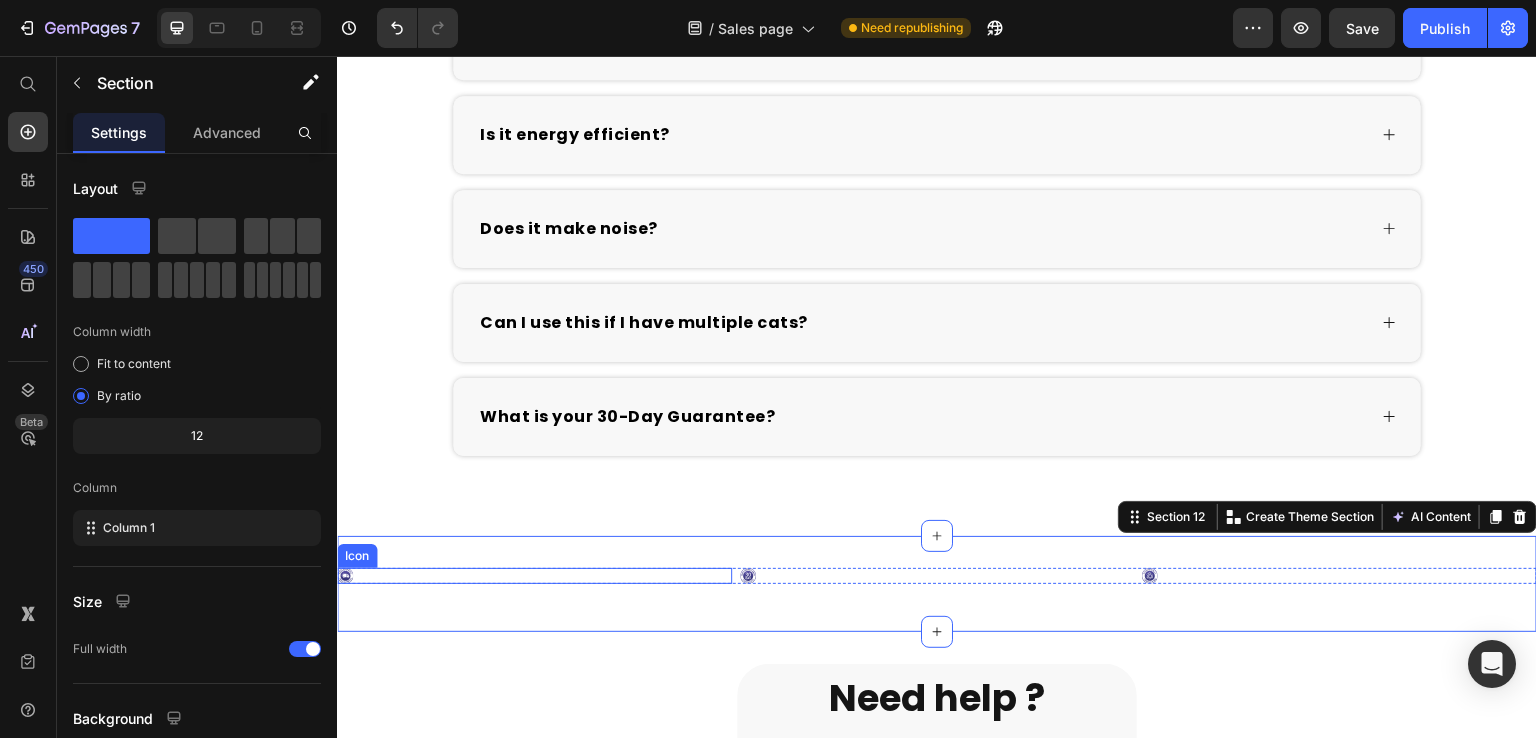 click on "Icon" at bounding box center (534, 576) 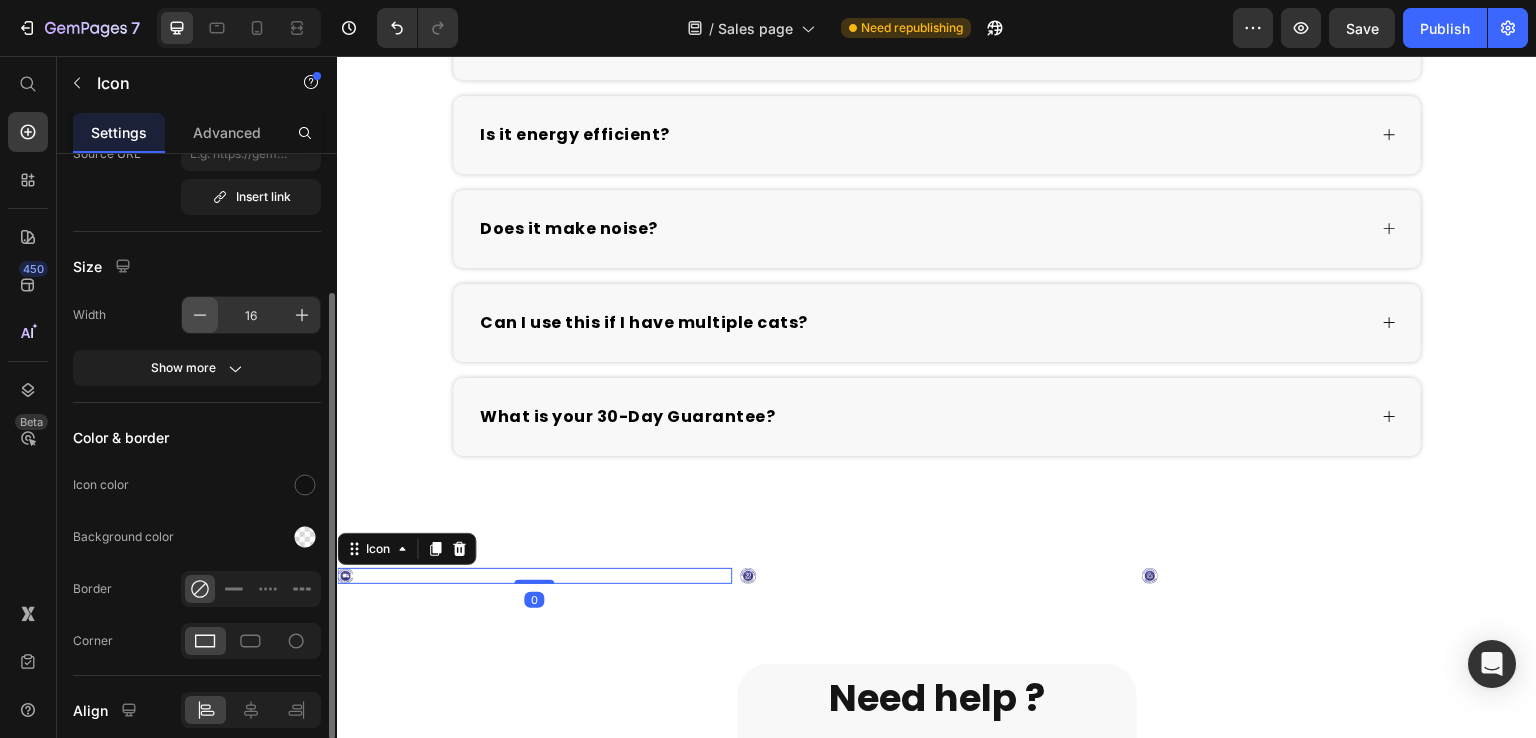 scroll, scrollTop: 280, scrollLeft: 0, axis: vertical 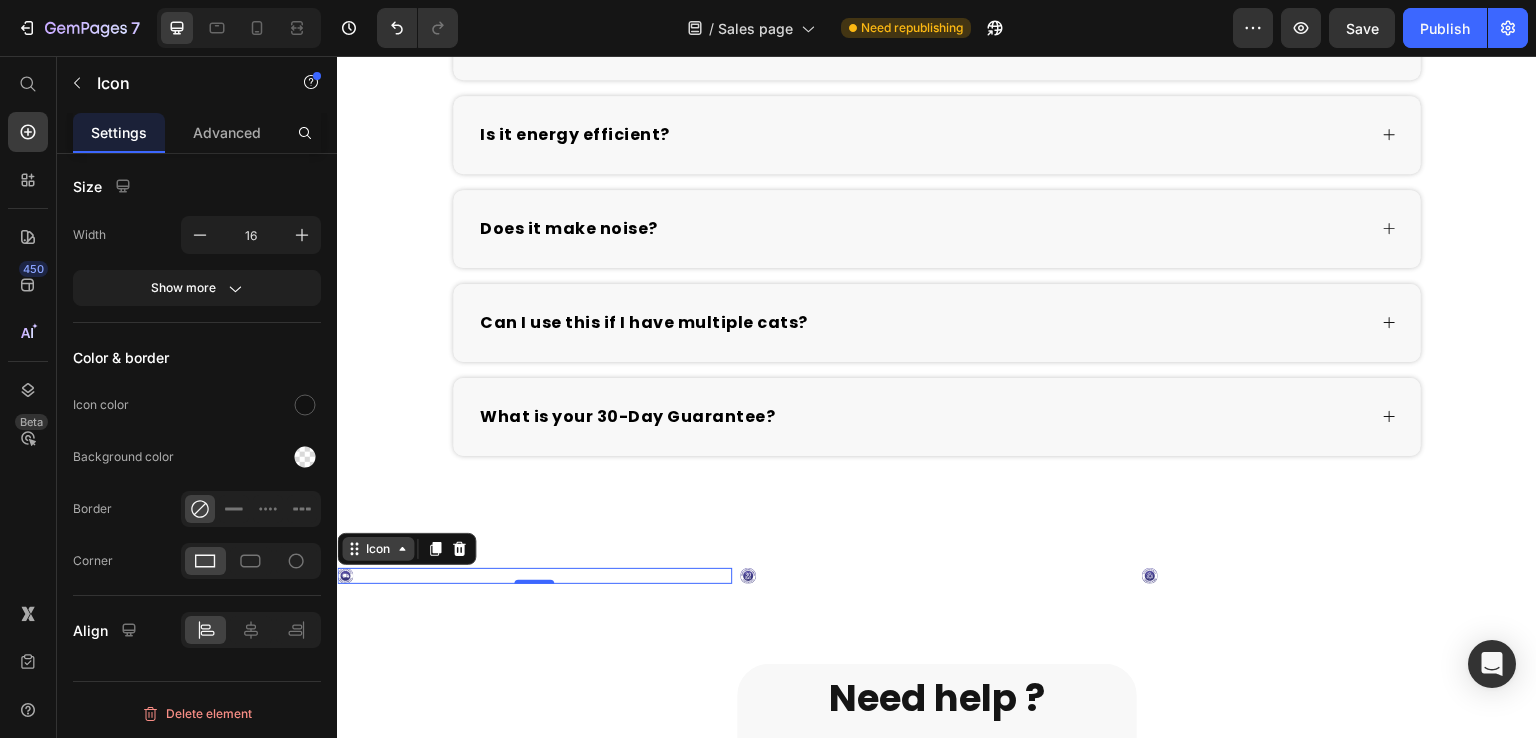 click on "Icon" at bounding box center (378, 549) 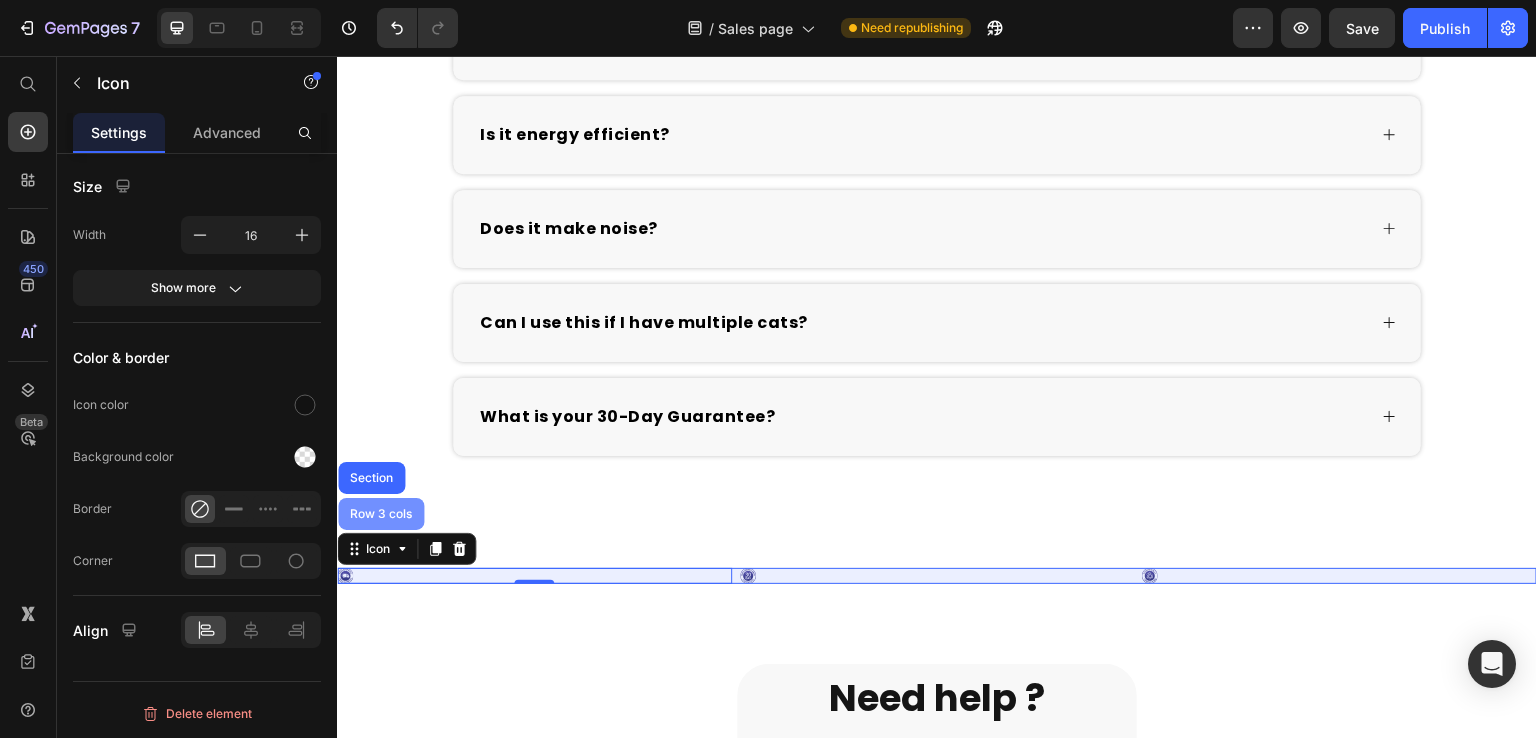 click on "Row 3 cols" at bounding box center (381, 514) 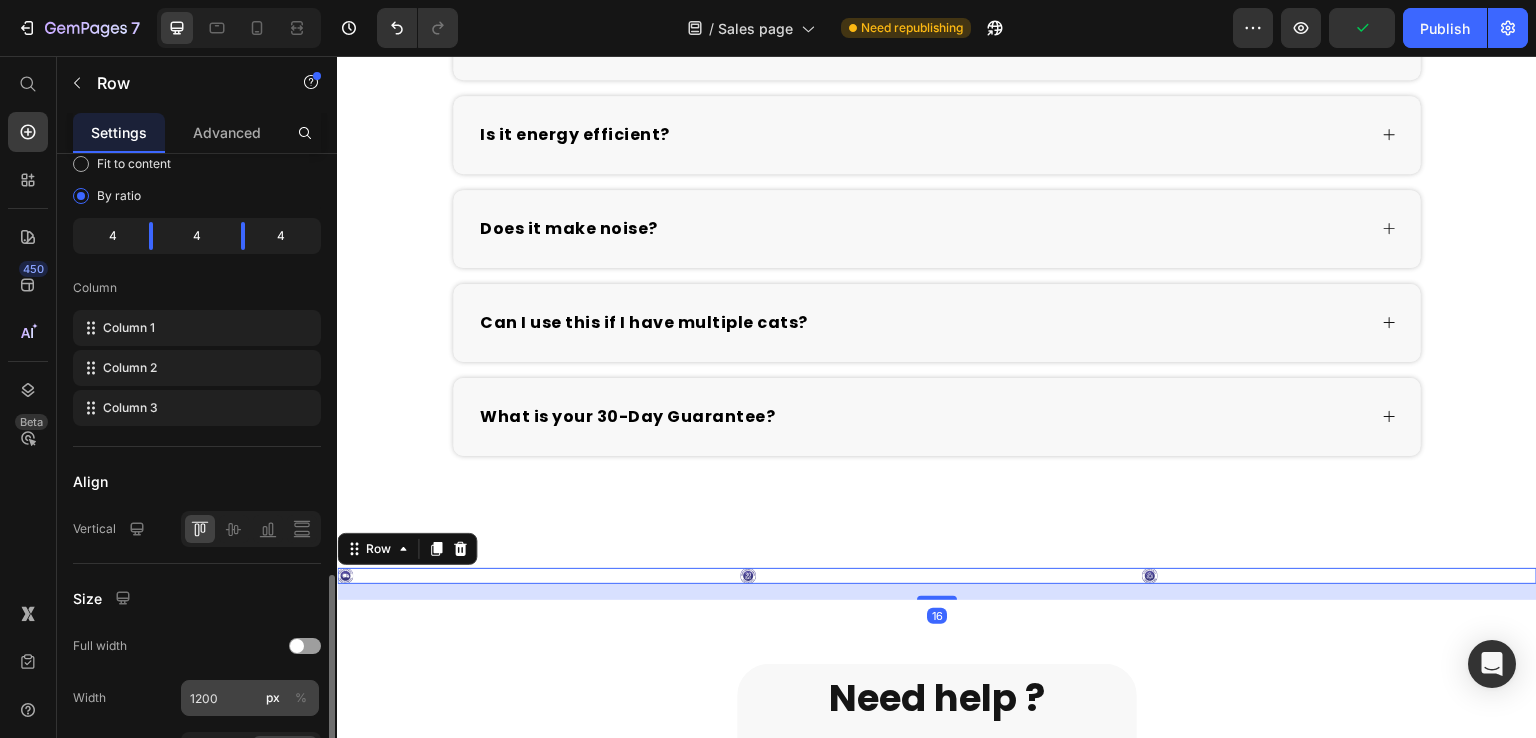 scroll, scrollTop: 400, scrollLeft: 0, axis: vertical 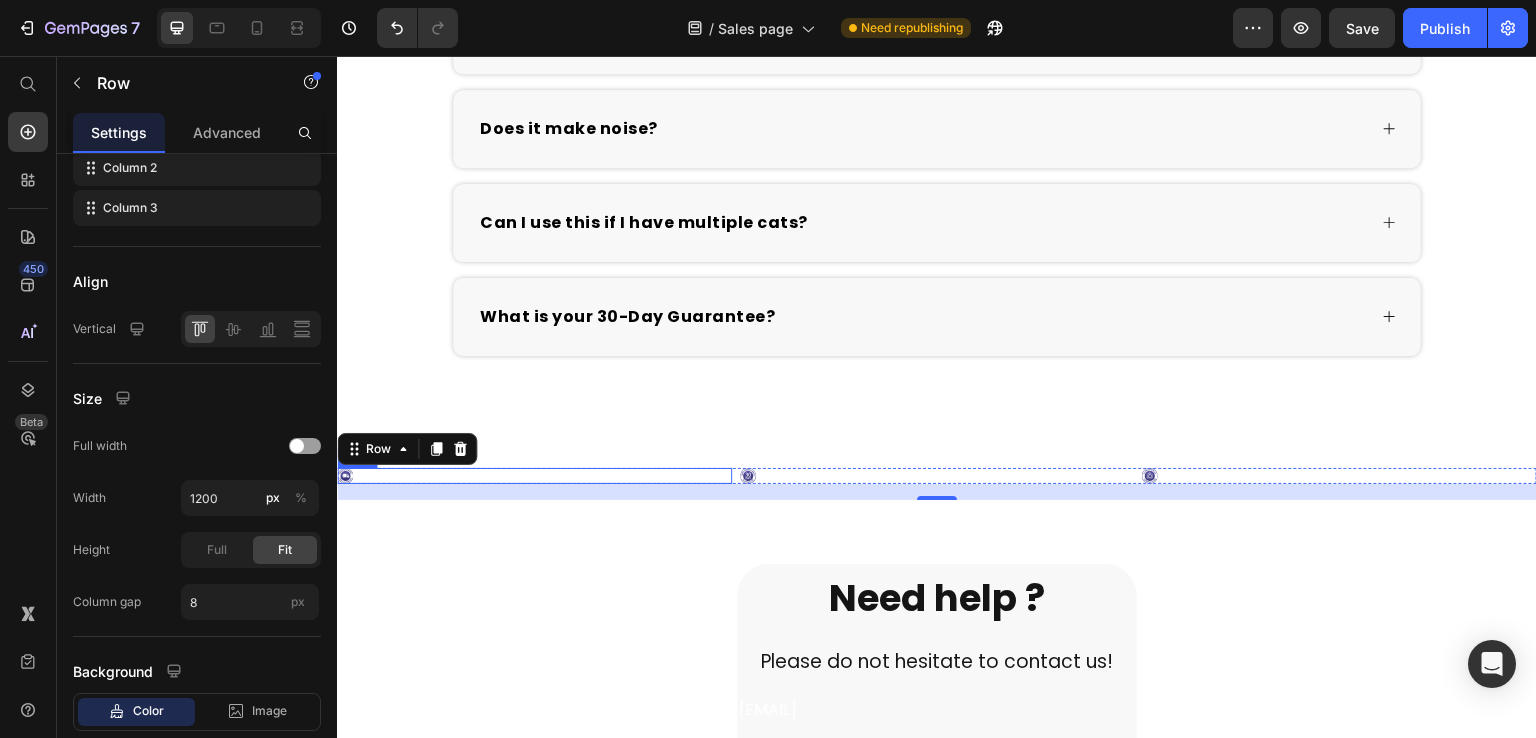 click on "Icon" at bounding box center (534, 476) 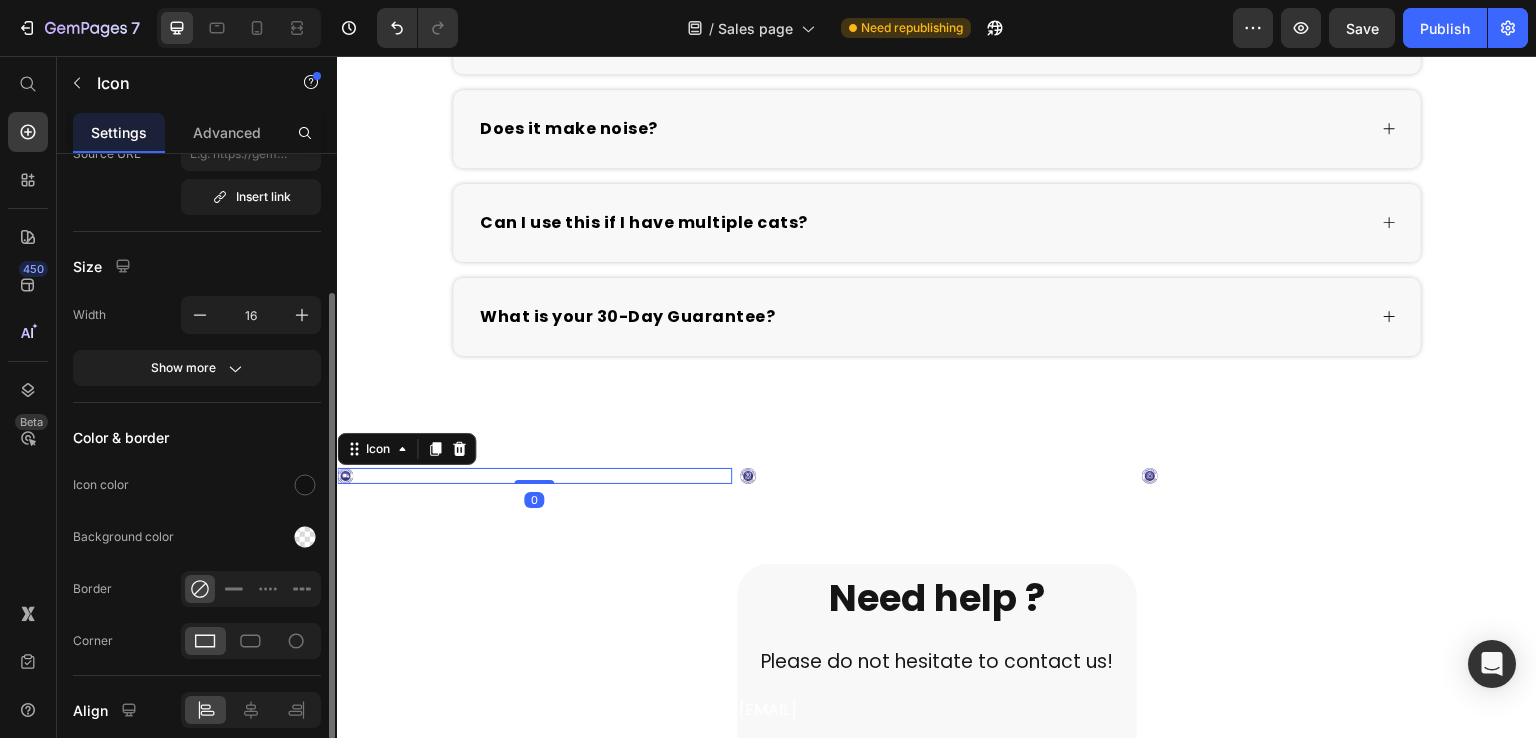 scroll, scrollTop: 280, scrollLeft: 0, axis: vertical 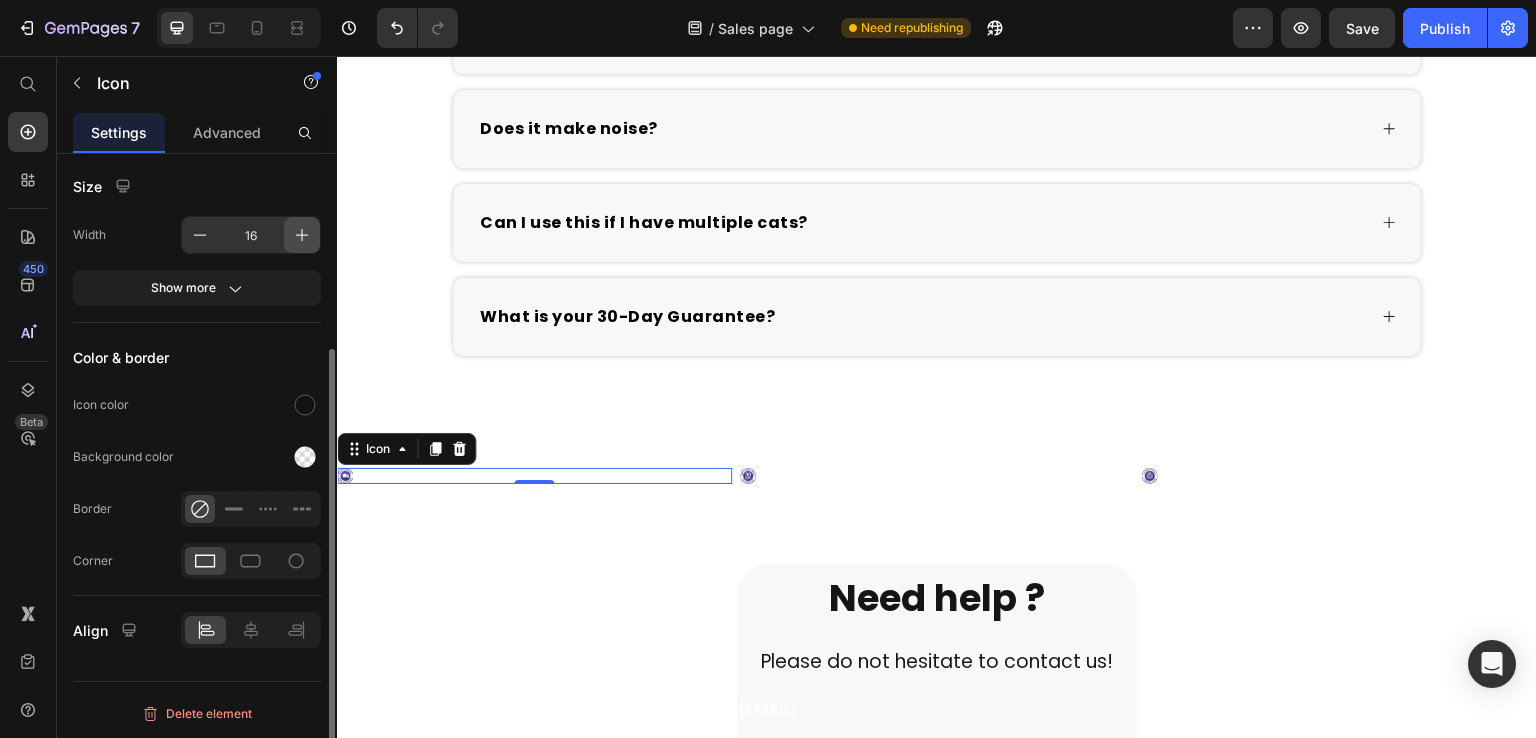 click 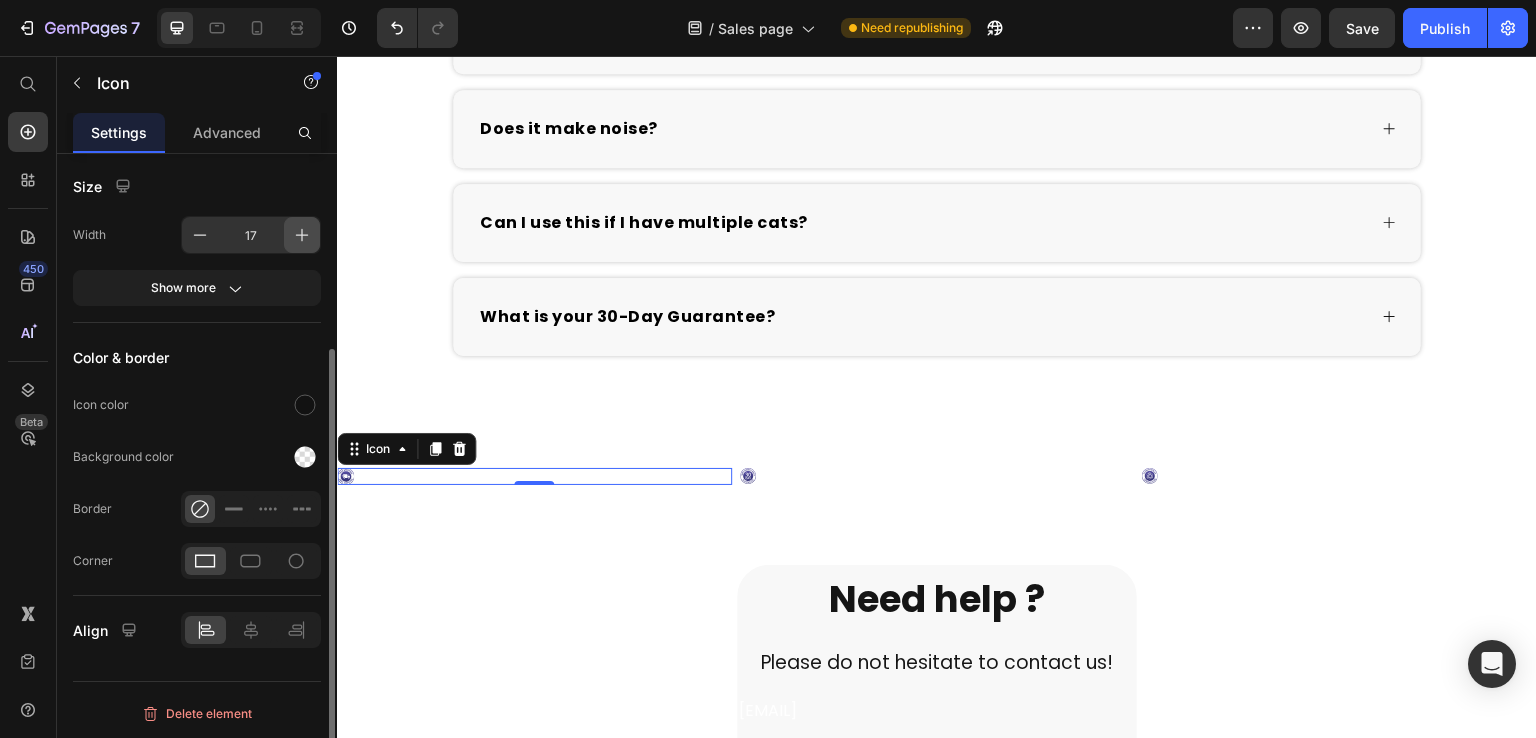 click 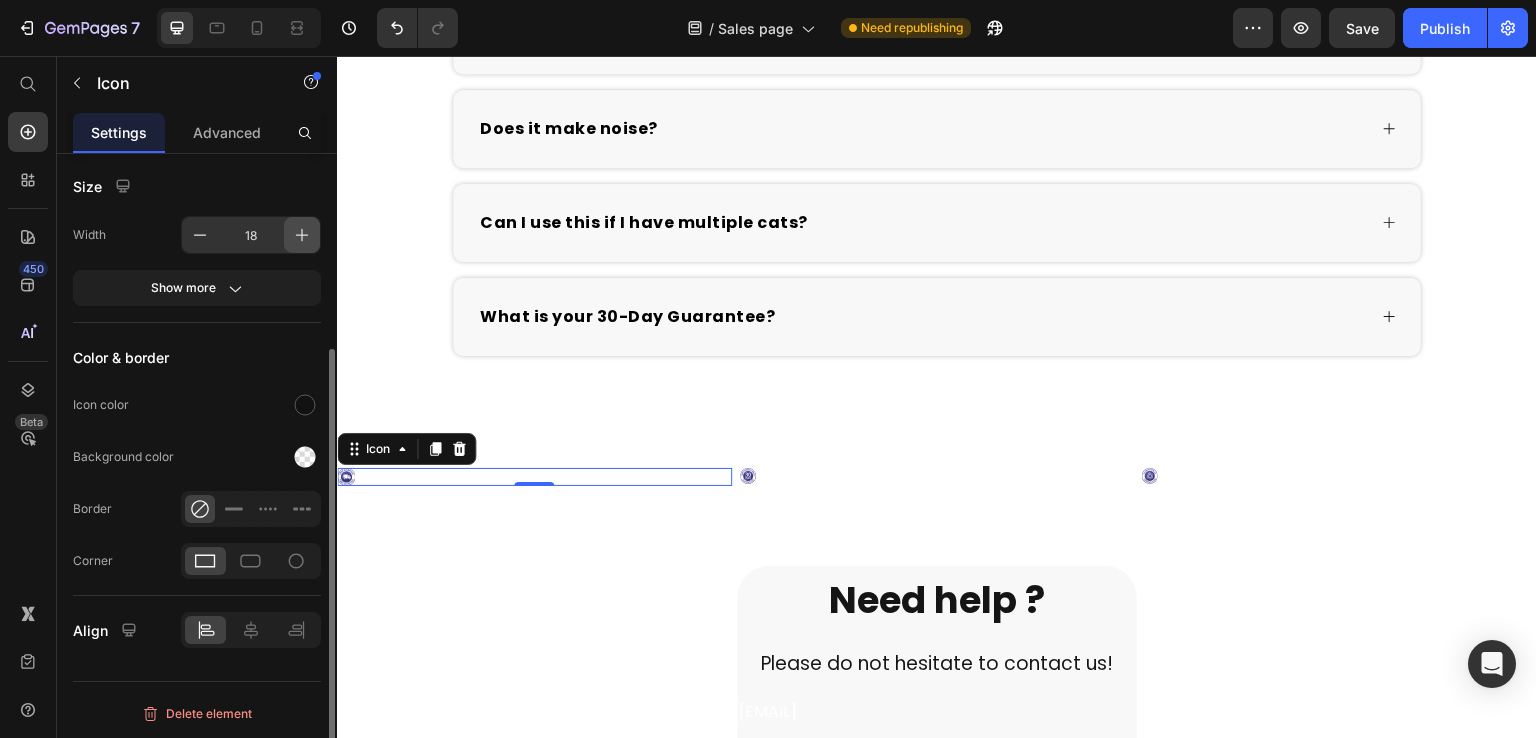 click 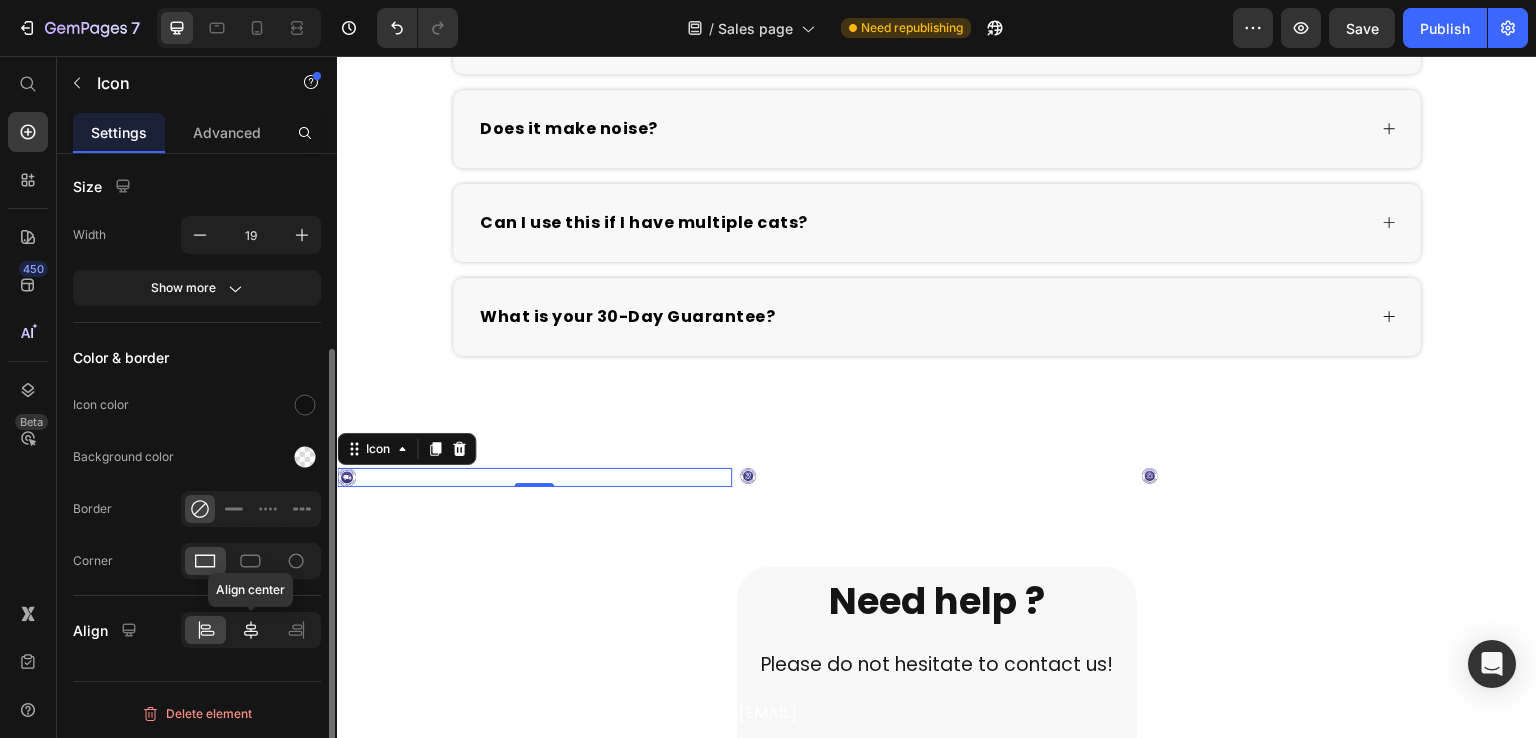 click 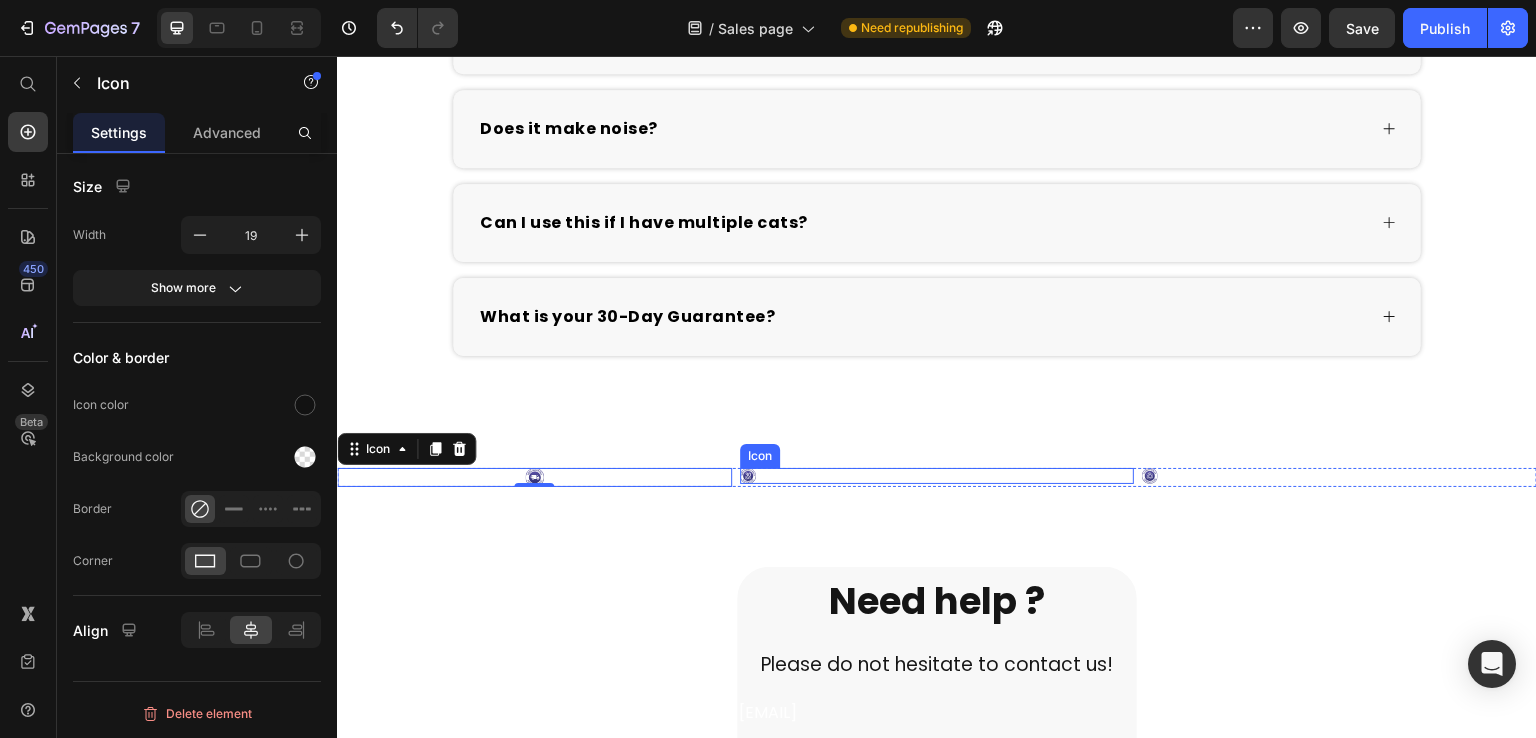 click on "Icon" at bounding box center (937, 476) 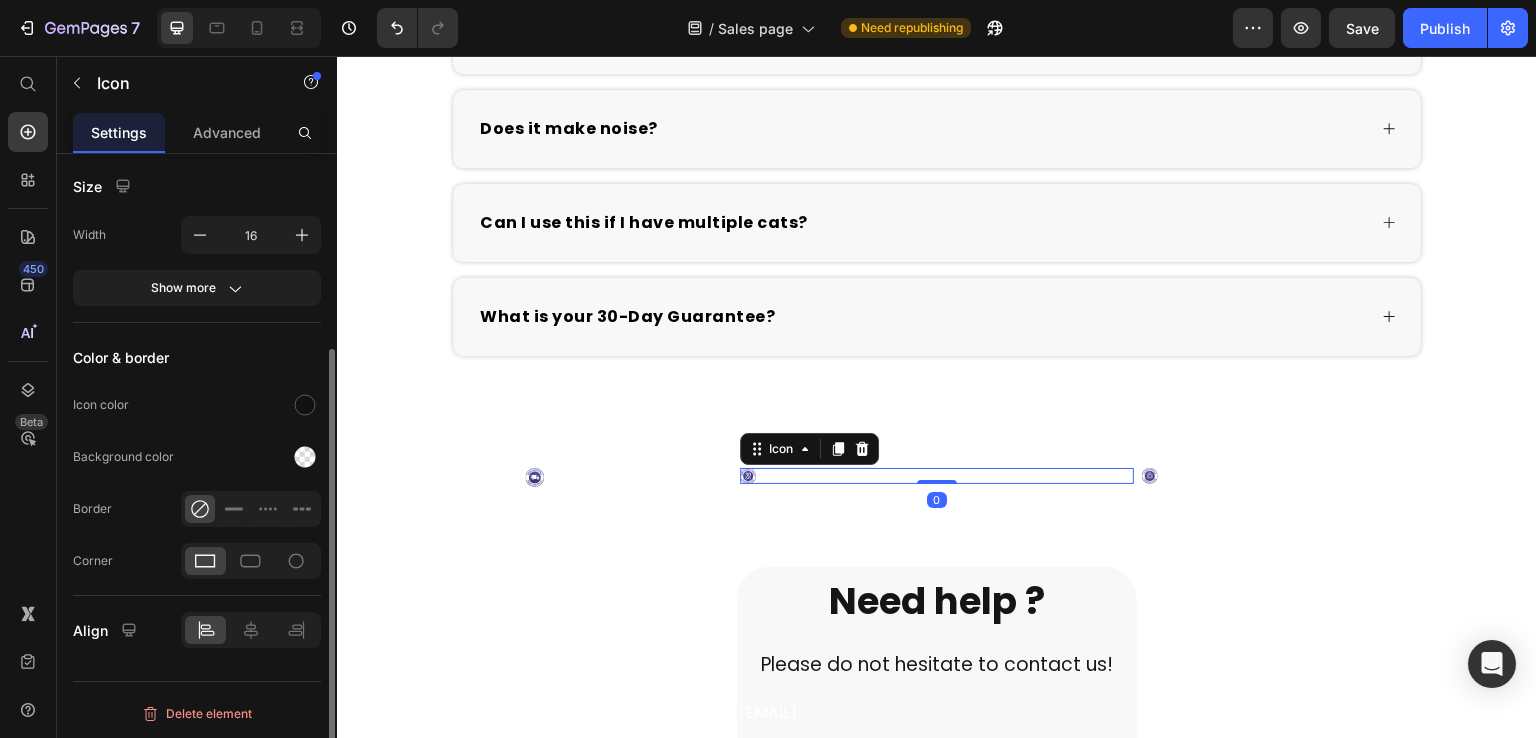 click 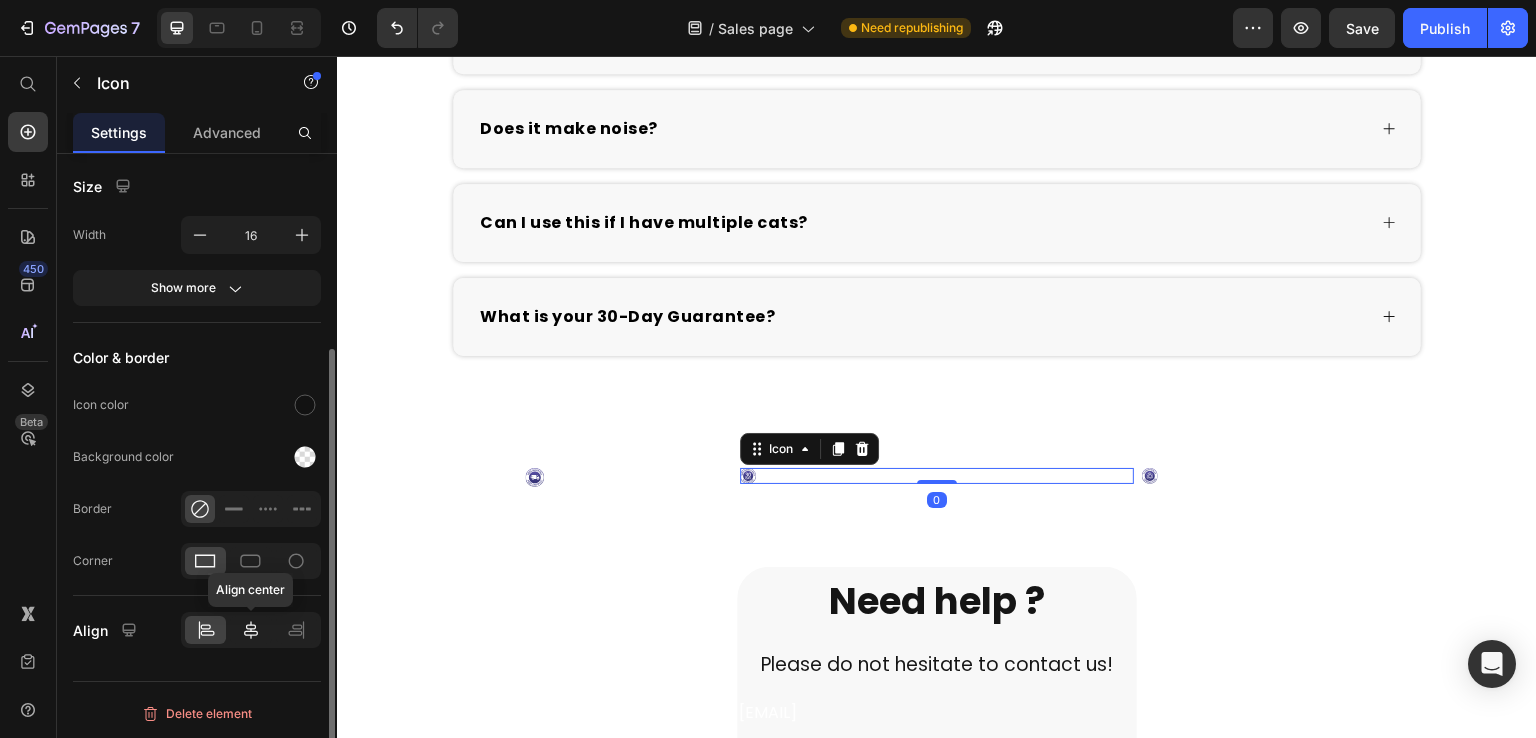 click 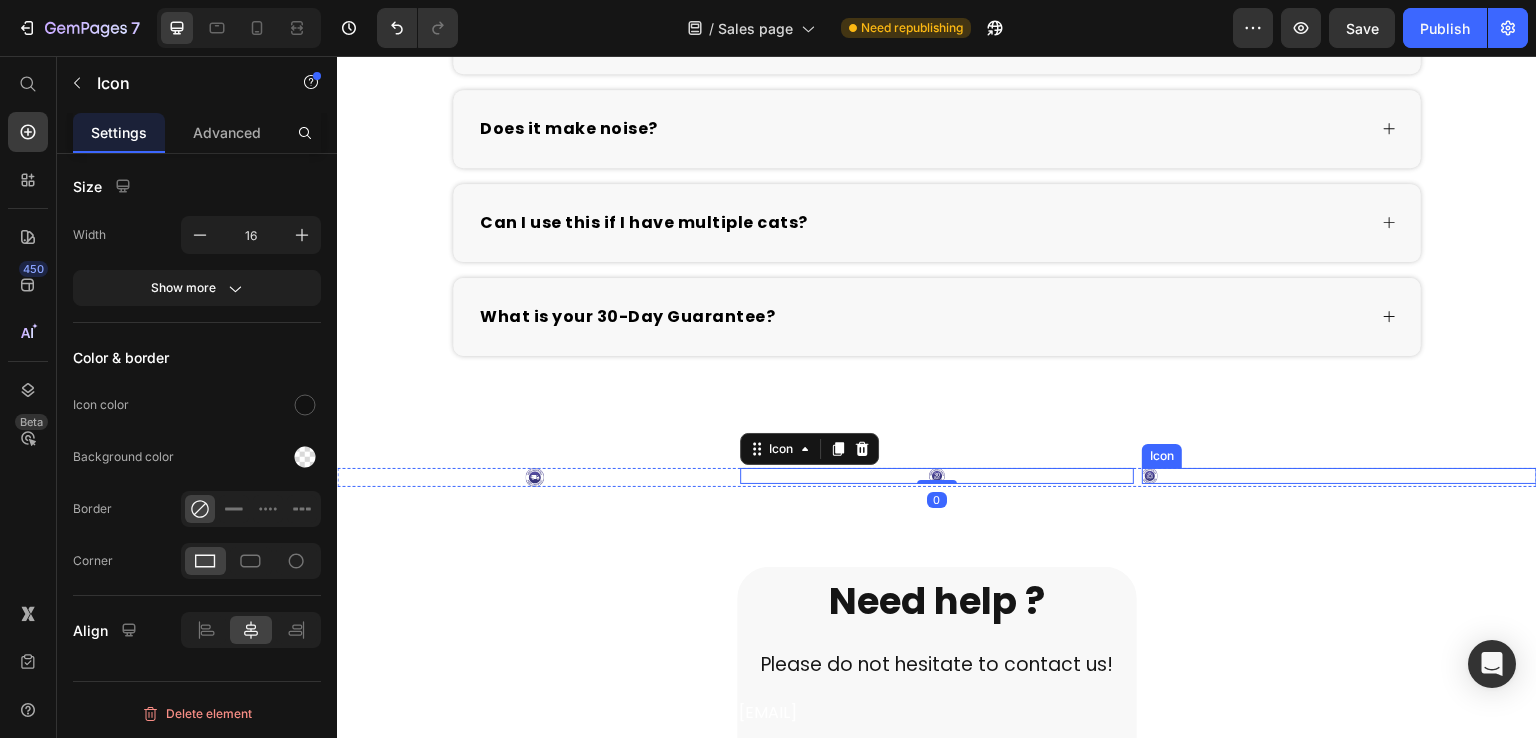 click on "Icon" at bounding box center (1339, 476) 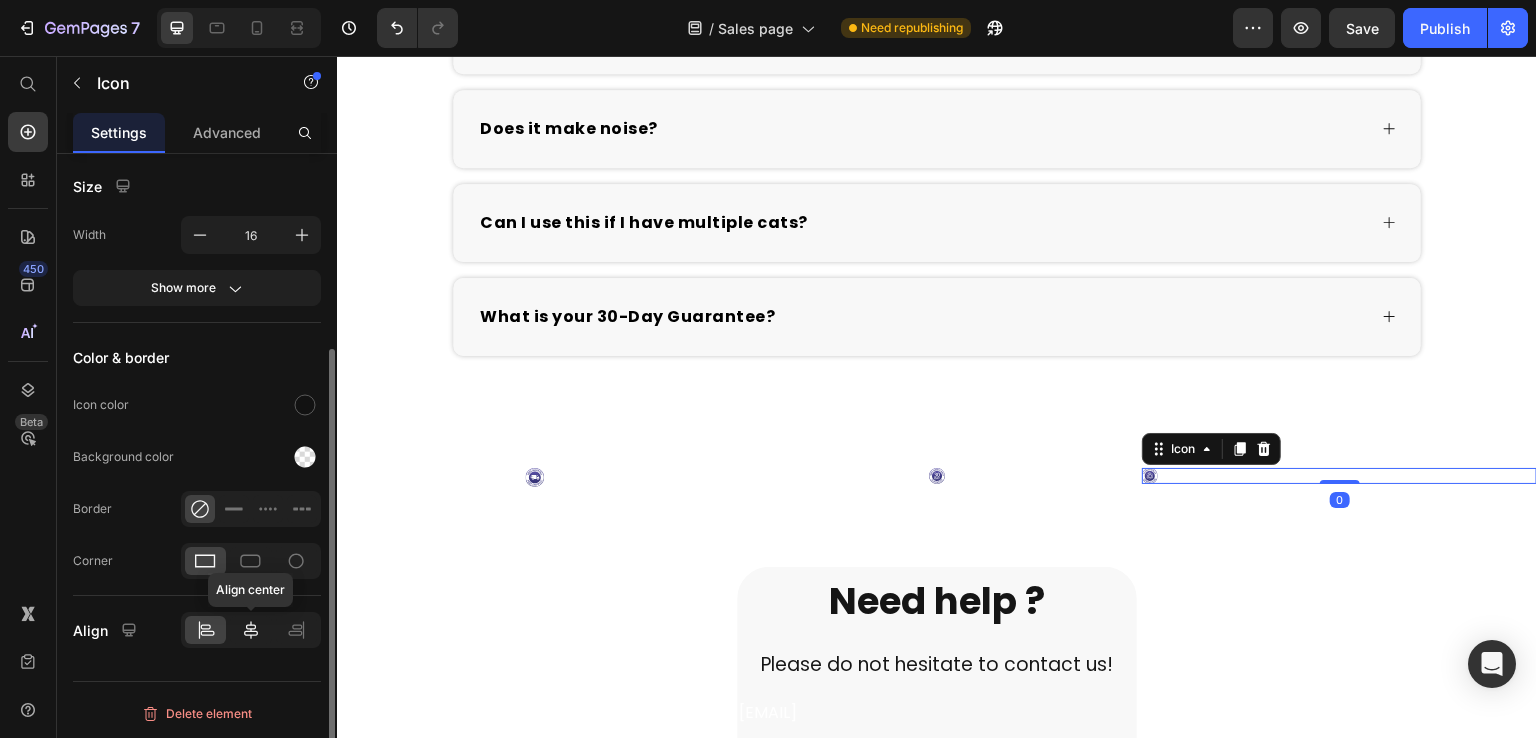 click 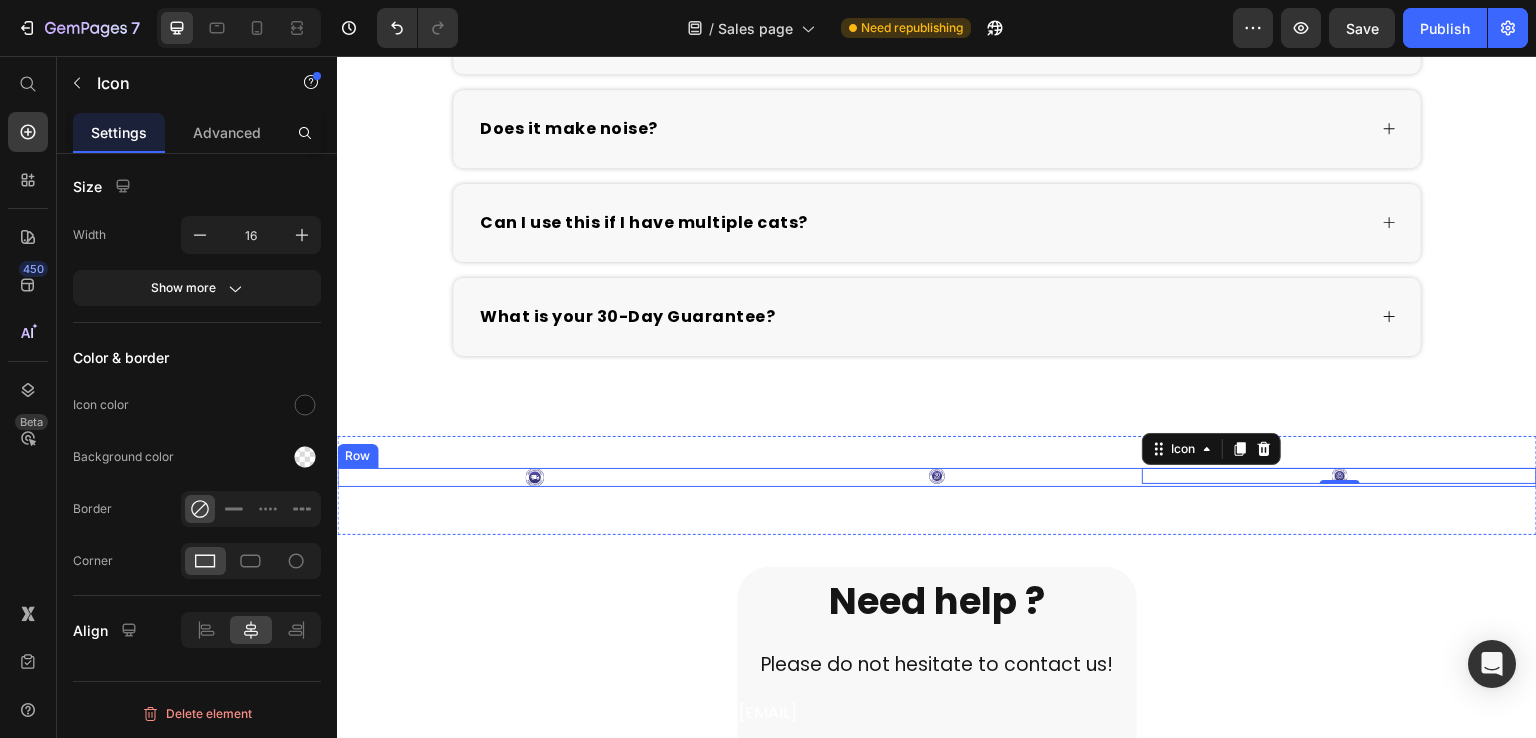 click on "Icon" at bounding box center [937, 477] 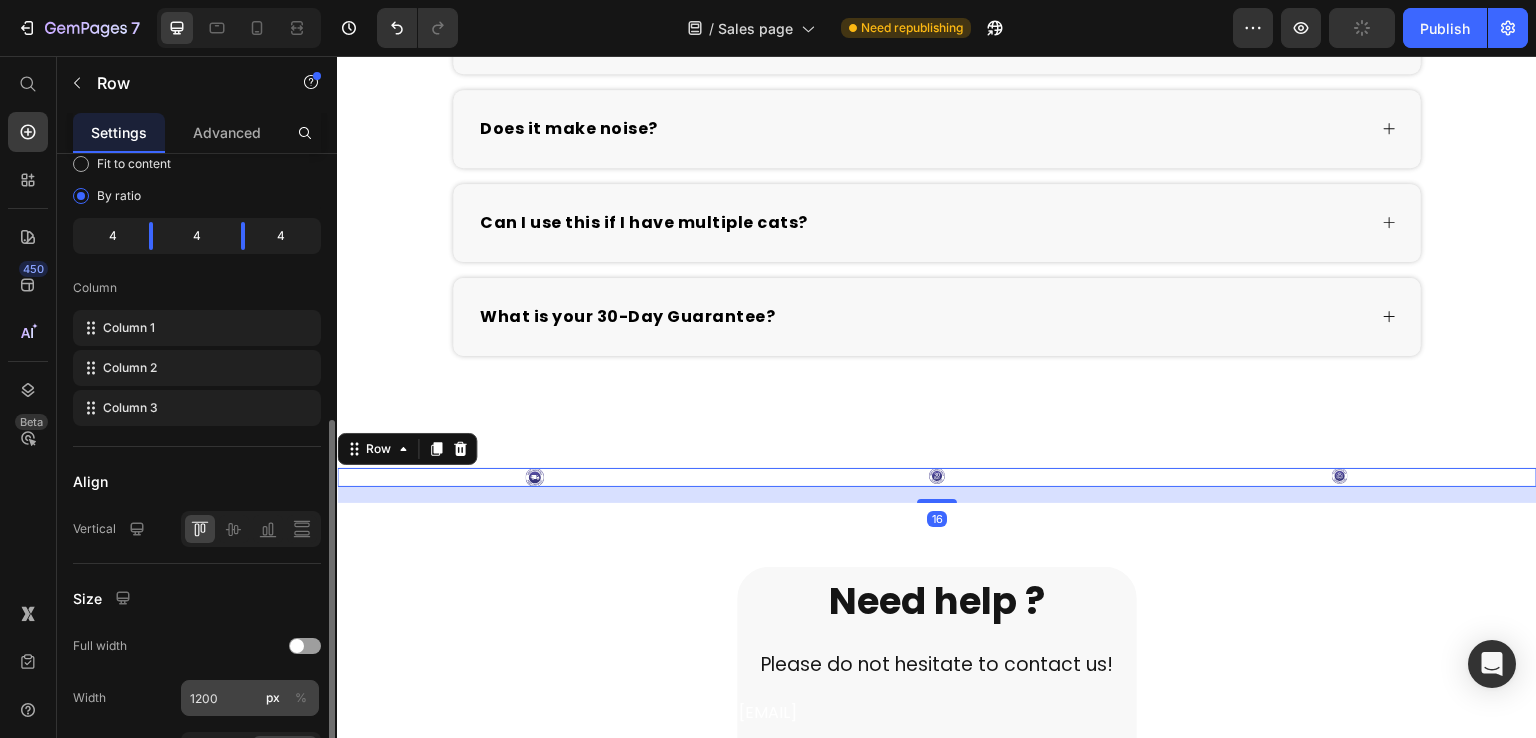 scroll, scrollTop: 400, scrollLeft: 0, axis: vertical 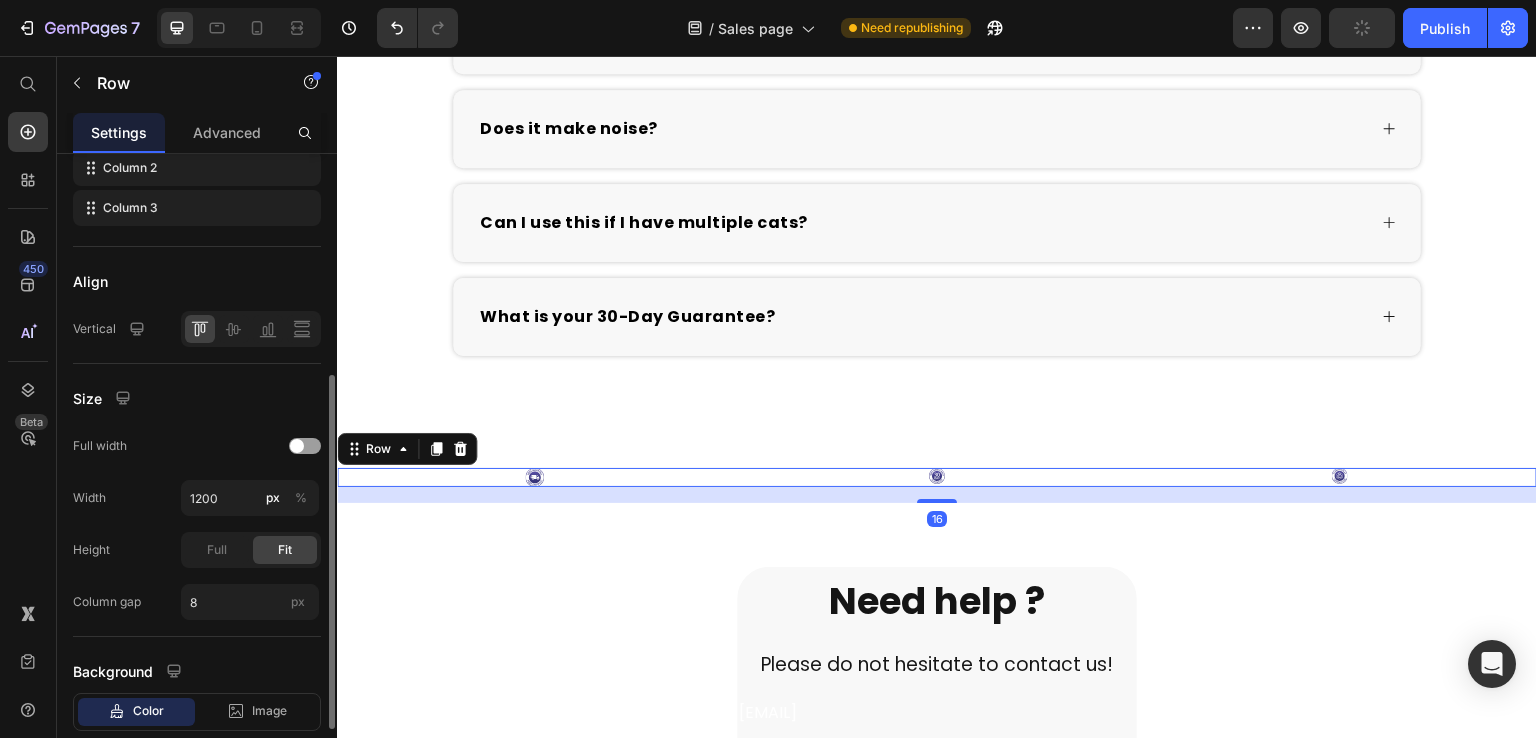 click on "Size Full width Width 1200 px % Height Full Fit Column gap 8 px" 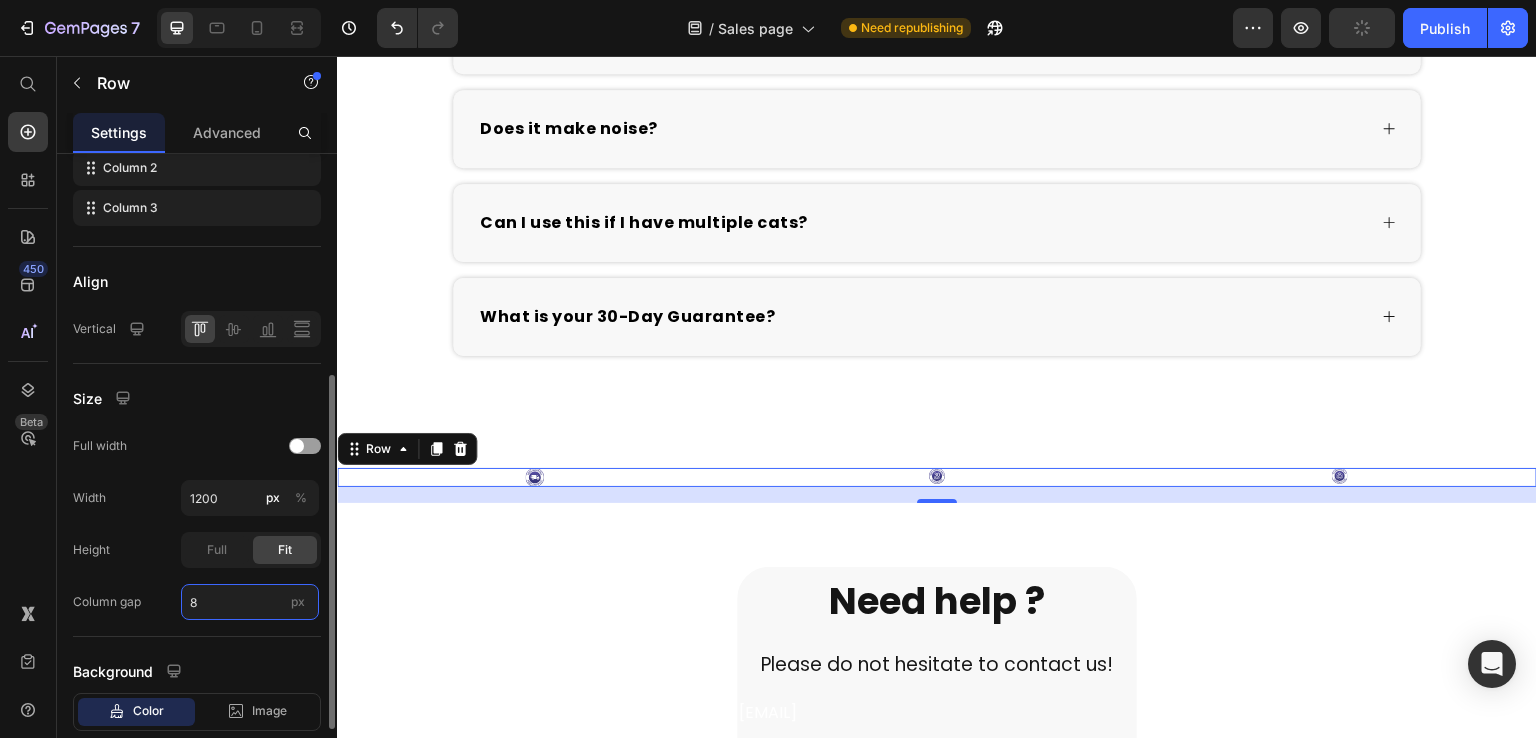 click on "8" at bounding box center (250, 602) 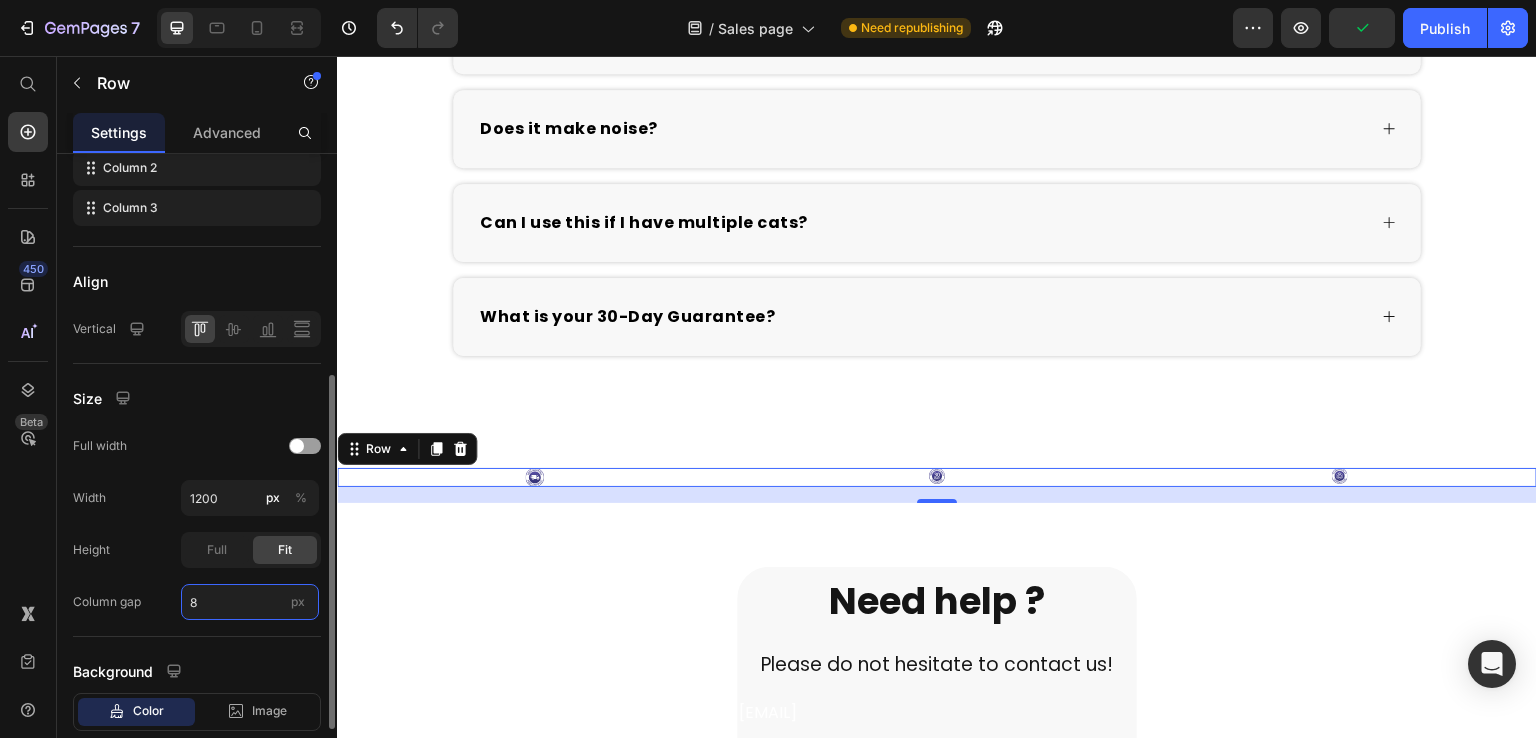 type on "1" 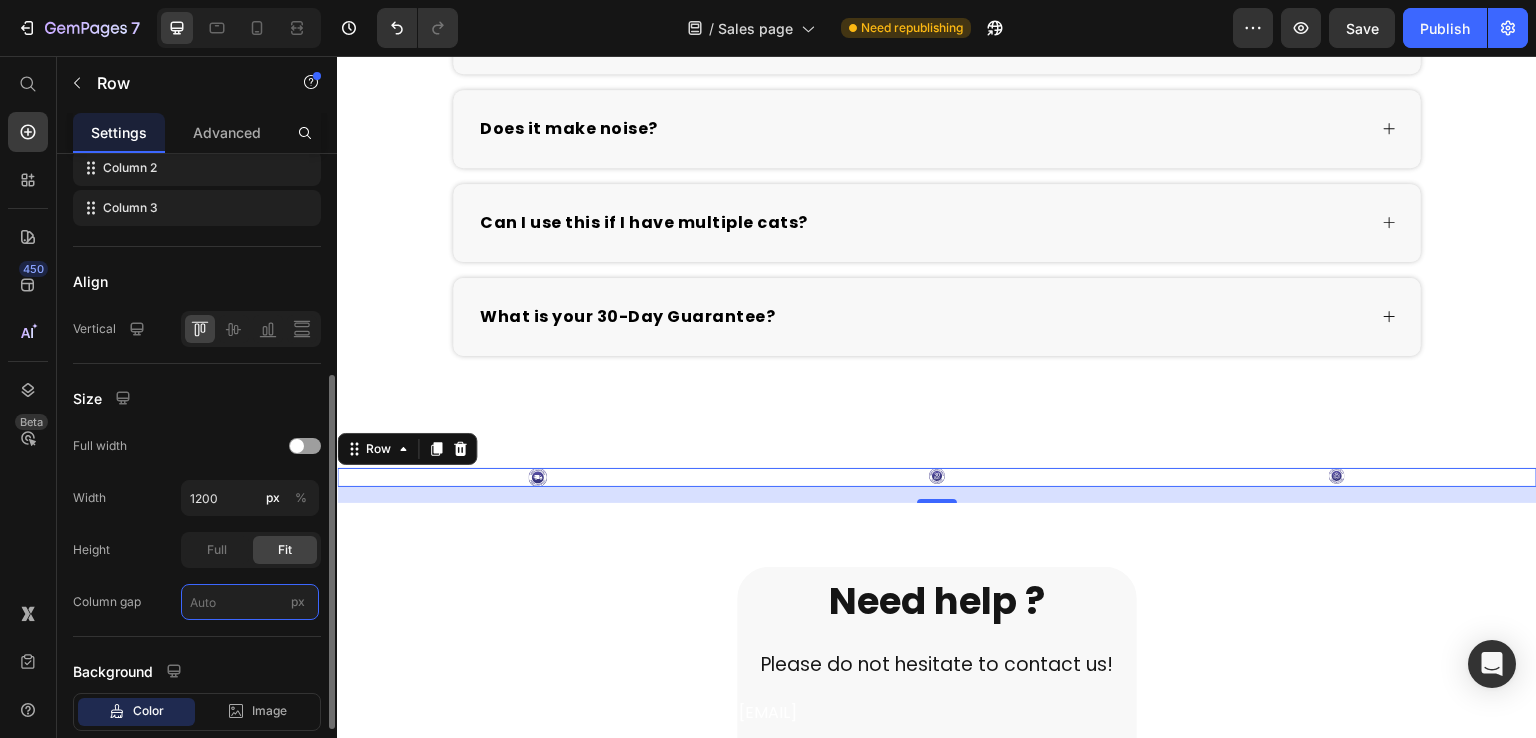 type on "0" 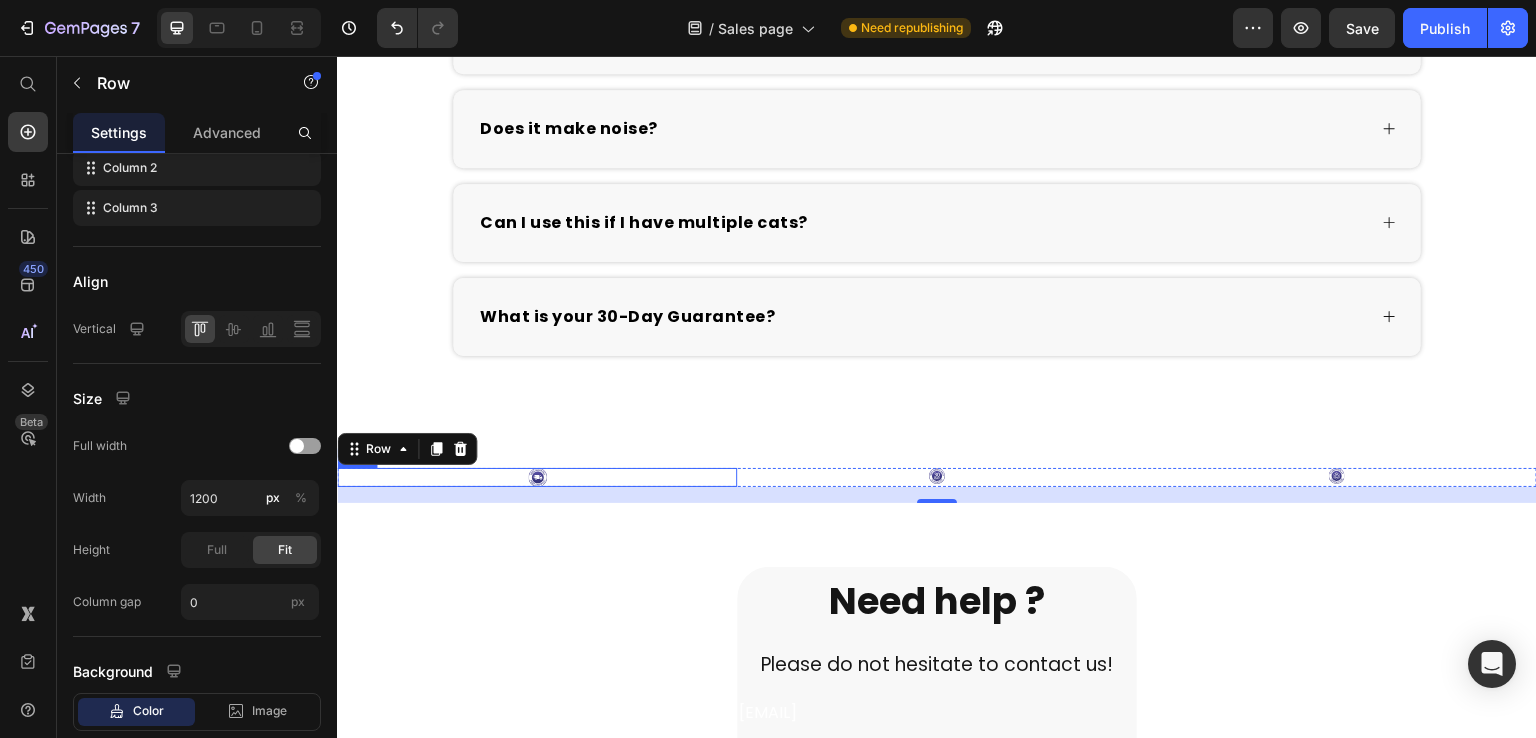 click 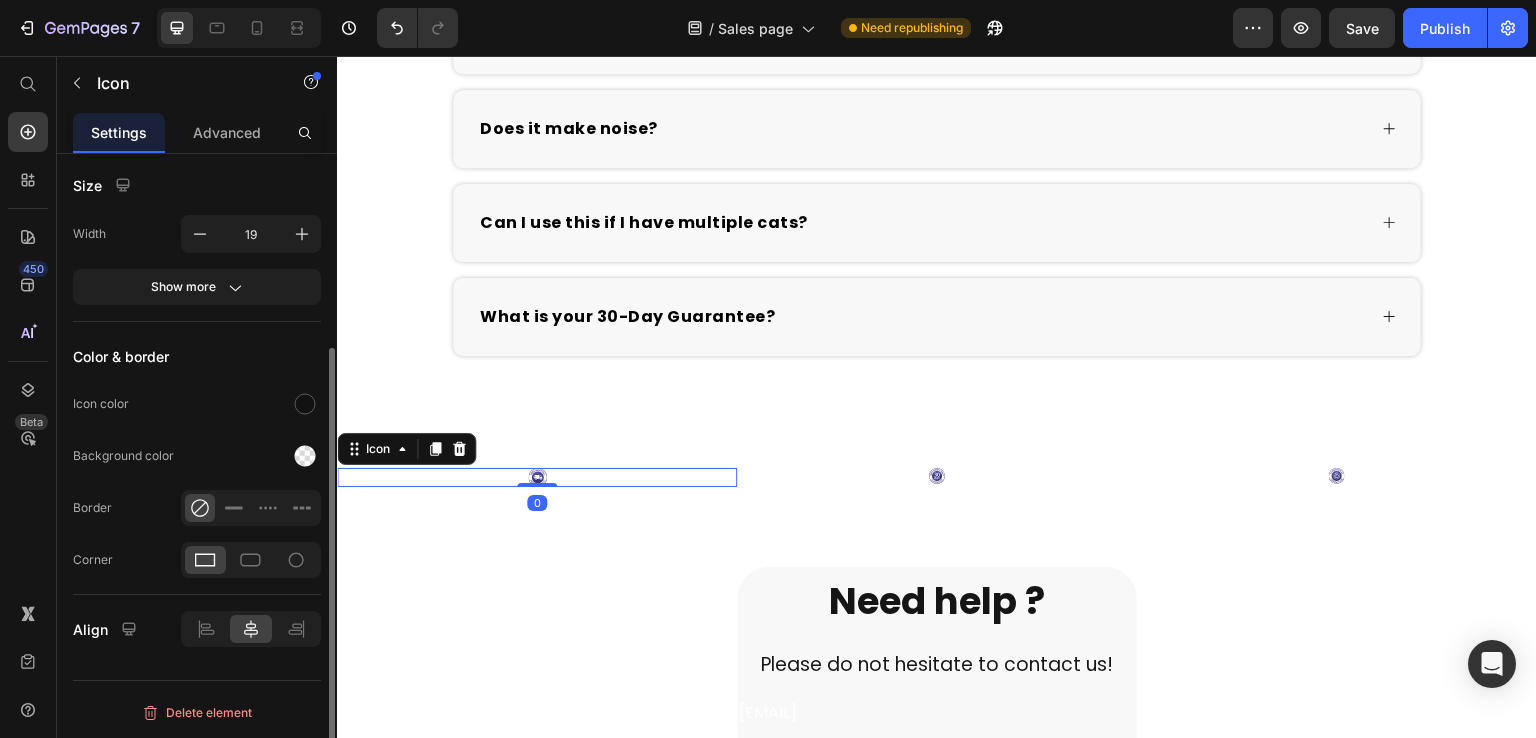 scroll, scrollTop: 0, scrollLeft: 0, axis: both 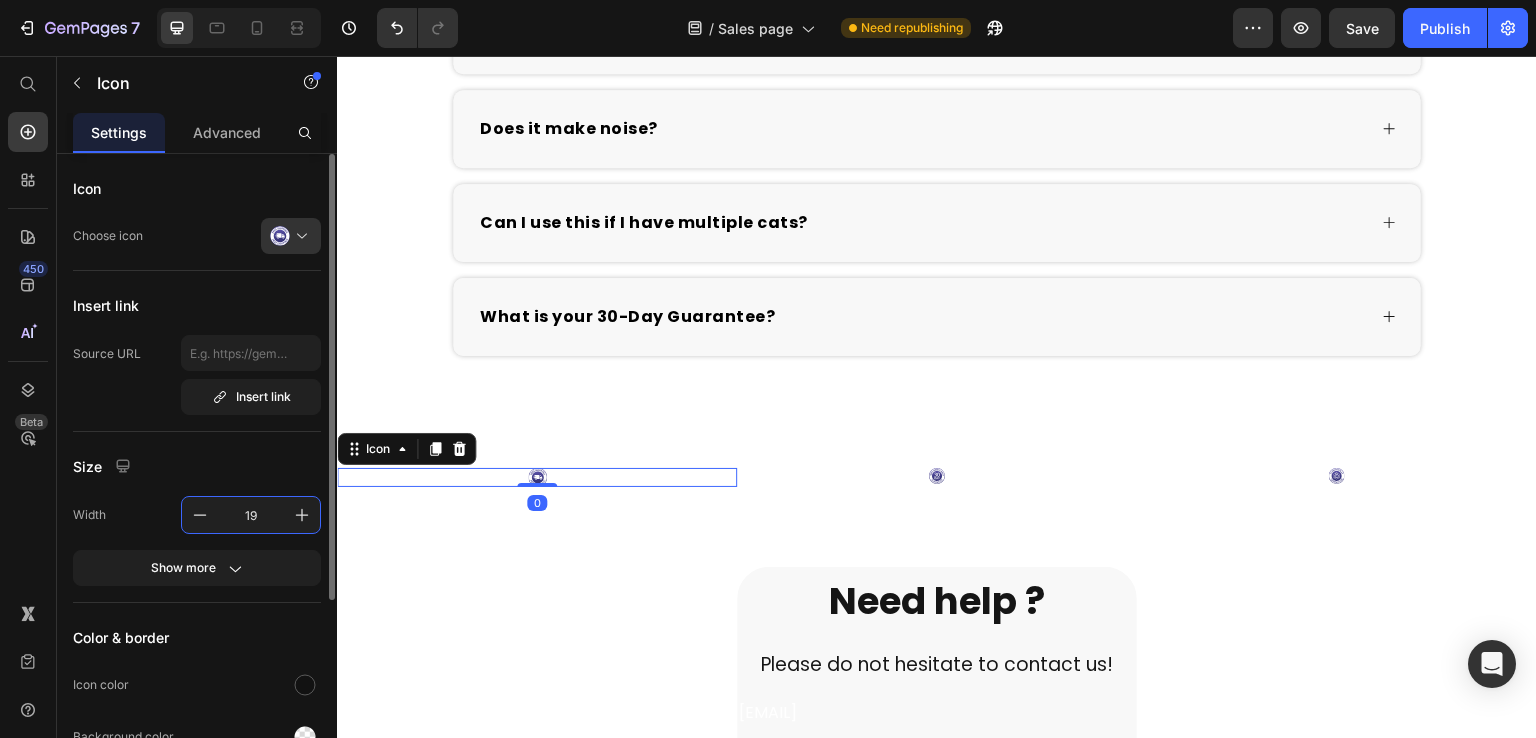 click on "19" at bounding box center (251, 515) 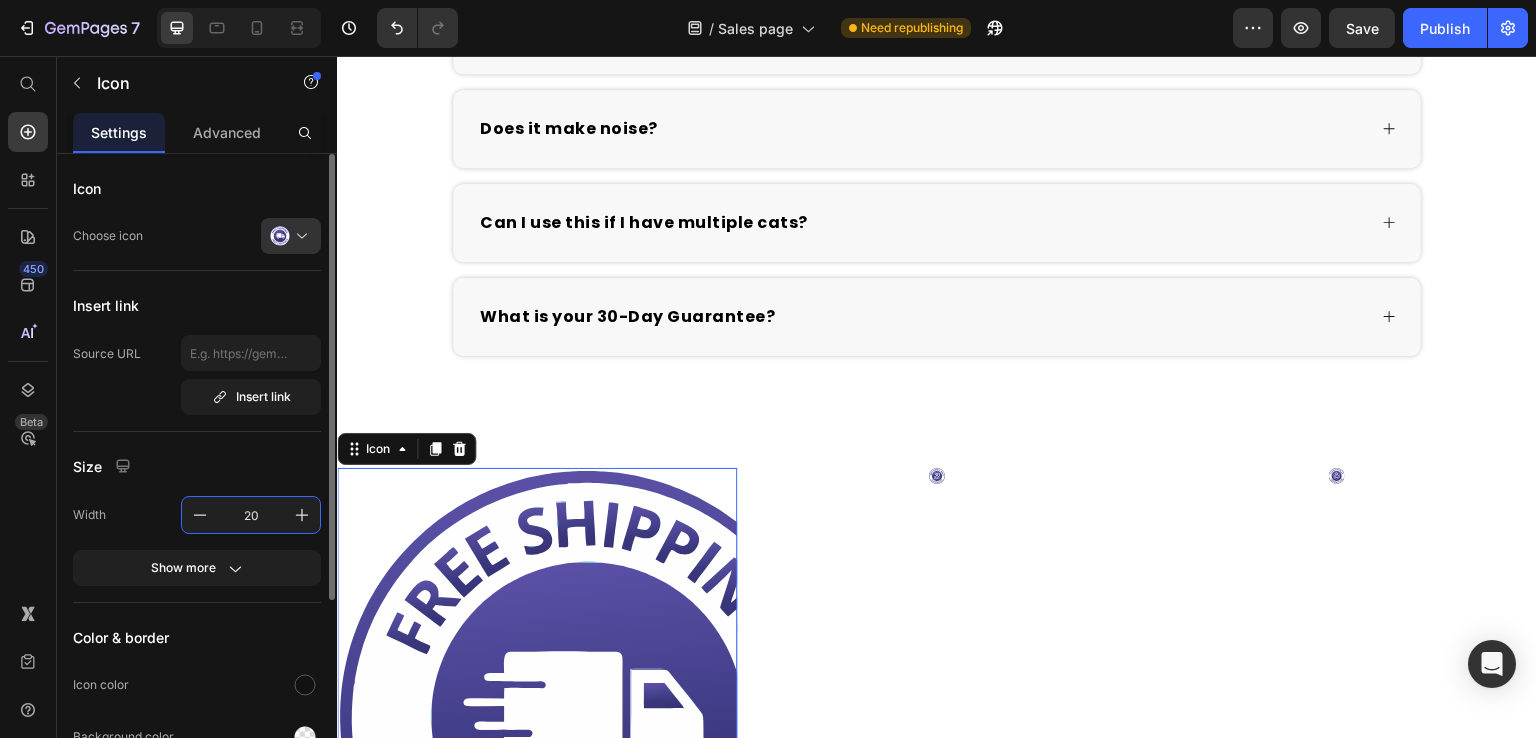 type on "200" 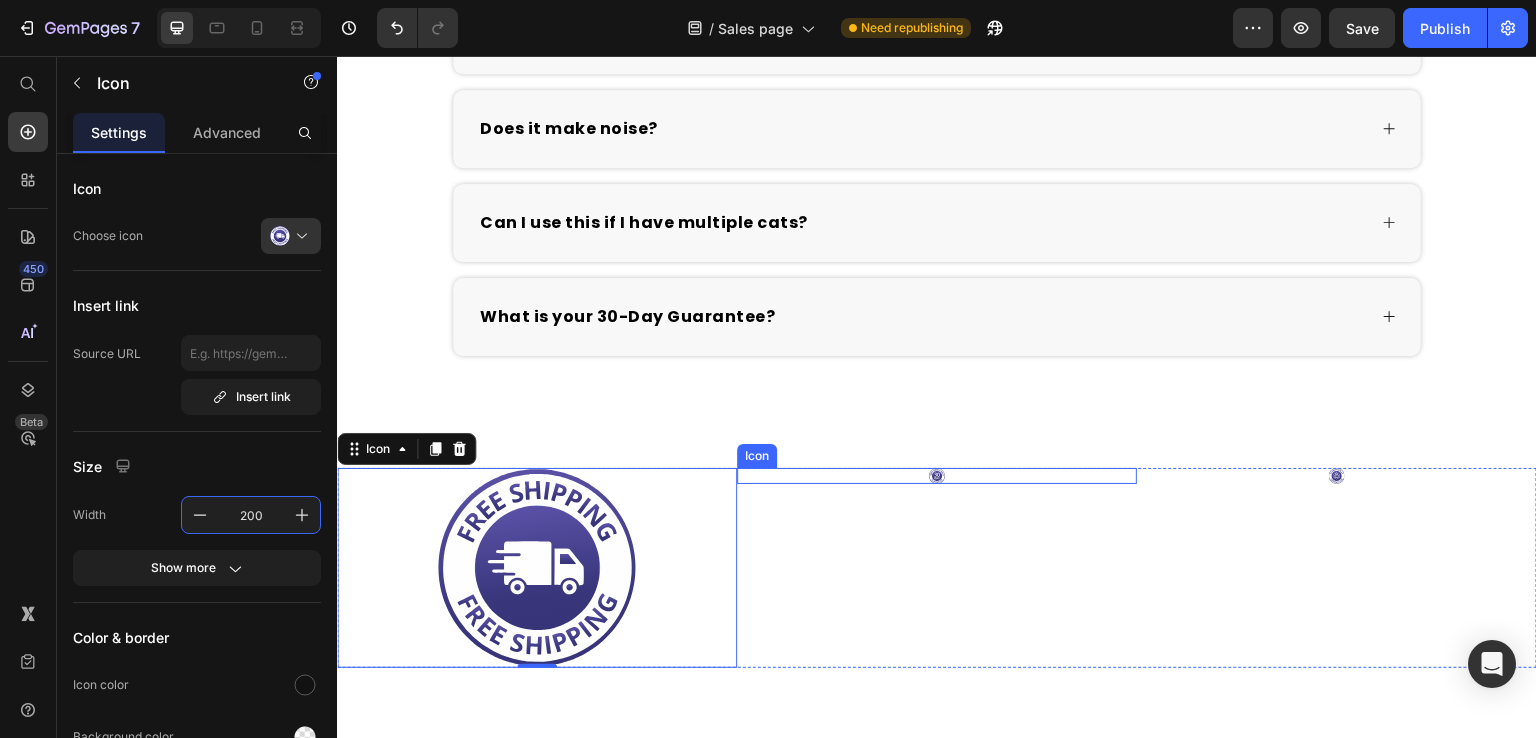 click on "Icon" at bounding box center (937, 476) 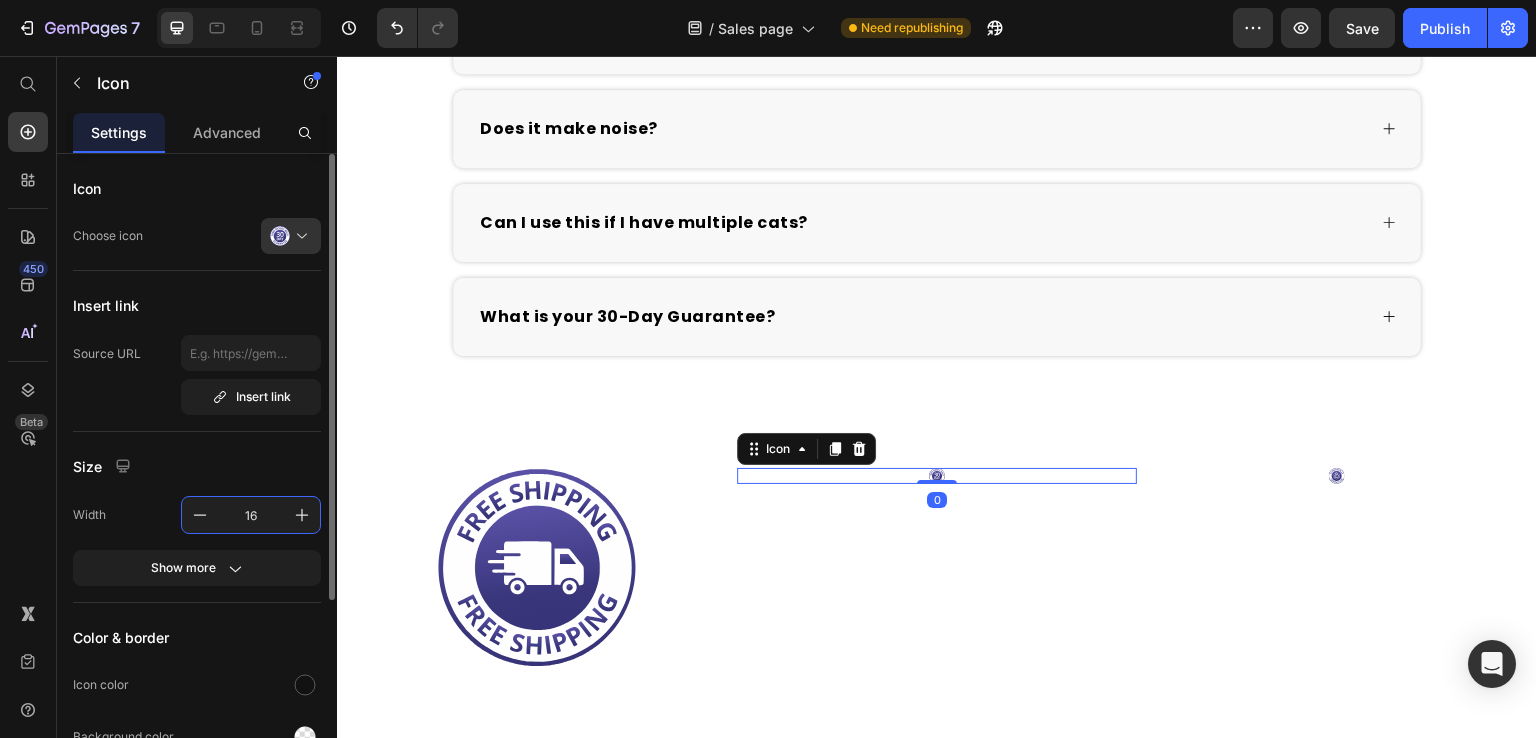 click on "16" at bounding box center [251, 515] 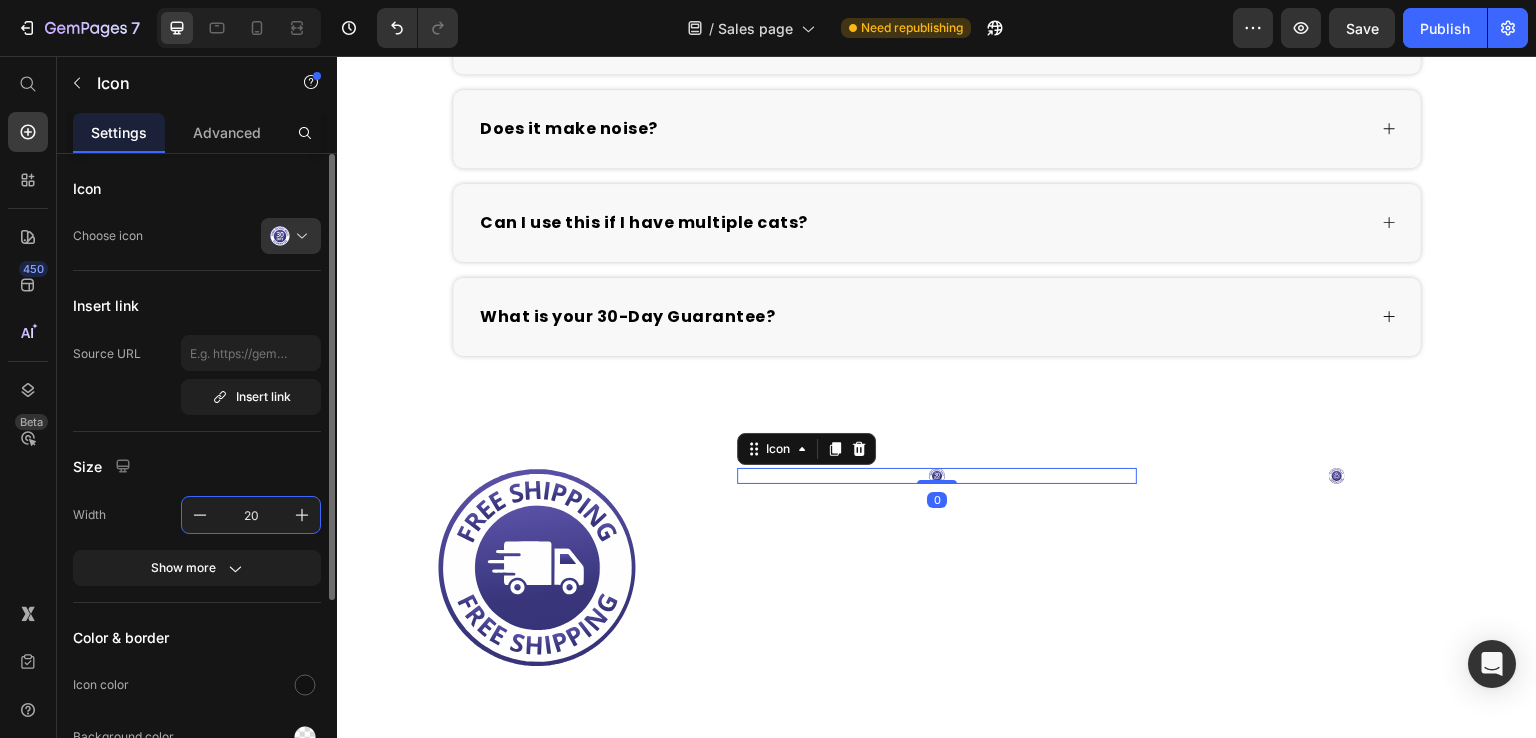 type on "200" 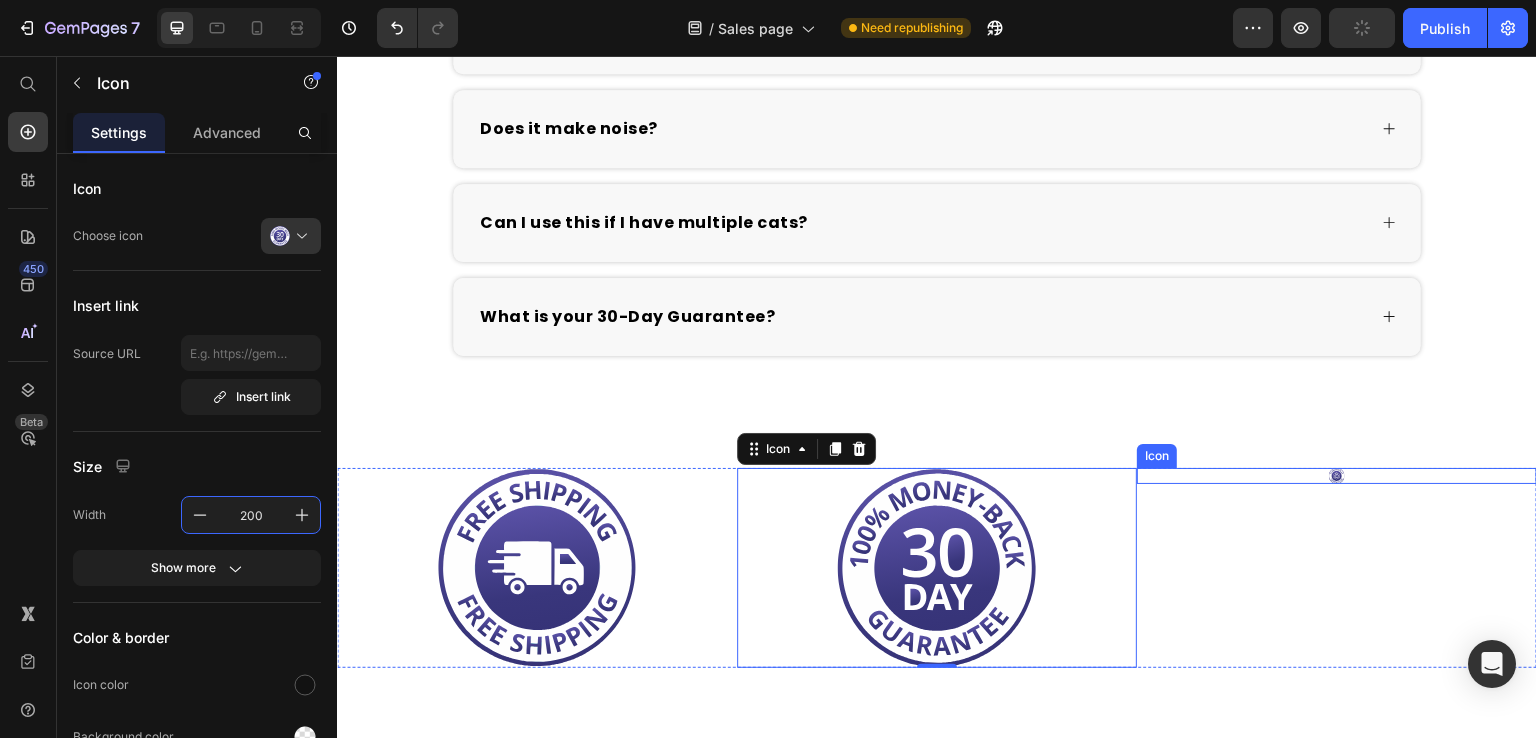 click on "Icon" at bounding box center (1337, 476) 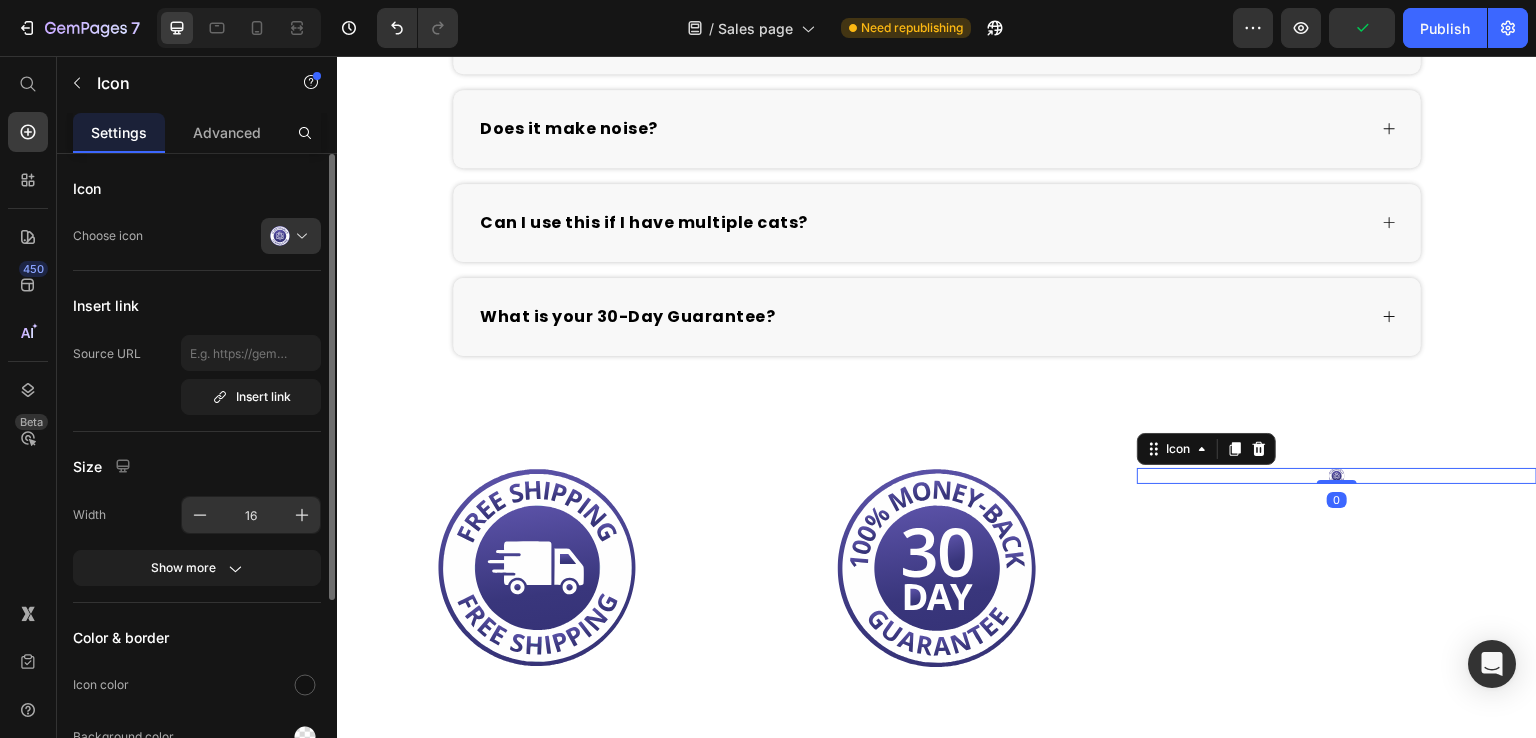 click on "16" at bounding box center (251, 515) 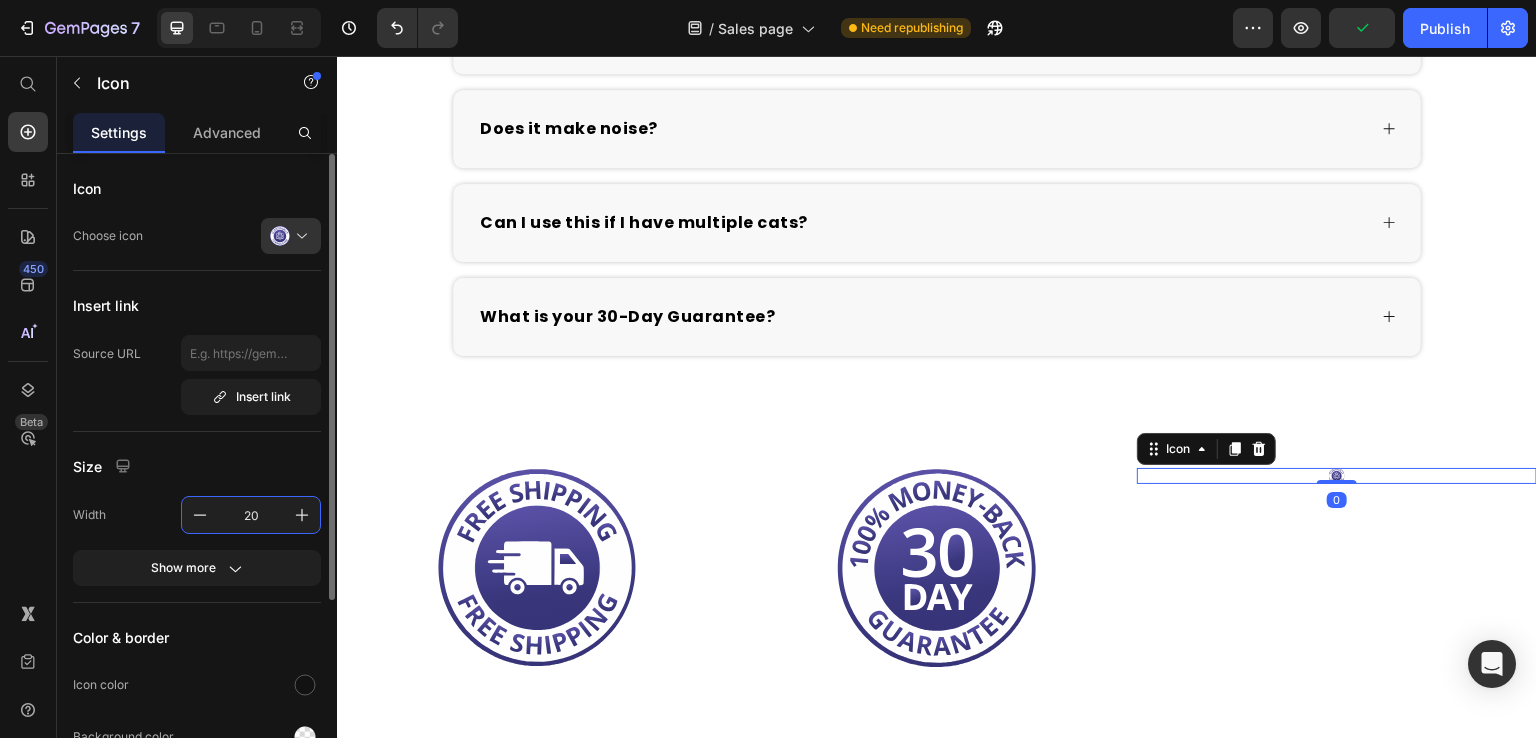 type on "200" 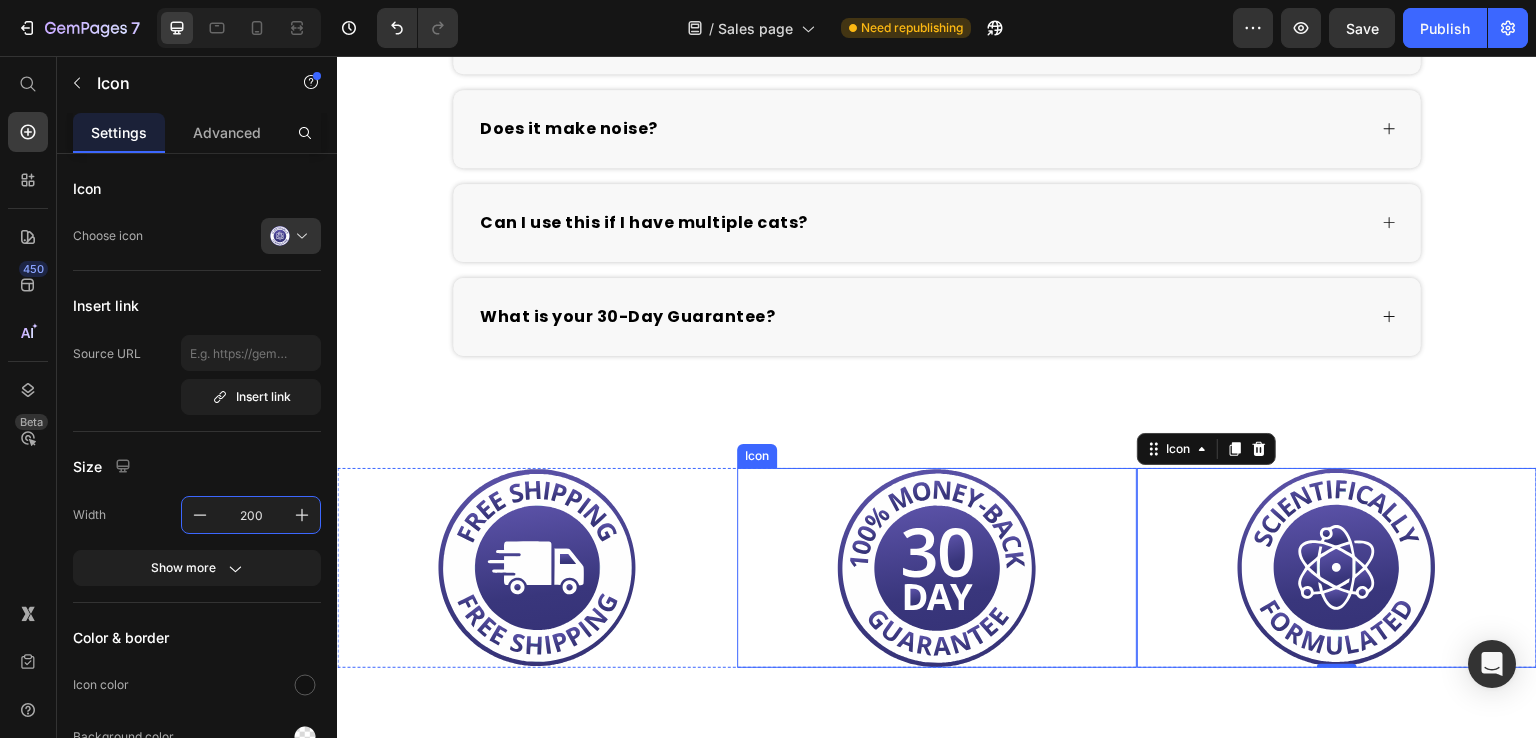 scroll, scrollTop: 8299, scrollLeft: 0, axis: vertical 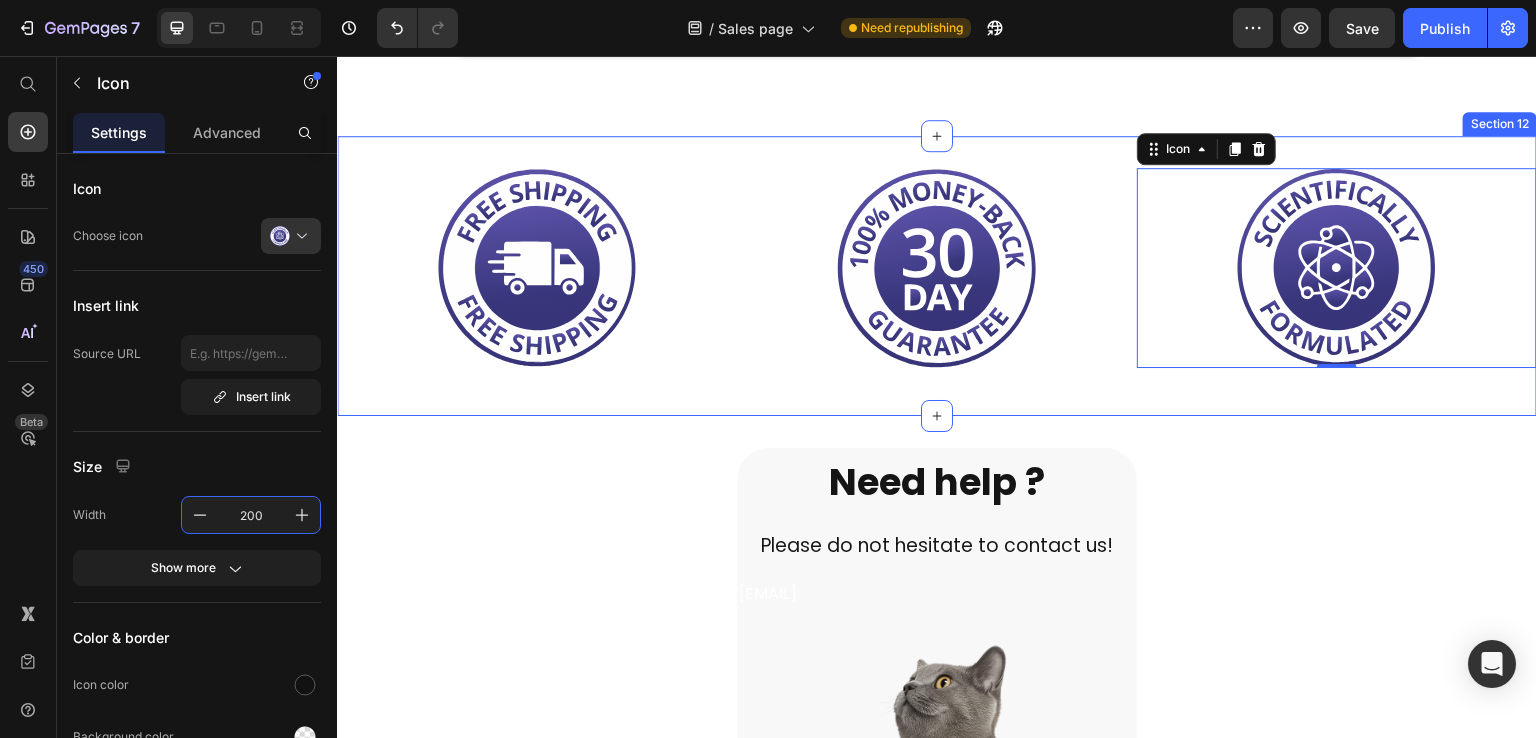 click on "Icon
Icon" at bounding box center [937, 276] 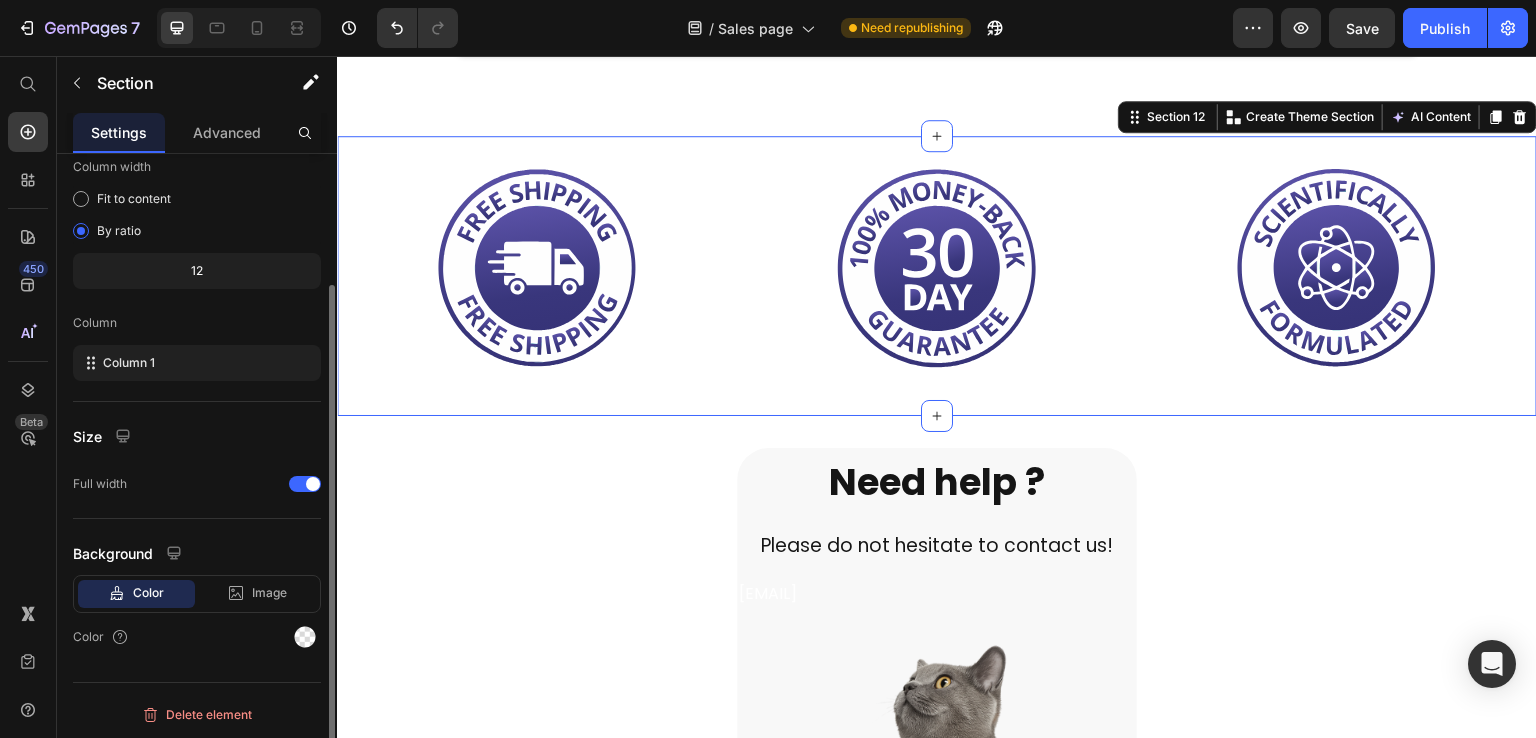 scroll, scrollTop: 0, scrollLeft: 0, axis: both 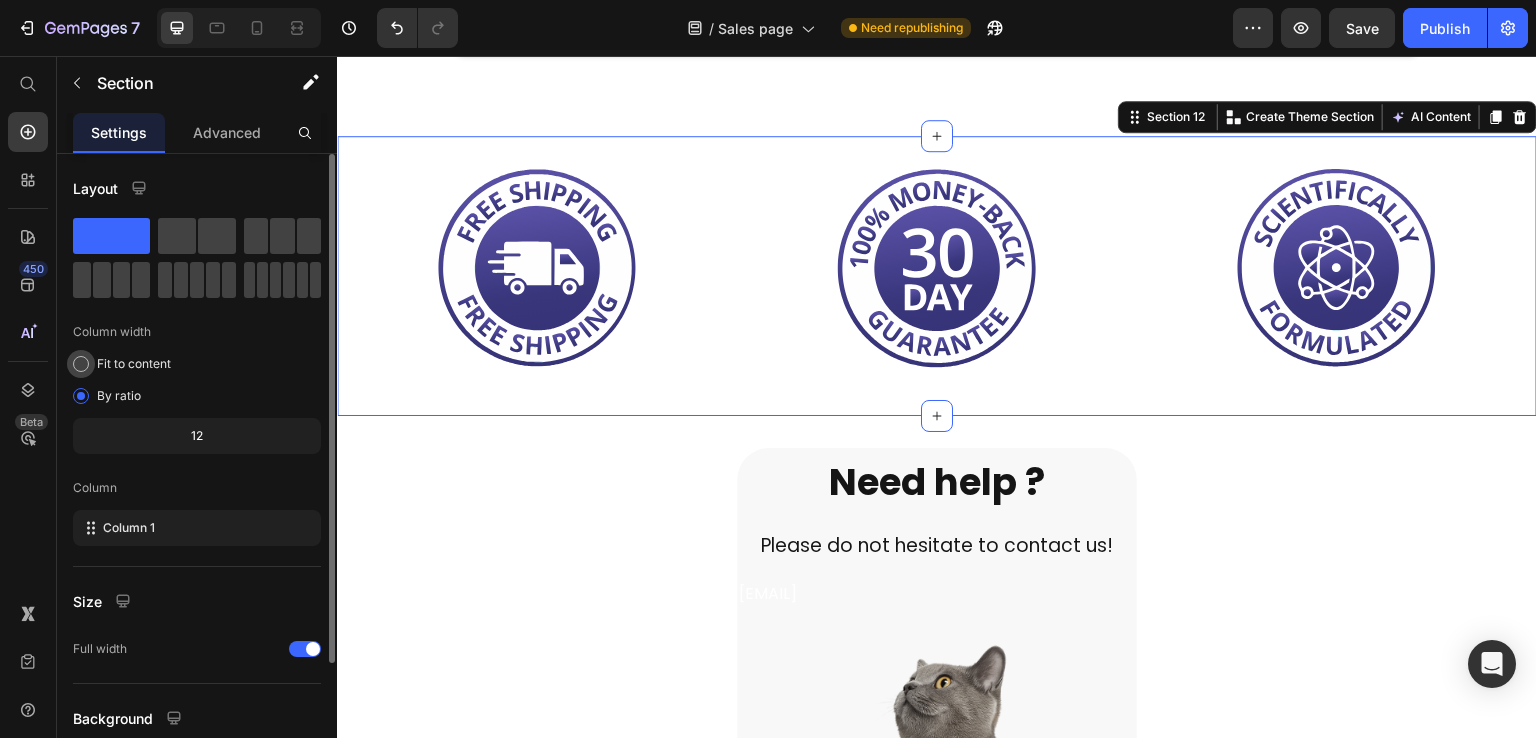 click on "Fit to content" at bounding box center [134, 364] 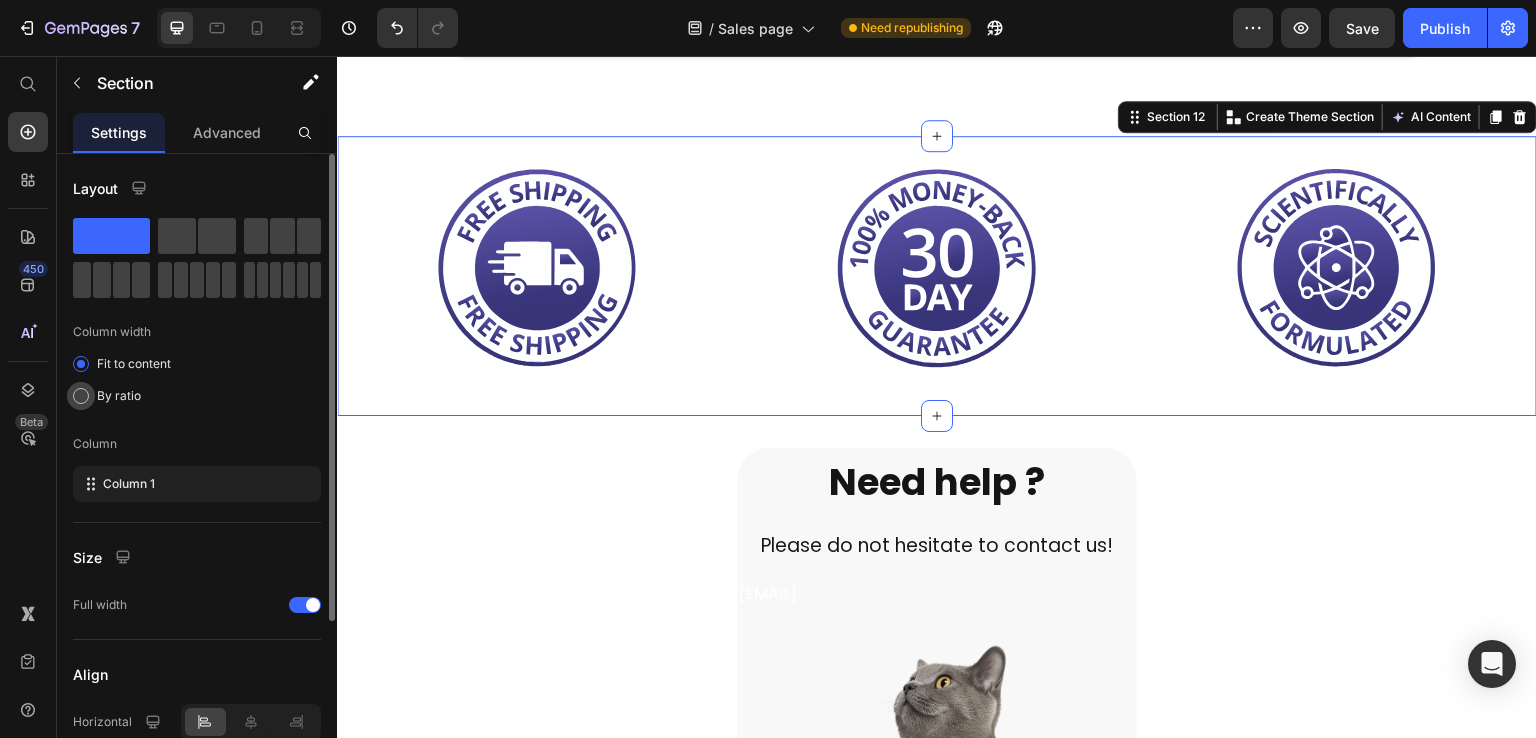 click on "By ratio" at bounding box center (119, 396) 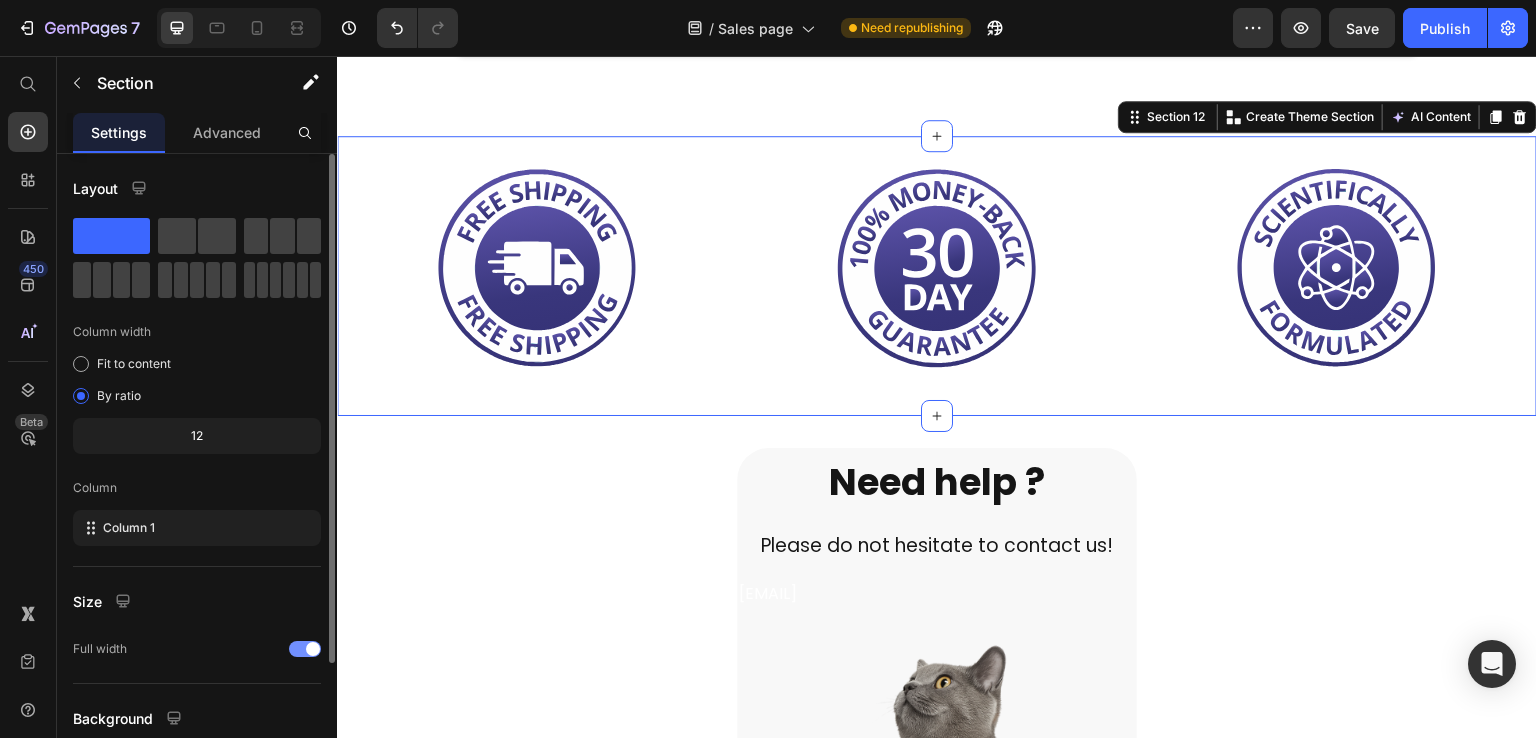 click at bounding box center [313, 649] 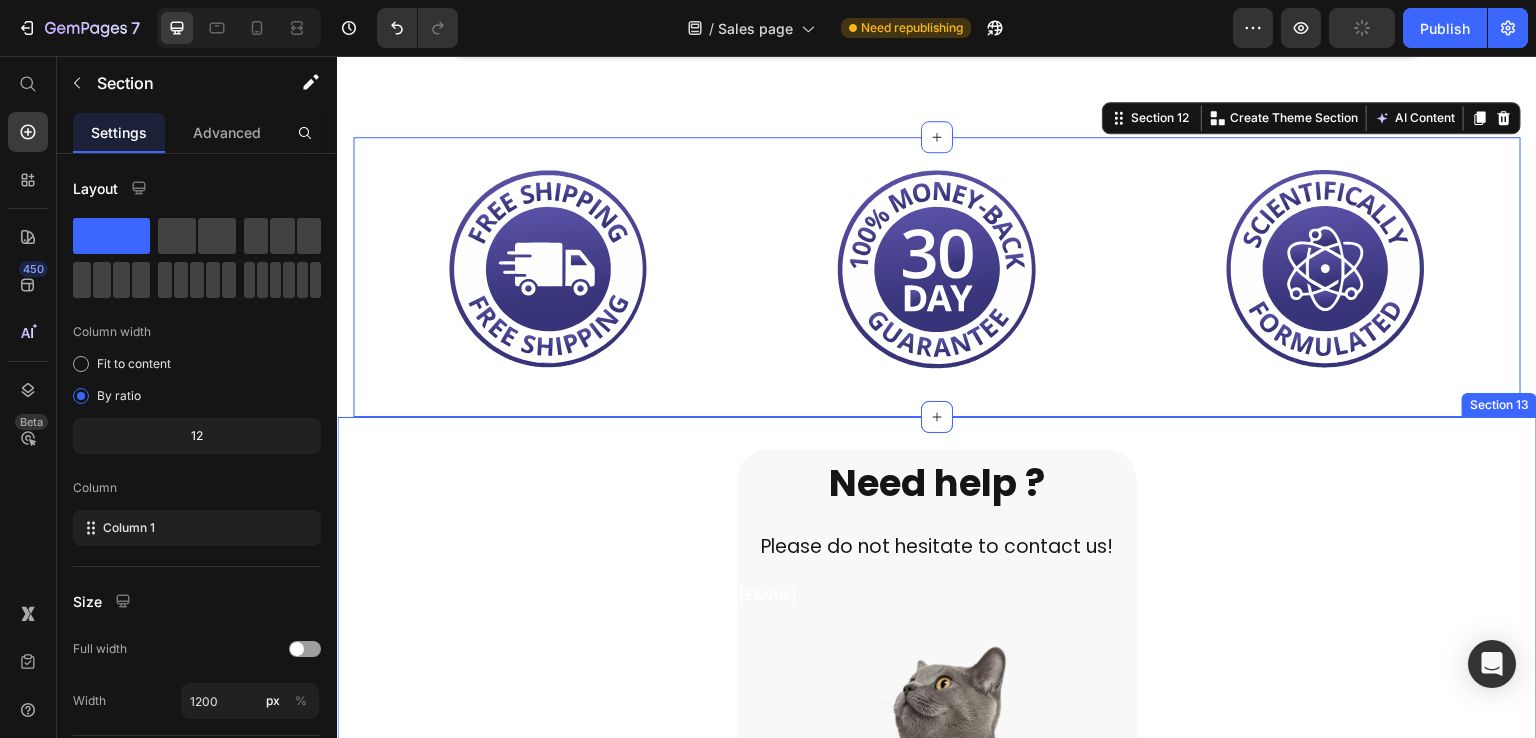 scroll, scrollTop: 8299, scrollLeft: 0, axis: vertical 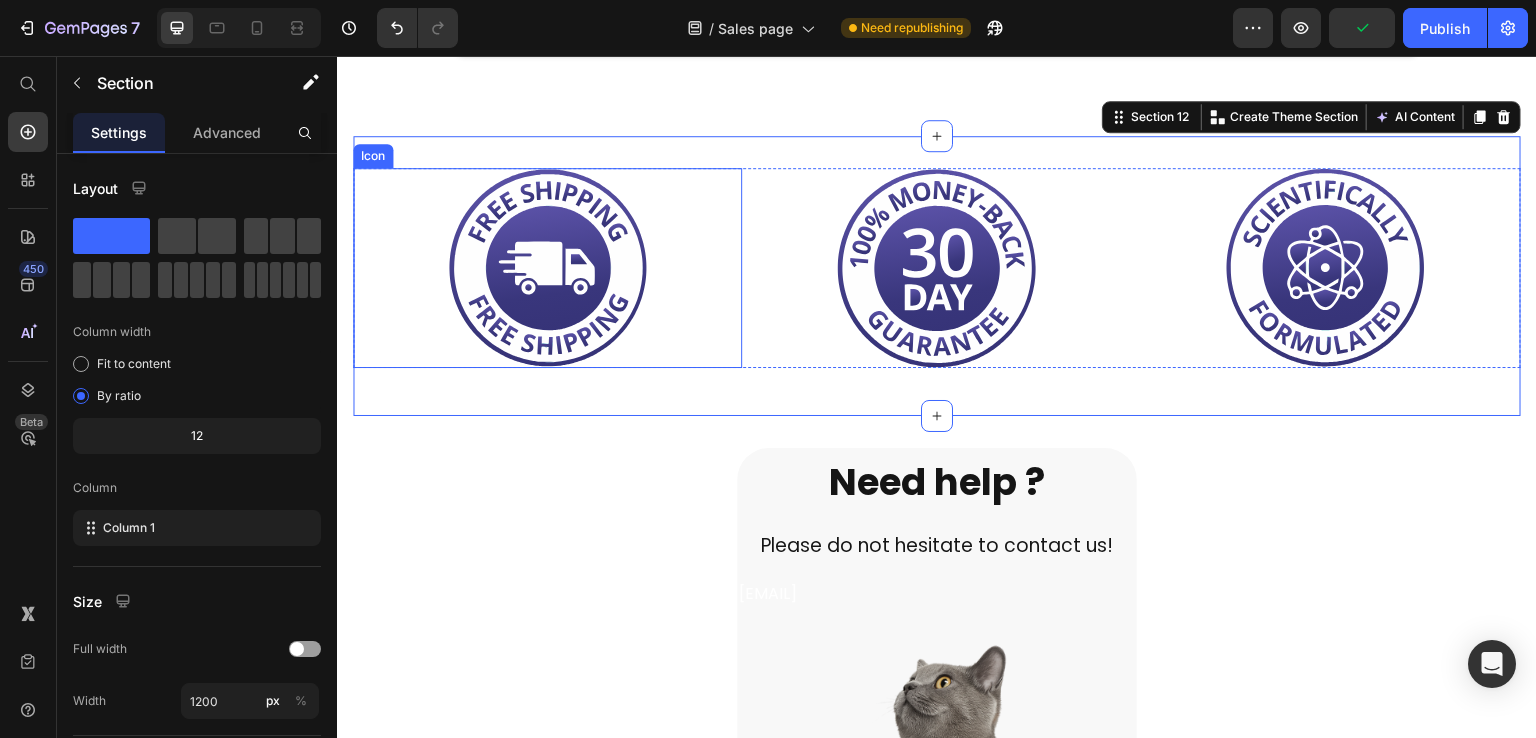 click on "Icon" at bounding box center [547, 268] 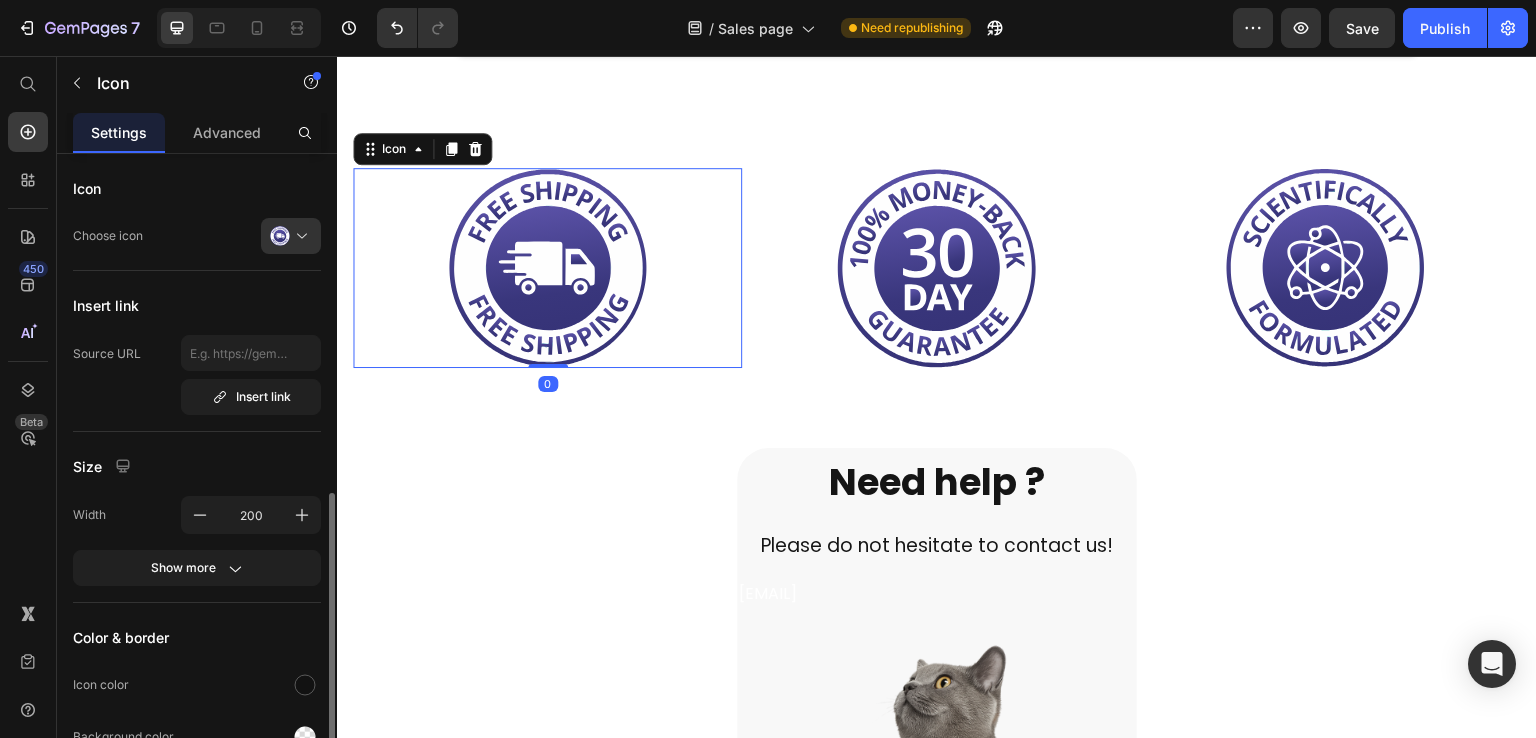 scroll, scrollTop: 280, scrollLeft: 0, axis: vertical 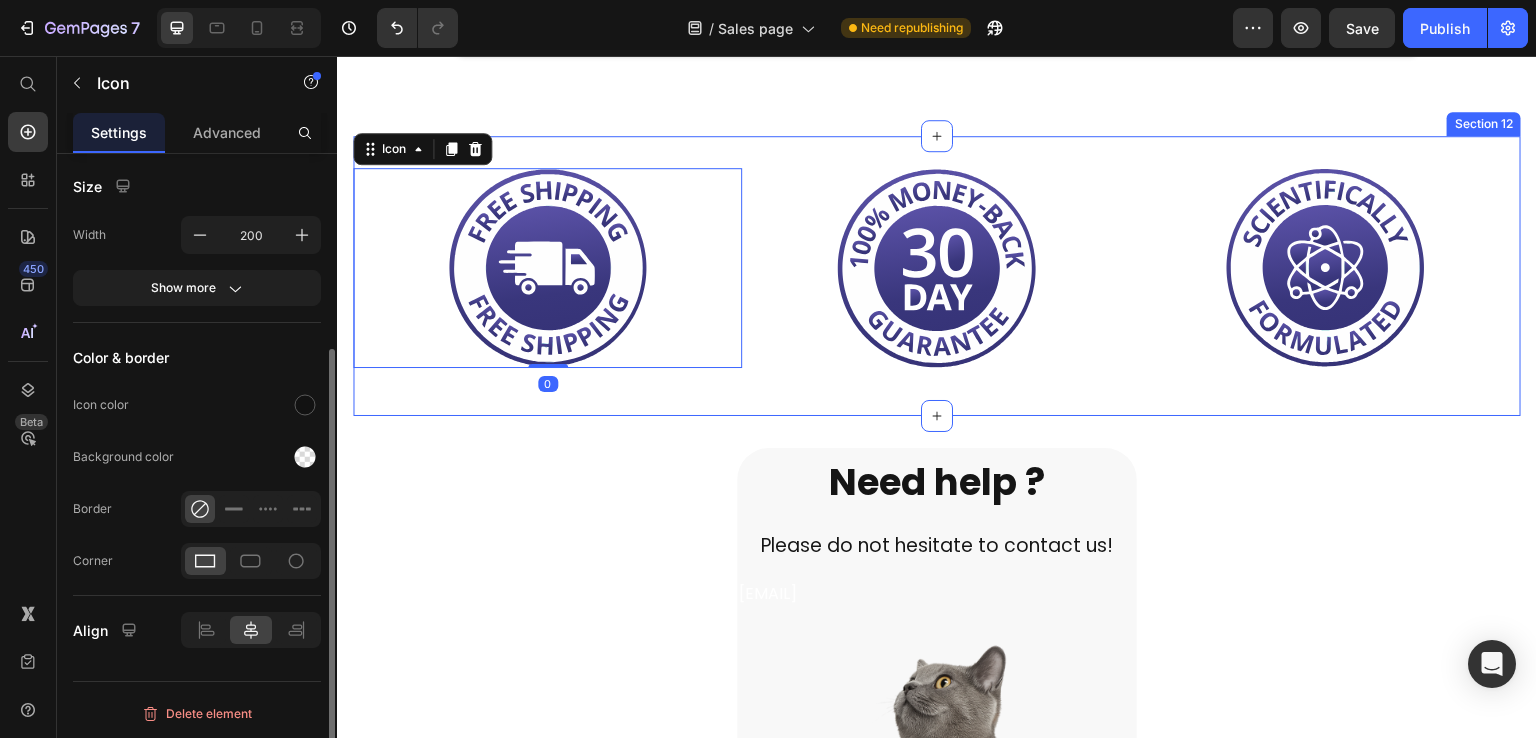 click on "Icon   0
Icon" at bounding box center [937, 276] 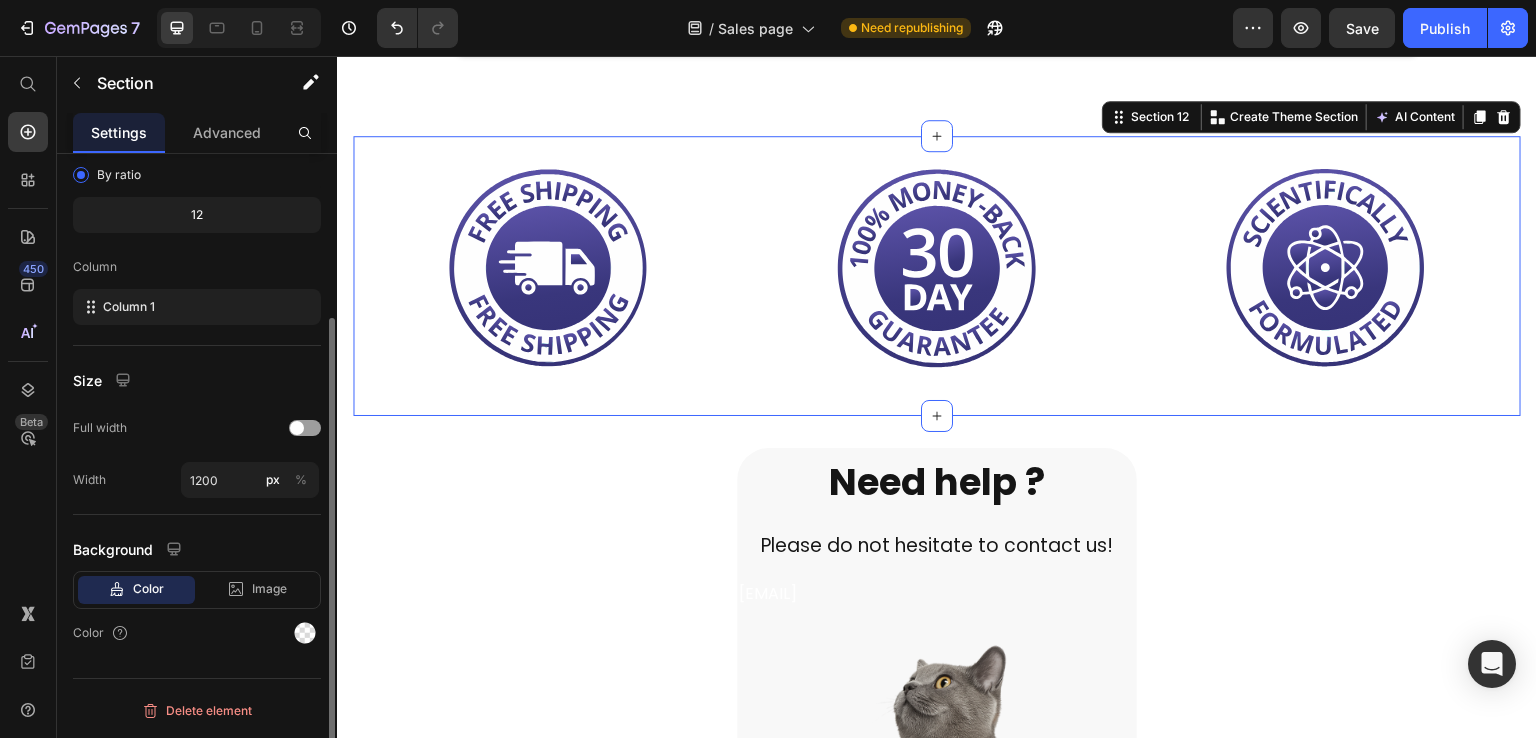scroll, scrollTop: 0, scrollLeft: 0, axis: both 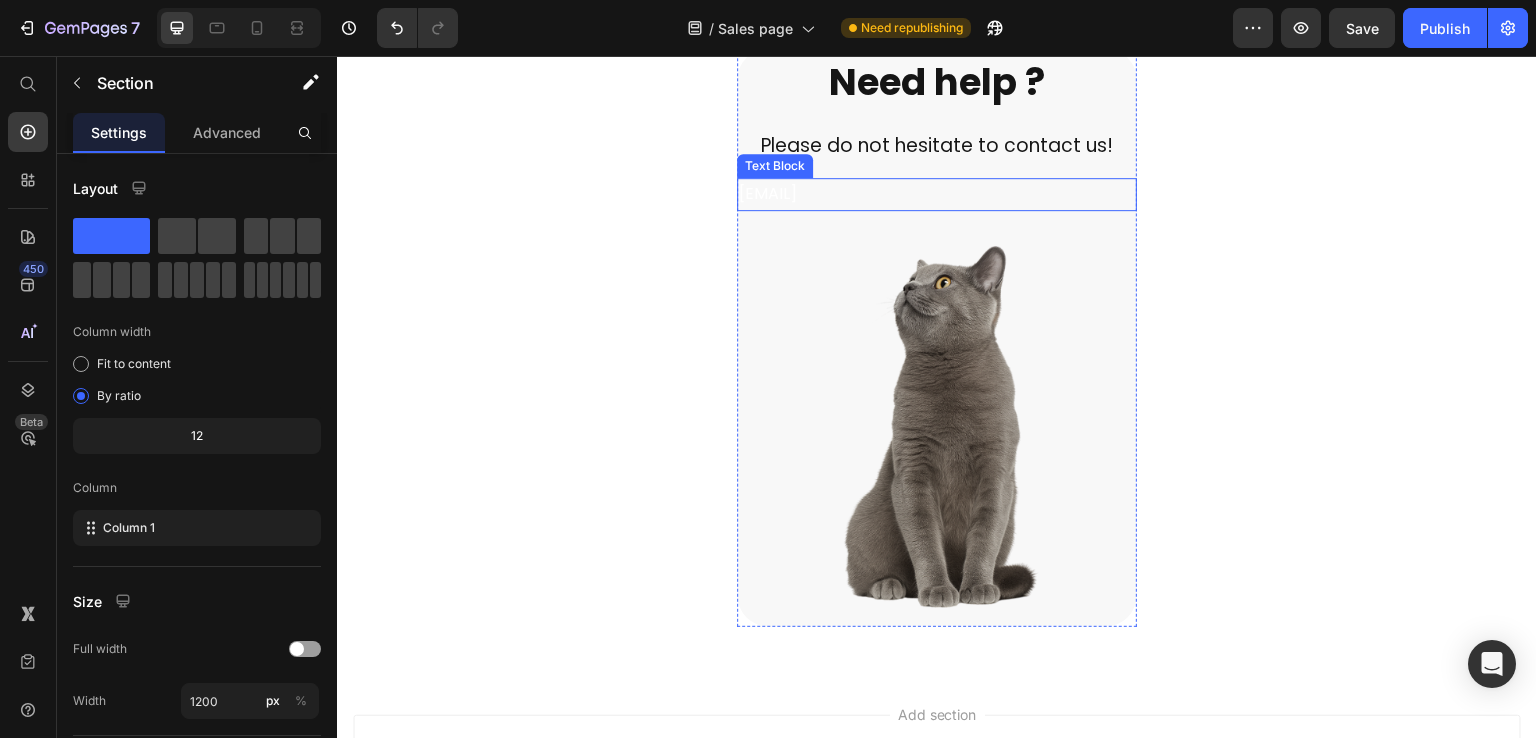 click on "[EMAIL]" at bounding box center [937, 194] 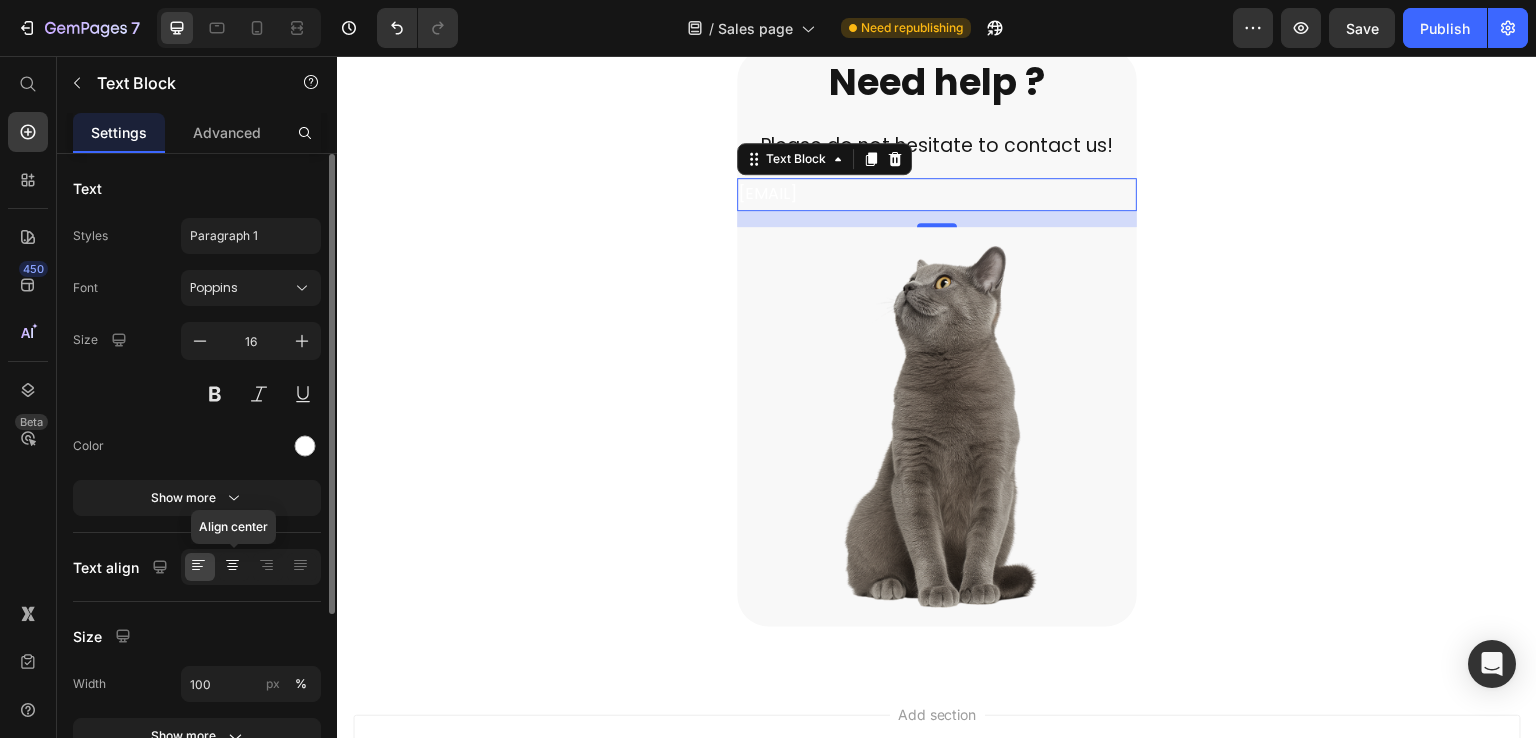 click 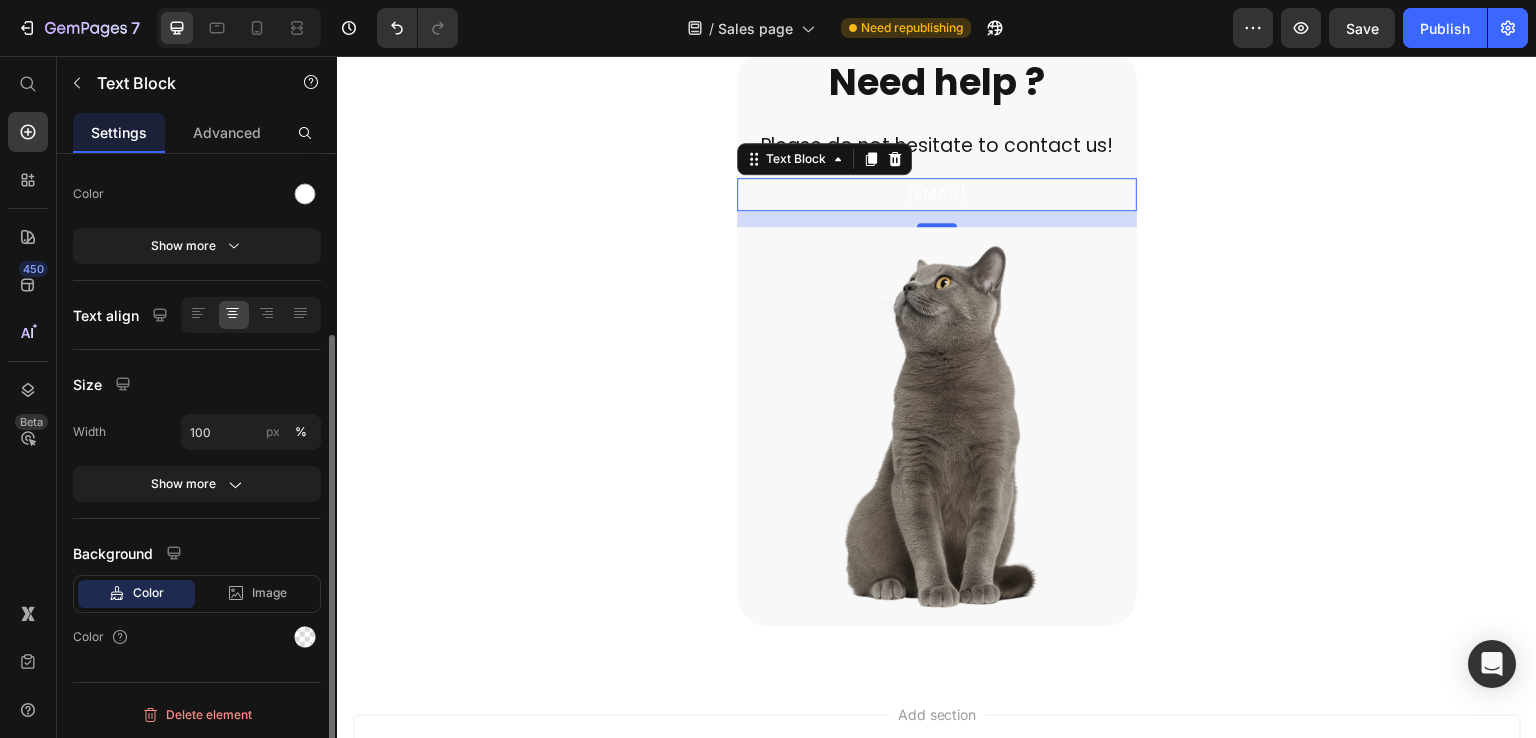 scroll, scrollTop: 0, scrollLeft: 0, axis: both 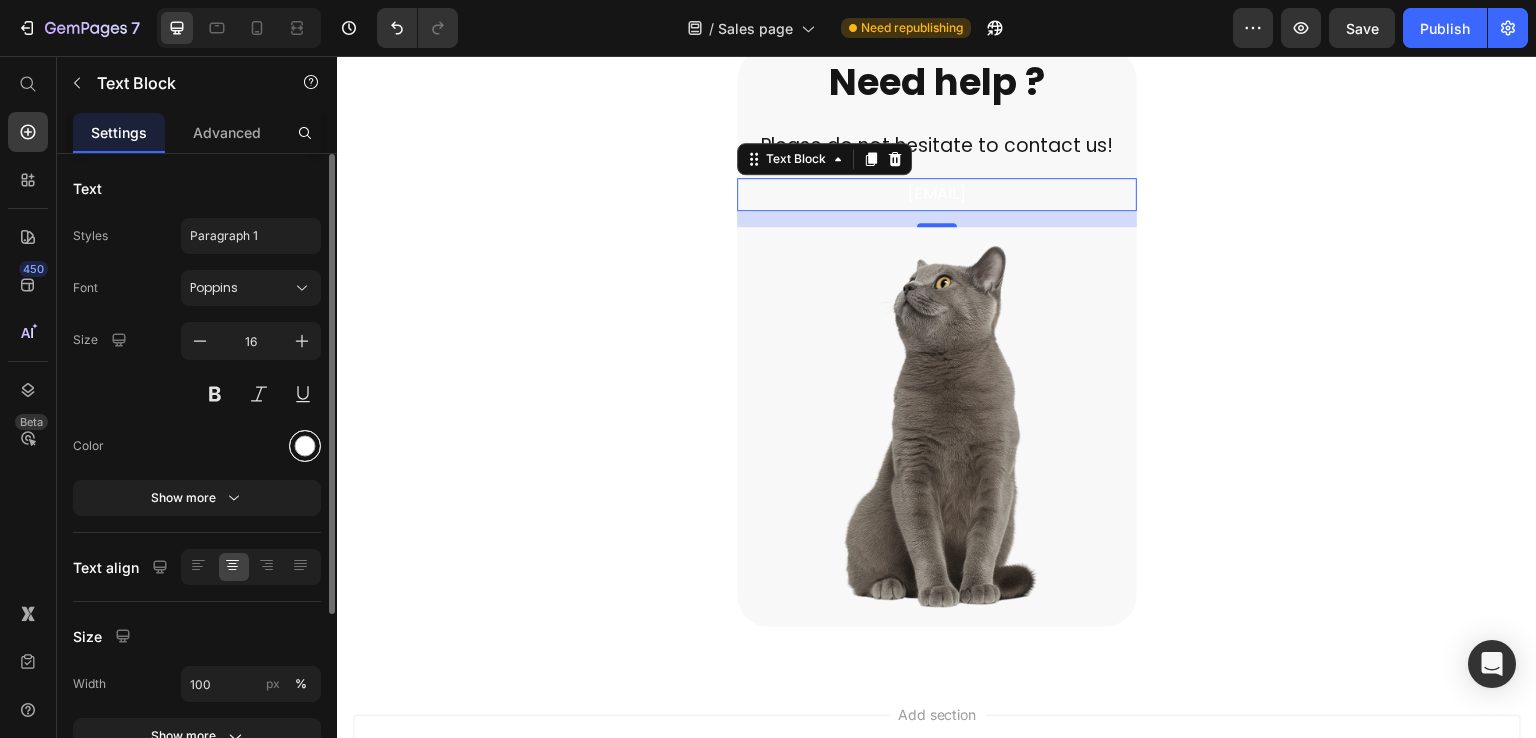 click at bounding box center (305, 446) 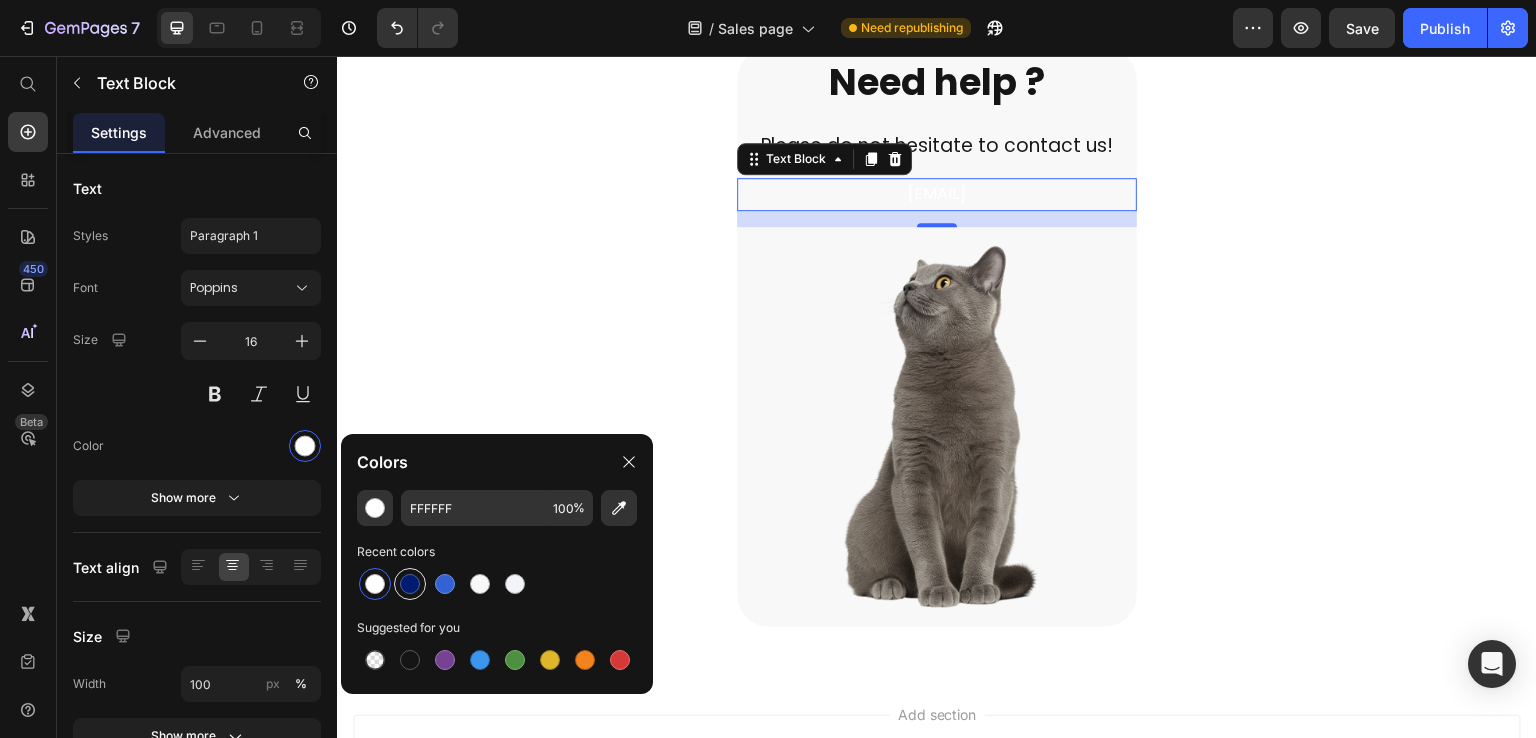 click at bounding box center [410, 584] 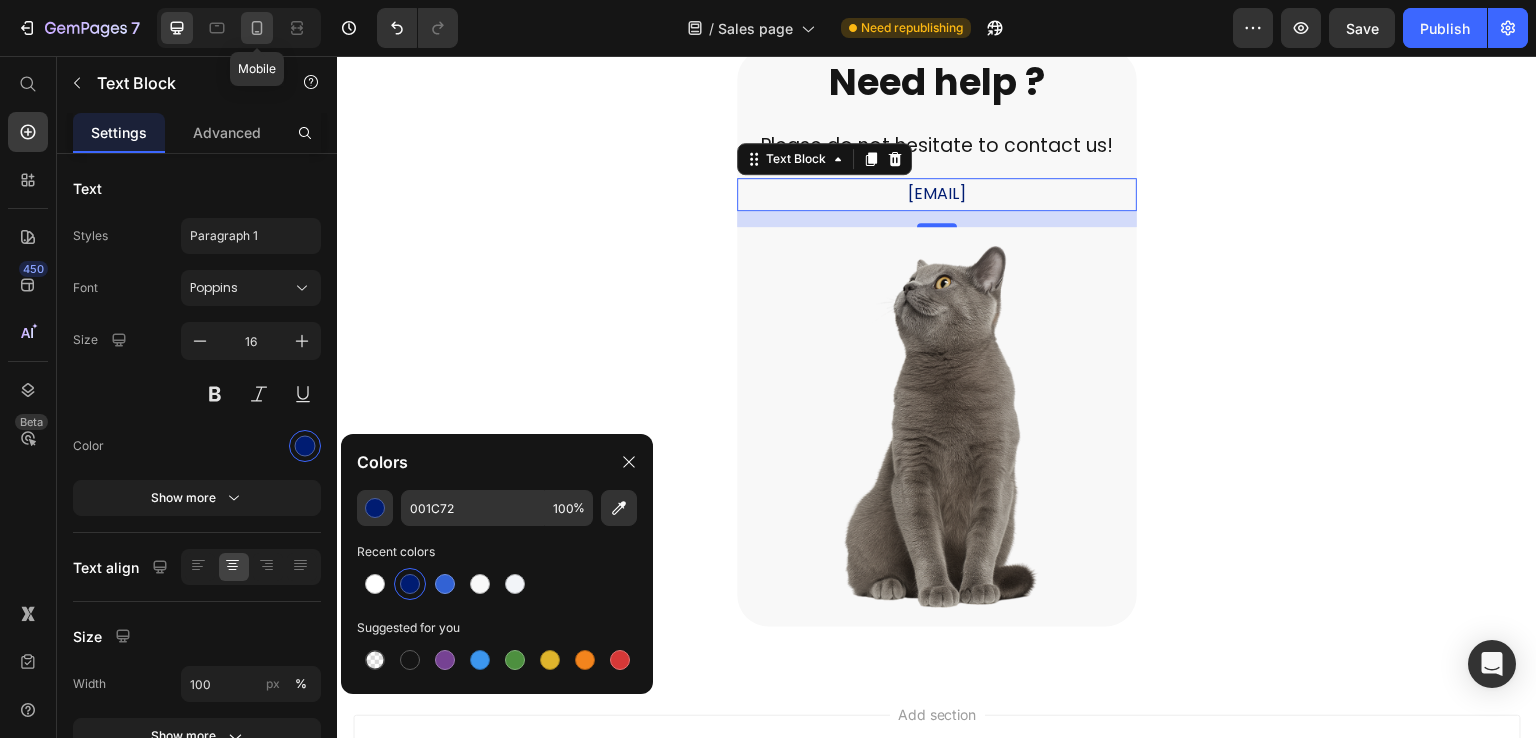 click 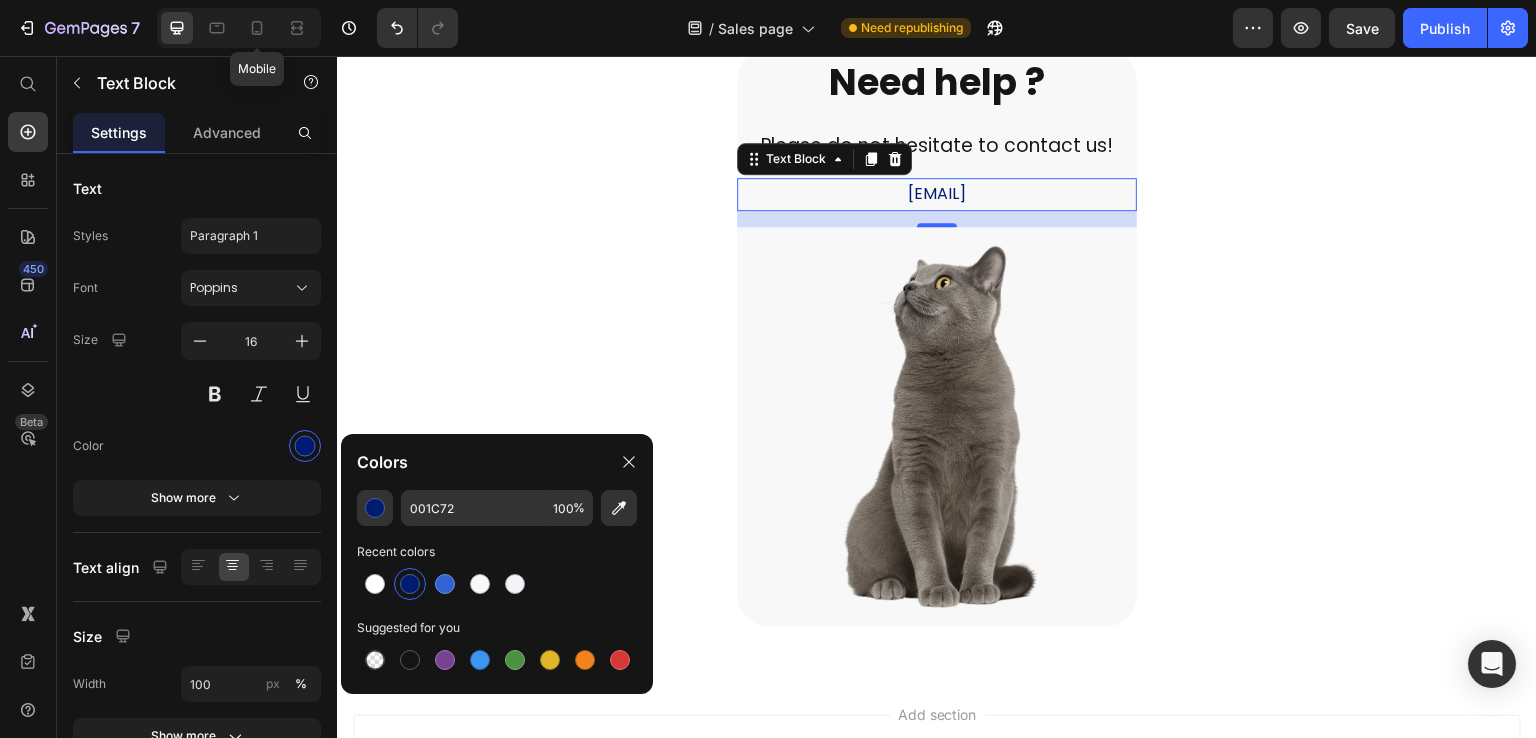 type on "18" 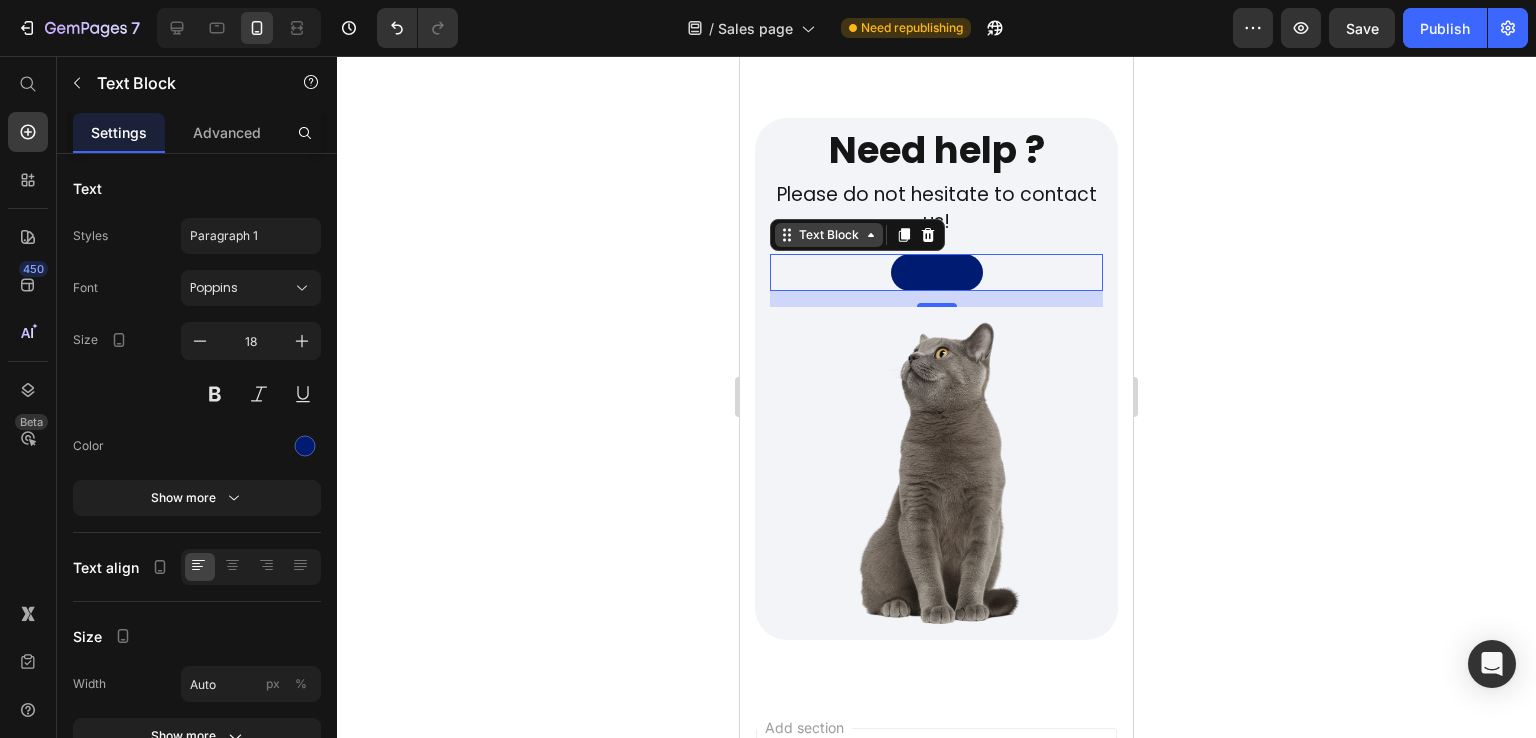 scroll, scrollTop: 8086, scrollLeft: 0, axis: vertical 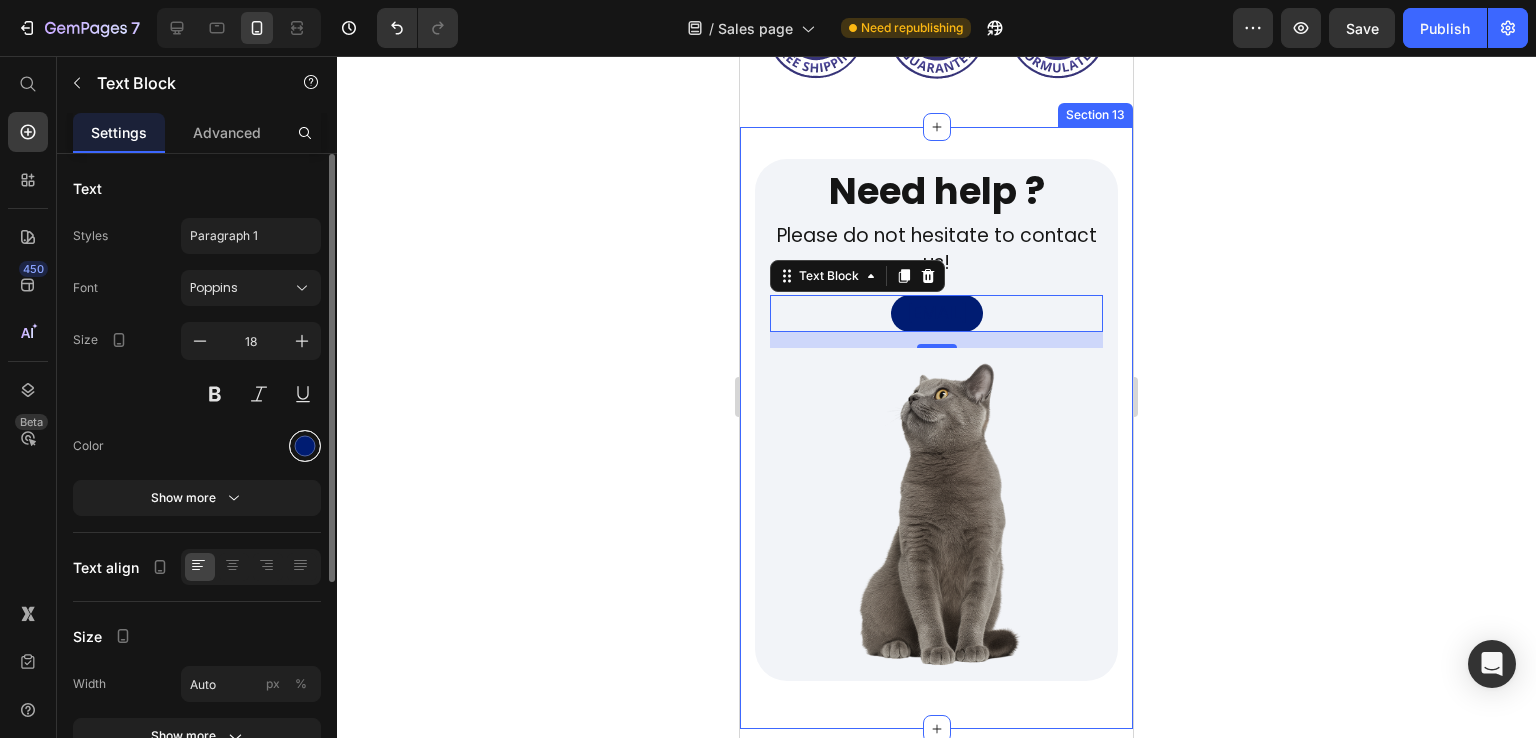 click at bounding box center (305, 446) 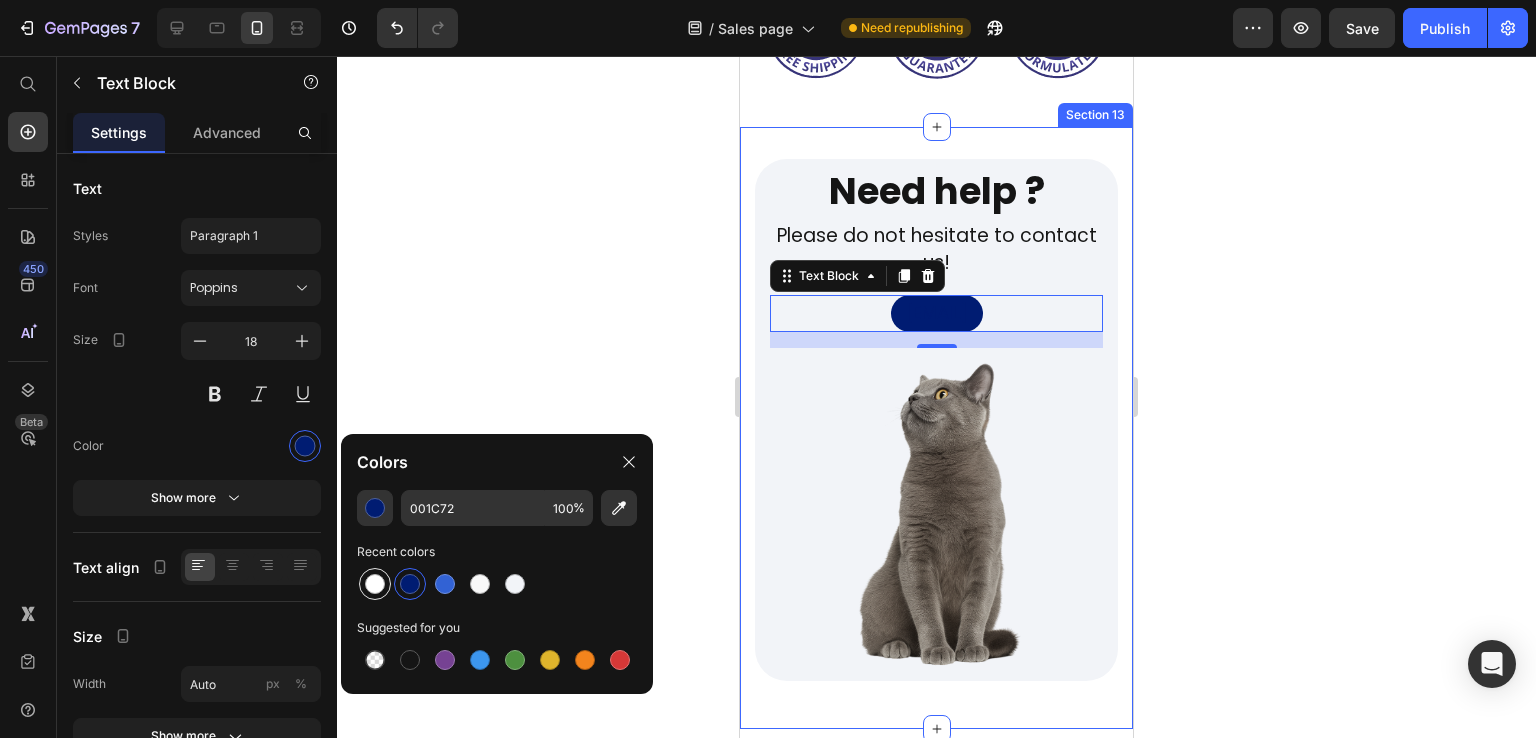 click at bounding box center [375, 584] 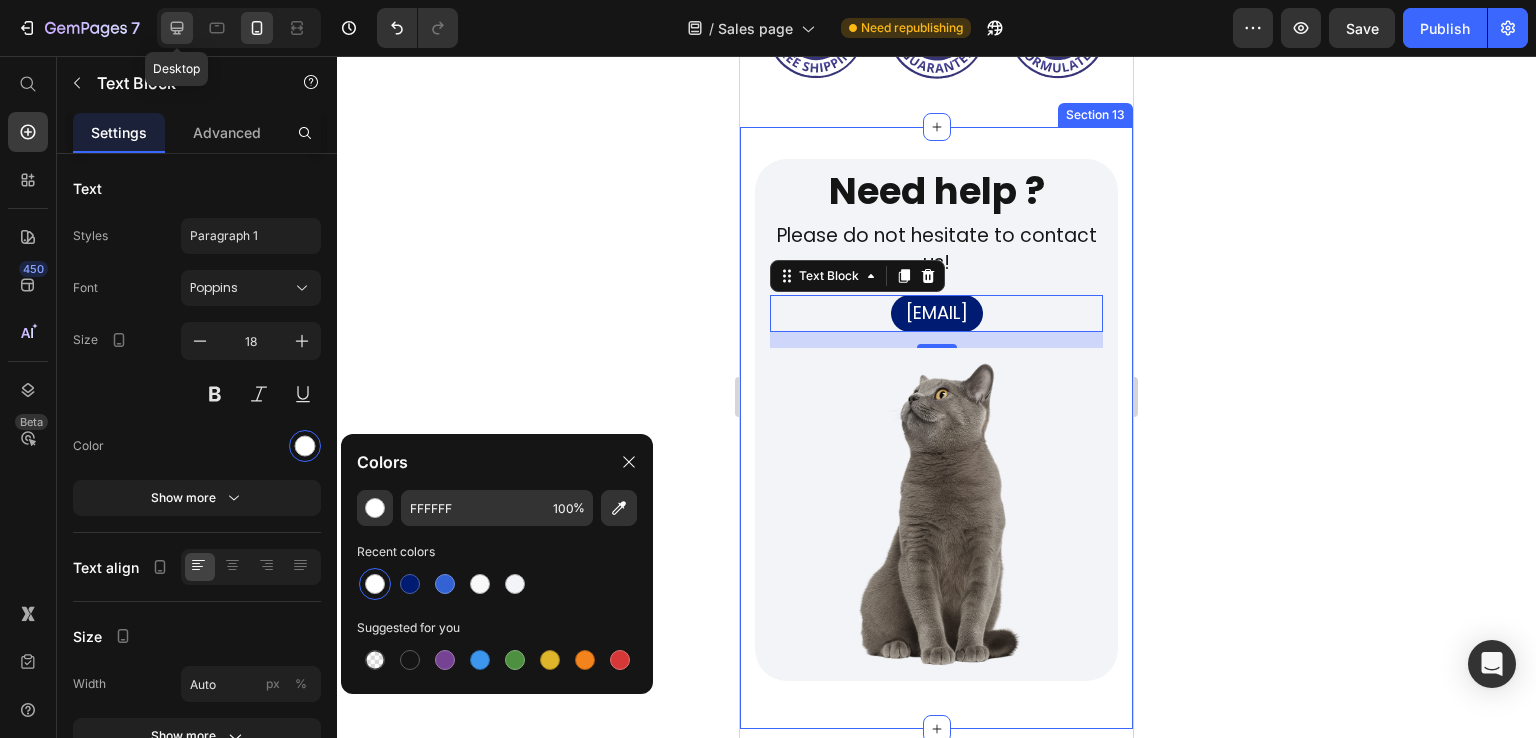 click 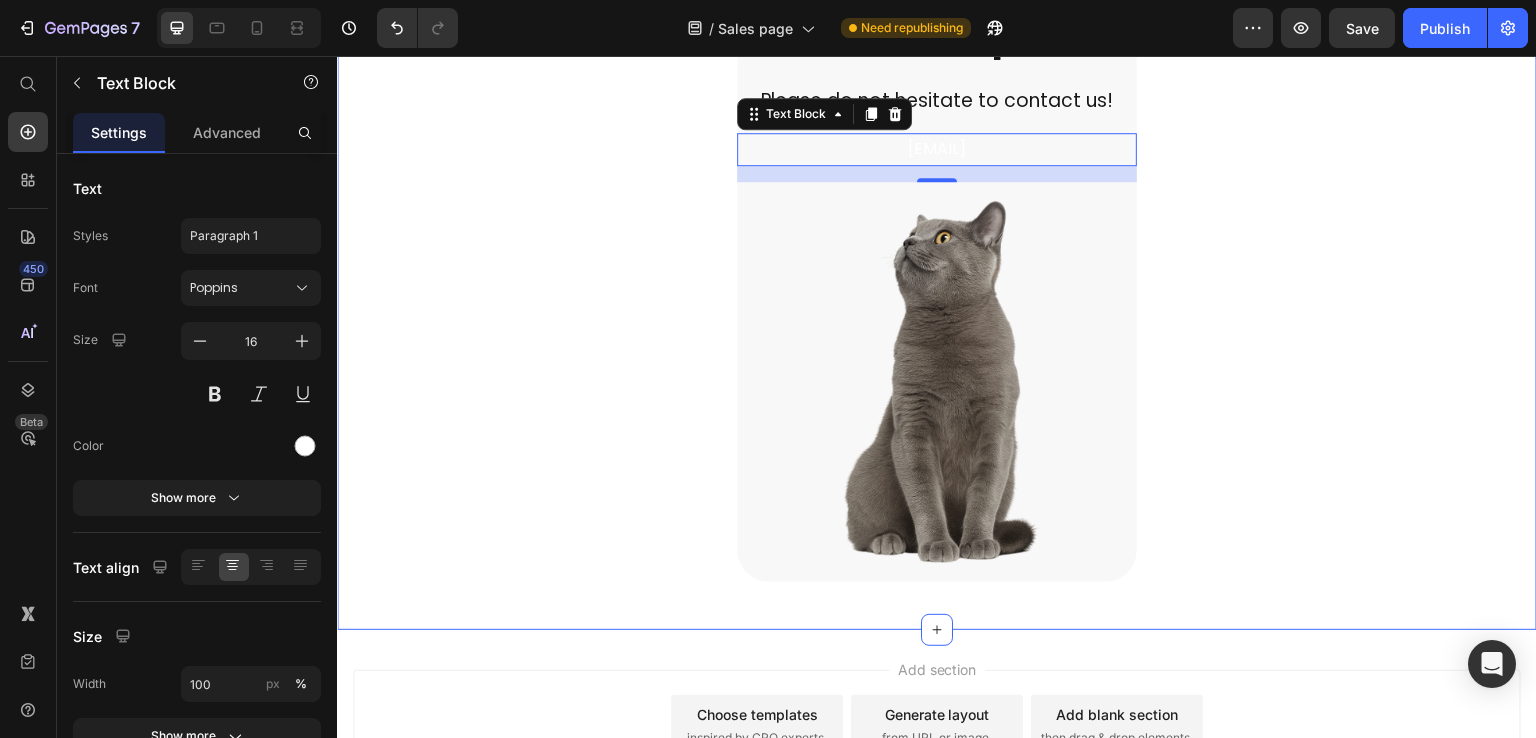 scroll, scrollTop: 8748, scrollLeft: 0, axis: vertical 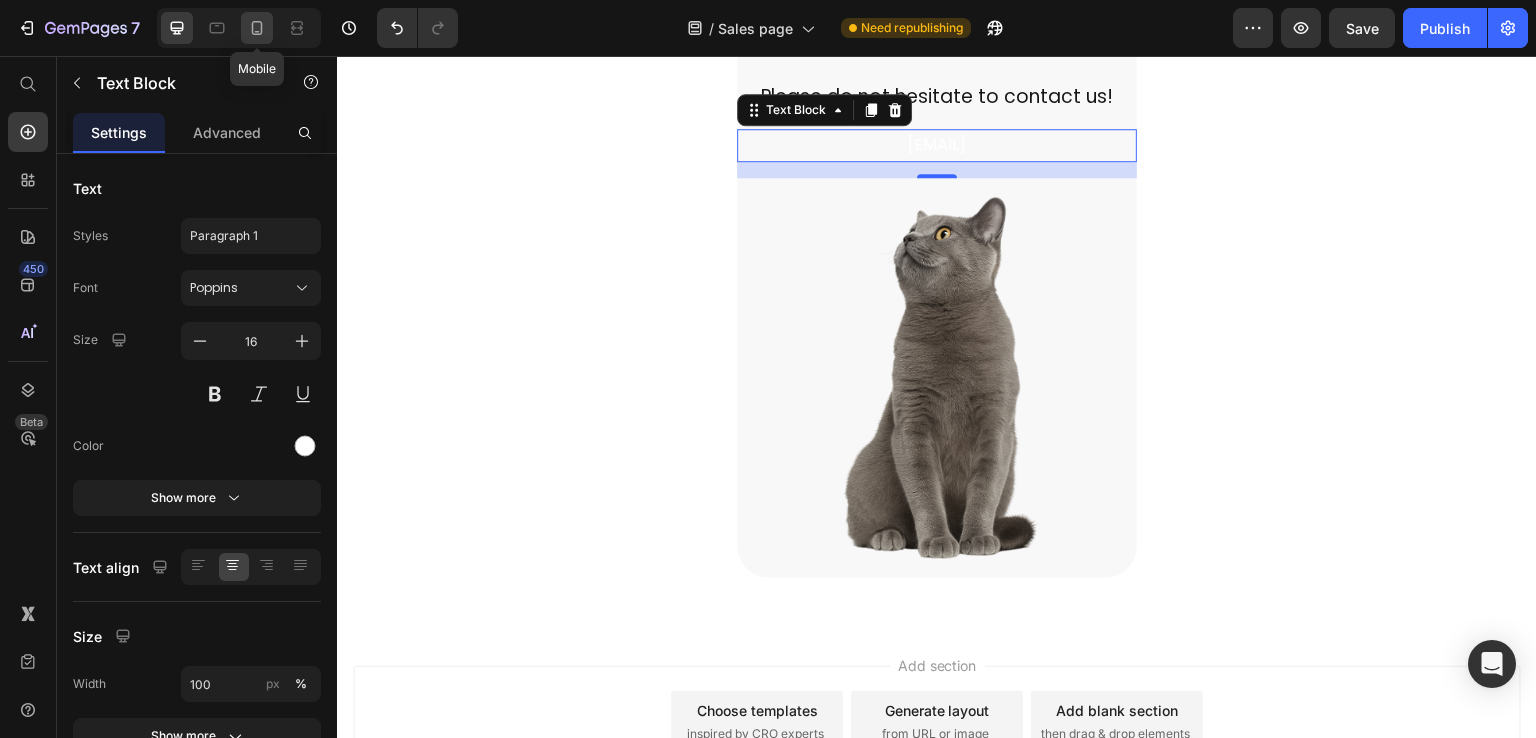 click 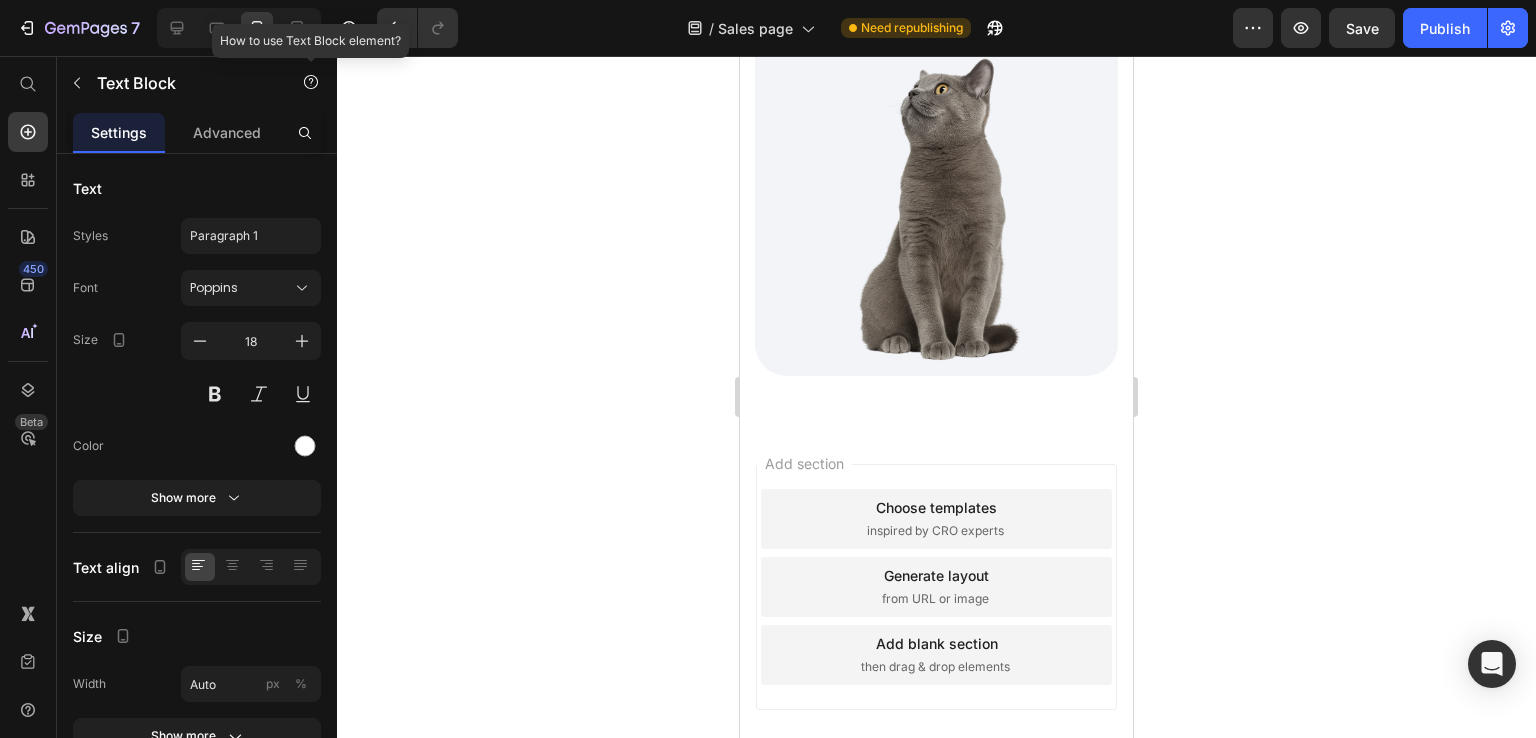 scroll, scrollTop: 8265, scrollLeft: 0, axis: vertical 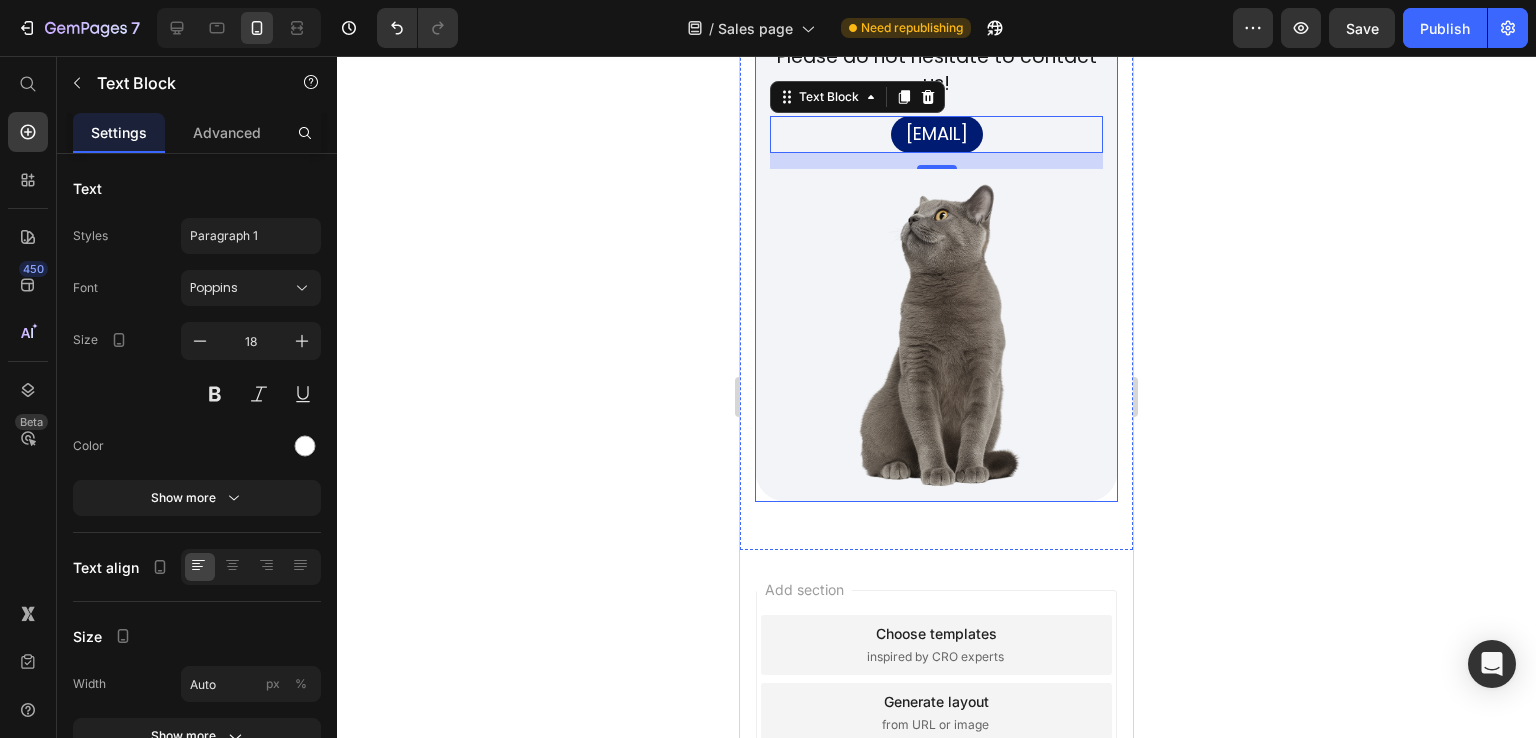 click on "Need help ? Heading Please do not hesitate to contact us! Text Block [EMAIL] Text Block   16 Image Row" at bounding box center (936, 241) 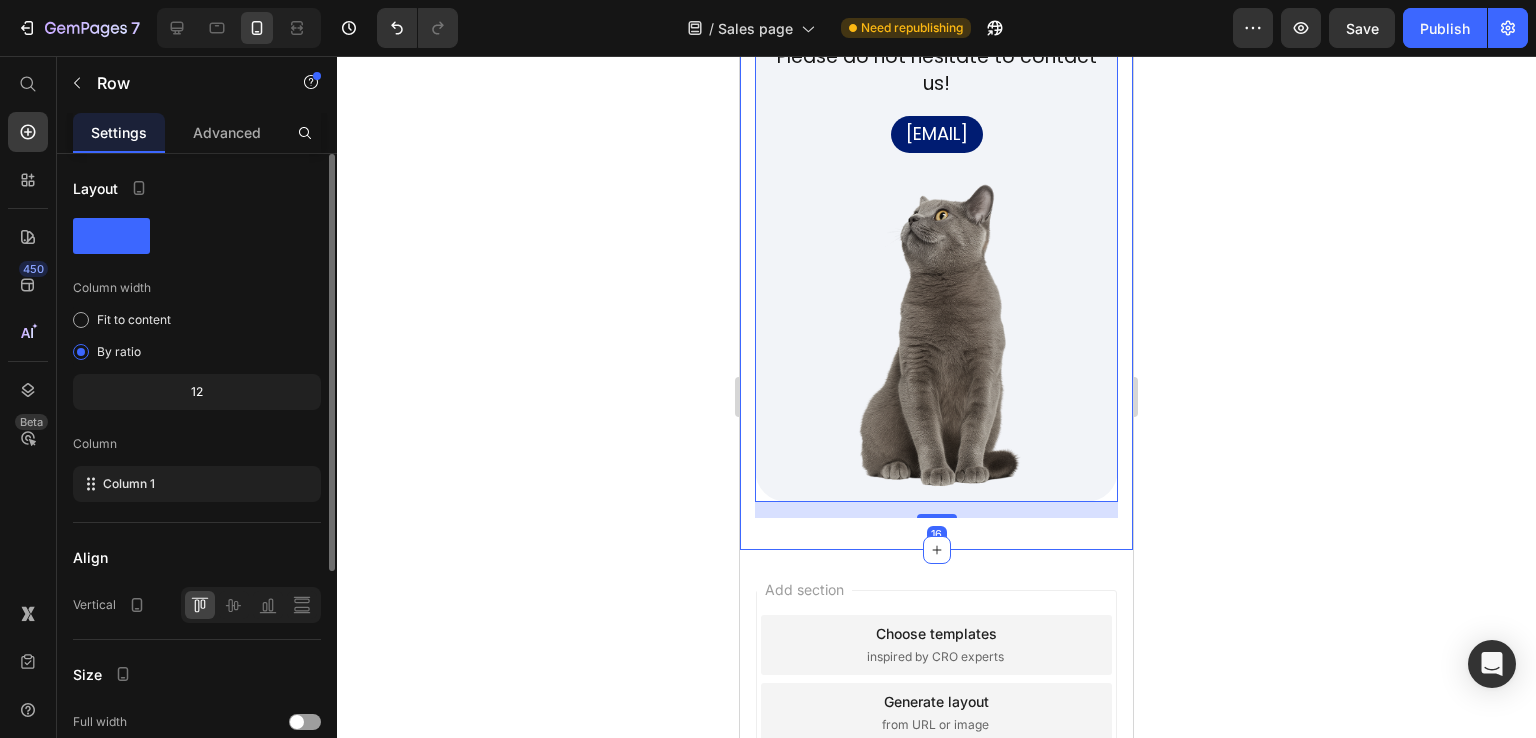 scroll, scrollTop: 342, scrollLeft: 0, axis: vertical 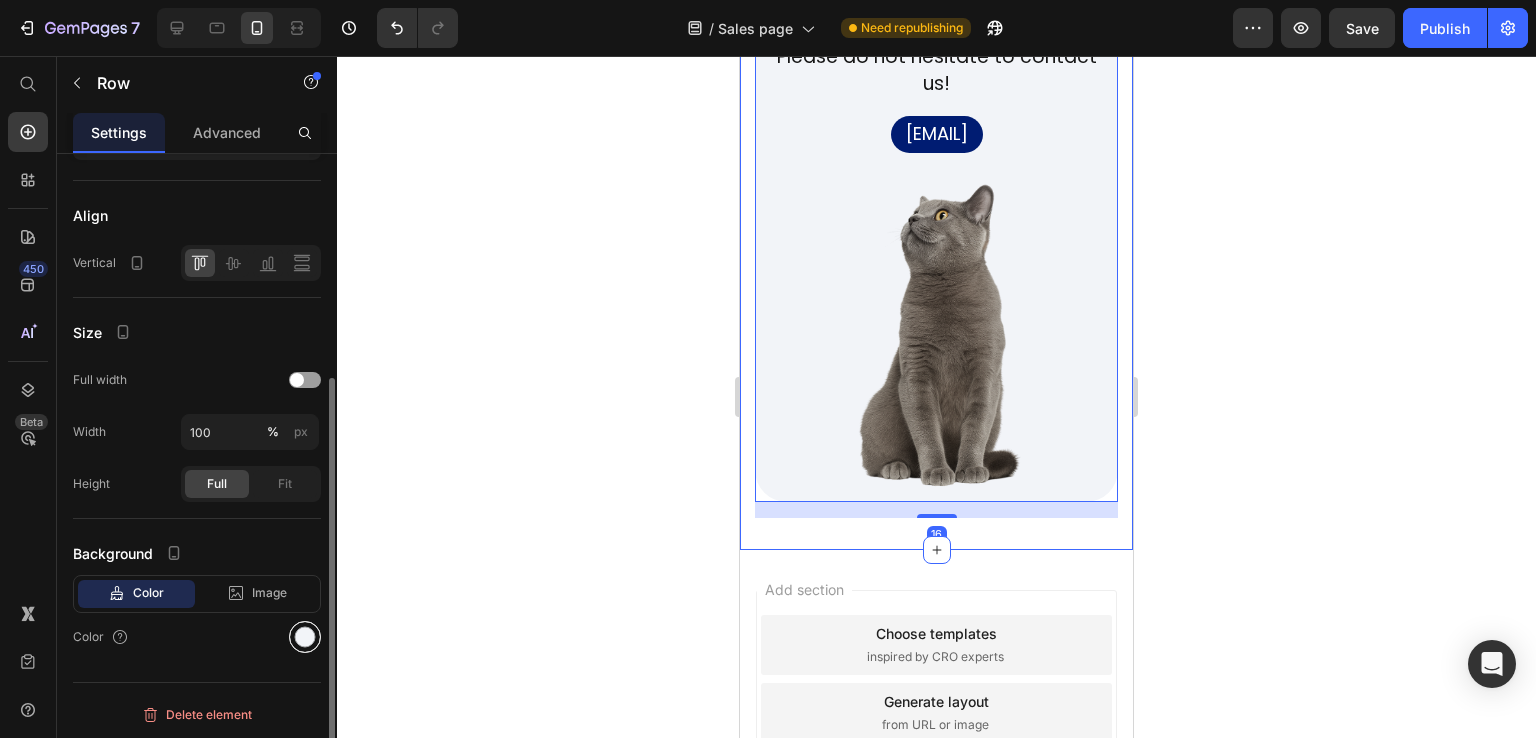 click at bounding box center (305, 637) 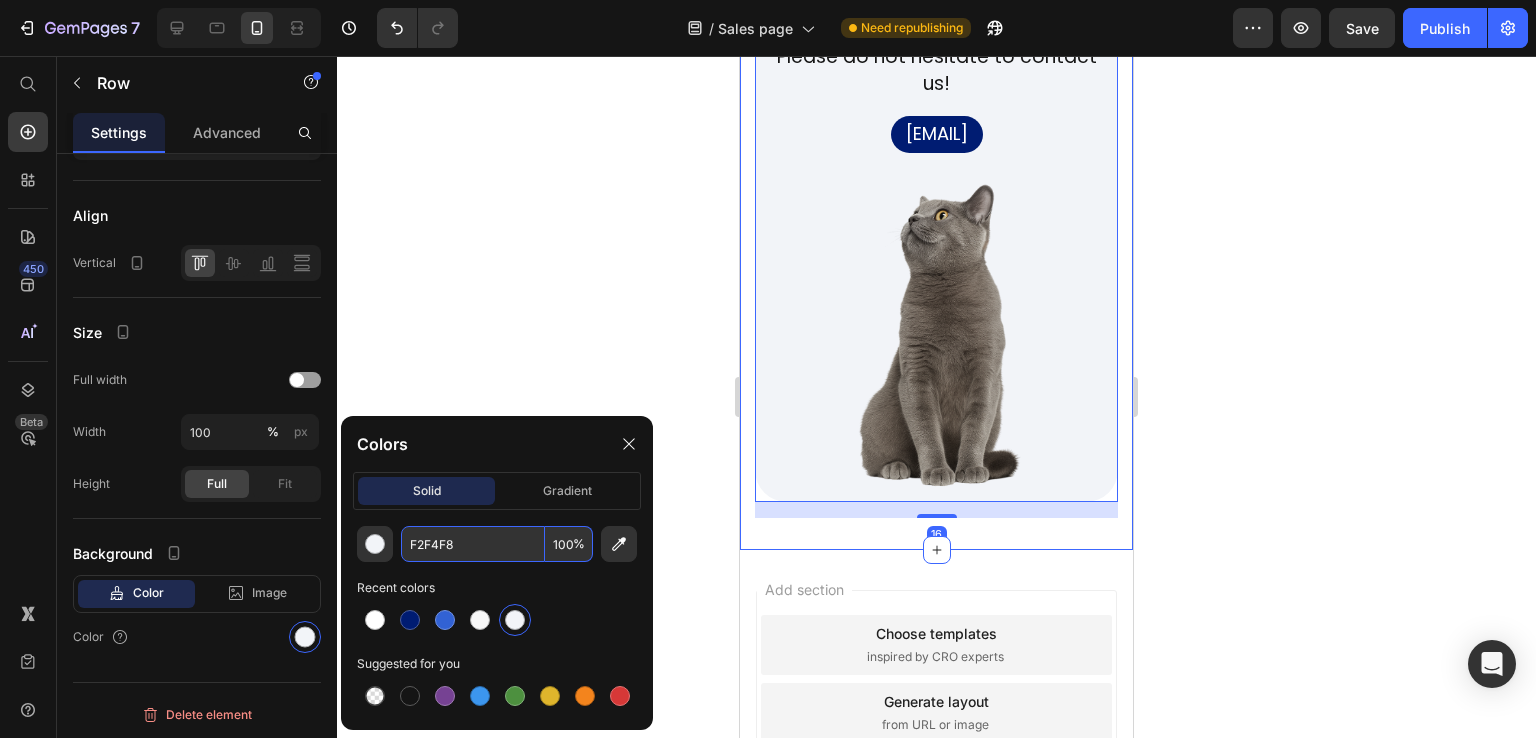 click on "F2F4F8" at bounding box center (473, 544) 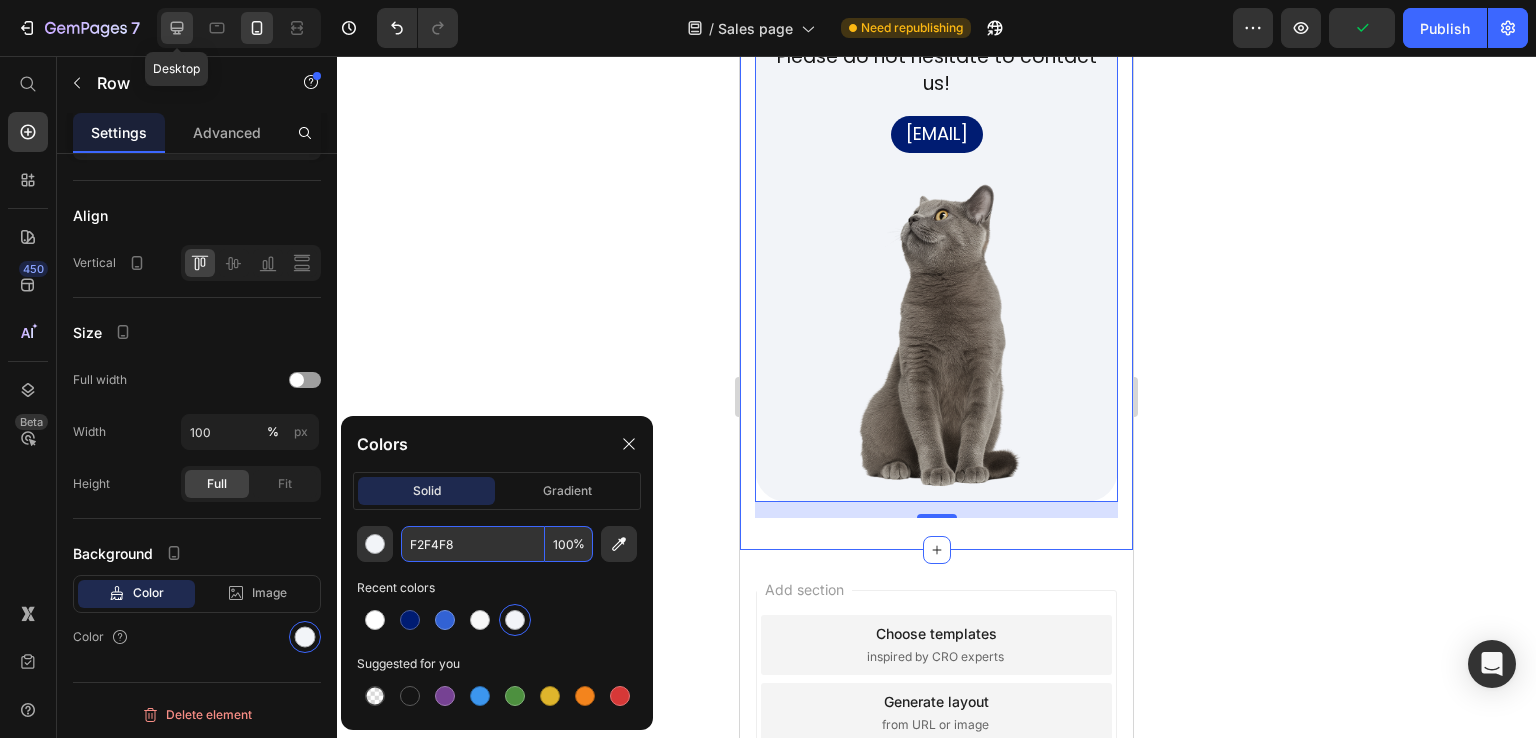 click 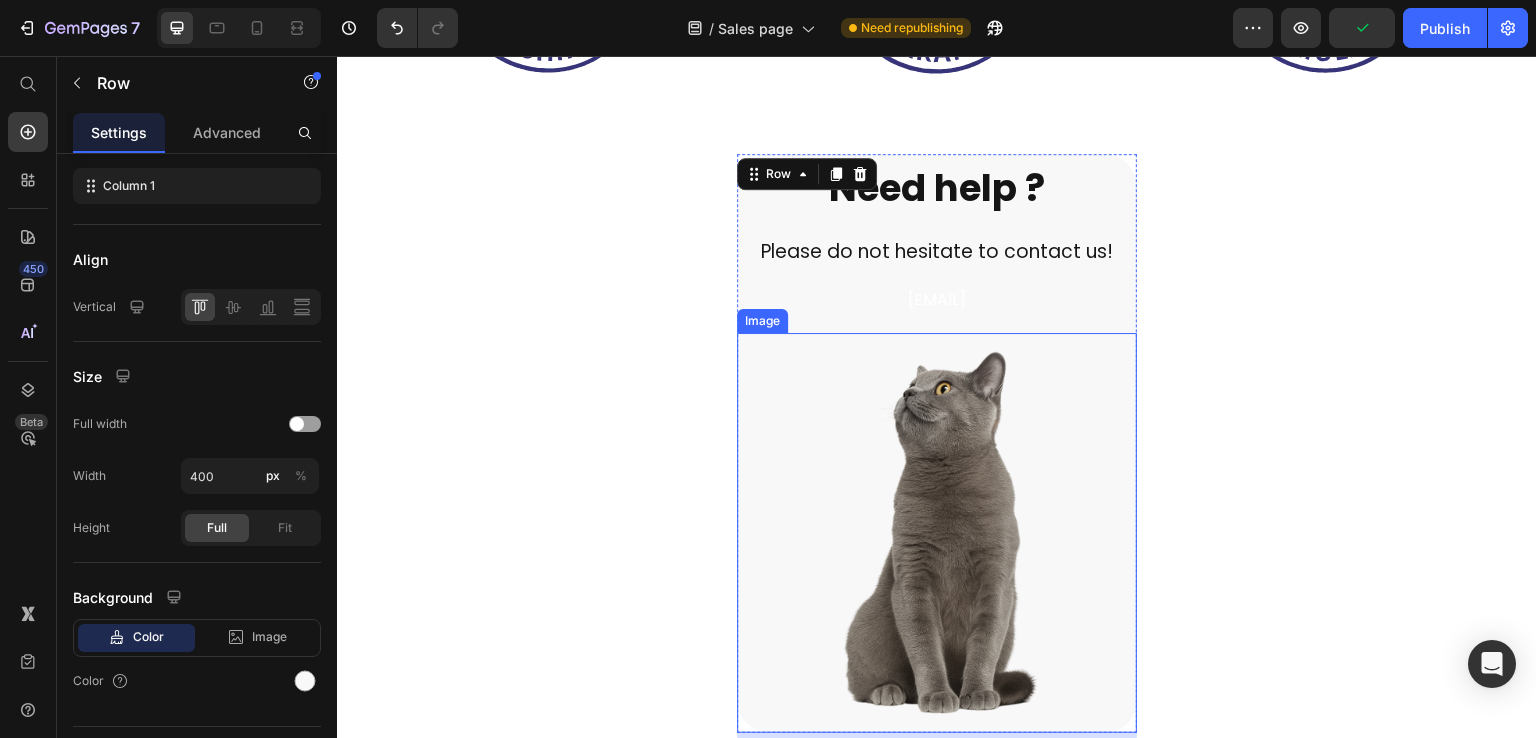 scroll, scrollTop: 8616, scrollLeft: 0, axis: vertical 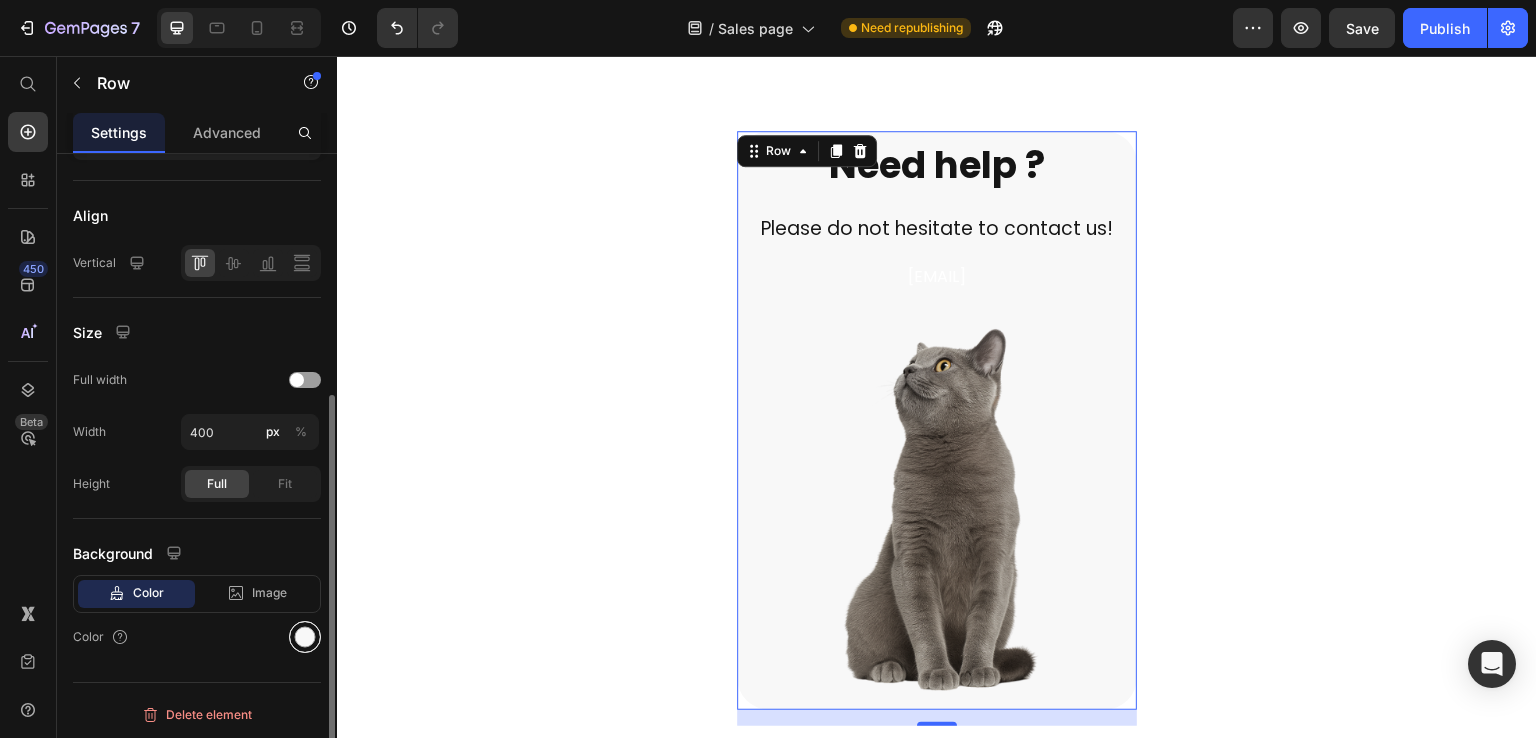 click at bounding box center (305, 637) 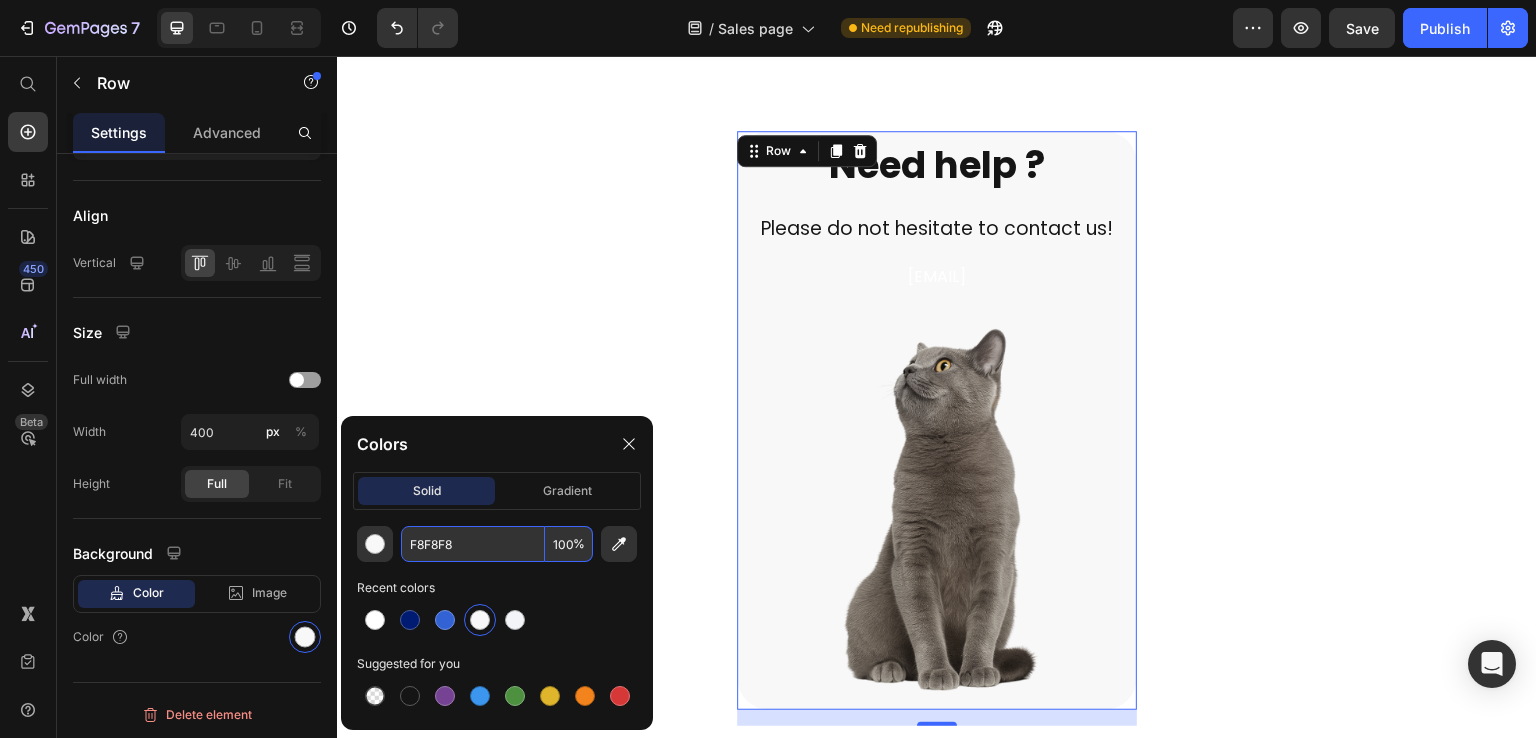 click on "F8F8F8" at bounding box center [473, 544] 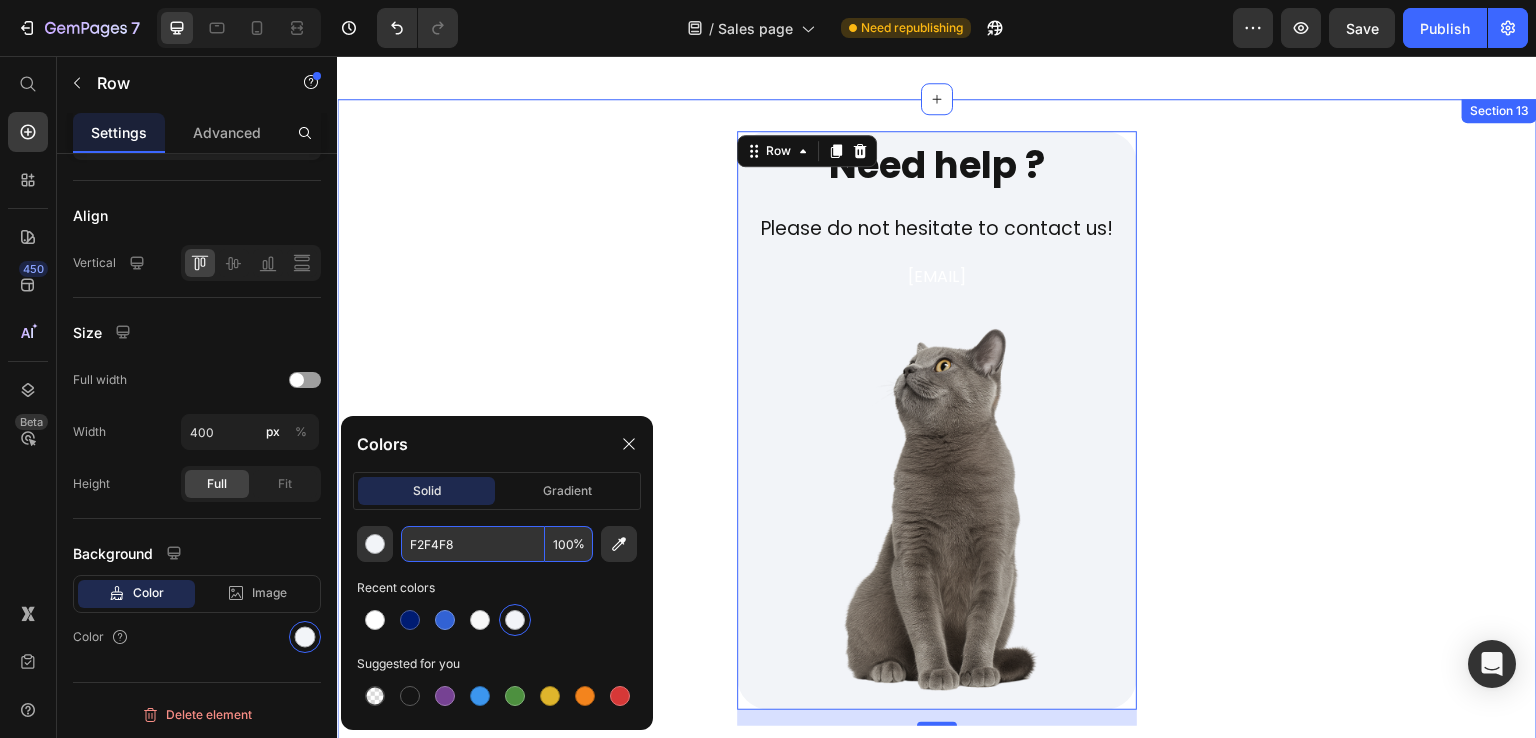 click on "Need help ? Heading Please do not hesitate to contact us! Text Block [EMAIL] Text Block Image Row   16" at bounding box center [937, 429] 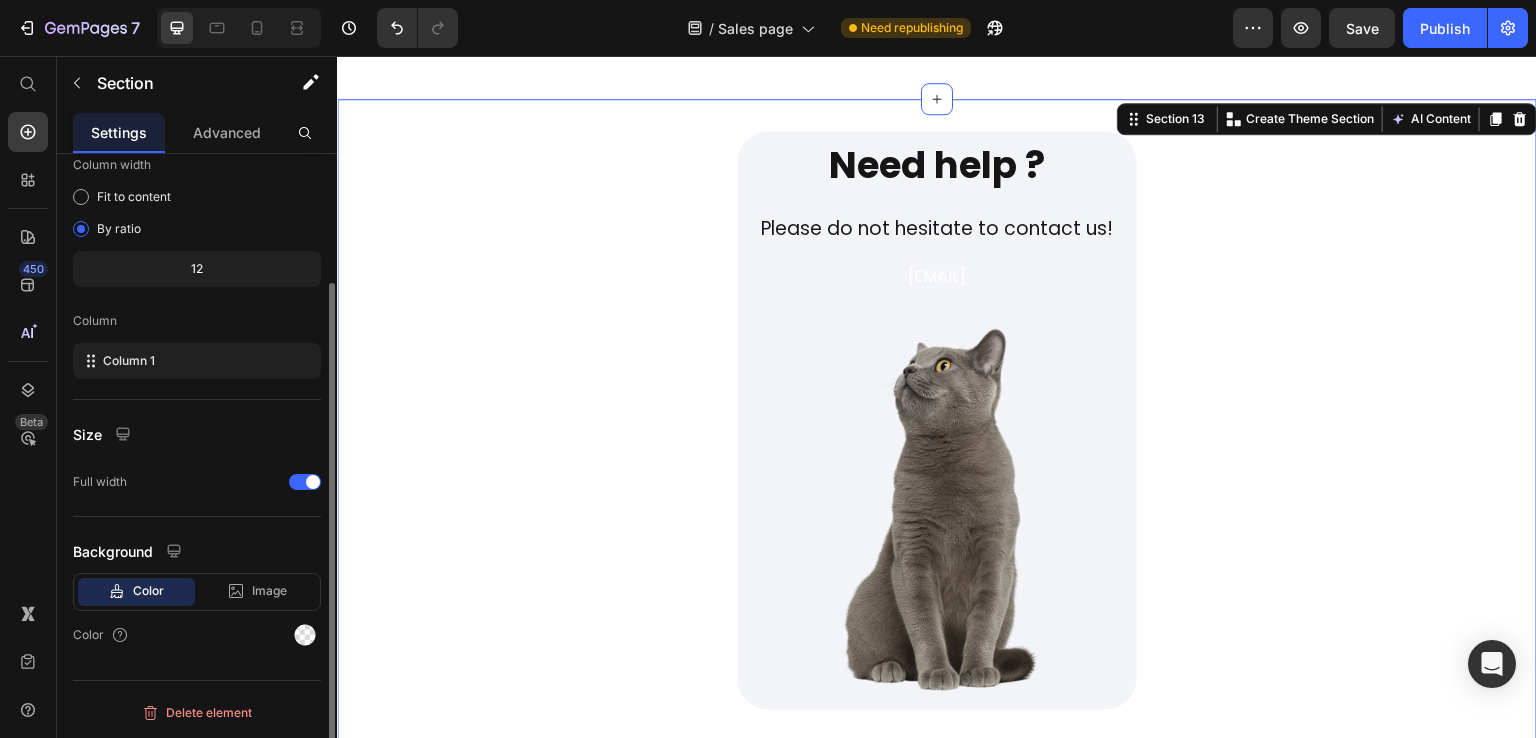 scroll, scrollTop: 0, scrollLeft: 0, axis: both 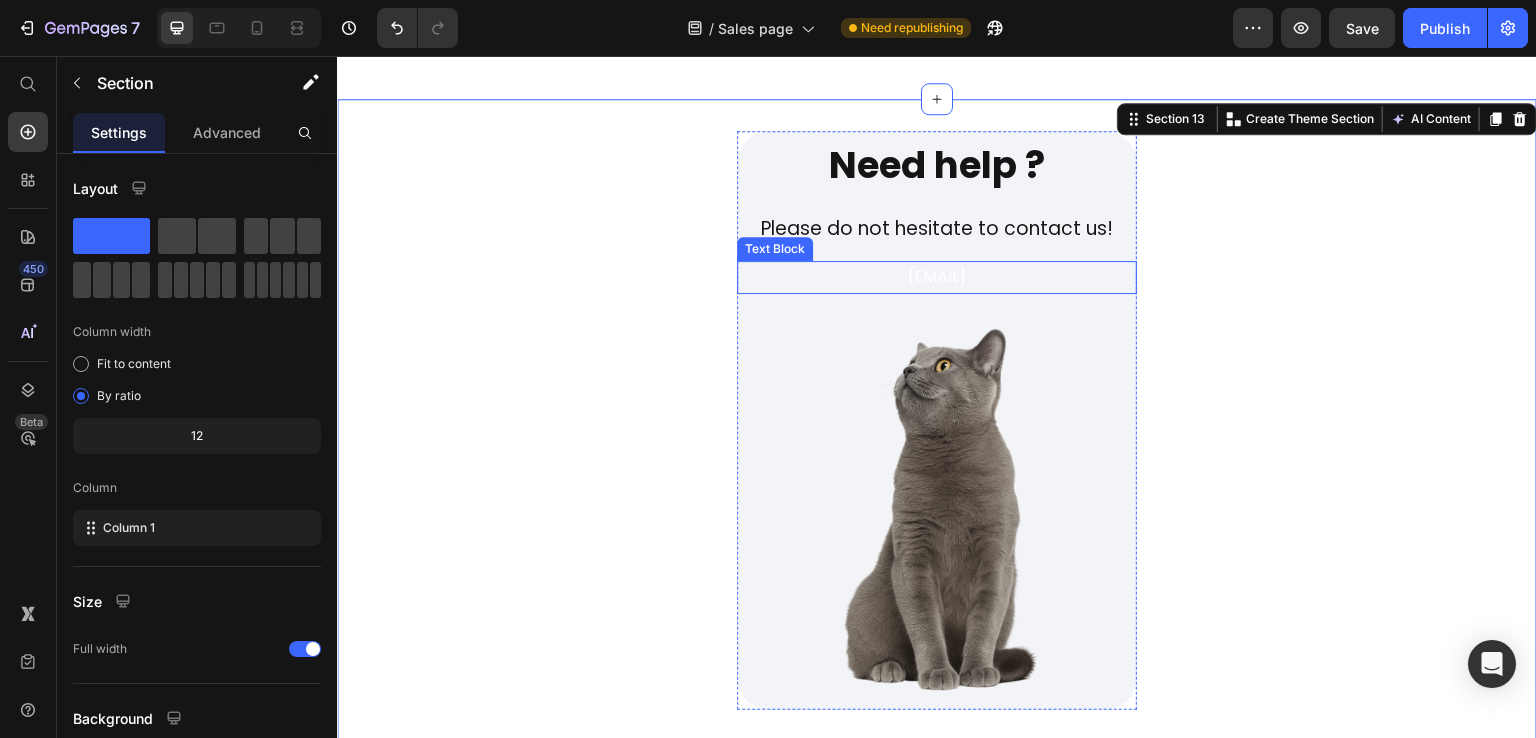 click on "[EMAIL]" at bounding box center (937, 277) 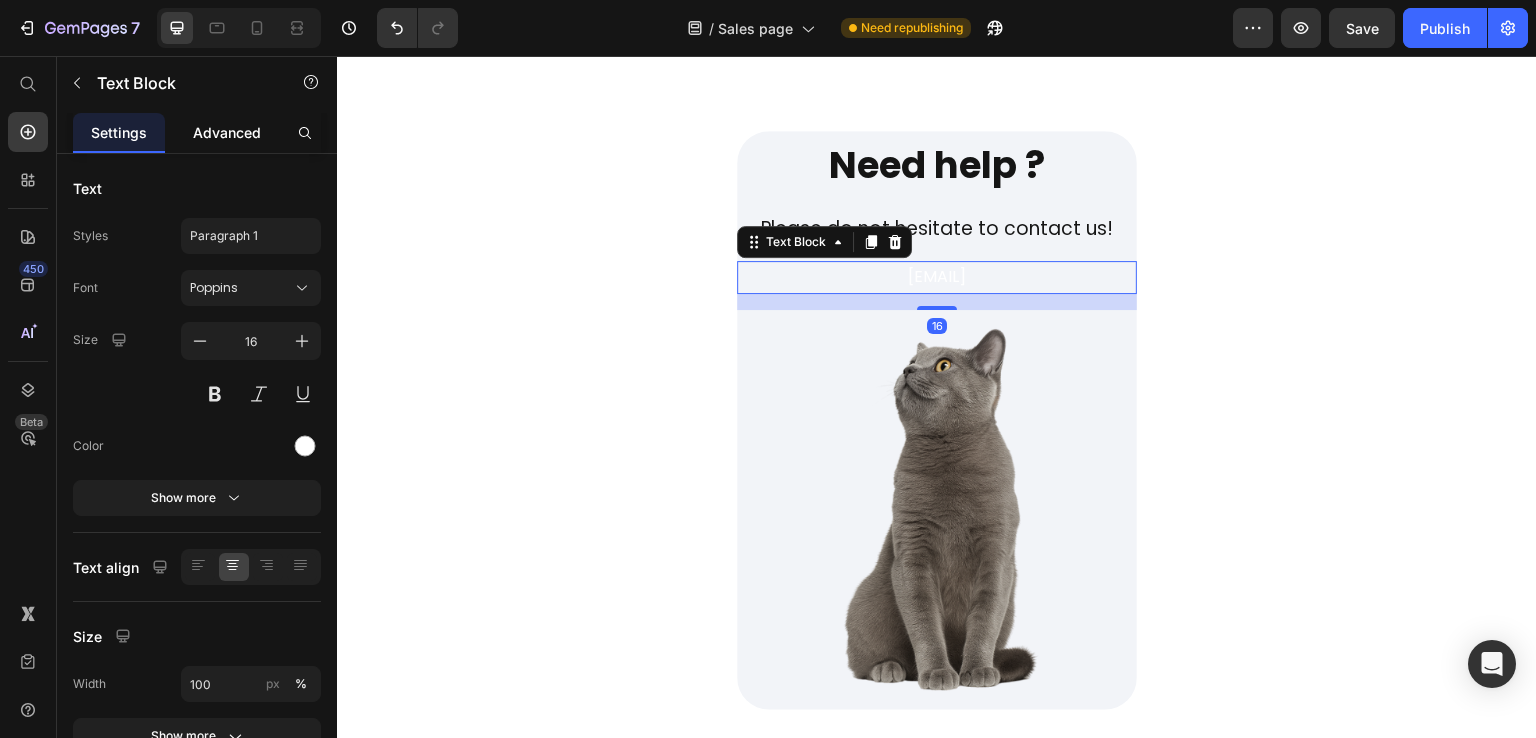 click on "Advanced" at bounding box center (227, 132) 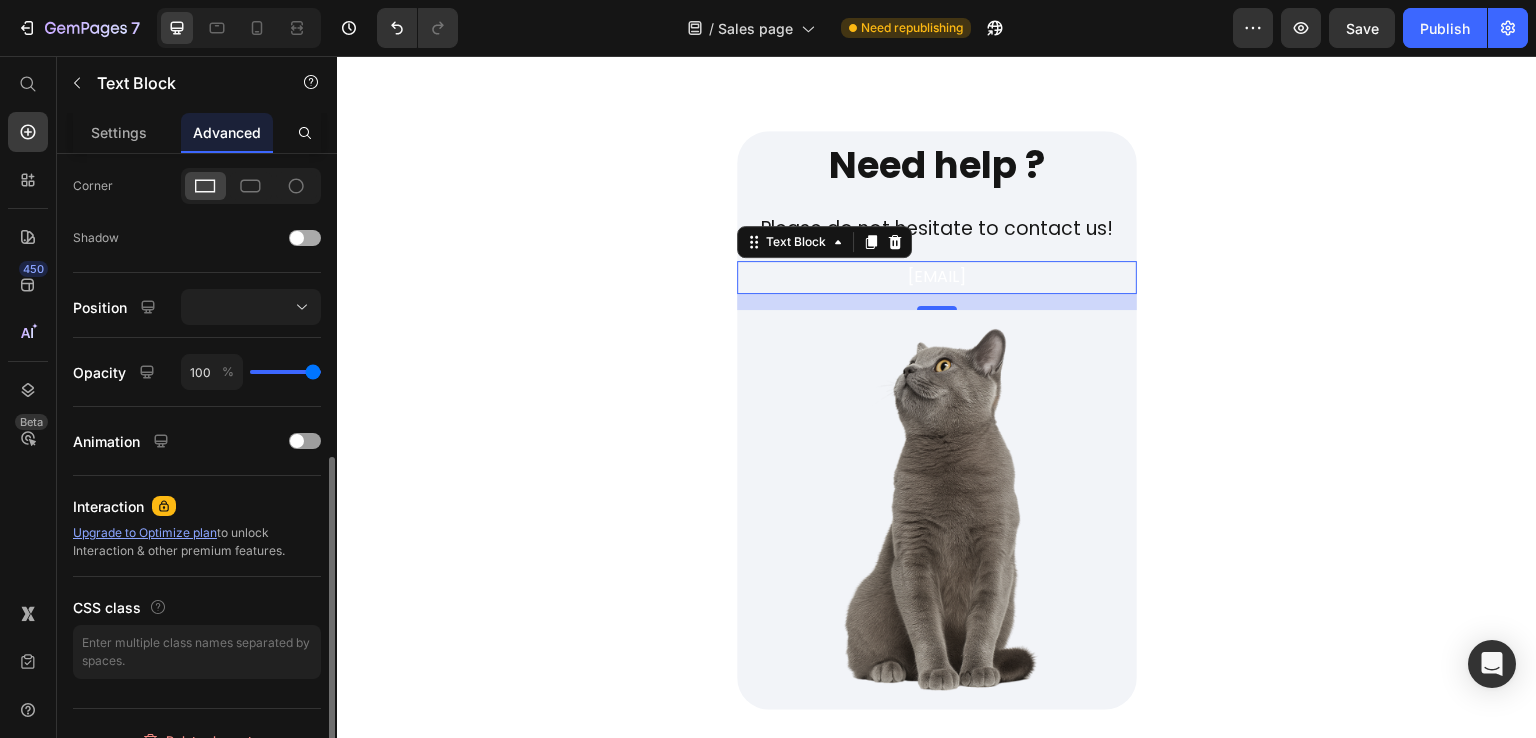 scroll, scrollTop: 626, scrollLeft: 0, axis: vertical 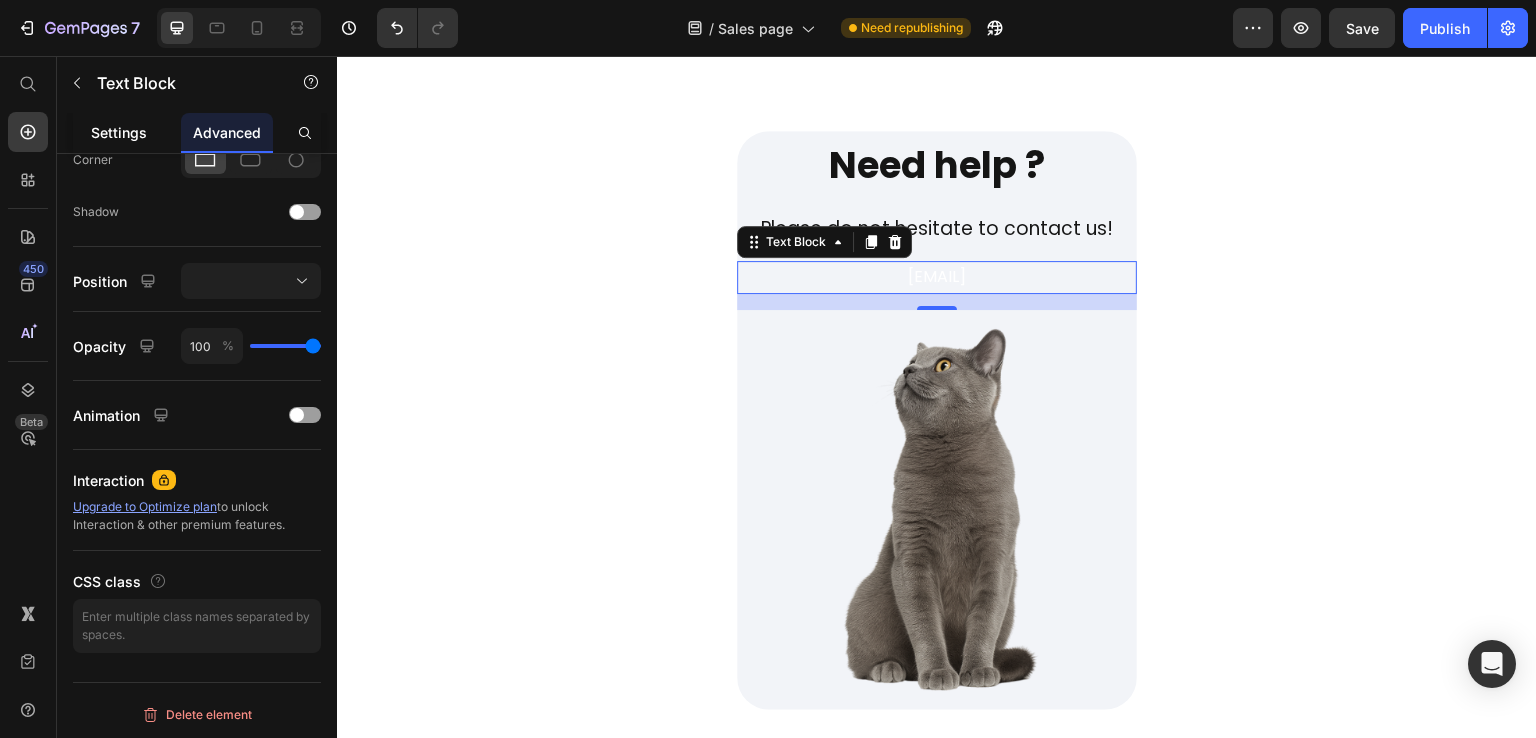click on "Settings" at bounding box center (119, 132) 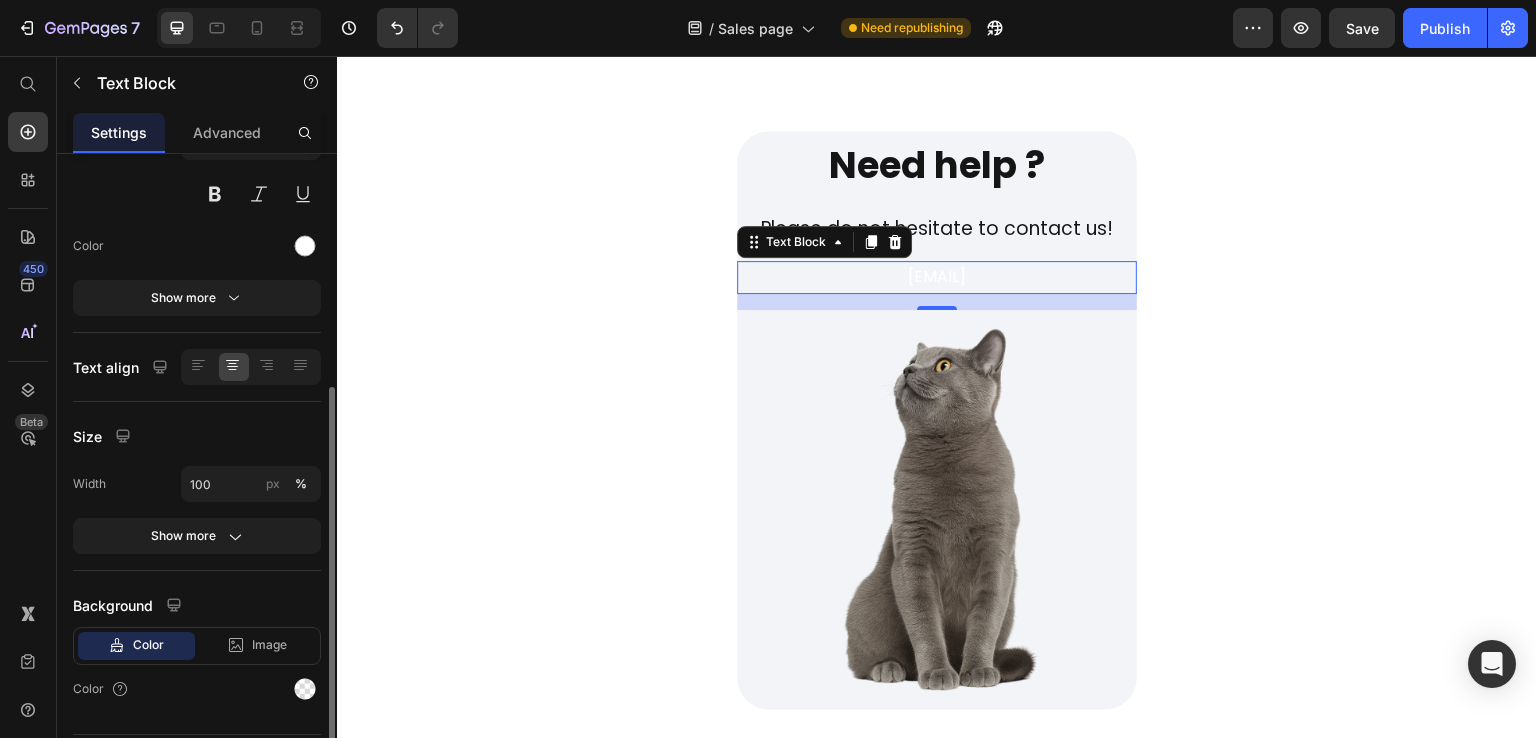scroll, scrollTop: 252, scrollLeft: 0, axis: vertical 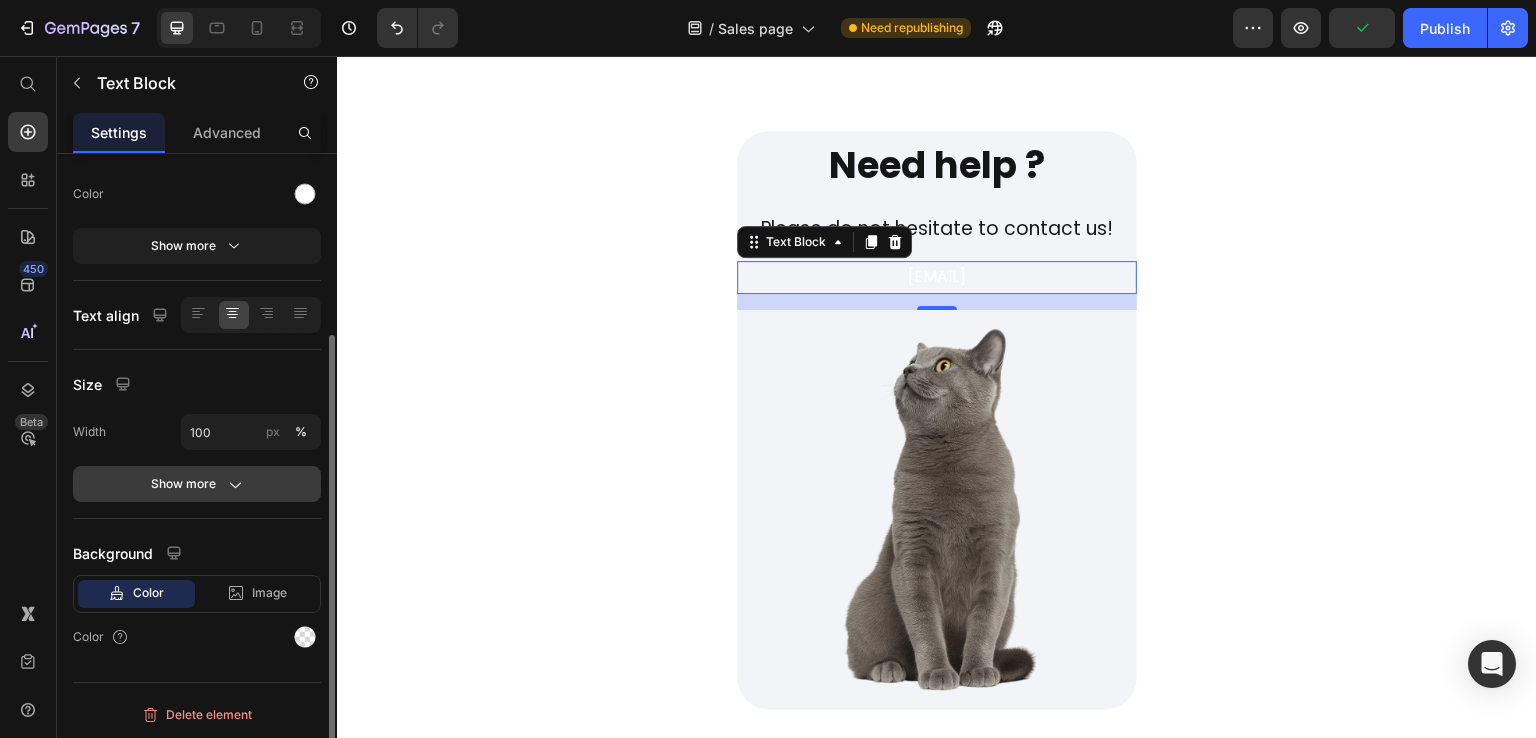 click on "Show more" 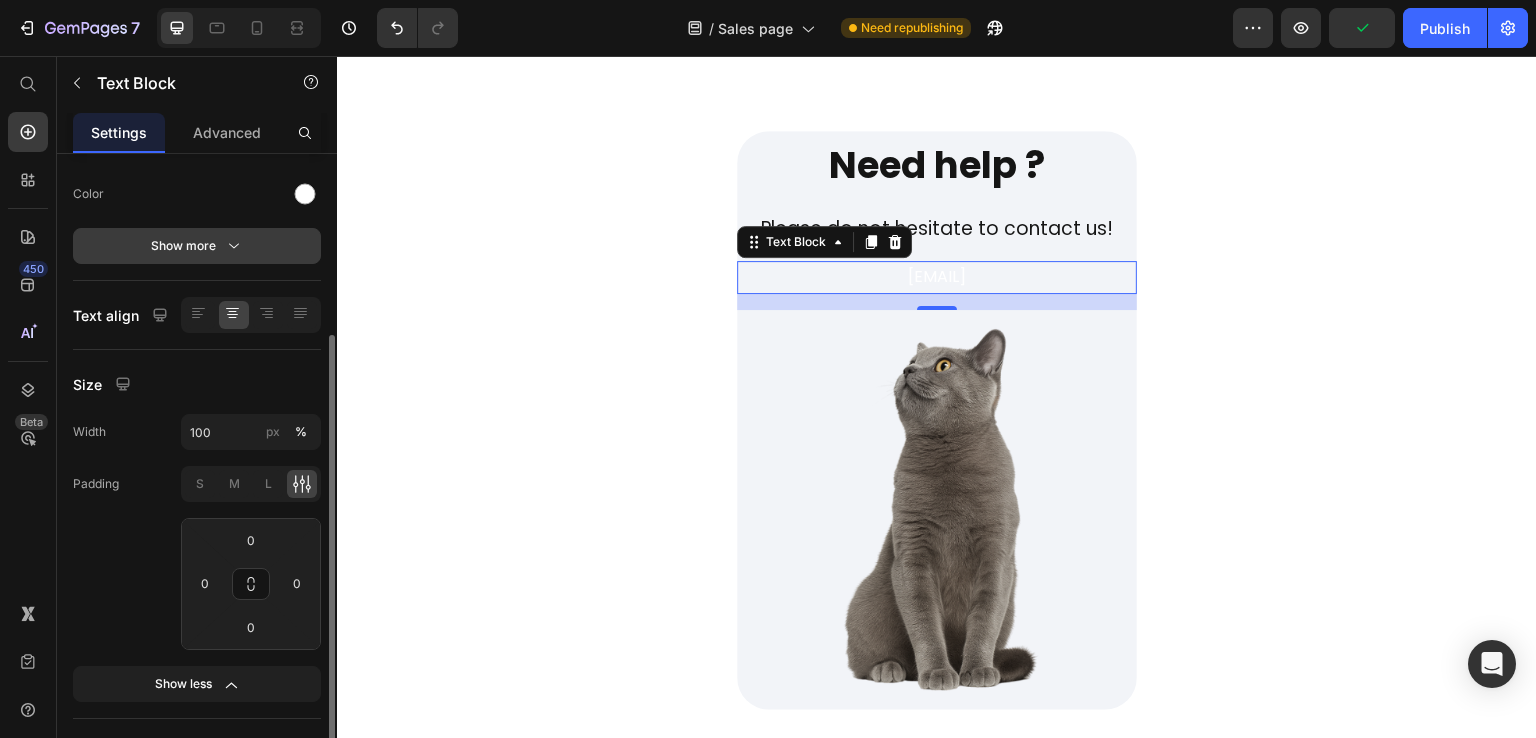 click on "Show more" at bounding box center (197, 246) 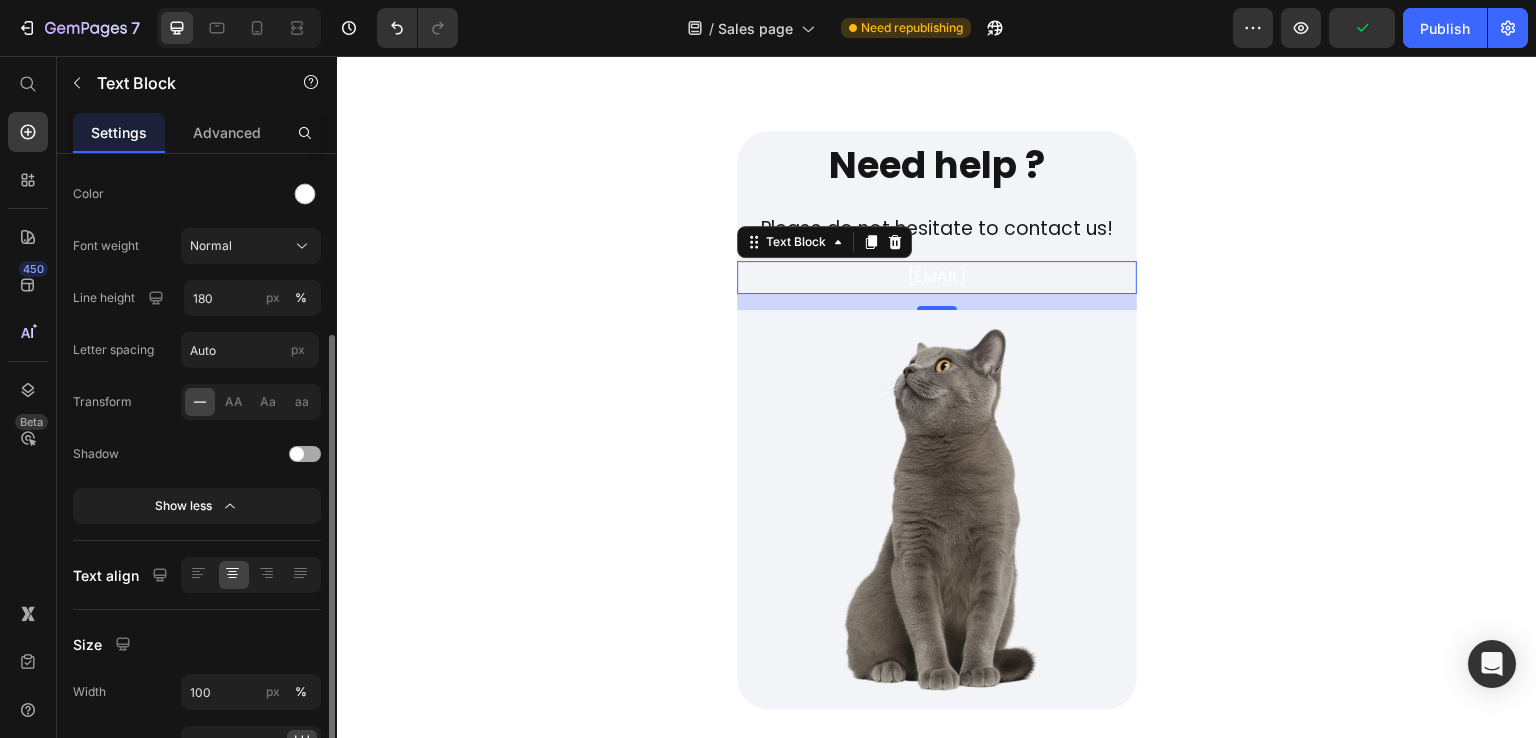 type 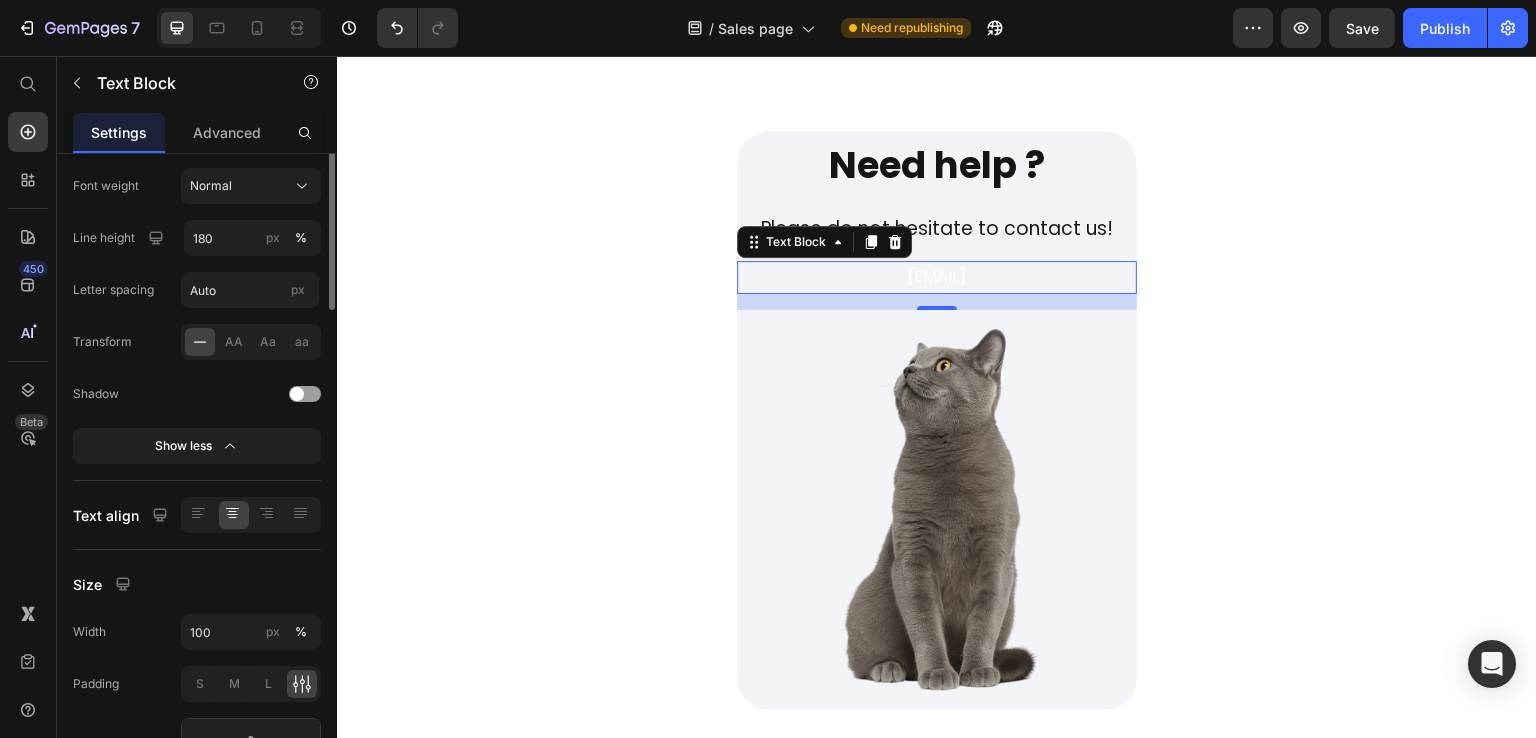 scroll, scrollTop: 0, scrollLeft: 0, axis: both 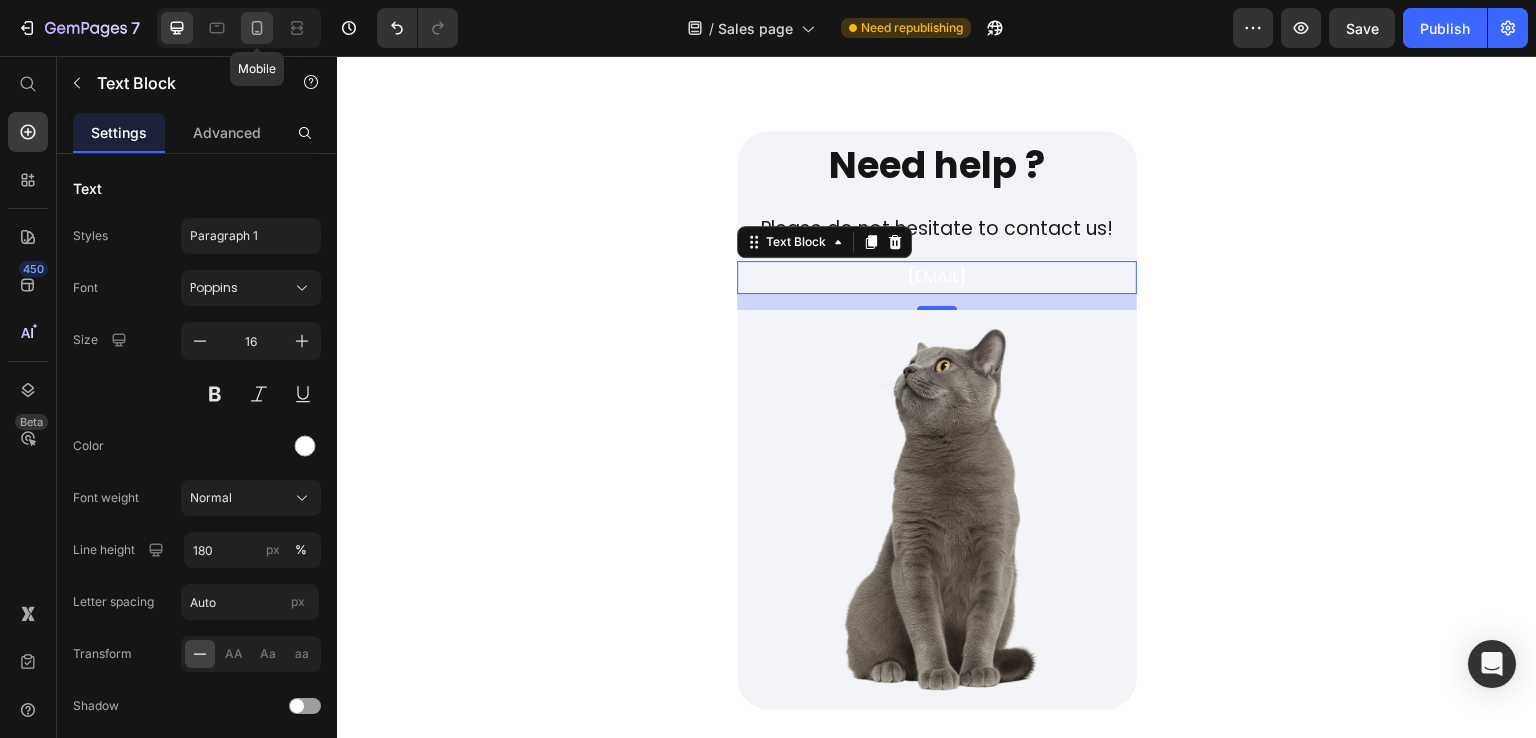 click 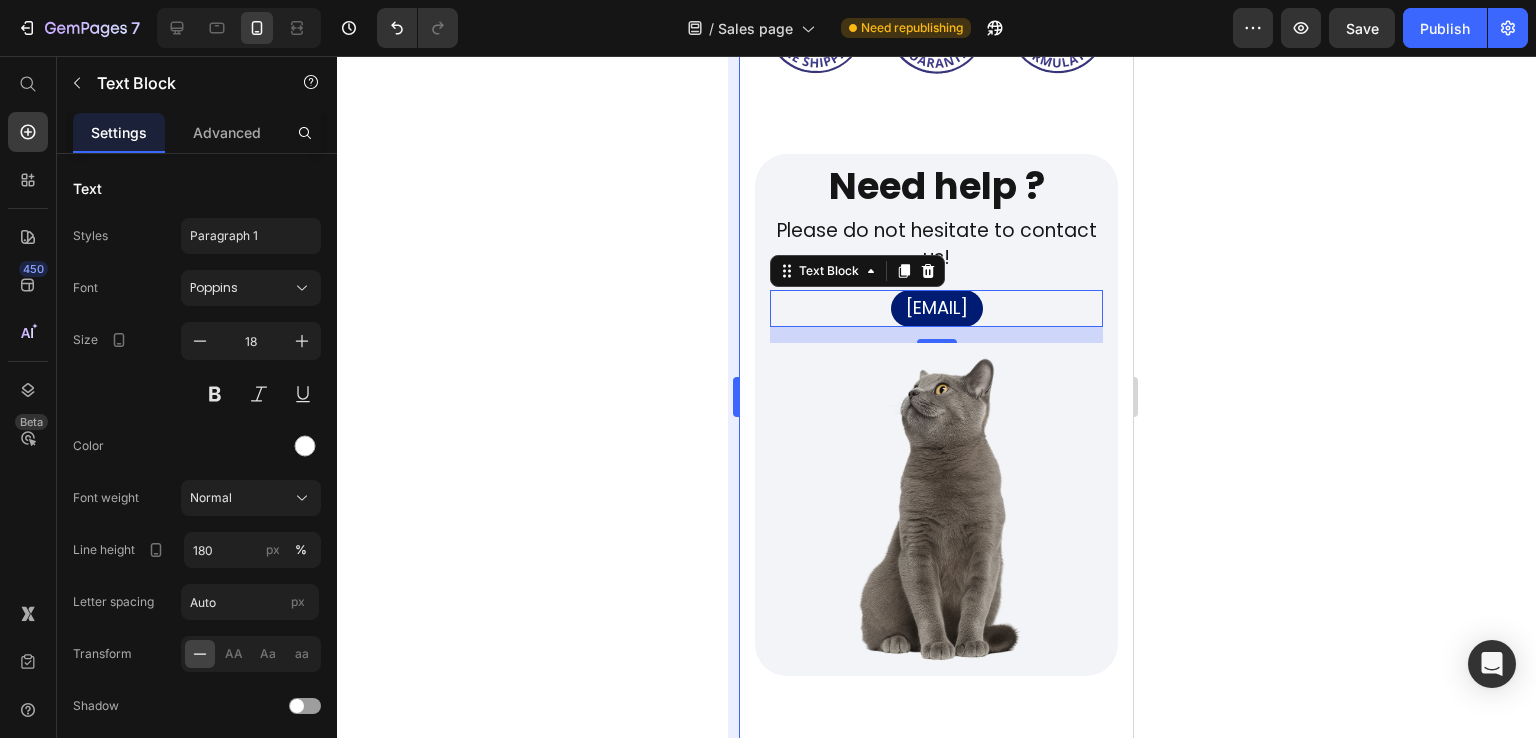 scroll, scrollTop: 8065, scrollLeft: 0, axis: vertical 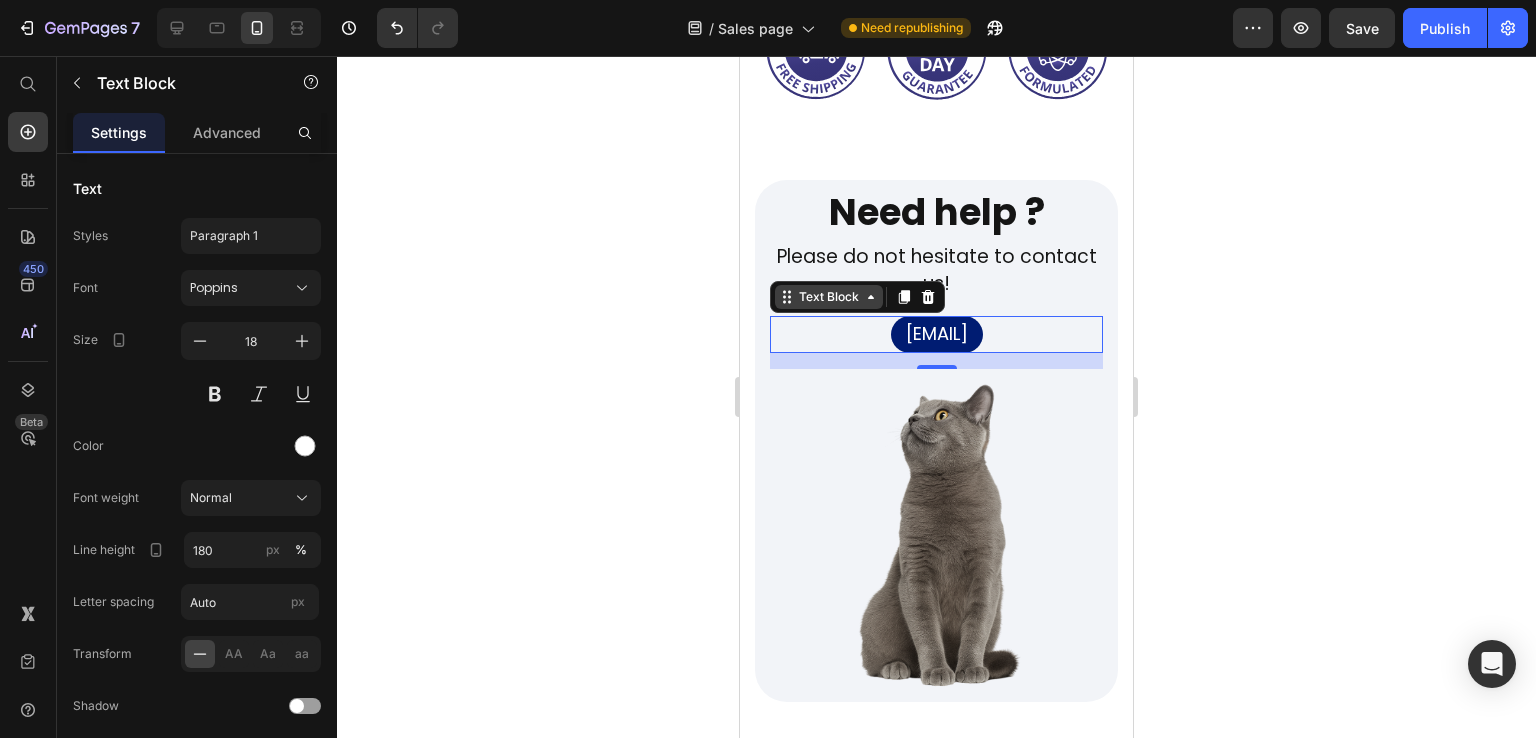 click on "Text Block" at bounding box center (829, 297) 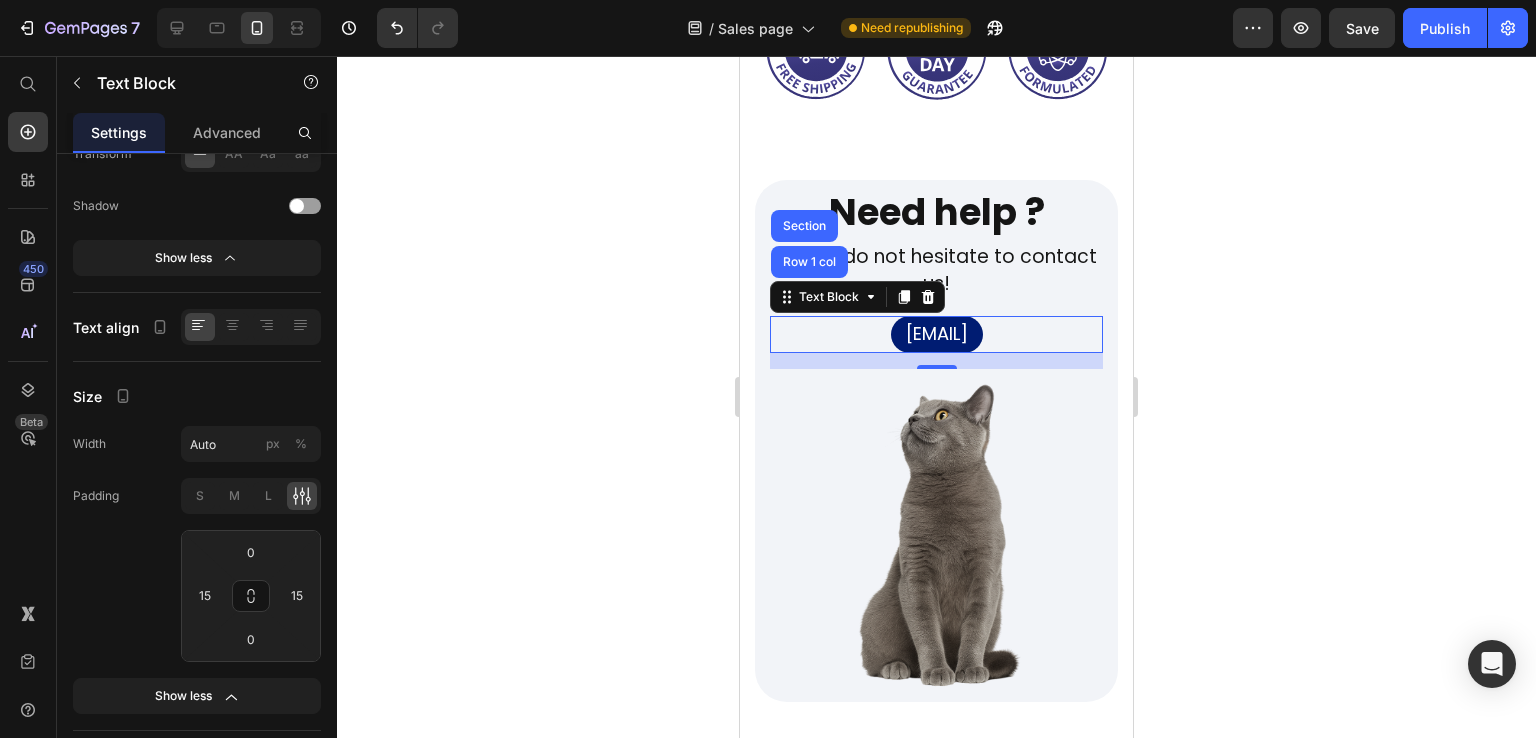 scroll, scrollTop: 776, scrollLeft: 0, axis: vertical 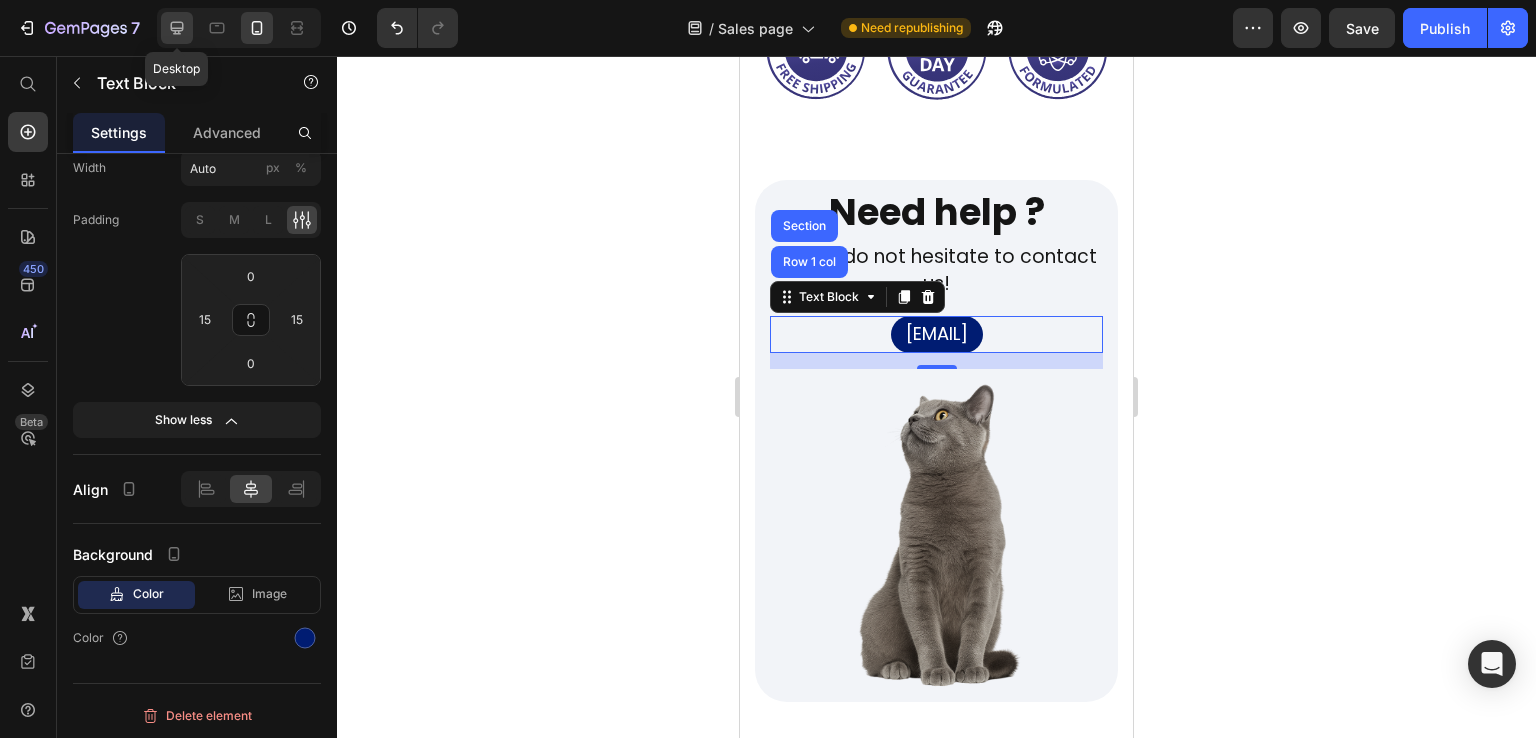 click 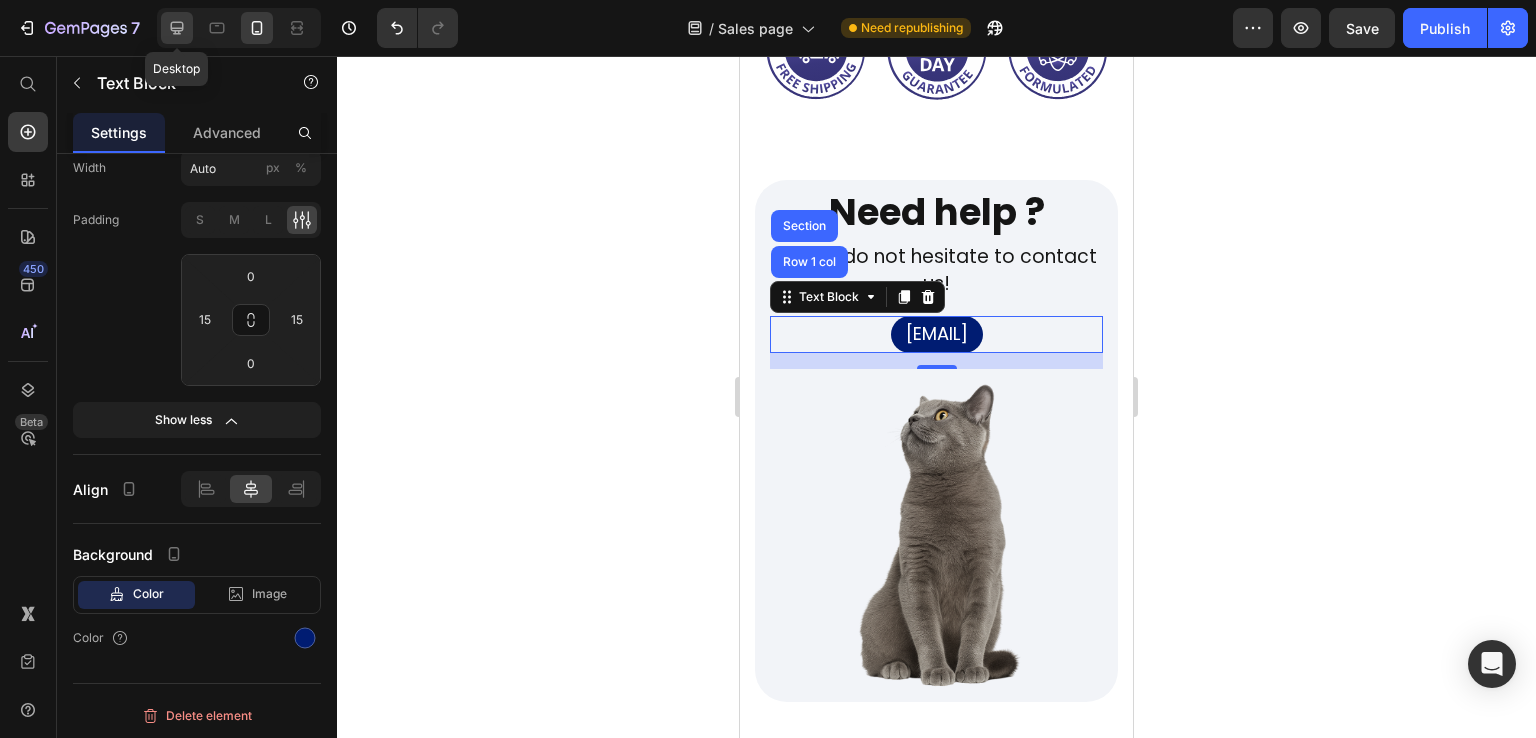 type on "16" 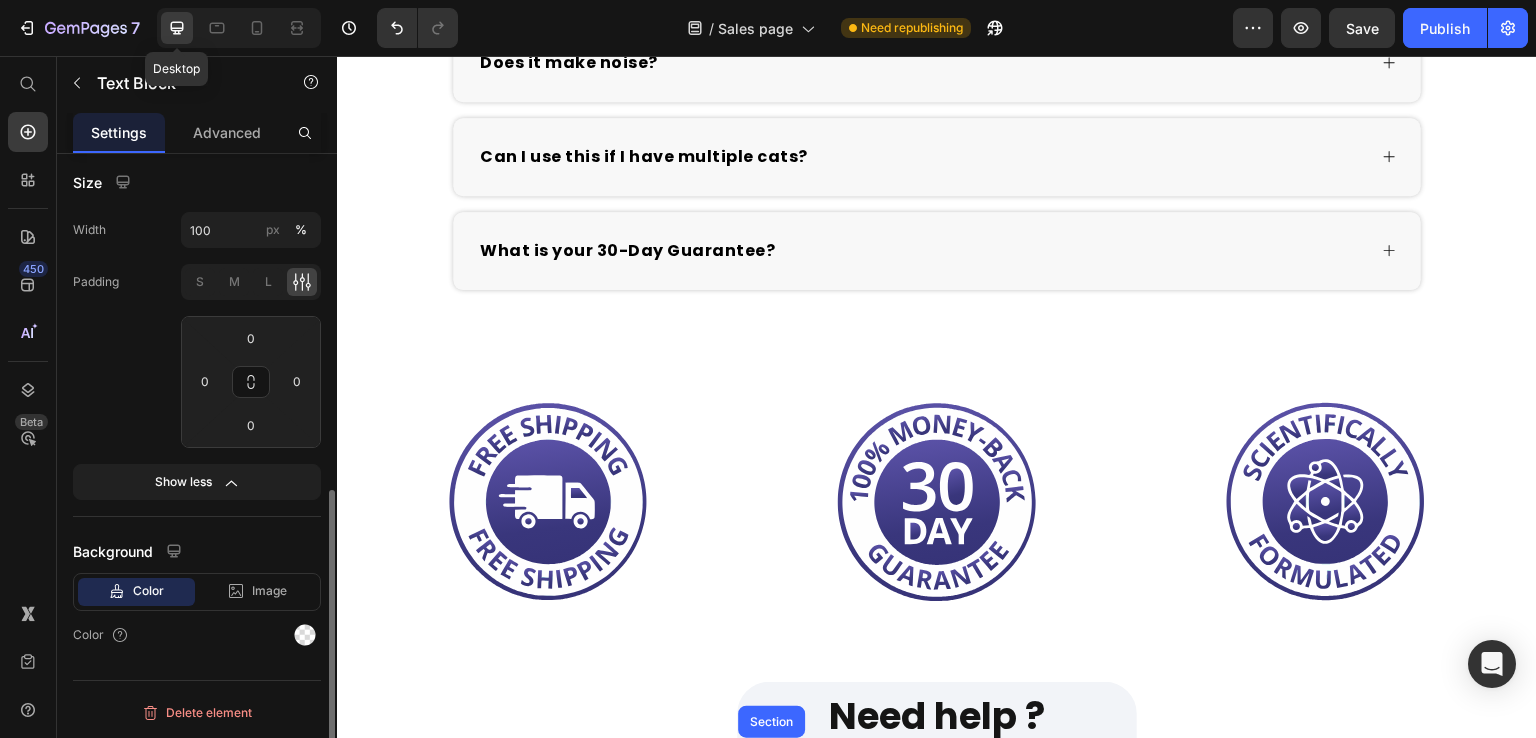 scroll, scrollTop: 712, scrollLeft: 0, axis: vertical 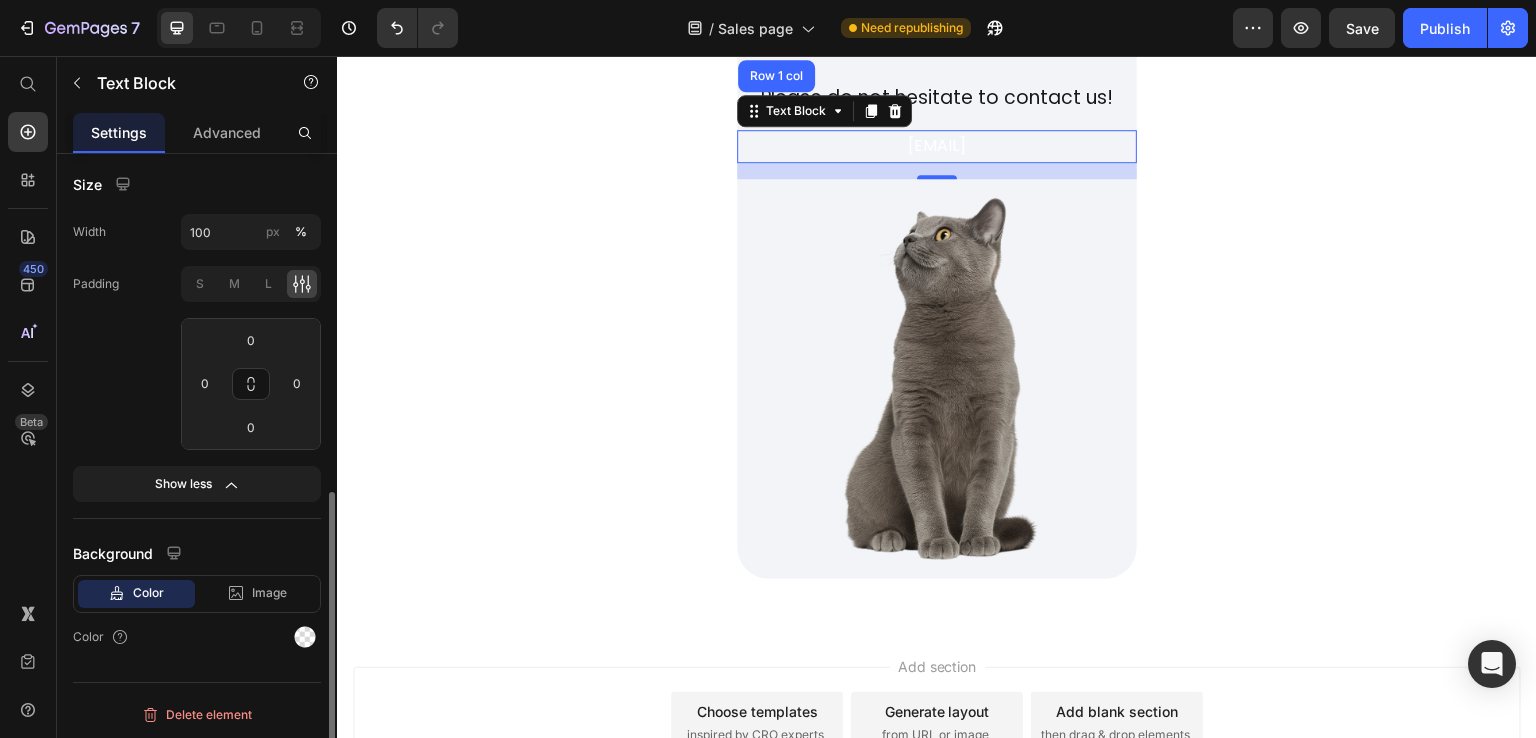 click on "Color" at bounding box center [197, 637] 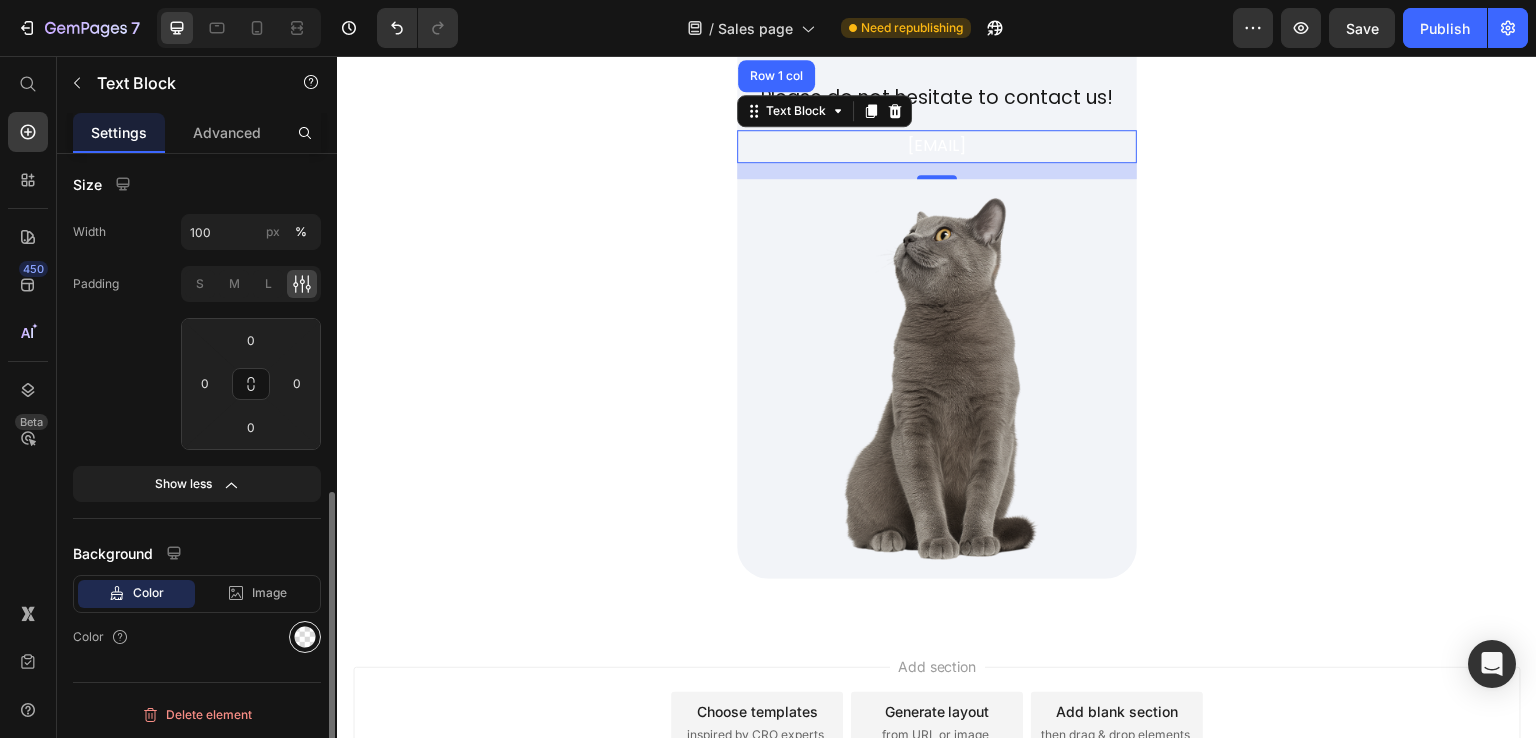 click at bounding box center (305, 637) 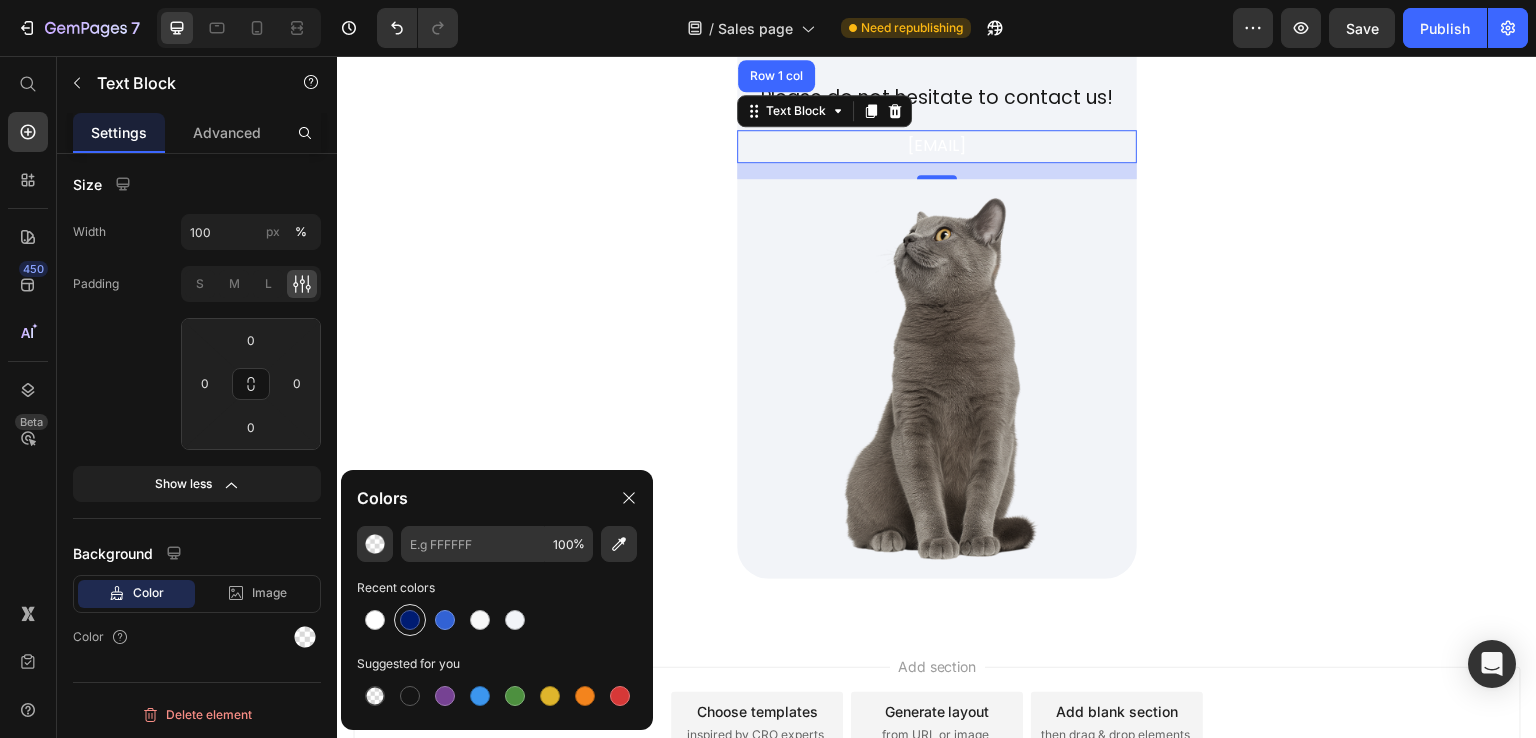 click at bounding box center [410, 620] 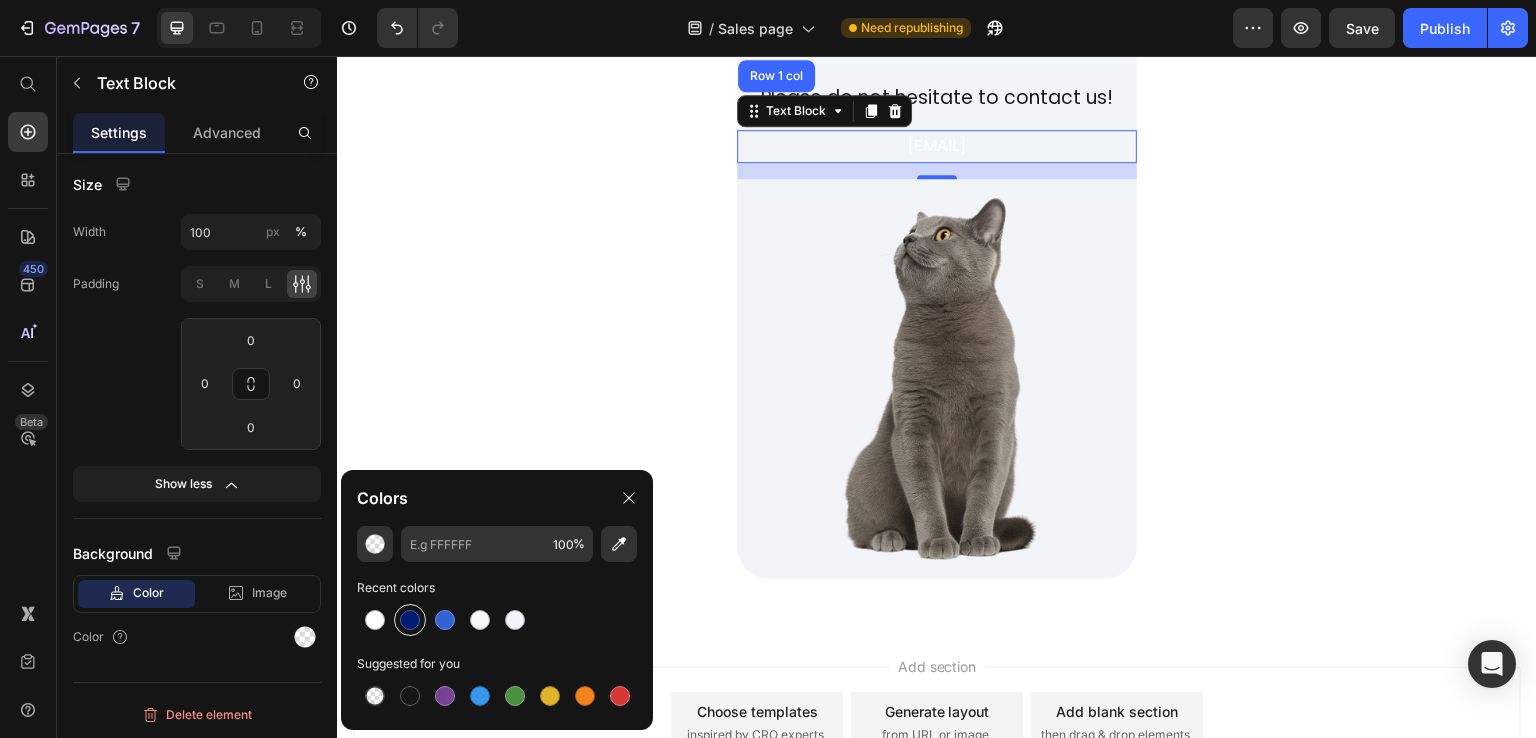 type on "001C72" 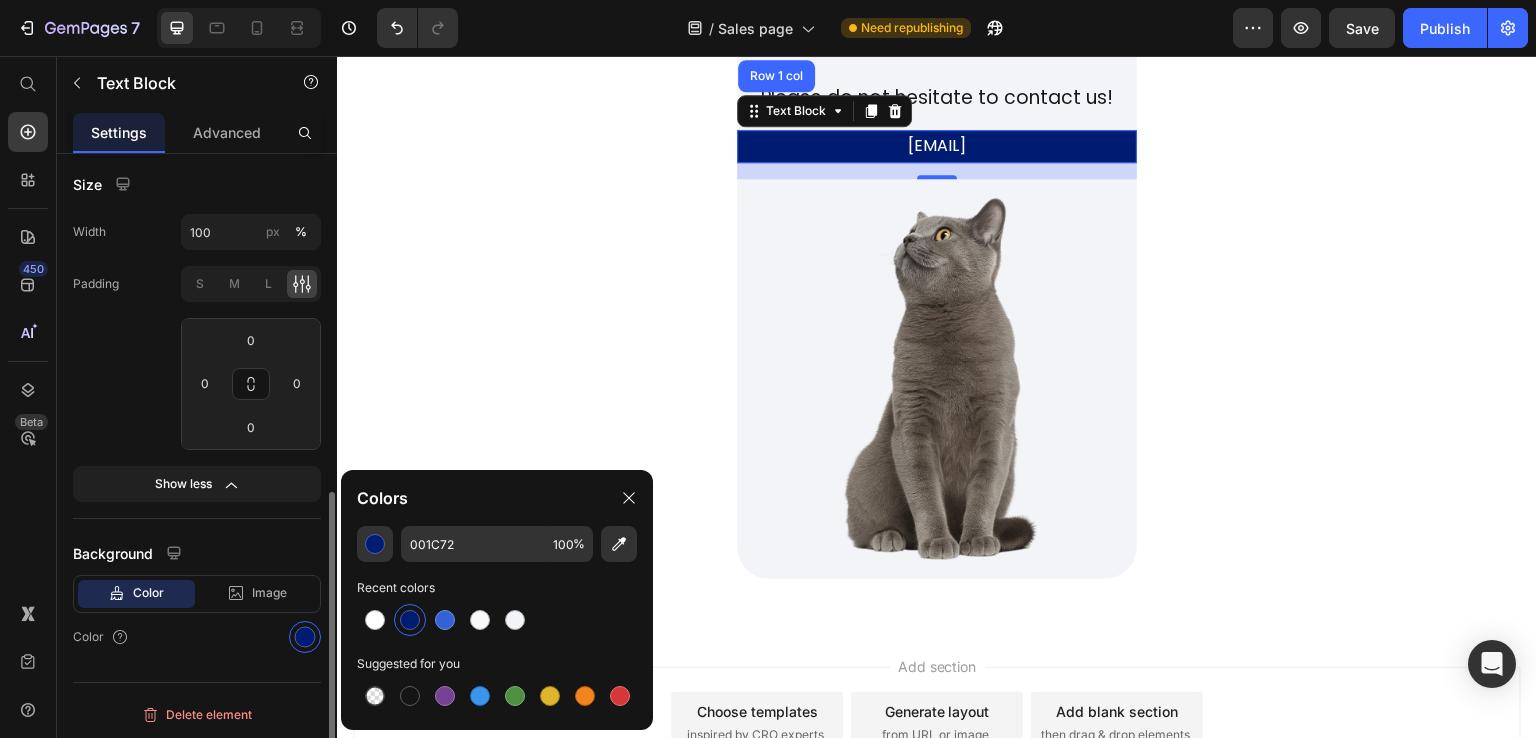 click on "Color" at bounding box center [197, 637] 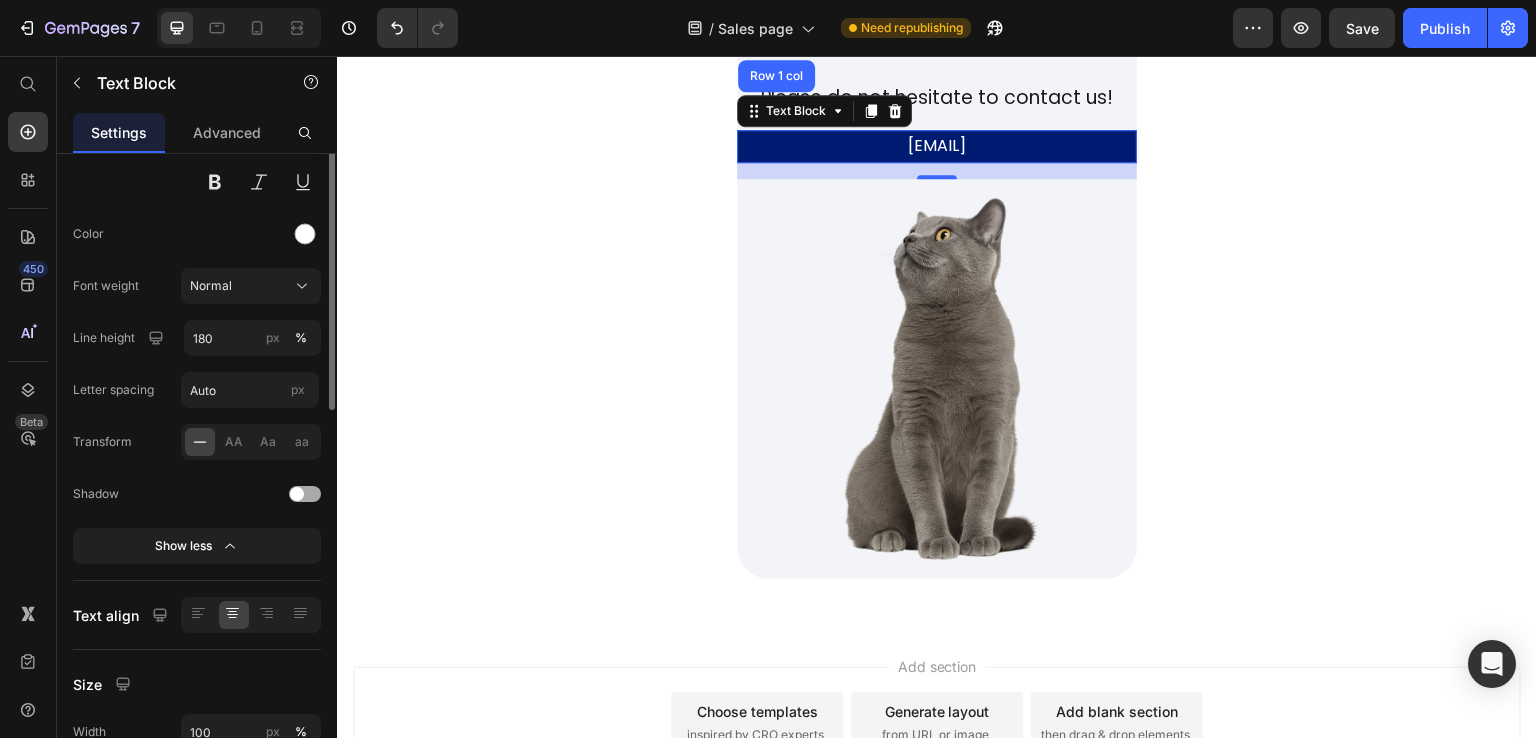 scroll, scrollTop: 112, scrollLeft: 0, axis: vertical 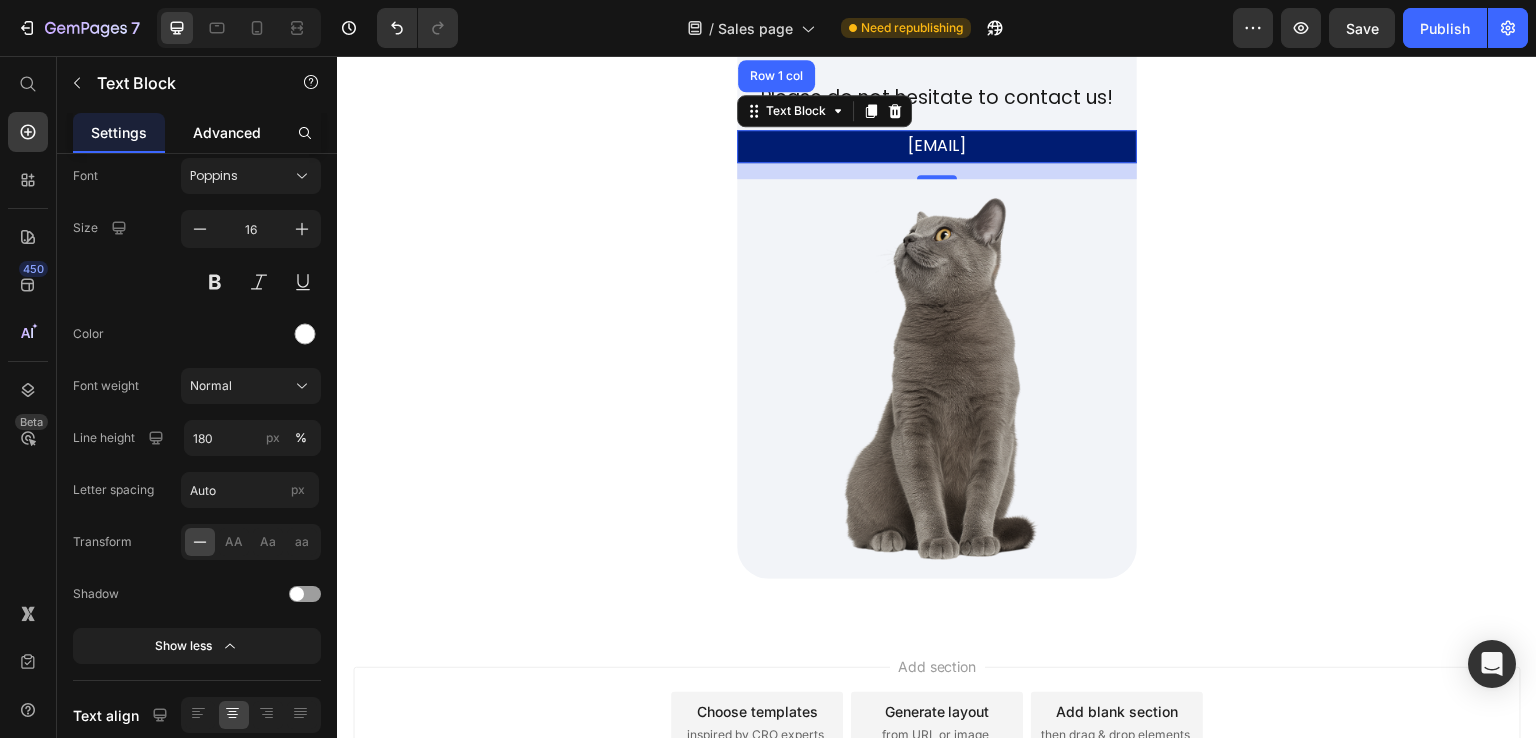 click on "Advanced" at bounding box center [227, 132] 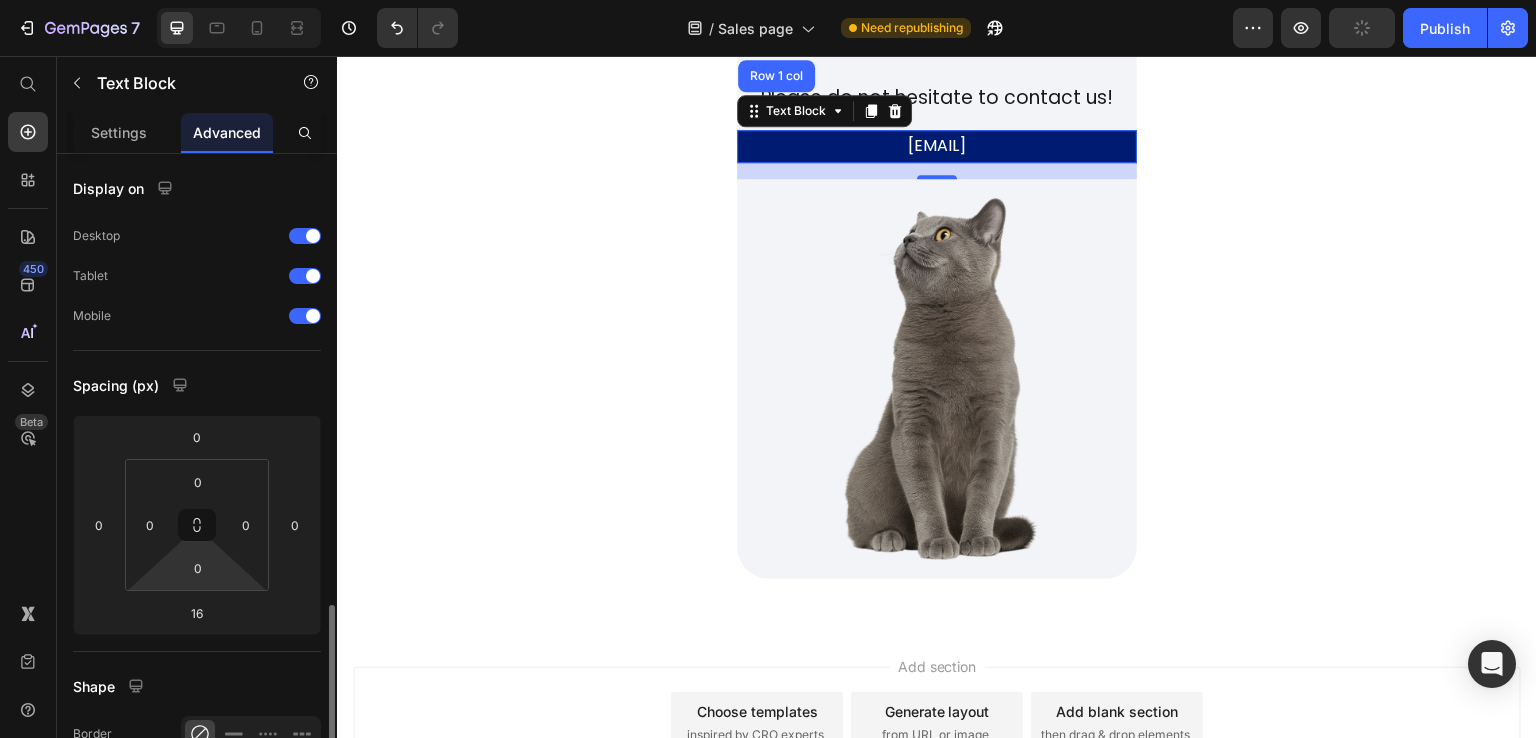 scroll, scrollTop: 300, scrollLeft: 0, axis: vertical 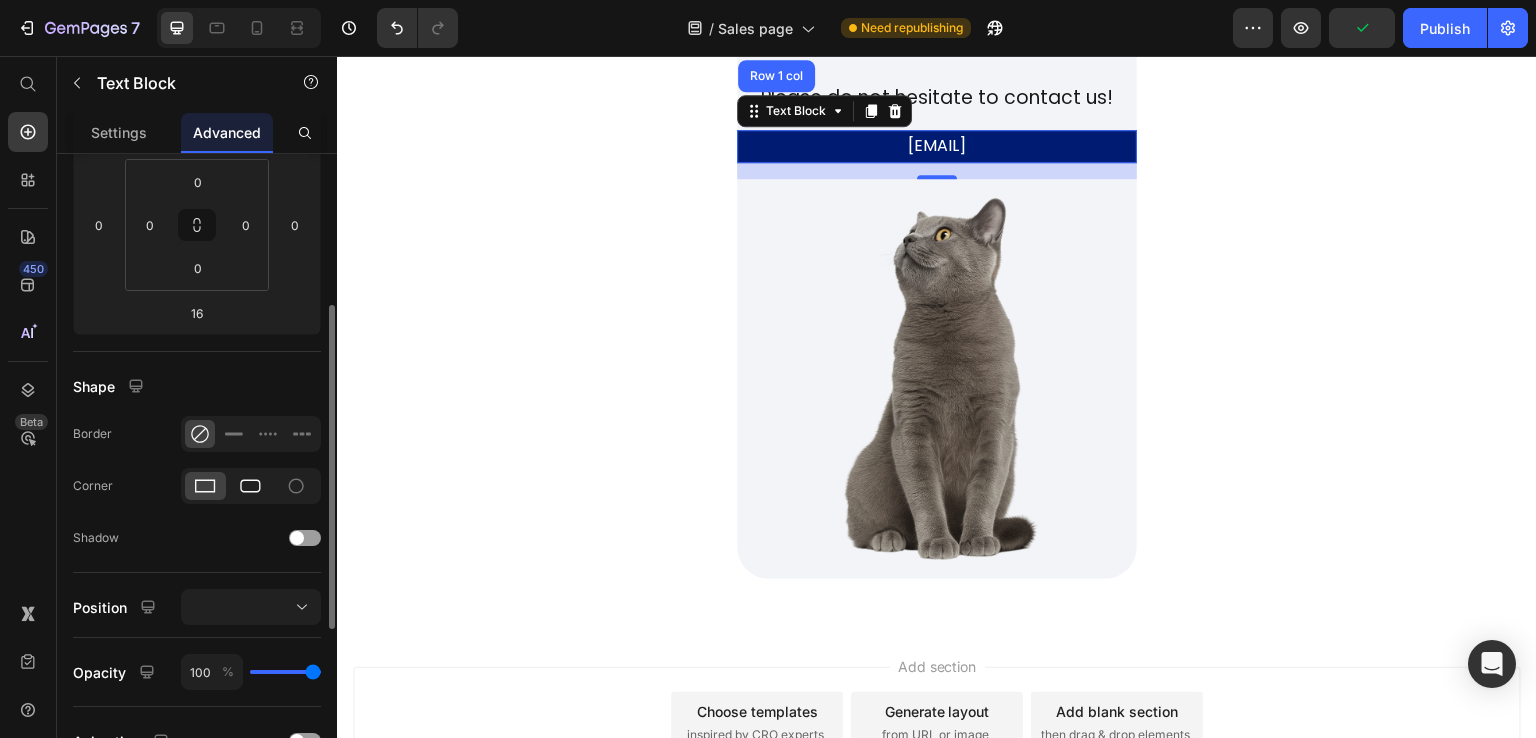 click 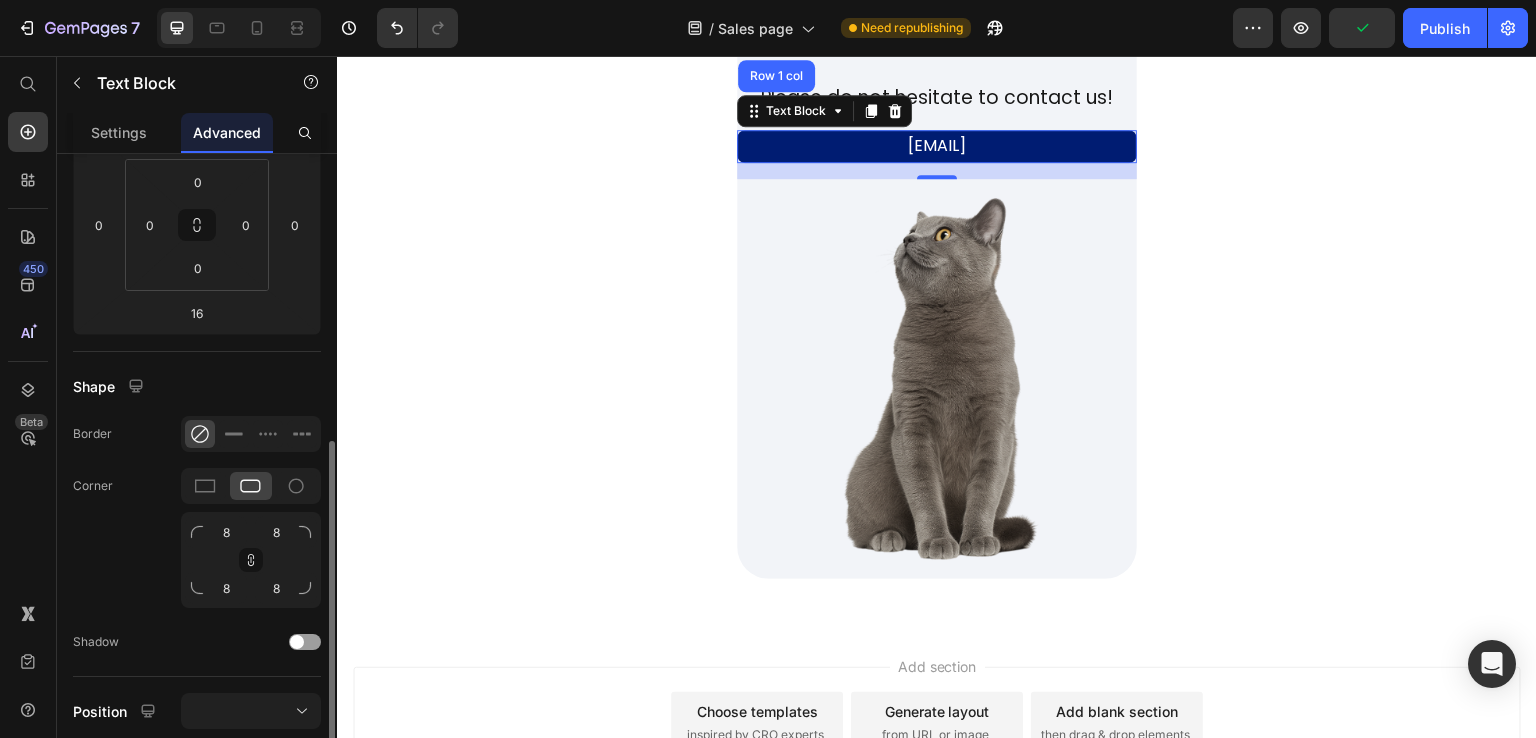 scroll, scrollTop: 500, scrollLeft: 0, axis: vertical 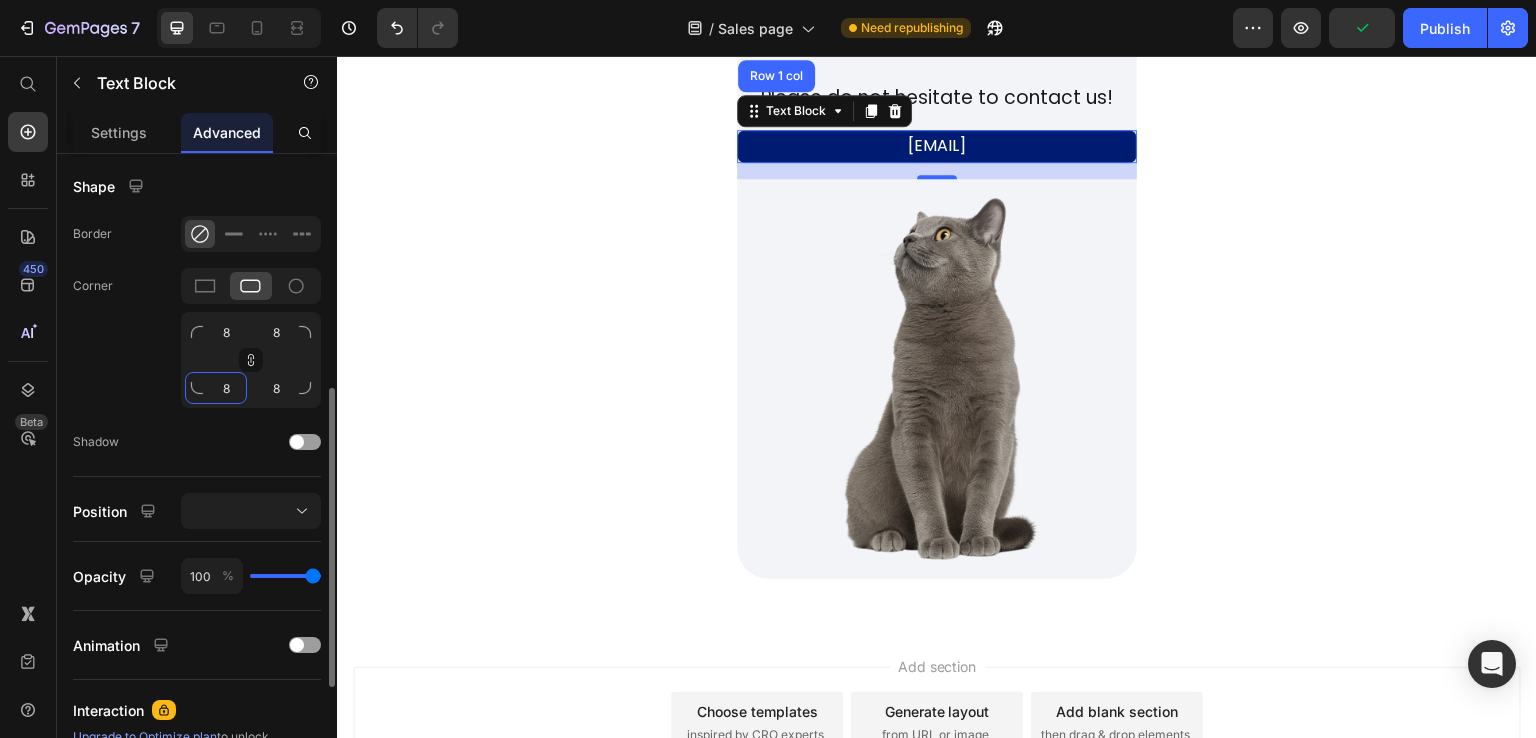 click on "8" 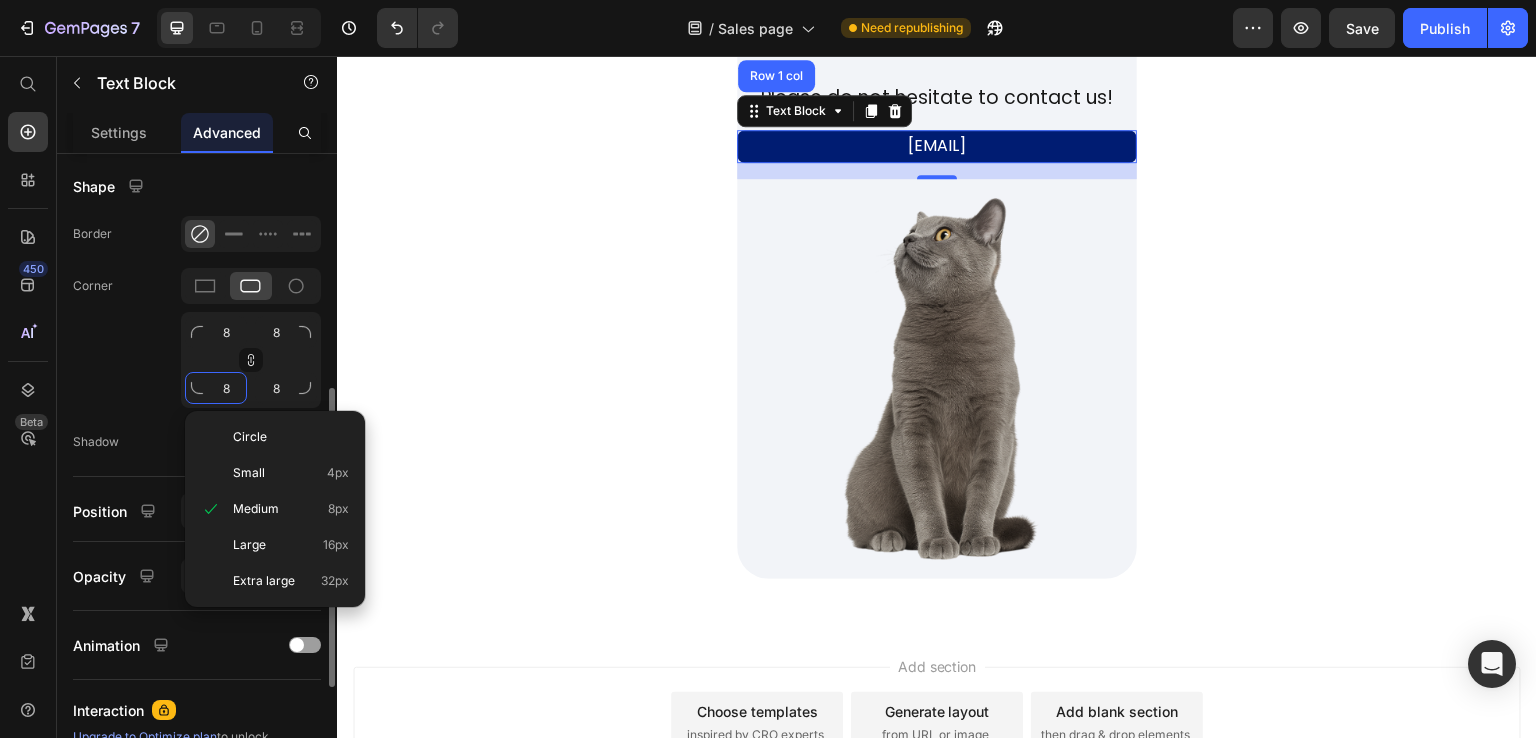 type on "3" 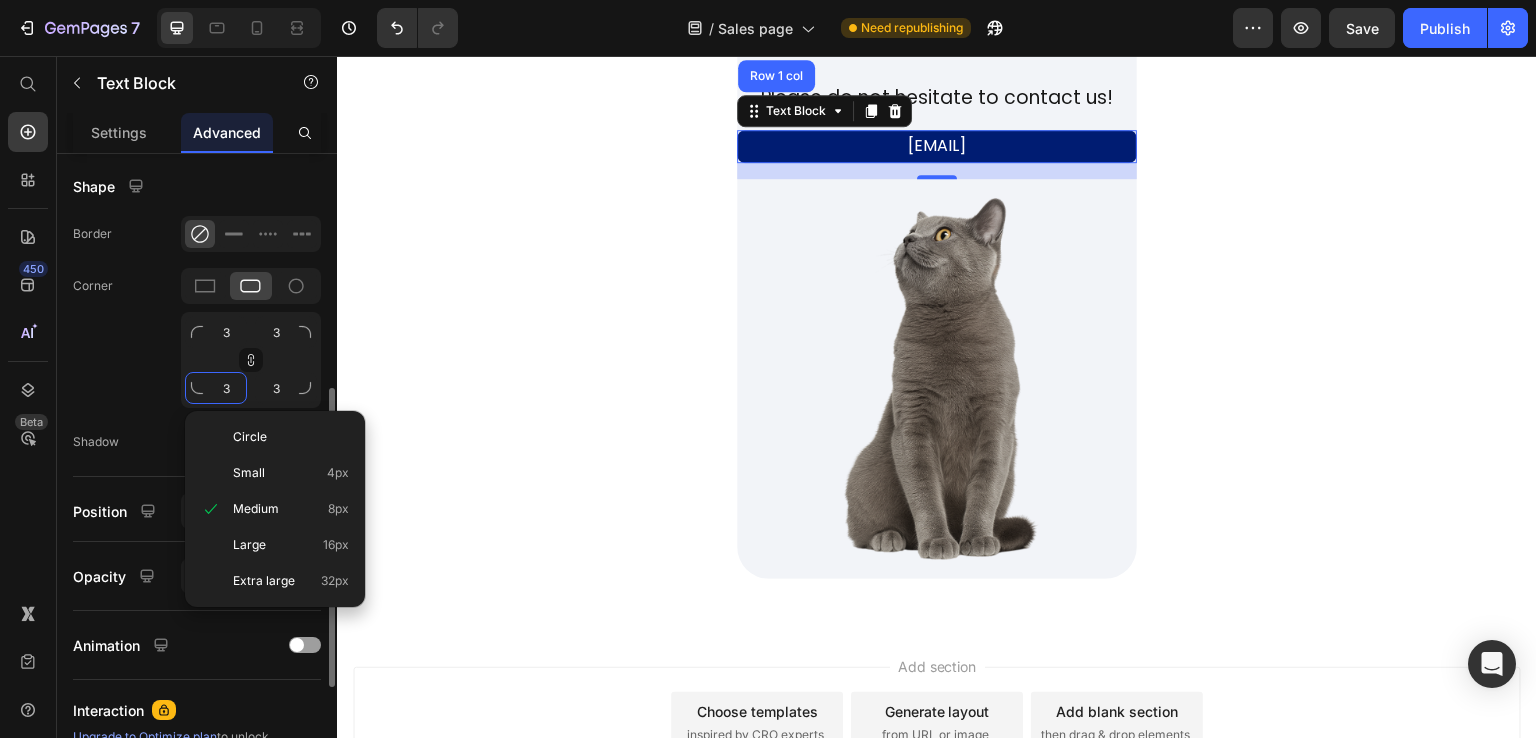 type on "32" 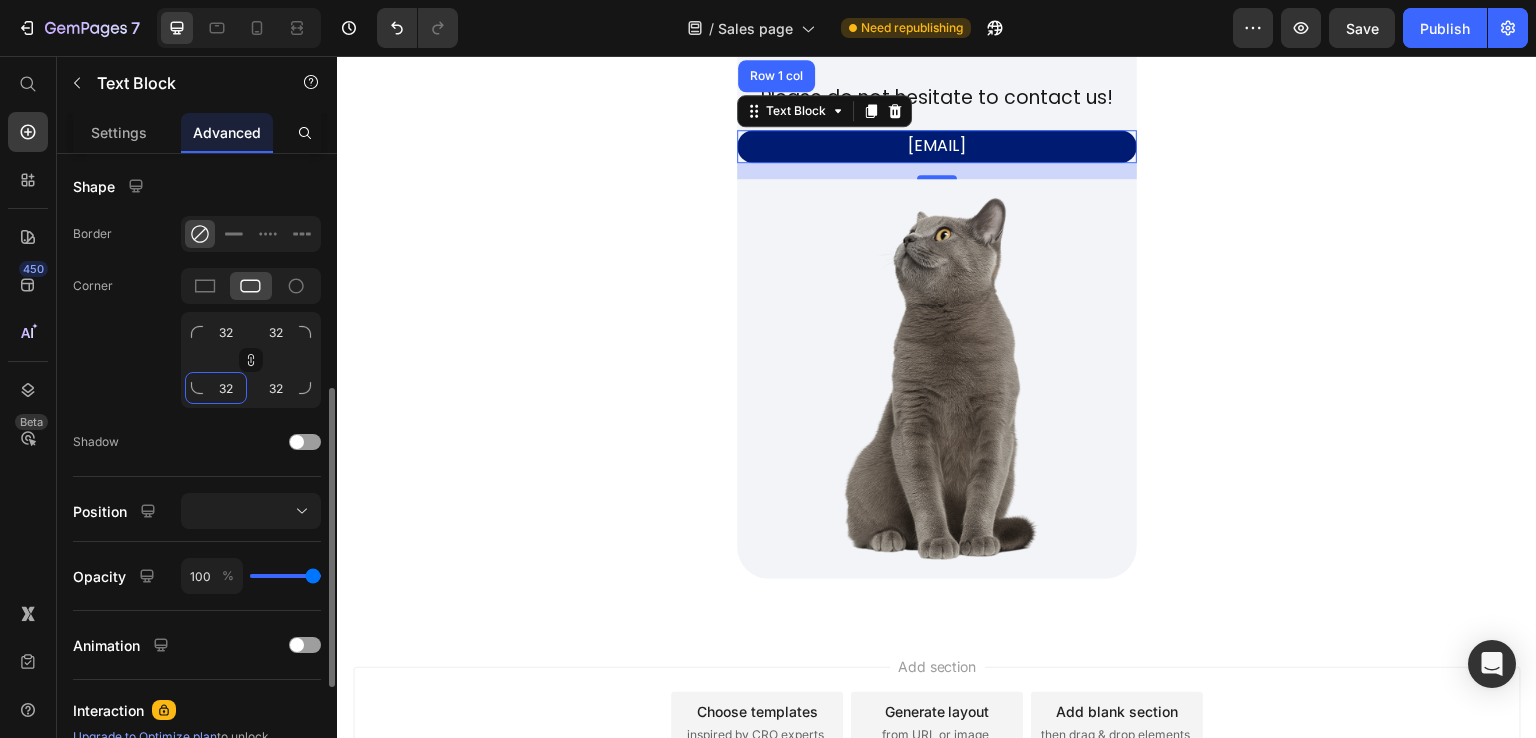 type on "32" 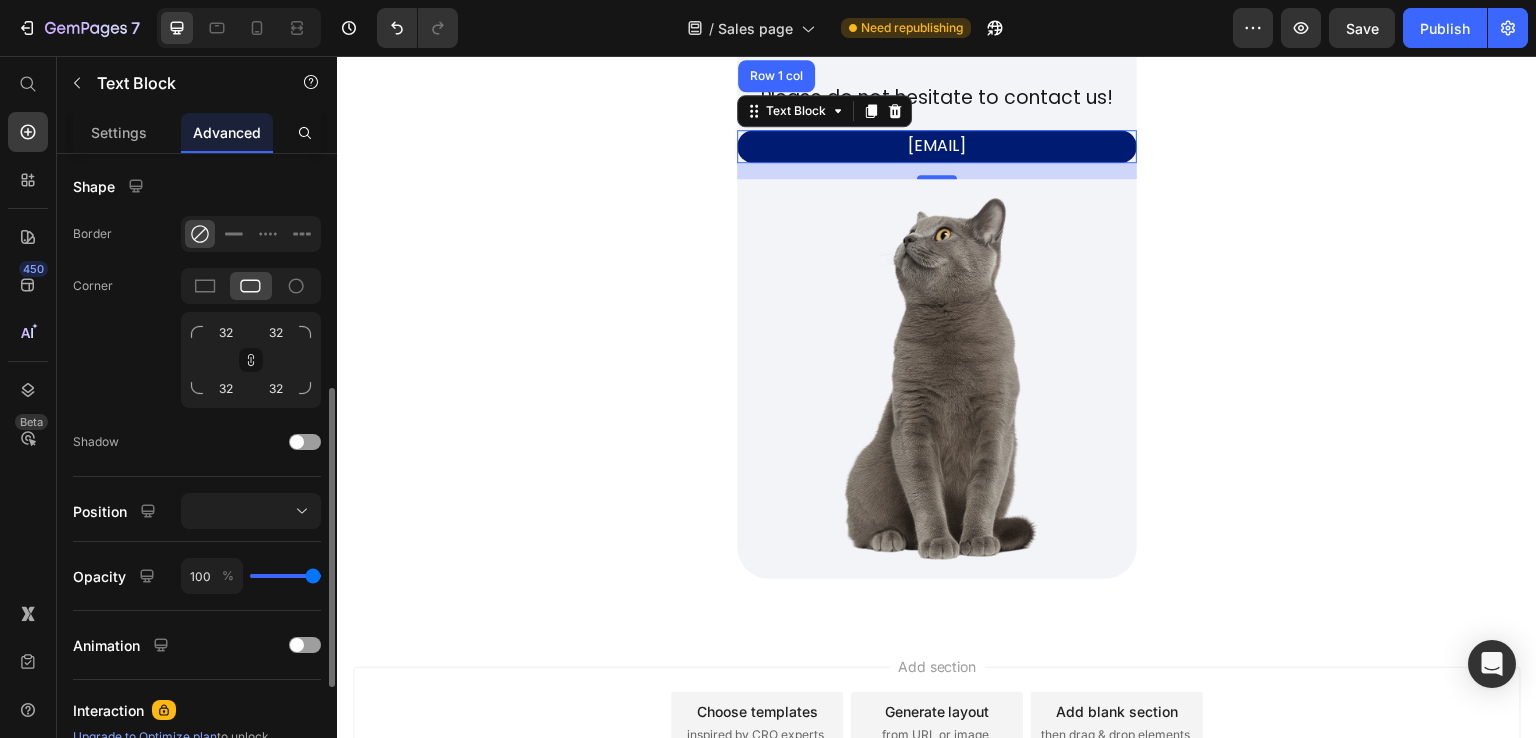 click on "Corner 32 32 32 32" 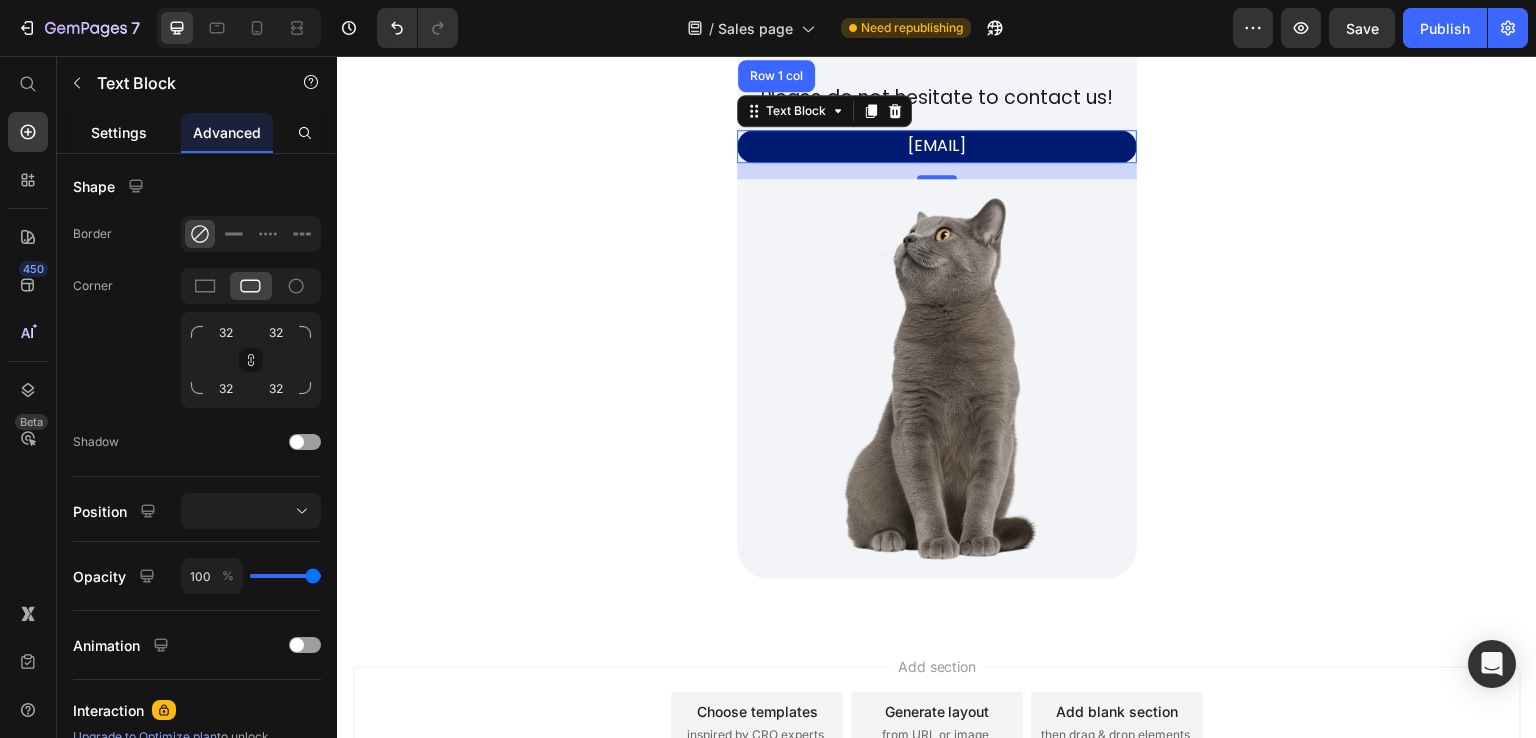 click on "Settings" at bounding box center (119, 132) 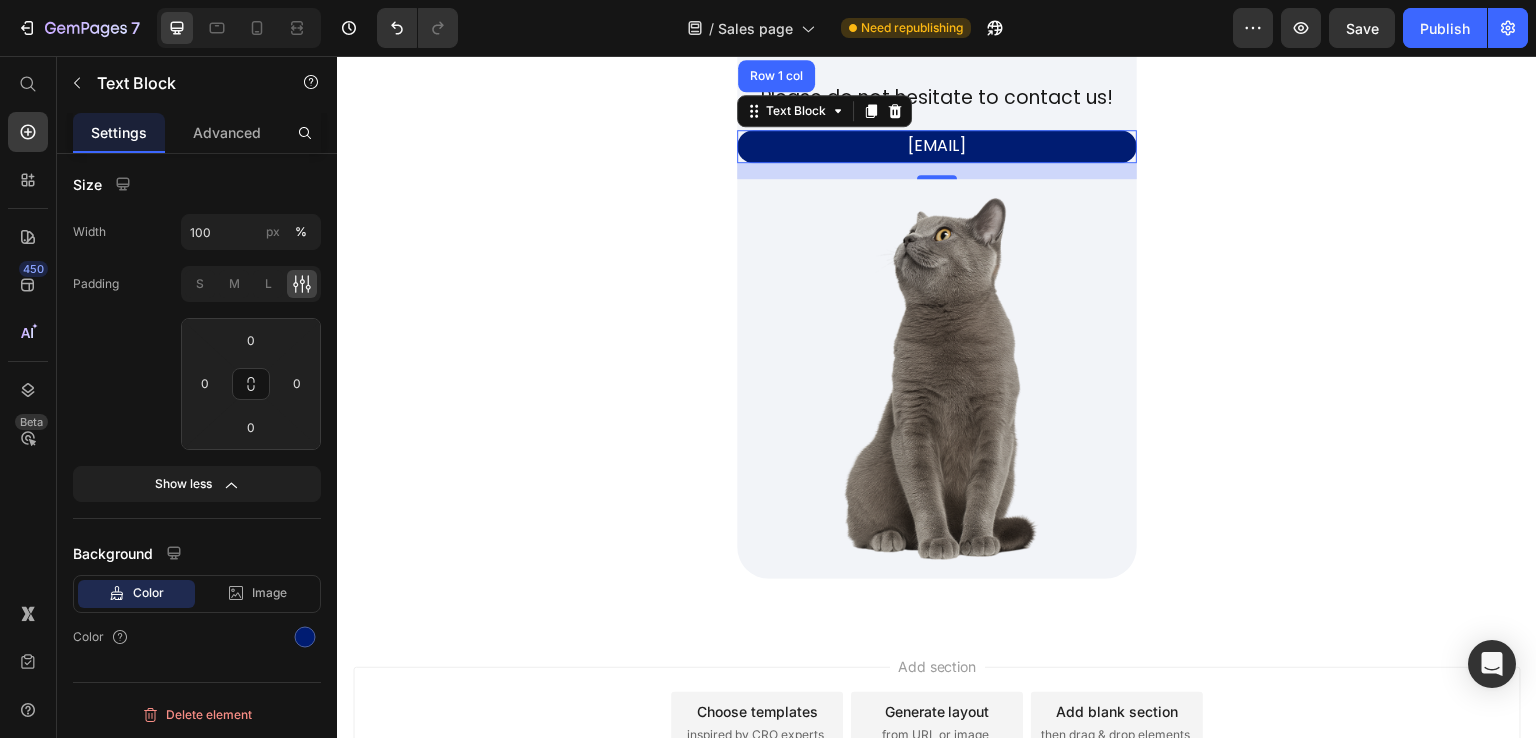scroll, scrollTop: 0, scrollLeft: 0, axis: both 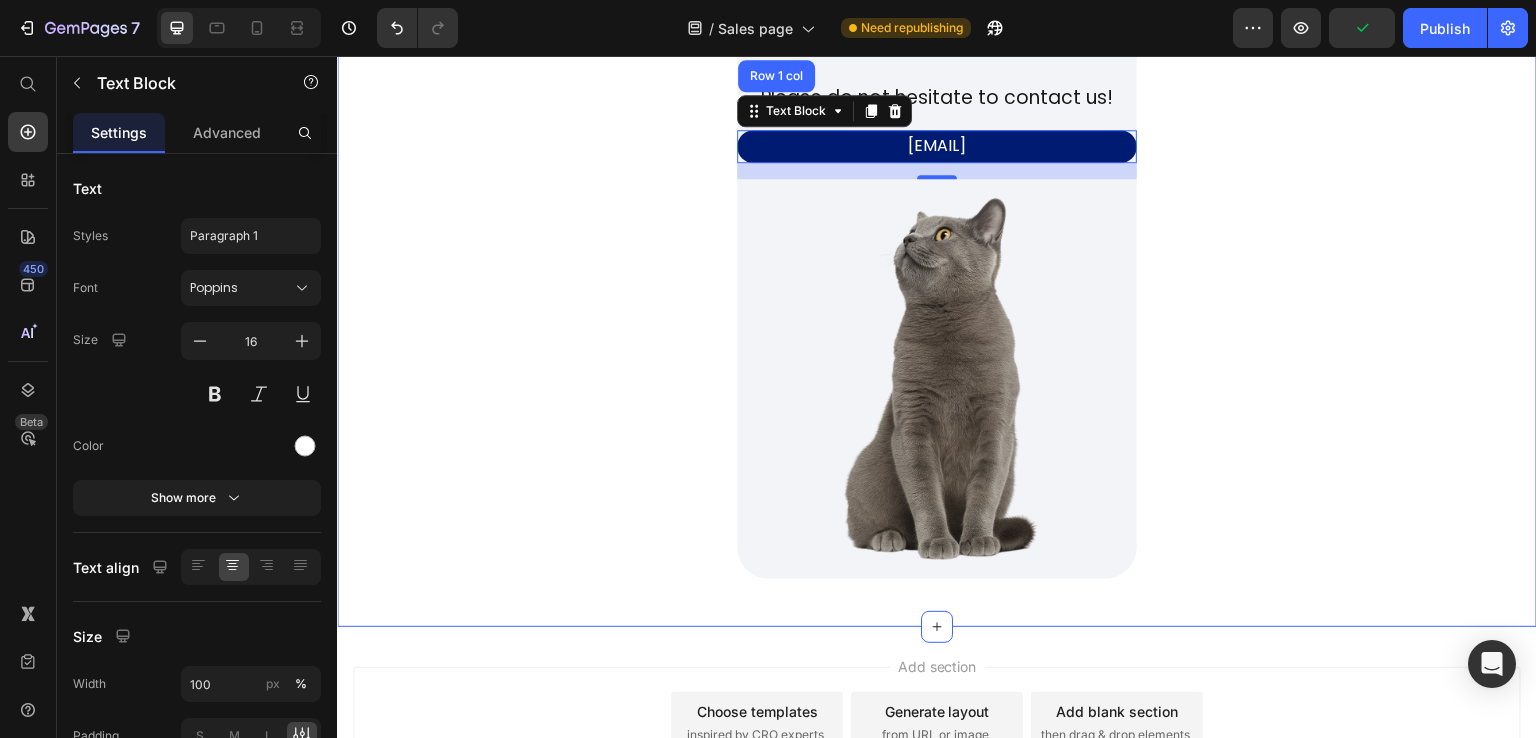 click on "Need help ? Heading Please do not hesitate to contact us! Text Block [EMAIL] Text Block Row 1 col Section   16 Image Row" at bounding box center (937, 298) 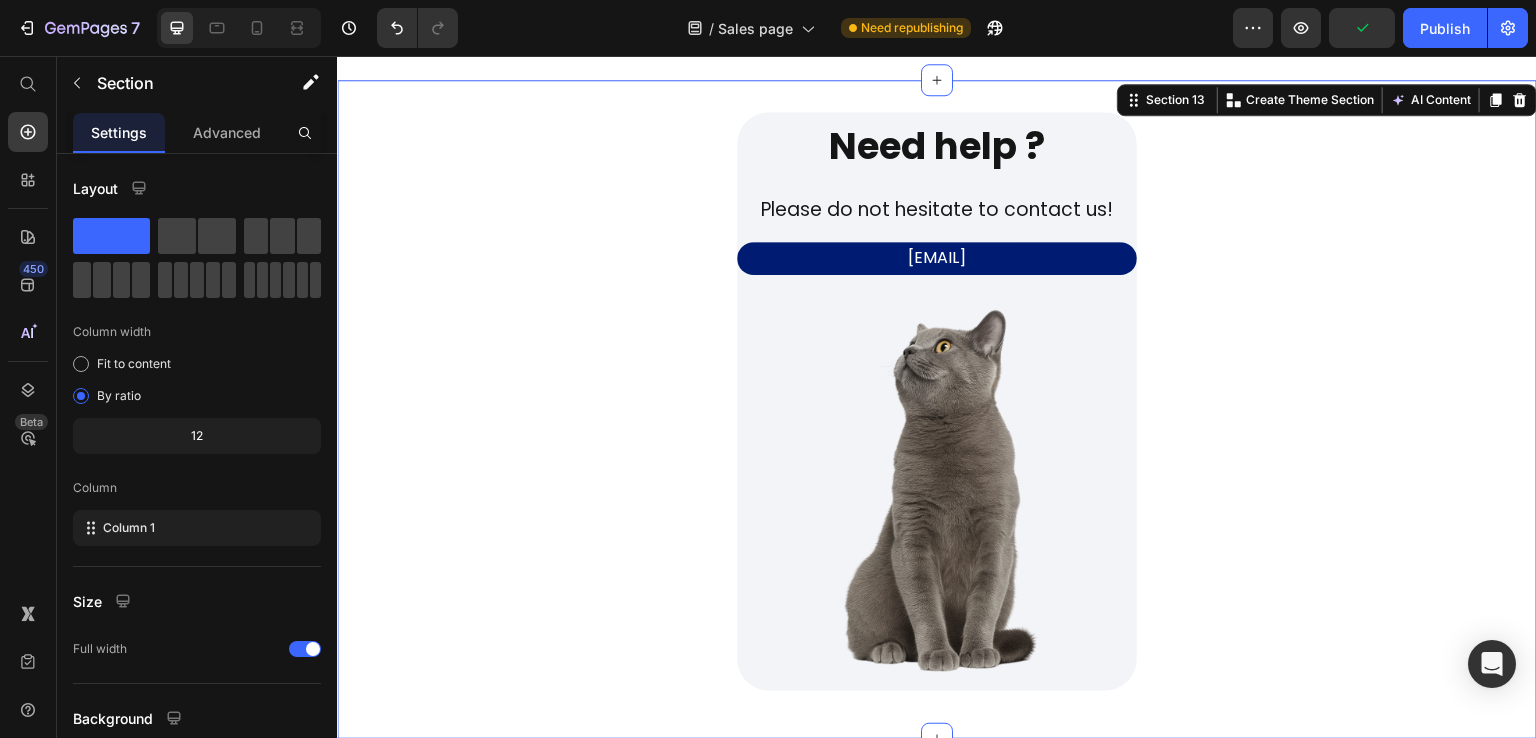 scroll, scrollTop: 8547, scrollLeft: 0, axis: vertical 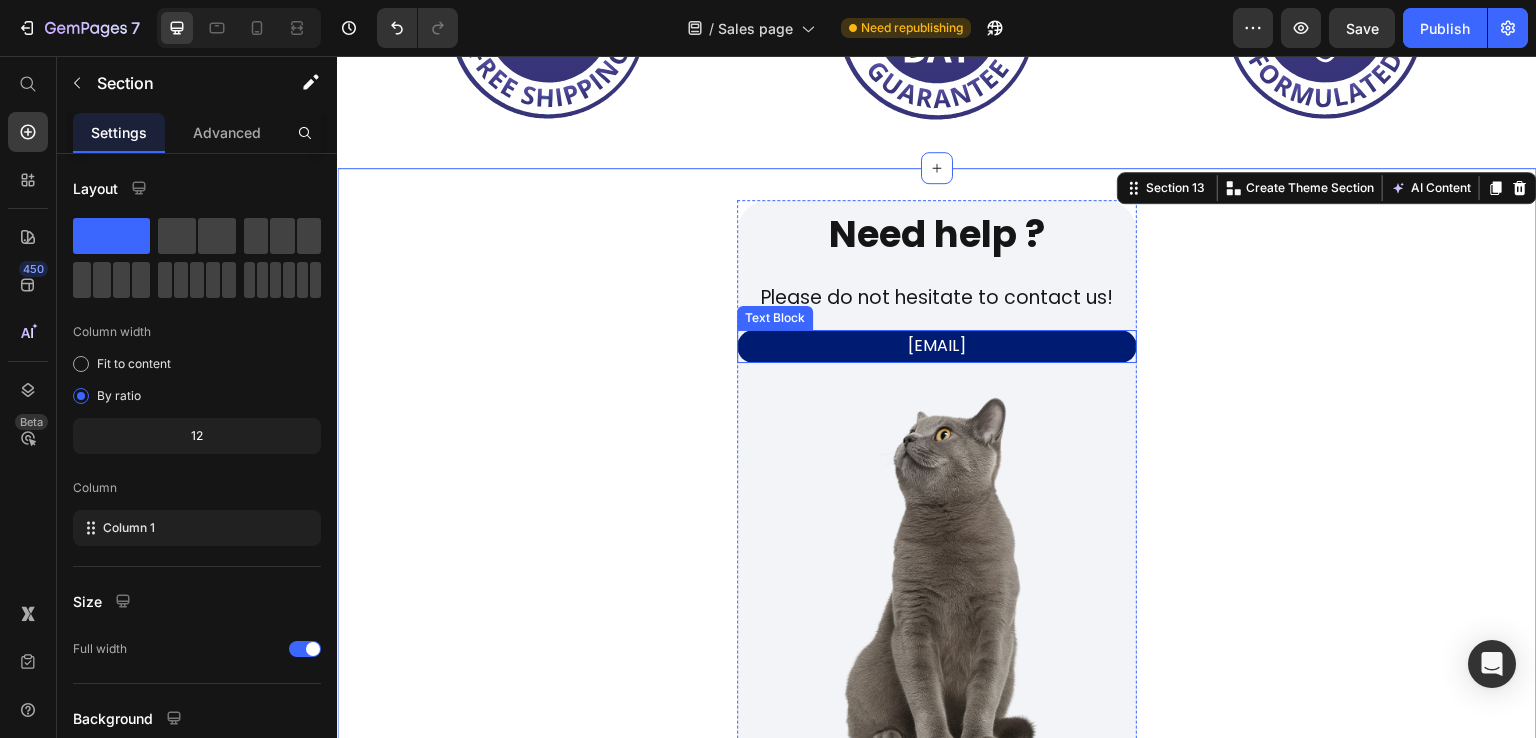 click on "[EMAIL]" at bounding box center [937, 346] 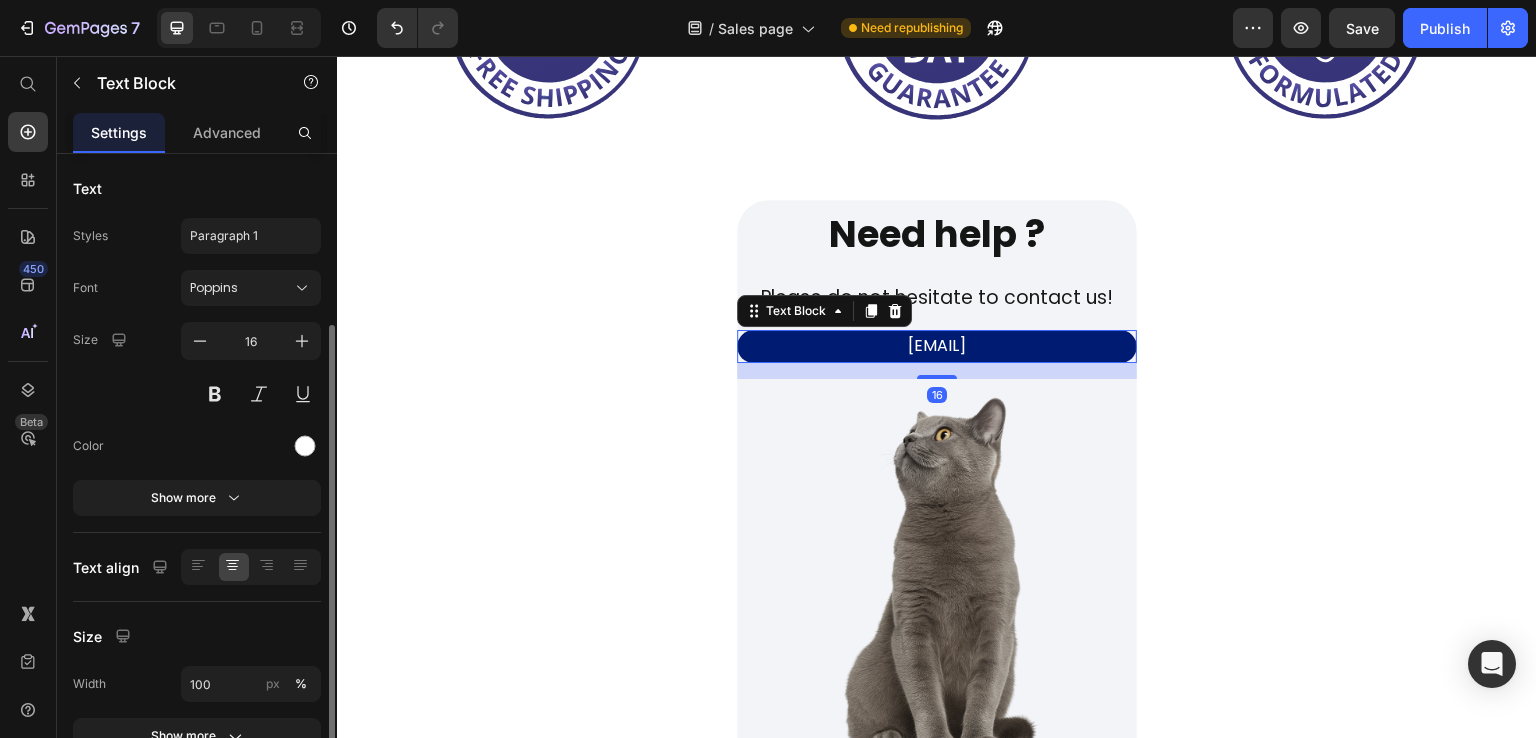 scroll, scrollTop: 200, scrollLeft: 0, axis: vertical 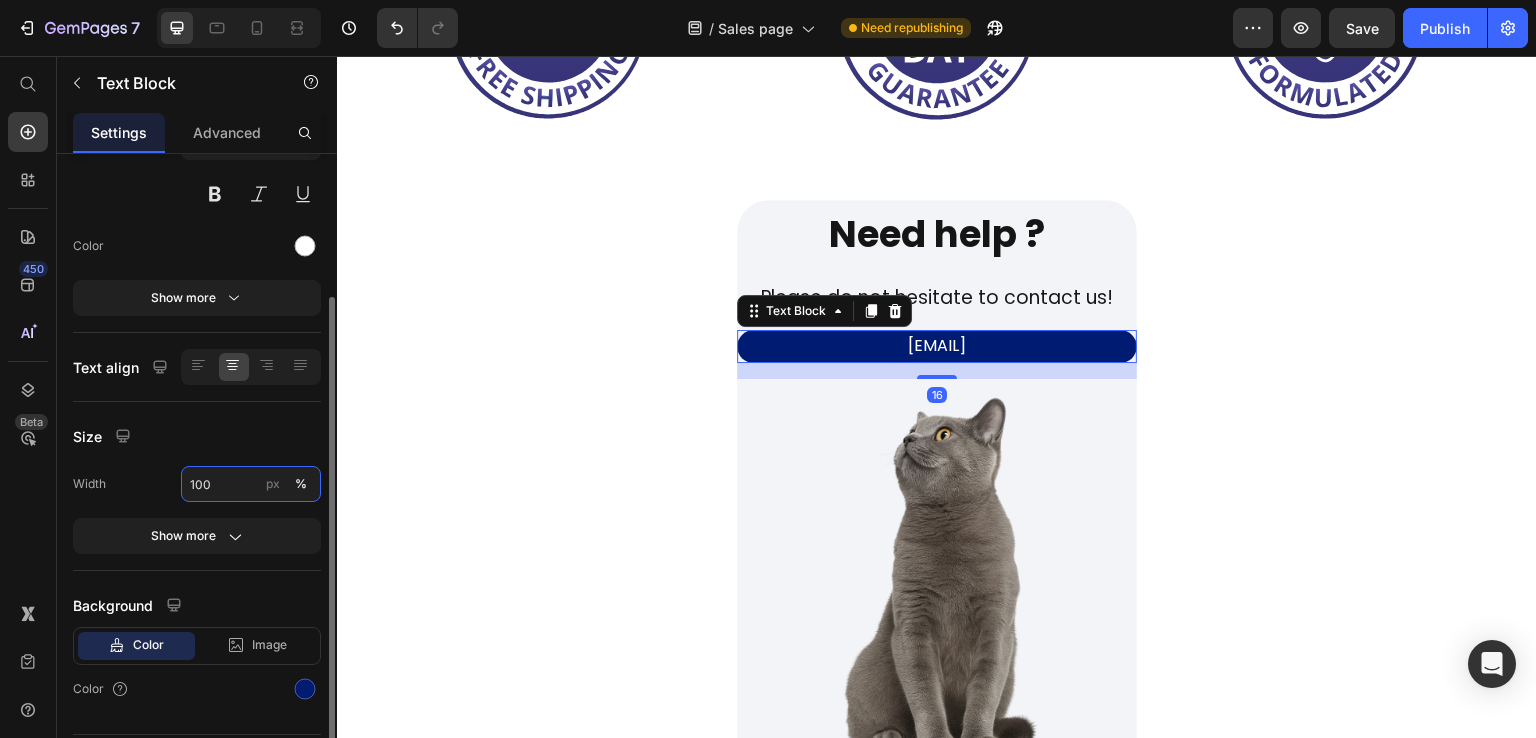 click on "100" at bounding box center (251, 484) 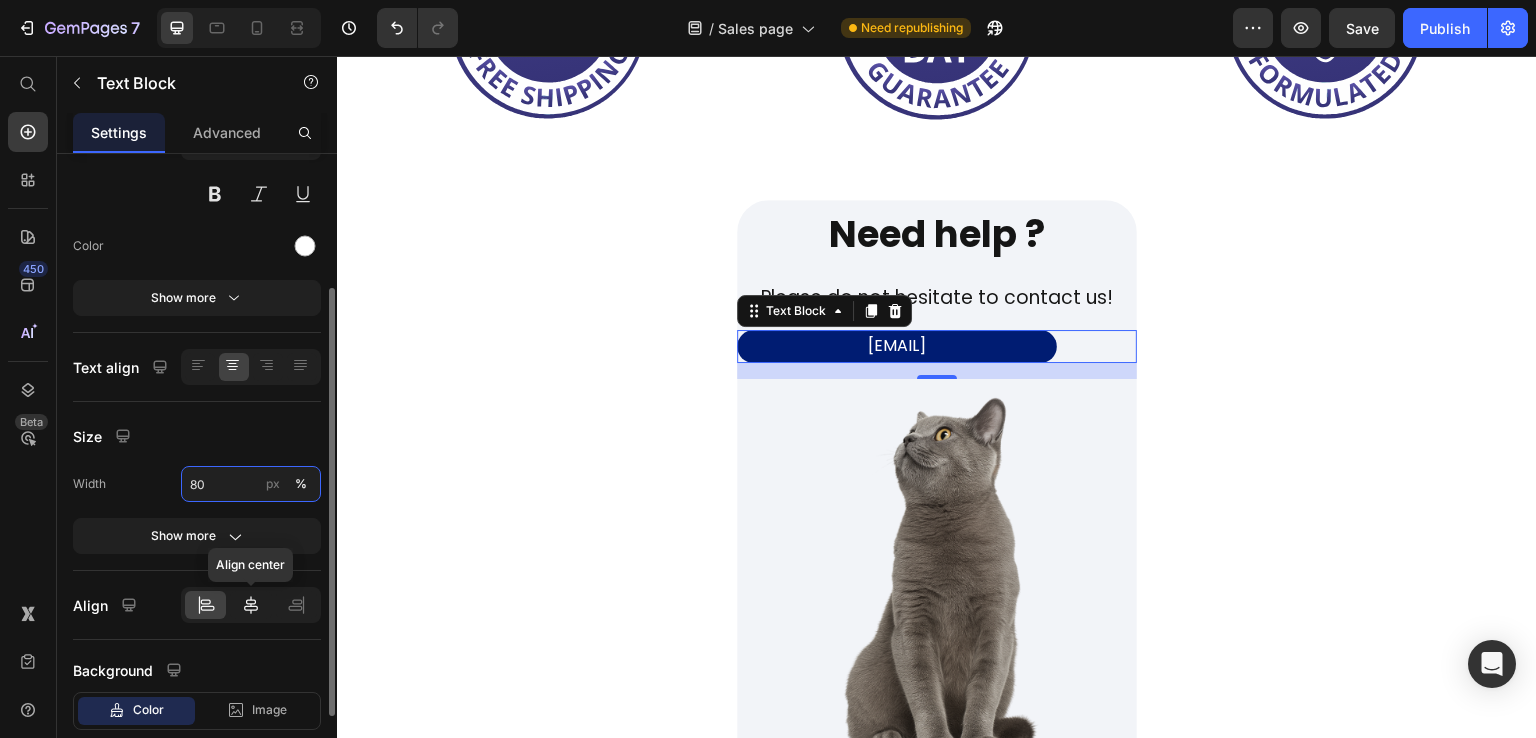 type on "80" 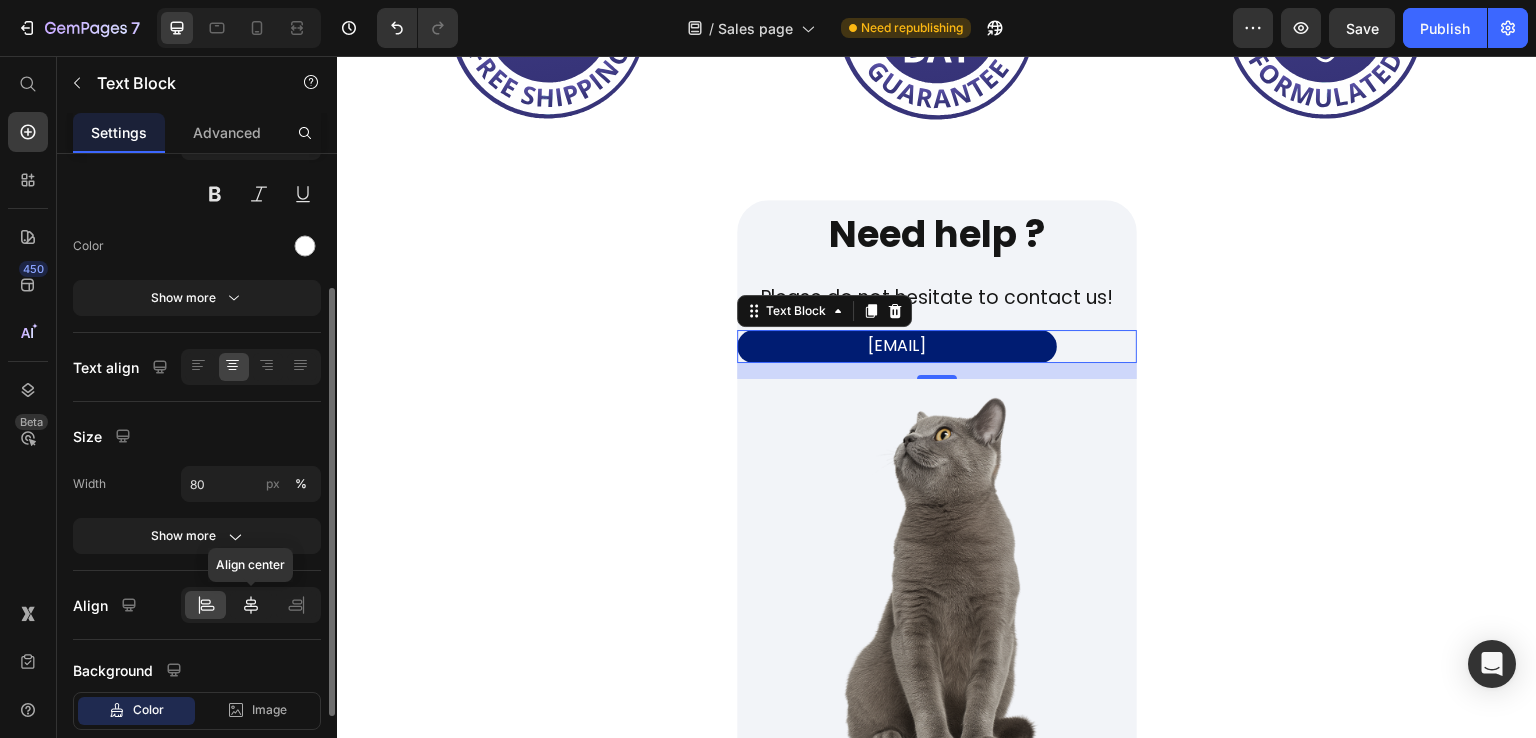 click 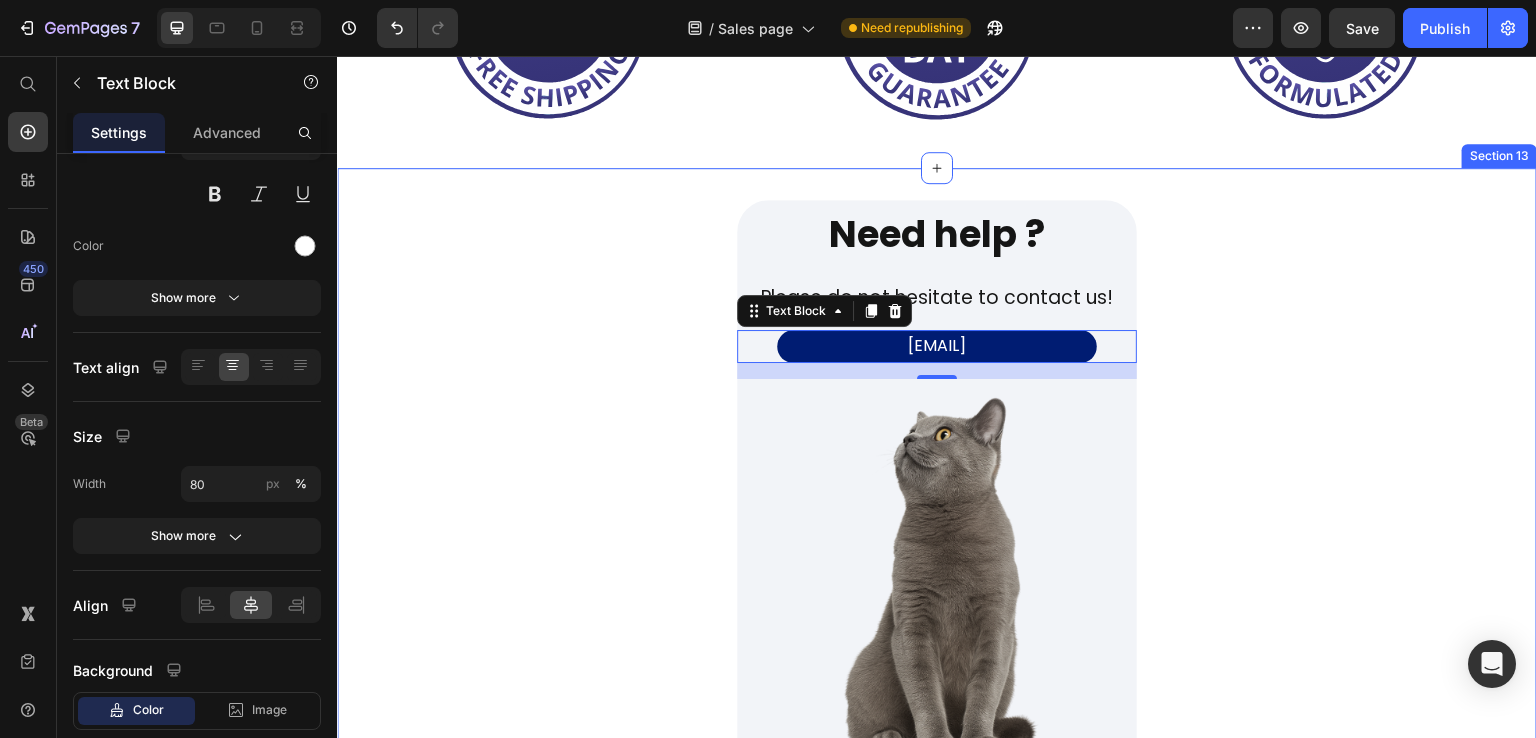 click on "Need help ? Heading Please do not hesitate to contact us! Text Block [EMAIL] Text Block   16 Image Row" at bounding box center (937, 498) 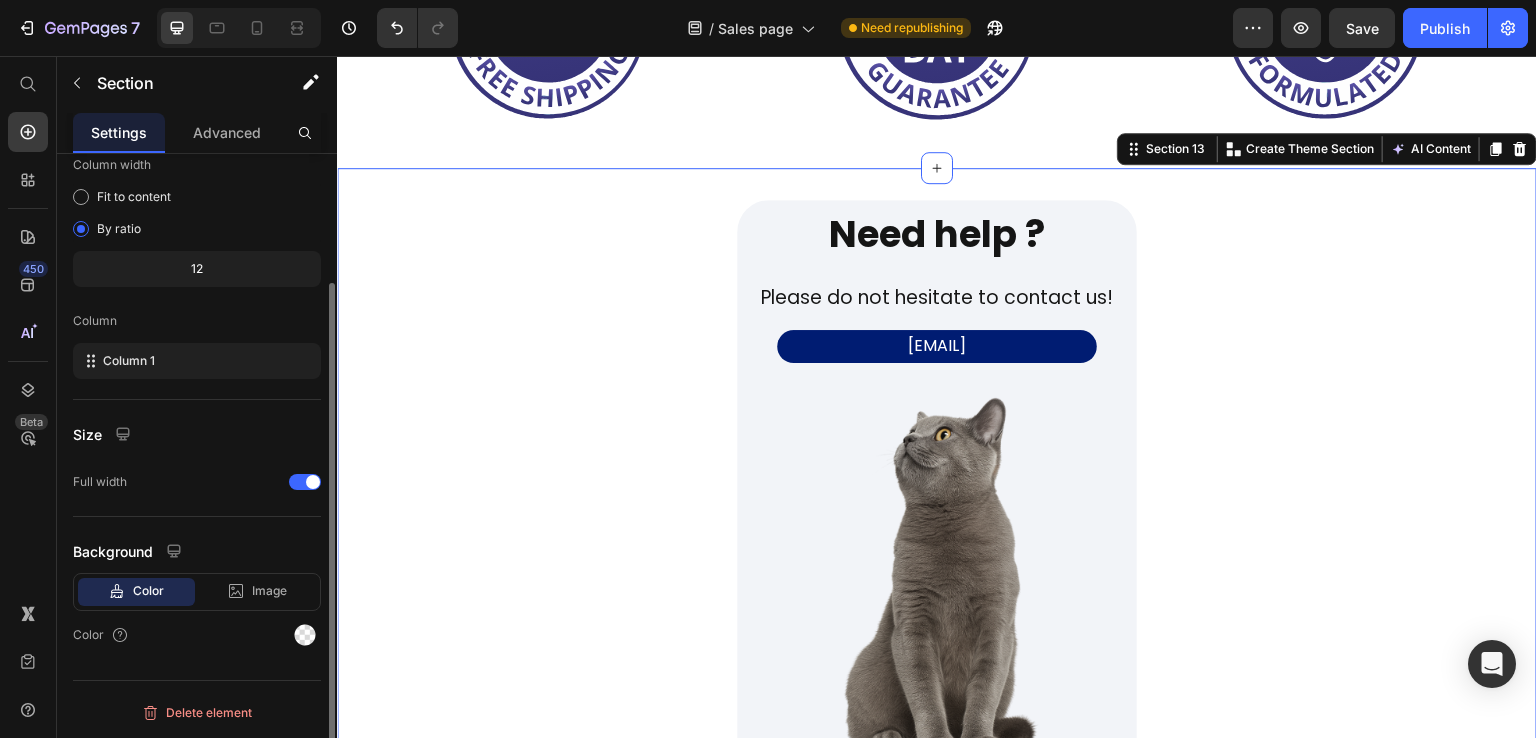 scroll, scrollTop: 0, scrollLeft: 0, axis: both 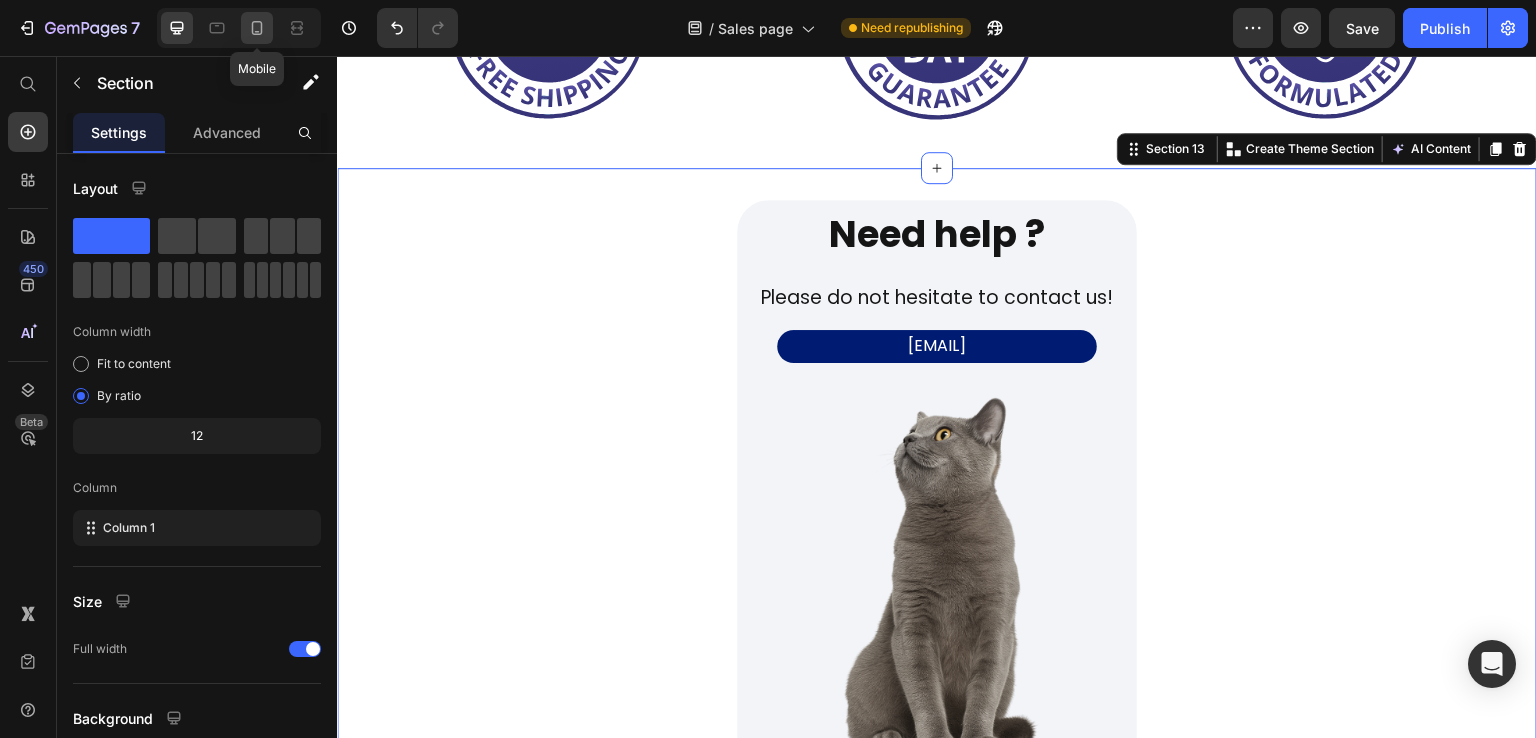 click 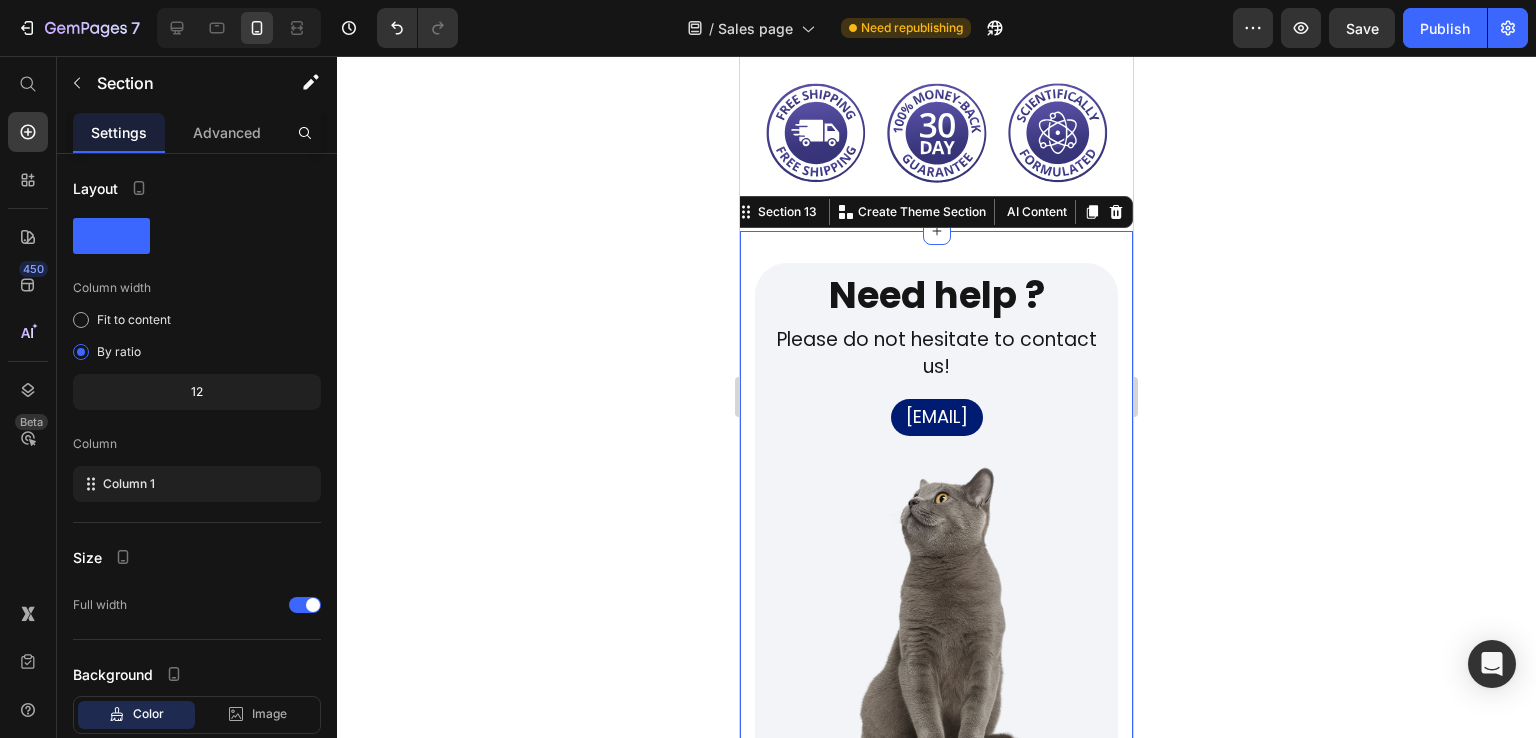 scroll, scrollTop: 7996, scrollLeft: 0, axis: vertical 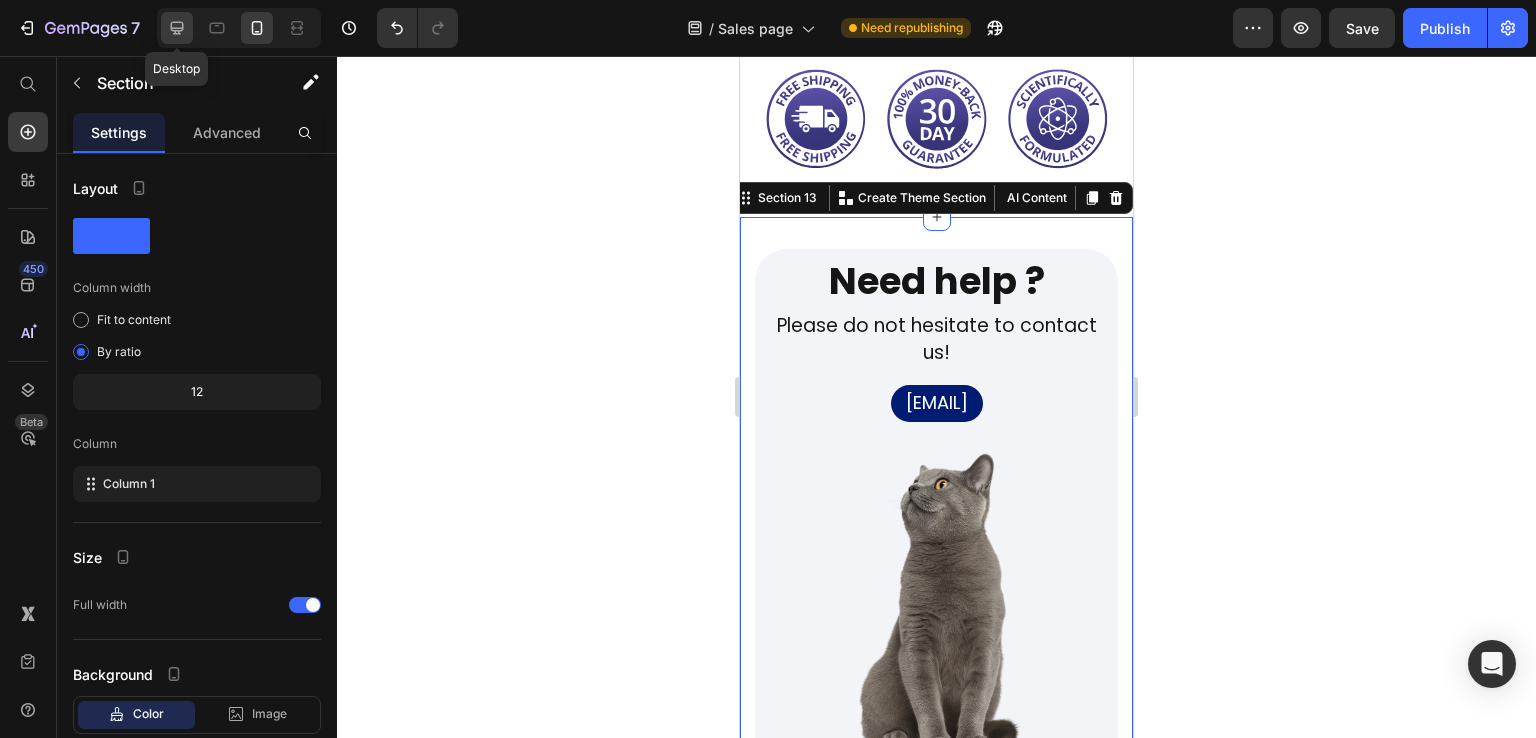 click 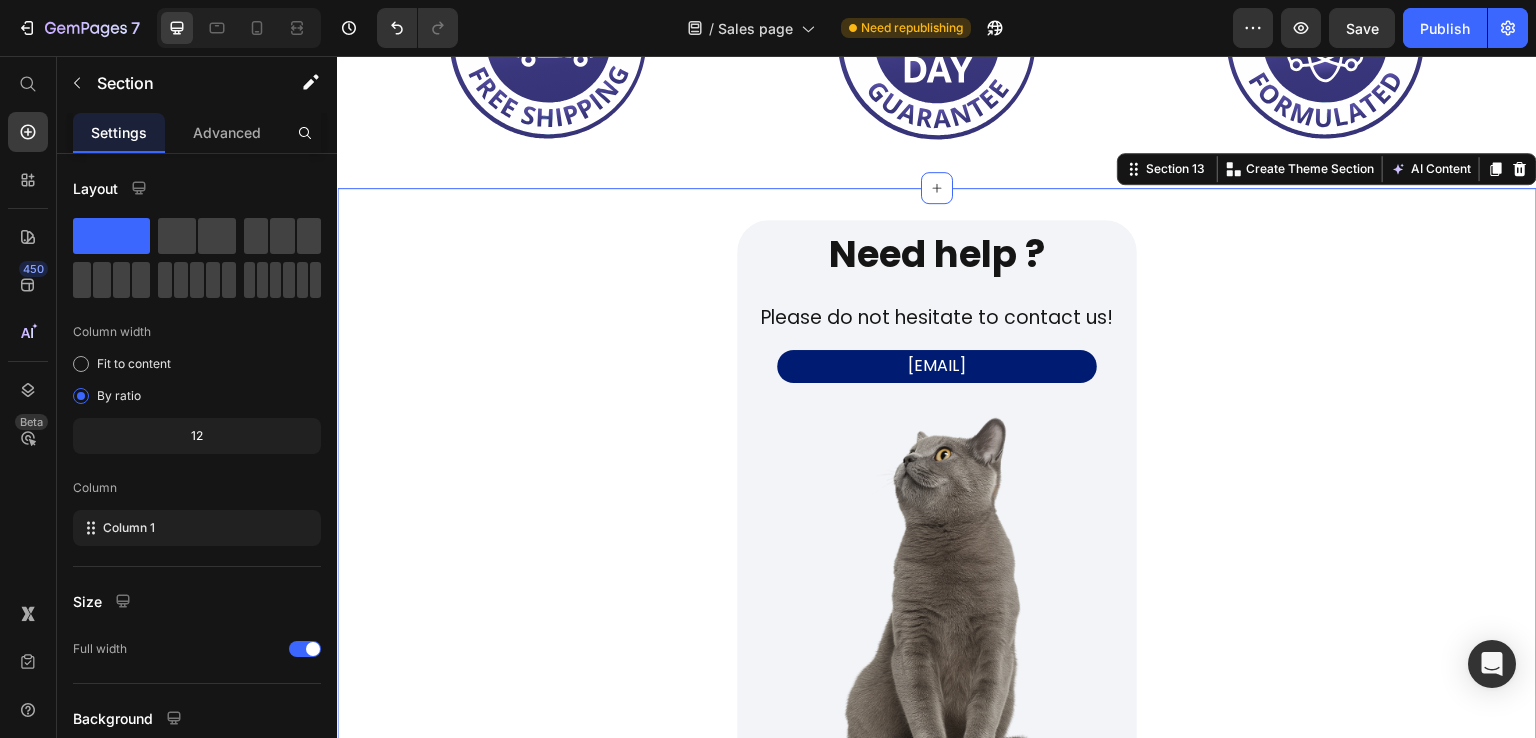scroll, scrollTop: 8421, scrollLeft: 0, axis: vertical 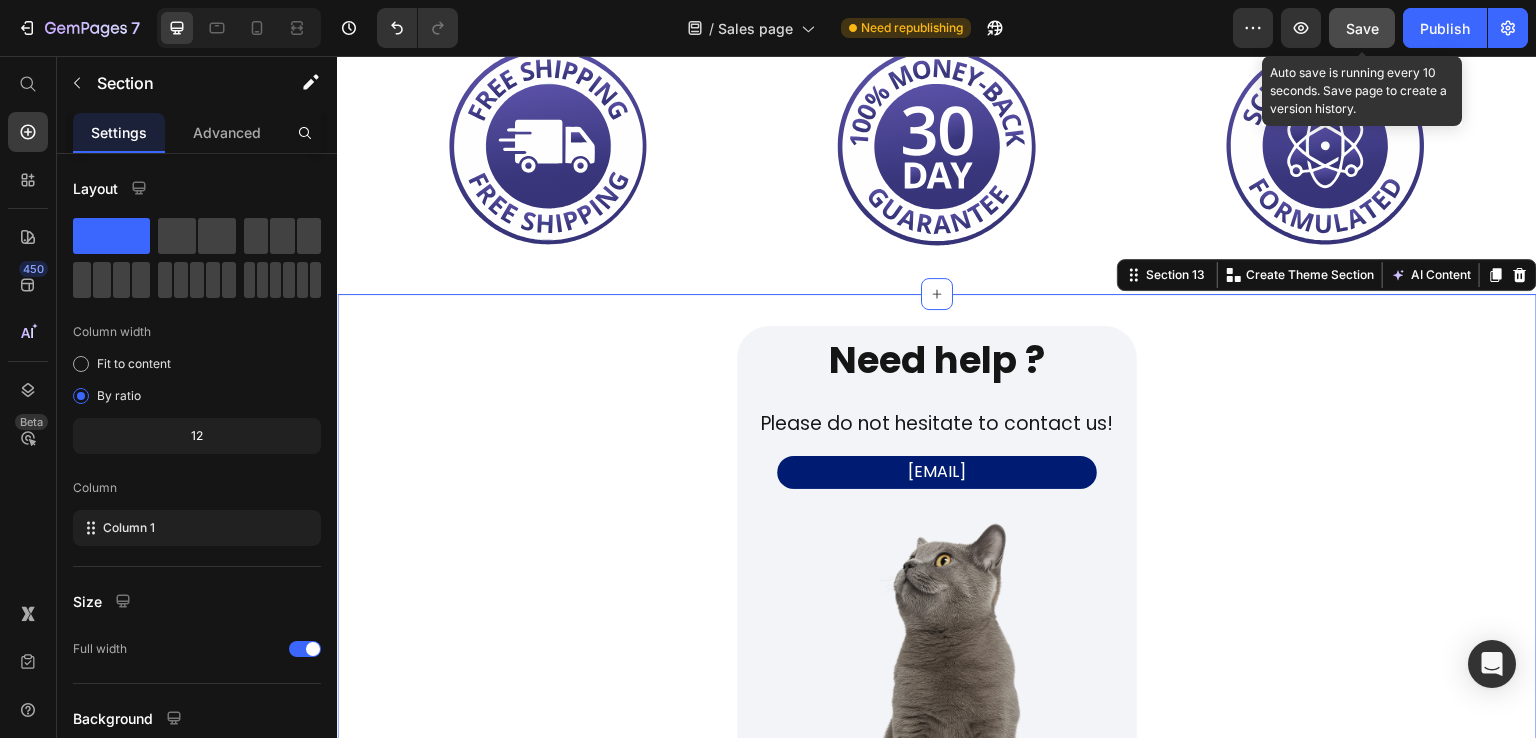 click on "Save" 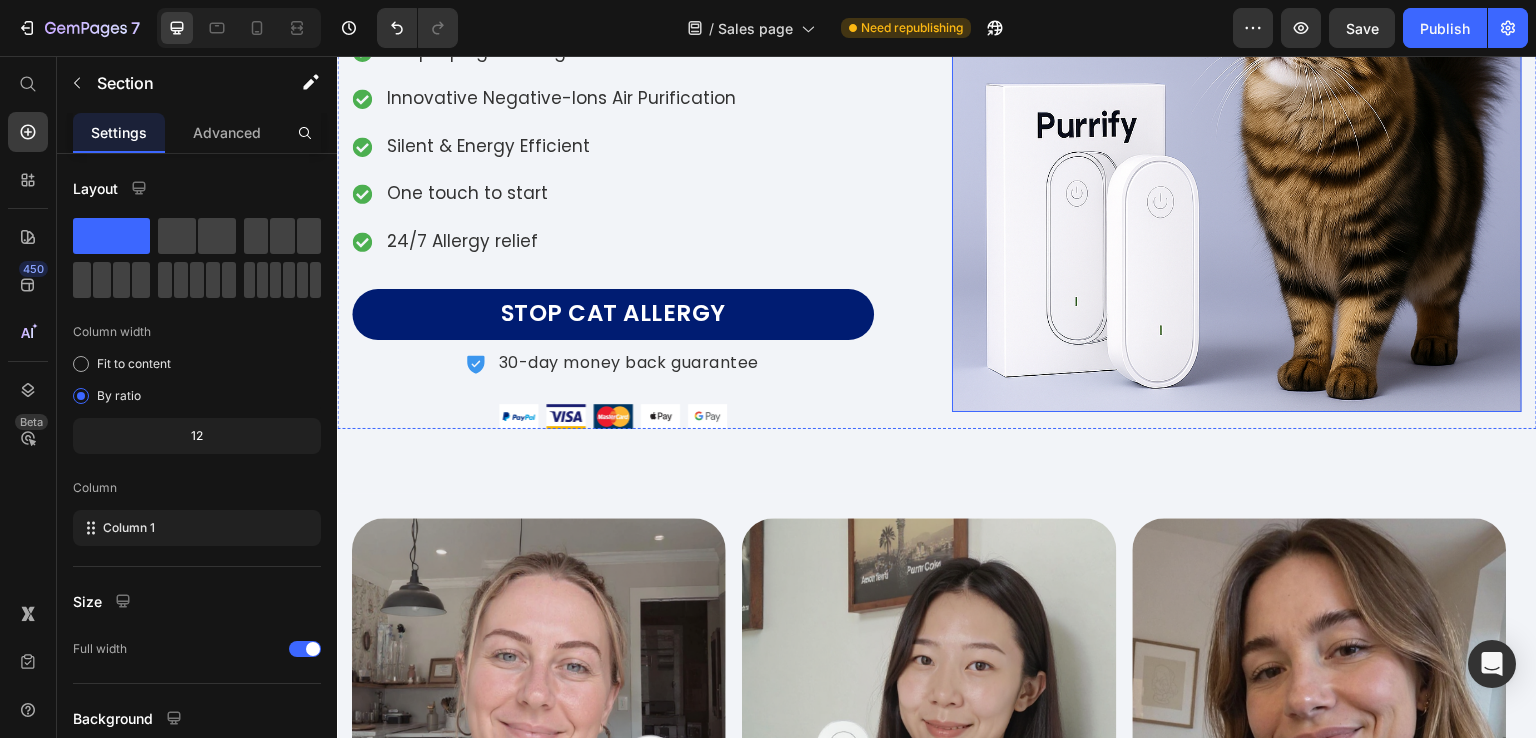 scroll, scrollTop: 0, scrollLeft: 0, axis: both 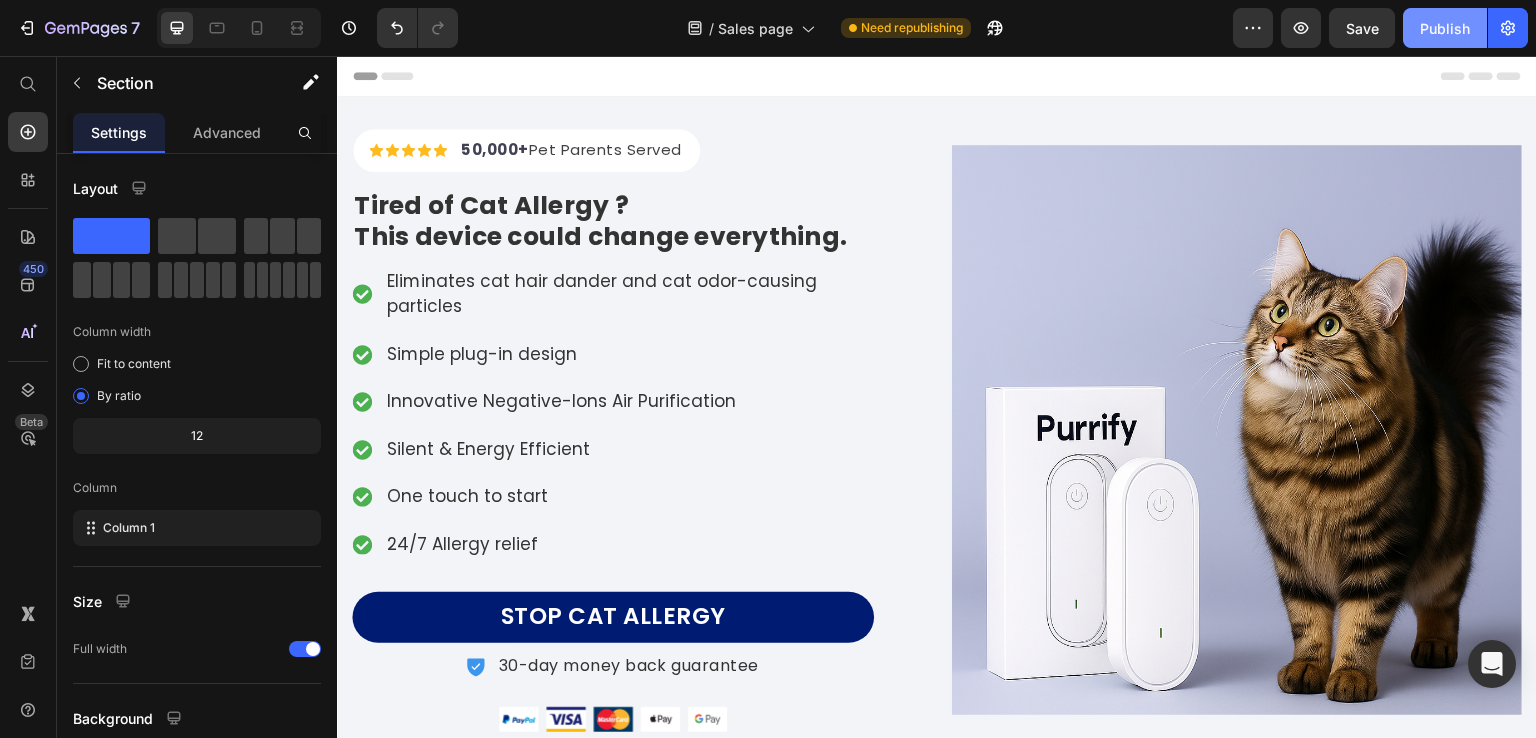 click on "Publish" at bounding box center (1445, 28) 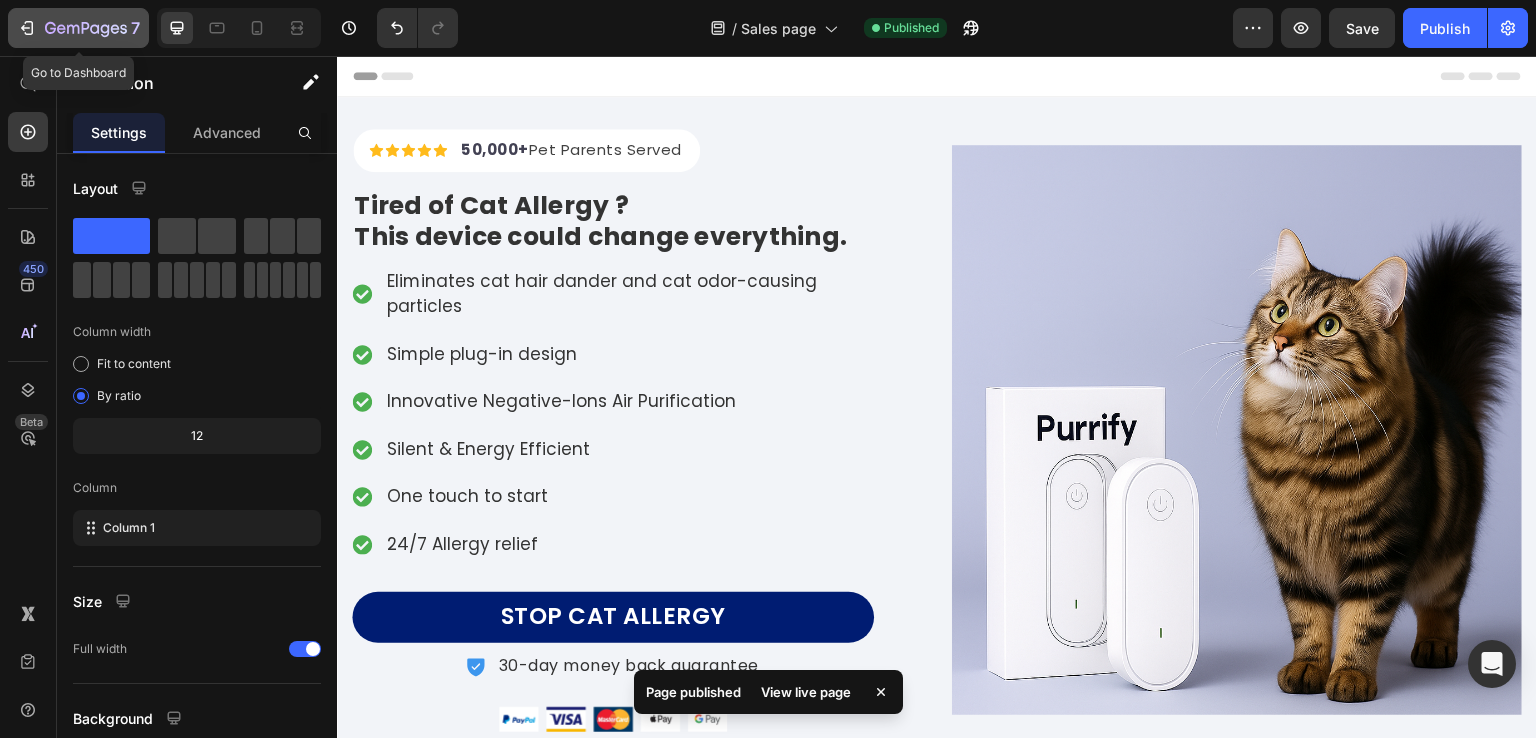click on "7" at bounding box center [78, 28] 